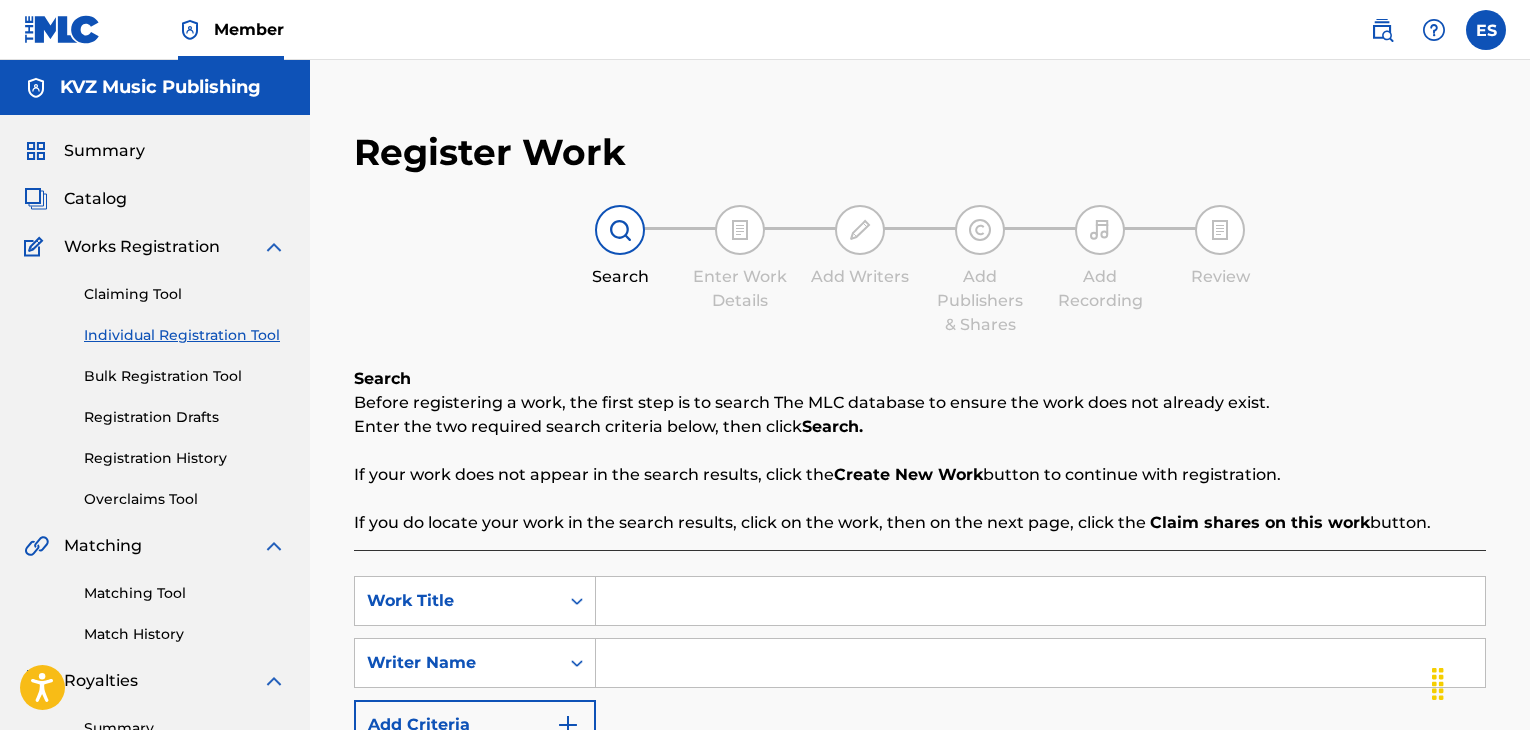 scroll, scrollTop: 0, scrollLeft: 0, axis: both 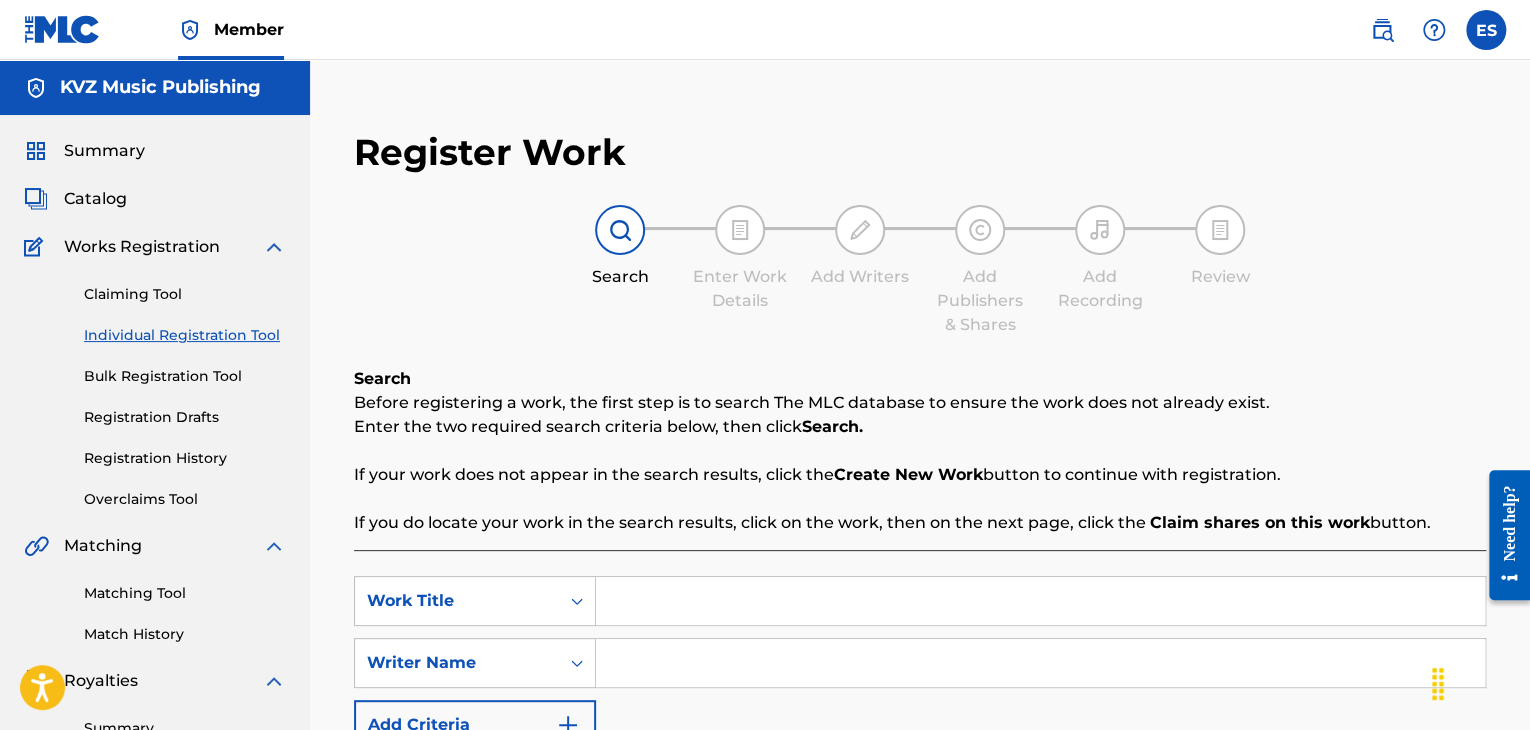 click on "Registration History" at bounding box center [185, 458] 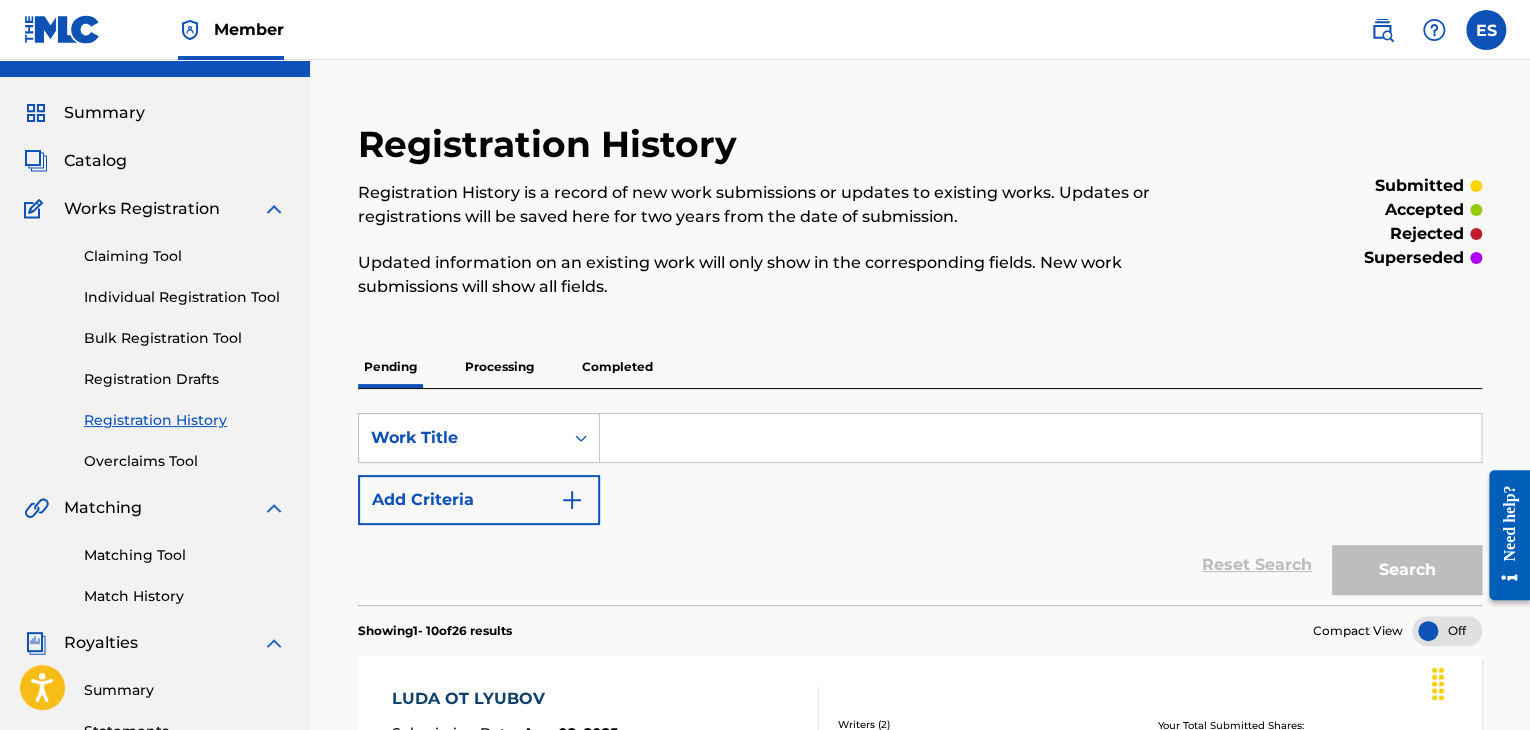 scroll, scrollTop: 0, scrollLeft: 0, axis: both 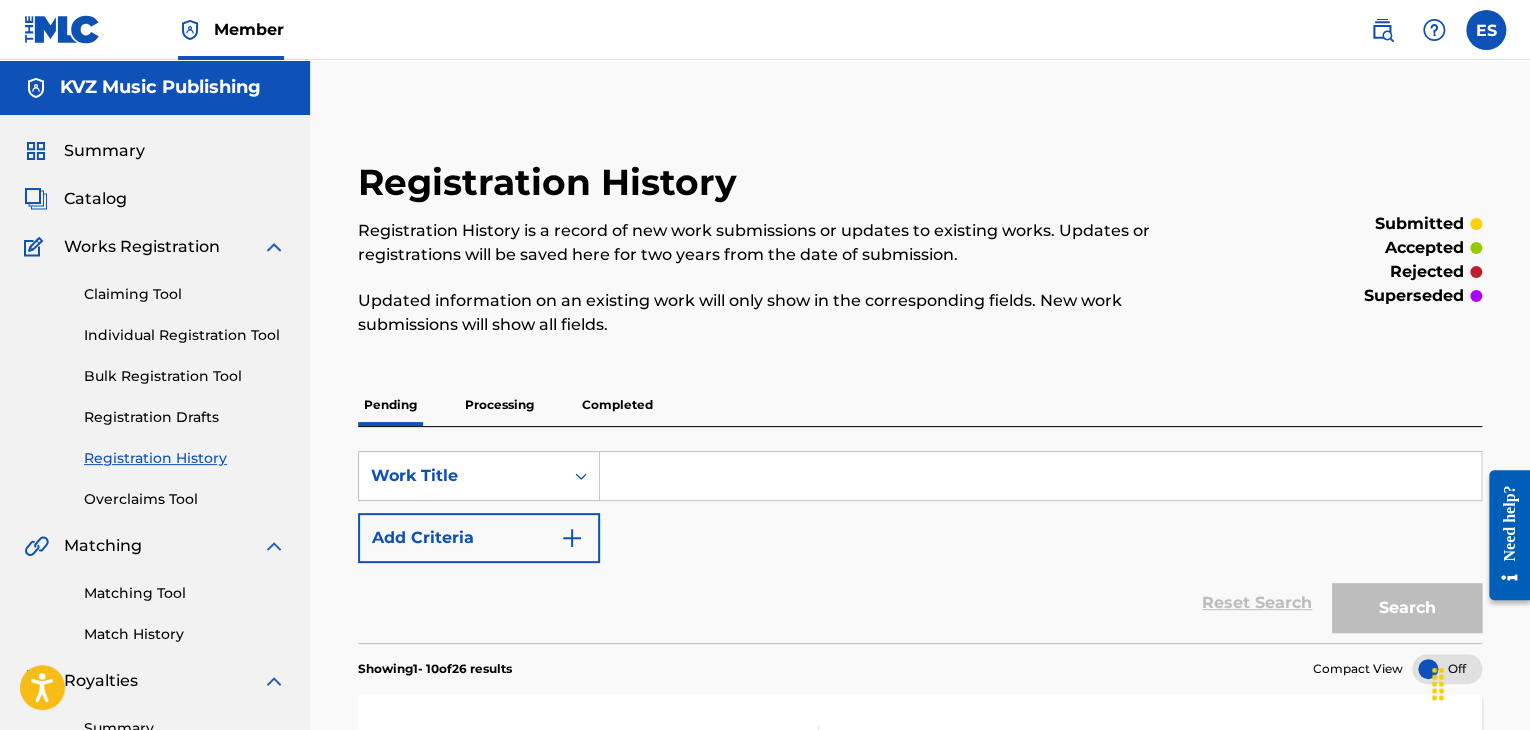 click on "Individual Registration Tool" at bounding box center (185, 335) 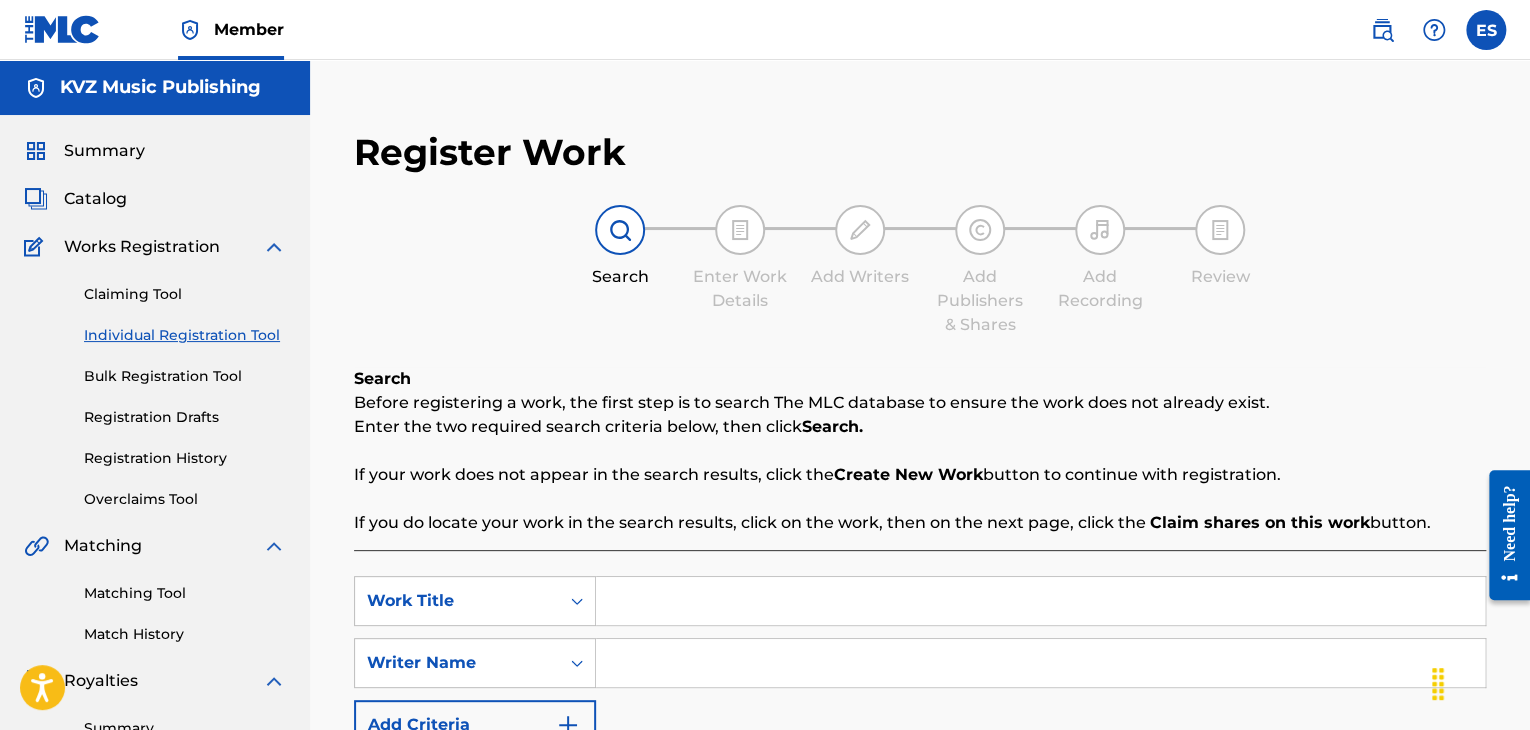 scroll, scrollTop: 100, scrollLeft: 0, axis: vertical 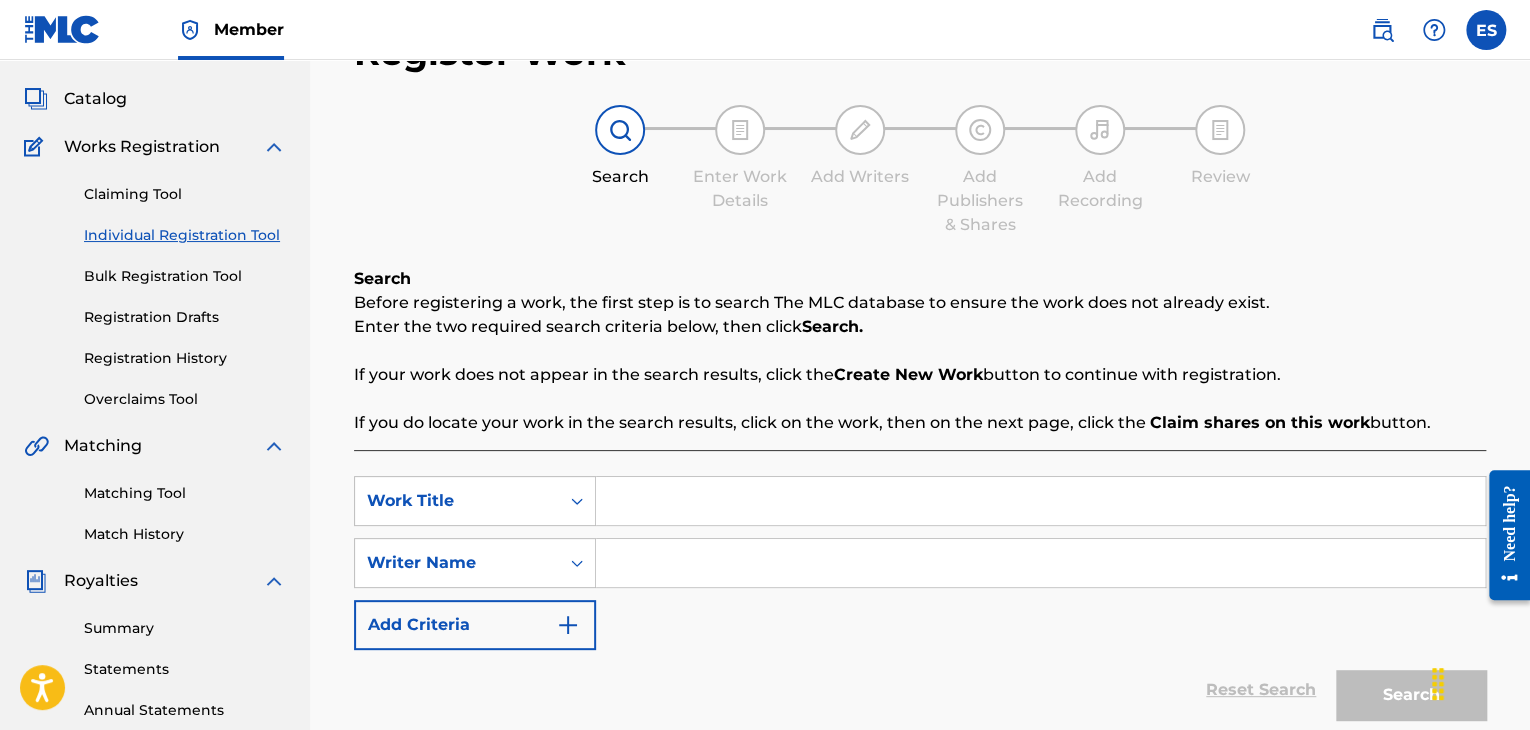 click at bounding box center [1040, 501] 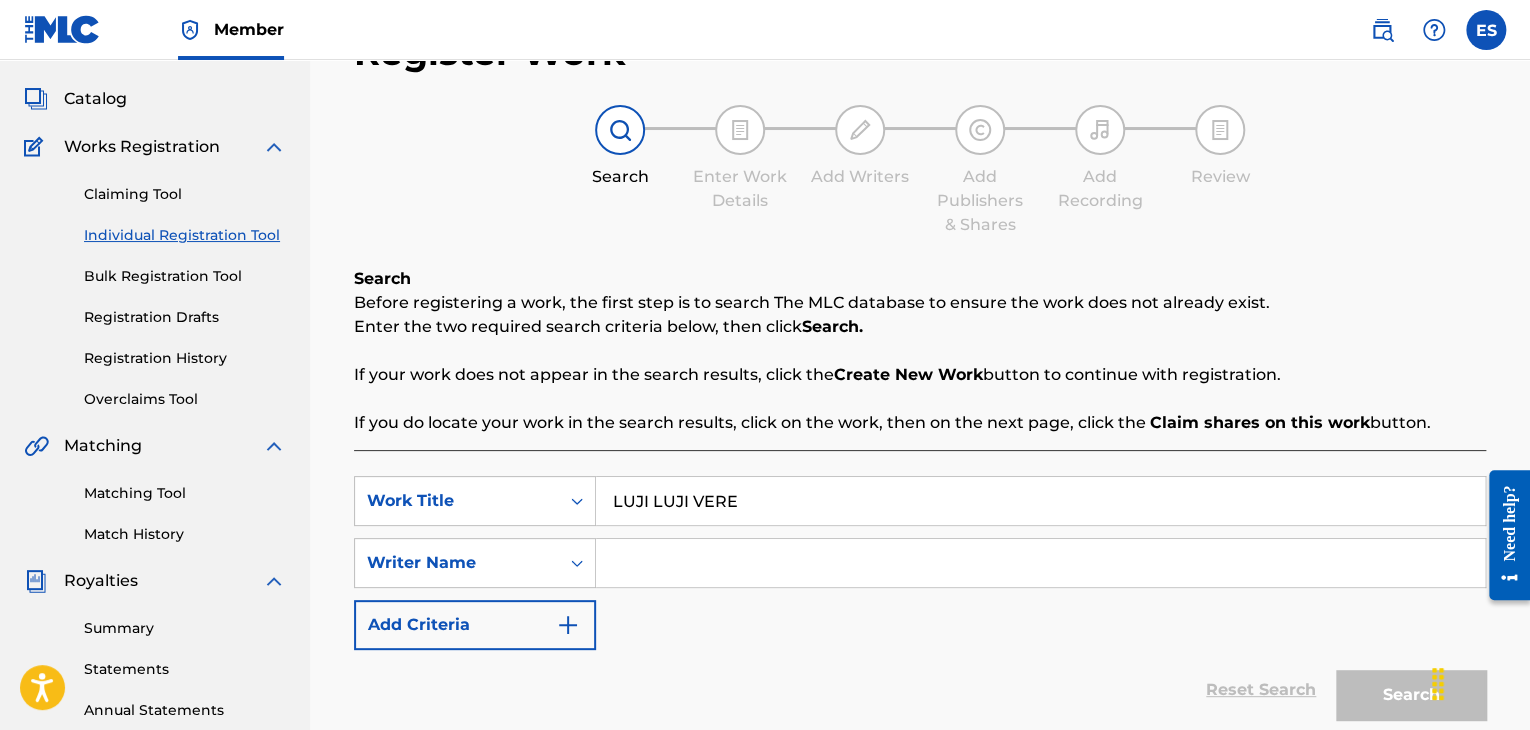 type on "LUJI LUJI VERE" 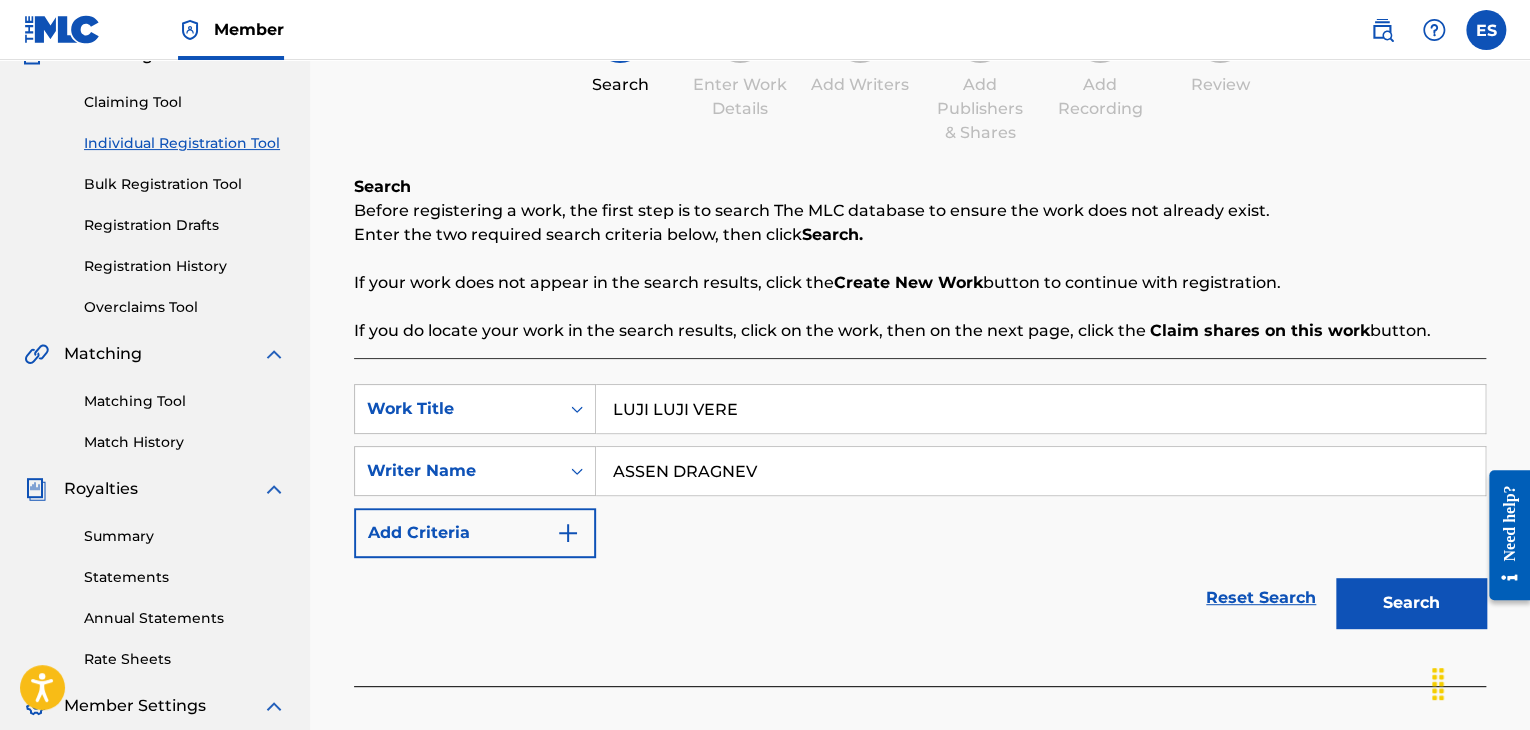 scroll, scrollTop: 300, scrollLeft: 0, axis: vertical 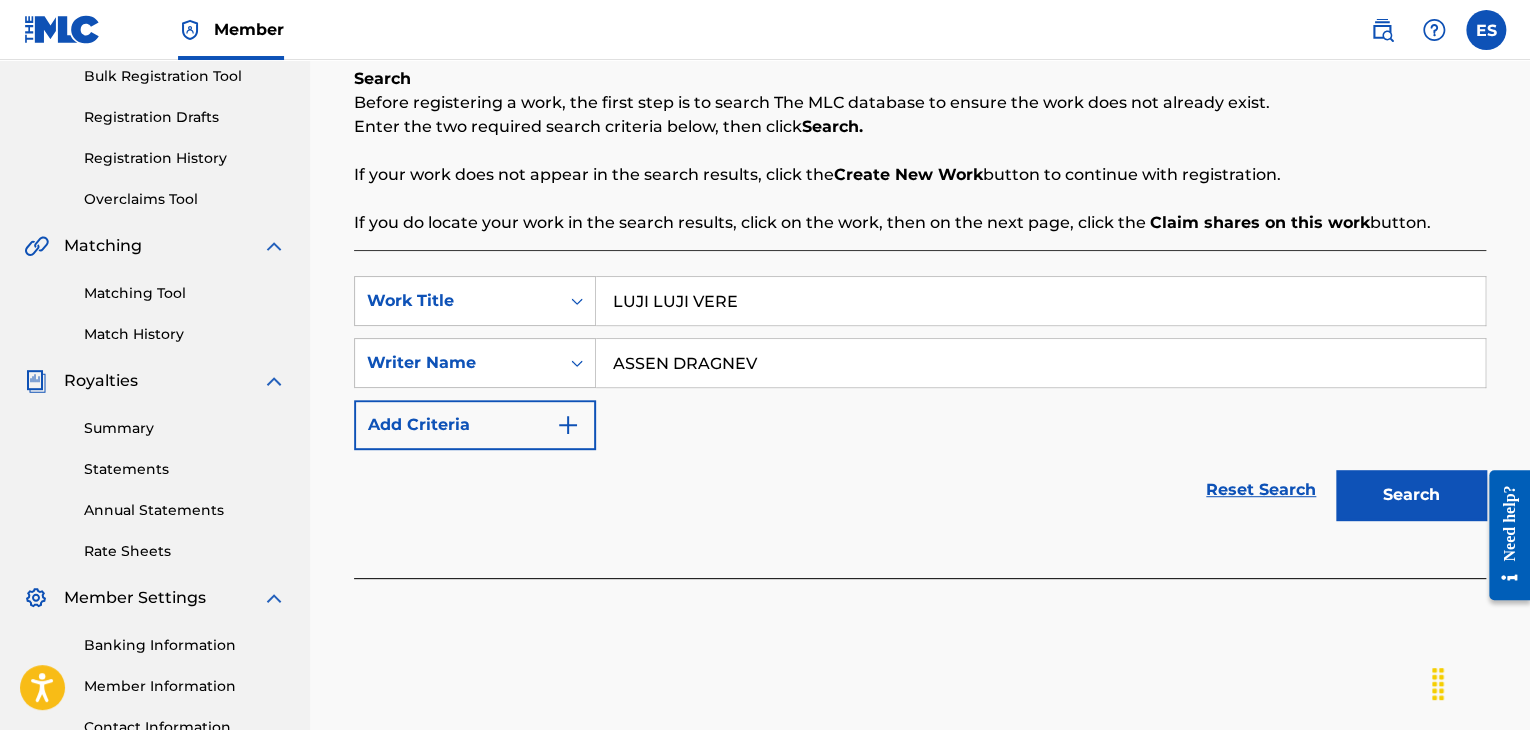 click on "Search" at bounding box center (1411, 495) 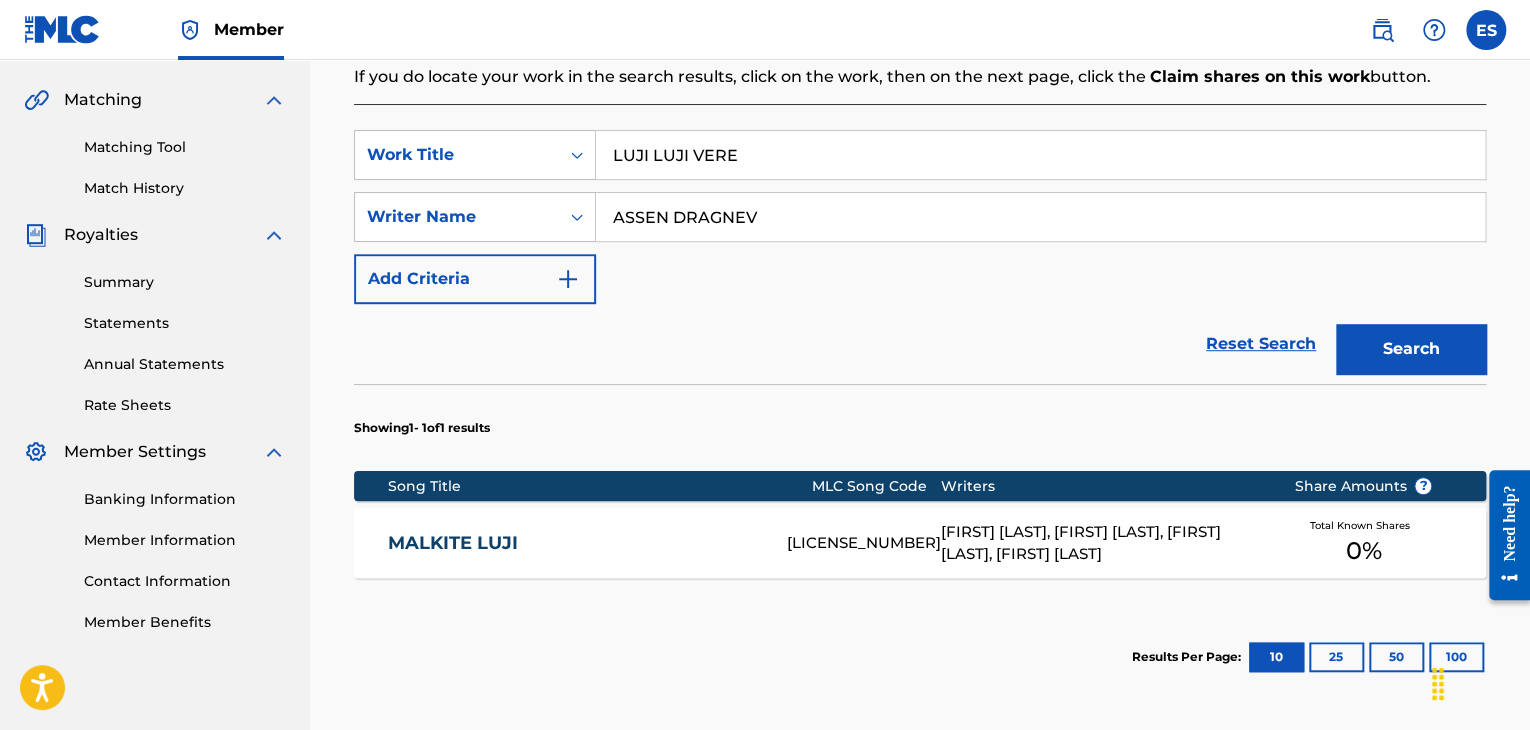 scroll, scrollTop: 600, scrollLeft: 0, axis: vertical 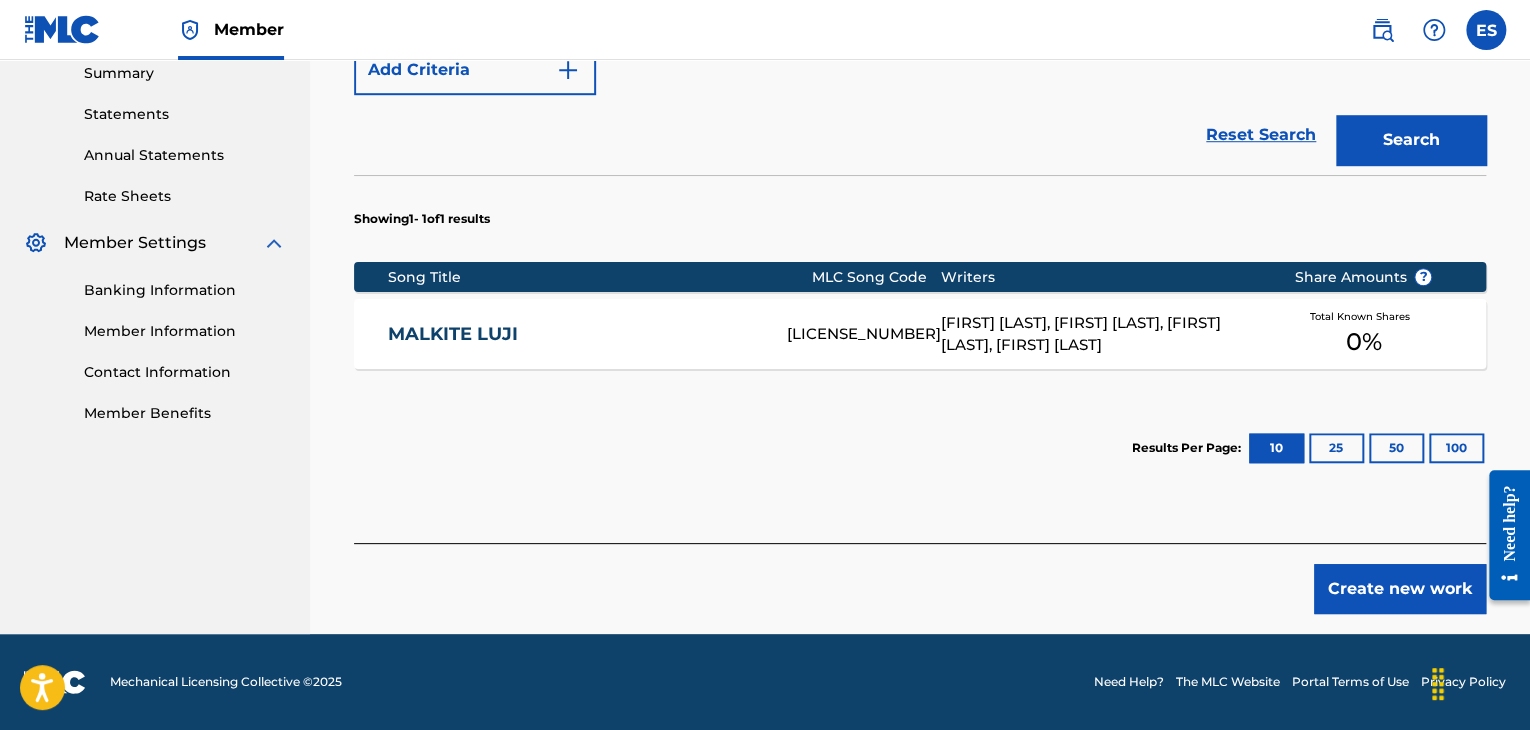 click on "Create new work" at bounding box center [1400, 589] 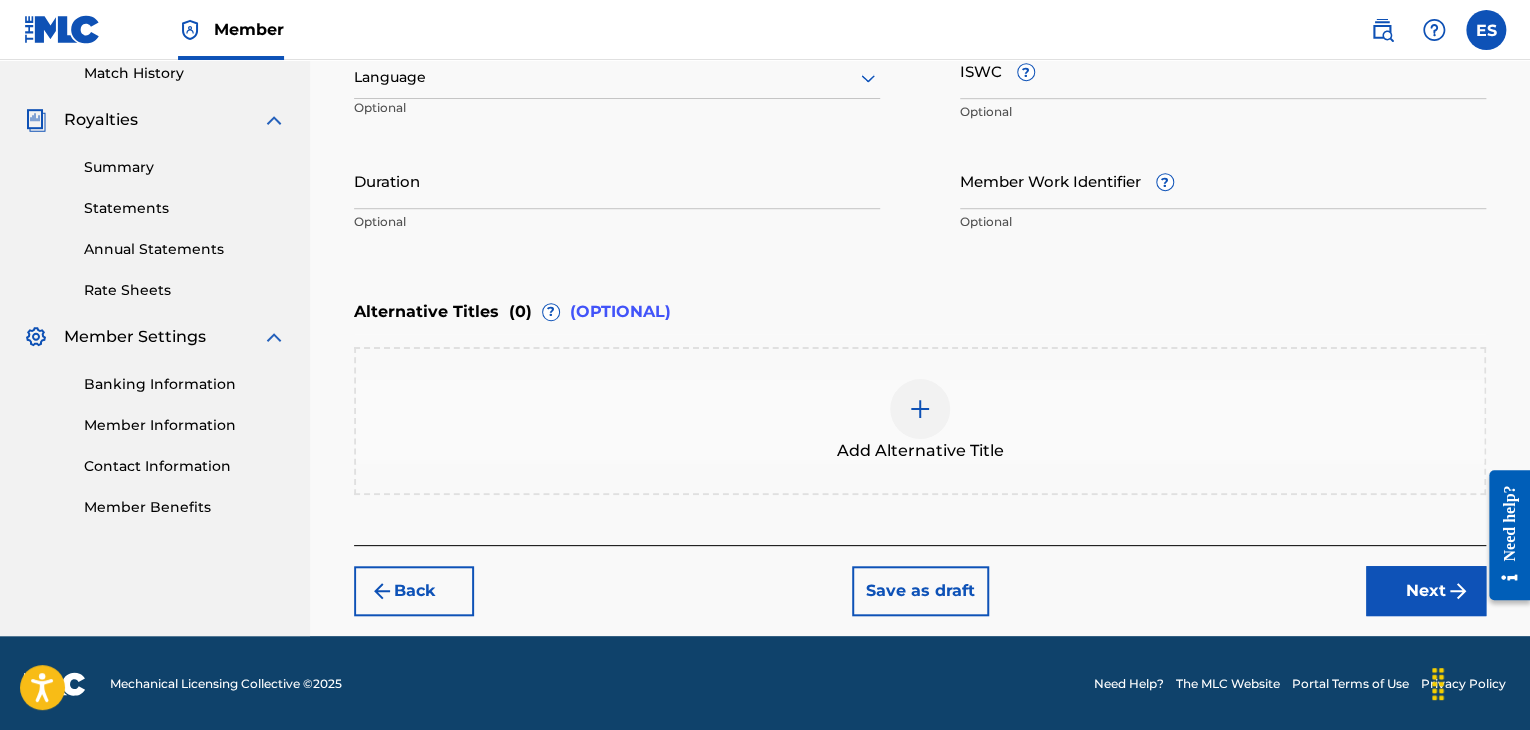 click at bounding box center [617, 77] 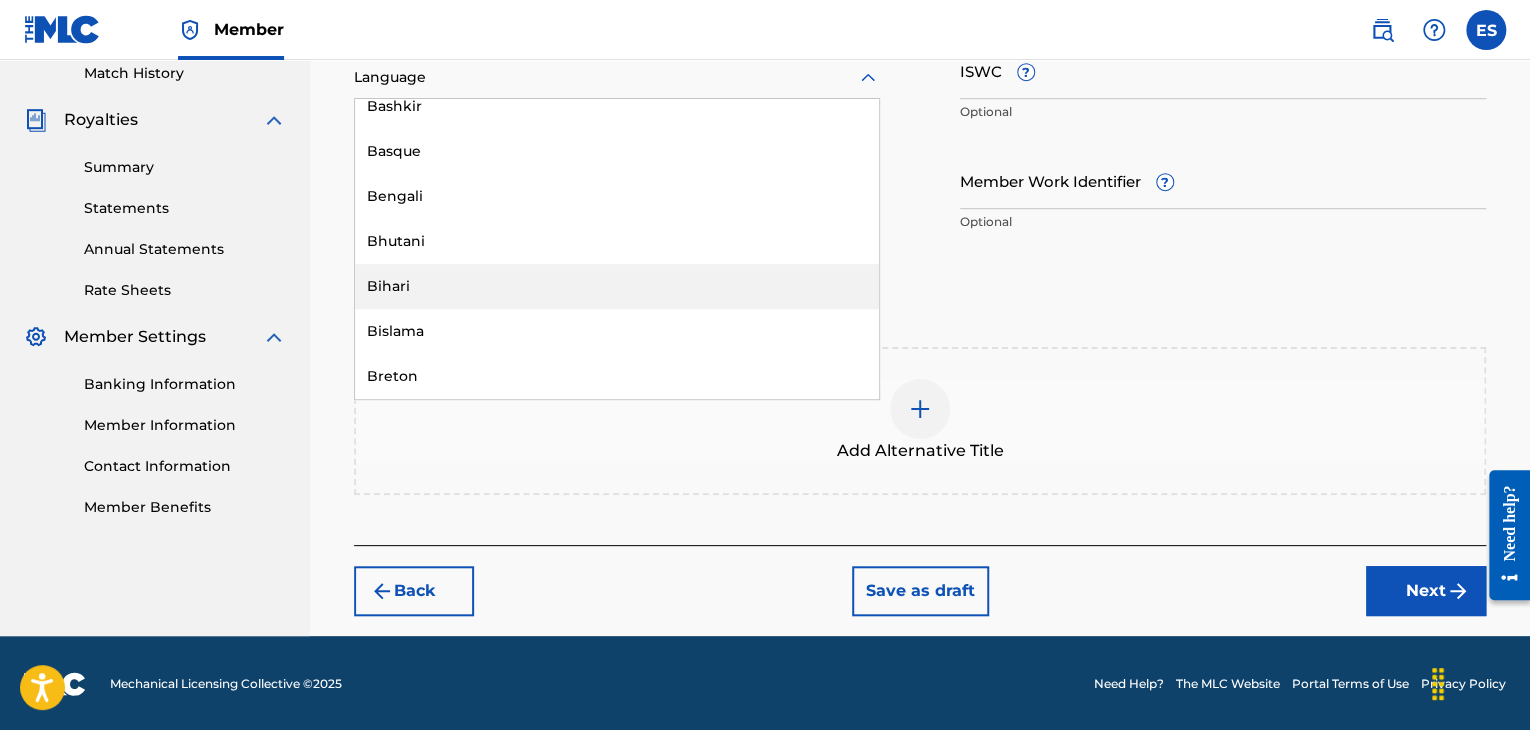 scroll, scrollTop: 800, scrollLeft: 0, axis: vertical 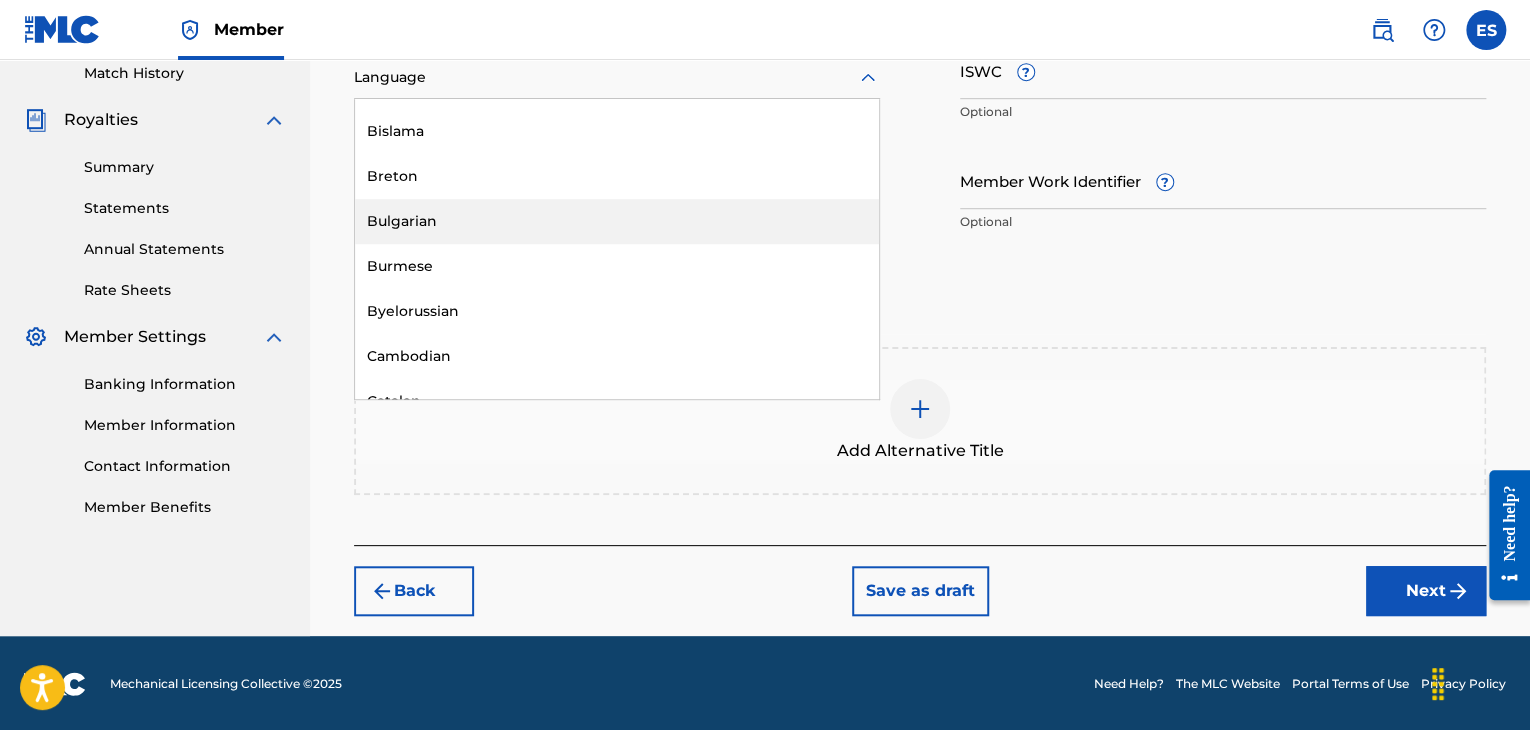 click on "Bulgarian" at bounding box center (617, 221) 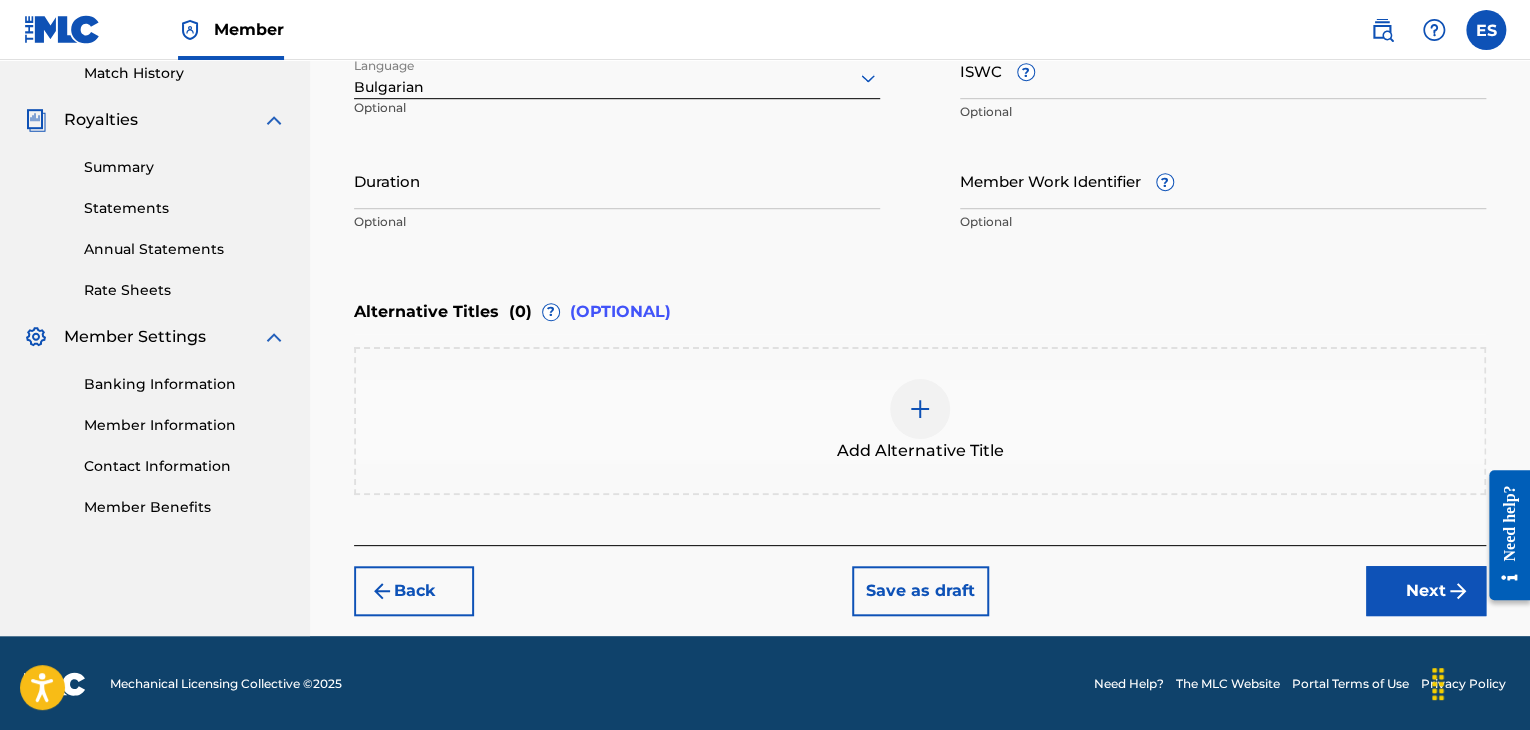 click on "ISWC   ?" at bounding box center [1223, 70] 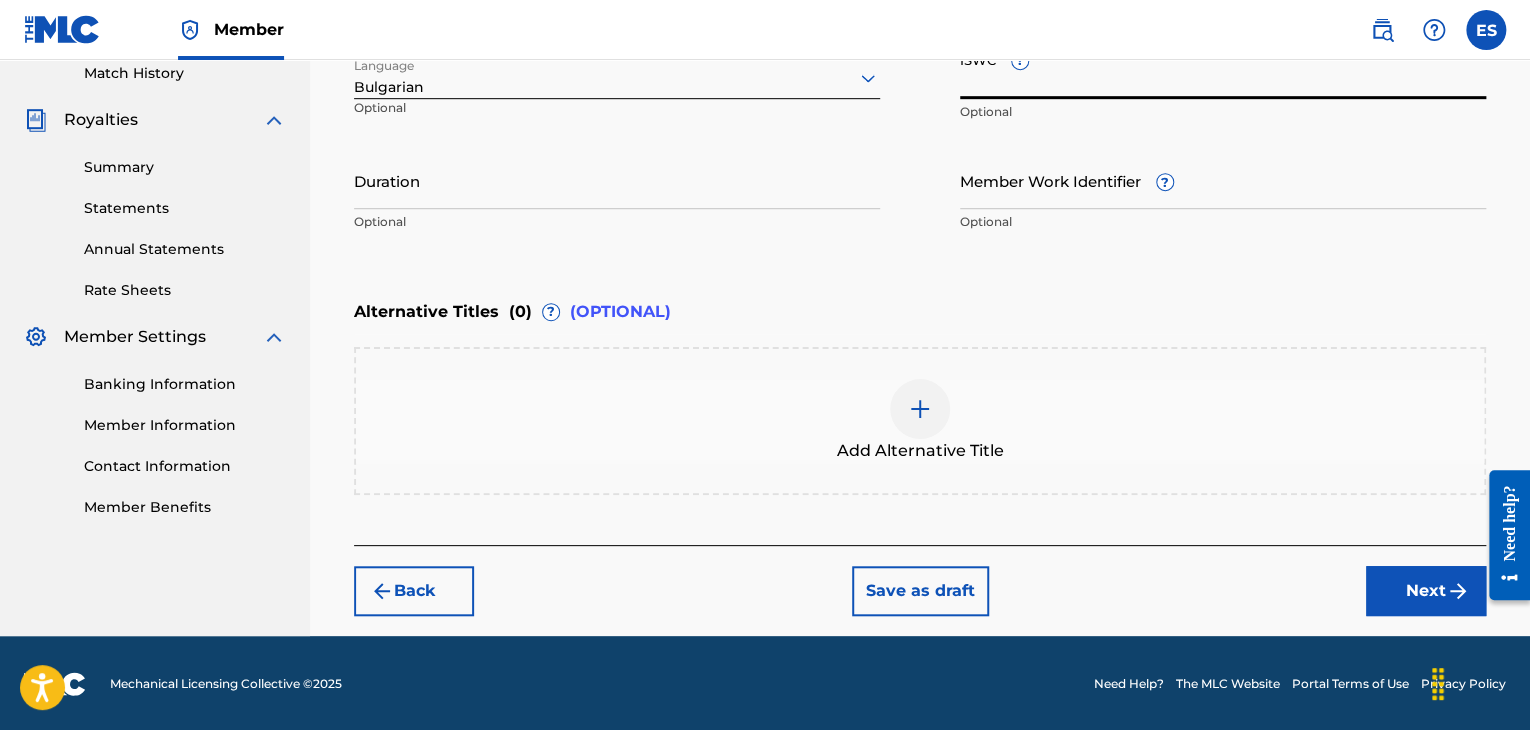 paste on "[LICENSE_NUMBER]" 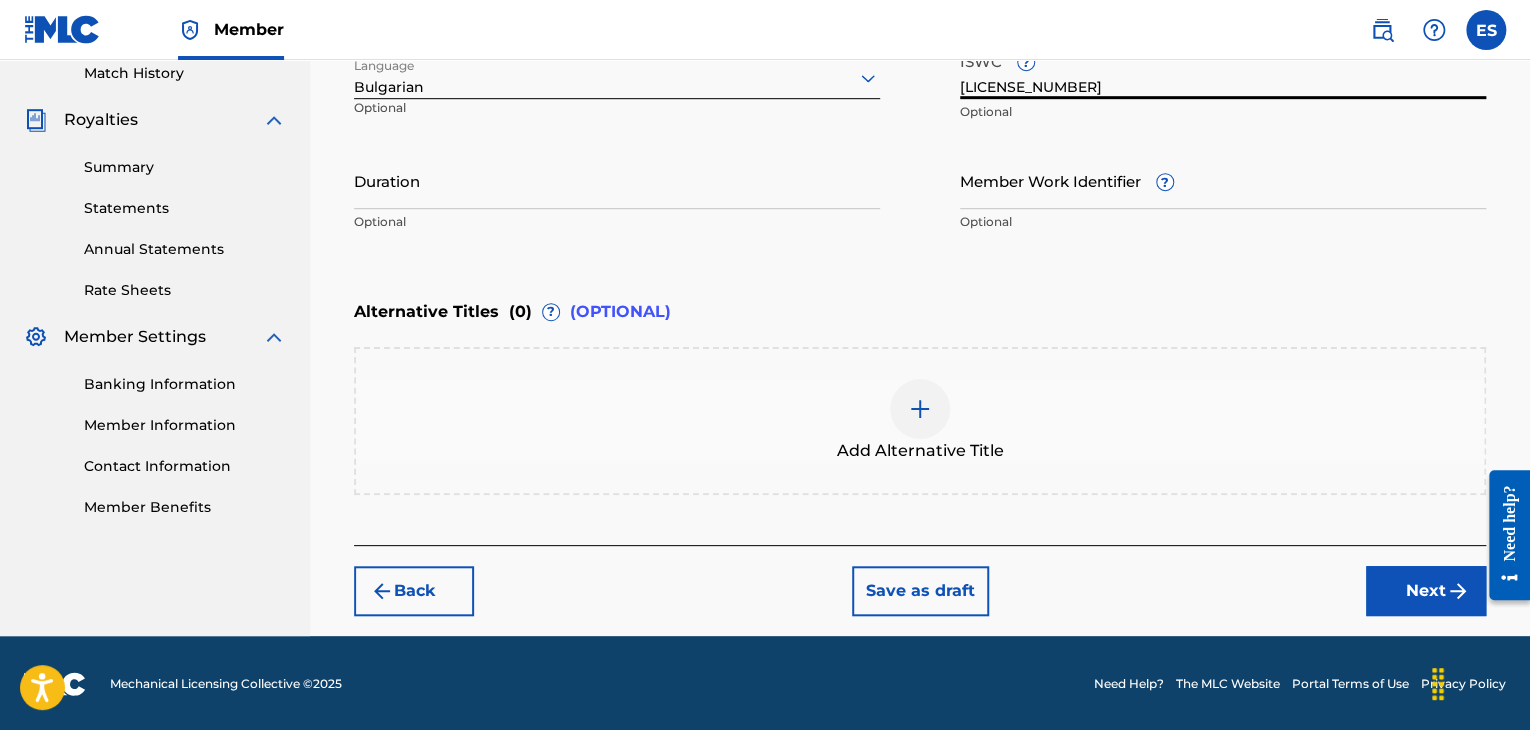 type on "[LICENSE_NUMBER]" 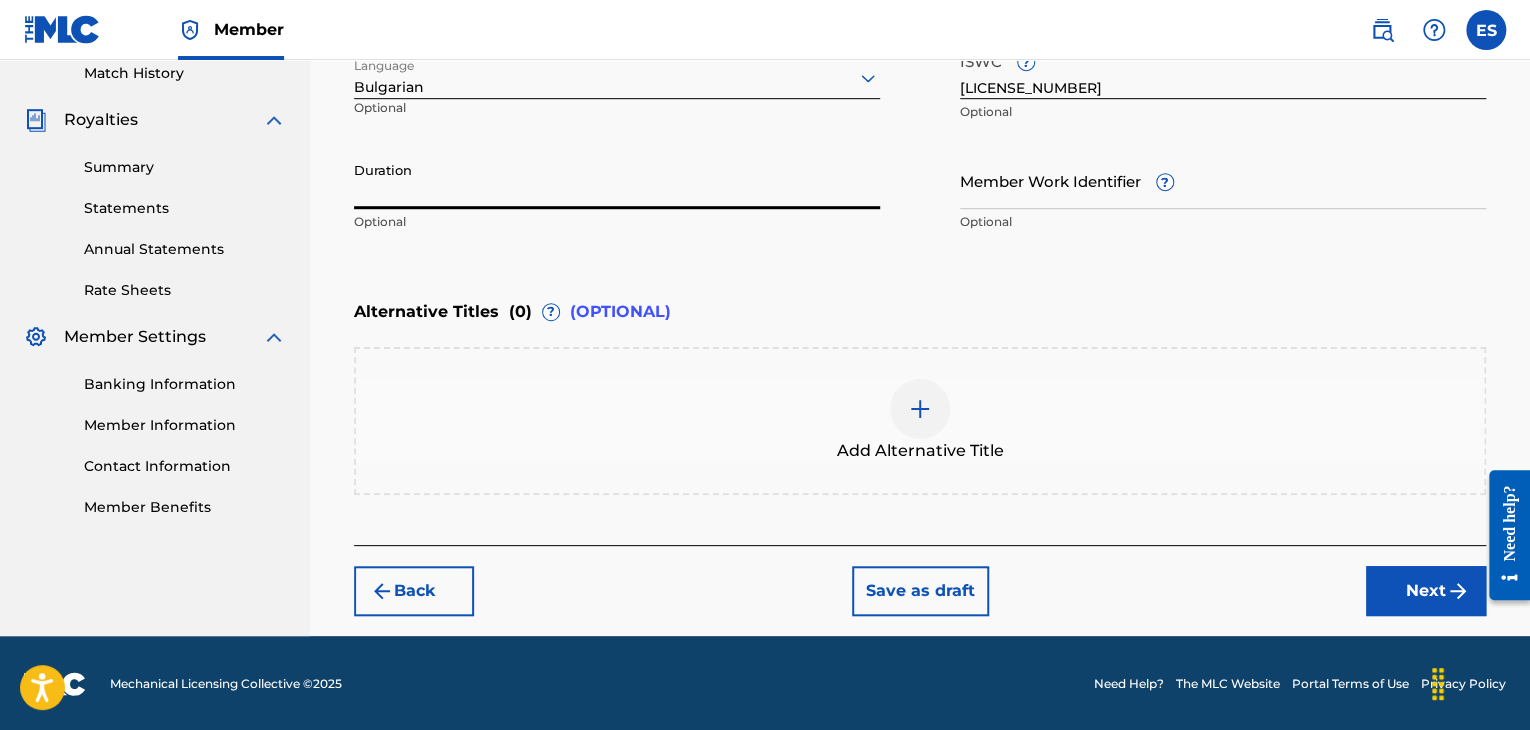 click on "Duration" at bounding box center [617, 180] 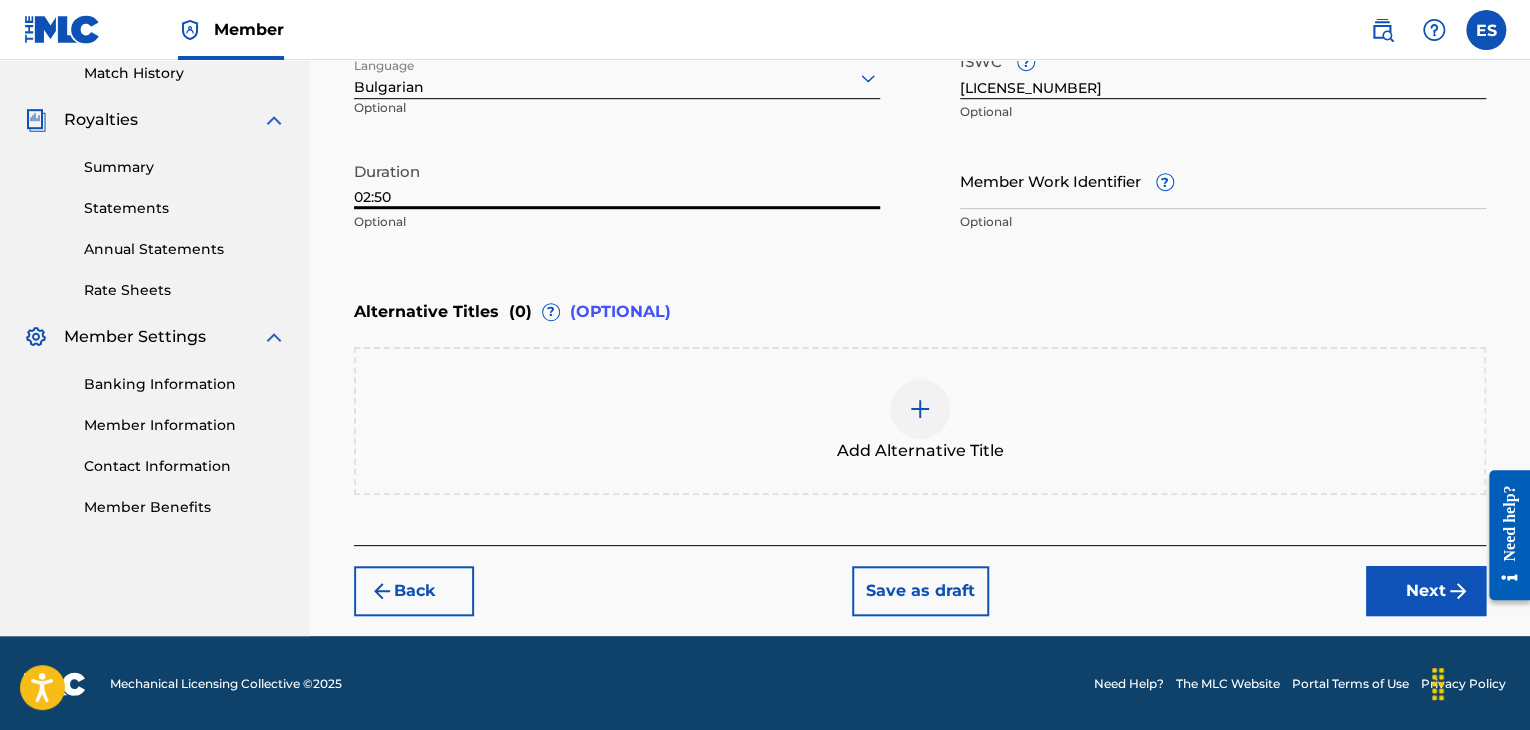 scroll, scrollTop: 261, scrollLeft: 0, axis: vertical 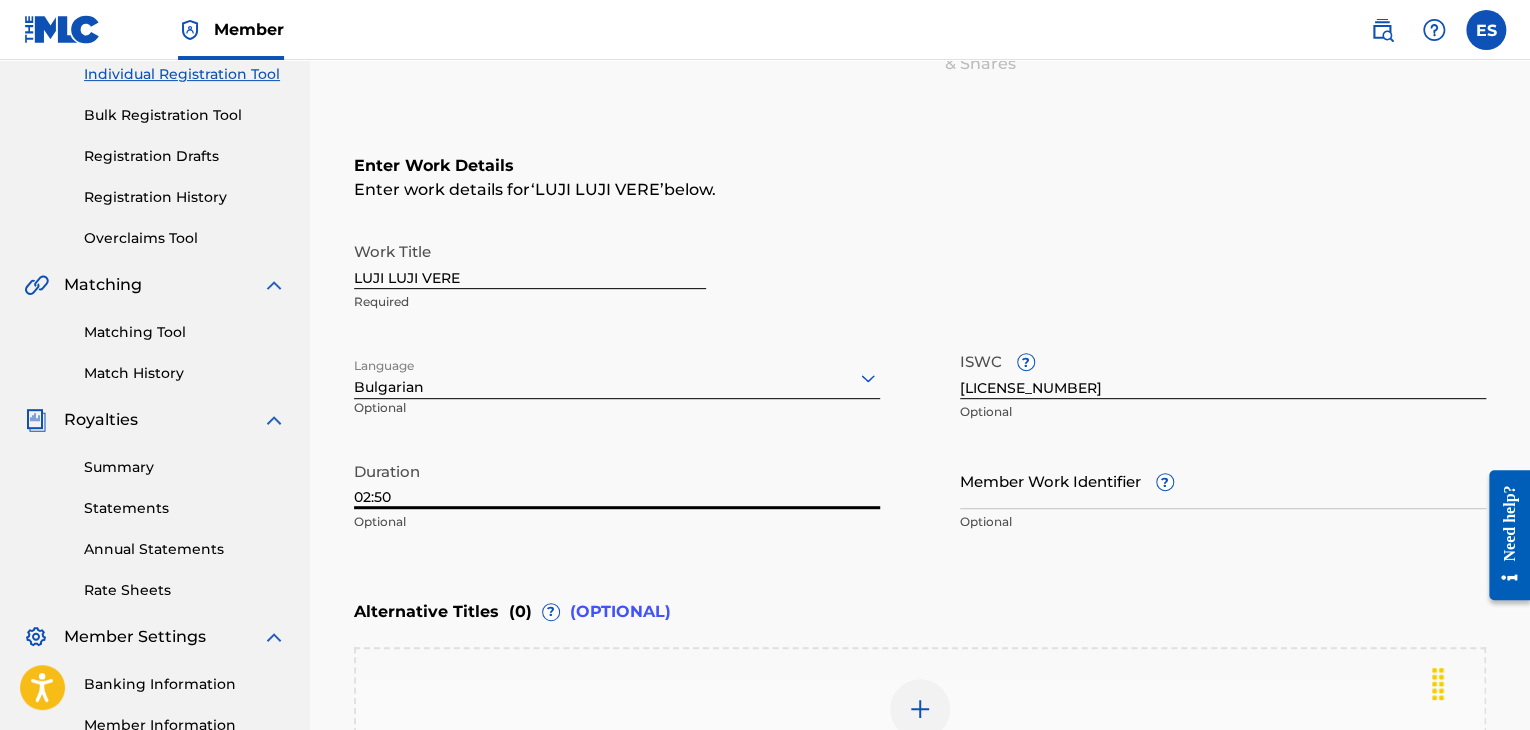 type on "02:50" 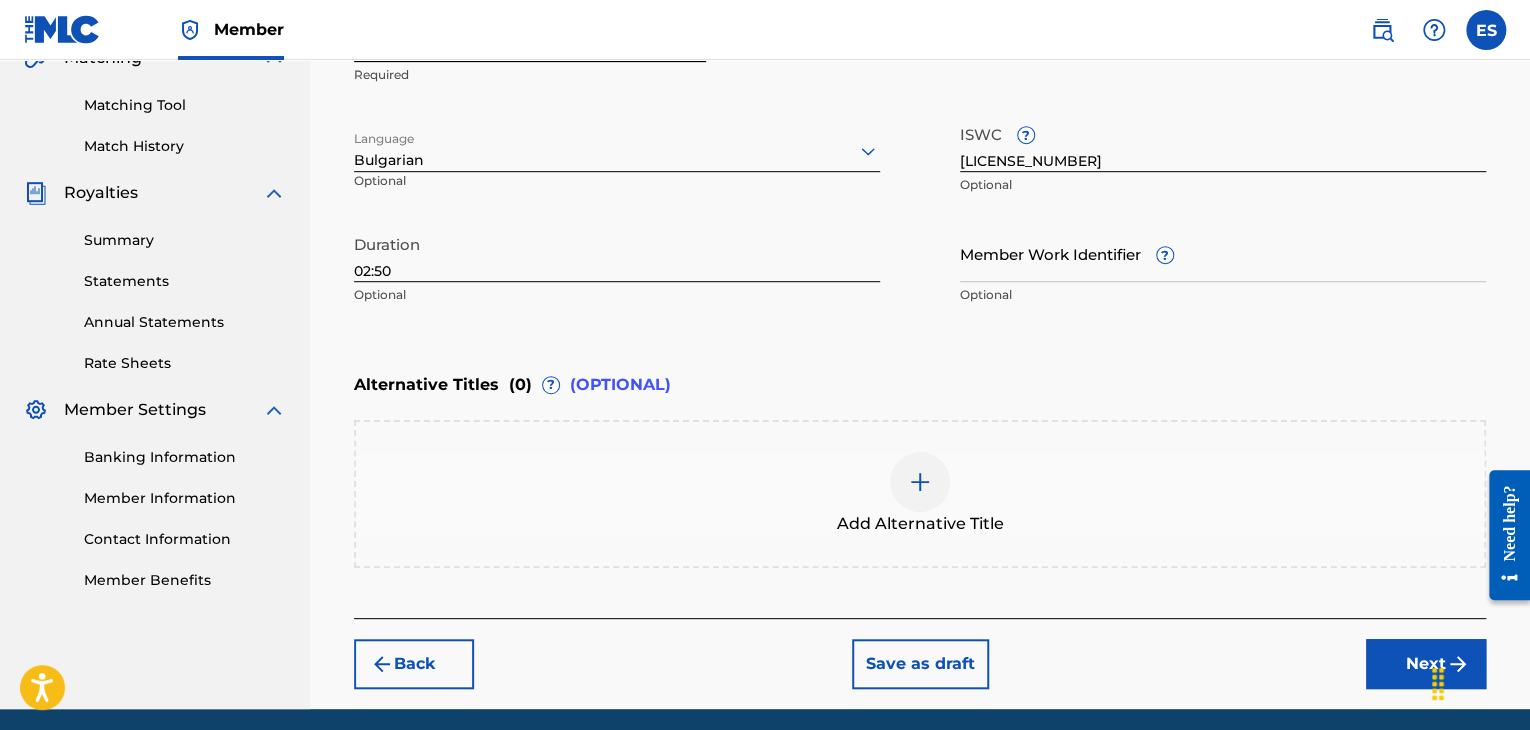 scroll, scrollTop: 561, scrollLeft: 0, axis: vertical 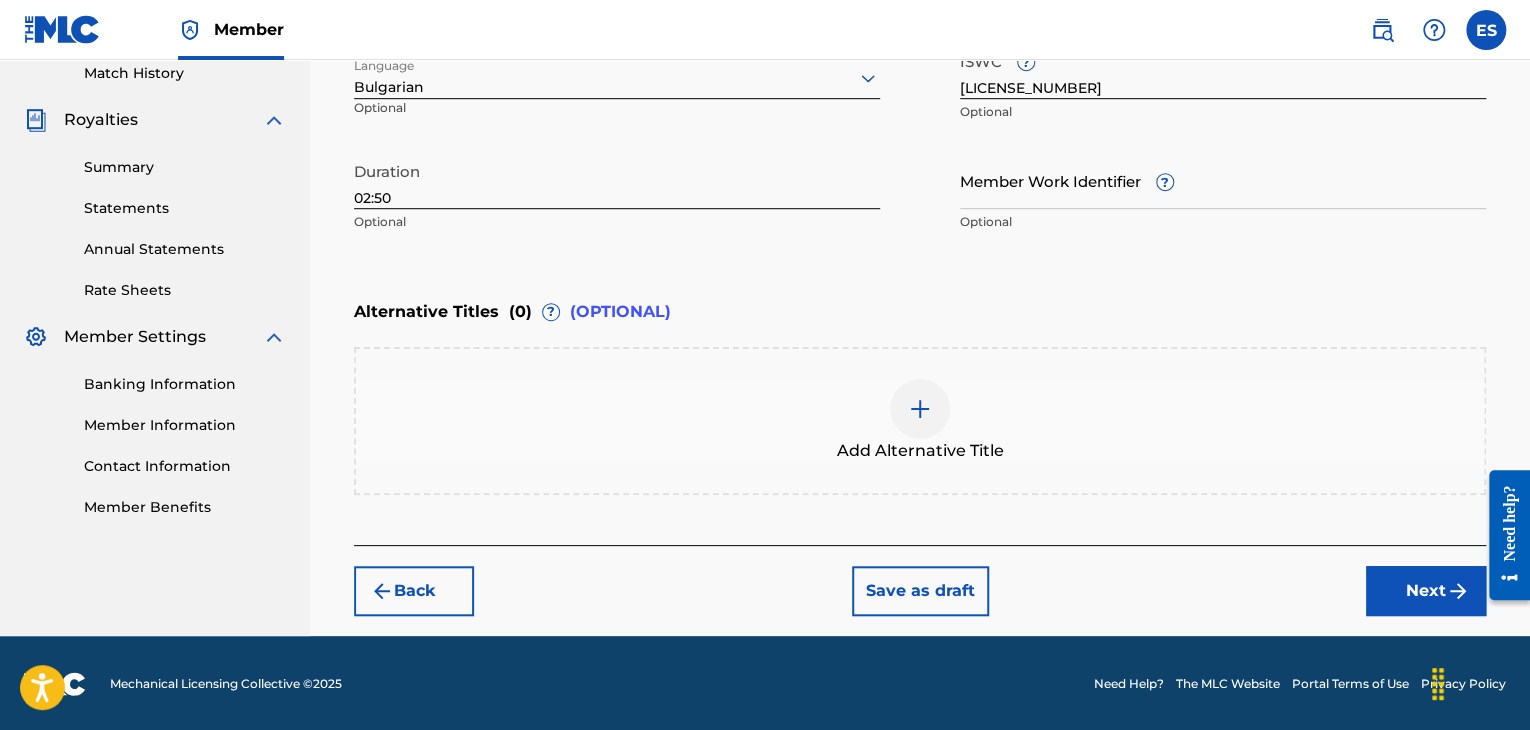 type on "LUJI LUJI VERE" 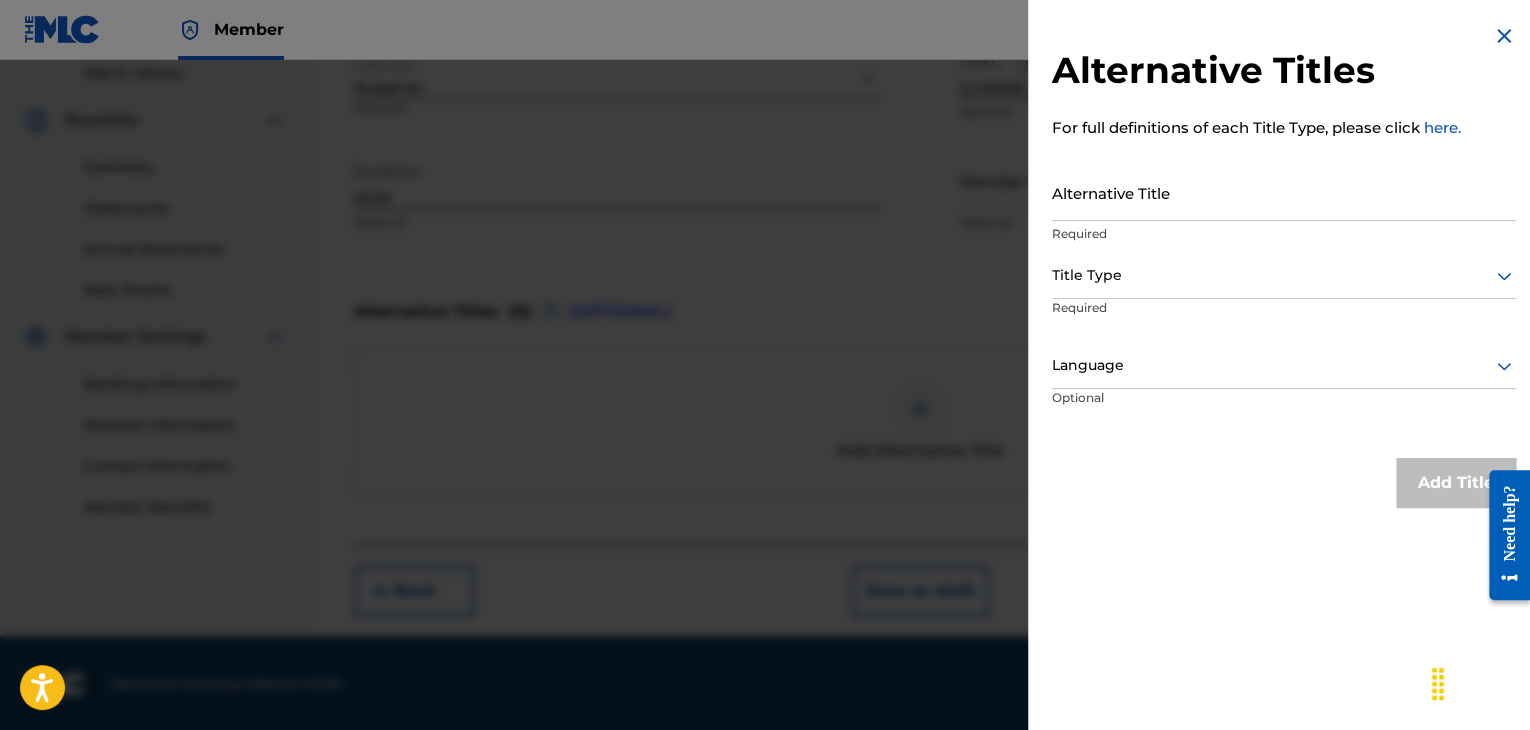 click on "Alternative Title" at bounding box center [1284, 192] 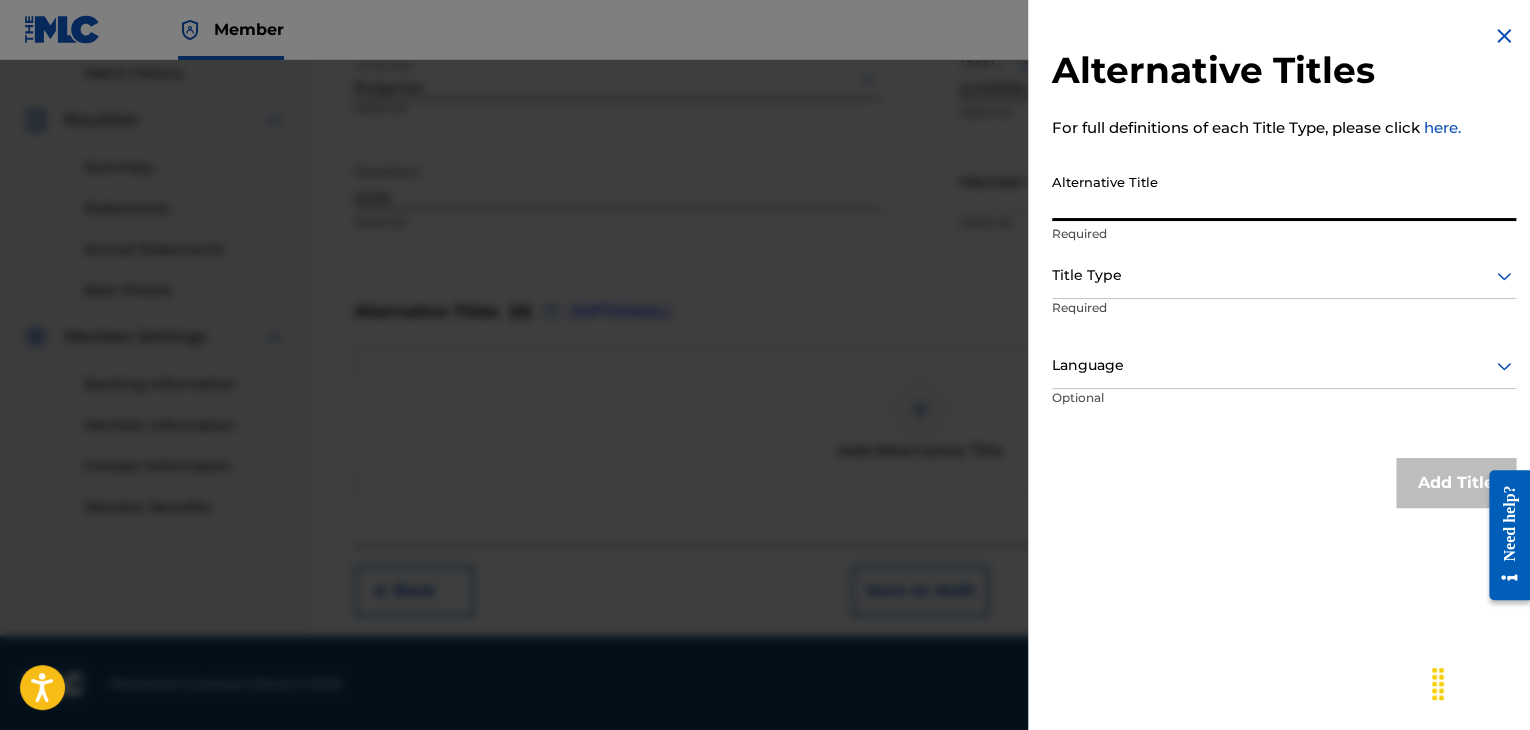 paste on "LYOZHII LYOZHII VERE" 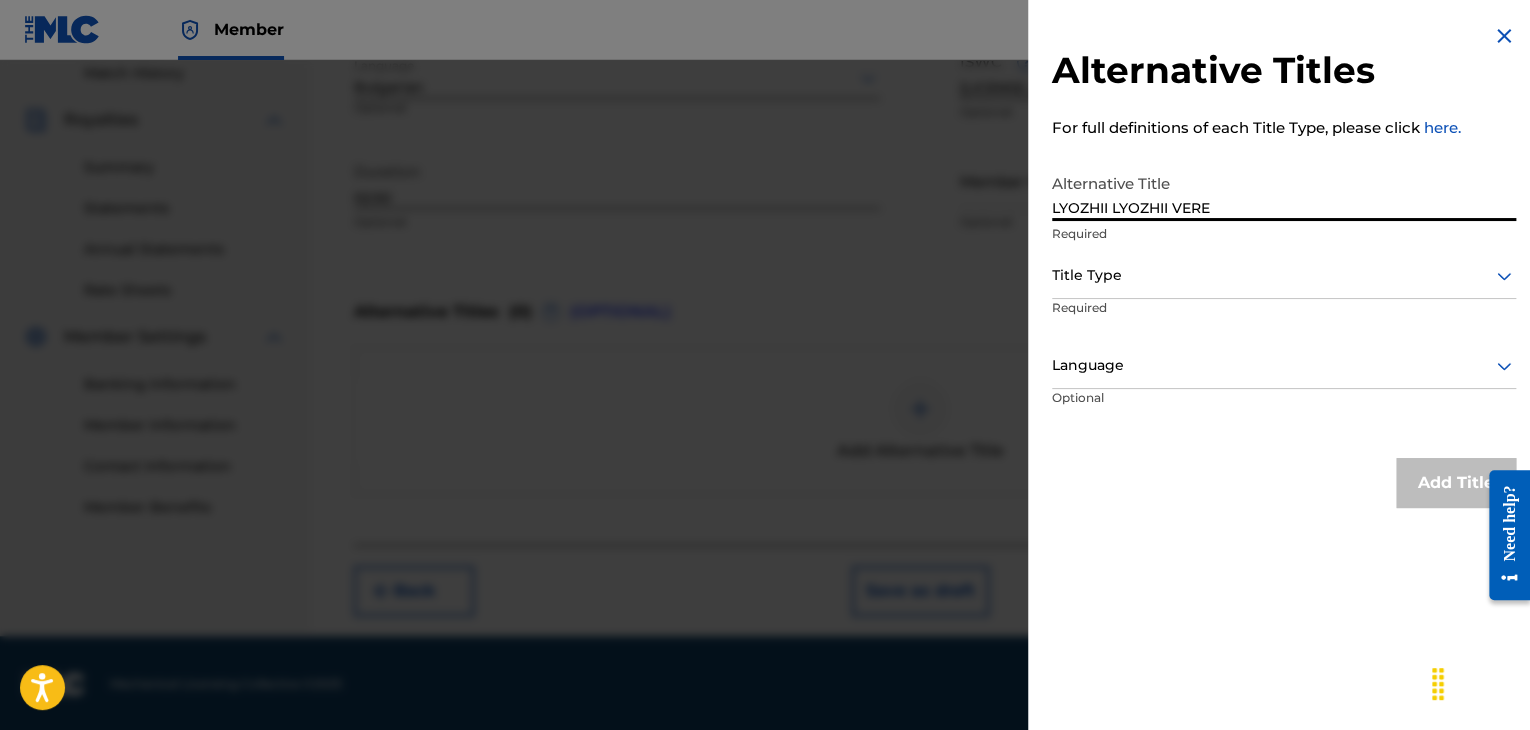 type on "LYOZHII LYOZHII VERE" 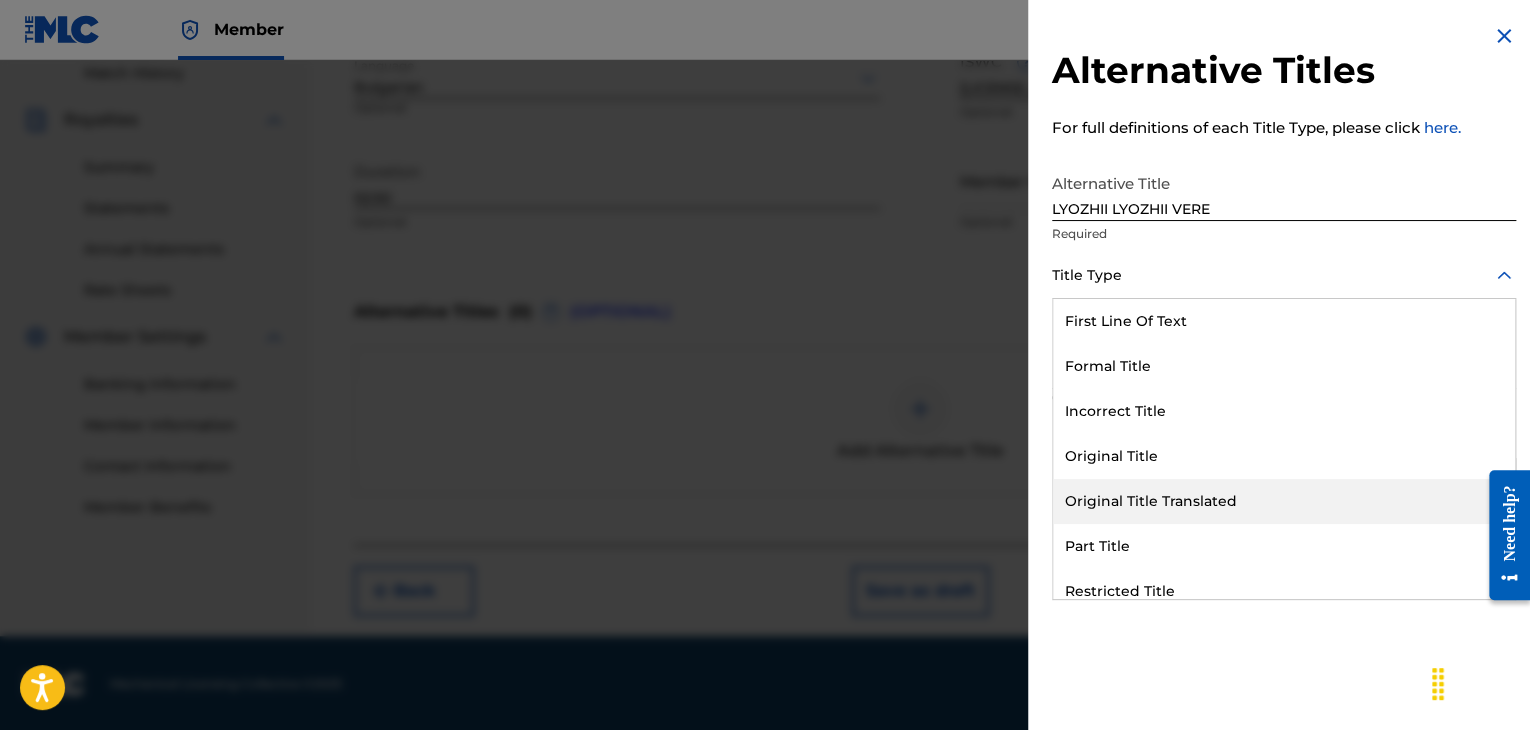 click on "Original Title Translated" at bounding box center (1284, 501) 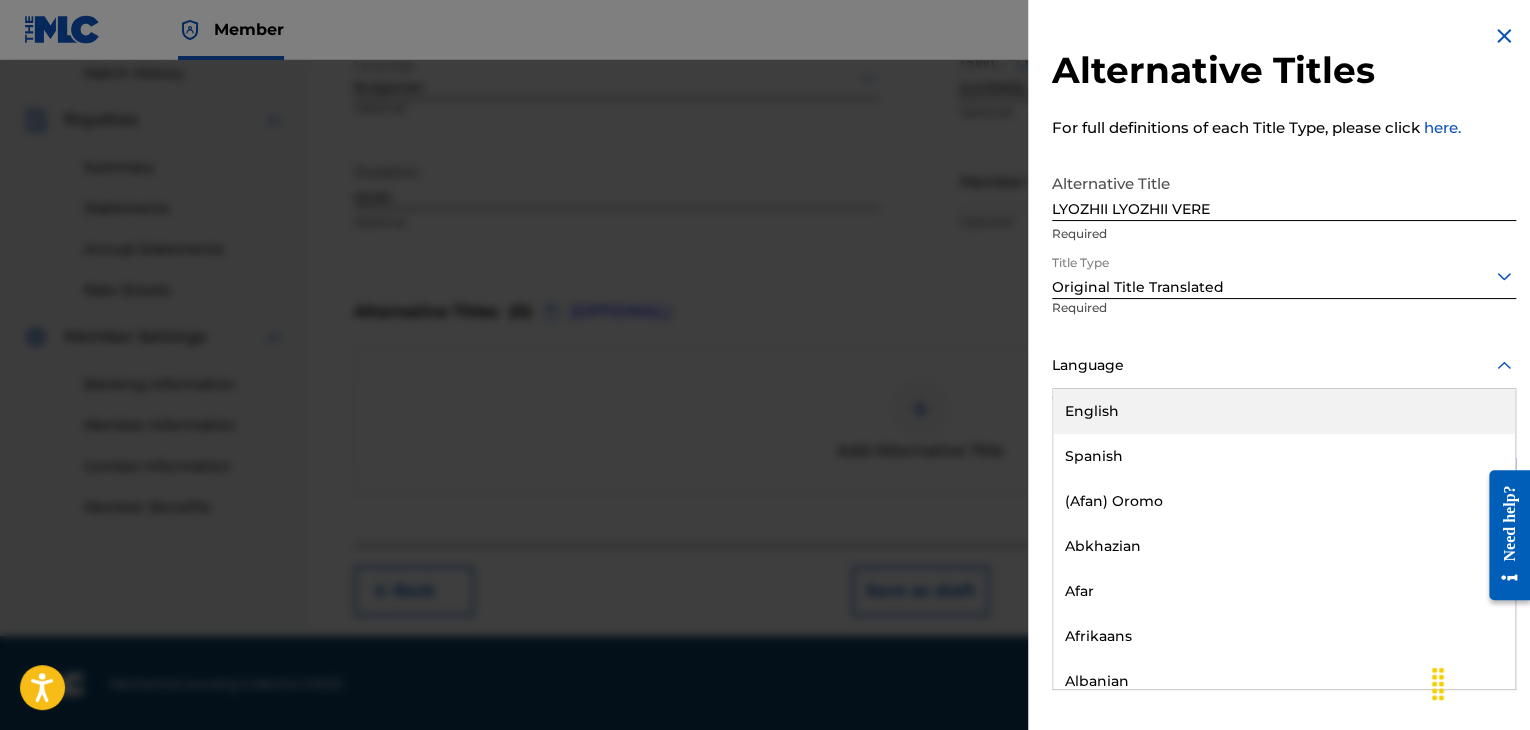 click at bounding box center (1284, 365) 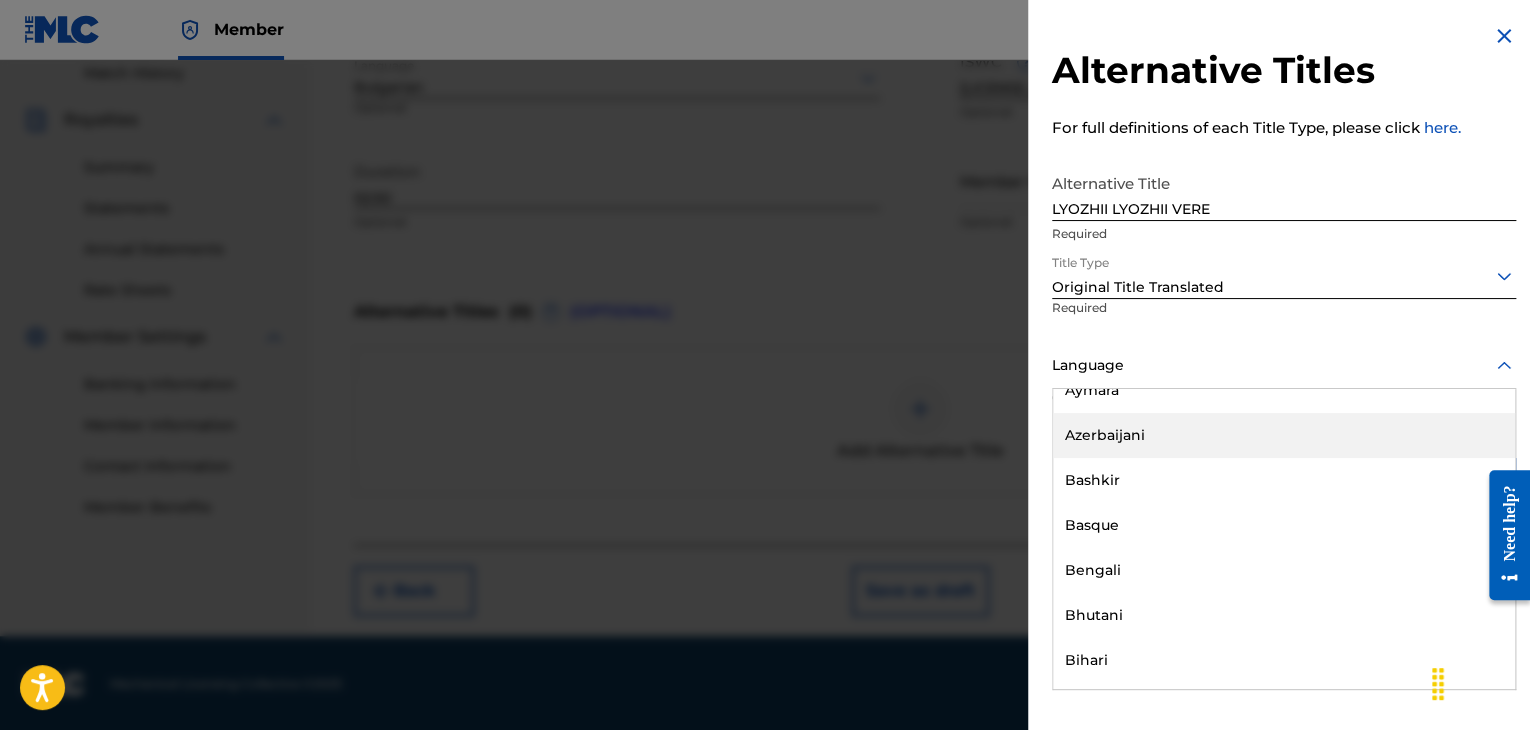 scroll, scrollTop: 800, scrollLeft: 0, axis: vertical 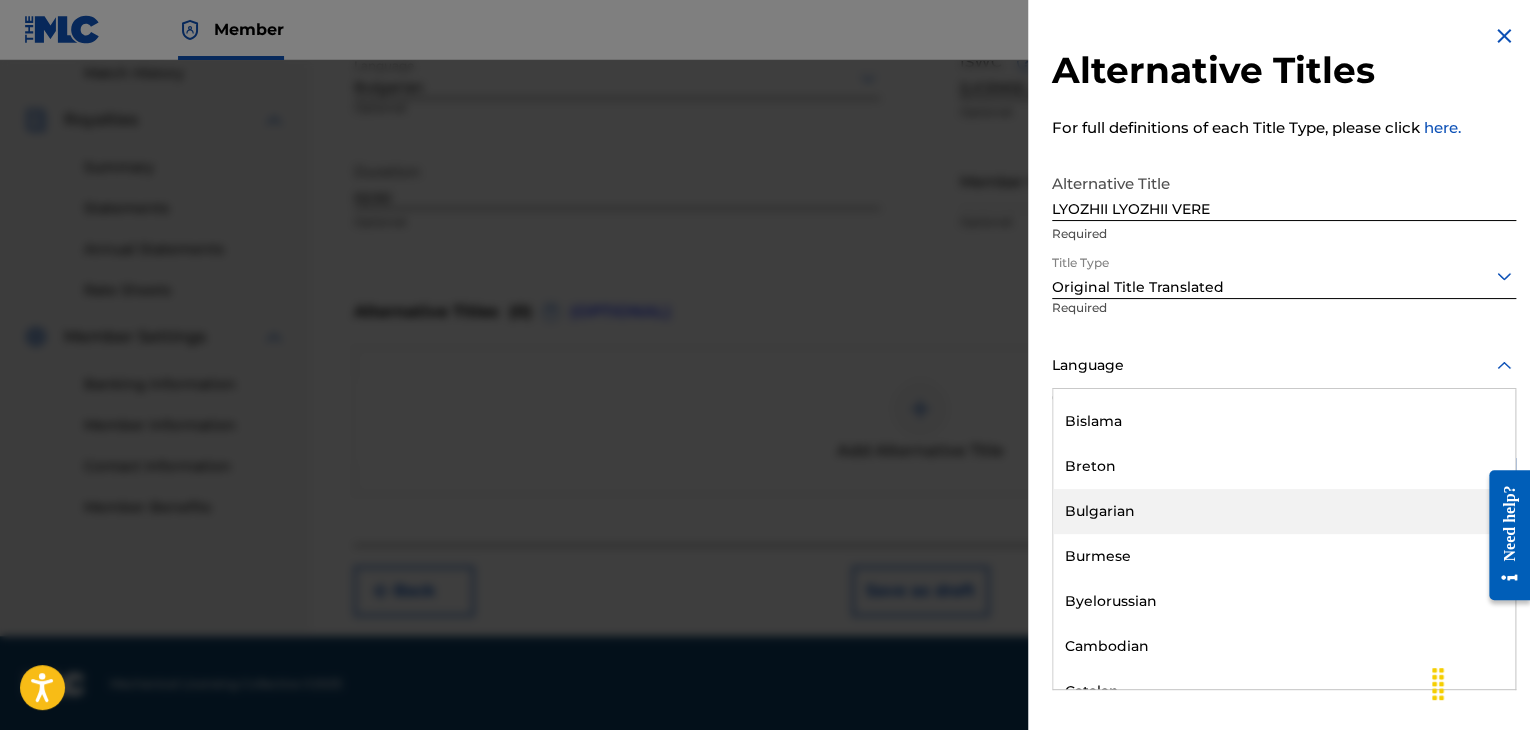 click on "Bulgarian" at bounding box center [1284, 511] 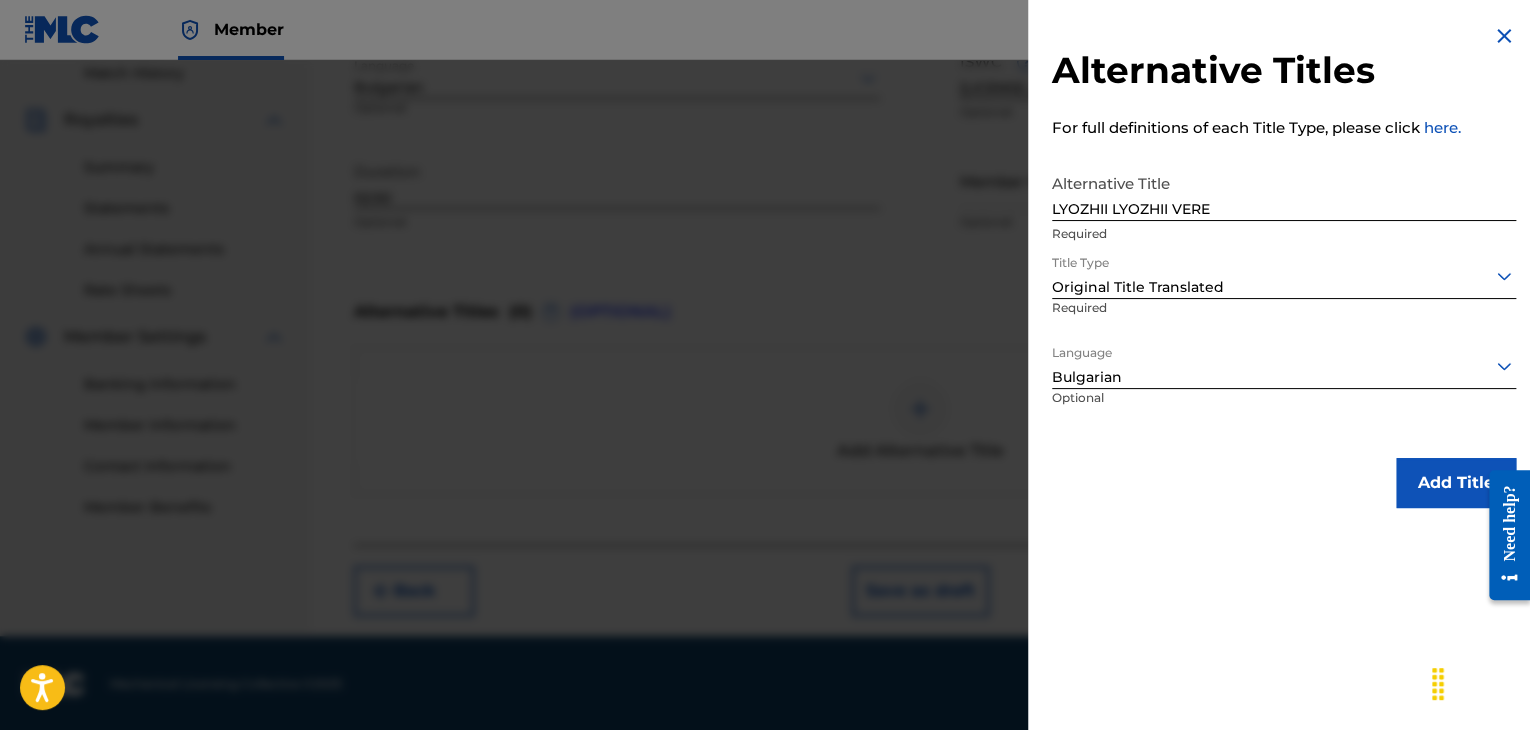 click on "Add Title" at bounding box center [1456, 483] 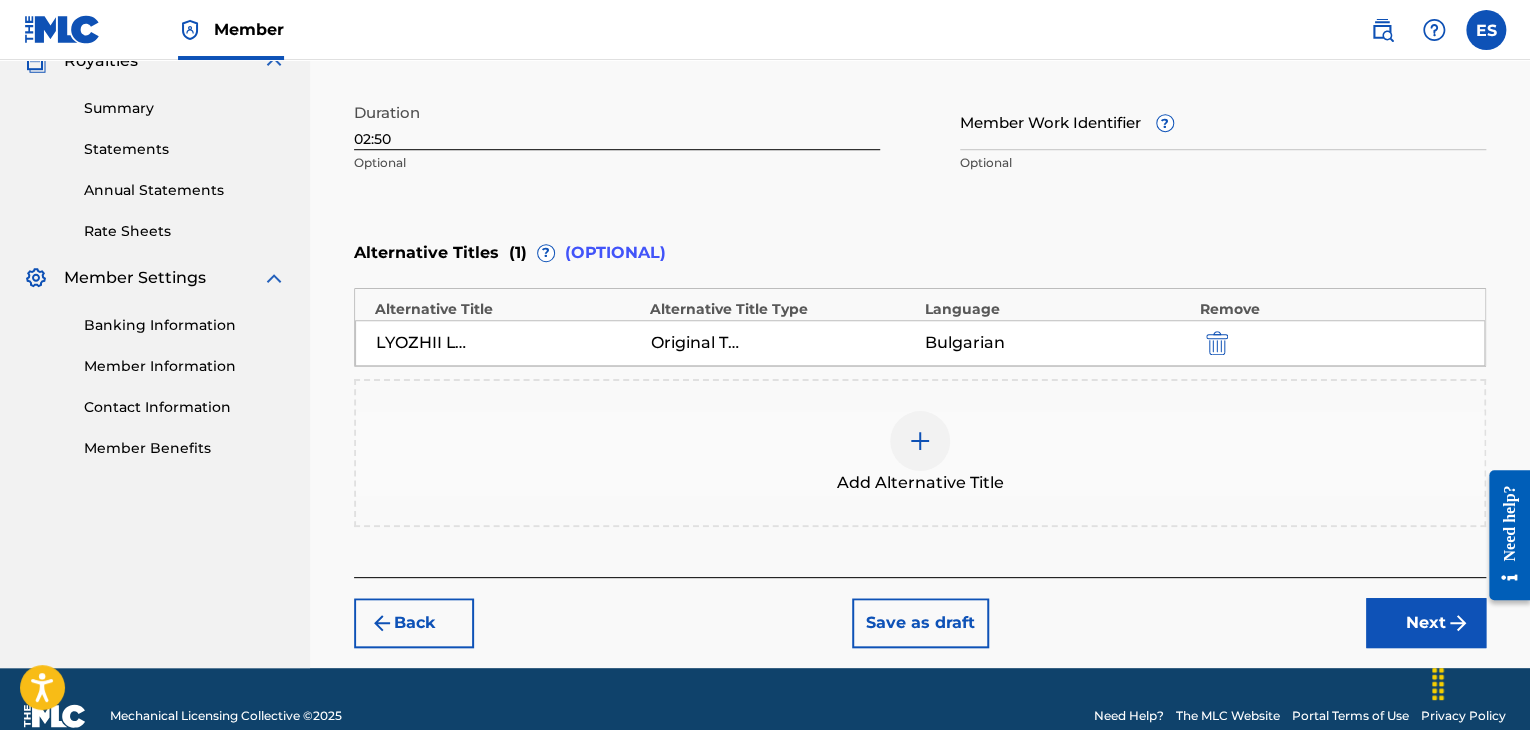 scroll, scrollTop: 652, scrollLeft: 0, axis: vertical 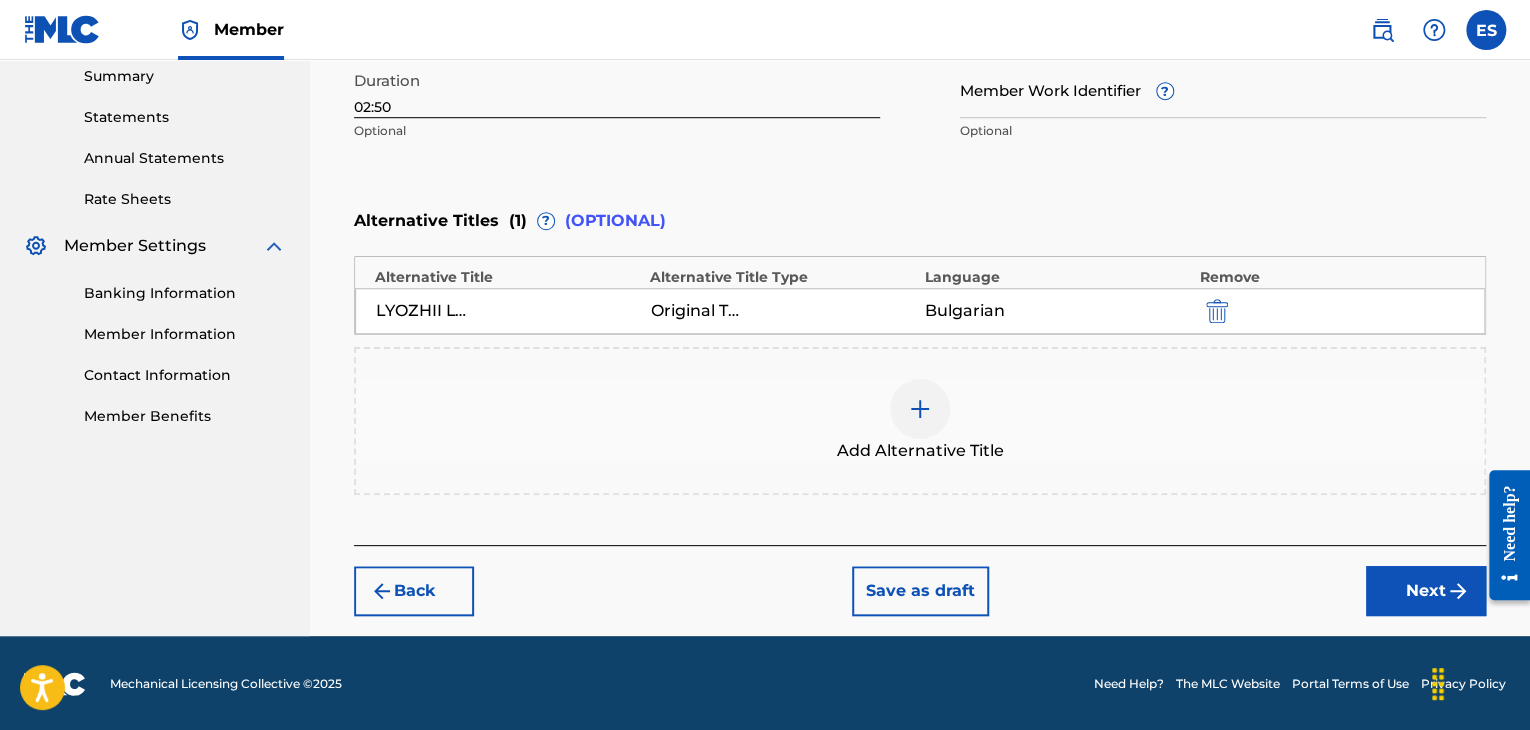 drag, startPoint x: 1416, startPoint y: 585, endPoint x: 1400, endPoint y: 581, distance: 16.492422 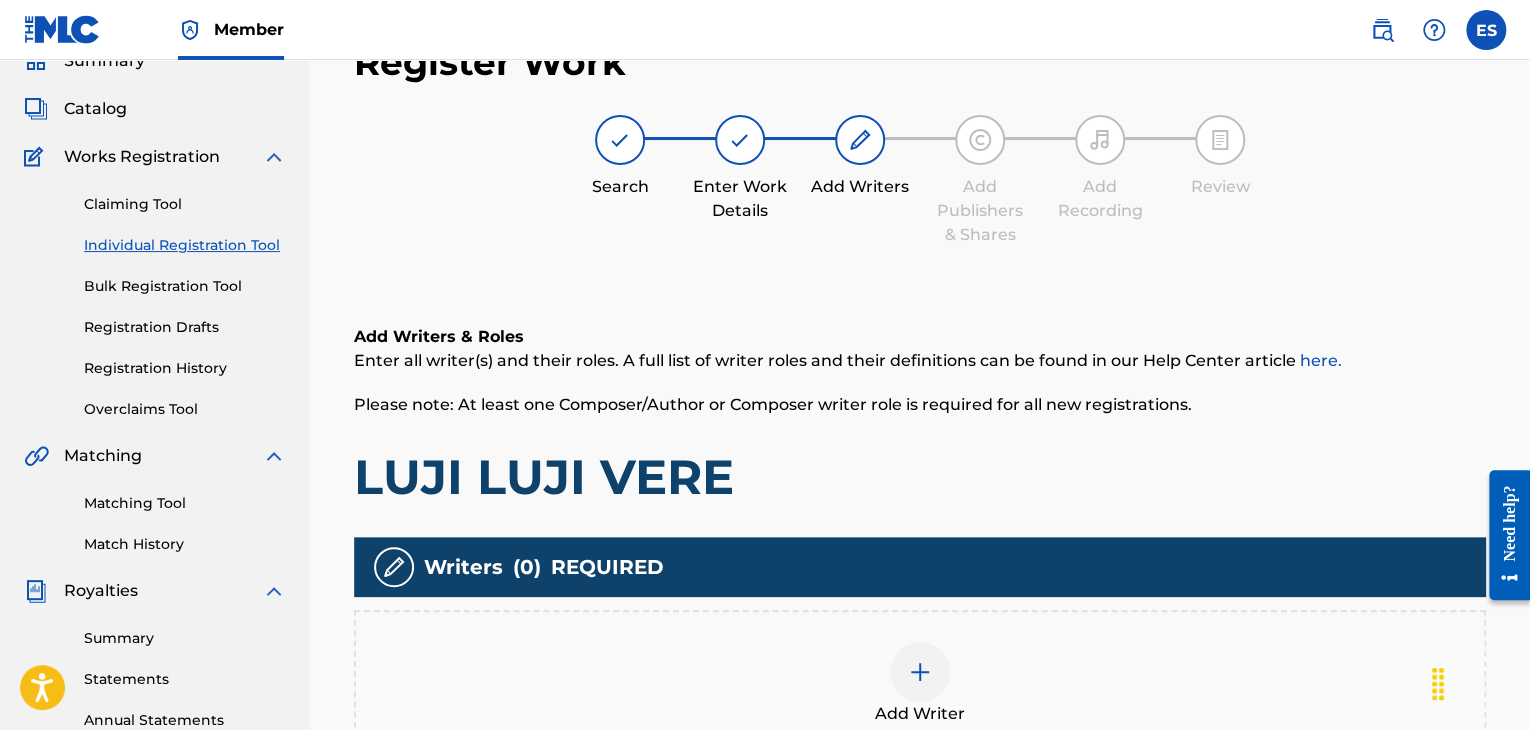 scroll, scrollTop: 390, scrollLeft: 0, axis: vertical 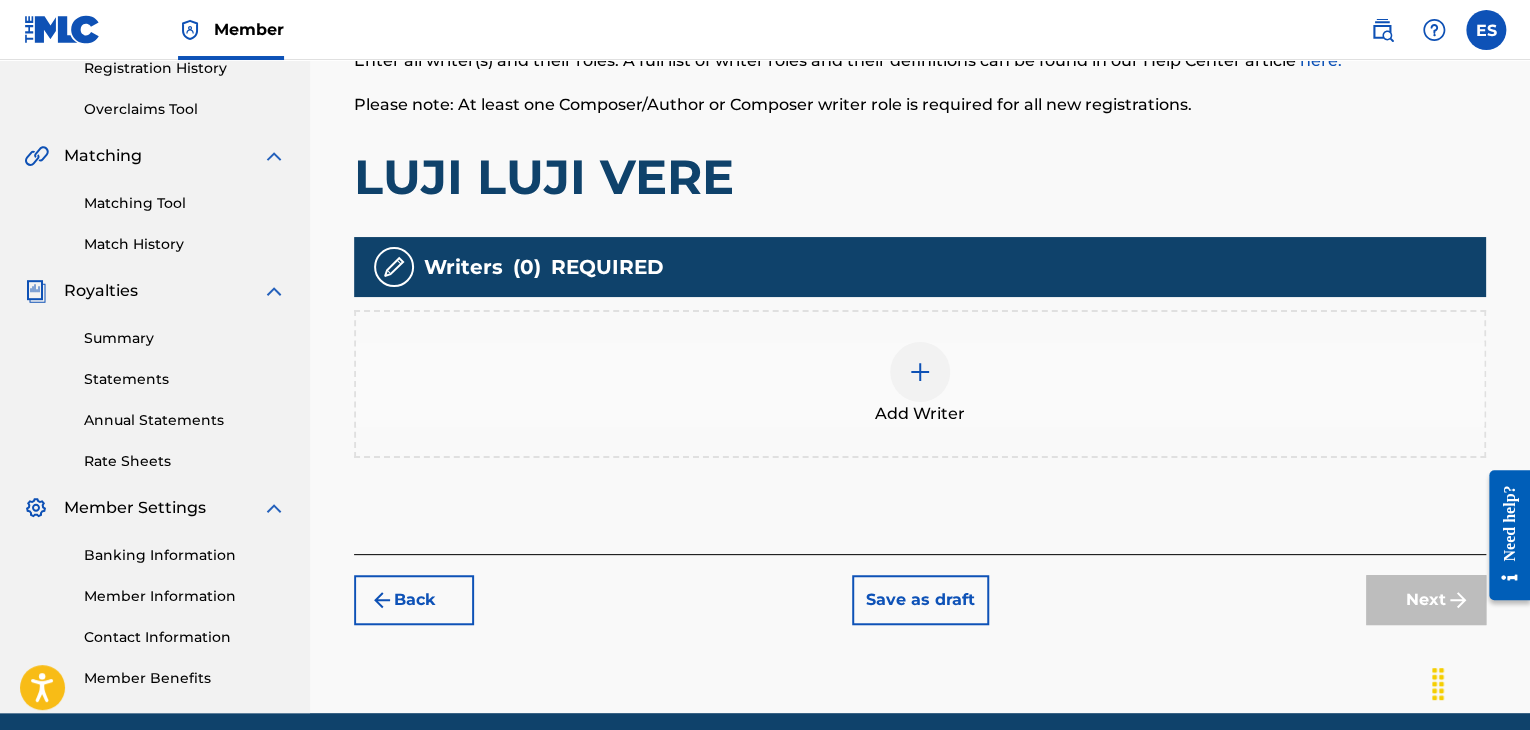 click at bounding box center [920, 372] 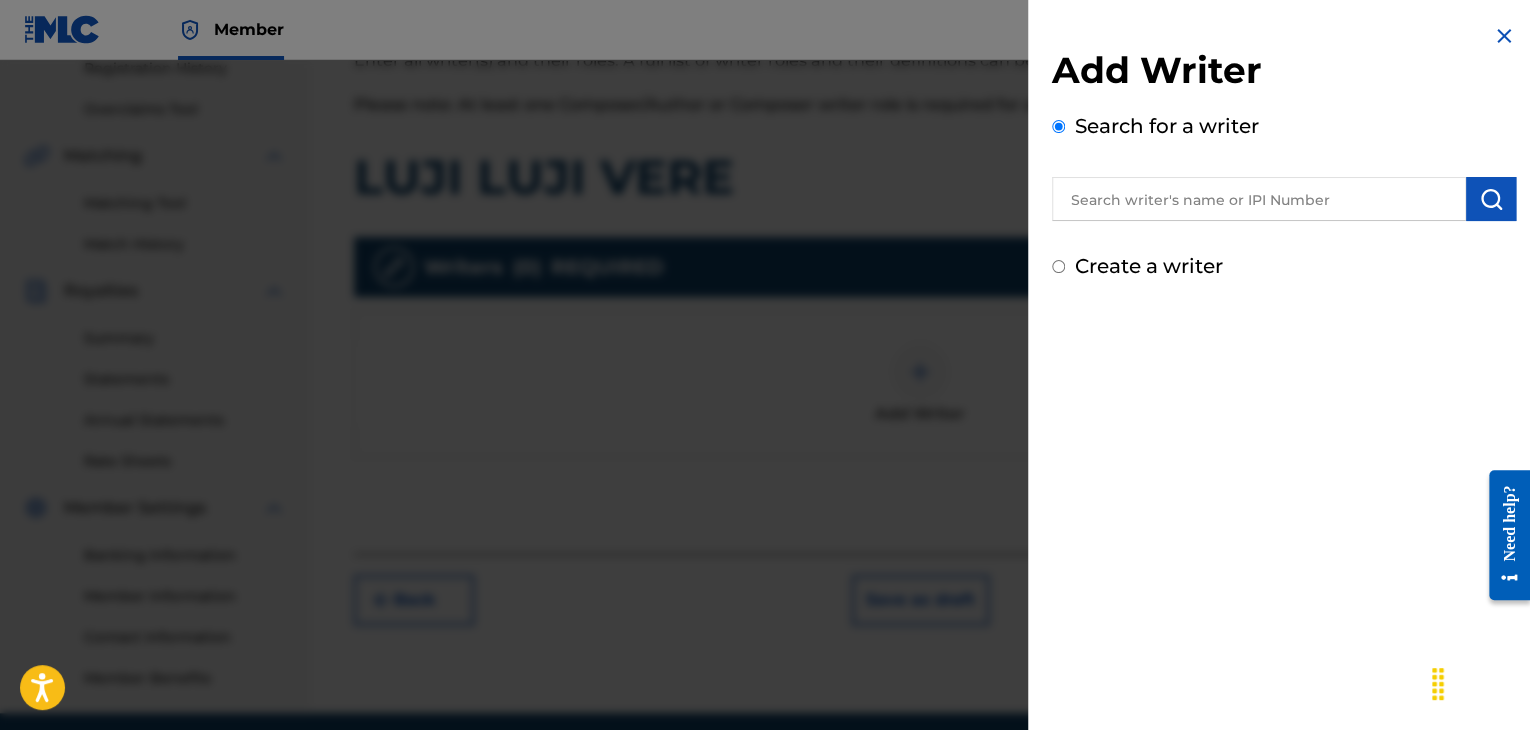 click at bounding box center [1259, 199] 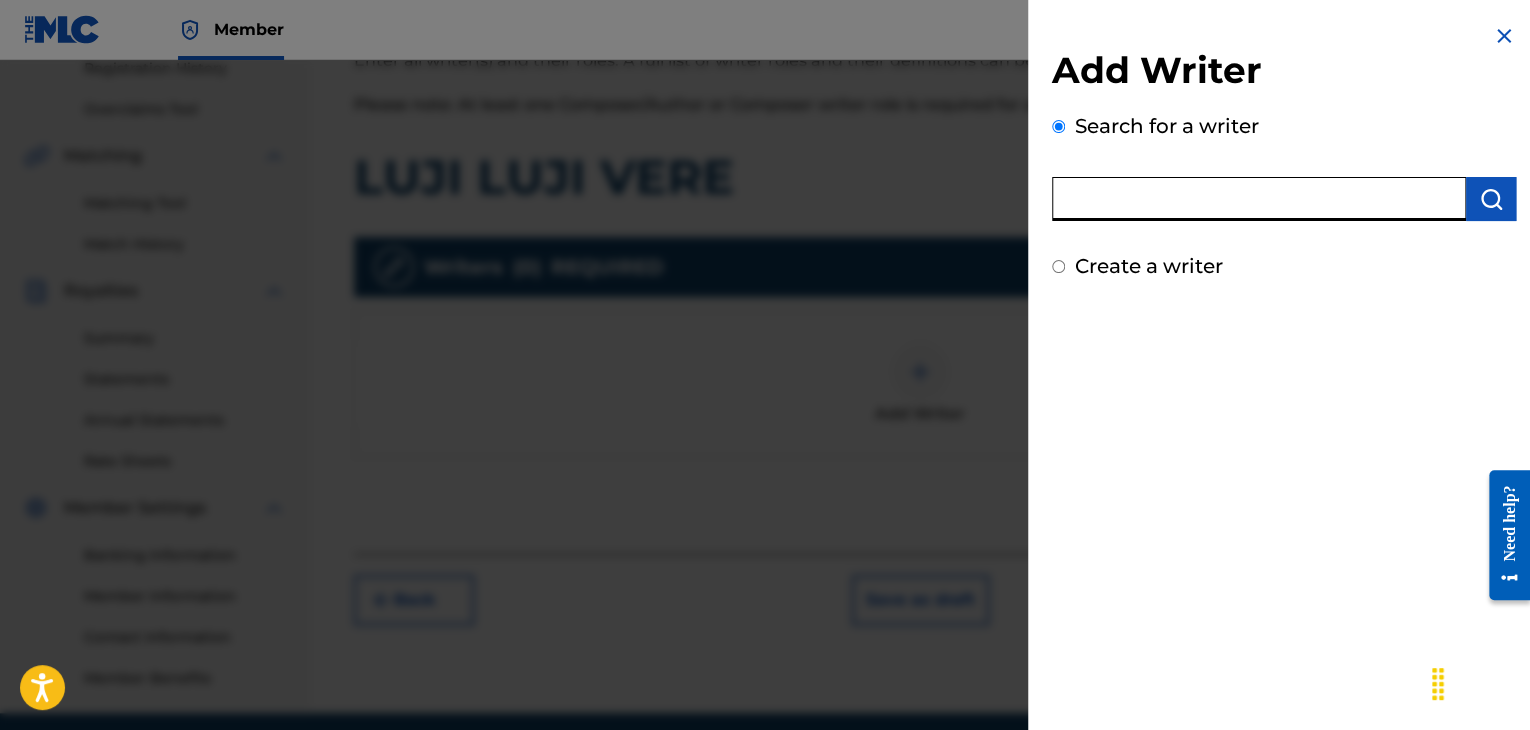 paste on "[IPI_NUMBER]" 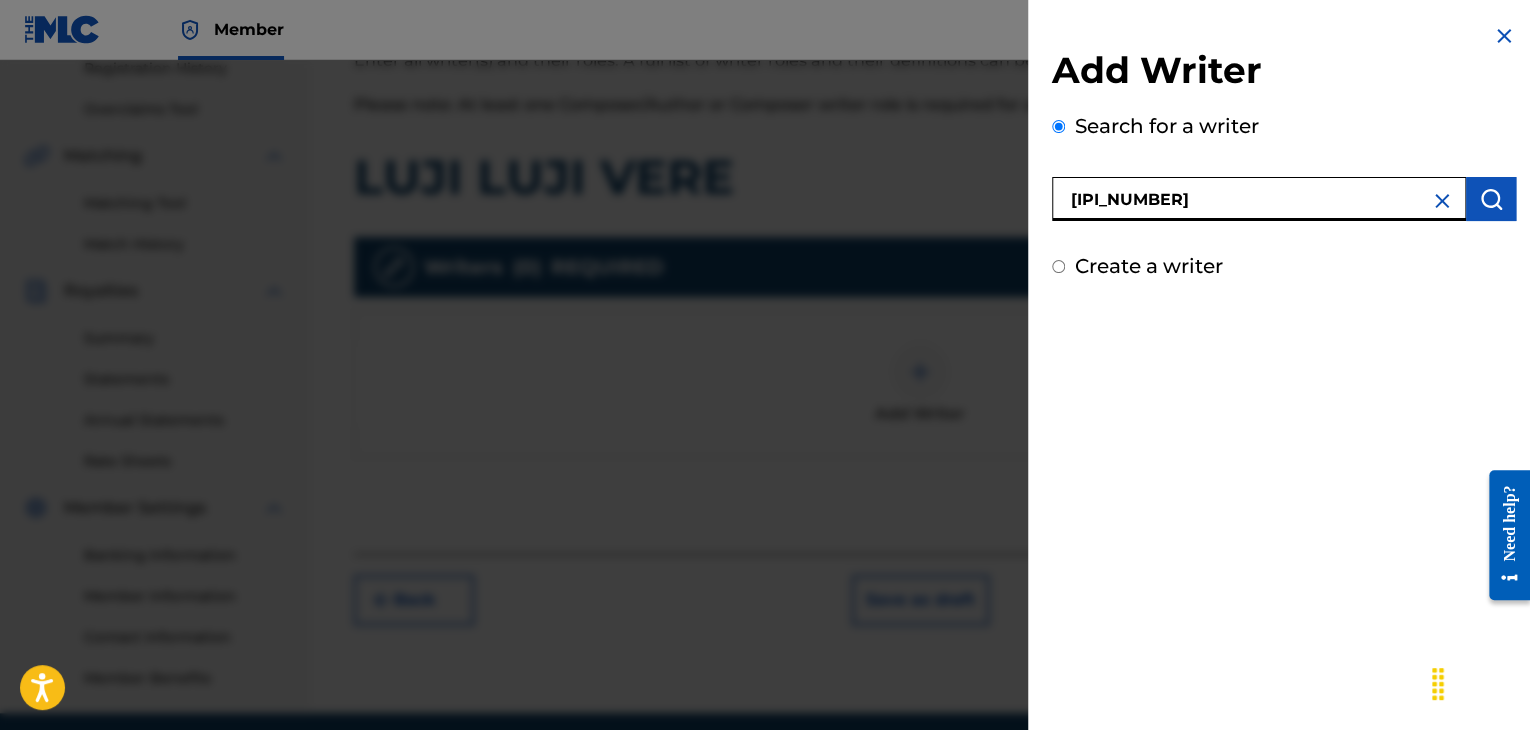 type on "[IPI_NUMBER]" 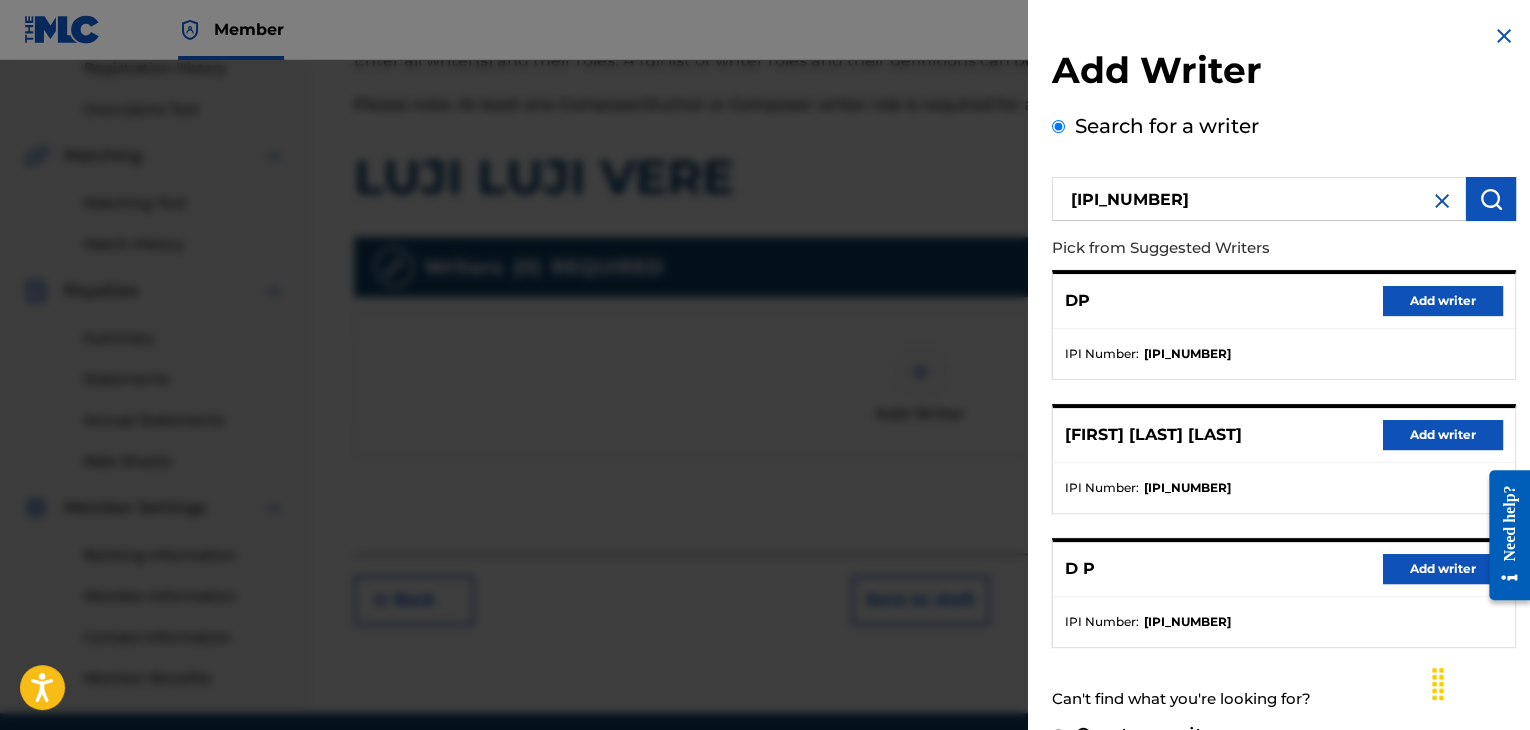 click on "Add writer" at bounding box center (1443, 301) 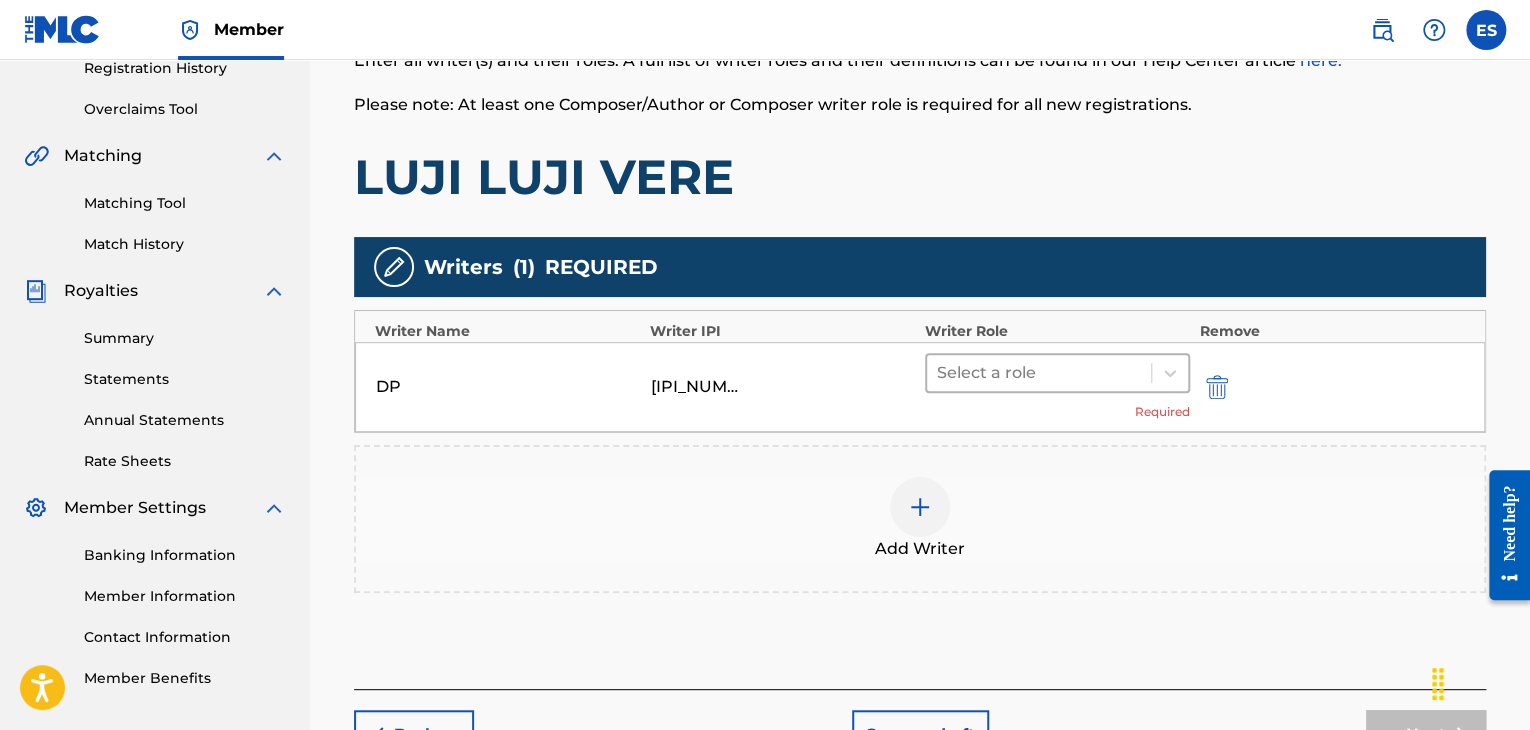 click at bounding box center [1039, 373] 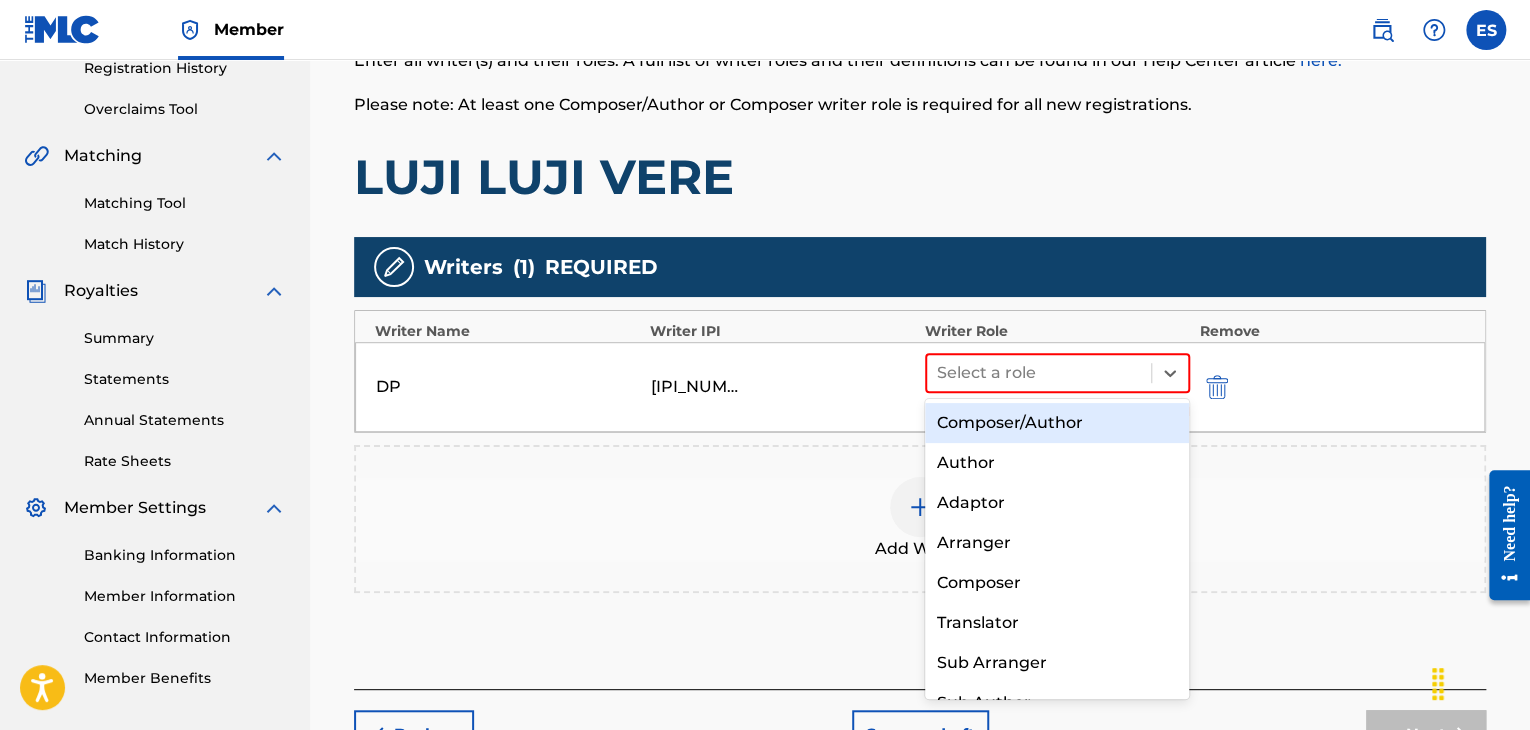 drag, startPoint x: 1013, startPoint y: 432, endPoint x: 999, endPoint y: 436, distance: 14.56022 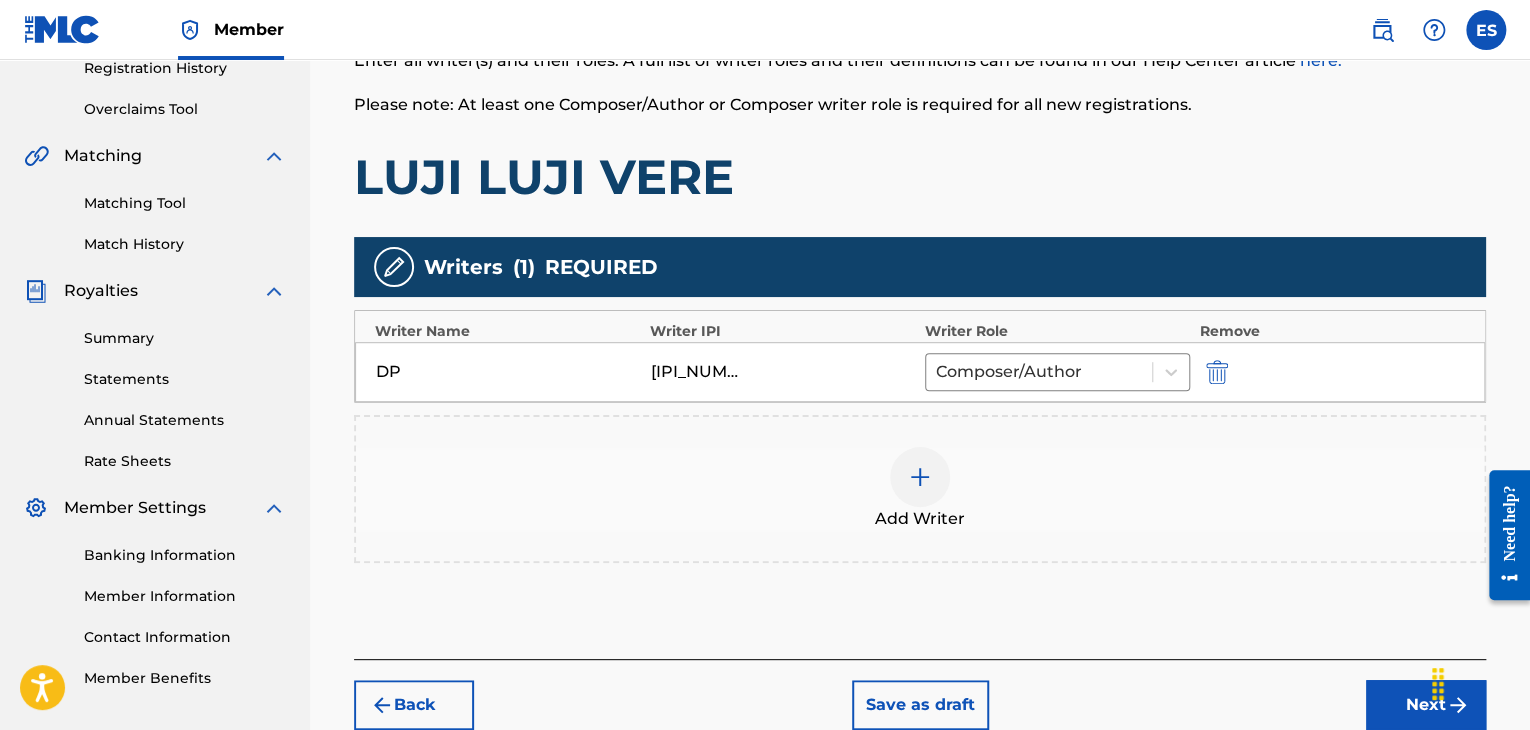click at bounding box center (920, 477) 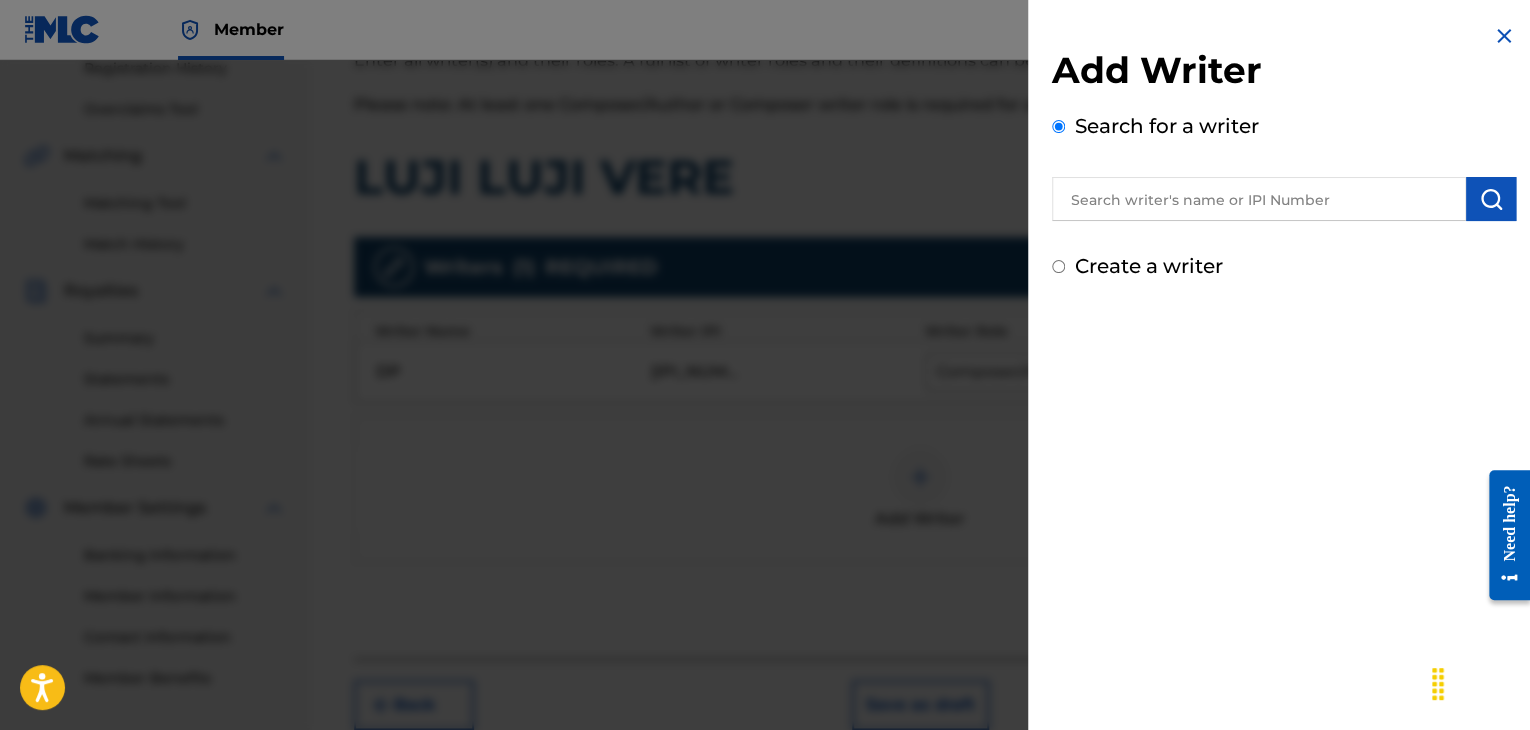 click at bounding box center [1259, 199] 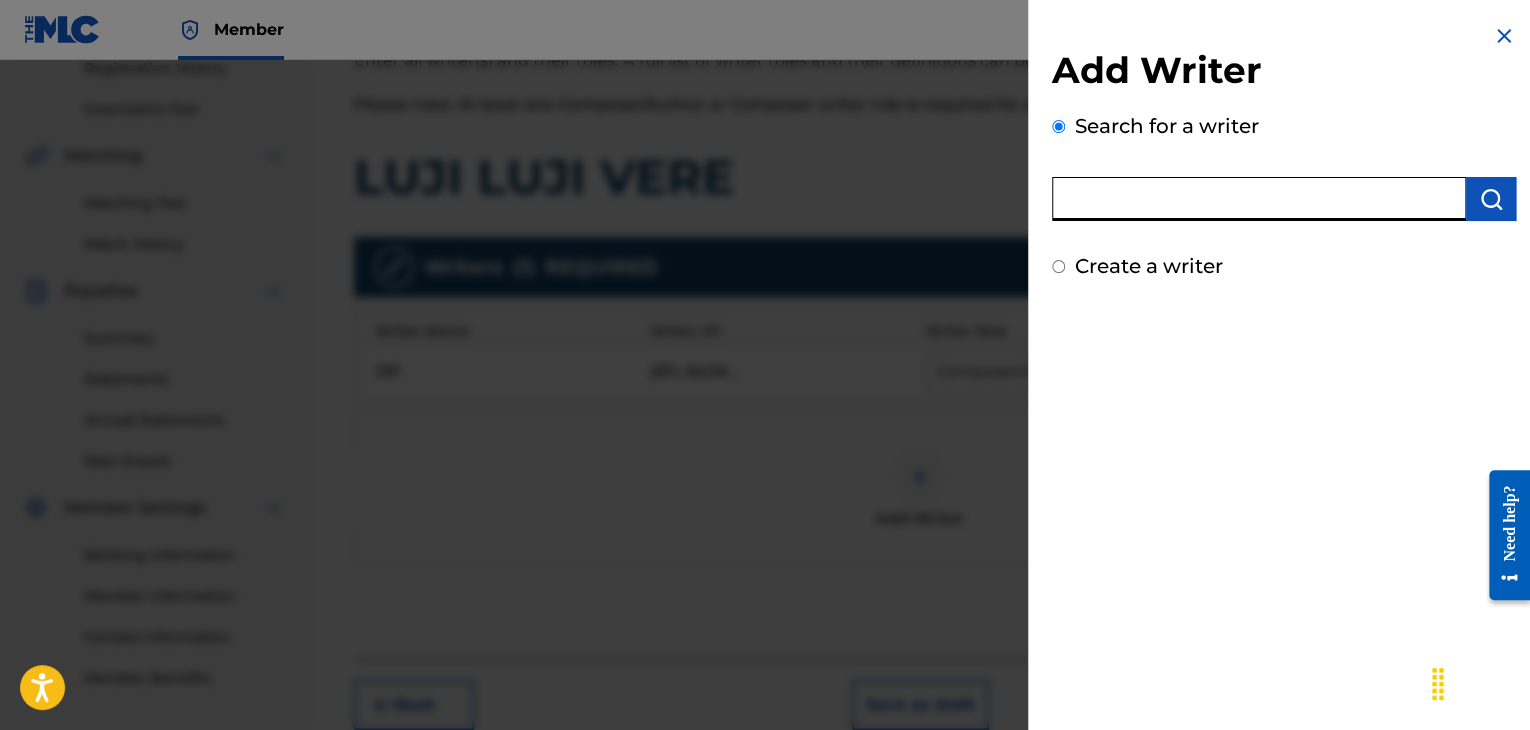 paste on "[IPI_NUMBER]" 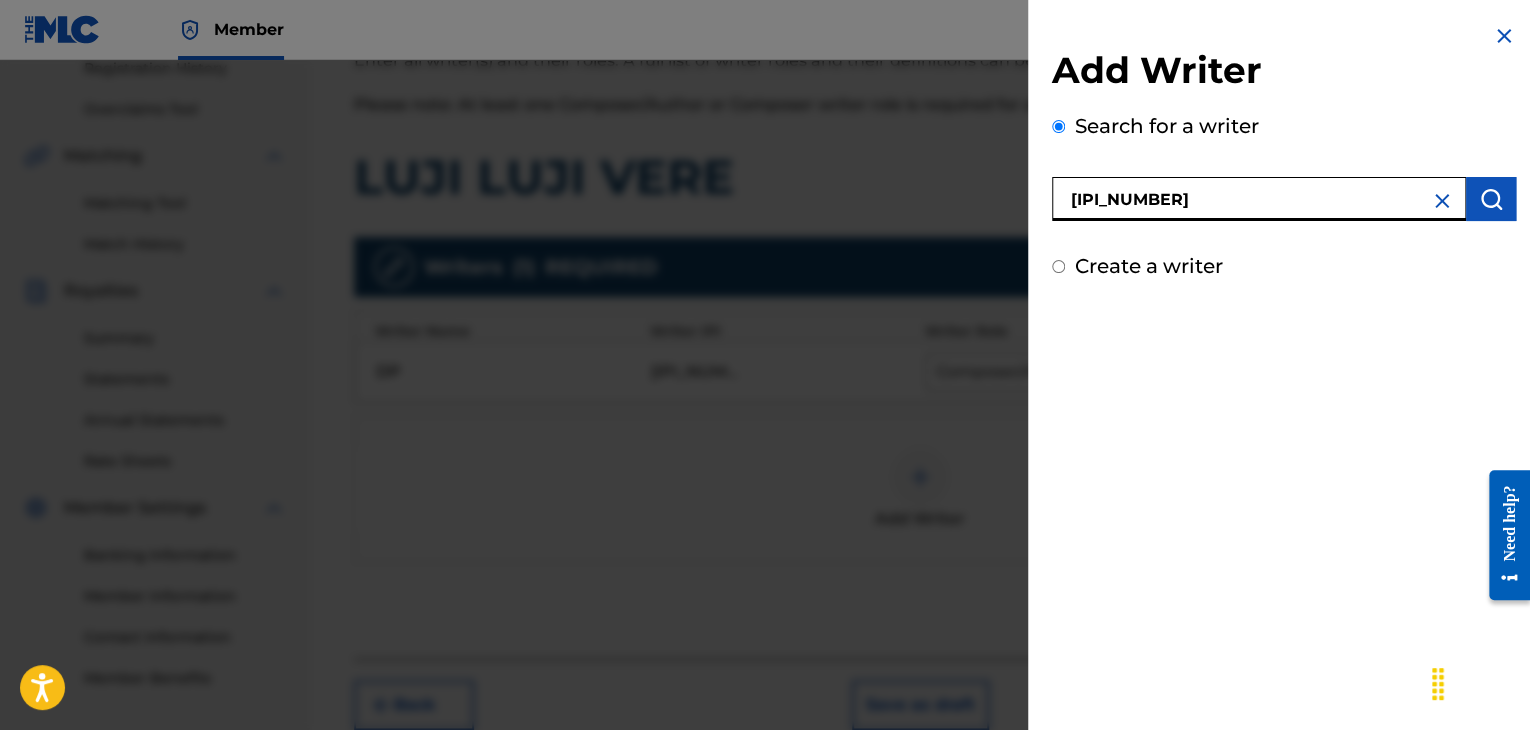 type on "[IPI_NUMBER]" 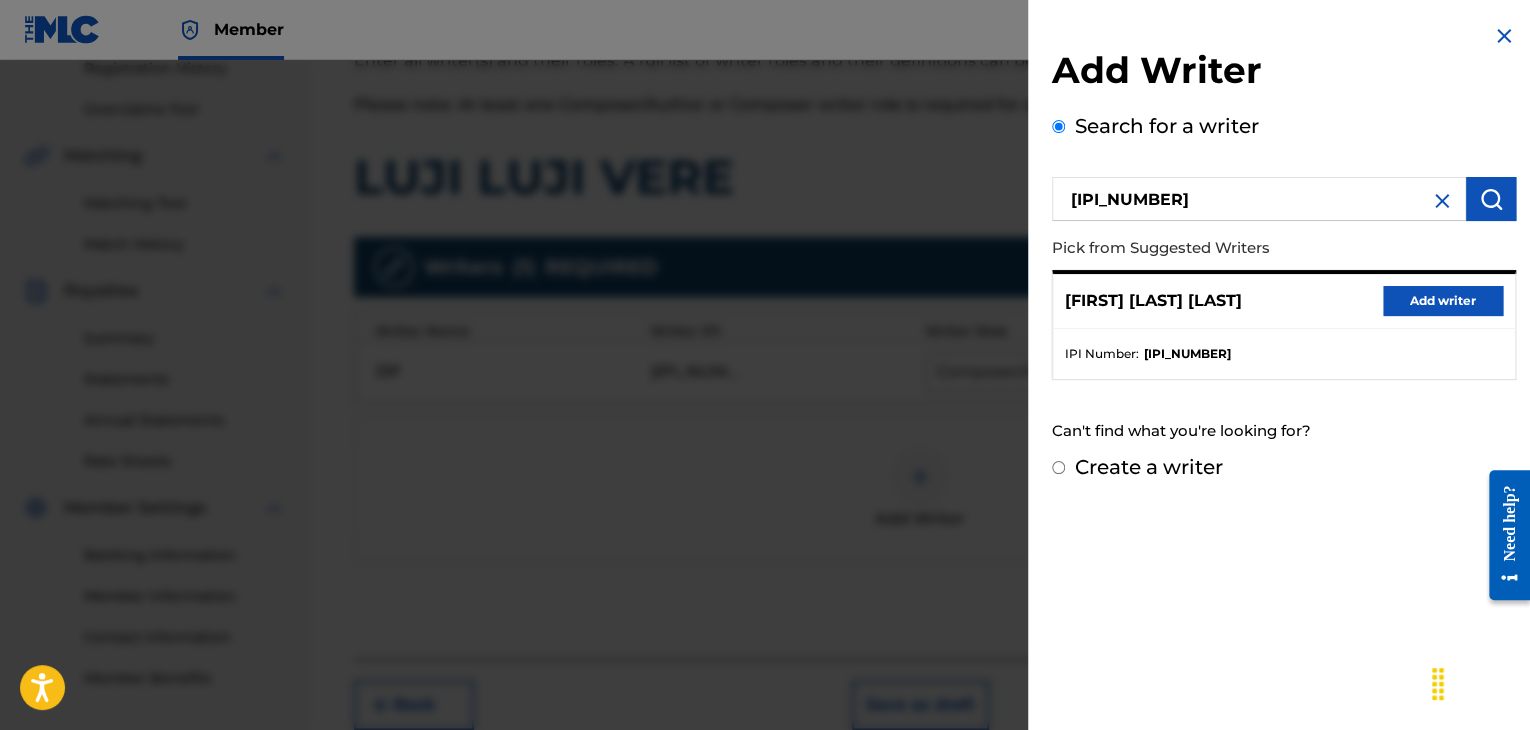 click on "Add writer" at bounding box center [1443, 301] 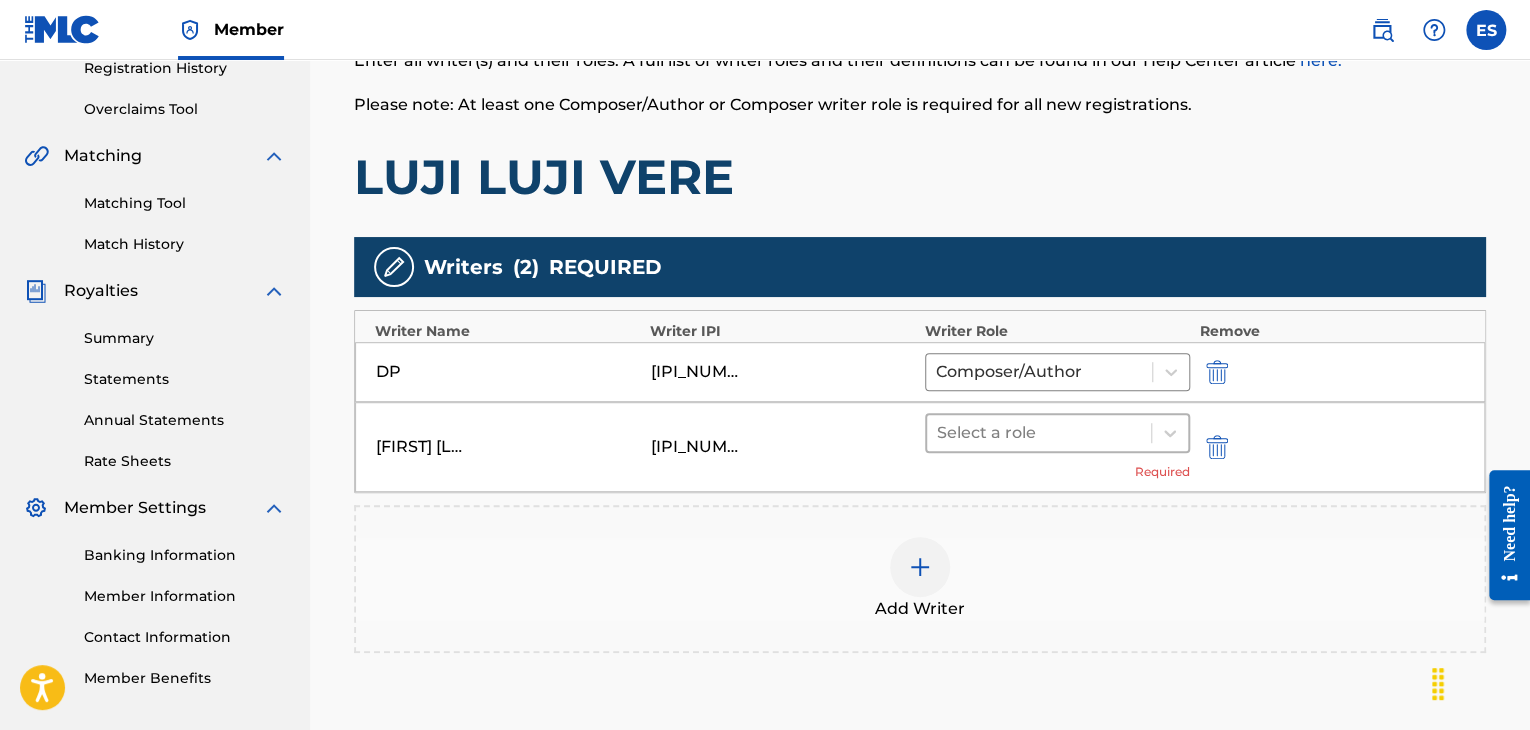 click at bounding box center [1039, 433] 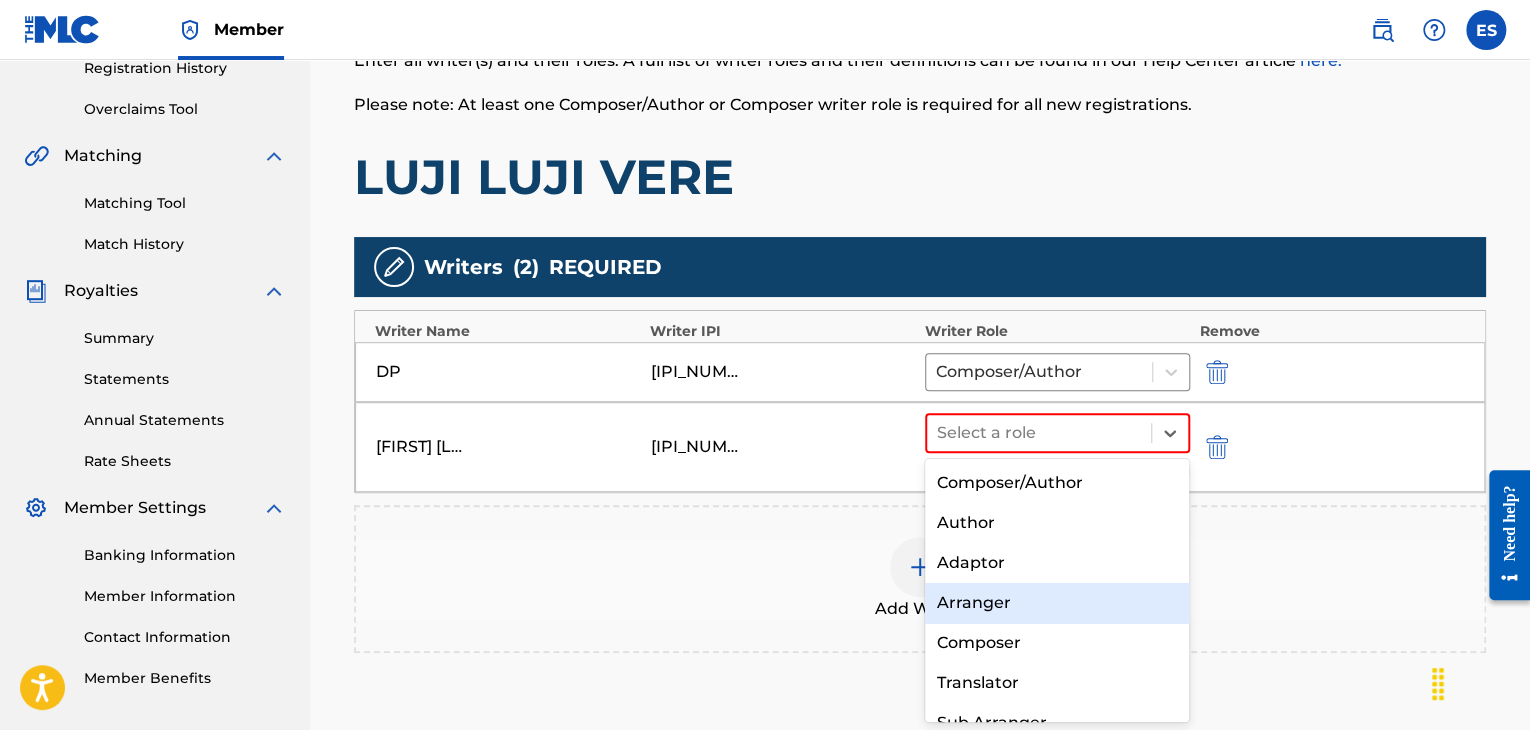 click on "Arranger" at bounding box center (1057, 603) 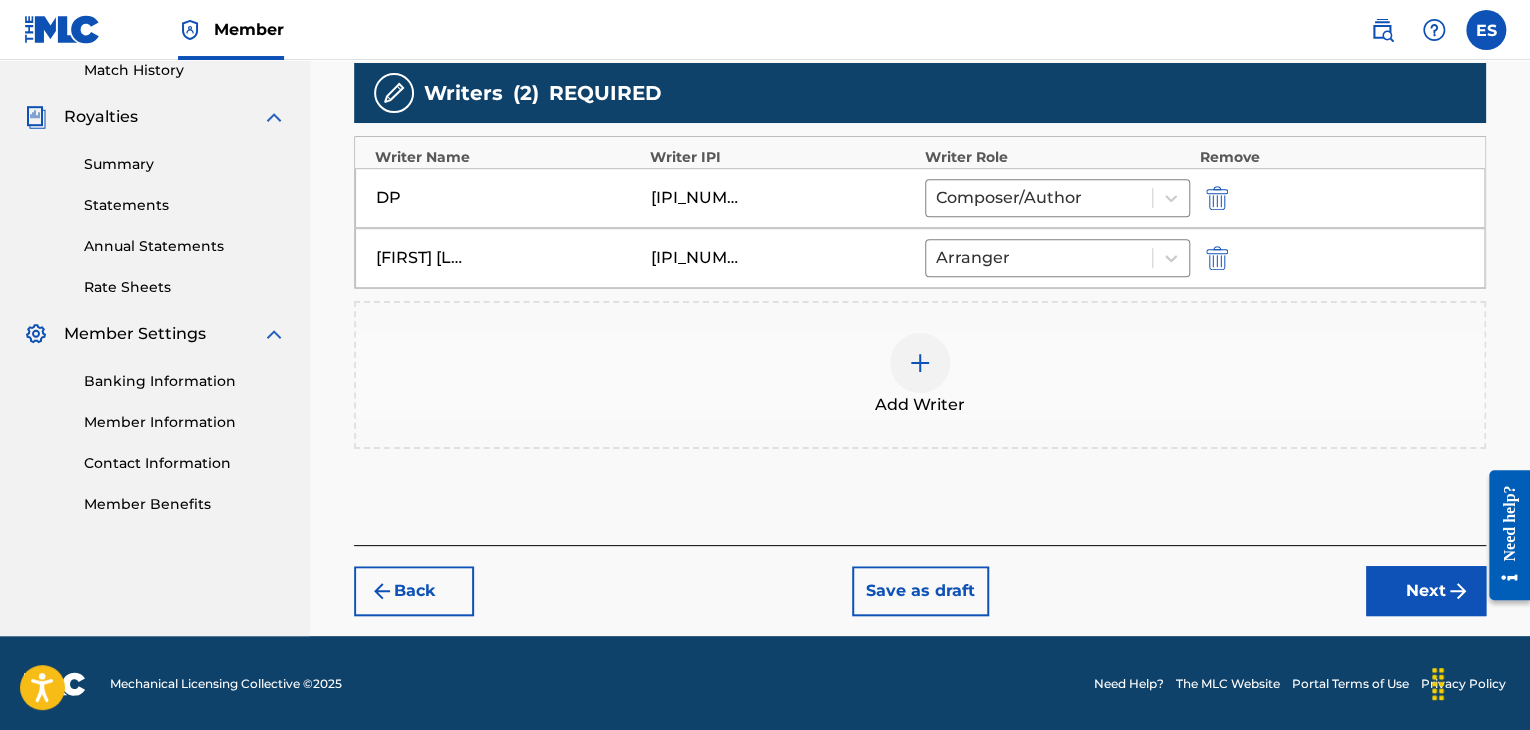 click on "Next" at bounding box center [1426, 591] 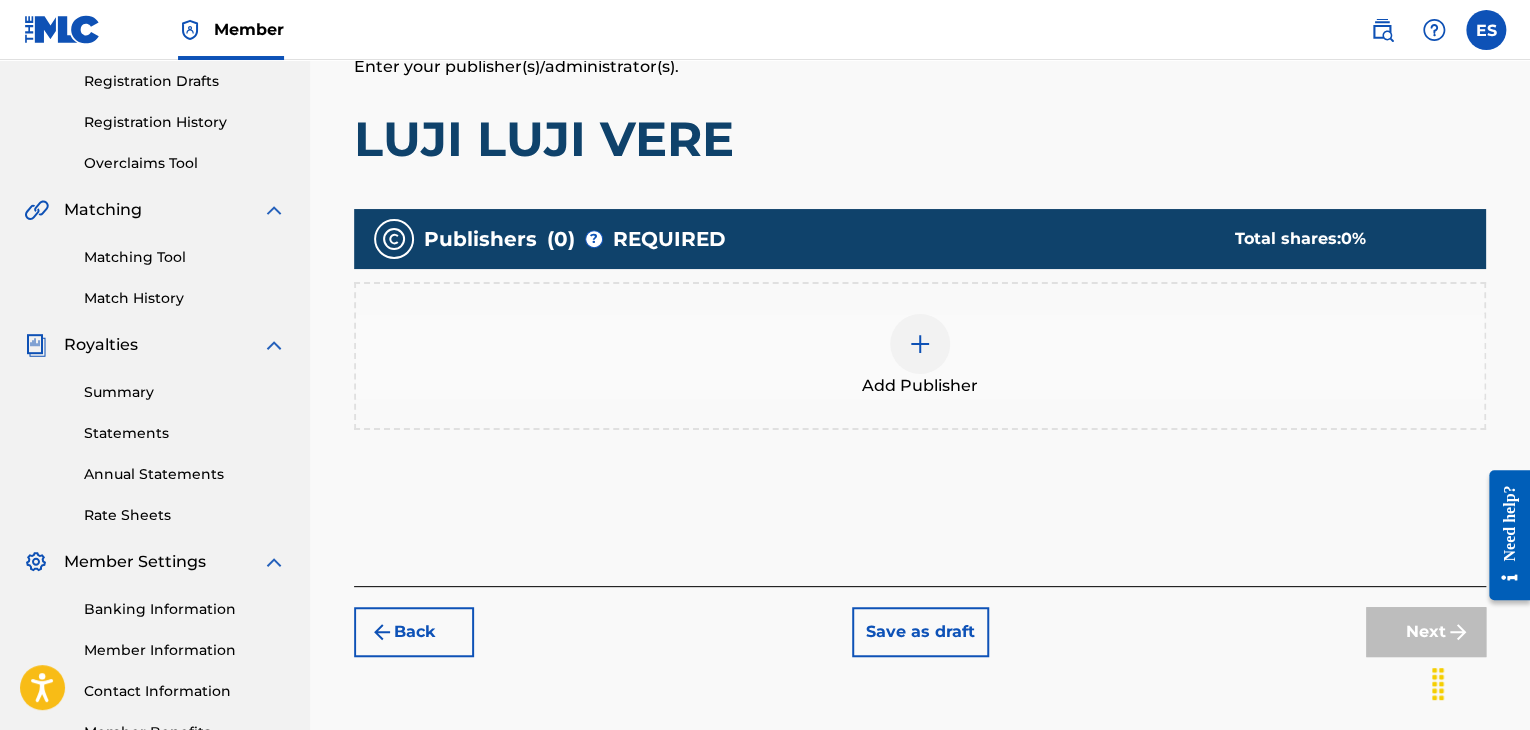 scroll, scrollTop: 428, scrollLeft: 0, axis: vertical 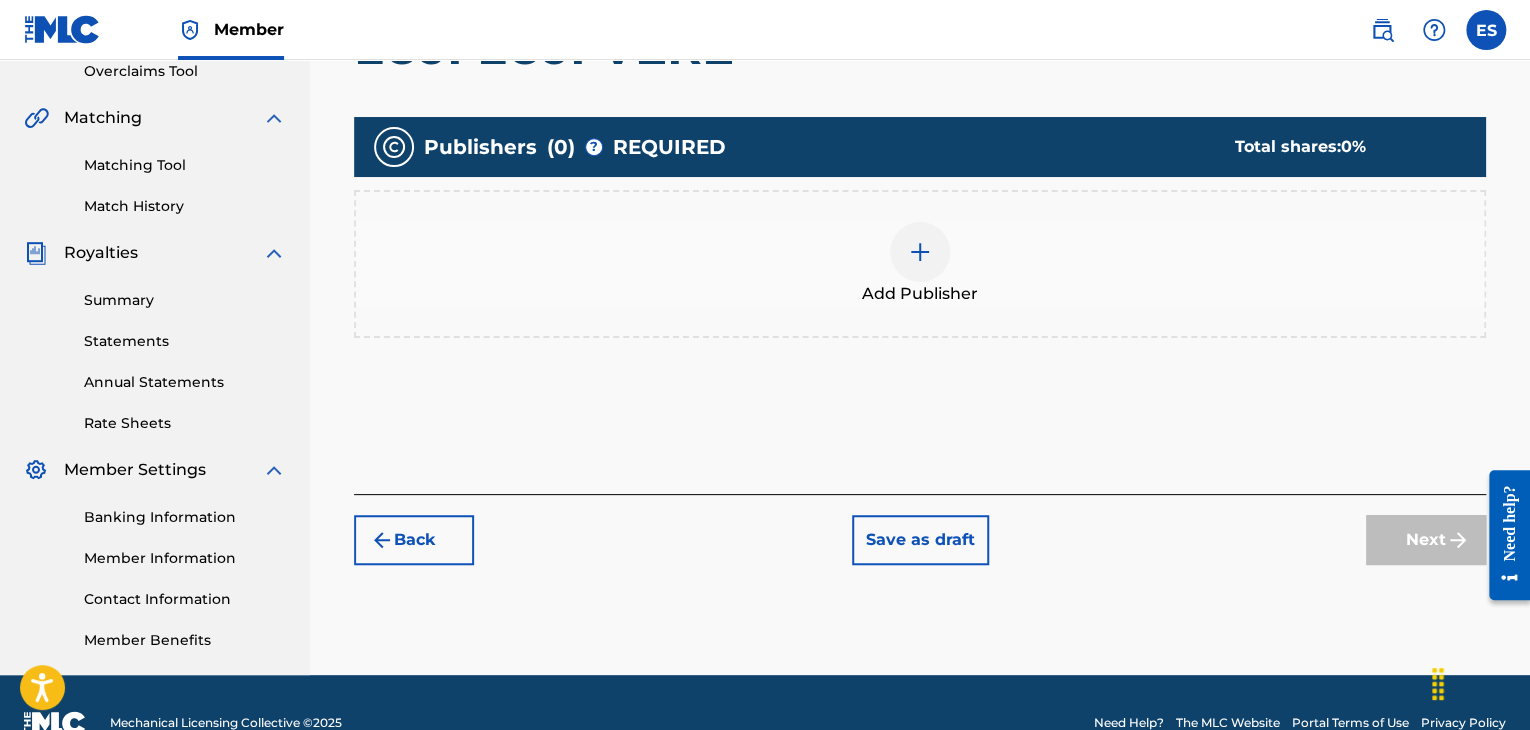 click at bounding box center [920, 252] 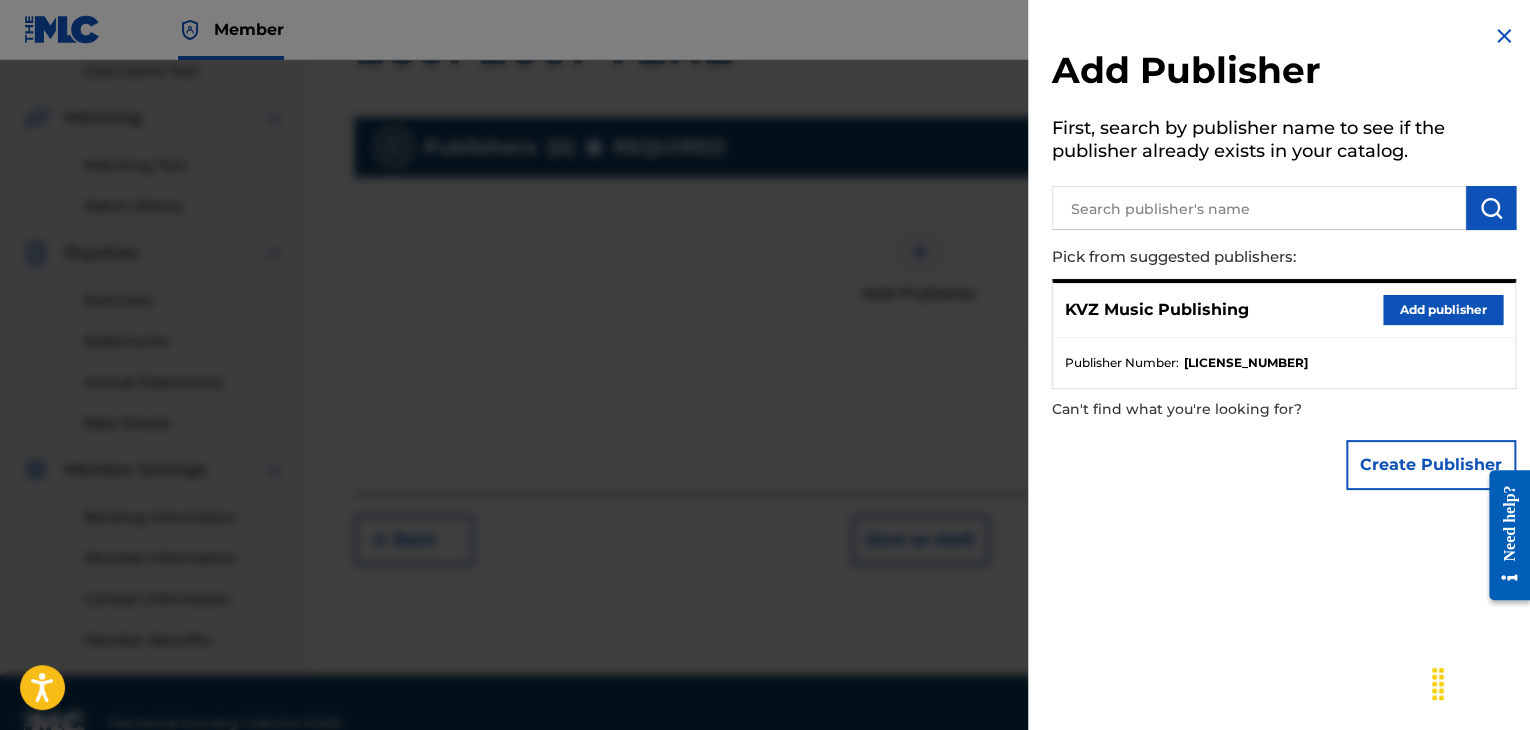 click on "Add publisher" at bounding box center [1443, 310] 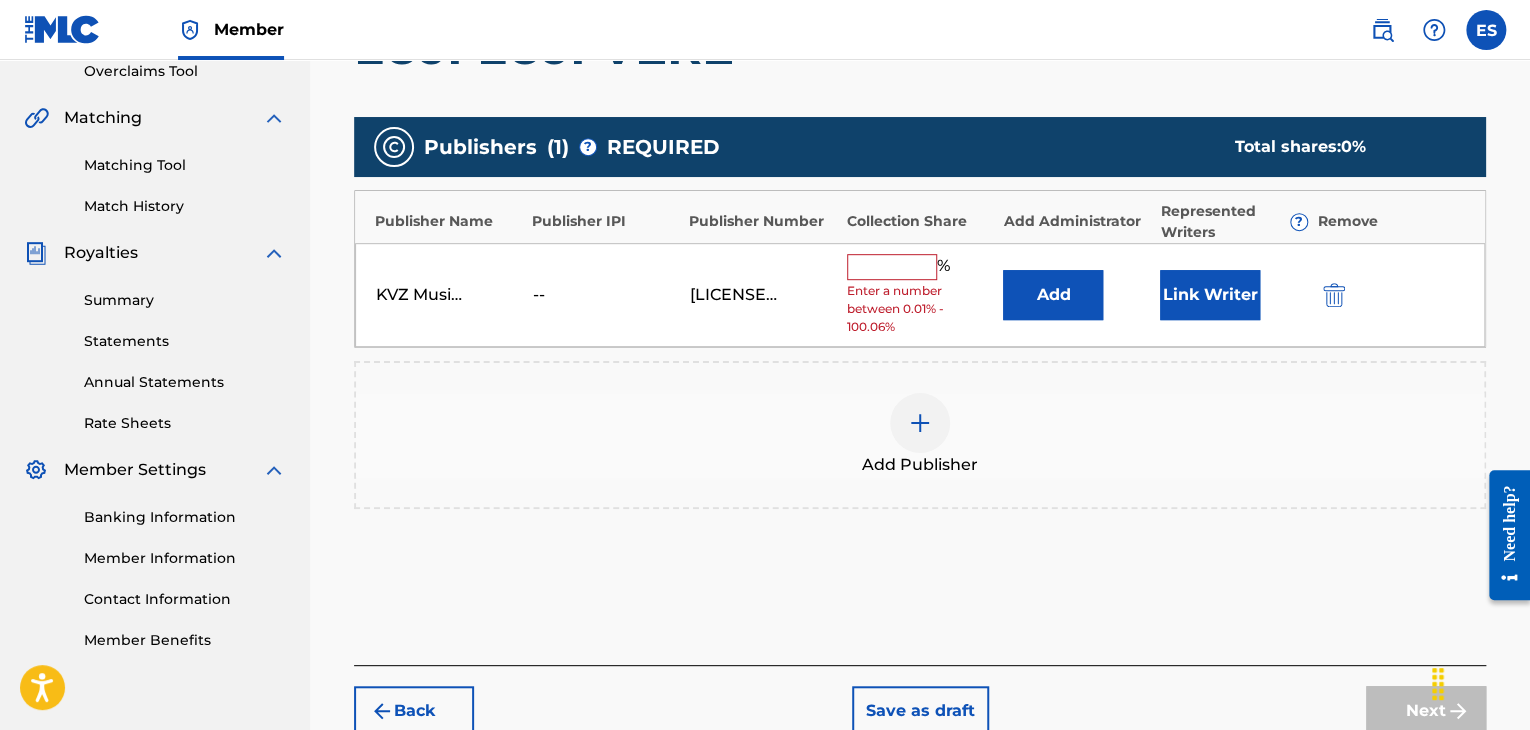 click on "% Enter a number between 0.01% - 100.06%" at bounding box center [920, 295] 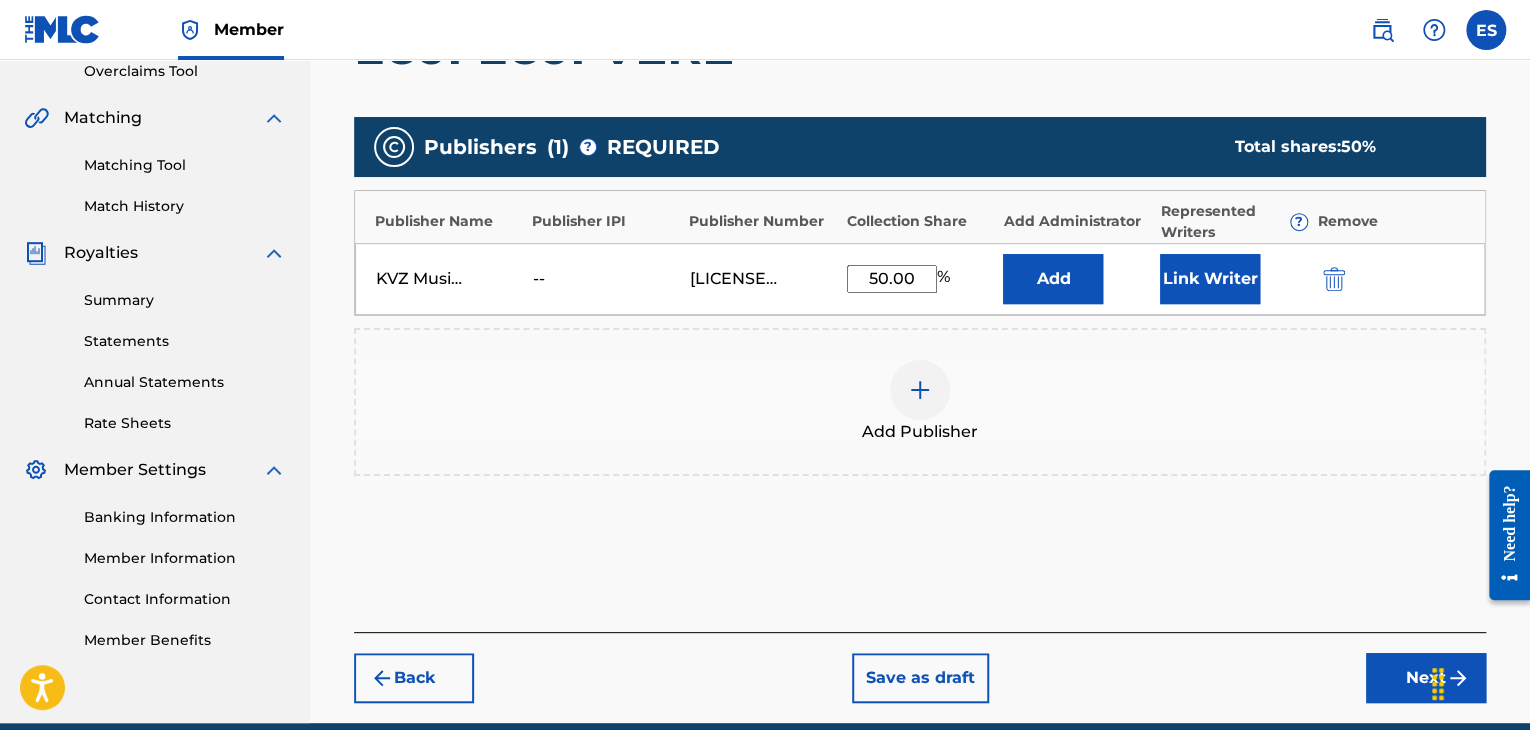 type on "50.00" 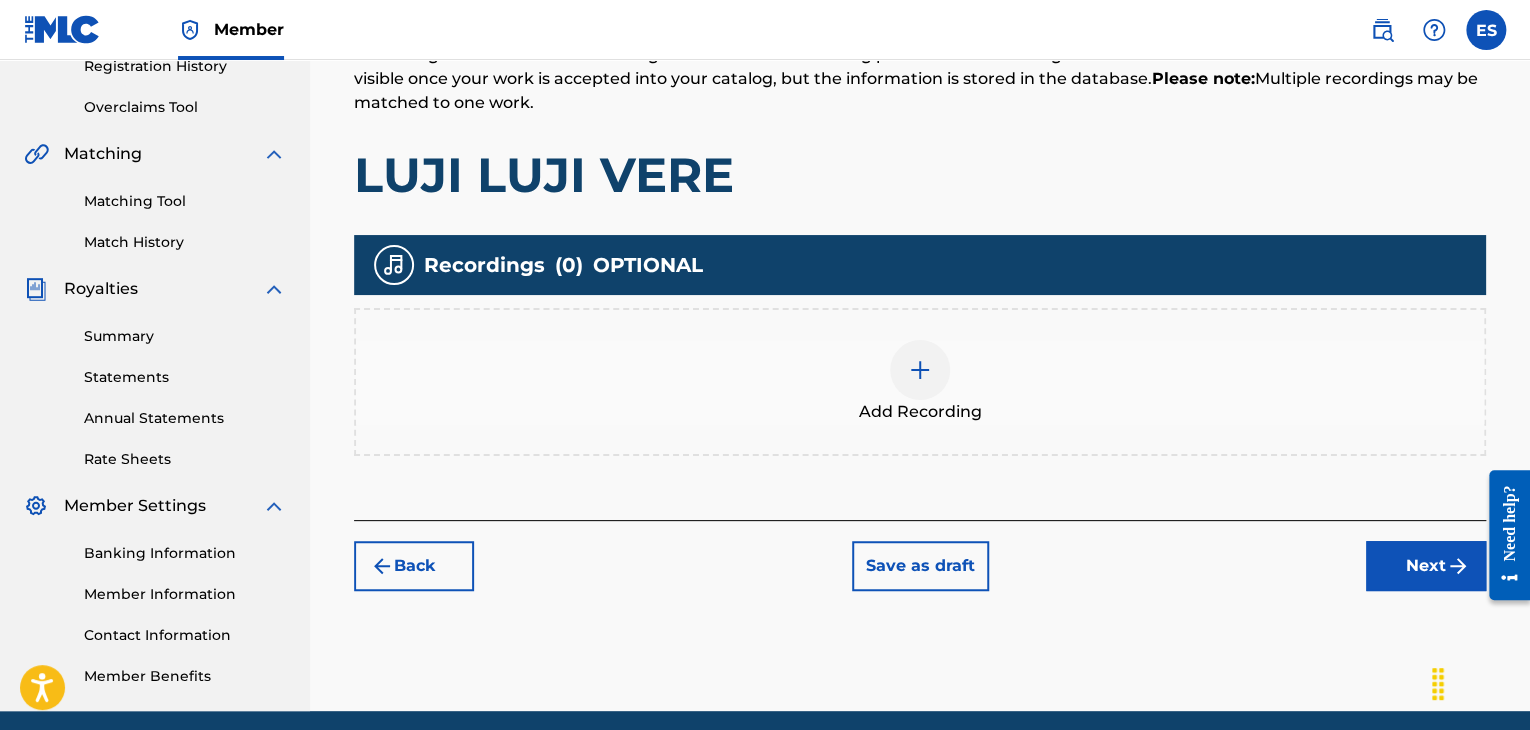 scroll, scrollTop: 469, scrollLeft: 0, axis: vertical 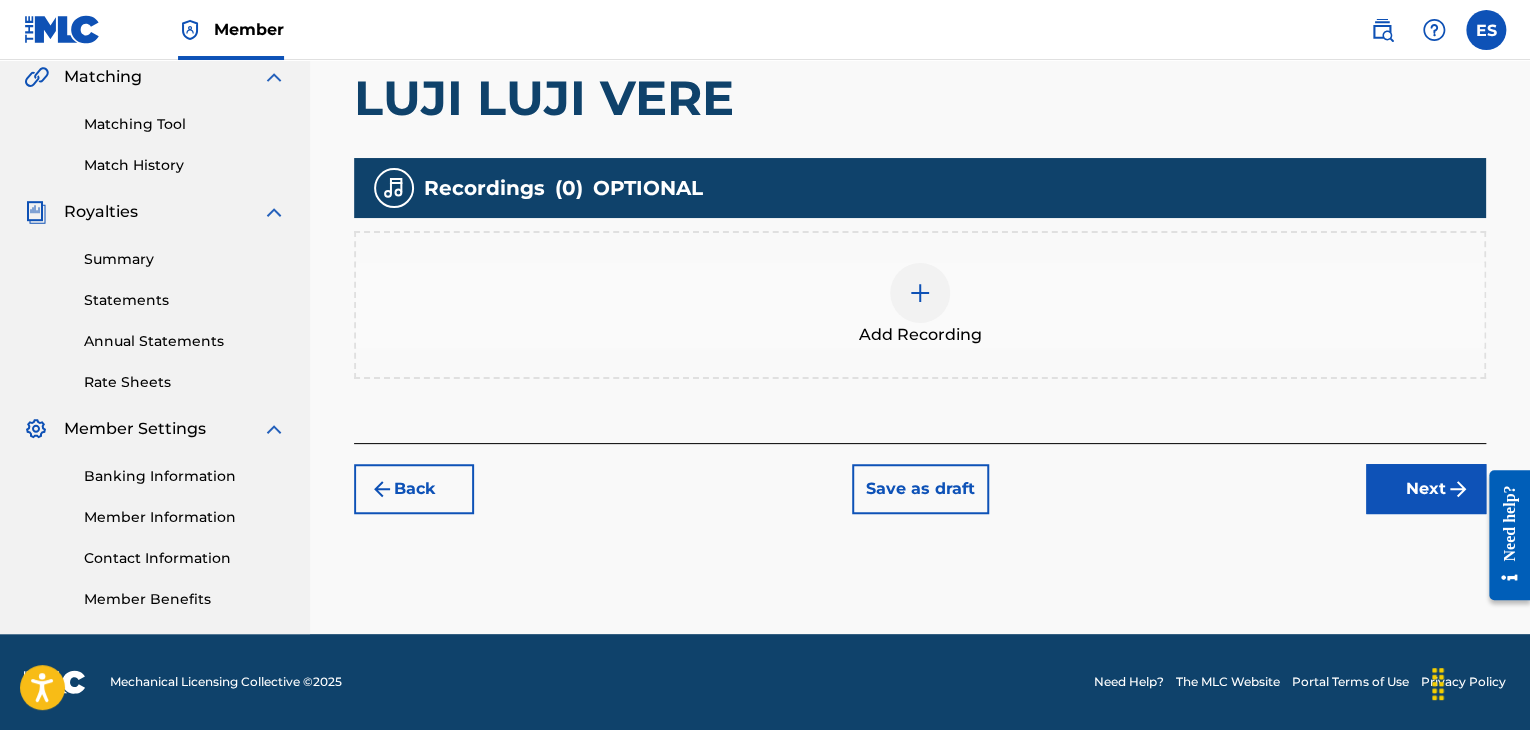 click at bounding box center [920, 293] 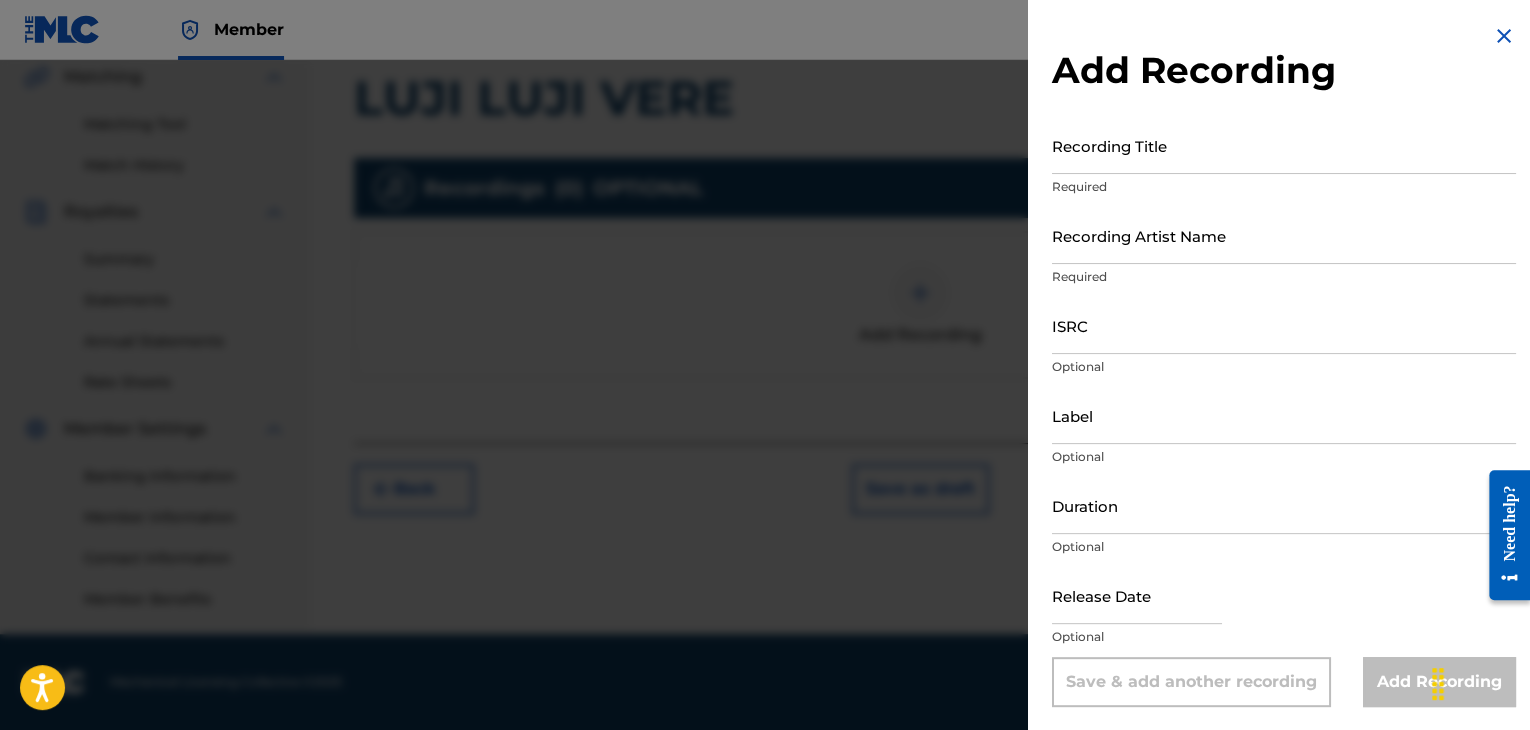 click on "Recording Title" at bounding box center (1284, 145) 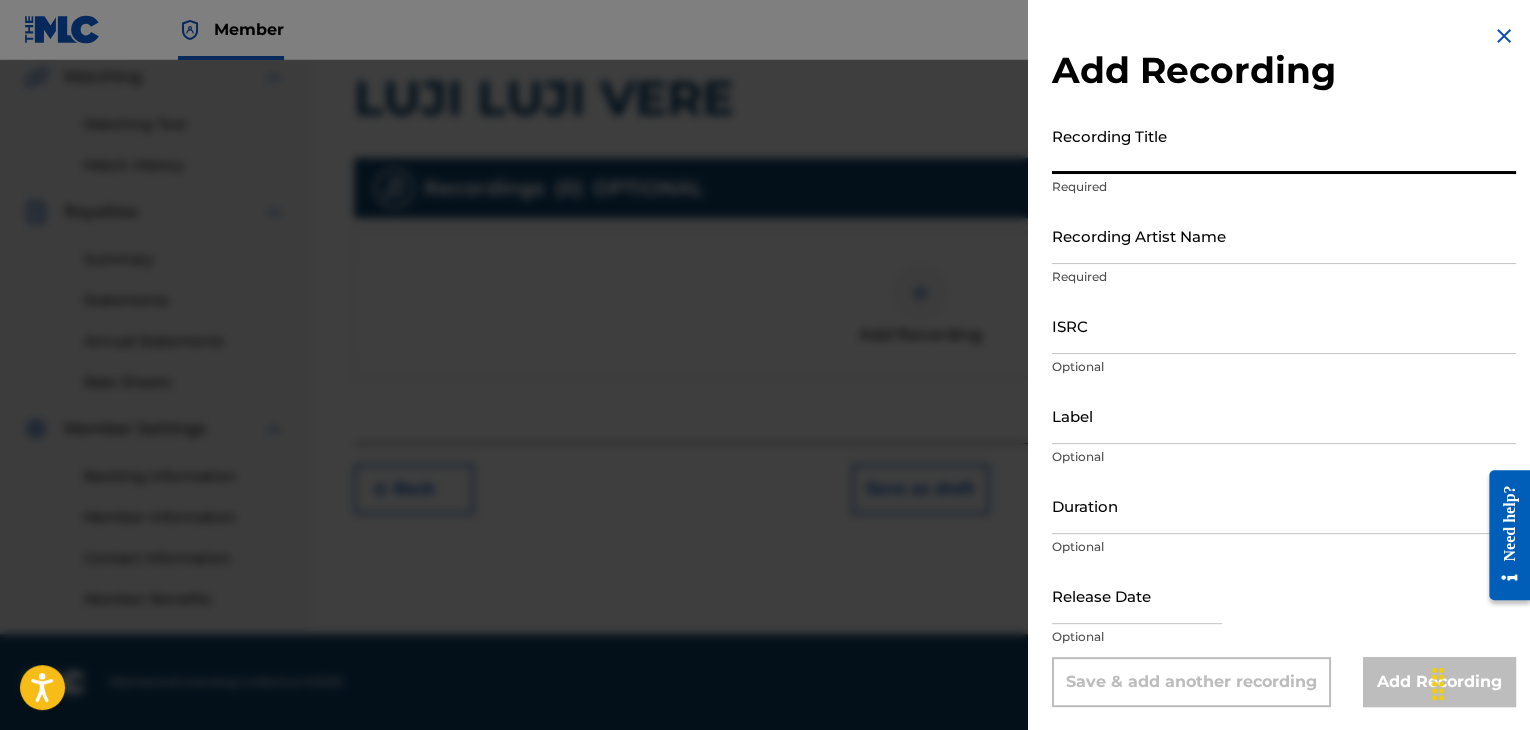 paste on "LUJI LUJI VERE" 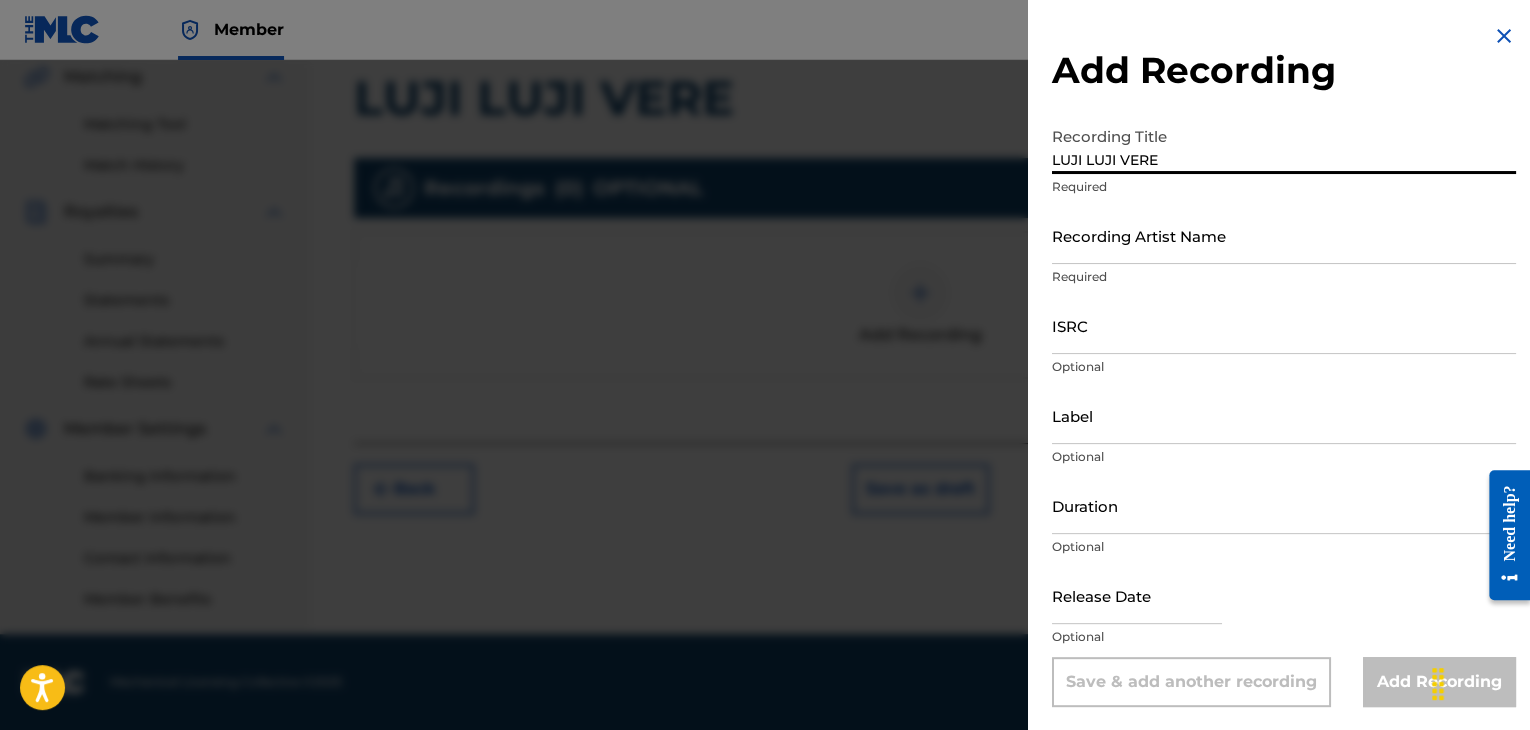 click on "LUJI LUJI VERE" at bounding box center (1284, 145) 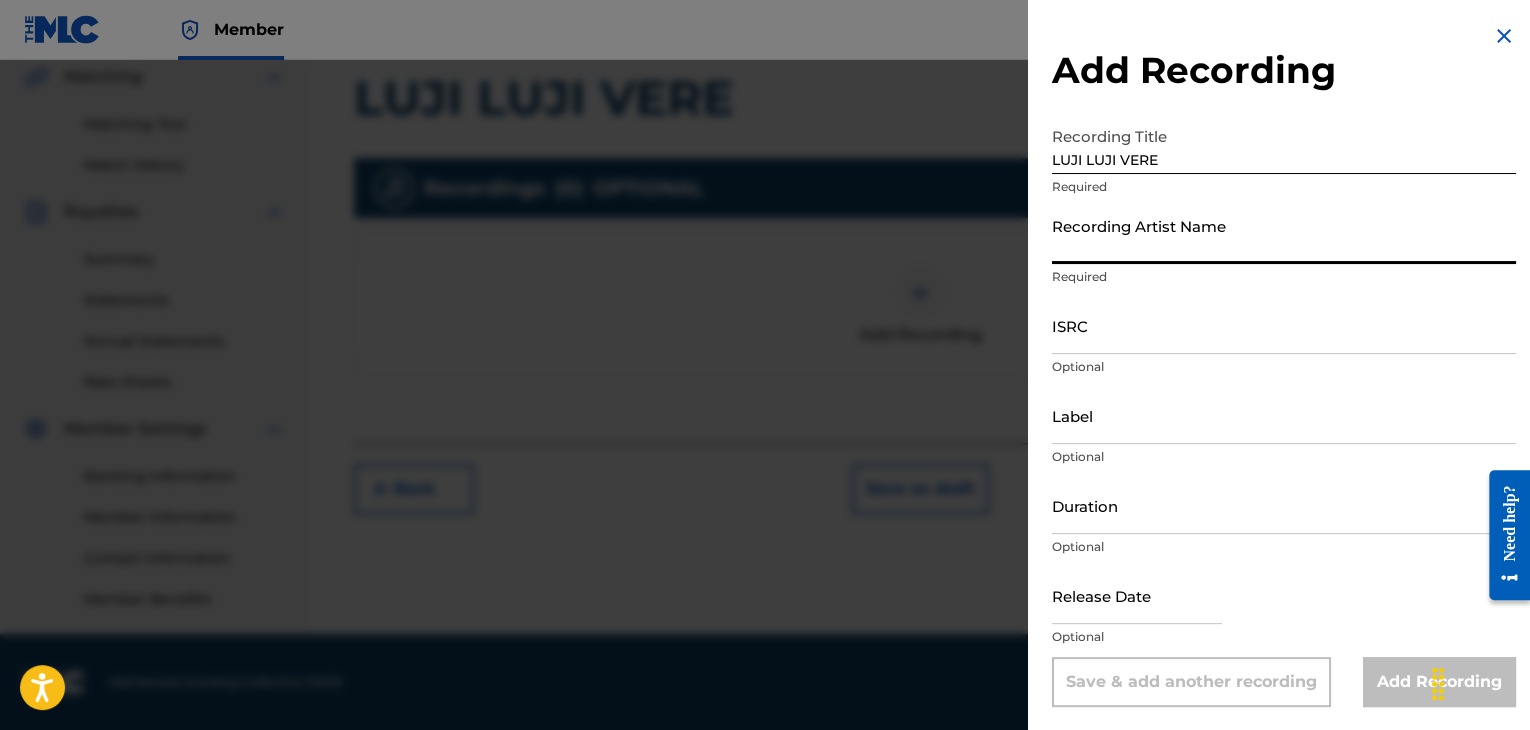 paste on "[FIRST] [LAST]" 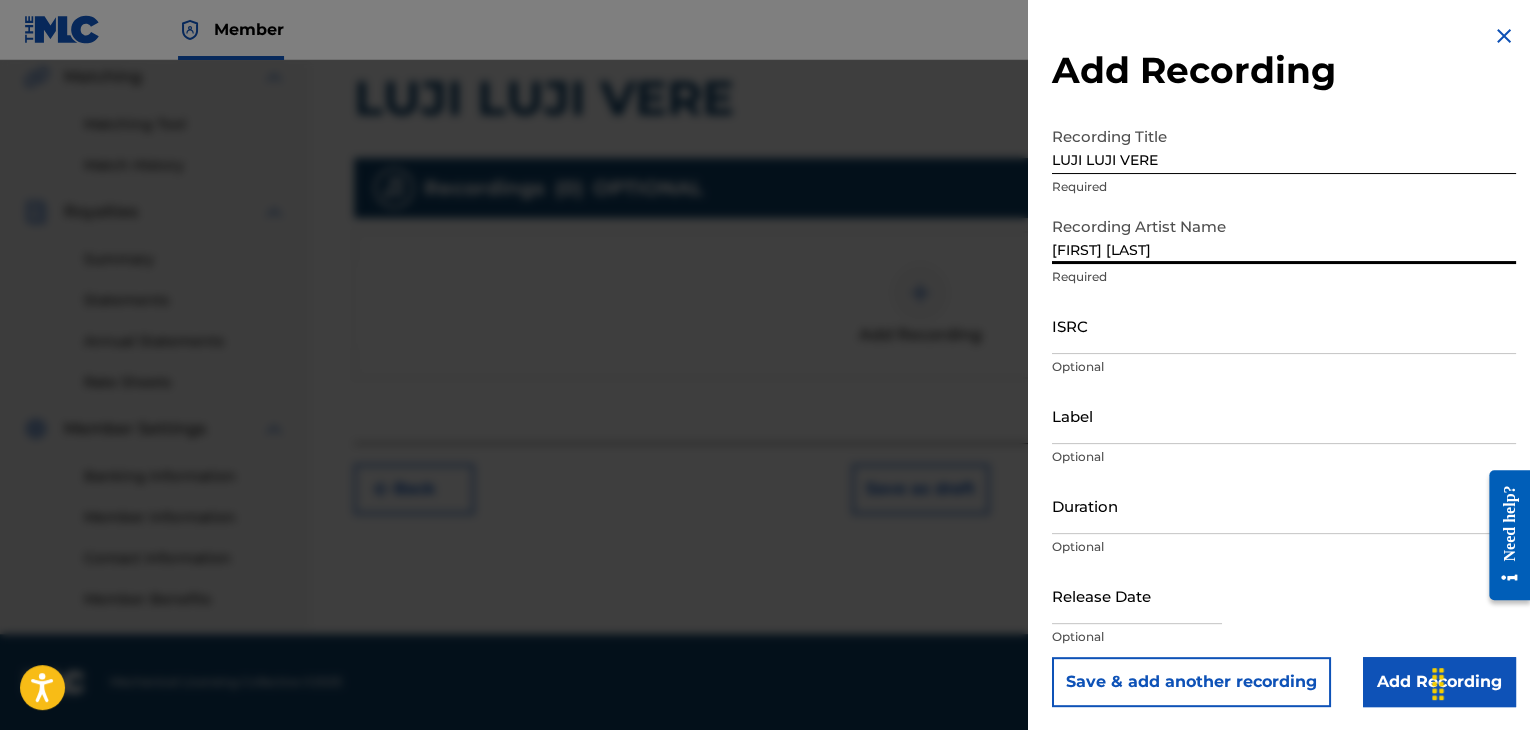 type on "[FIRST] [LAST]" 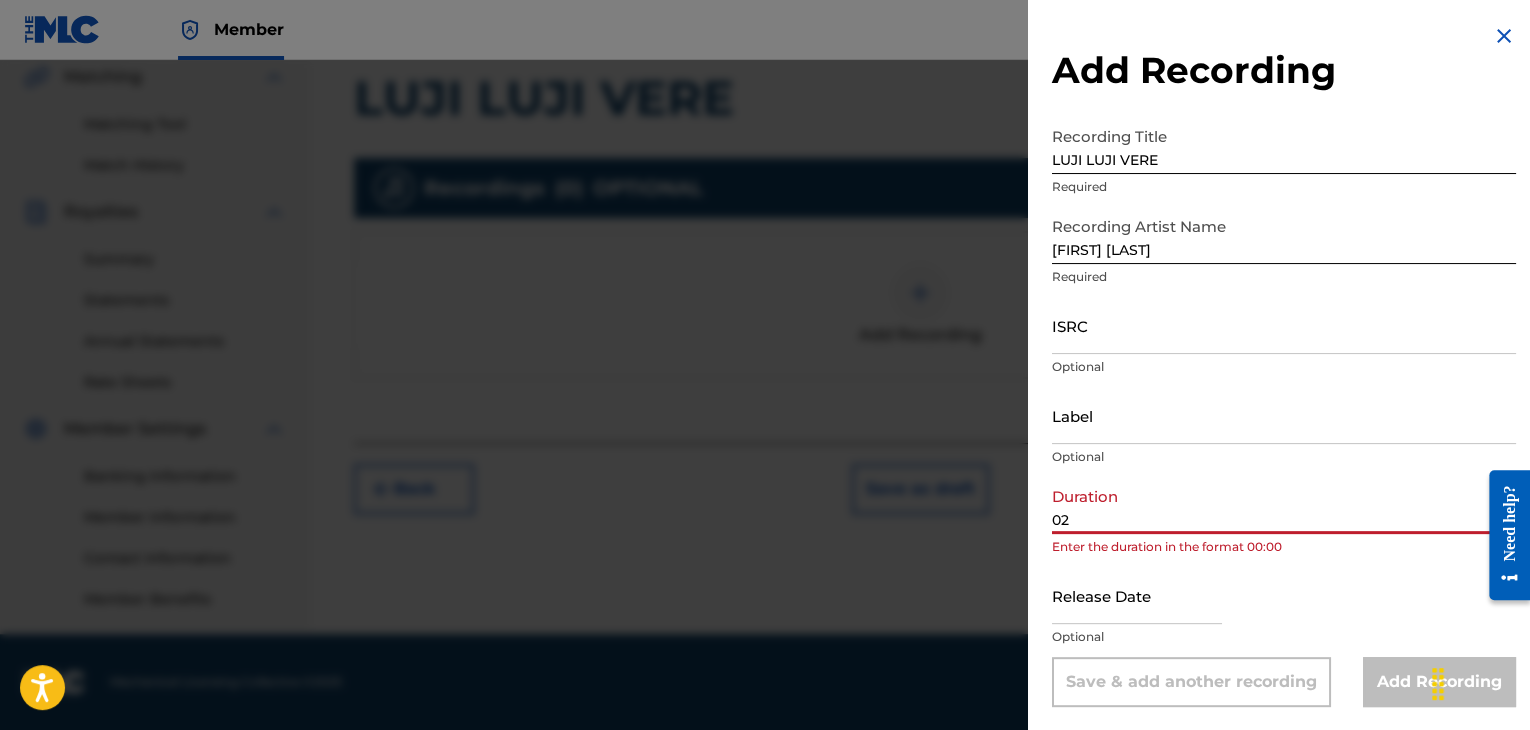 type on "02:50" 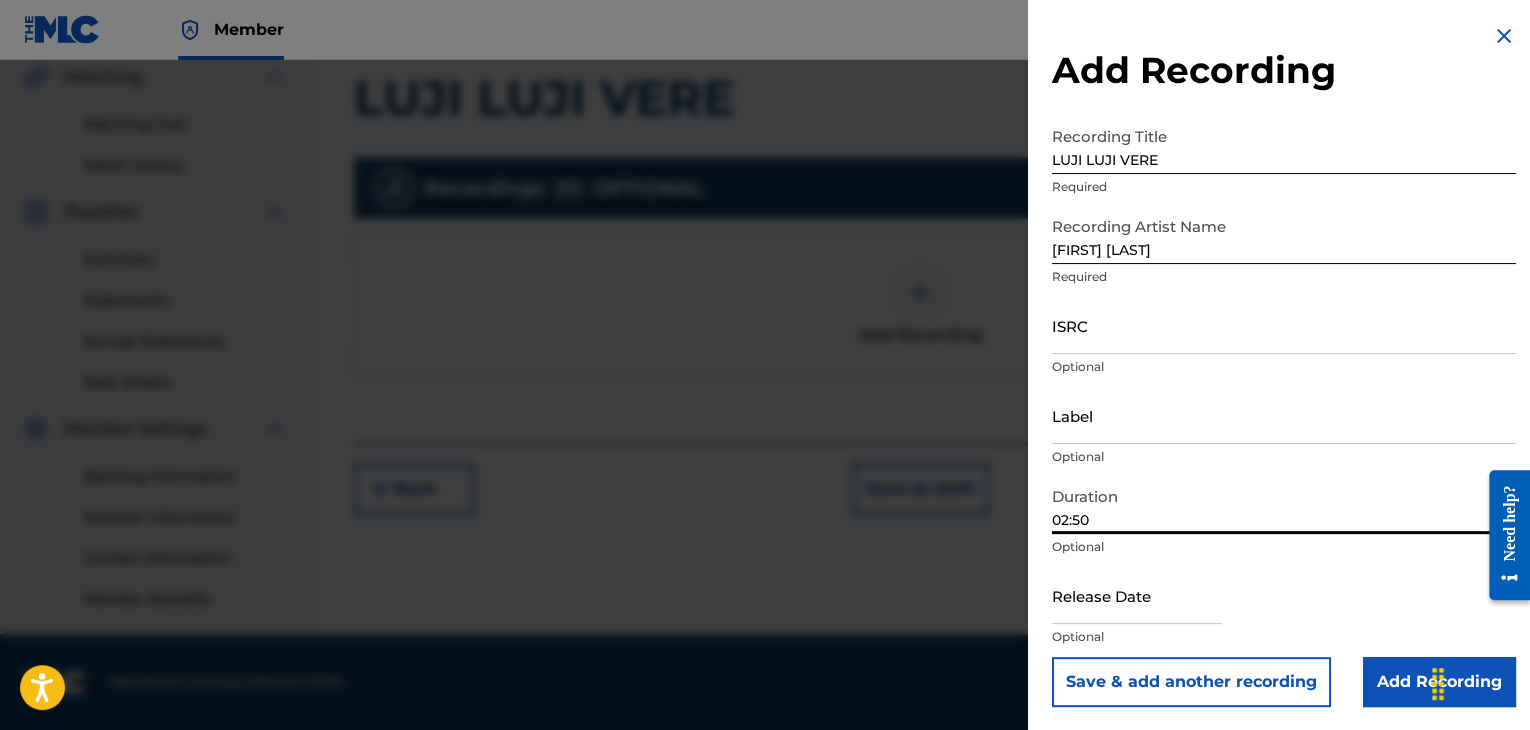 click on "Add Recording" at bounding box center (1439, 682) 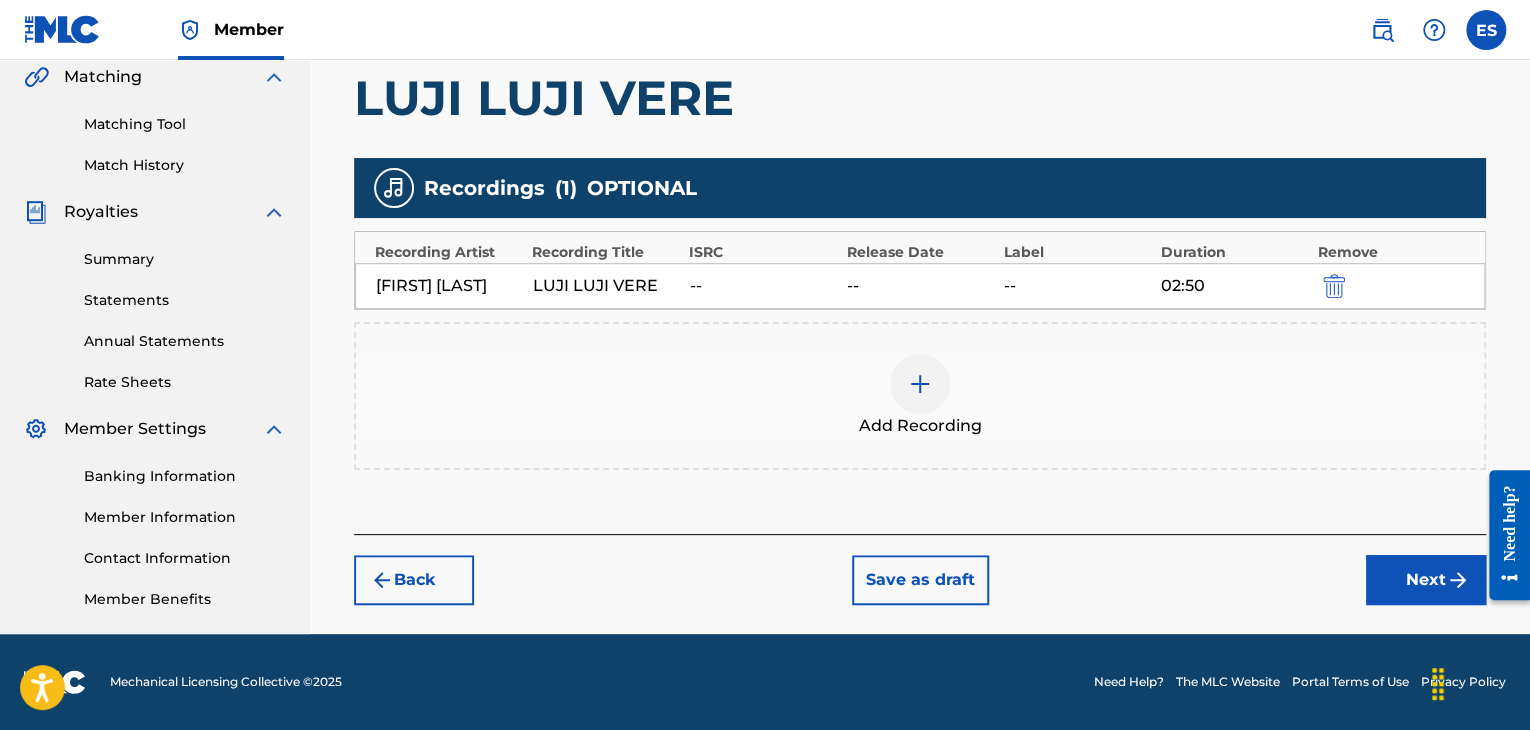 click on "Back Save as draft Next" at bounding box center (920, 569) 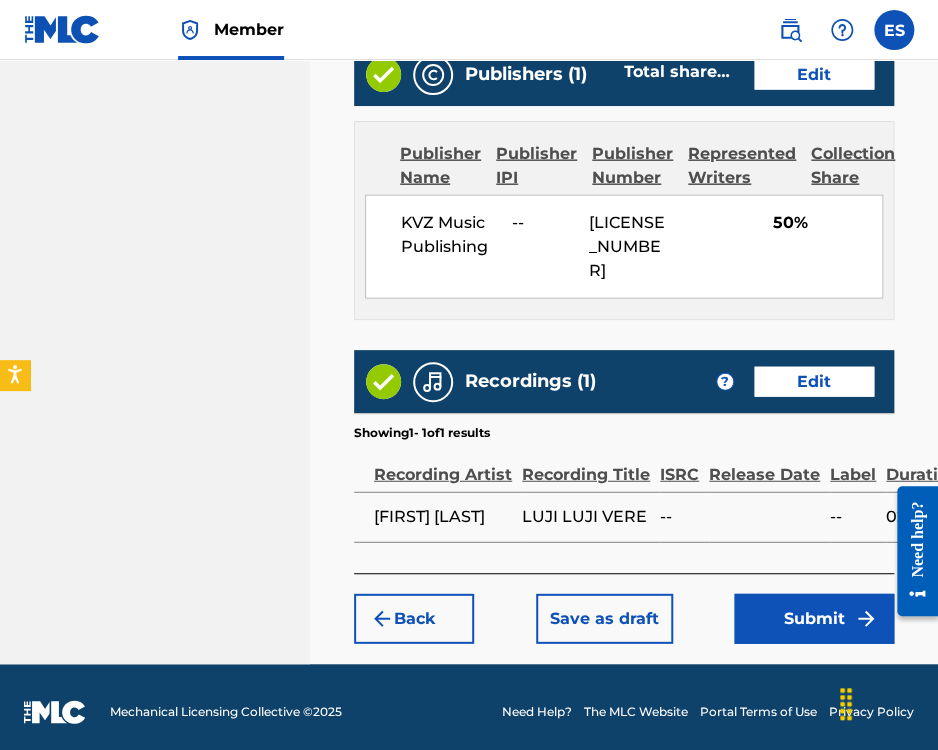 scroll, scrollTop: 1323, scrollLeft: 0, axis: vertical 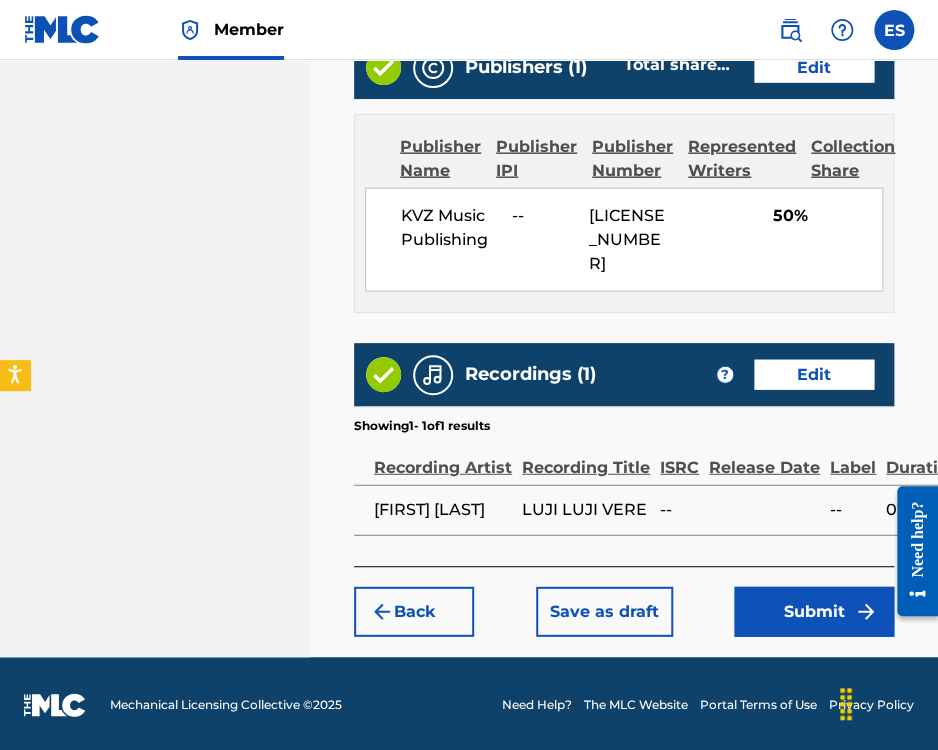 click on "Submit" at bounding box center (814, 612) 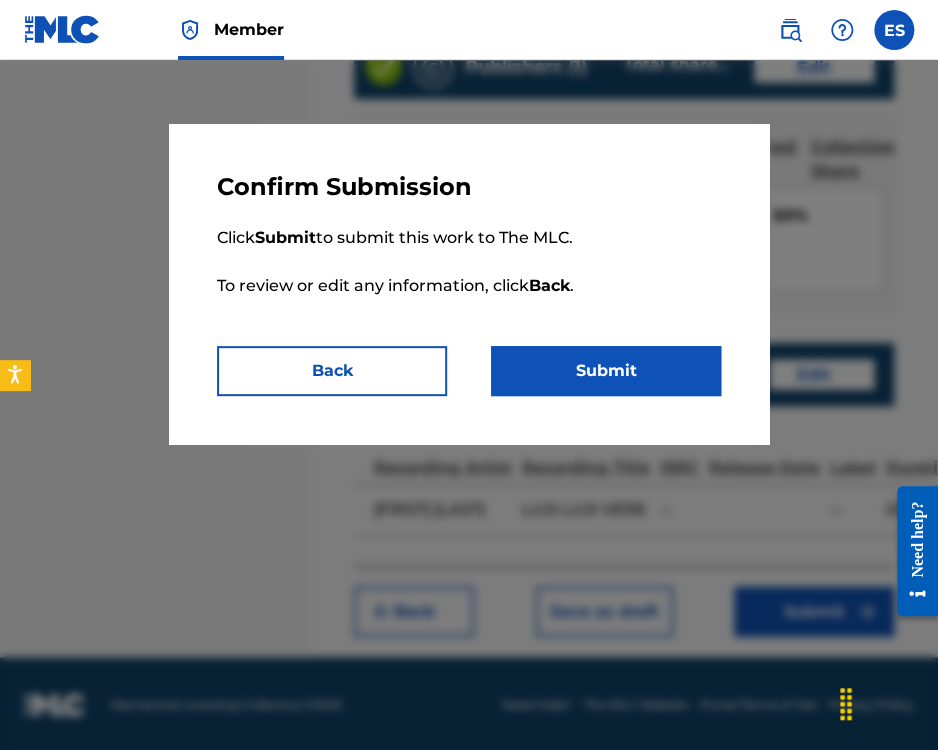 click on "Submit" at bounding box center (606, 371) 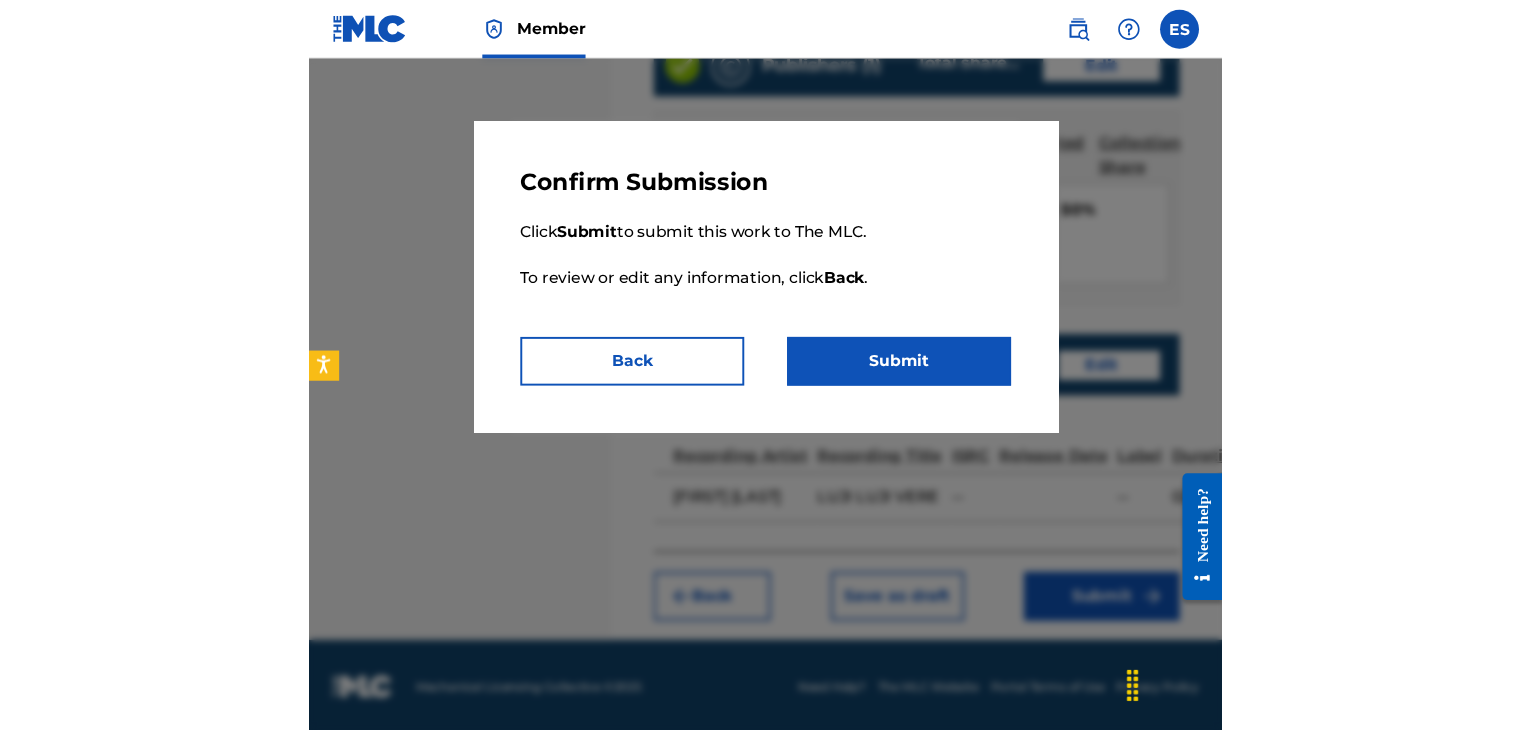 scroll, scrollTop: 0, scrollLeft: 0, axis: both 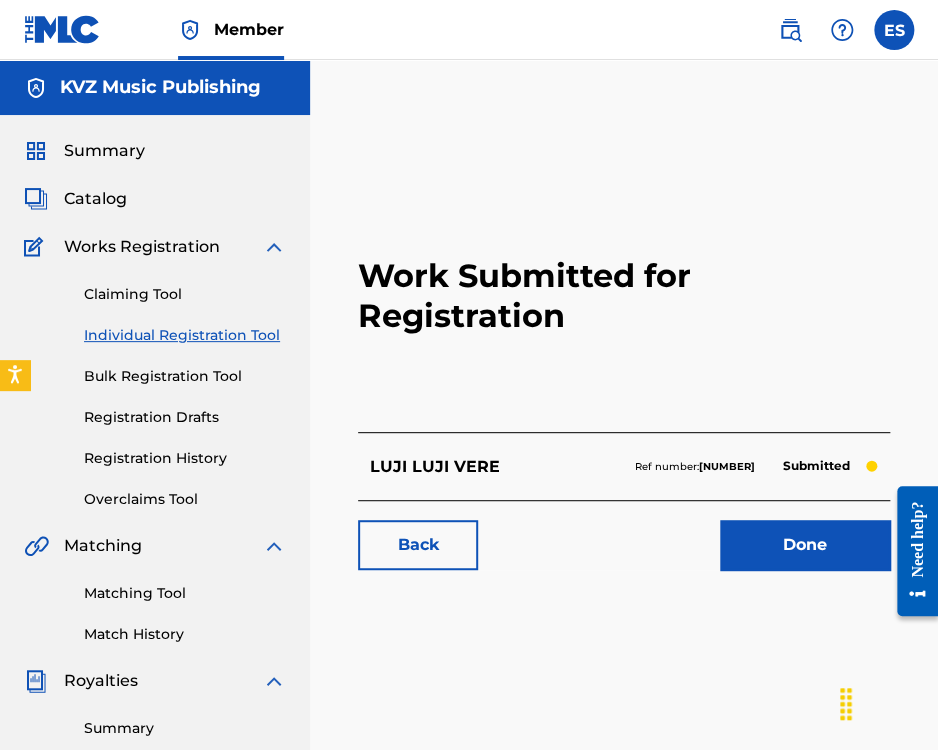 click on "Individual Registration Tool" at bounding box center [185, 335] 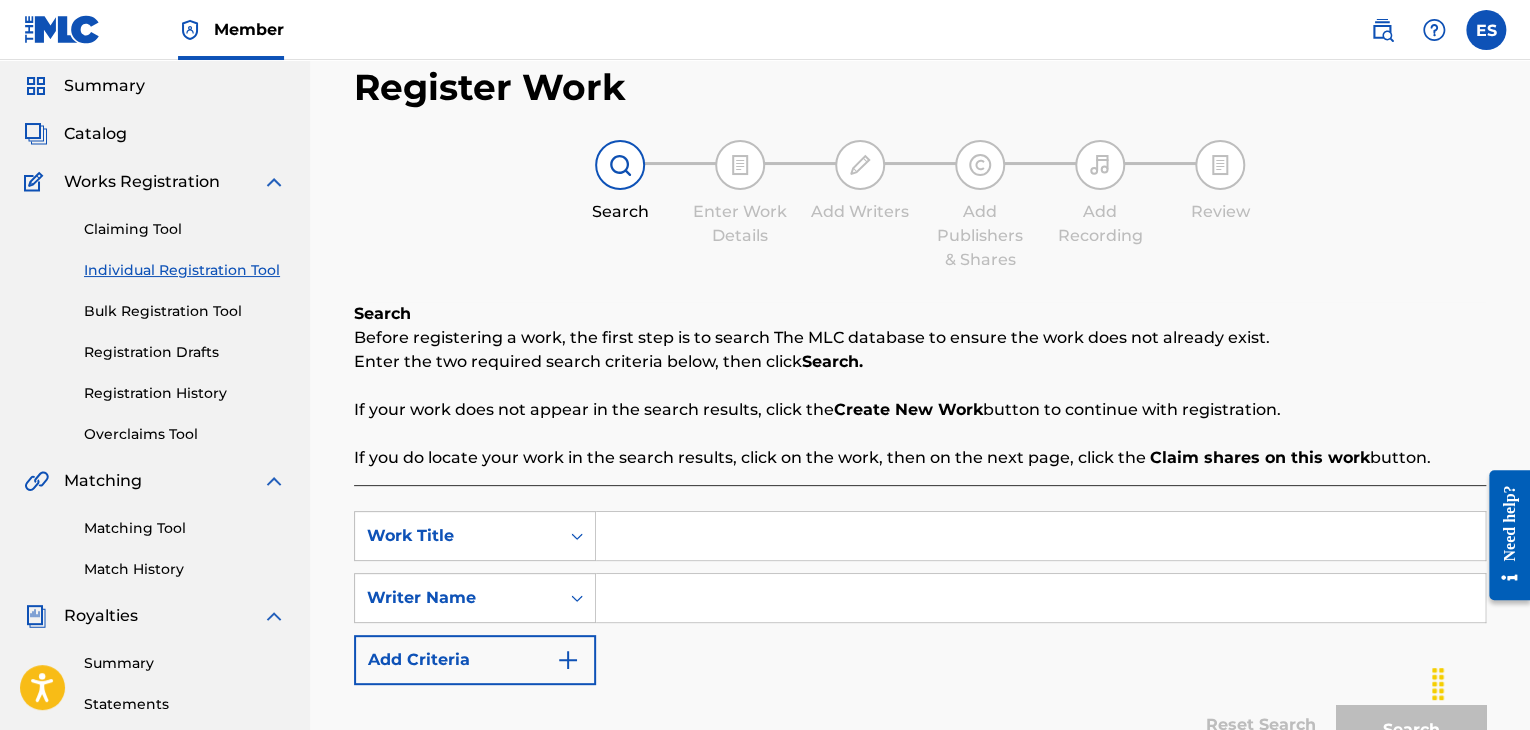 scroll, scrollTop: 100, scrollLeft: 0, axis: vertical 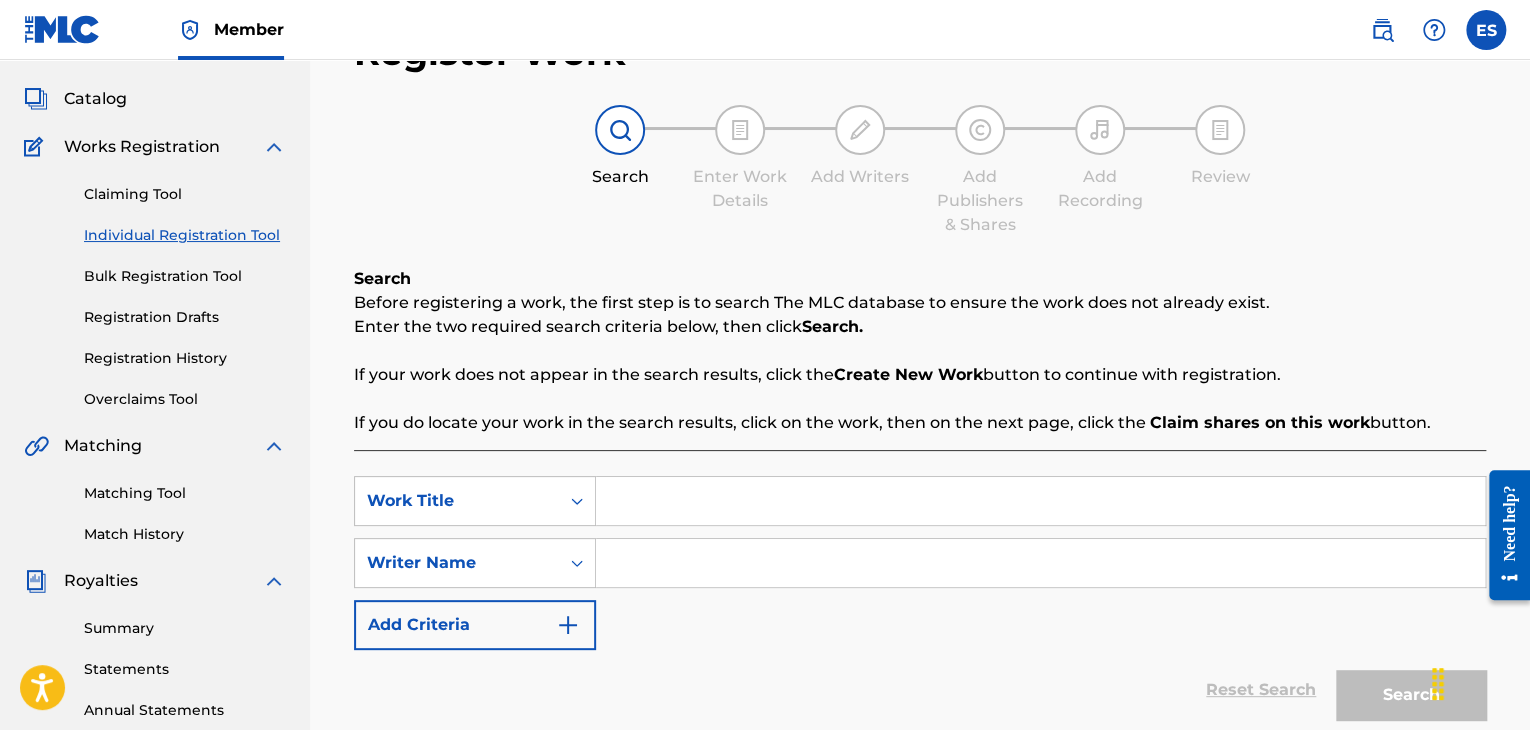 click at bounding box center (1040, 501) 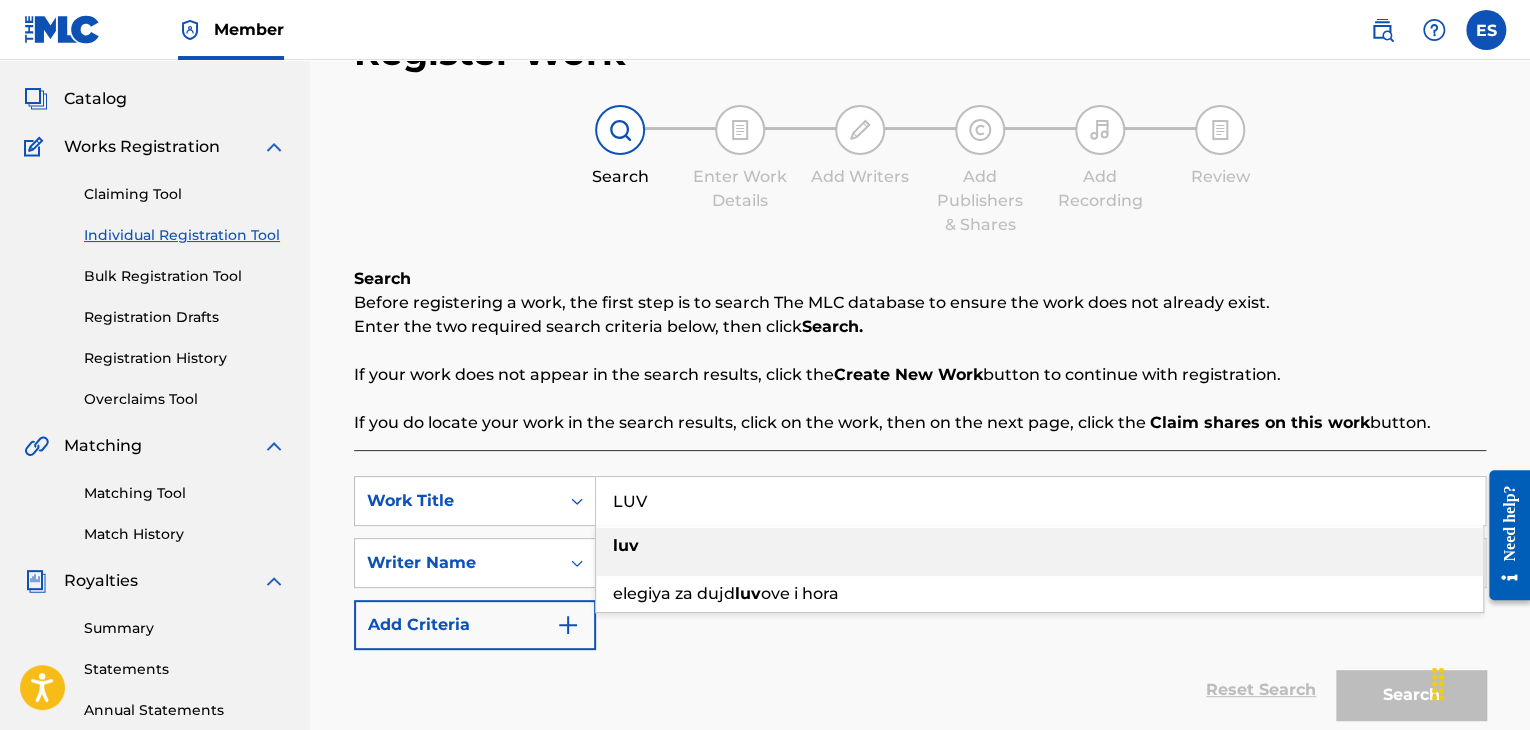 click on "luv" at bounding box center (1039, 546) 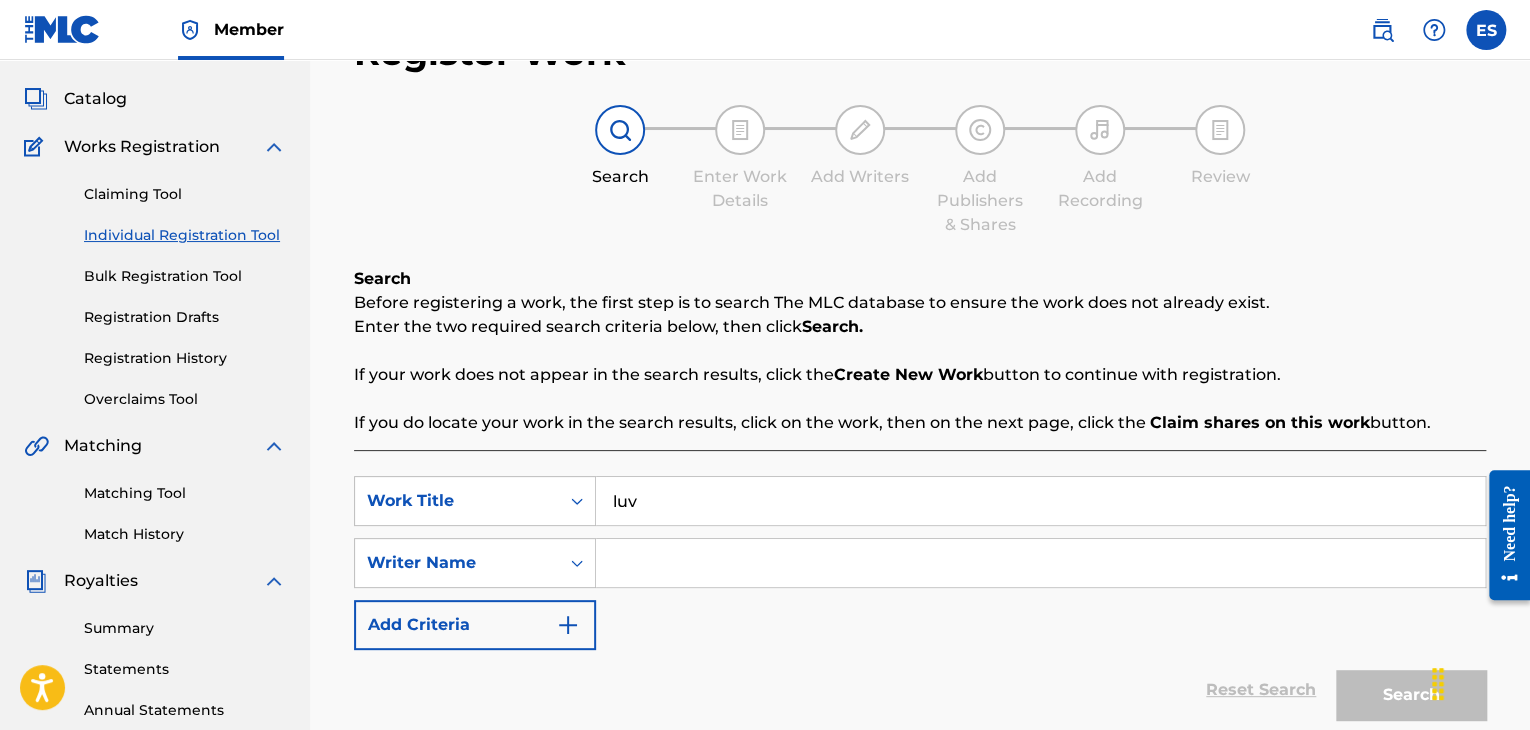 click at bounding box center (1040, 563) 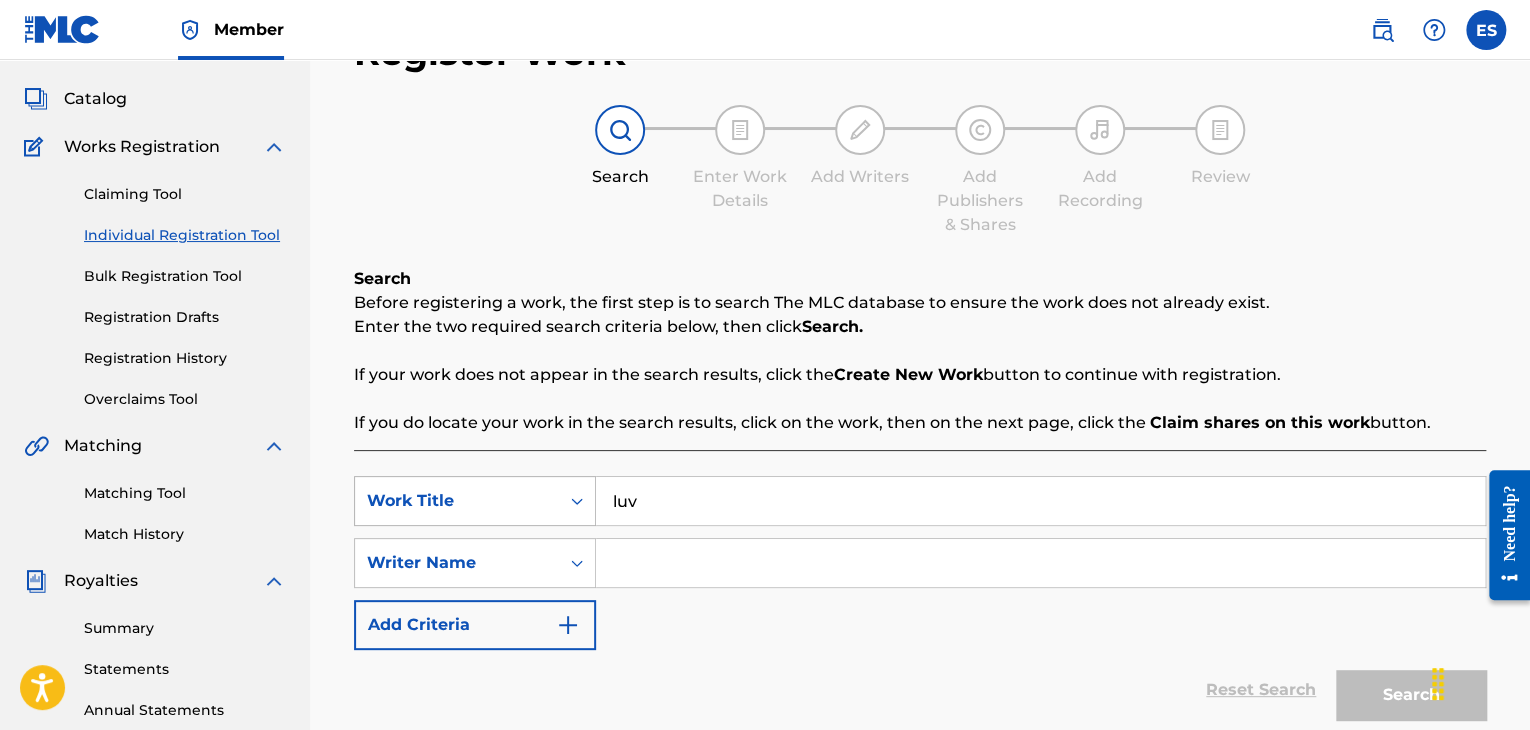 drag, startPoint x: 650, startPoint y: 503, endPoint x: 583, endPoint y: 497, distance: 67.26812 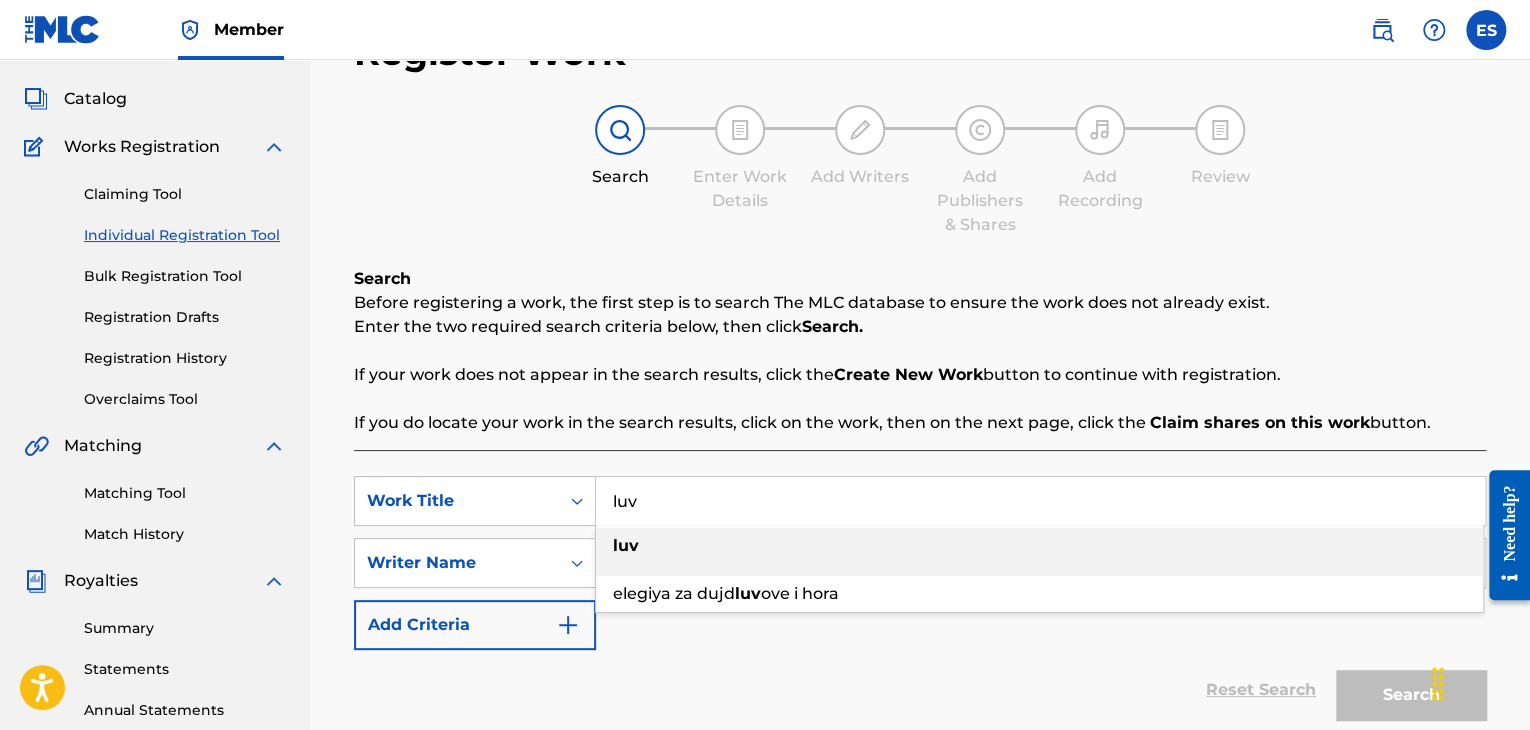 paste on "LUV" 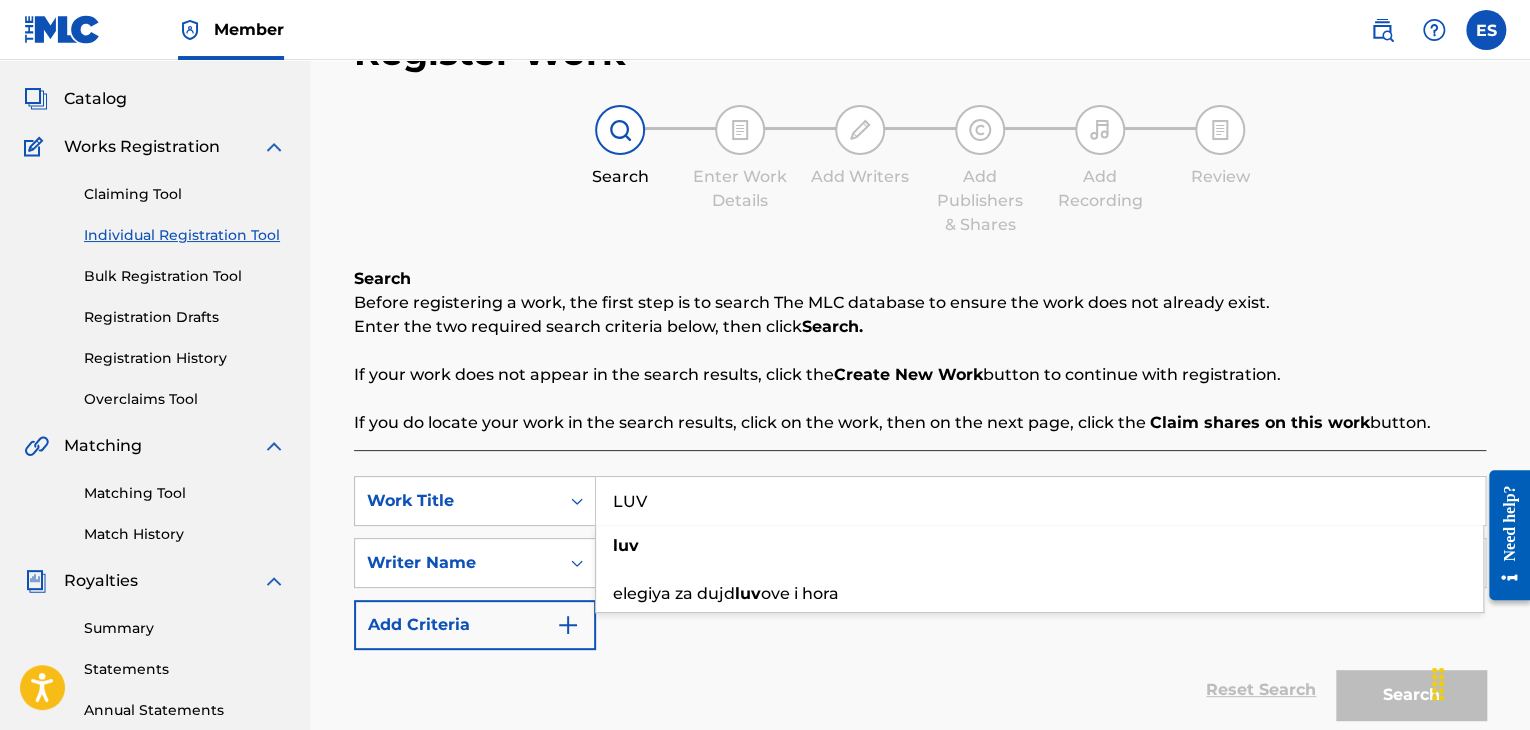 type on "LUV" 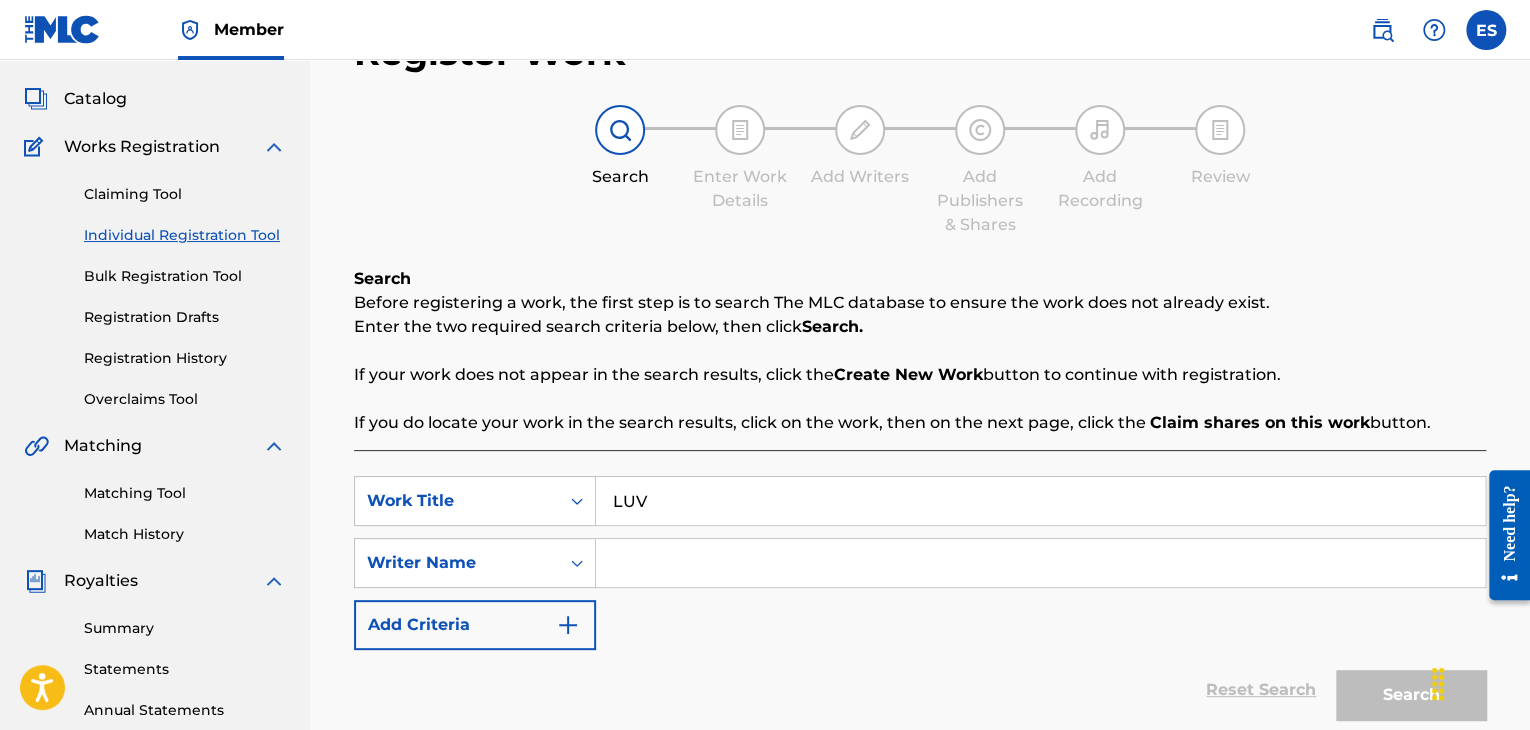 click at bounding box center [1040, 563] 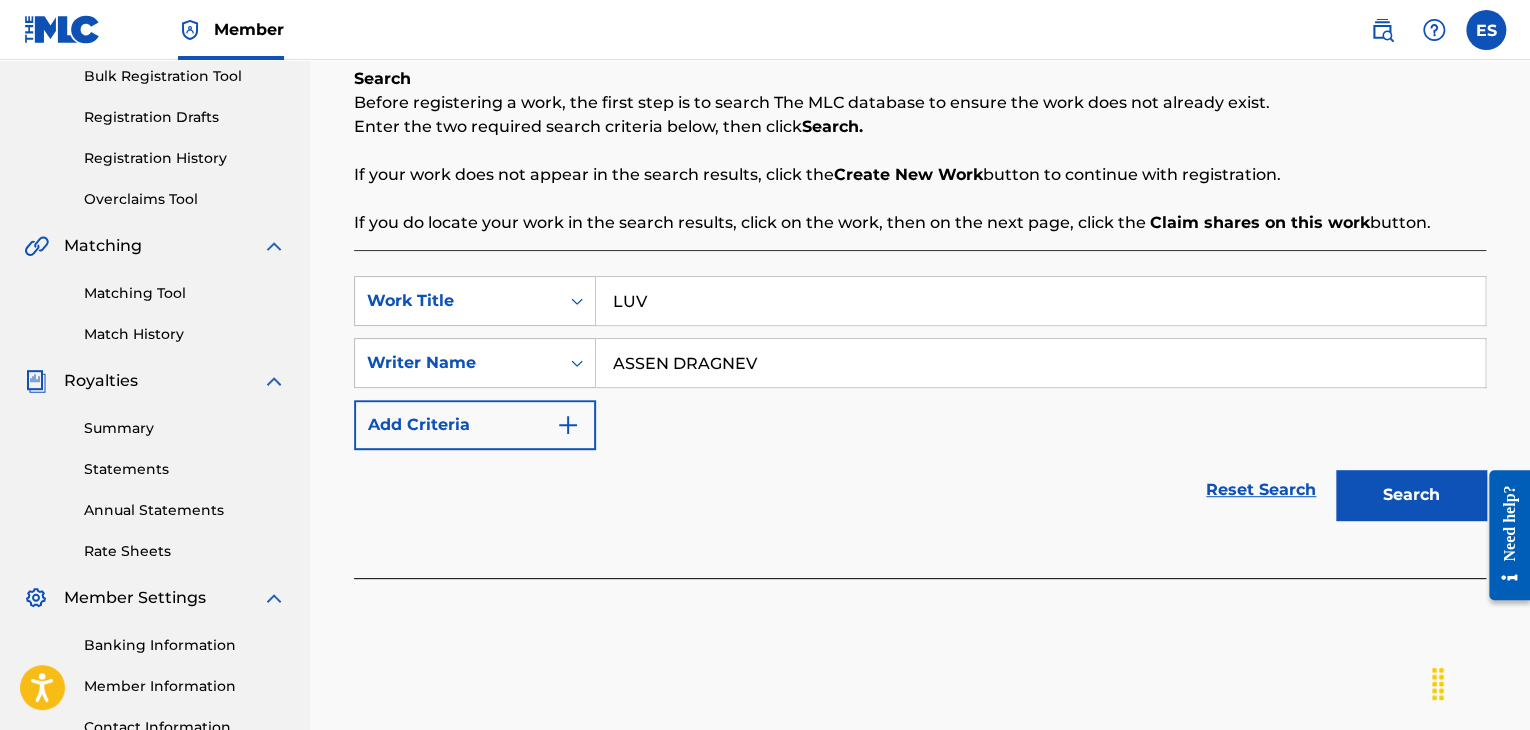 scroll, scrollTop: 469, scrollLeft: 0, axis: vertical 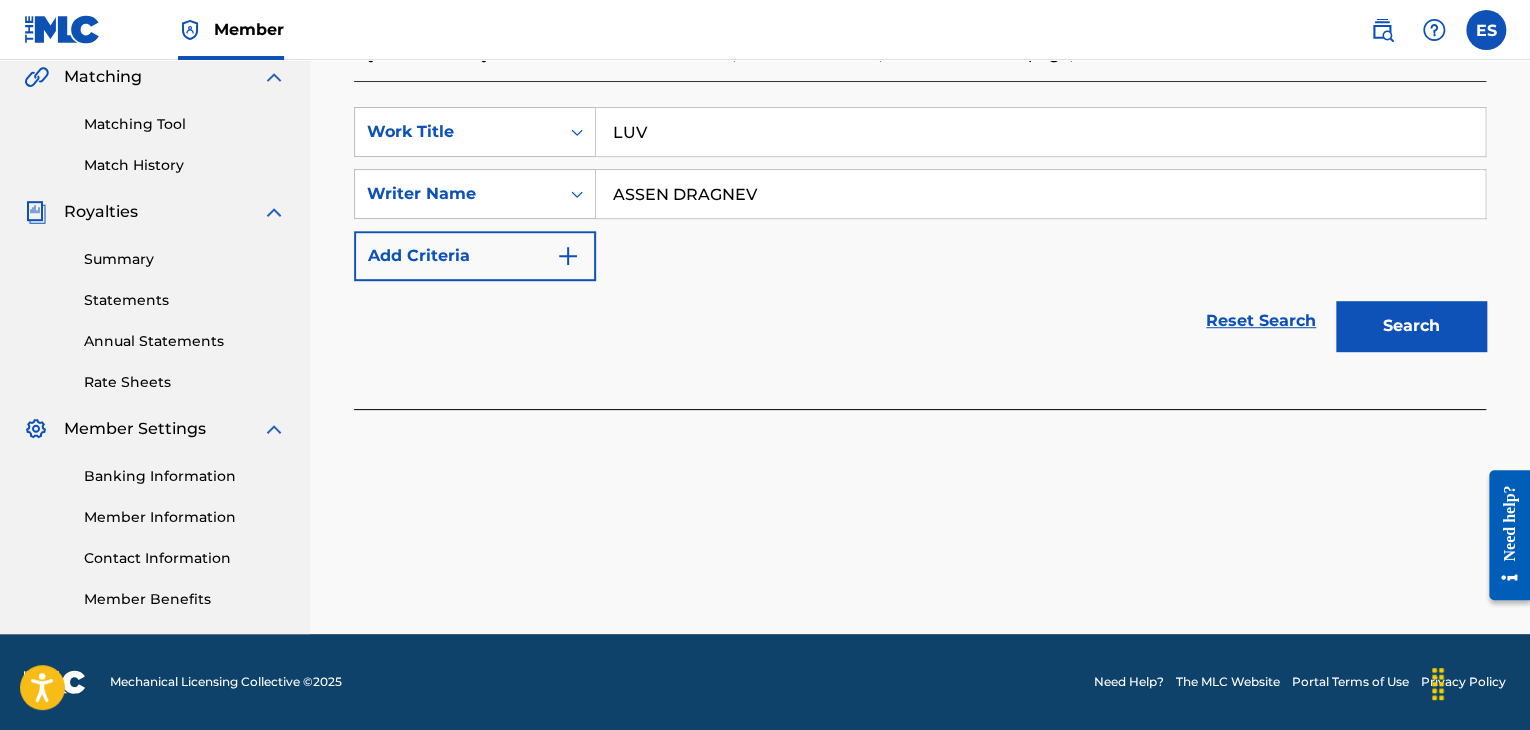 click on "Search" at bounding box center [1411, 326] 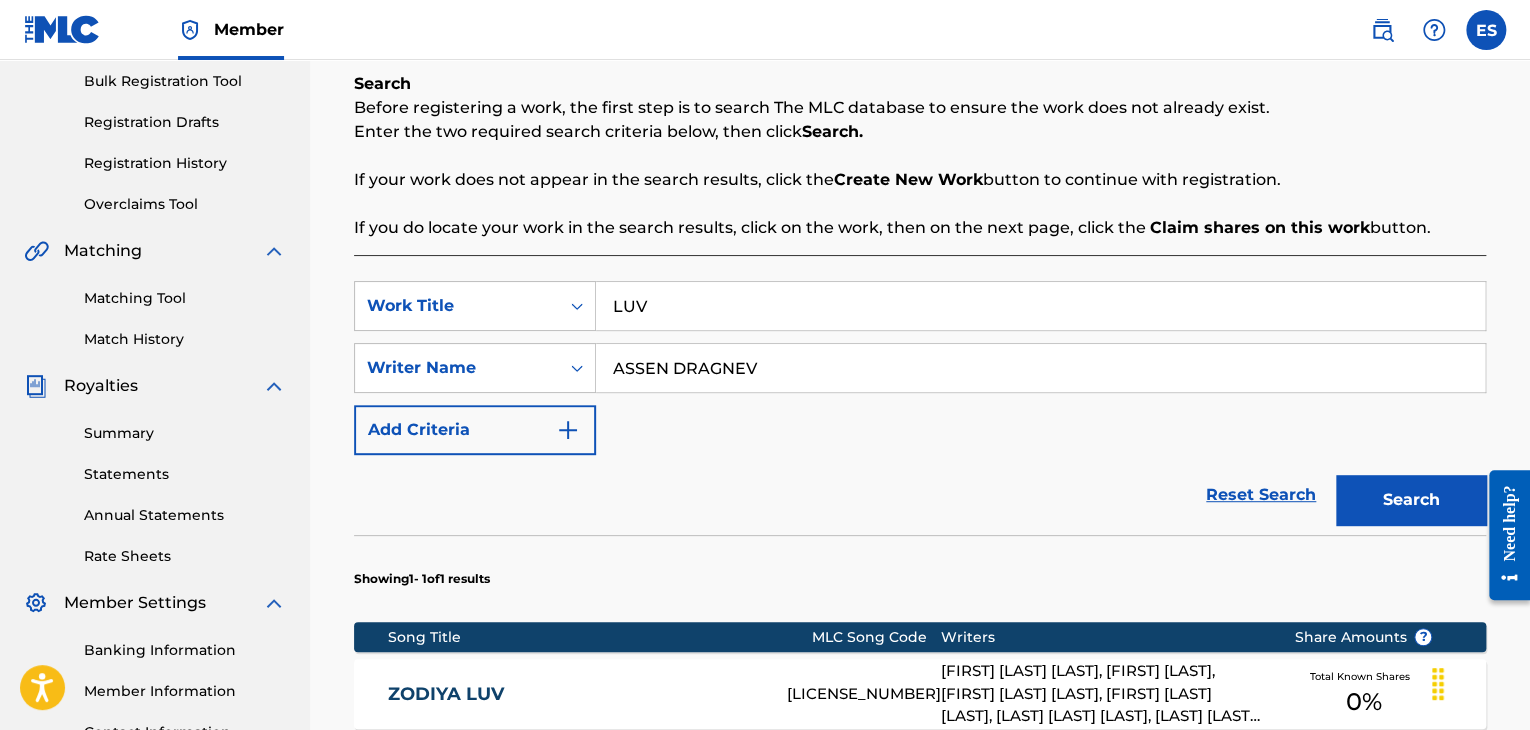 scroll, scrollTop: 169, scrollLeft: 0, axis: vertical 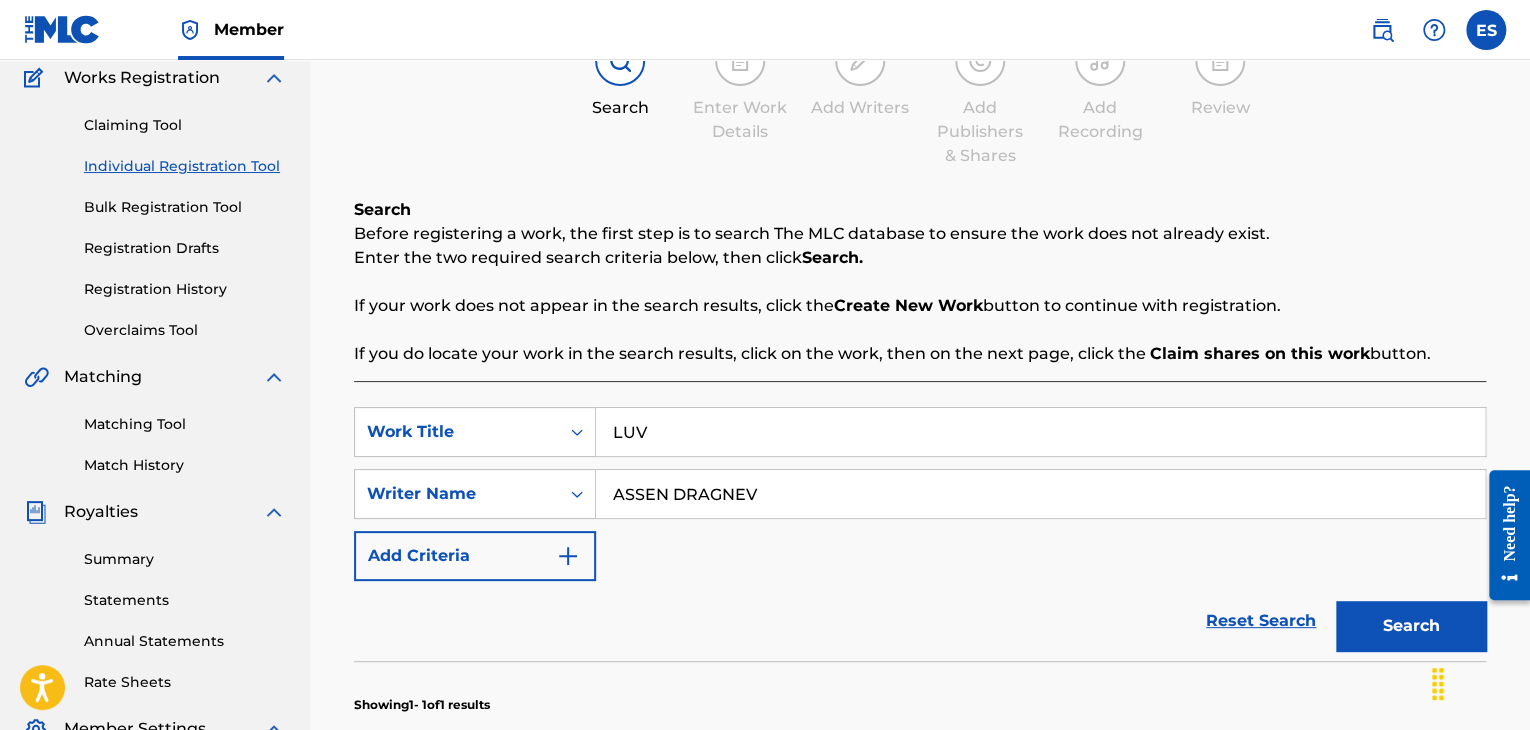 click on "Registration Drafts" at bounding box center [185, 248] 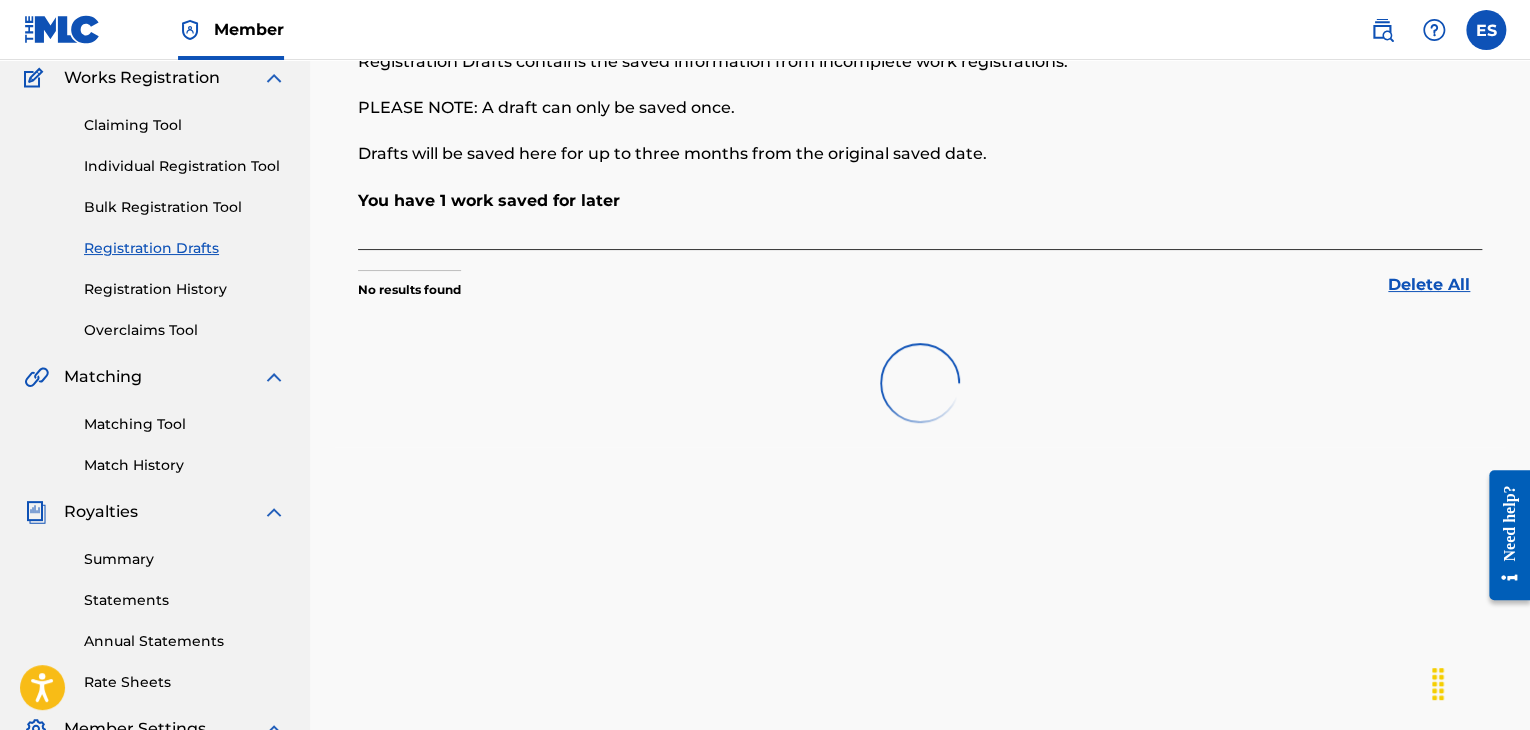 scroll, scrollTop: 0, scrollLeft: 0, axis: both 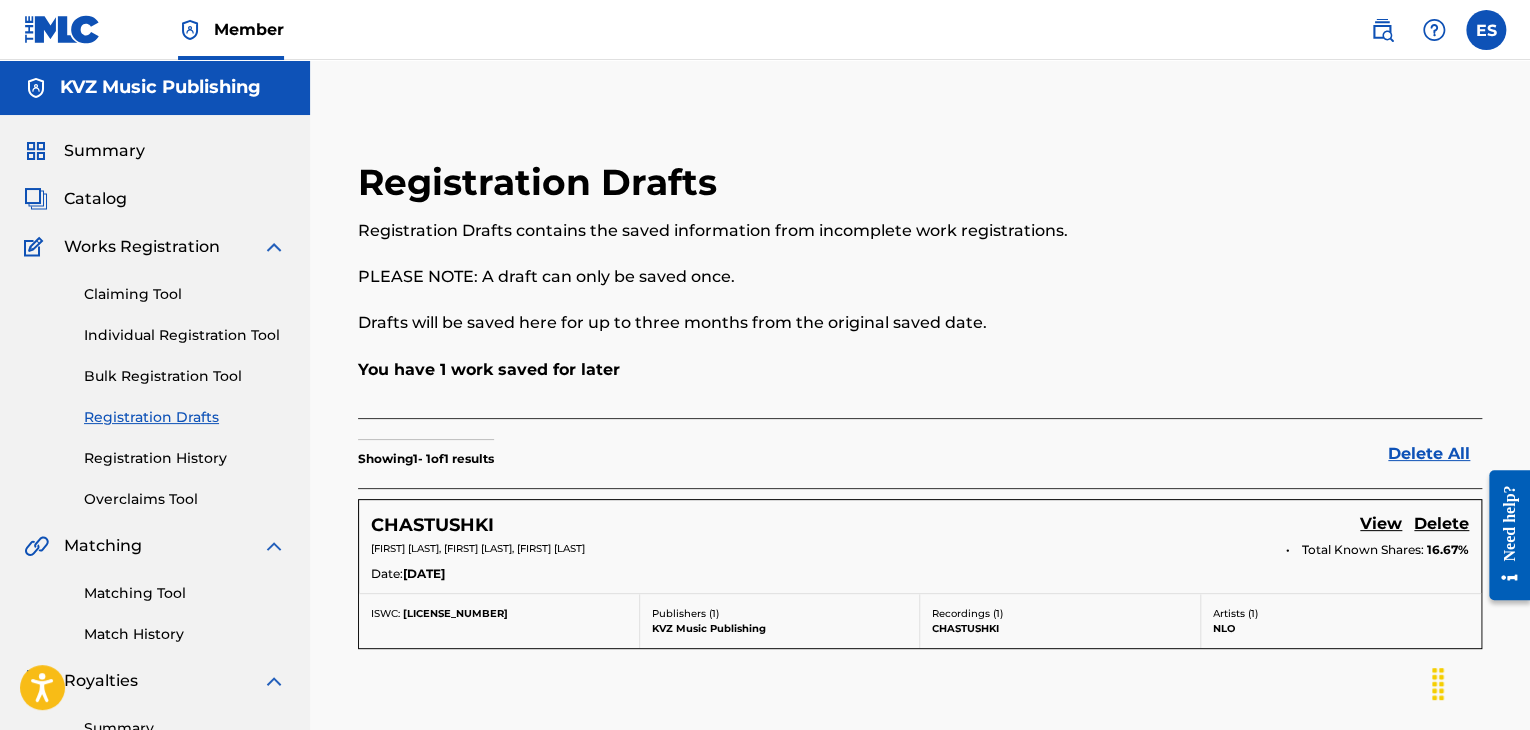 click on "Registration History" at bounding box center (185, 458) 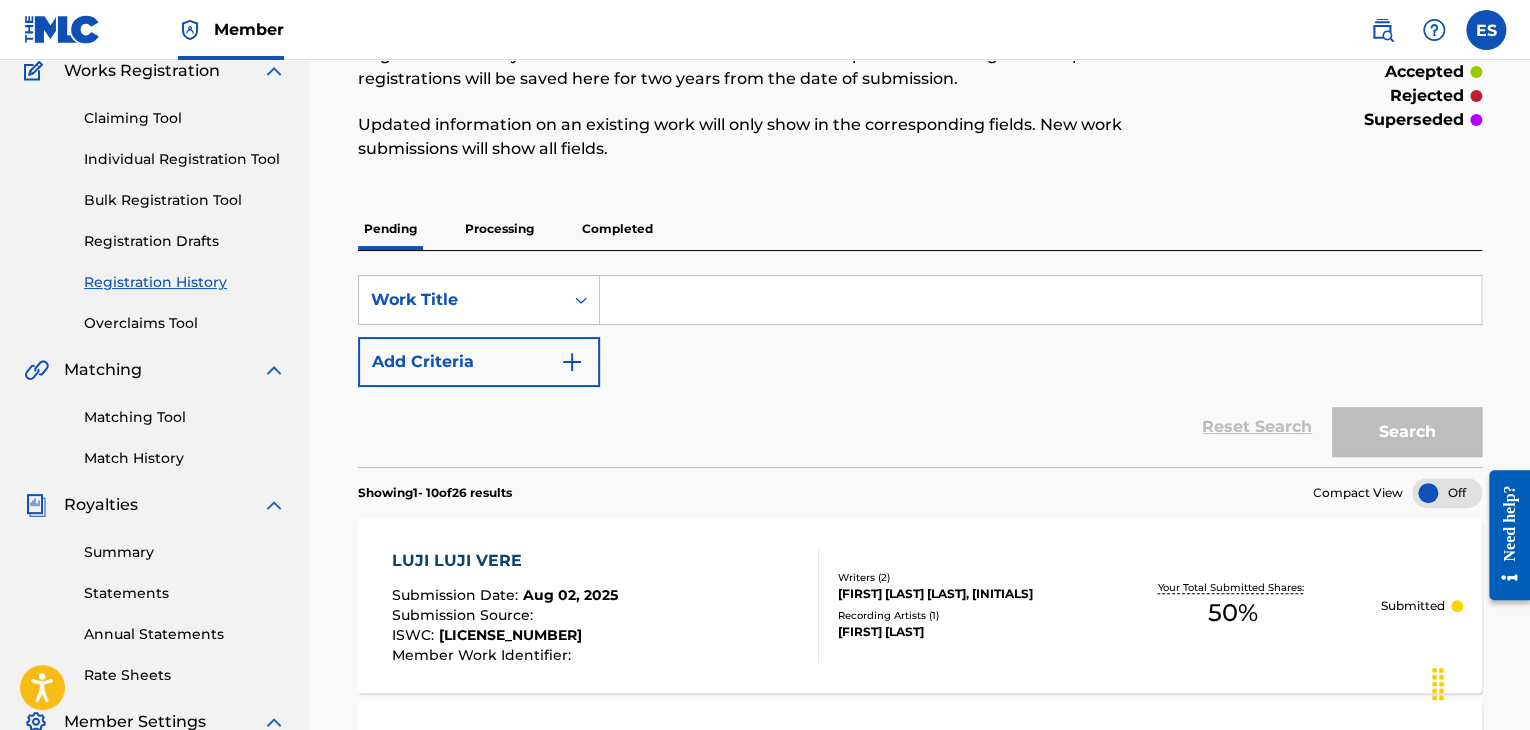scroll, scrollTop: 300, scrollLeft: 0, axis: vertical 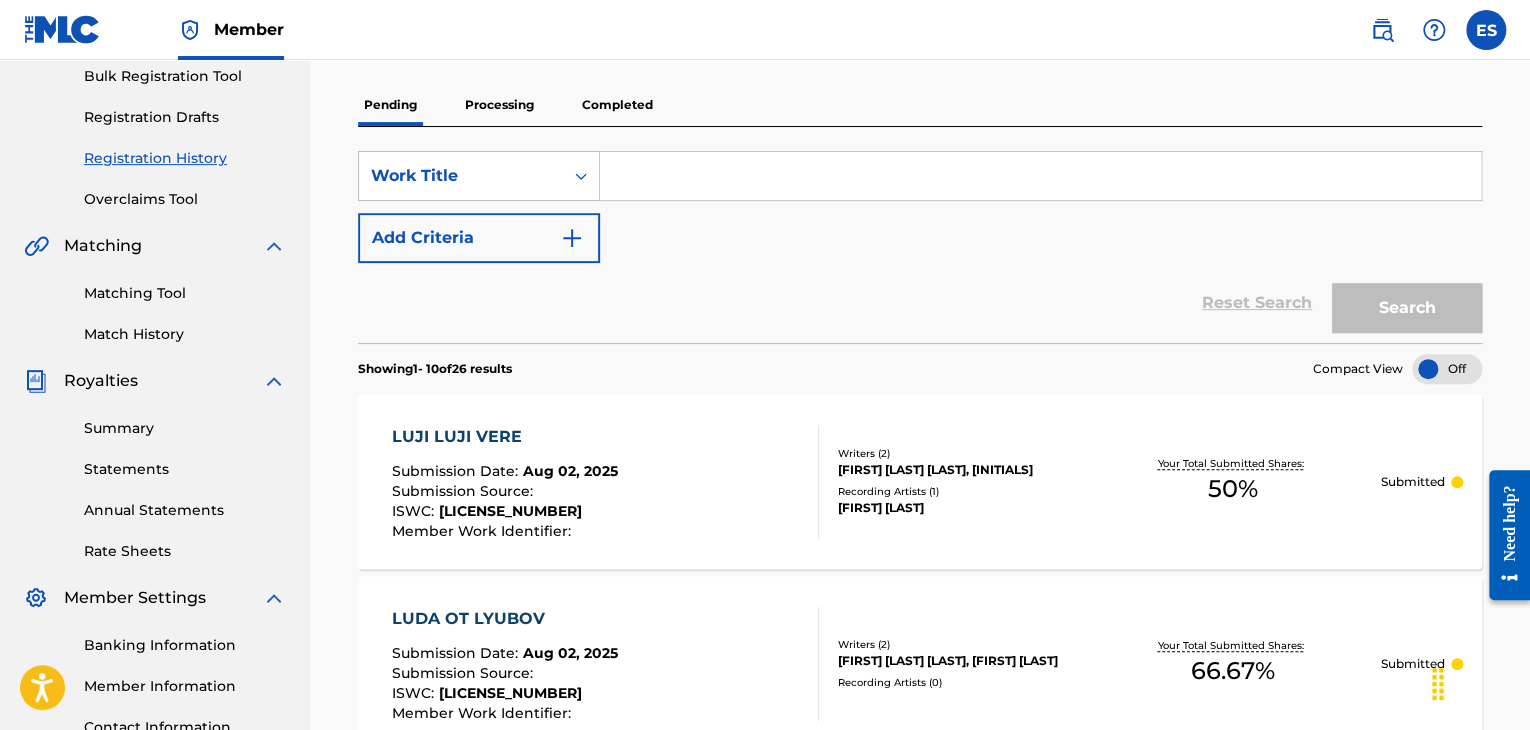 click at bounding box center [1040, 176] 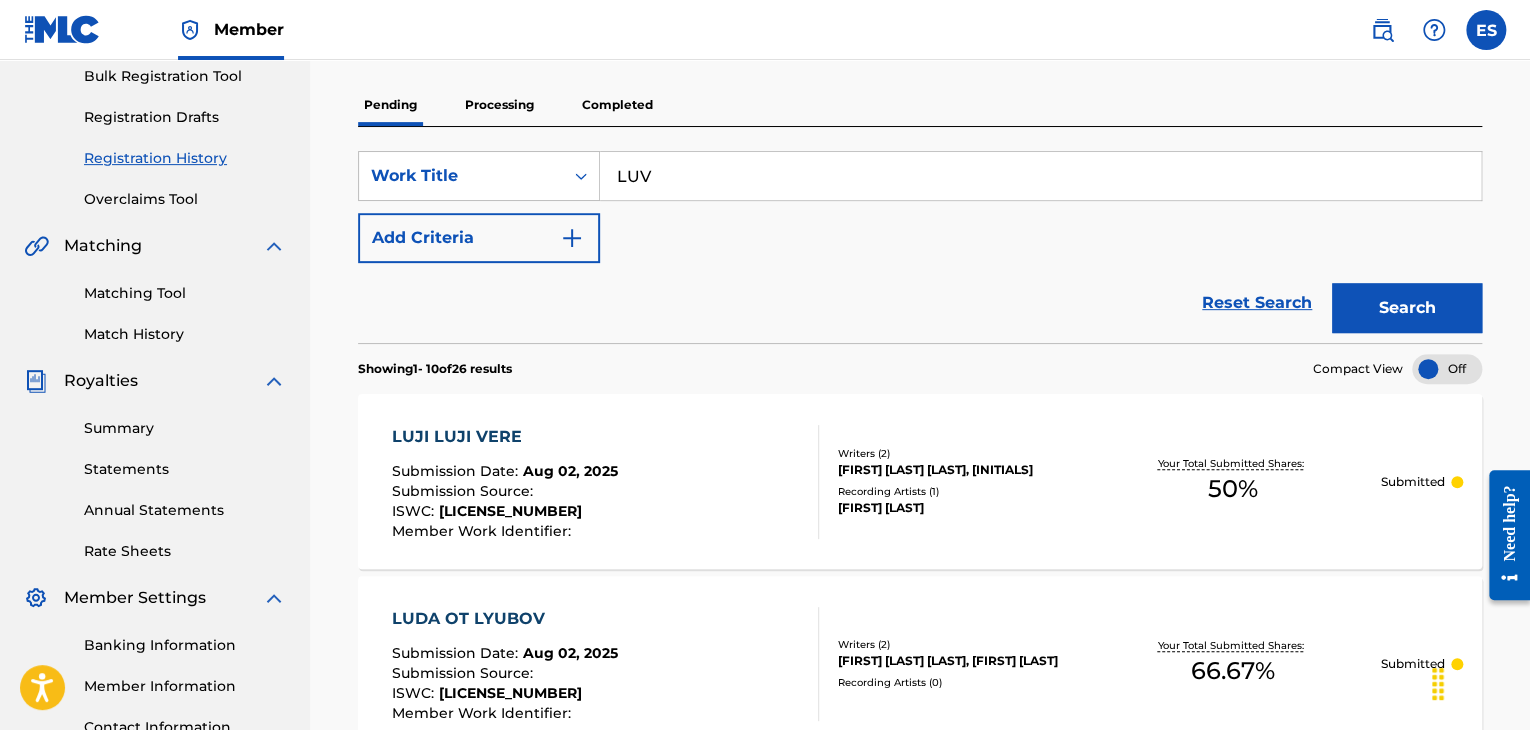 type on "LUV" 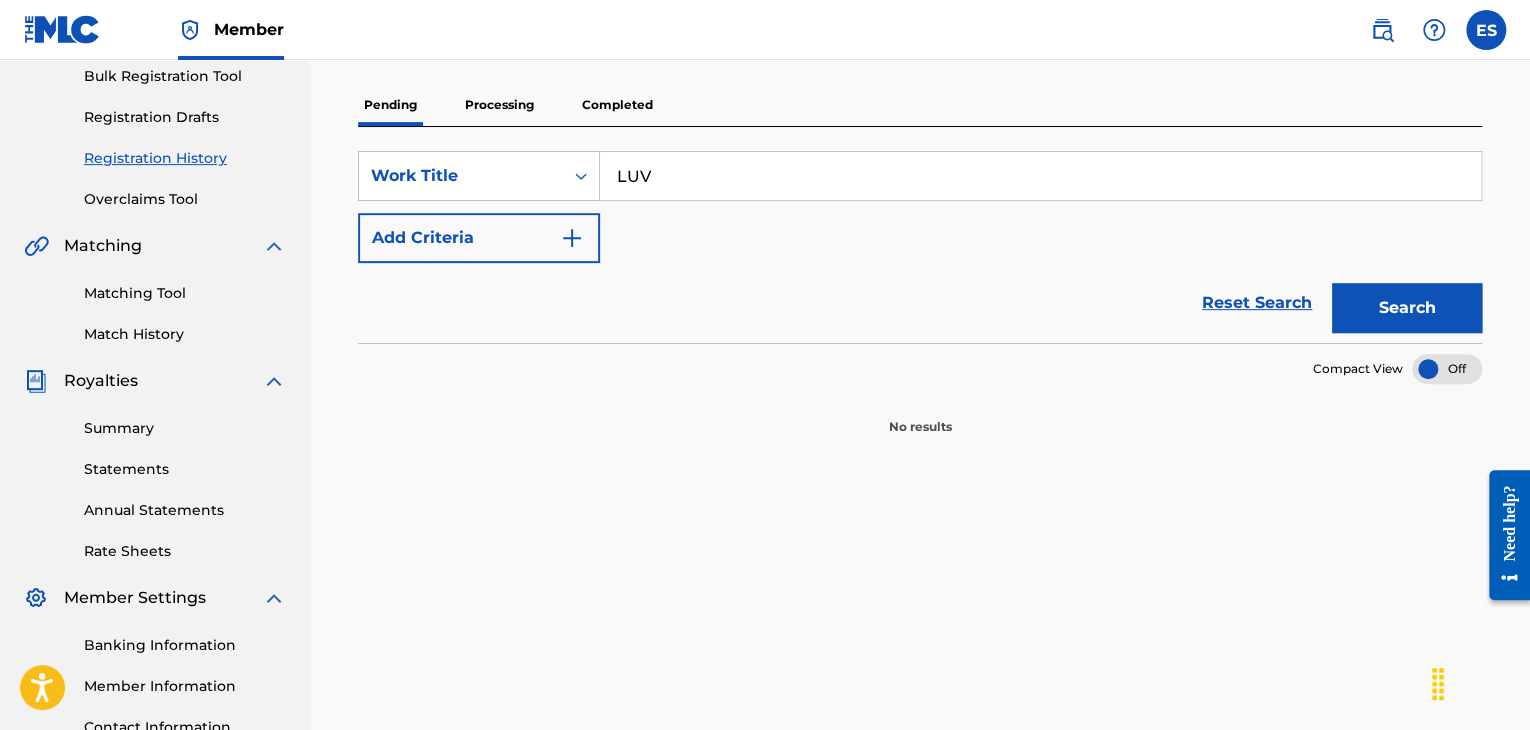 click on "Processing" at bounding box center (499, 105) 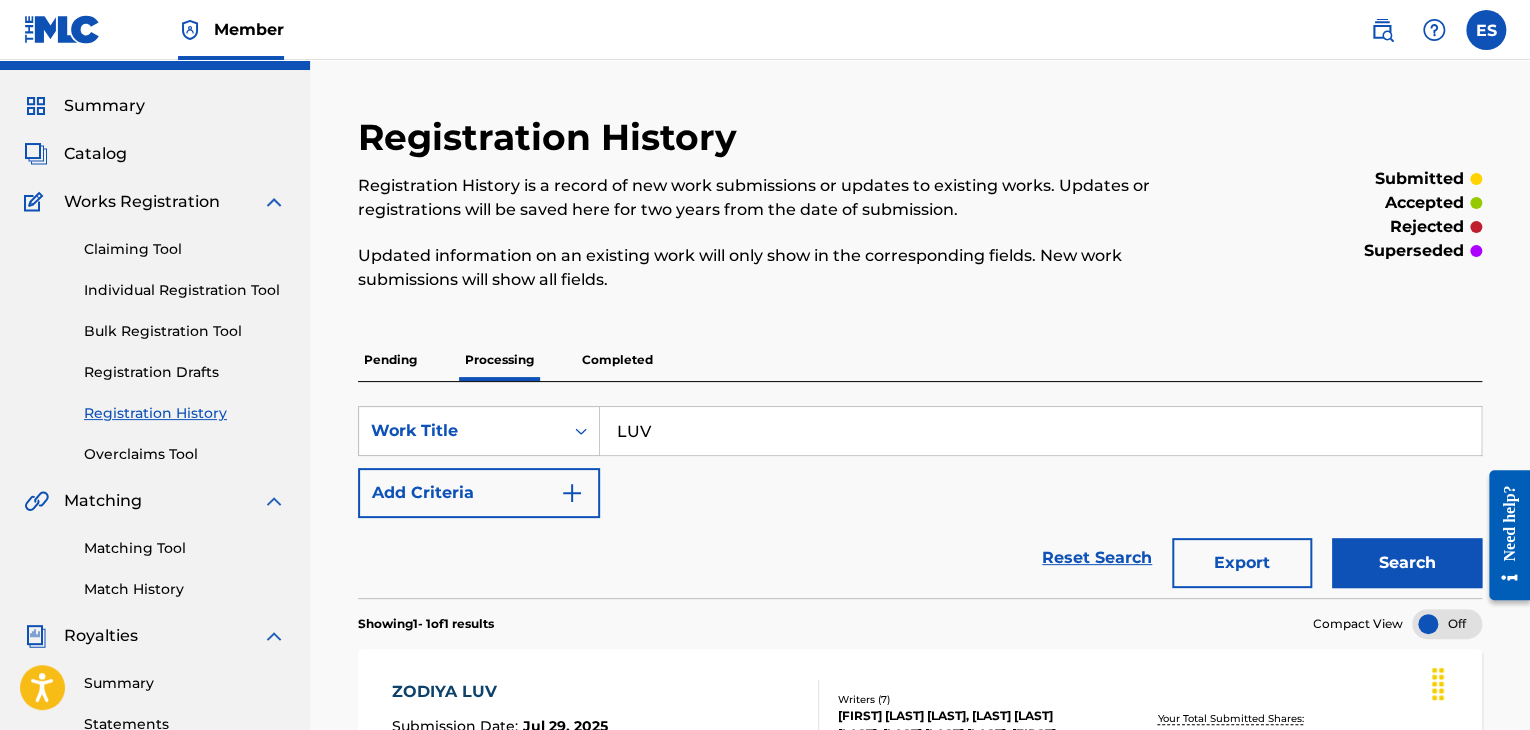 scroll, scrollTop: 0, scrollLeft: 0, axis: both 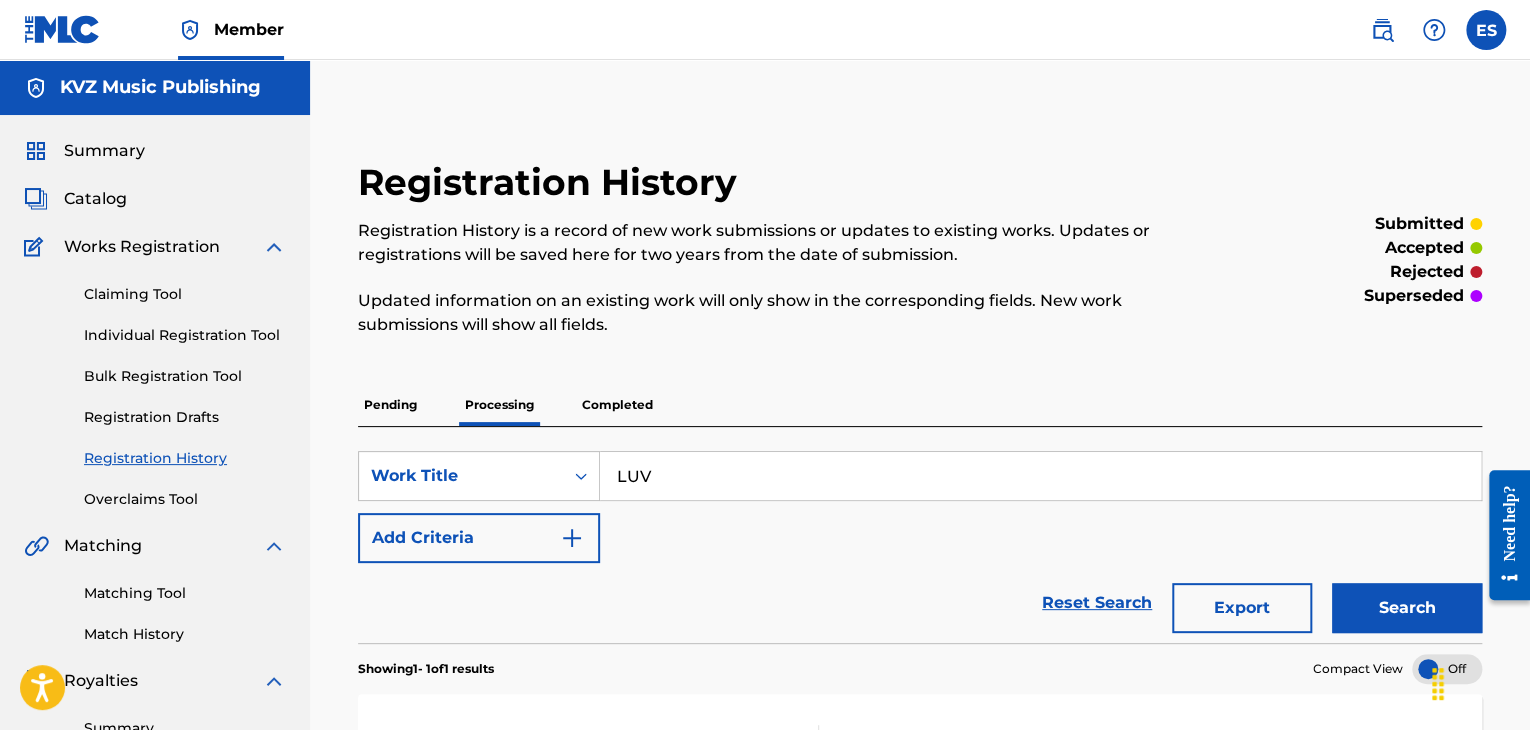 click on "Completed" at bounding box center (617, 405) 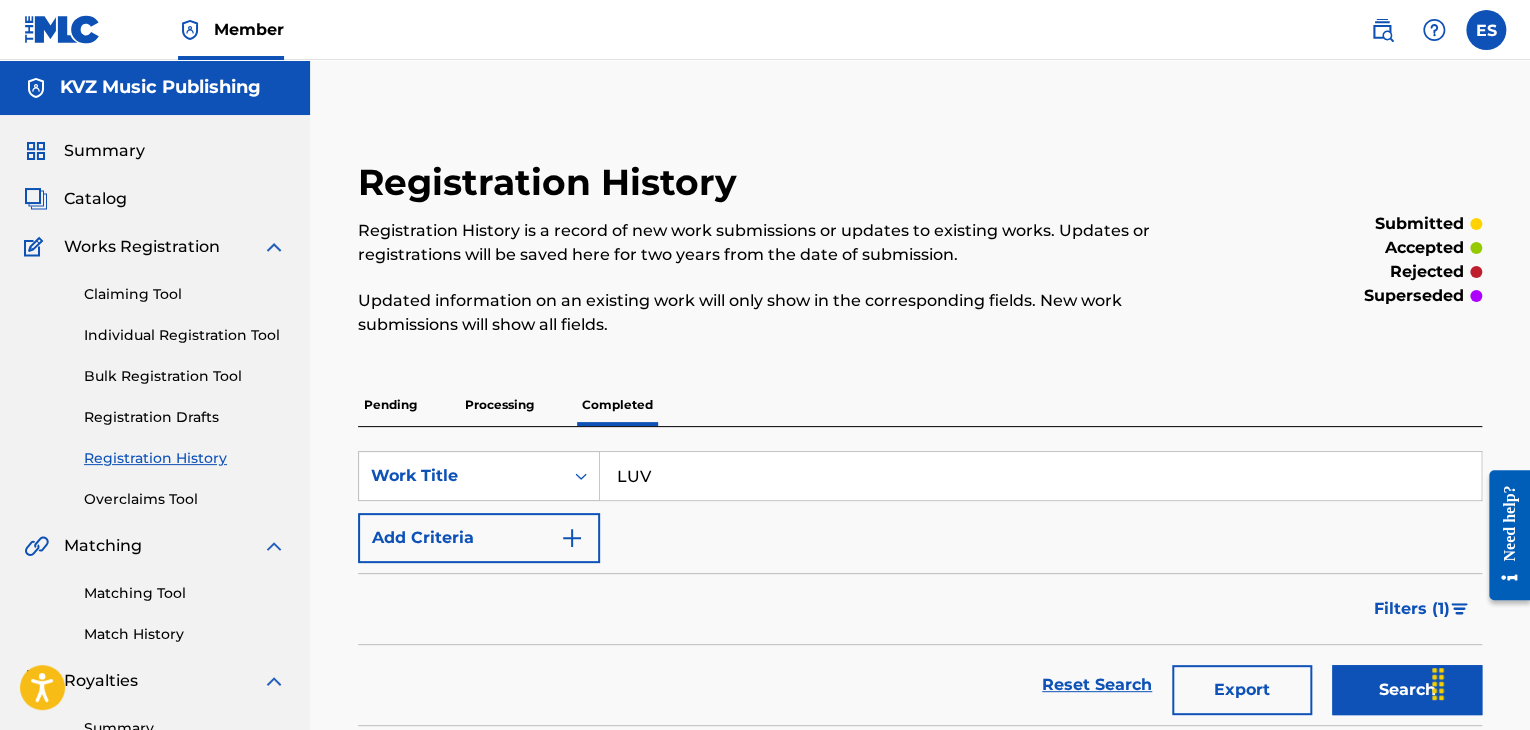 scroll, scrollTop: 300, scrollLeft: 0, axis: vertical 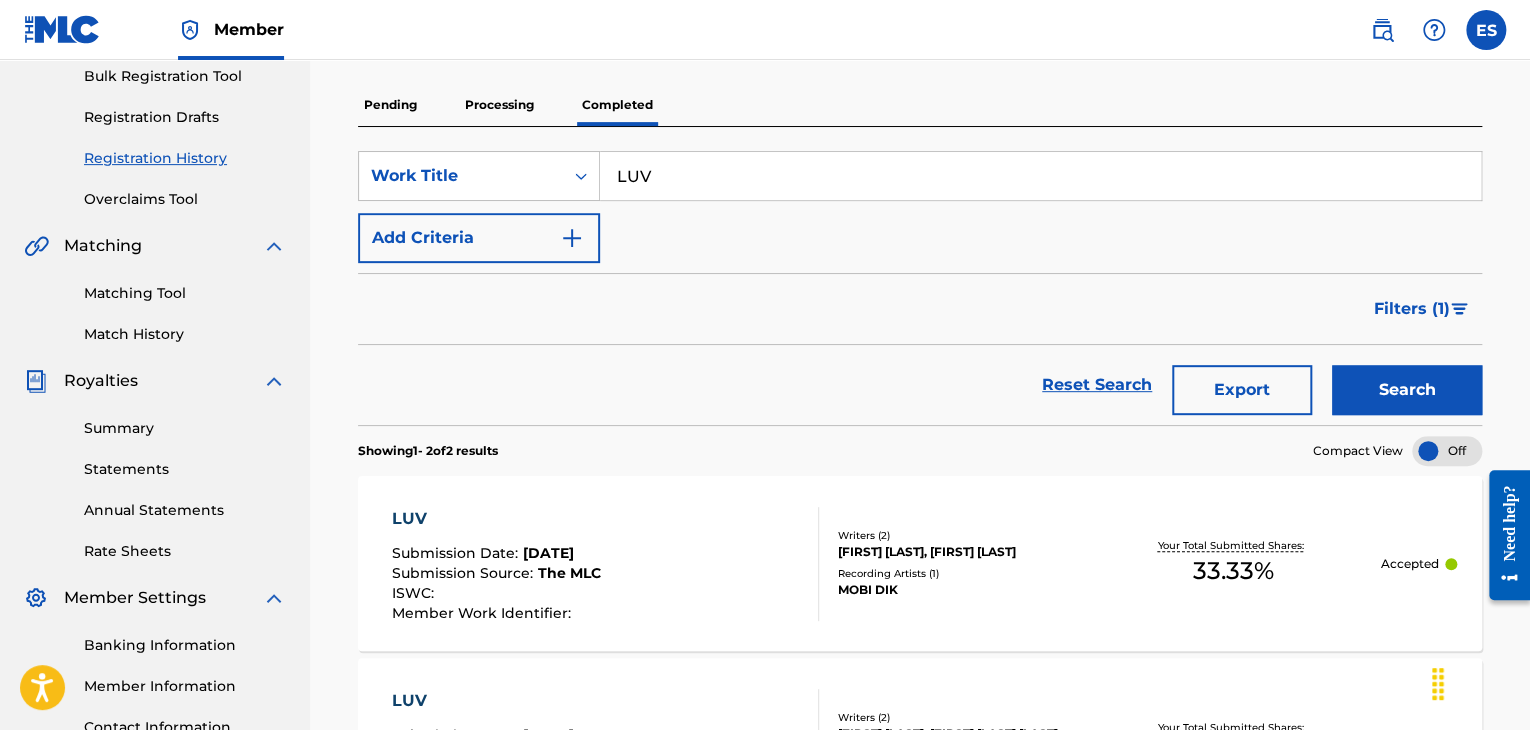click on "Writers ( 2 ) [FIRST] [LAST], [FIRST] [LAST] Recording Artists ( 1 ) [BRAND]" at bounding box center [952, 563] 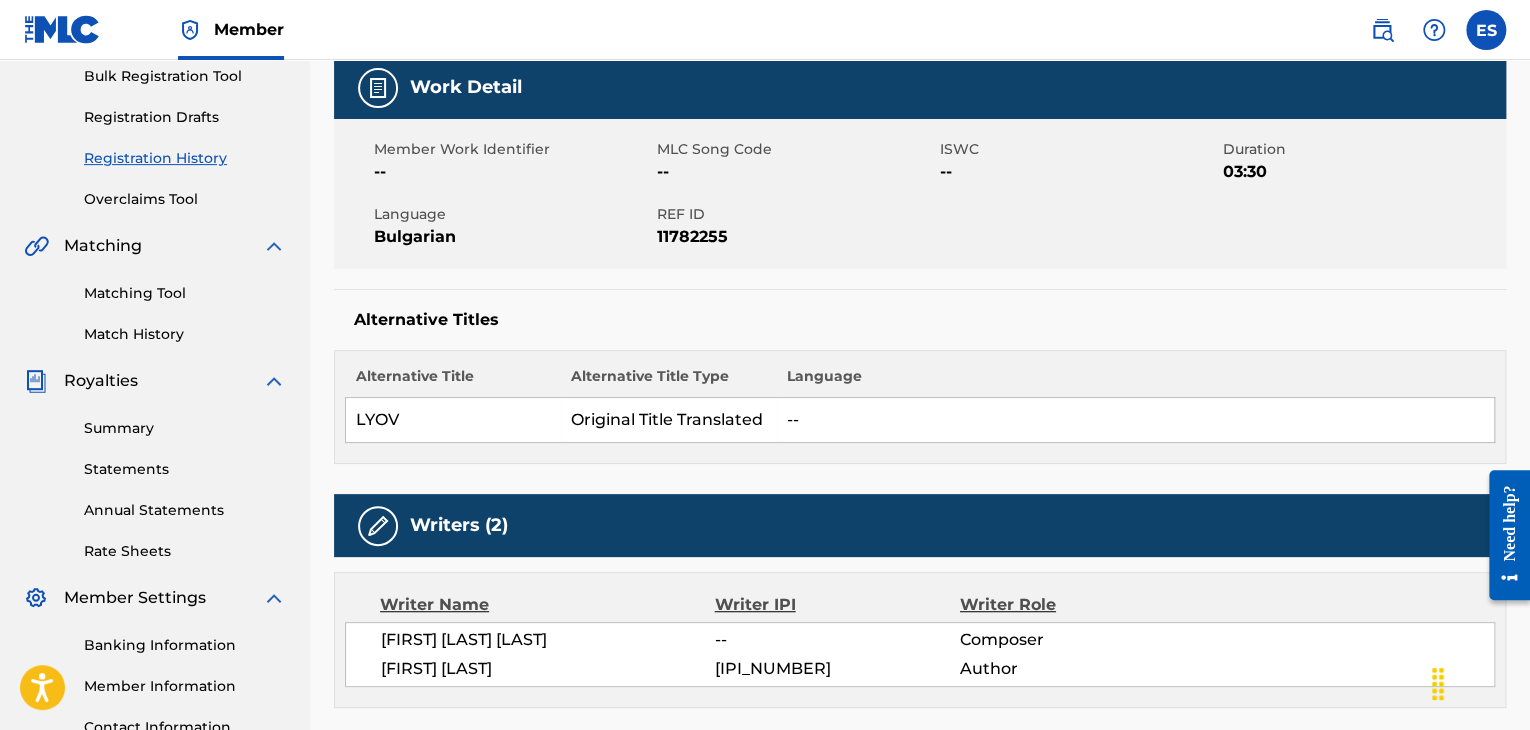 scroll, scrollTop: 400, scrollLeft: 0, axis: vertical 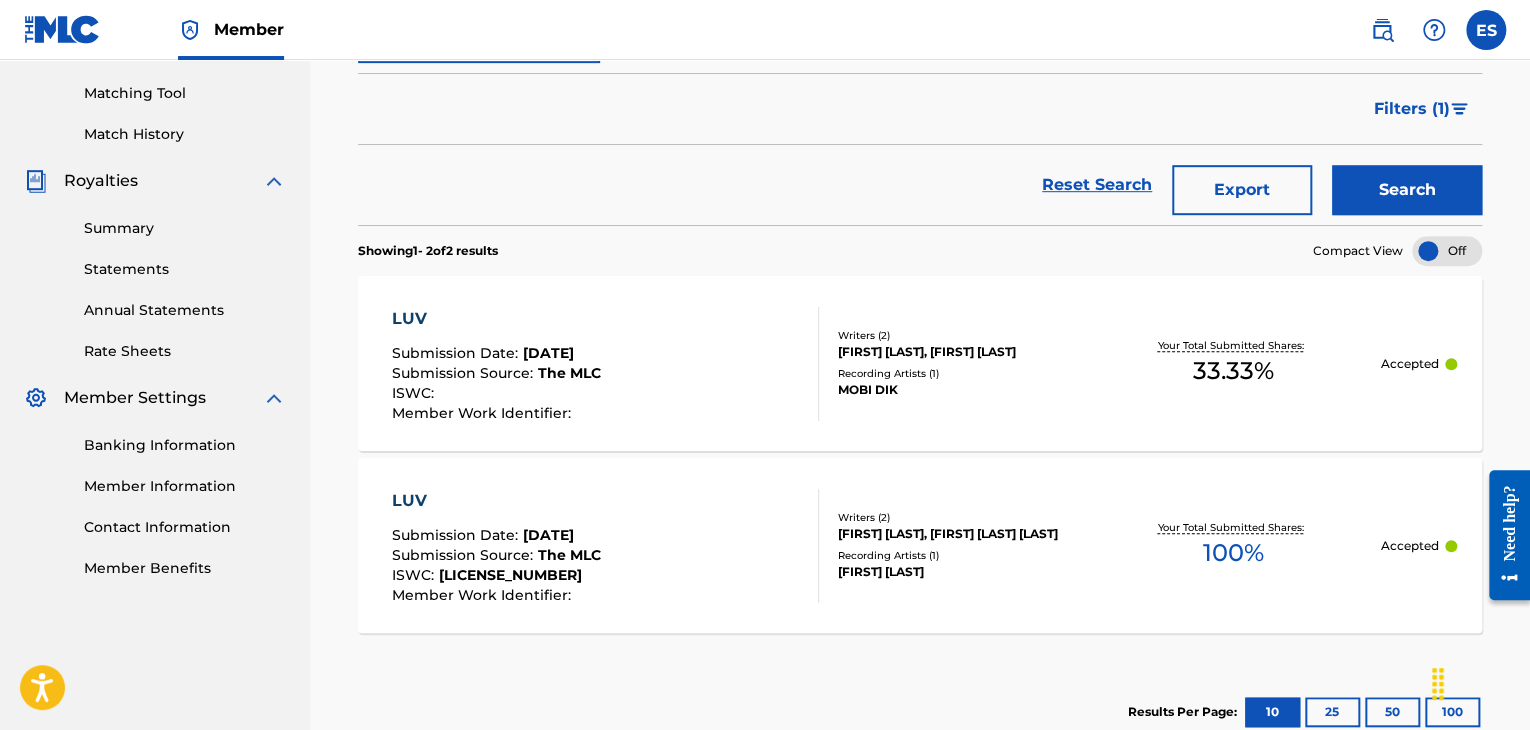 click on "Submission Date : [DATE] Submission Source : The MLC ISWC : Member Work Identifier :" at bounding box center [605, 364] 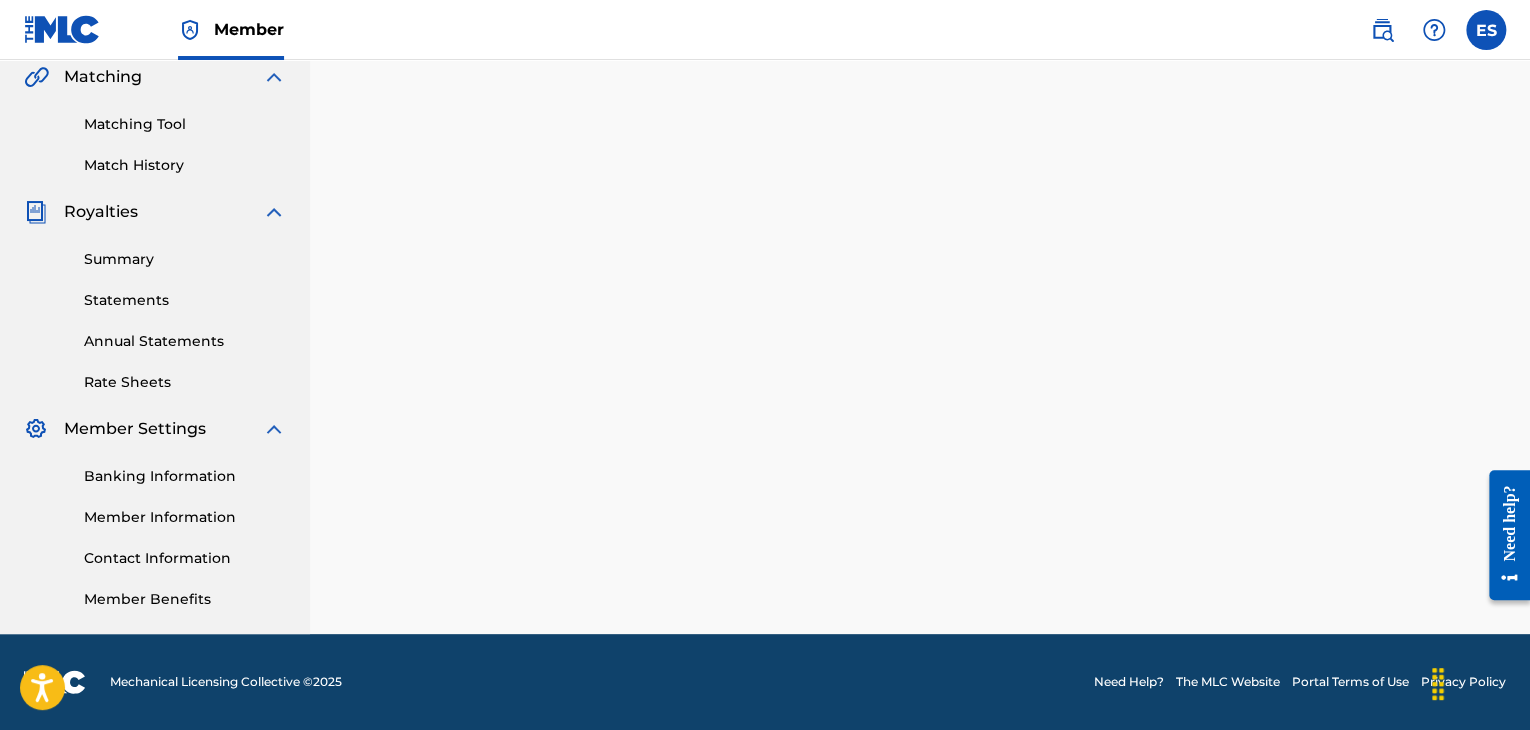 click at bounding box center (920, 137) 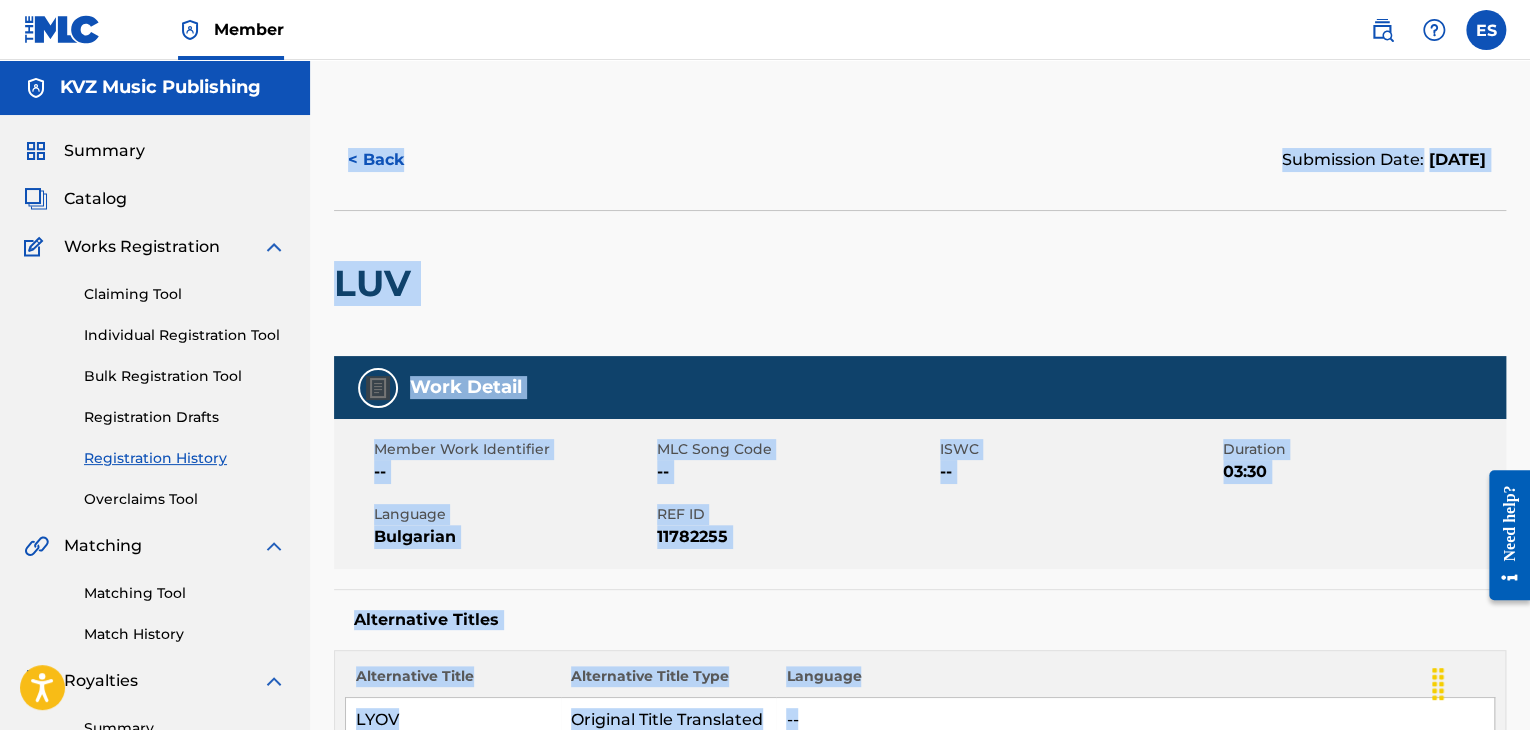 click on "Member Work Identifier -- MLC Song Code -- ISWC -- Duration 03:30 Language Bulgarian REF ID [WORK_ID]" at bounding box center [920, 494] 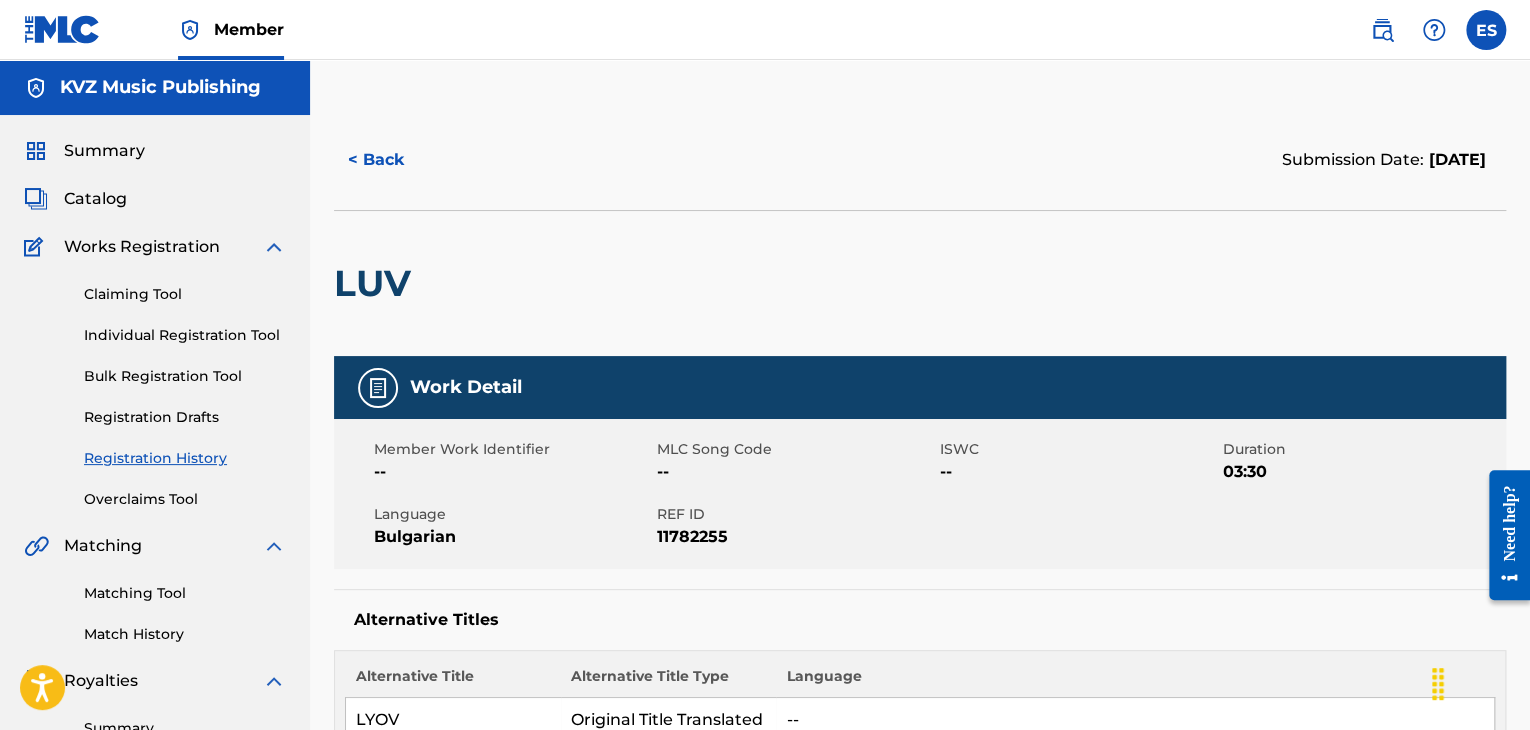 click on "Member Work Identifier -- MLC Song Code -- ISWC -- Duration 03:30 Language Bulgarian REF ID [WORK_ID]" at bounding box center (920, 494) 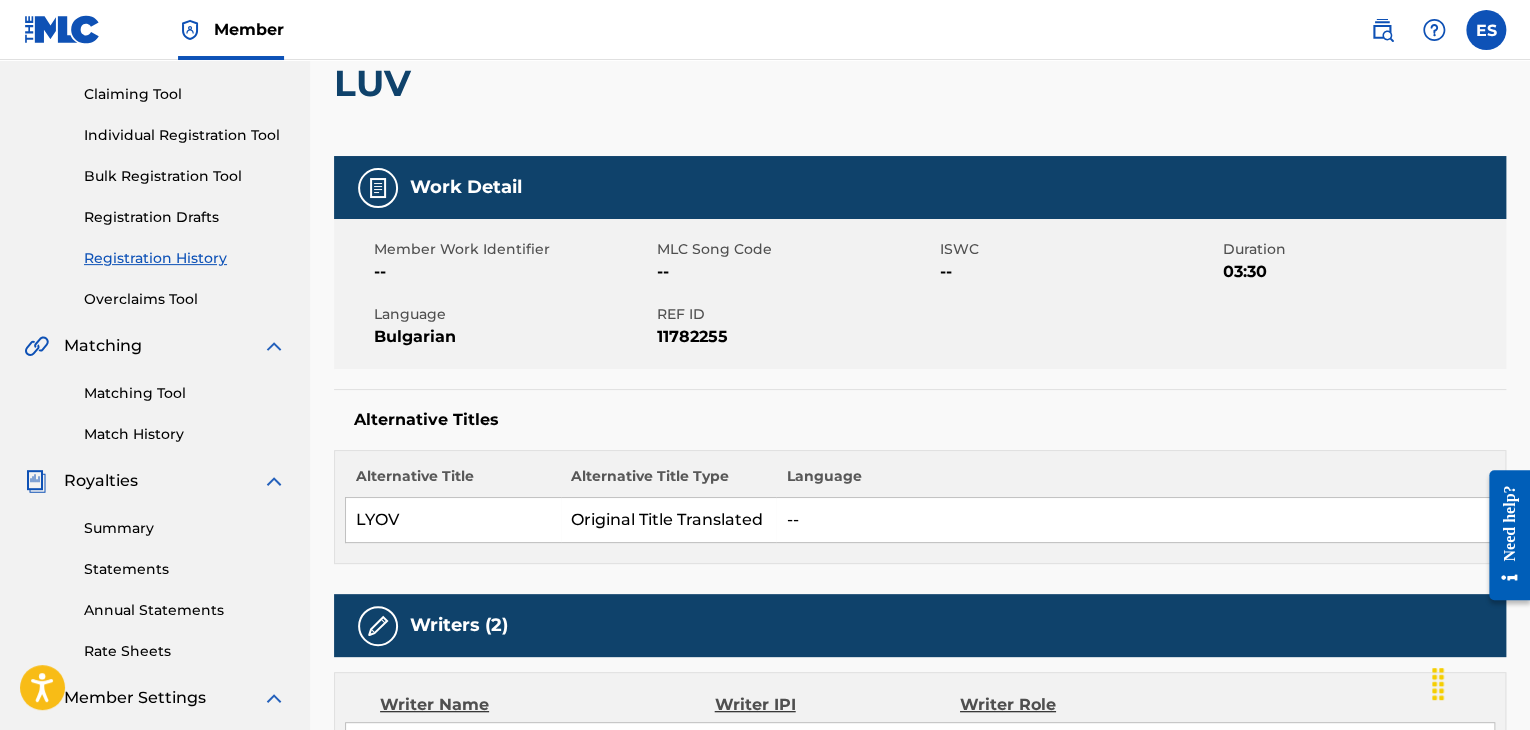 scroll, scrollTop: 0, scrollLeft: 0, axis: both 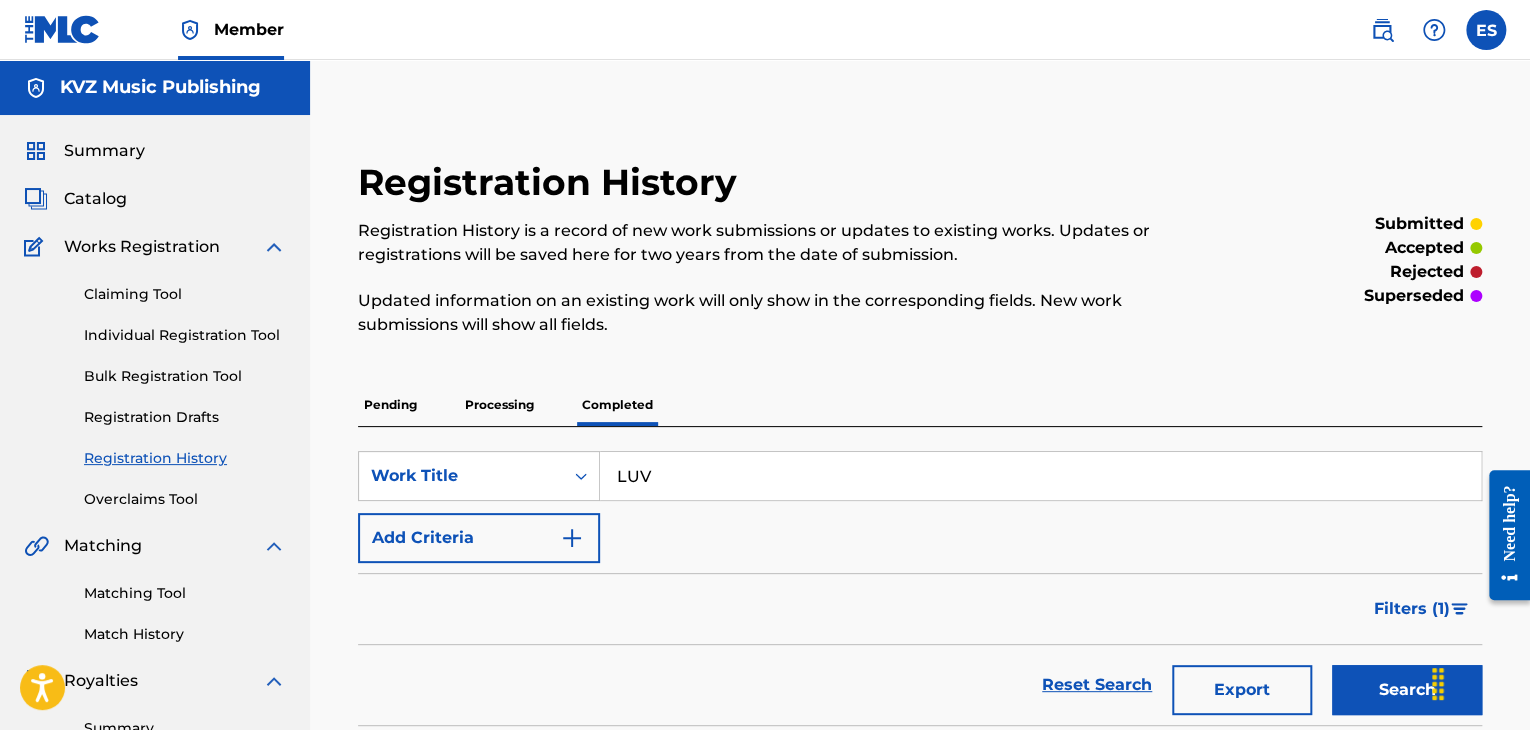 click on "Individual Registration Tool" at bounding box center [185, 335] 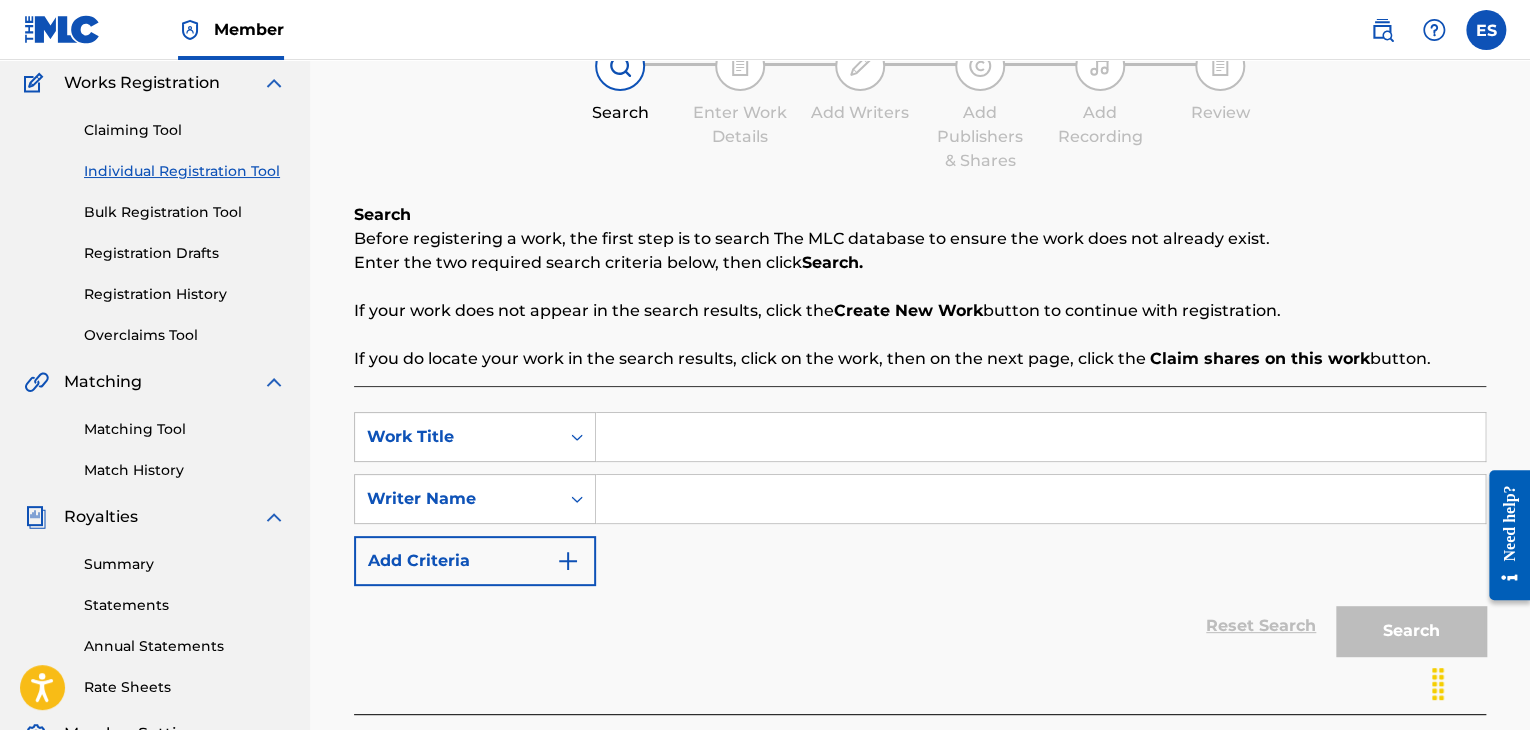 scroll, scrollTop: 200, scrollLeft: 0, axis: vertical 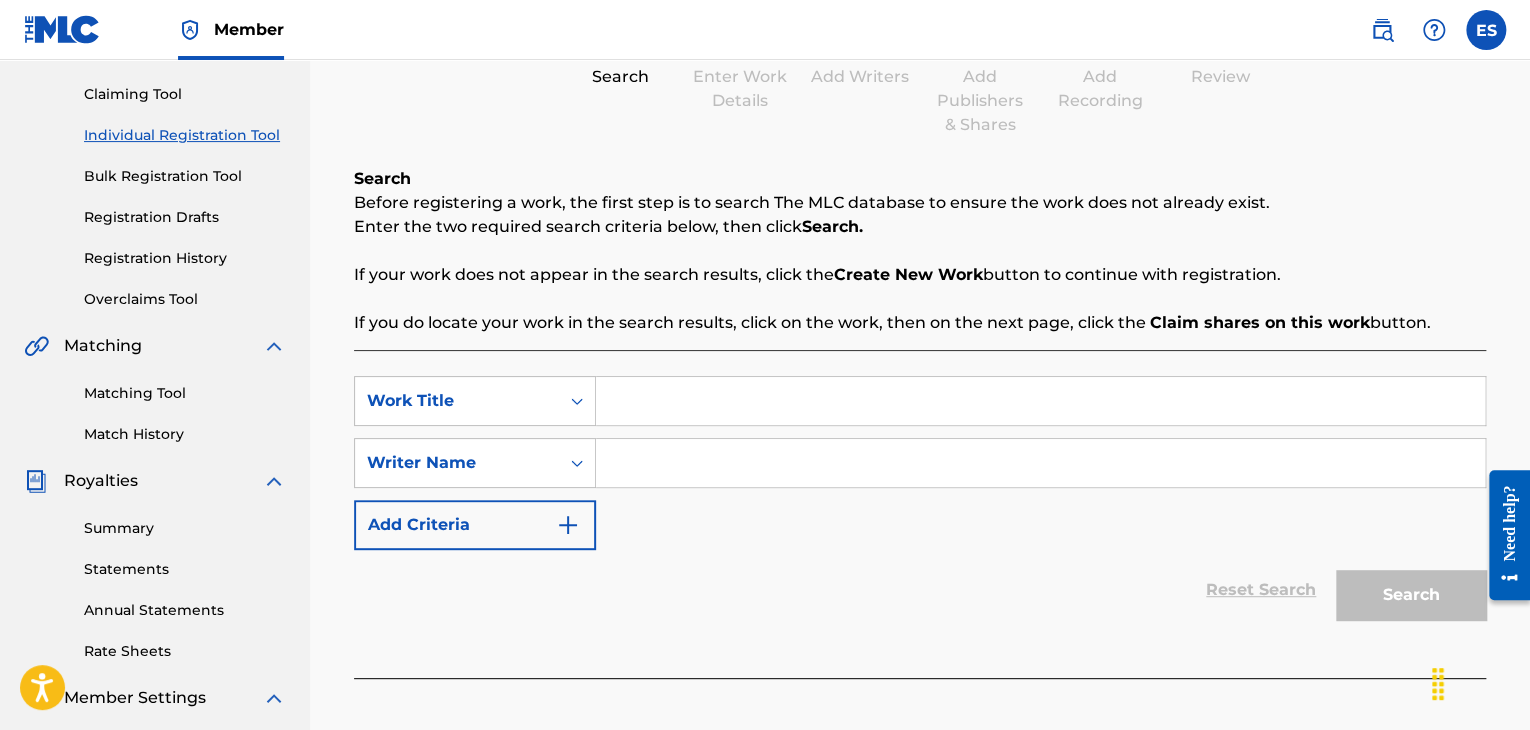 click at bounding box center (1040, 401) 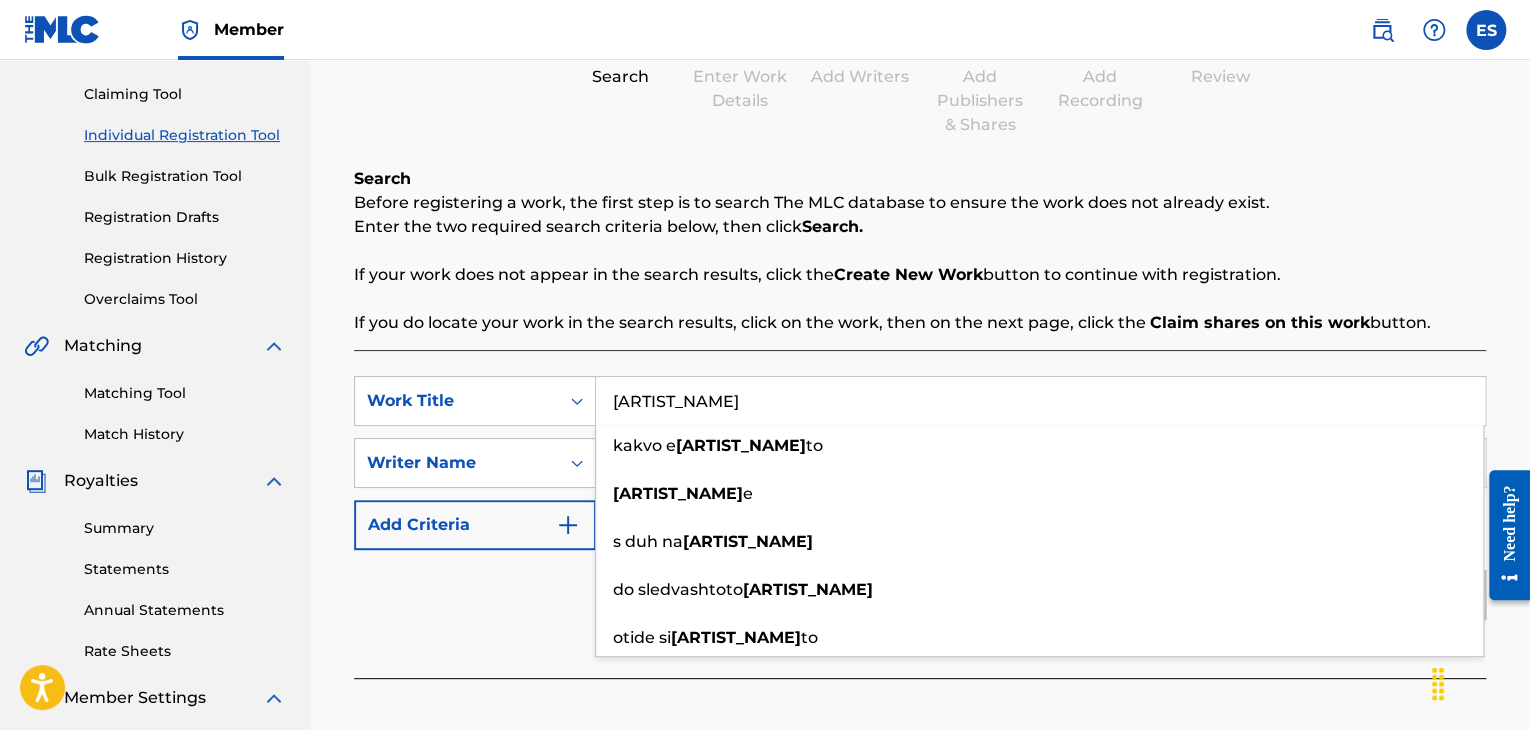 type on "[ARTIST_NAME]" 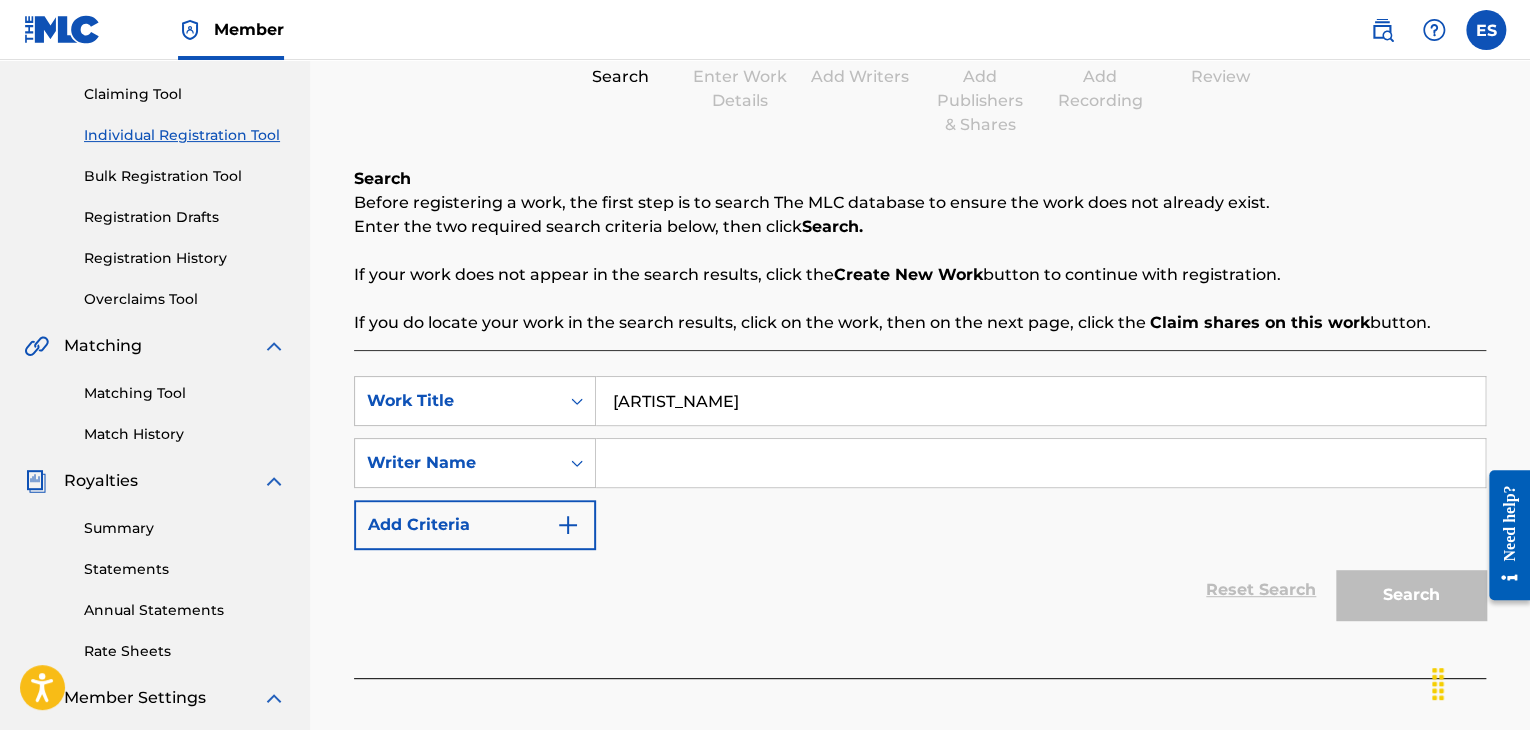 click on "Reset Search Search" at bounding box center [920, 590] 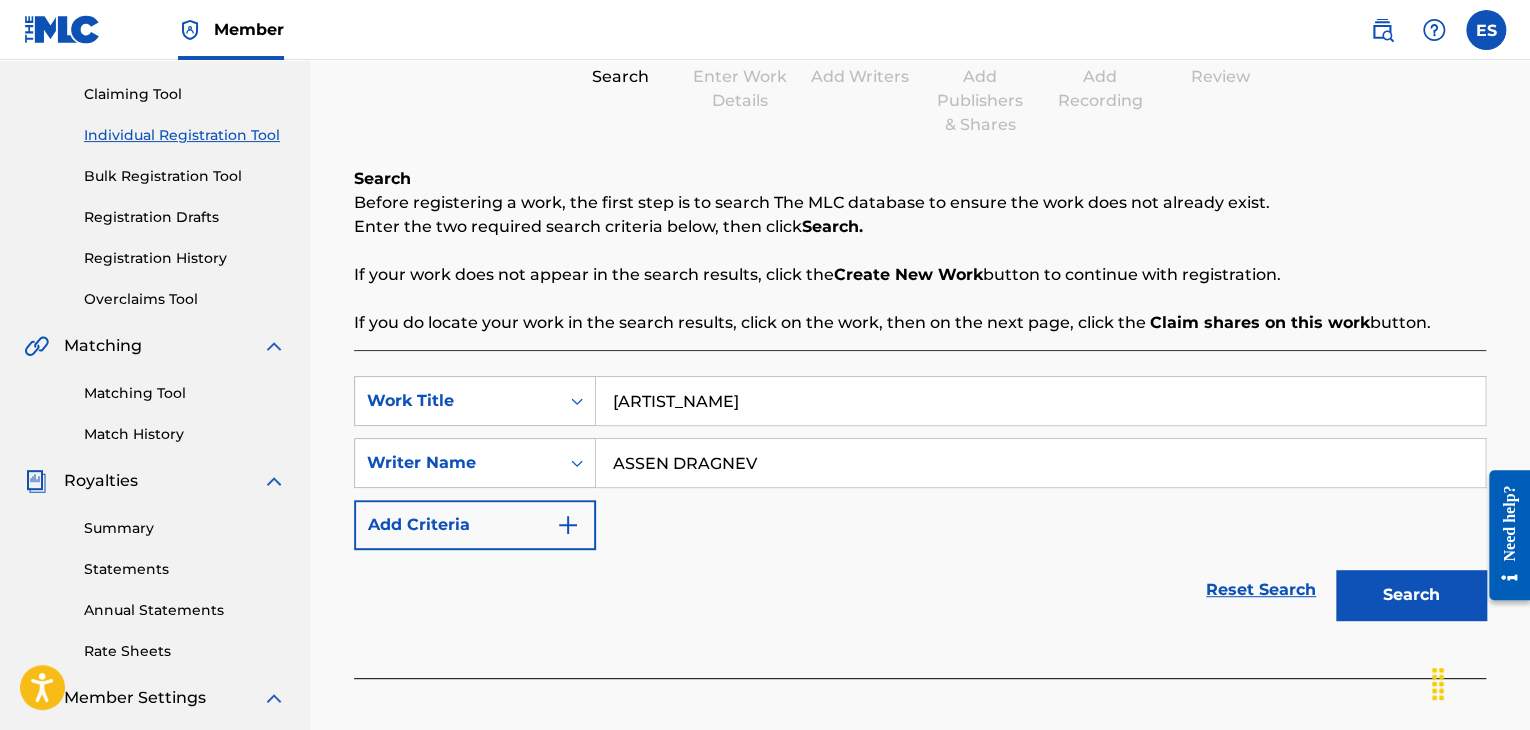 click on "Search" at bounding box center [1411, 595] 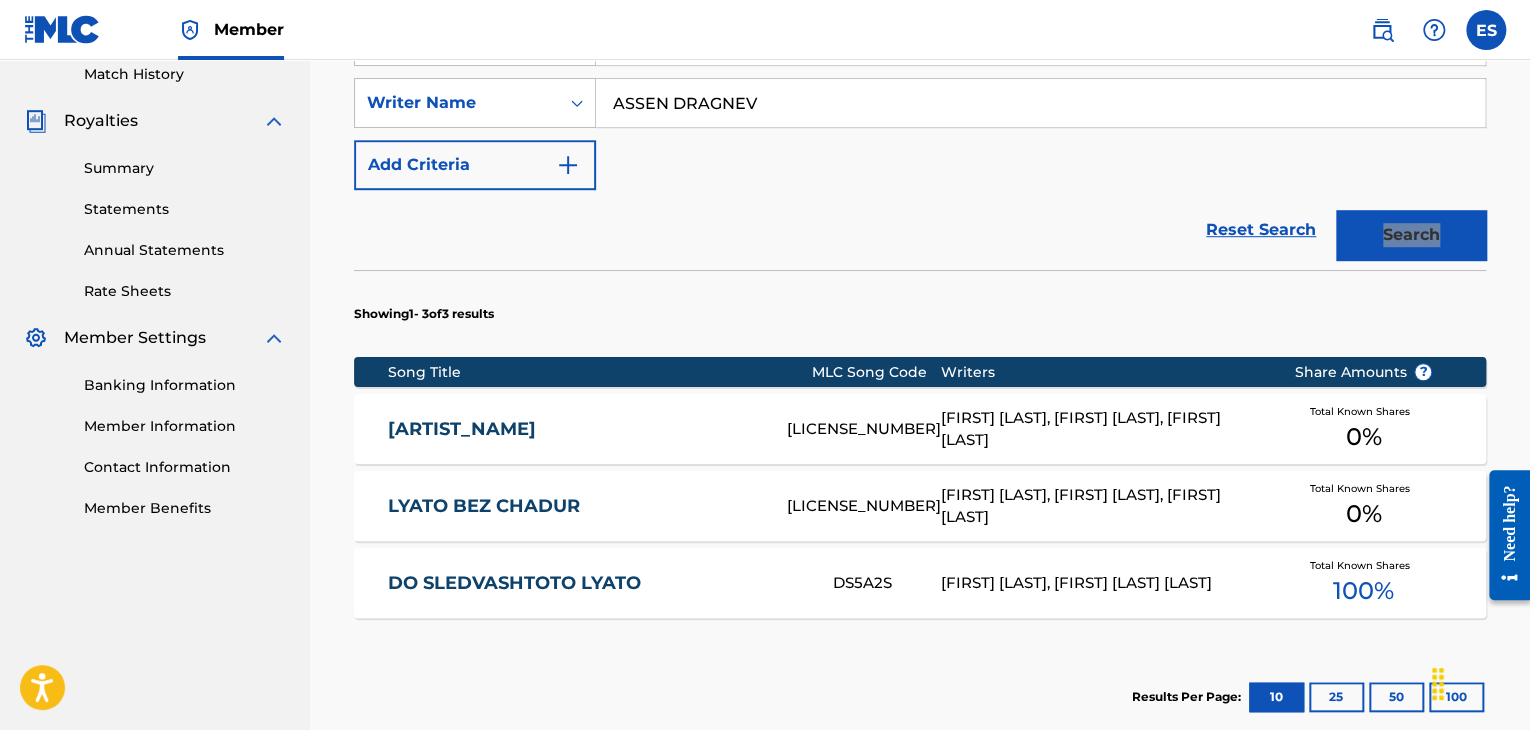 scroll, scrollTop: 600, scrollLeft: 0, axis: vertical 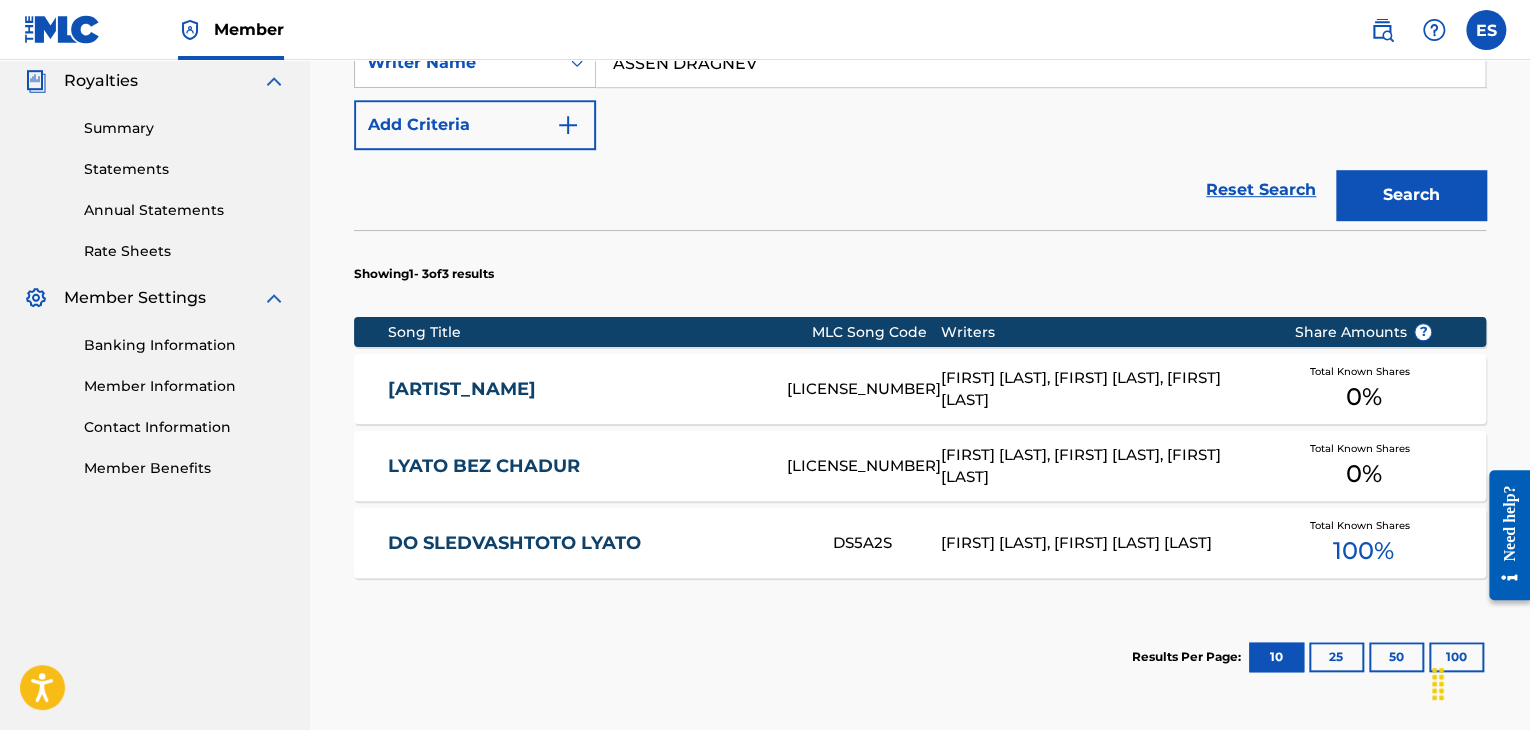 click on "Results Per Page: 10 25 50 100" at bounding box center [920, 657] 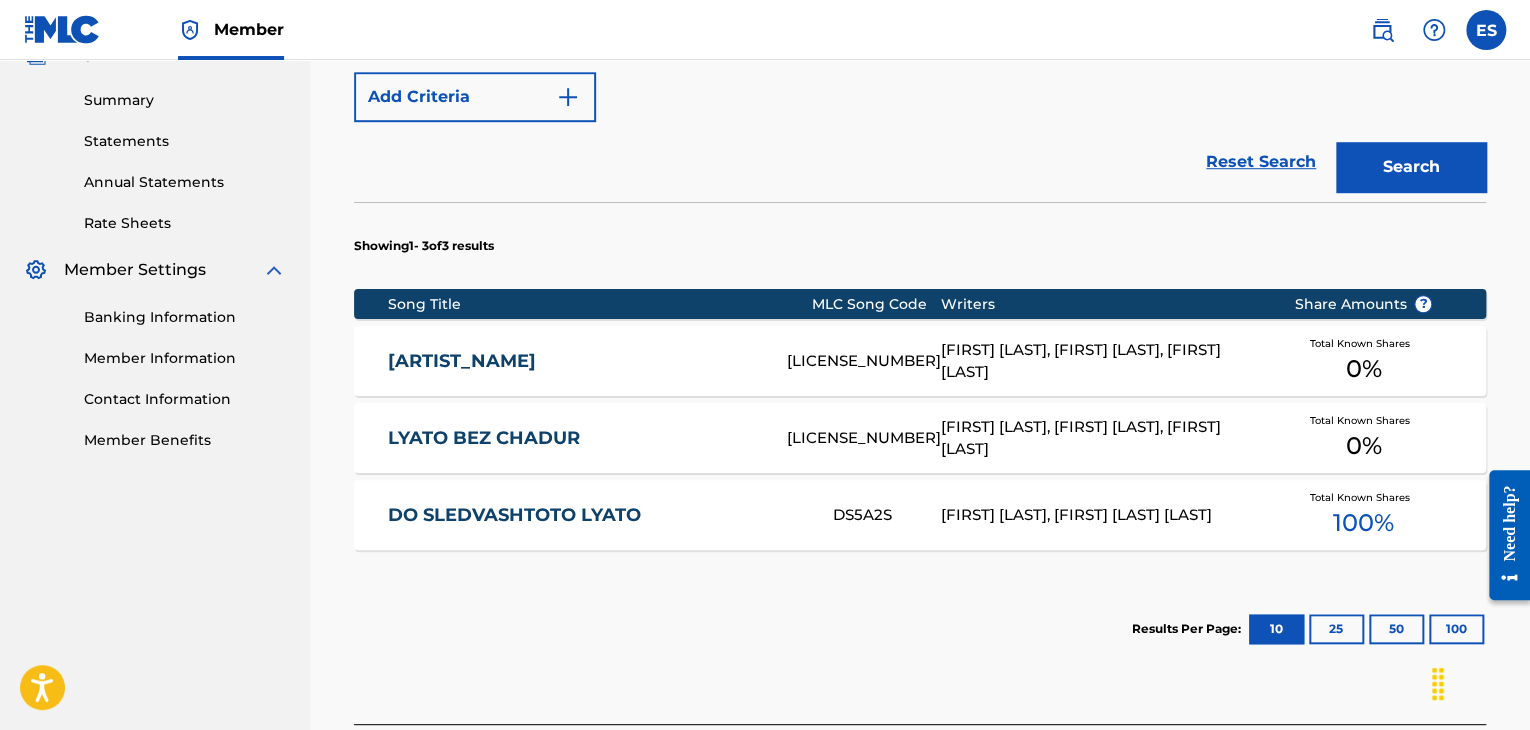 scroll, scrollTop: 700, scrollLeft: 0, axis: vertical 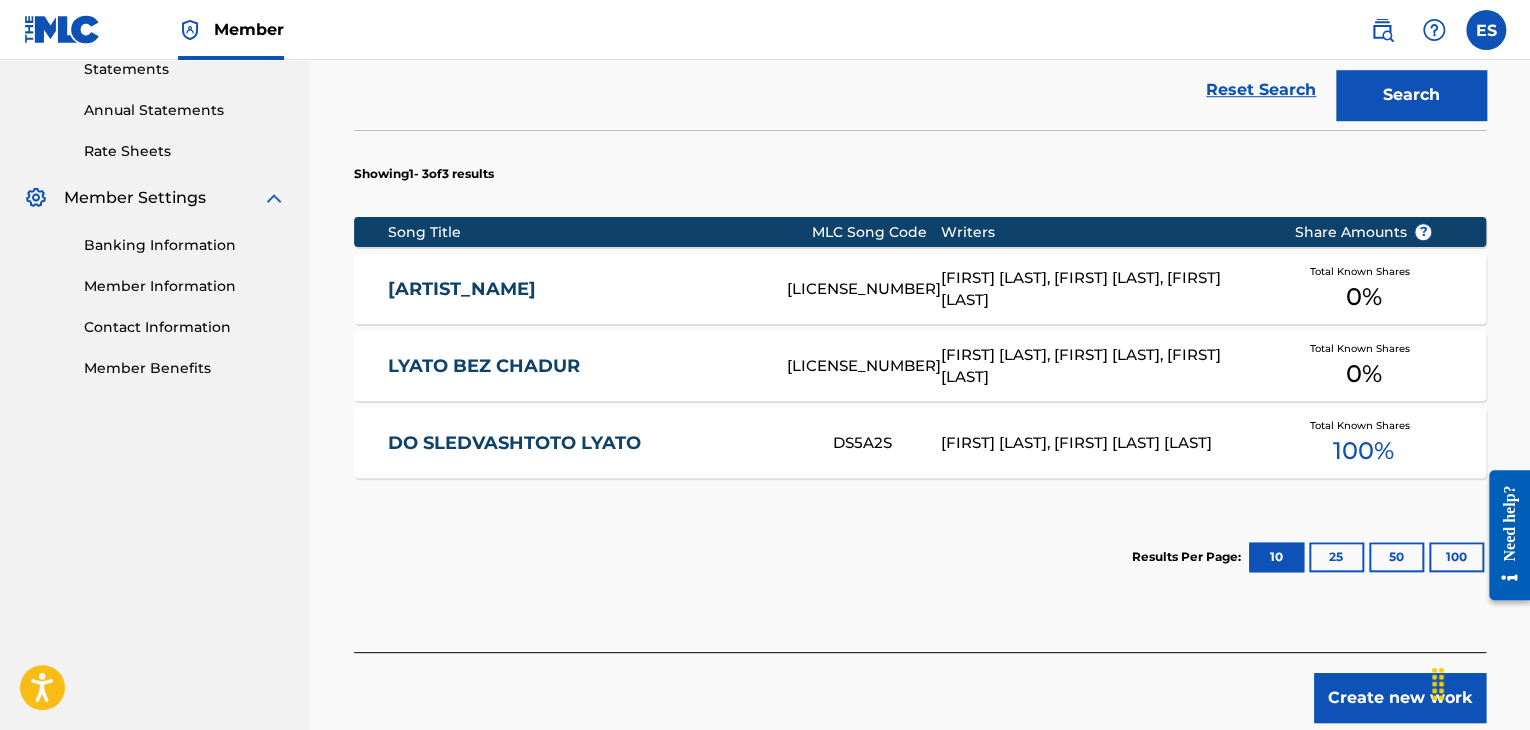 click on "Create new work" at bounding box center (1400, 698) 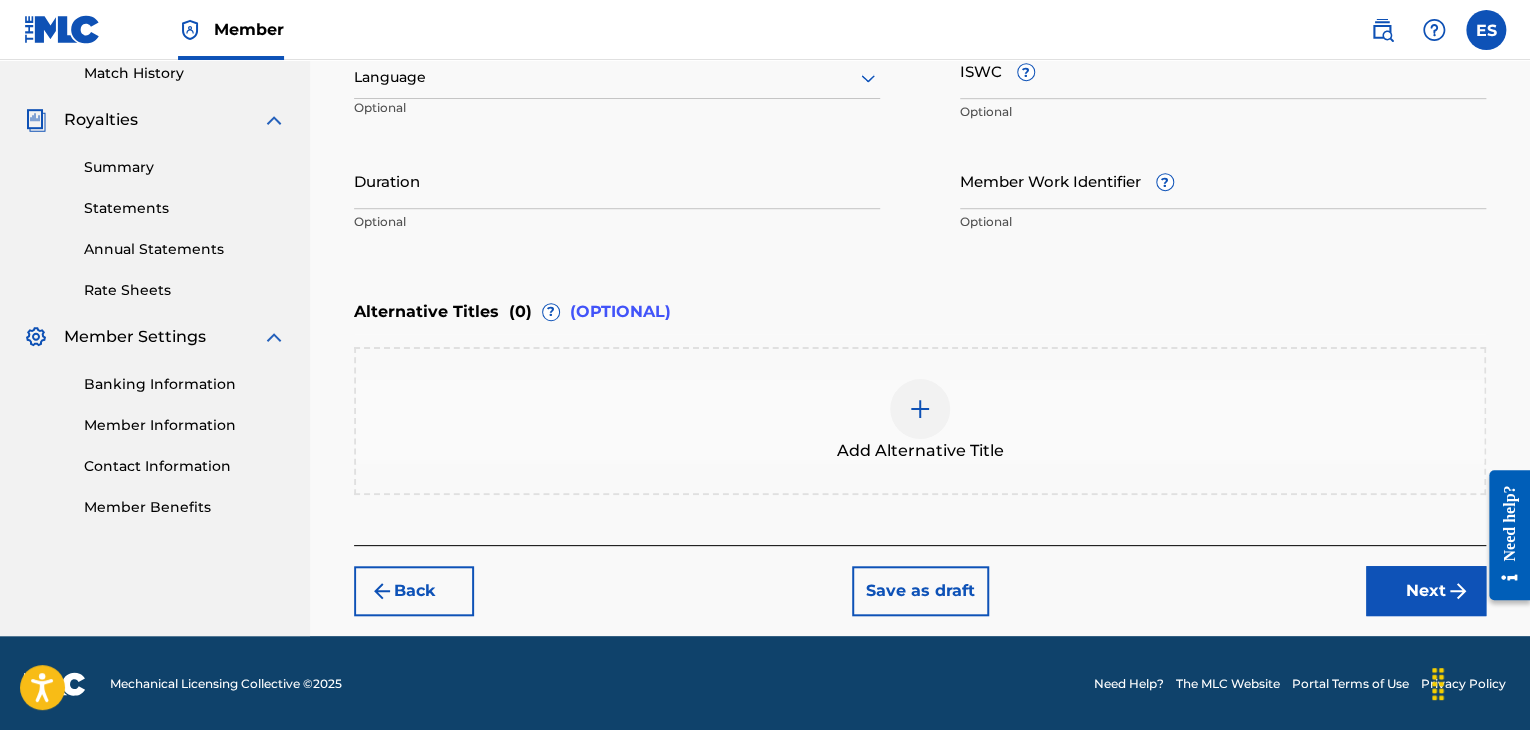 click at bounding box center [617, 77] 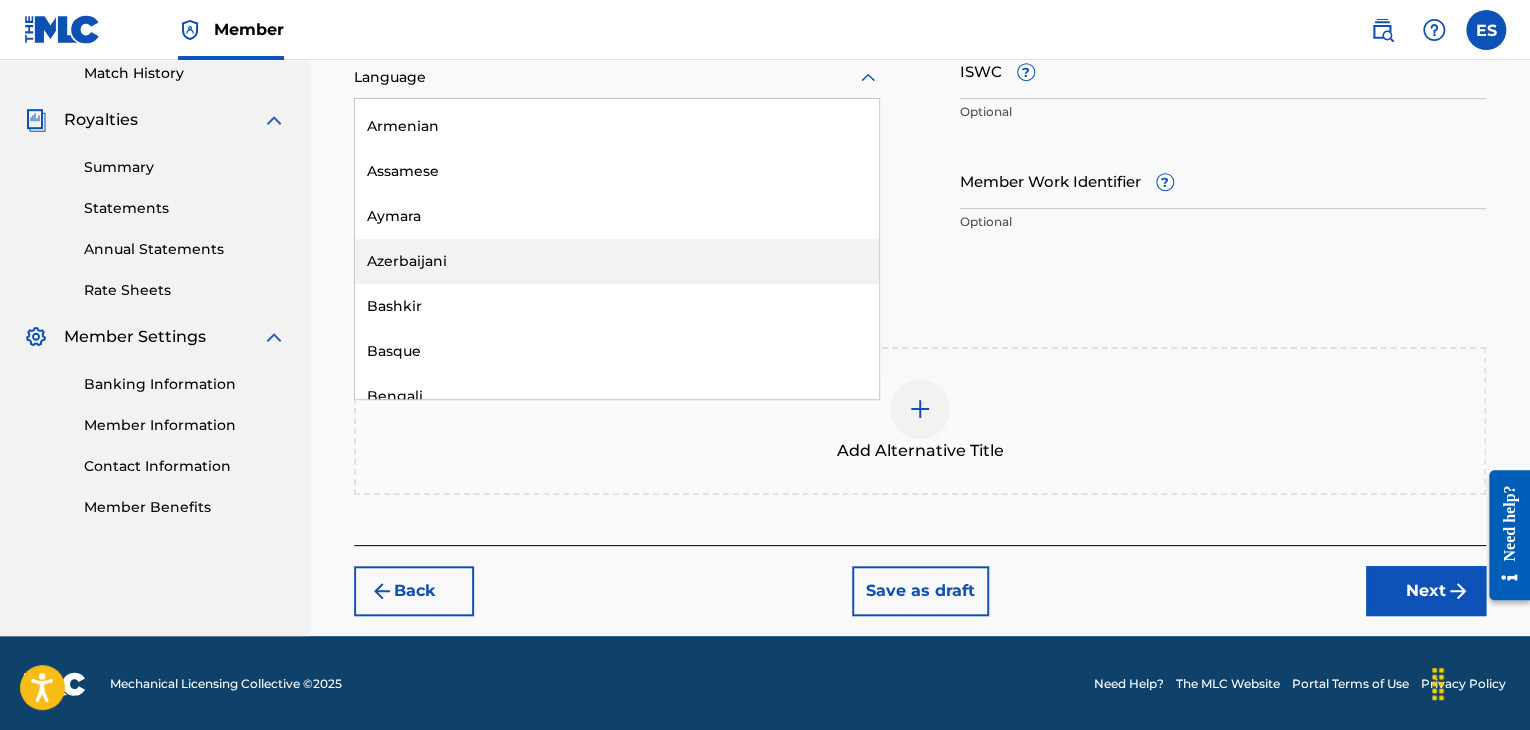 scroll, scrollTop: 700, scrollLeft: 0, axis: vertical 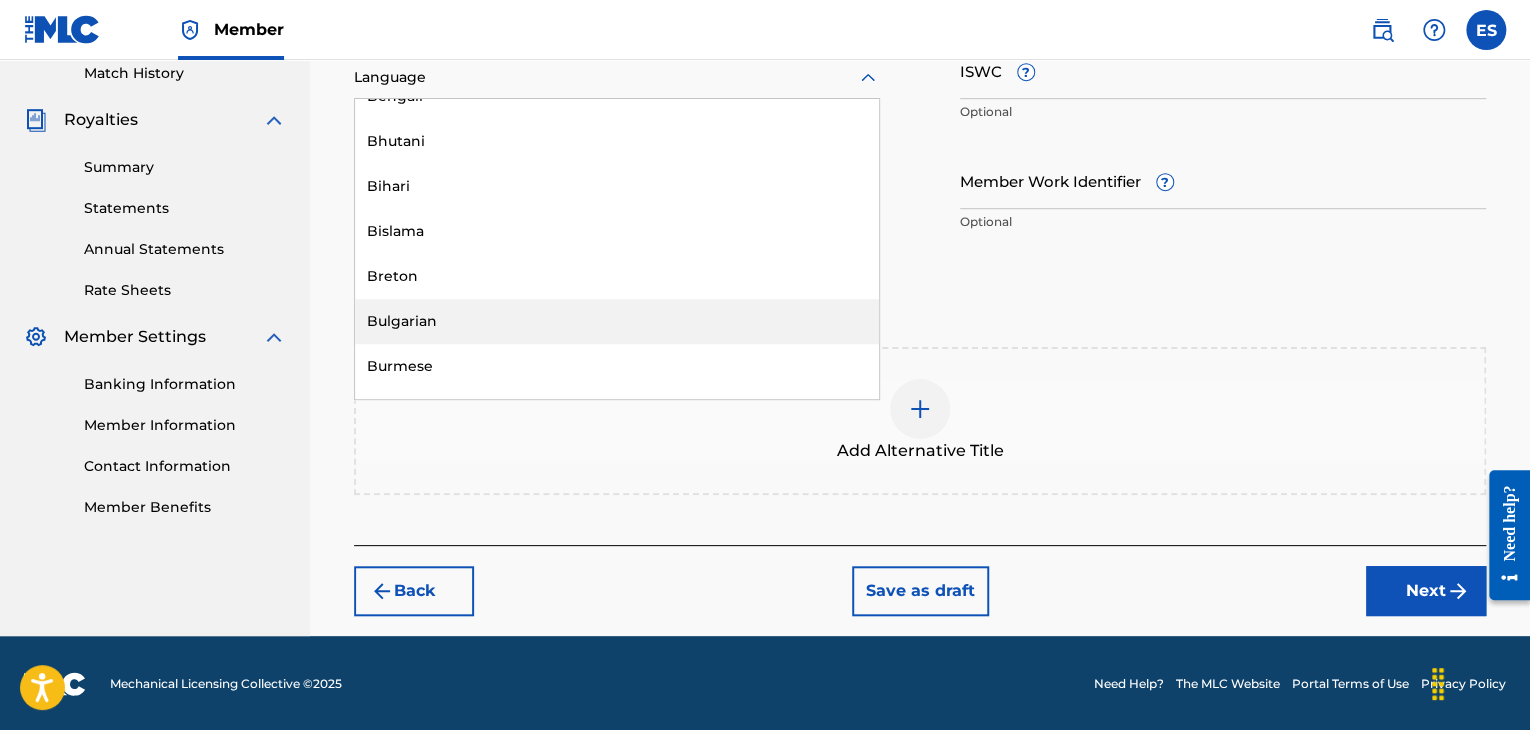 click on "Bulgarian" at bounding box center (617, 321) 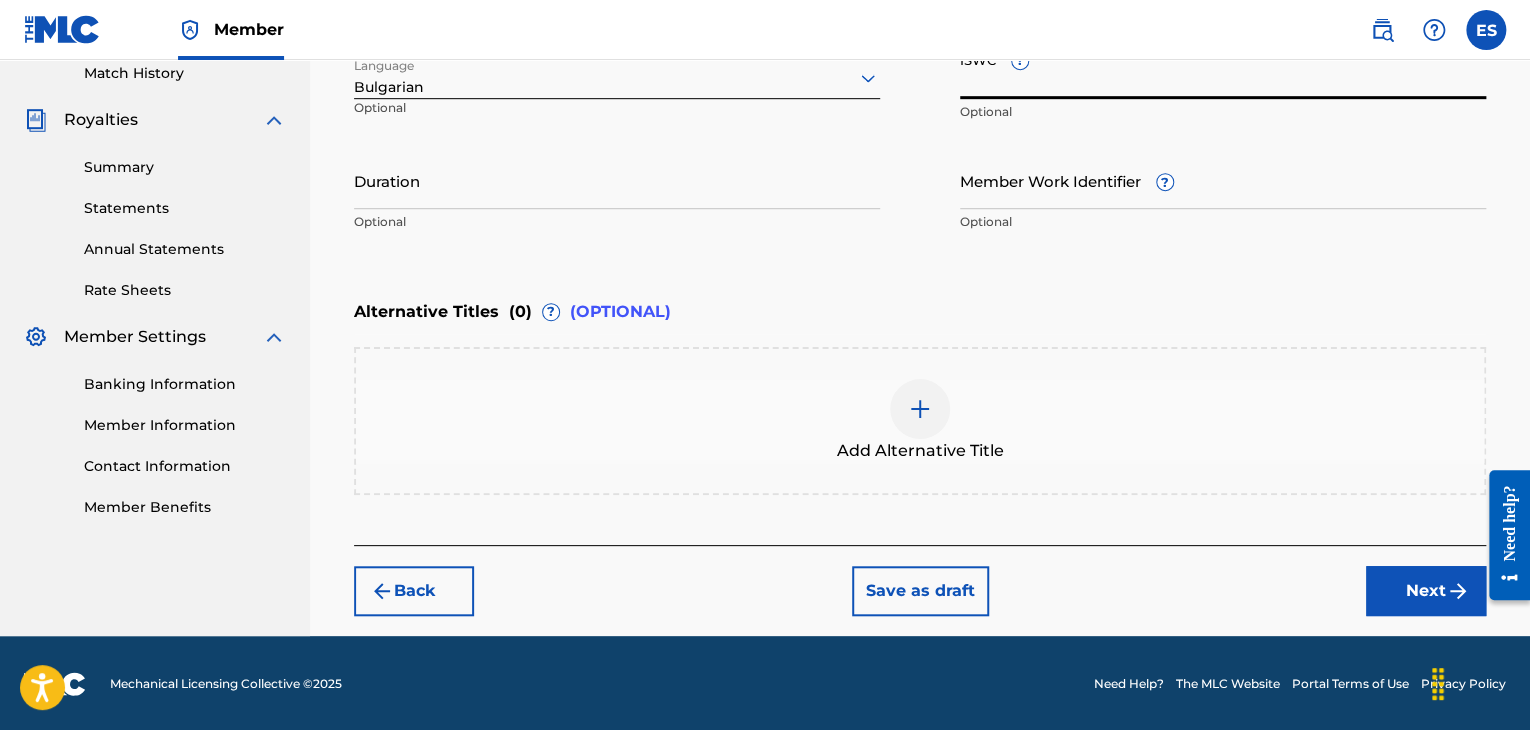 click on "ISWC   ?" at bounding box center (1223, 70) 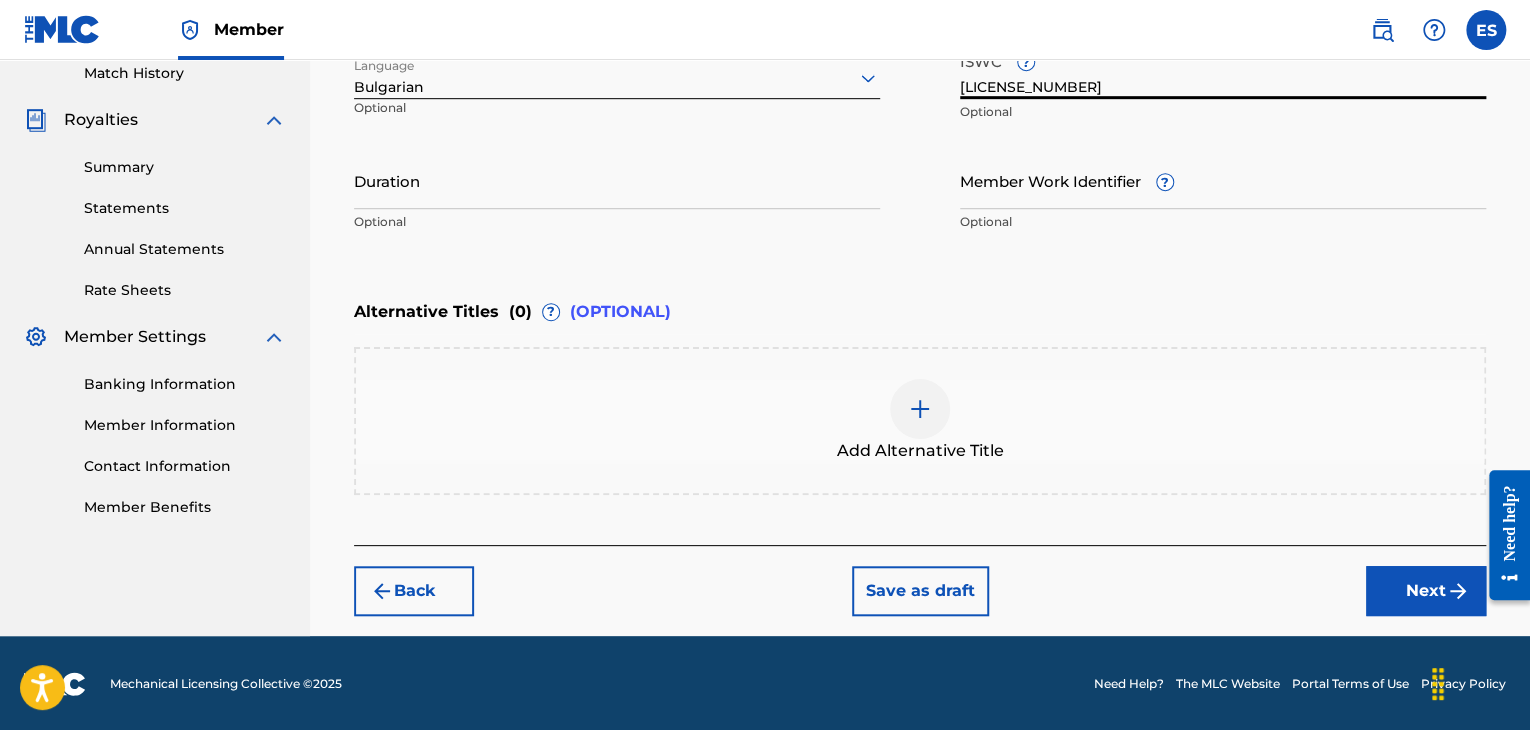 type on "[LICENSE_NUMBER]" 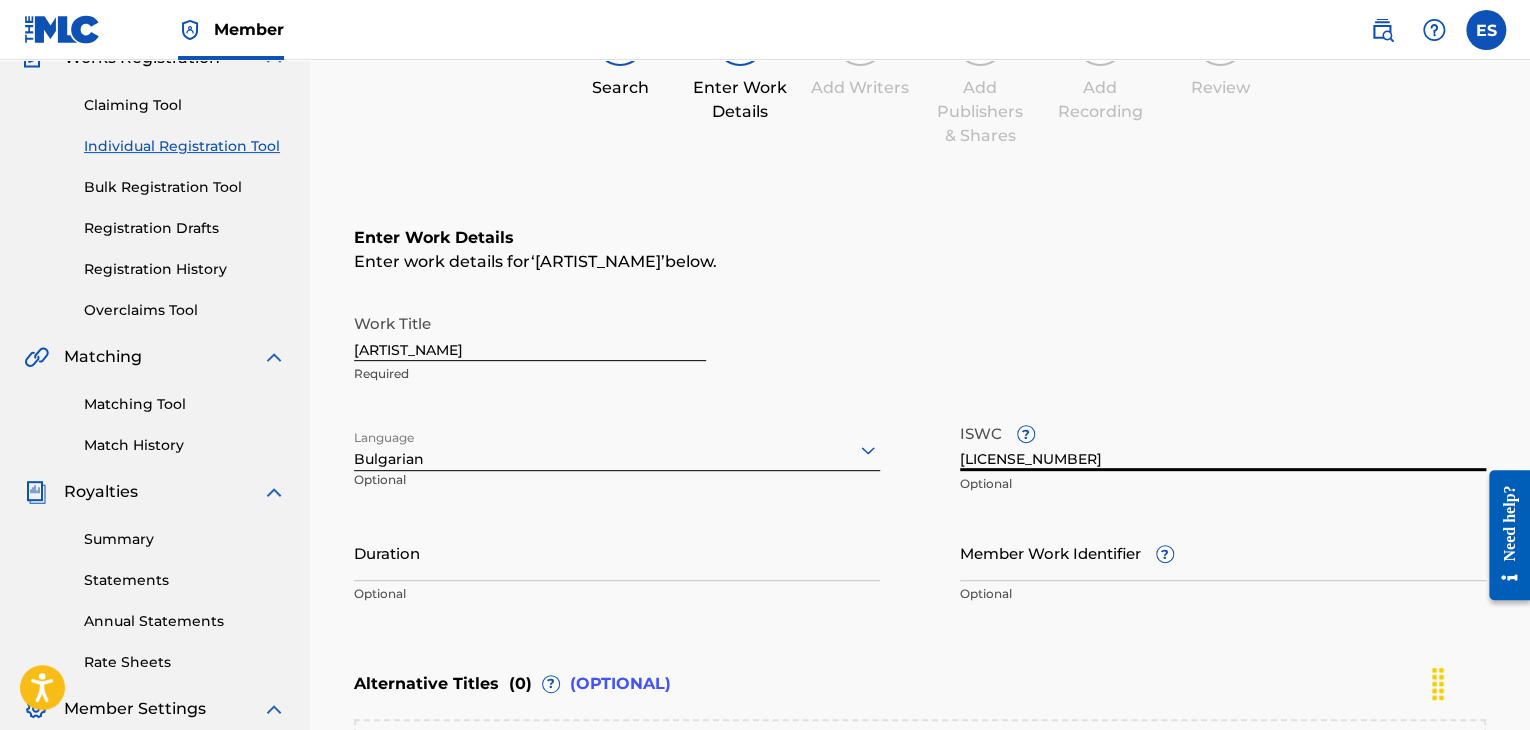scroll, scrollTop: 161, scrollLeft: 0, axis: vertical 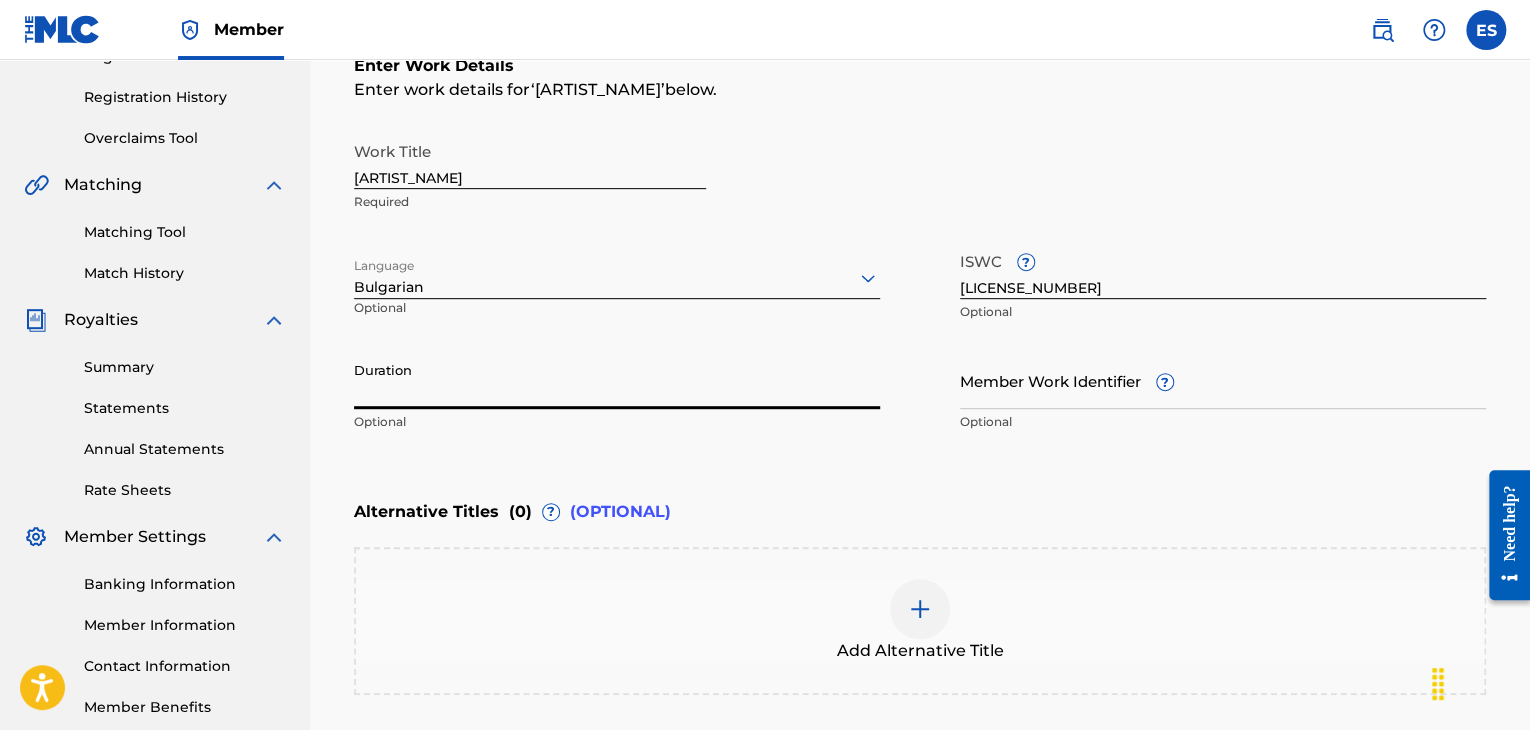 click on "Duration" at bounding box center [617, 380] 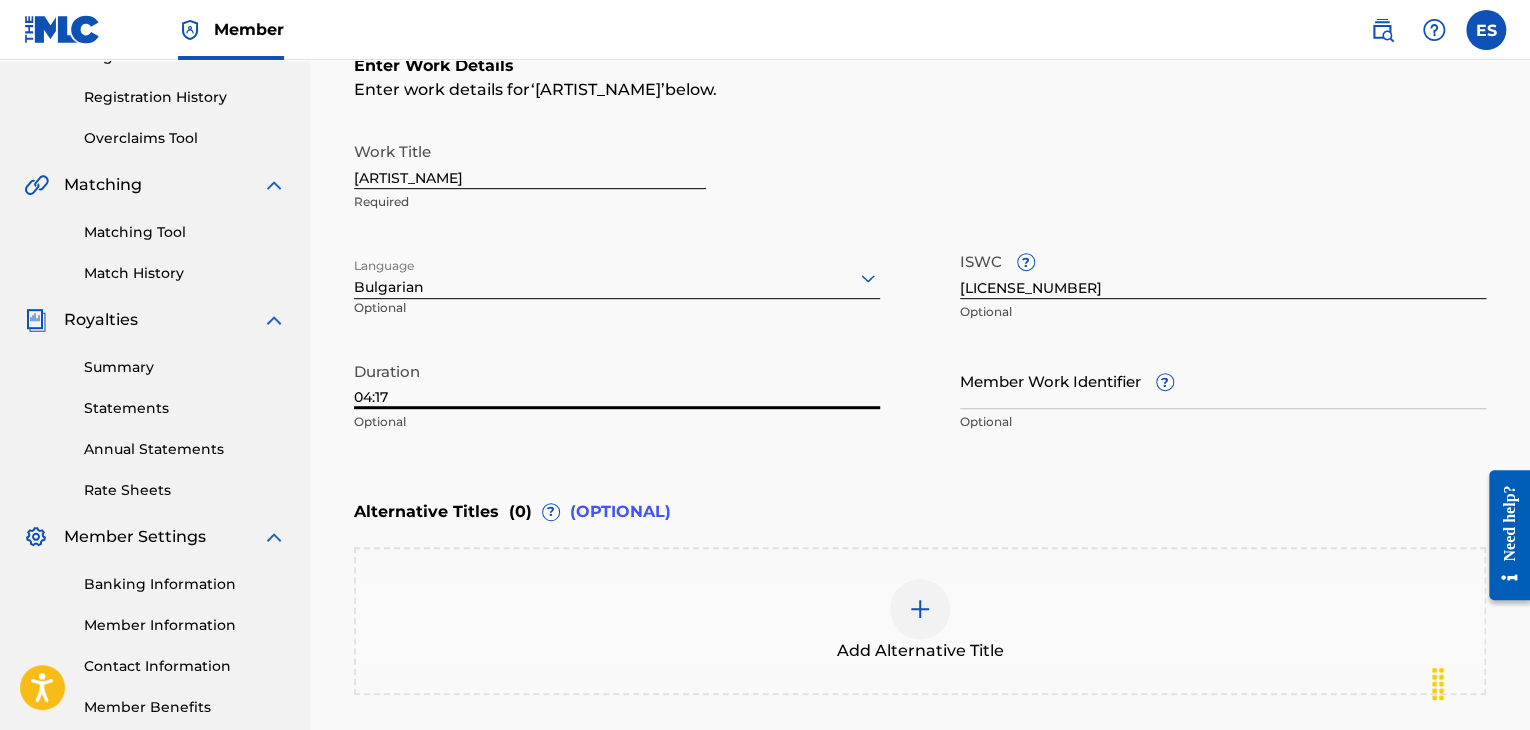 type on "04:17" 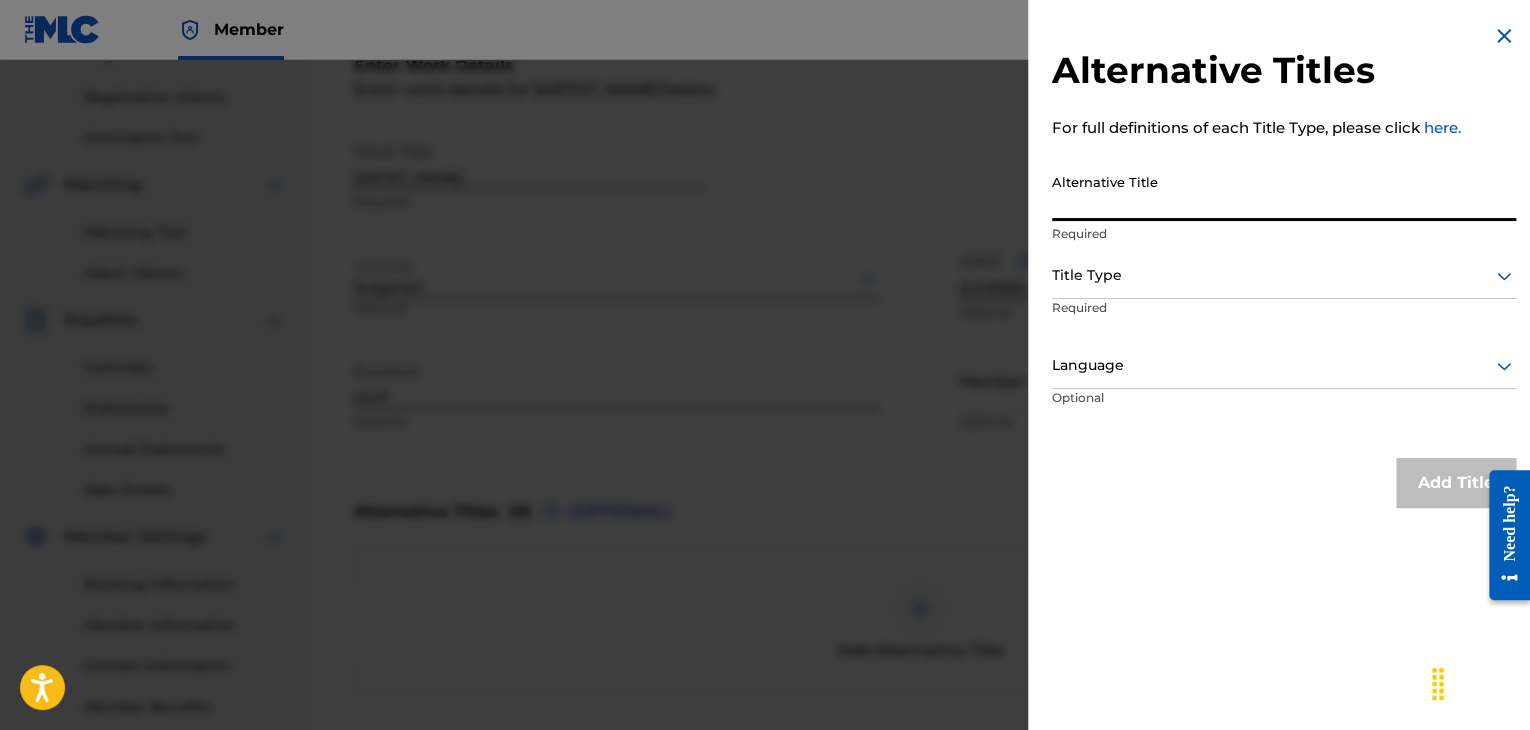 click on "Alternative Title" at bounding box center [1284, 192] 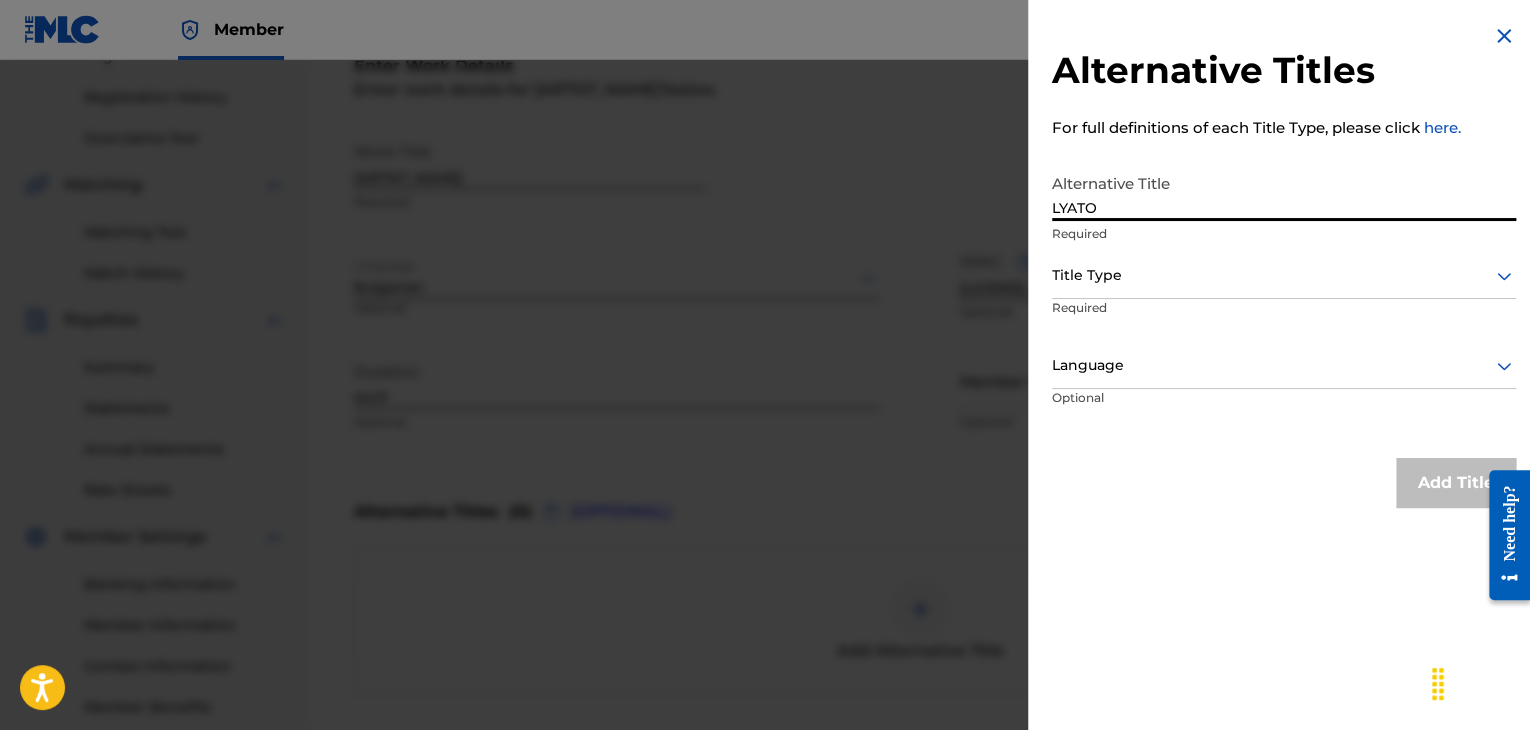 type on "LYATO" 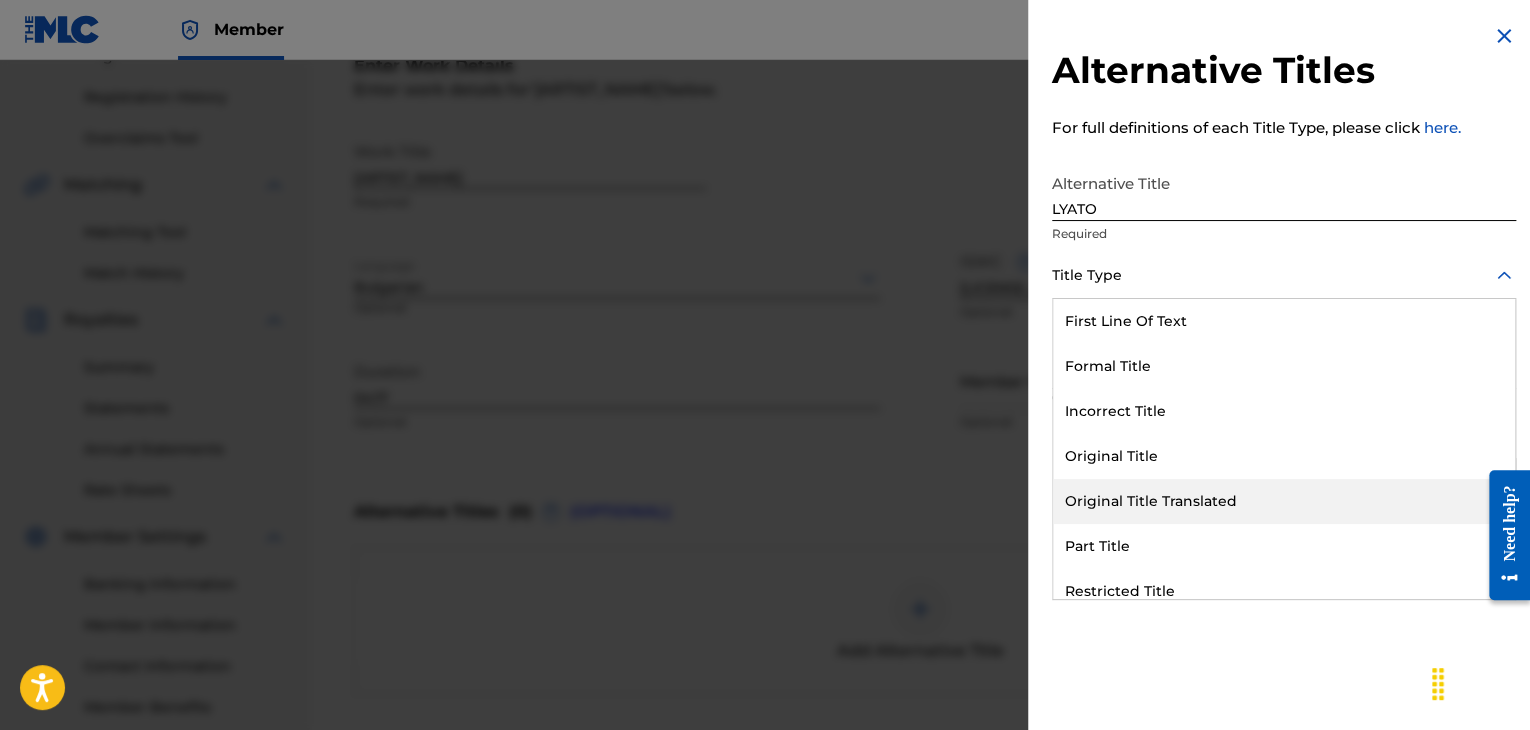 click on "Original Title Translated" at bounding box center [1284, 501] 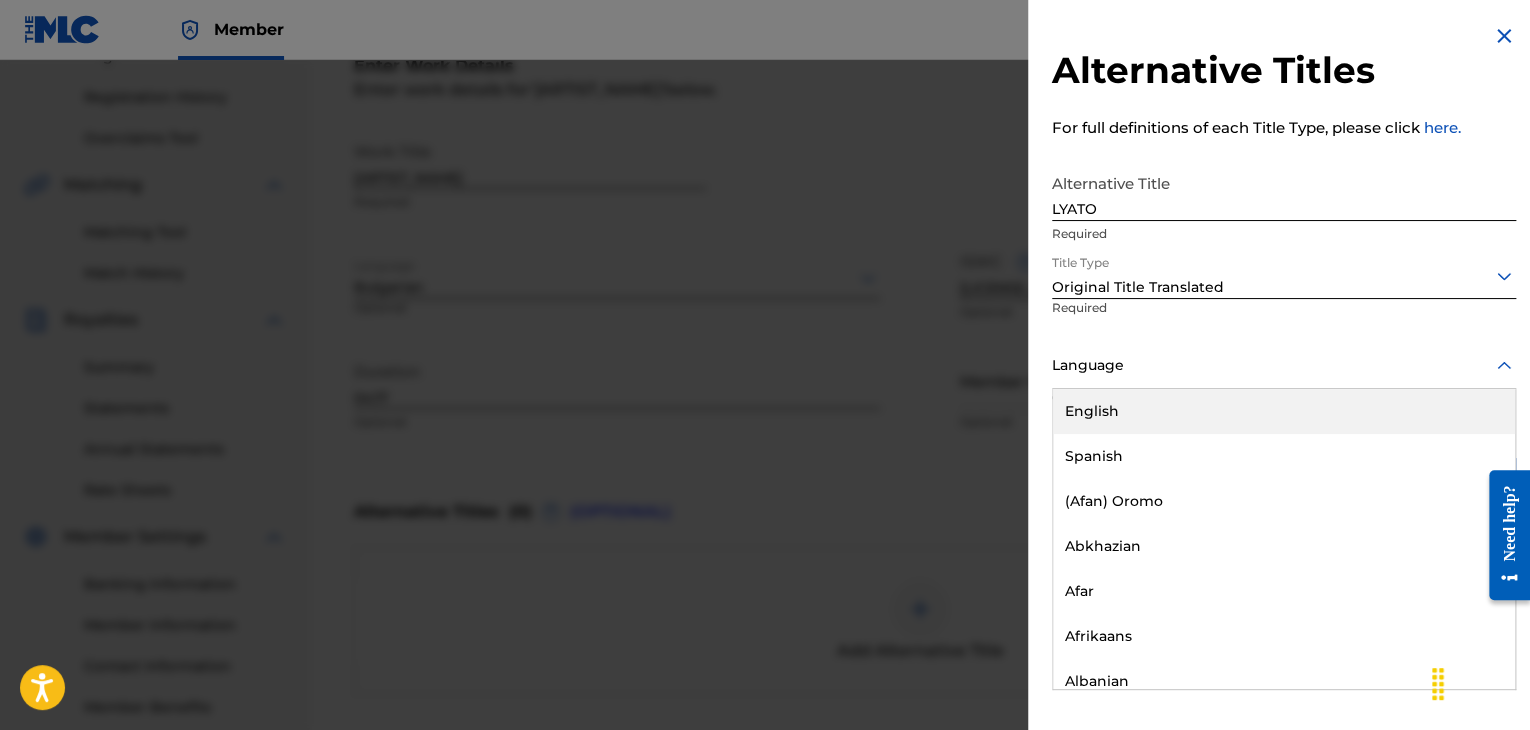 click at bounding box center (1284, 365) 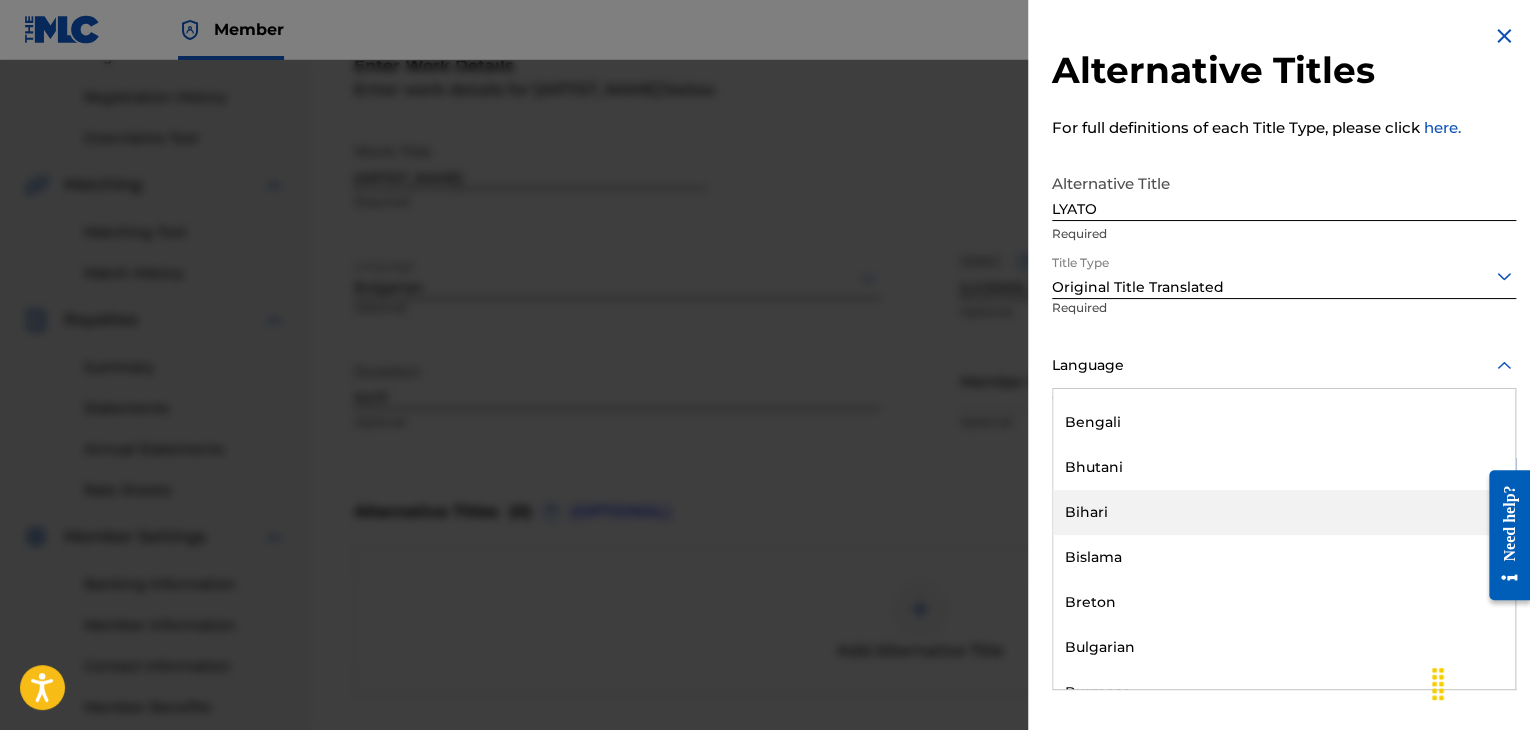 scroll, scrollTop: 700, scrollLeft: 0, axis: vertical 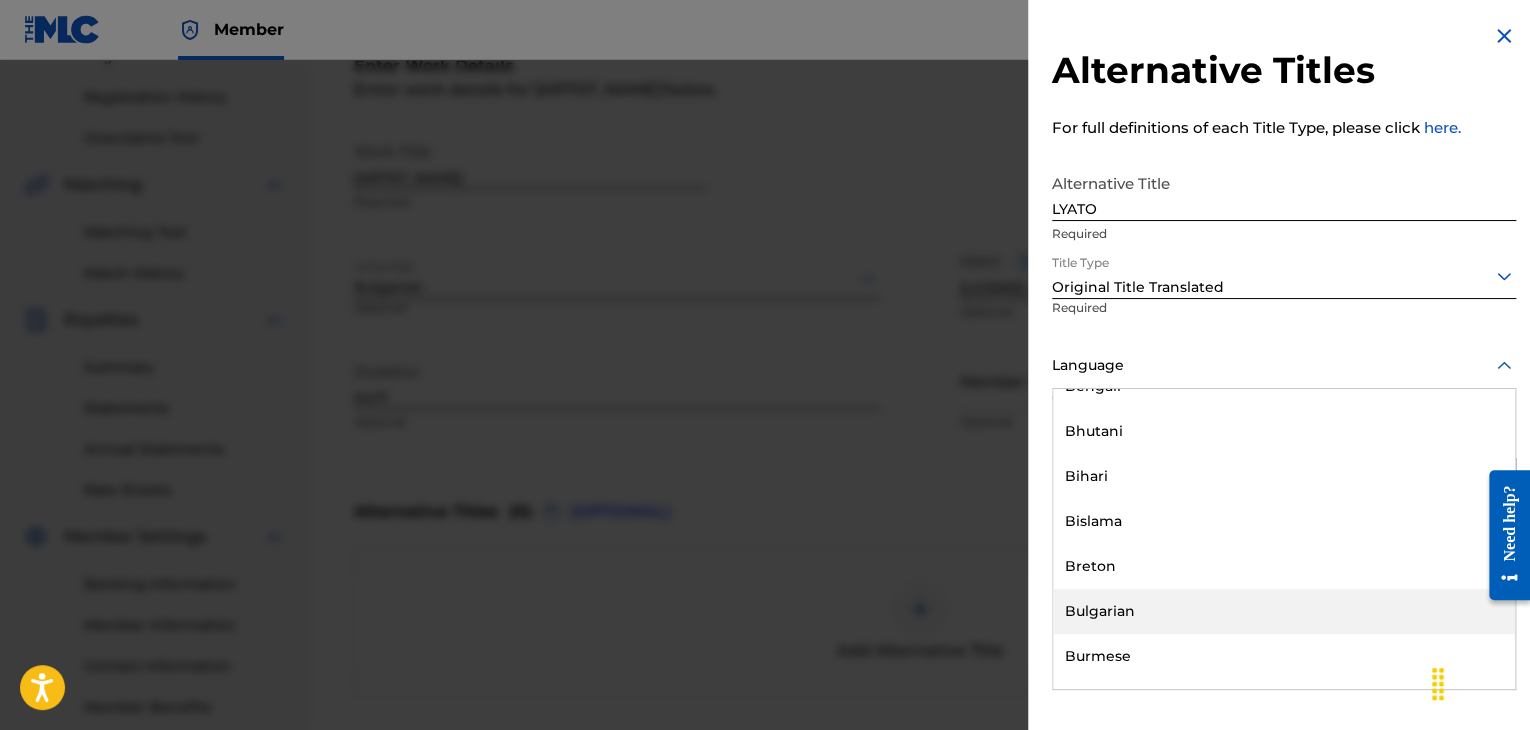 click on "Bulgarian" at bounding box center [1284, 611] 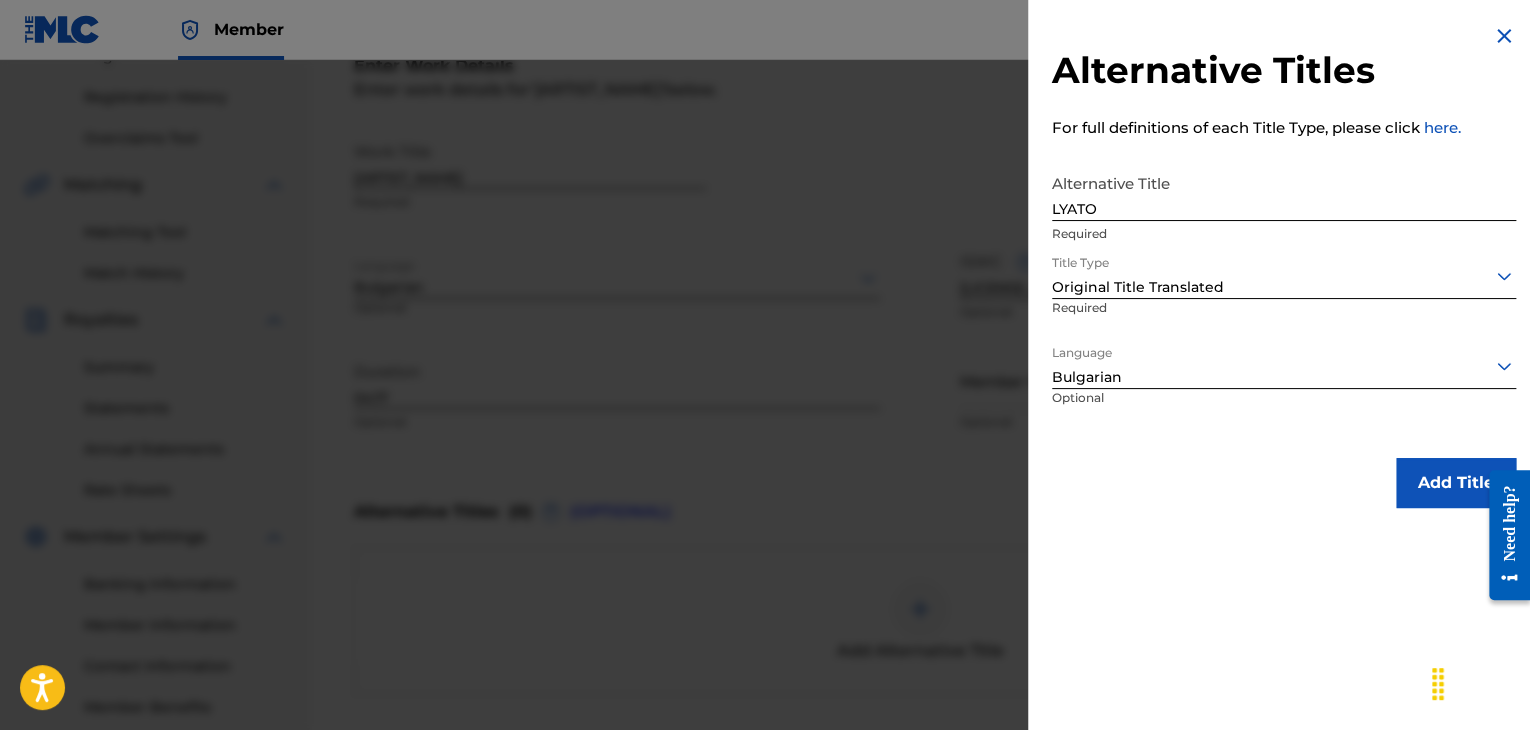 click on "Add Title" at bounding box center (1456, 483) 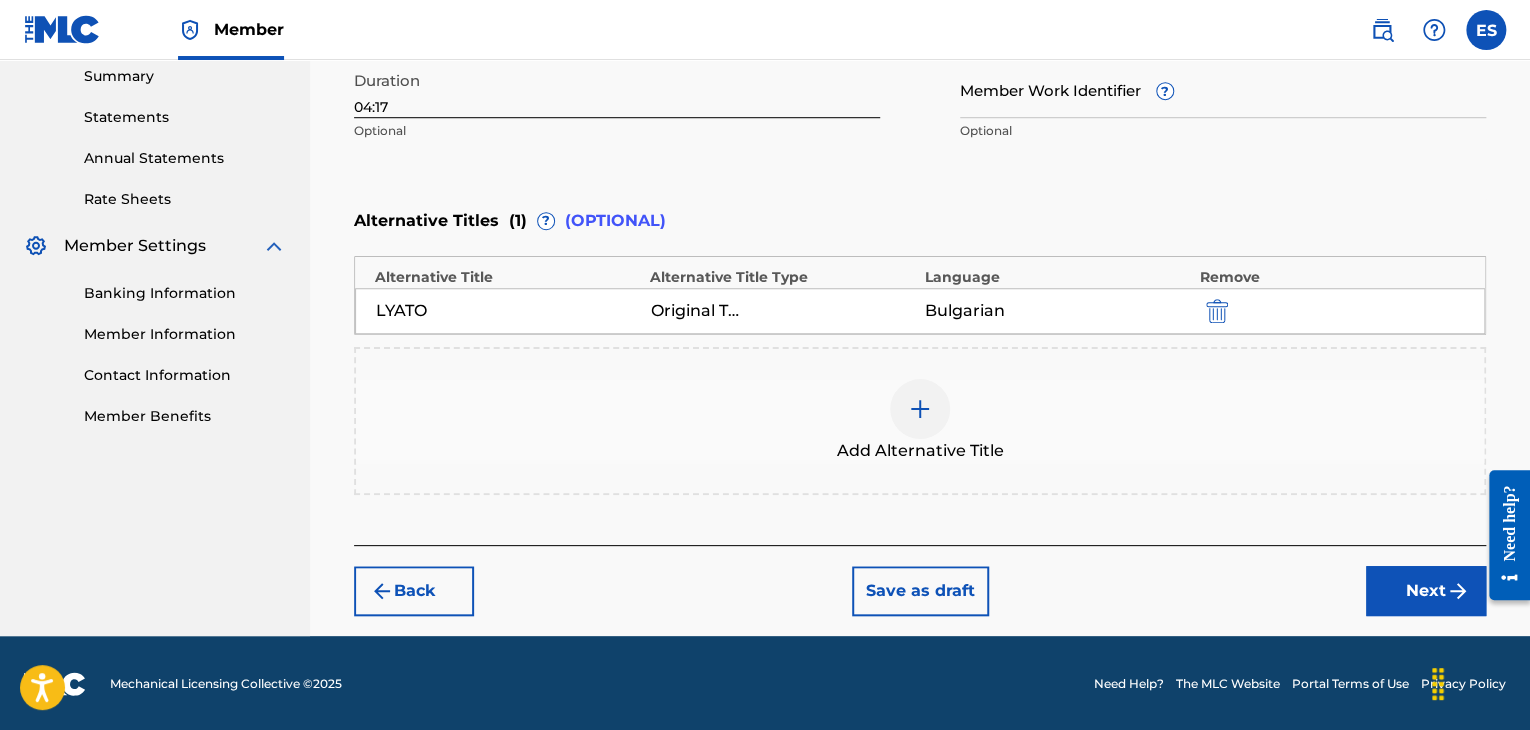 click on "Next" at bounding box center (1426, 591) 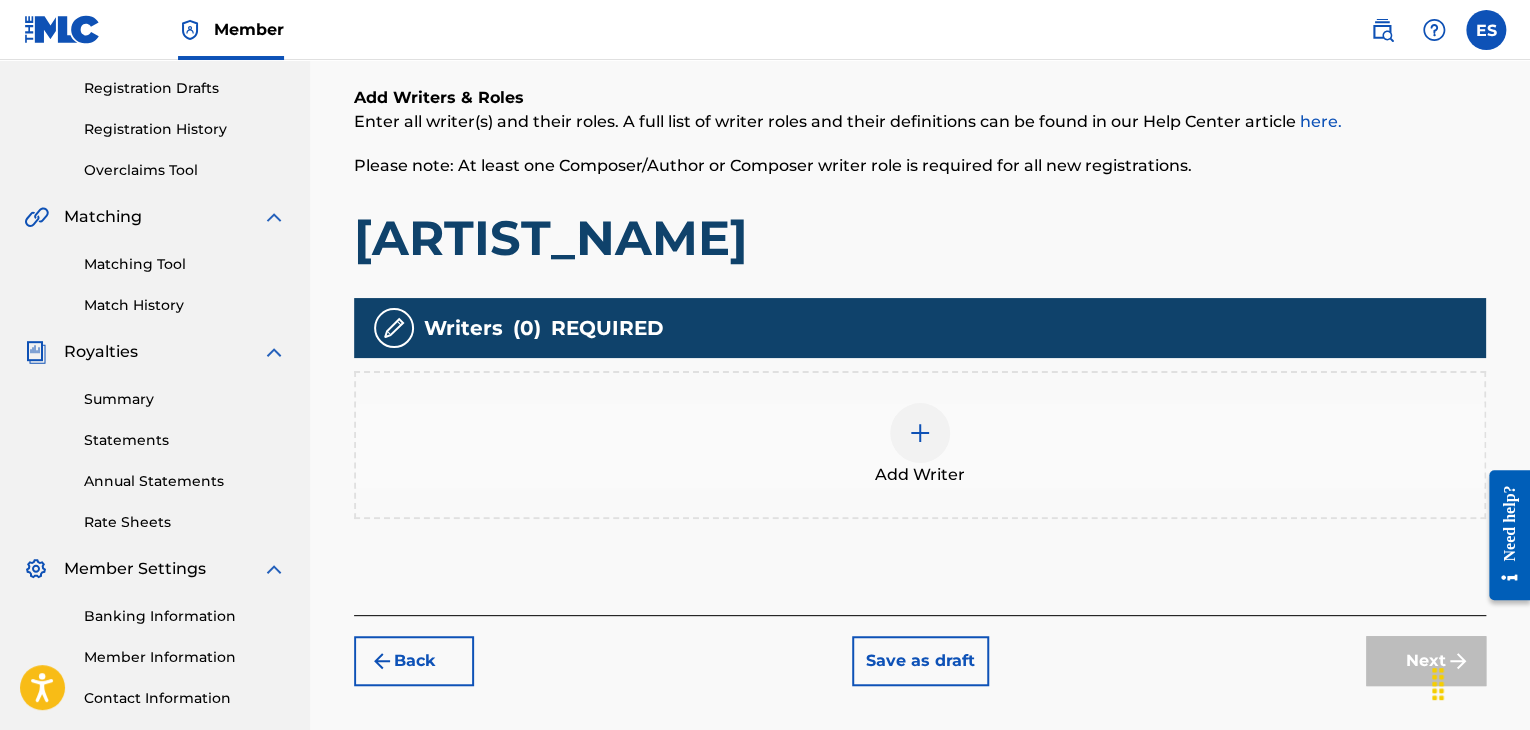 scroll, scrollTop: 413, scrollLeft: 0, axis: vertical 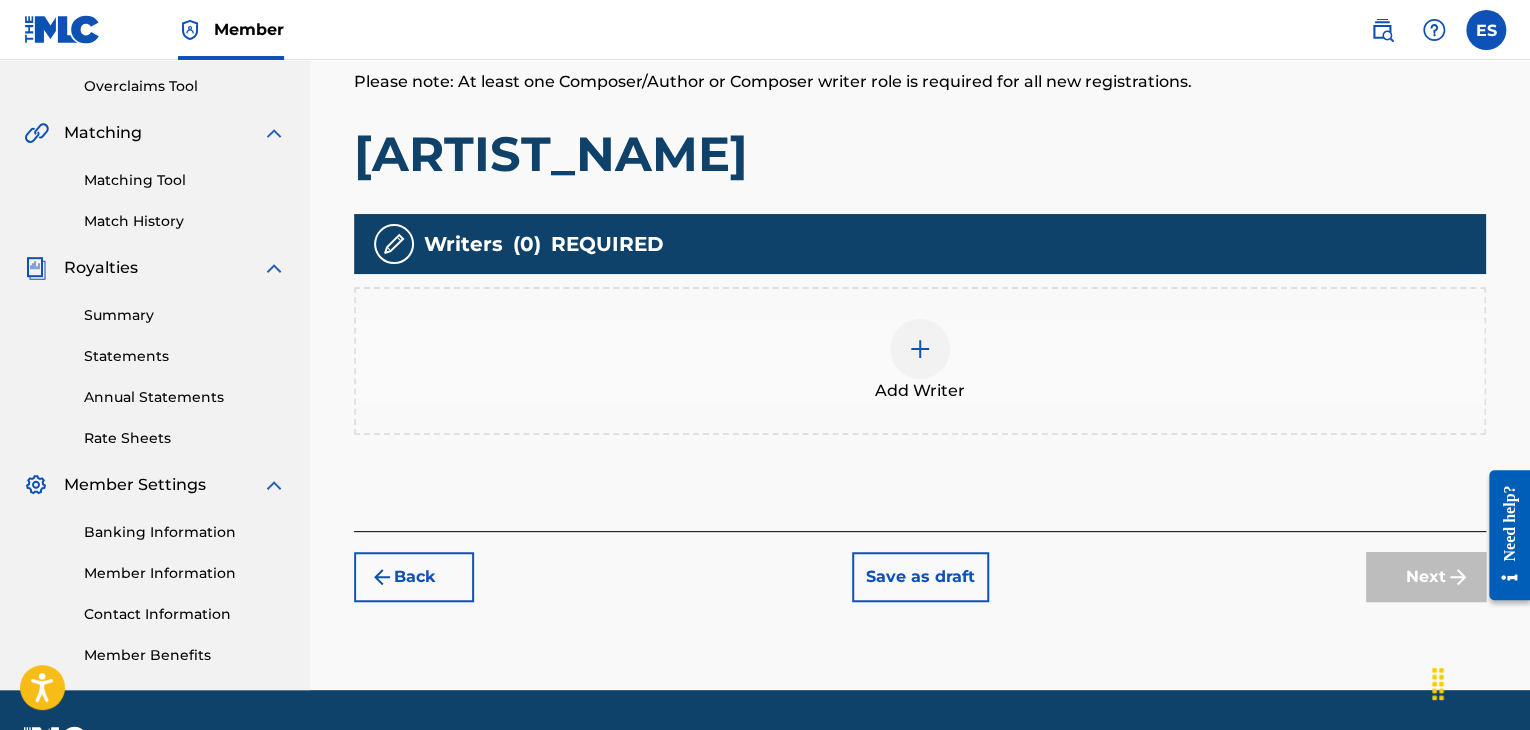 click at bounding box center [920, 349] 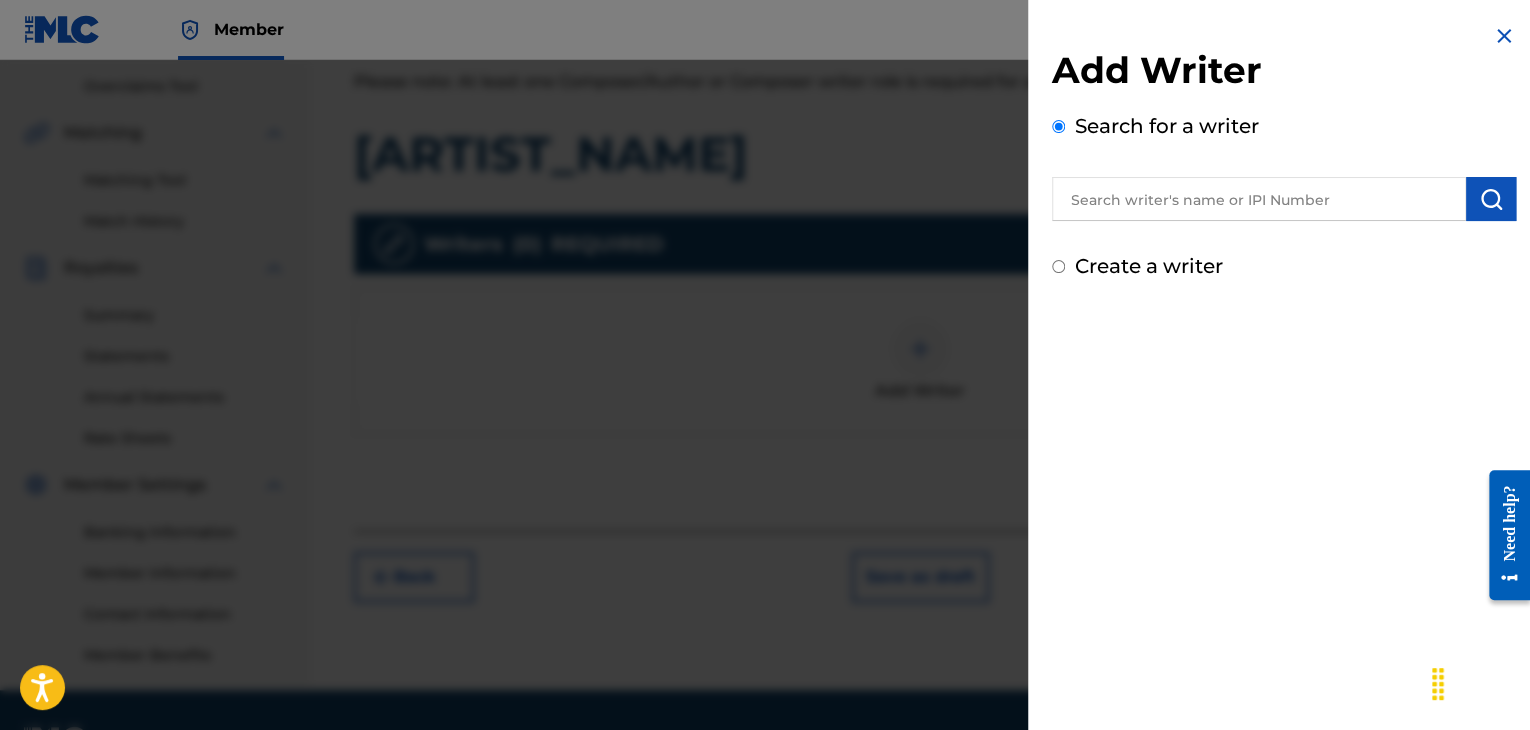 click at bounding box center (1259, 199) 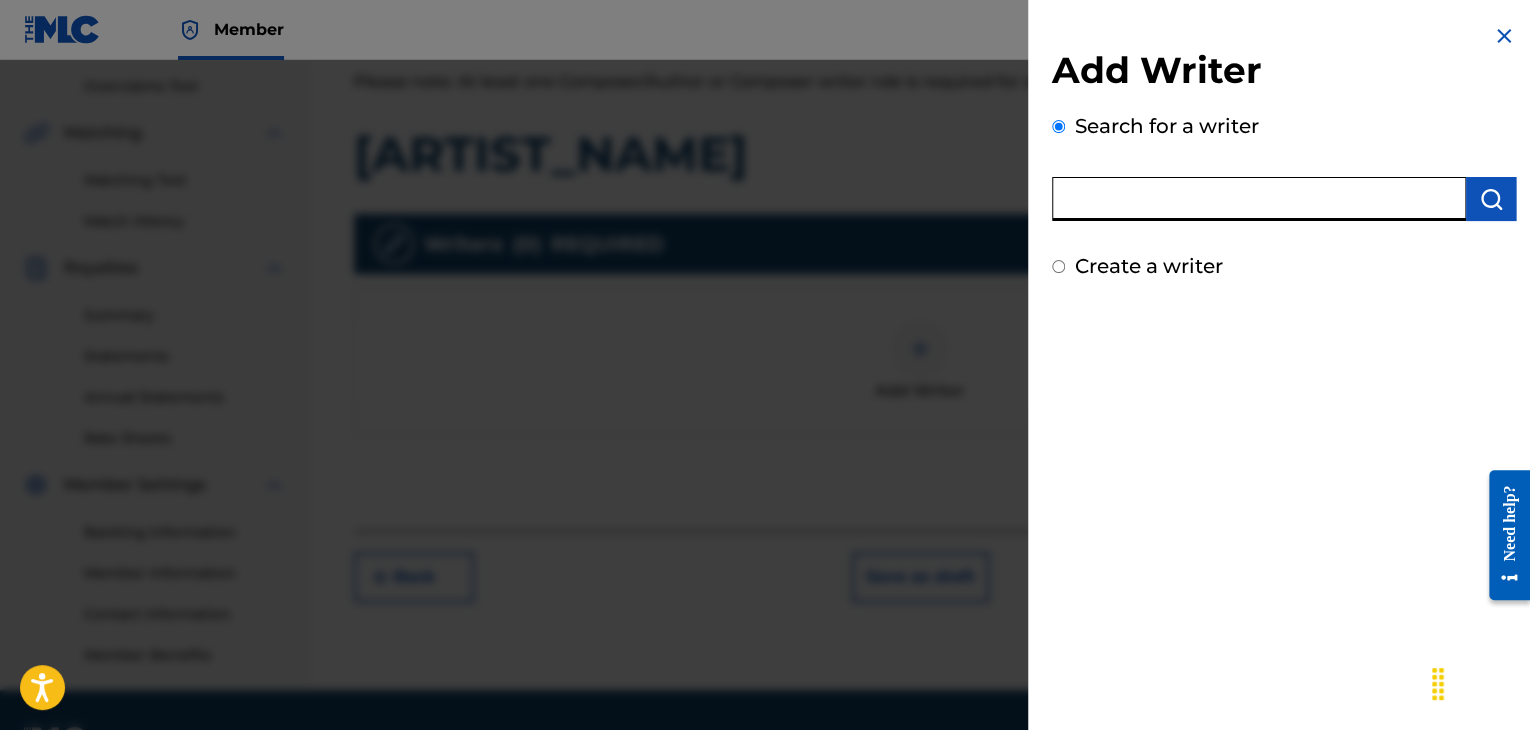 paste on "[IPI_NUMBER]" 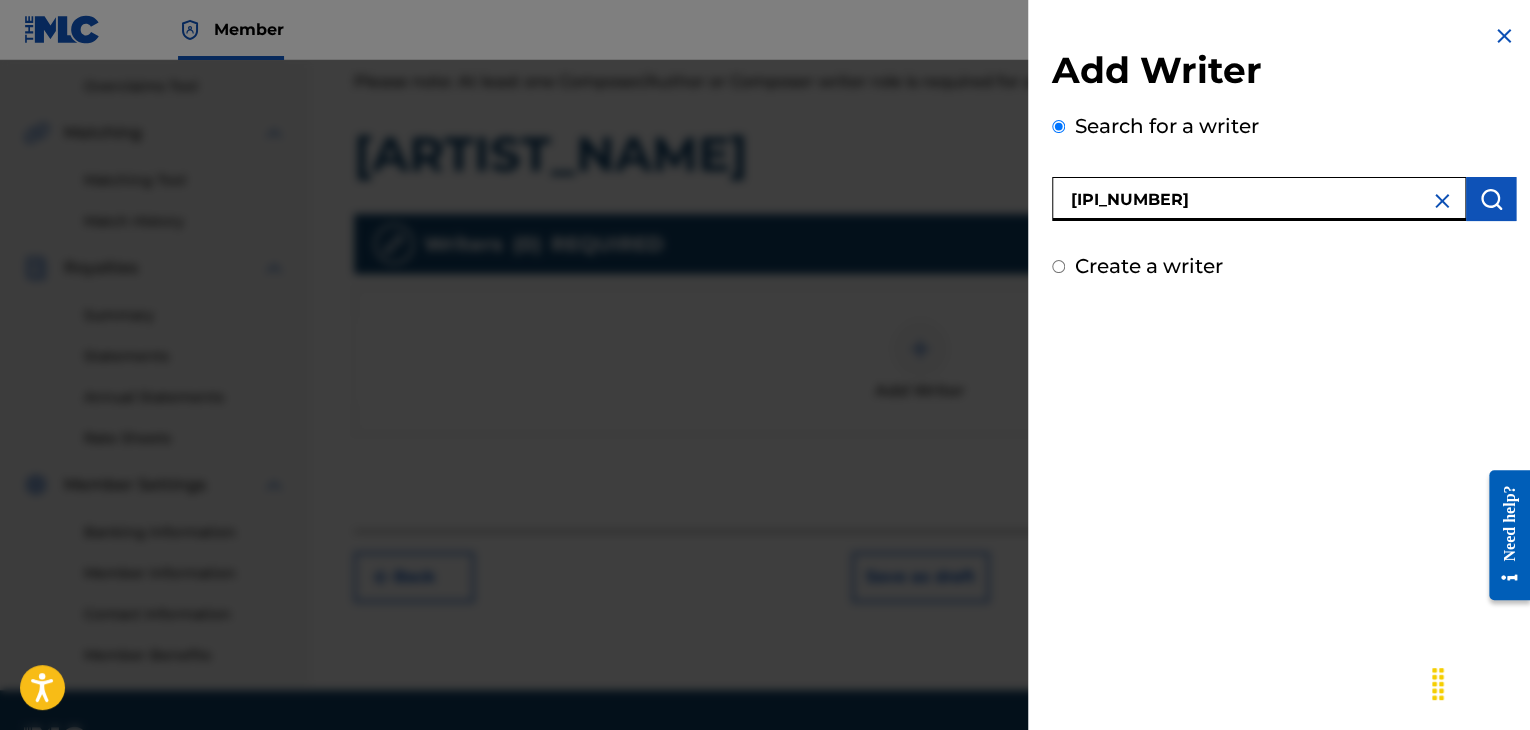 type on "[IPI_NUMBER]" 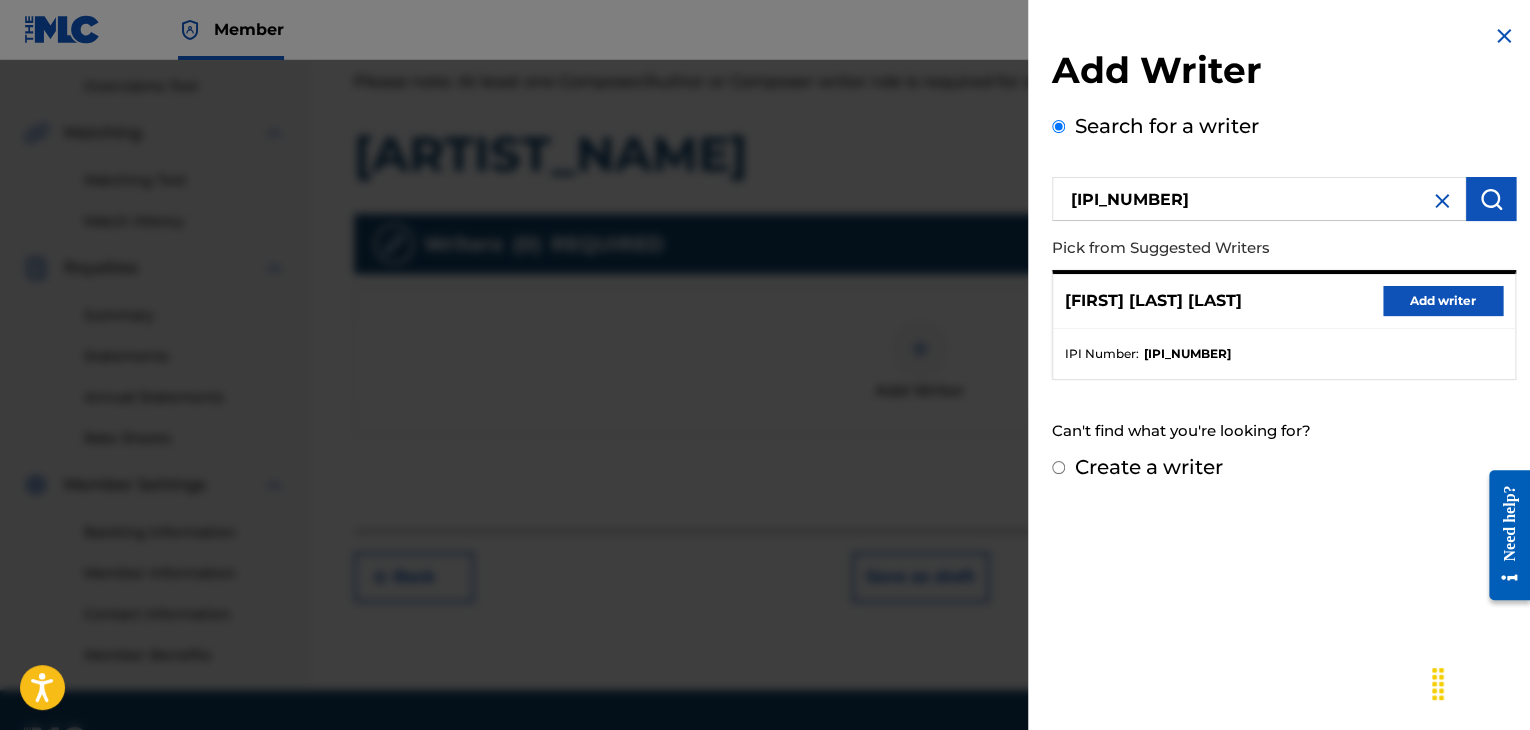 click on "Add writer" at bounding box center (1443, 301) 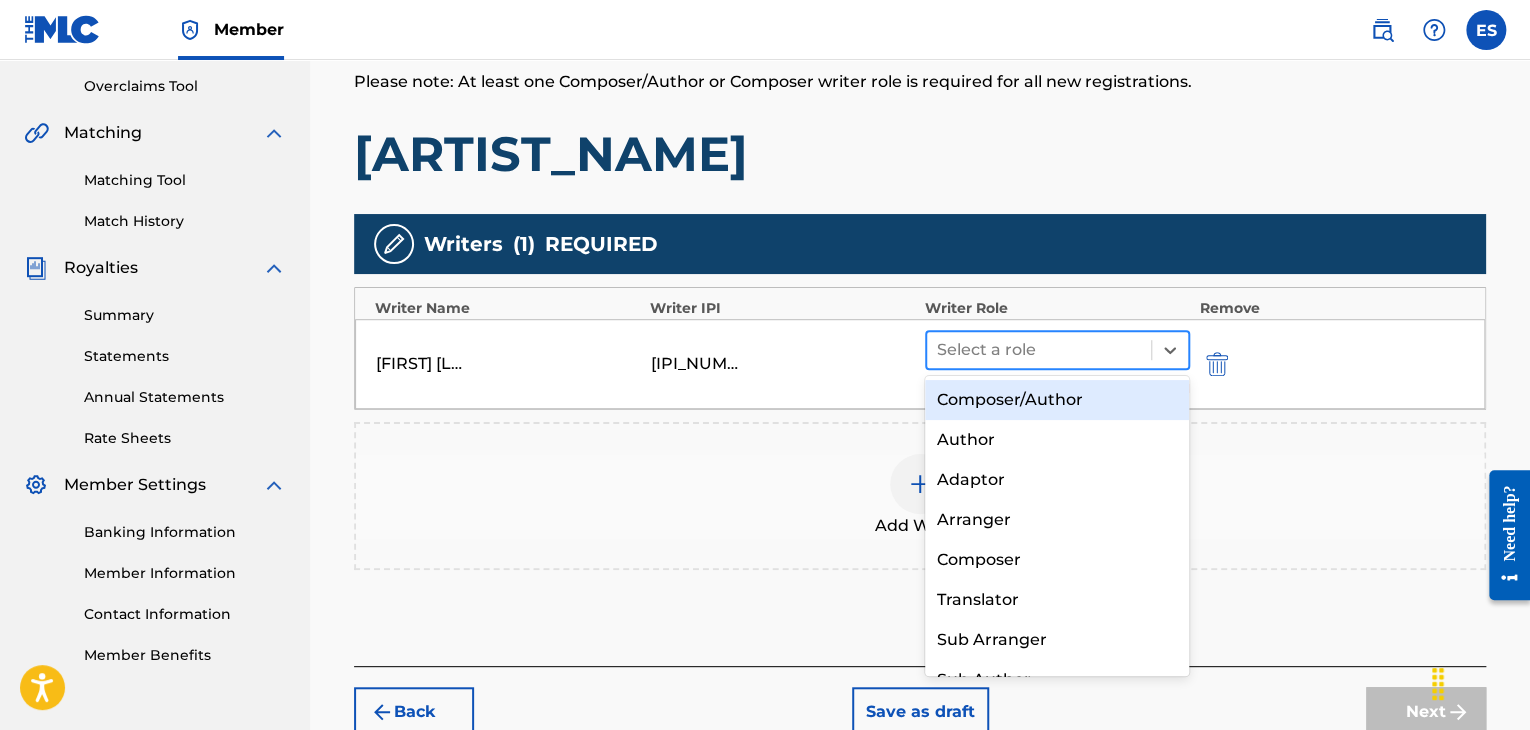 click at bounding box center [1039, 350] 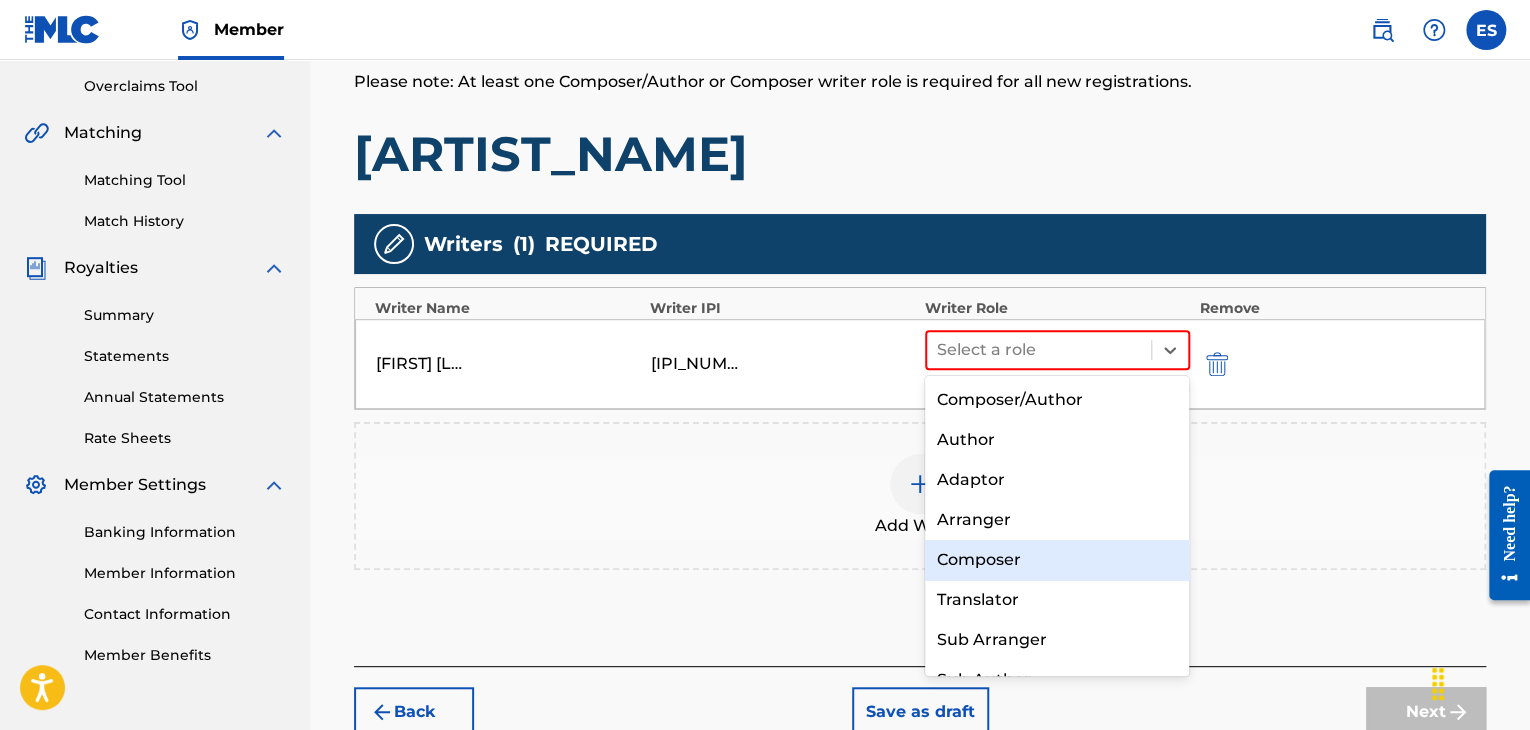 click on "Composer" at bounding box center (1057, 560) 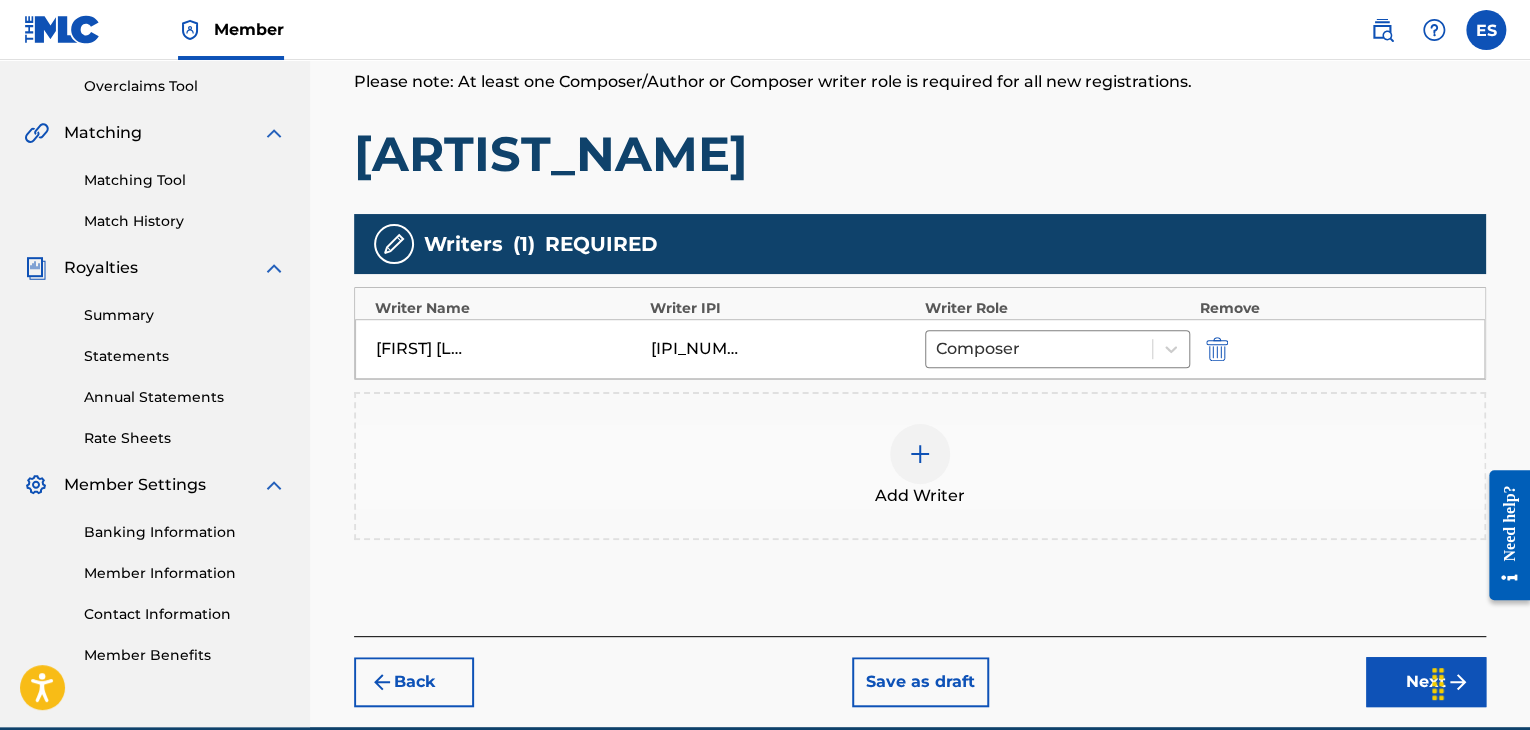 click at bounding box center (920, 454) 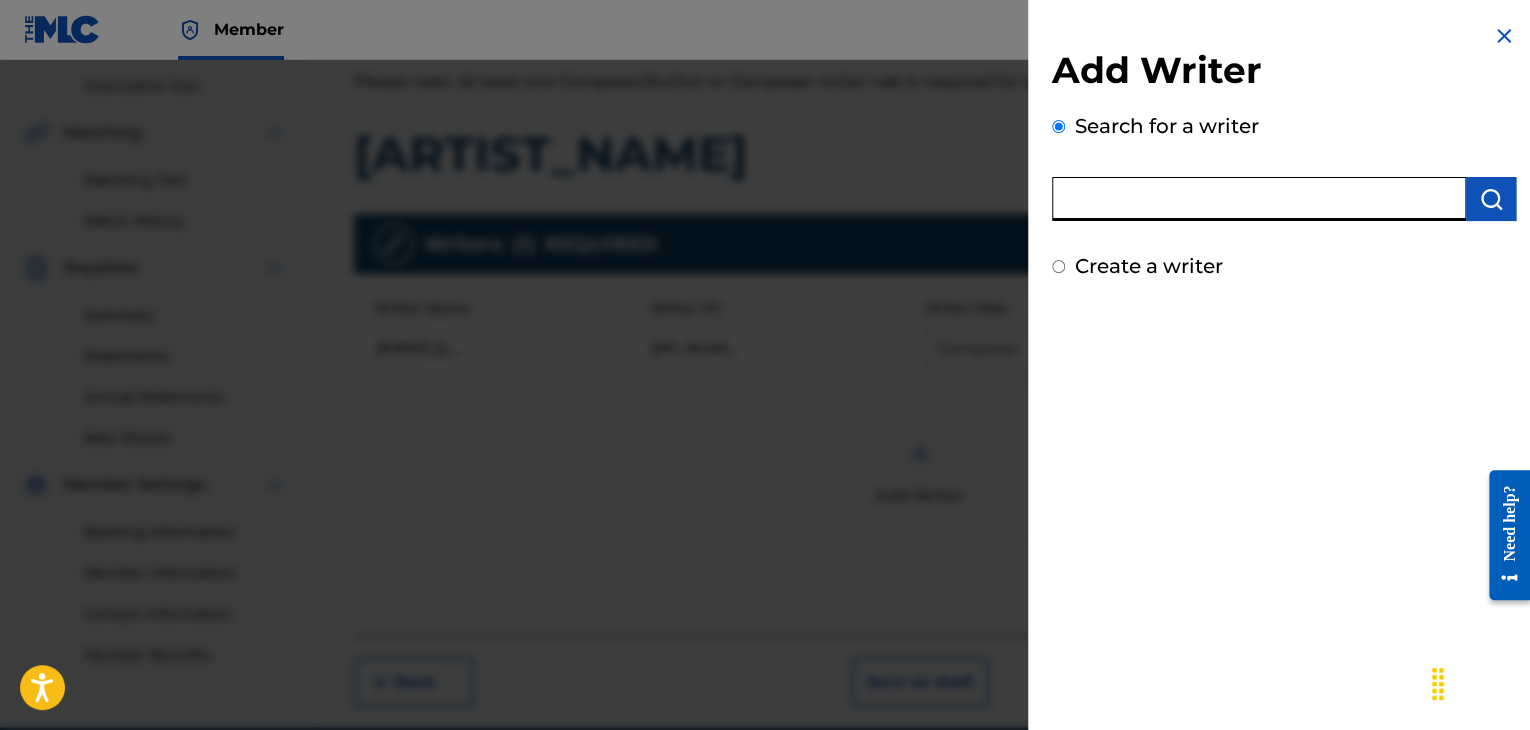 paste on "[IPI_NUMBER]" 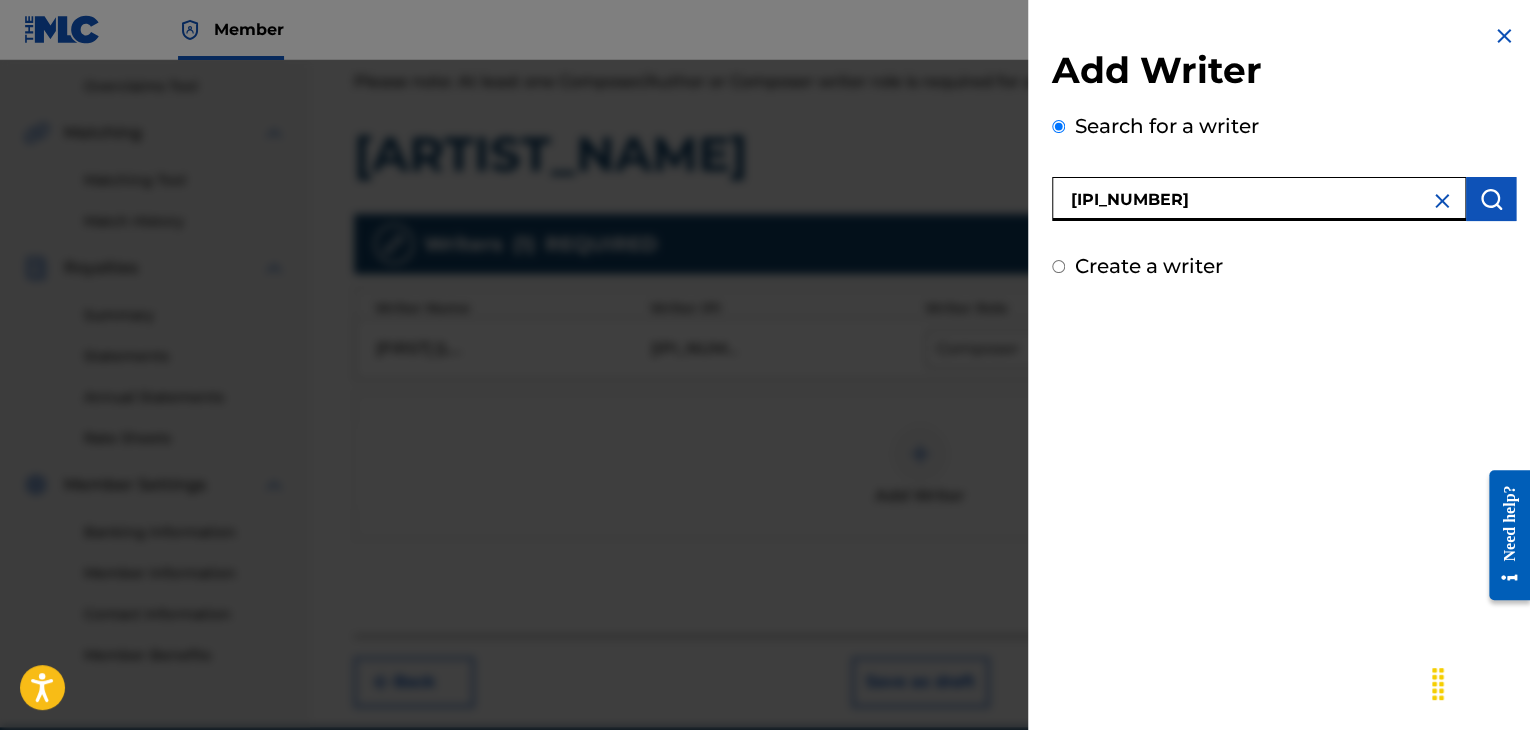 type on "[IPI_NUMBER]" 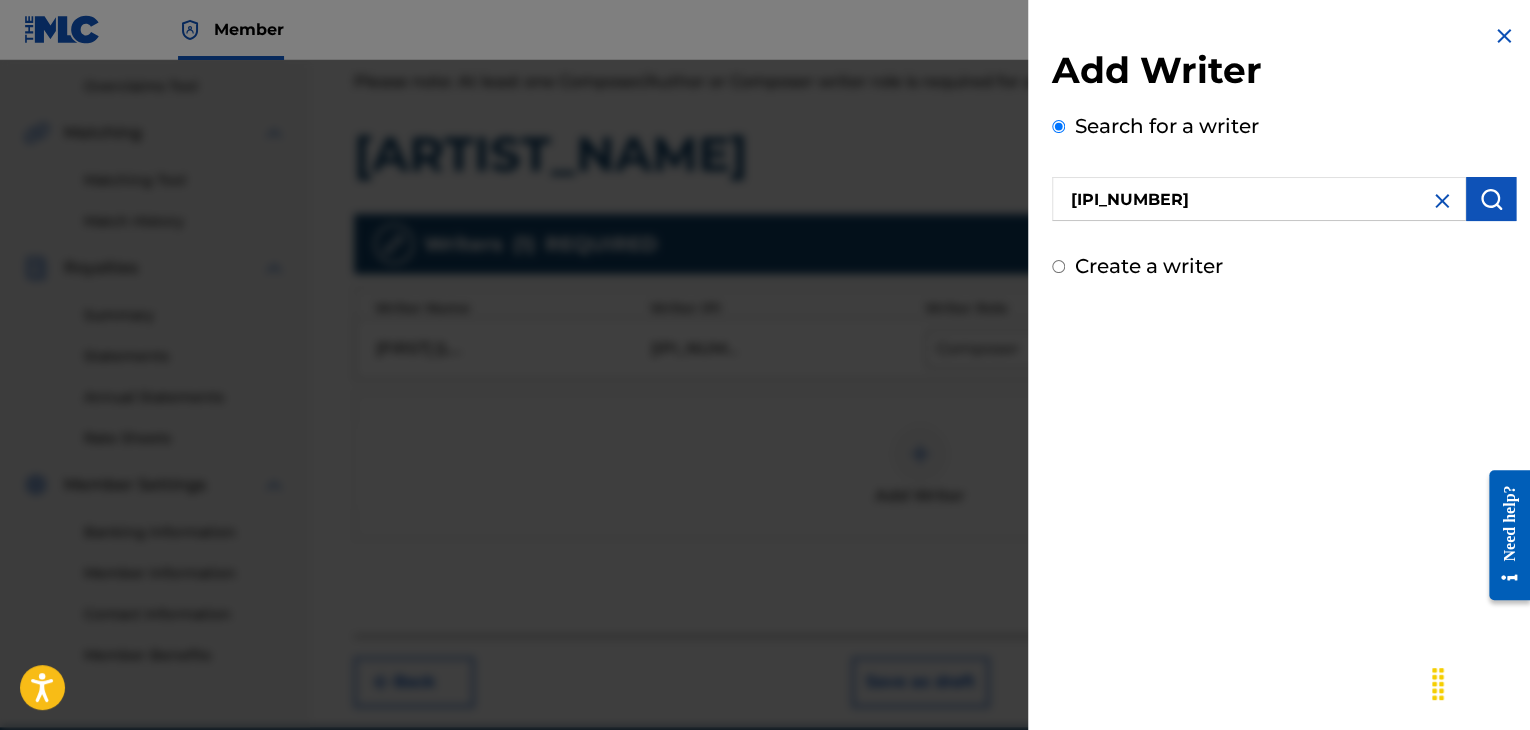 click at bounding box center [1491, 199] 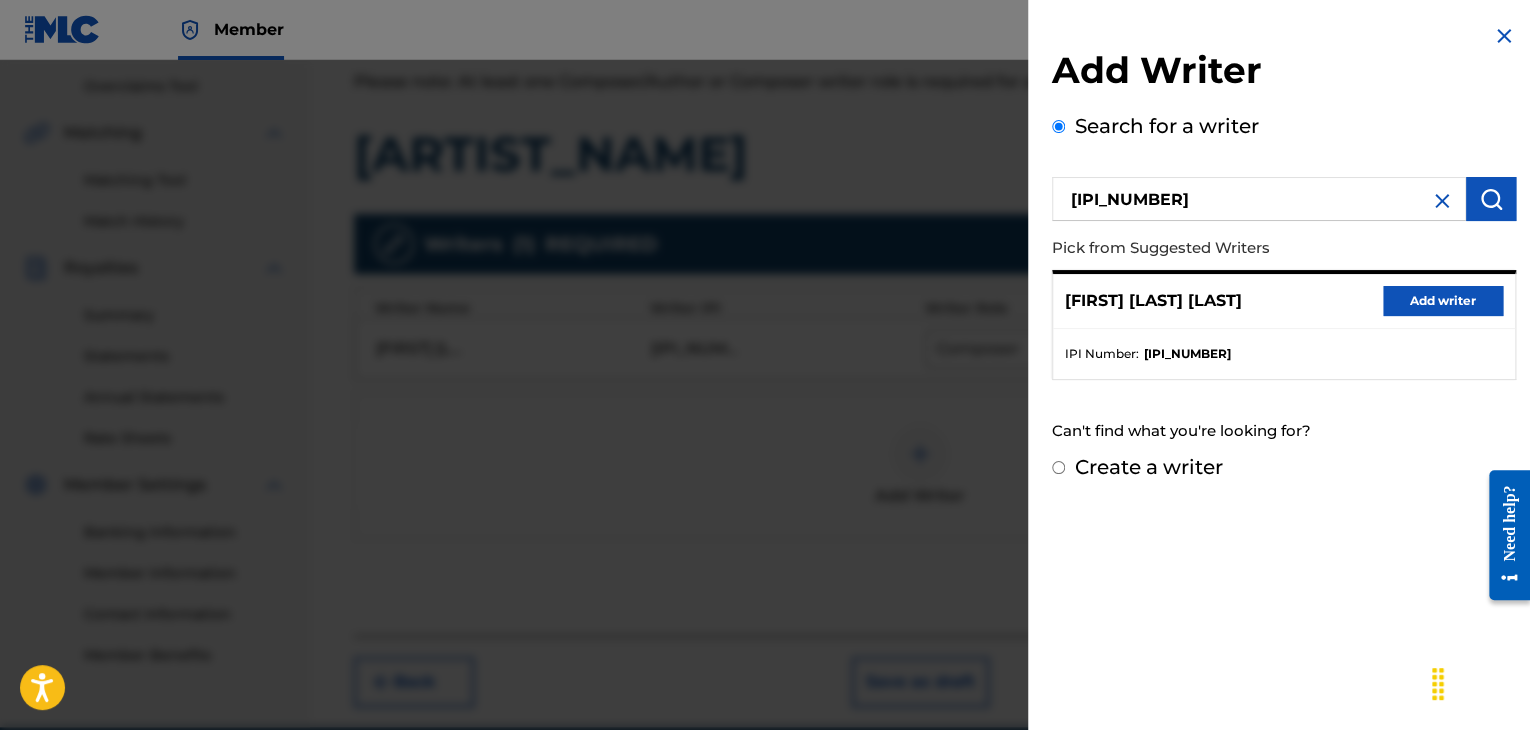 click on "Add writer" at bounding box center [1443, 301] 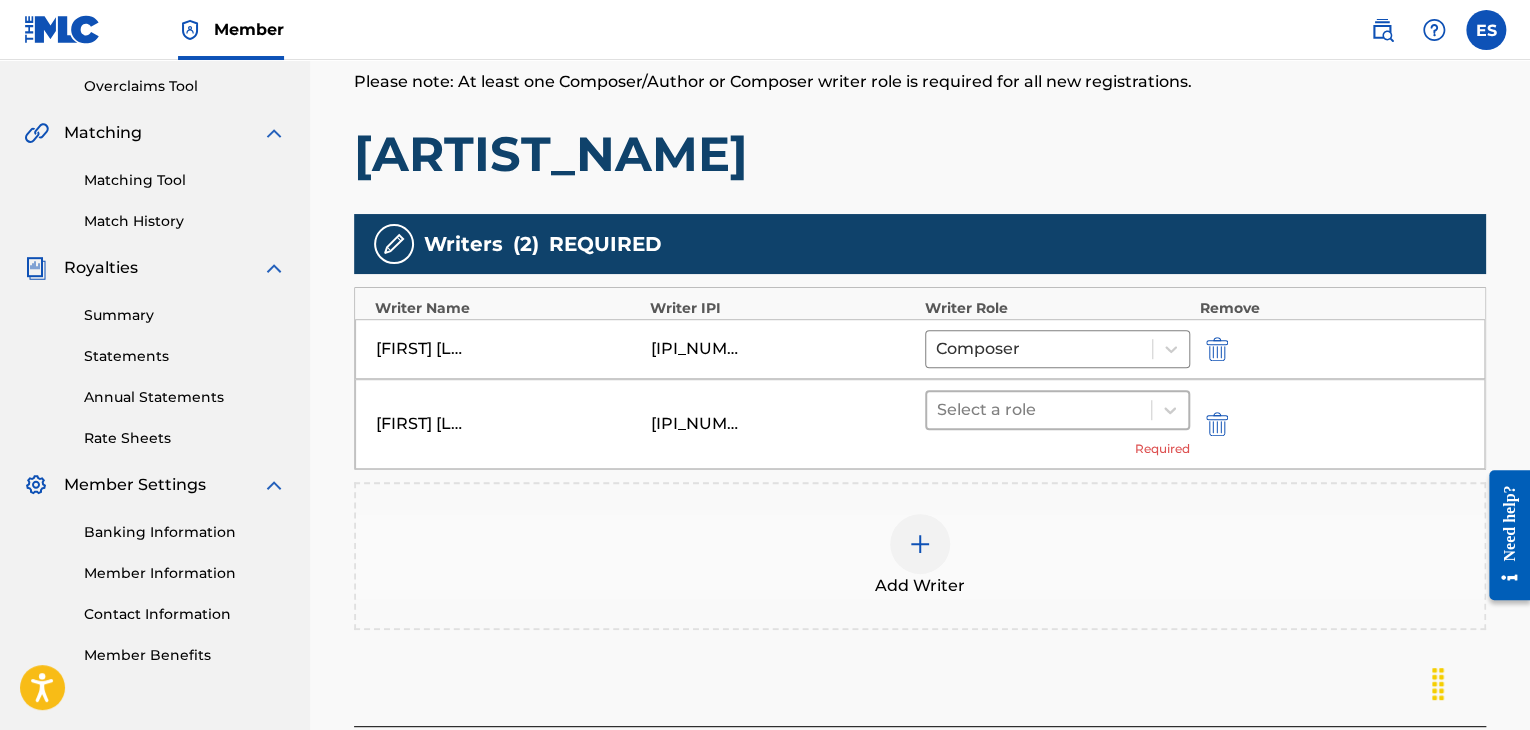 click at bounding box center [1039, 410] 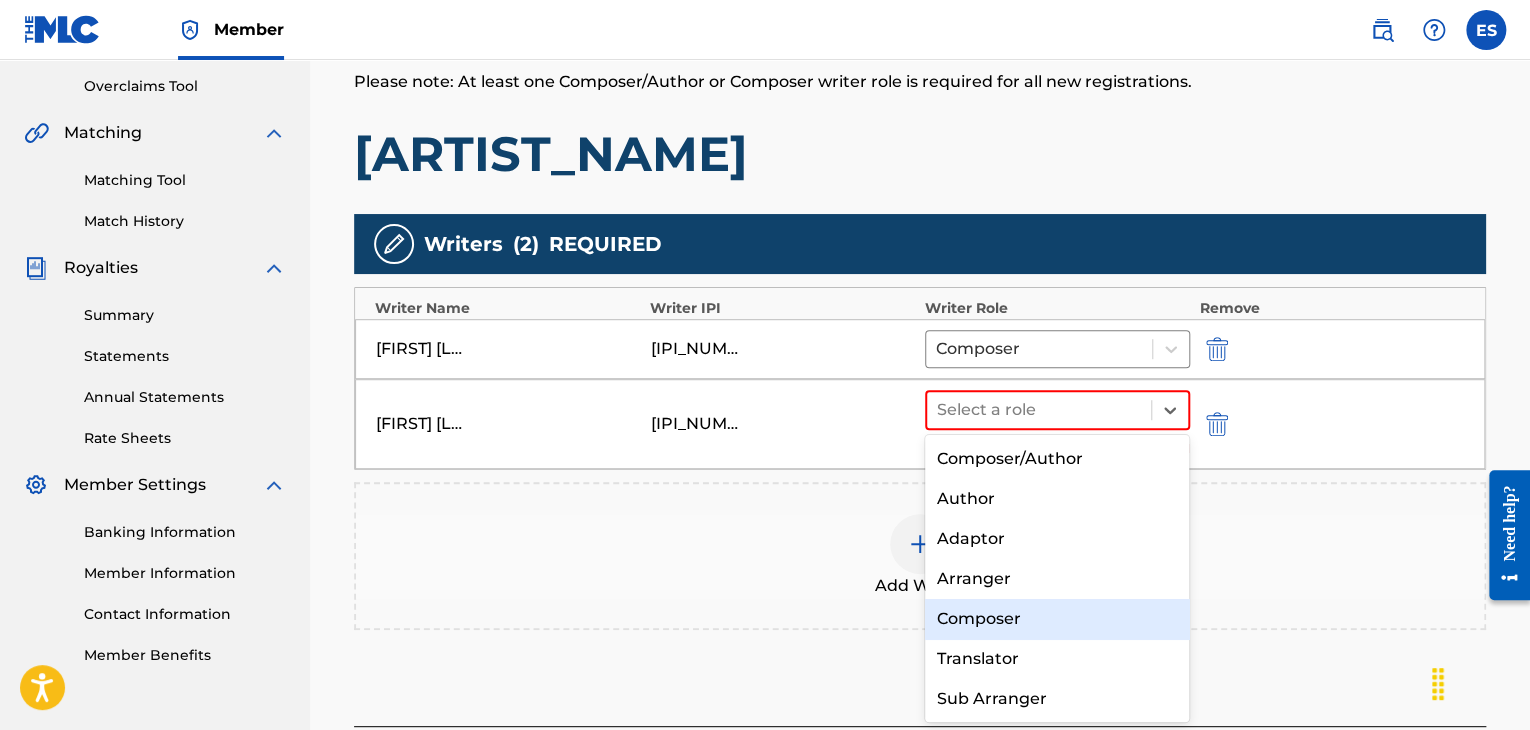 click on "Composer" at bounding box center [1057, 619] 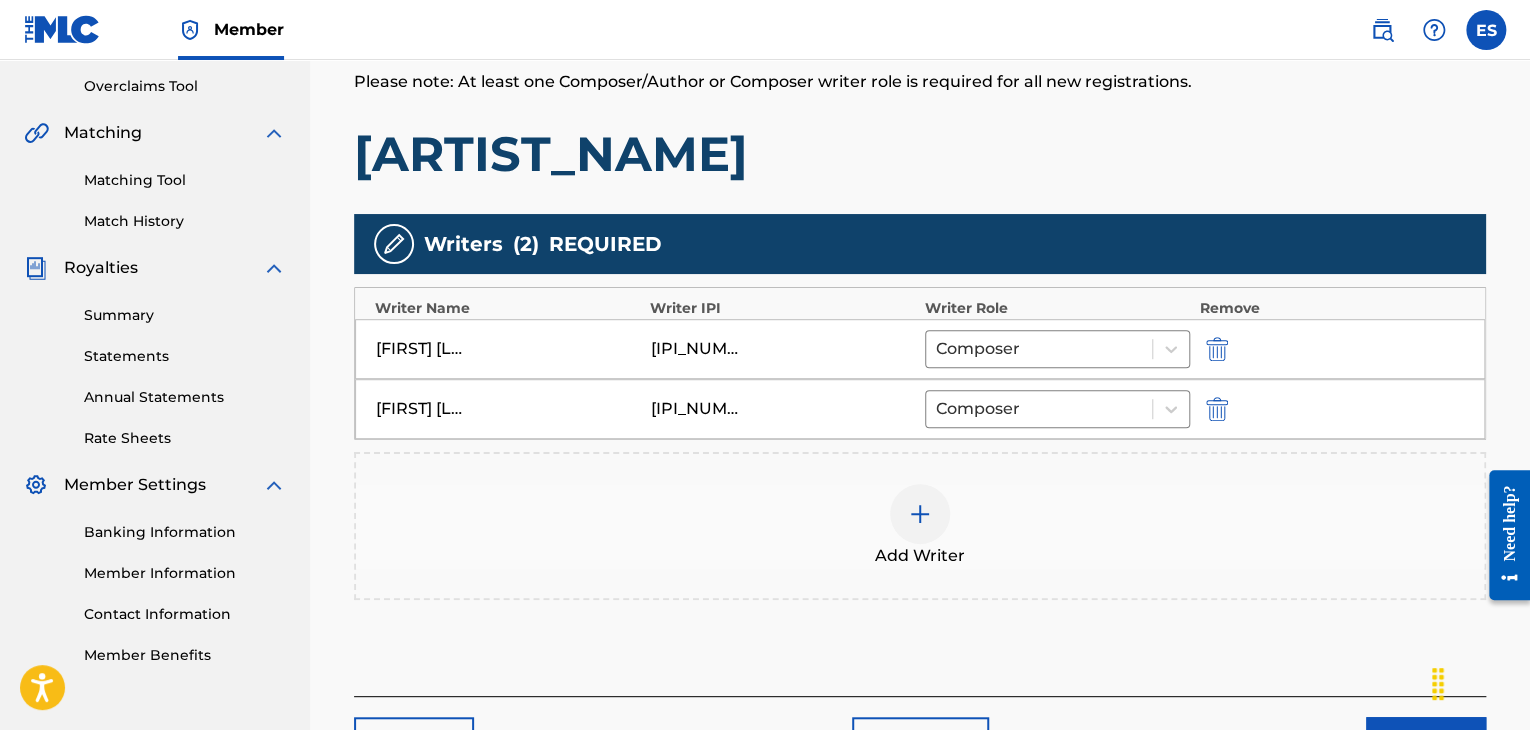 click at bounding box center (920, 514) 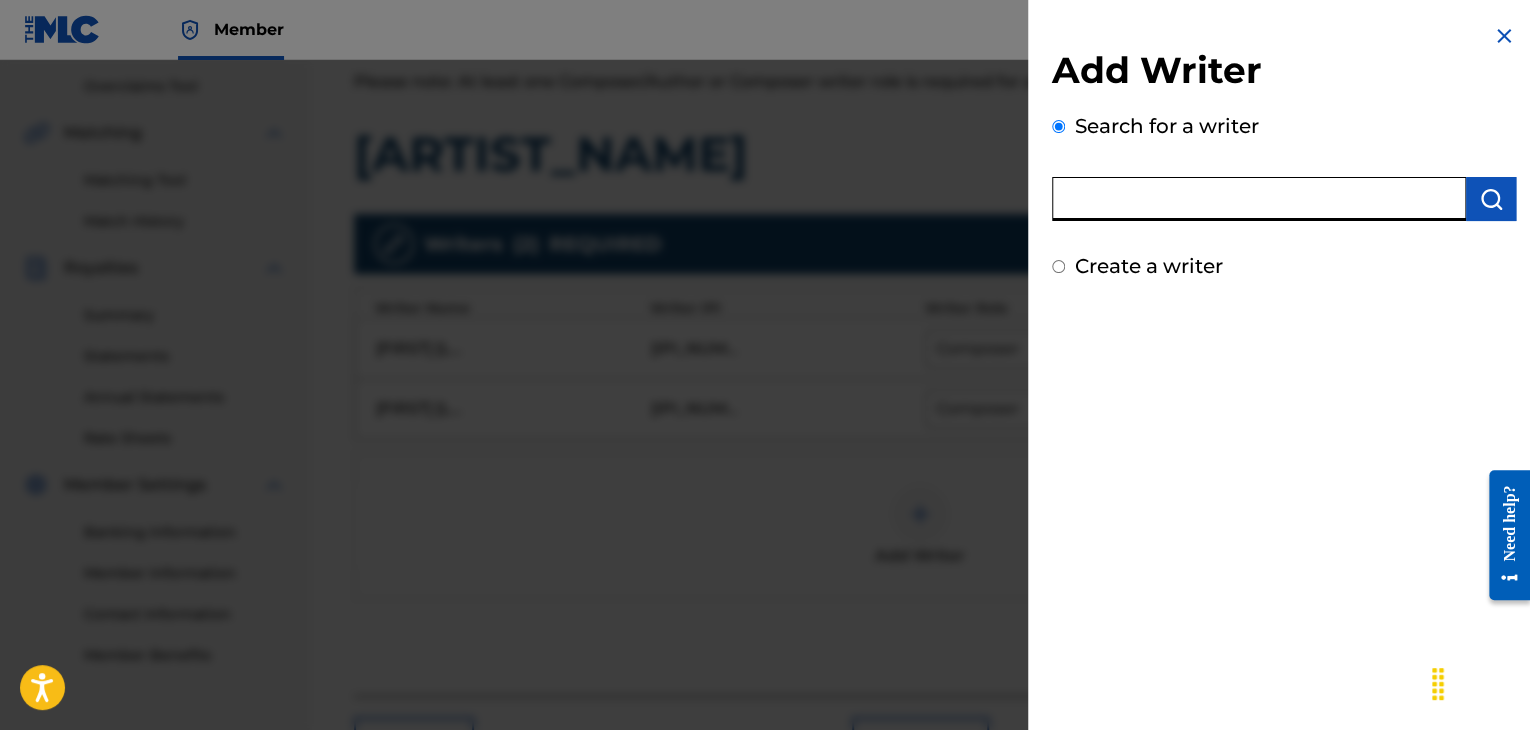 paste on "[IPI_NUMBER]" 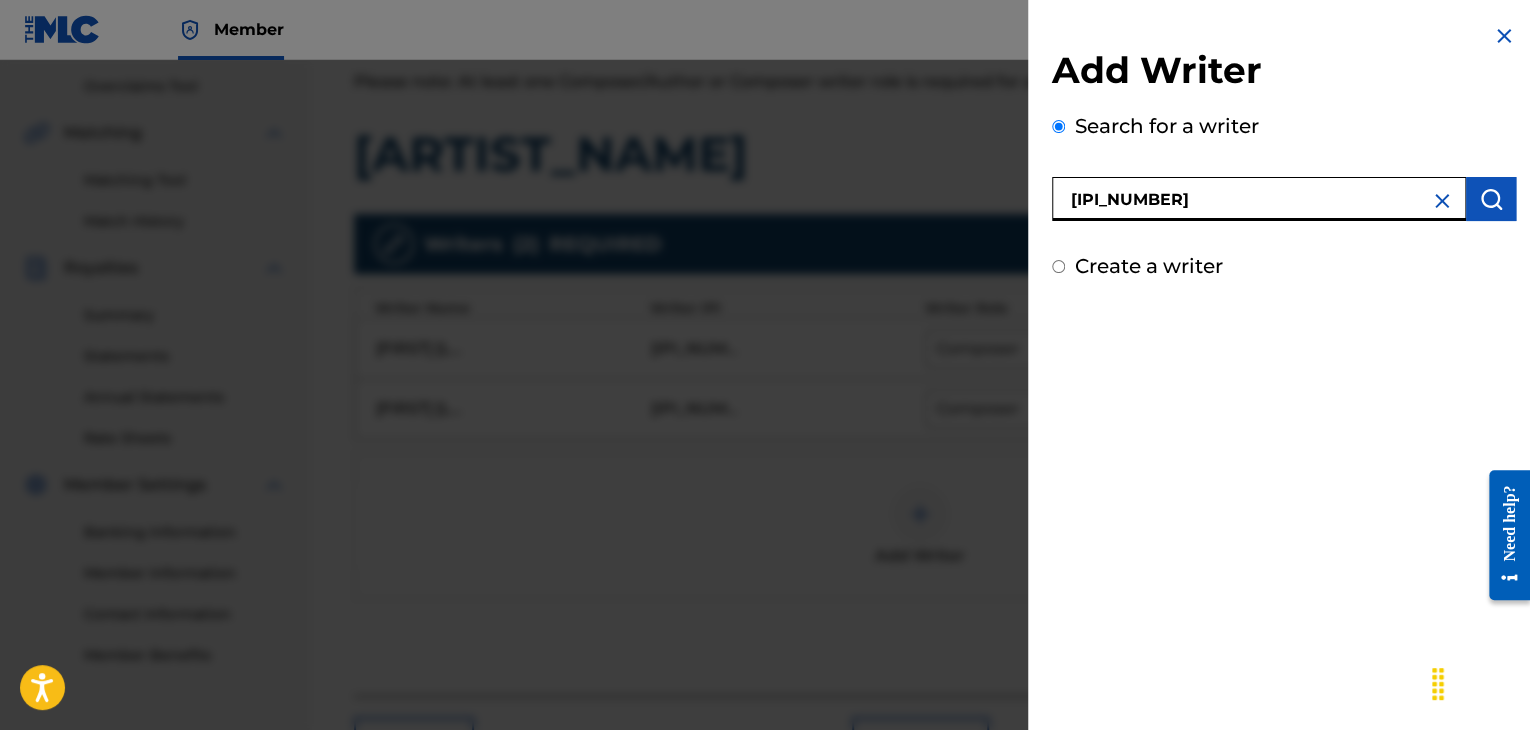 type on "[IPI_NUMBER]" 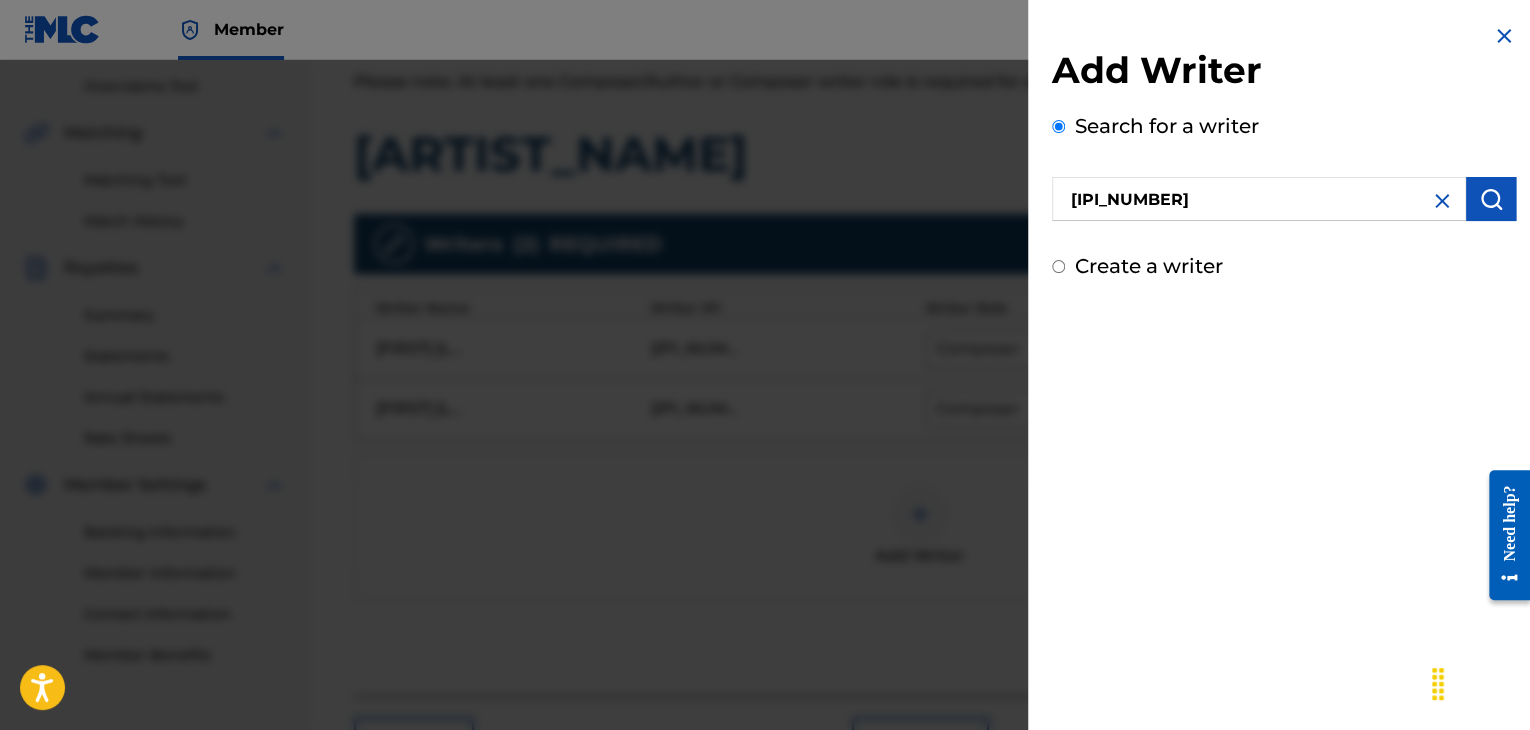 click at bounding box center [1491, 199] 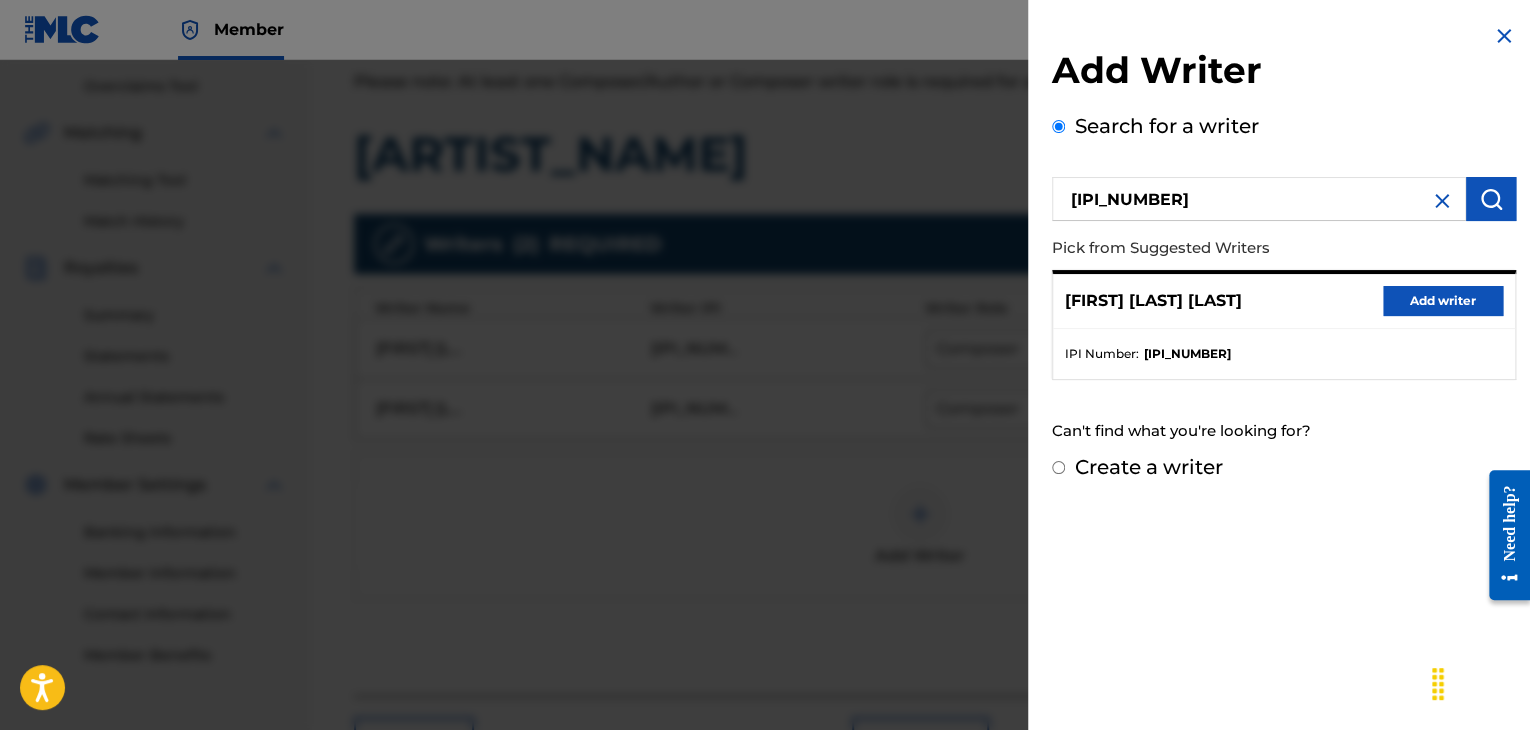 click on "Add writer" at bounding box center (1443, 301) 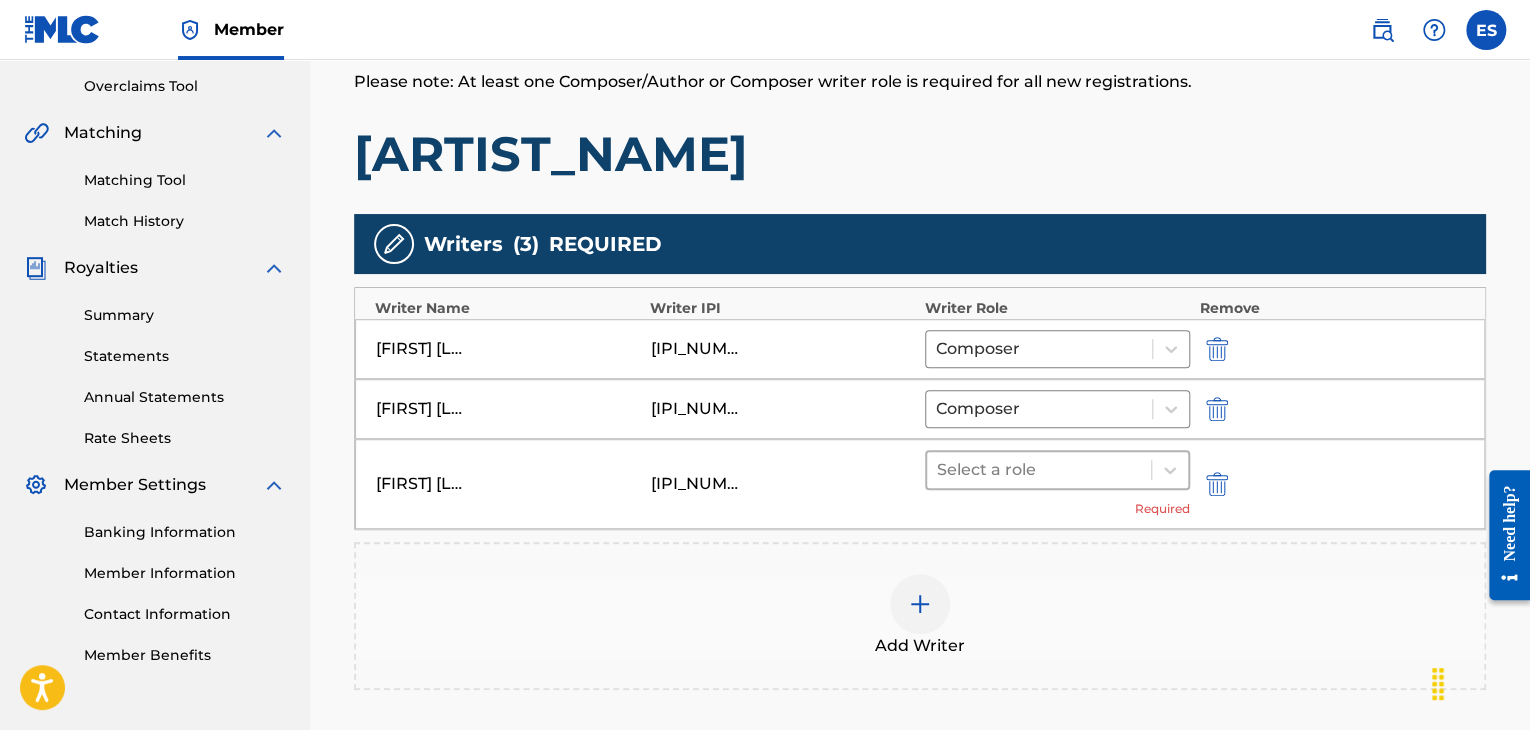 click at bounding box center (1039, 470) 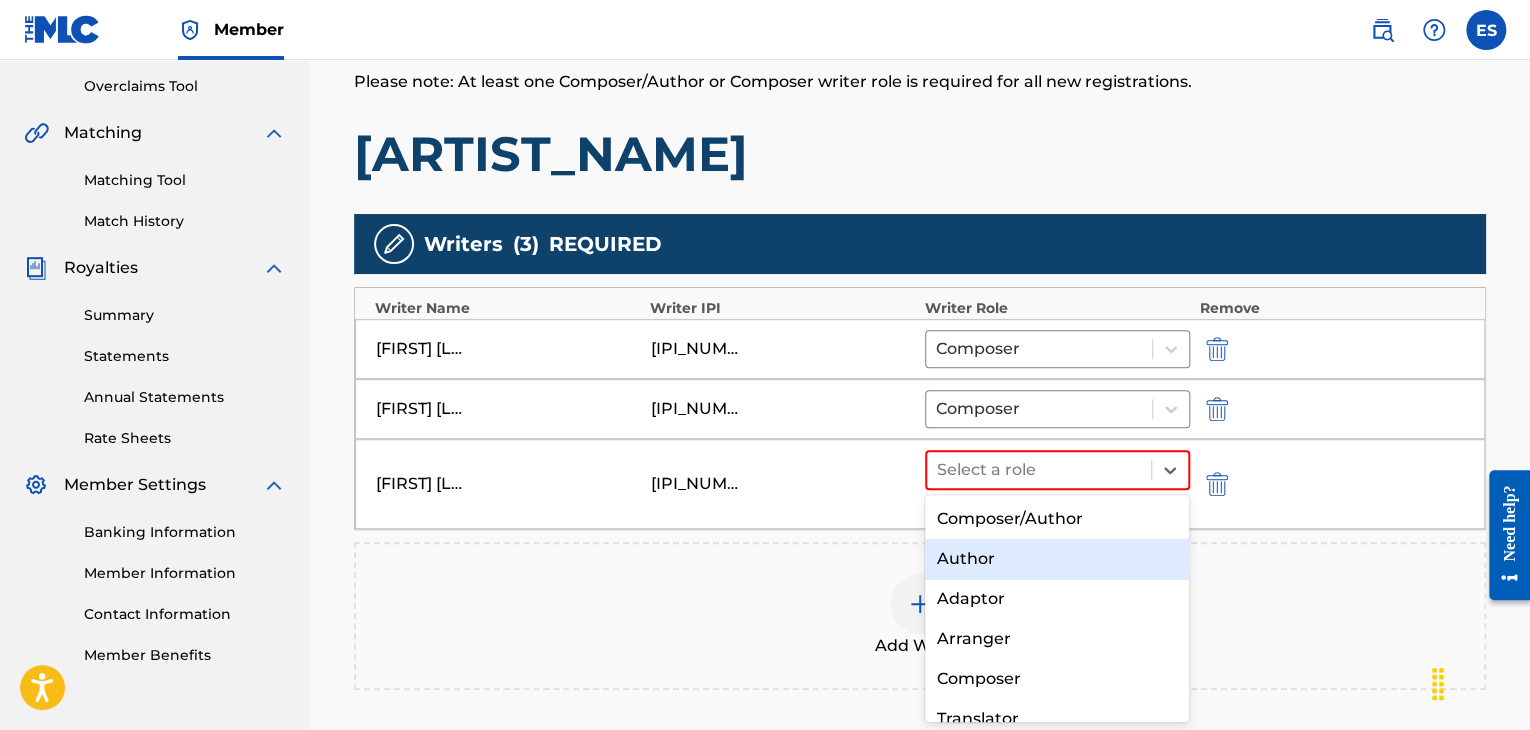 click on "Author" at bounding box center [1057, 559] 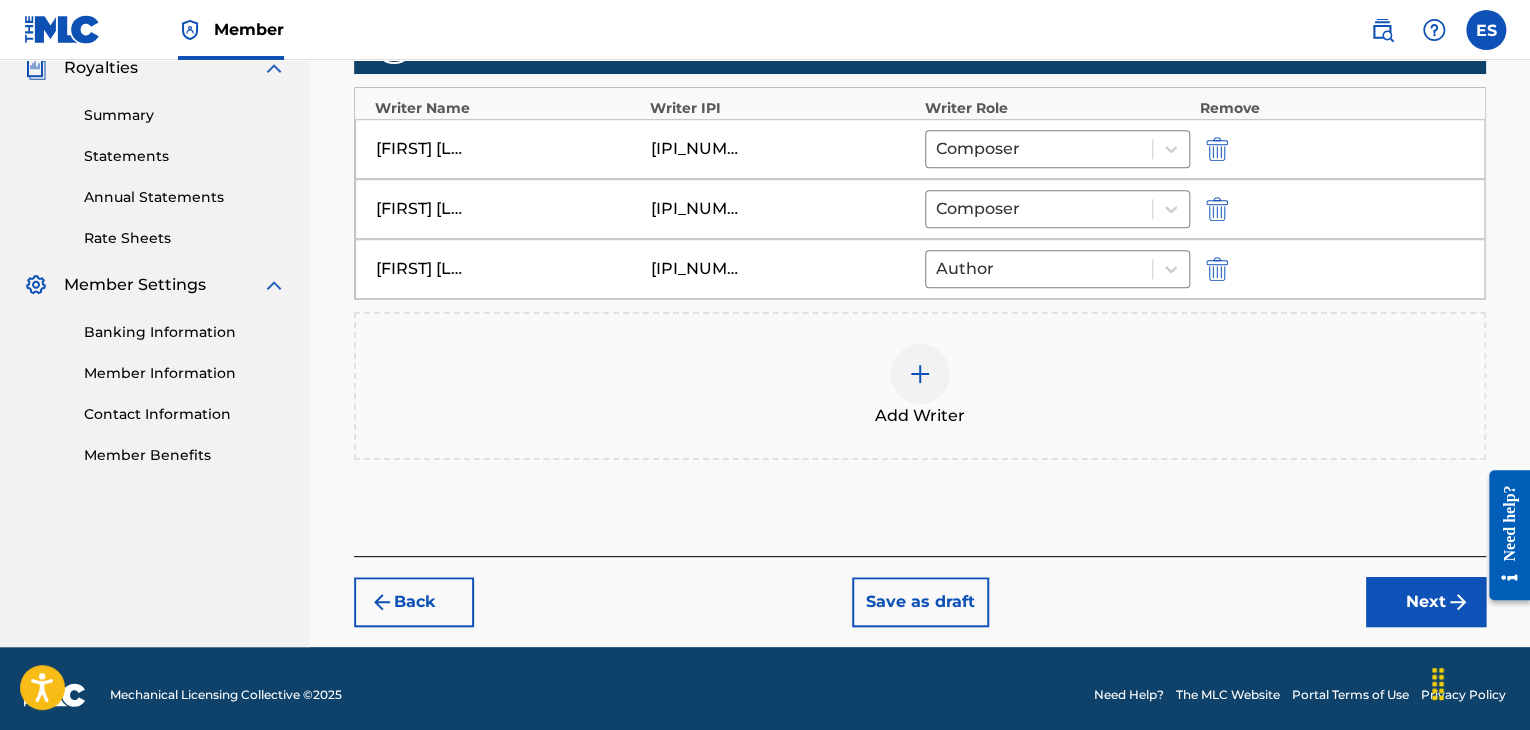 click on "Next" at bounding box center (1426, 602) 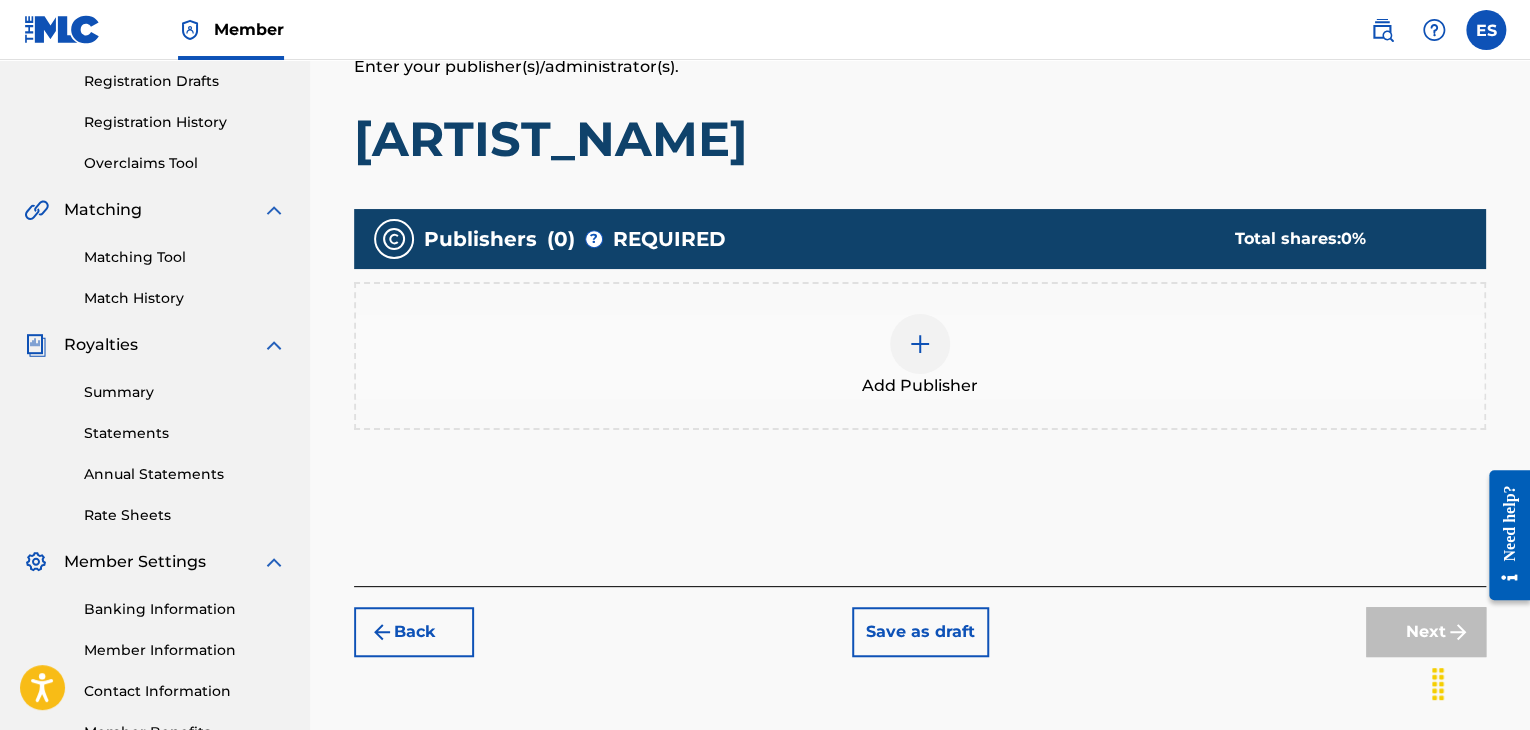 scroll, scrollTop: 390, scrollLeft: 0, axis: vertical 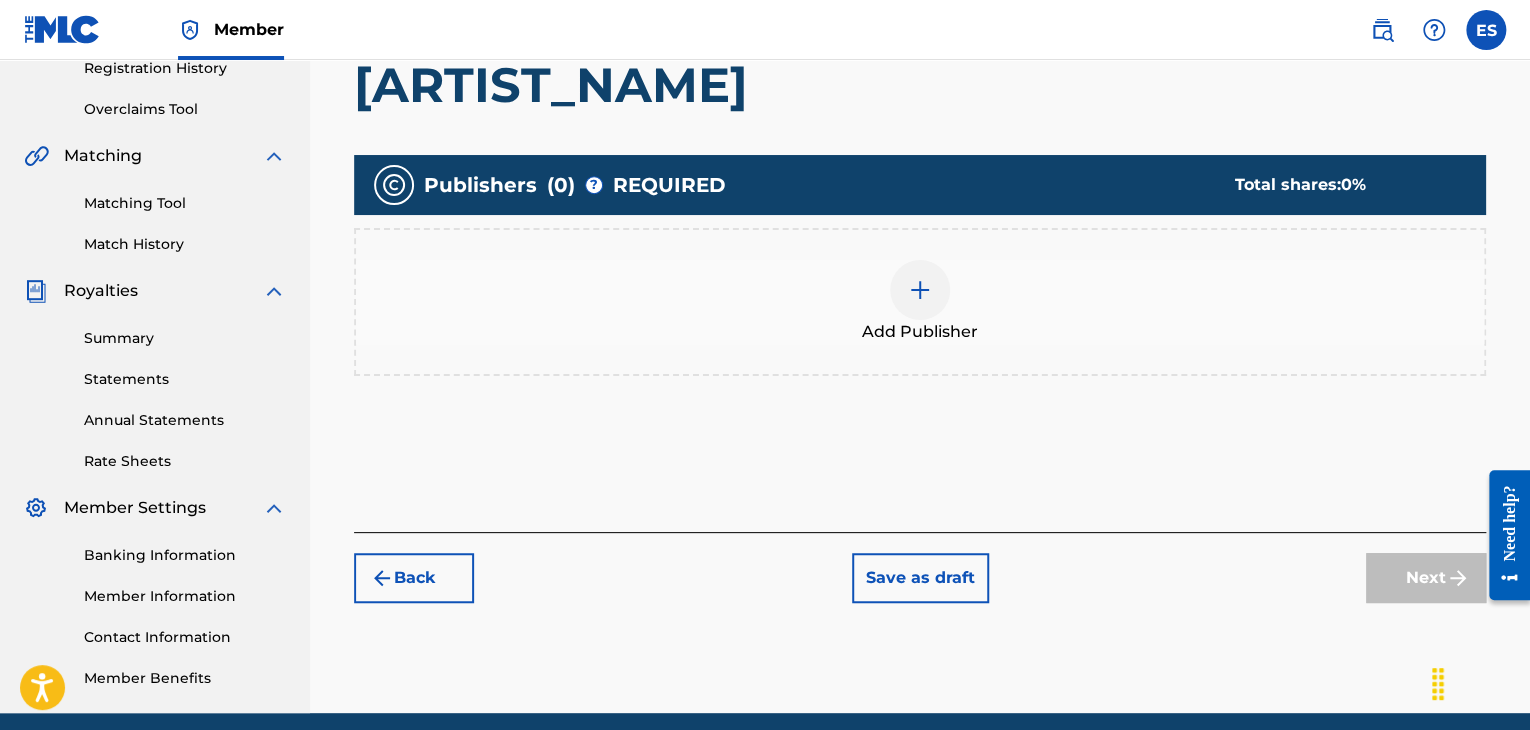 click at bounding box center [920, 290] 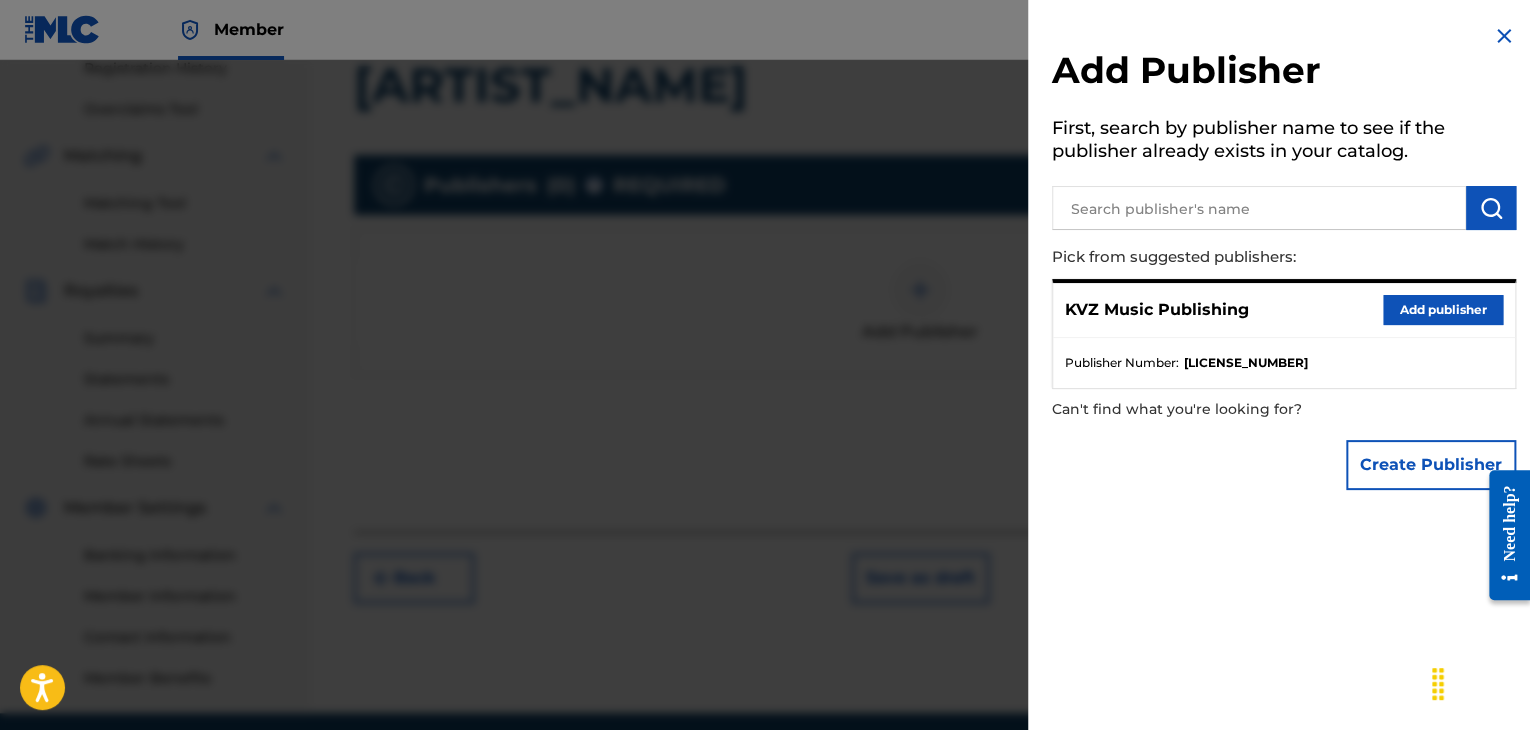 click on "Add publisher" at bounding box center (1443, 310) 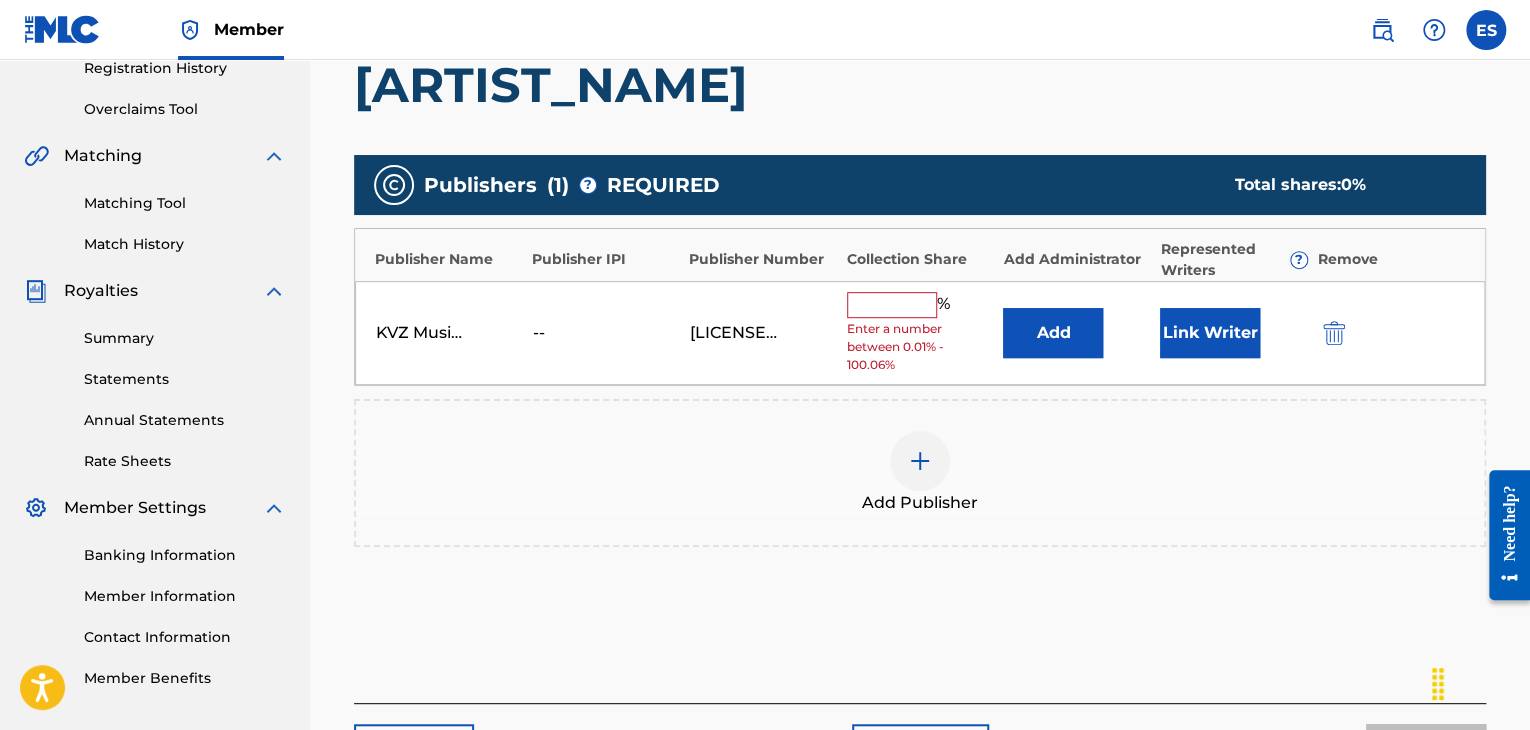 drag, startPoint x: 894, startPoint y: 297, endPoint x: 894, endPoint y: 313, distance: 16 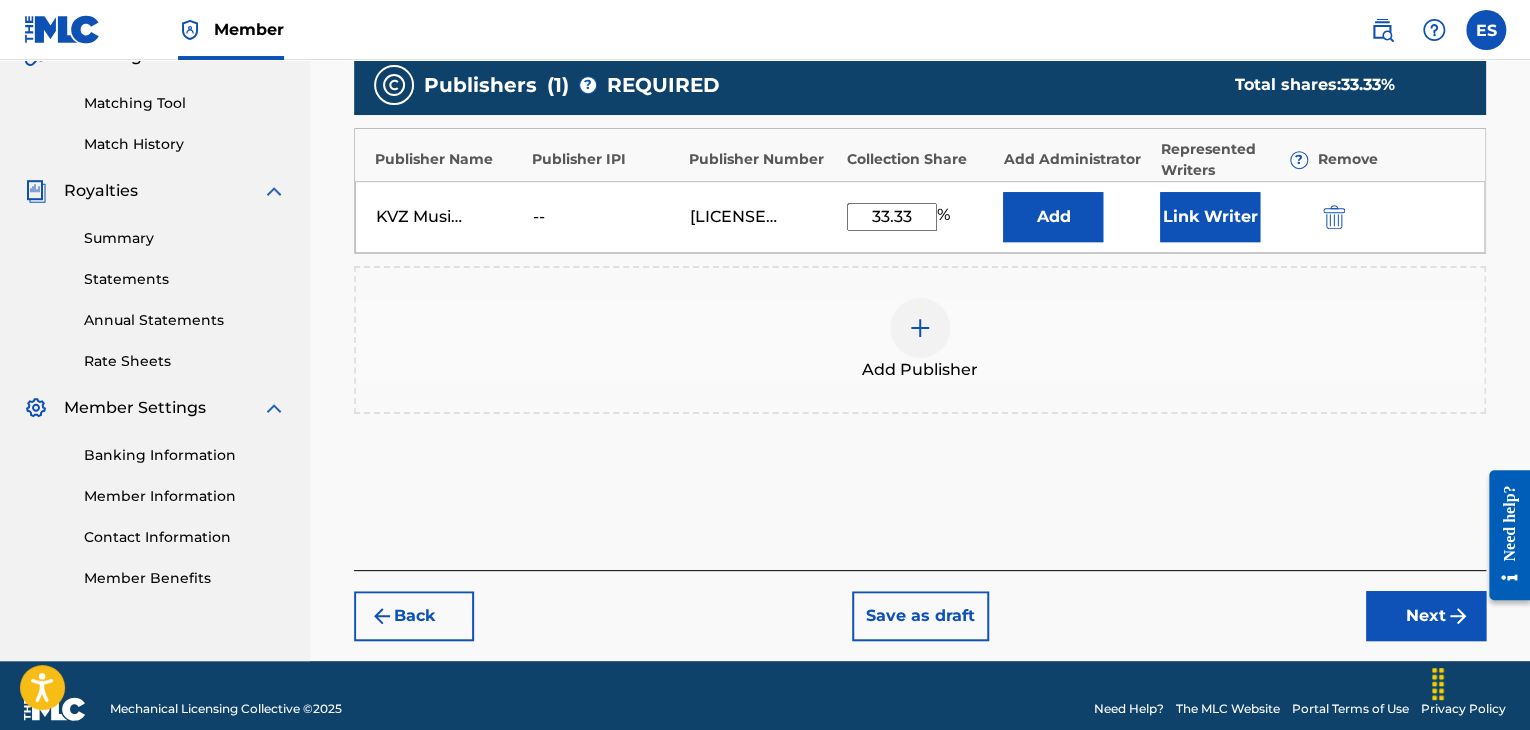 click on "Next" at bounding box center [1426, 616] 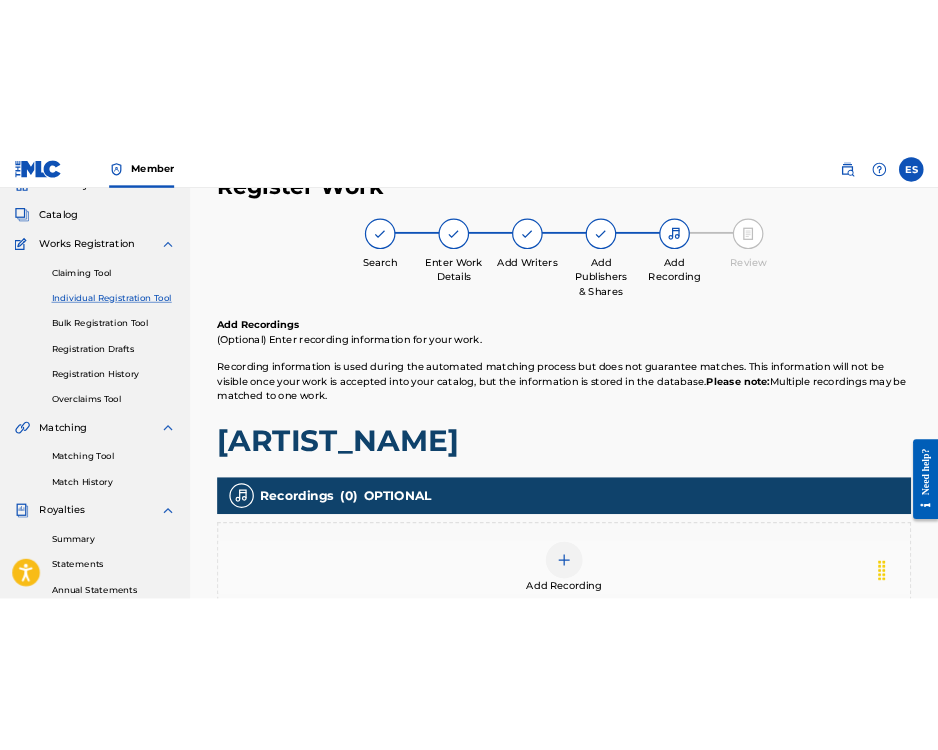 scroll, scrollTop: 469, scrollLeft: 0, axis: vertical 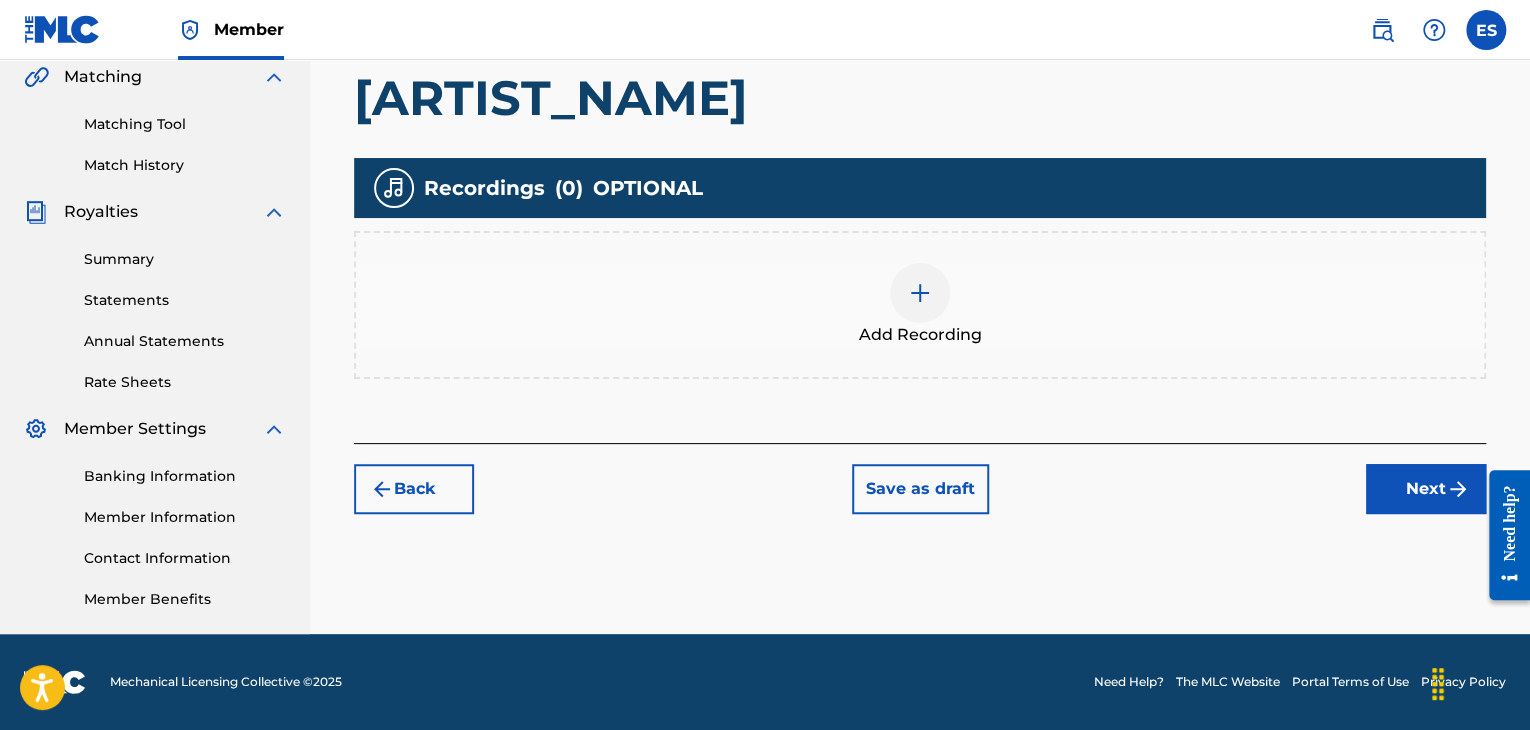 click on "Add Recording" at bounding box center [920, 305] 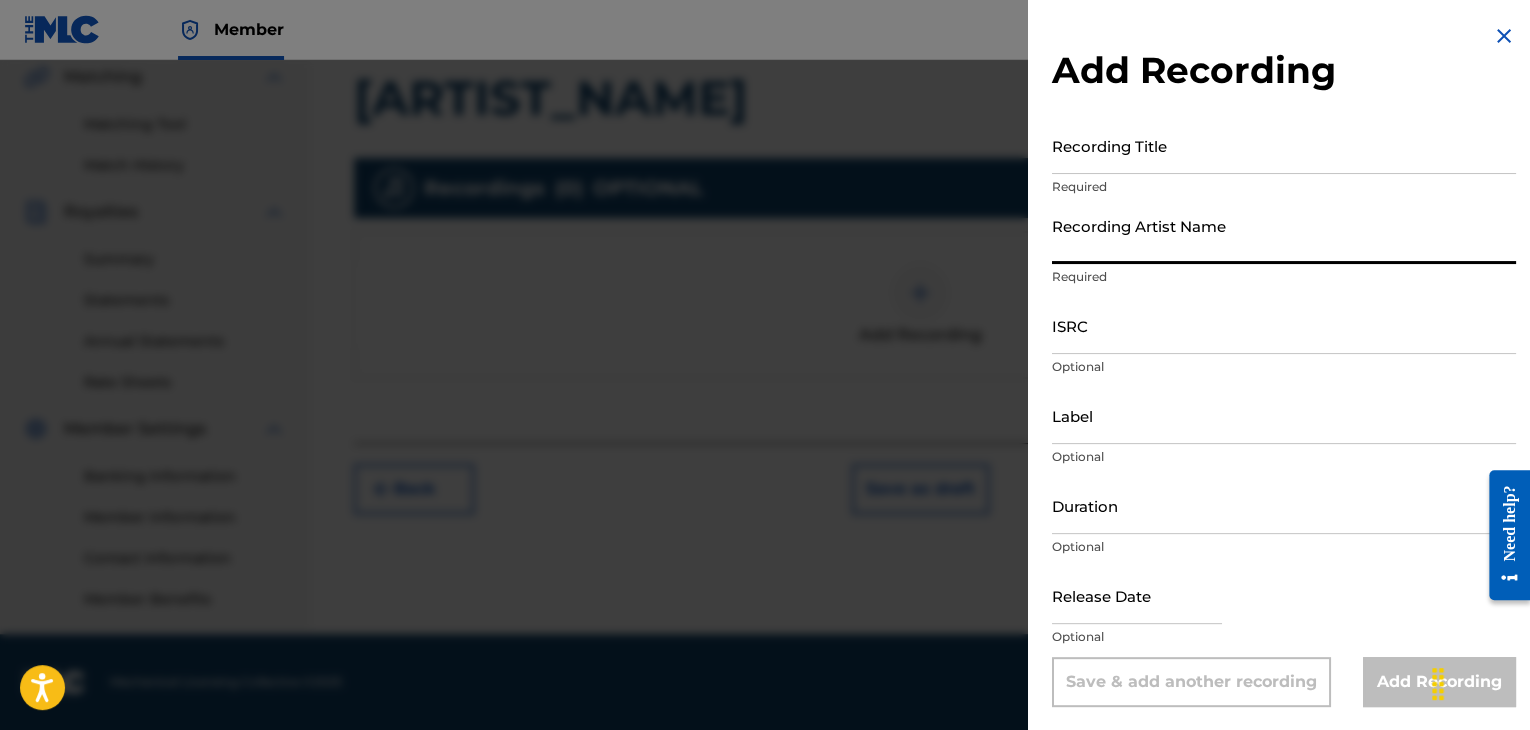 click on "Recording Artist Name" at bounding box center [1284, 235] 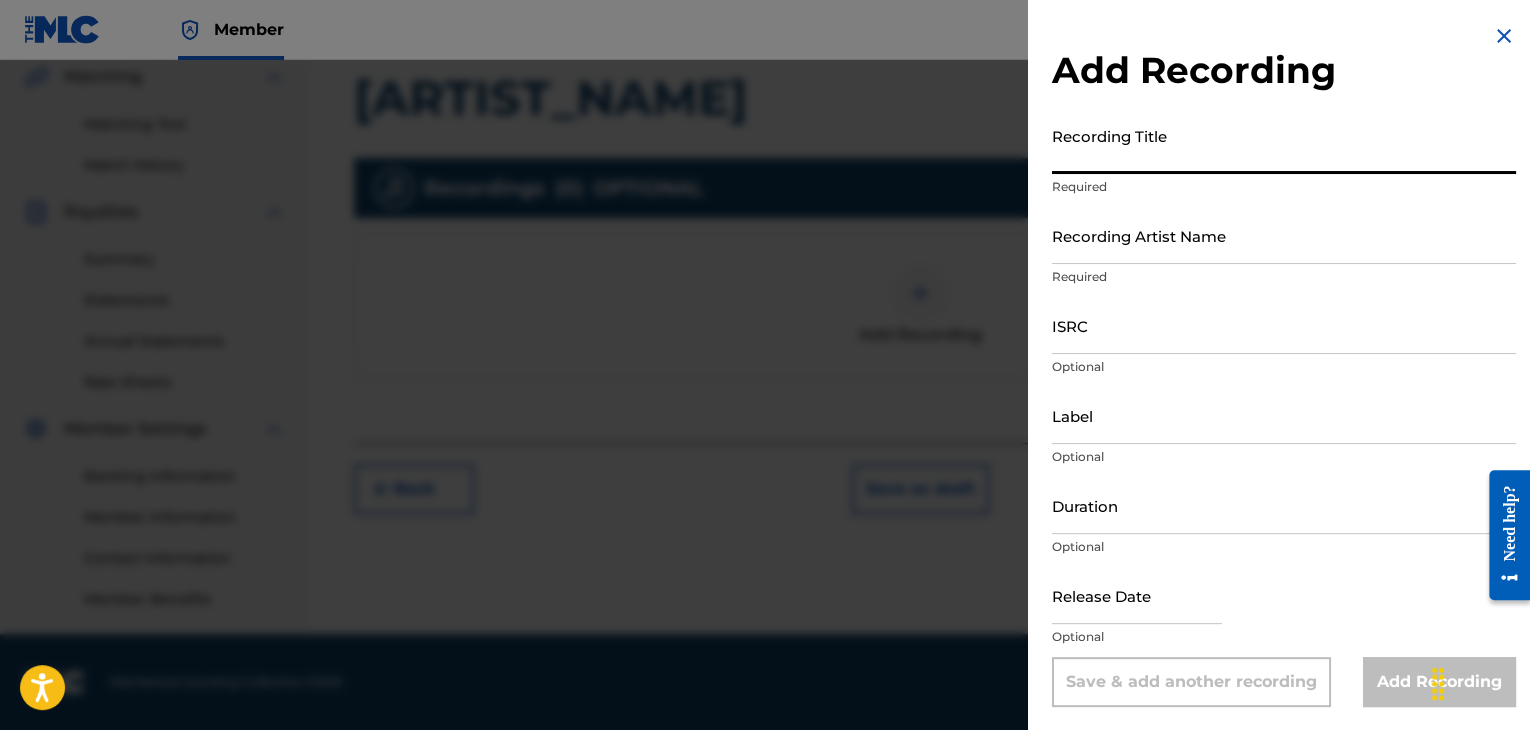 paste on "[ARTIST_NAME]" 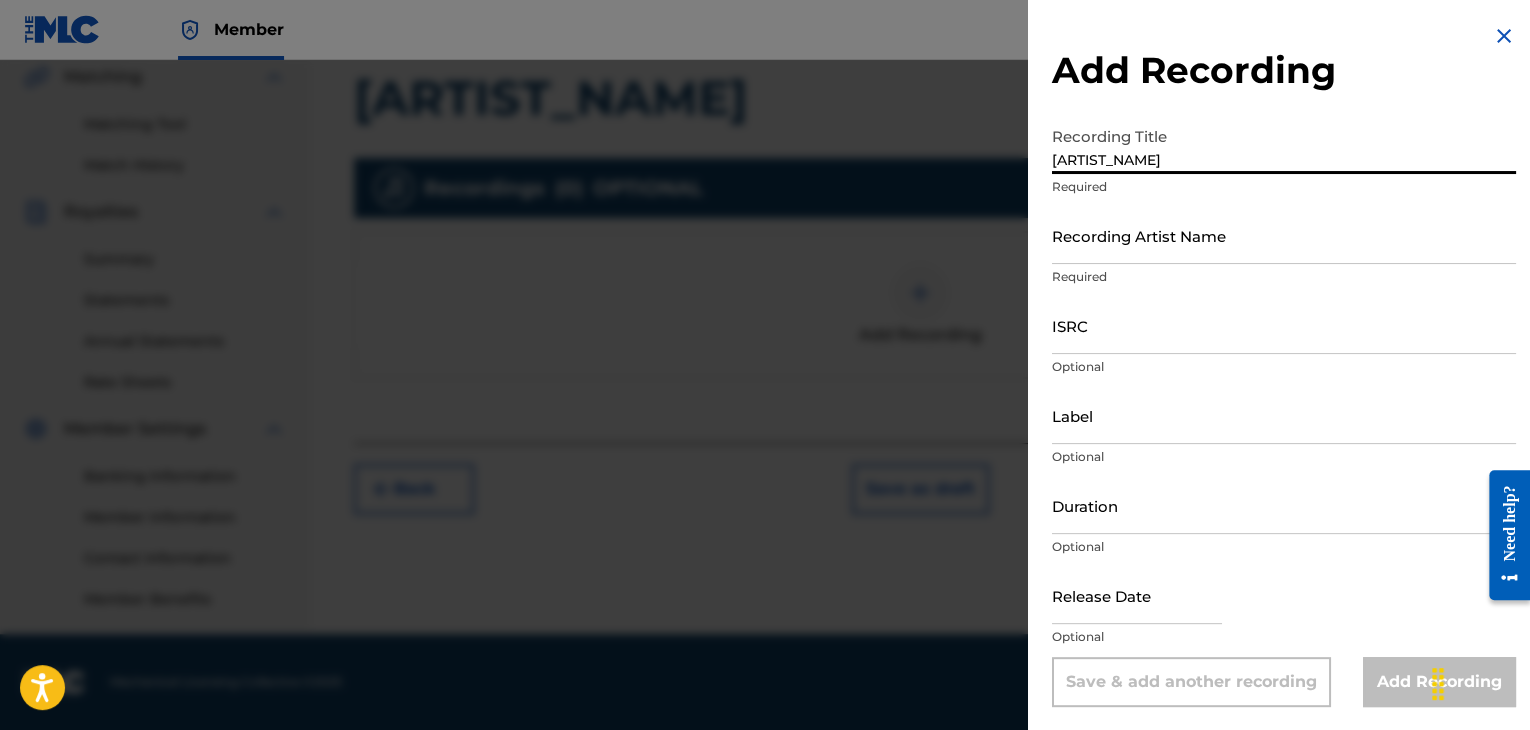 type on "[ARTIST_NAME]" 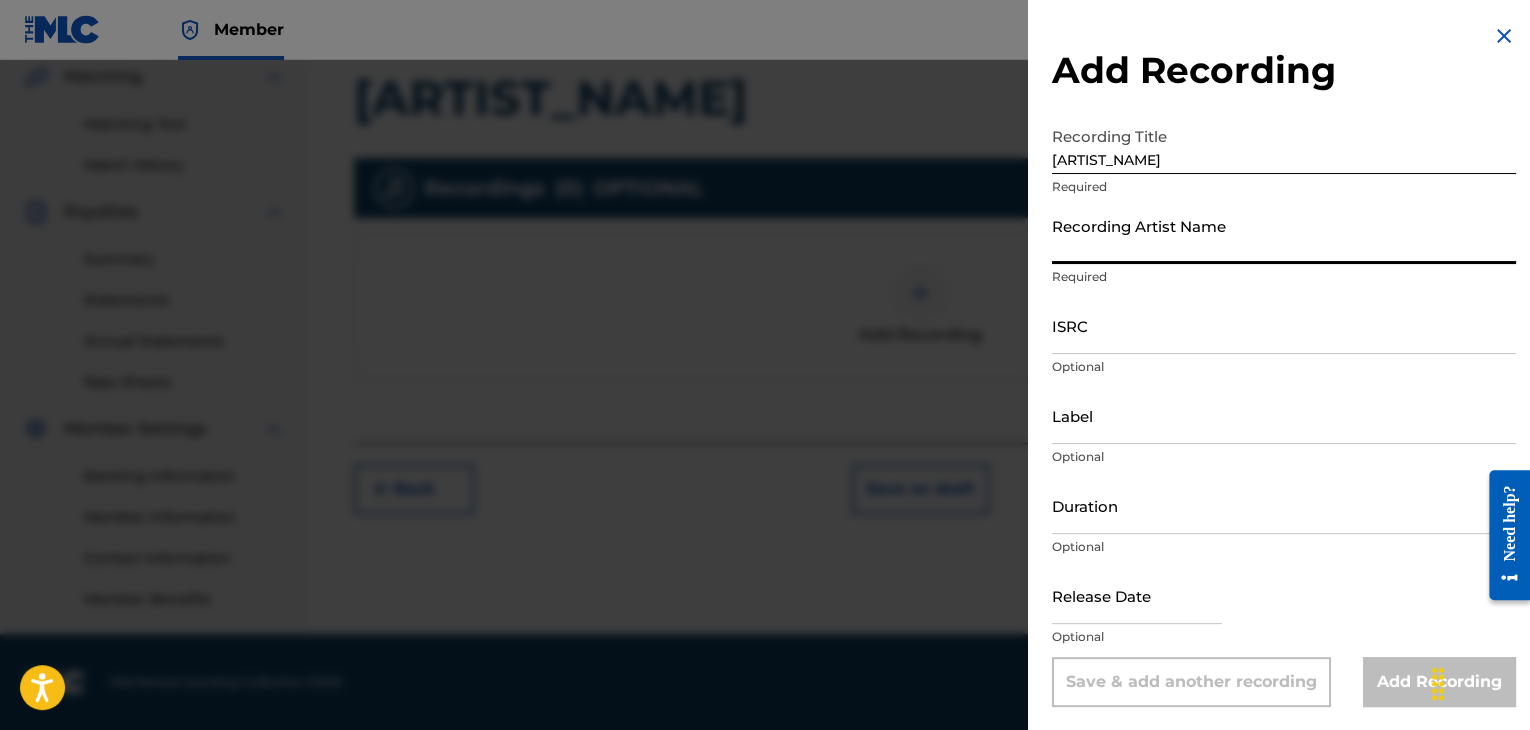 paste on "[FIRST] [LAST] [LAST]" 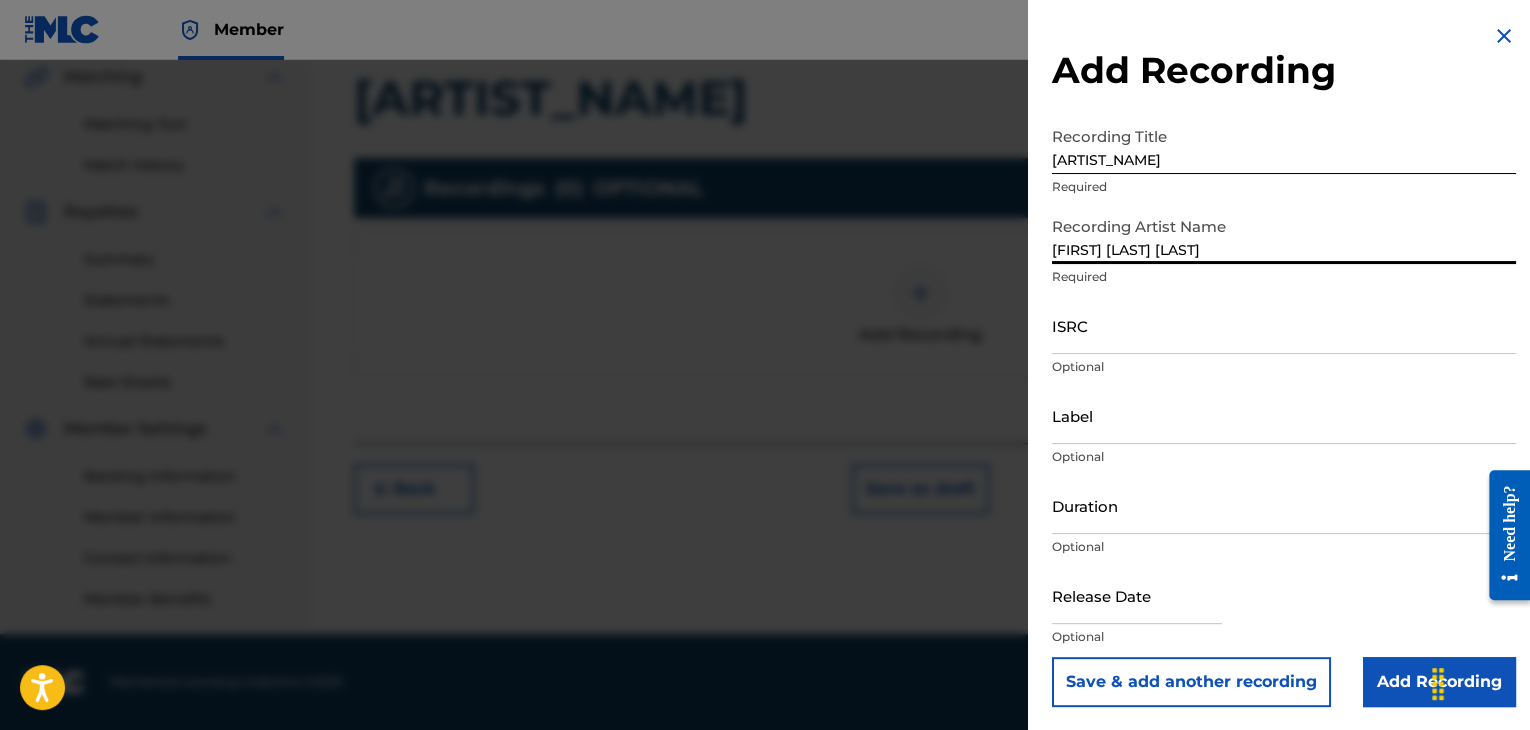 drag, startPoint x: 1099, startPoint y: 245, endPoint x: 1218, endPoint y: 245, distance: 119 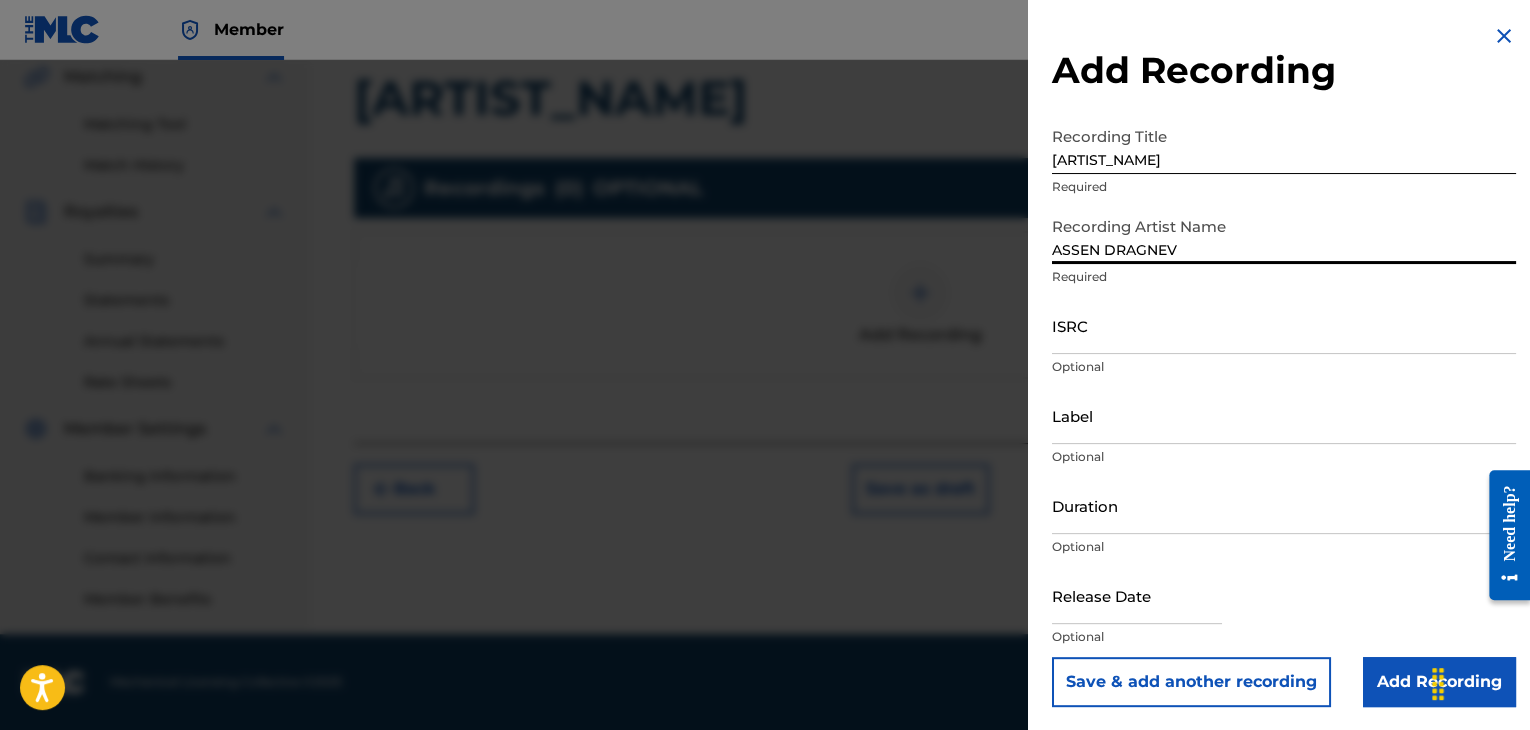 click on "ASSEN DRAGNEV" at bounding box center (1284, 235) 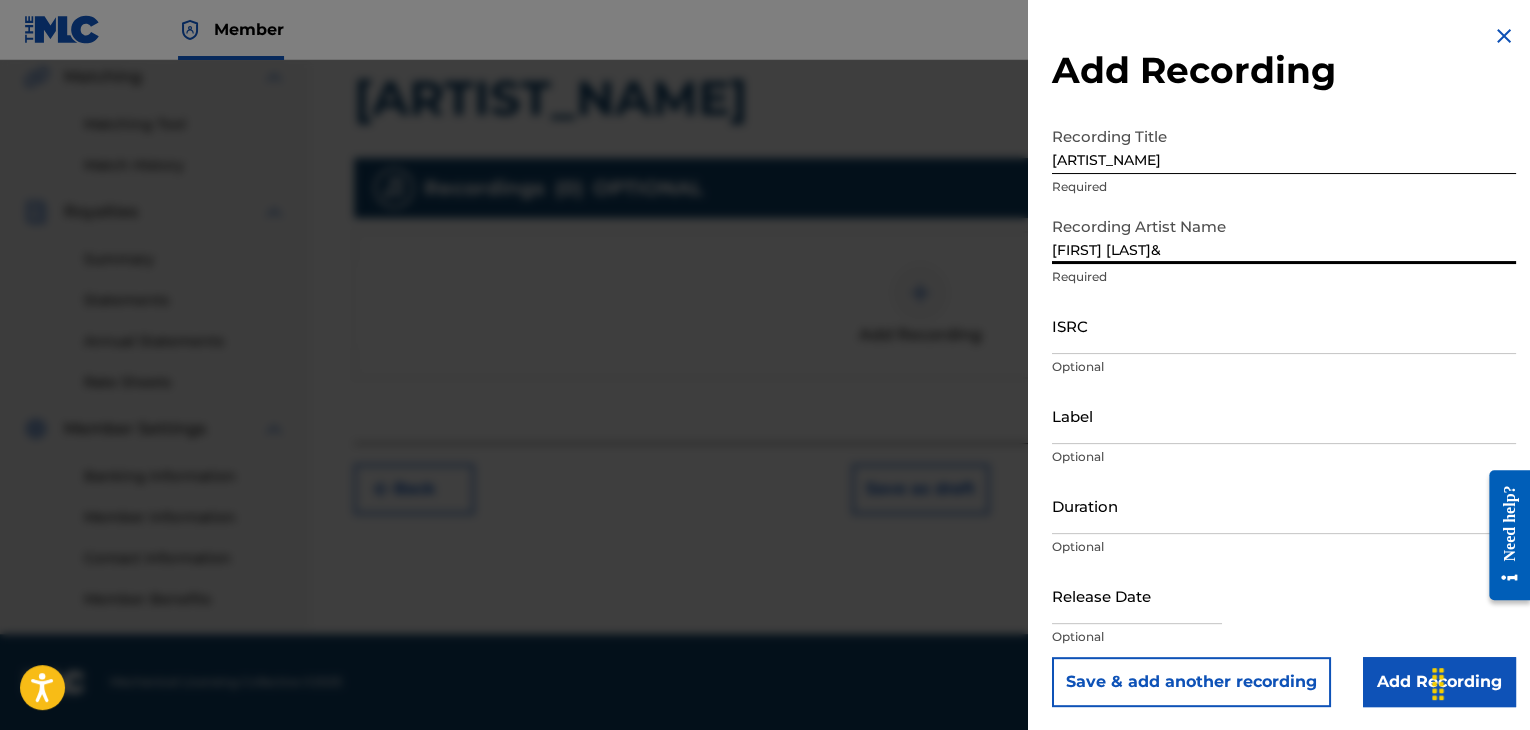 click on "[FIRST] [LAST]&" at bounding box center (1284, 235) 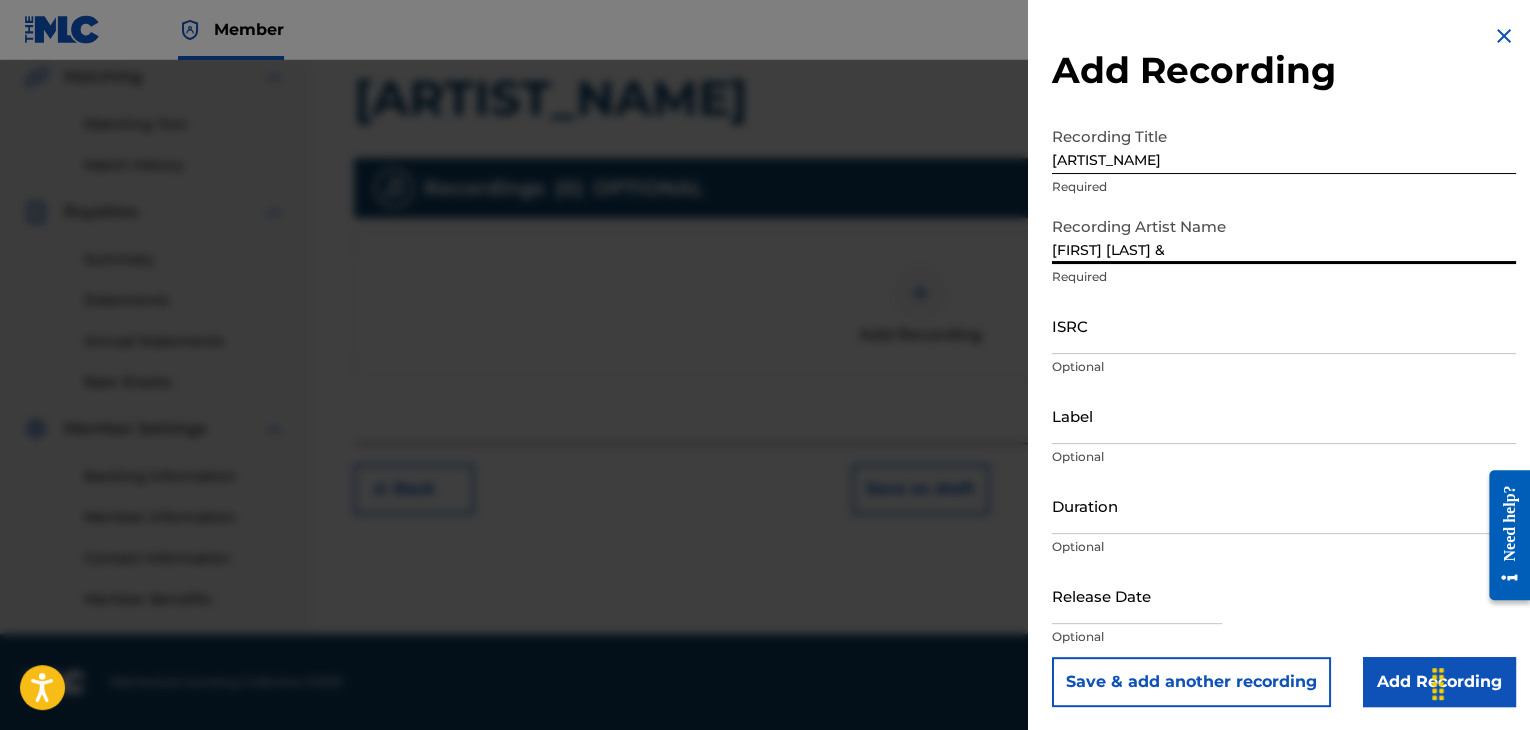 click on "[FIRST] [LAST] &" at bounding box center [1284, 235] 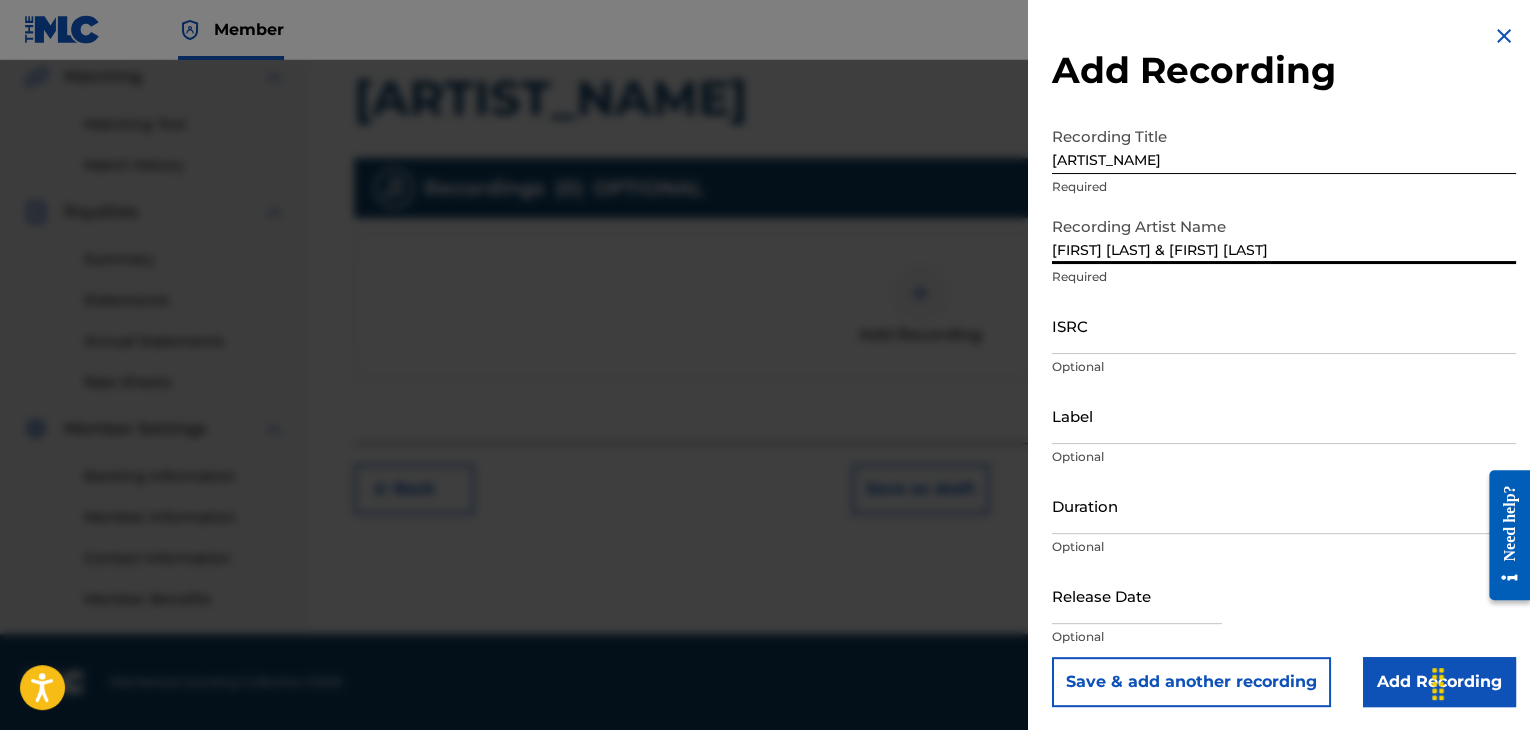 click on "[FIRST] [LAST] & [FIRST] [LAST]" at bounding box center (1284, 235) 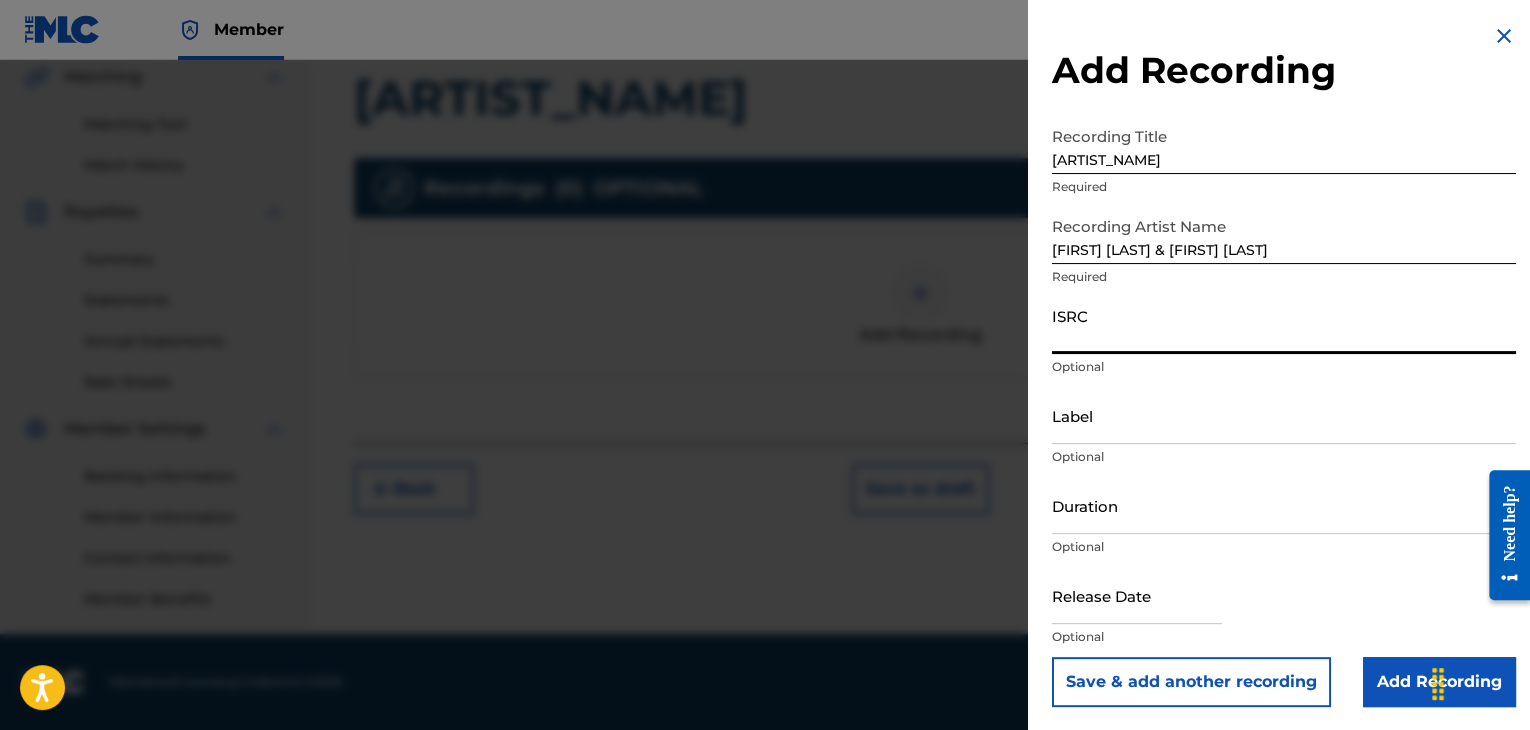 click on "[FIRST] [LAST] & [FIRST] [LAST]" at bounding box center (1284, 235) 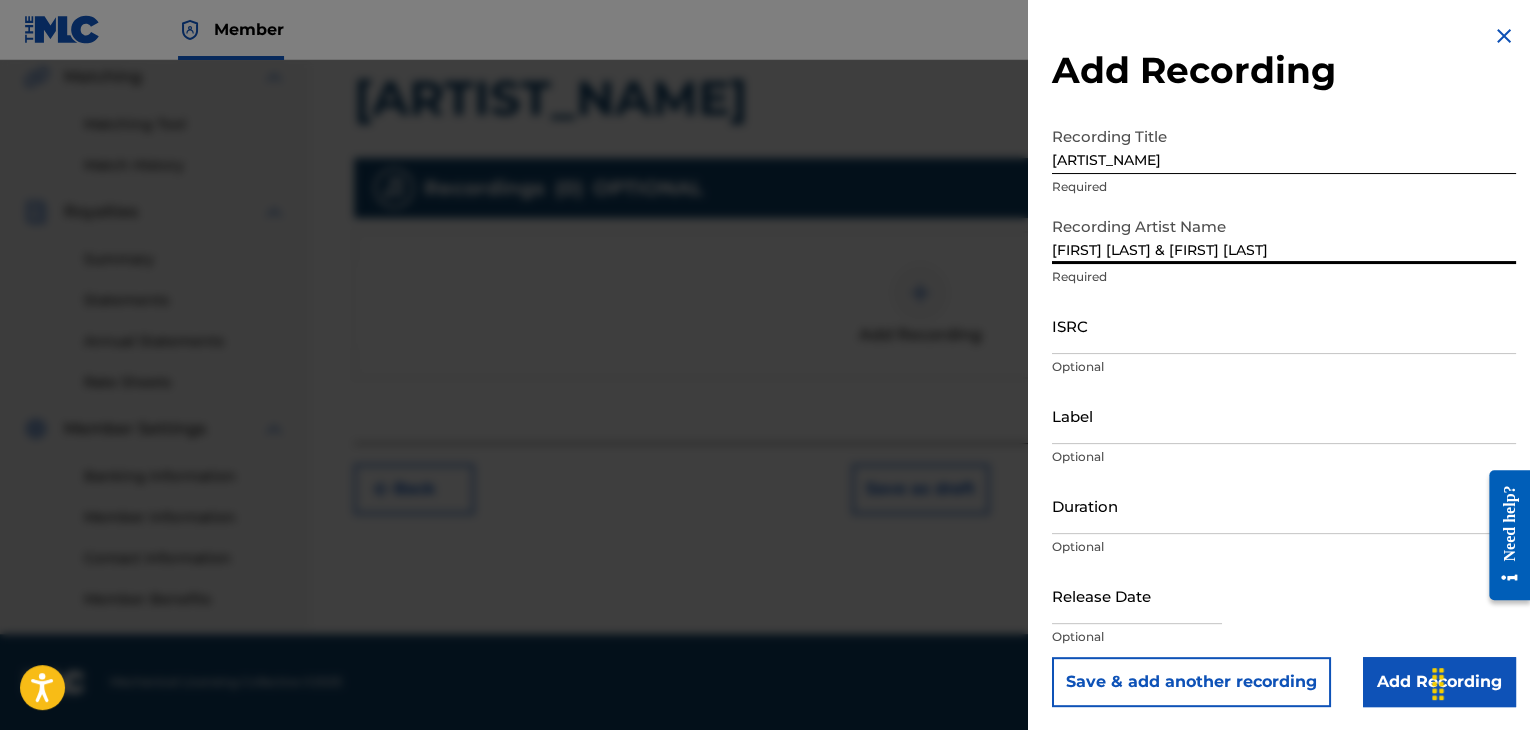 drag, startPoint x: 1180, startPoint y: 245, endPoint x: 1030, endPoint y: 236, distance: 150.26976 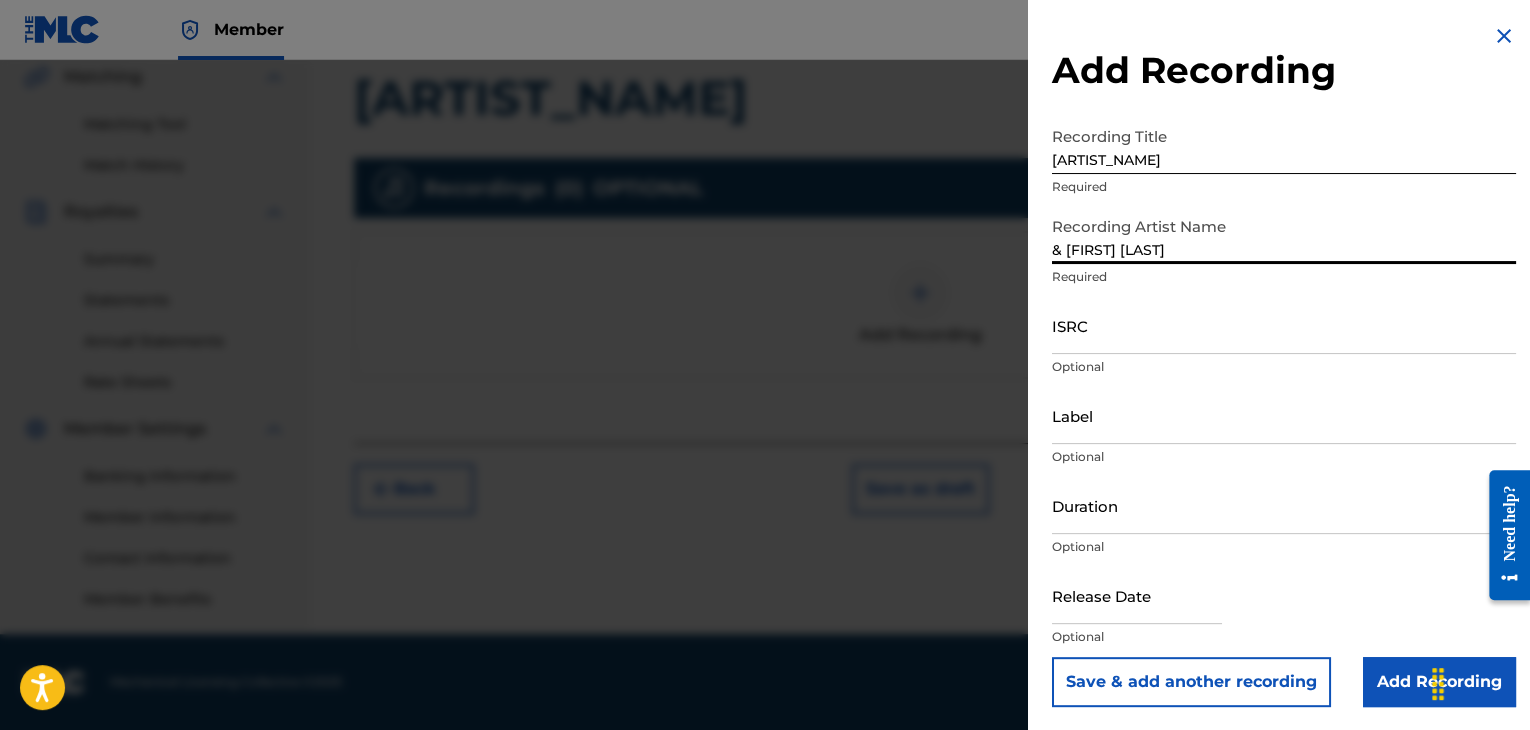 click on "& [FIRST] [LAST]" at bounding box center (1284, 235) 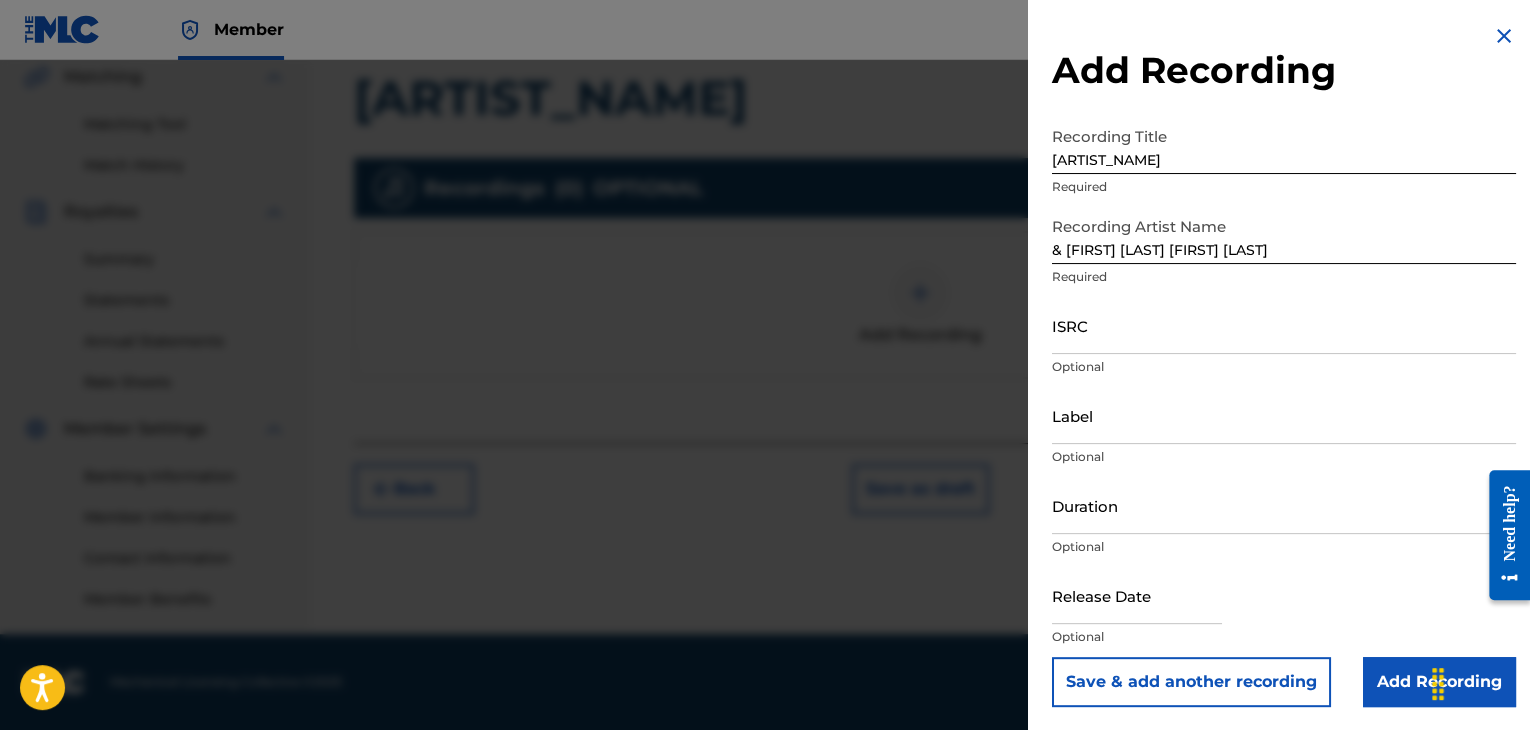 click on "Add Recording Recording Title LYATO Required Recording Artist Name & [FIRST] [LAST] [FIRST] [LAST] Required ISRC Optional Label Optional Duration Optional Release Date Optional Save & add another recording Add Recording" at bounding box center [1284, 365] 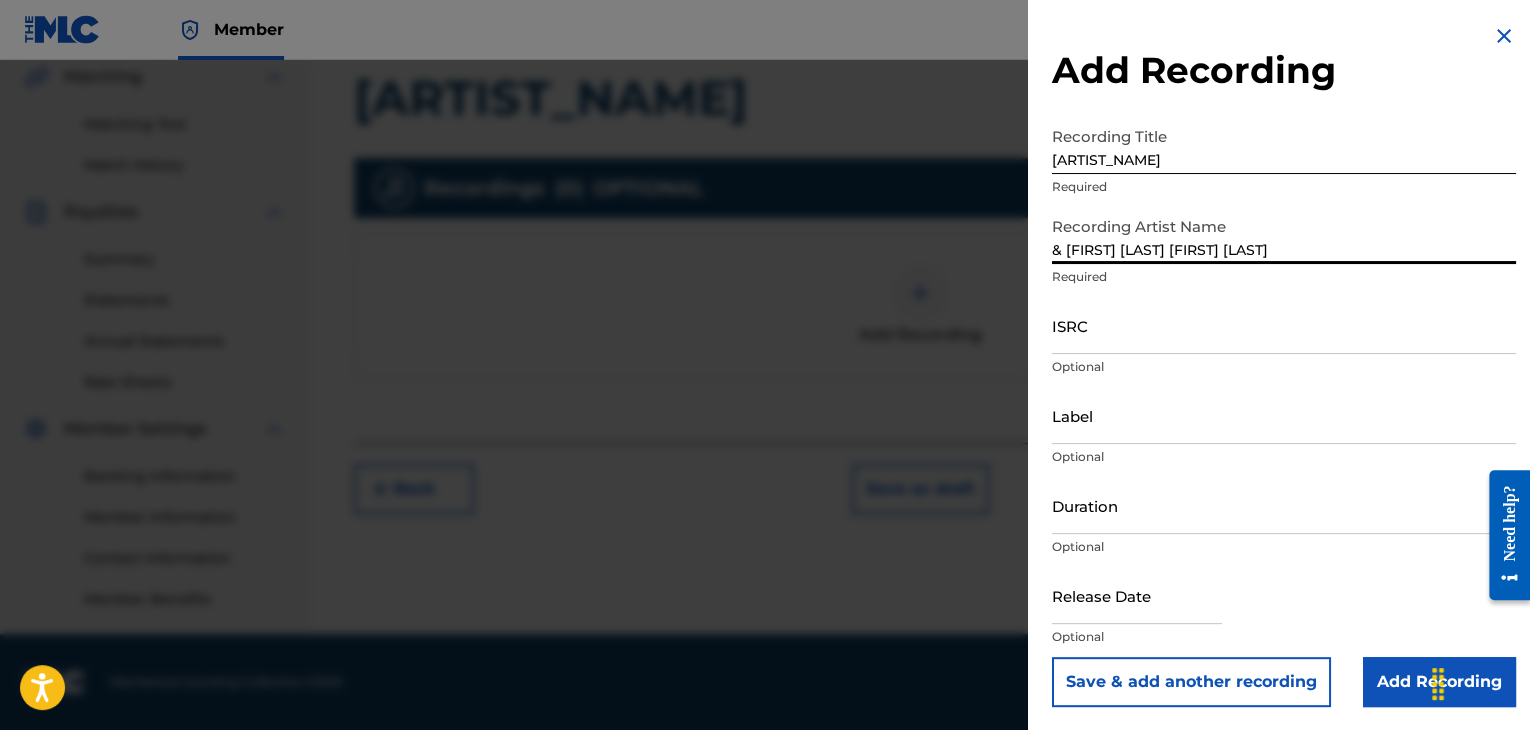 click on "& [FIRST] [LAST] [FIRST] [LAST]" at bounding box center [1284, 235] 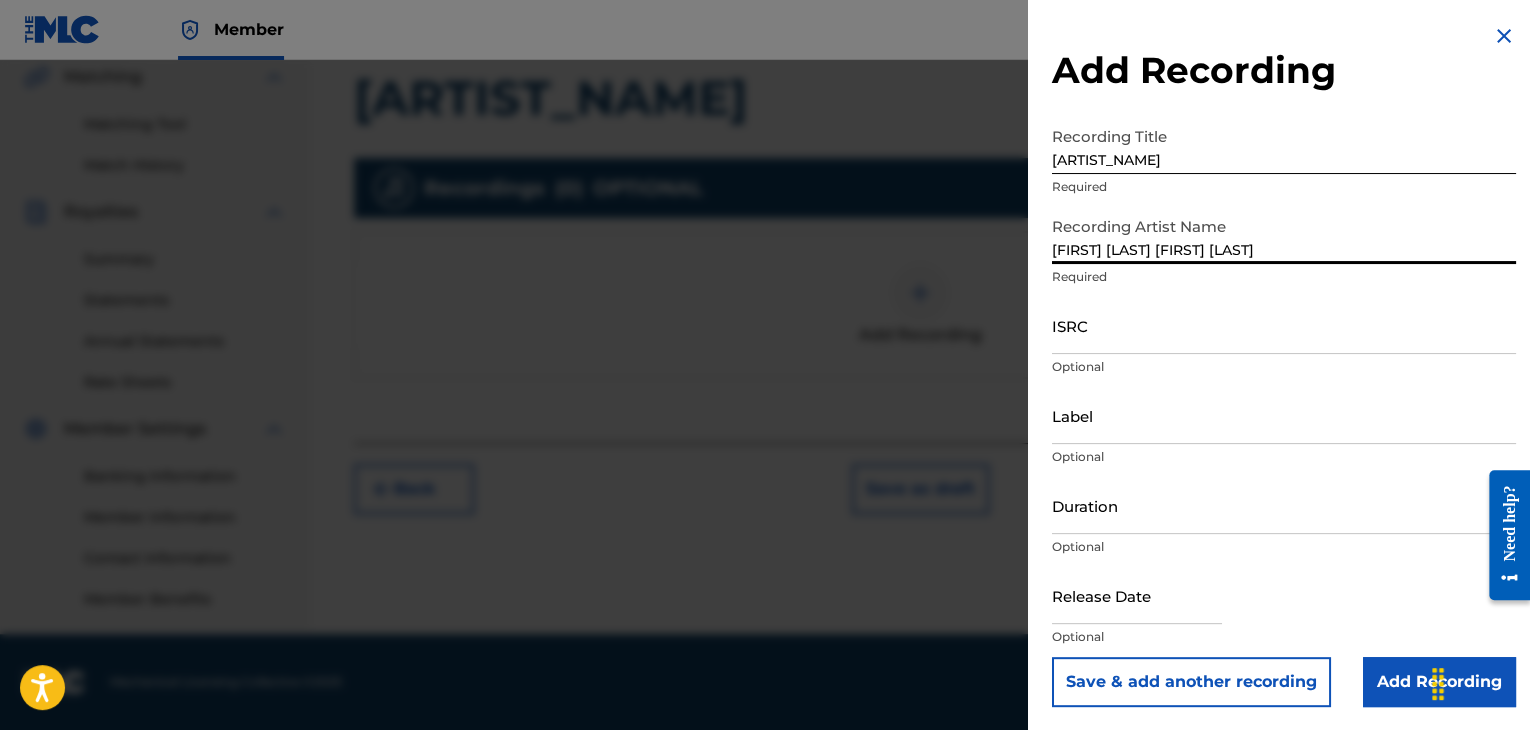 click on "[FIRST] [LAST] [FIRST] [LAST]" at bounding box center [1284, 235] 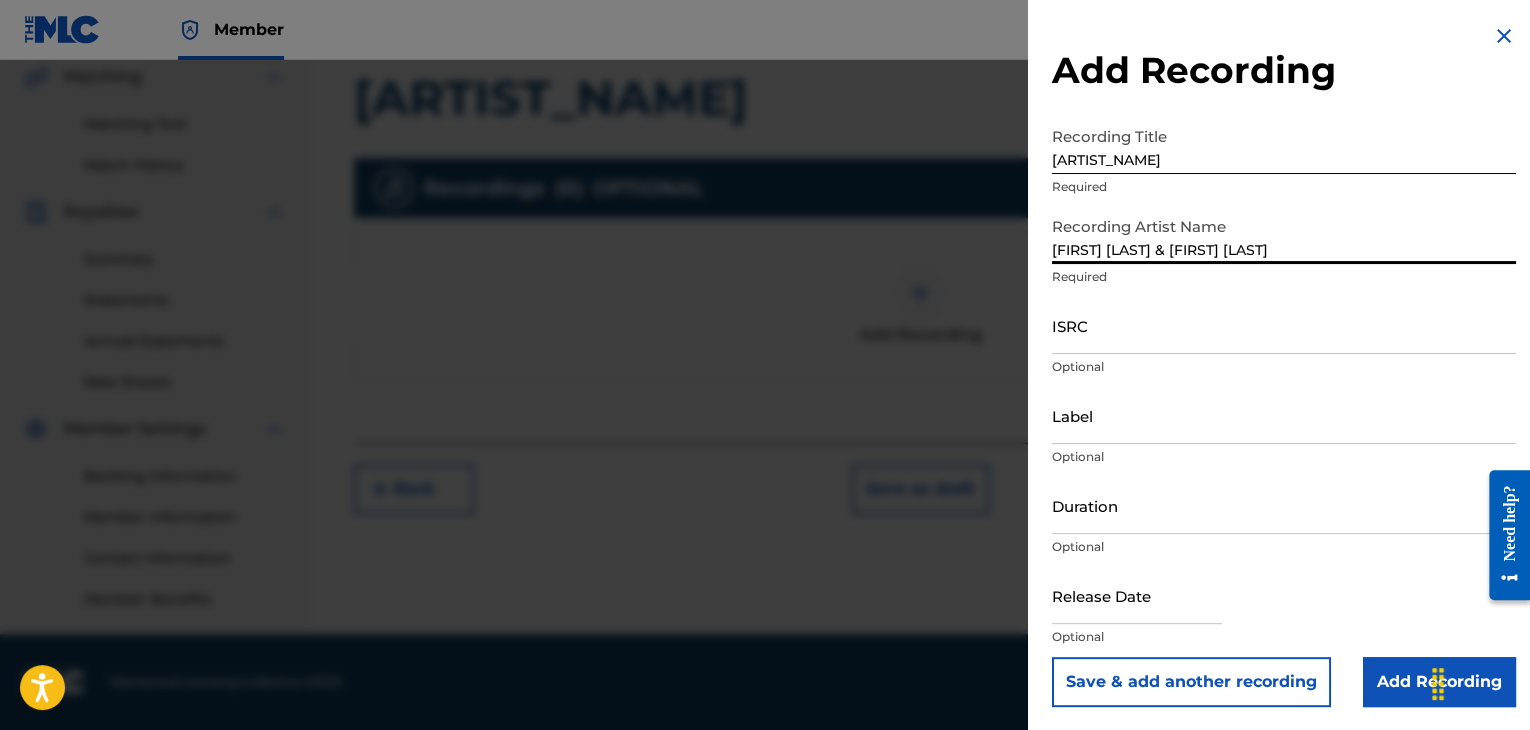 click on "[FIRST] [LAST] & [FIRST] [LAST]" at bounding box center [1284, 235] 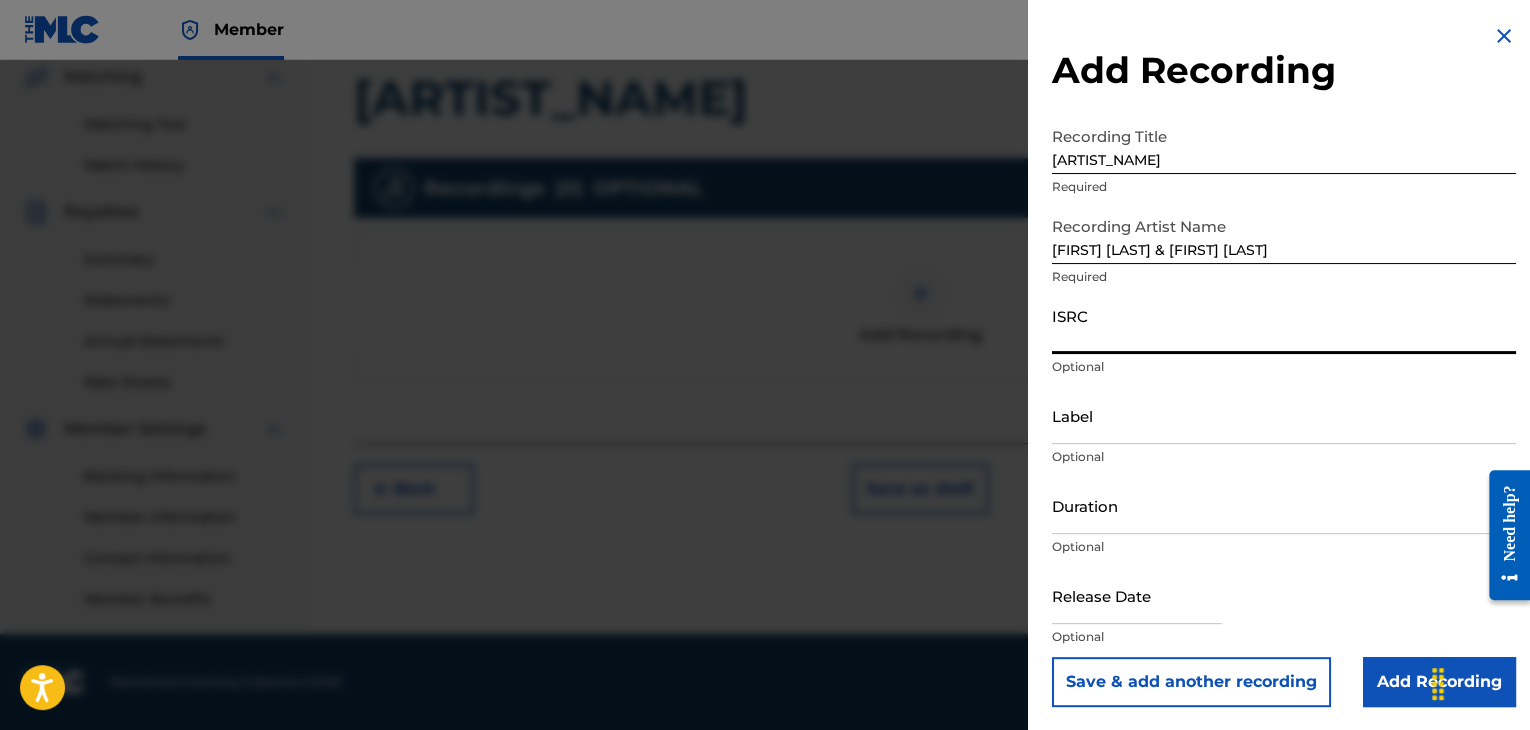paste on "[ALPHANUMERIC]" 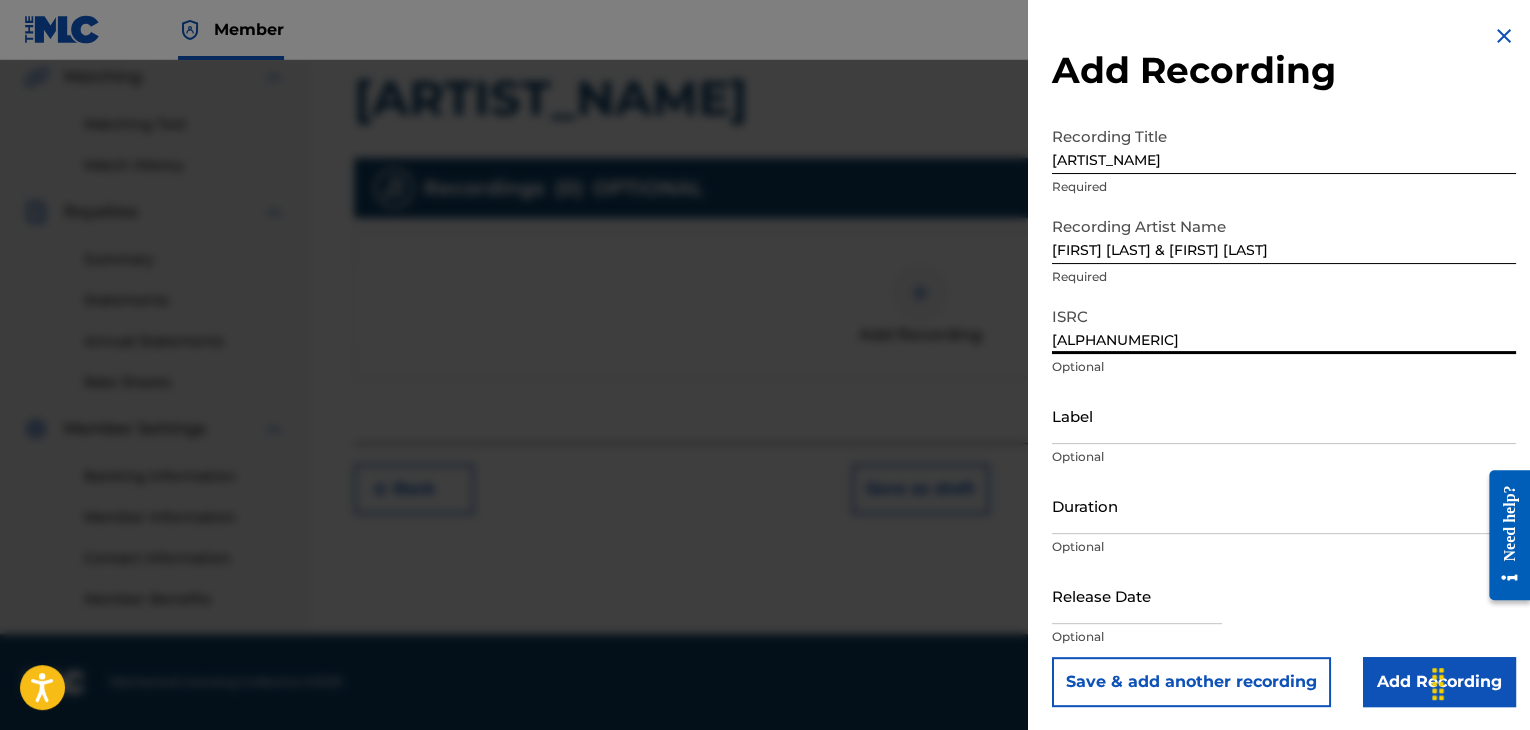 type on "[ALPHANUMERIC]" 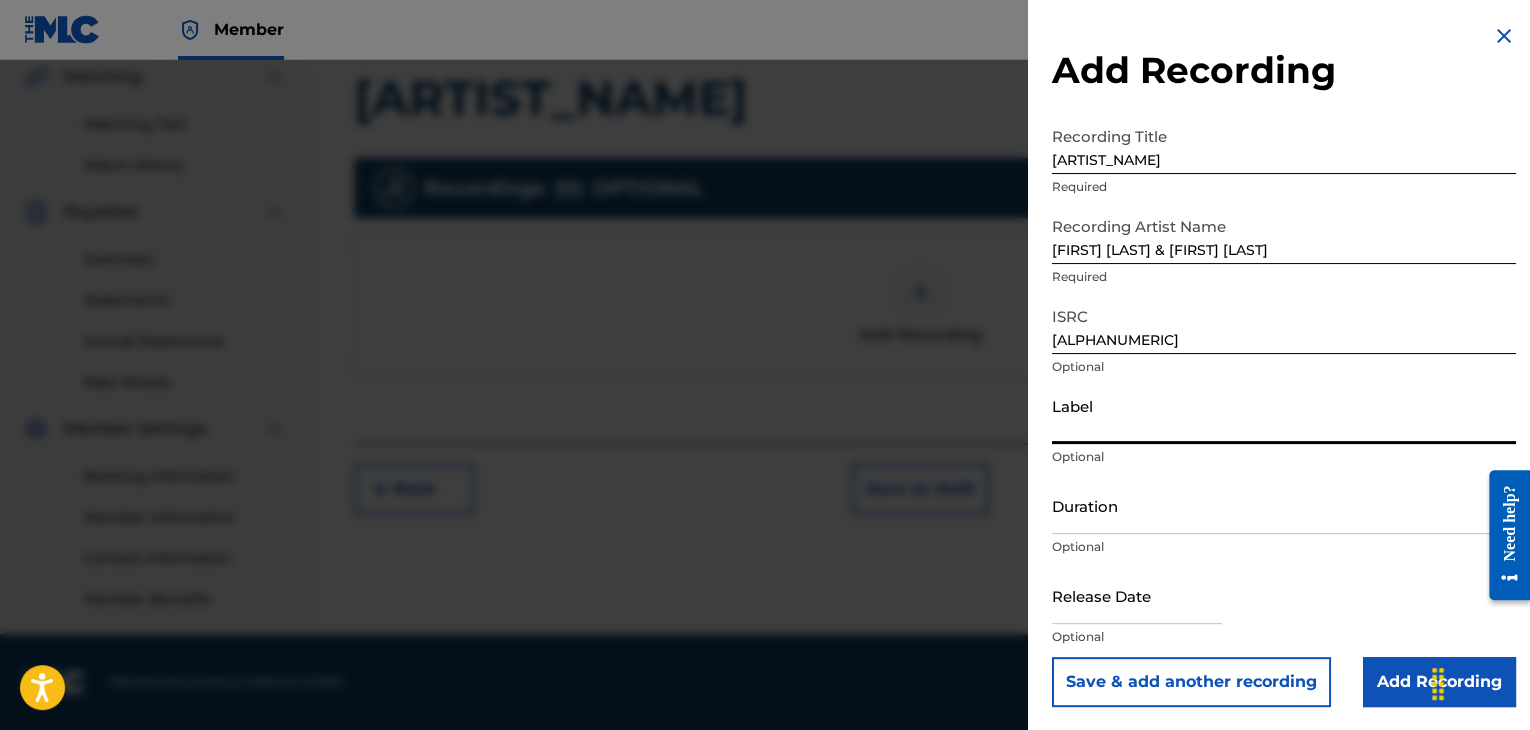 drag, startPoint x: 1113, startPoint y: 427, endPoint x: 1124, endPoint y: 508, distance: 81.7435 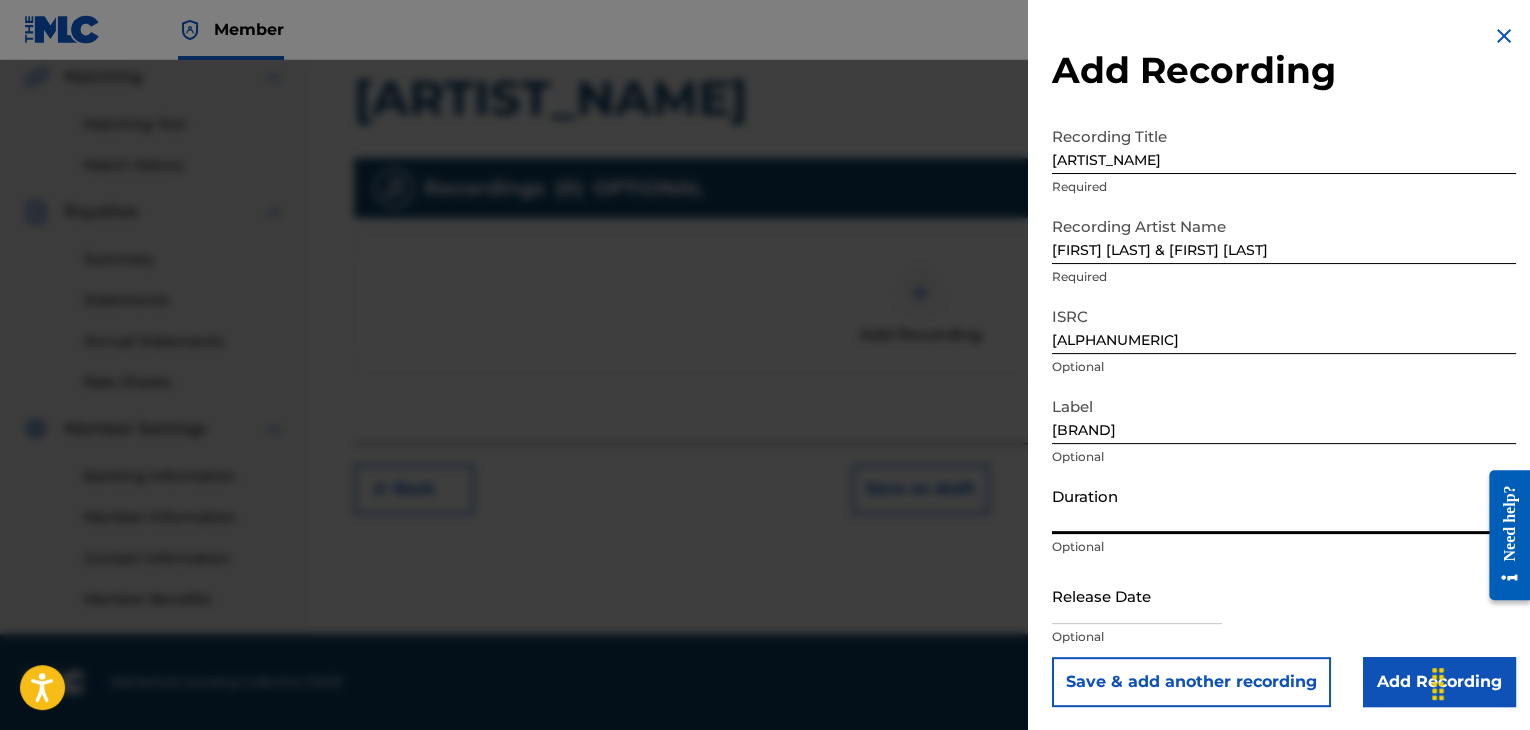drag, startPoint x: 1155, startPoint y: 509, endPoint x: 1159, endPoint y: 483, distance: 26.305893 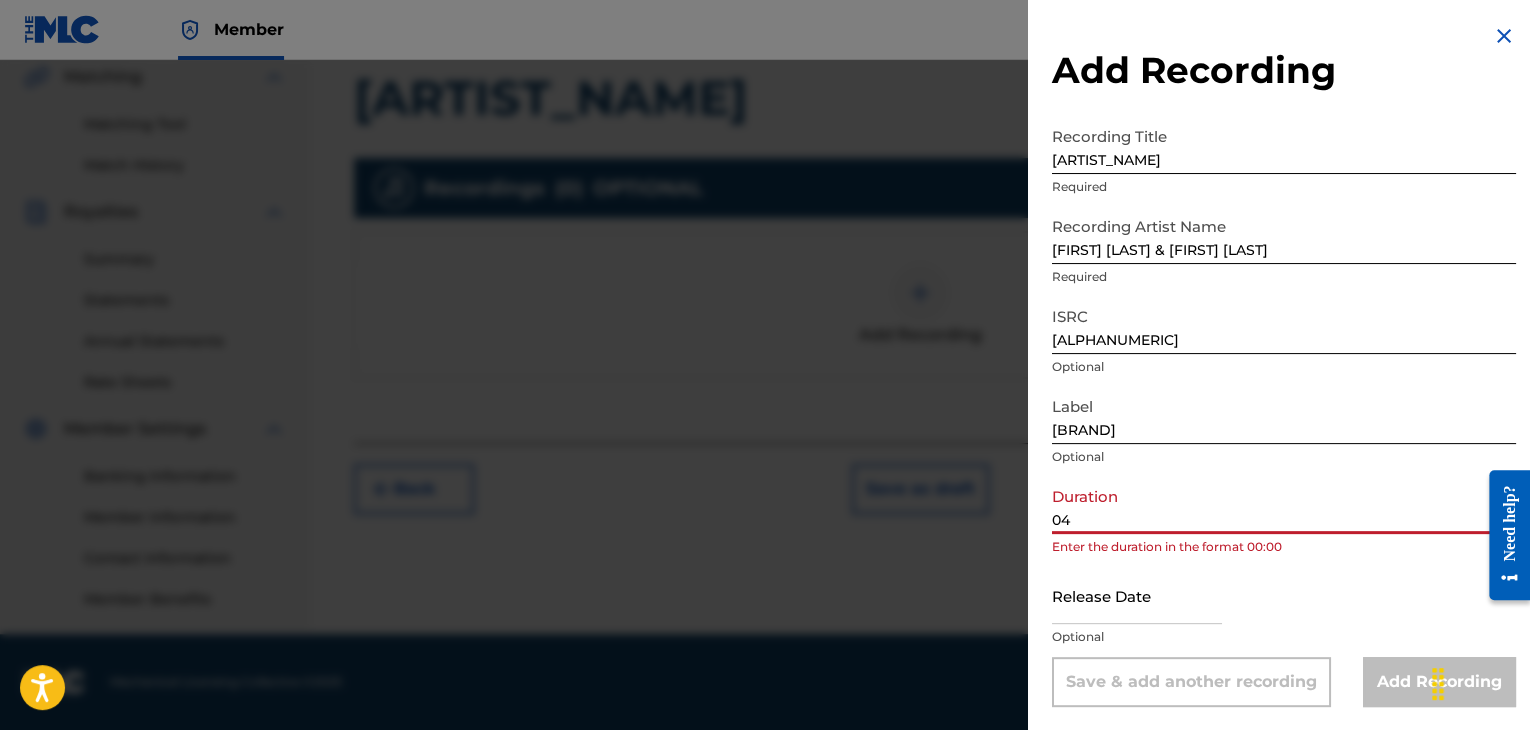 type on "04:17" 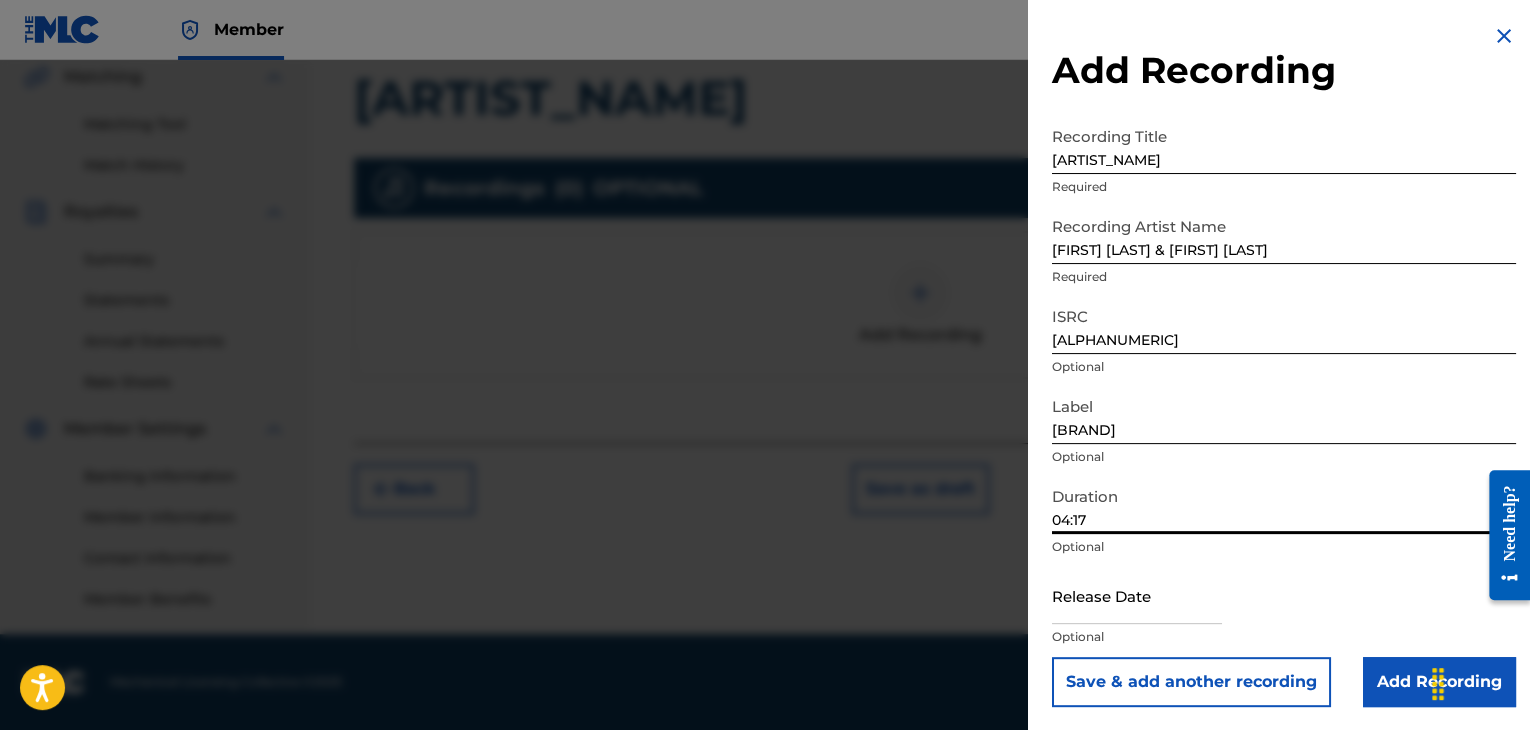 click on "Add Recording" at bounding box center [1439, 682] 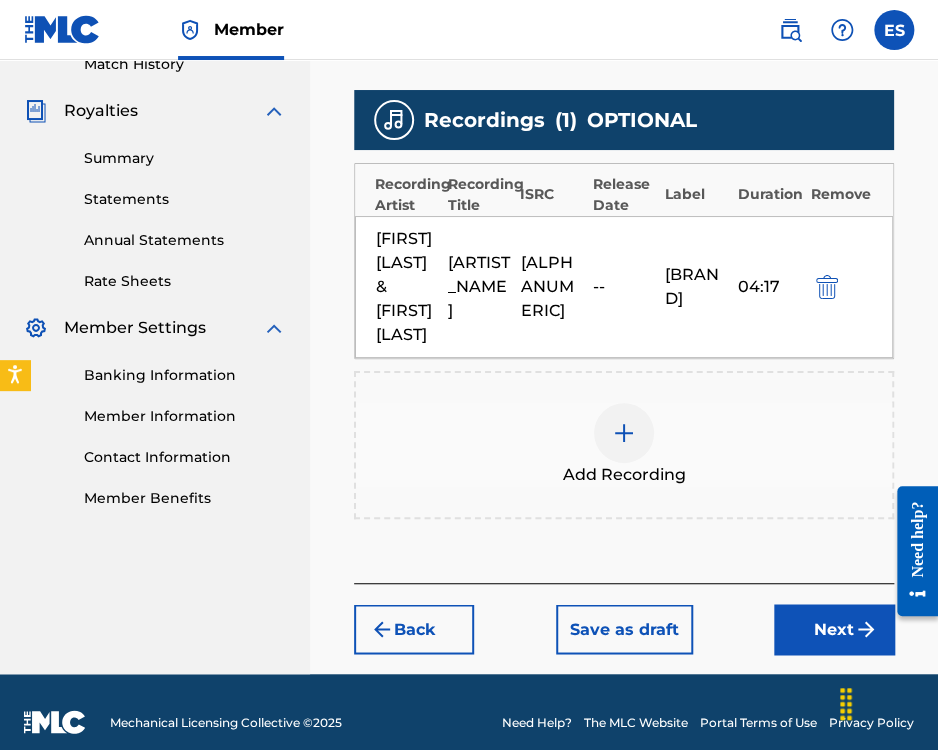 scroll, scrollTop: 652, scrollLeft: 0, axis: vertical 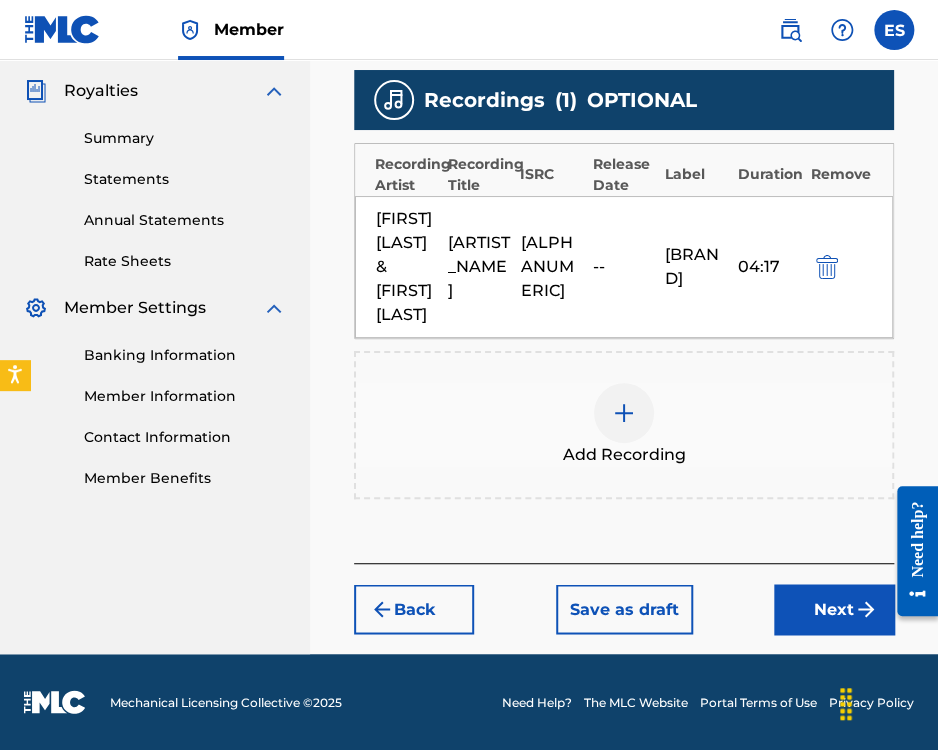 click on "Next" at bounding box center [834, 609] 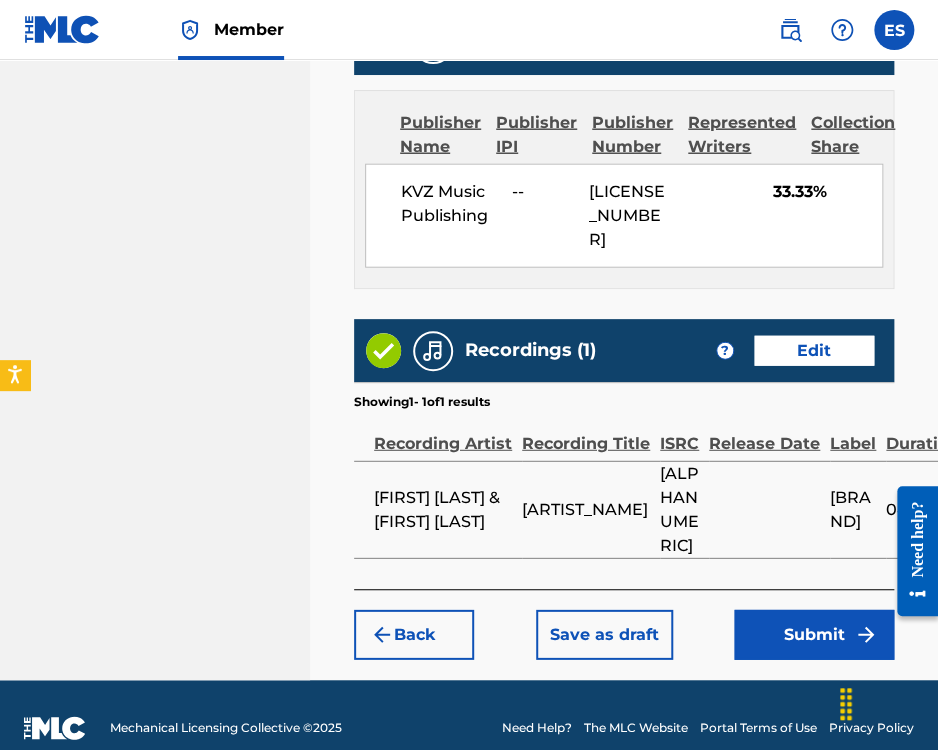 scroll, scrollTop: 1470, scrollLeft: 0, axis: vertical 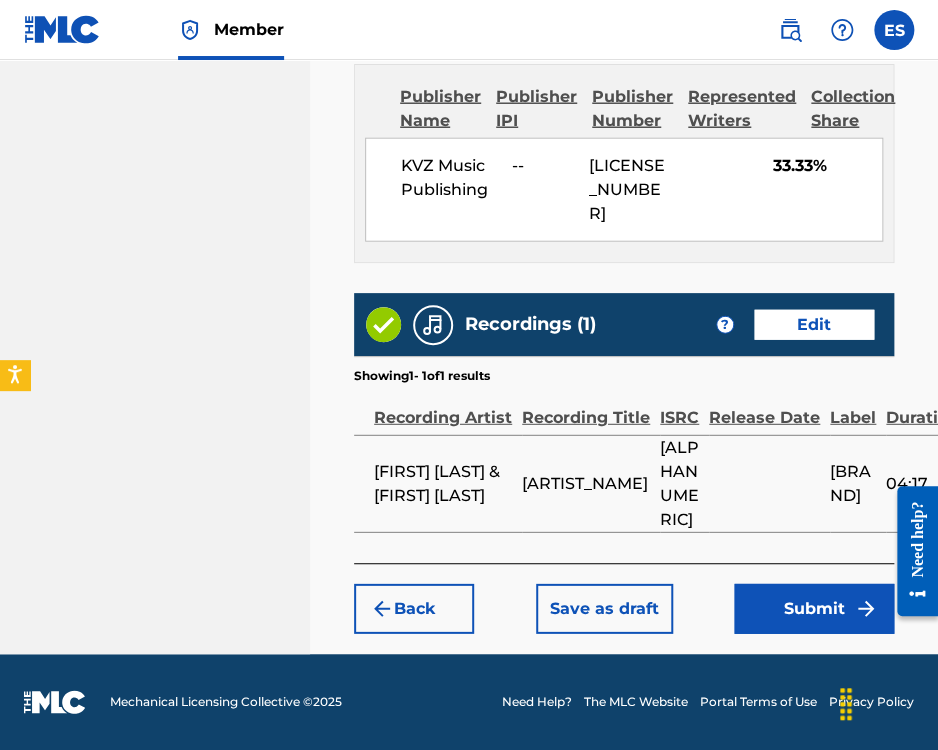 click on "Submit" at bounding box center [814, 609] 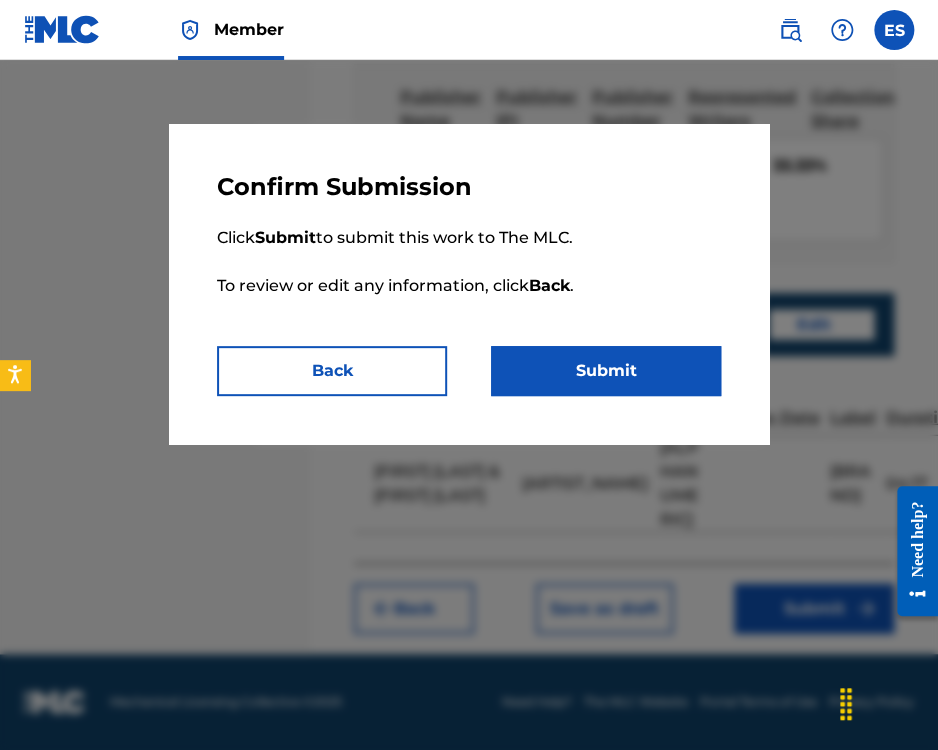 click on "Submit" at bounding box center (606, 371) 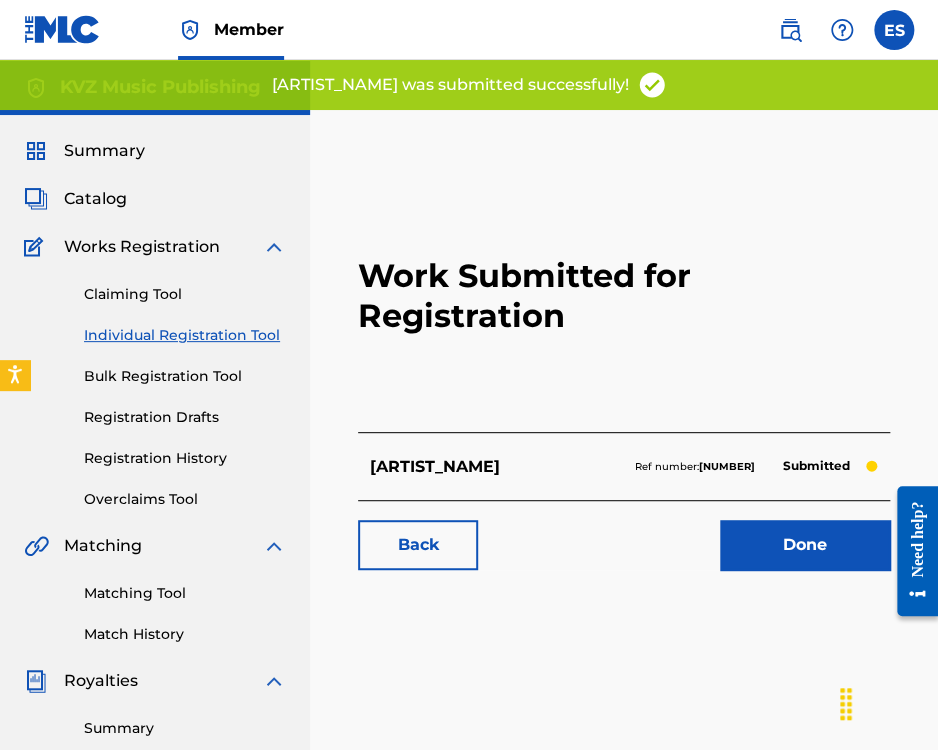 click on "Individual Registration Tool" at bounding box center (185, 335) 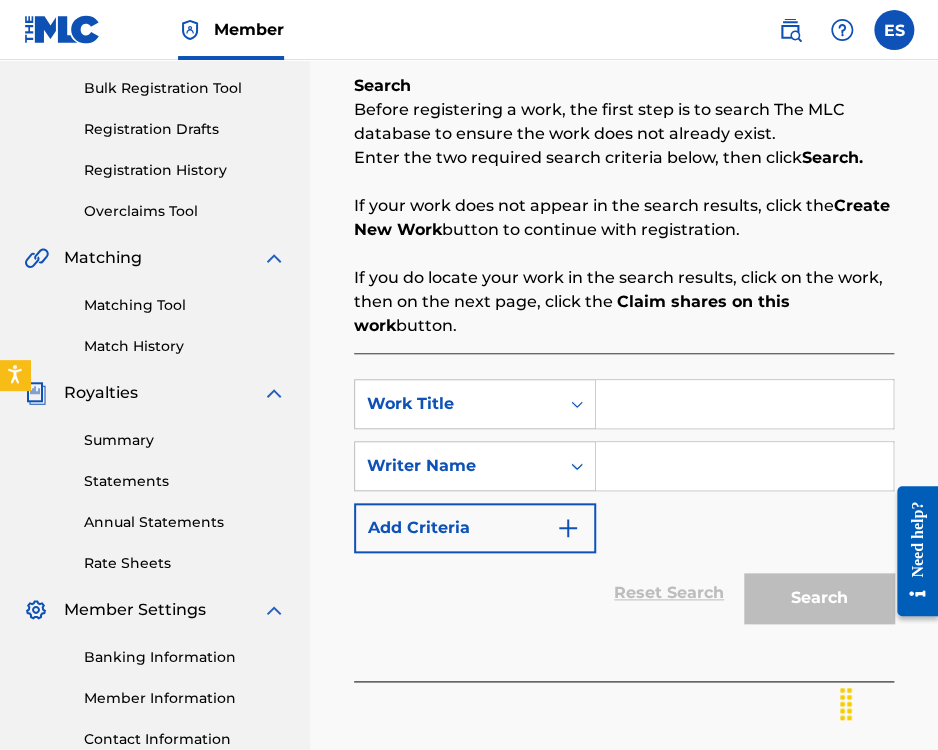 scroll, scrollTop: 300, scrollLeft: 0, axis: vertical 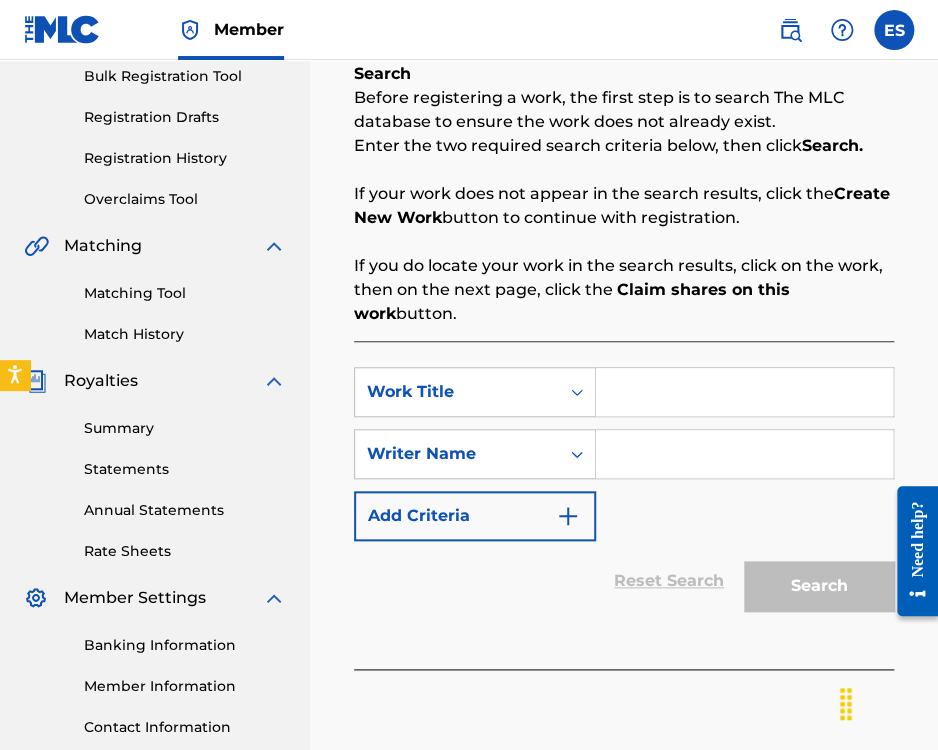 click at bounding box center [744, 392] 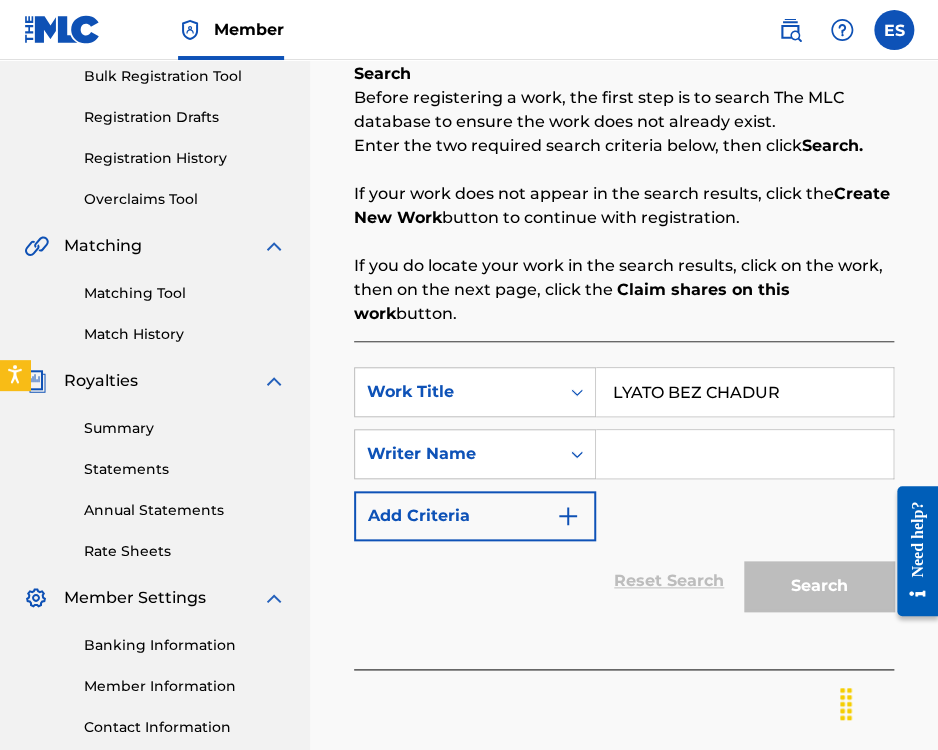 drag, startPoint x: 684, startPoint y: 463, endPoint x: 670, endPoint y: 434, distance: 32.202484 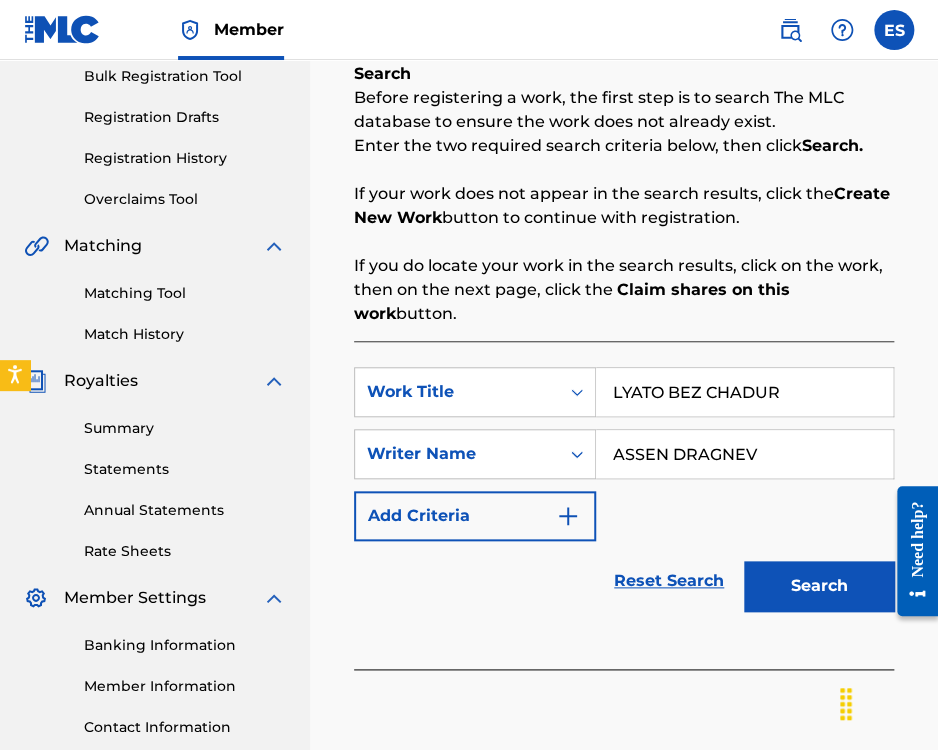 scroll, scrollTop: 449, scrollLeft: 0, axis: vertical 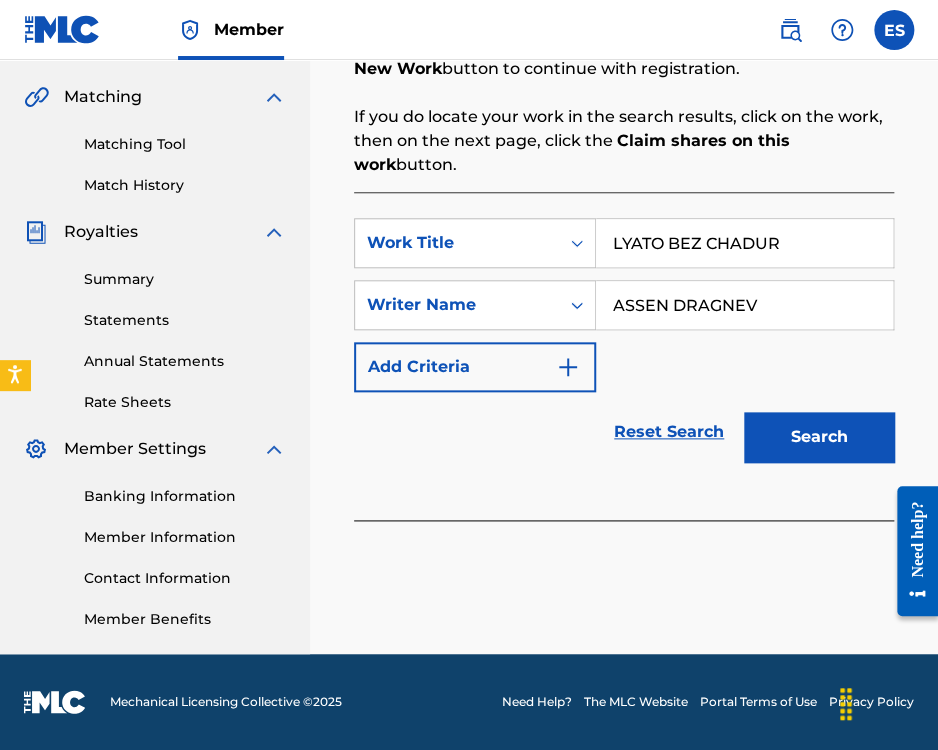click on "Search" at bounding box center (819, 437) 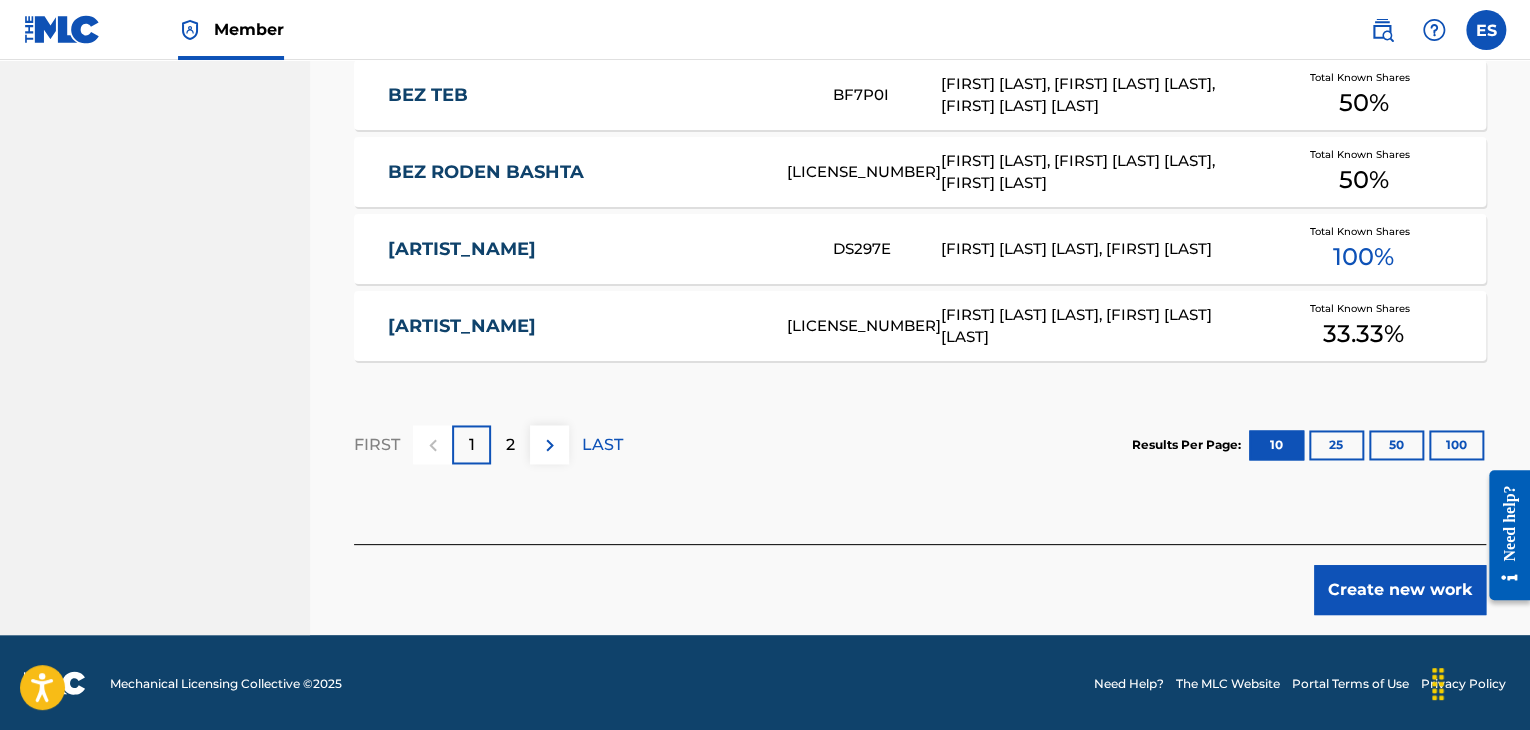 scroll, scrollTop: 1356, scrollLeft: 0, axis: vertical 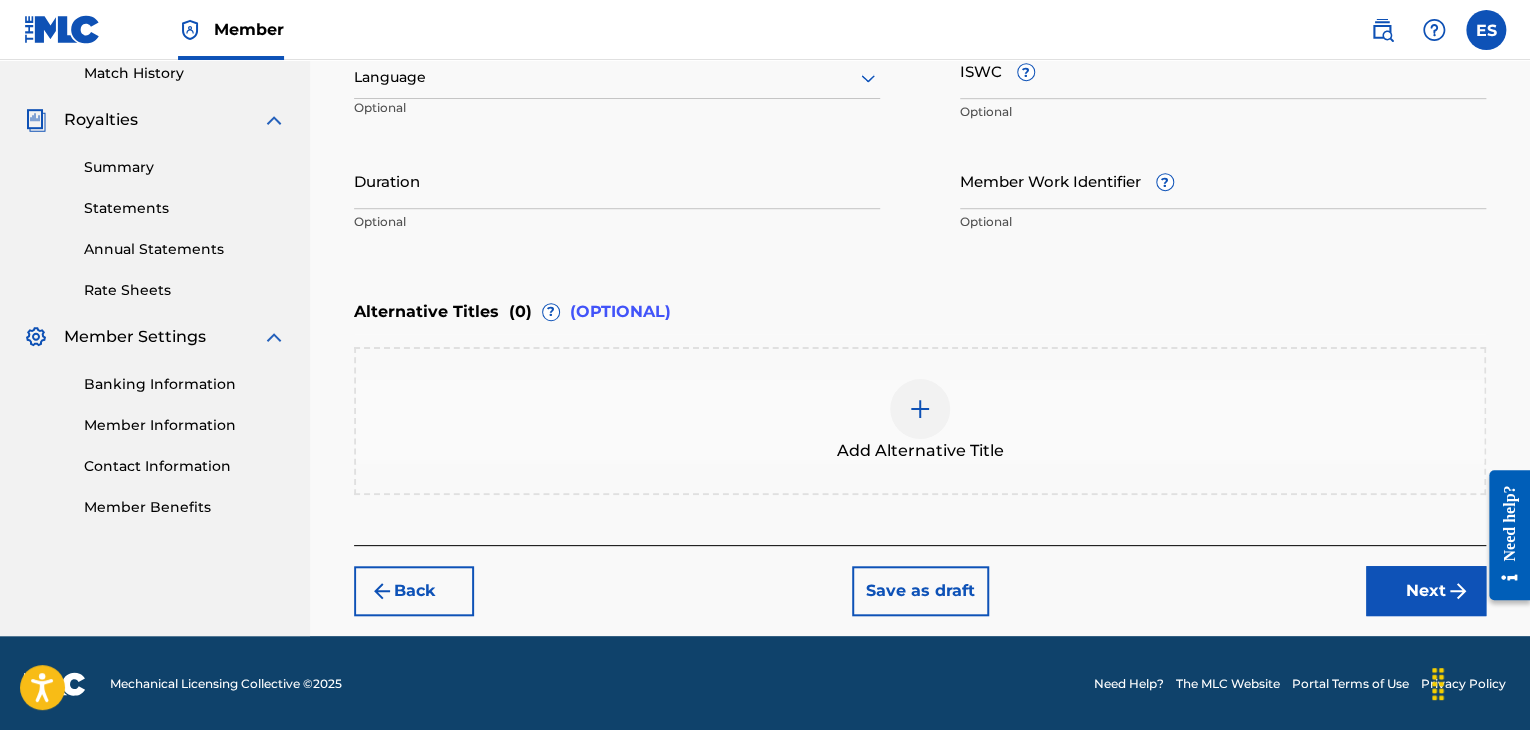 click at bounding box center (617, 77) 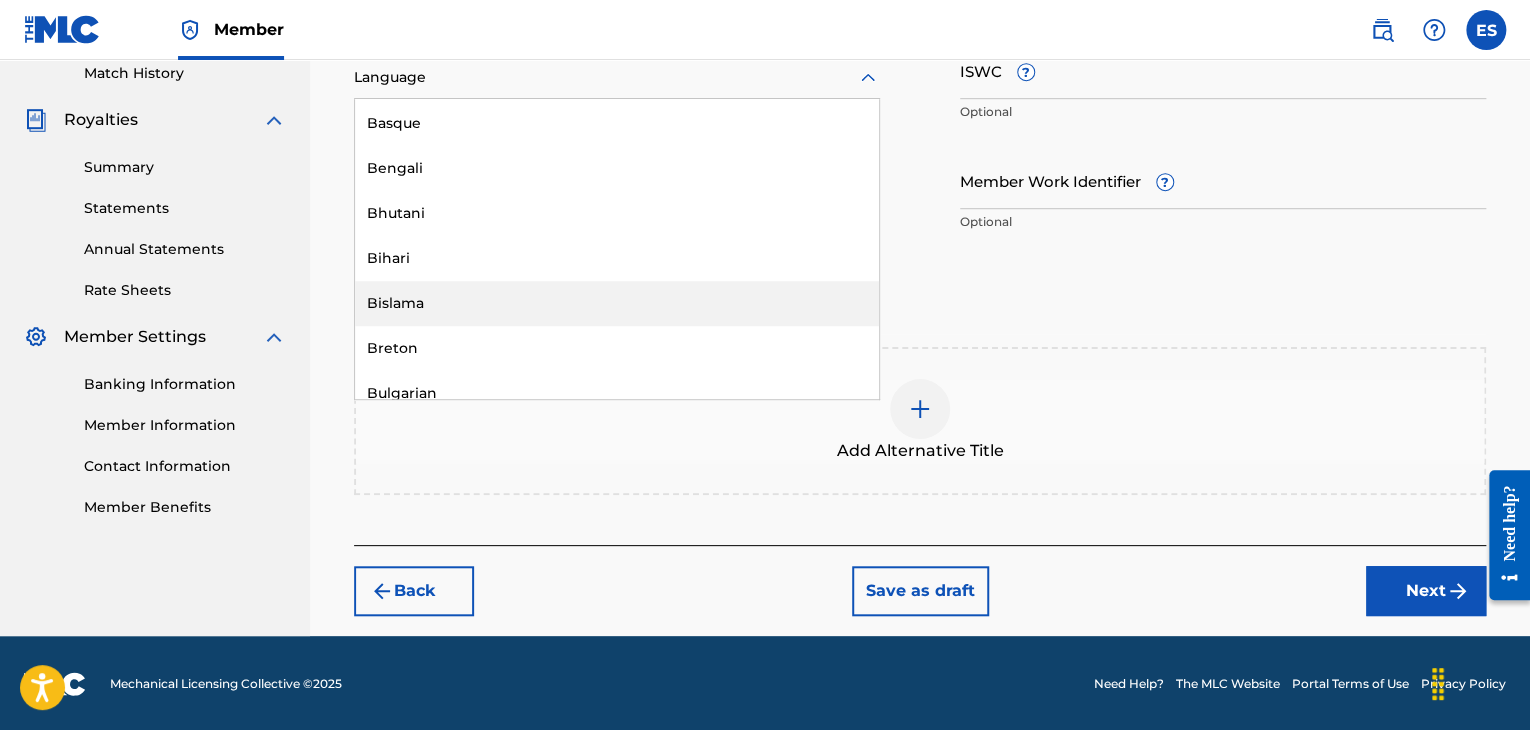 scroll, scrollTop: 700, scrollLeft: 0, axis: vertical 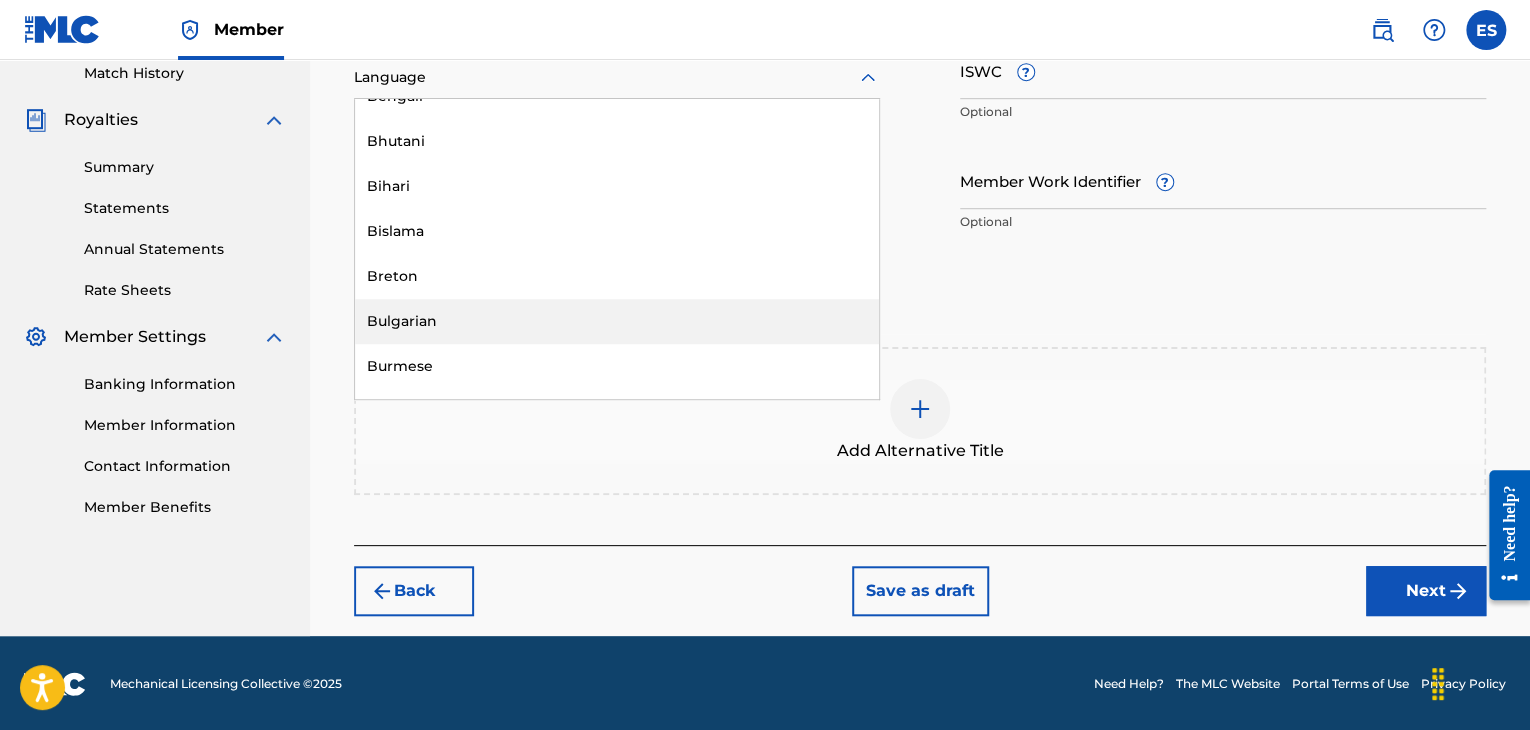 click on "Bulgarian" at bounding box center (617, 321) 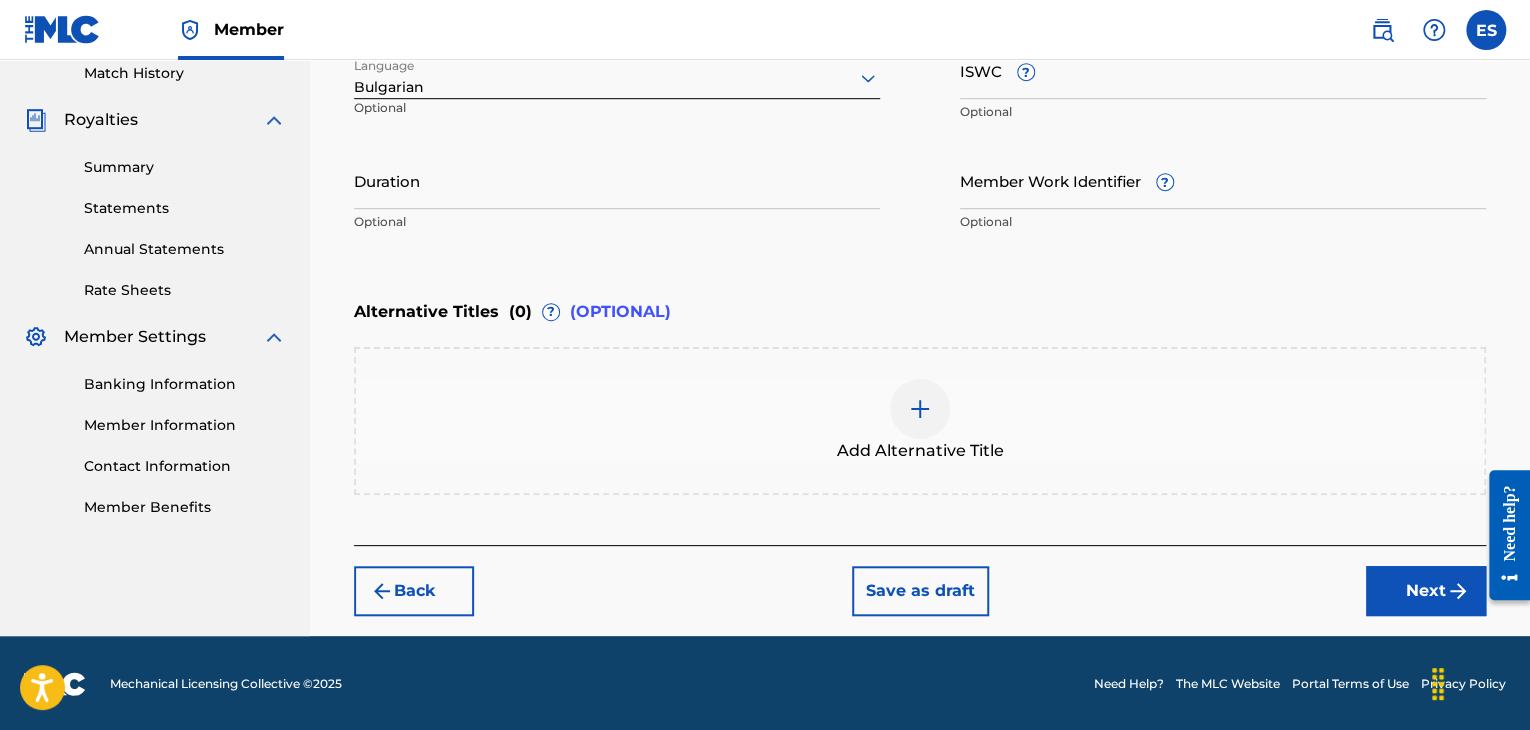click on "ISWC   ?" at bounding box center (1223, 70) 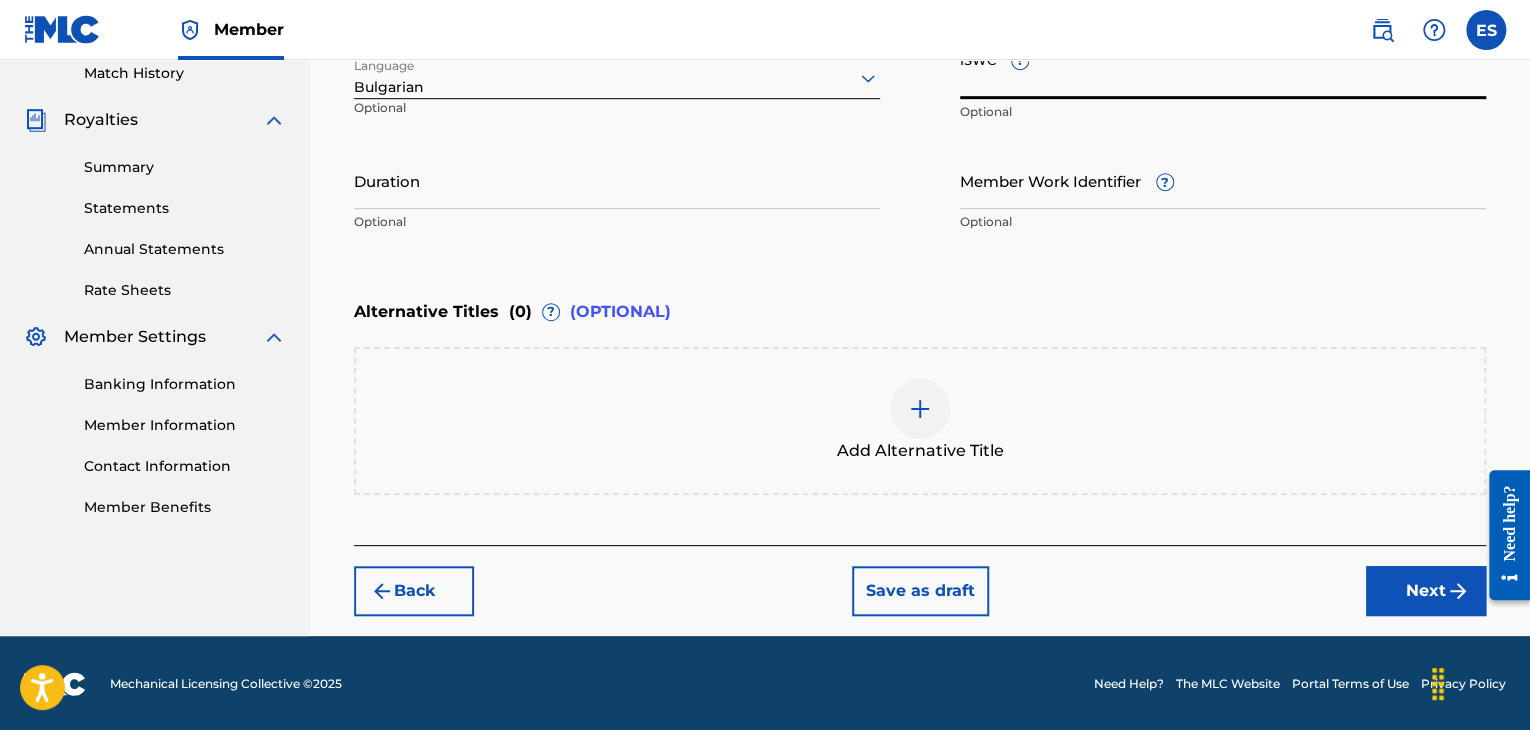 paste on "[ALPHANUMERIC]" 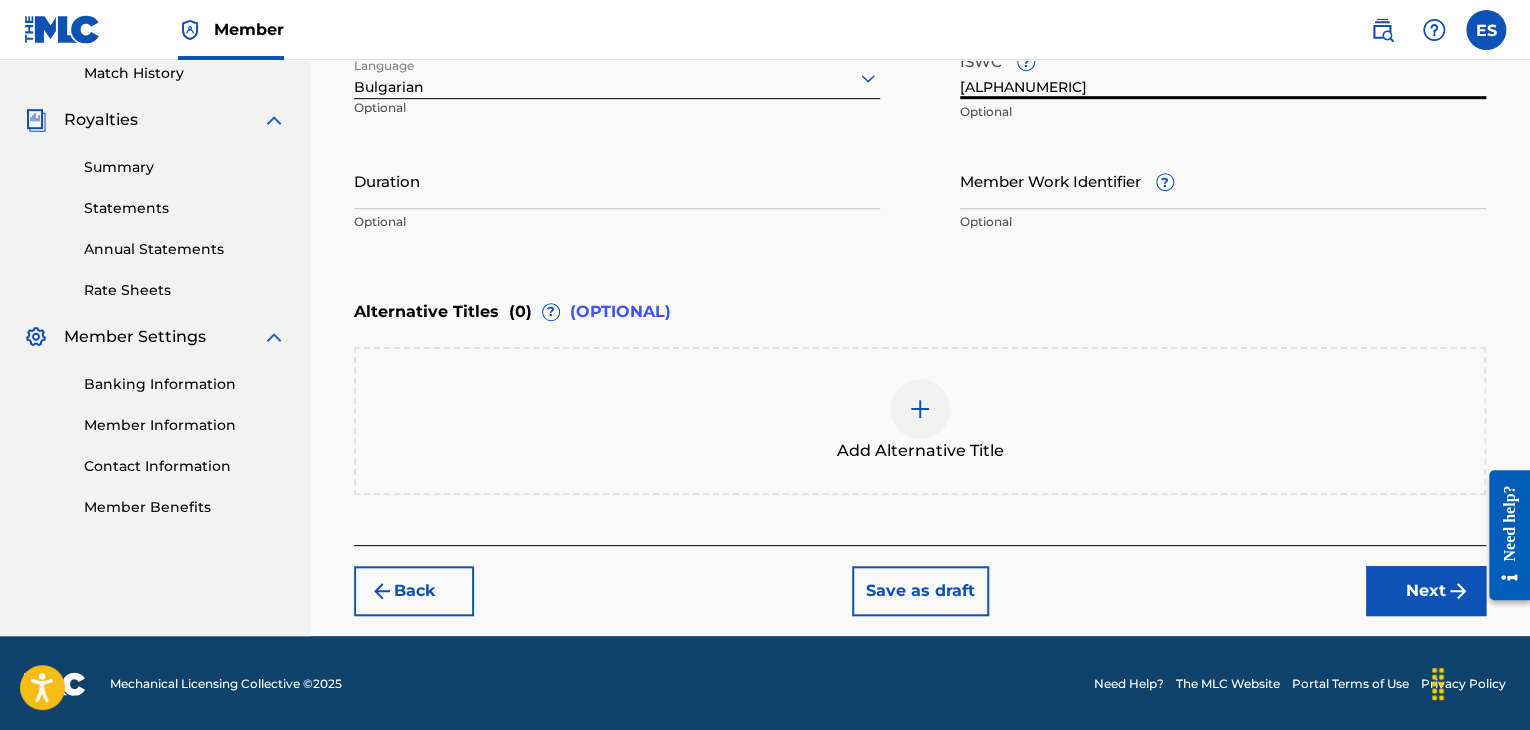 type on "[ALPHANUMERIC]" 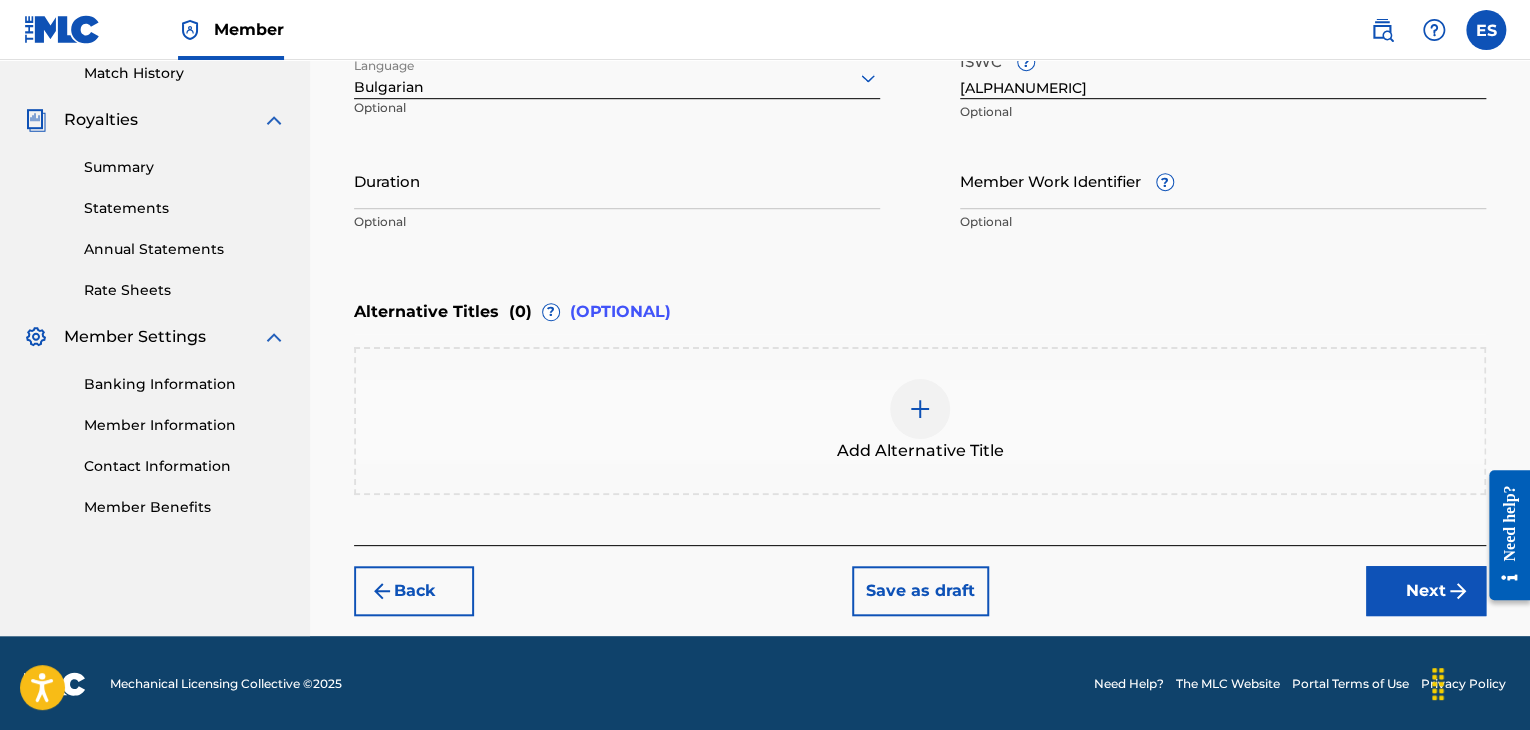 drag, startPoint x: 603, startPoint y: 177, endPoint x: 612, endPoint y: 168, distance: 12.727922 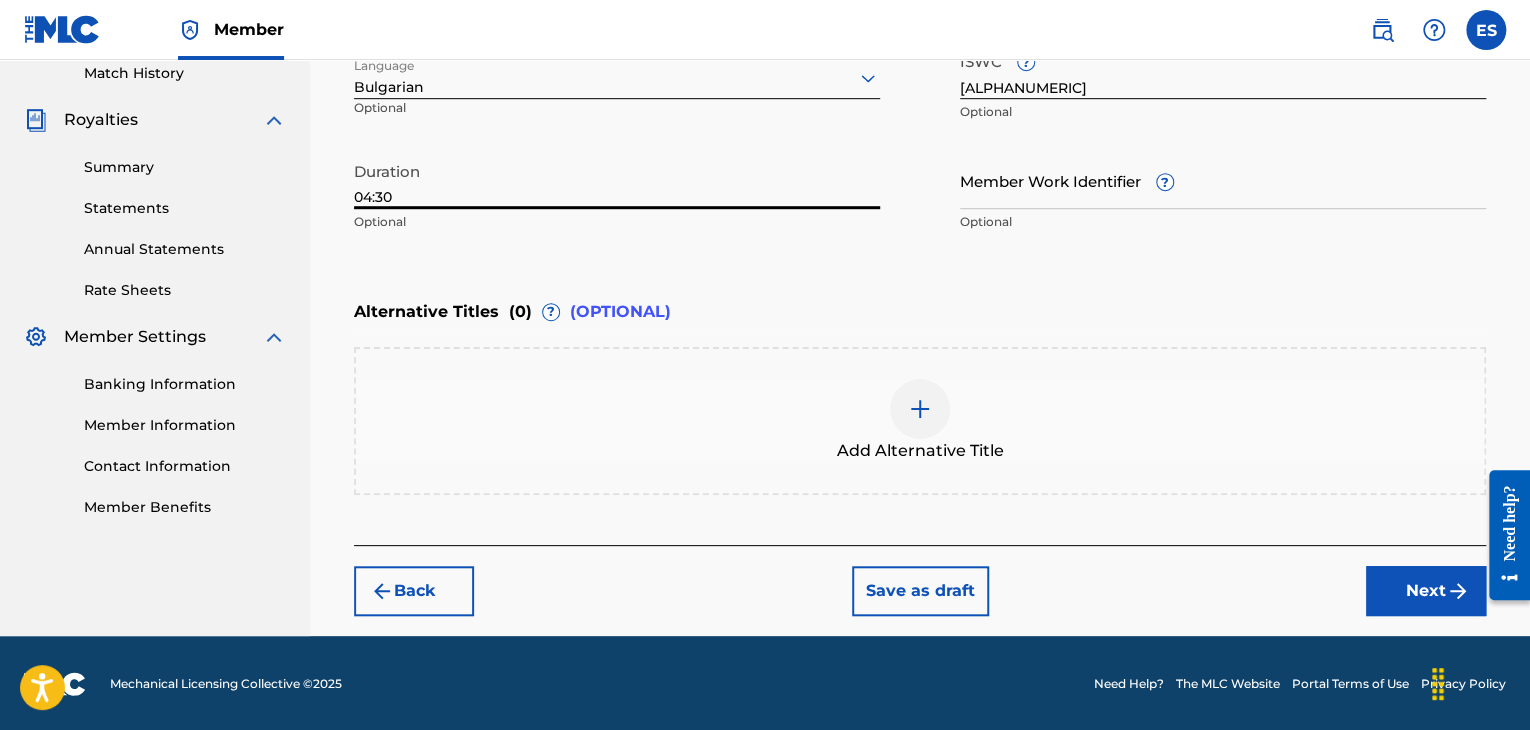 type on "04:30" 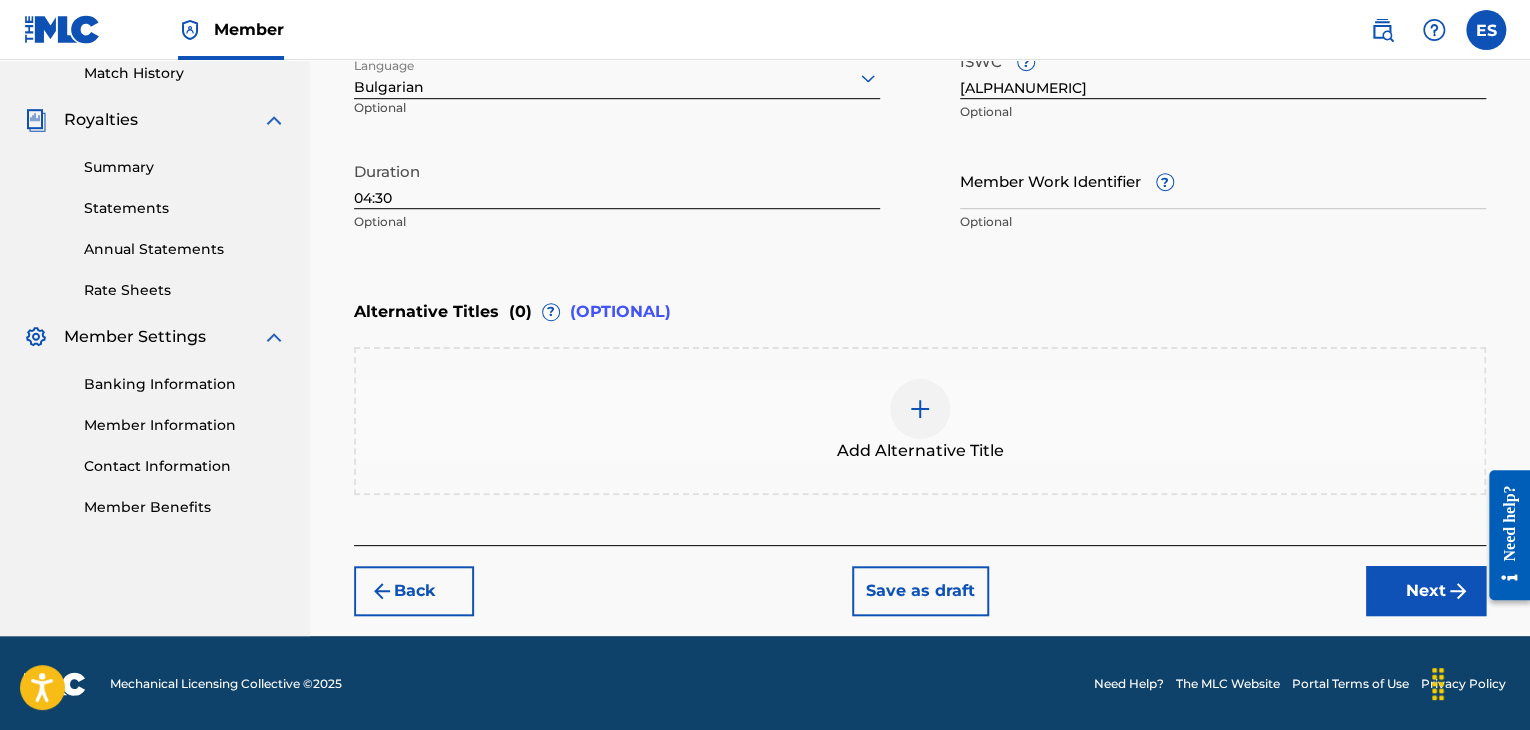 click at bounding box center [920, 409] 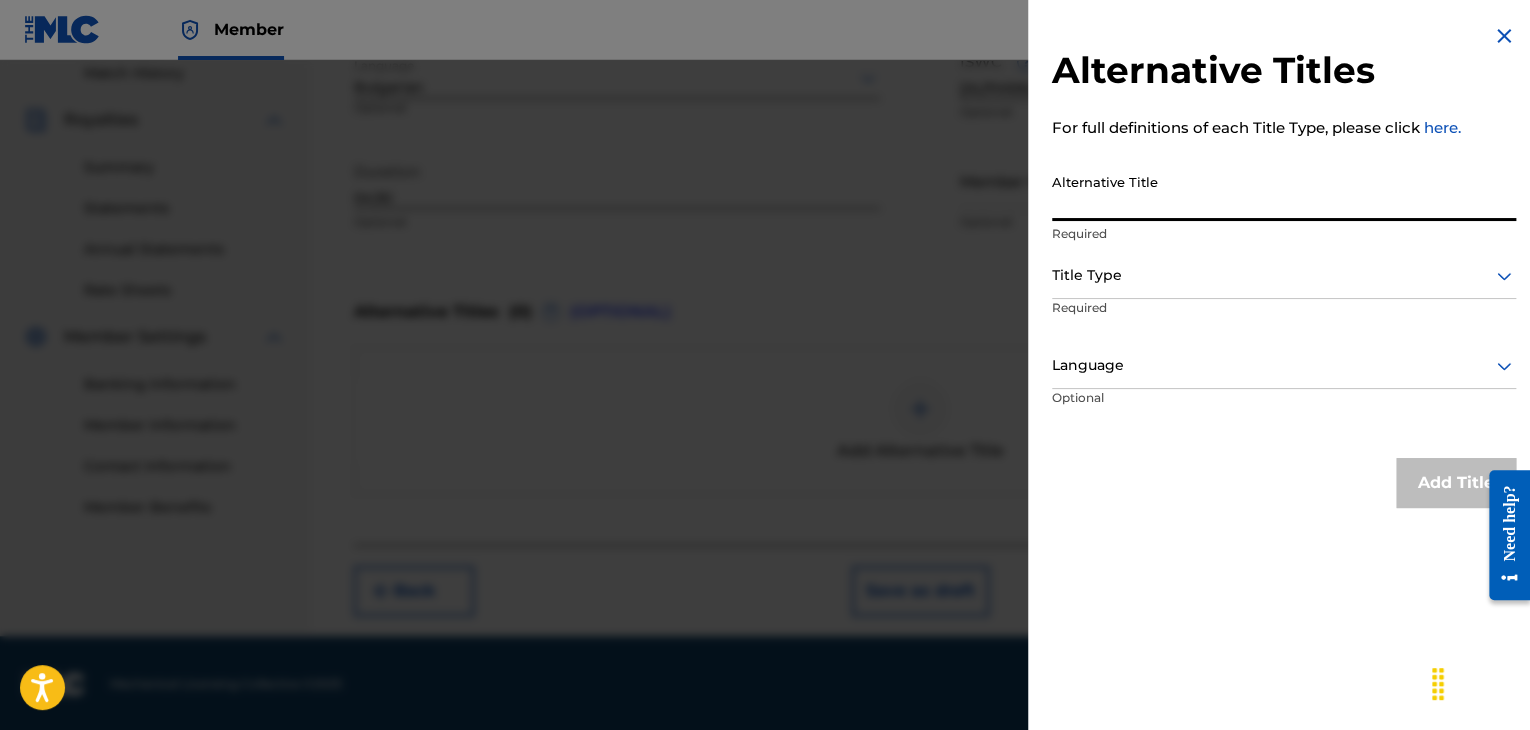 paste on "LYATO BEZ CHADUR" 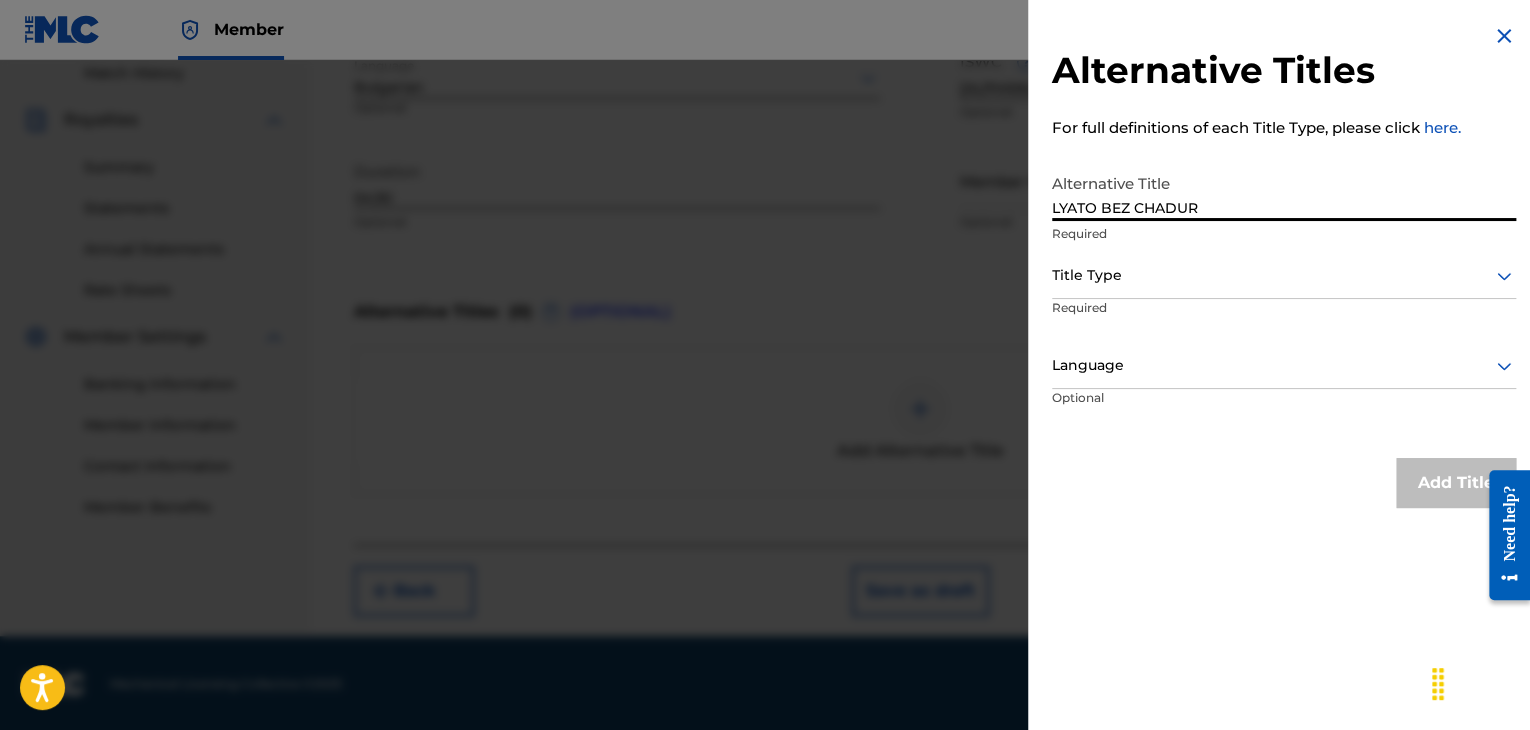 type on "LYATO BEZ CHADUR" 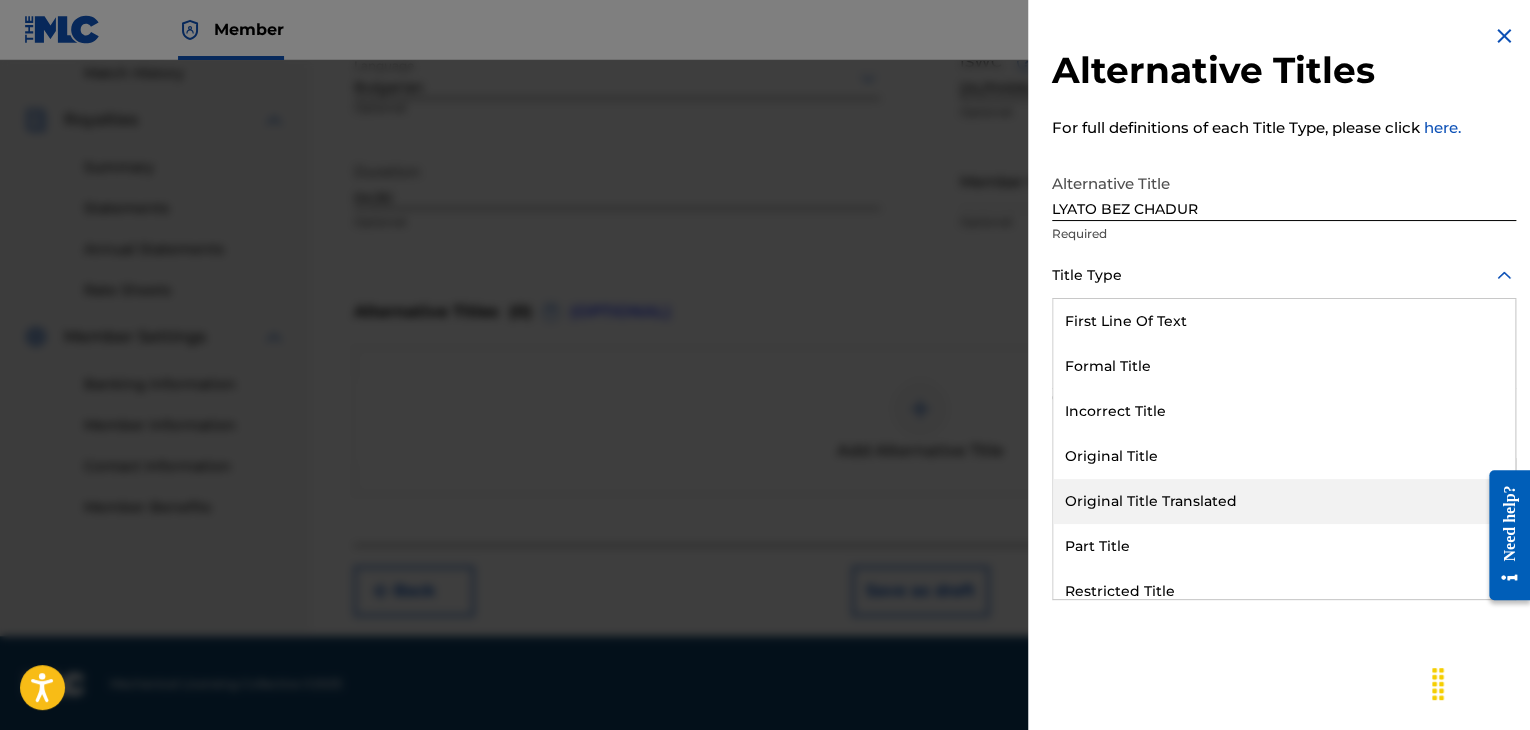 click on "Original Title Translated" at bounding box center (1284, 501) 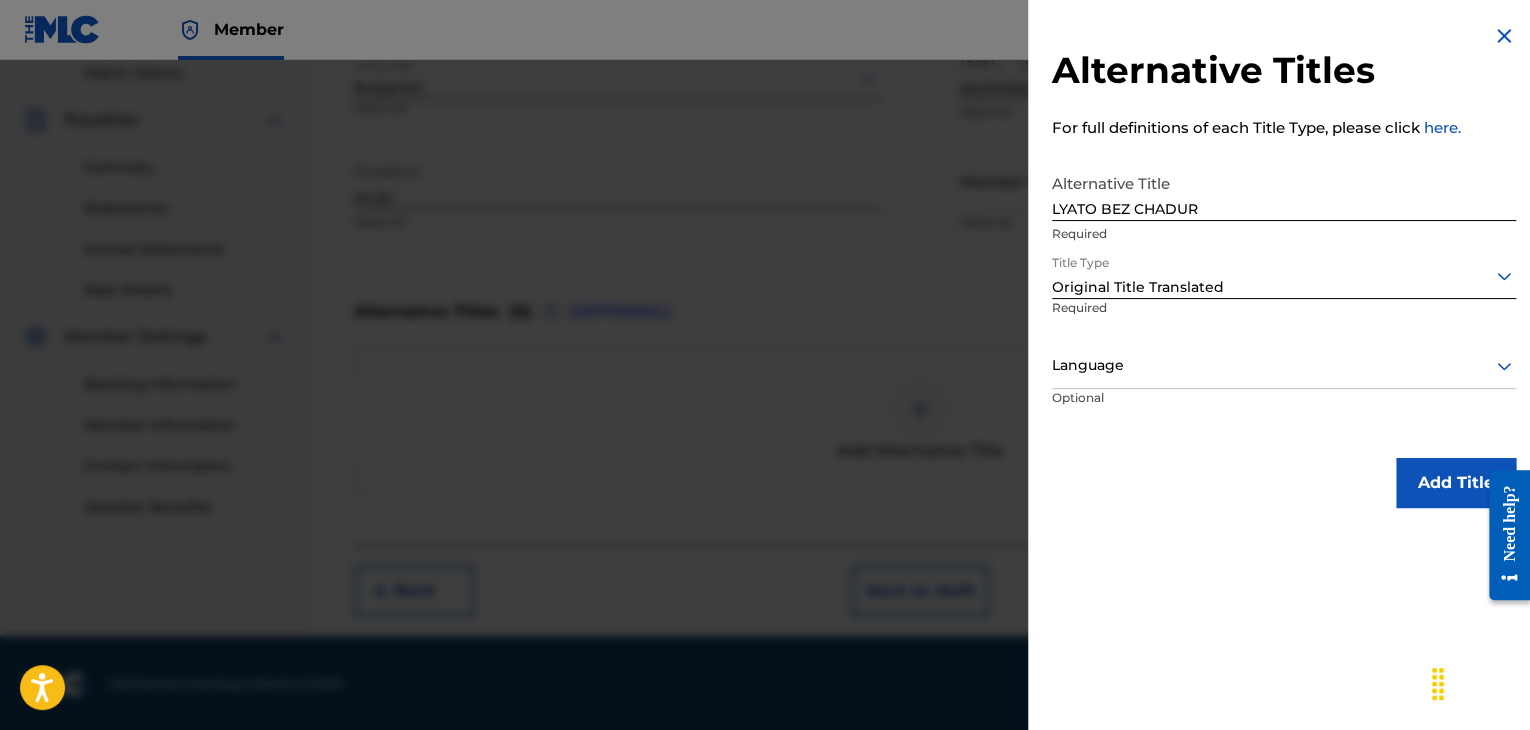 click at bounding box center (1284, 365) 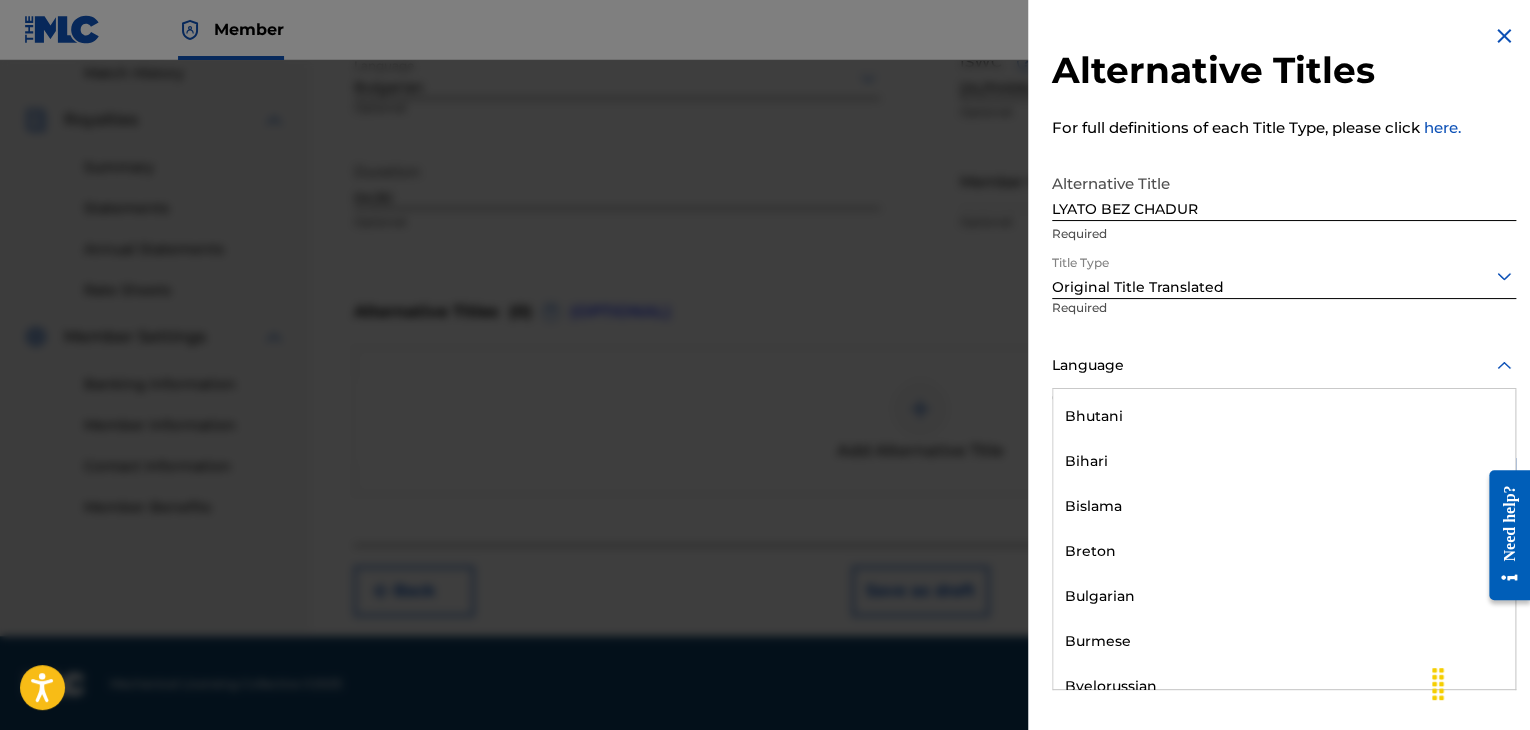 scroll, scrollTop: 800, scrollLeft: 0, axis: vertical 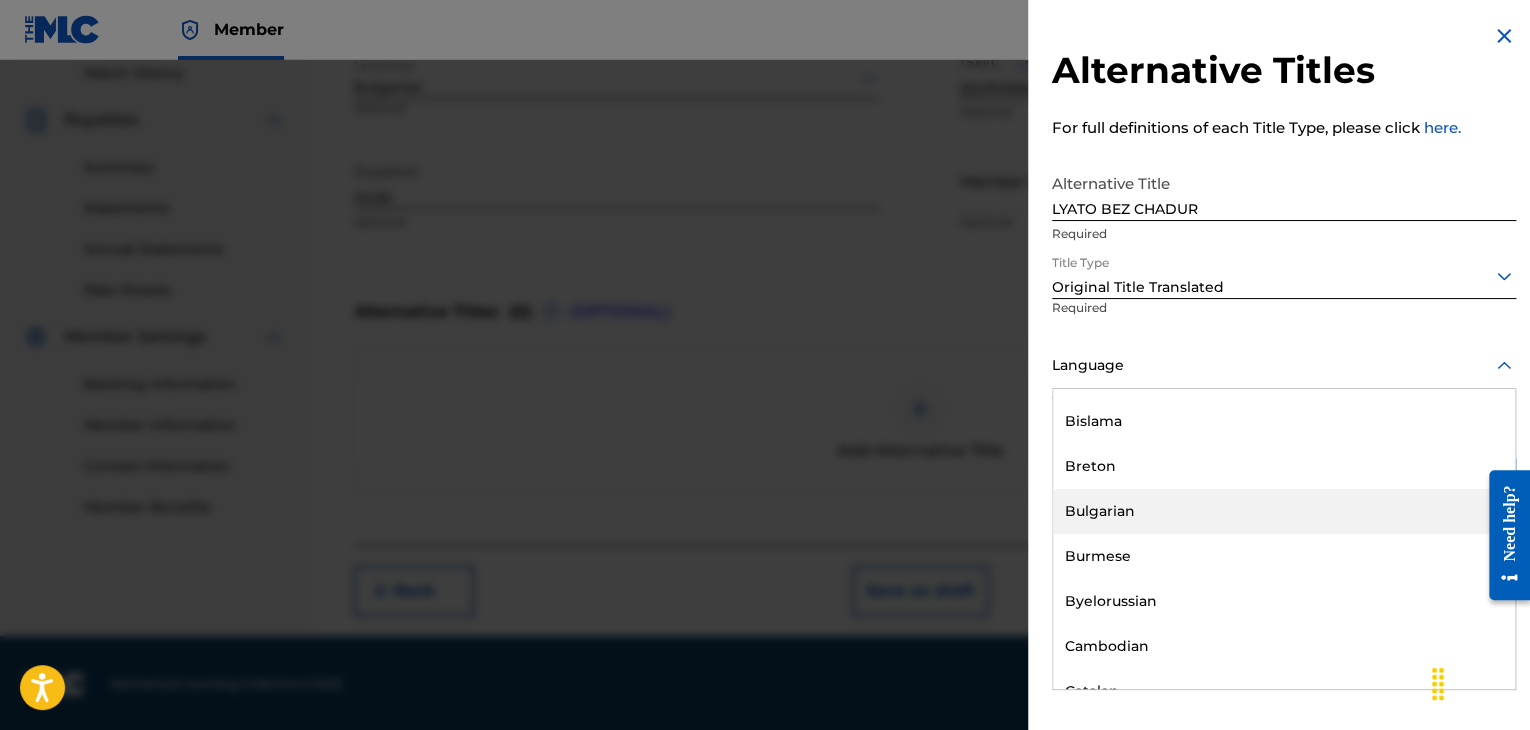 click on "Bulgarian" at bounding box center (1284, 511) 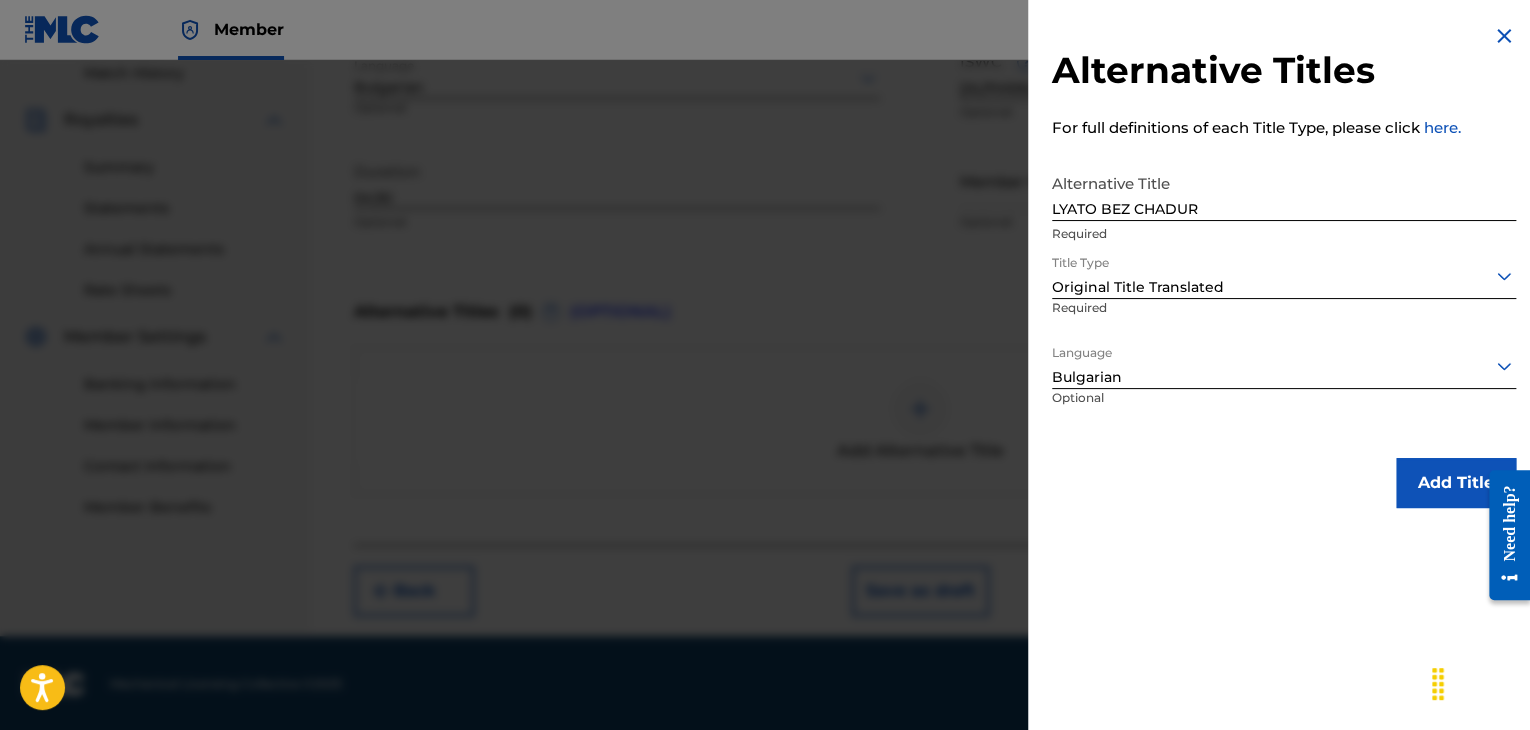 click on "Add Title" at bounding box center (1456, 483) 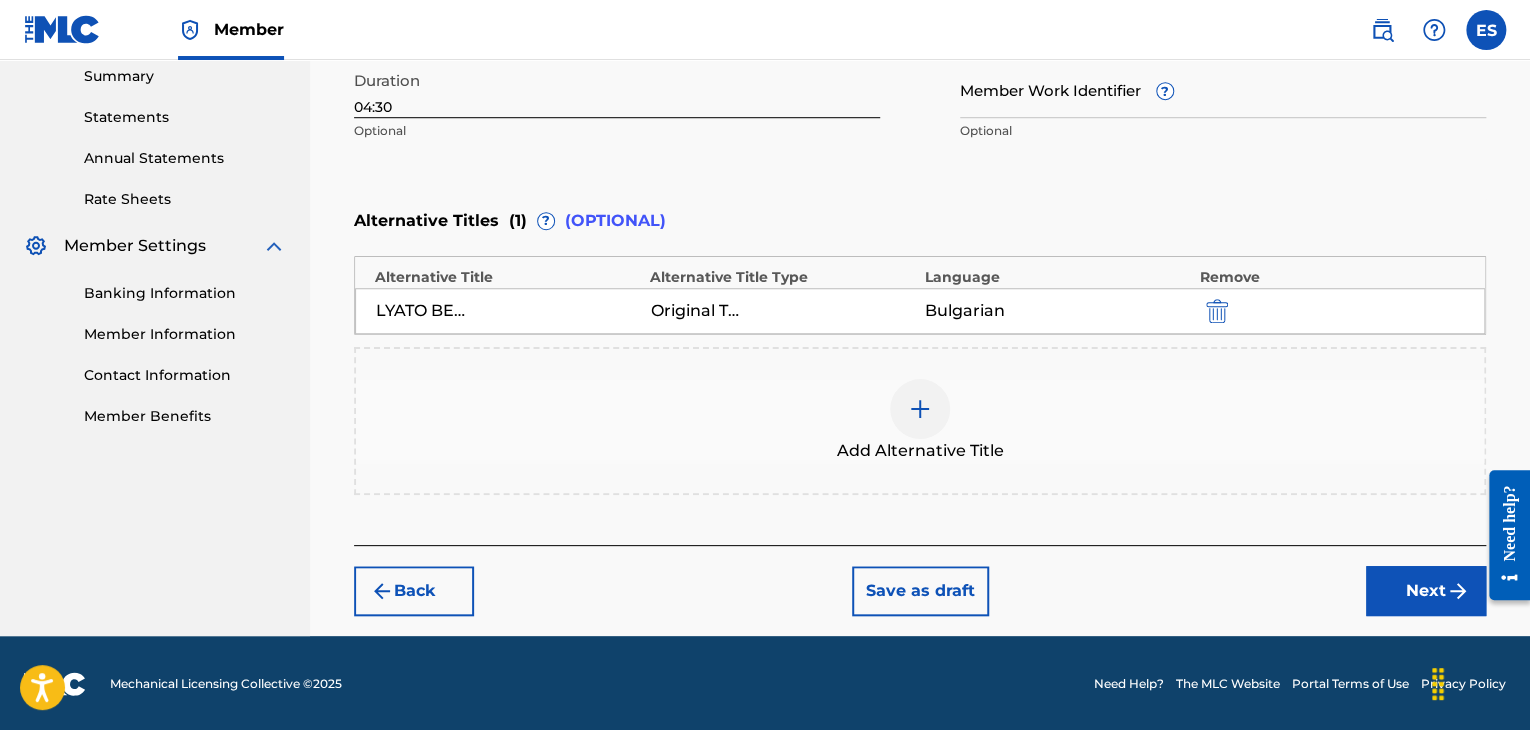 click on "Next" at bounding box center (1426, 591) 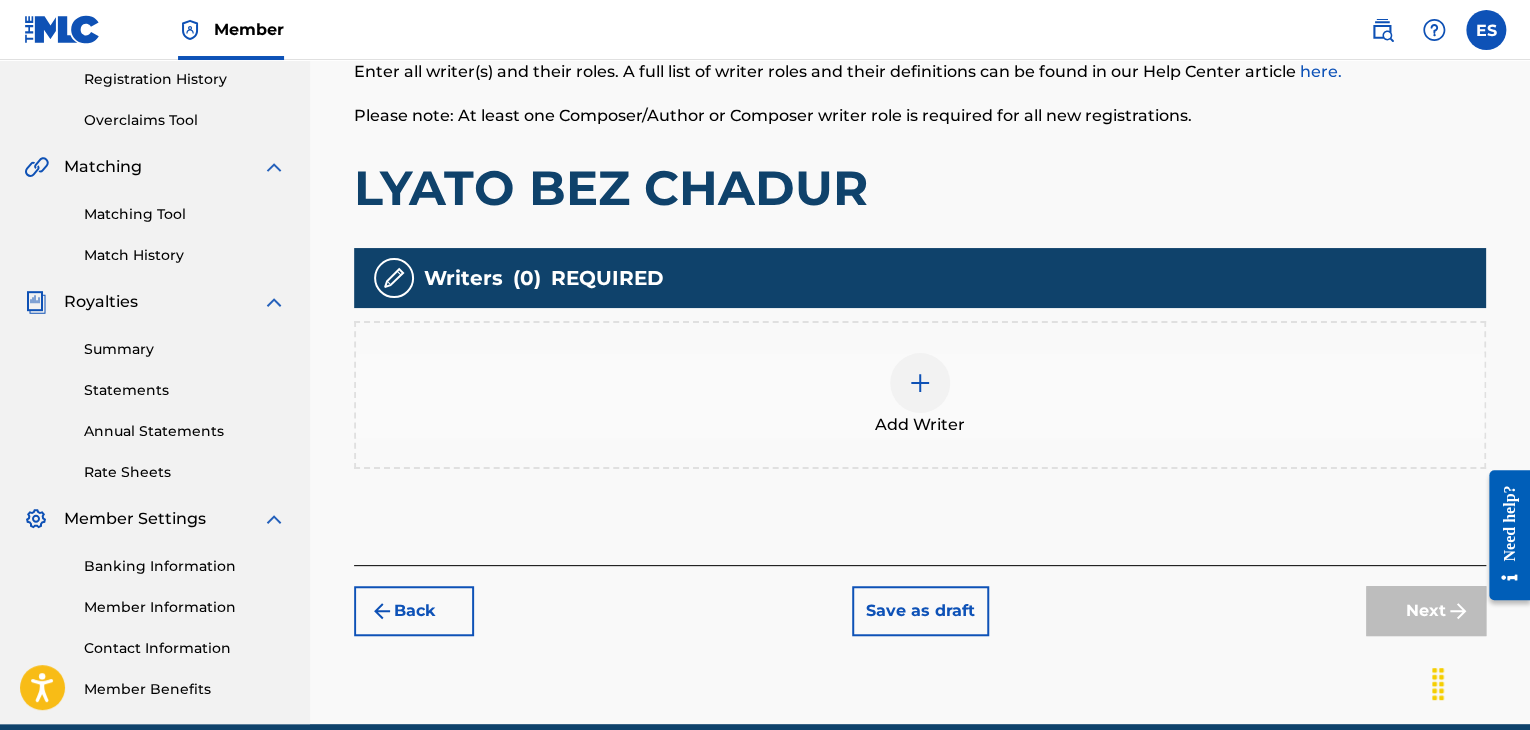 scroll, scrollTop: 445, scrollLeft: 0, axis: vertical 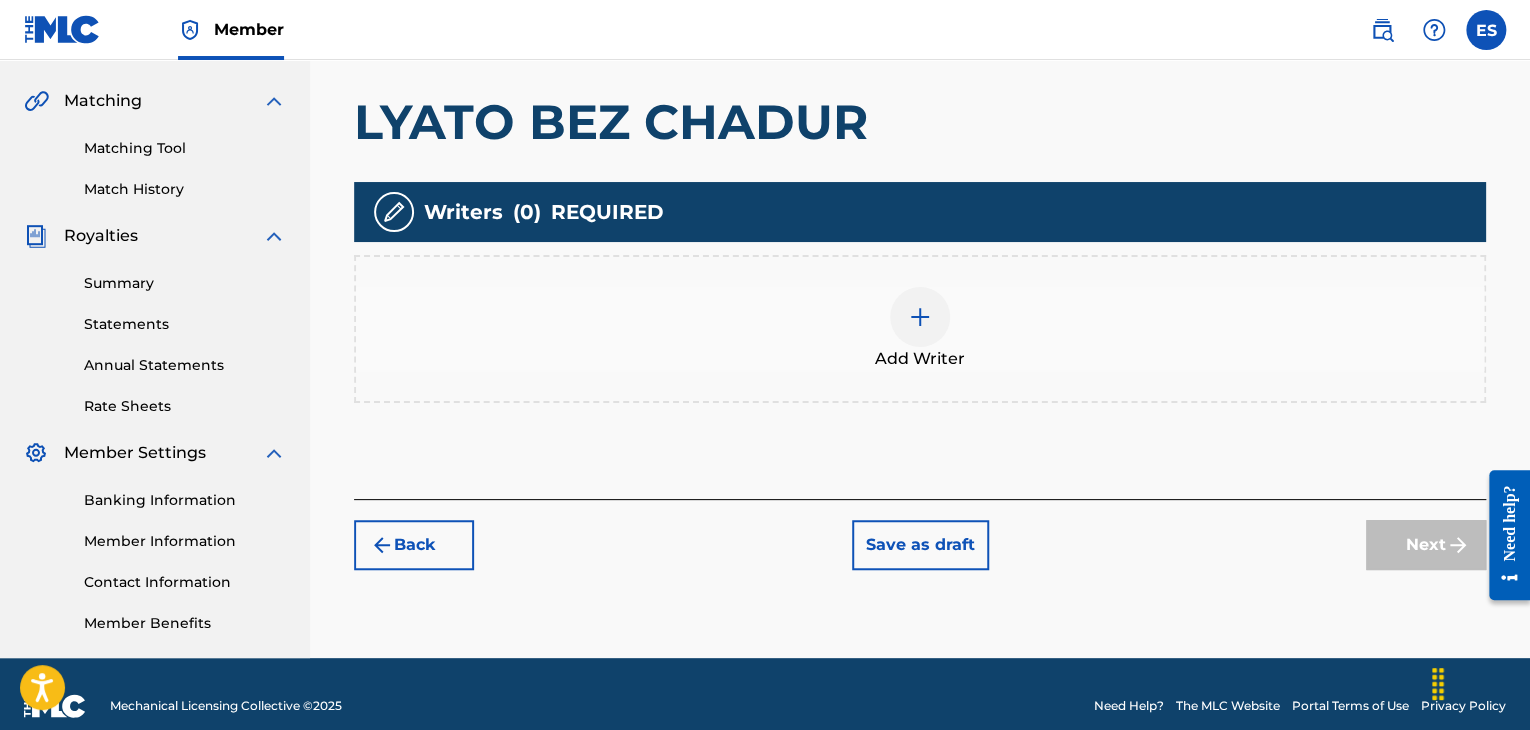 click at bounding box center [920, 317] 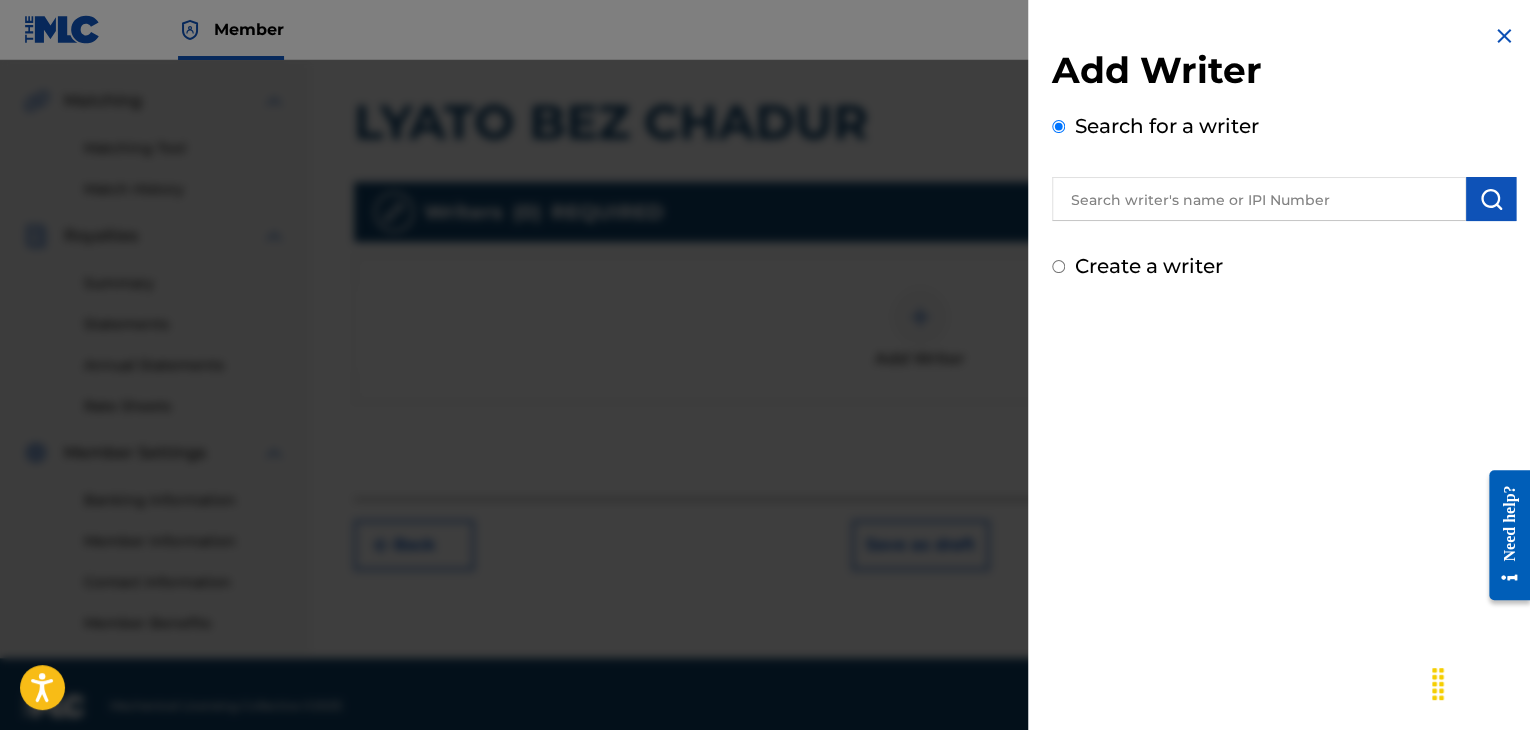 click at bounding box center (1259, 199) 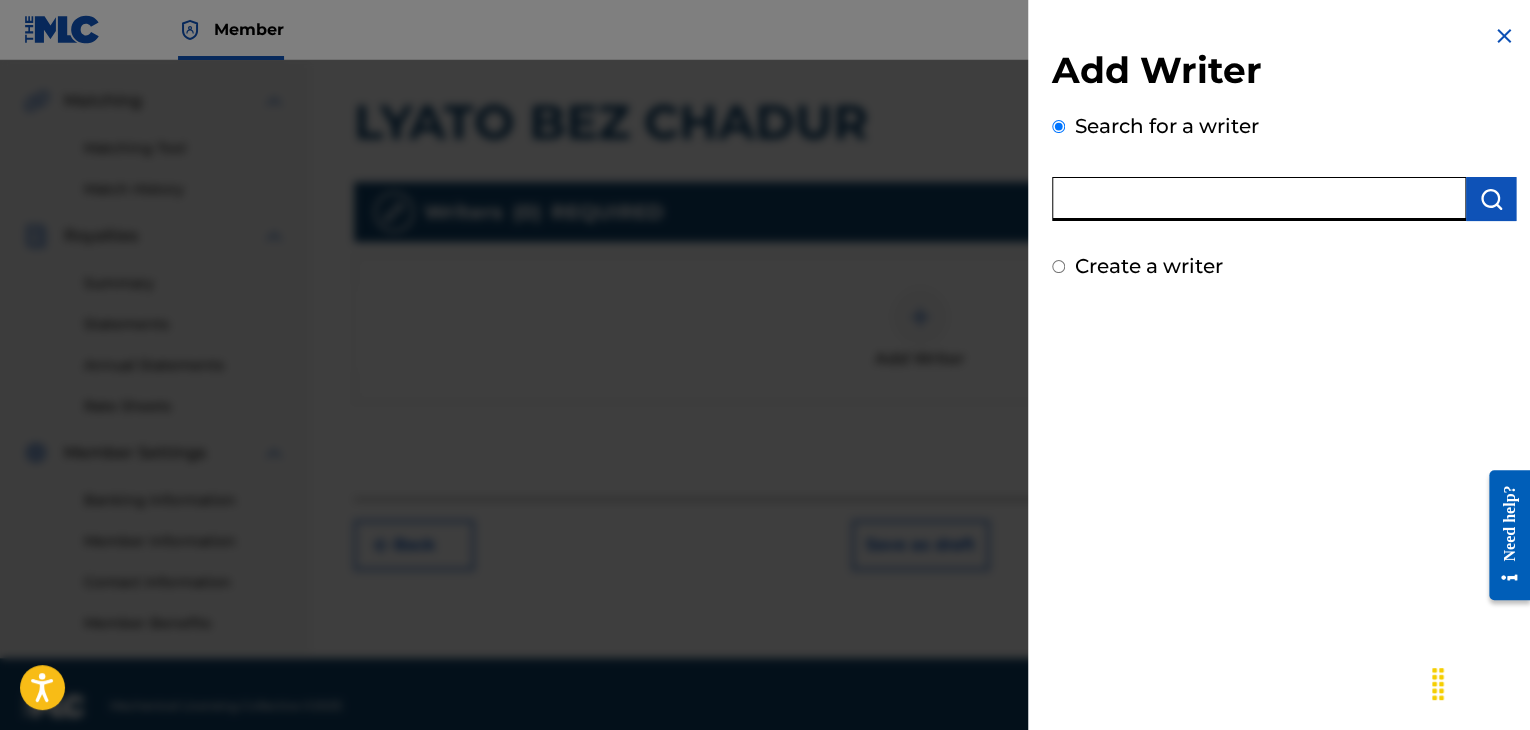 paste on "[IPI_NUMBER]" 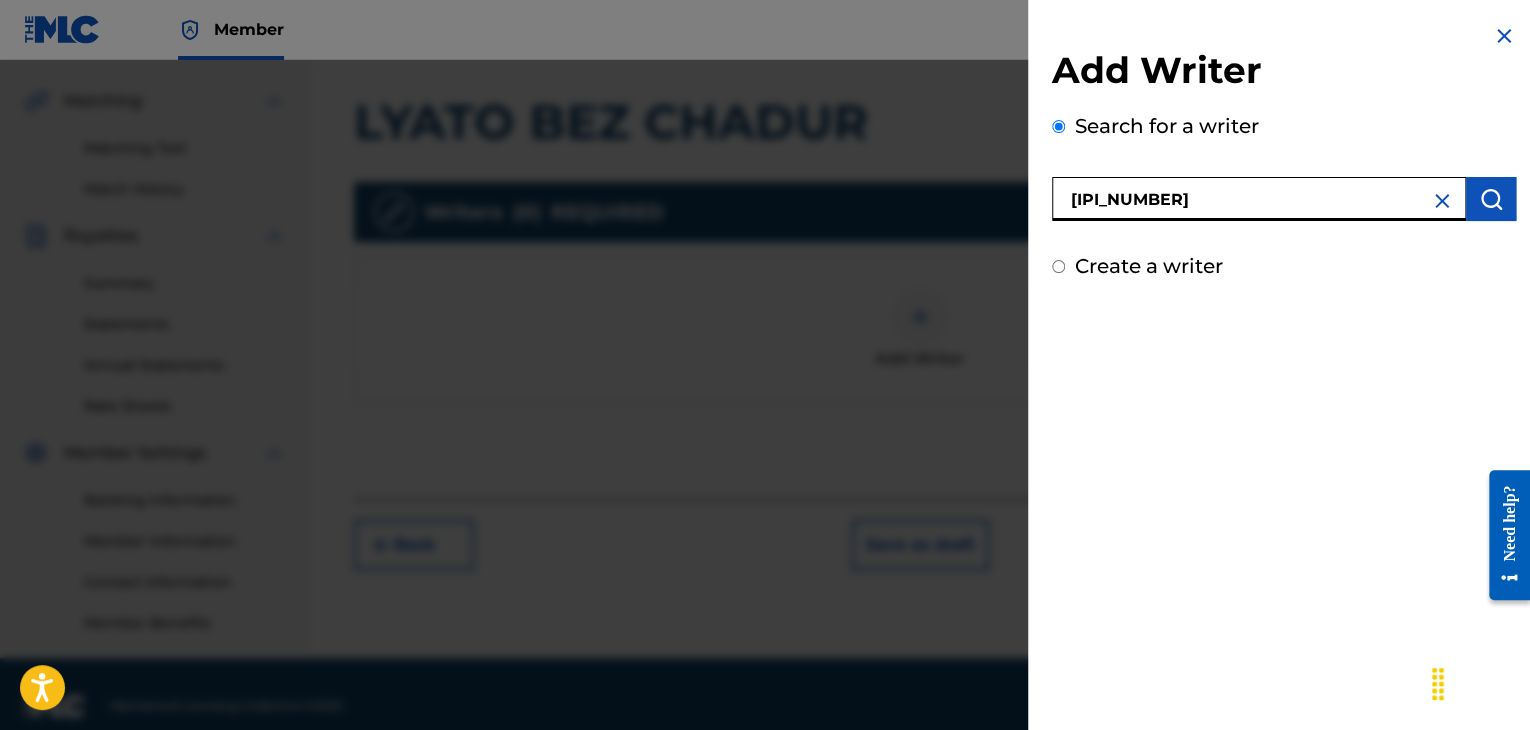 type on "[IPI_NUMBER]" 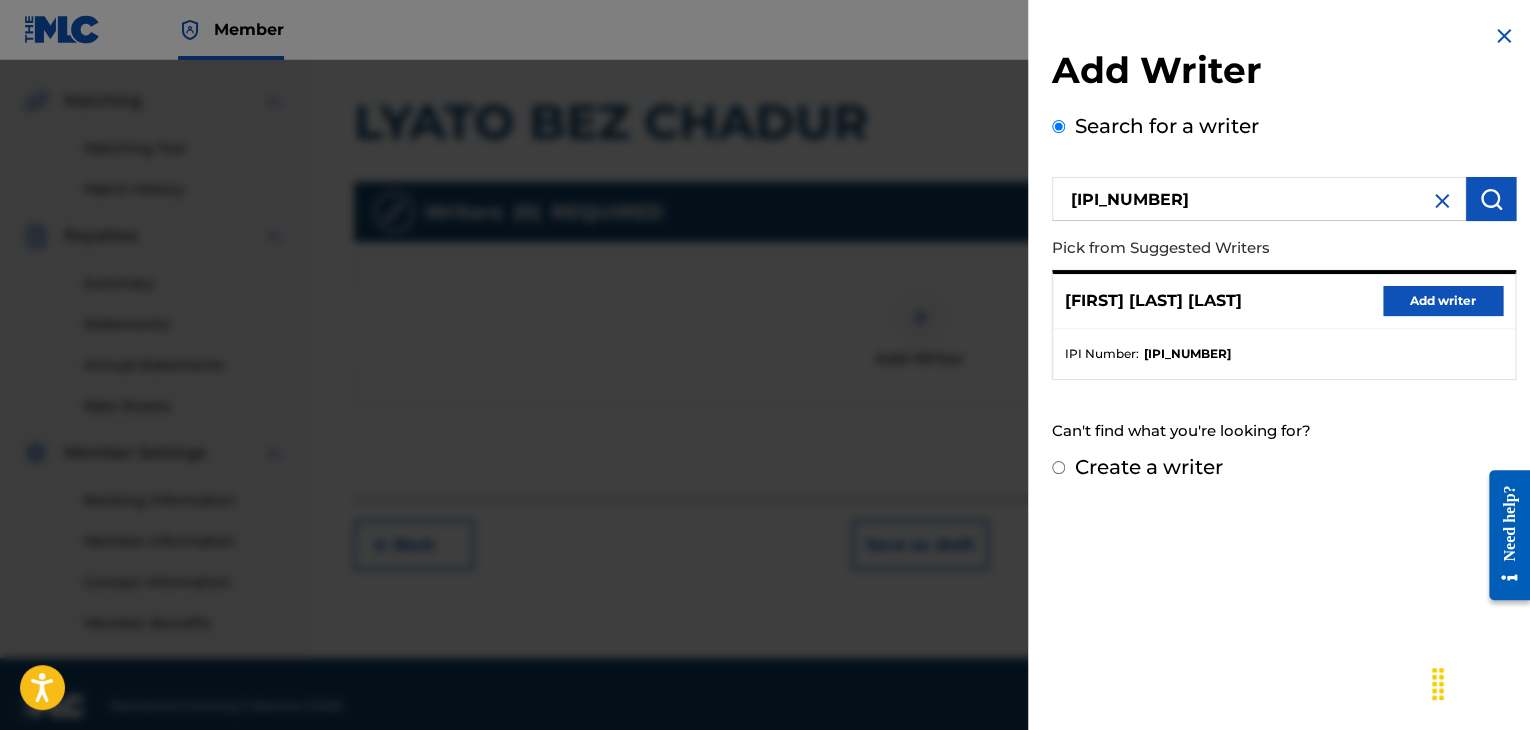 click on "Add writer" at bounding box center (1443, 301) 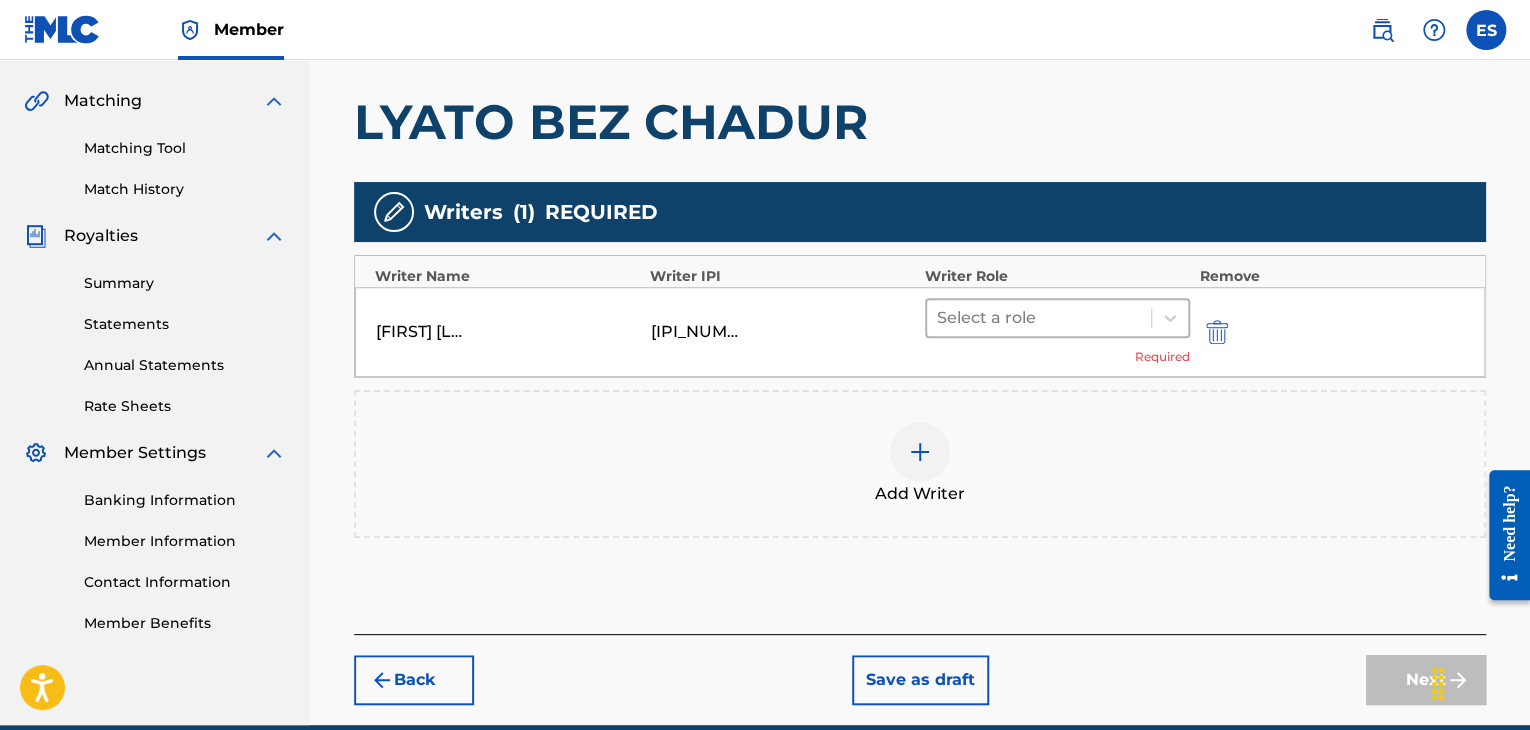 click at bounding box center (1039, 318) 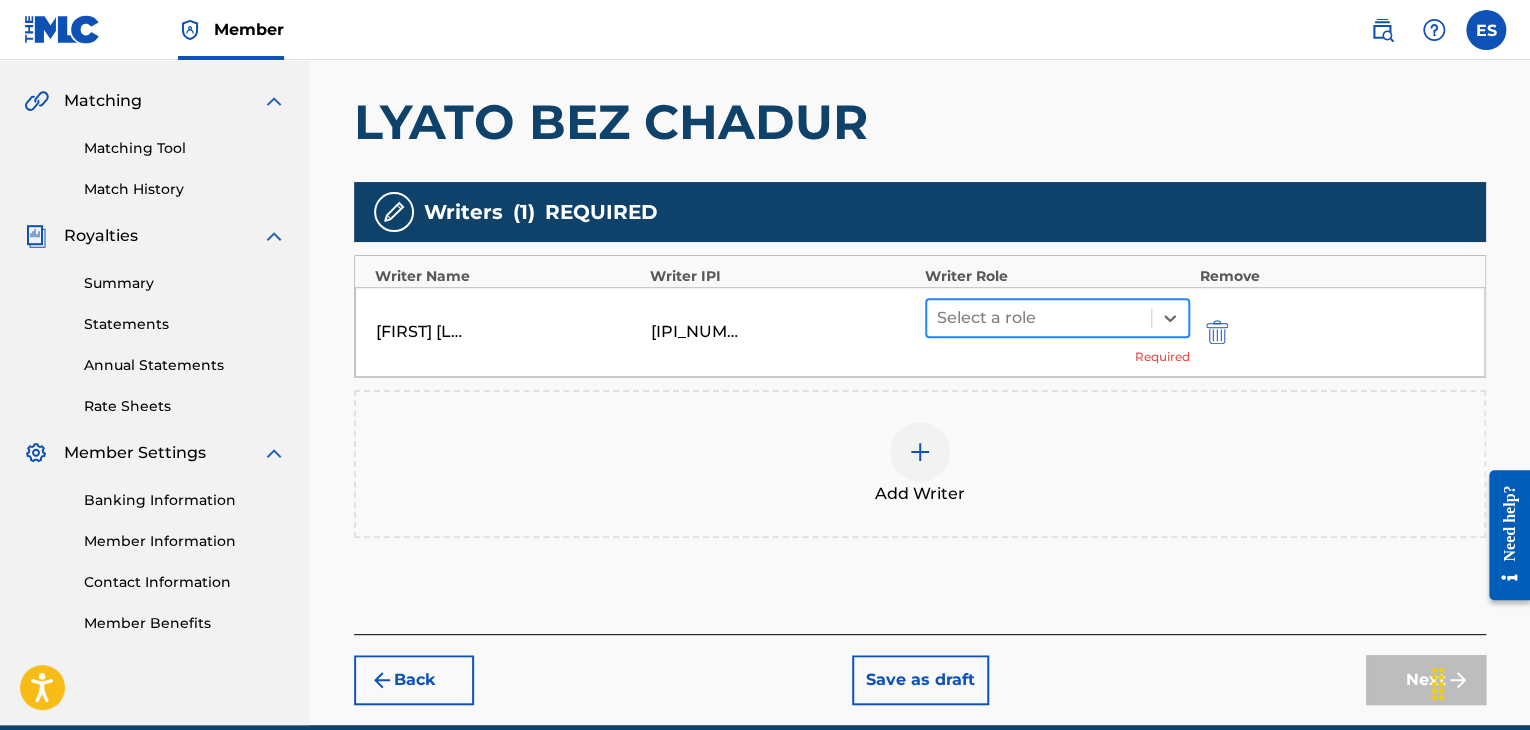 click at bounding box center (1039, 318) 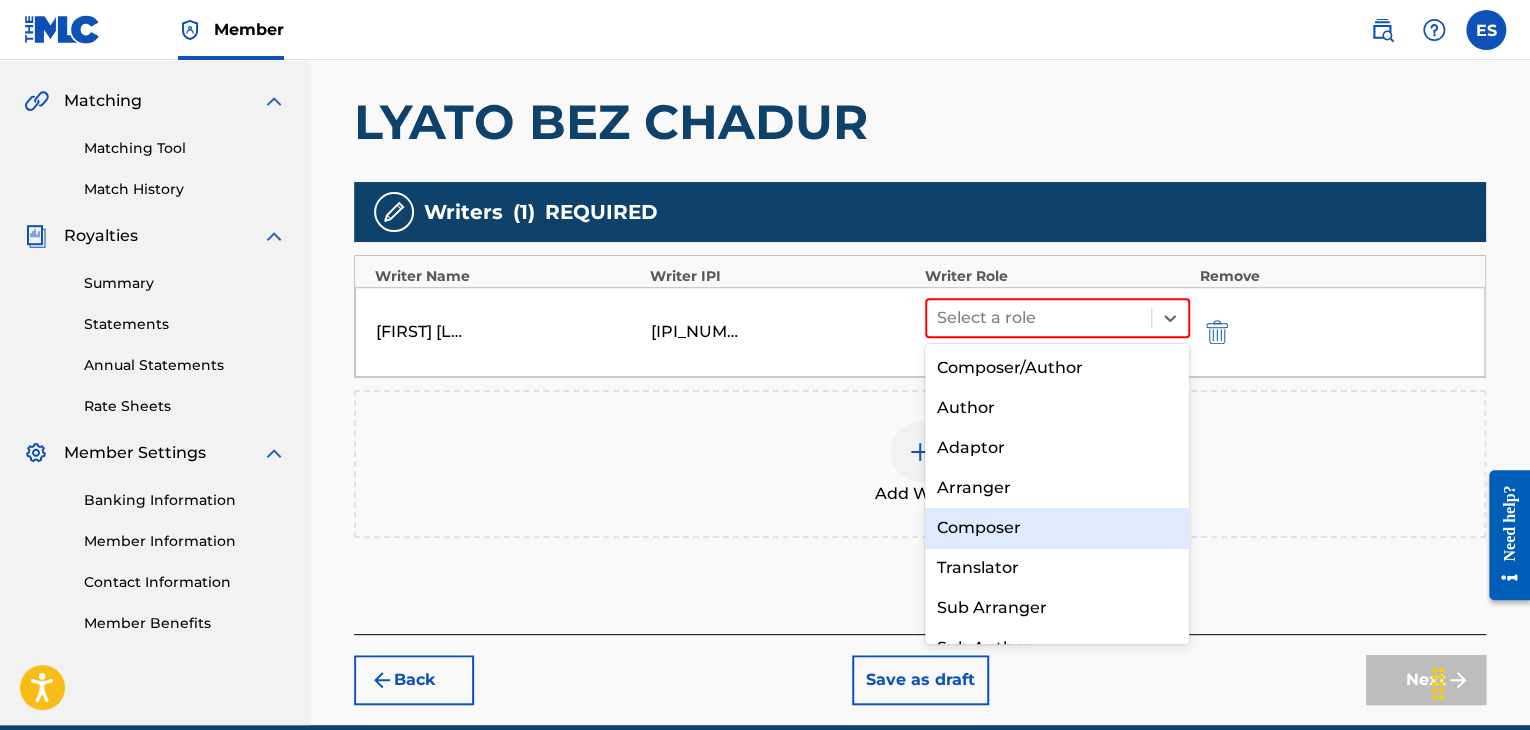 click on "Composer" at bounding box center [1057, 528] 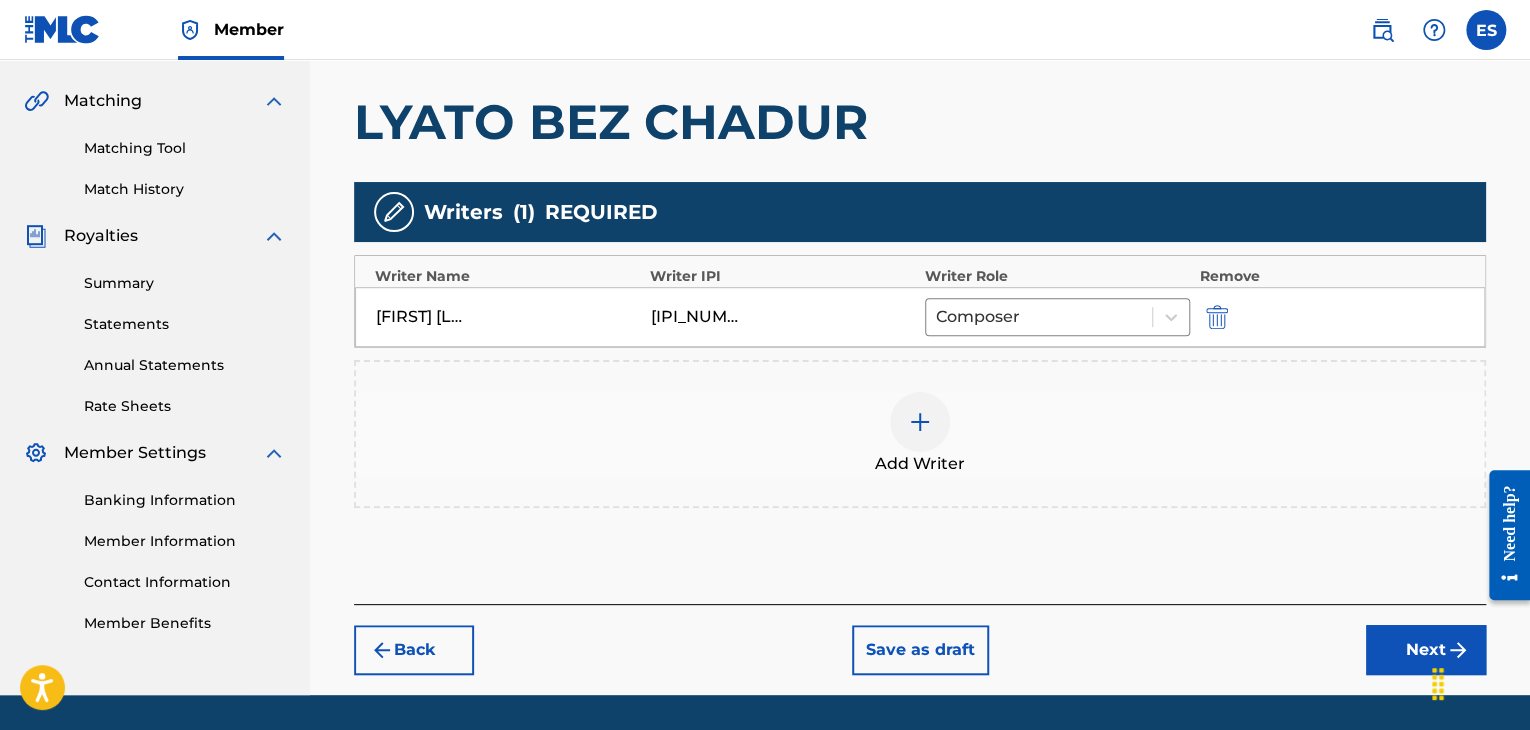 click at bounding box center [920, 422] 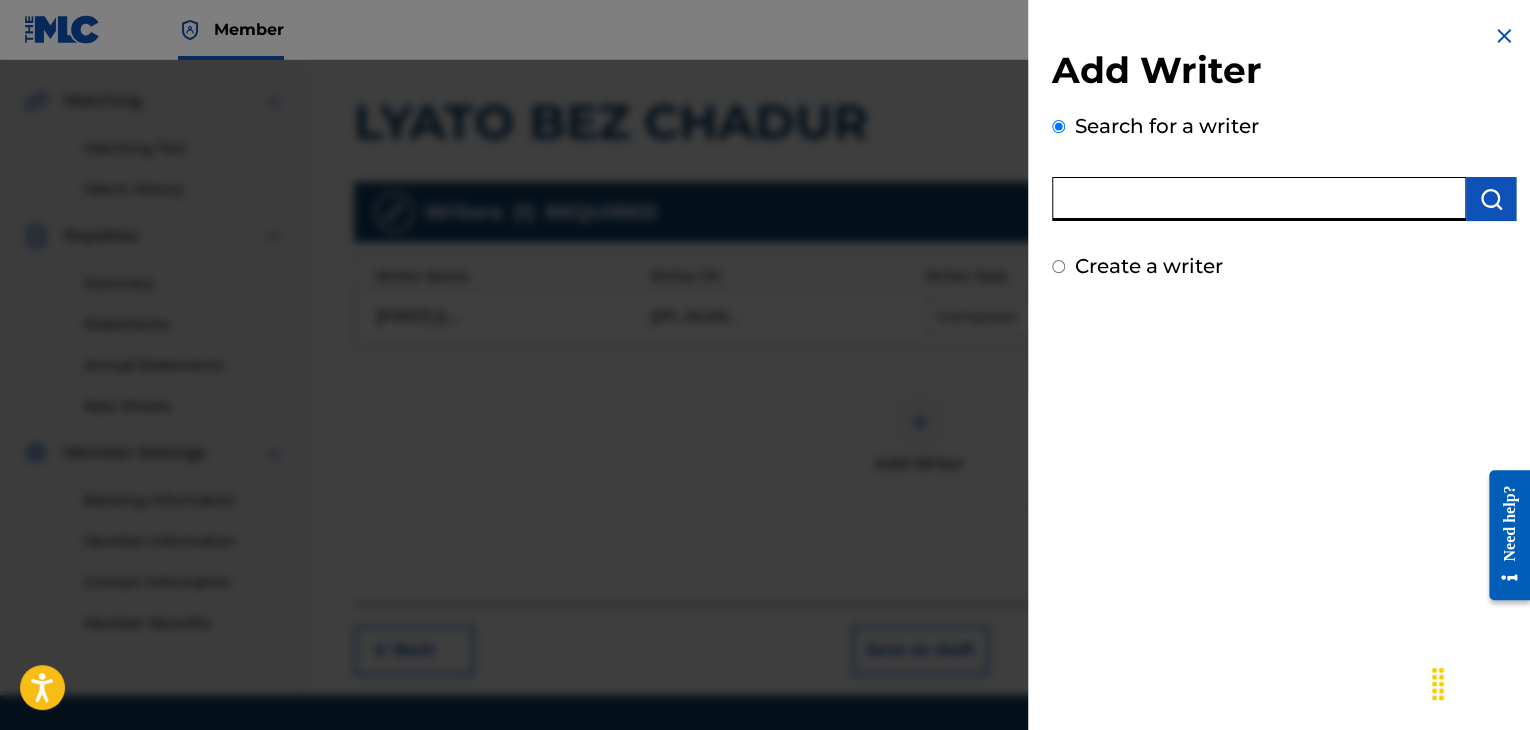 click at bounding box center (1259, 199) 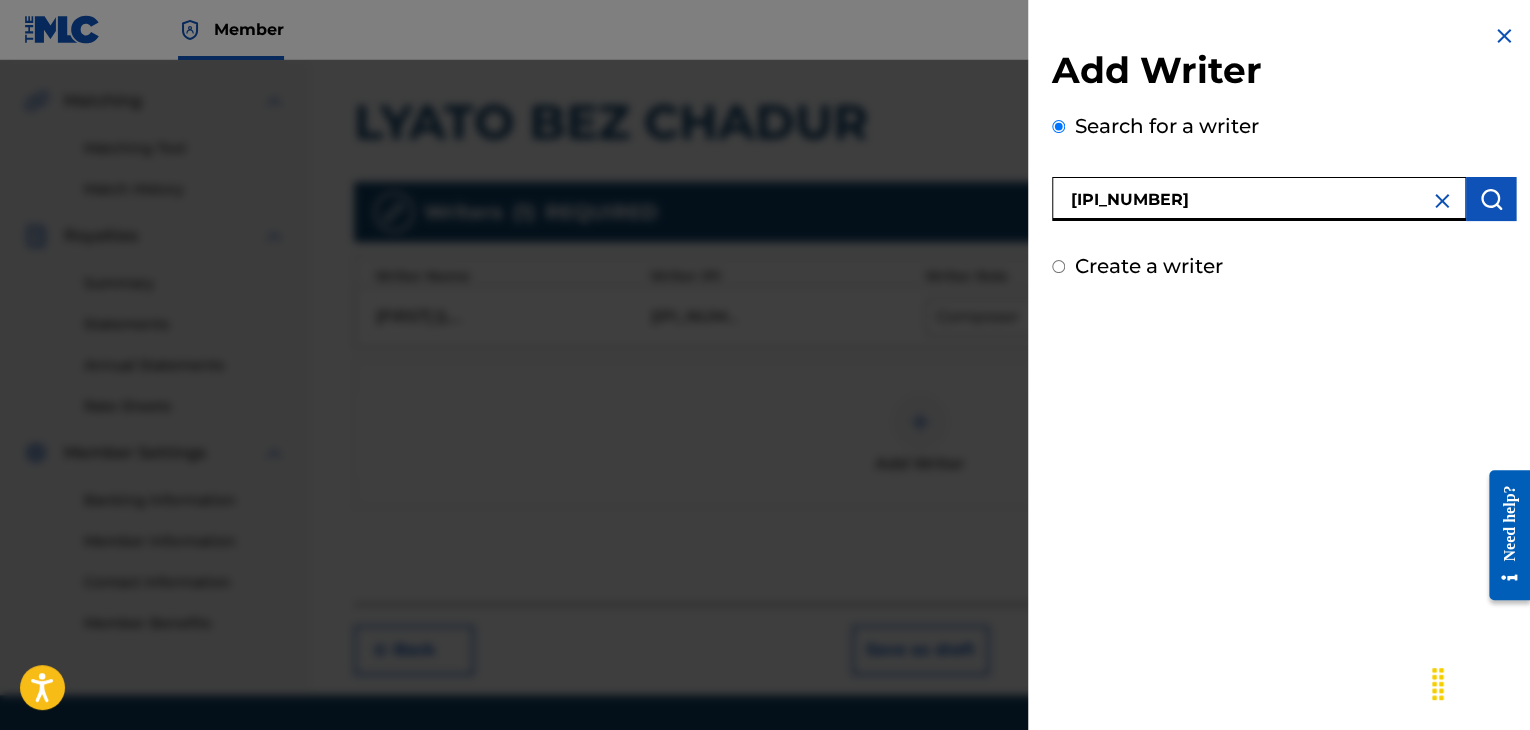 type on "[IPI_NUMBER]" 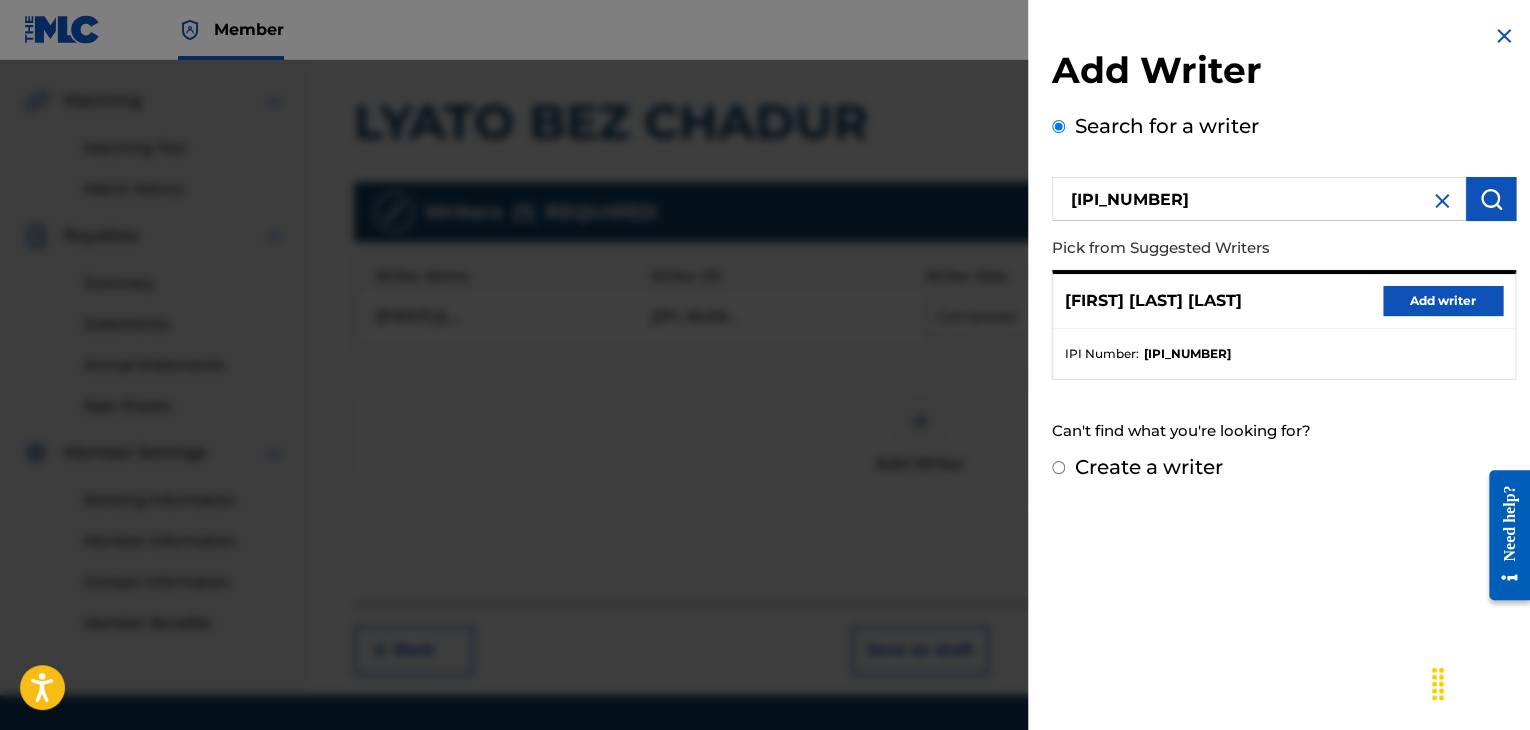 drag, startPoint x: 1438, startPoint y: 297, endPoint x: 1312, endPoint y: 337, distance: 132.19682 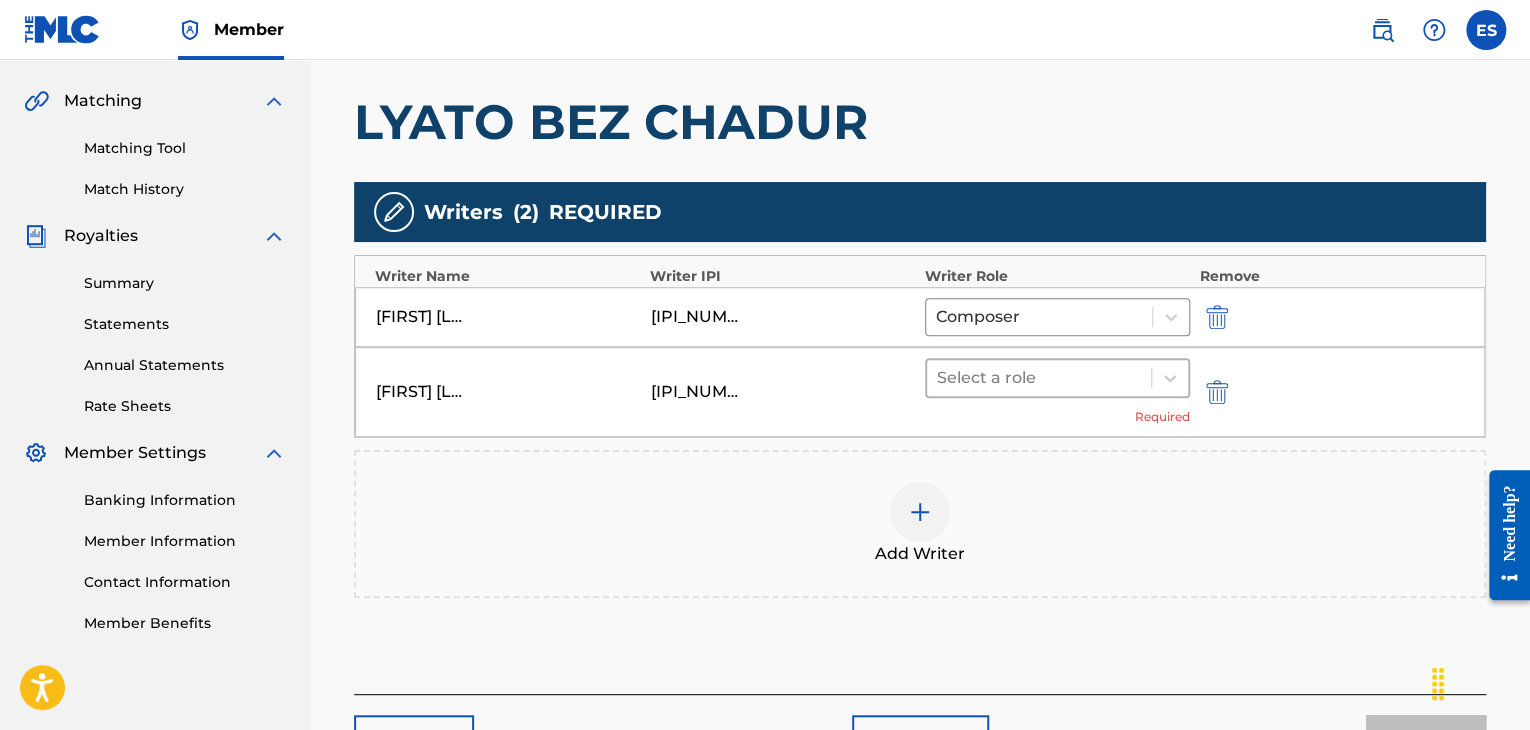 drag, startPoint x: 1104, startPoint y: 366, endPoint x: 1096, endPoint y: 381, distance: 17 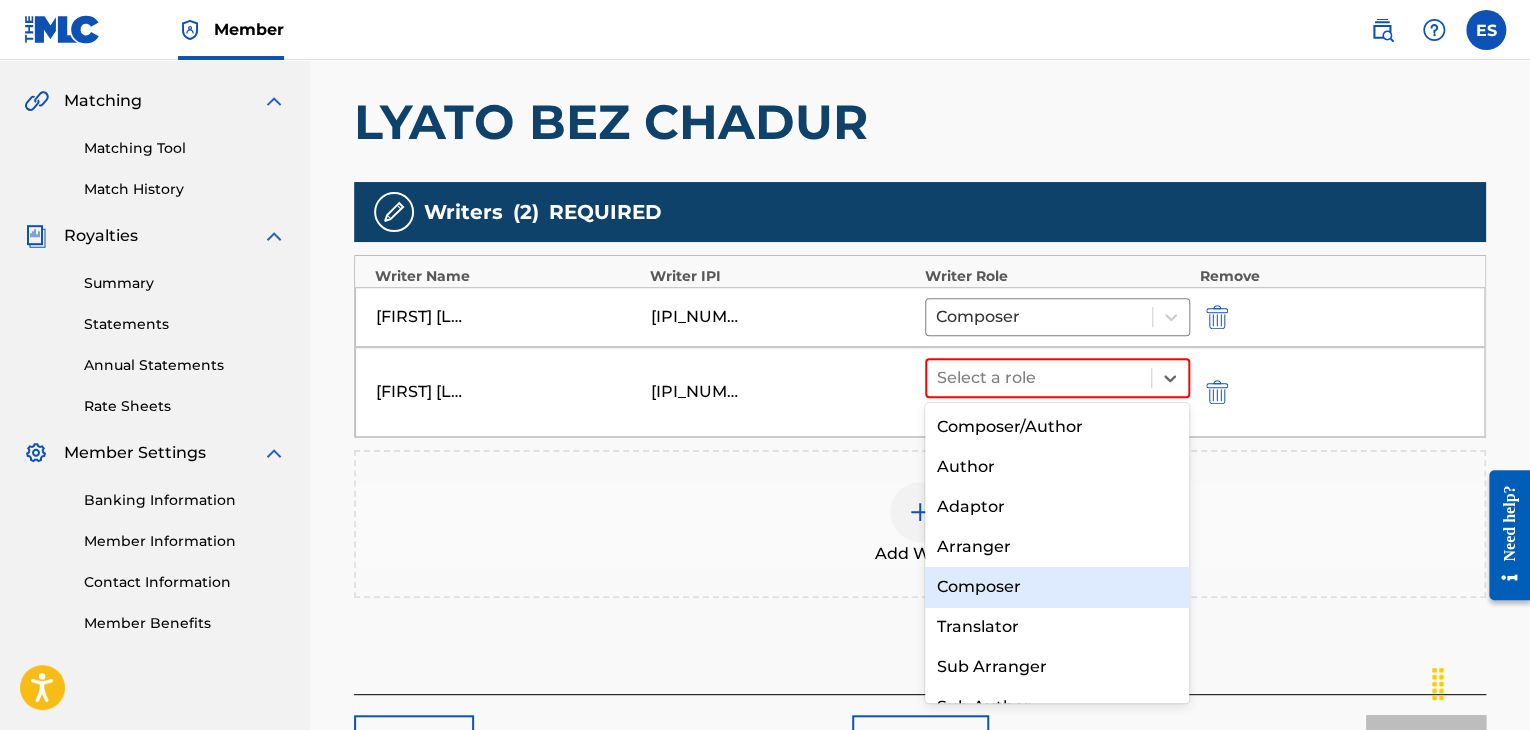 drag, startPoint x: 1024, startPoint y: 593, endPoint x: 965, endPoint y: 522, distance: 92.31468 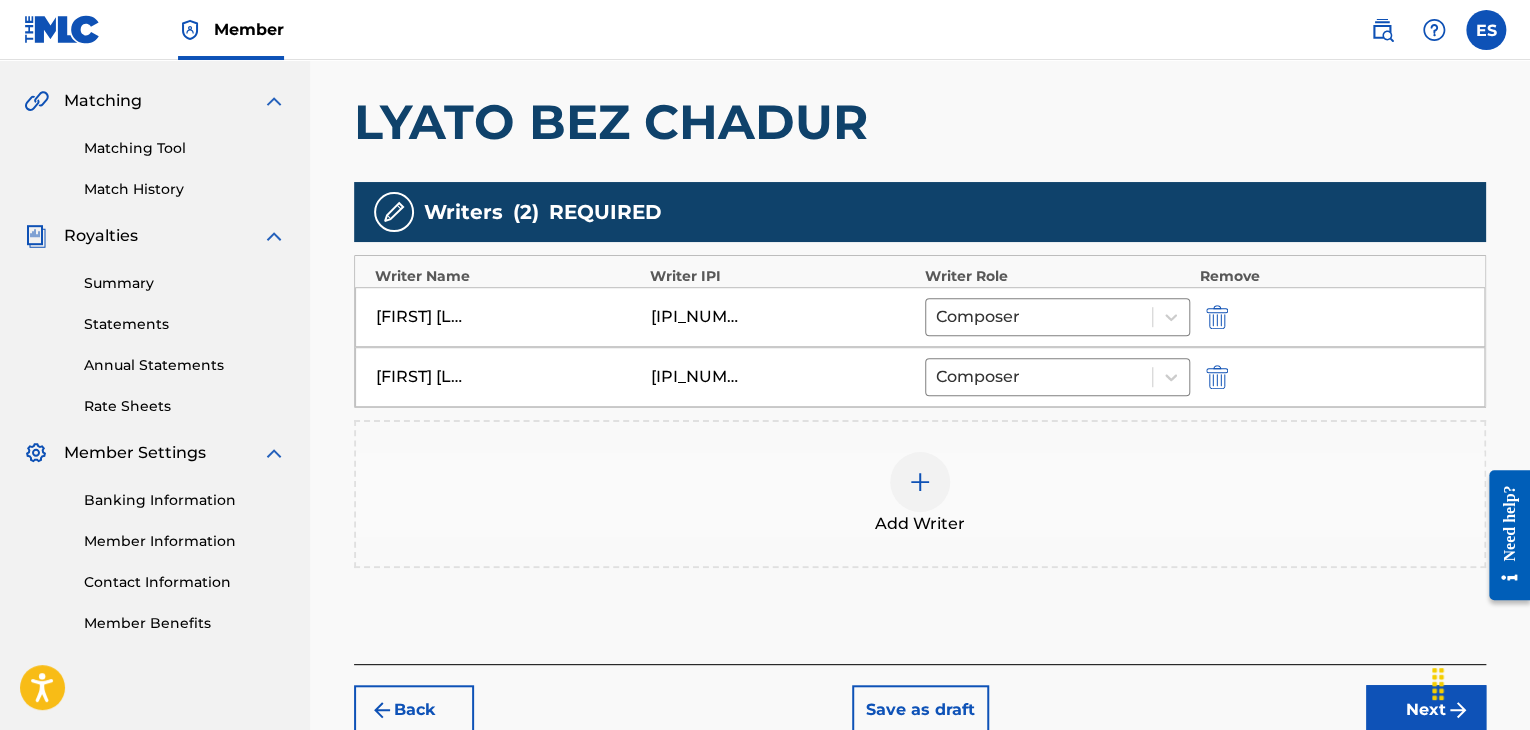 click at bounding box center [920, 482] 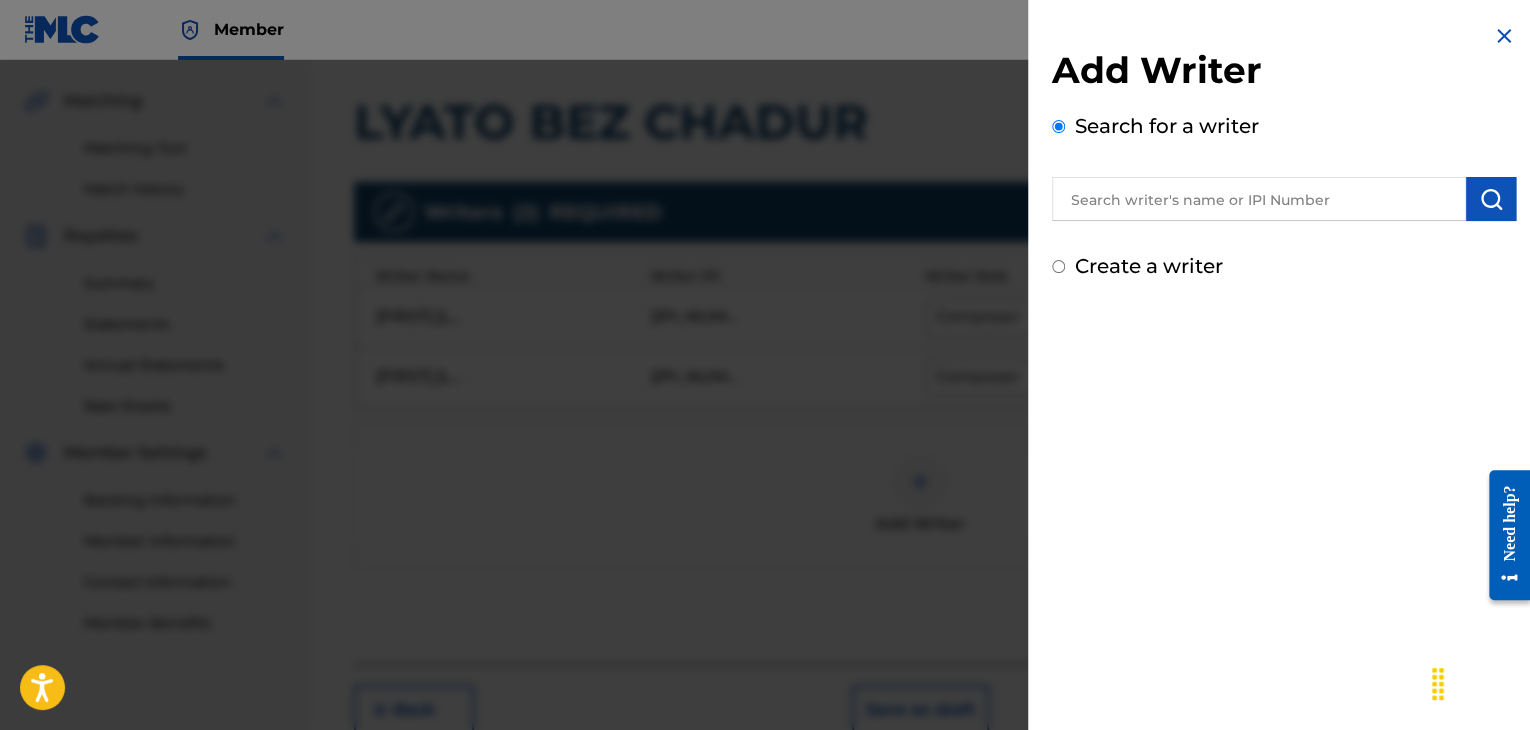 click at bounding box center [1259, 199] 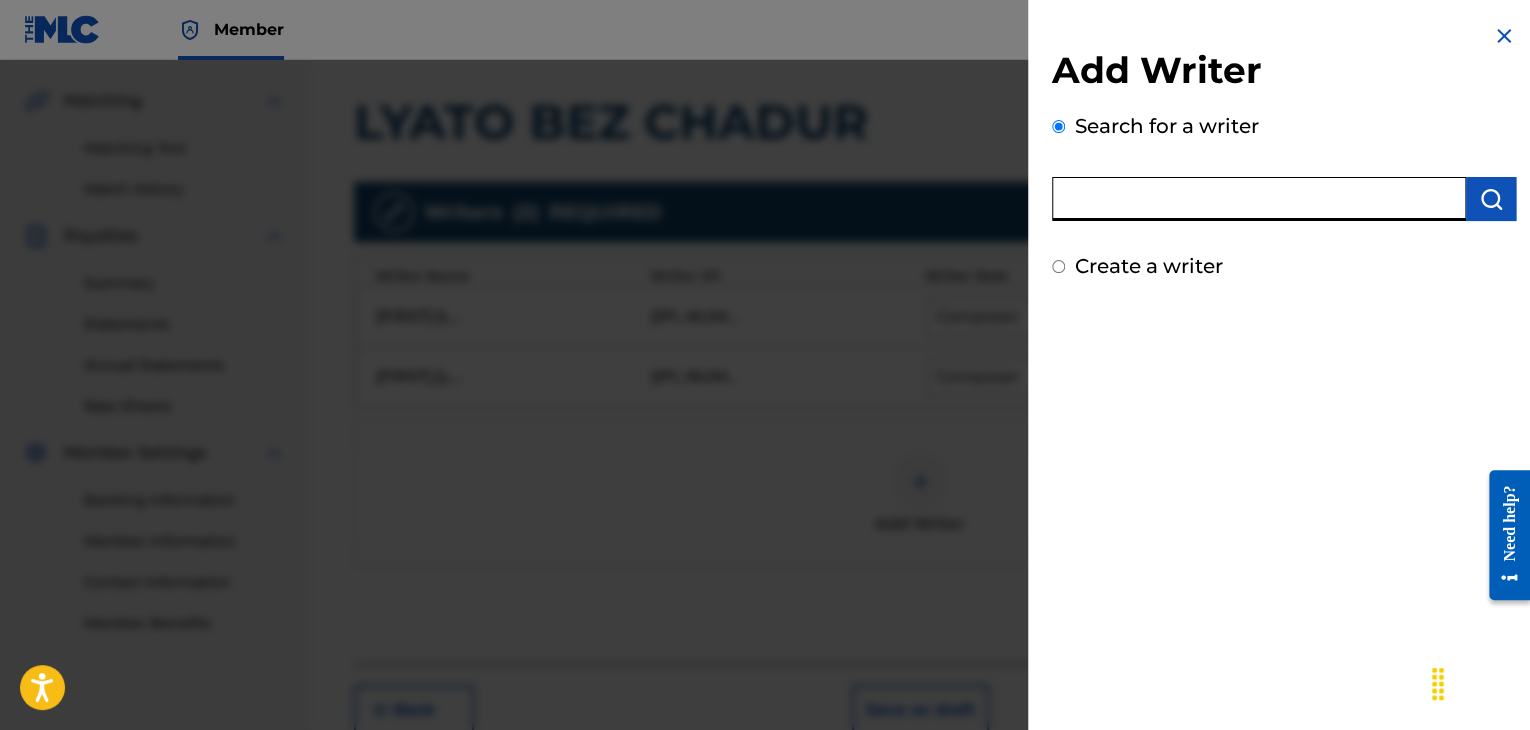 paste on "[IPI_NUMBER]" 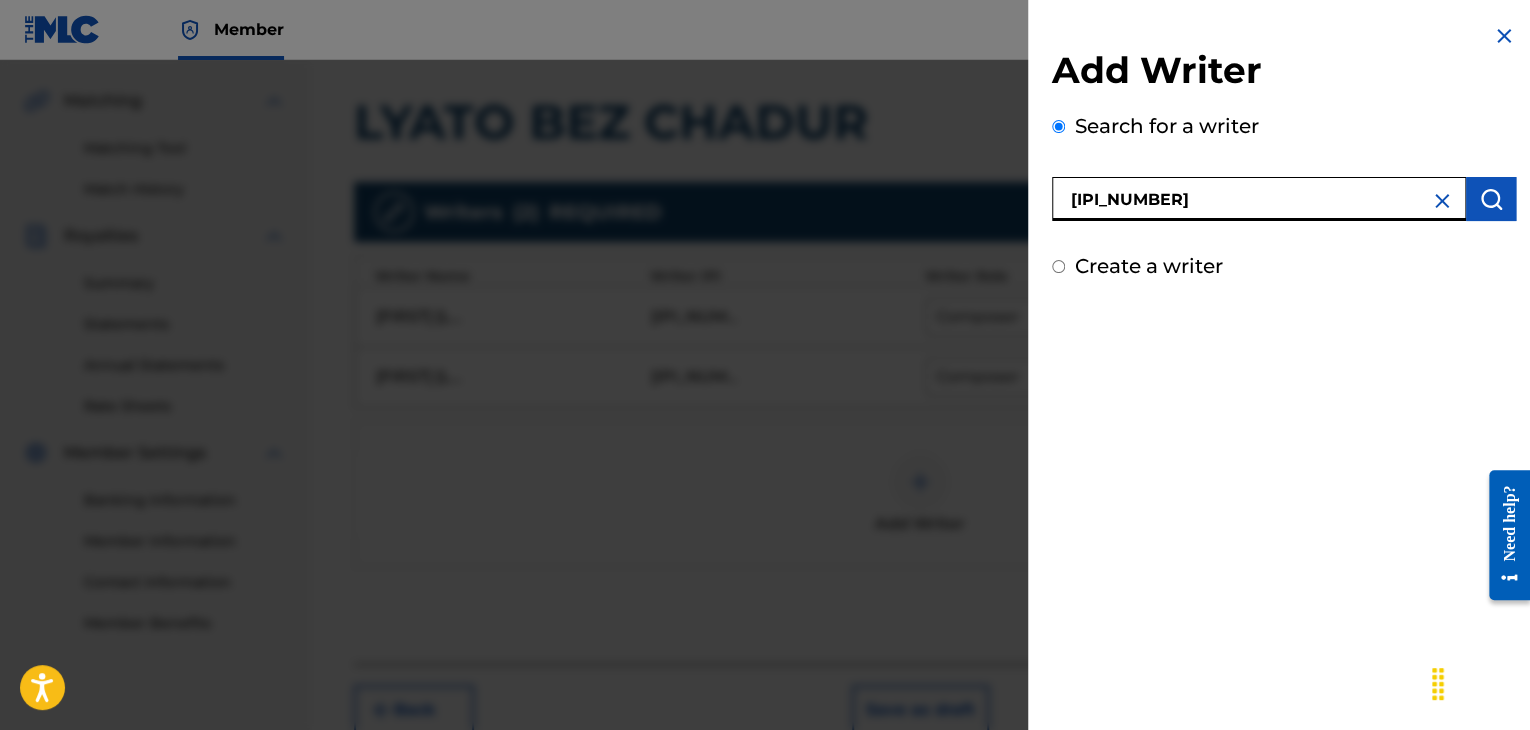 type on "[IPI_NUMBER]" 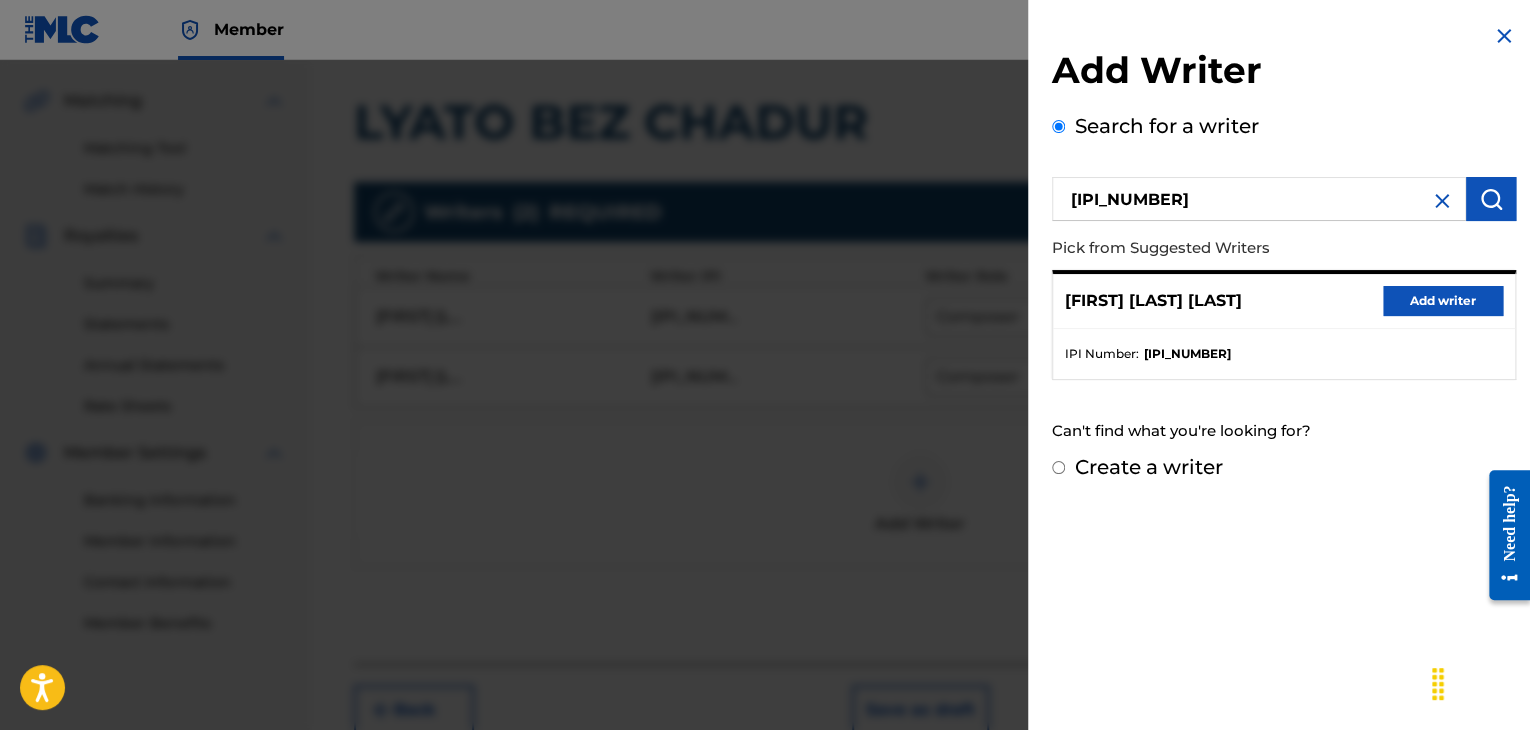 click on "Add writer" at bounding box center [1443, 301] 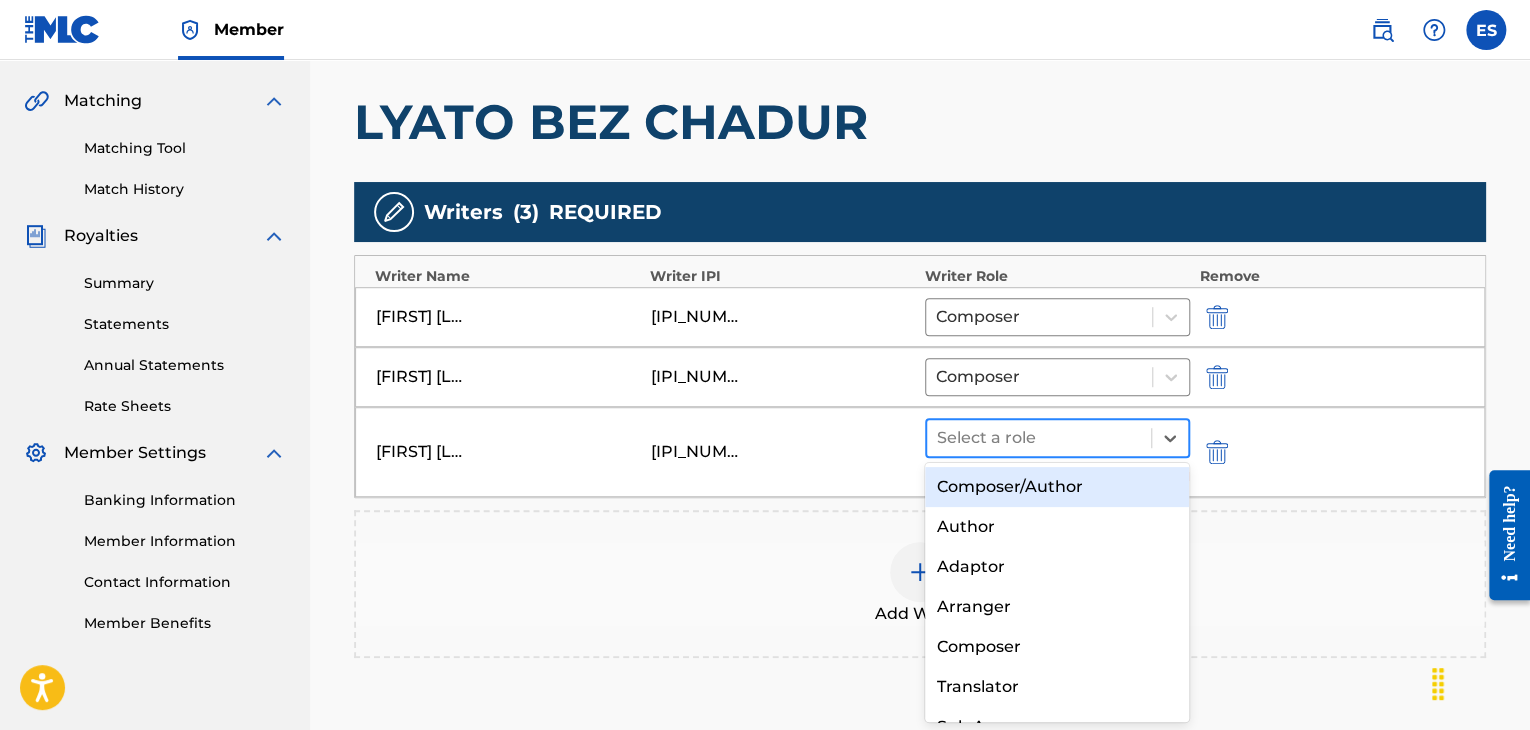 click at bounding box center (1039, 438) 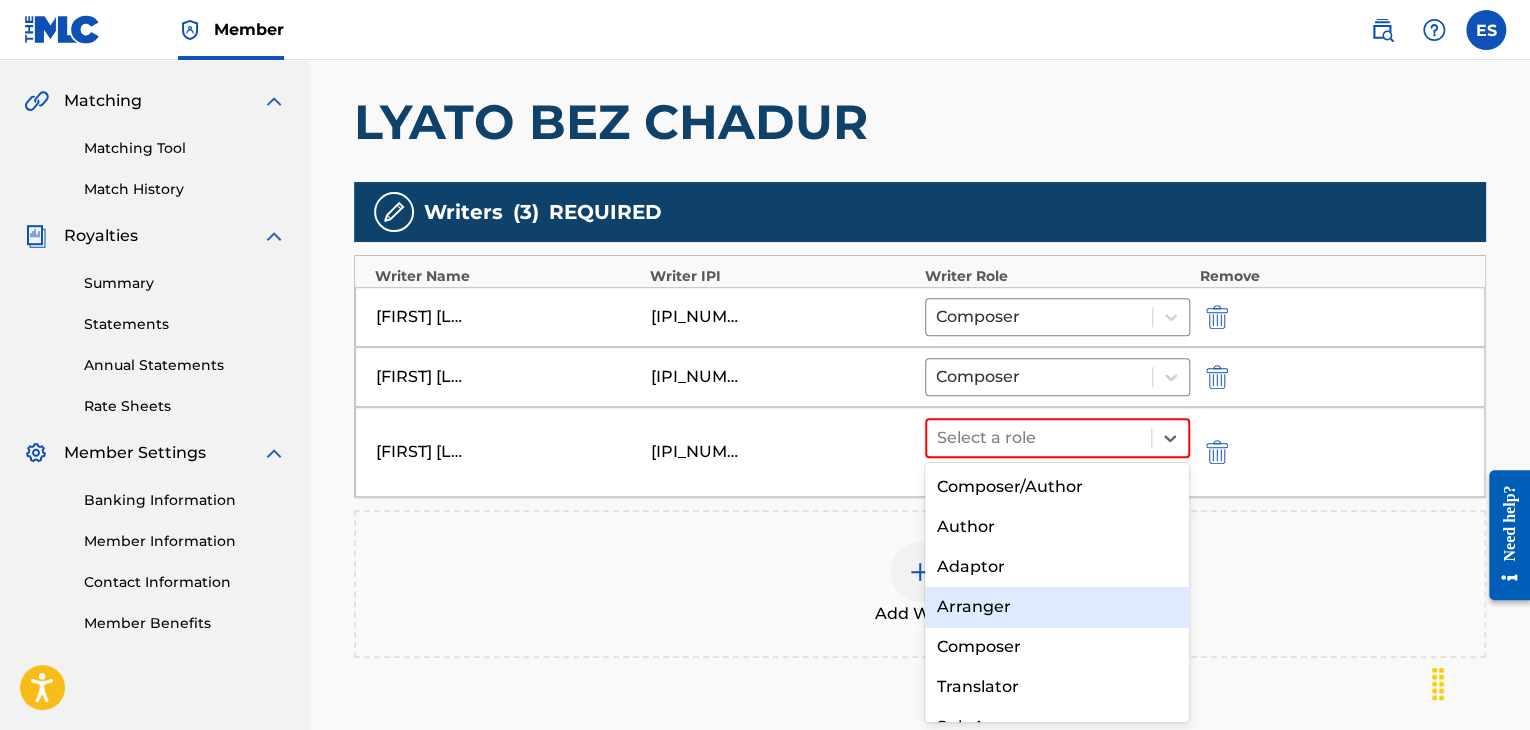 click on "Arranger" at bounding box center [1057, 607] 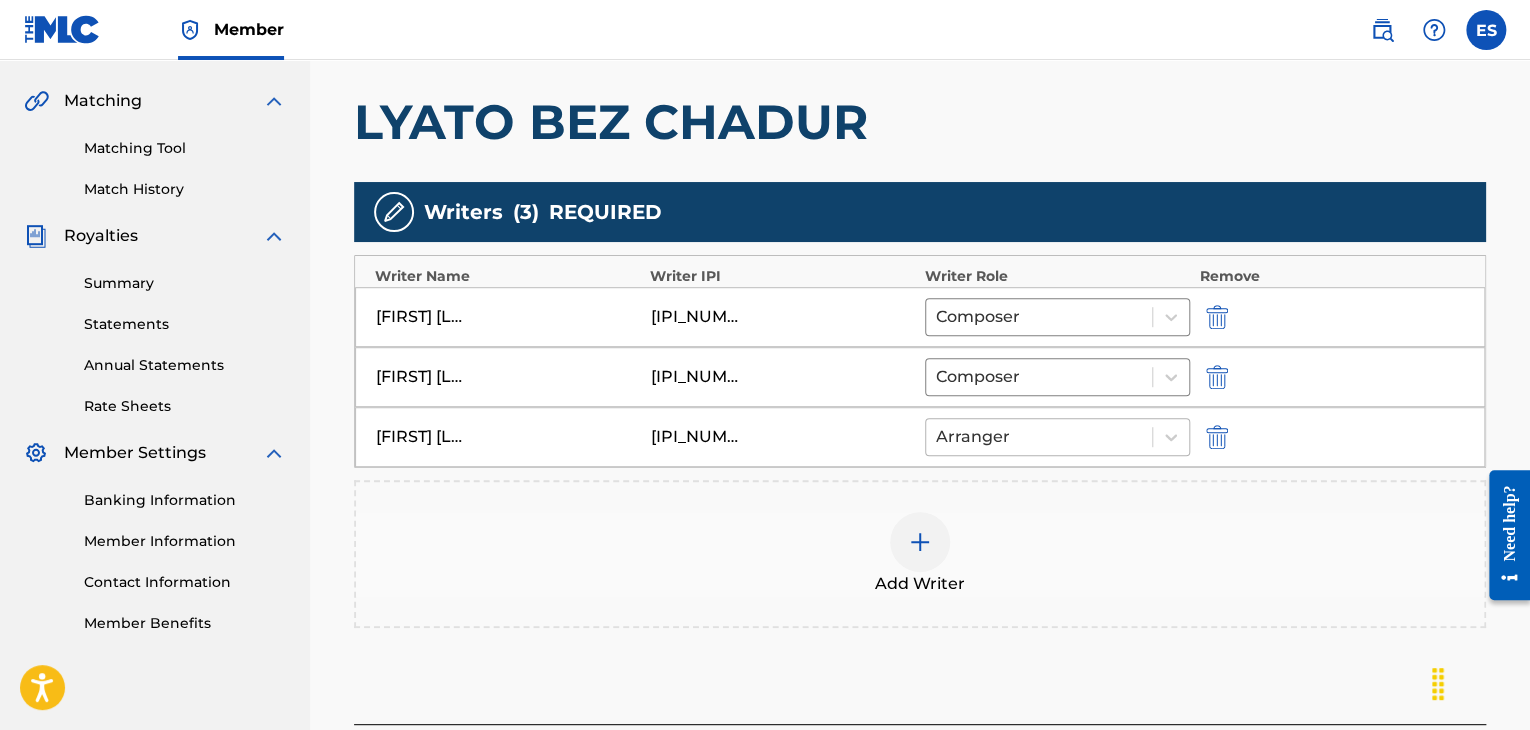 click at bounding box center [1039, 437] 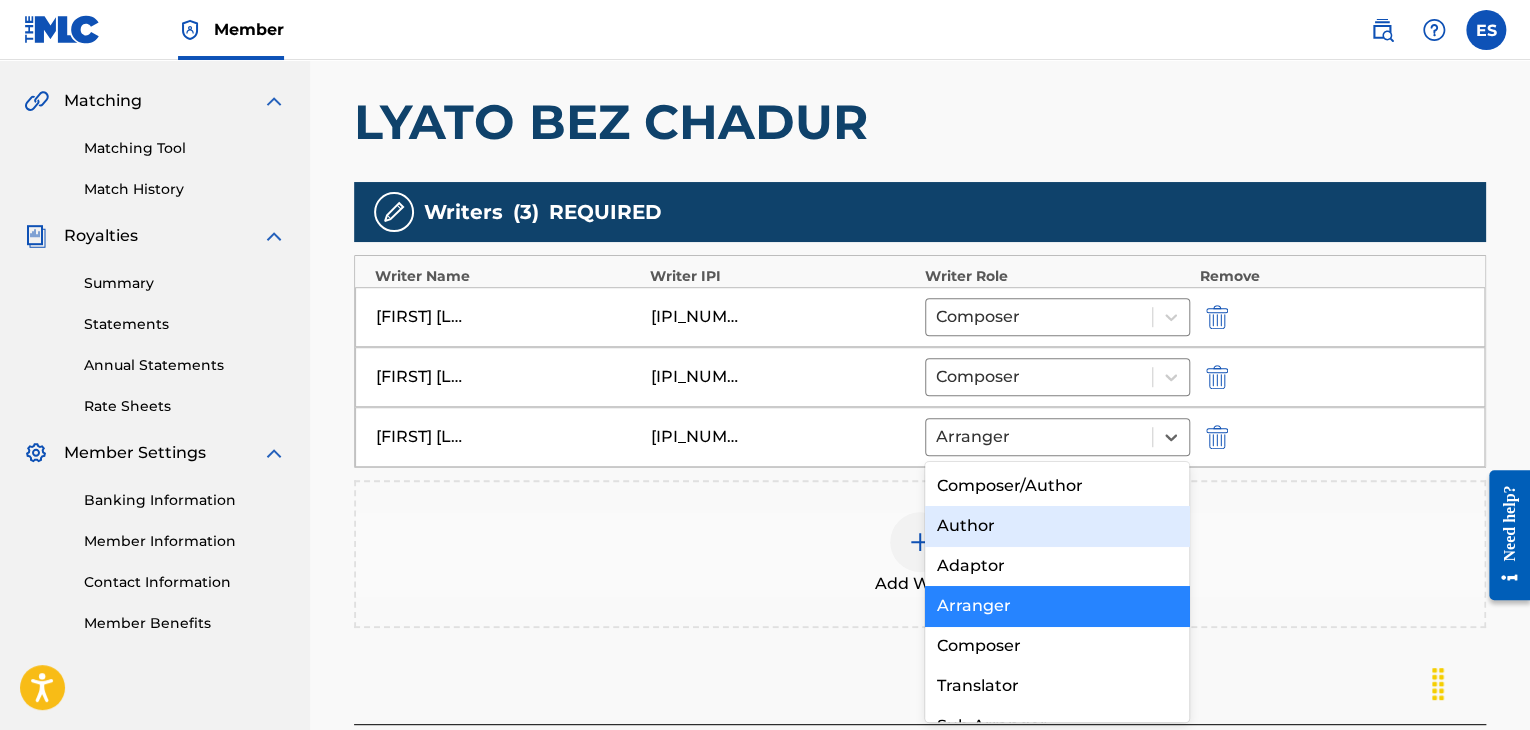 click on "Author" at bounding box center [1057, 526] 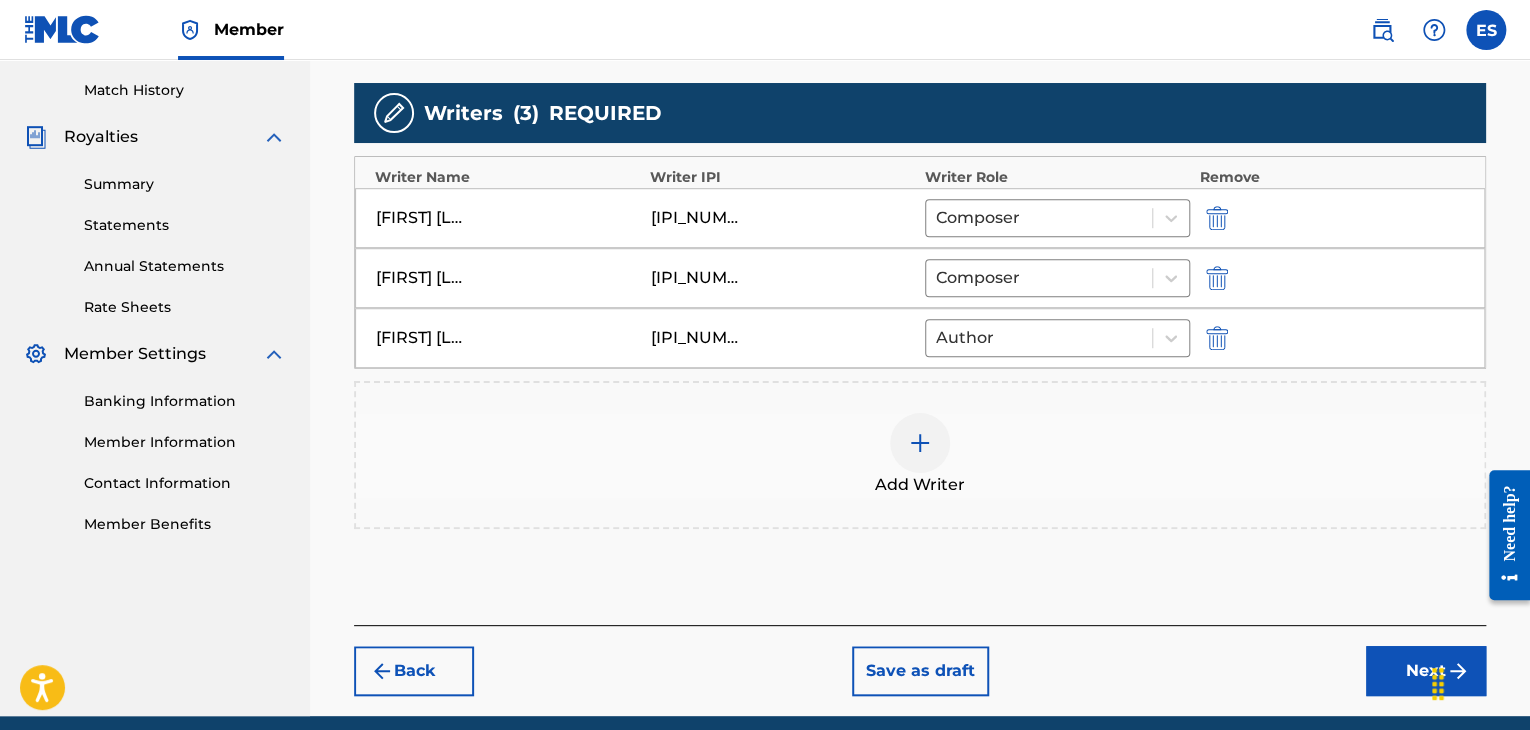 scroll, scrollTop: 624, scrollLeft: 0, axis: vertical 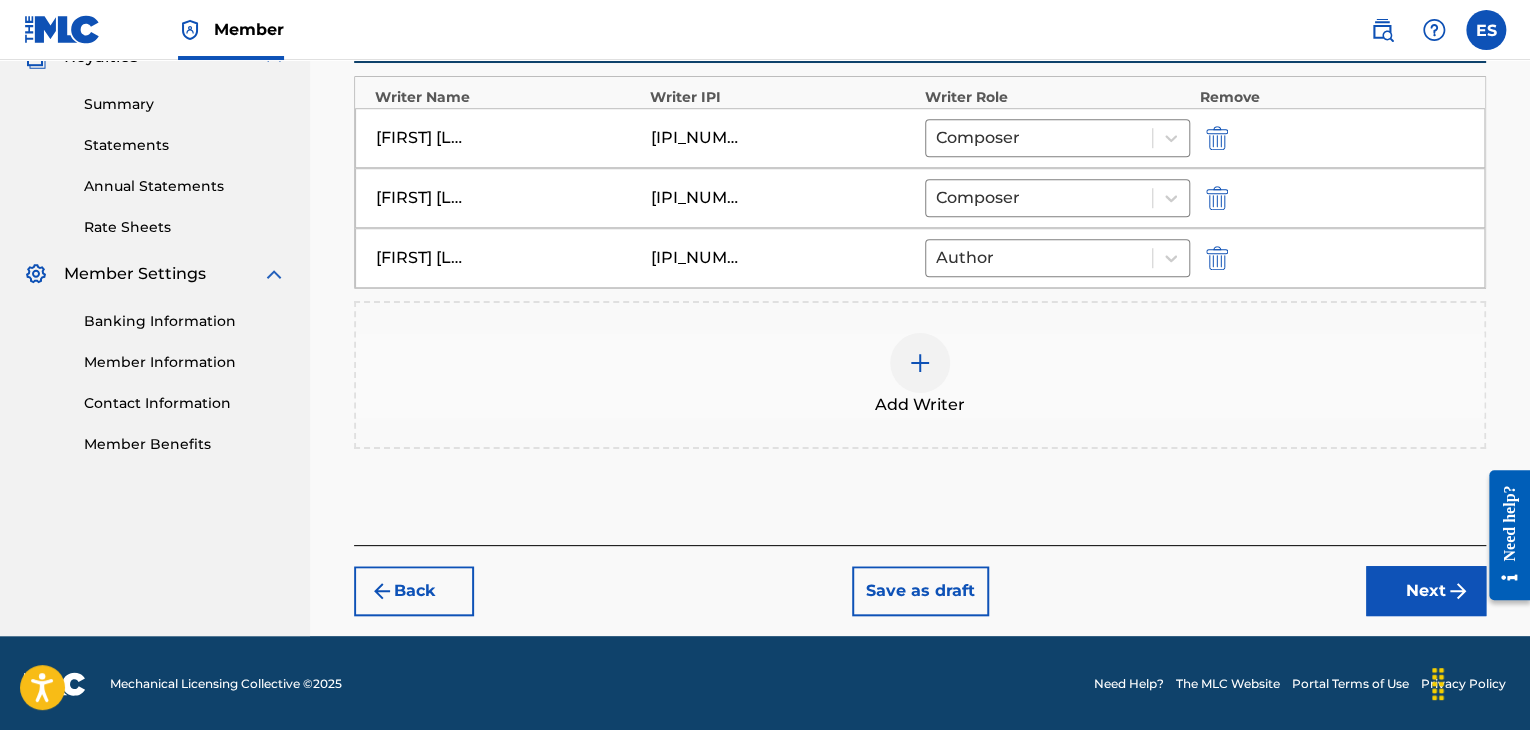 click on "Next" at bounding box center (1426, 591) 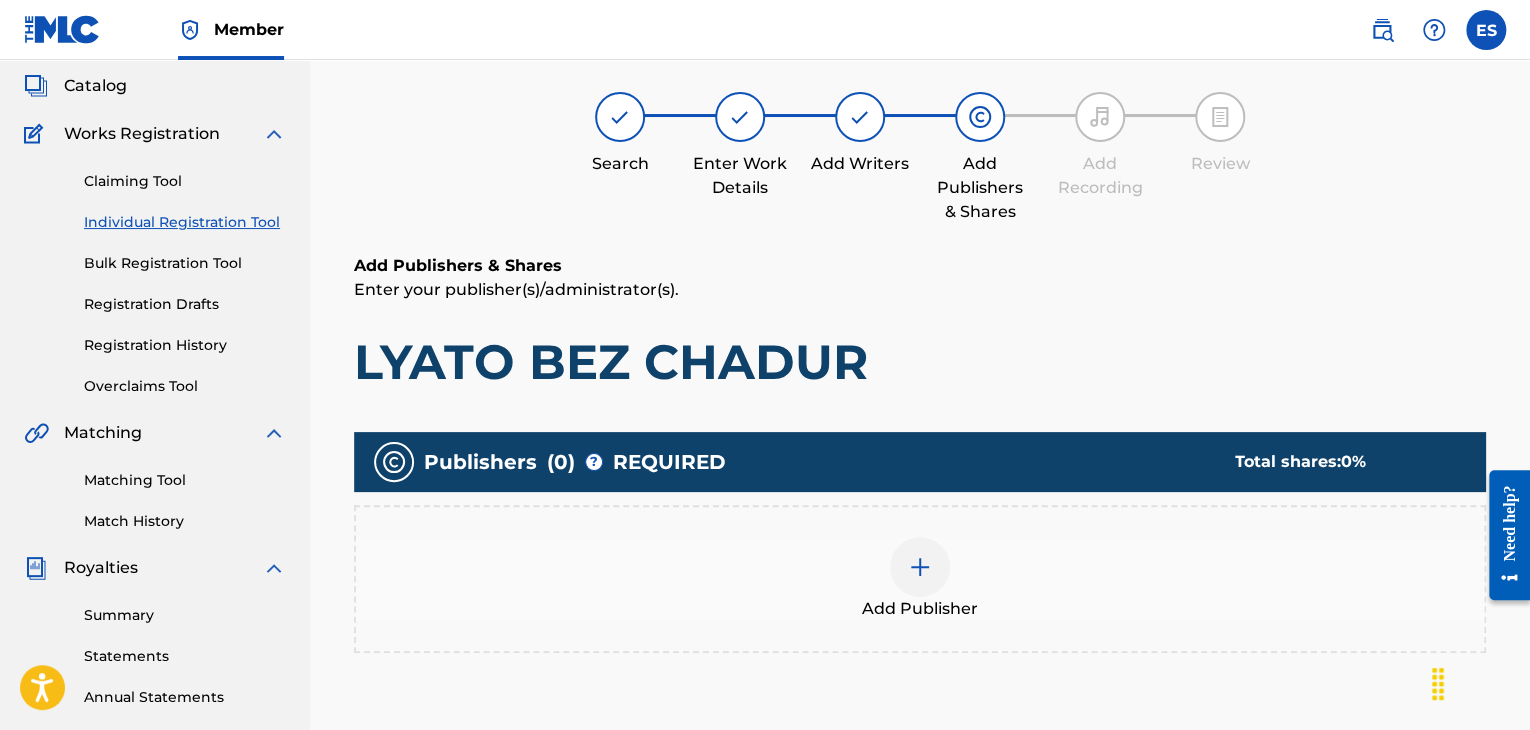 scroll, scrollTop: 417, scrollLeft: 0, axis: vertical 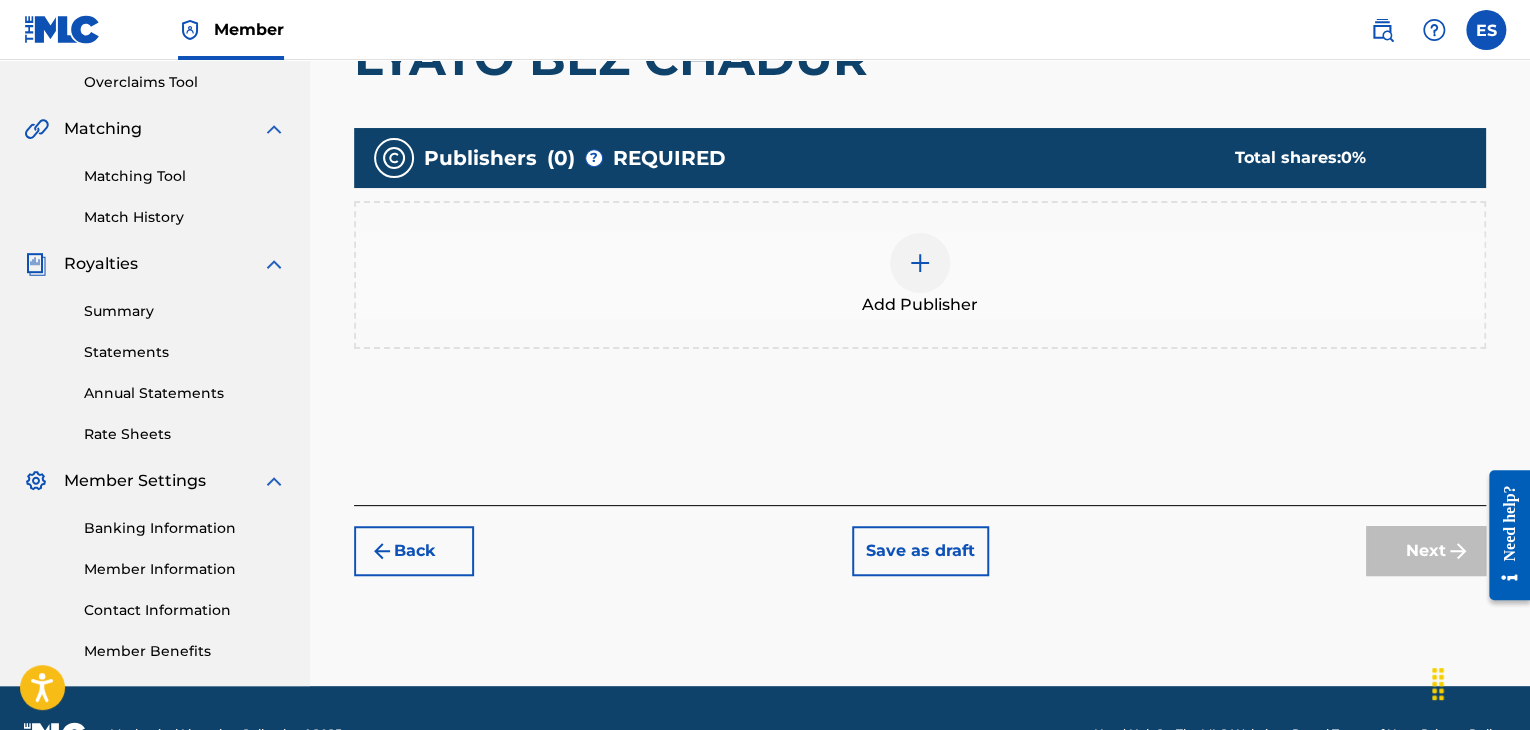 click at bounding box center [920, 263] 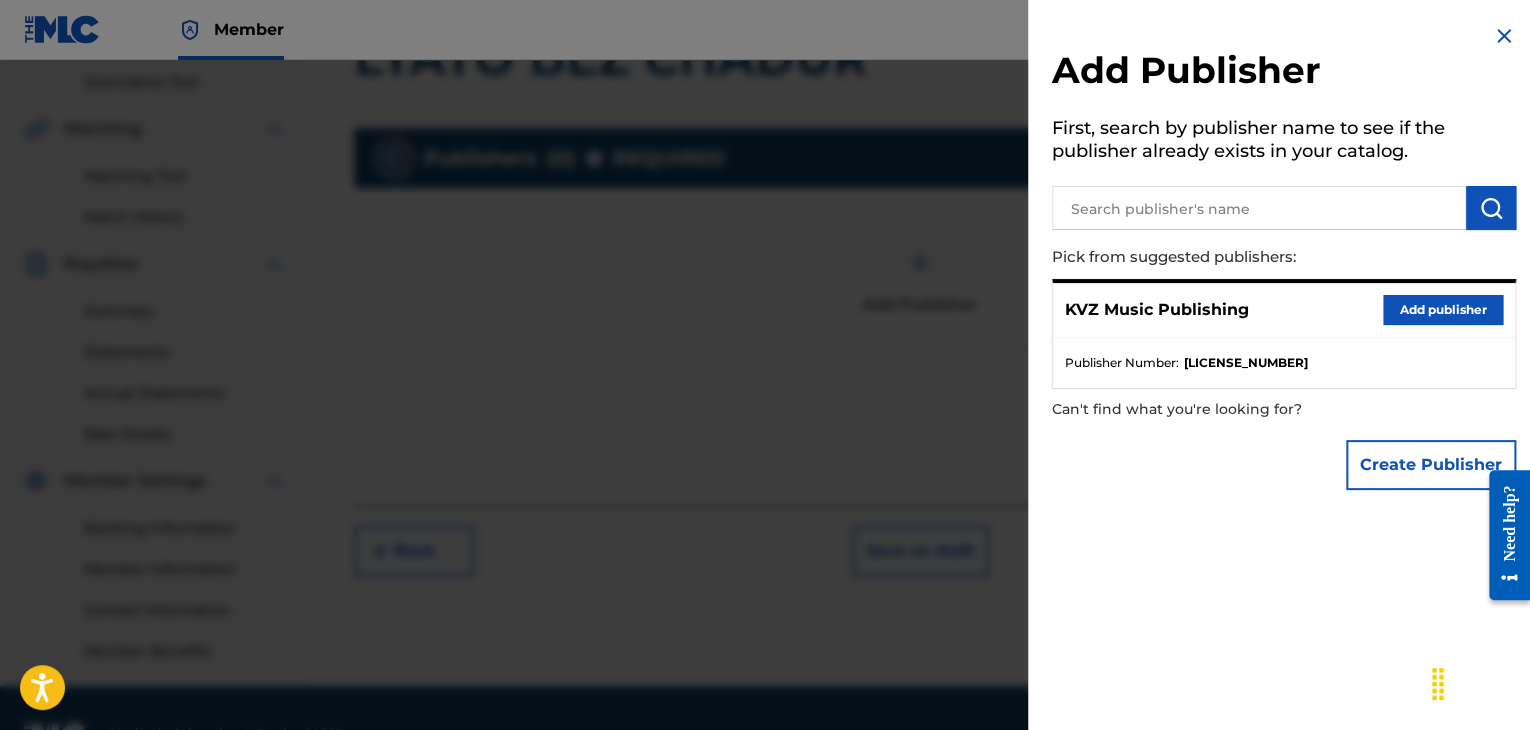 click on "Add publisher" at bounding box center (1443, 310) 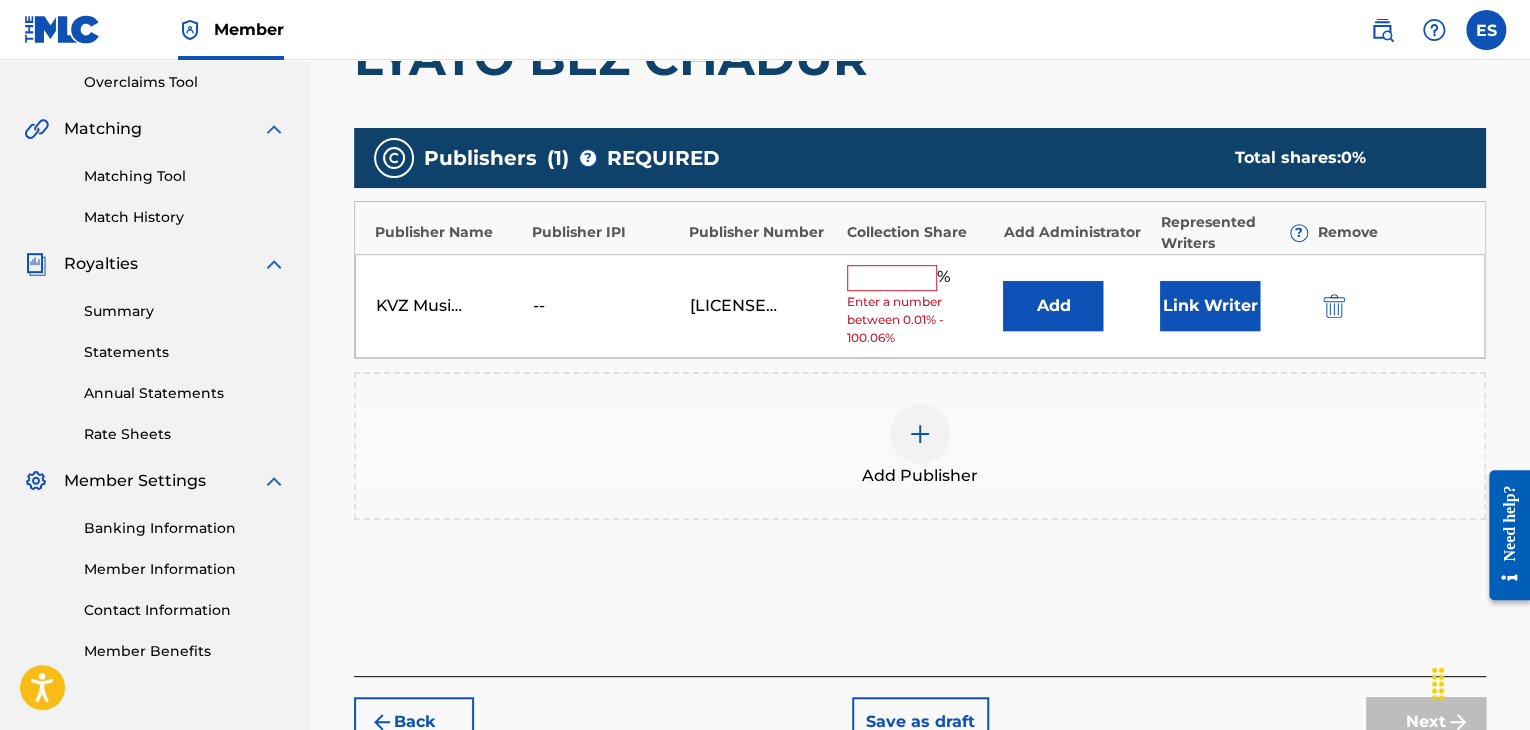 click at bounding box center [892, 278] 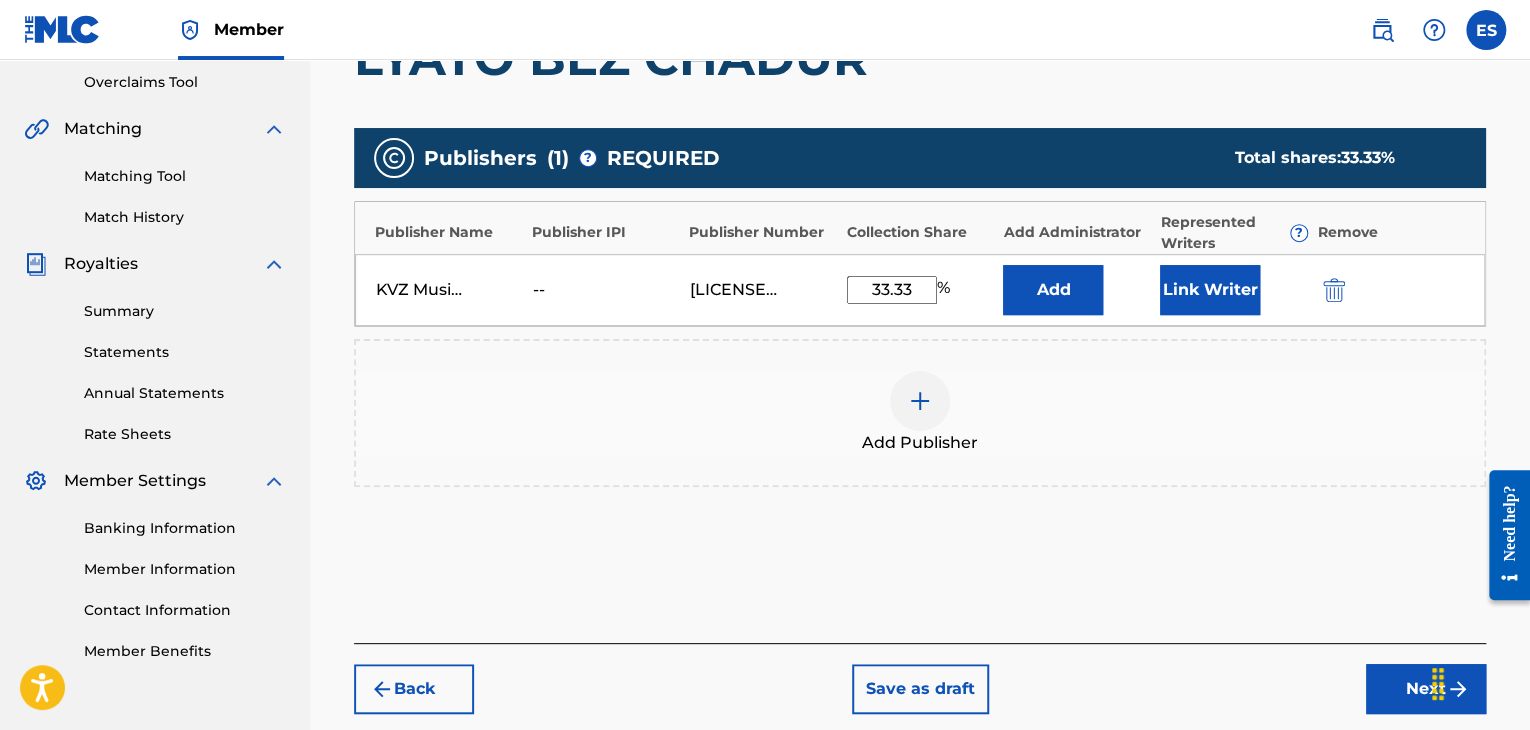 click on "Next" at bounding box center [1426, 689] 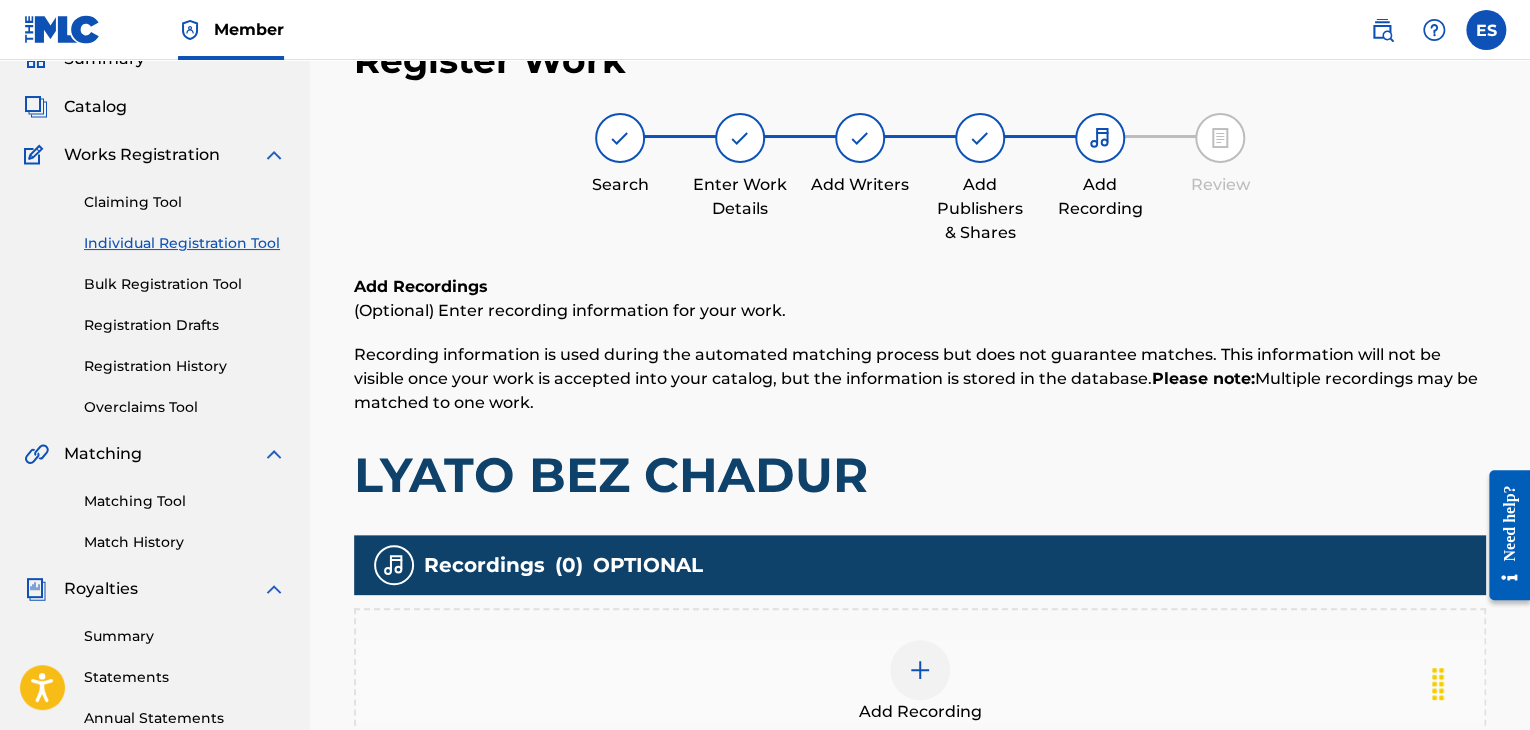 scroll, scrollTop: 469, scrollLeft: 0, axis: vertical 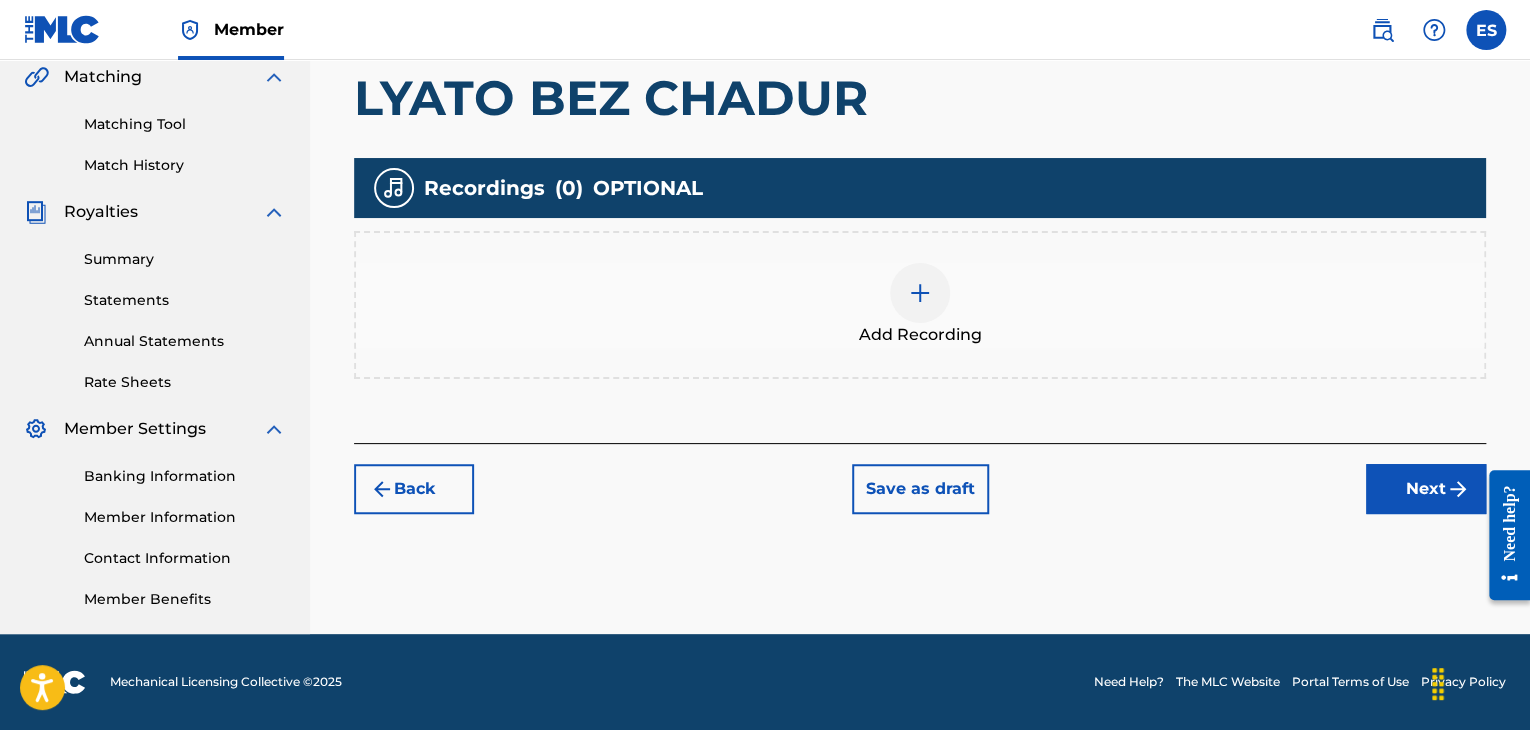 click on "Add Recording" at bounding box center (920, 305) 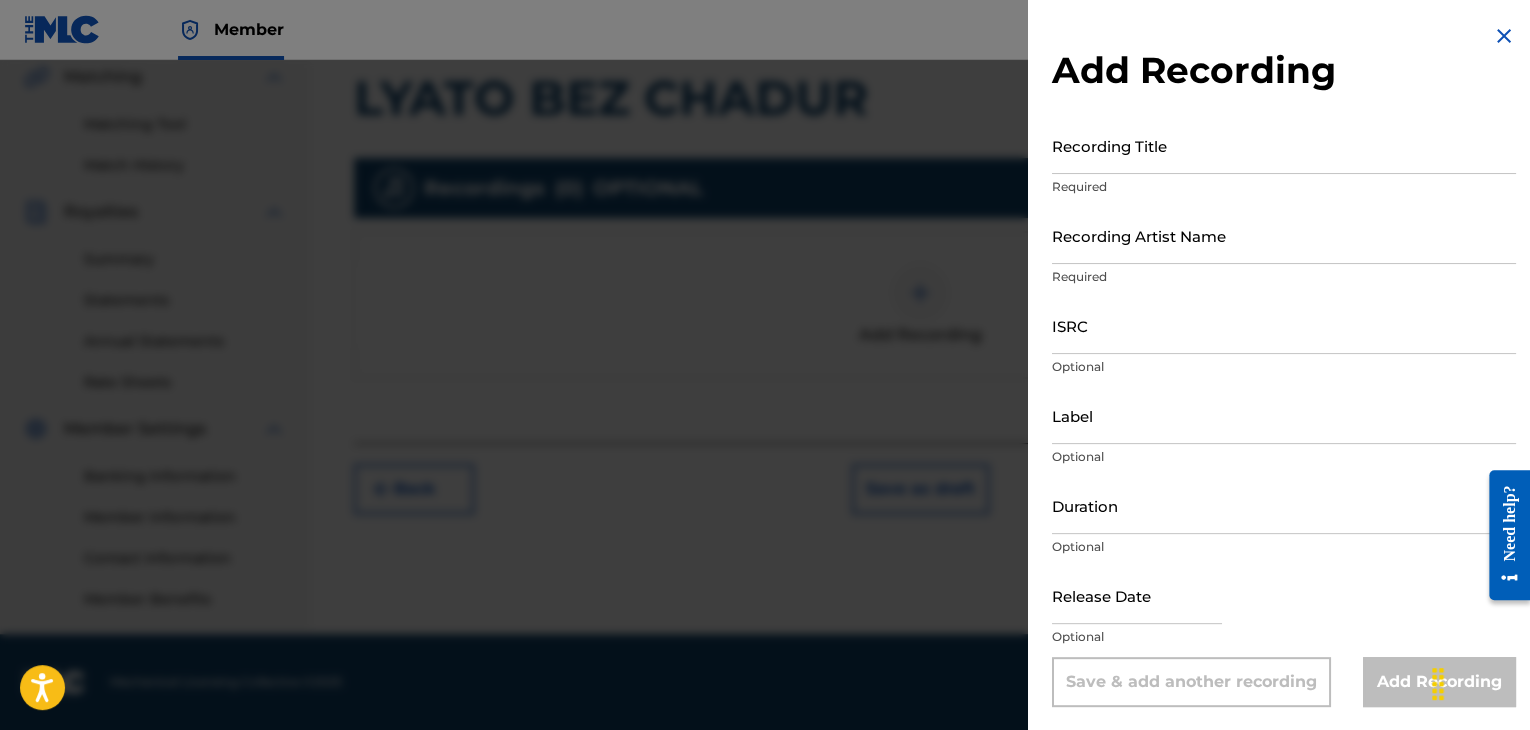 click on "Recording Title" at bounding box center (1284, 145) 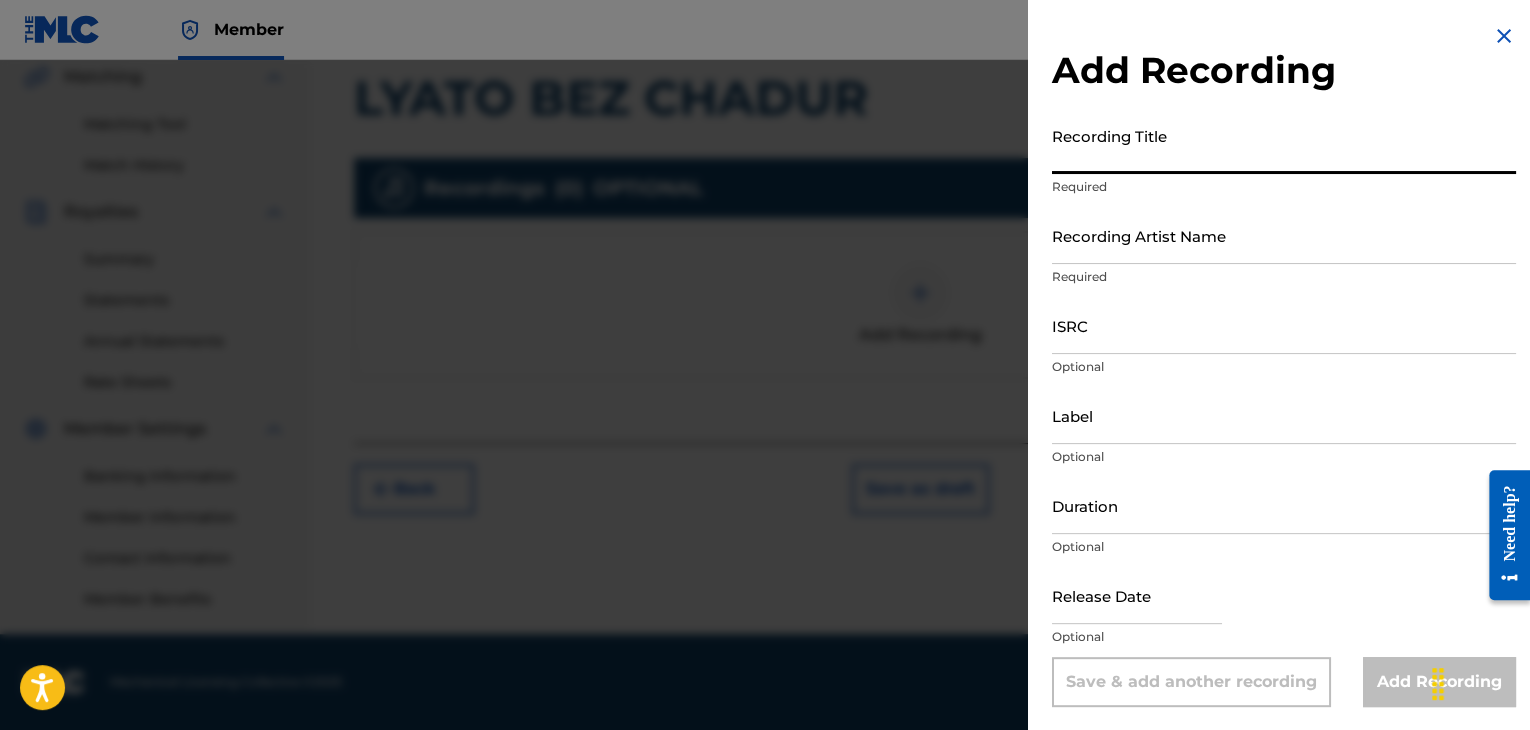 paste on "LYATO BEZ CHADUR" 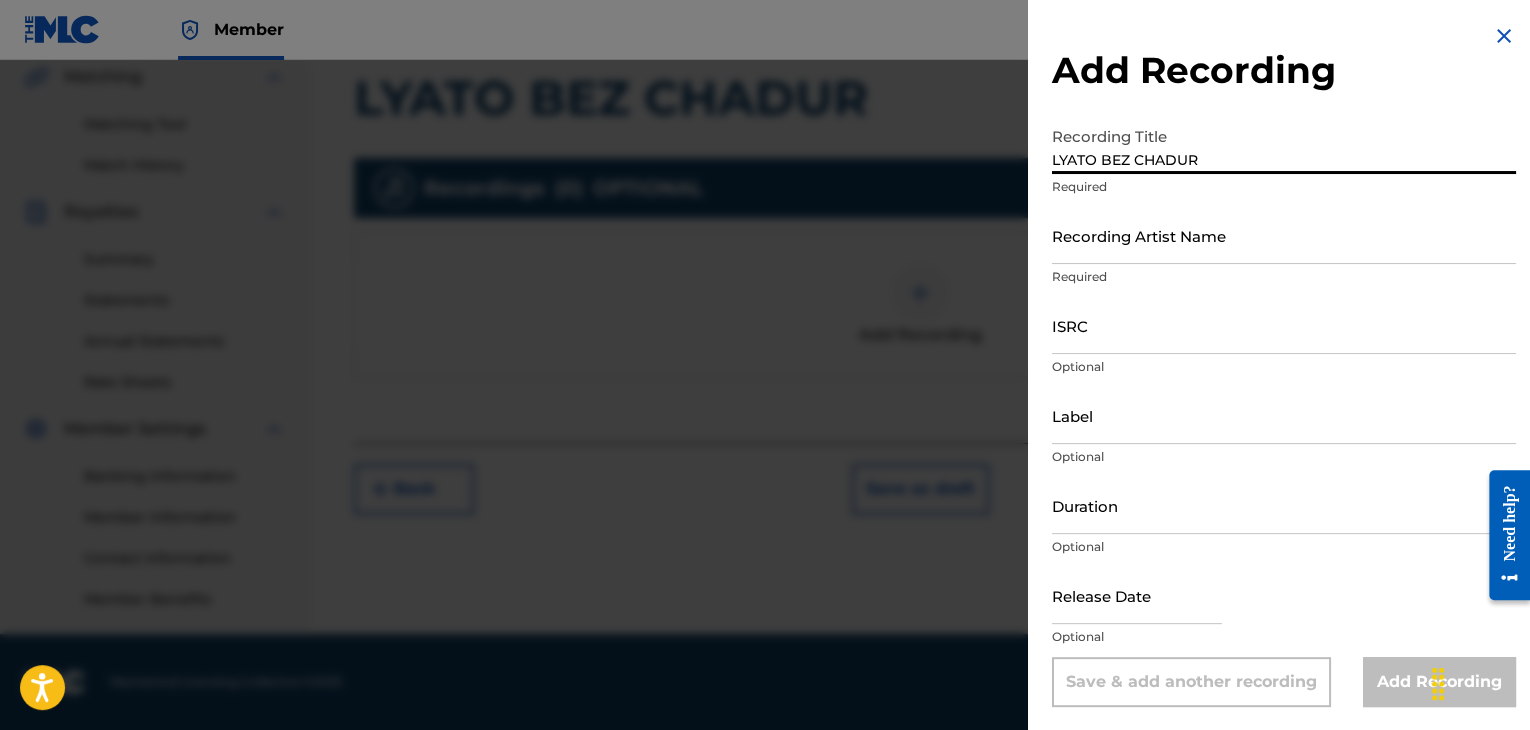 click on "LYATO BEZ CHADUR" at bounding box center [1284, 145] 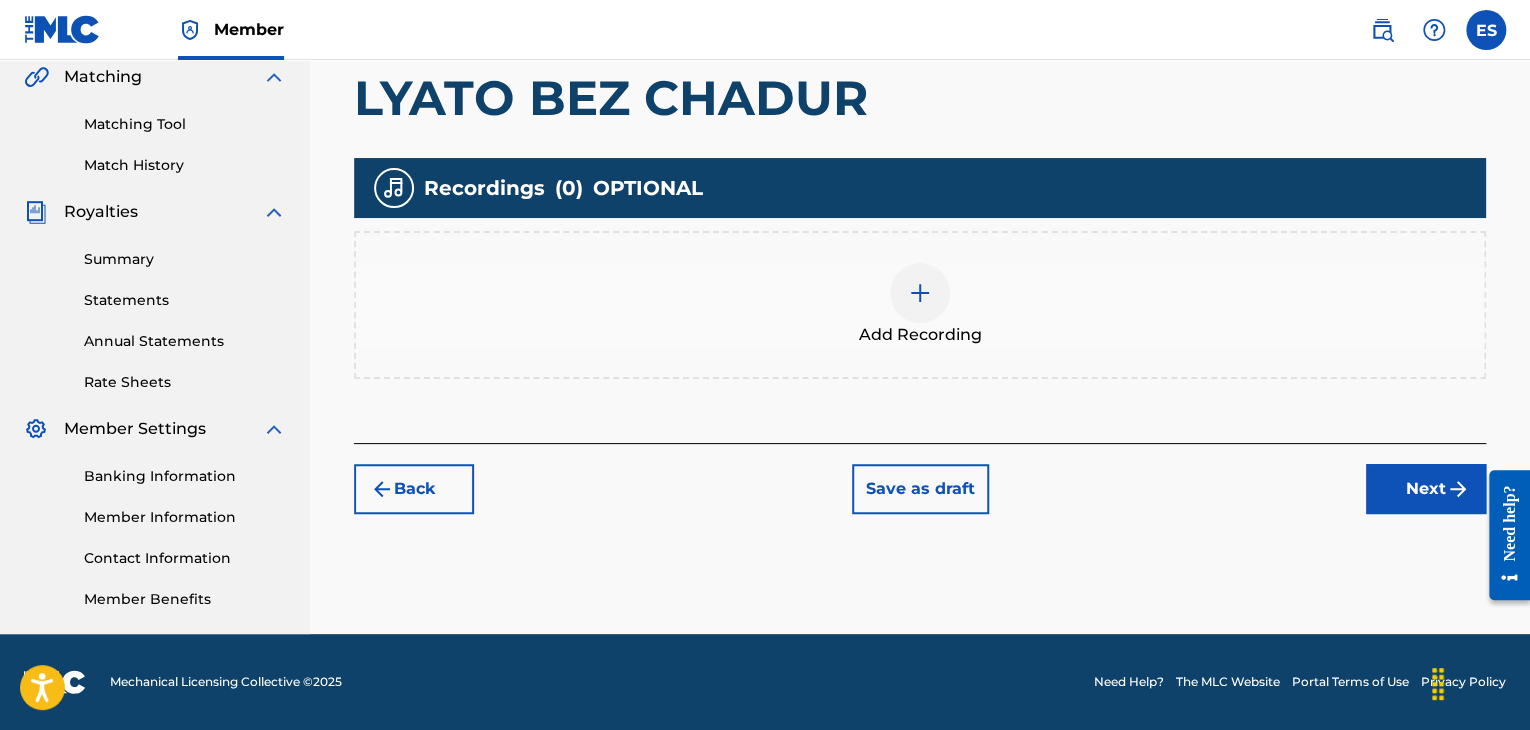 click on "Next" at bounding box center [1426, 489] 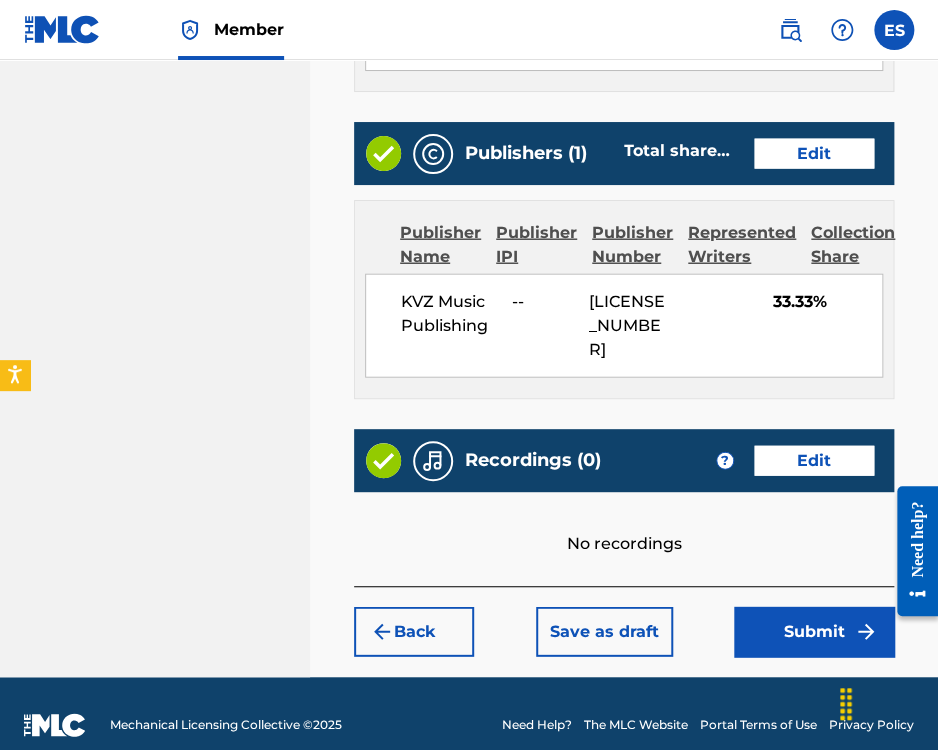 scroll, scrollTop: 1358, scrollLeft: 0, axis: vertical 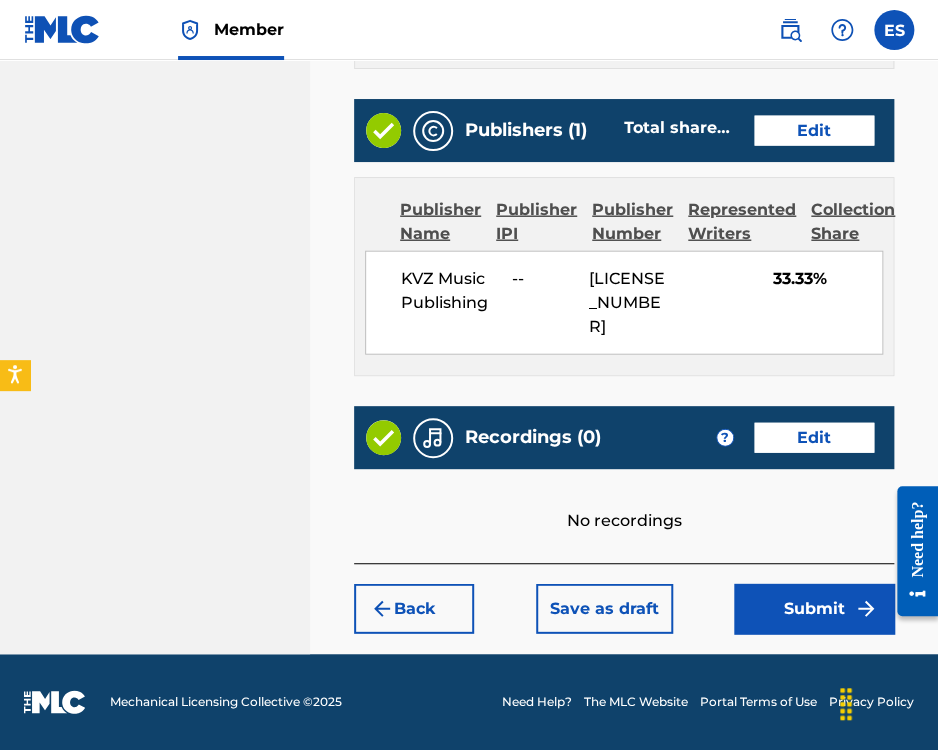 click on "Submit" at bounding box center [814, 609] 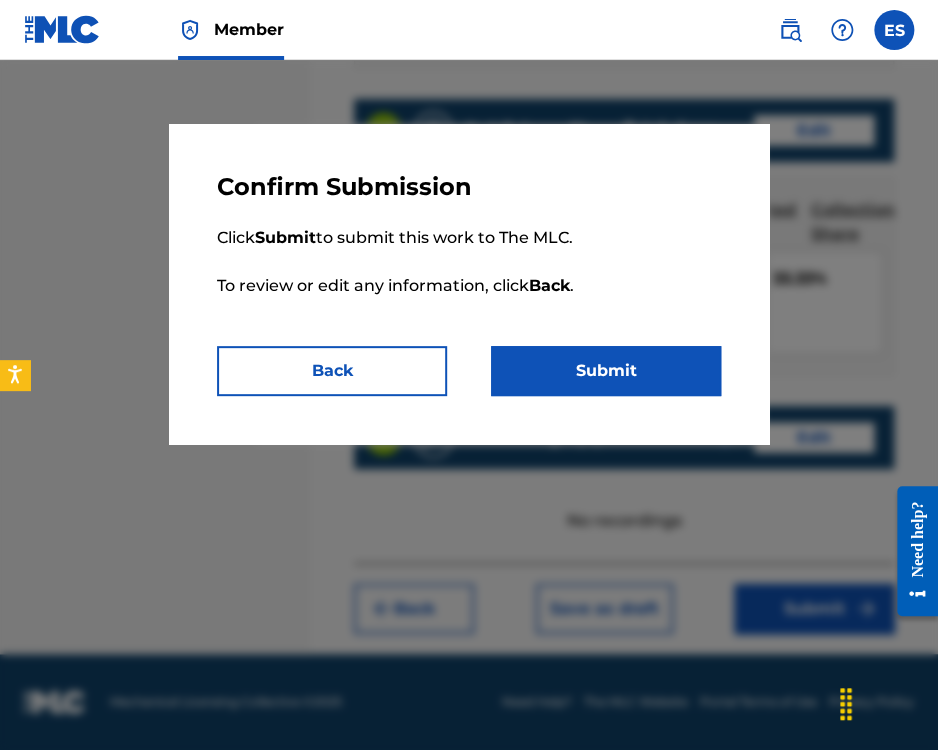 click on "Submit" at bounding box center [606, 371] 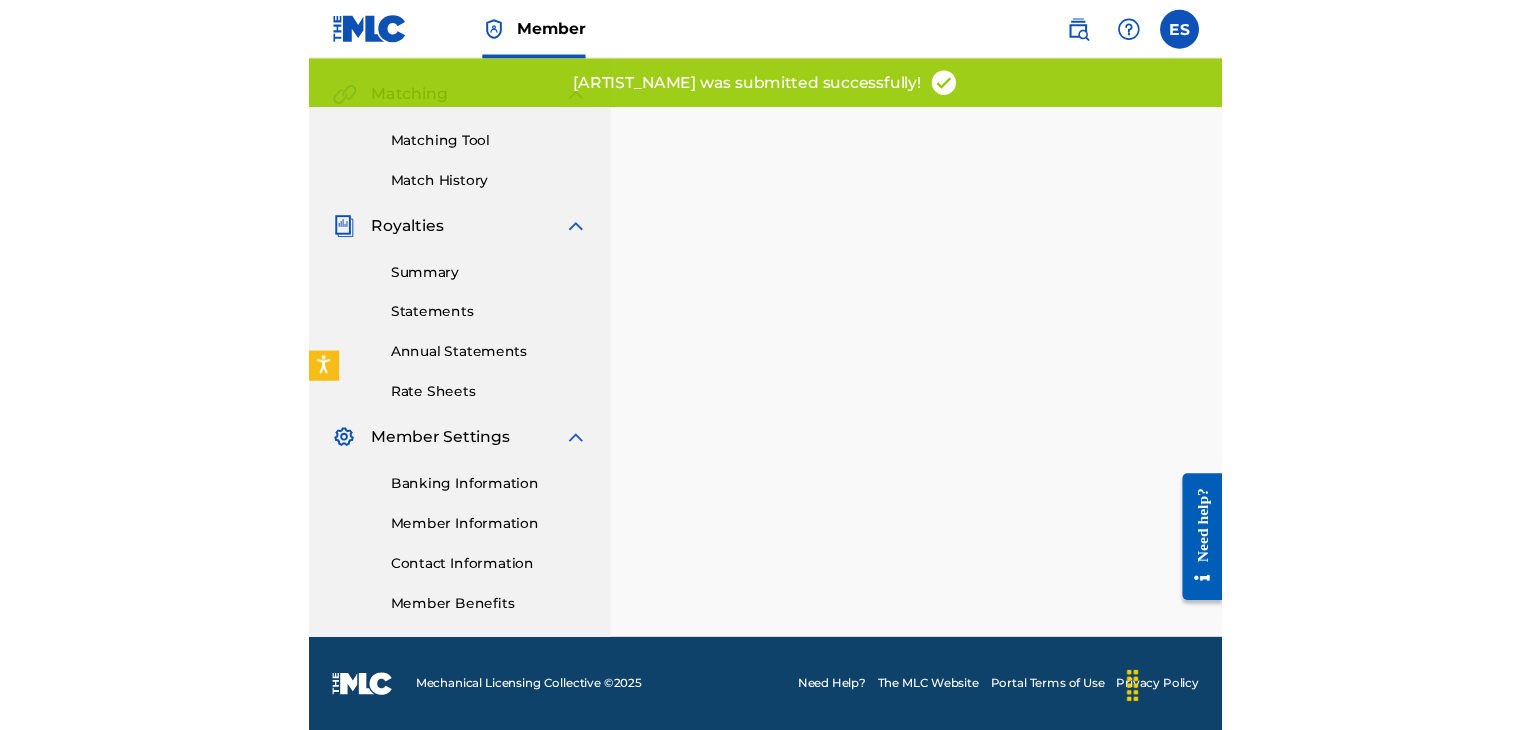 scroll, scrollTop: 0, scrollLeft: 0, axis: both 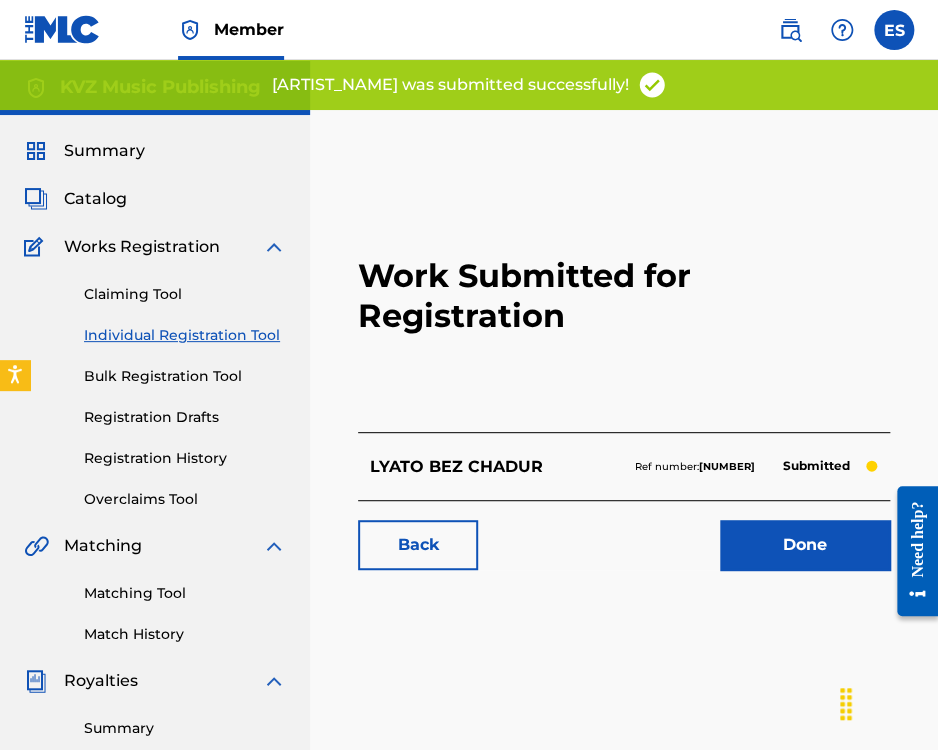 click on "Individual Registration Tool" at bounding box center [185, 335] 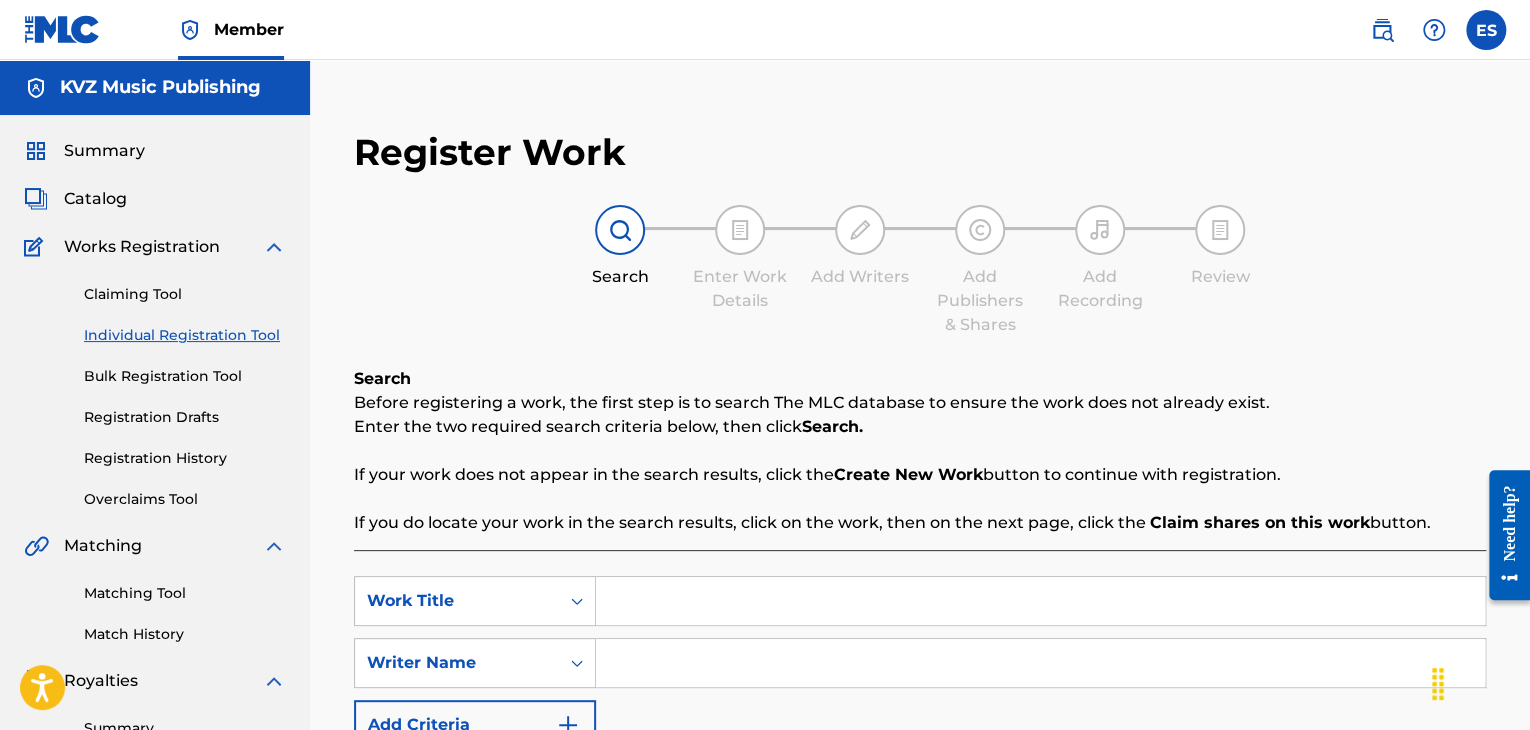 scroll, scrollTop: 200, scrollLeft: 0, axis: vertical 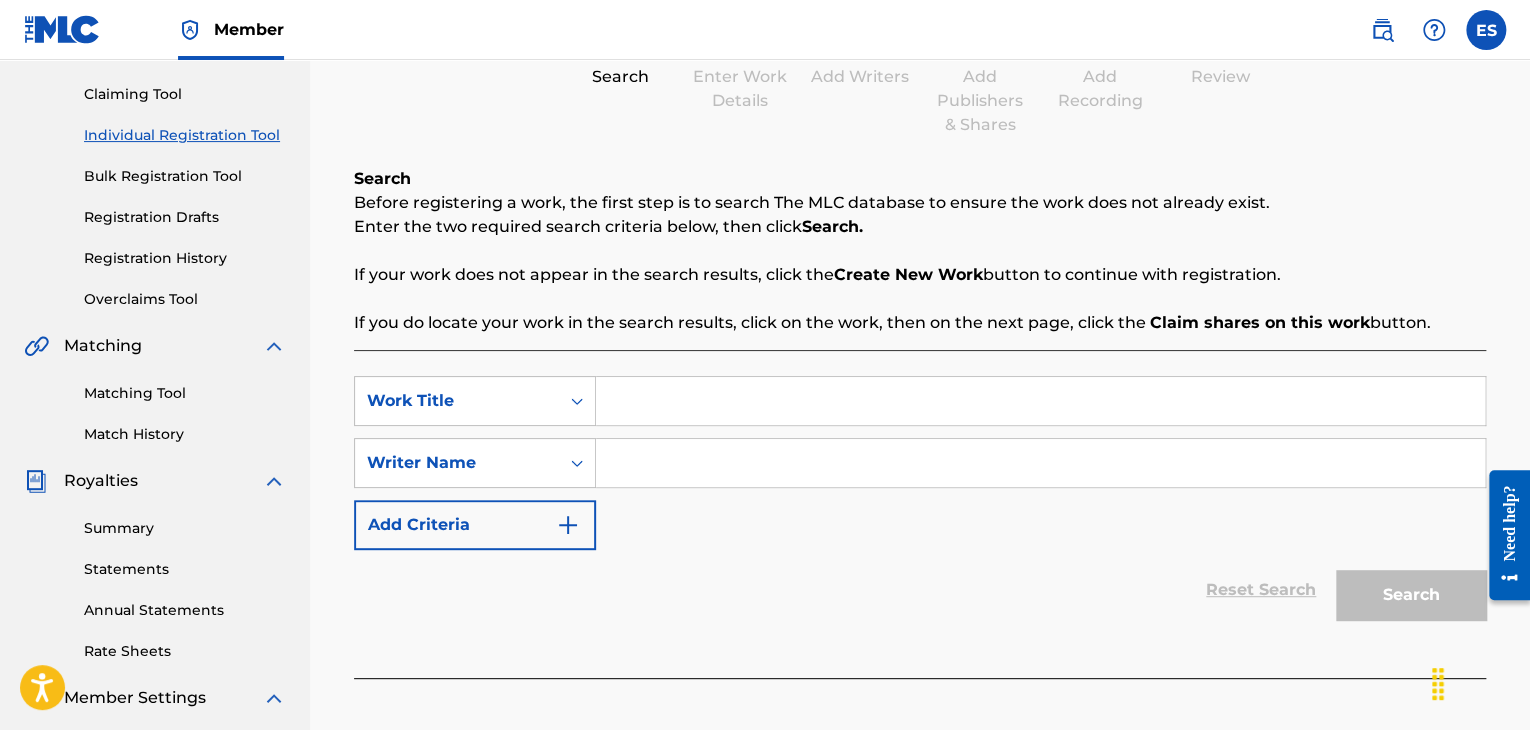 click at bounding box center [1040, 401] 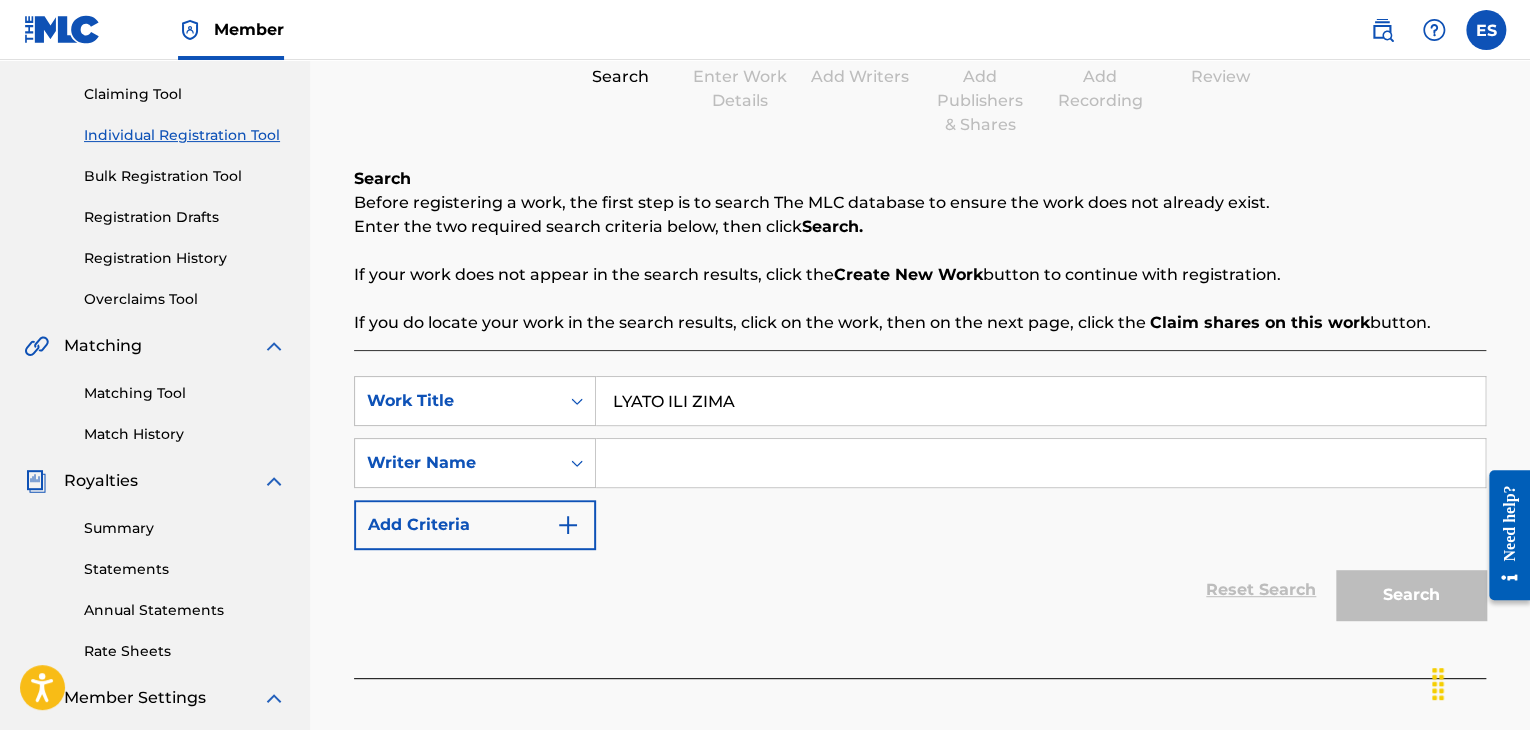 type on "LYATO ILI ZIMA" 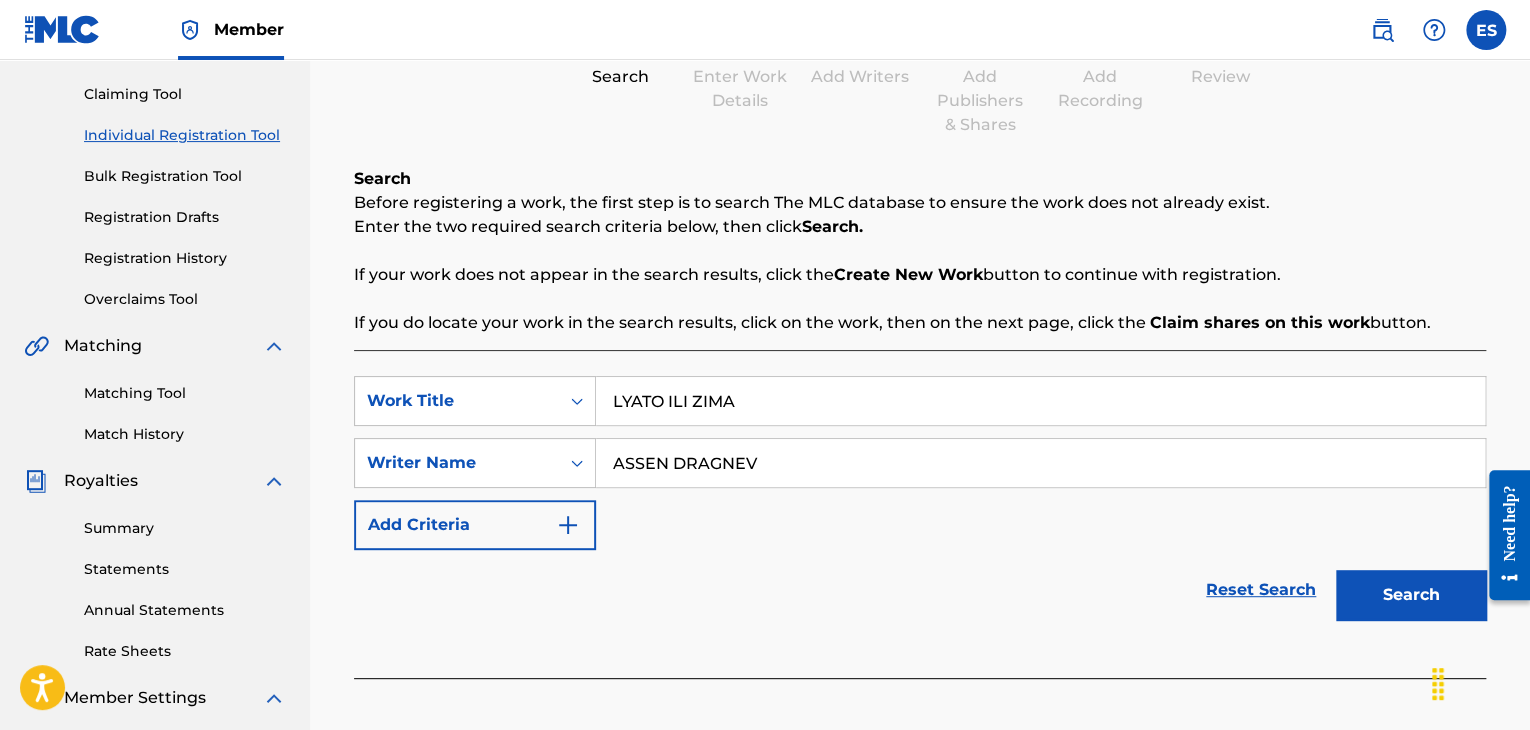 click on "LYATO ILI ZIMA" at bounding box center [1040, 401] 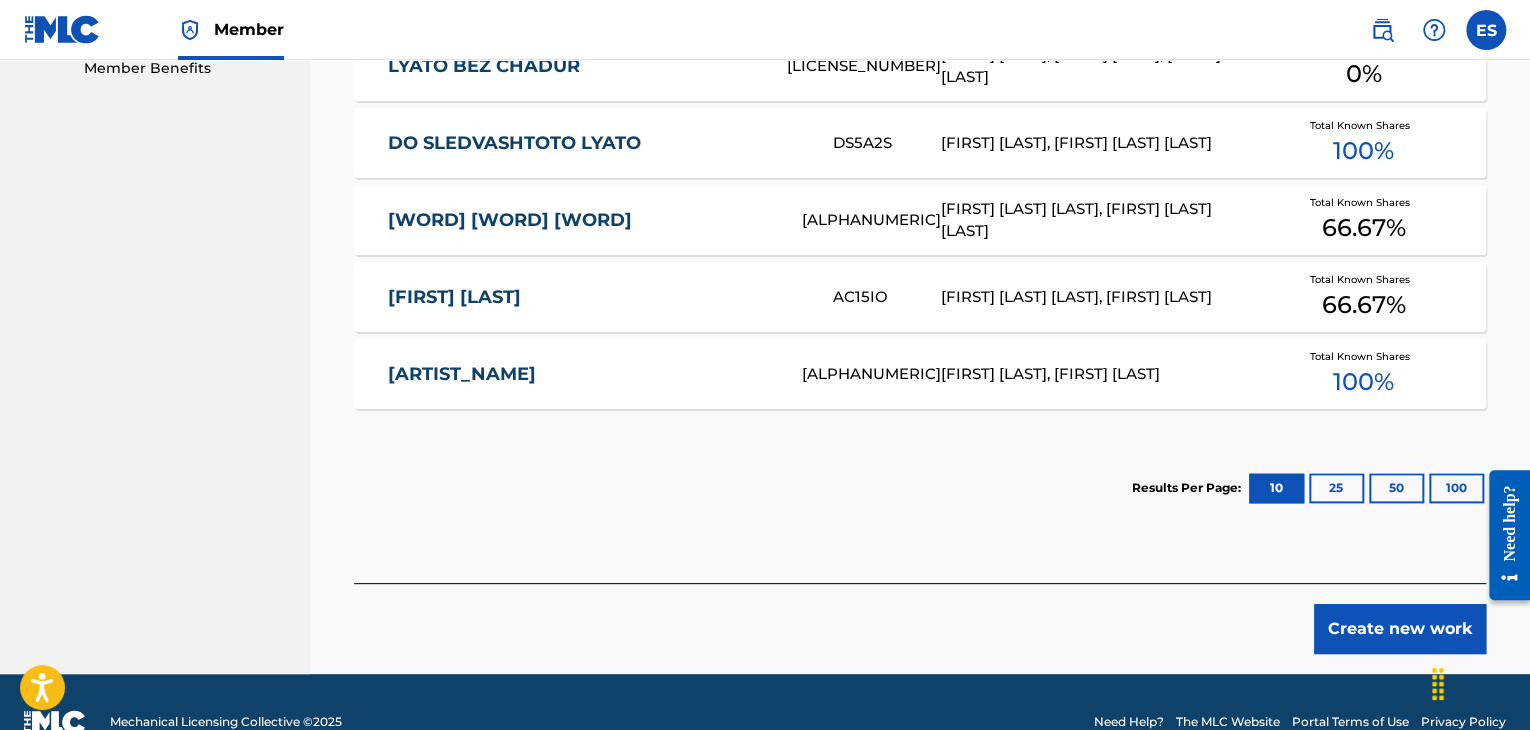 scroll, scrollTop: 700, scrollLeft: 0, axis: vertical 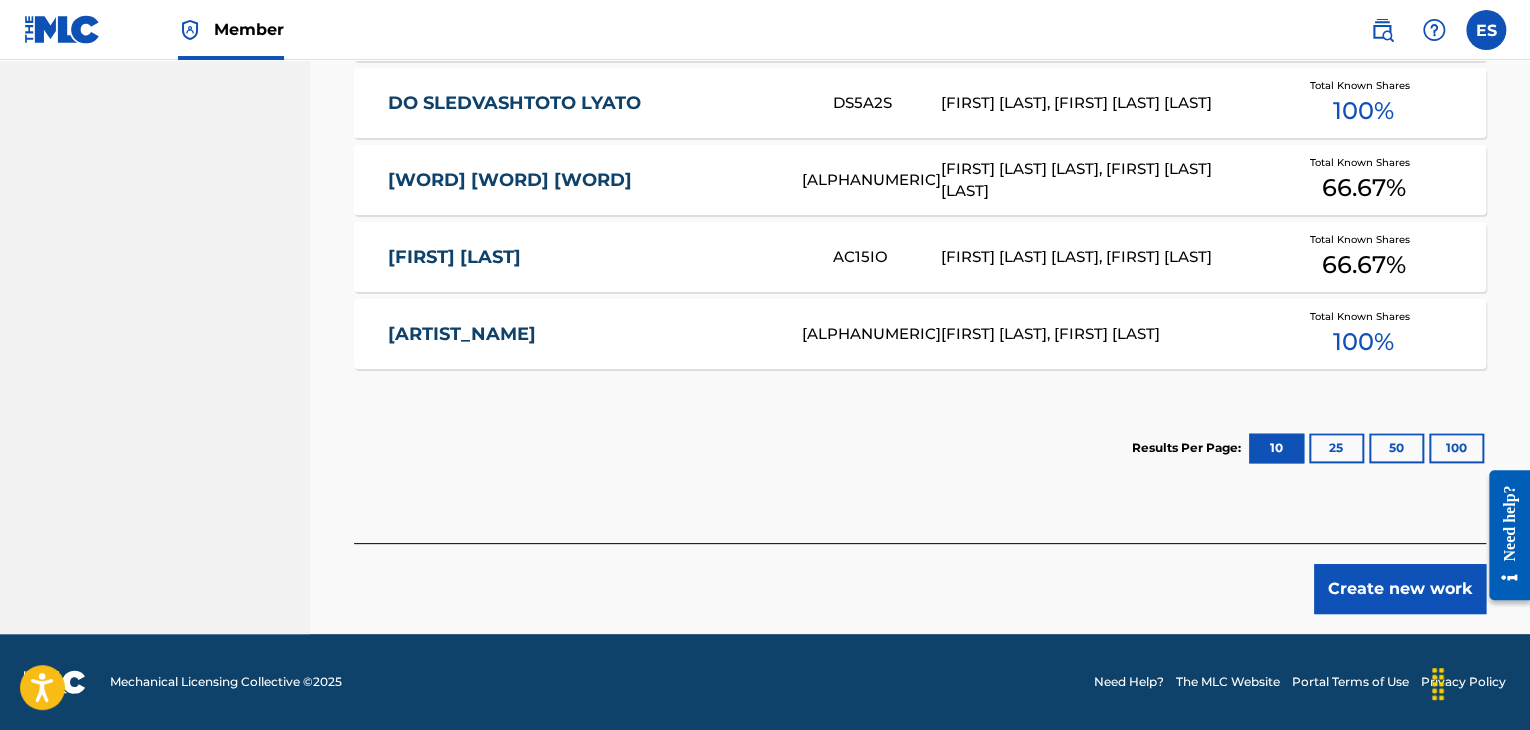 click on "Create new work" at bounding box center (1400, 589) 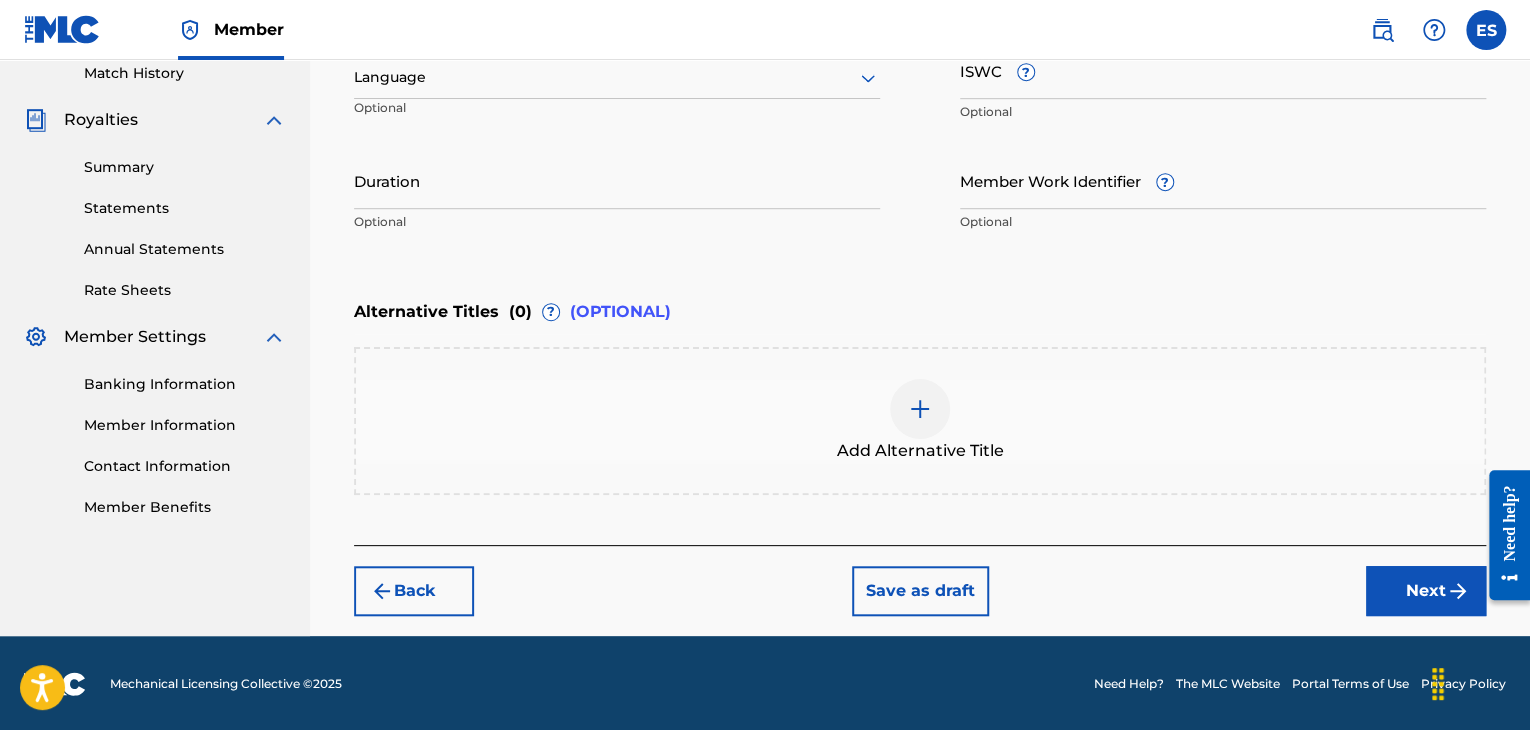 click at bounding box center [617, 77] 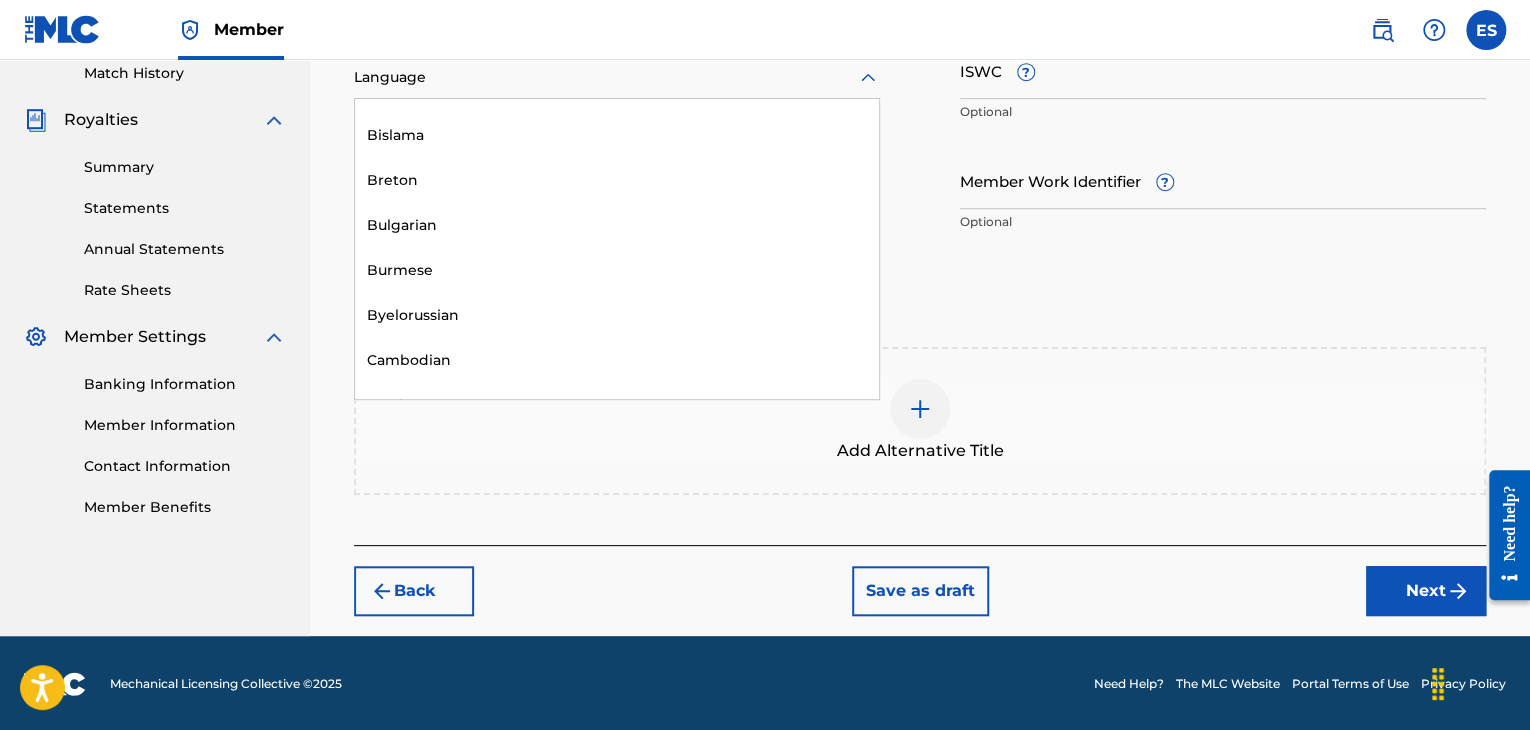 scroll, scrollTop: 800, scrollLeft: 0, axis: vertical 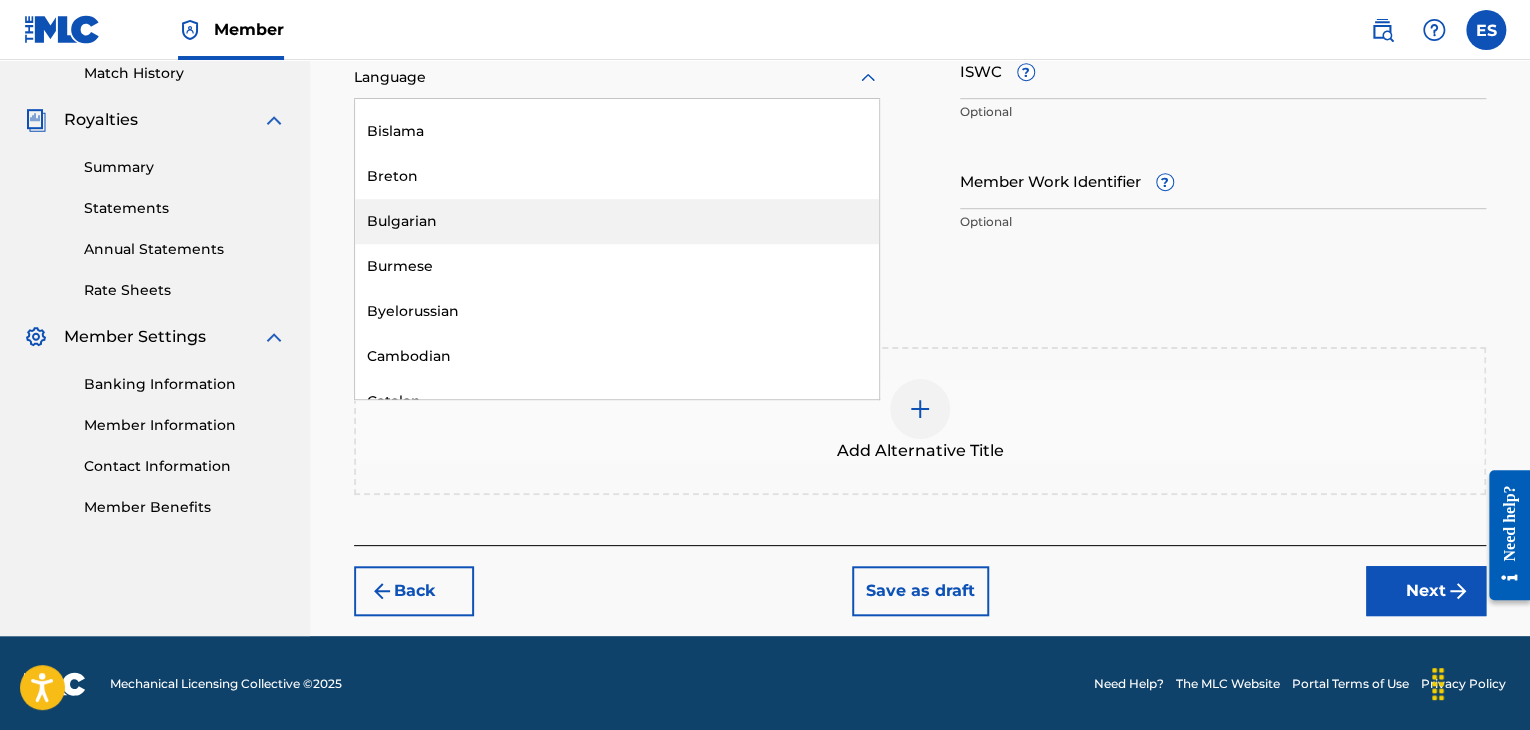 click on "Bulgarian" at bounding box center (617, 221) 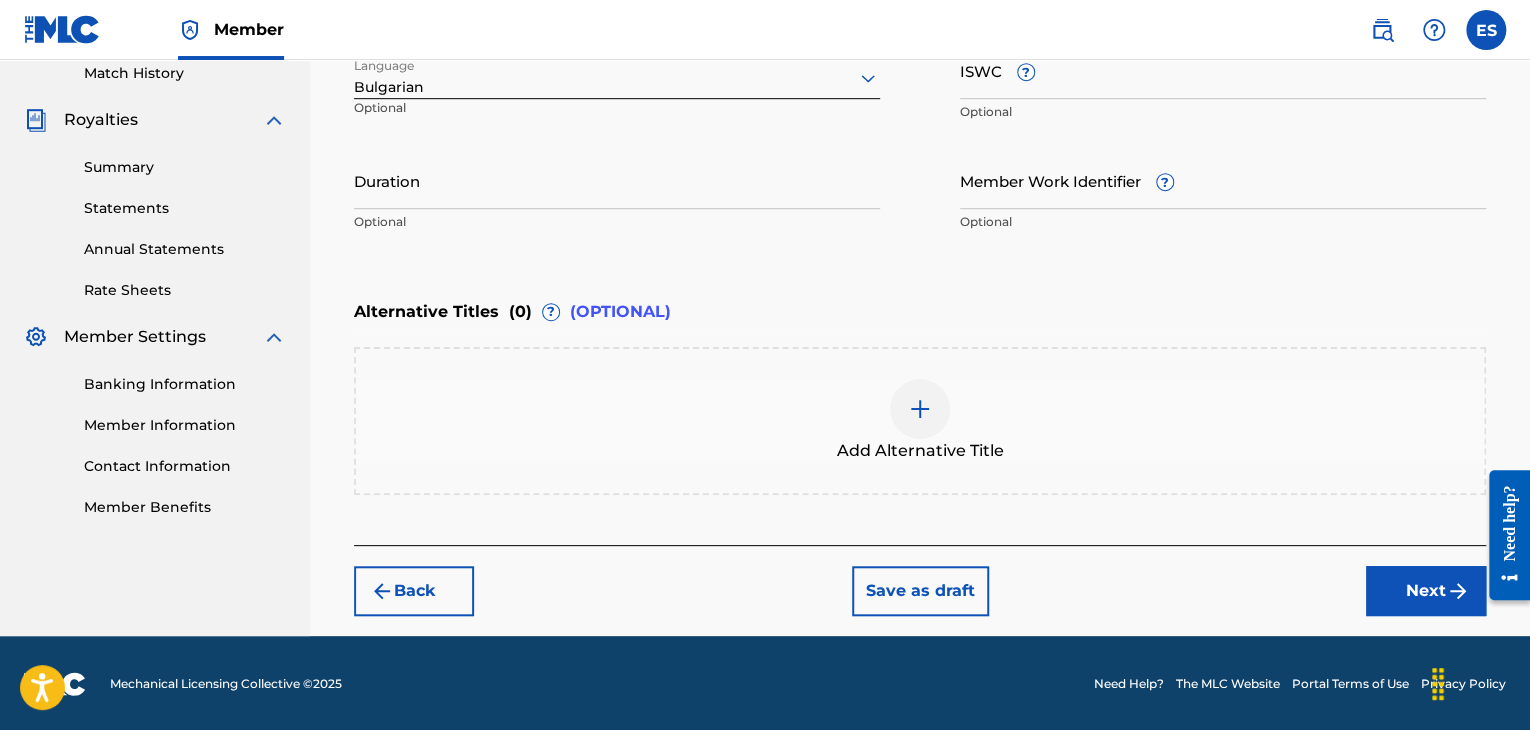 click on "ISWC   ?" at bounding box center (1223, 70) 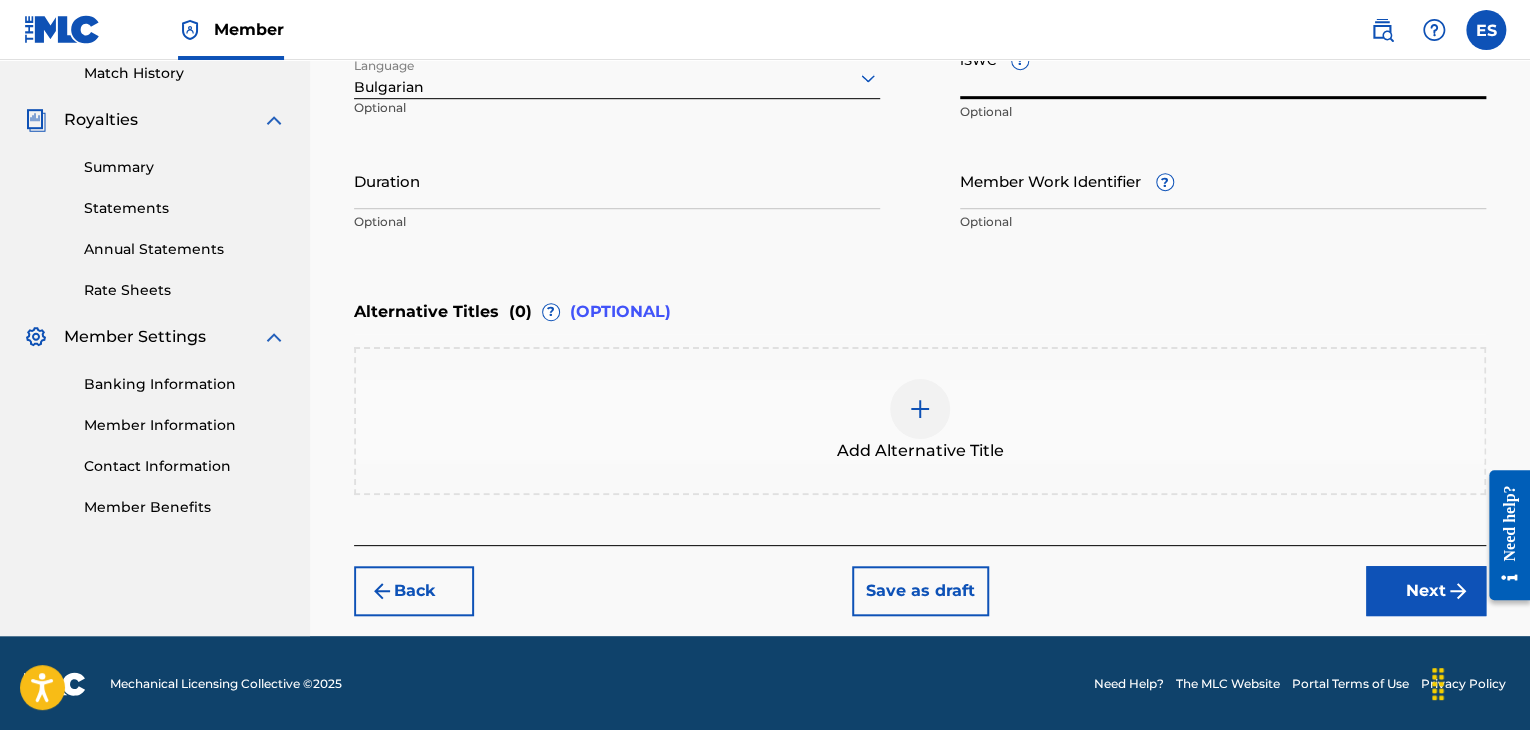 paste on "[ALPHANUMERIC]" 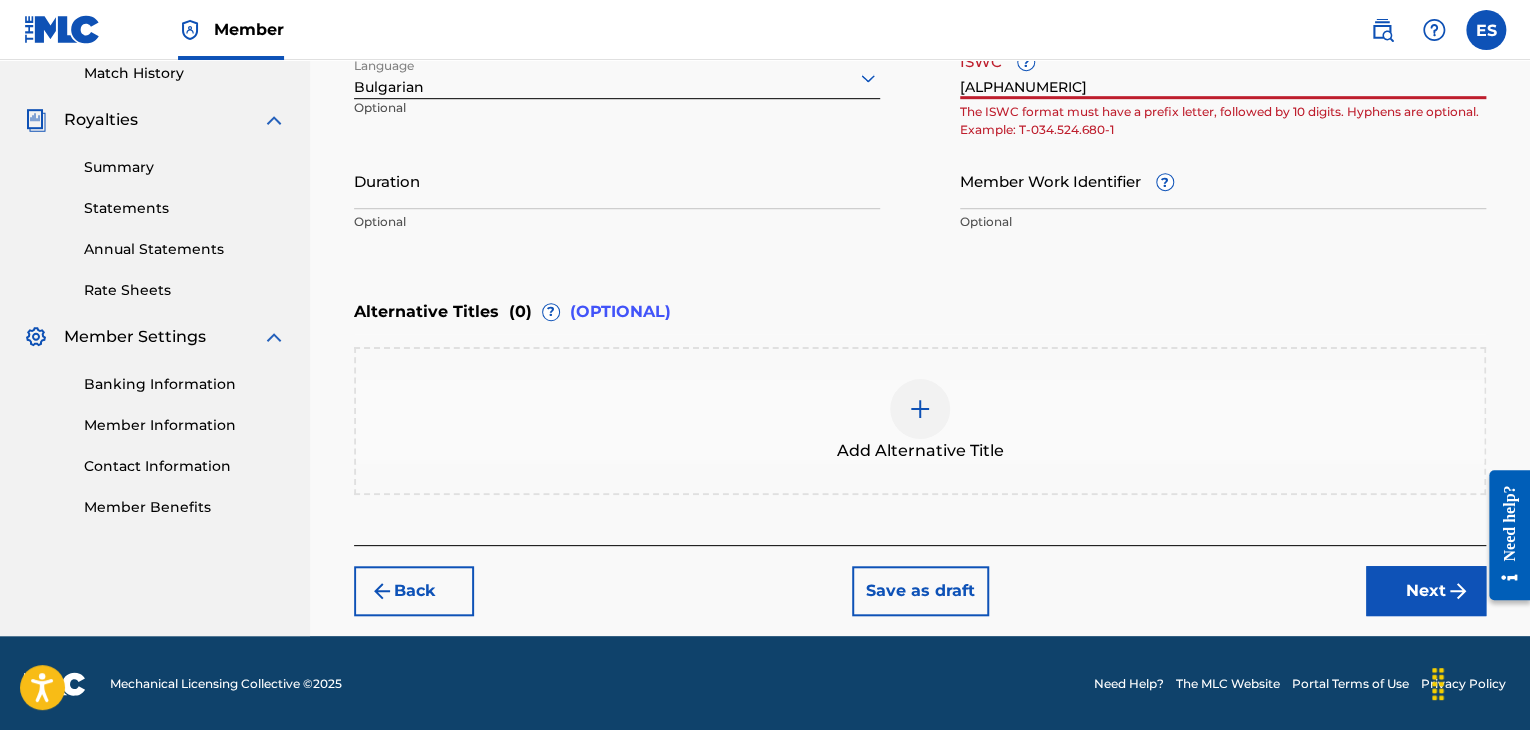 drag, startPoint x: 896, startPoint y: 69, endPoint x: 832, endPoint y: 63, distance: 64.28063 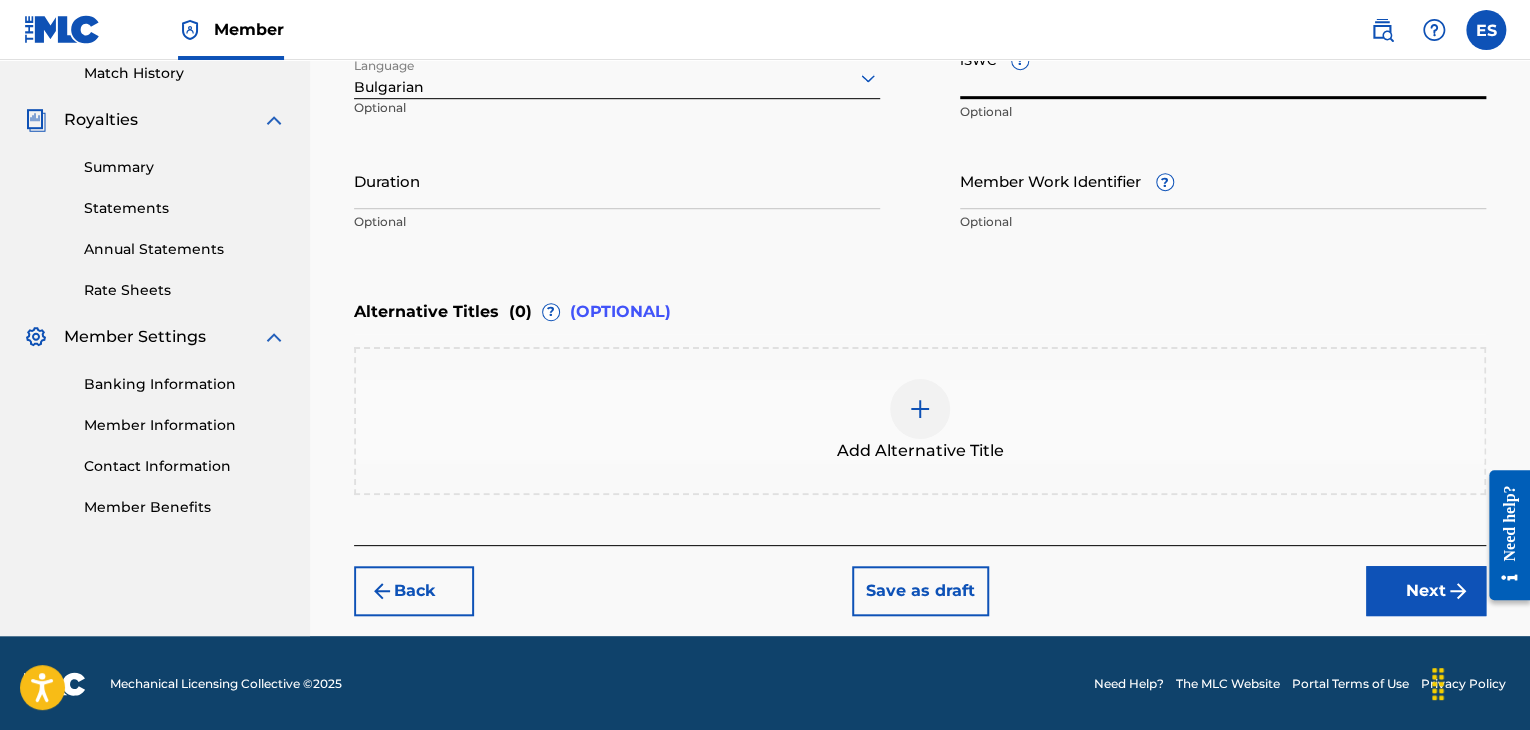 paste on "[ALPHANUMERIC]" 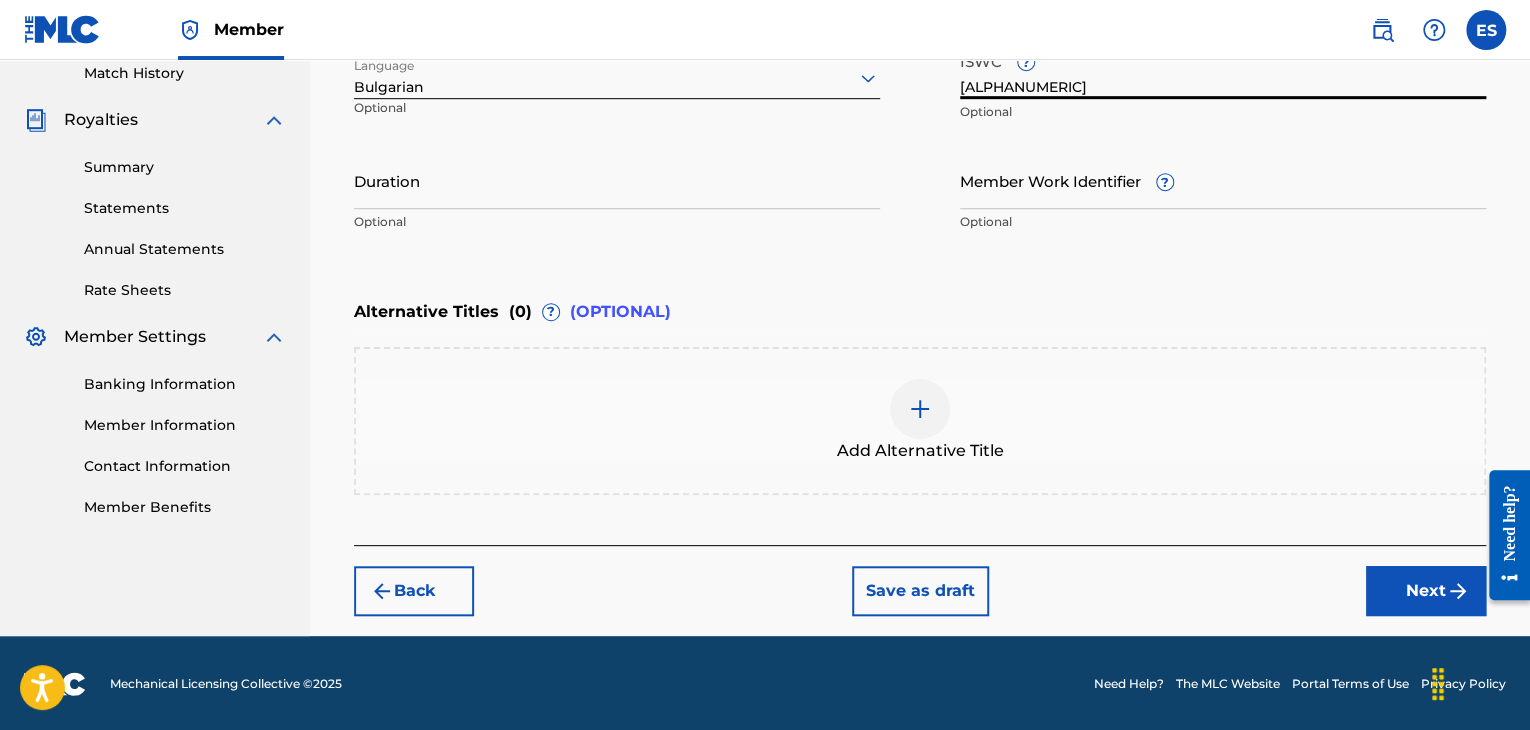 type on "[ALPHANUMERIC]" 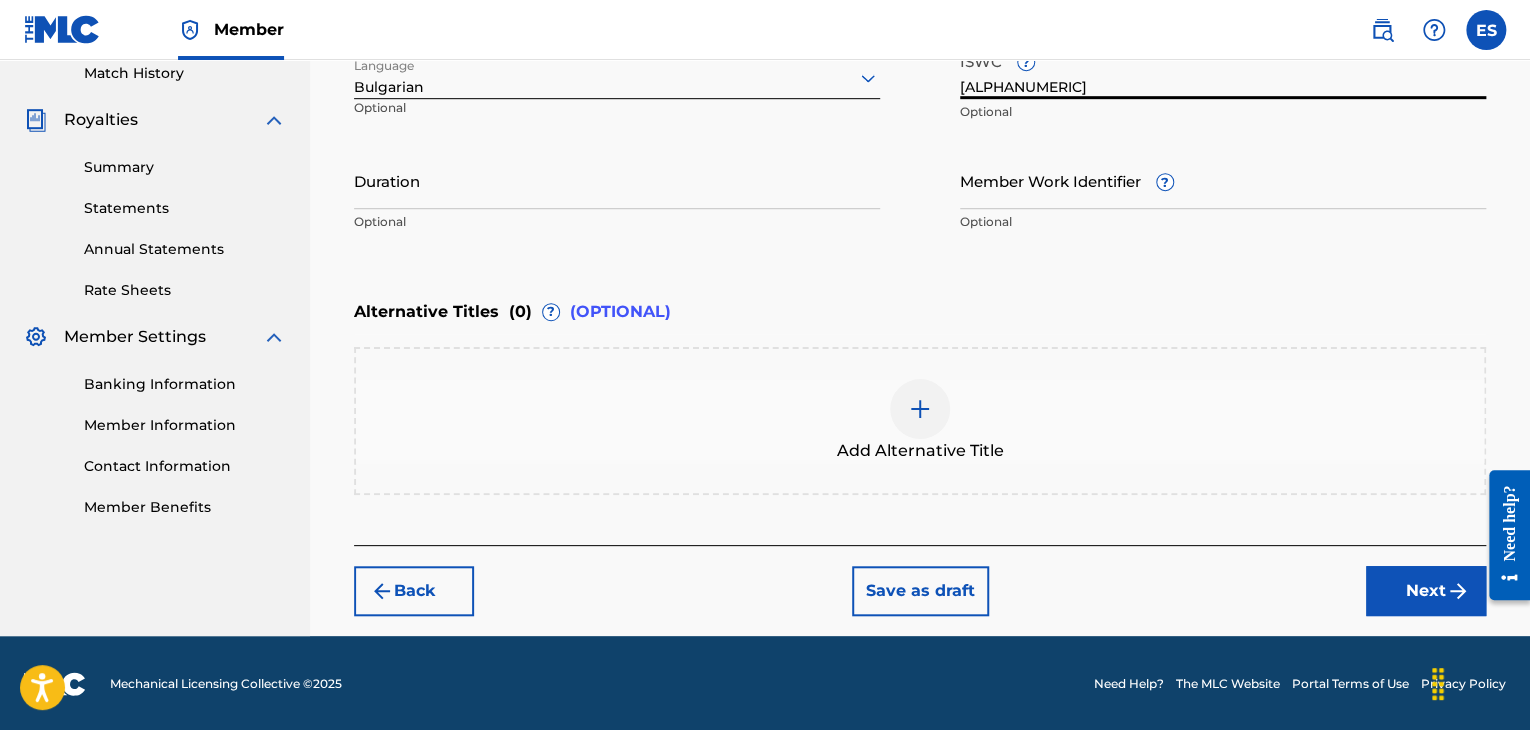 click on "Duration" at bounding box center (617, 180) 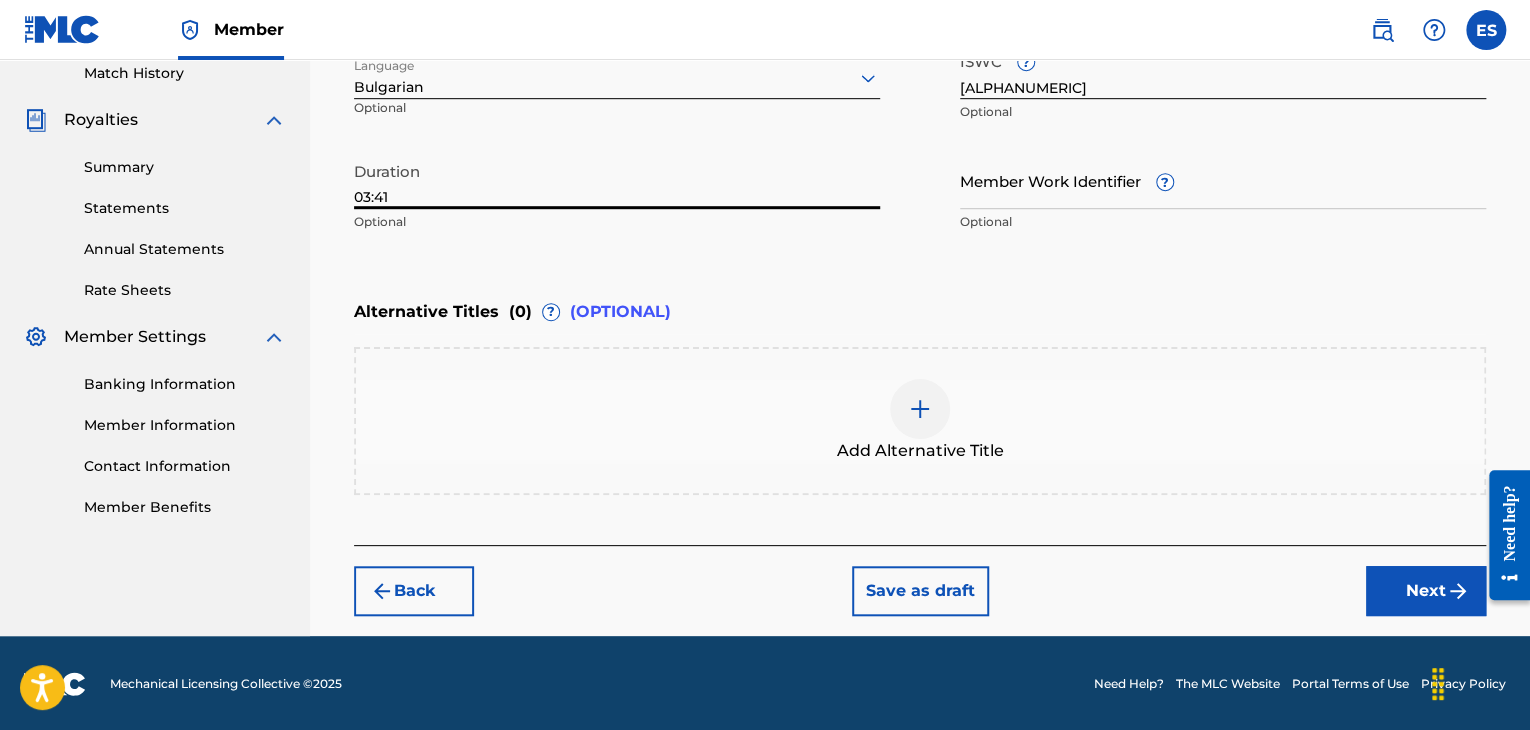type on "03:41" 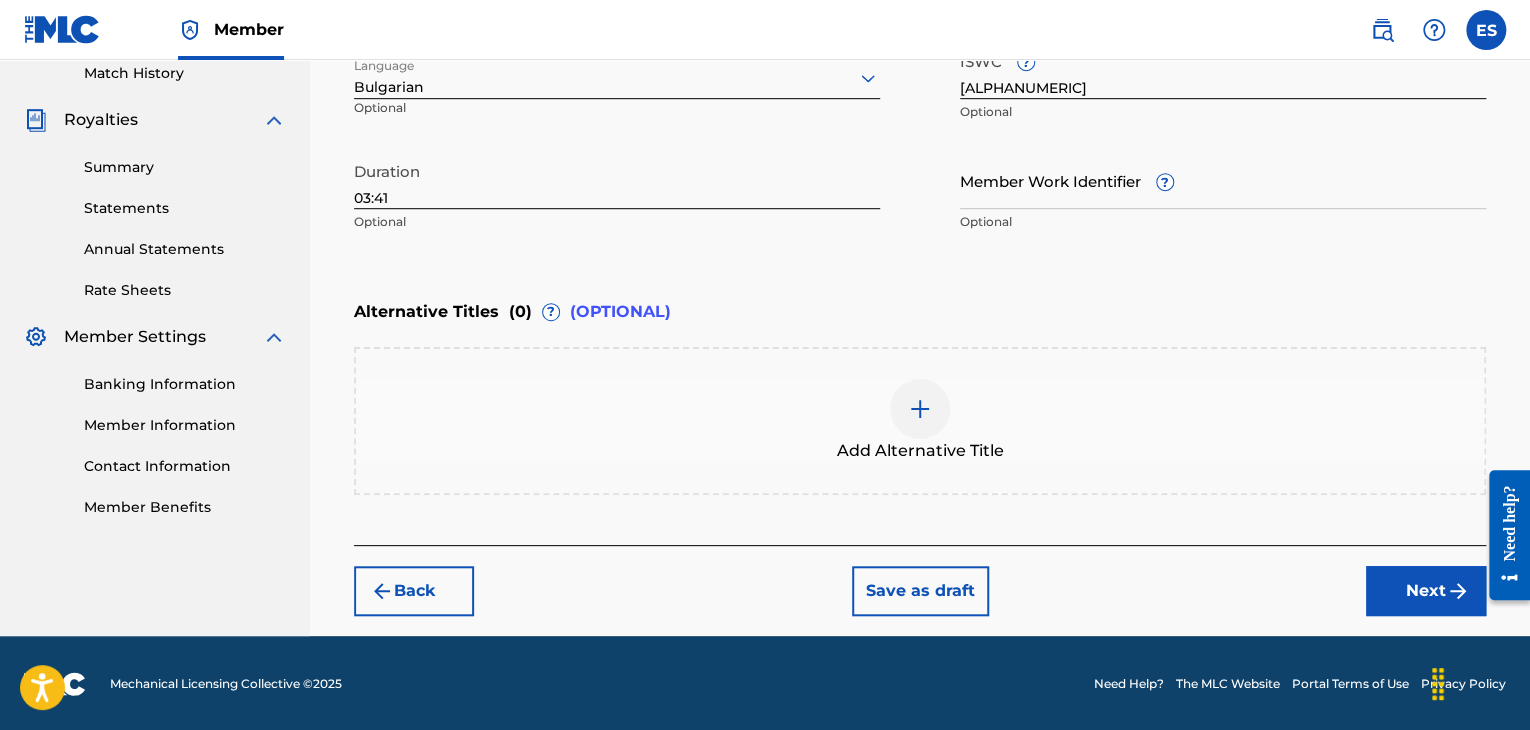 click at bounding box center [920, 409] 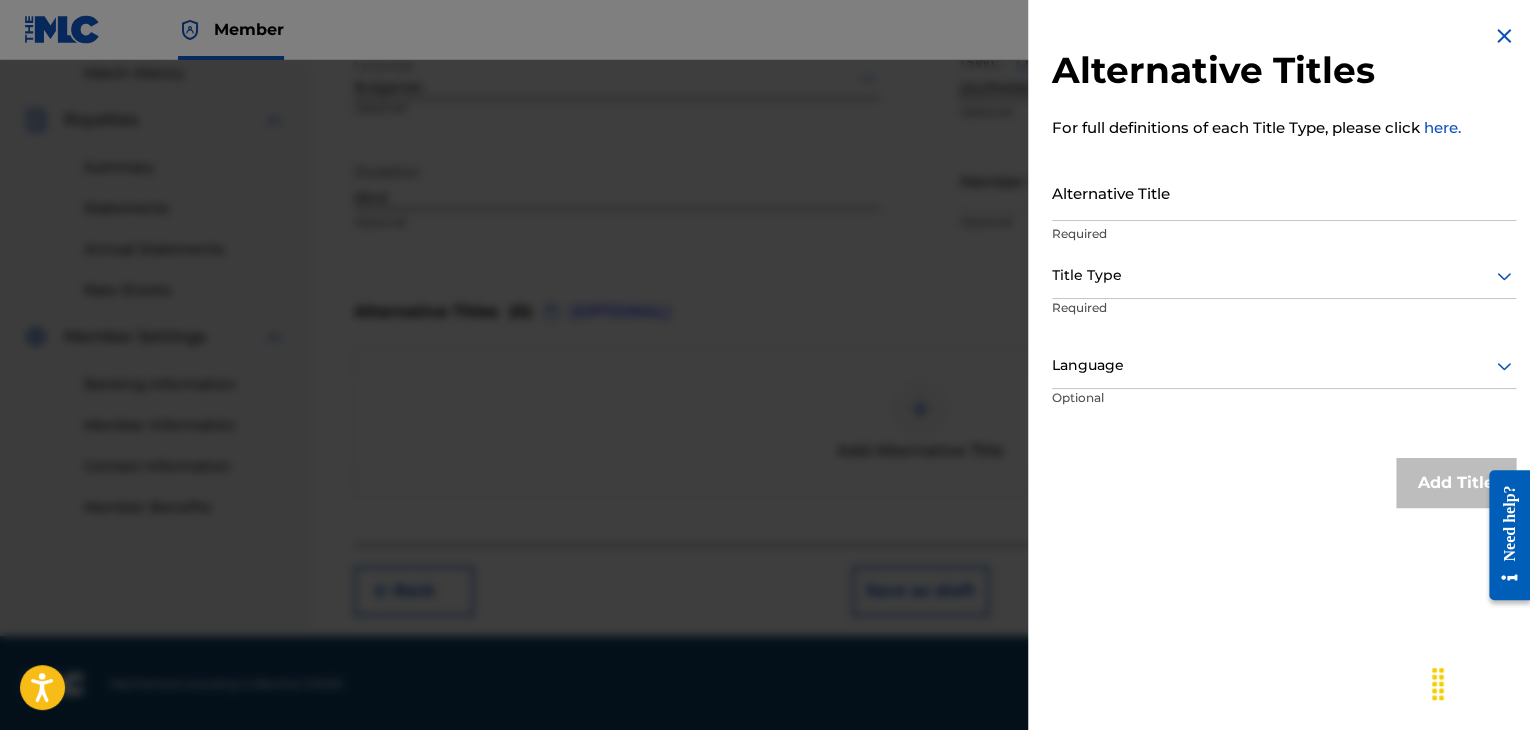 click on "Alternative Title" at bounding box center (1284, 192) 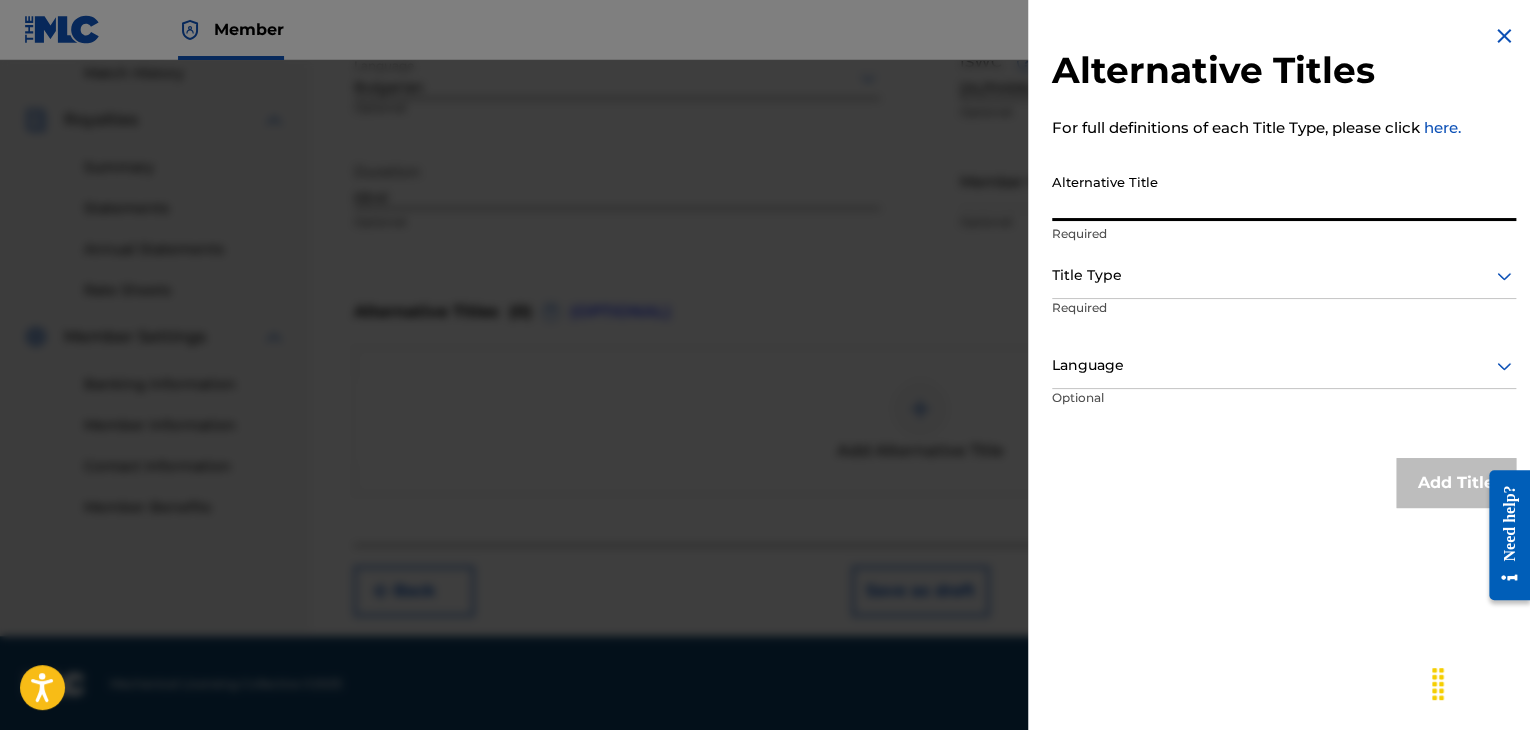 paste on "[ARTIST_NAME]" 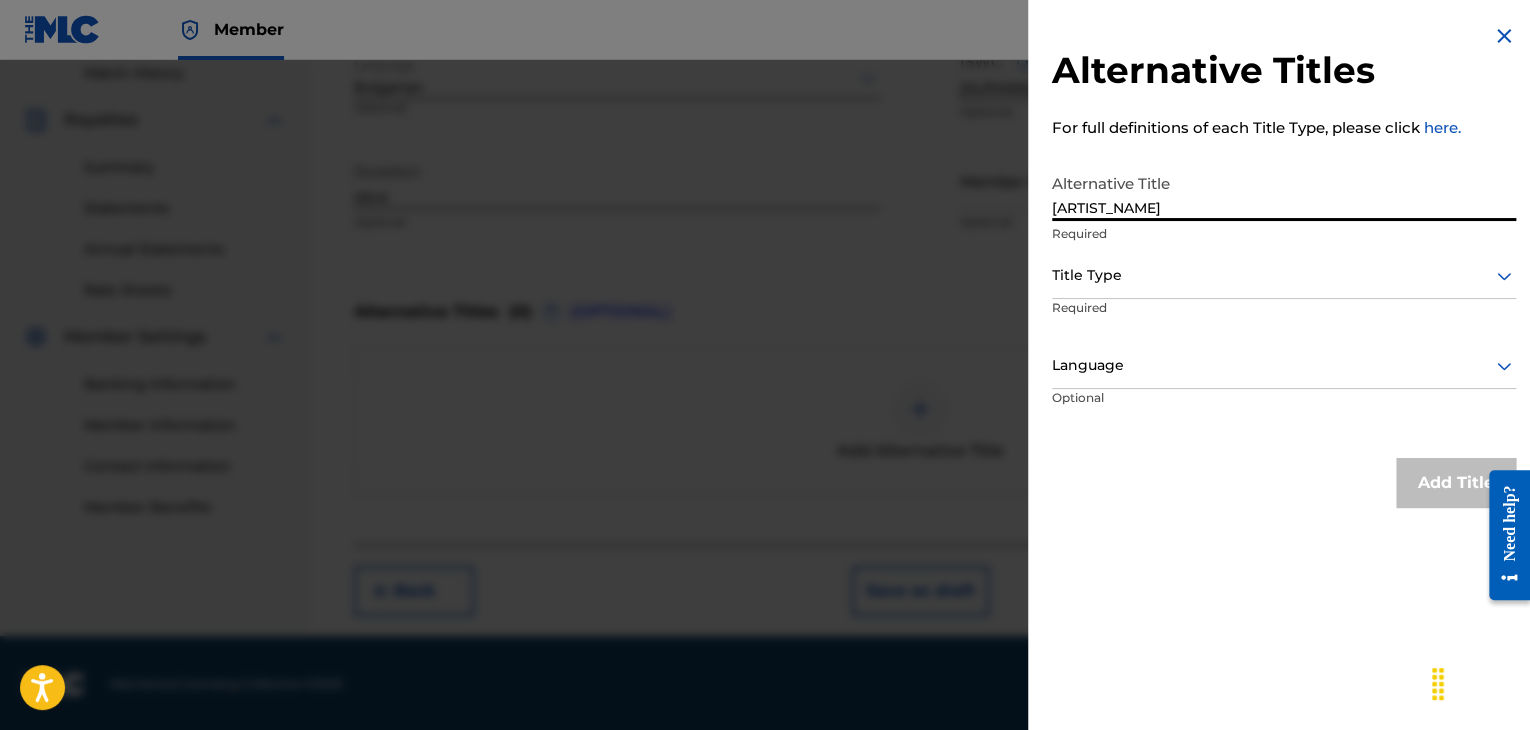 type on "[ARTIST_NAME]" 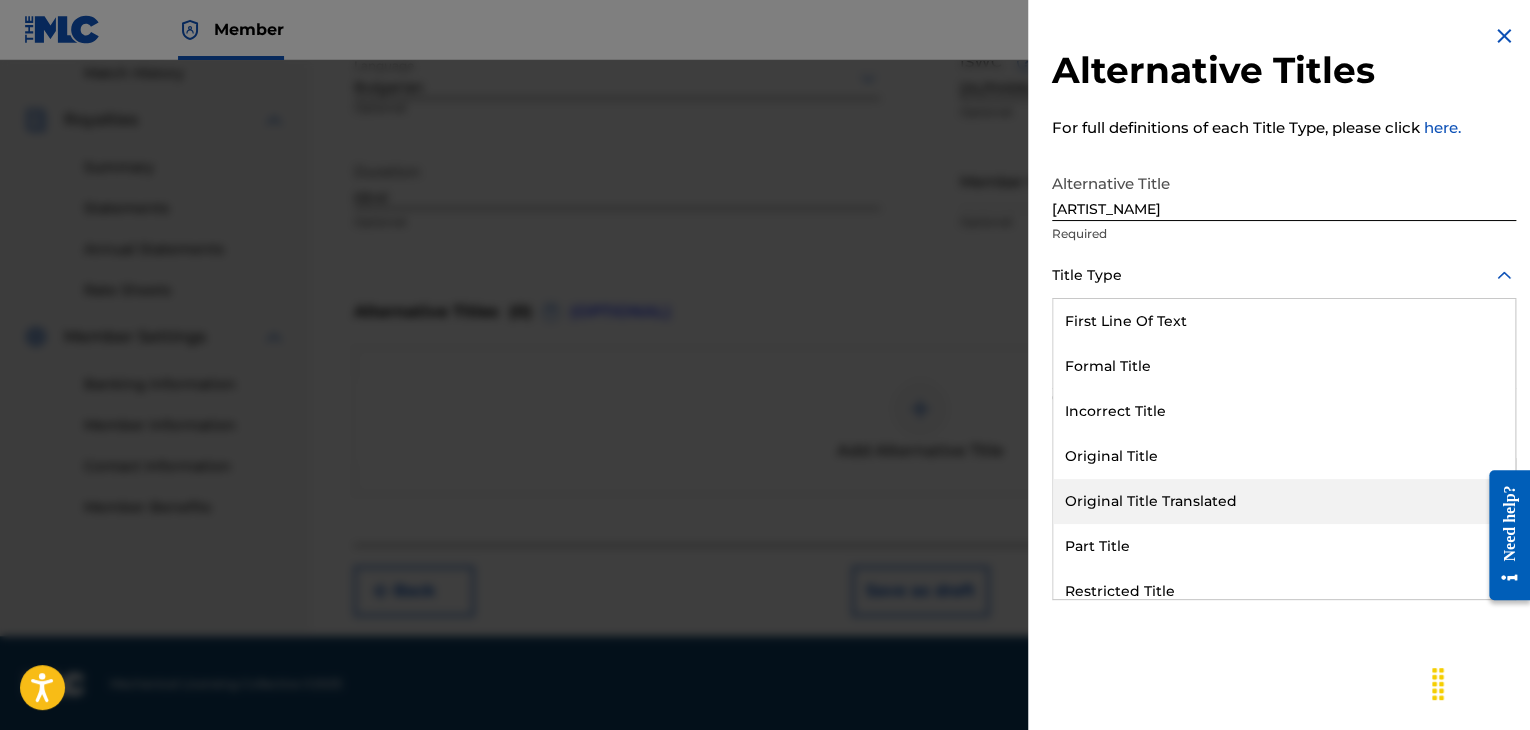 click on "Original Title Translated" at bounding box center [1284, 501] 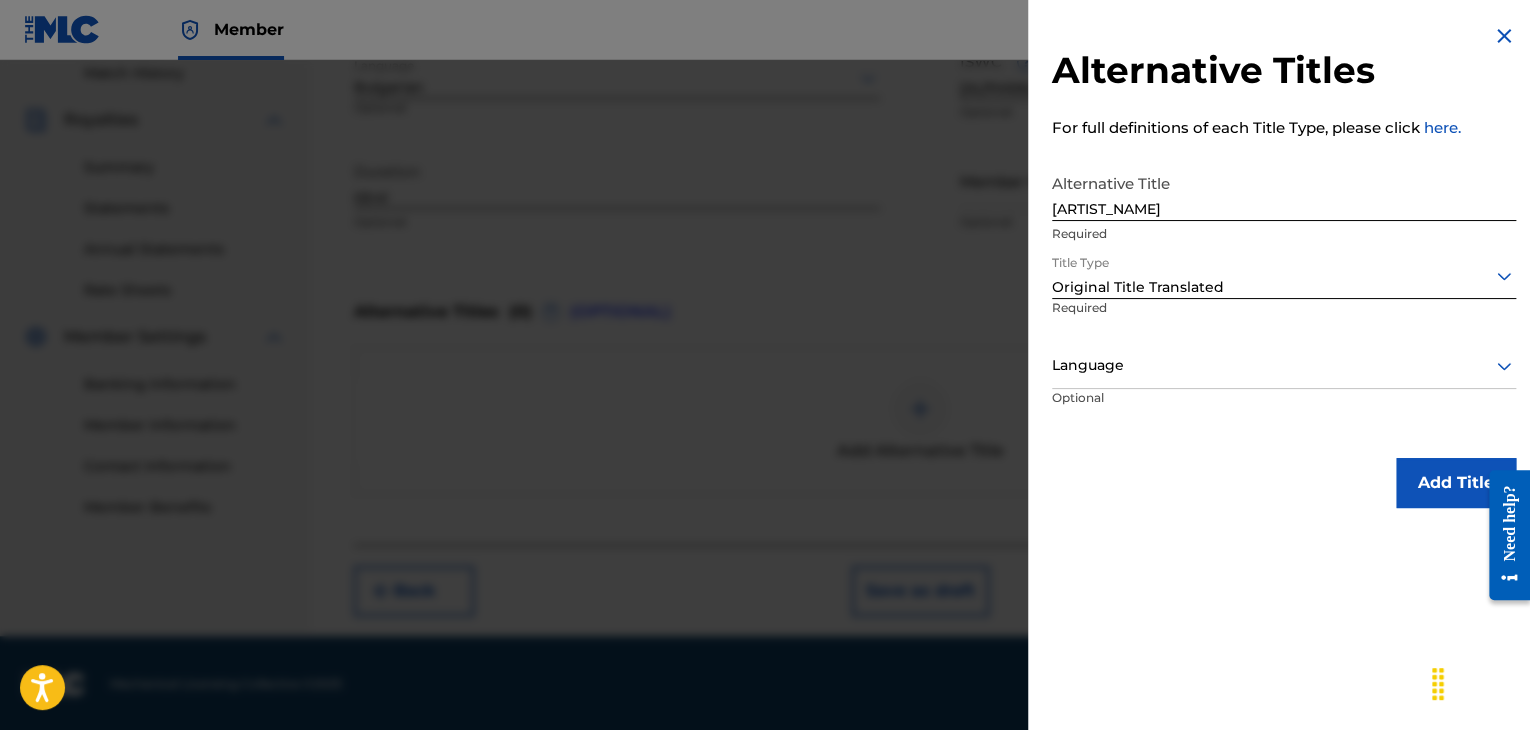 click at bounding box center (1284, 365) 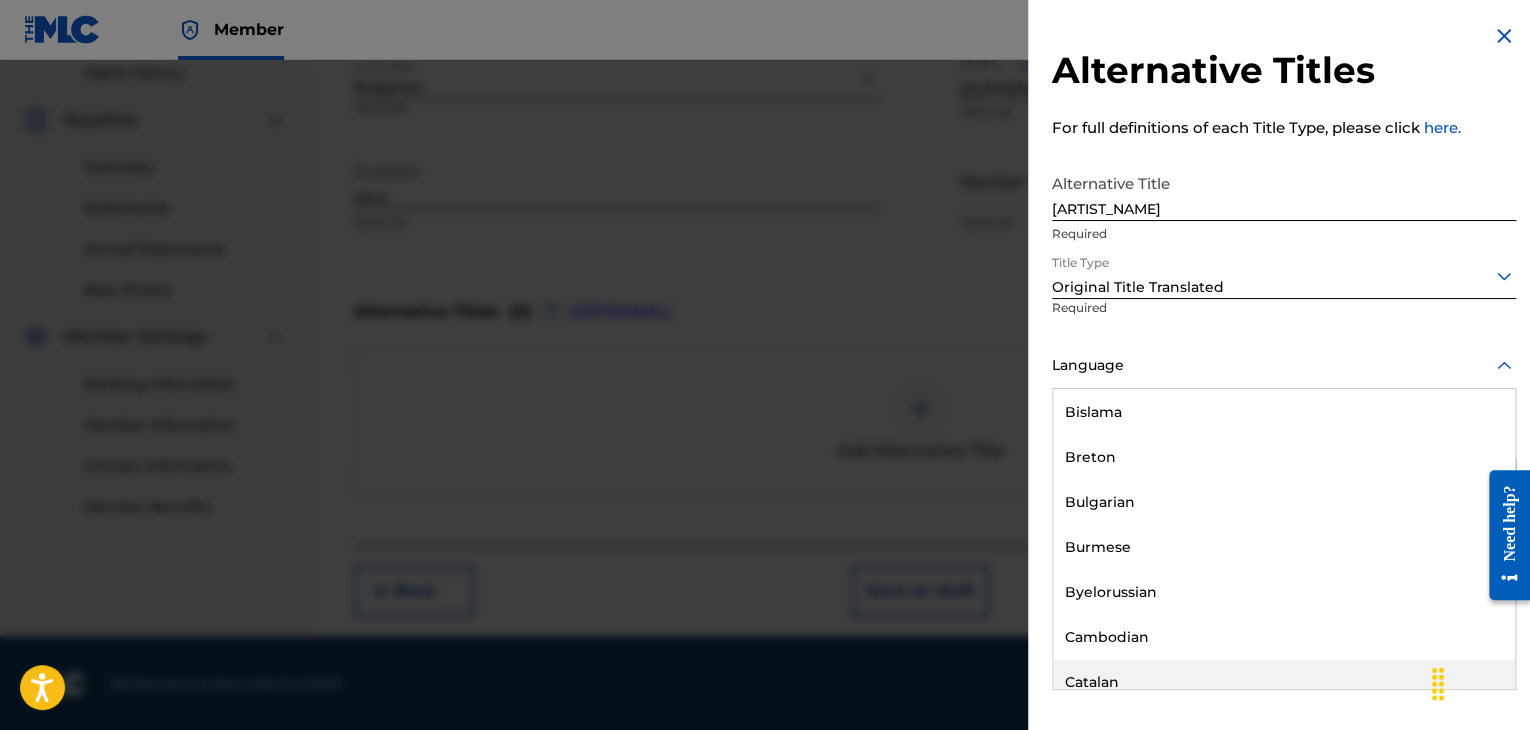 scroll, scrollTop: 800, scrollLeft: 0, axis: vertical 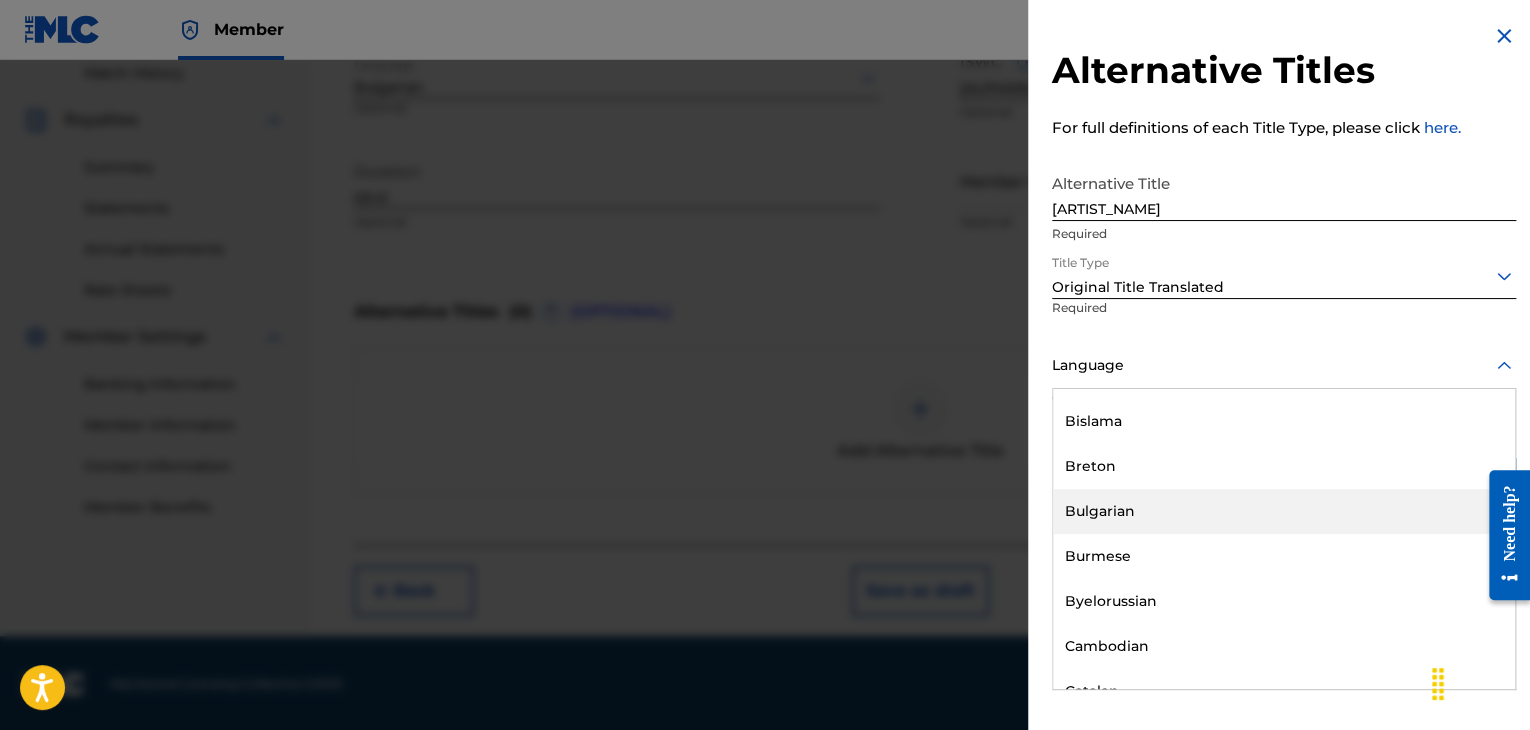 click on "Bulgarian" at bounding box center [1284, 511] 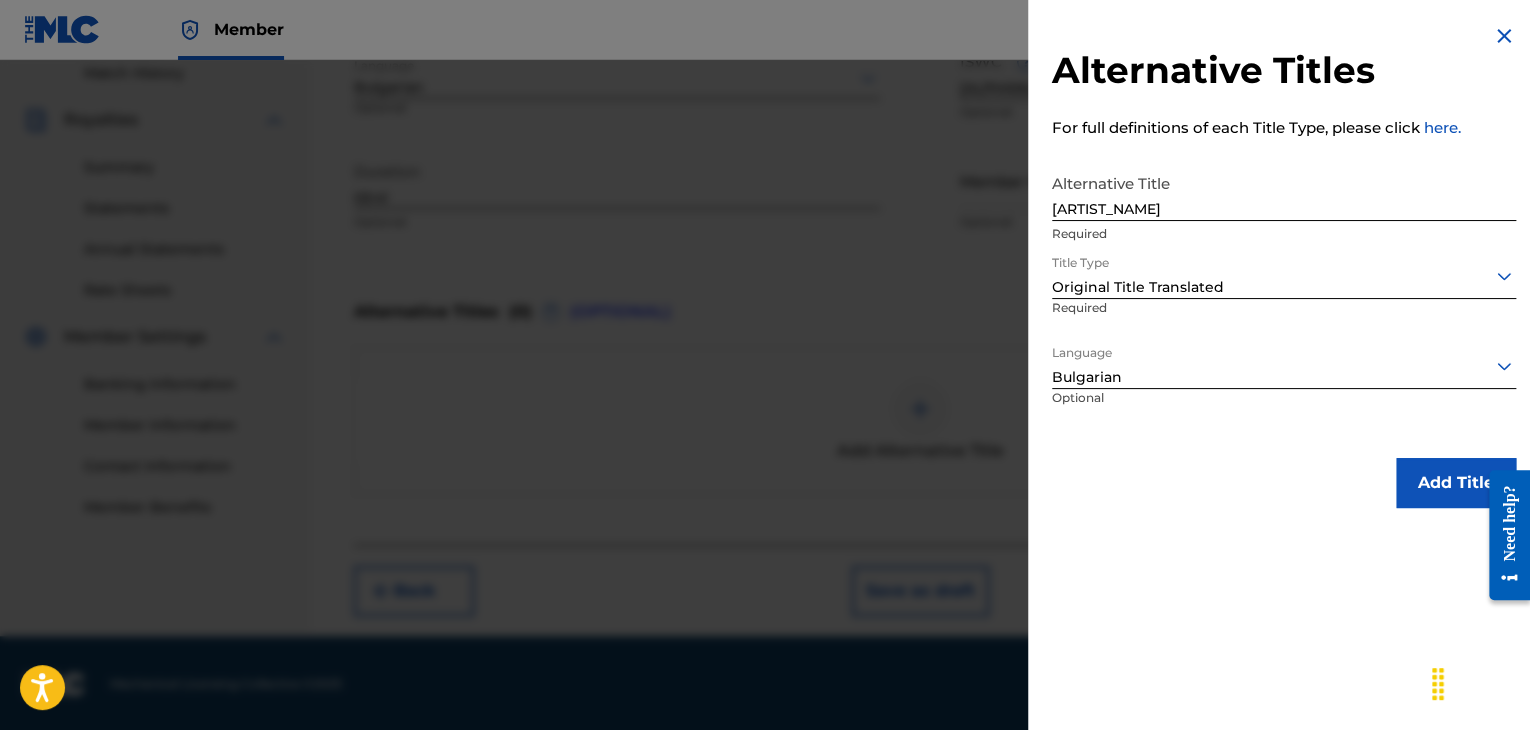 click on "Add Title" at bounding box center (1456, 483) 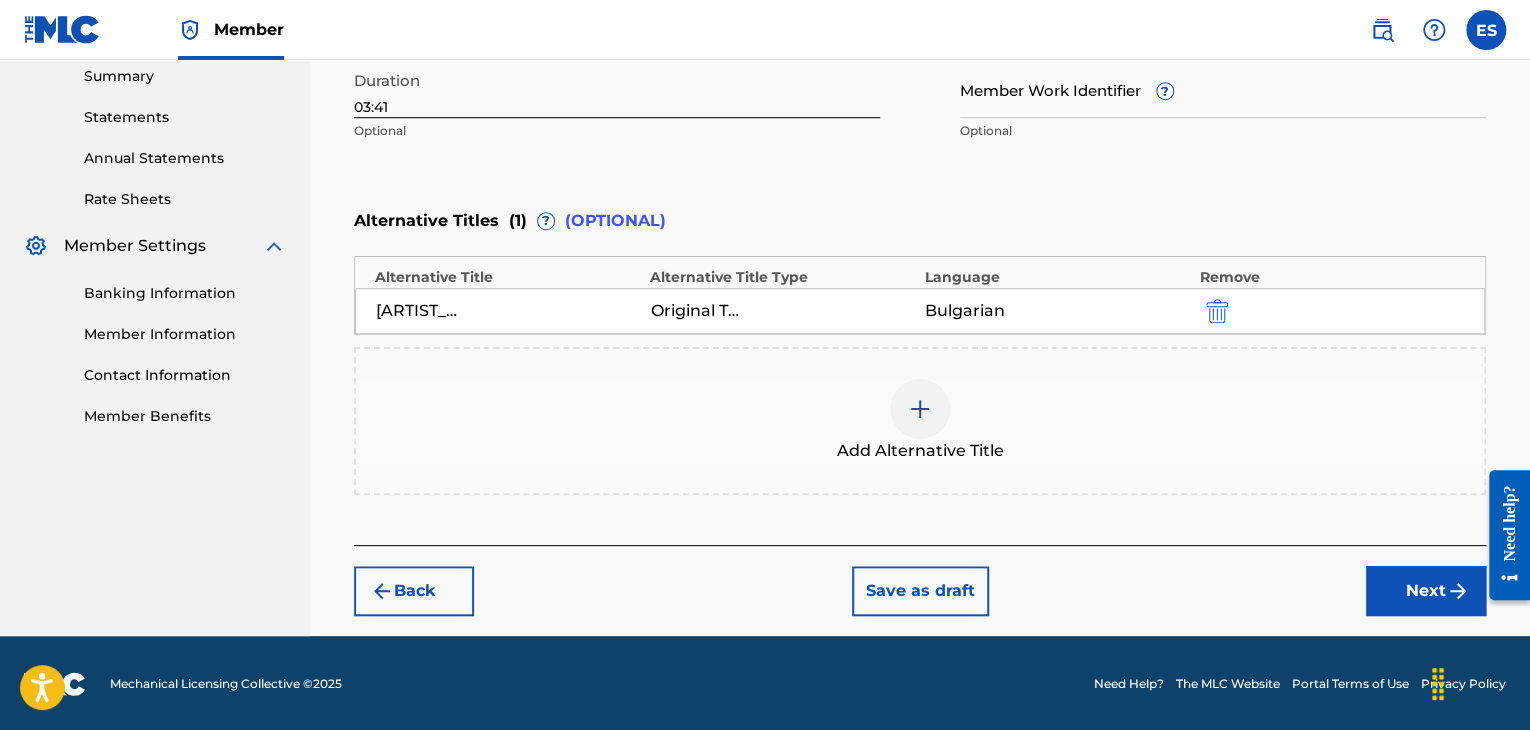 click on "Next" at bounding box center (1426, 591) 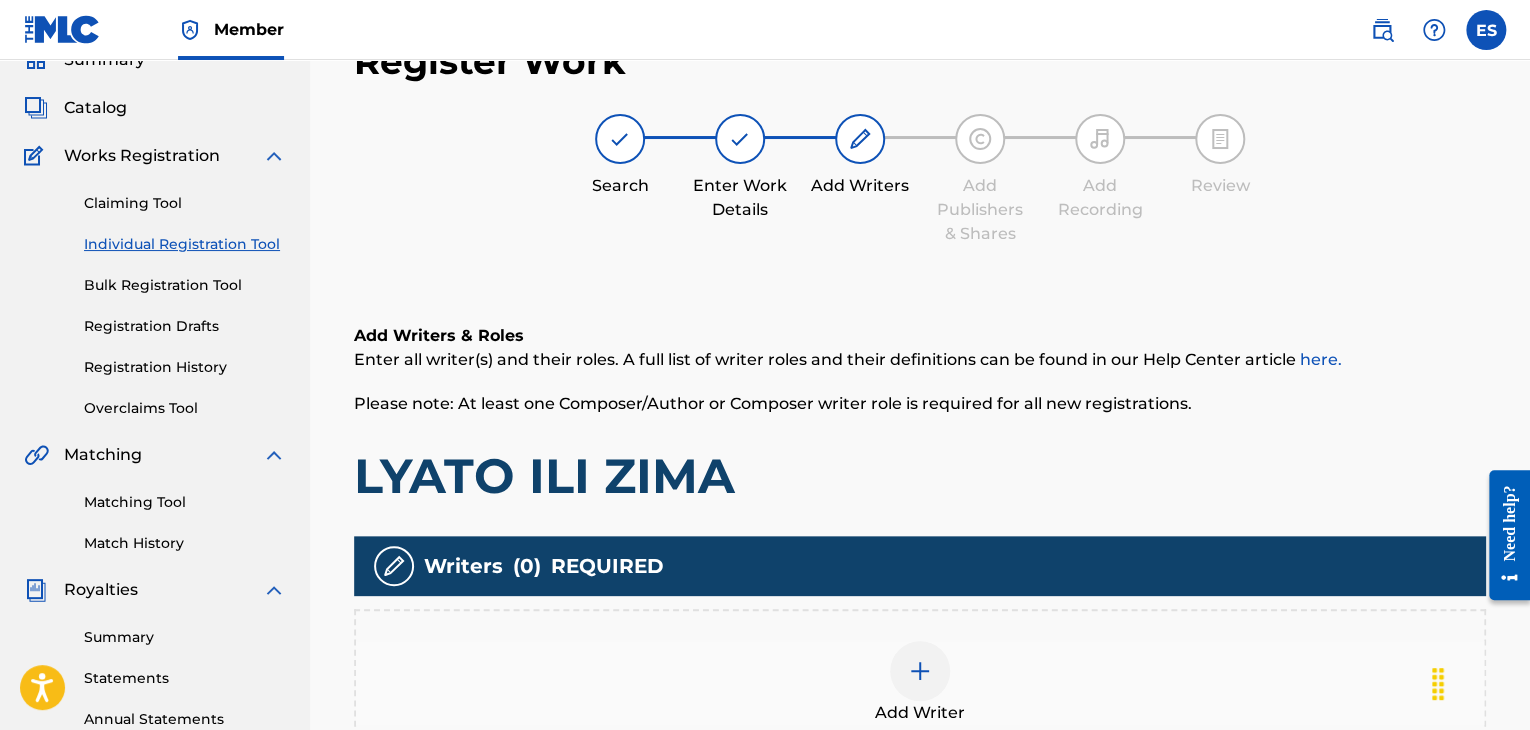 scroll, scrollTop: 466, scrollLeft: 0, axis: vertical 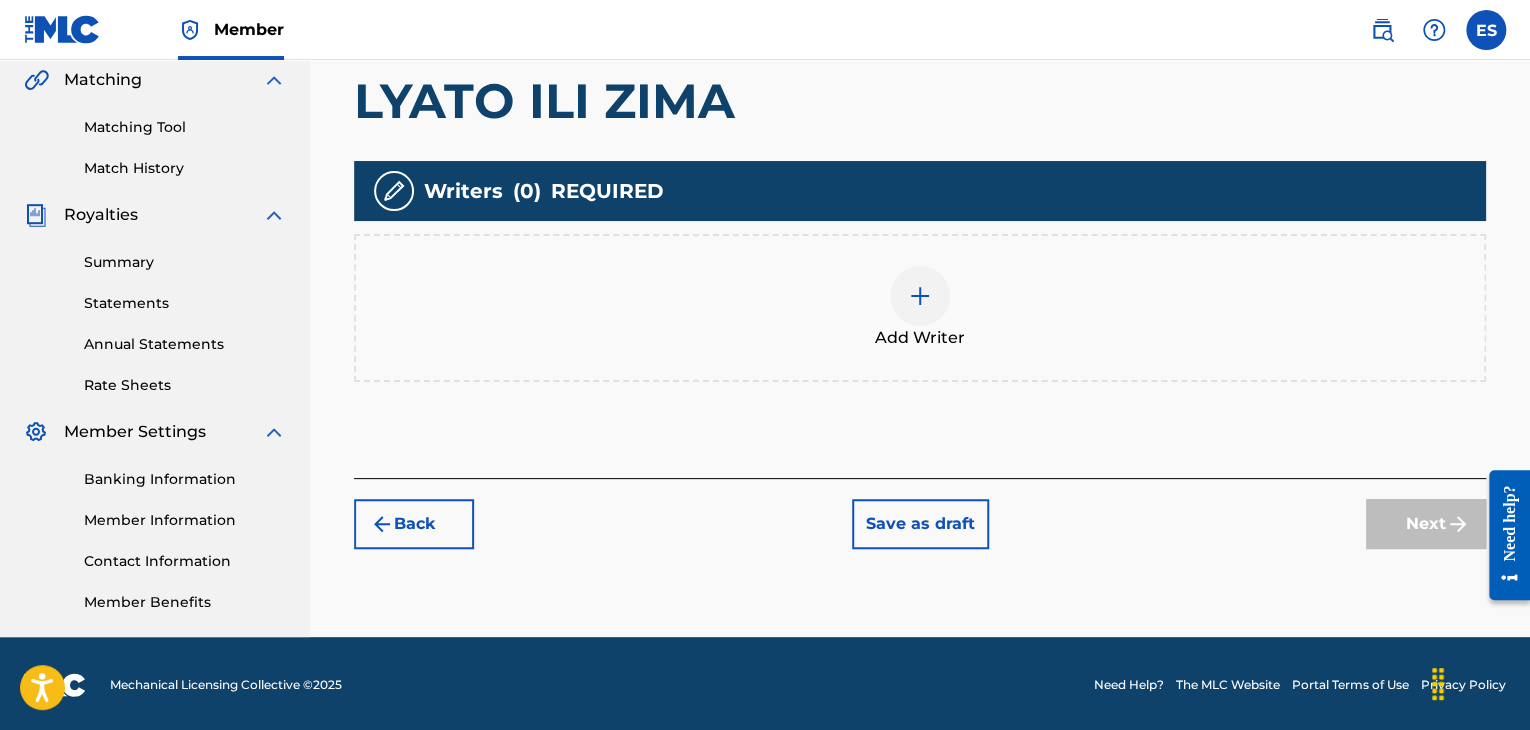 click at bounding box center (920, 296) 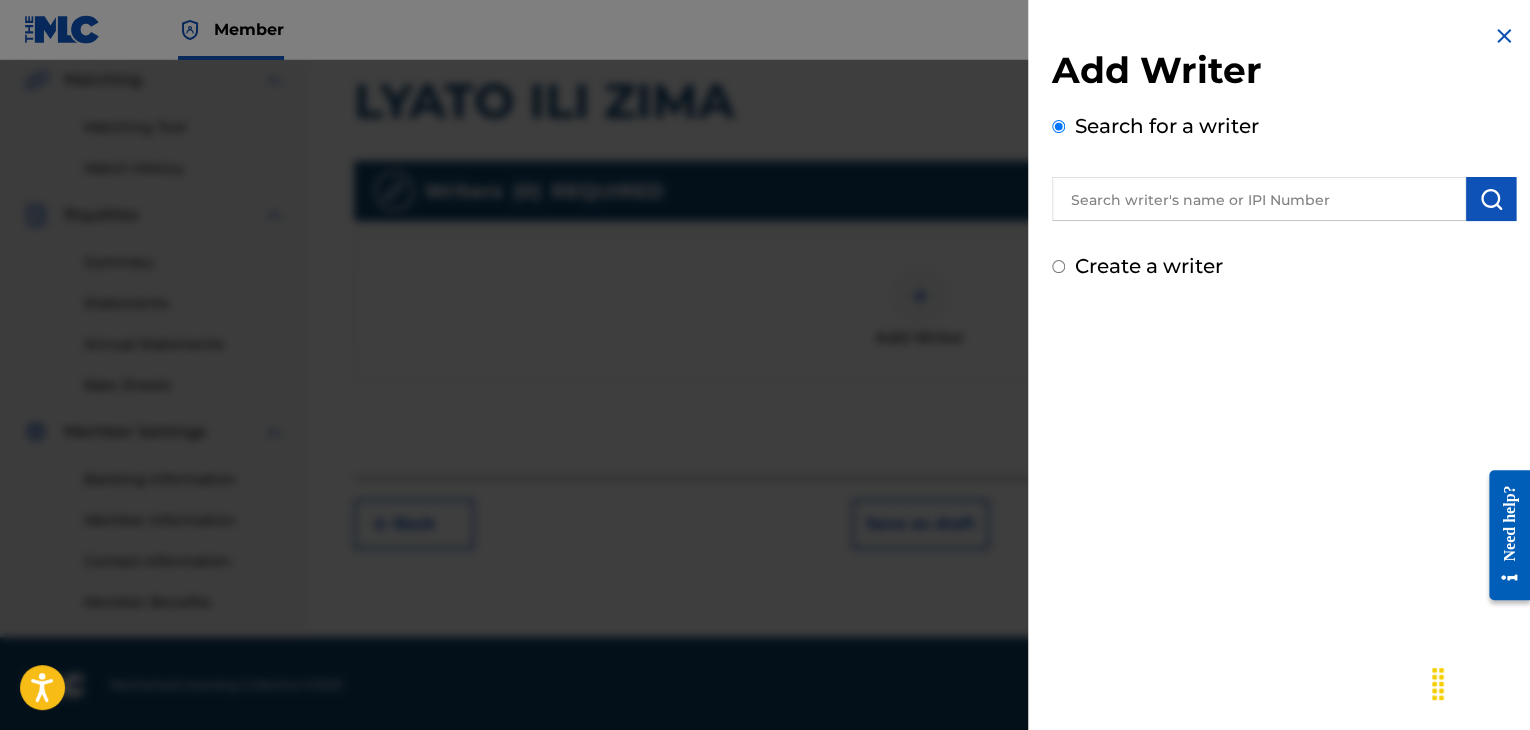 click at bounding box center [1259, 199] 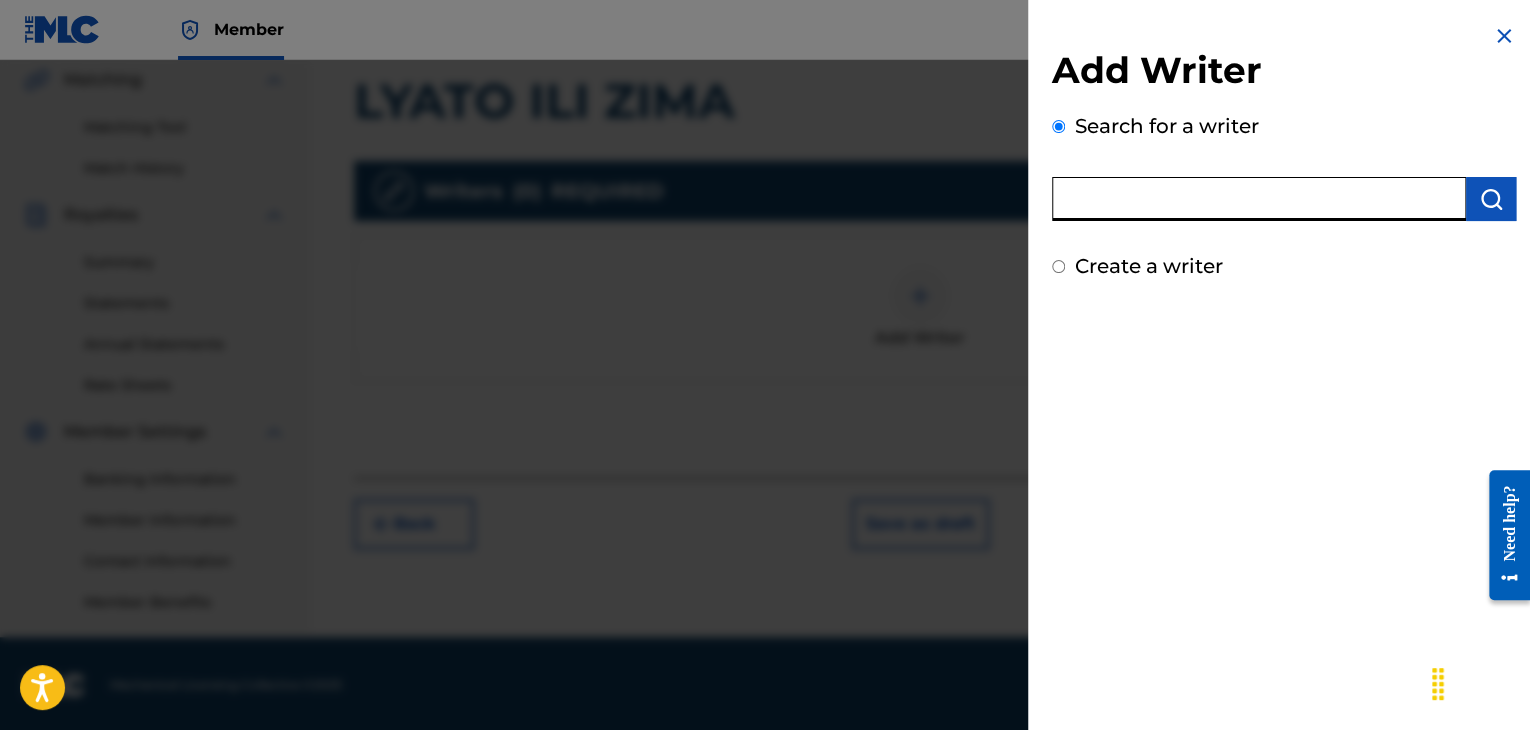 paste on "[IPI_NUMBER]" 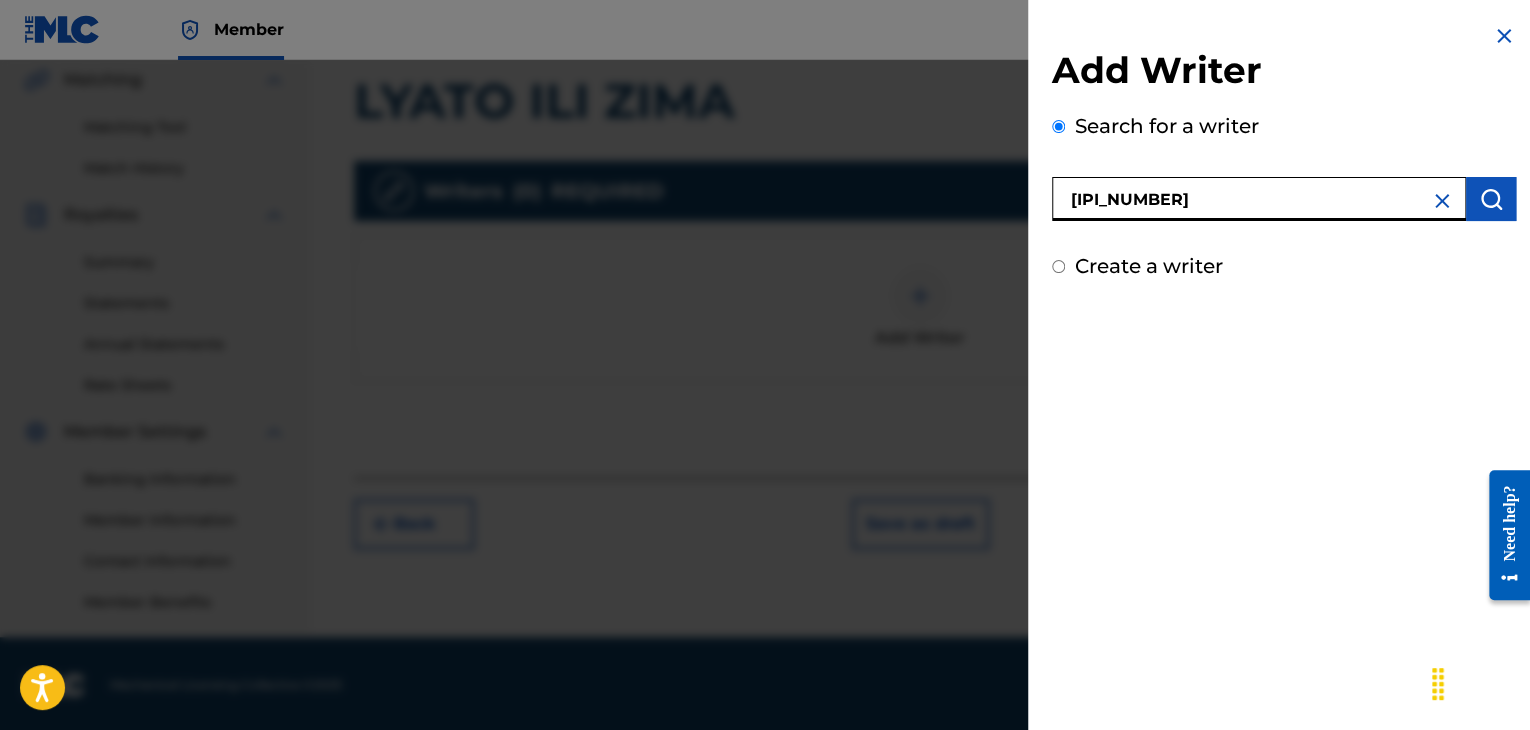type on "[IPI_NUMBER]" 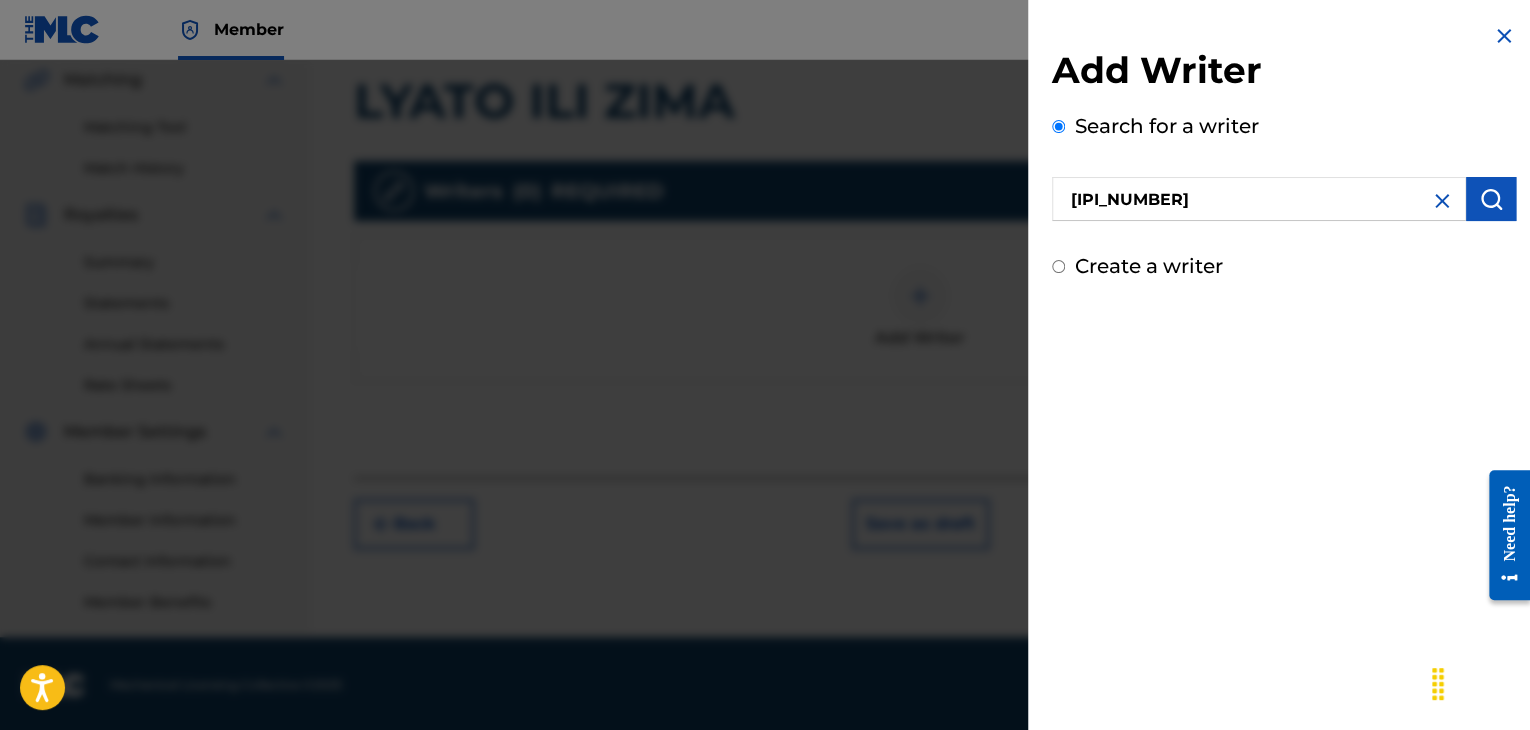 click at bounding box center [1491, 199] 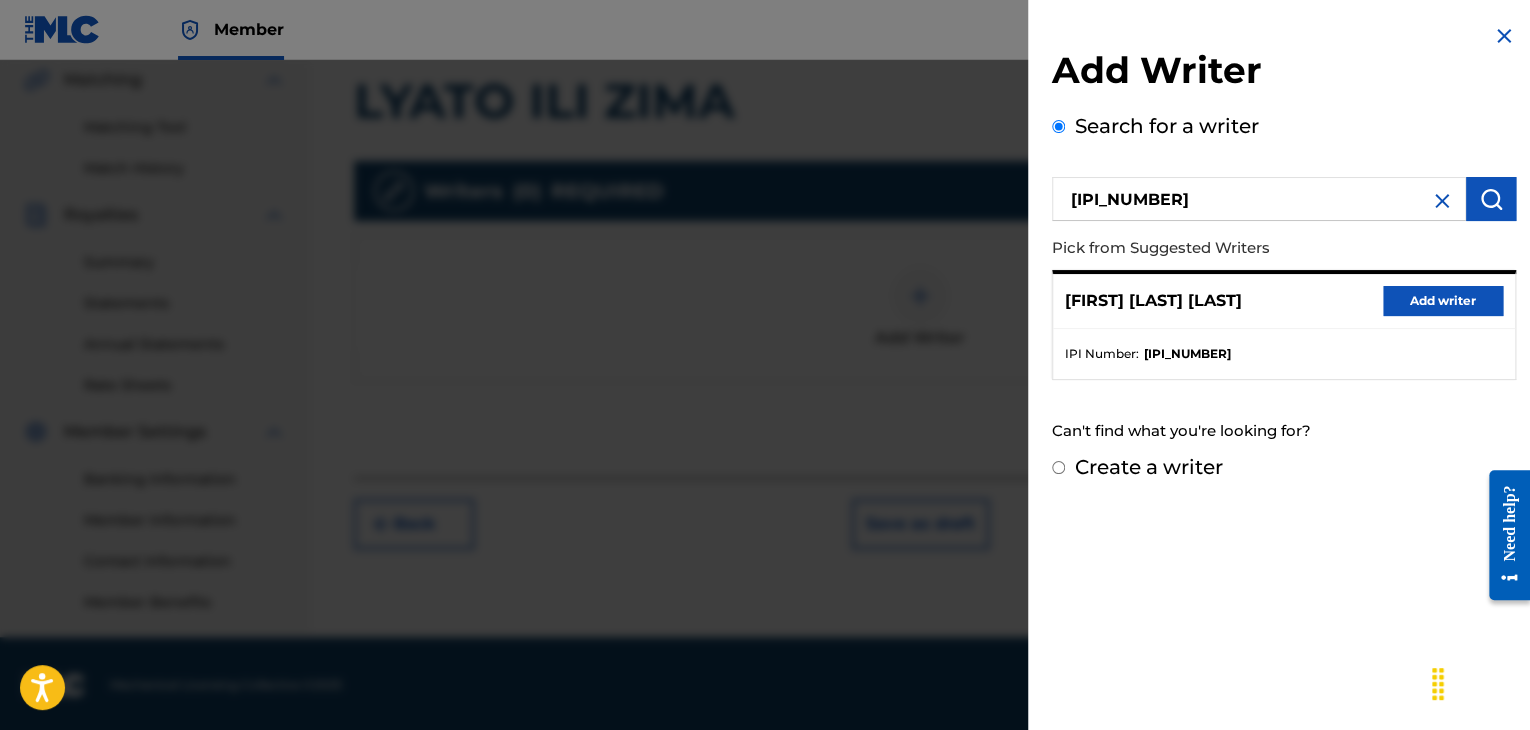 click on "Add writer" at bounding box center [1443, 301] 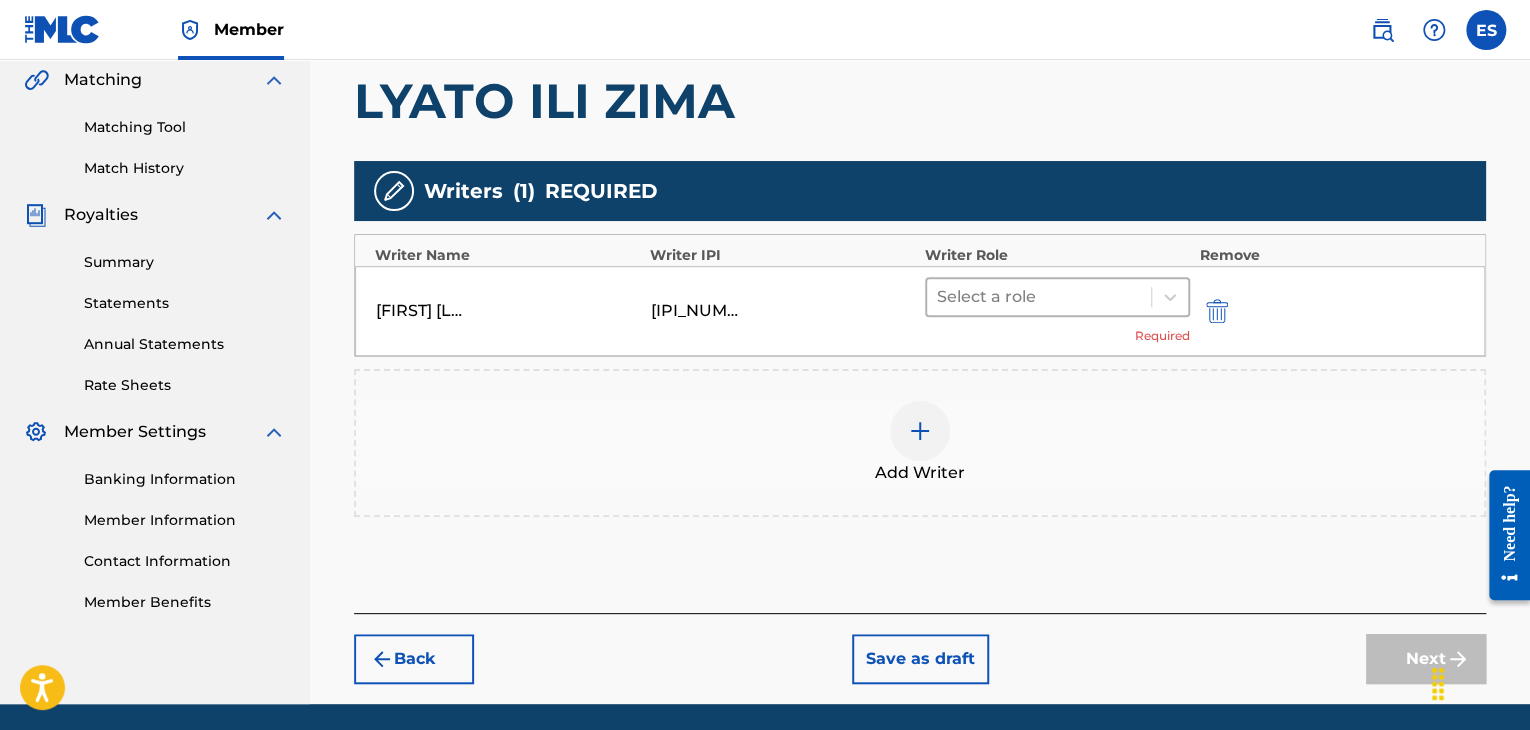 click at bounding box center (1039, 297) 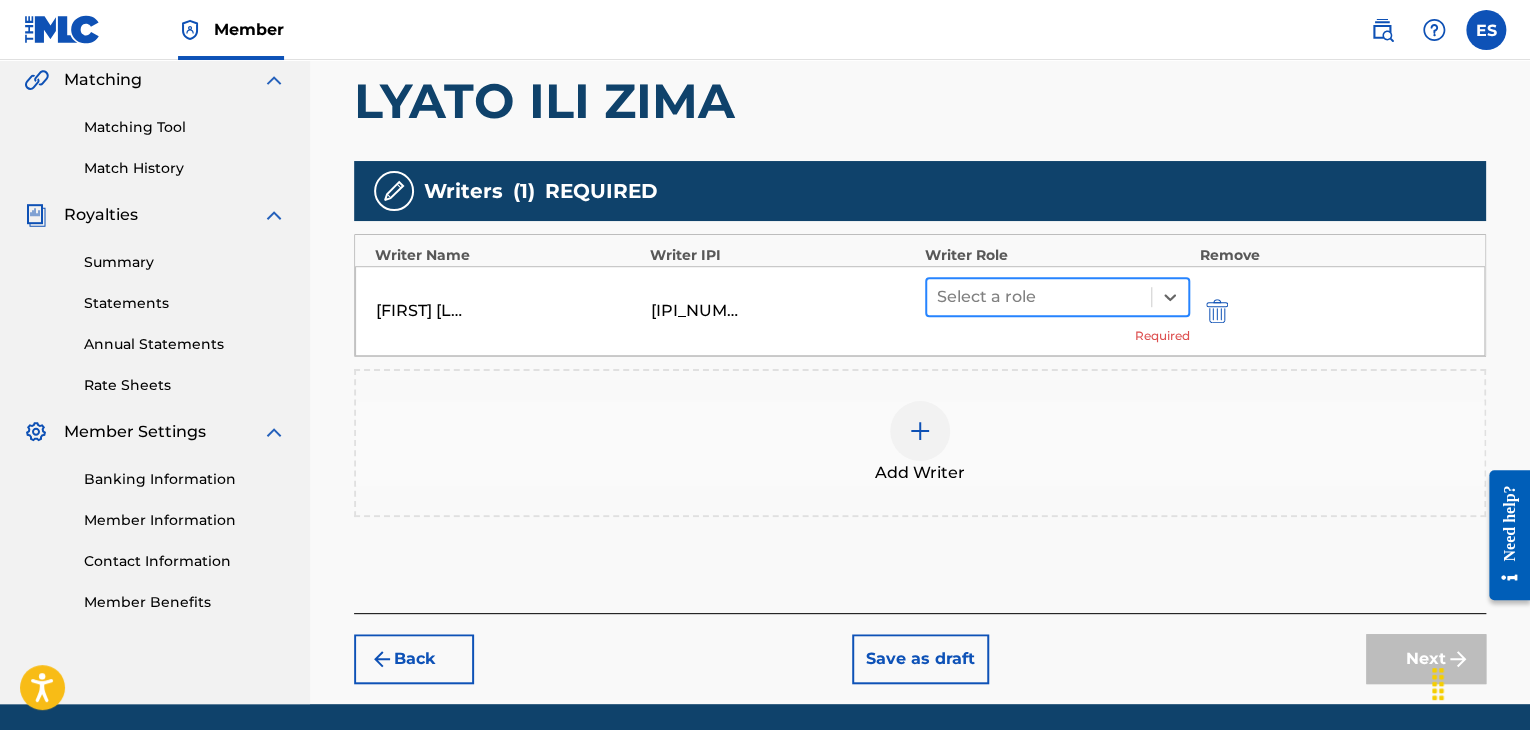 click at bounding box center [1039, 297] 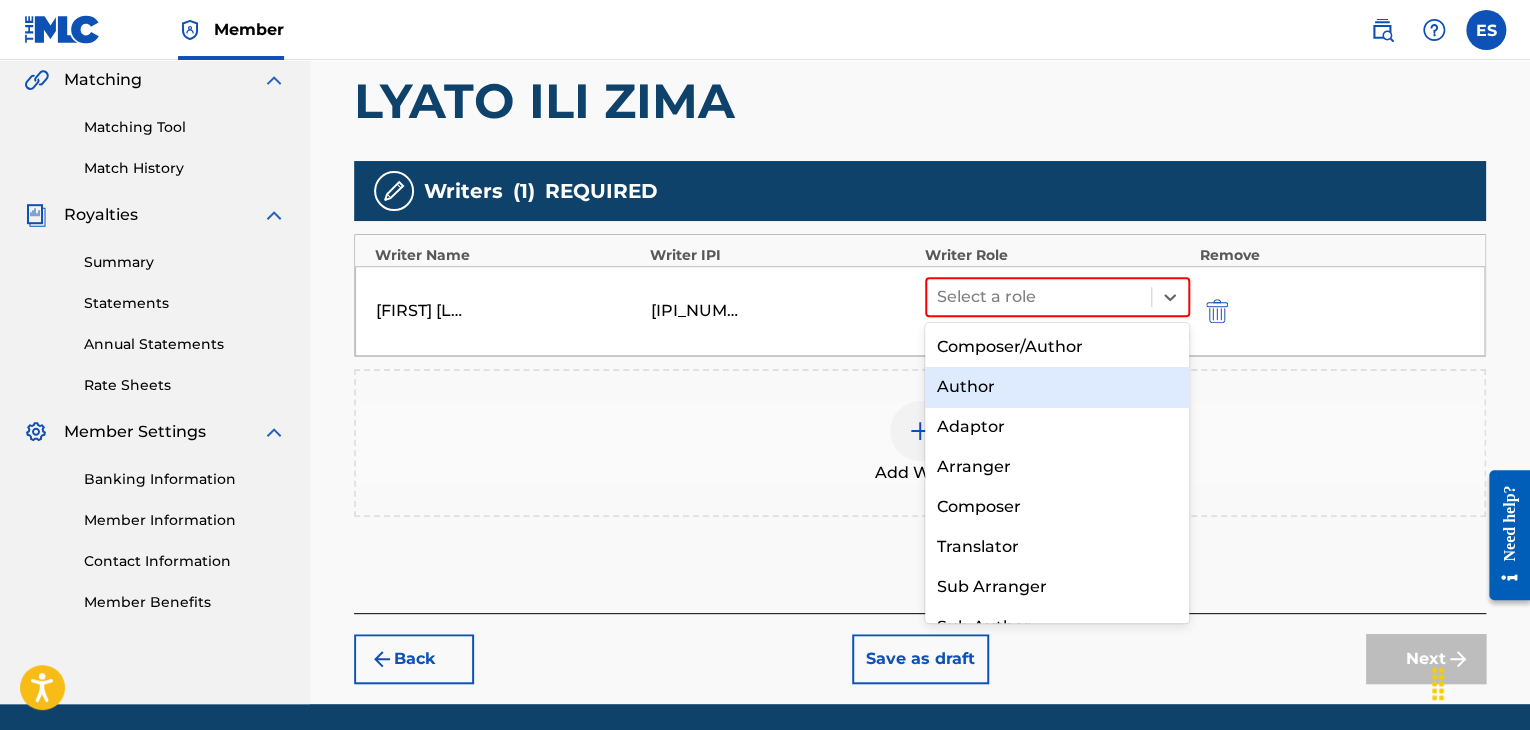 click on "Author" at bounding box center [1057, 387] 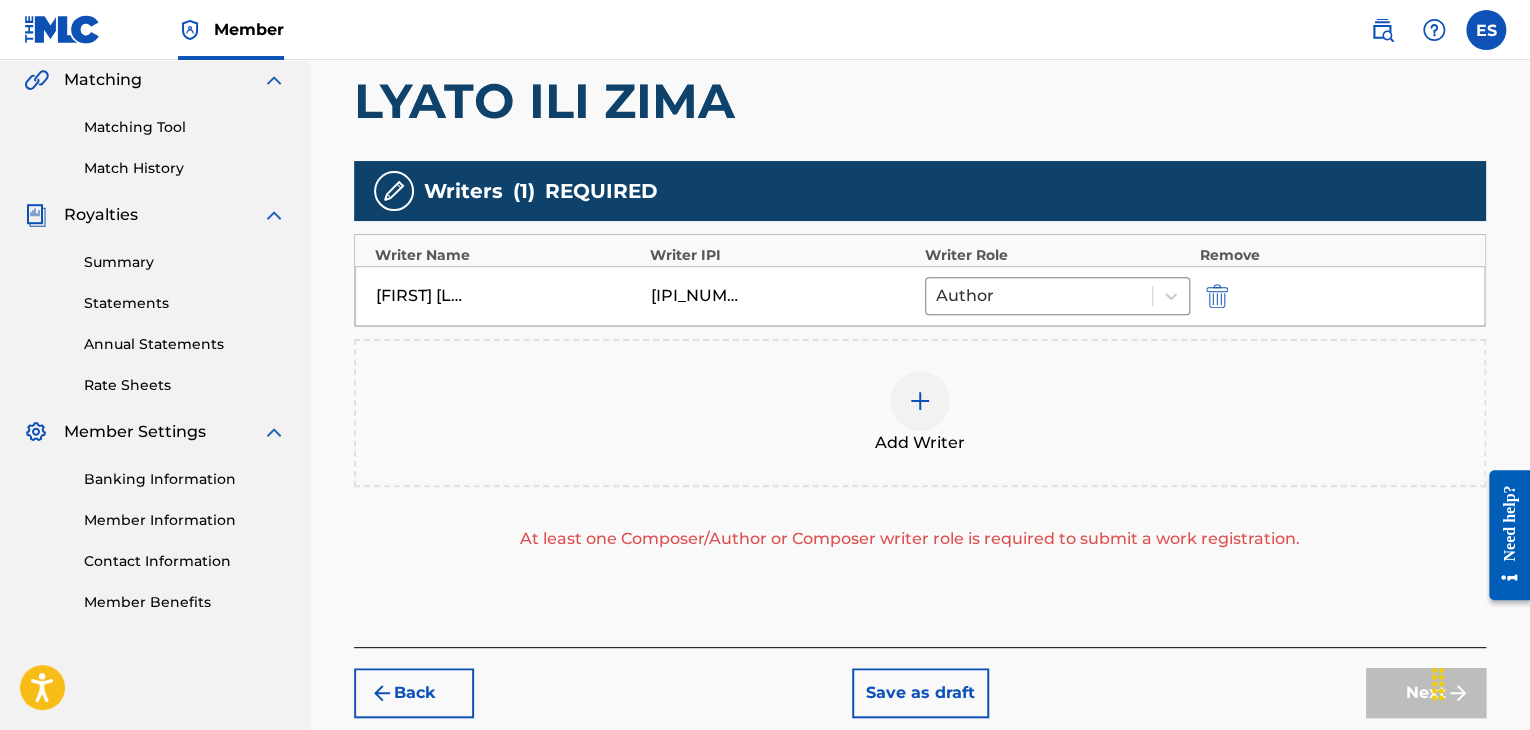 click at bounding box center [920, 401] 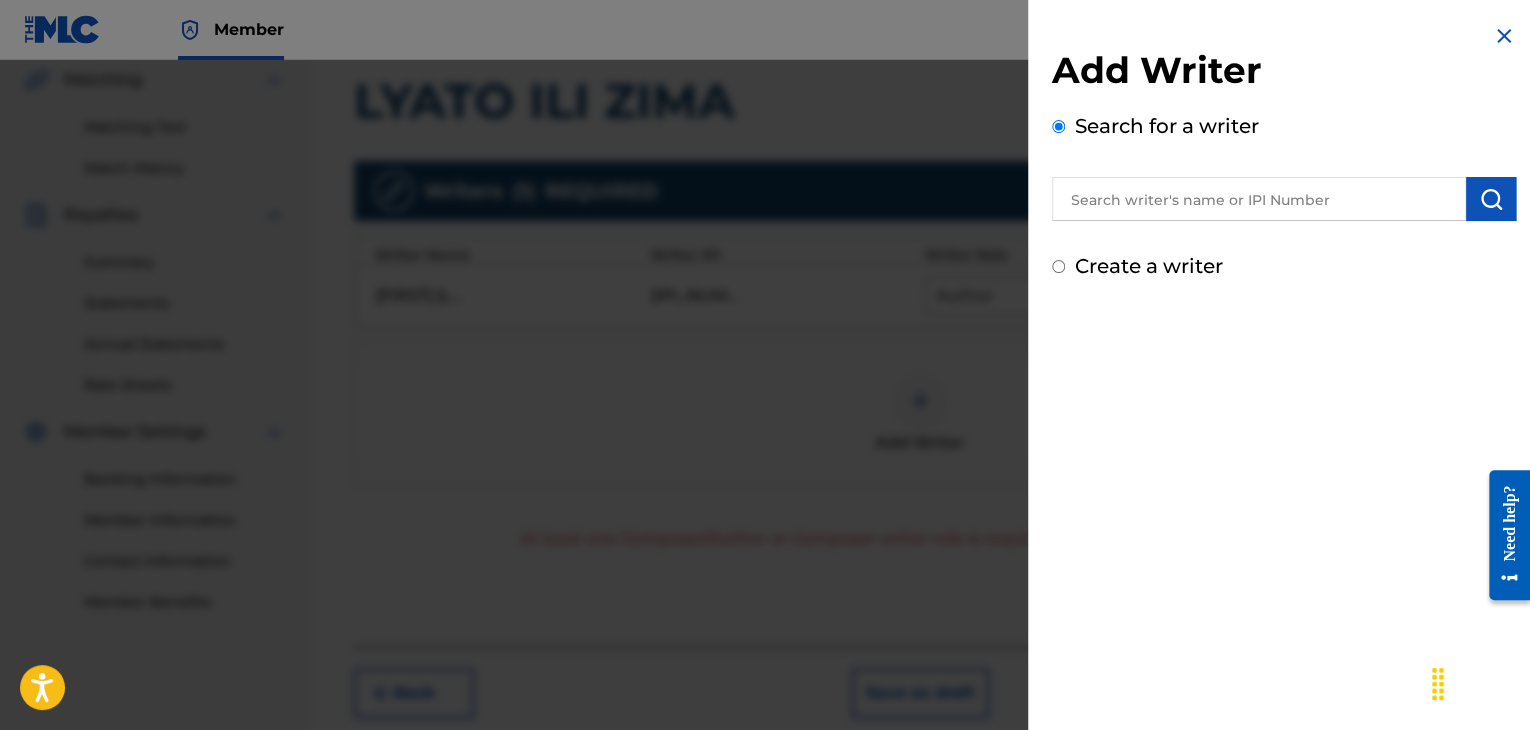 click on "Add Writer Search for a writer Create a writer" at bounding box center (1284, 164) 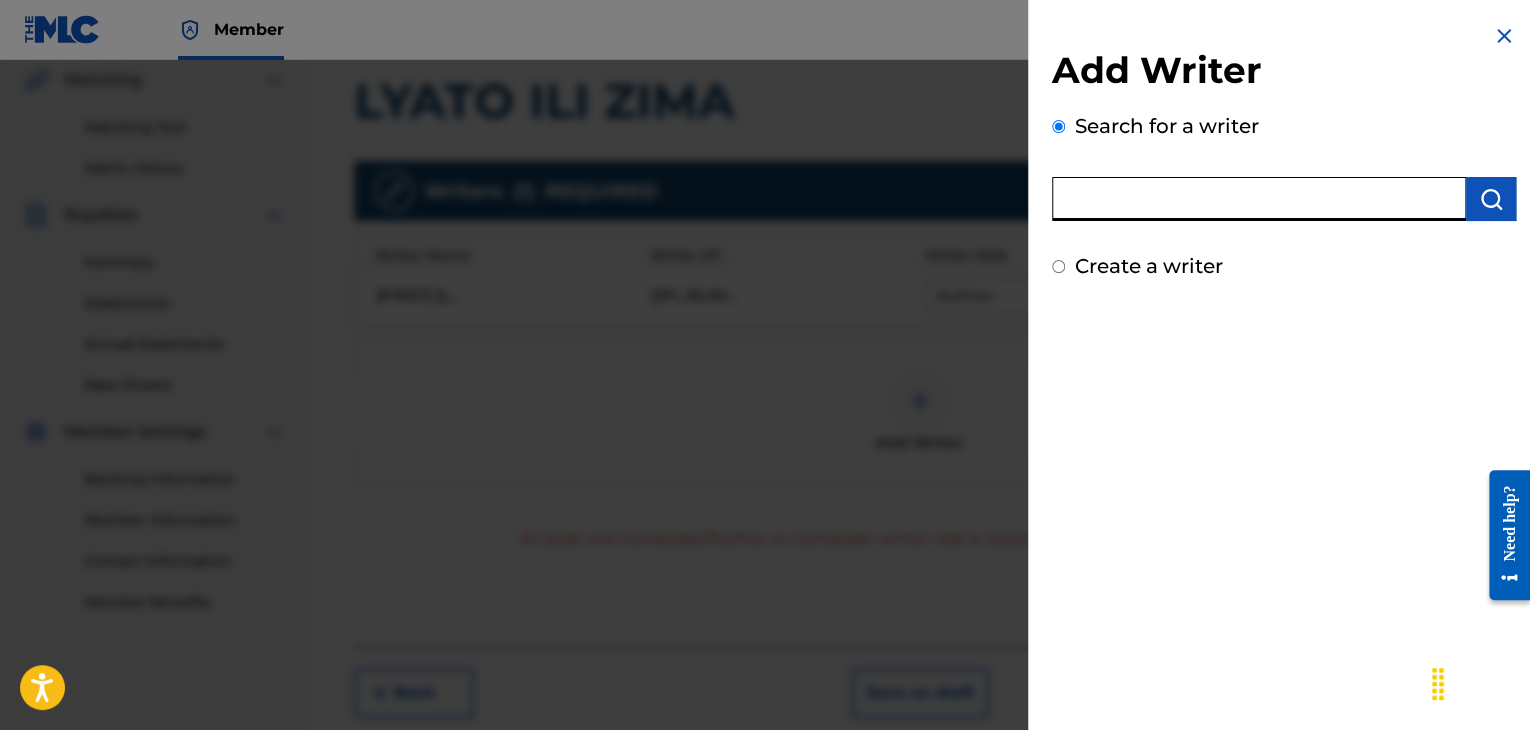 paste on "[IPI_NUMBER]" 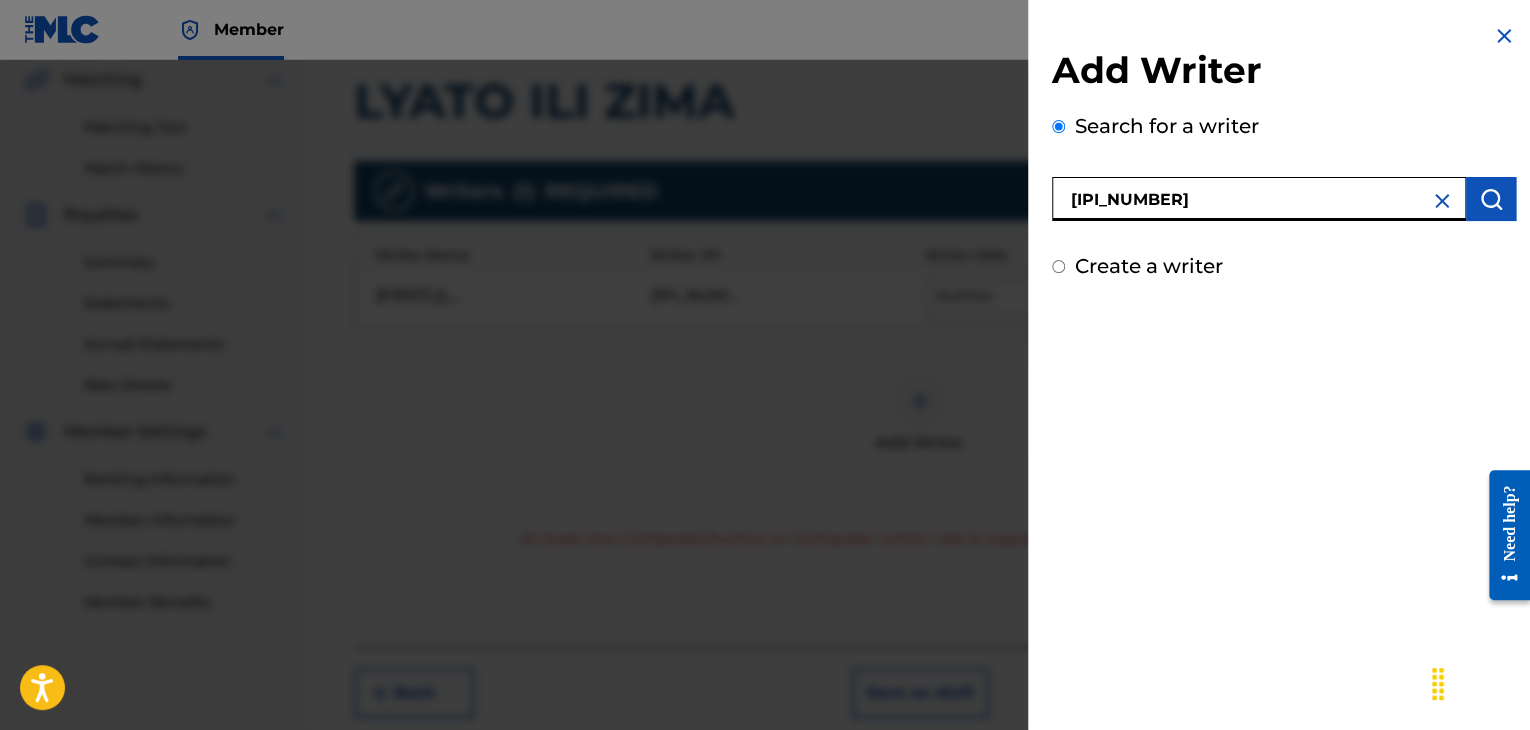 type on "[IPI_NUMBER]" 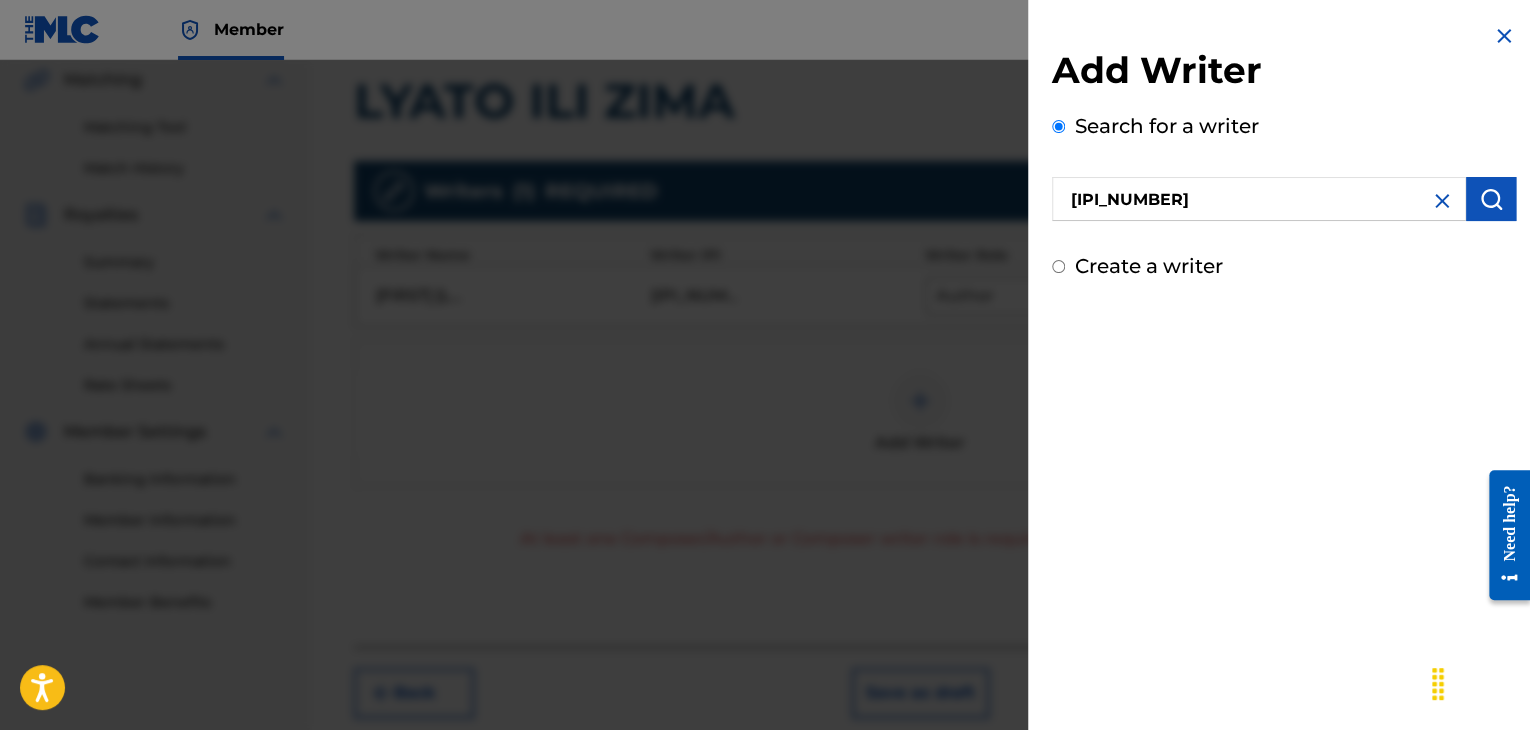 click at bounding box center [1491, 199] 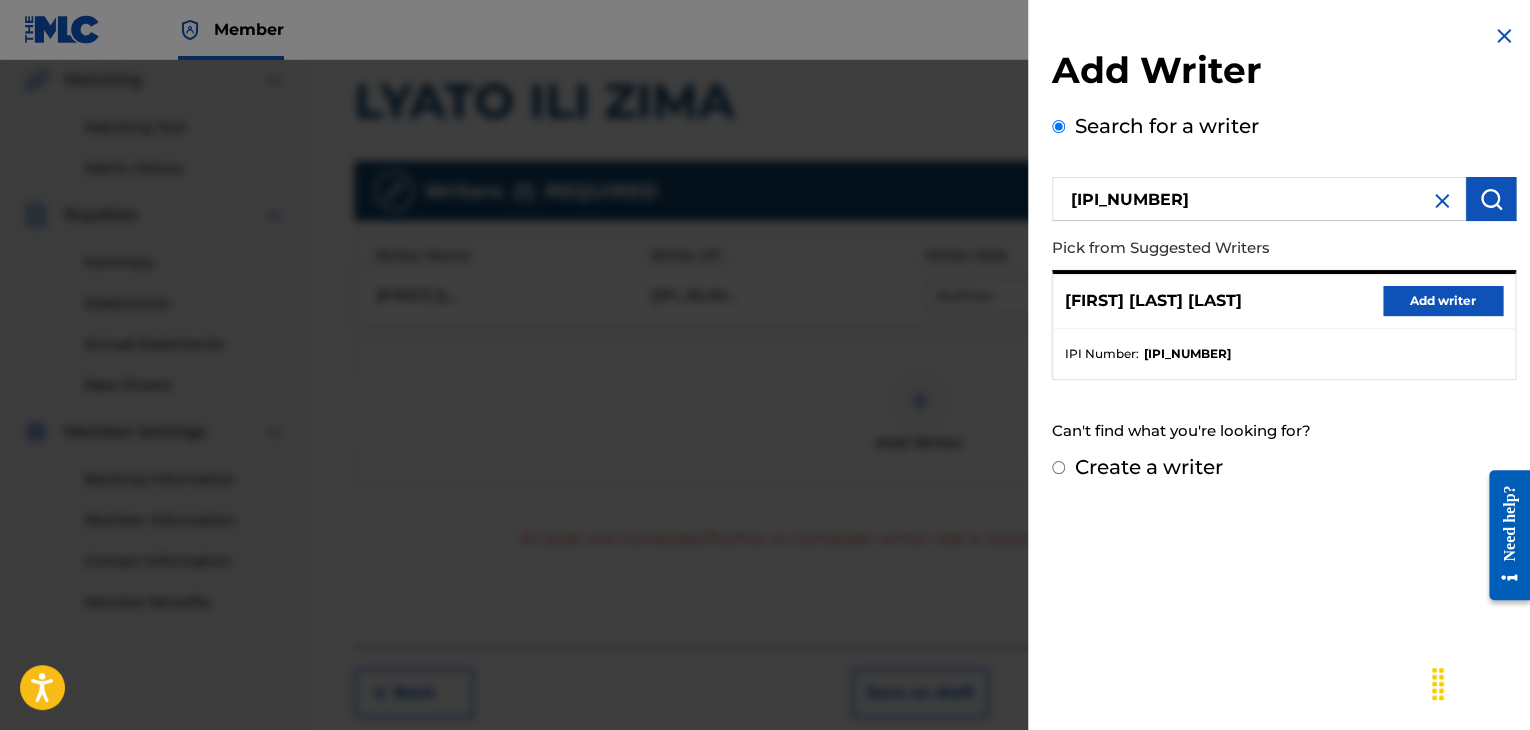 click on "Add writer" at bounding box center (1443, 301) 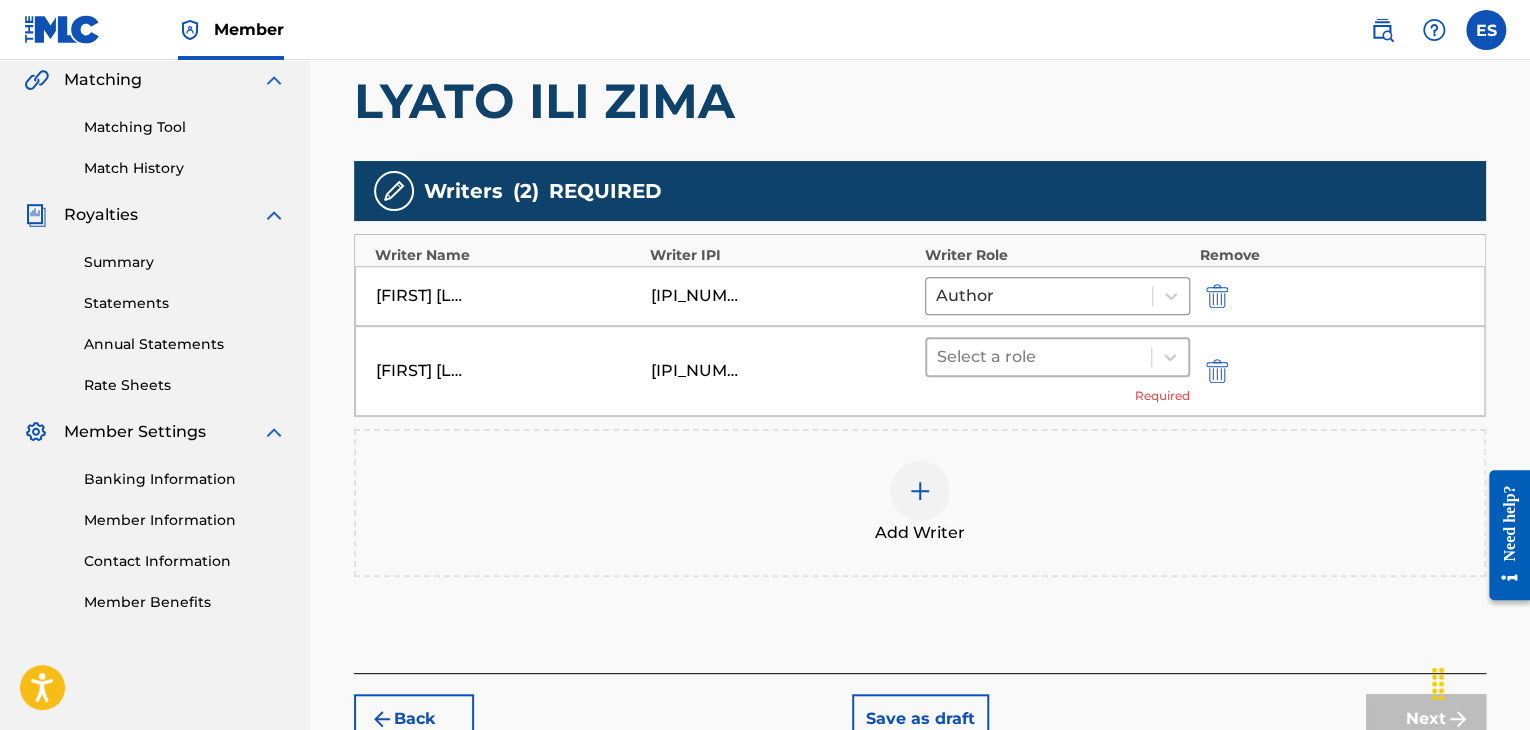 click at bounding box center (1039, 357) 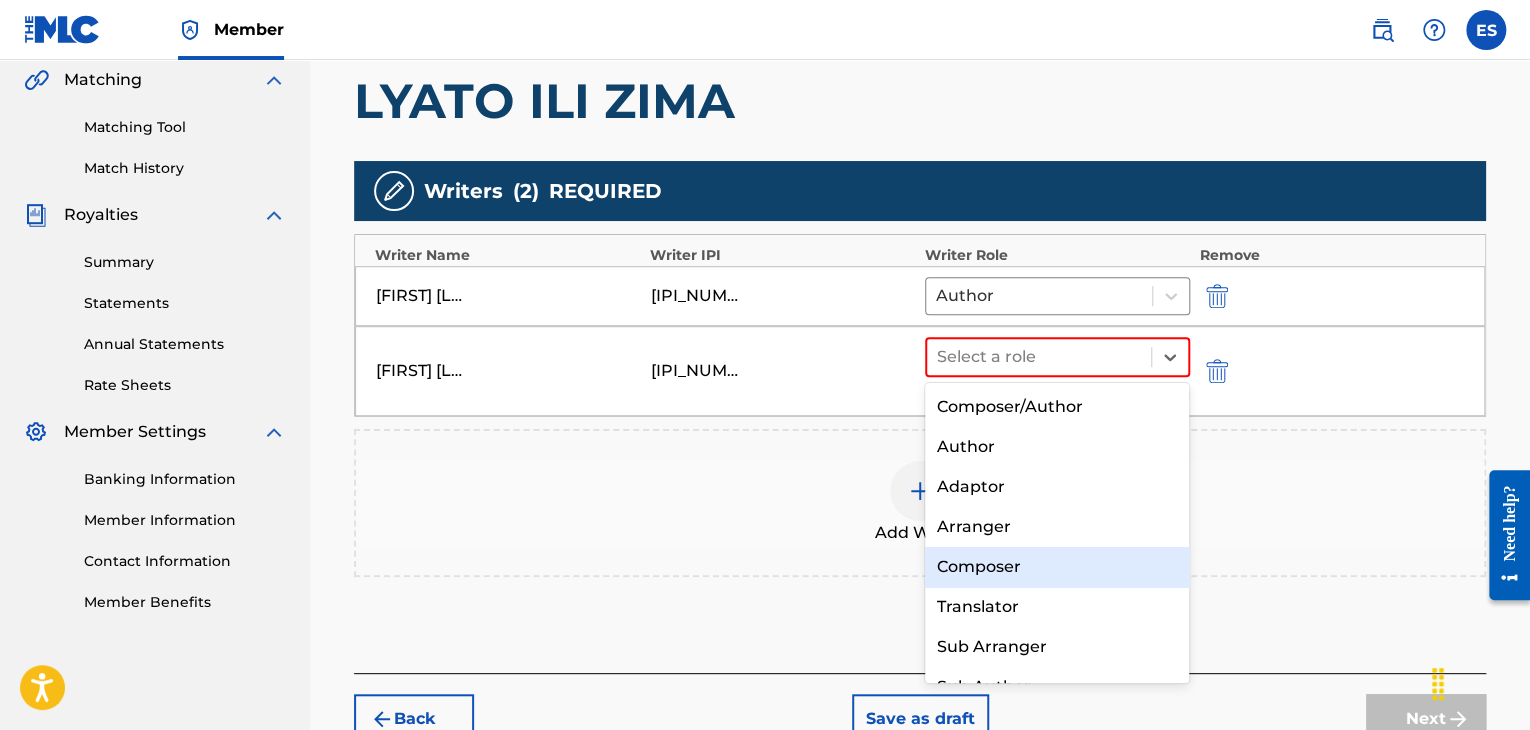 click on "Composer" at bounding box center (1057, 567) 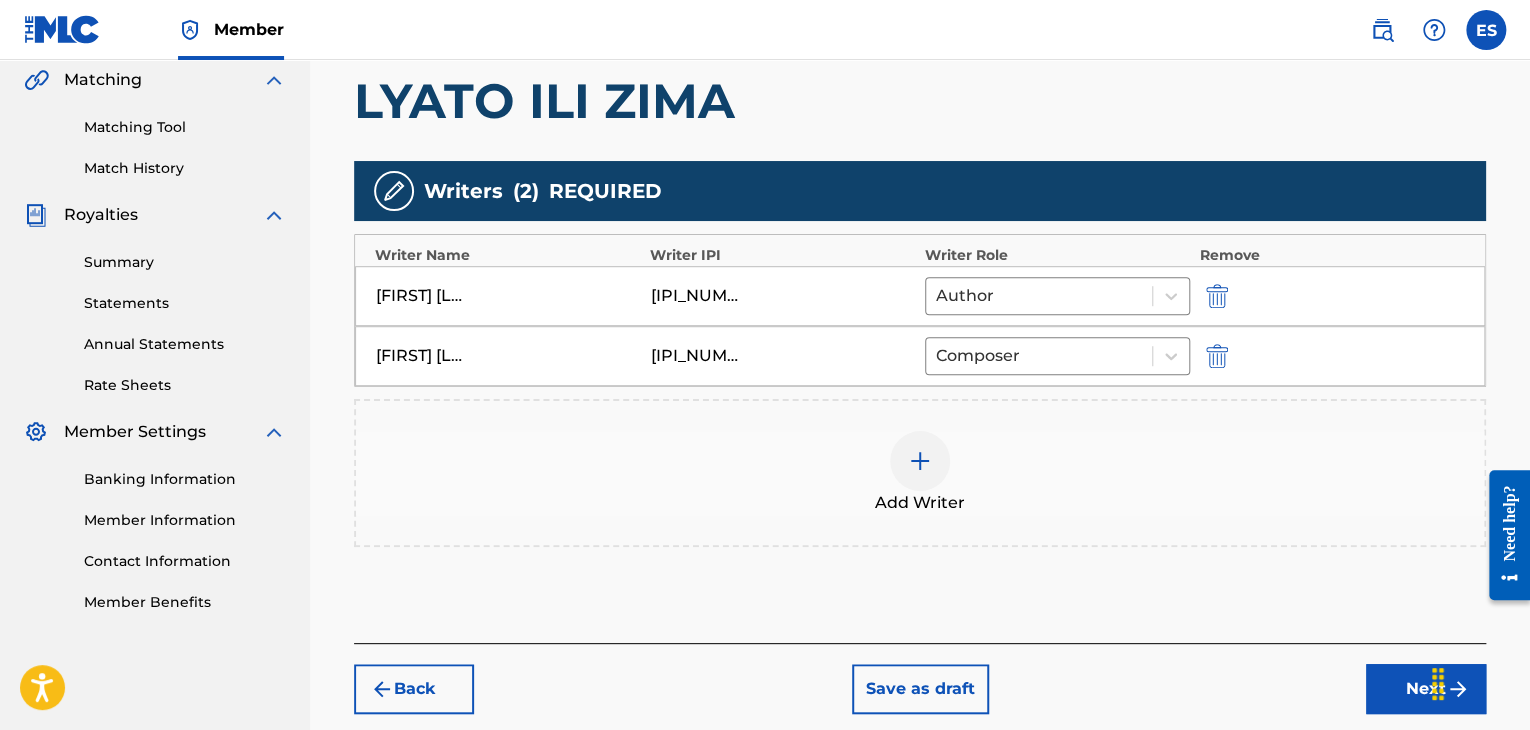 click at bounding box center [920, 461] 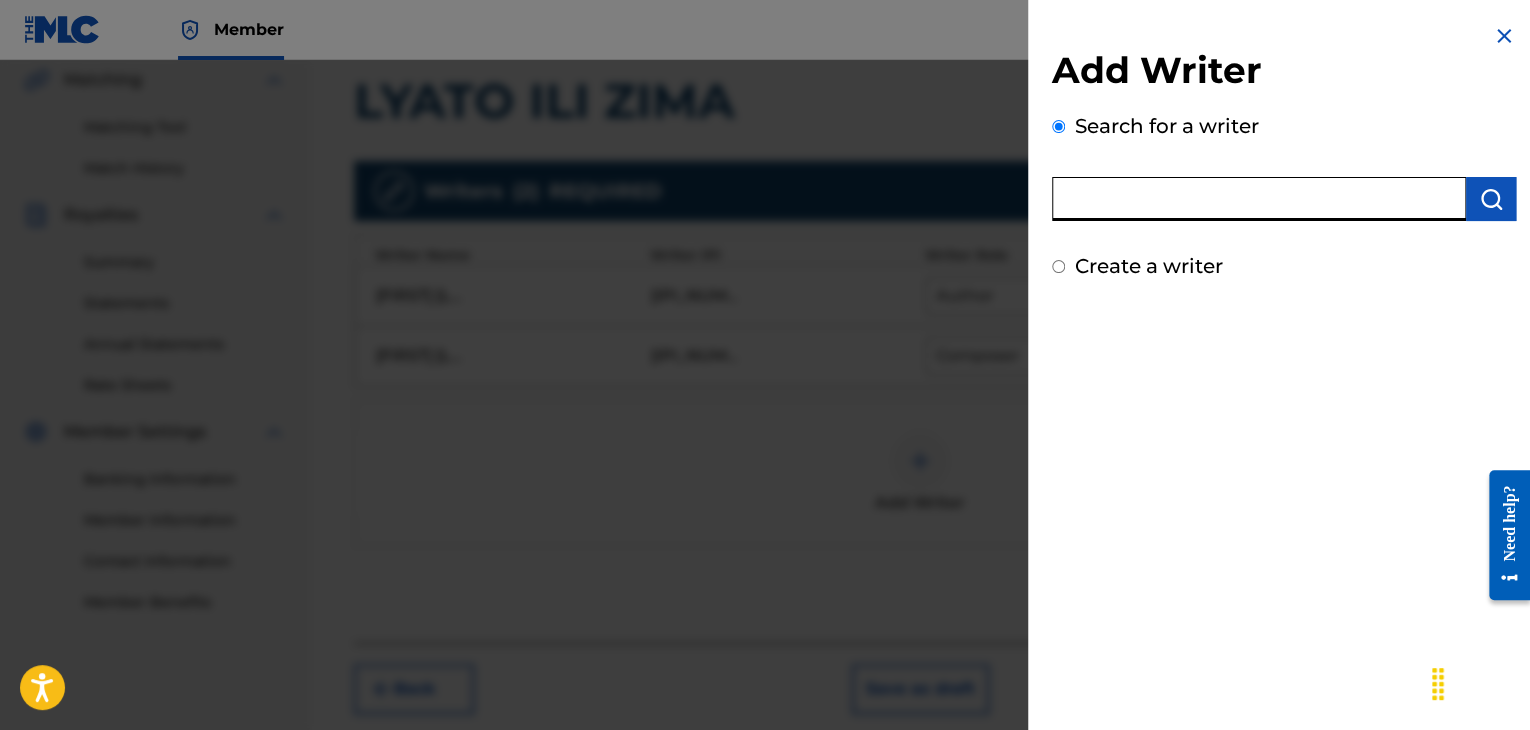 paste on "[IPI_NUMBER]" 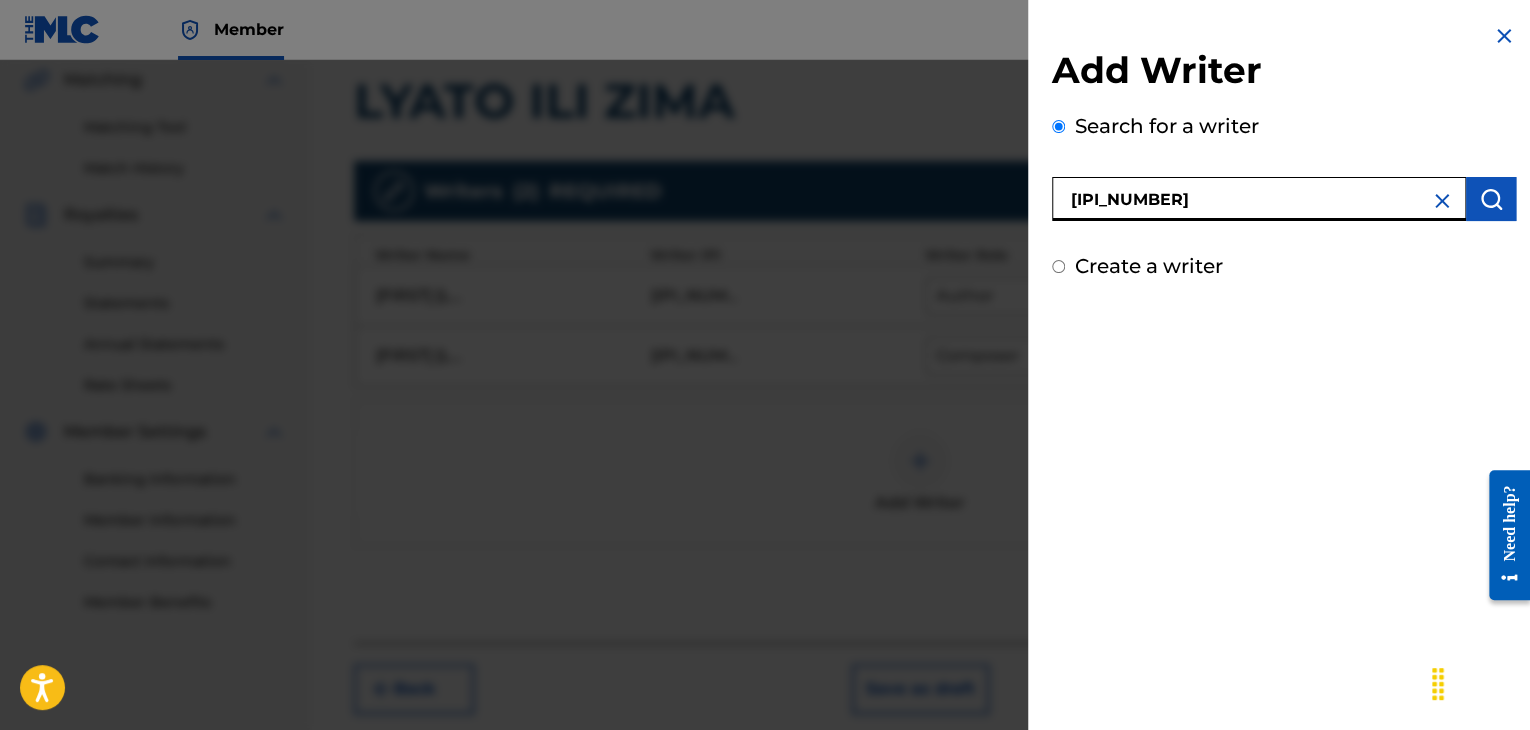type on "[IPI_NUMBER]" 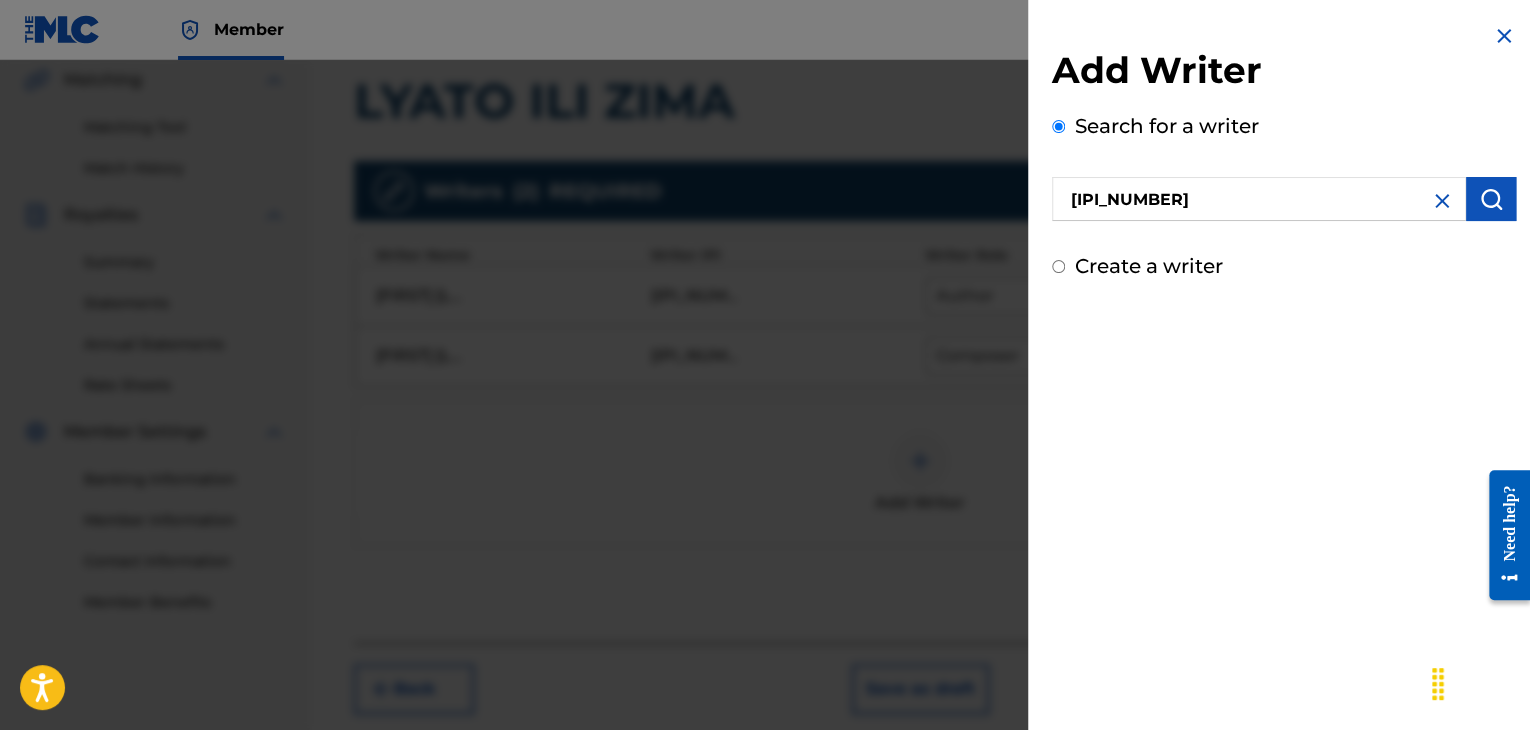click at bounding box center [1491, 199] 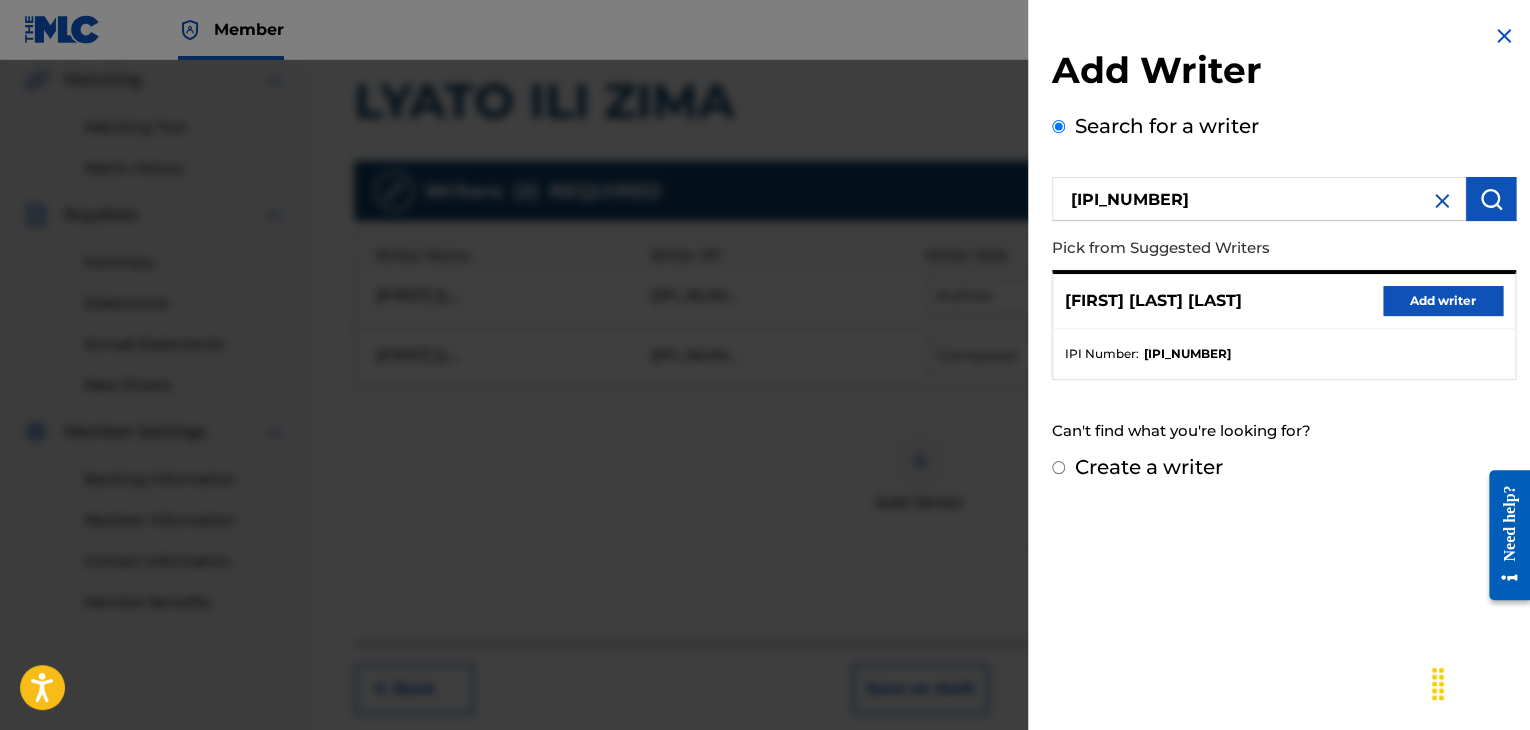 click on "Add writer" at bounding box center [1443, 301] 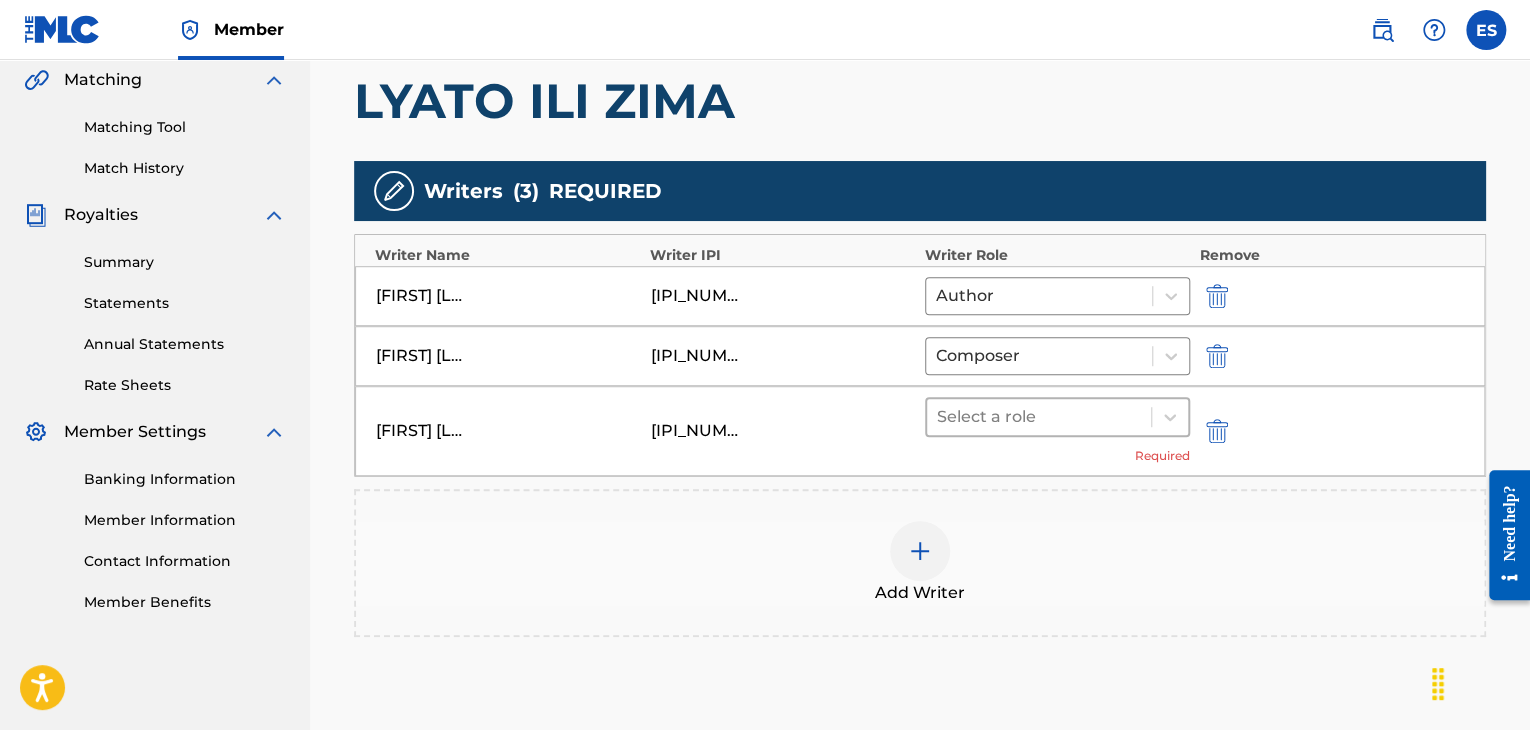 click on "Select a role" at bounding box center [1039, 417] 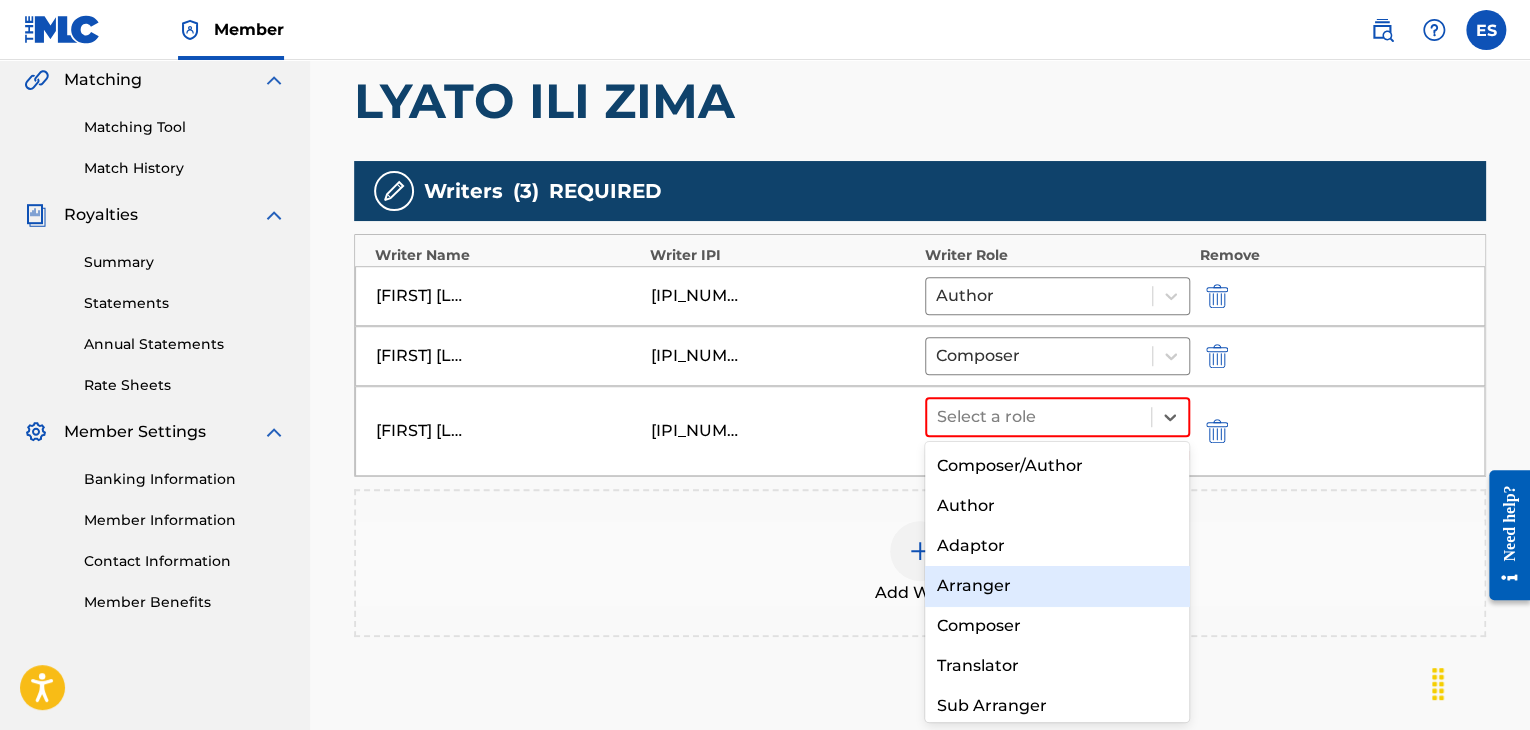 click on "Arranger" at bounding box center [1057, 586] 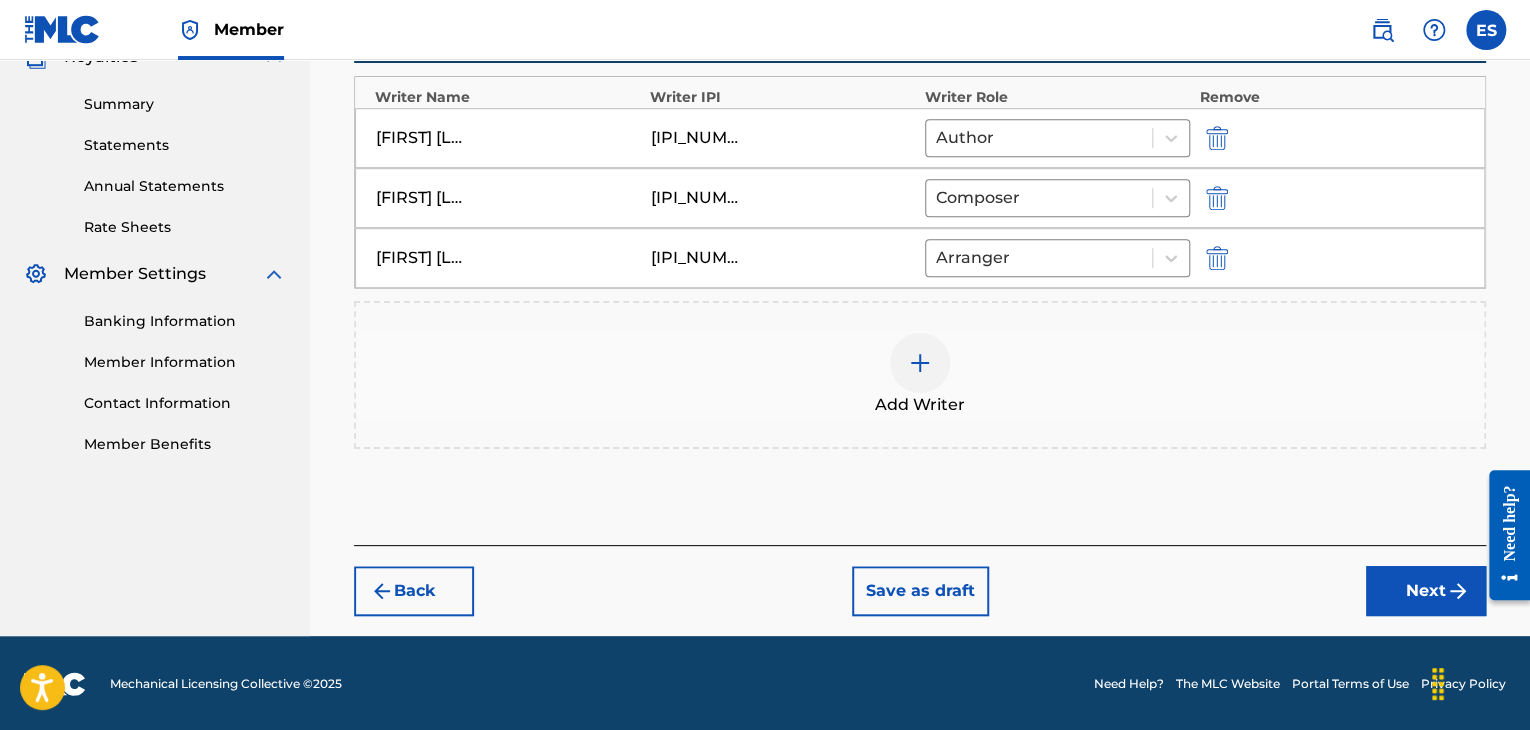click on "Next" at bounding box center [1426, 591] 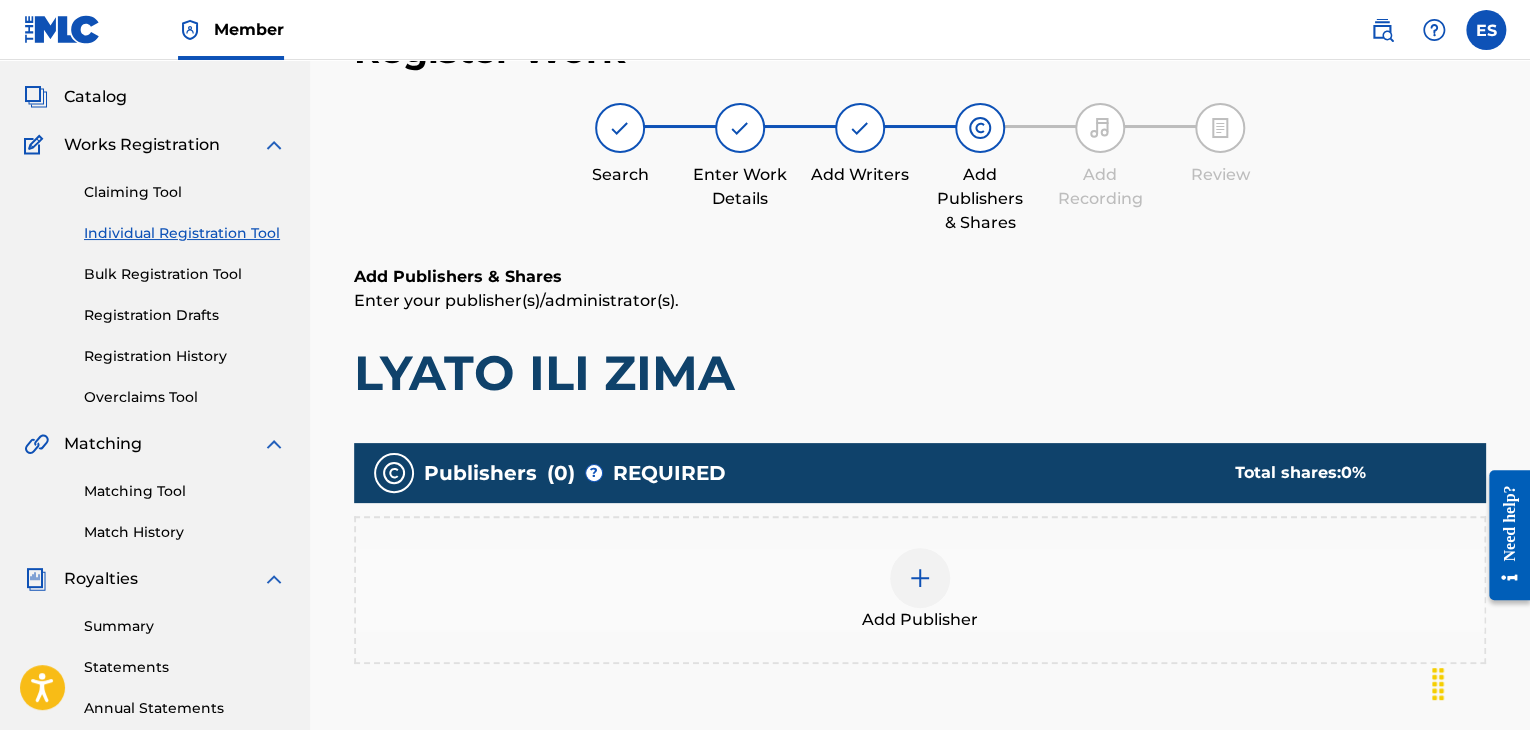 scroll, scrollTop: 418, scrollLeft: 0, axis: vertical 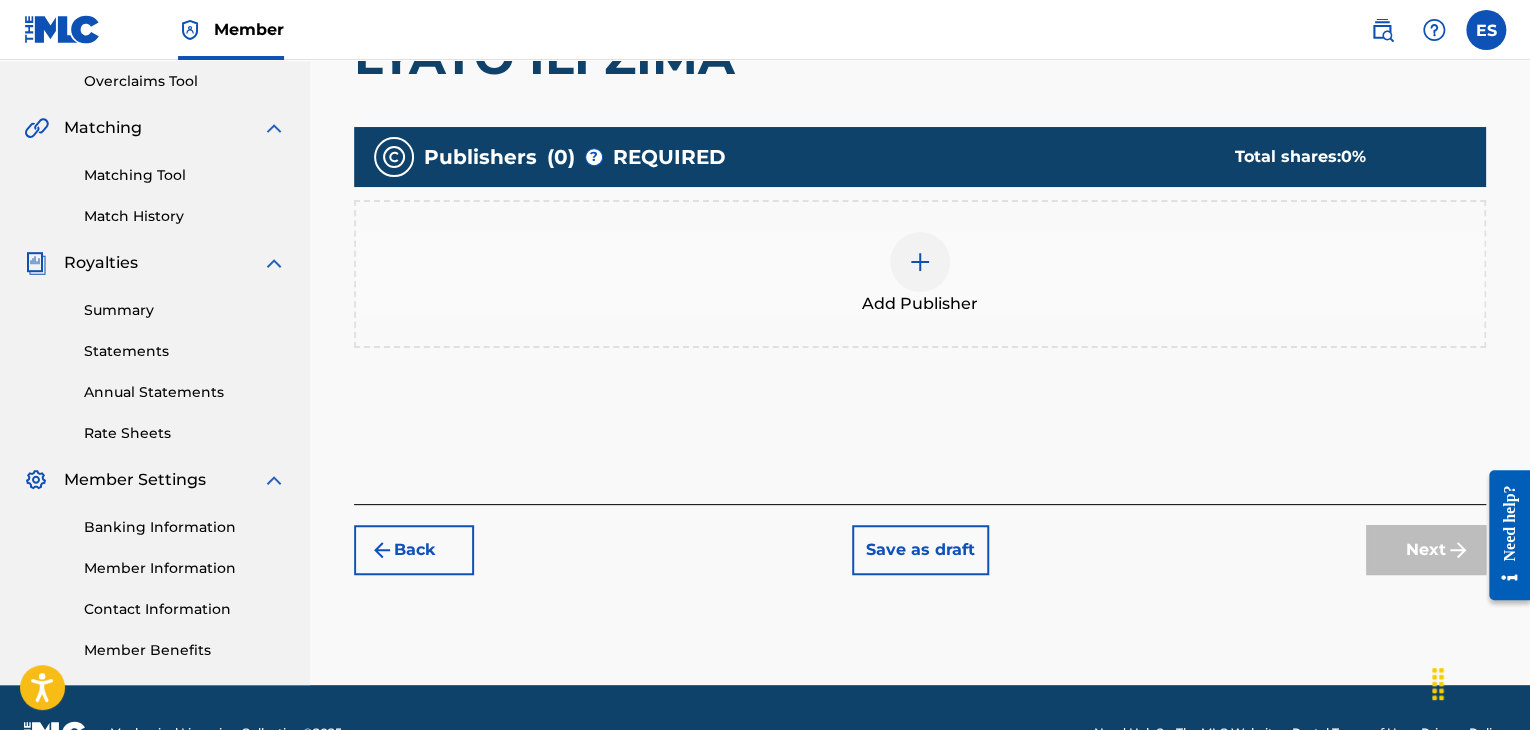 click on "Add Publisher" at bounding box center [920, 304] 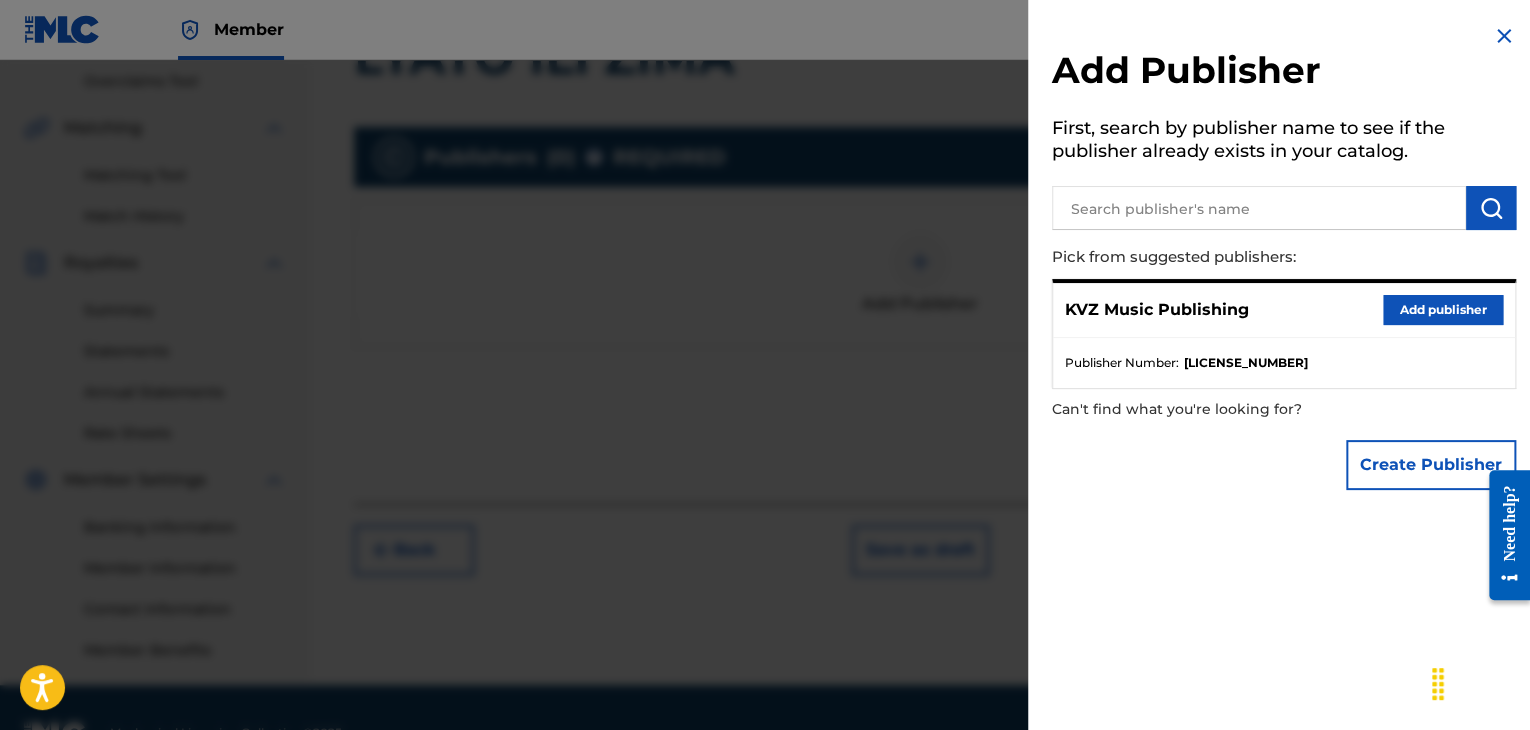 click on "Add publisher" at bounding box center [1443, 310] 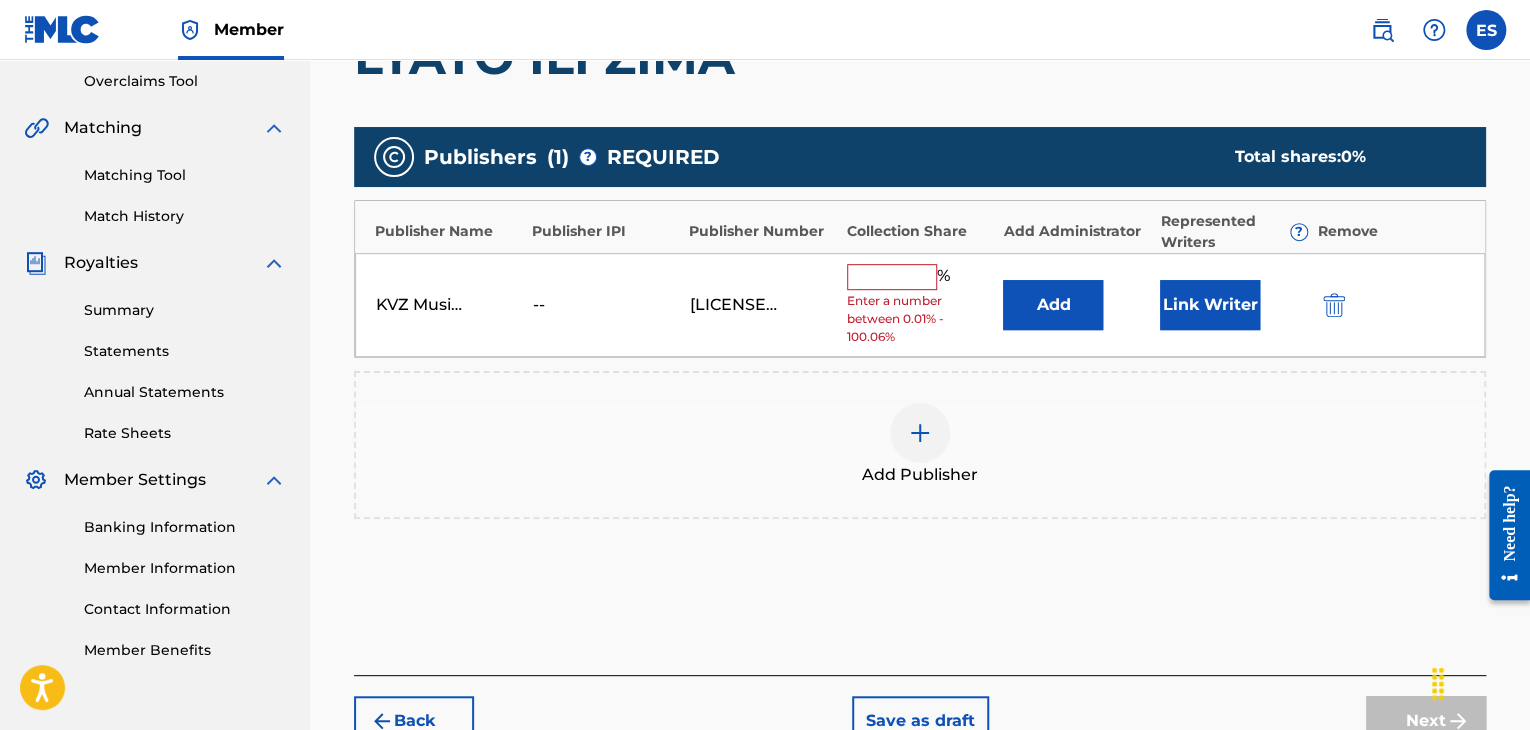 click at bounding box center (892, 277) 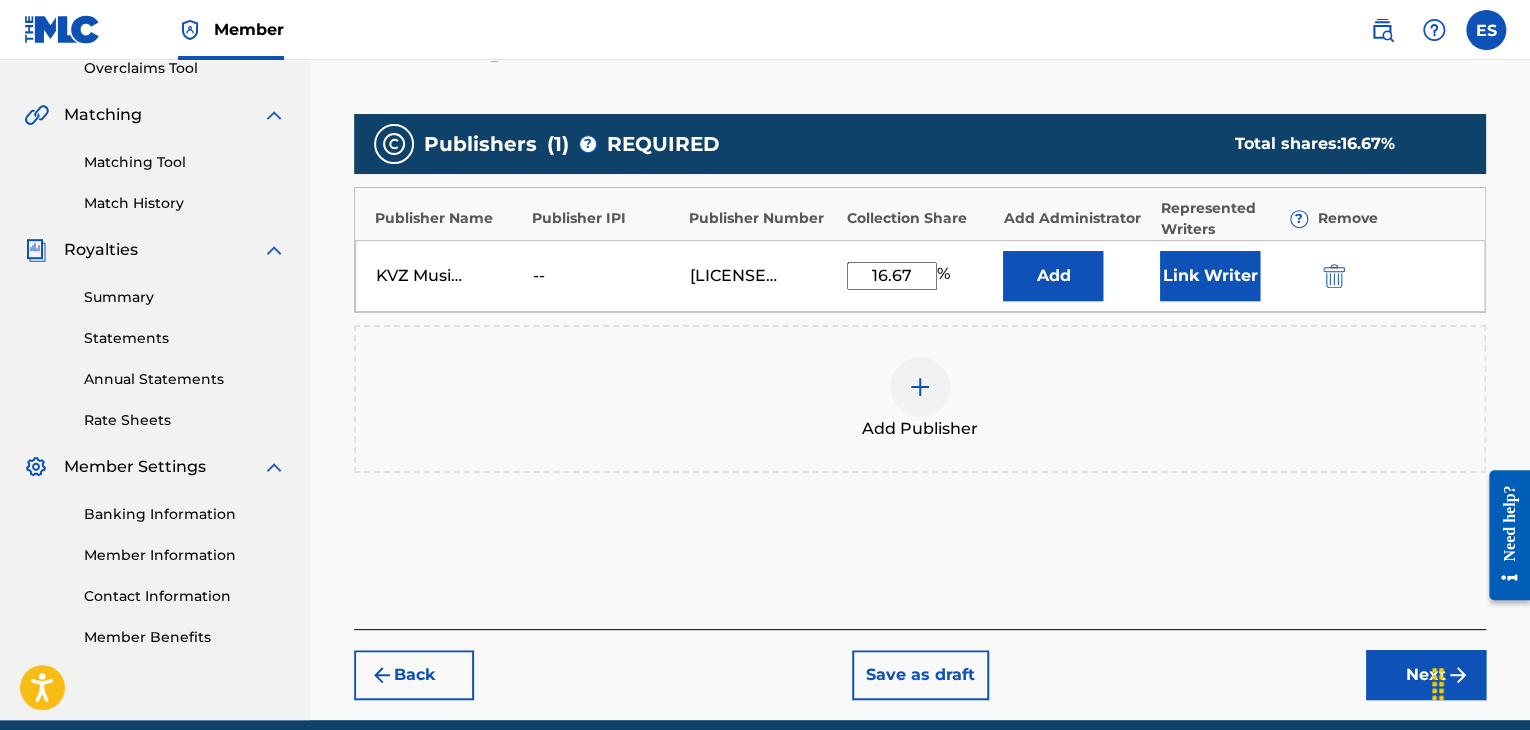 scroll, scrollTop: 516, scrollLeft: 0, axis: vertical 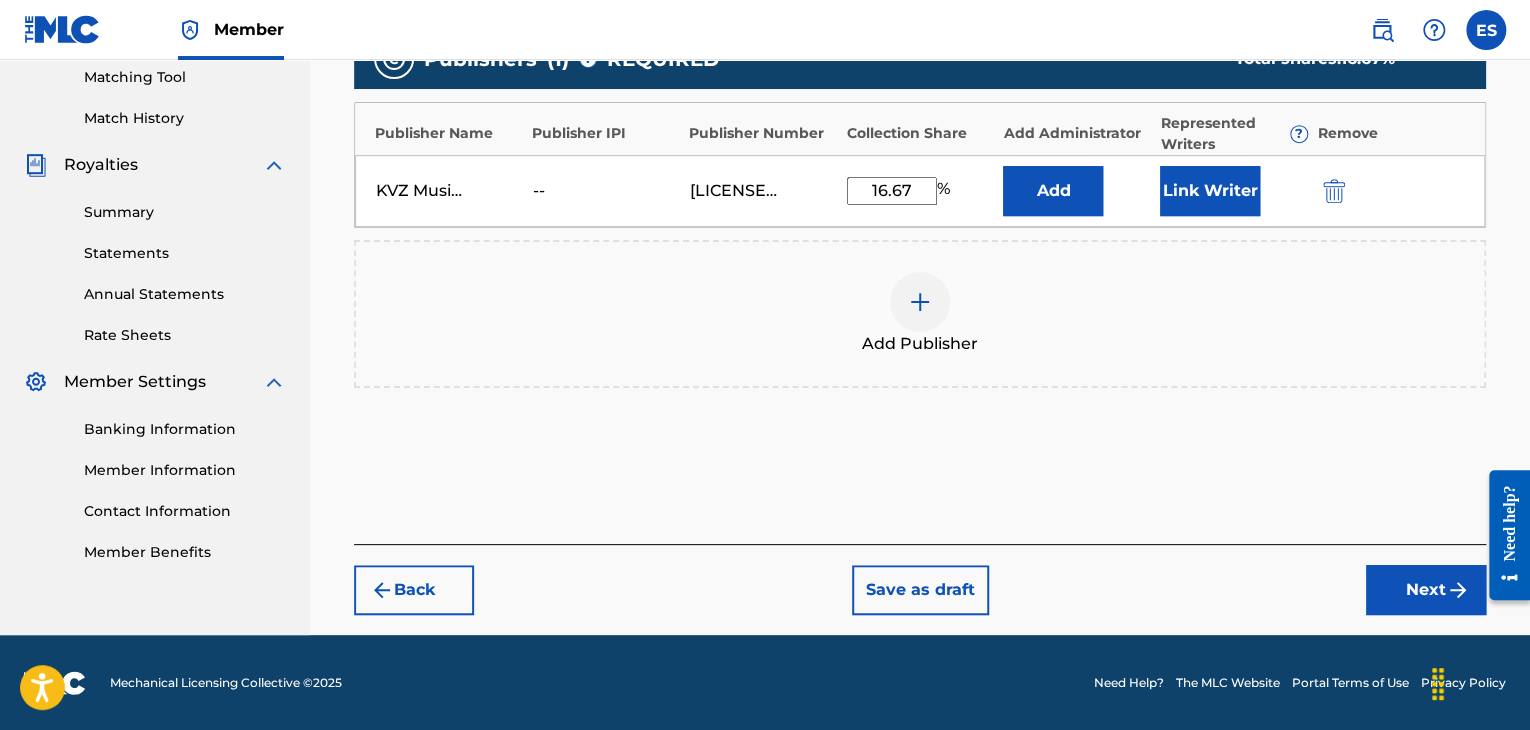 type on "16.67" 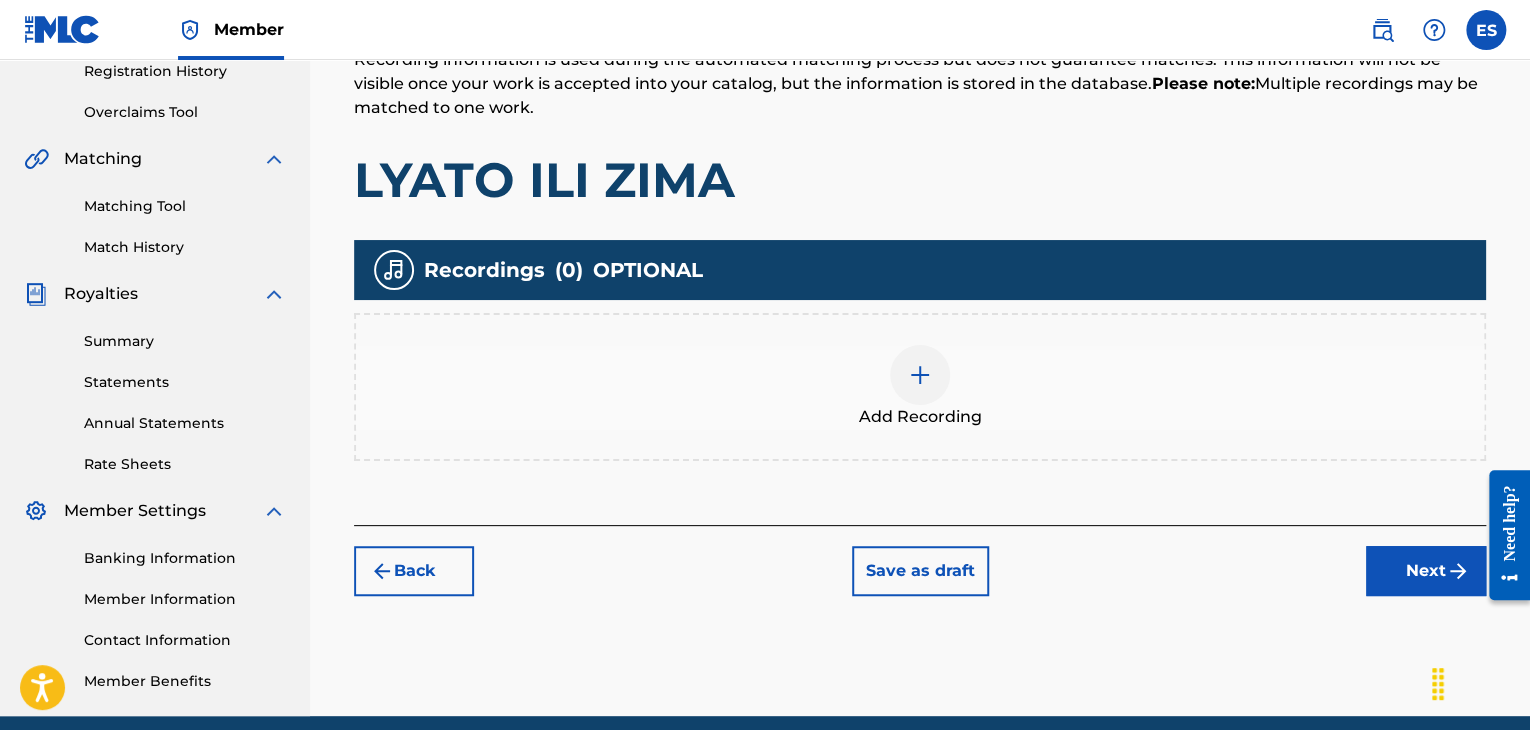 scroll, scrollTop: 445, scrollLeft: 0, axis: vertical 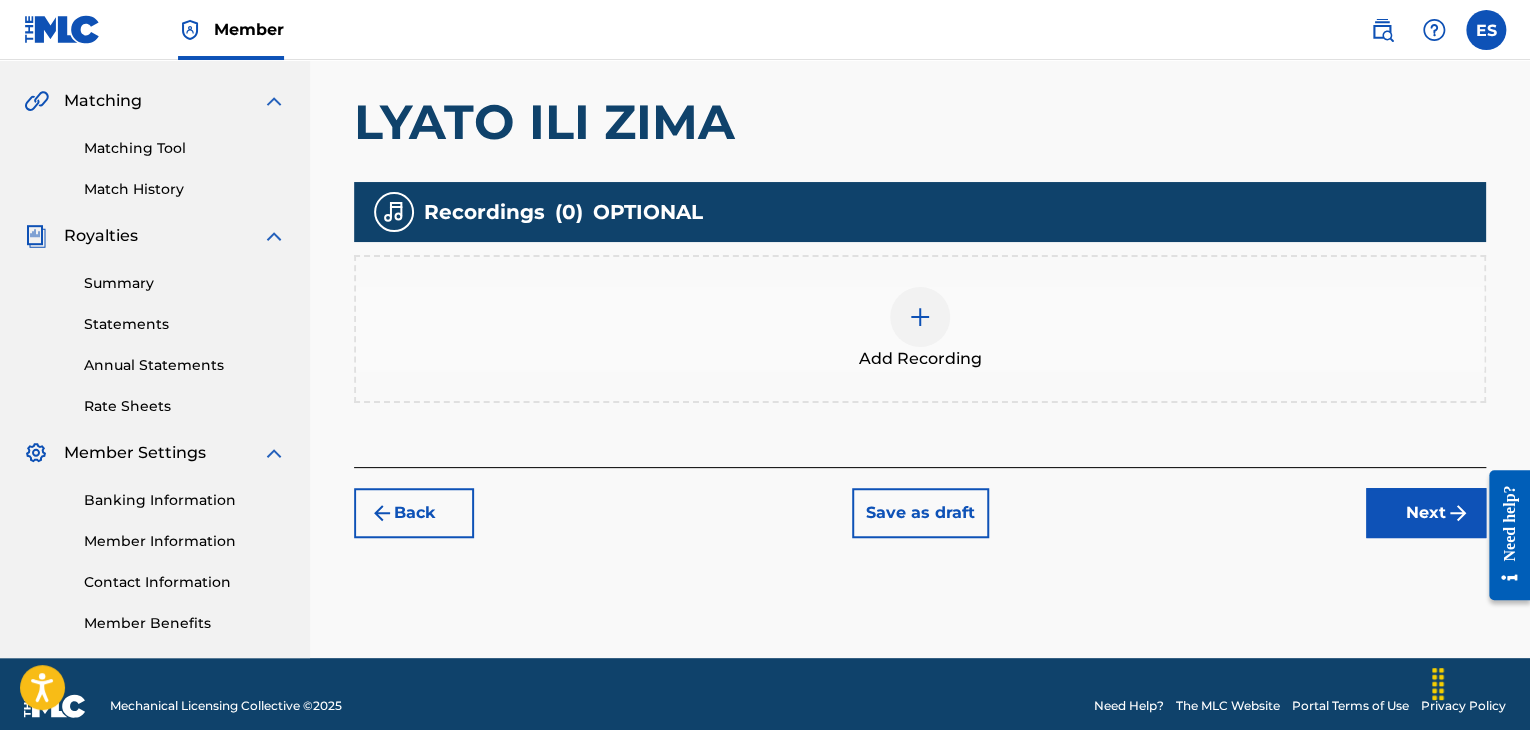 click at bounding box center [920, 317] 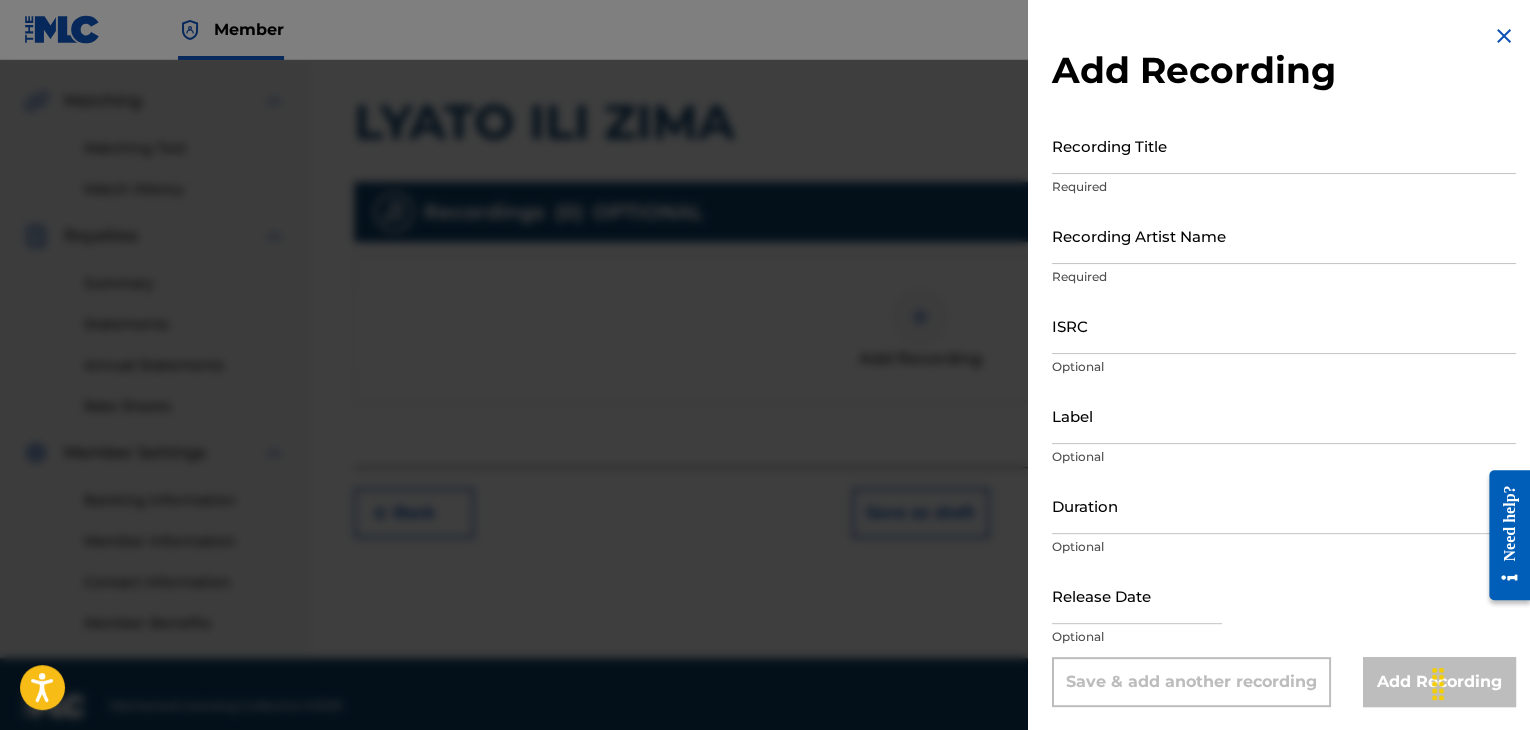 click on "Recording Title" at bounding box center [1284, 145] 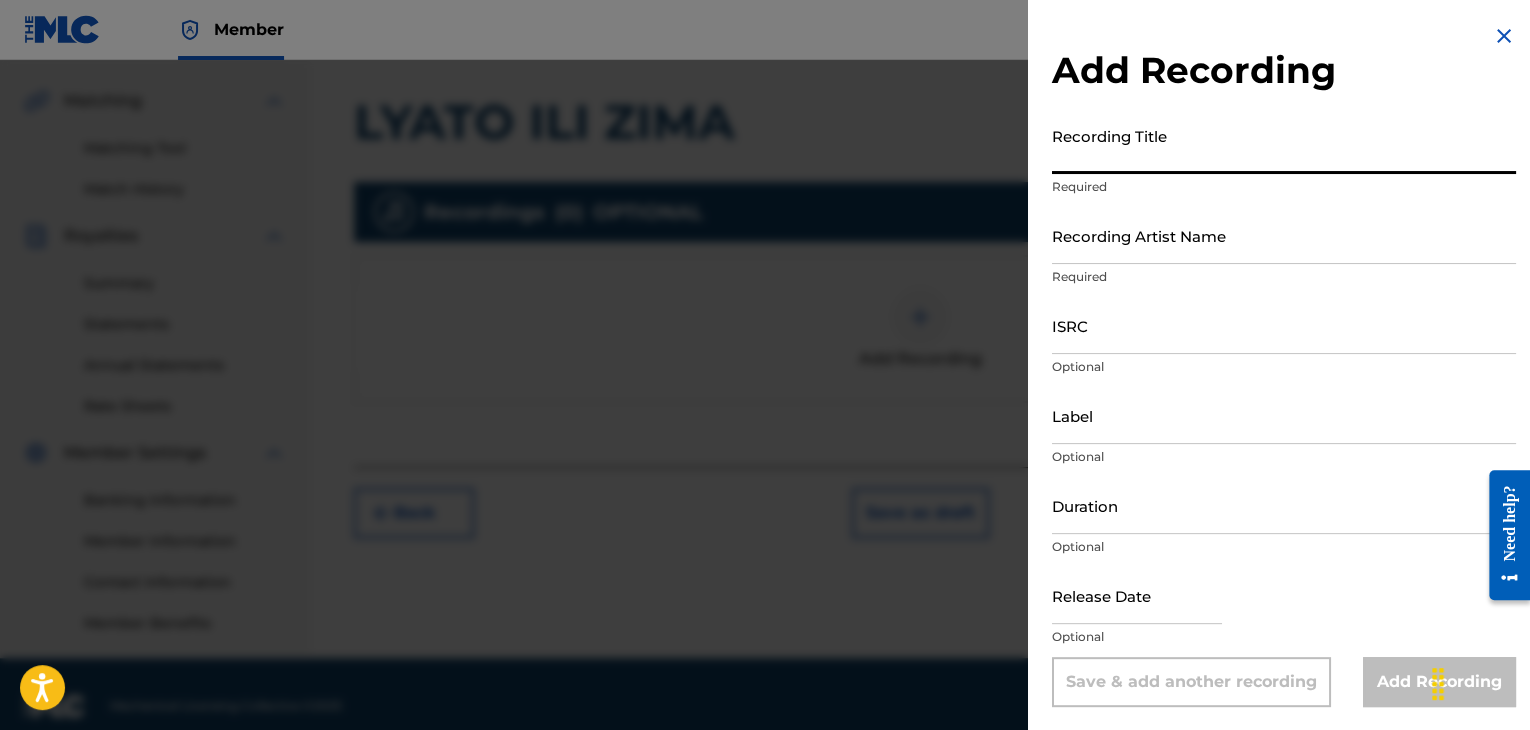 paste on "LYATO ILI ZIMA" 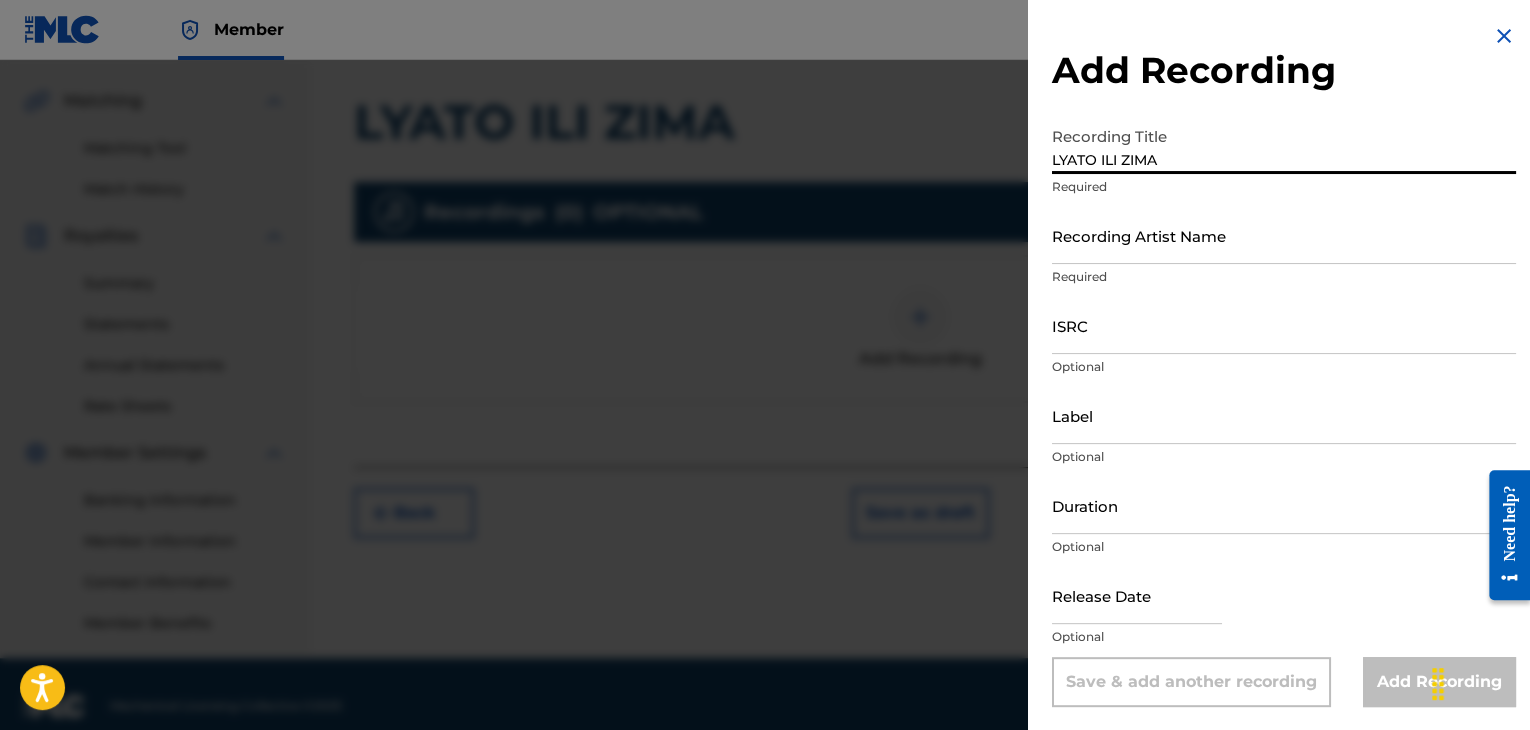 click on "LYATO ILI ZIMA" at bounding box center (1284, 145) 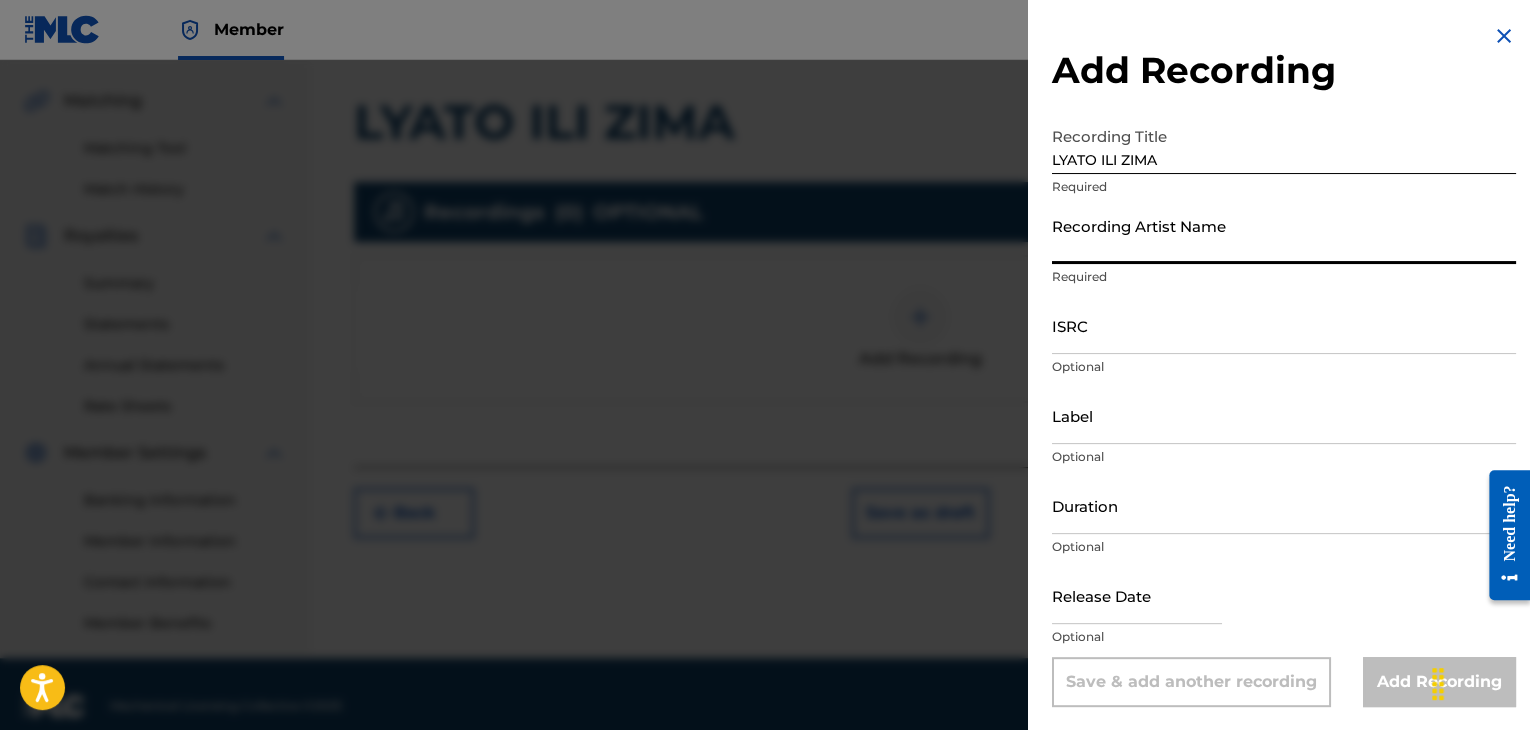 paste on "[FIRST] [LAST] & [FIRST] [LAST]" 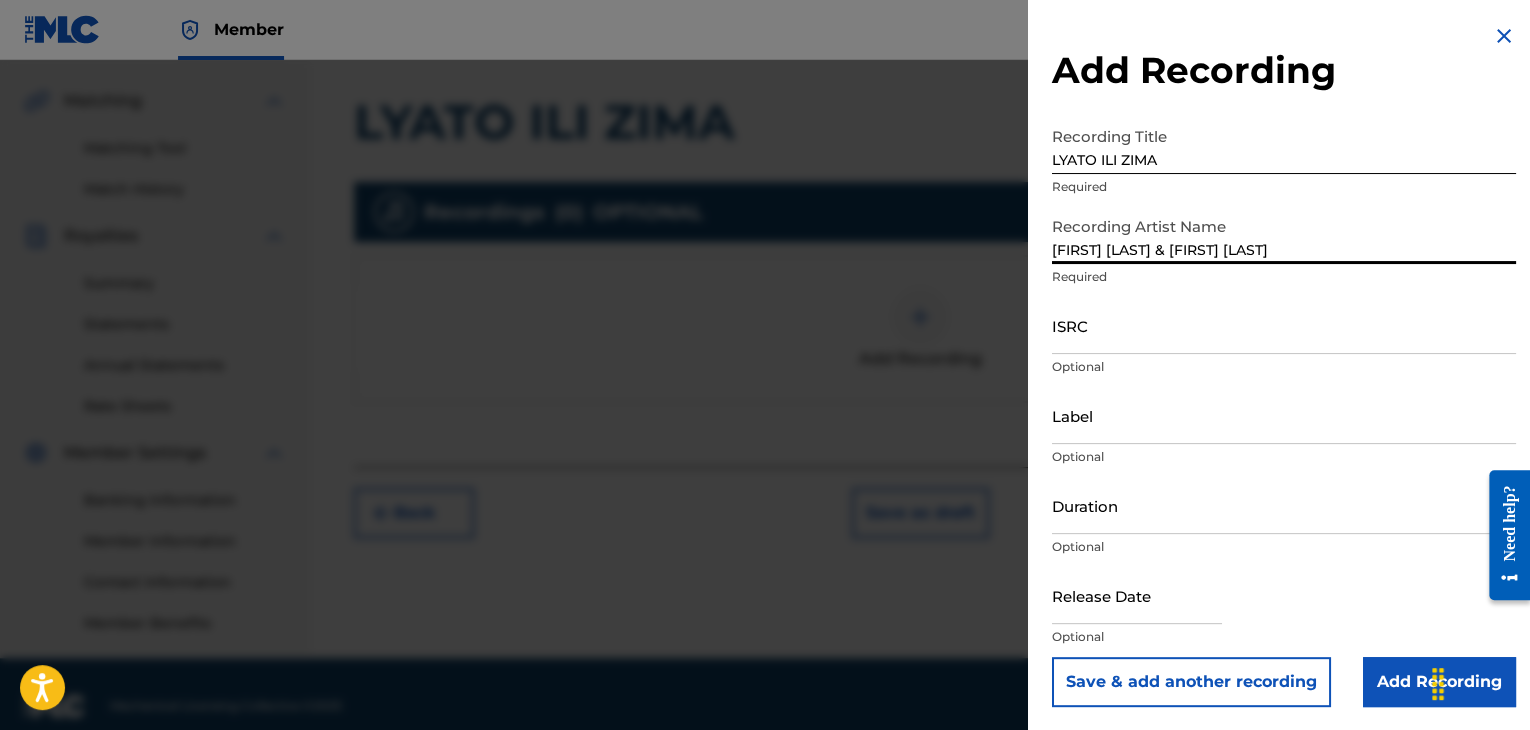type on "[FIRST] [LAST] & [FIRST] [LAST]" 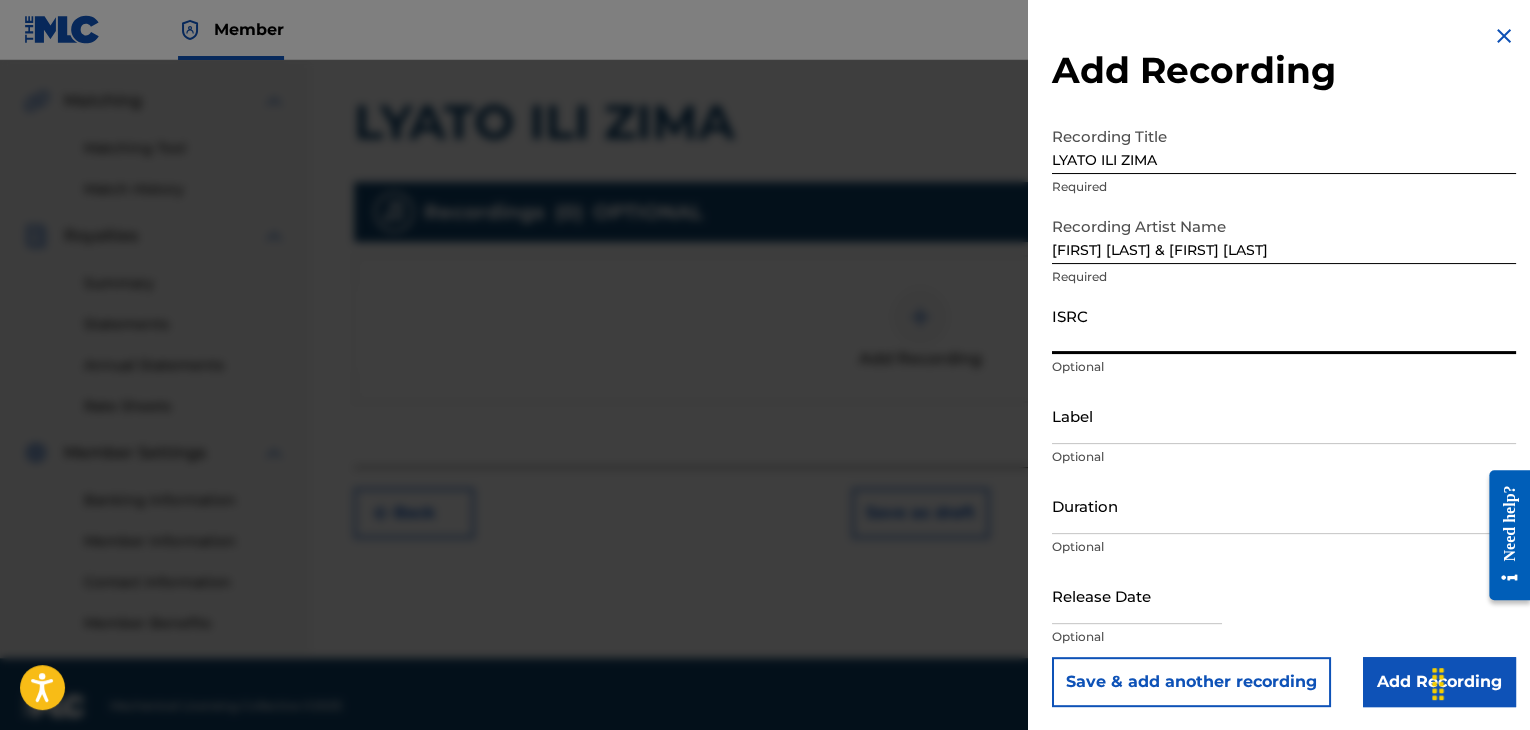 paste on "[ALPHANUMERIC]" 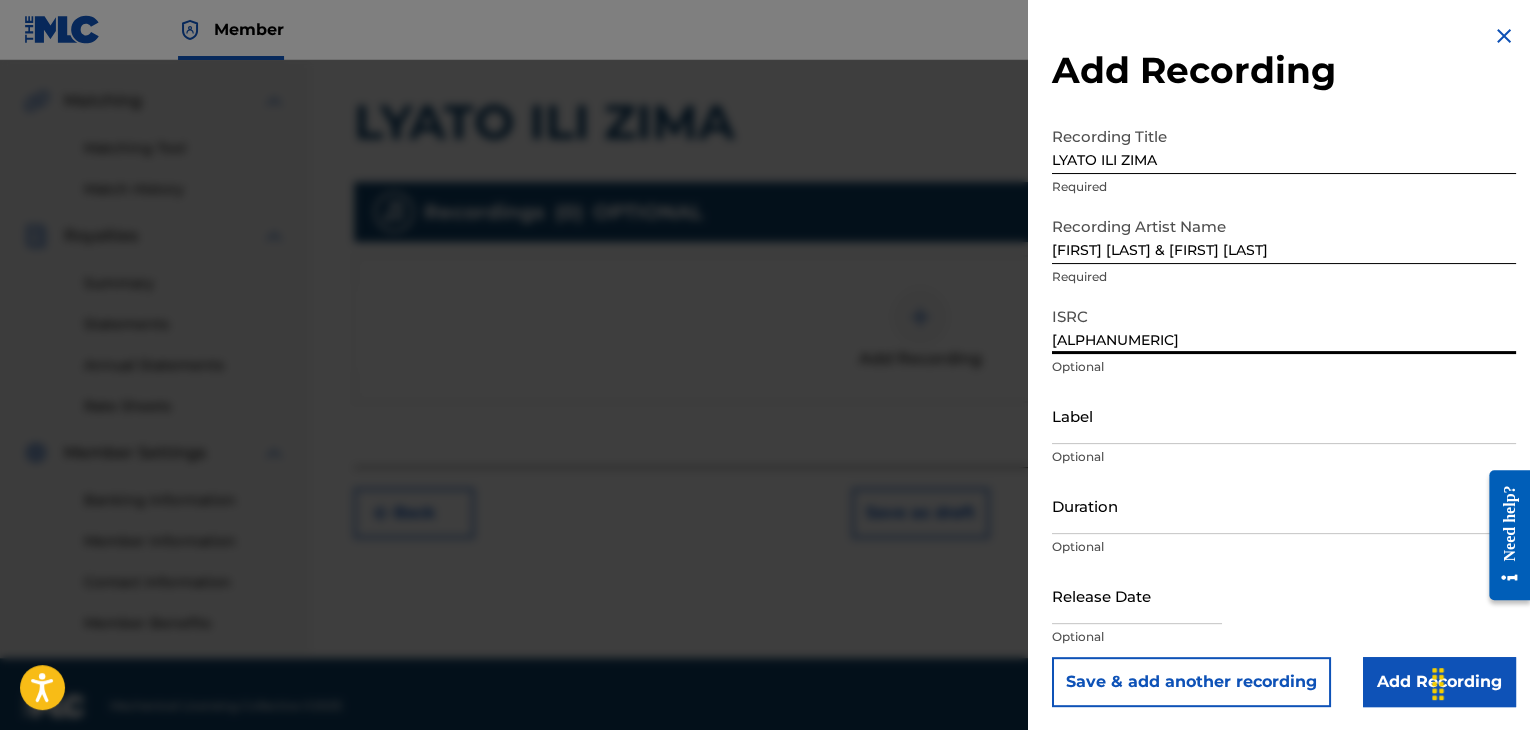 type on "[ALPHANUMERIC]" 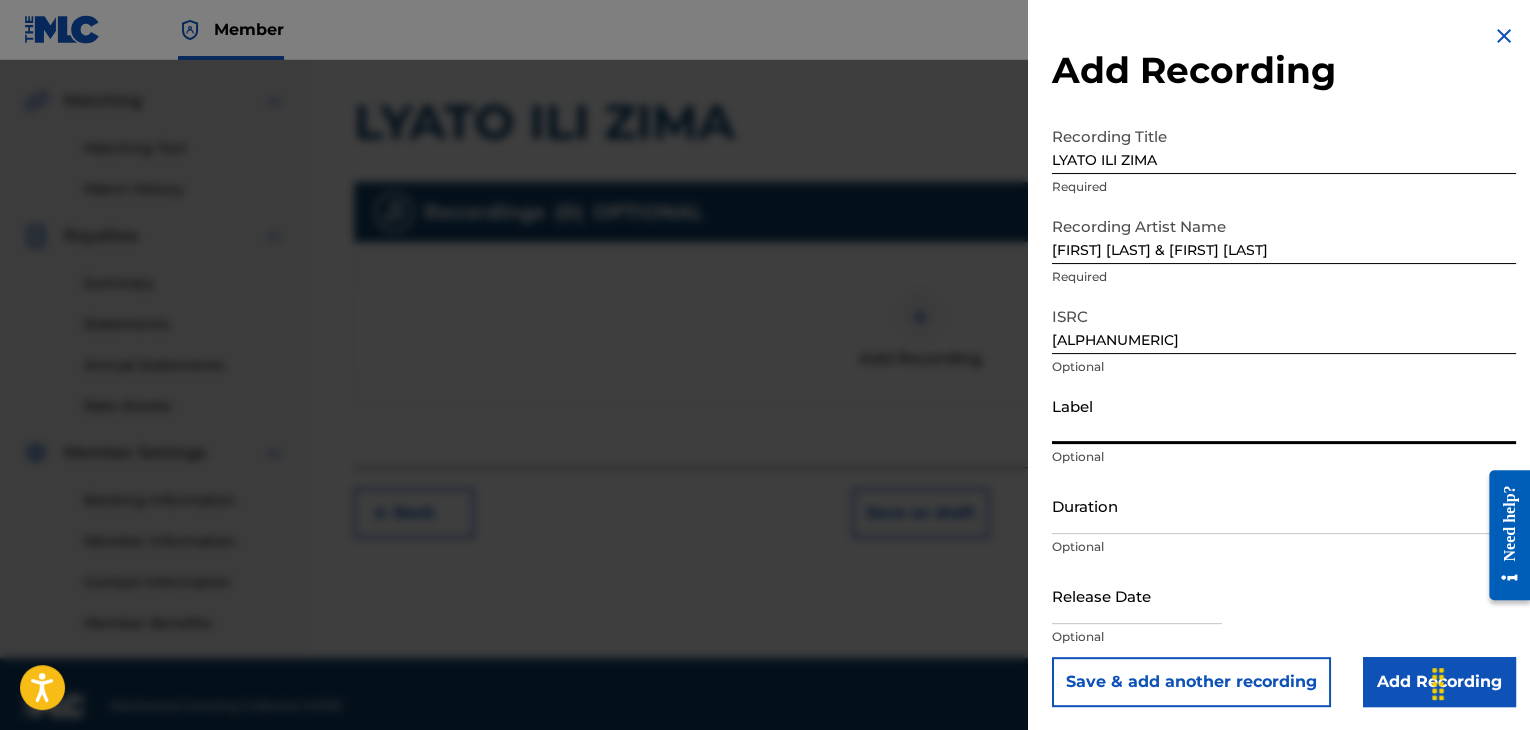 click on "Label" at bounding box center [1284, 415] 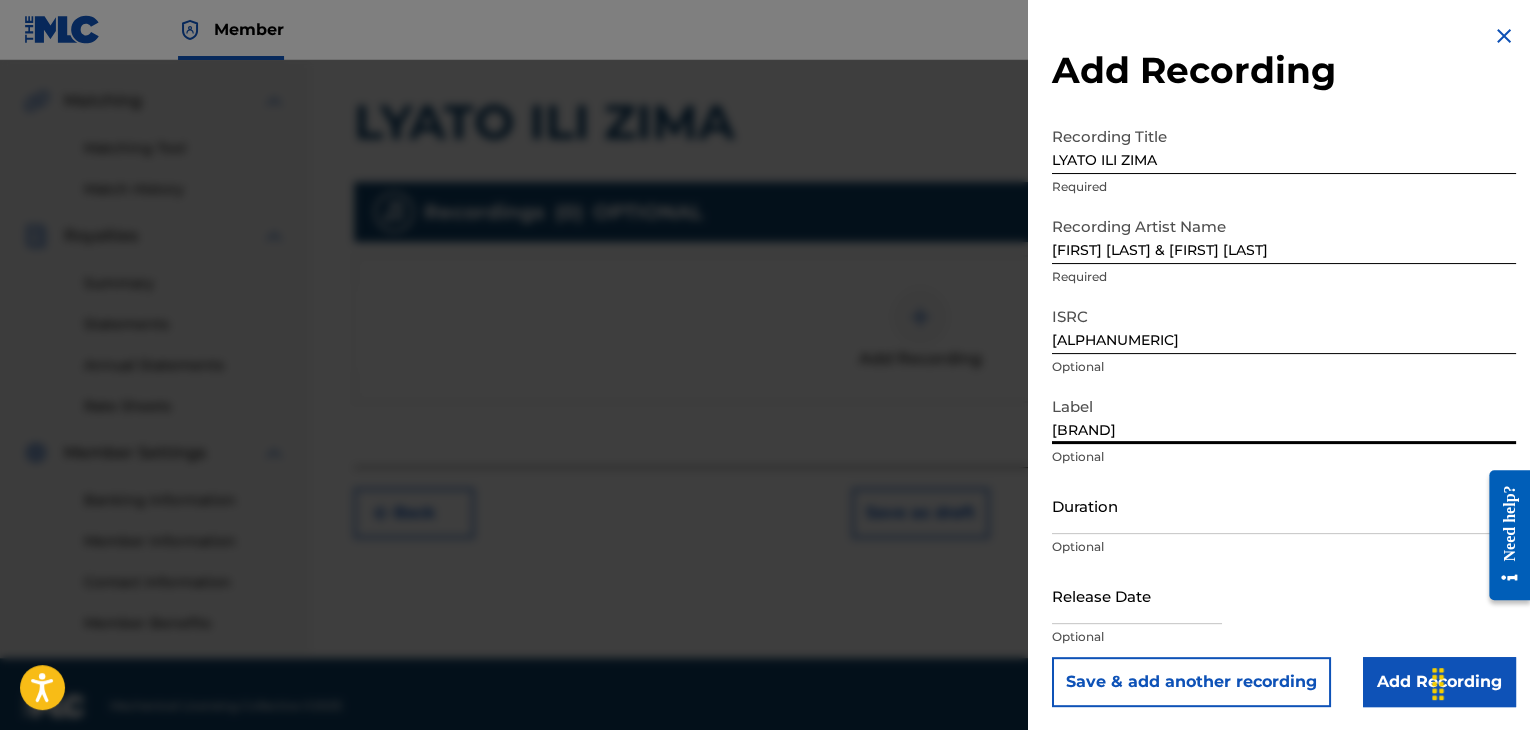 click on "Duration" at bounding box center [1284, 505] 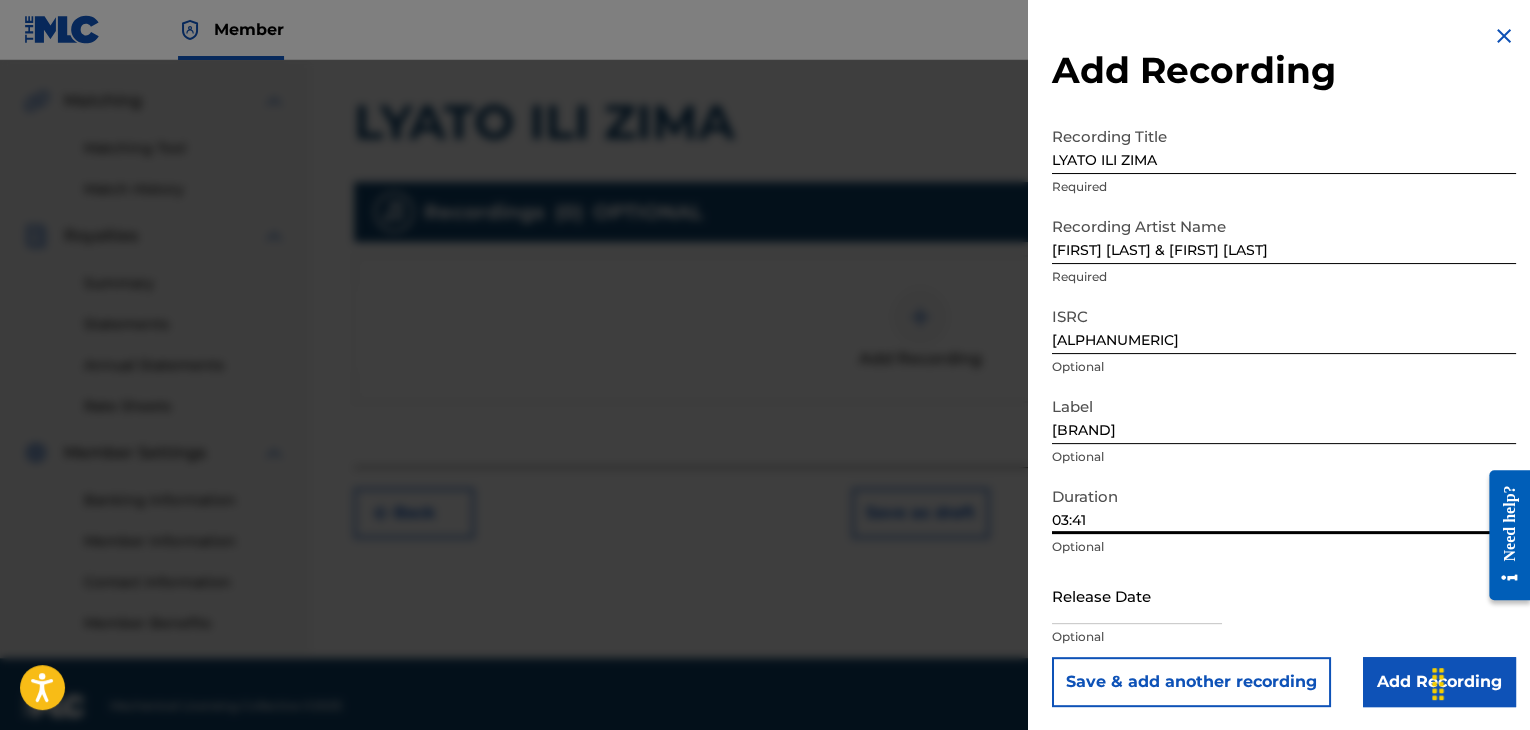 type on "03:41" 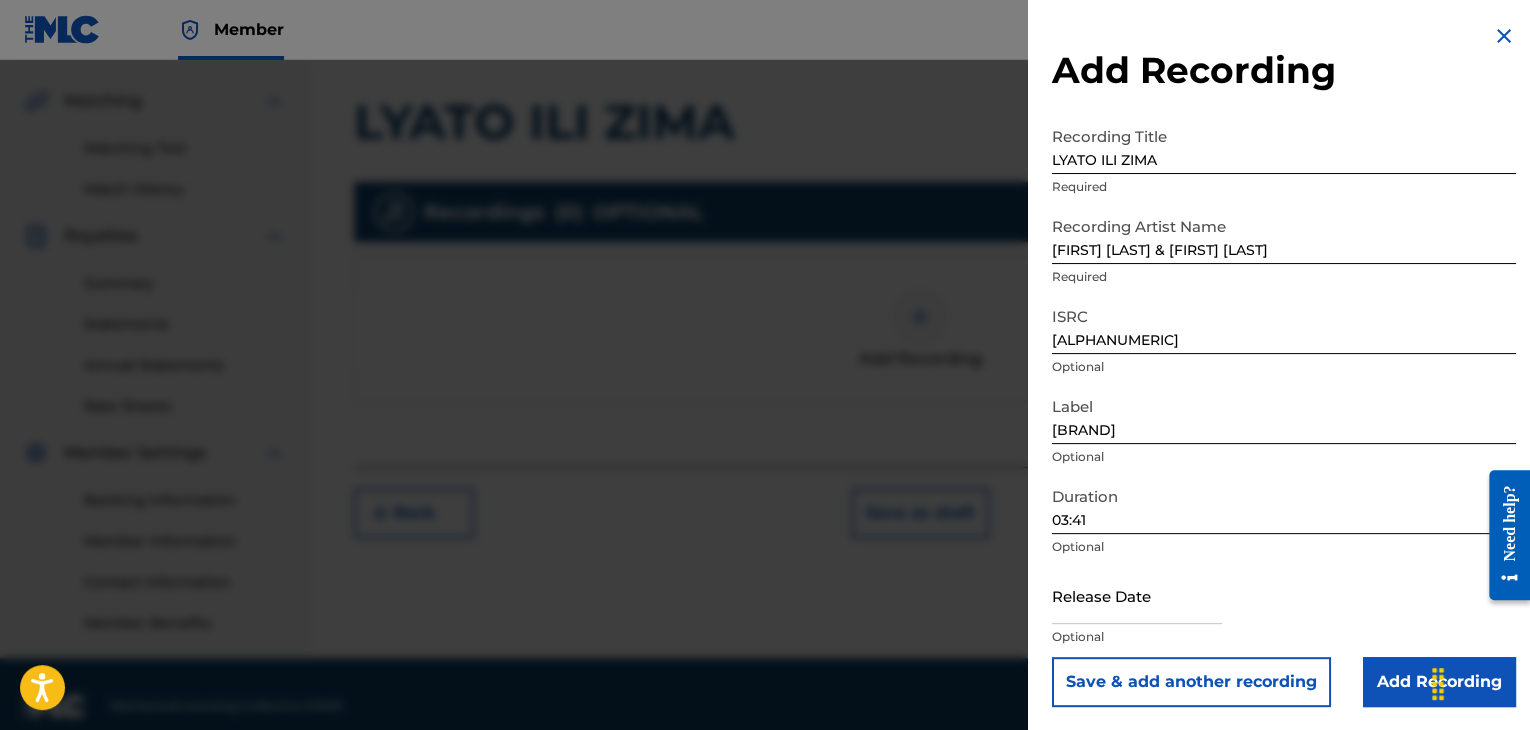 click on "Add Recording" at bounding box center [1439, 682] 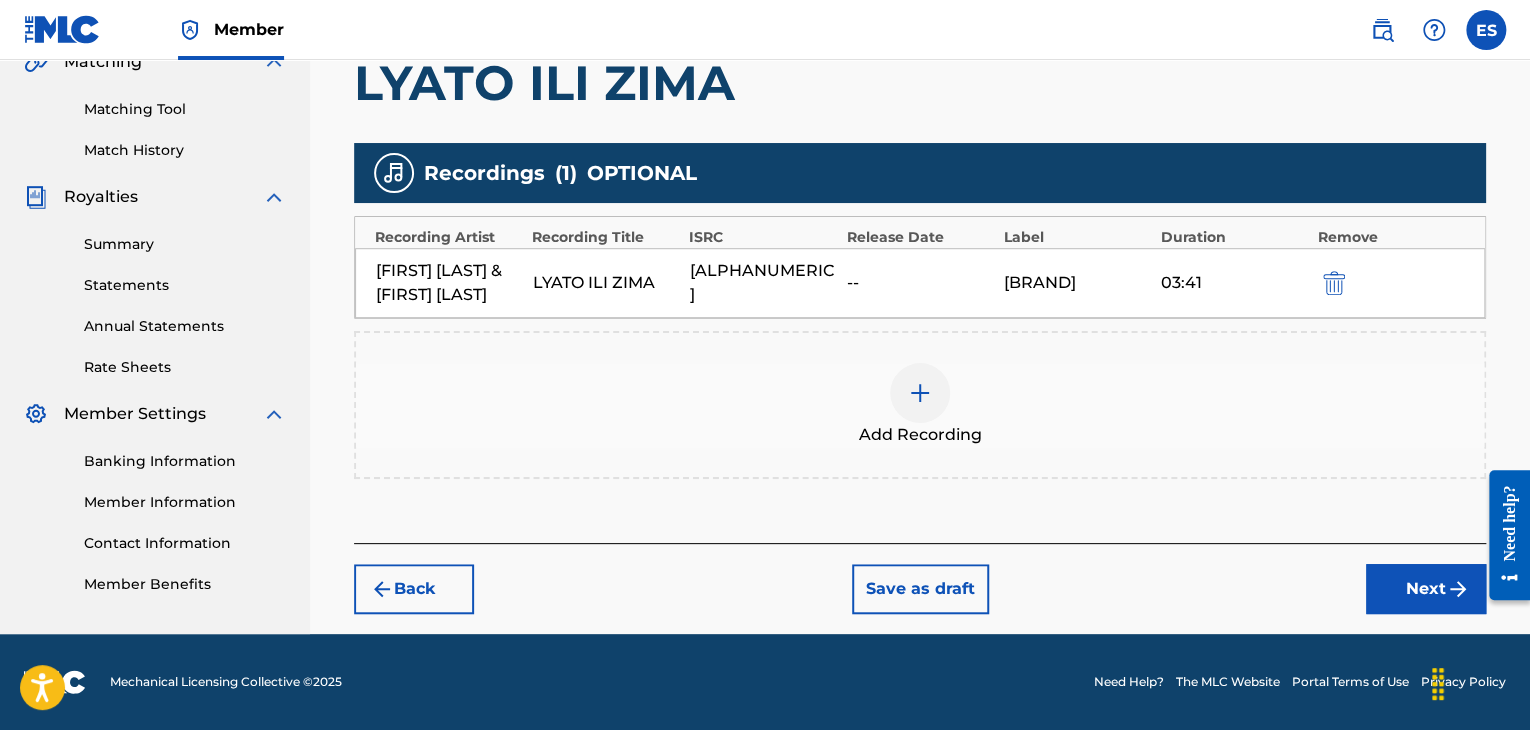 click on "Next" at bounding box center (1426, 589) 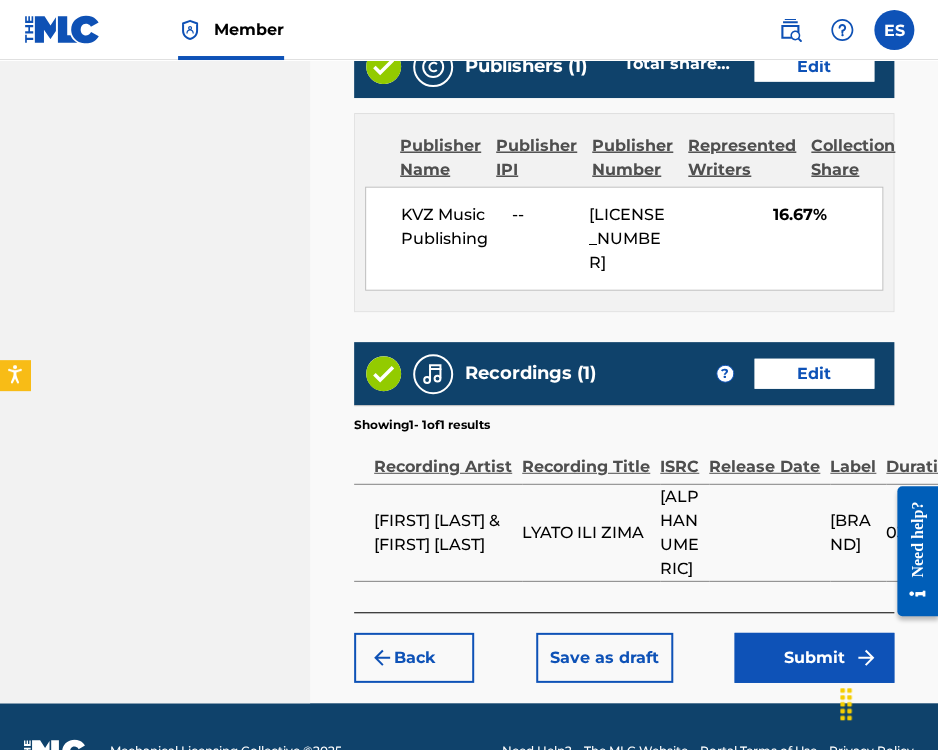 scroll, scrollTop: 1446, scrollLeft: 0, axis: vertical 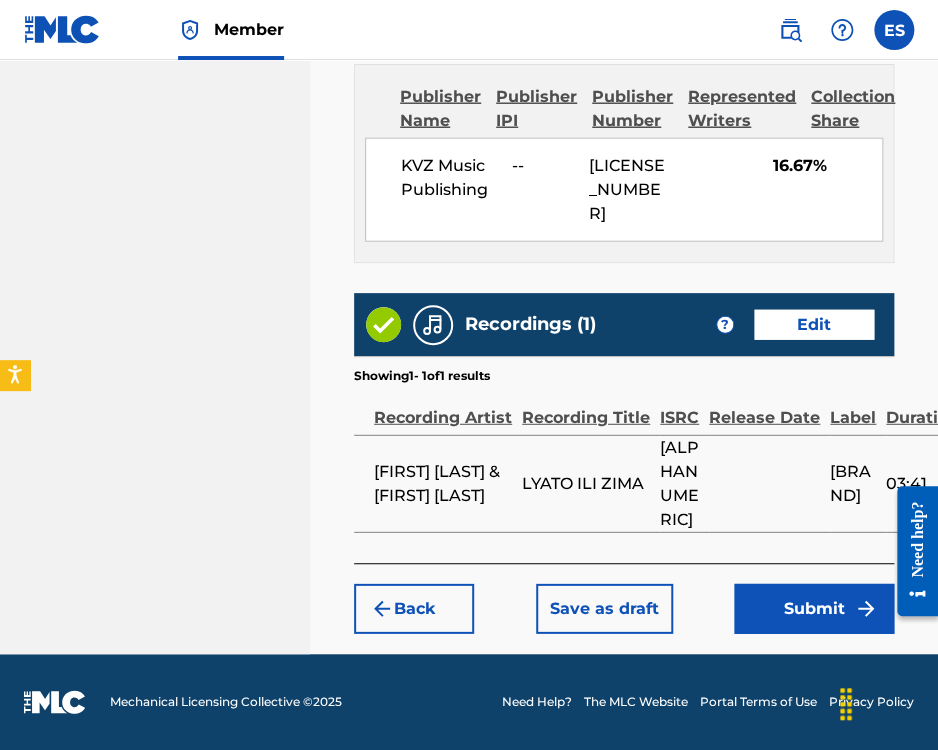 click on "Submit" at bounding box center (814, 609) 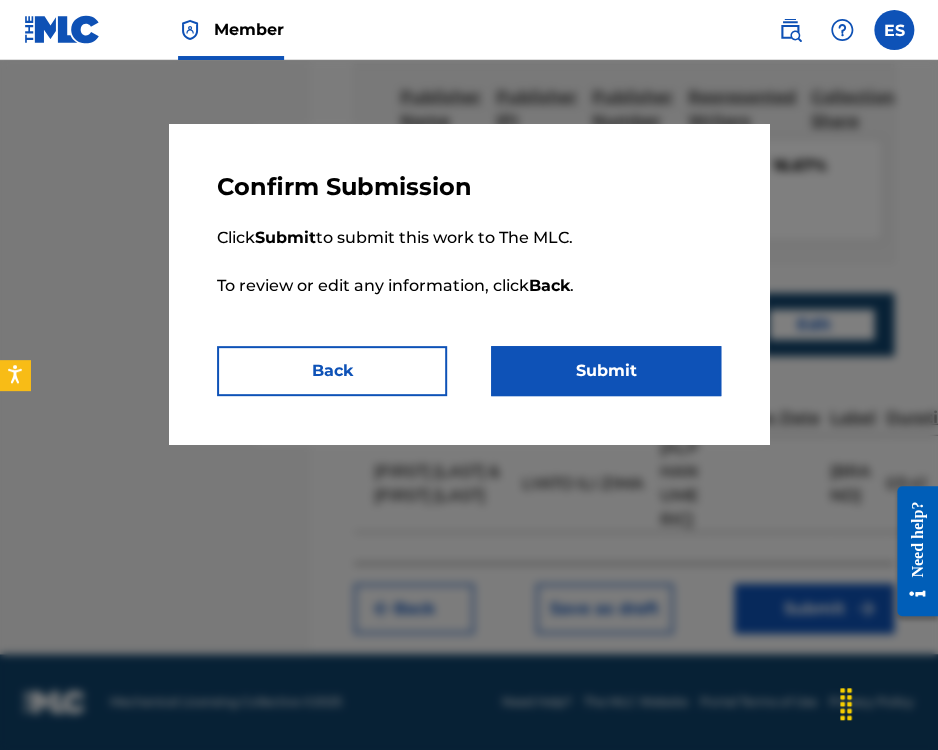 click on "Submit" at bounding box center [606, 371] 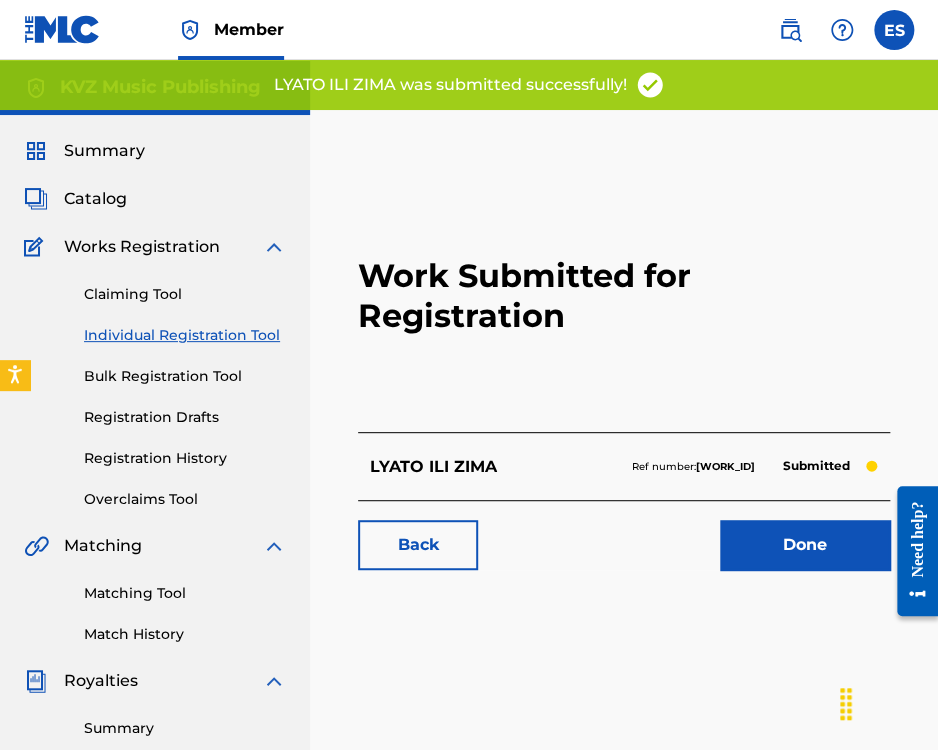 click on "Individual Registration Tool" at bounding box center [185, 335] 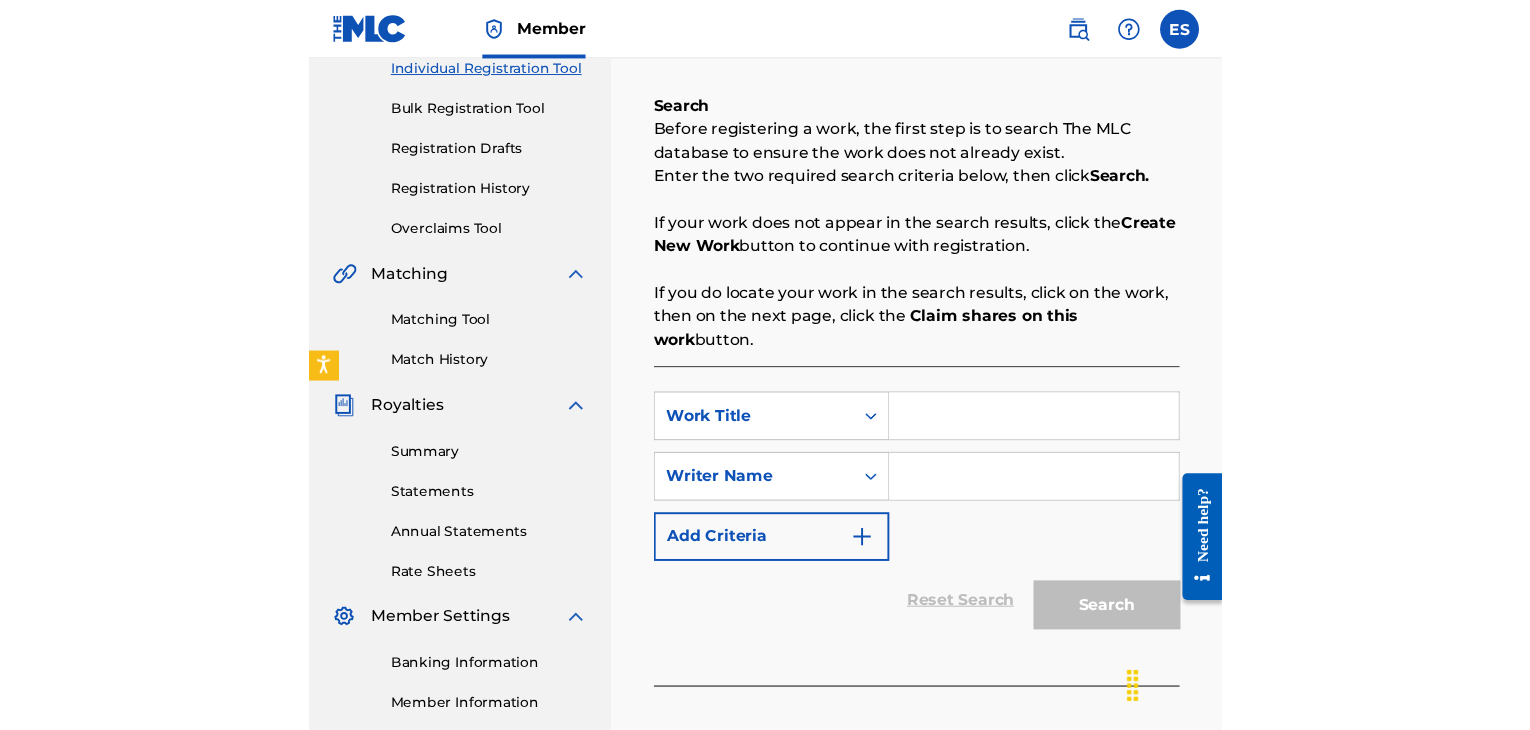 scroll, scrollTop: 300, scrollLeft: 0, axis: vertical 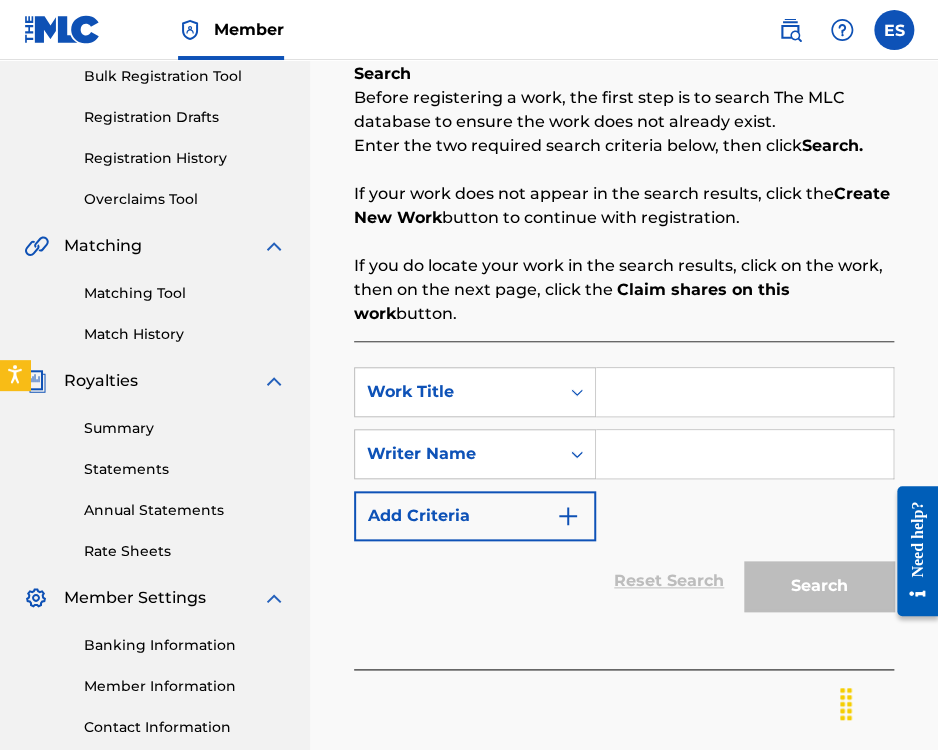 click at bounding box center (744, 392) 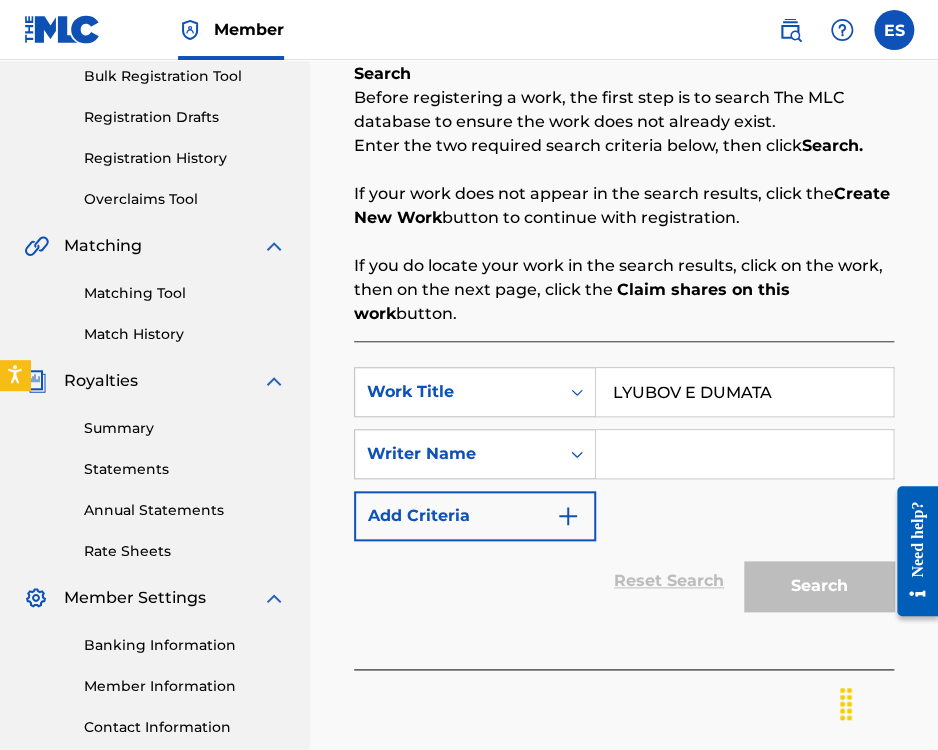 type on "LYUBOV E DUMATA" 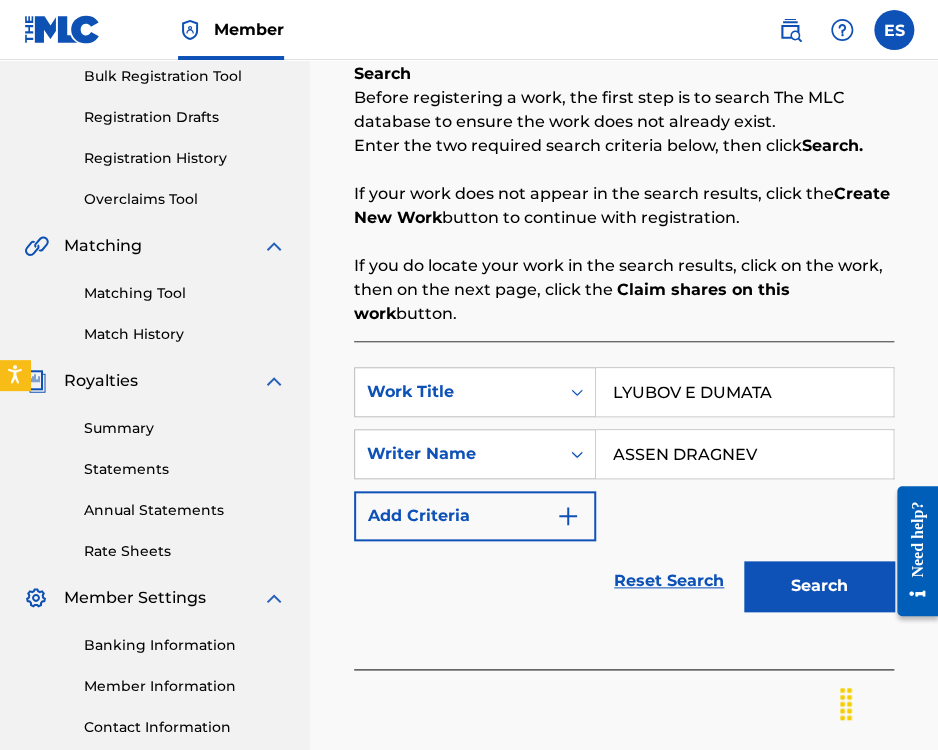 click on "Search" at bounding box center (819, 586) 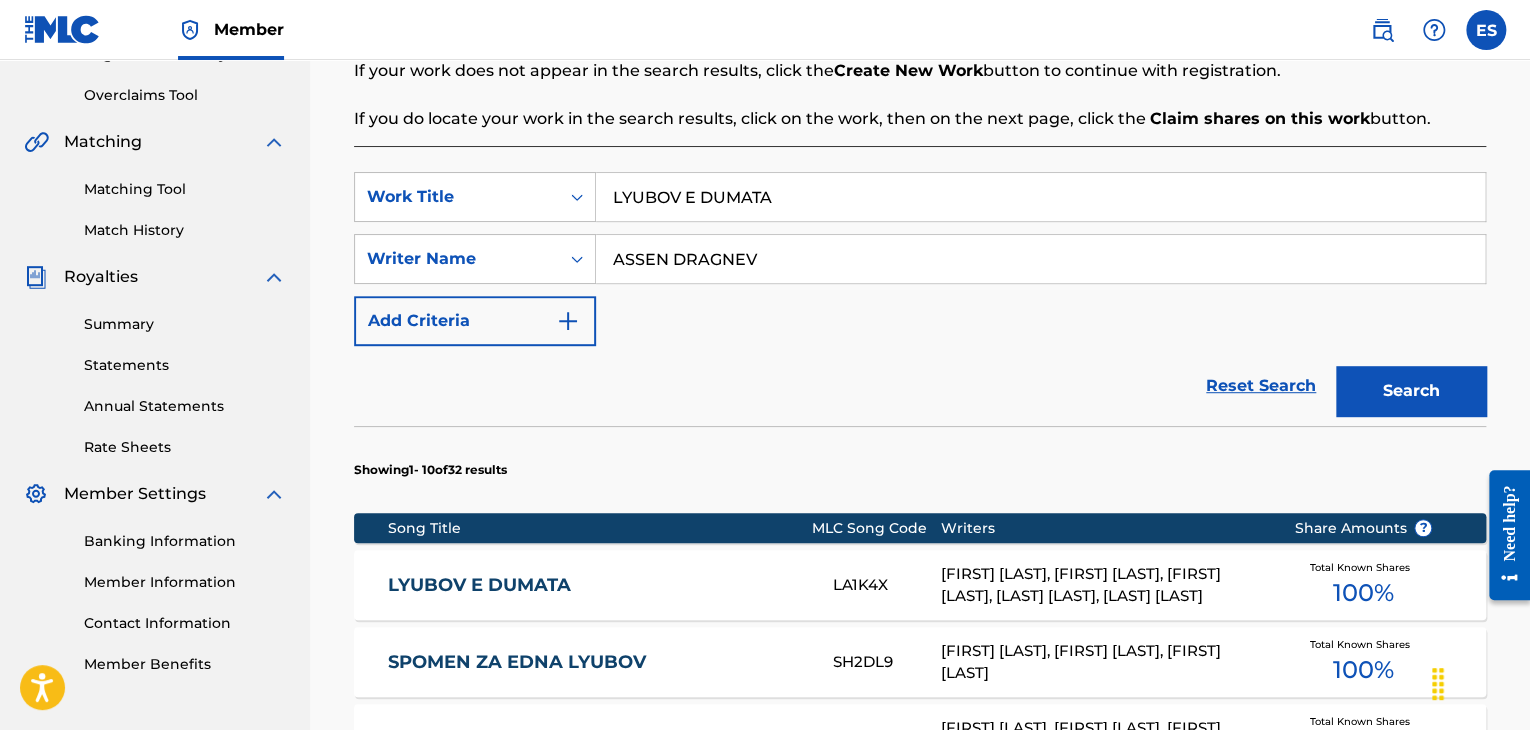 scroll, scrollTop: 500, scrollLeft: 0, axis: vertical 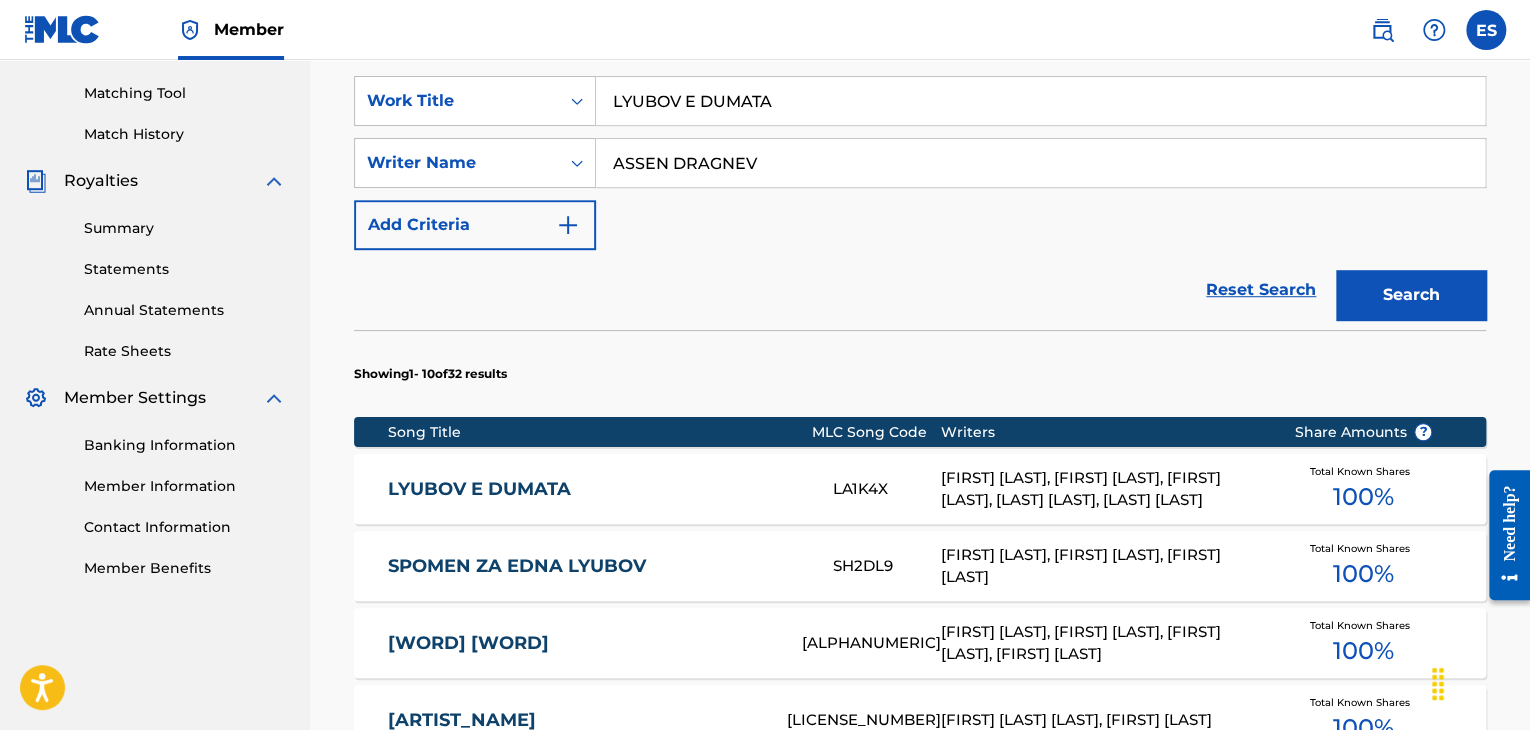 click on "[FIRST] [LAST], [FIRST] [LAST], [FIRST] [LAST], [LAST] [LAST], [LAST] [LAST]" at bounding box center [1102, 489] 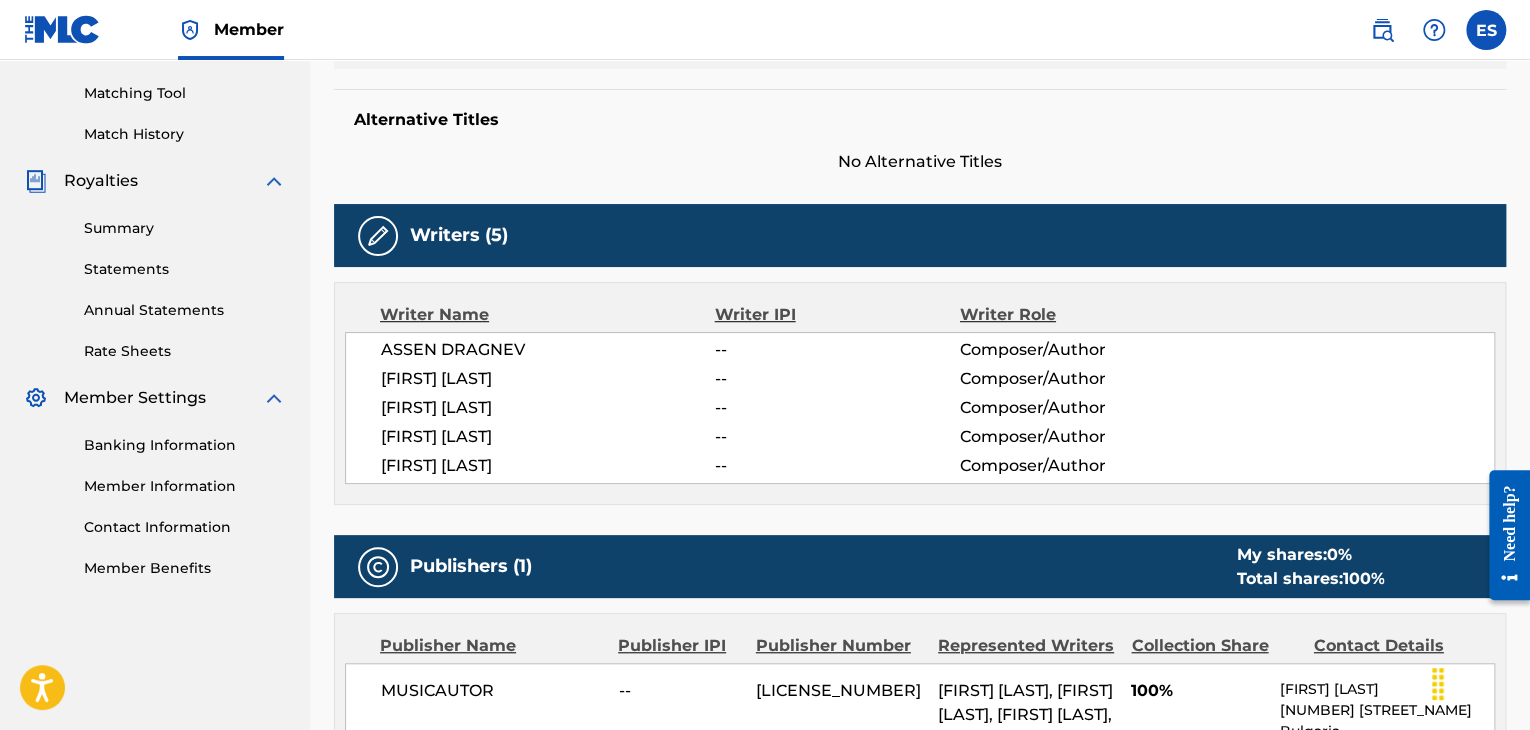 scroll, scrollTop: 700, scrollLeft: 0, axis: vertical 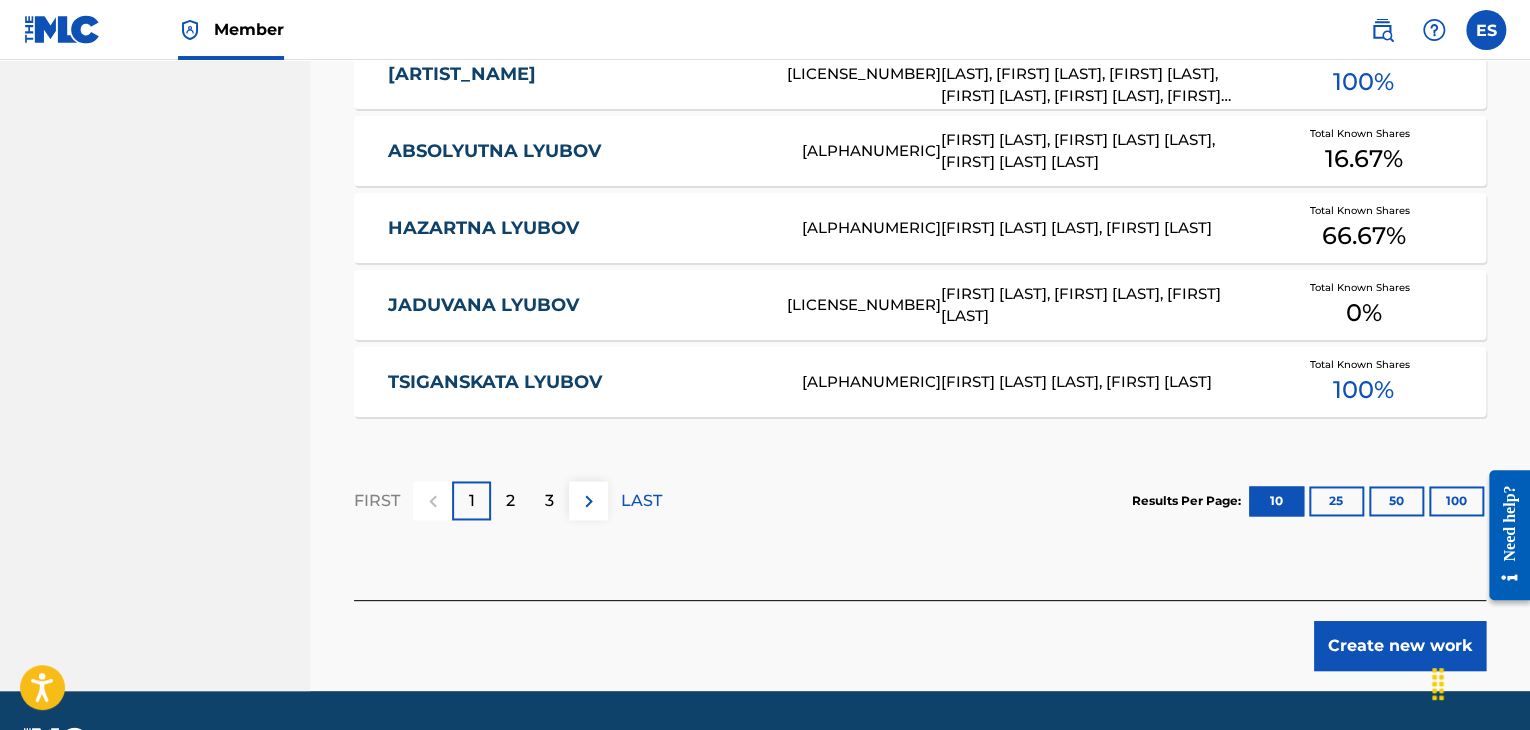 click on "Create new work" at bounding box center (1400, 646) 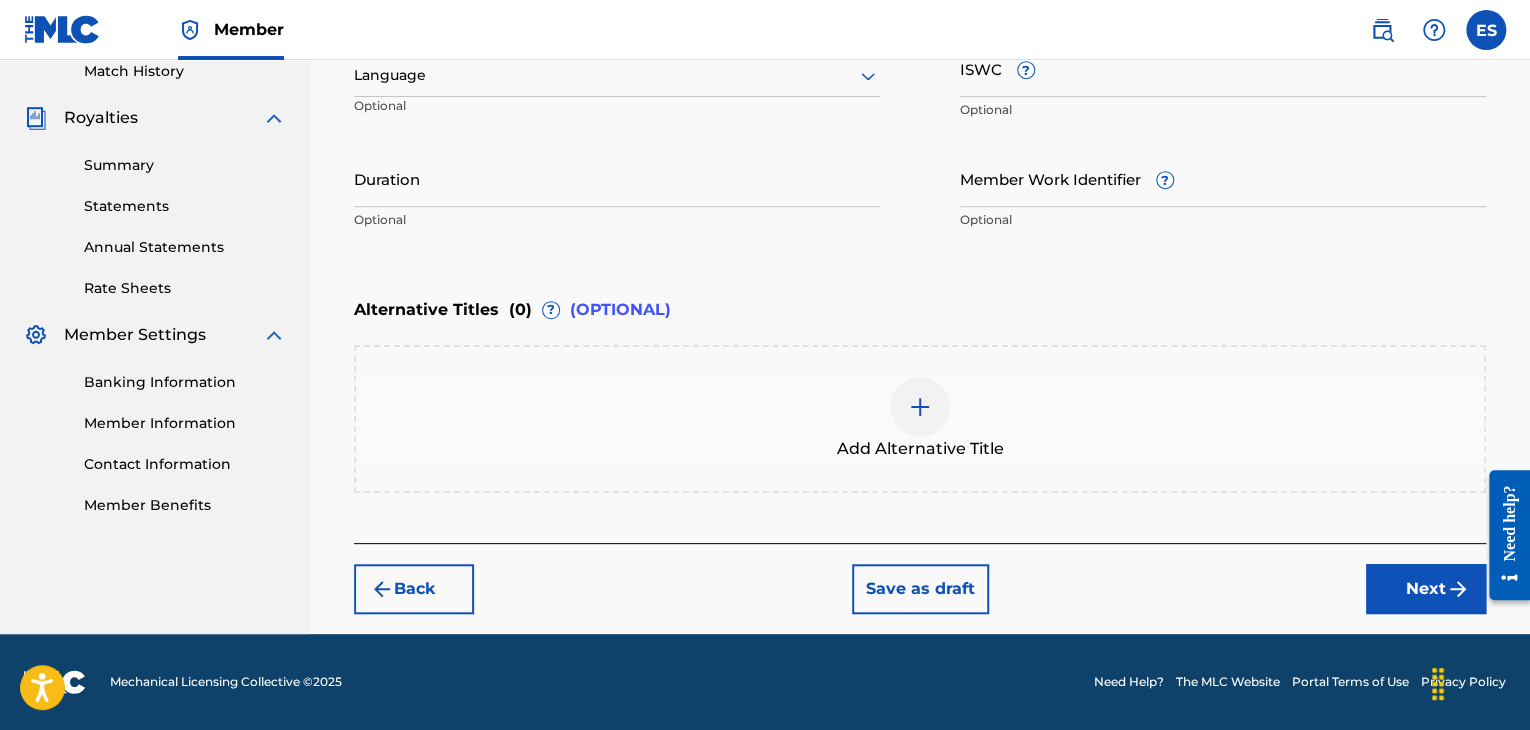 scroll, scrollTop: 561, scrollLeft: 0, axis: vertical 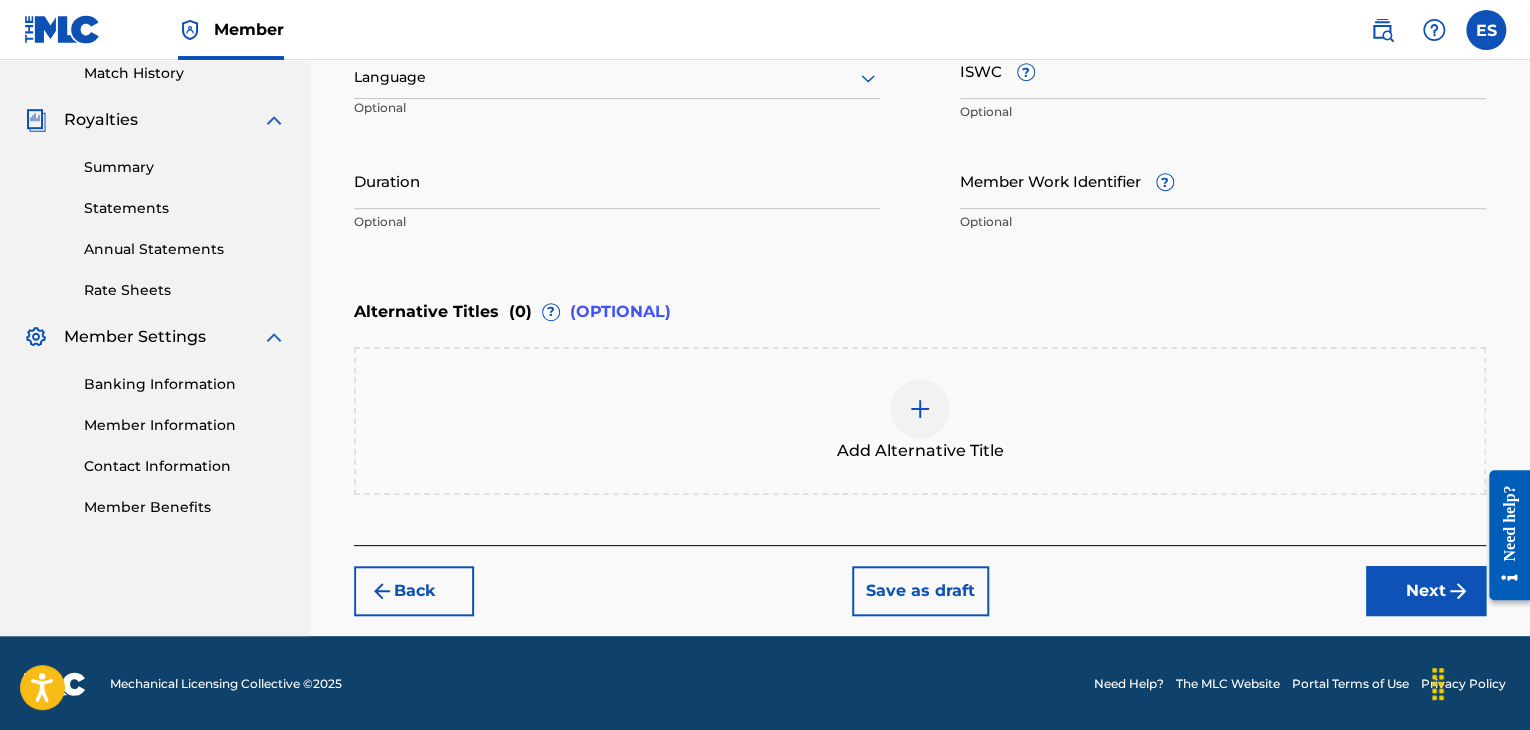 click at bounding box center [617, 77] 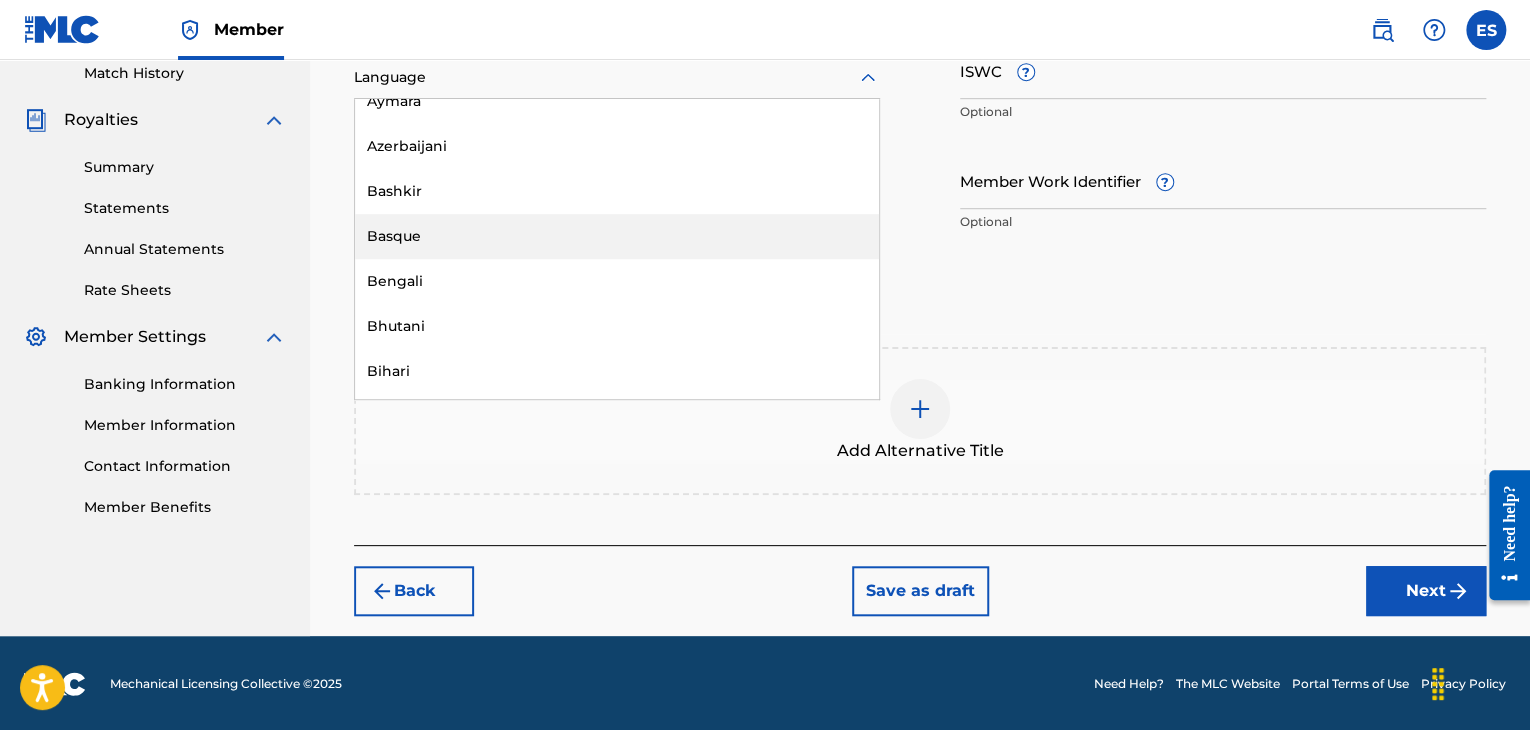 scroll, scrollTop: 700, scrollLeft: 0, axis: vertical 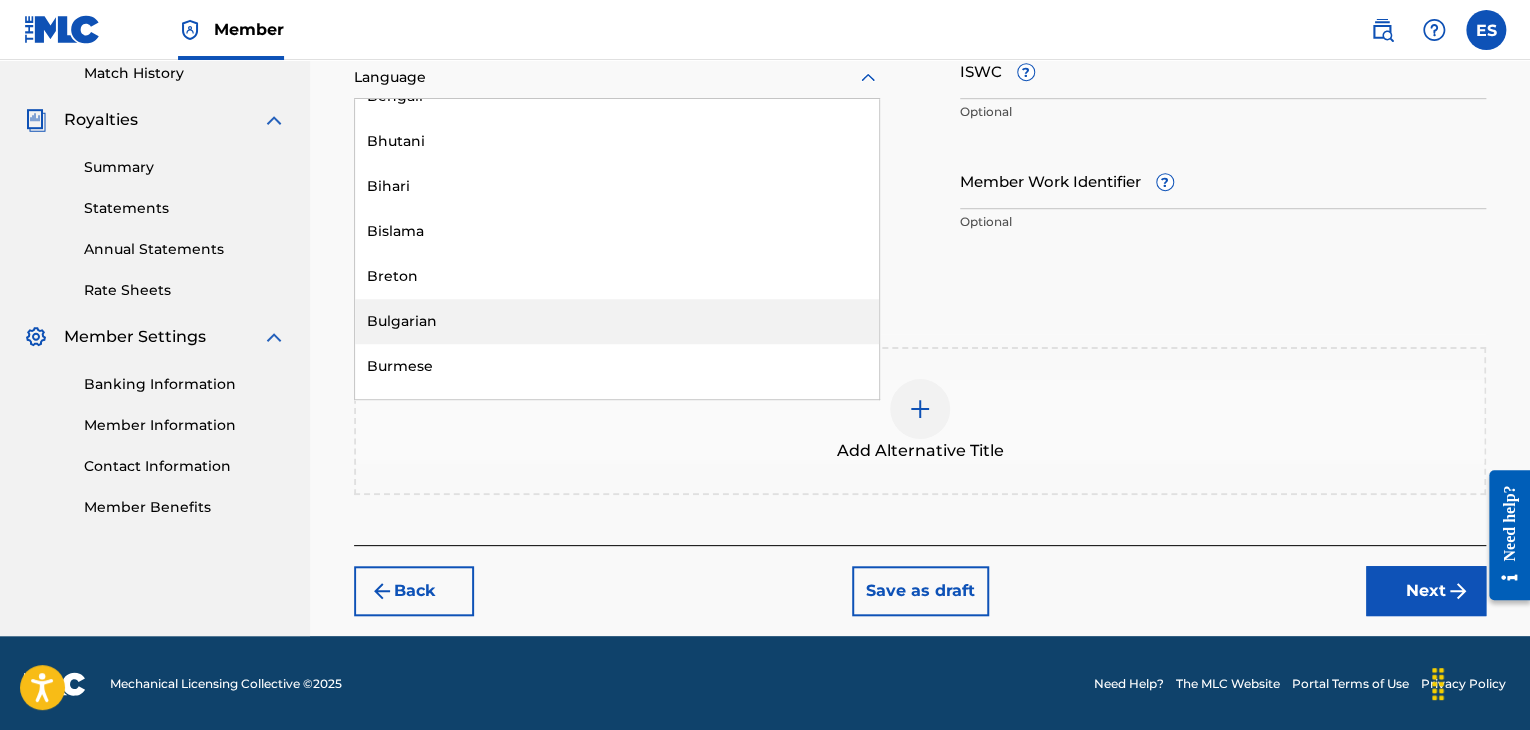 click on "Bulgarian" at bounding box center [617, 321] 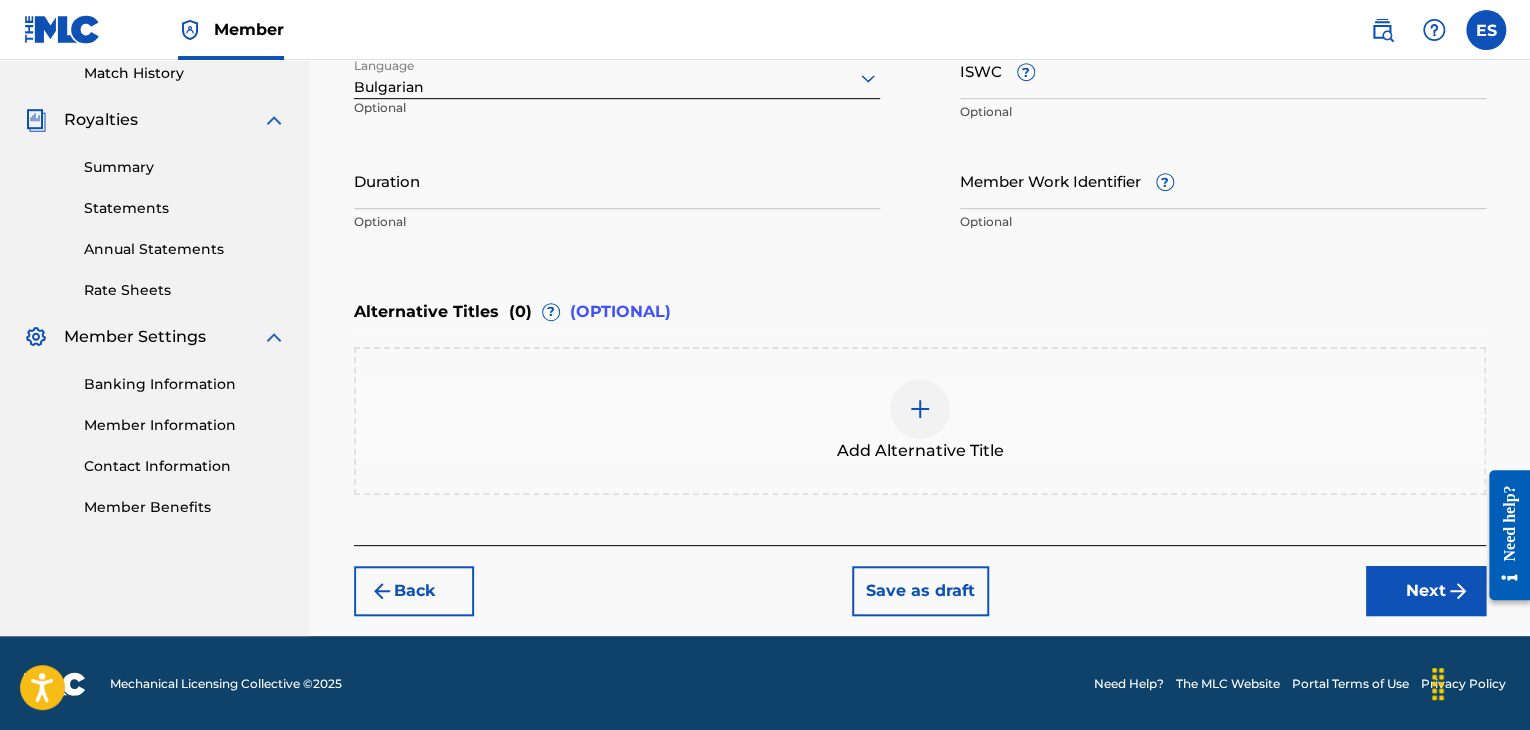 click on "ISWC   ?" at bounding box center (1223, 70) 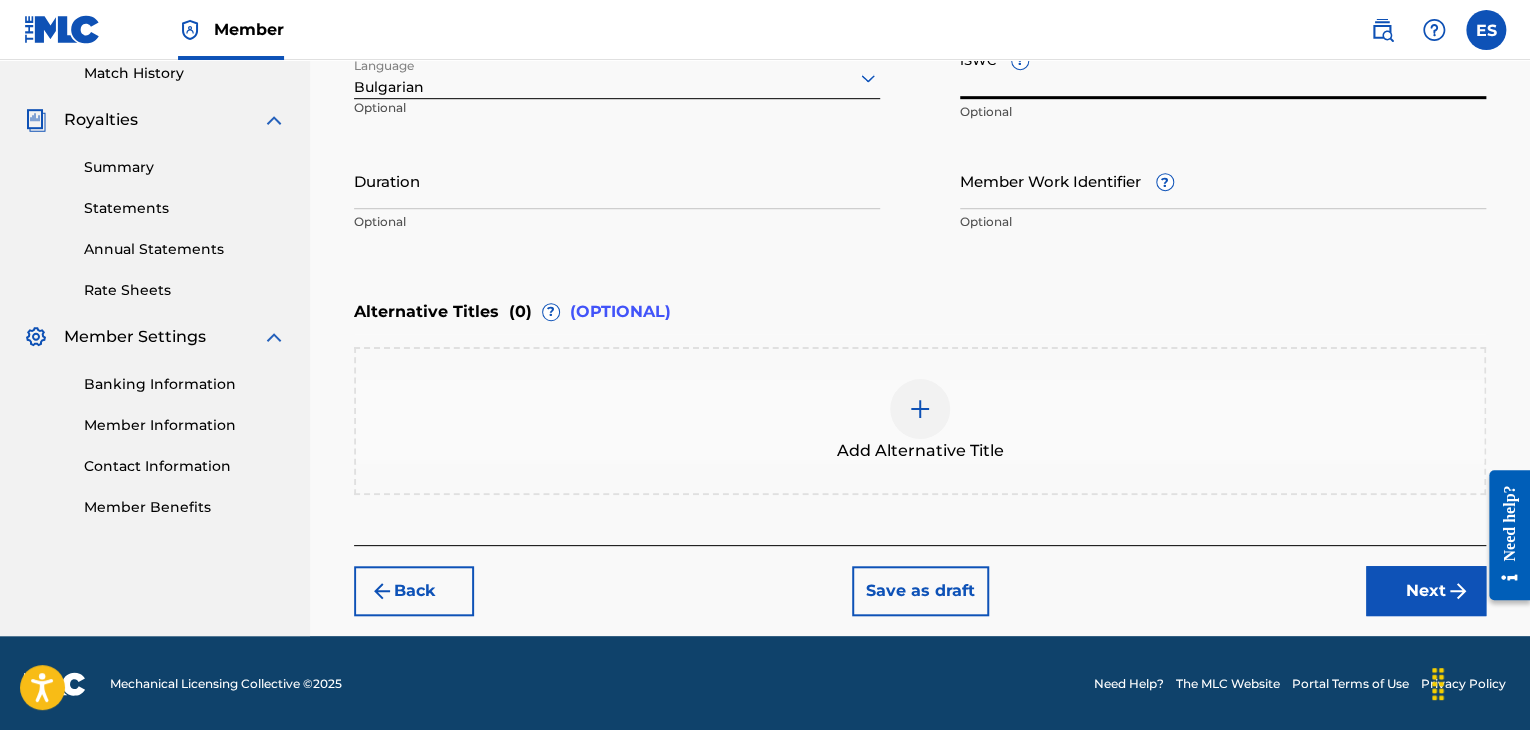paste on "[ALPHANUMERIC]" 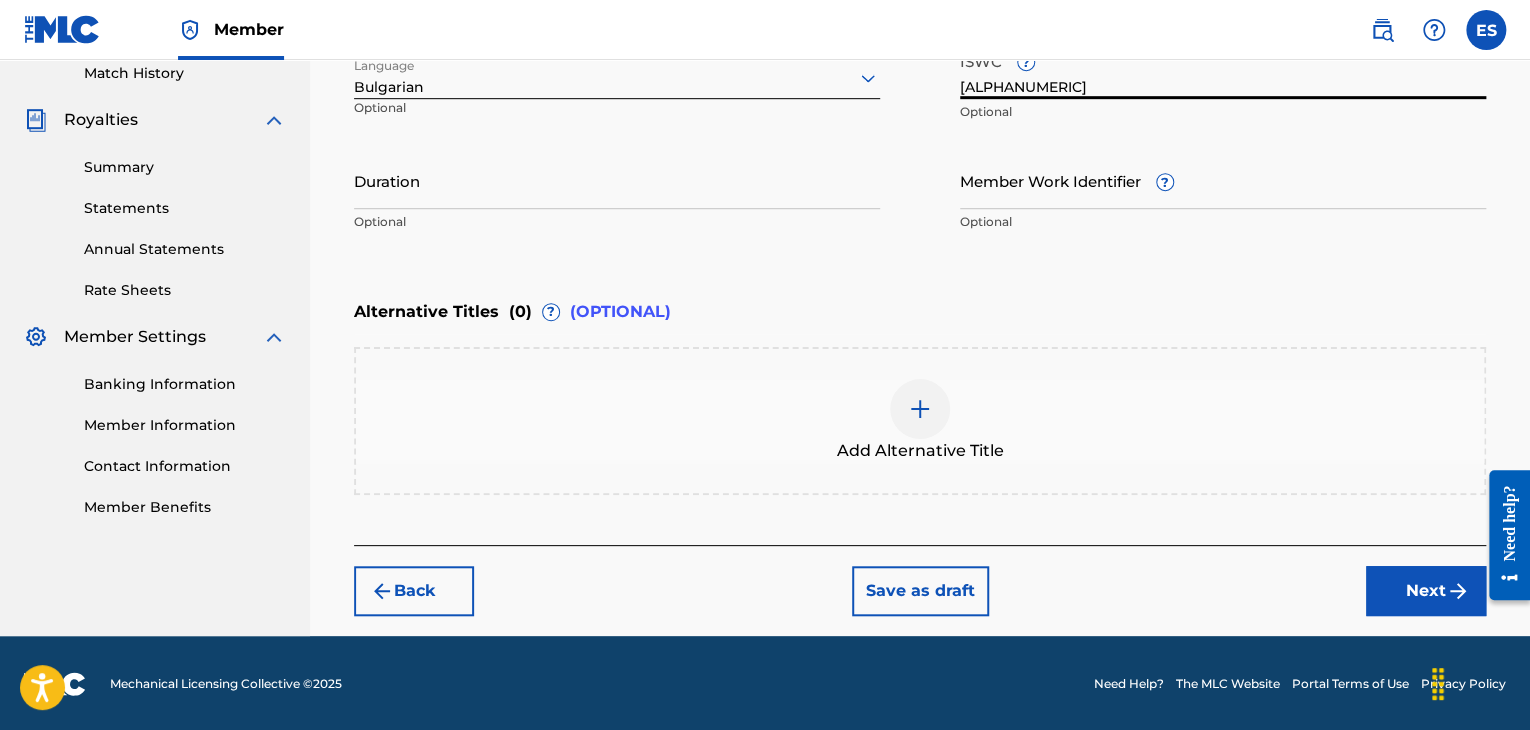 type on "[ALPHANUMERIC]" 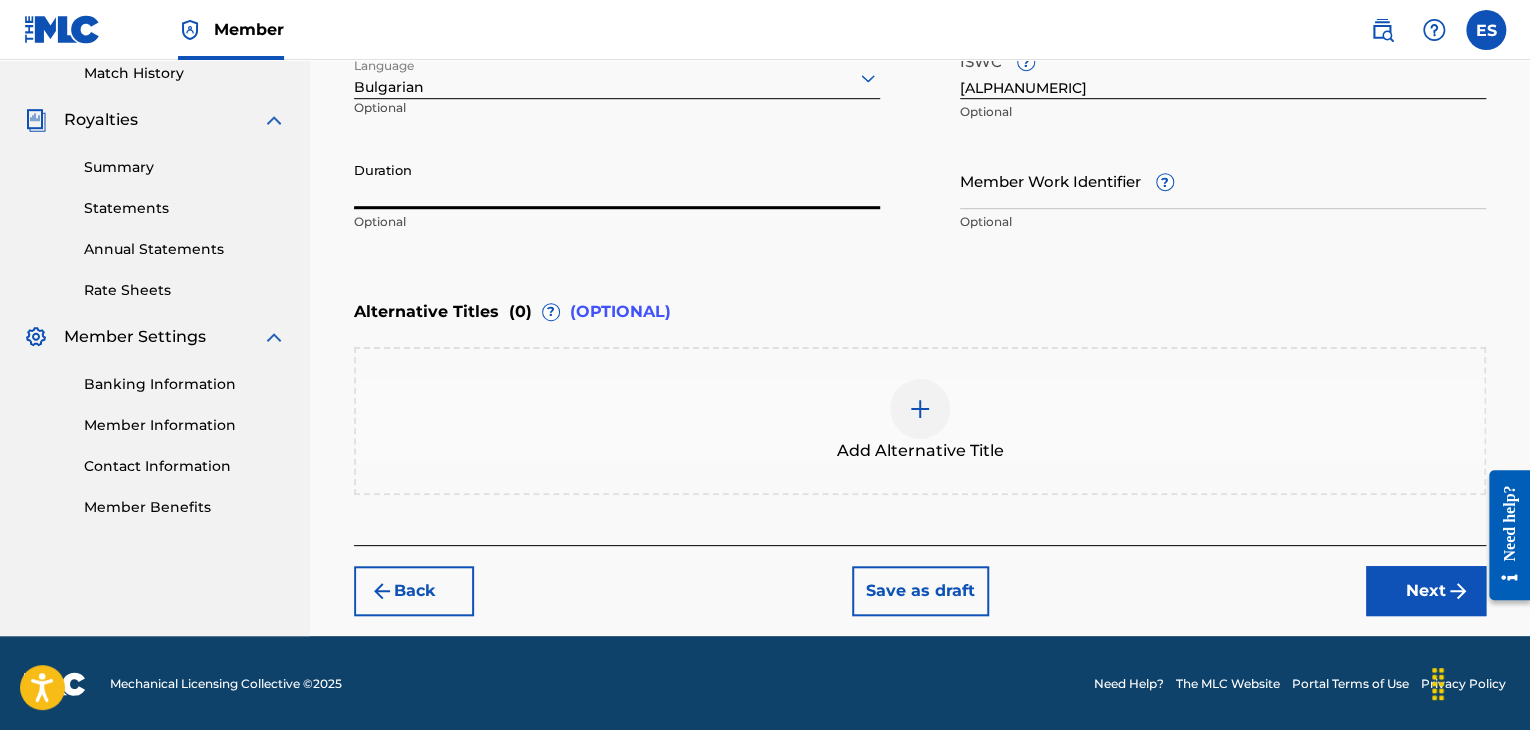 click on "Duration" at bounding box center (617, 180) 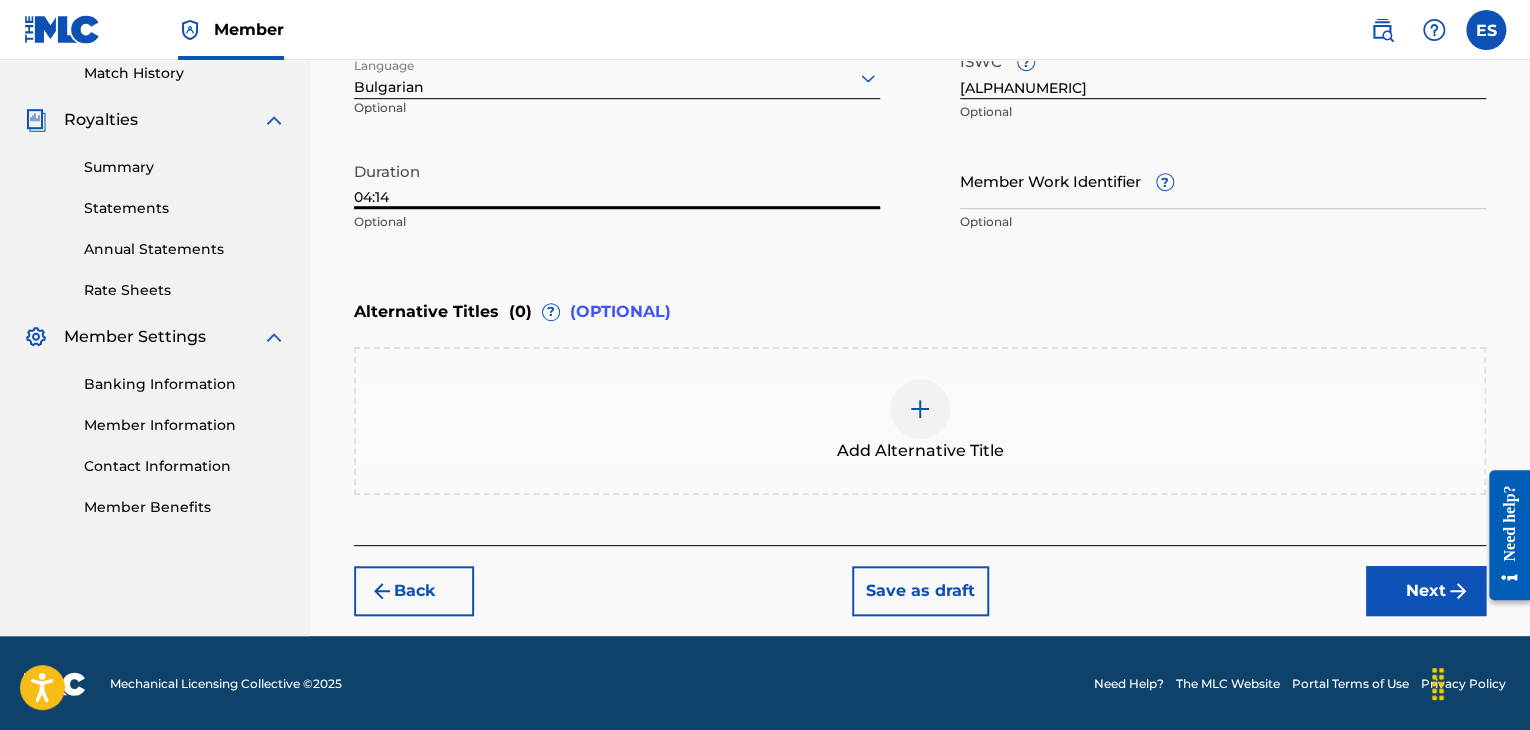type on "04:14" 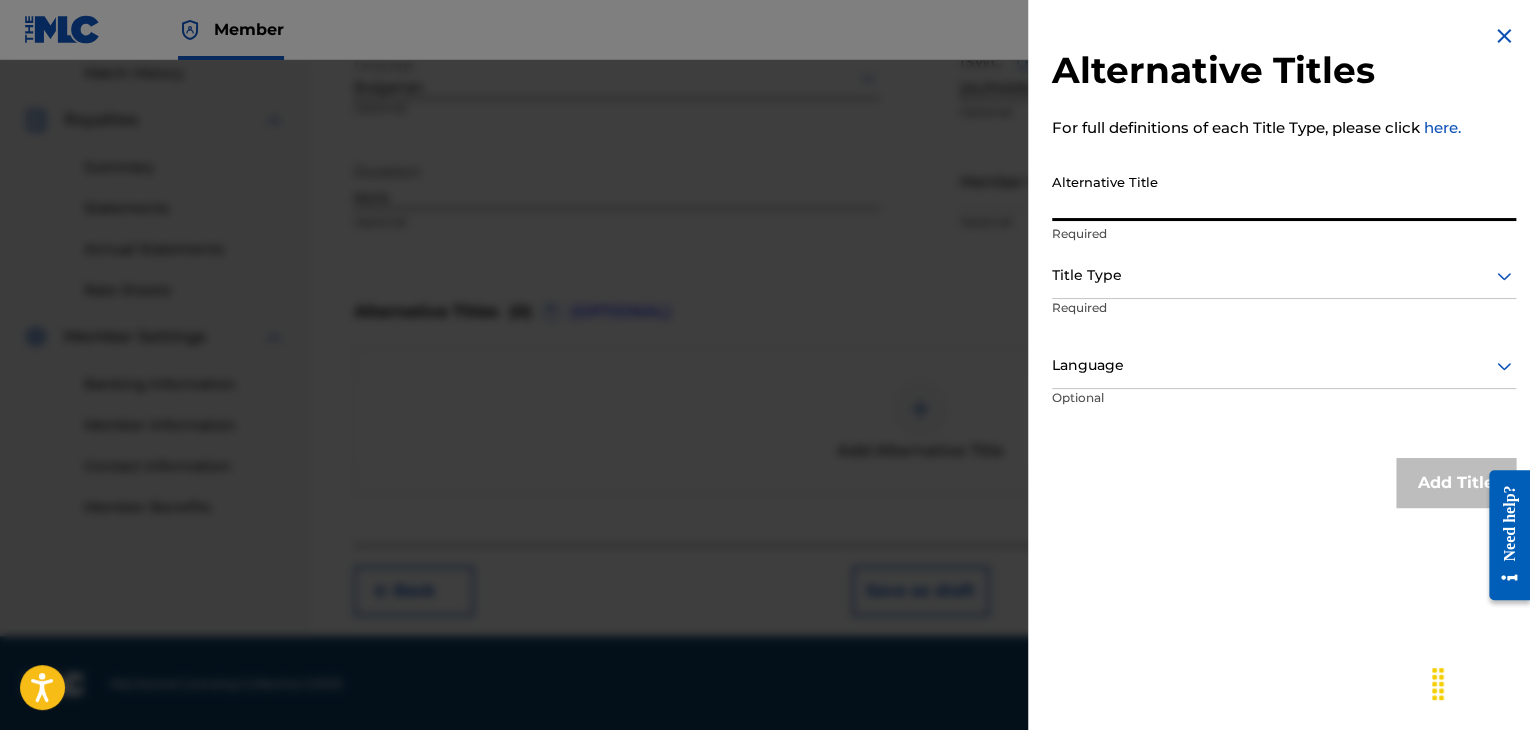 paste on "[ALPHANUMERIC] [ALPHANUMERIC]" 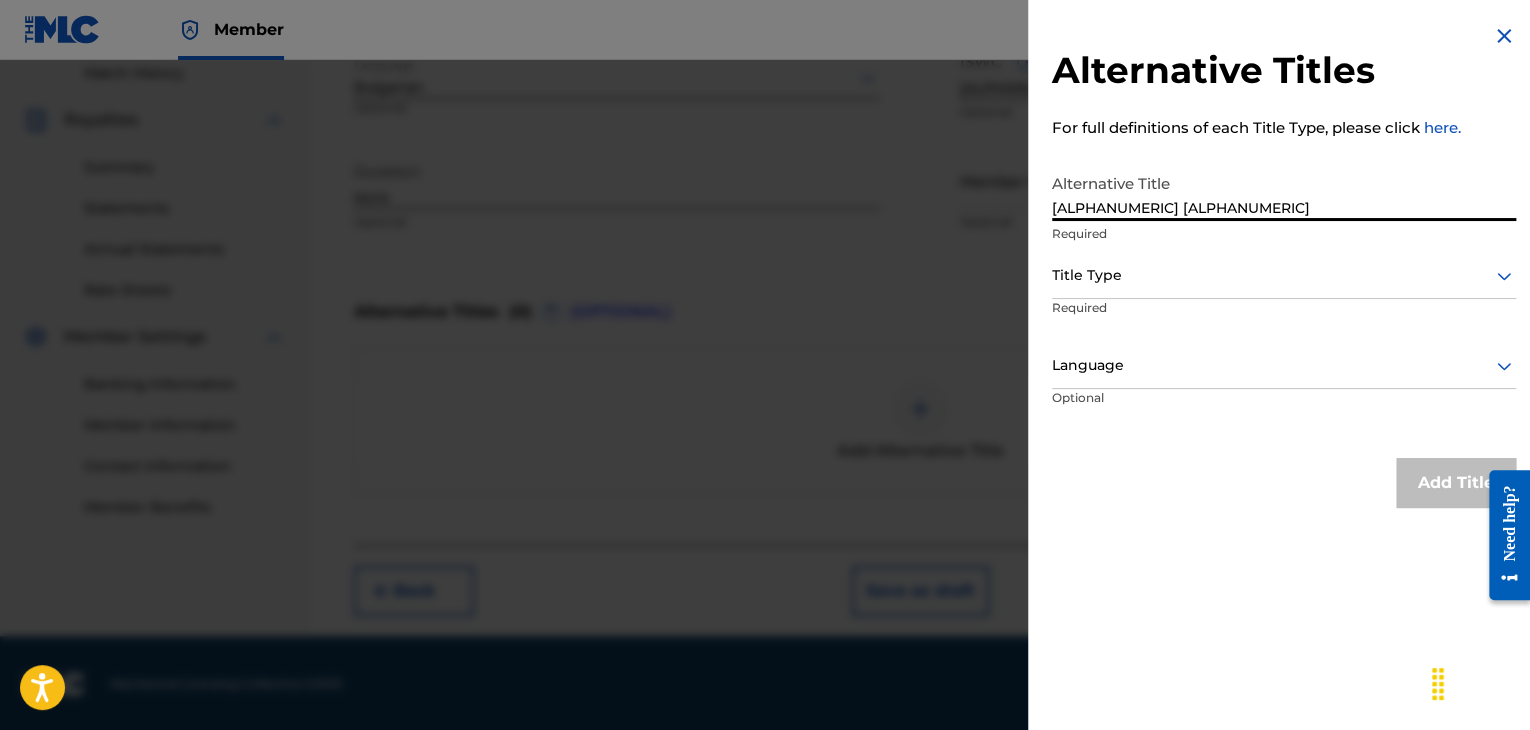 click on "[ALPHANUMERIC] [ALPHANUMERIC]" at bounding box center (1284, 192) 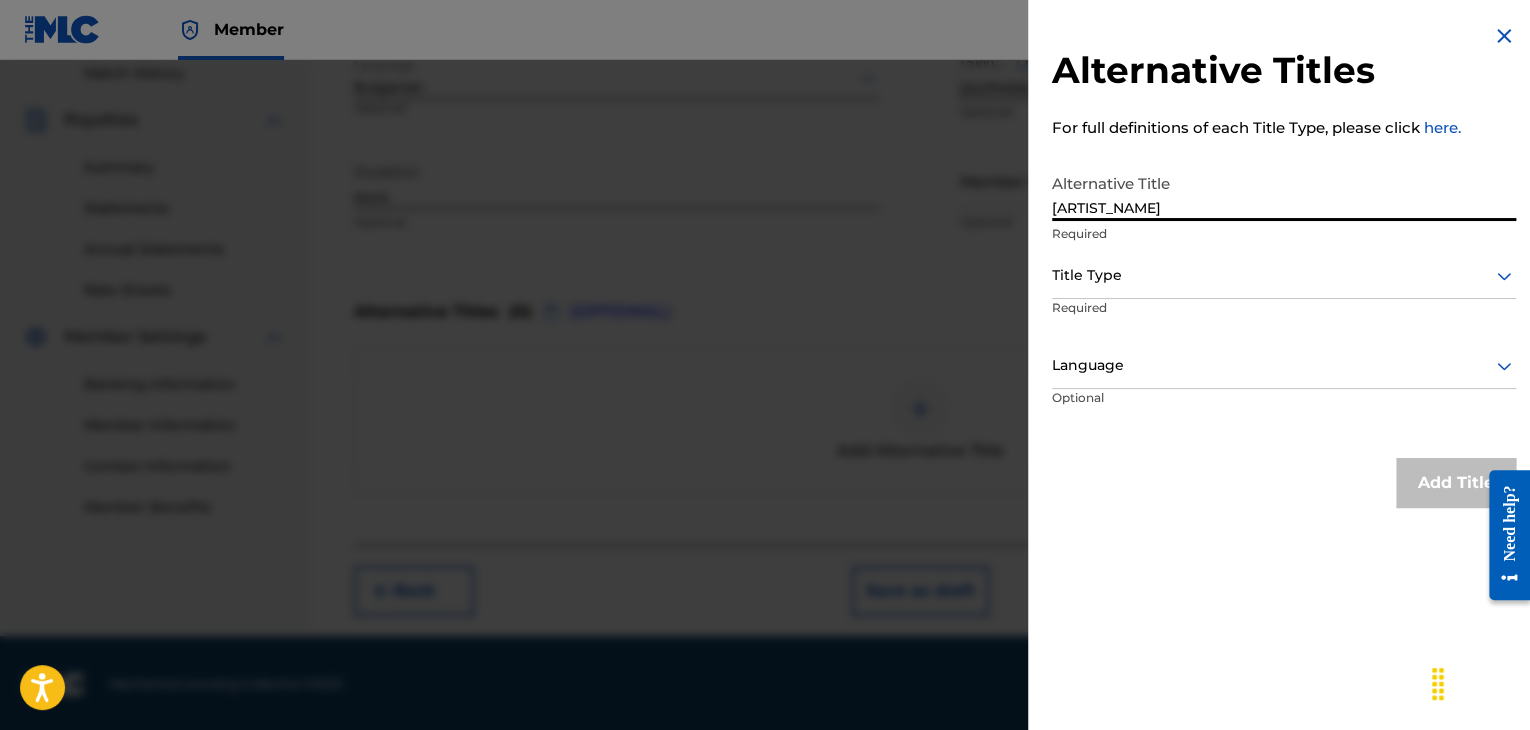 type on "[ARTIST_NAME]" 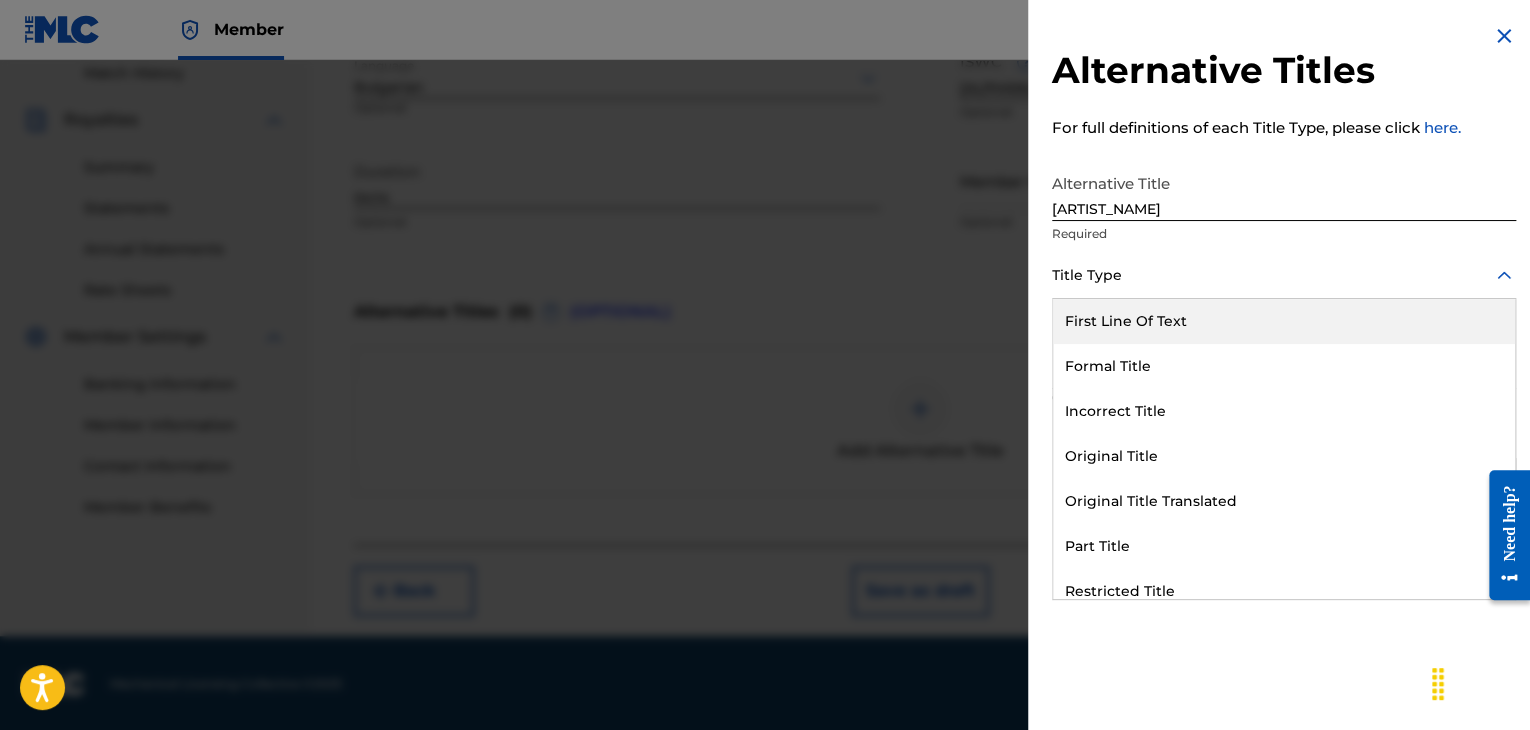 click on "Title Type" at bounding box center (1284, 276) 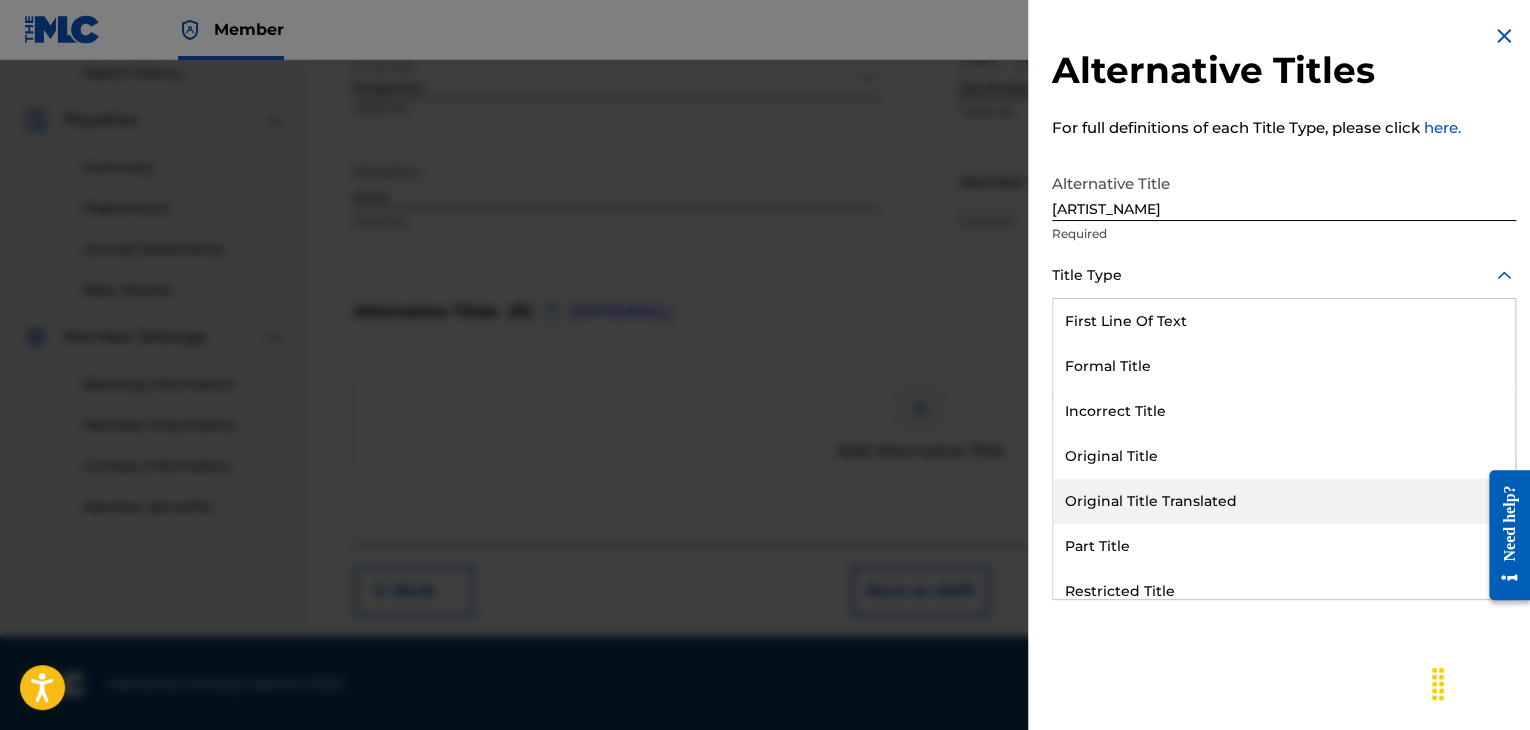 click on "Original Title Translated" at bounding box center (1284, 501) 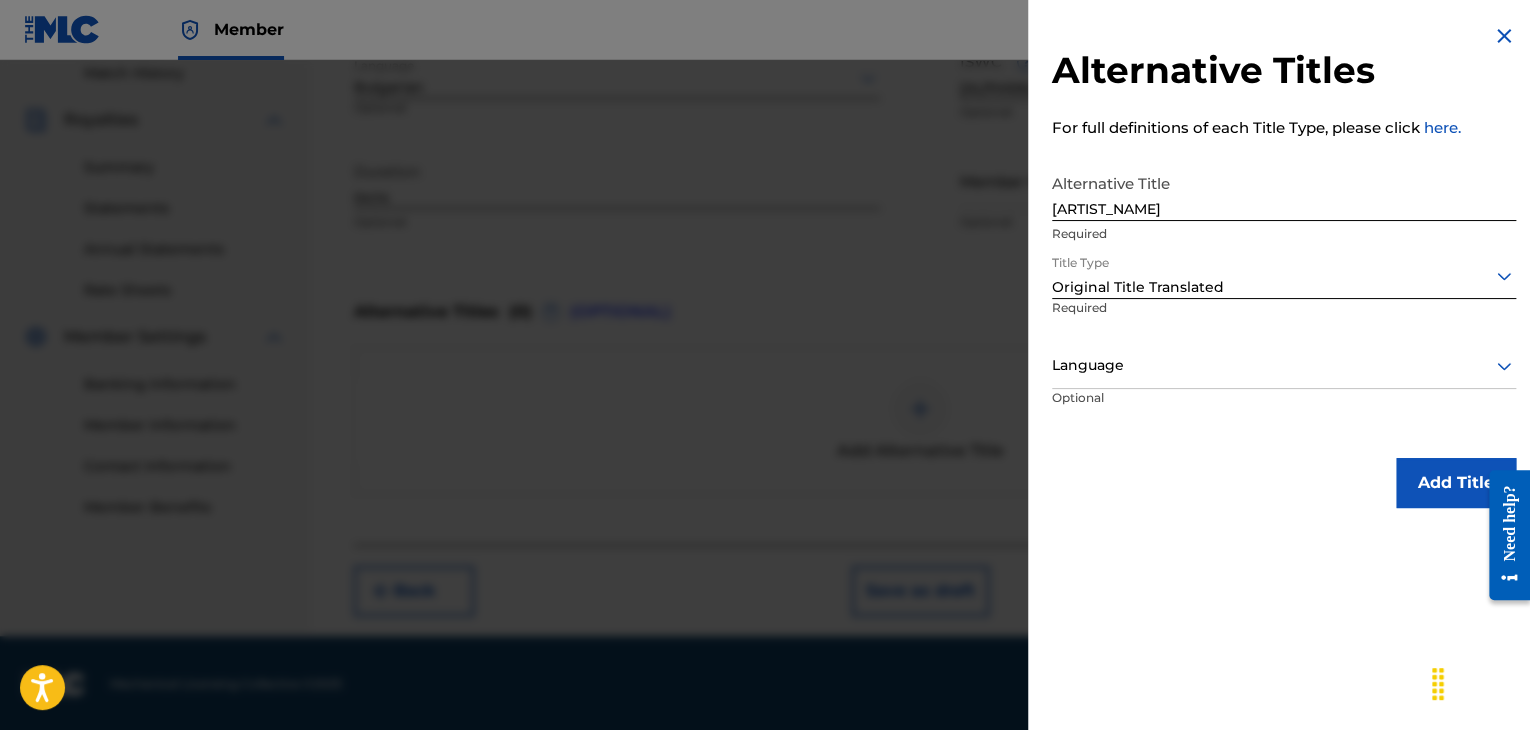 click at bounding box center [1284, 365] 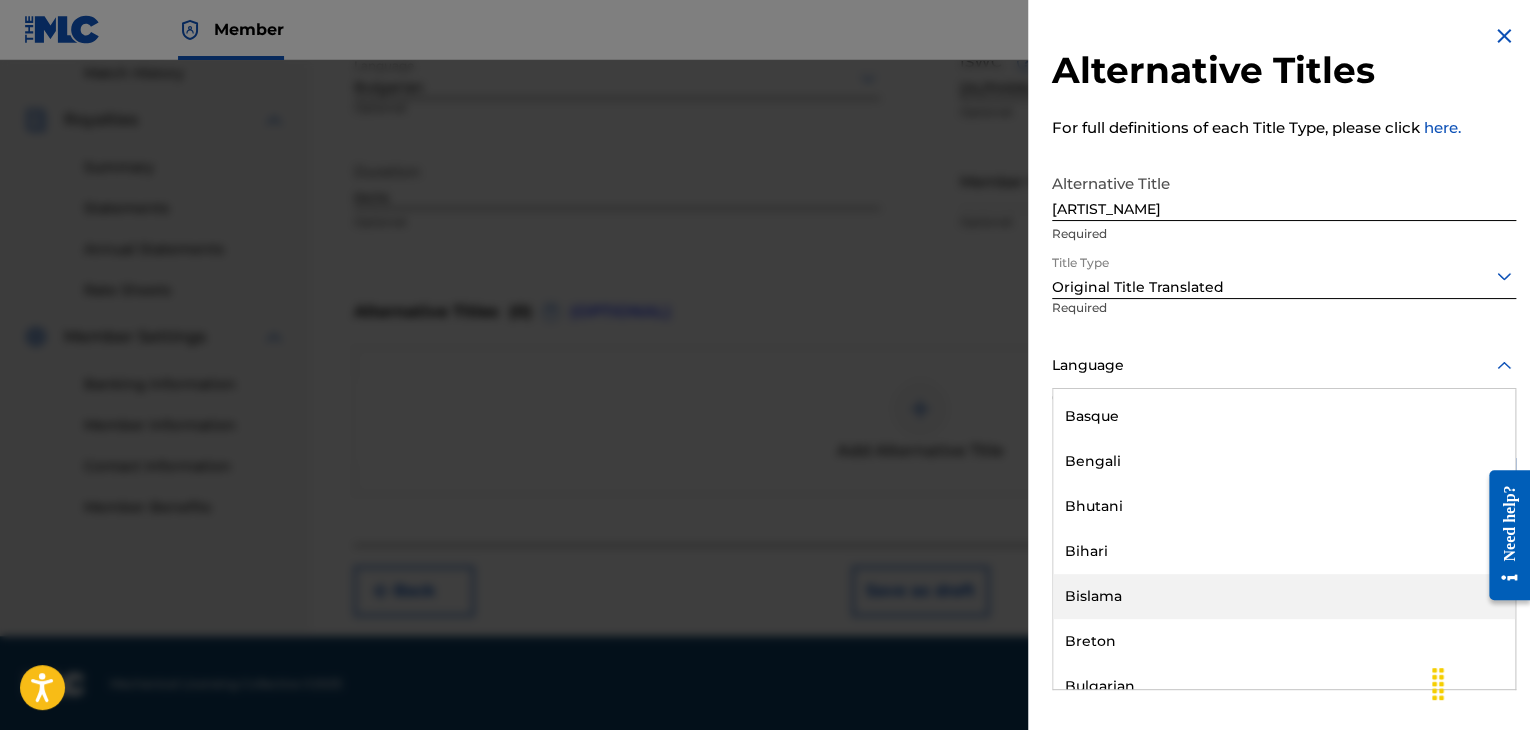 scroll, scrollTop: 700, scrollLeft: 0, axis: vertical 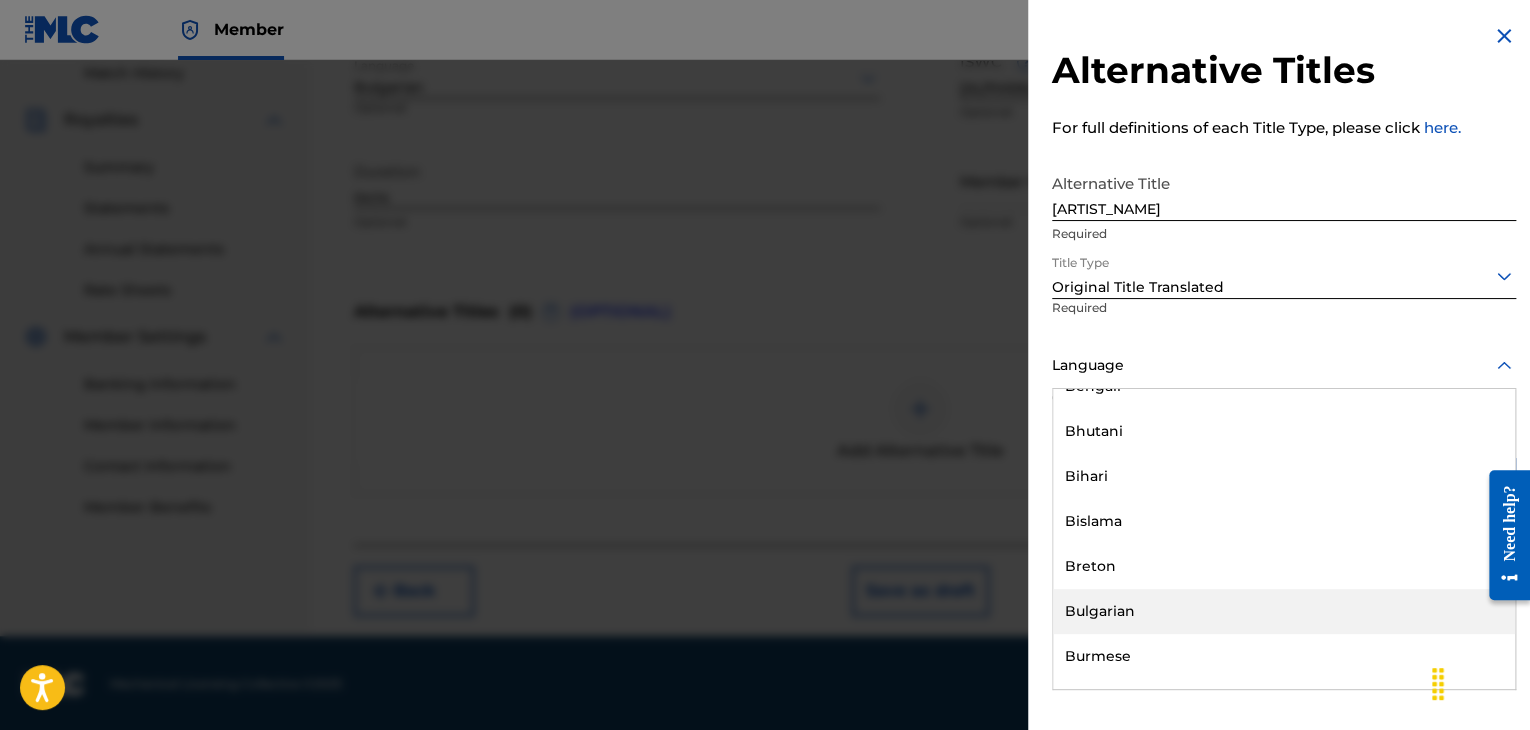 click on "Bulgarian" at bounding box center [1284, 611] 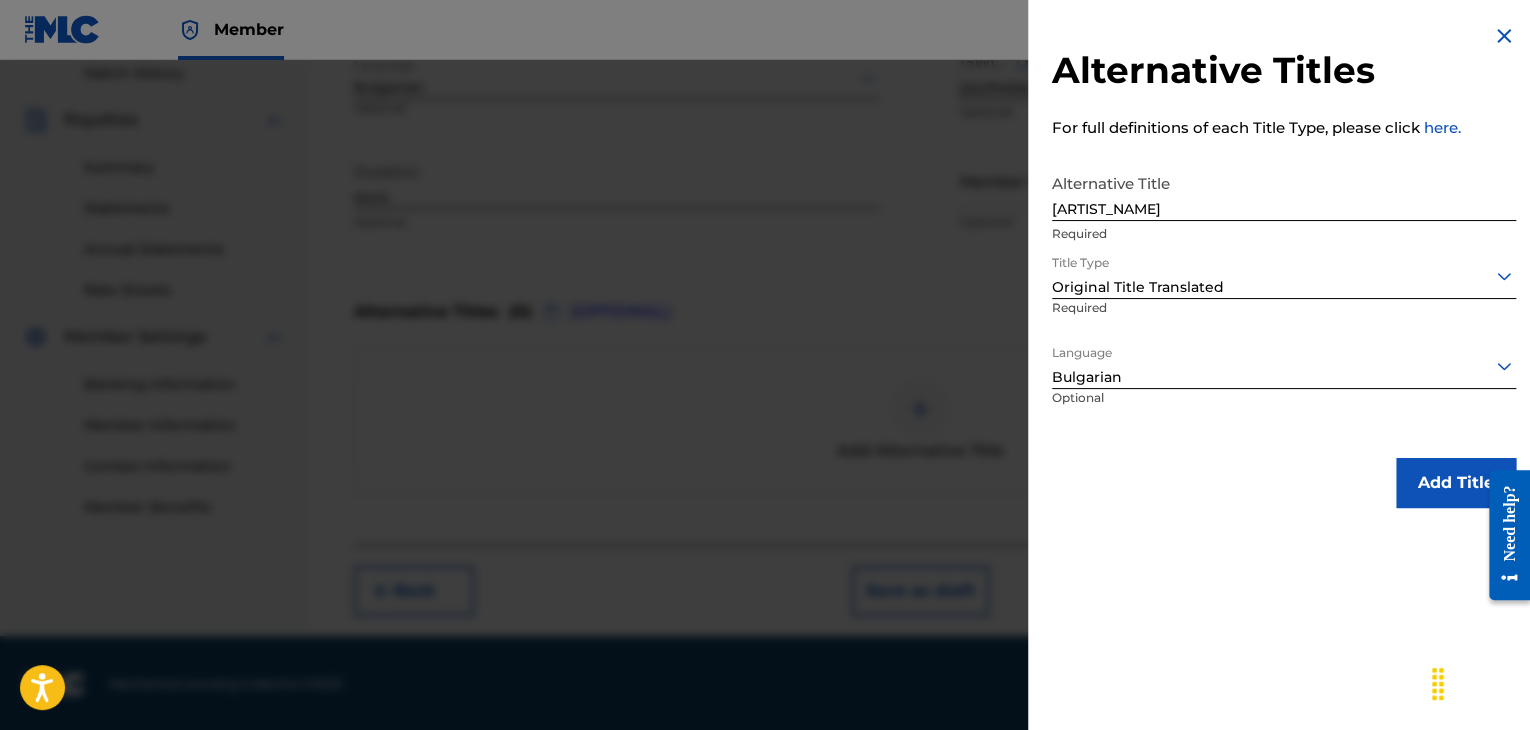 click on "Add Title" at bounding box center (1456, 483) 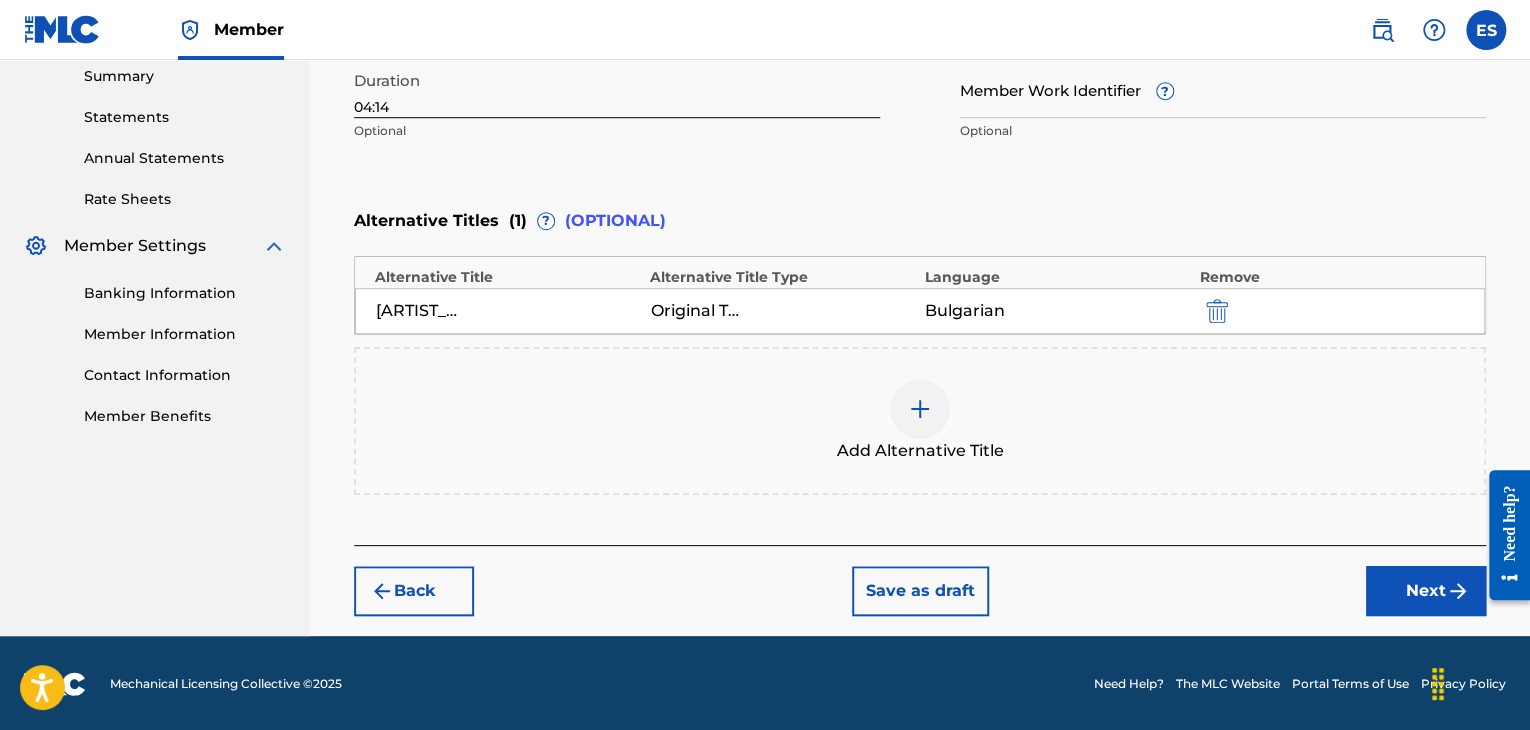 click on "Next" at bounding box center (1426, 591) 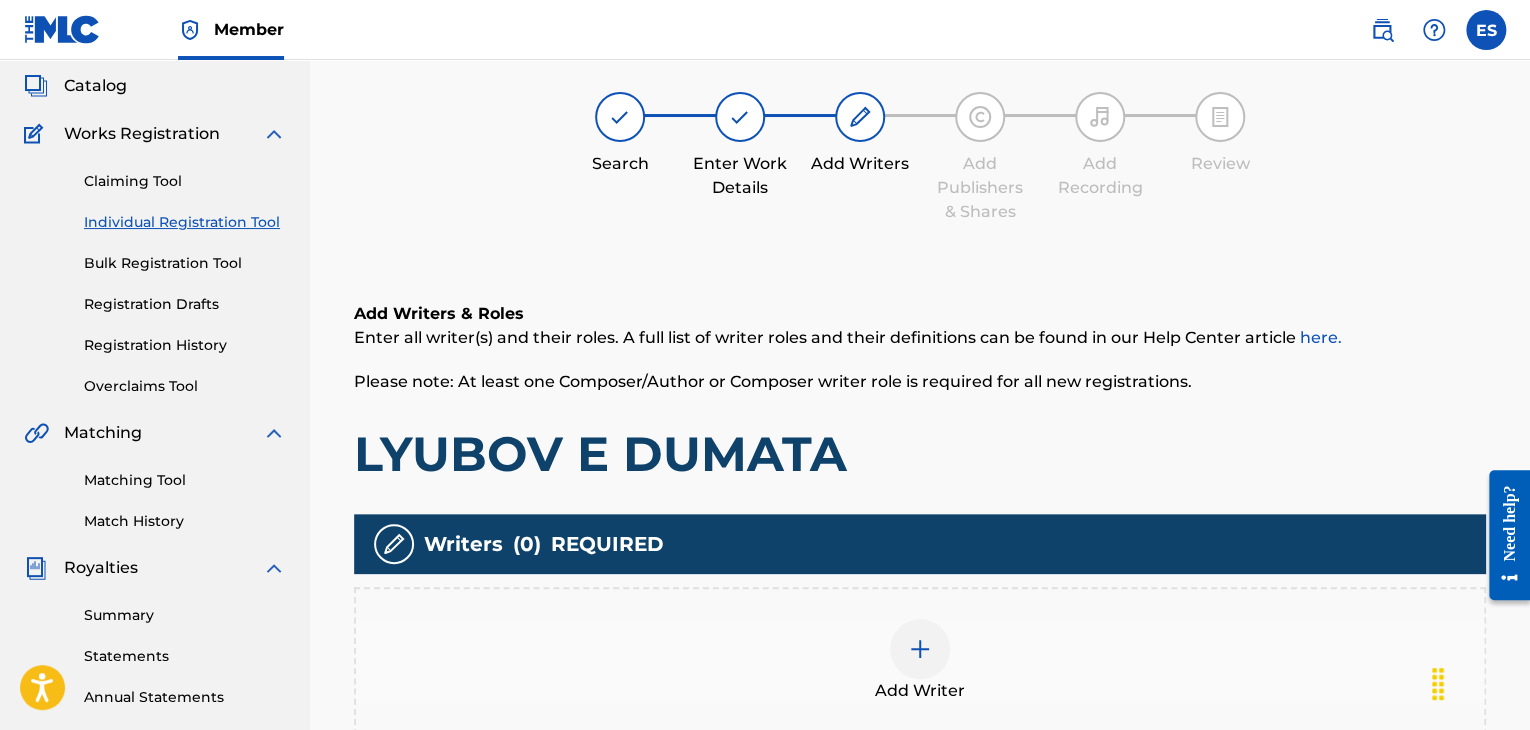 scroll, scrollTop: 469, scrollLeft: 0, axis: vertical 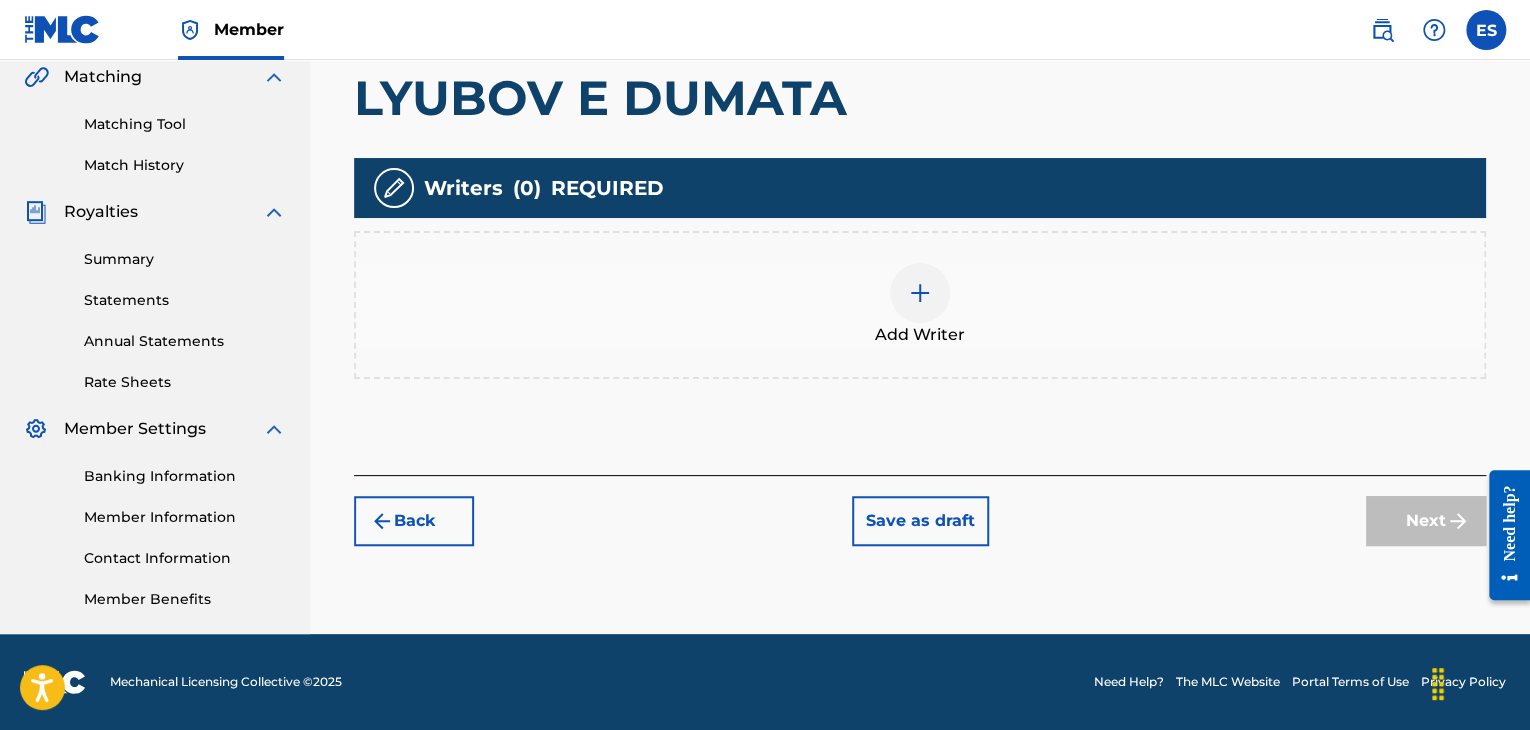 click at bounding box center [920, 293] 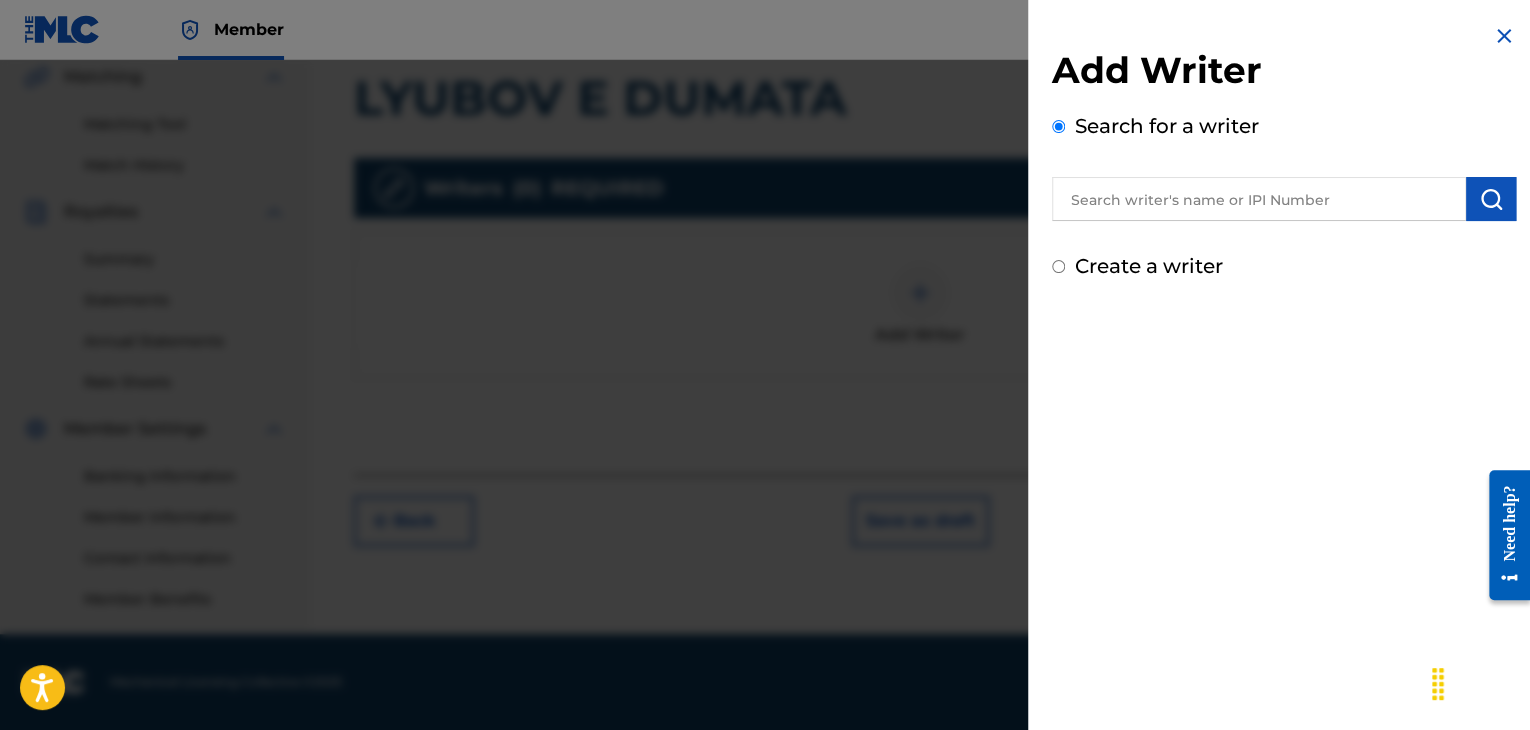 click at bounding box center (1259, 199) 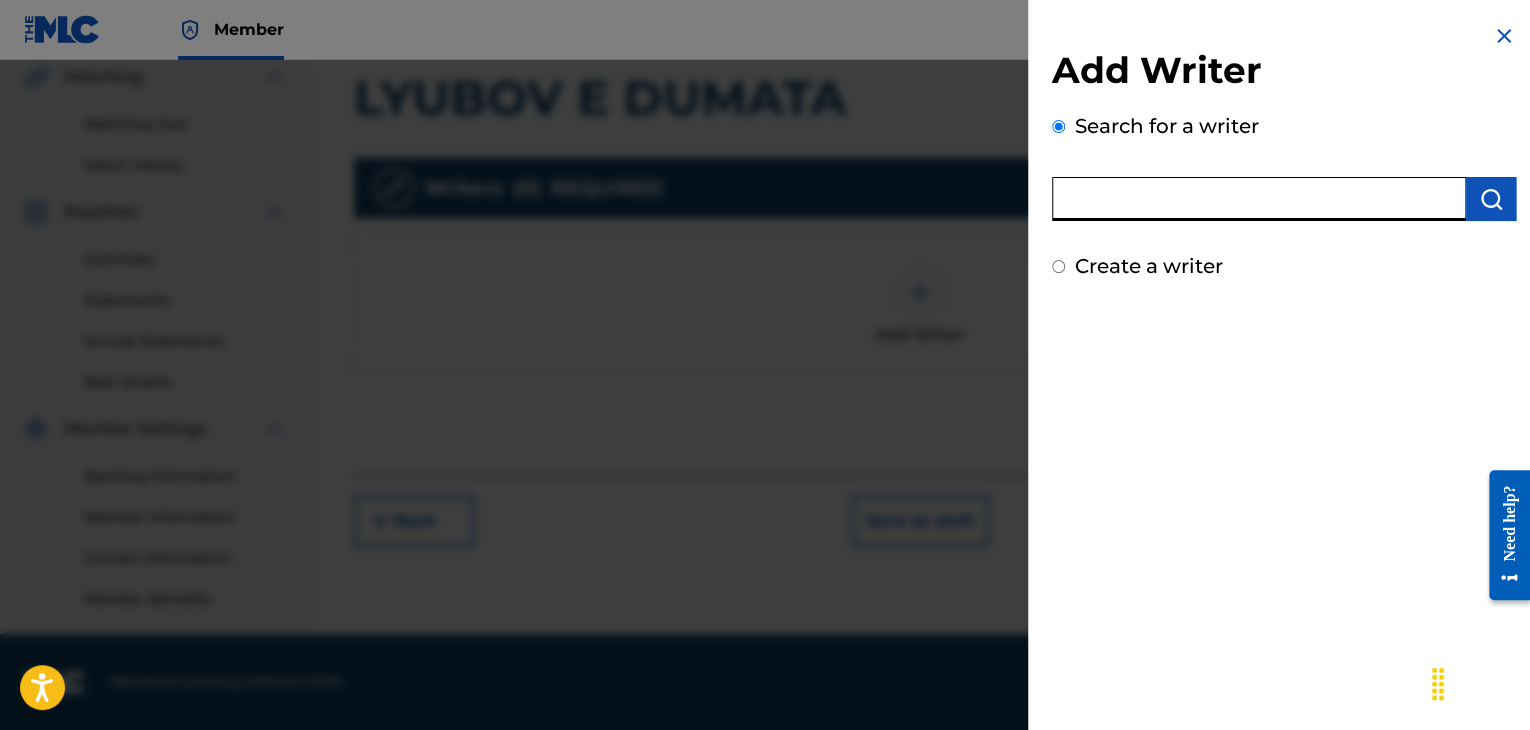 paste on "[IPI_NUMBER]" 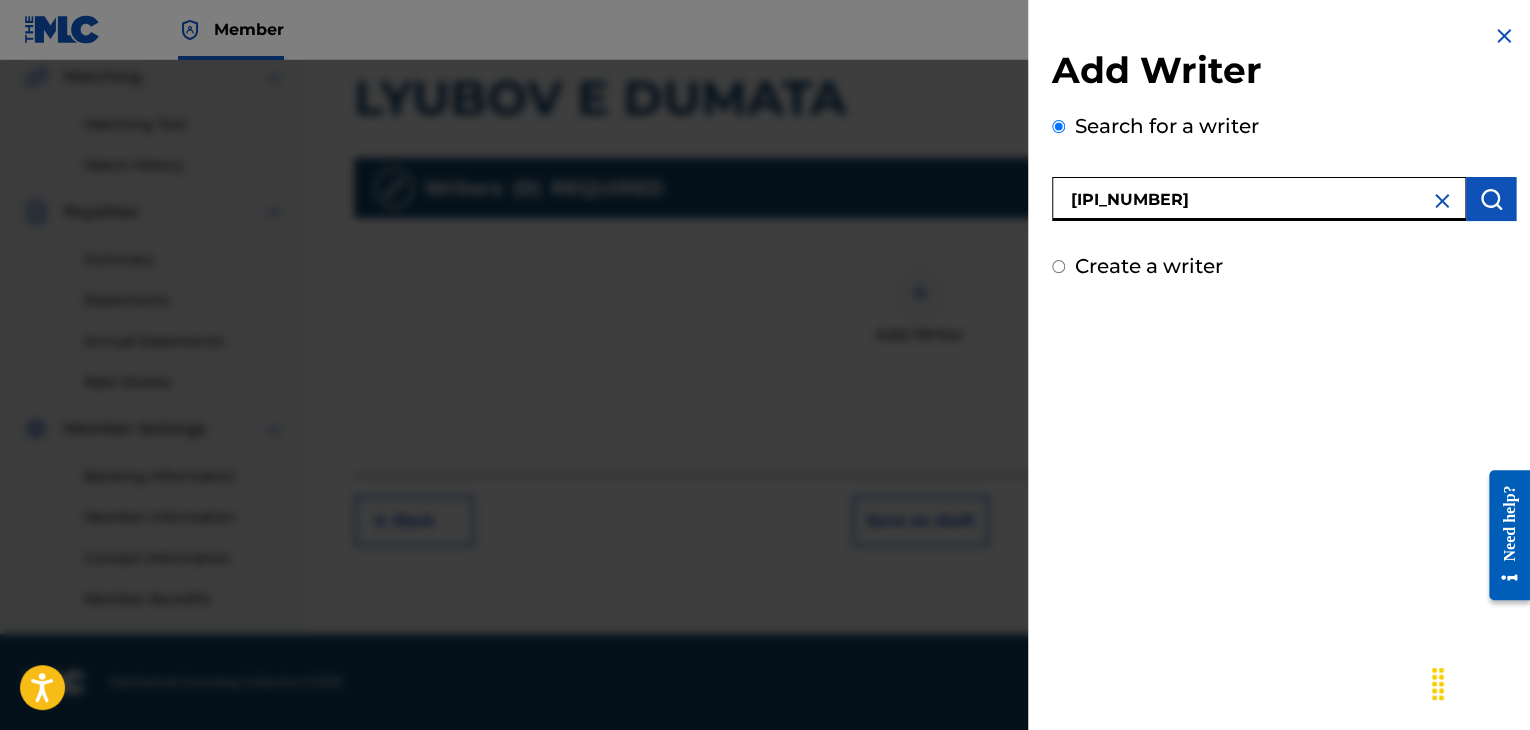 type on "[IPI_NUMBER]" 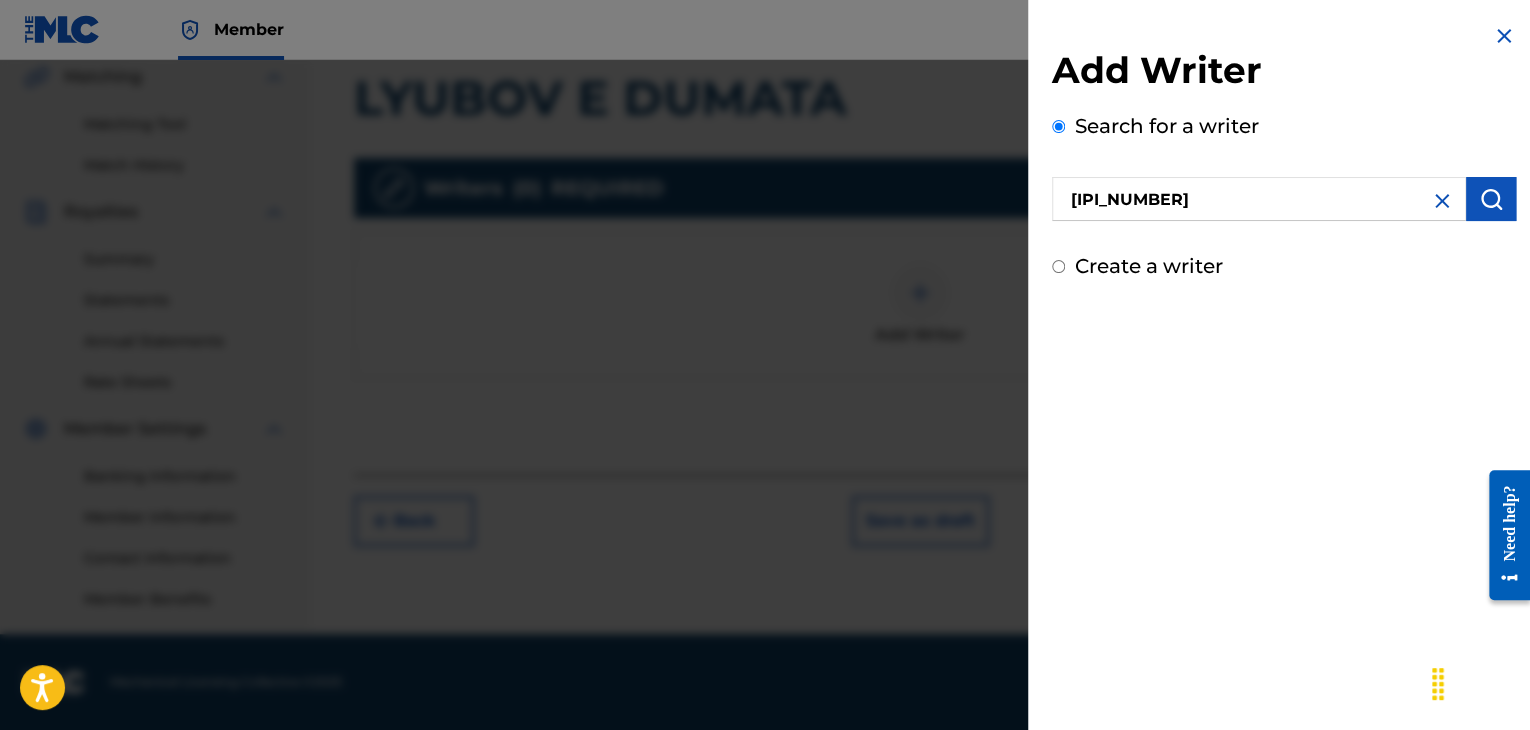 click at bounding box center [1491, 199] 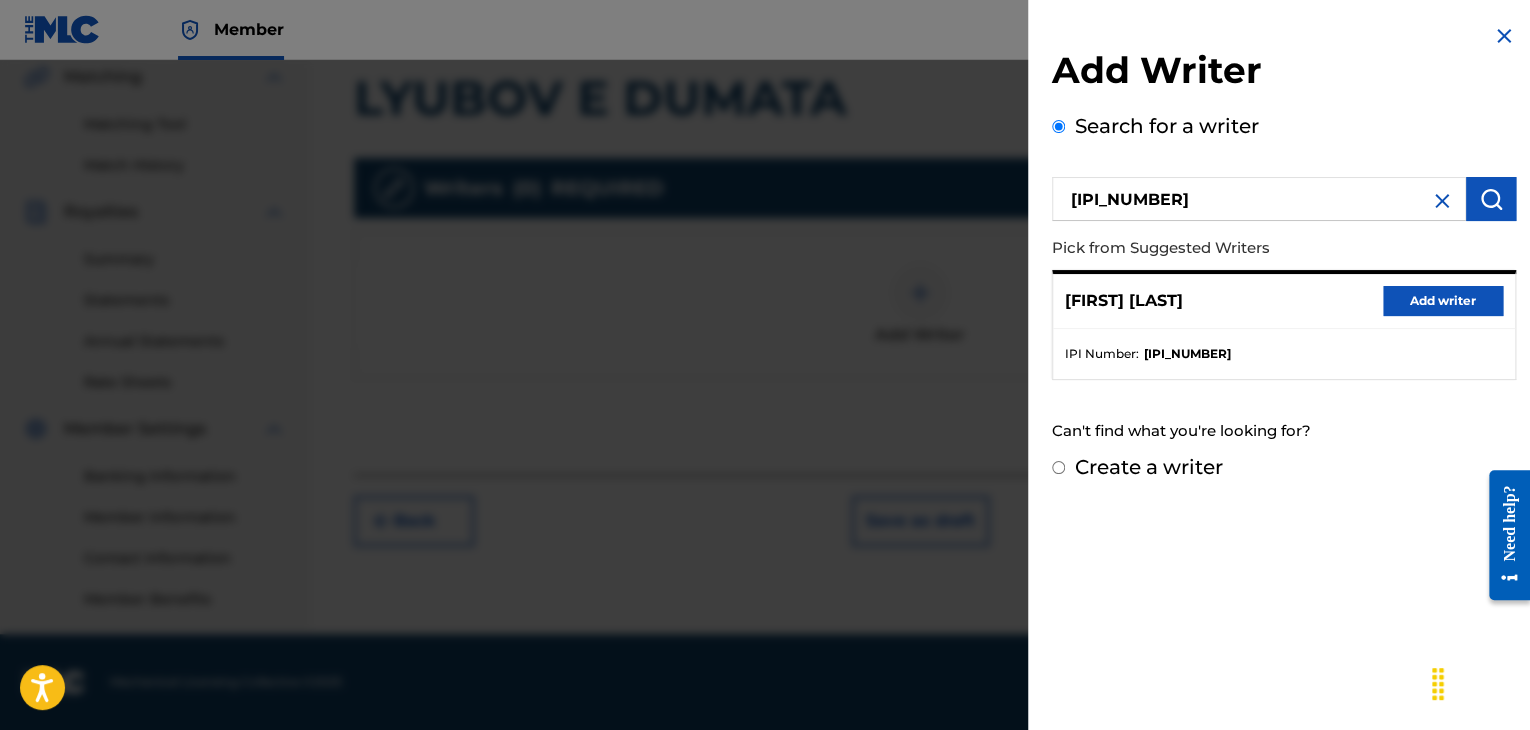click on "Add writer" at bounding box center [1443, 301] 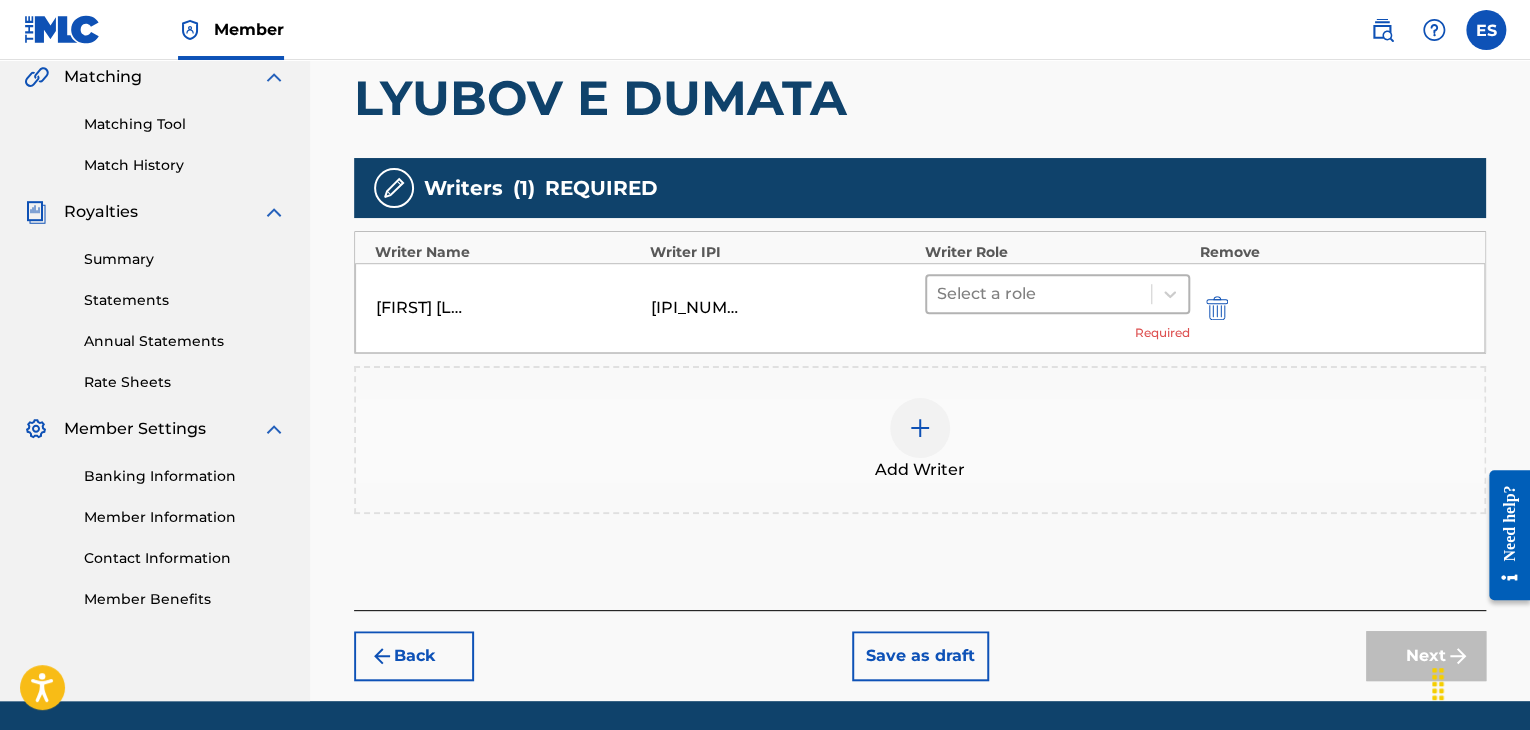 click at bounding box center [1039, 294] 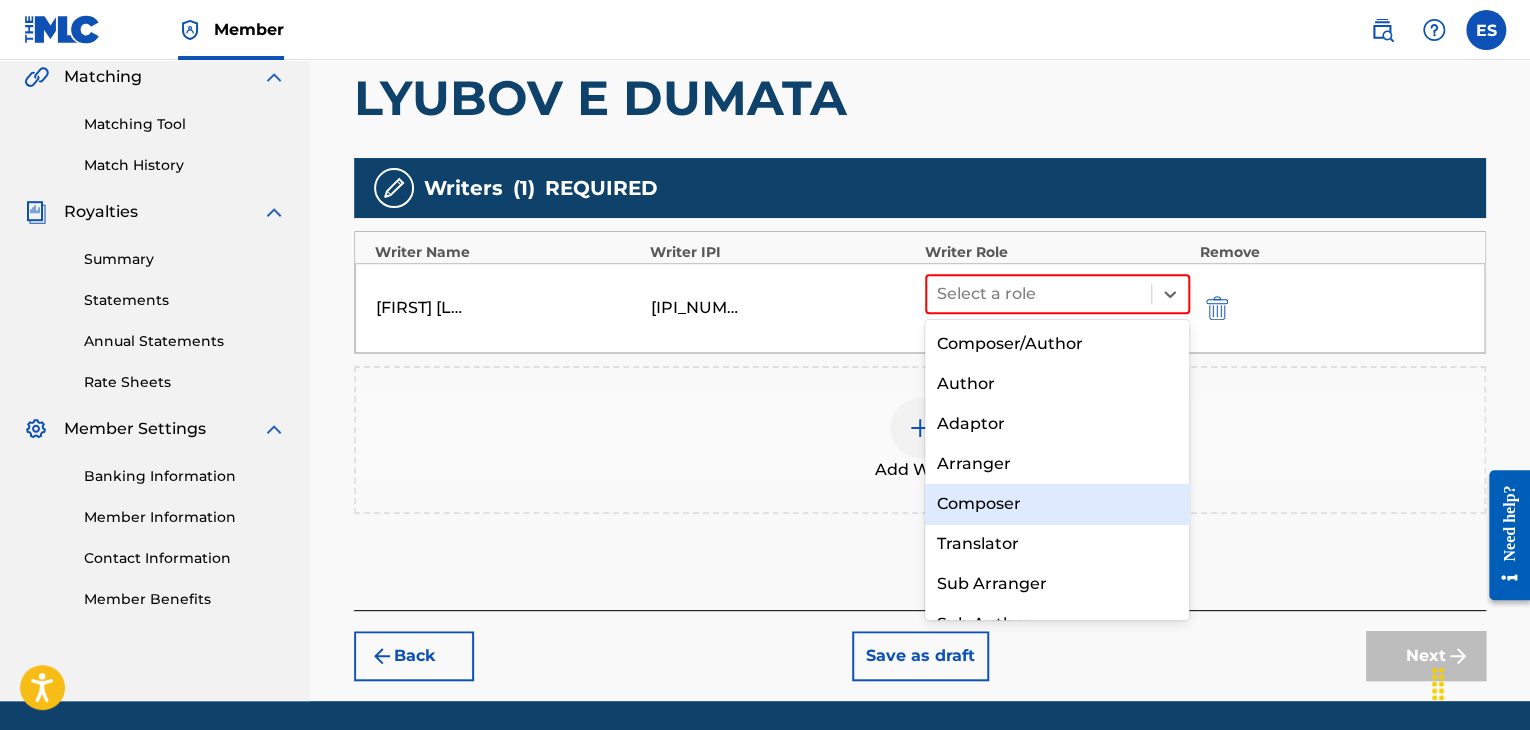 drag, startPoint x: 992, startPoint y: 505, endPoint x: 968, endPoint y: 477, distance: 36.878178 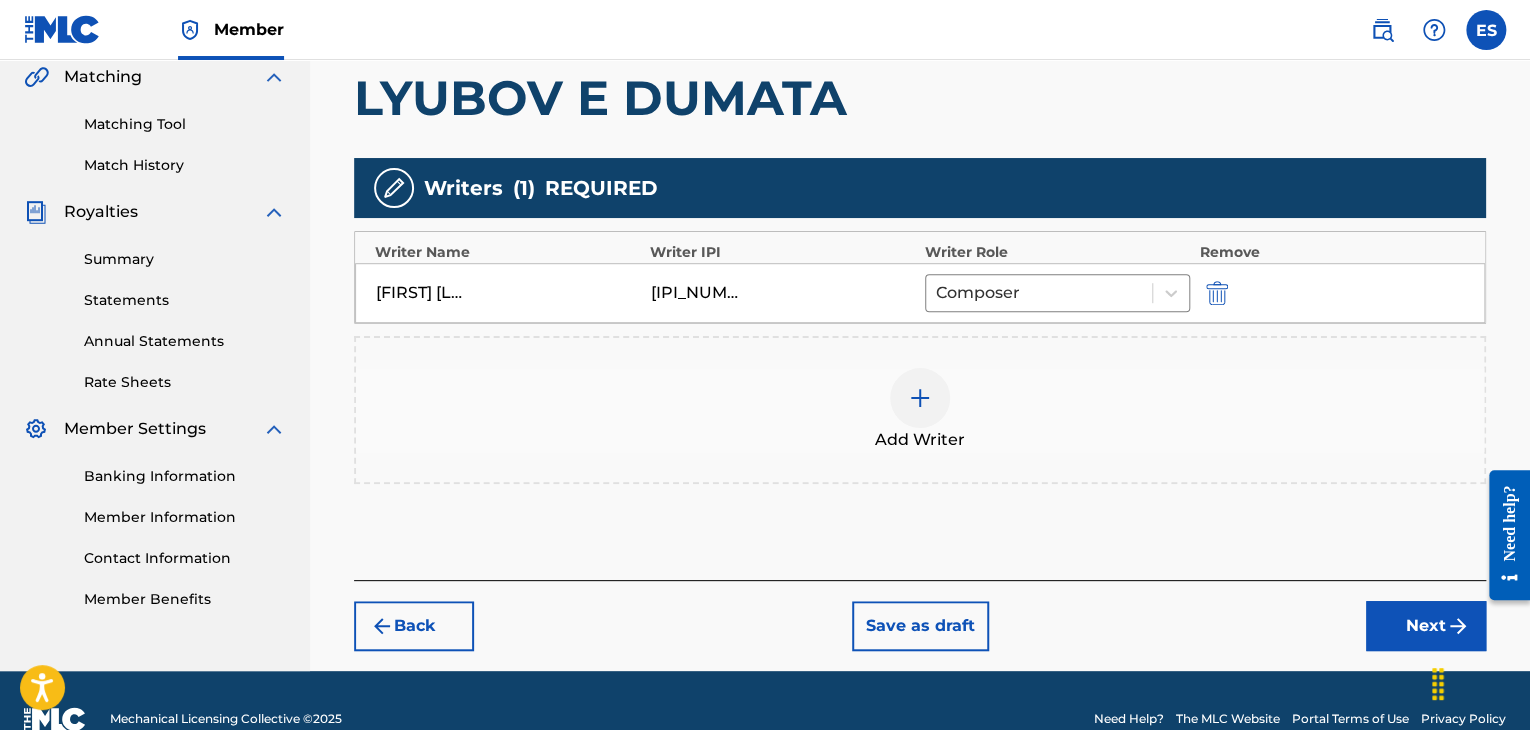 click at bounding box center [920, 398] 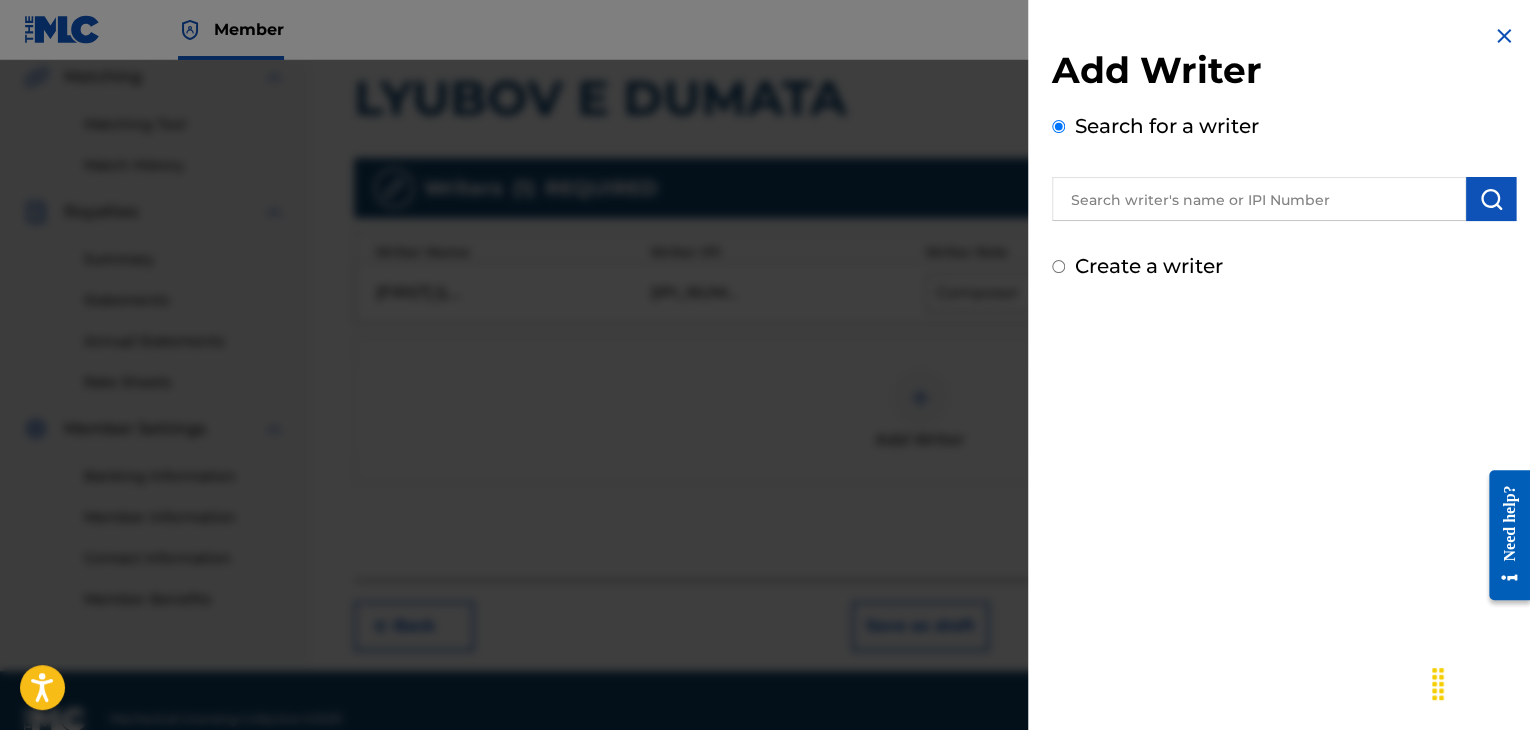 click at bounding box center [1259, 199] 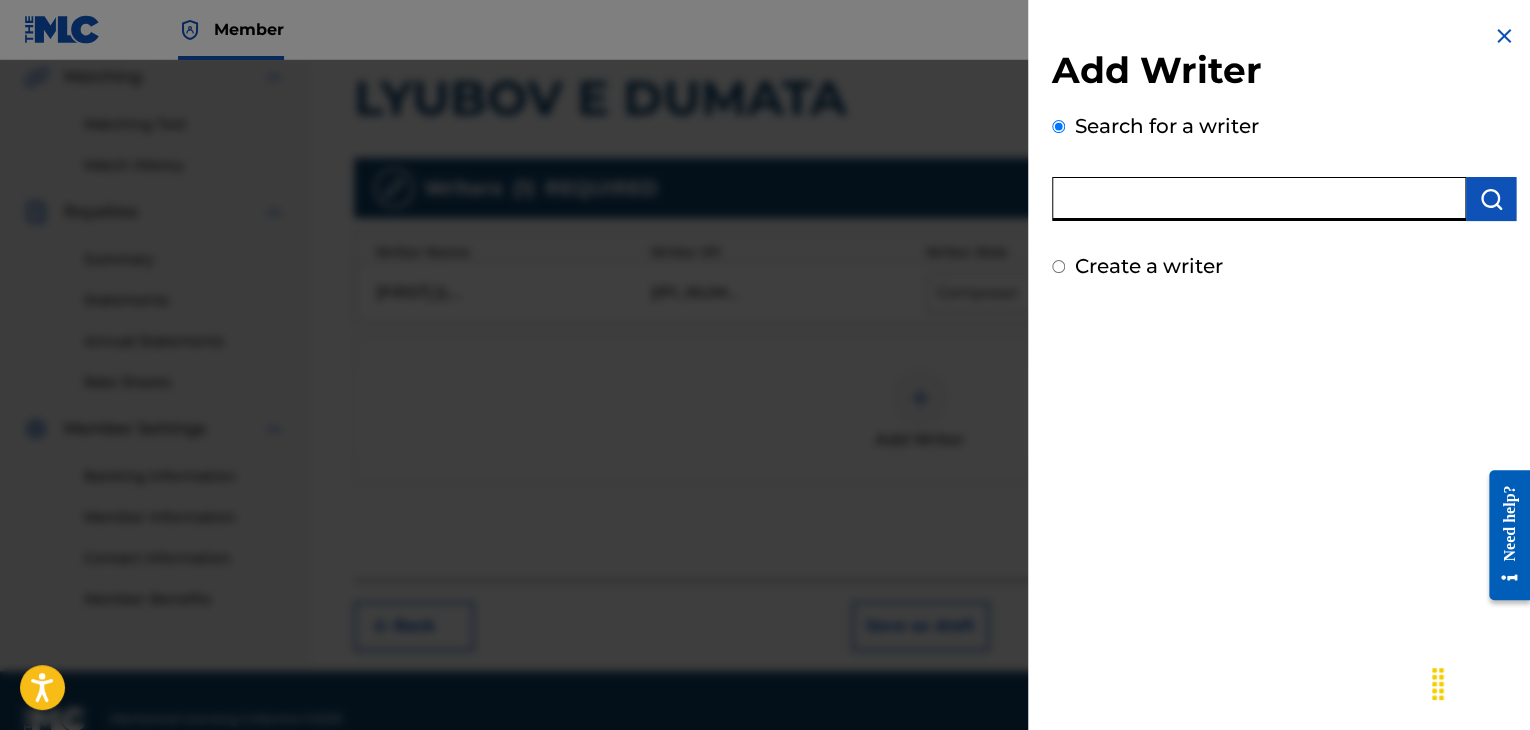 paste on "[IPI_NUMBER]" 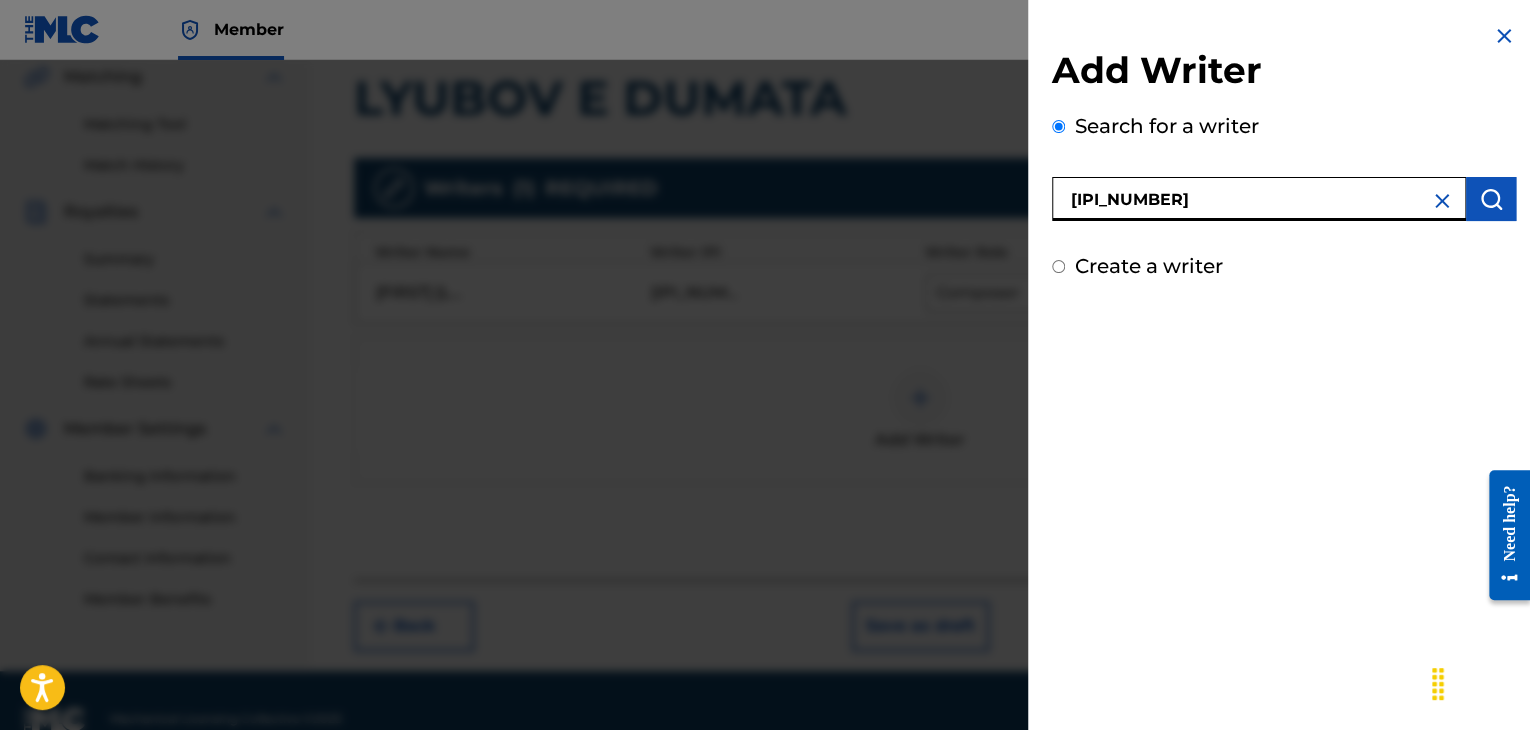 type on "[IPI_NUMBER]" 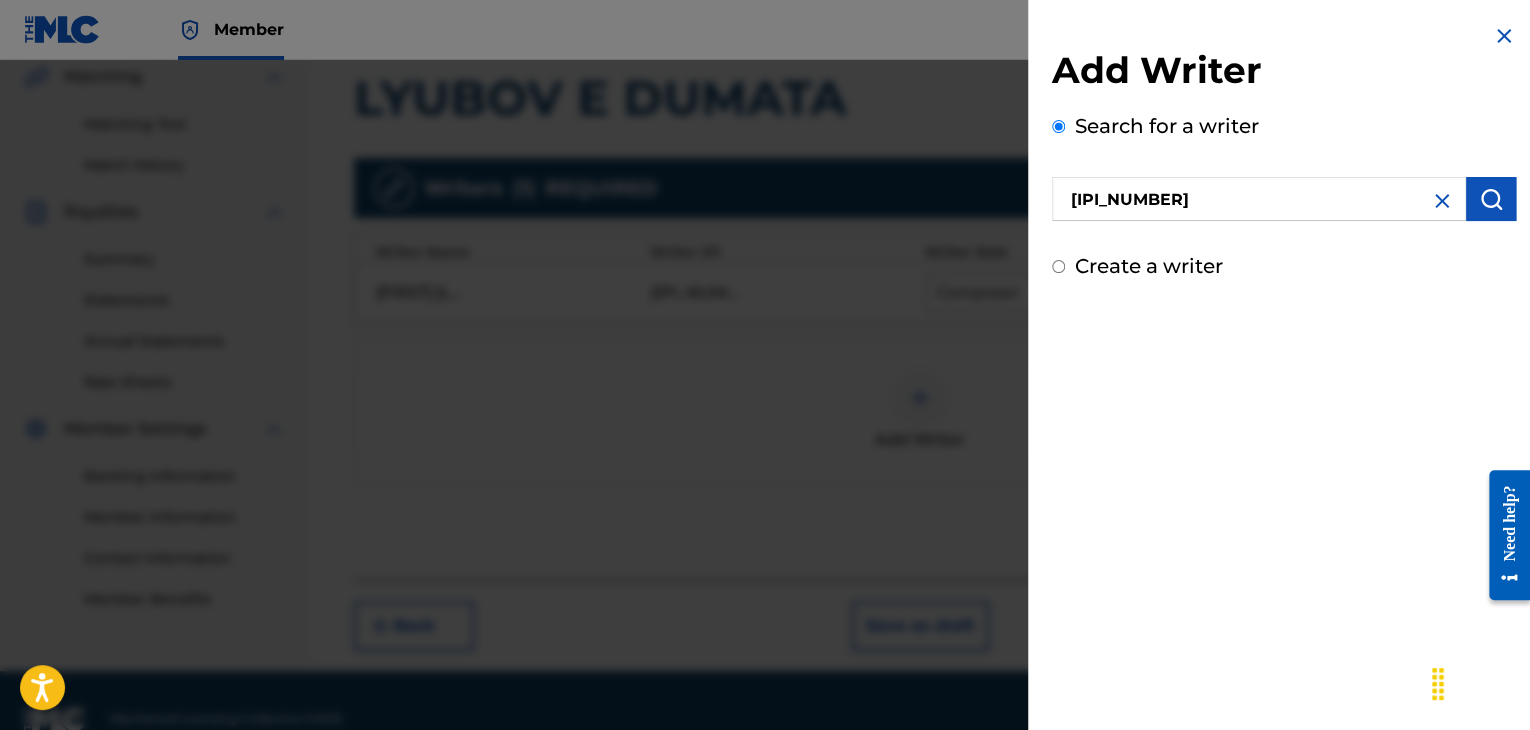 click at bounding box center [1491, 199] 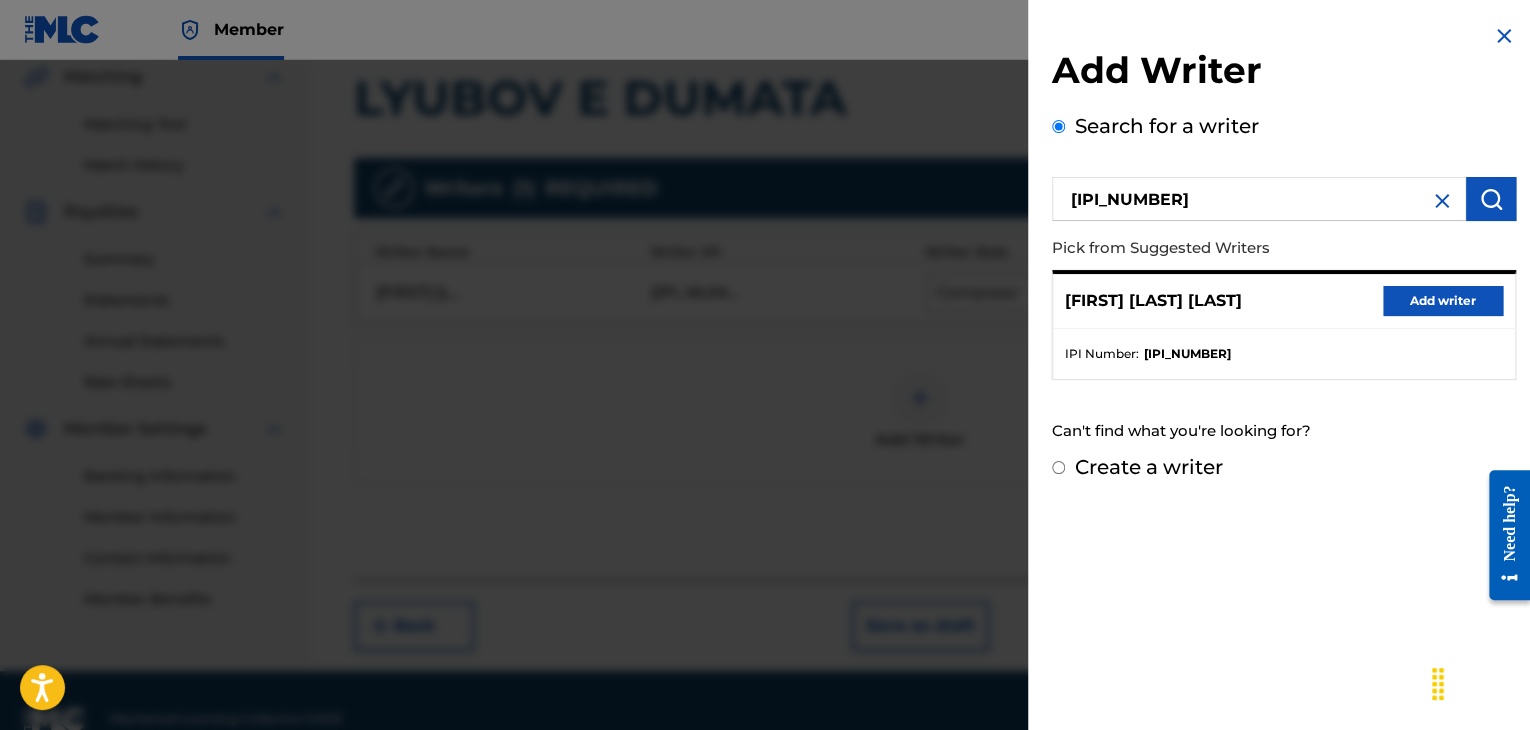 click on "Add writer" at bounding box center (1443, 301) 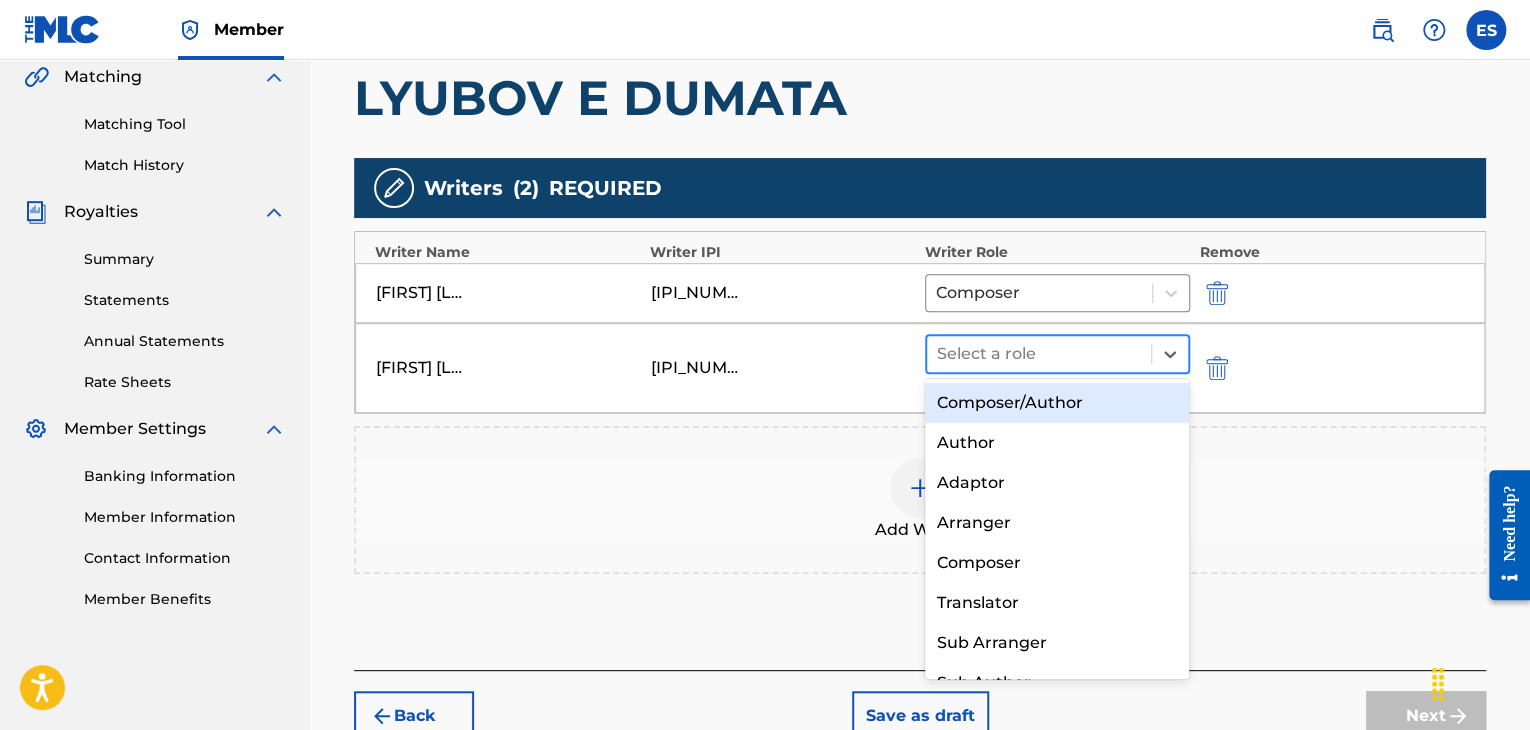 click at bounding box center (1039, 354) 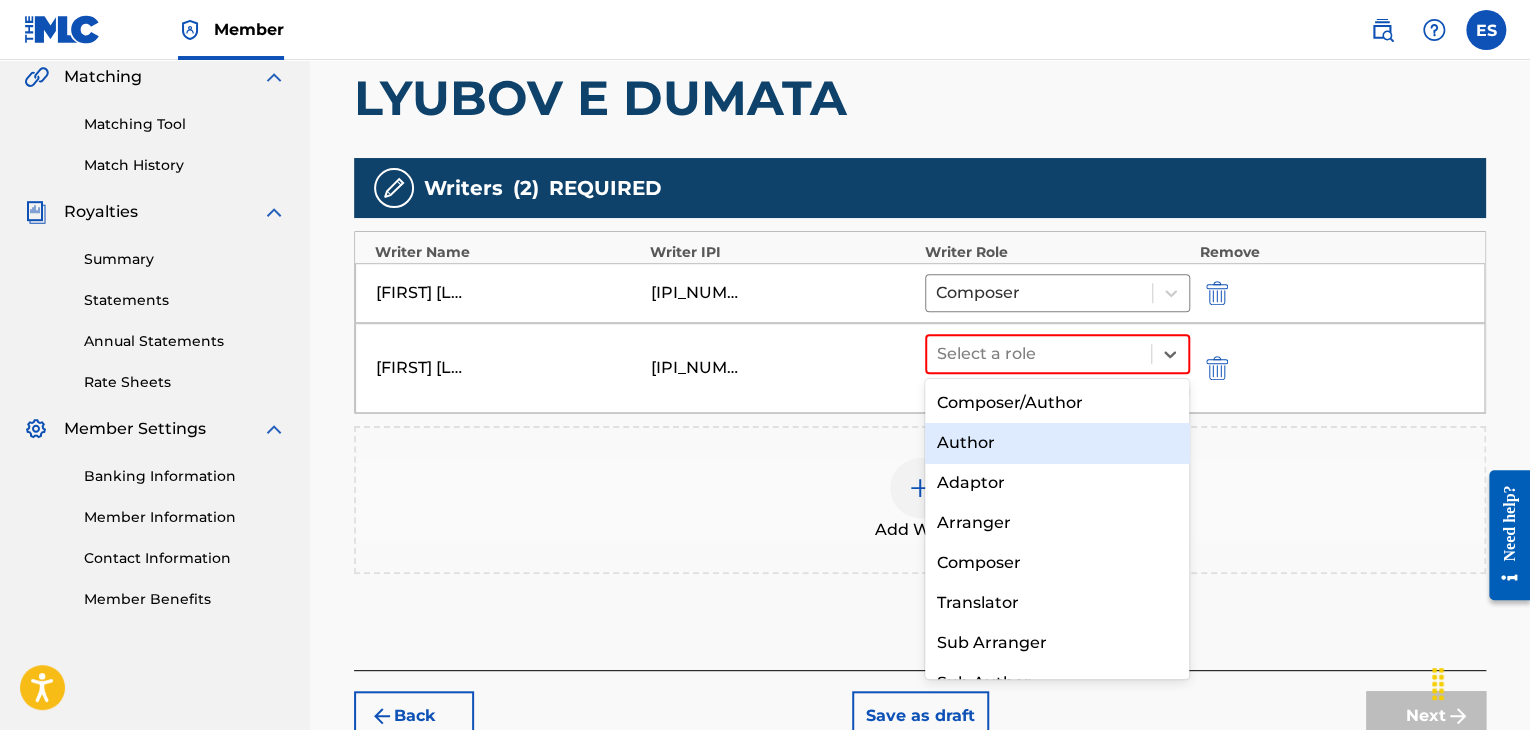 click on "Author" at bounding box center [1057, 443] 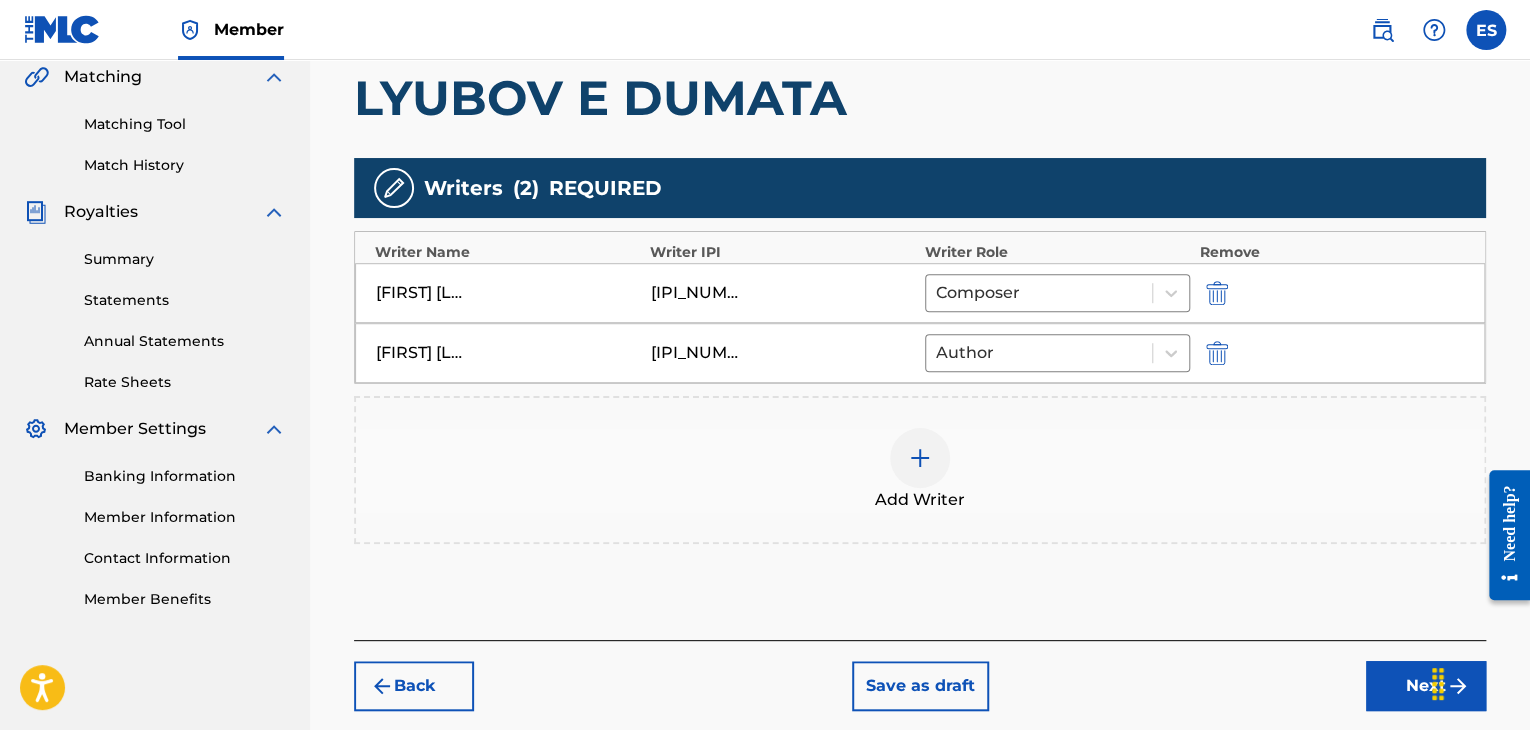 click at bounding box center (920, 458) 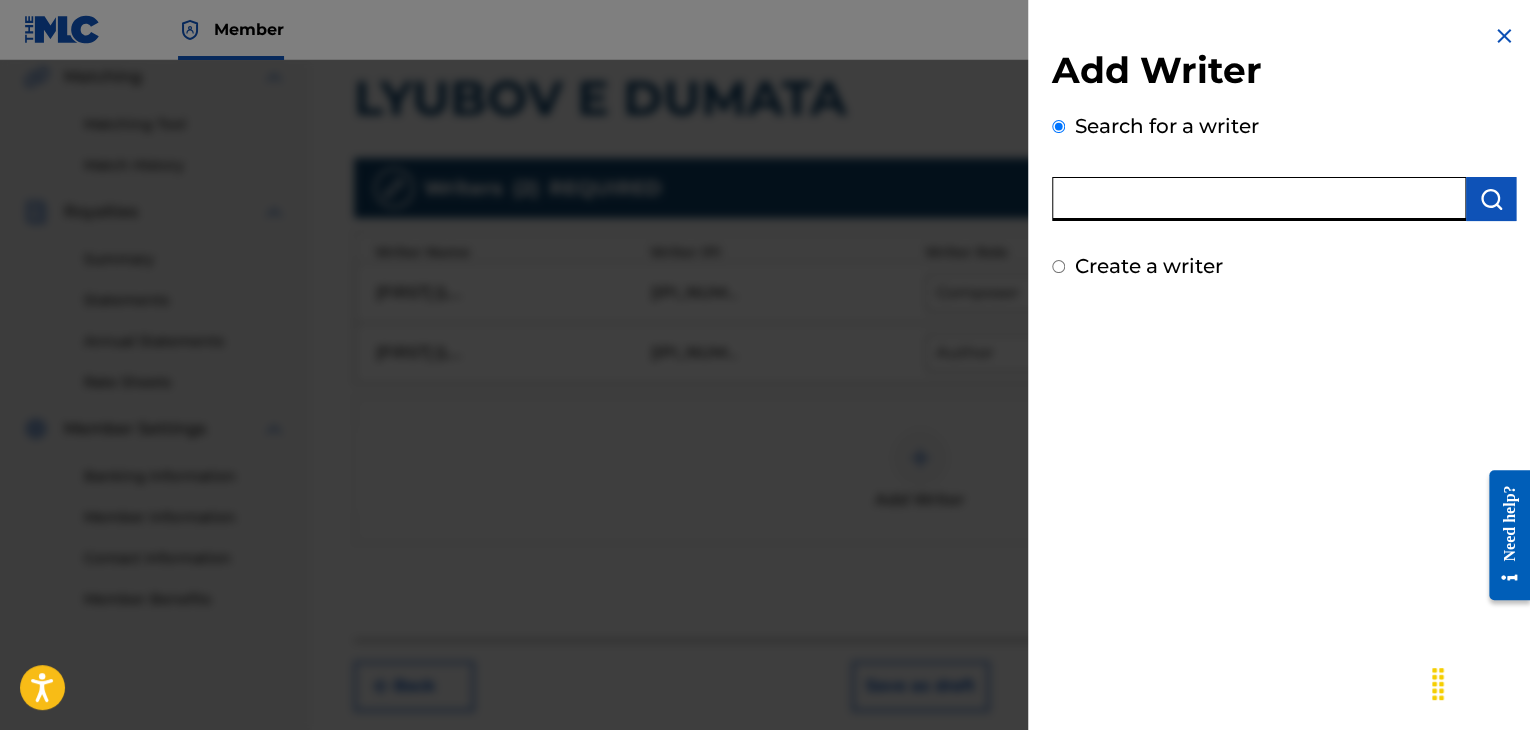 click at bounding box center [1259, 199] 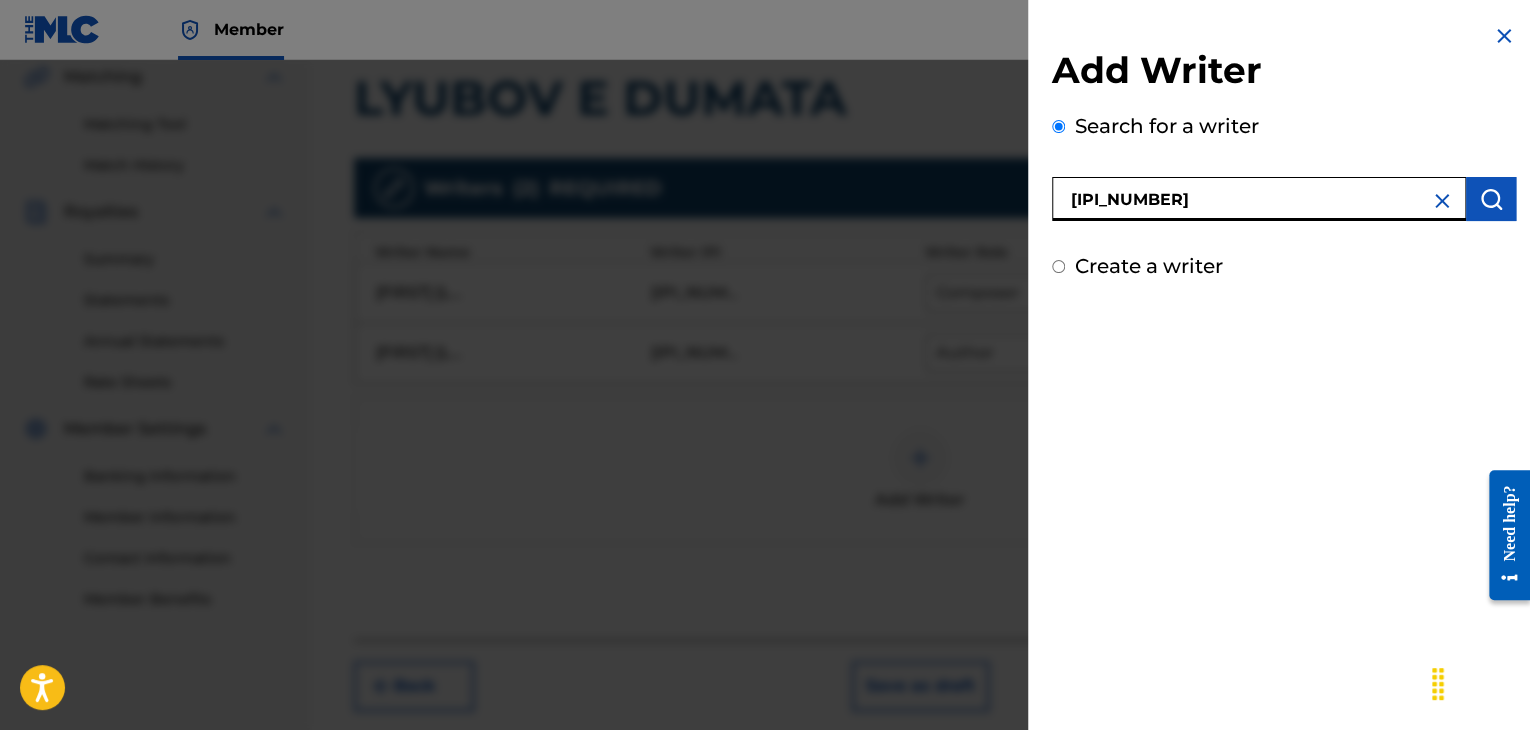 type on "[IPI_NUMBER]" 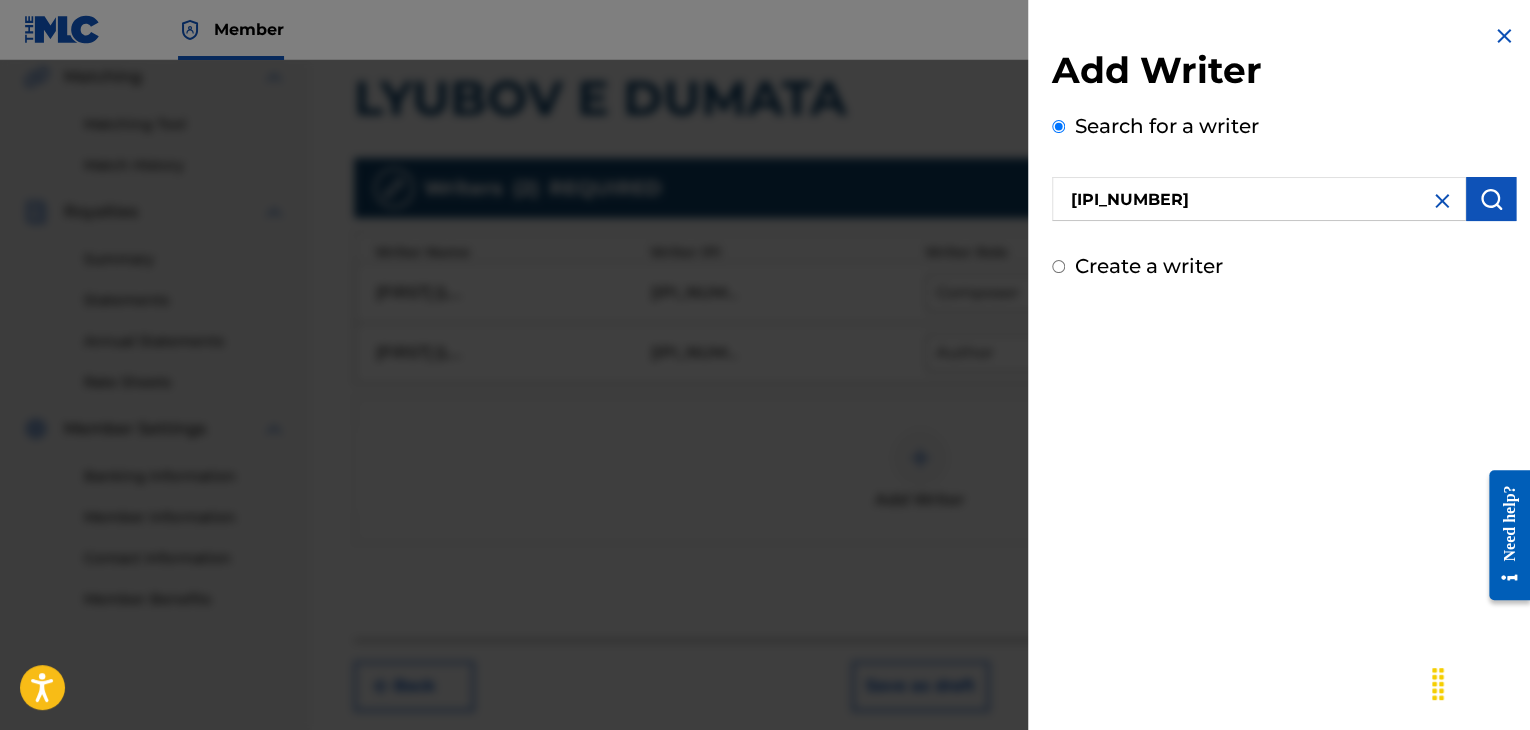 click at bounding box center (1491, 199) 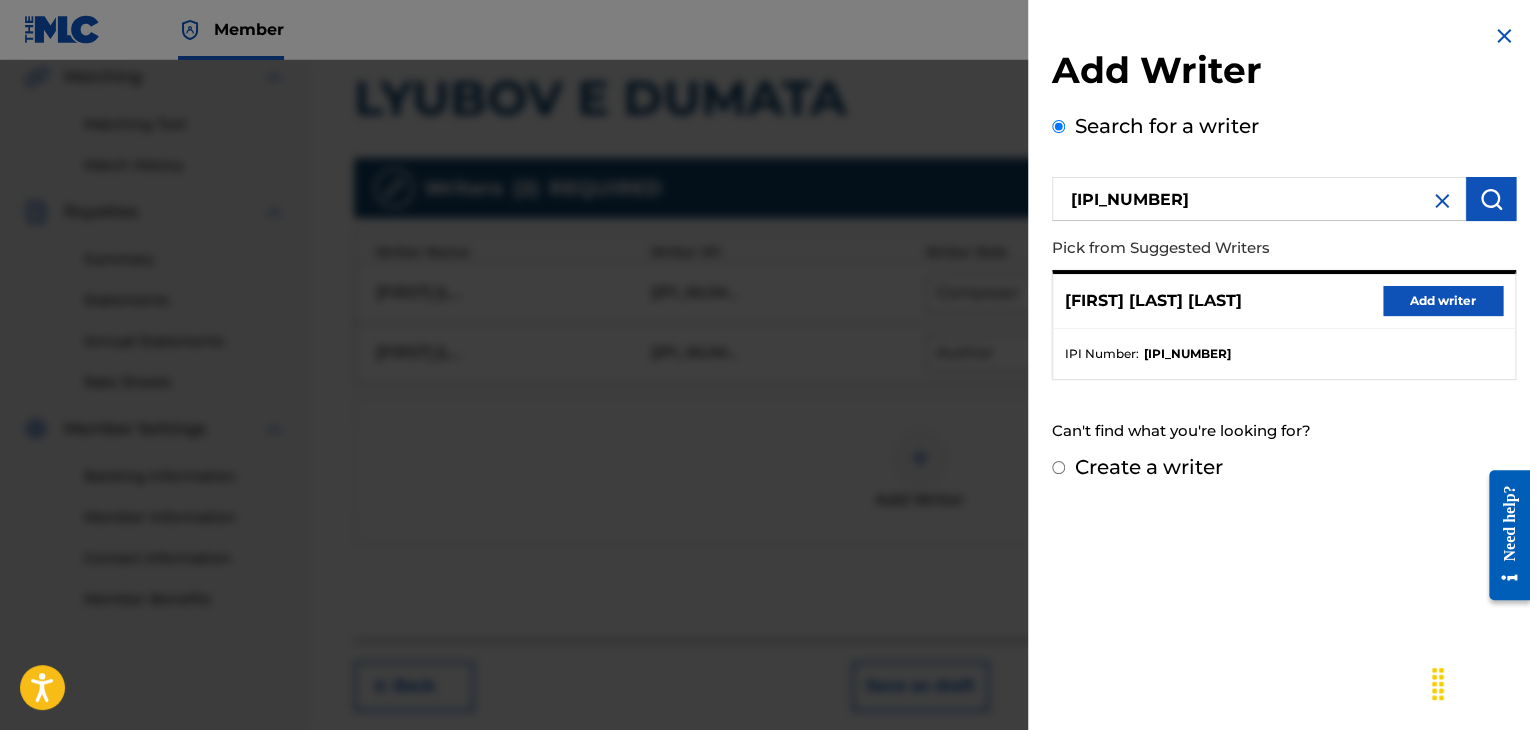 click on "Add writer" at bounding box center (1443, 301) 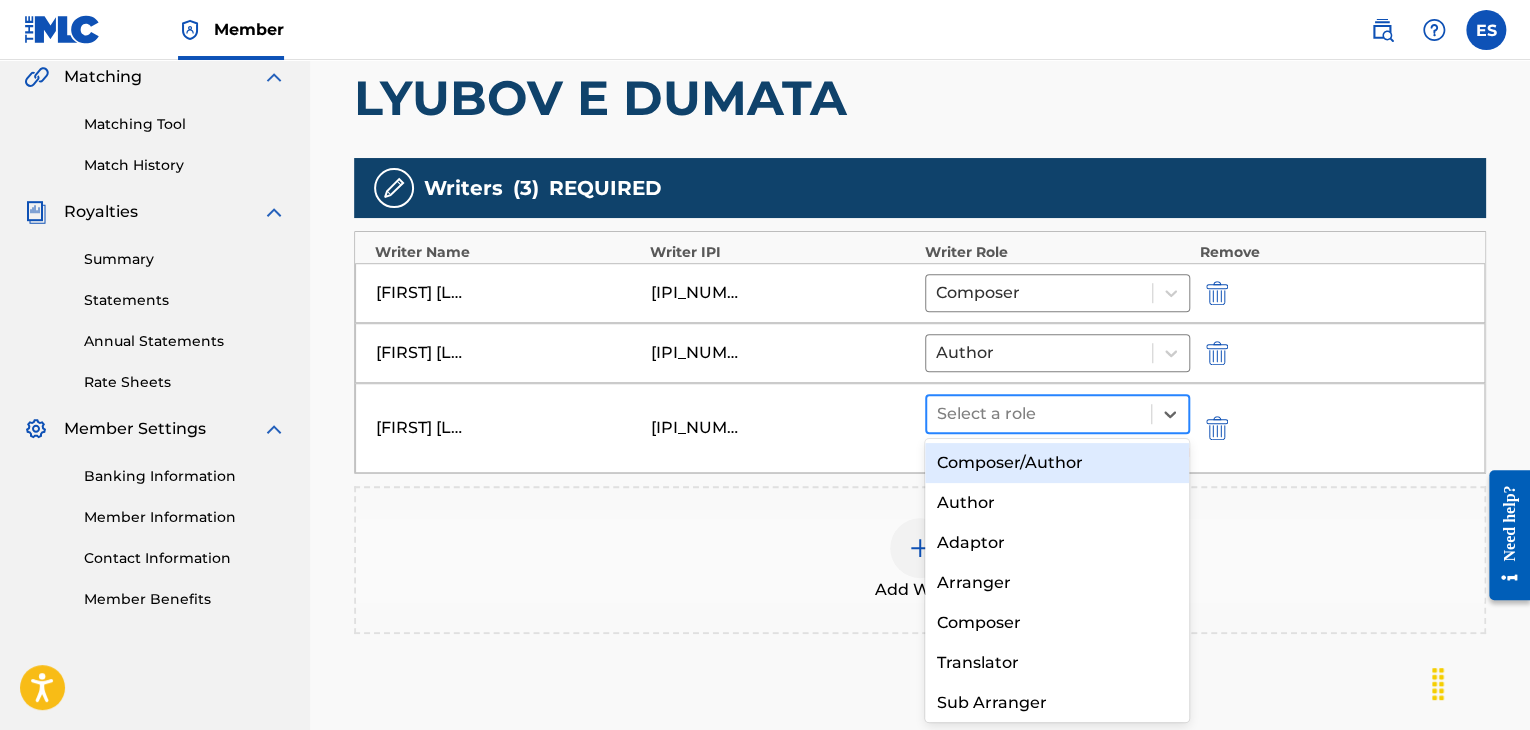 click at bounding box center (1039, 414) 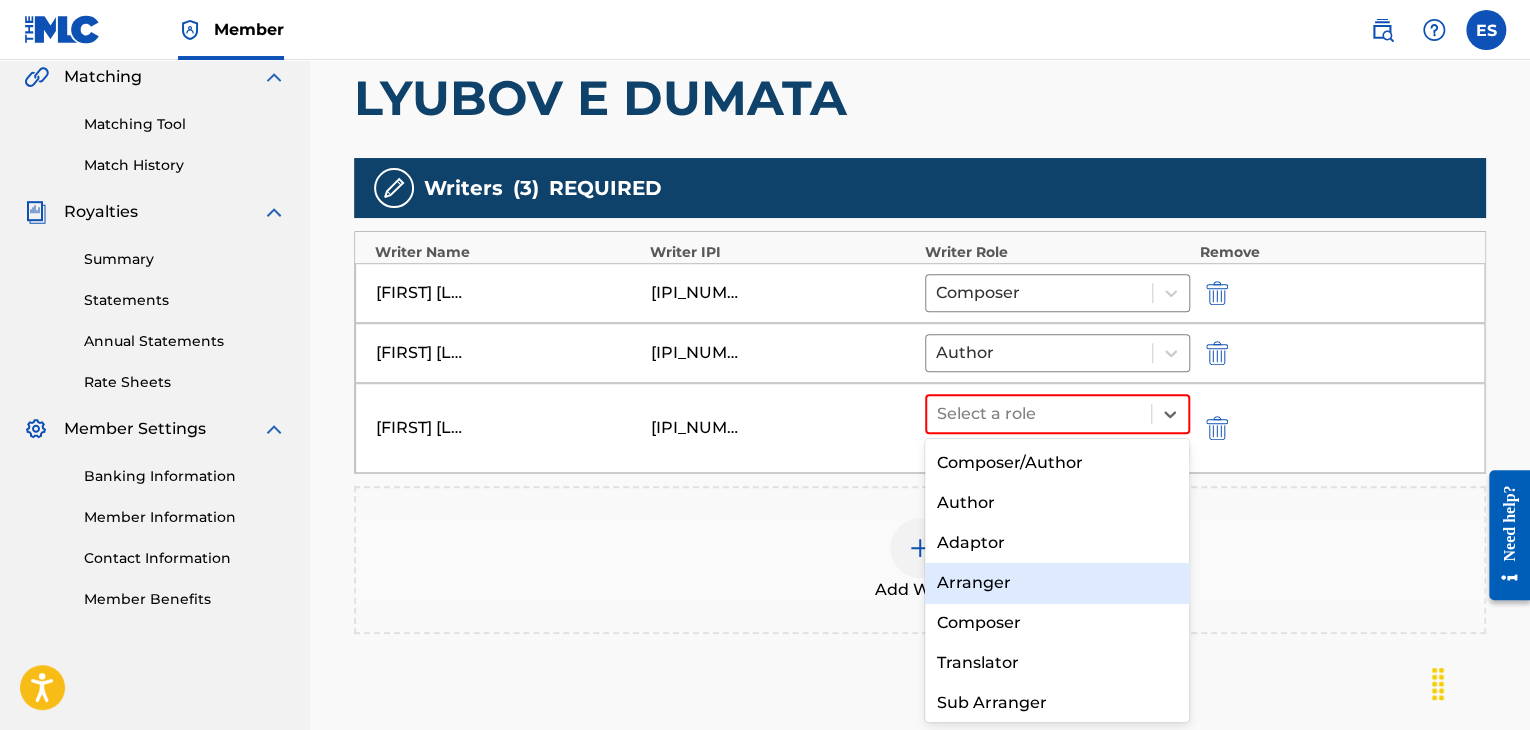 click on "Arranger" at bounding box center [1057, 583] 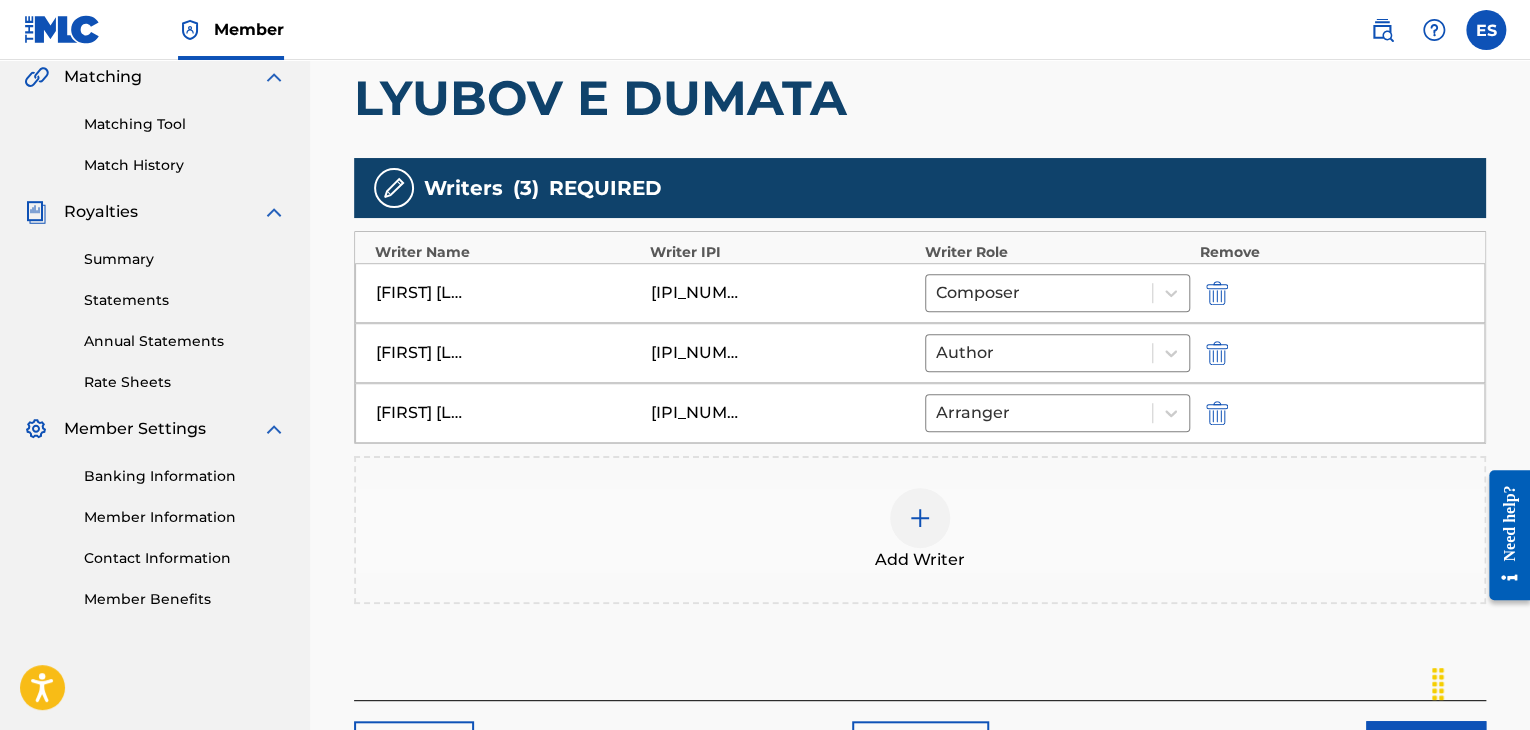 click on "Add Writer" at bounding box center (920, 560) 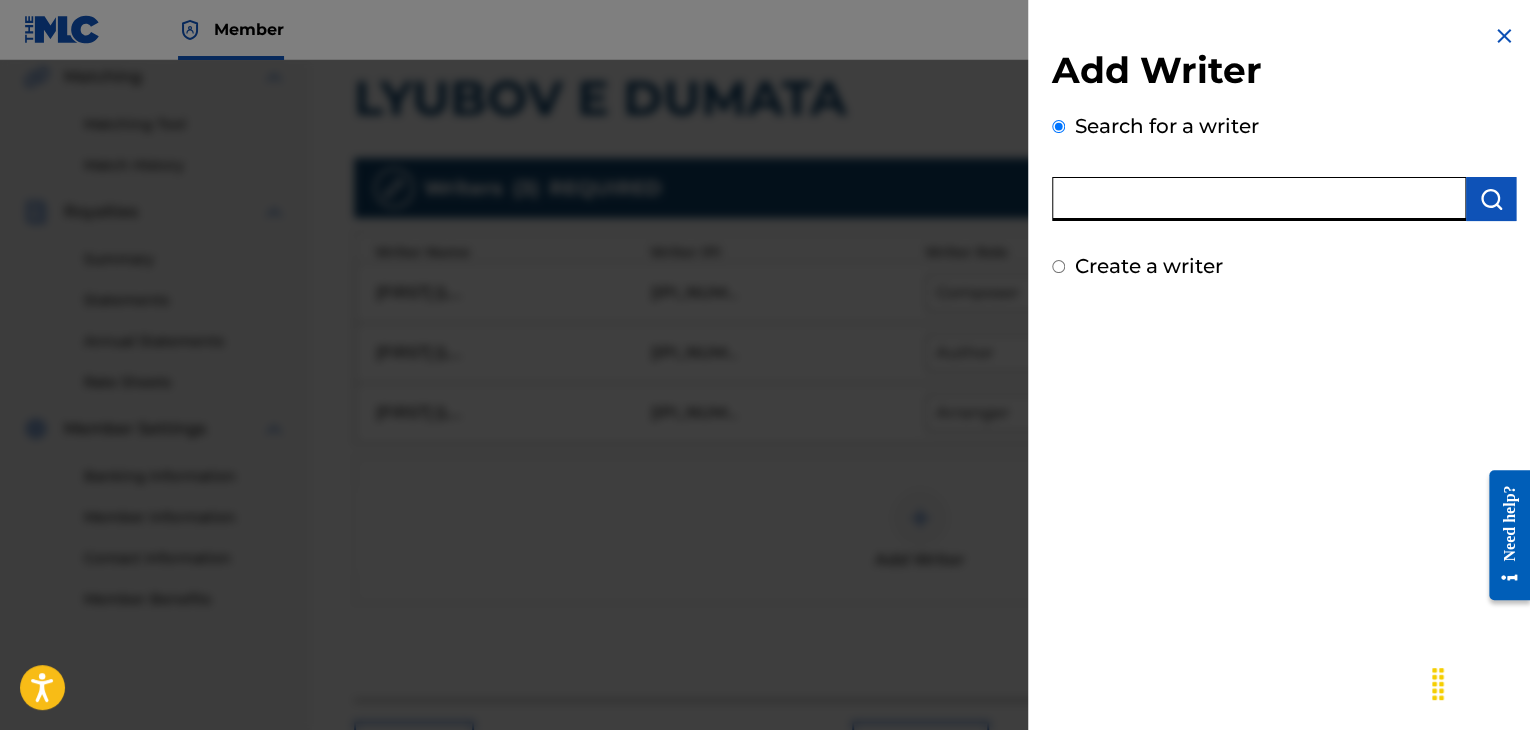 click at bounding box center (1259, 199) 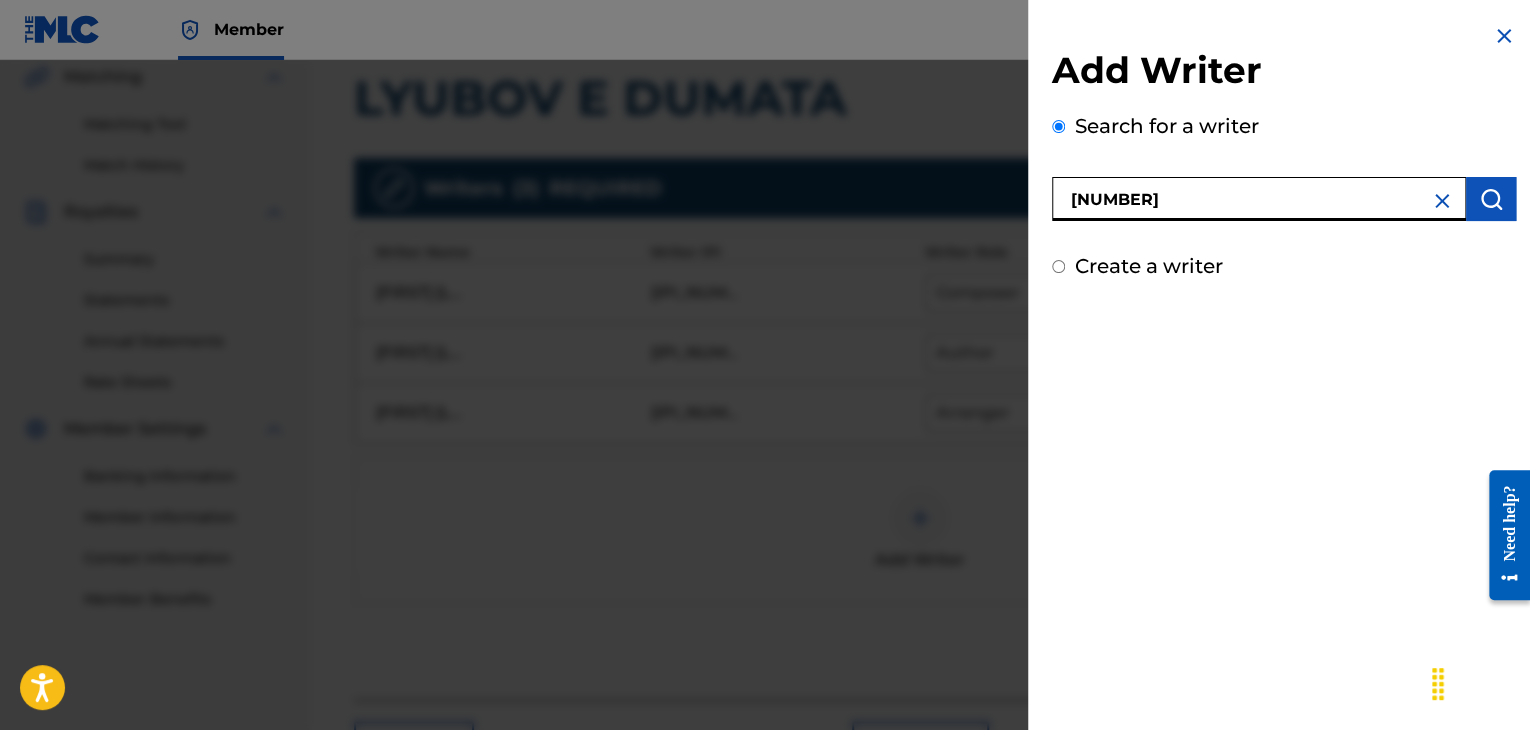 type on "[NUMBER]" 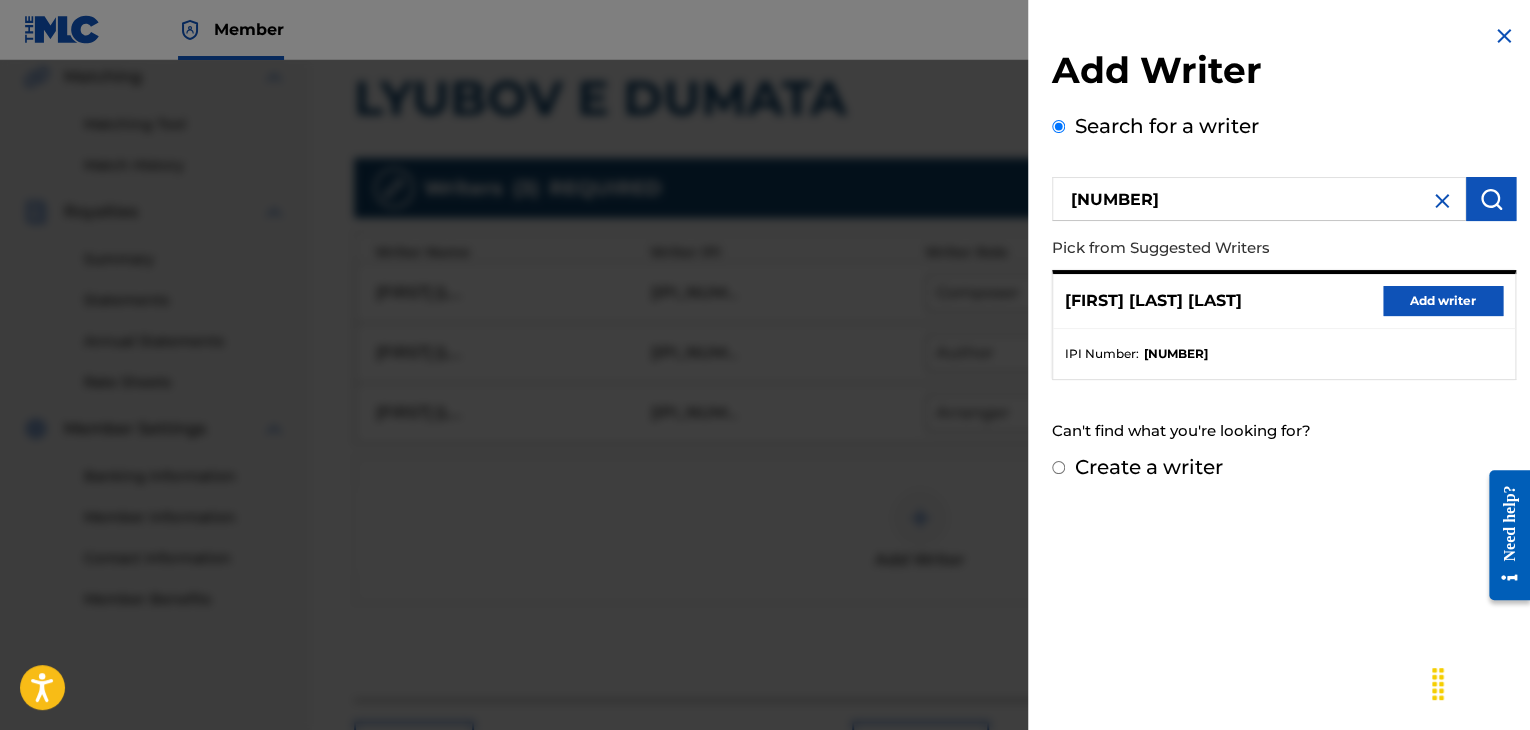 click on "Add writer" at bounding box center (1443, 301) 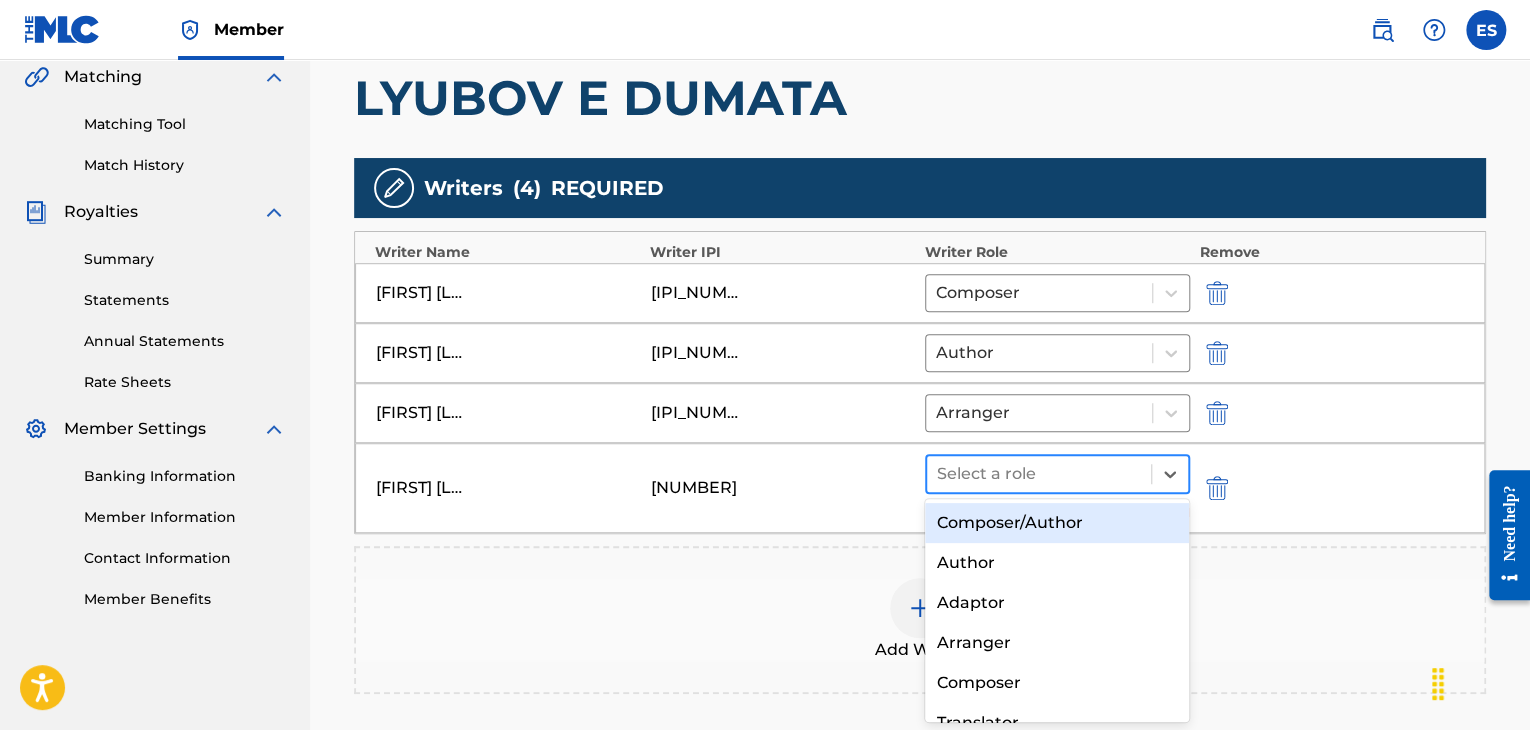 click at bounding box center [1039, 474] 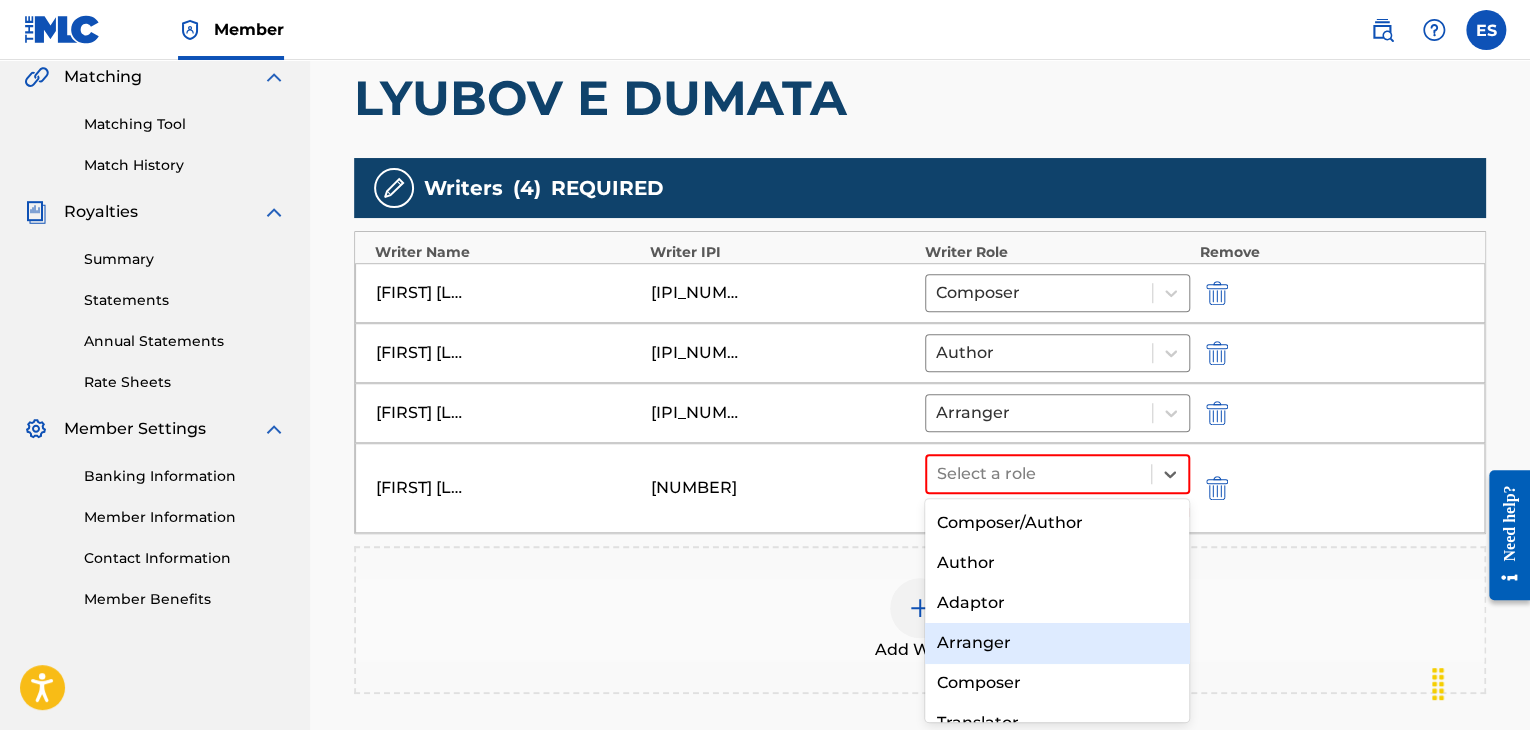 click on "Arranger" at bounding box center (1057, 643) 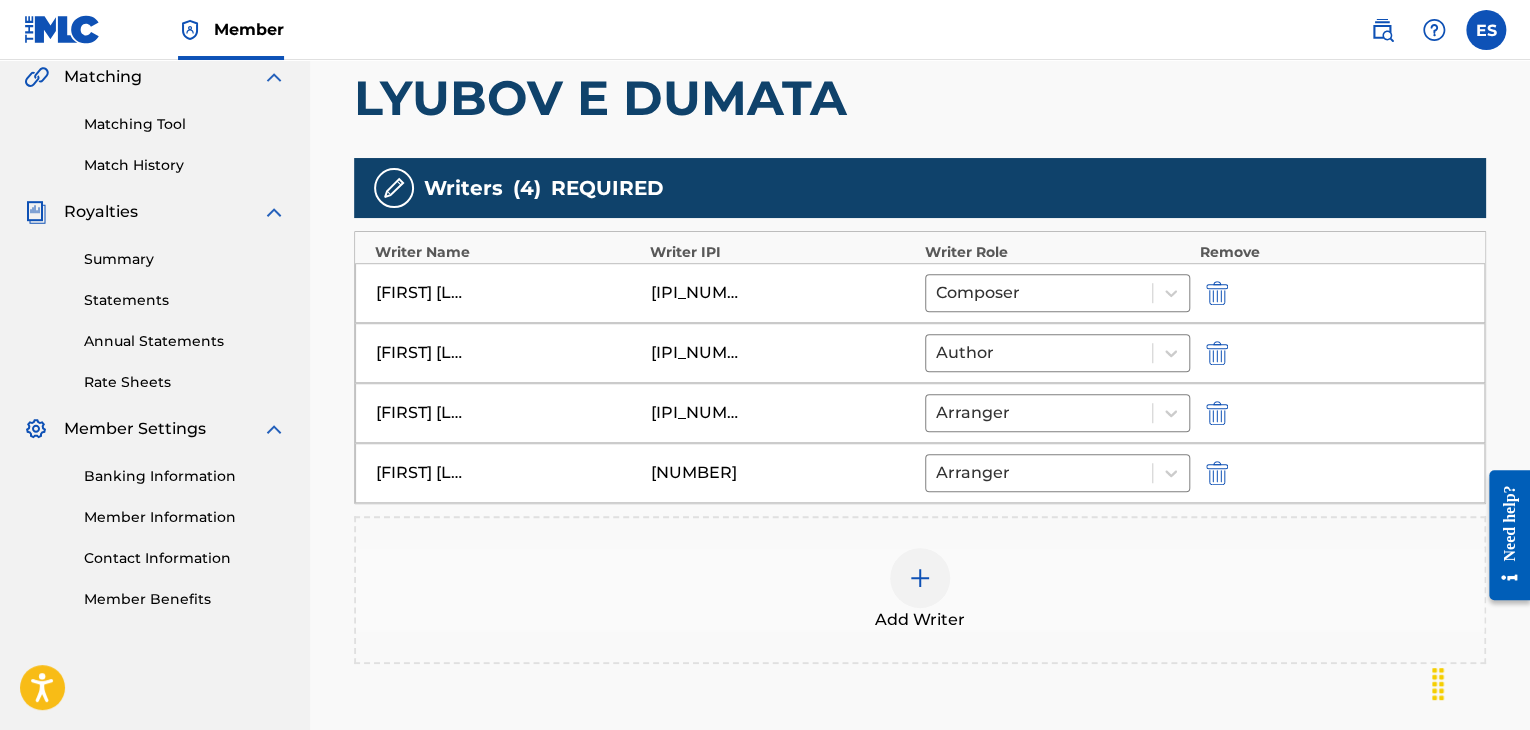 click at bounding box center (920, 578) 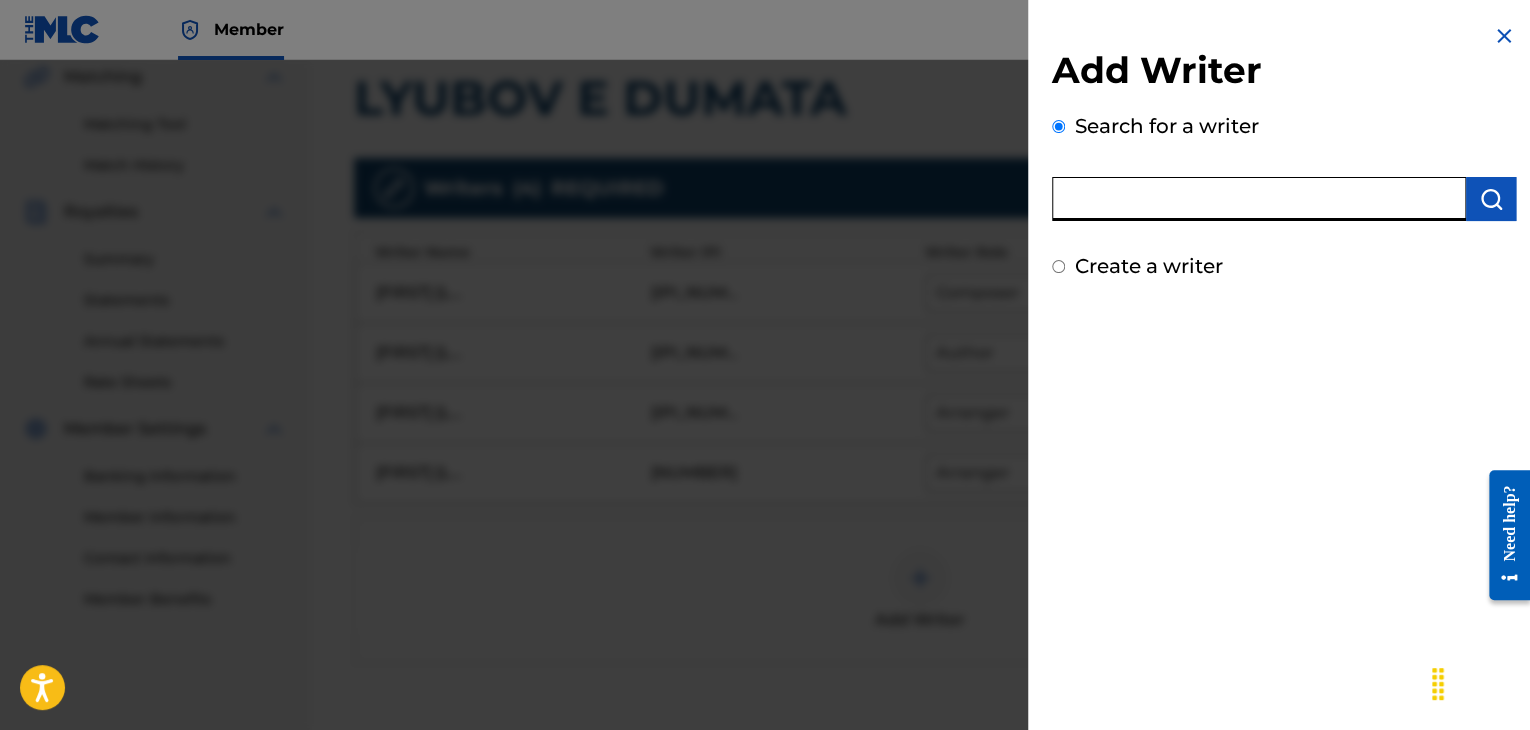 click at bounding box center (1259, 199) 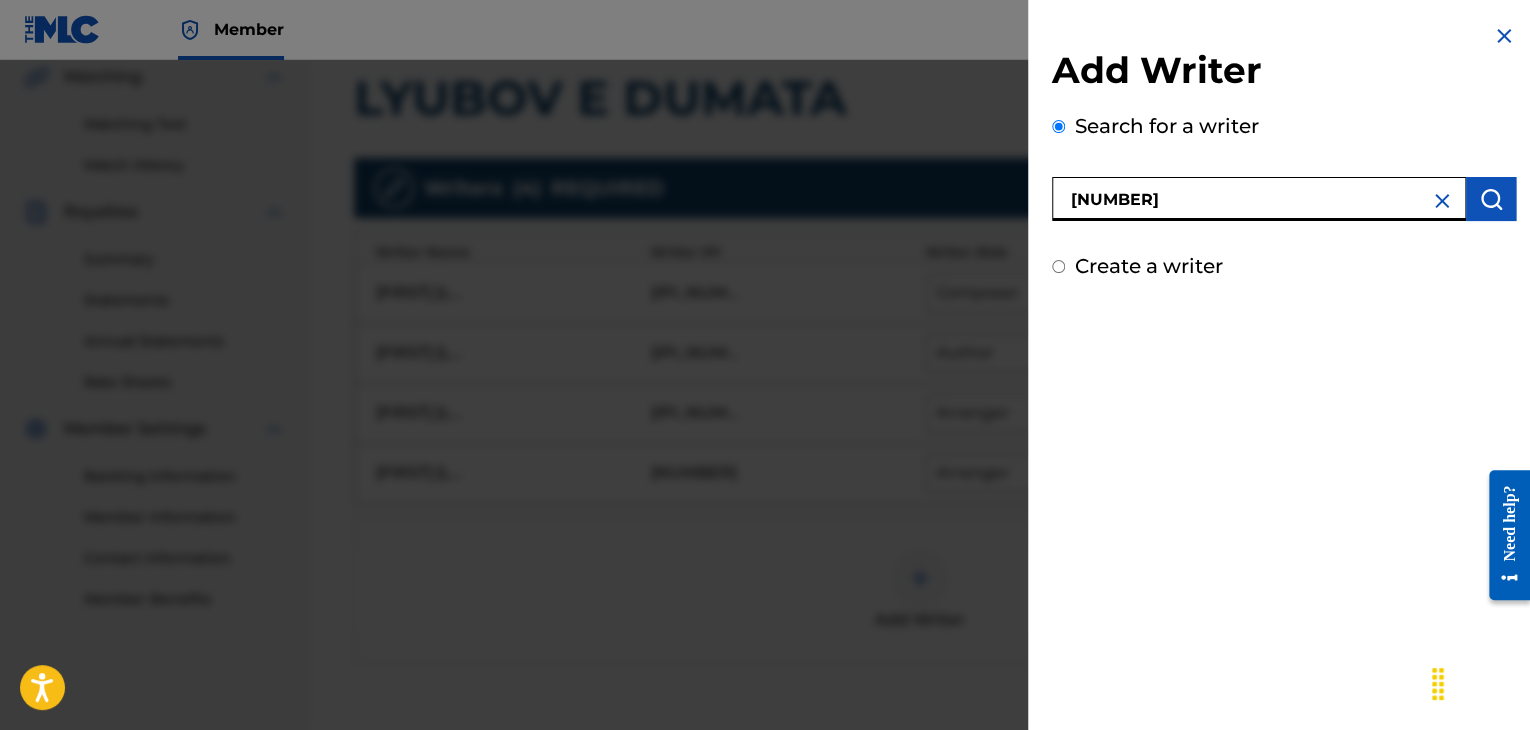 type on "[NUMBER]" 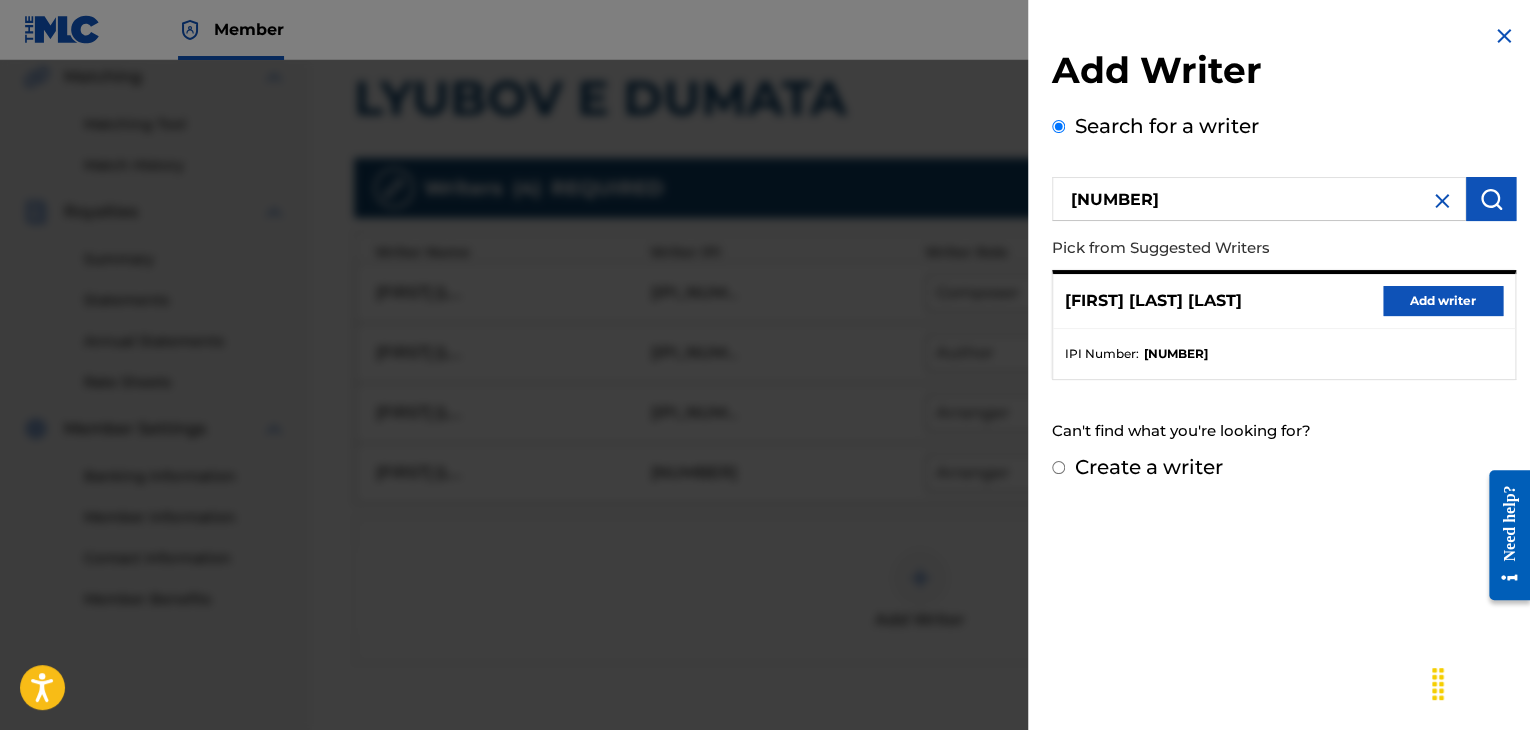 click on "Add writer" at bounding box center [1443, 301] 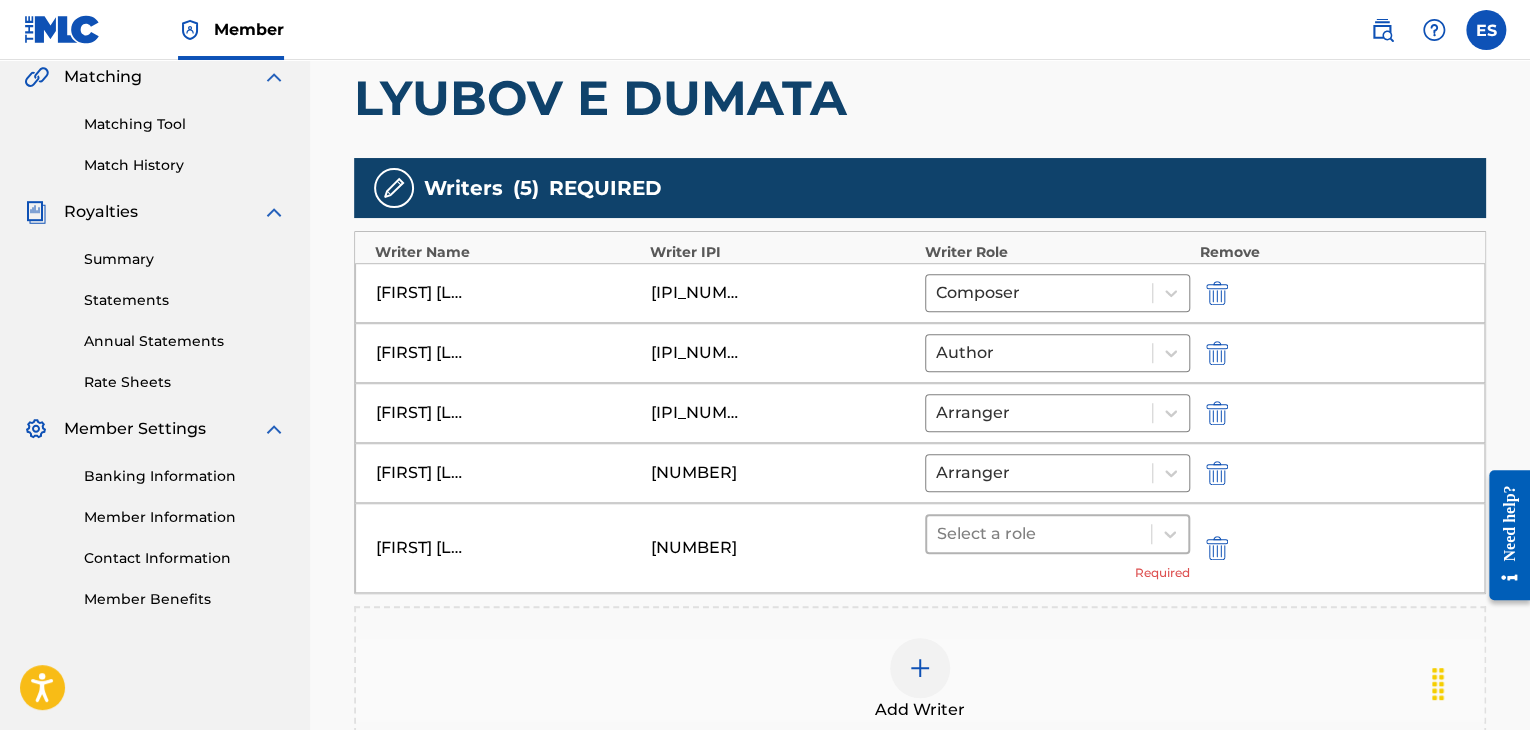 click at bounding box center [1039, 534] 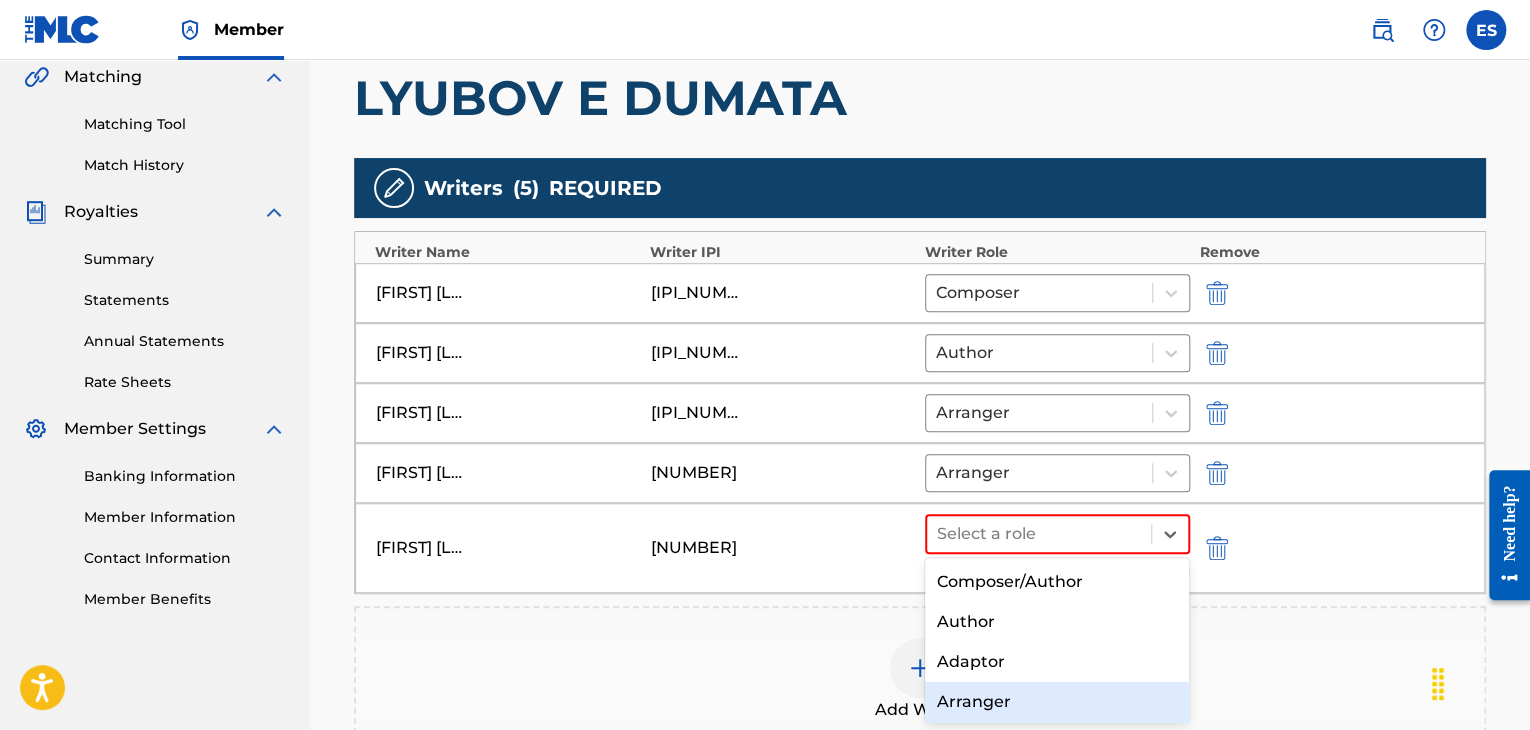 click on "Arranger" at bounding box center (1057, 702) 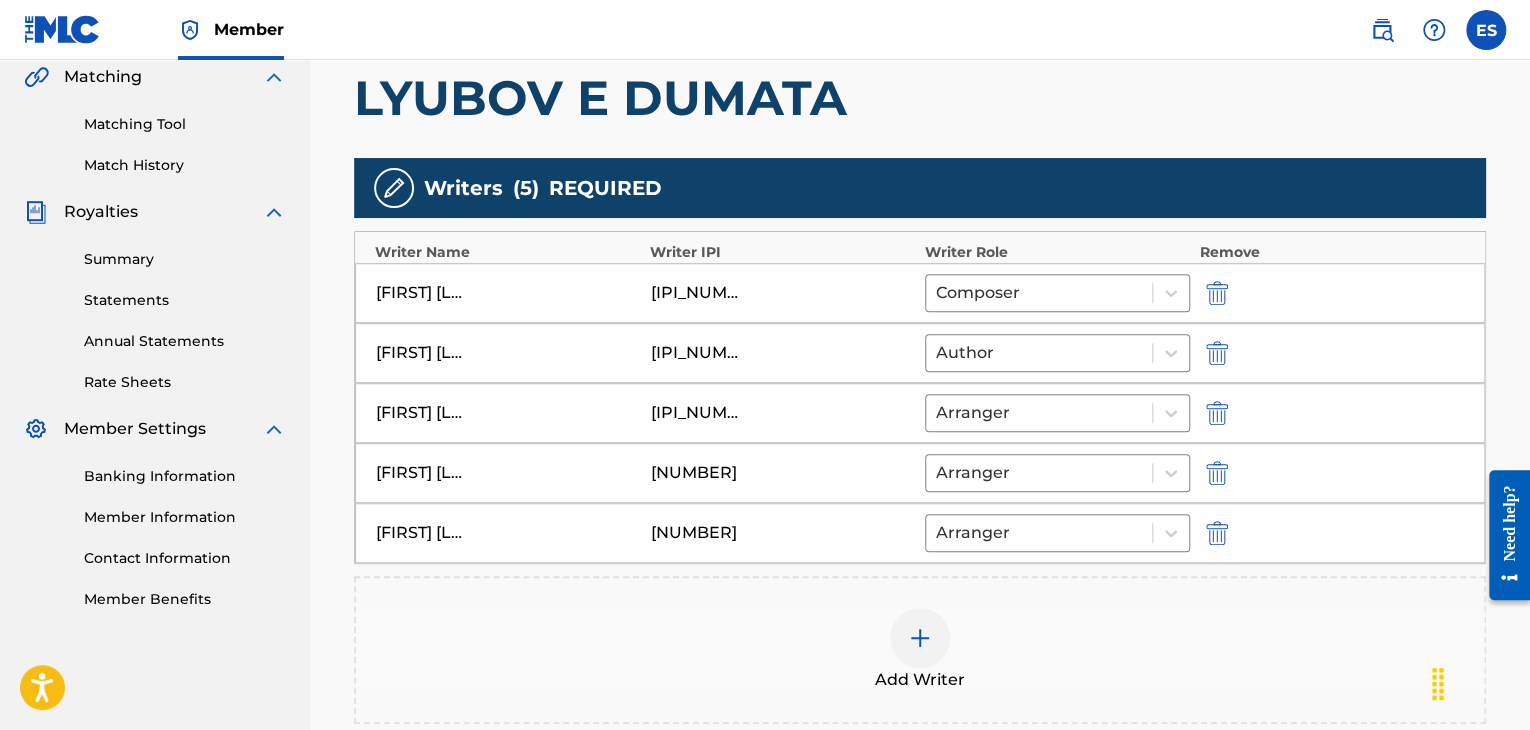 click at bounding box center (920, 638) 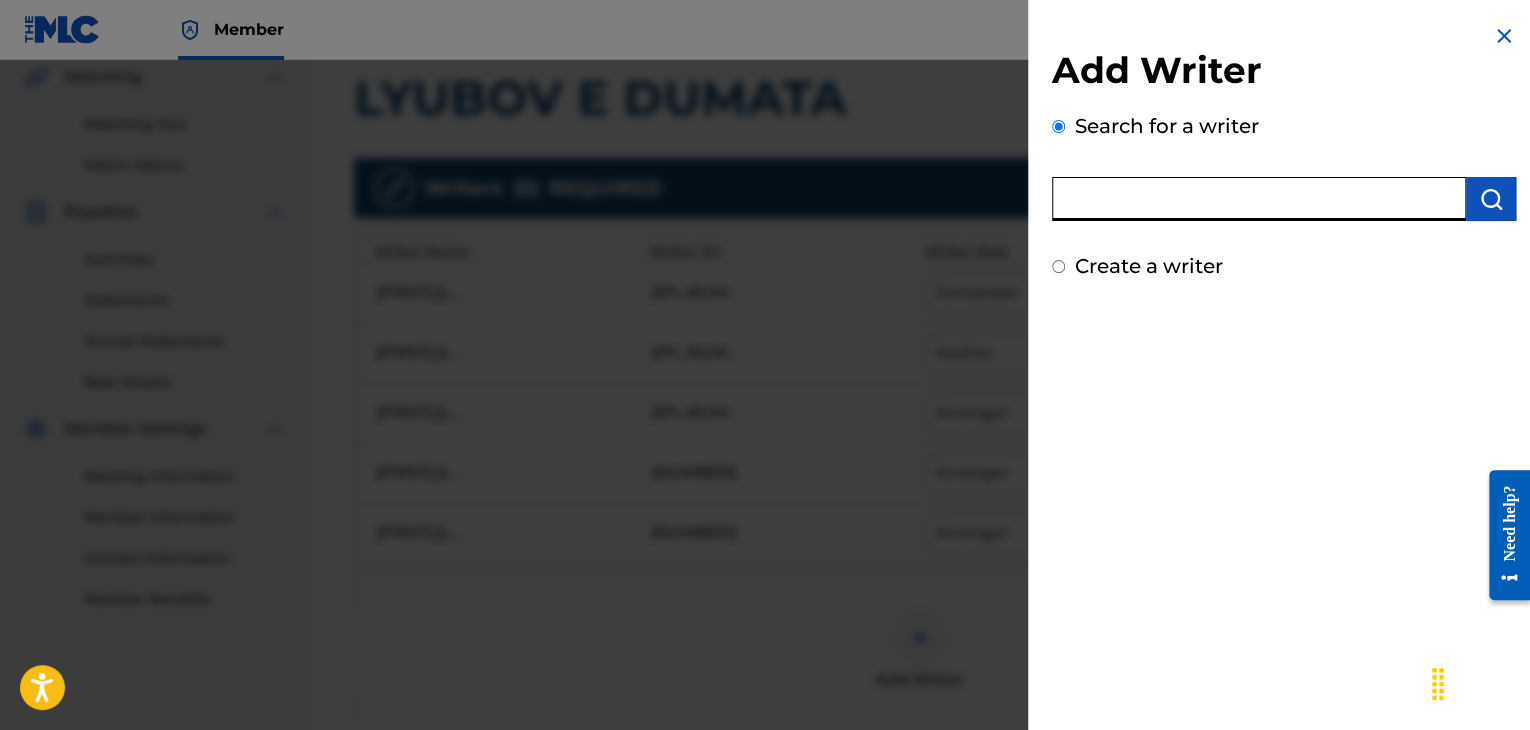 drag, startPoint x: 1249, startPoint y: 197, endPoint x: 1249, endPoint y: 185, distance: 12 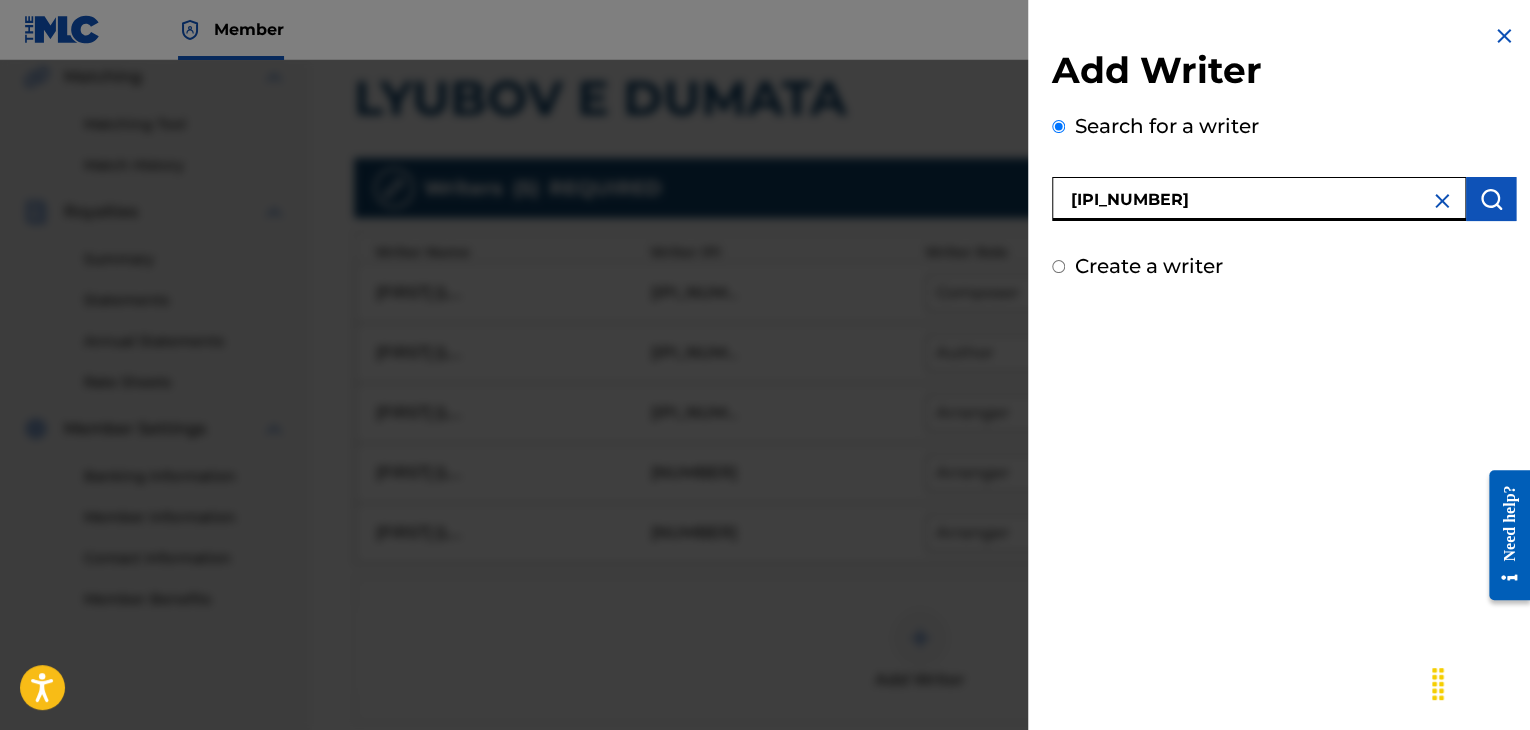 type on "[IPI_NUMBER]" 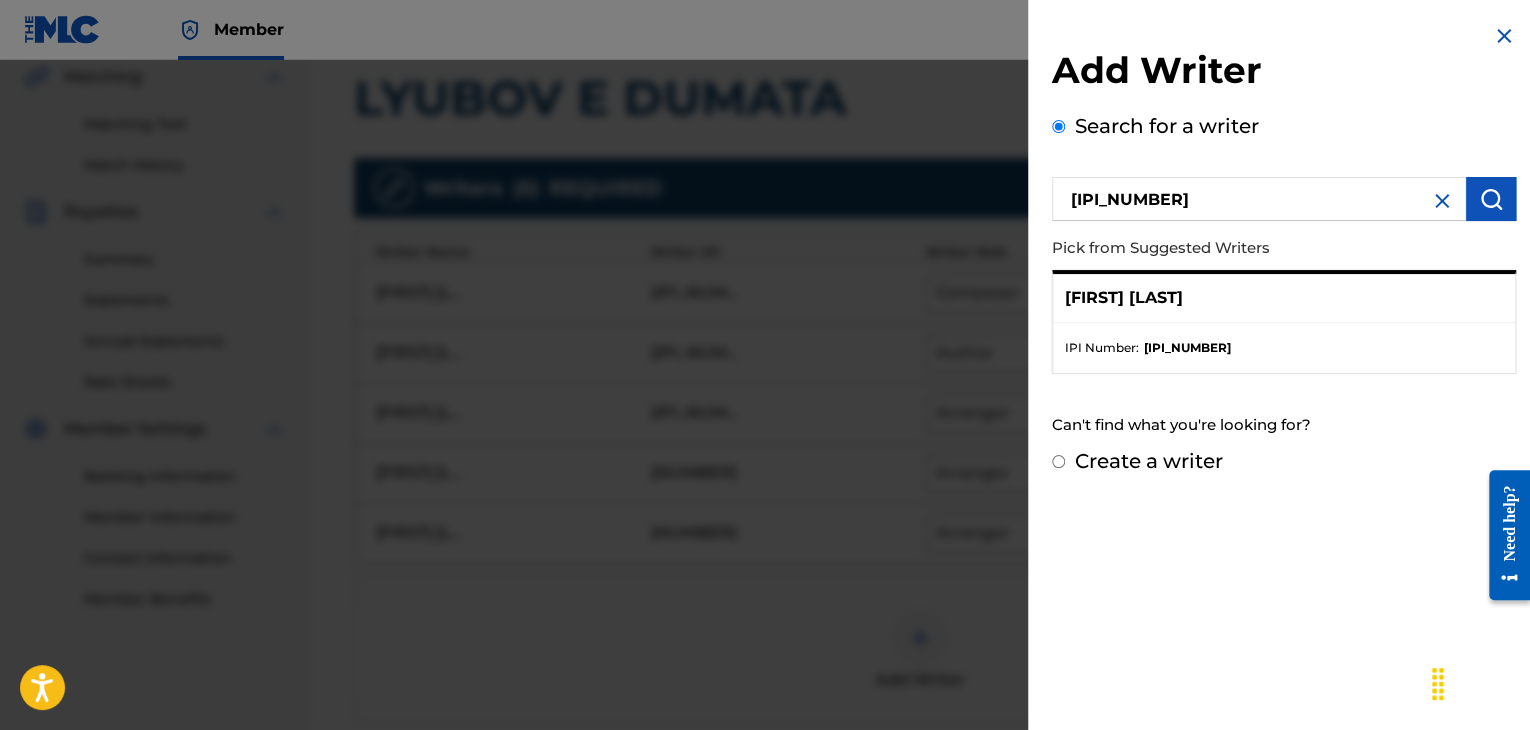 click on "Create a writer" at bounding box center (1149, 461) 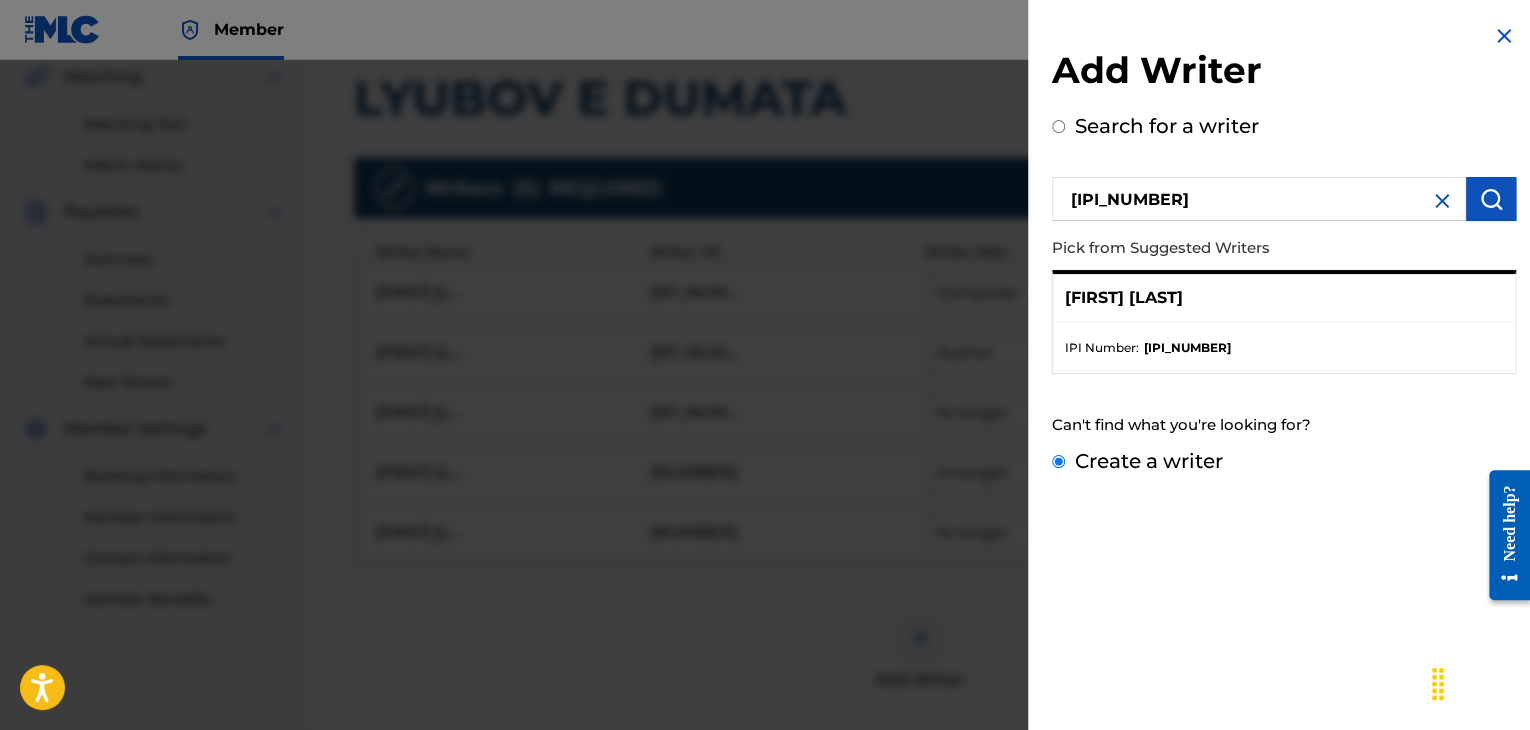 click on "Create a writer" at bounding box center [1058, 461] 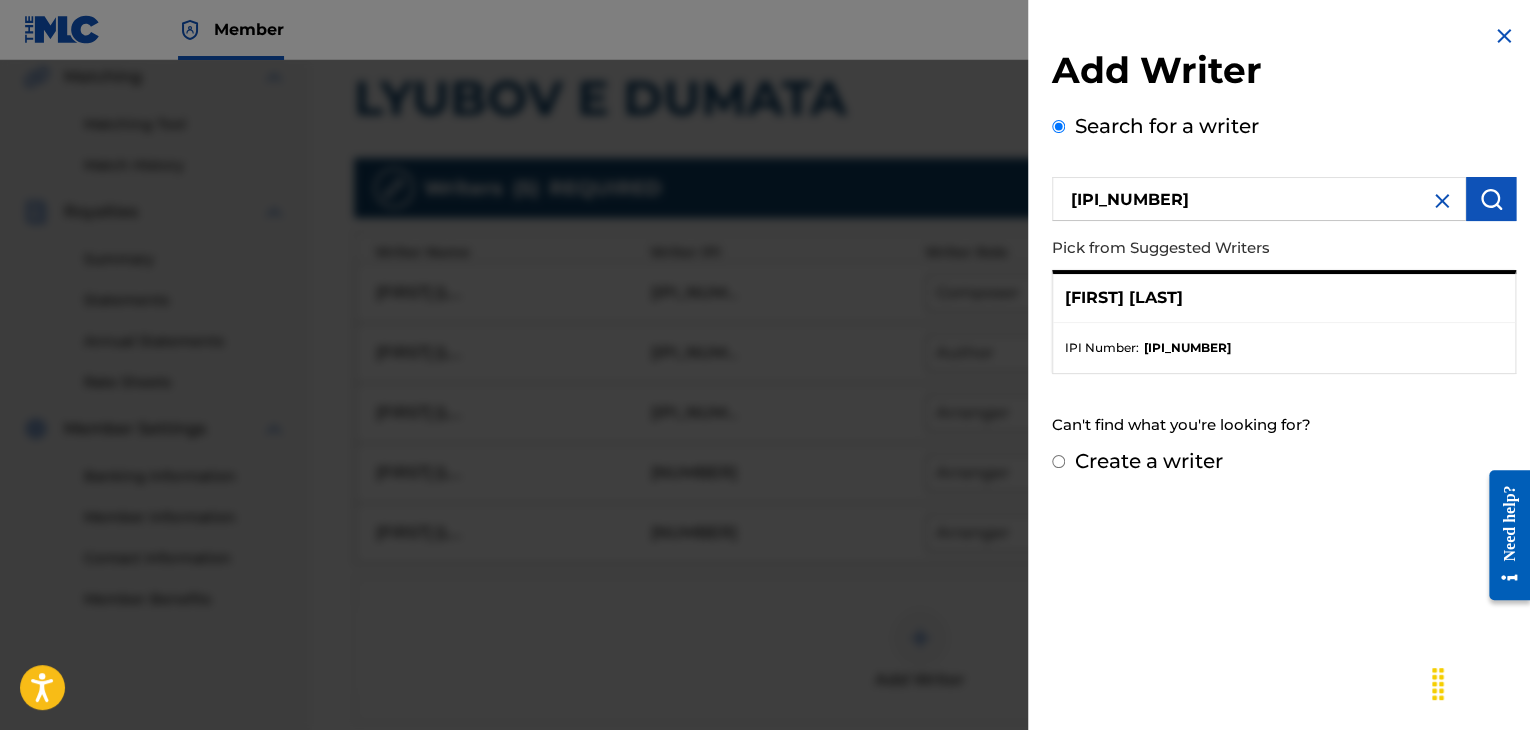 radio on "false" 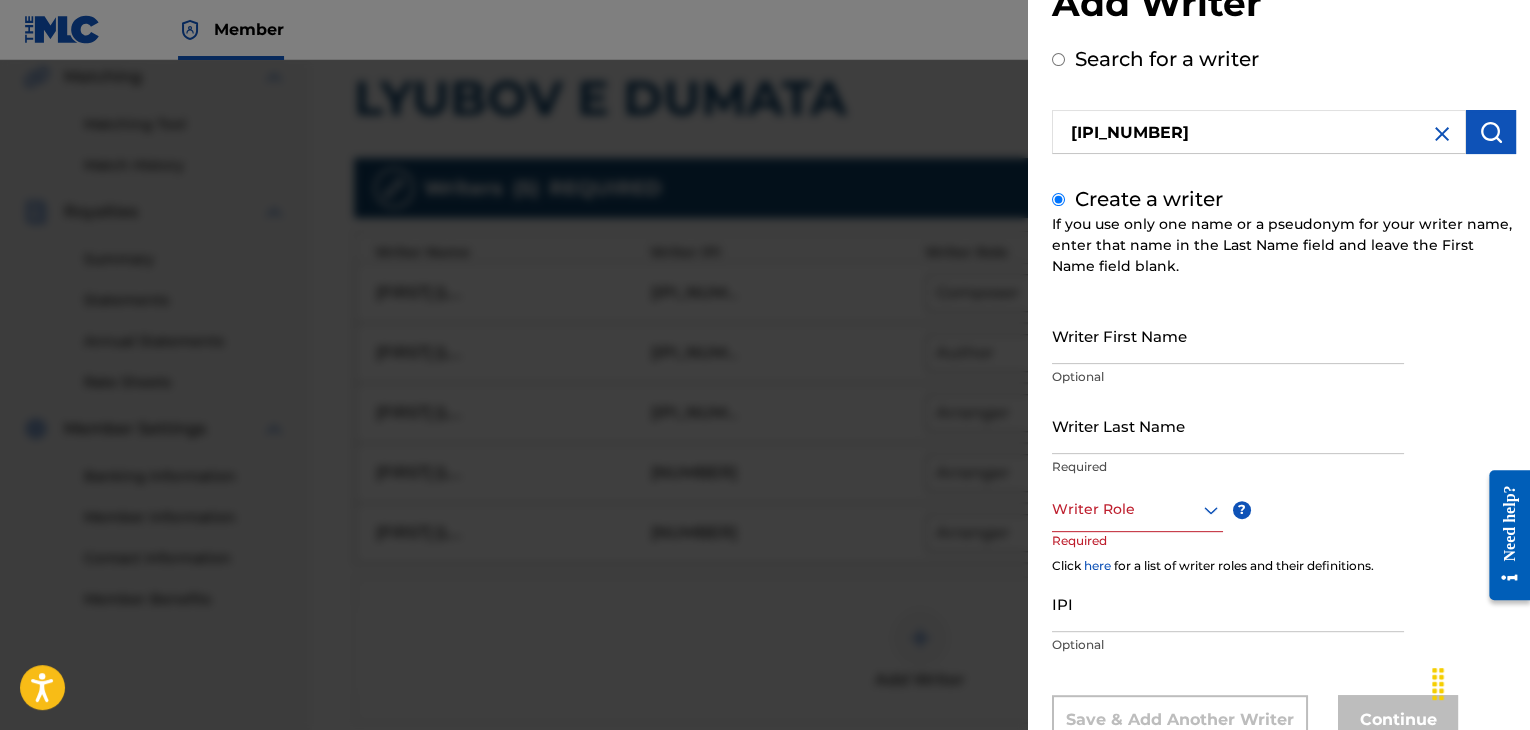 scroll, scrollTop: 136, scrollLeft: 0, axis: vertical 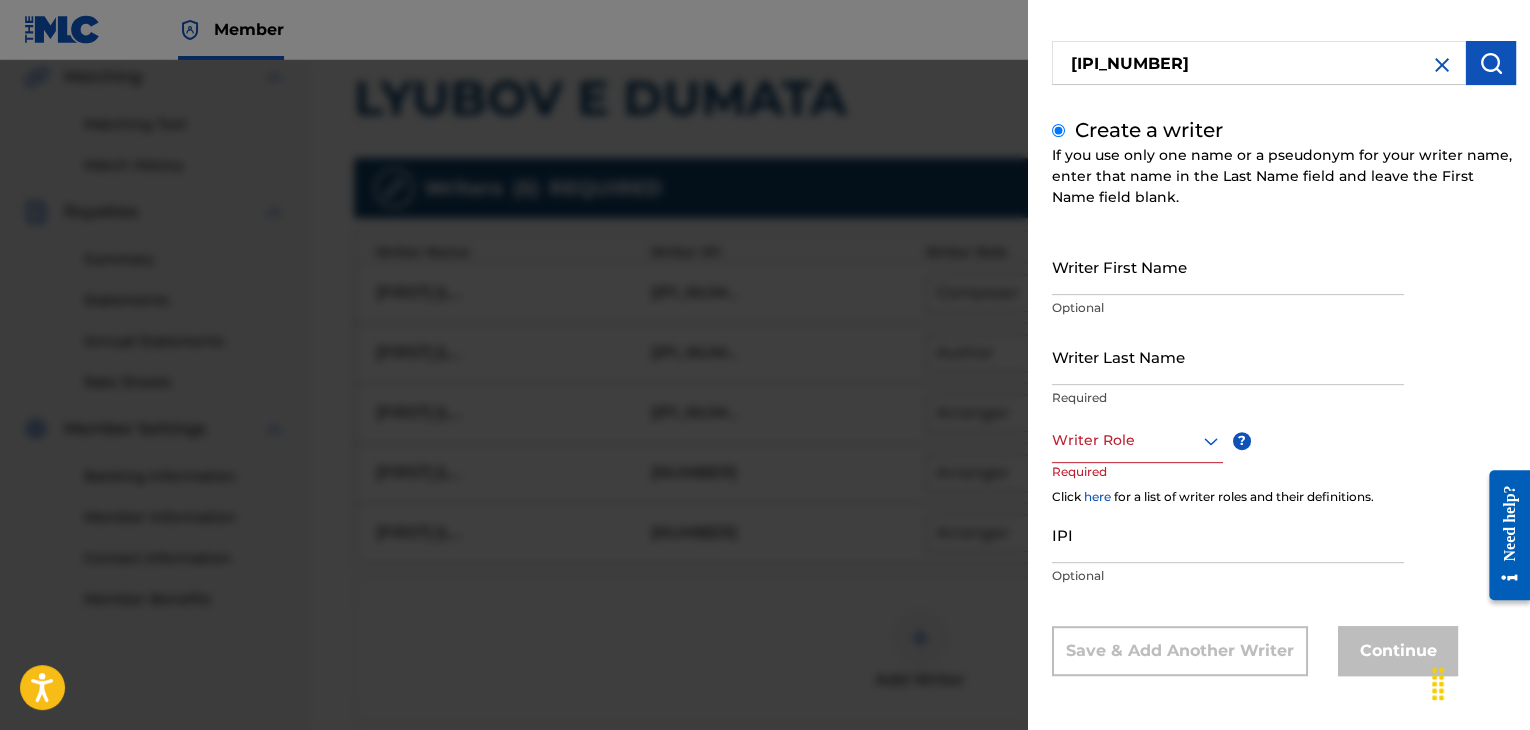 click at bounding box center (1137, 440) 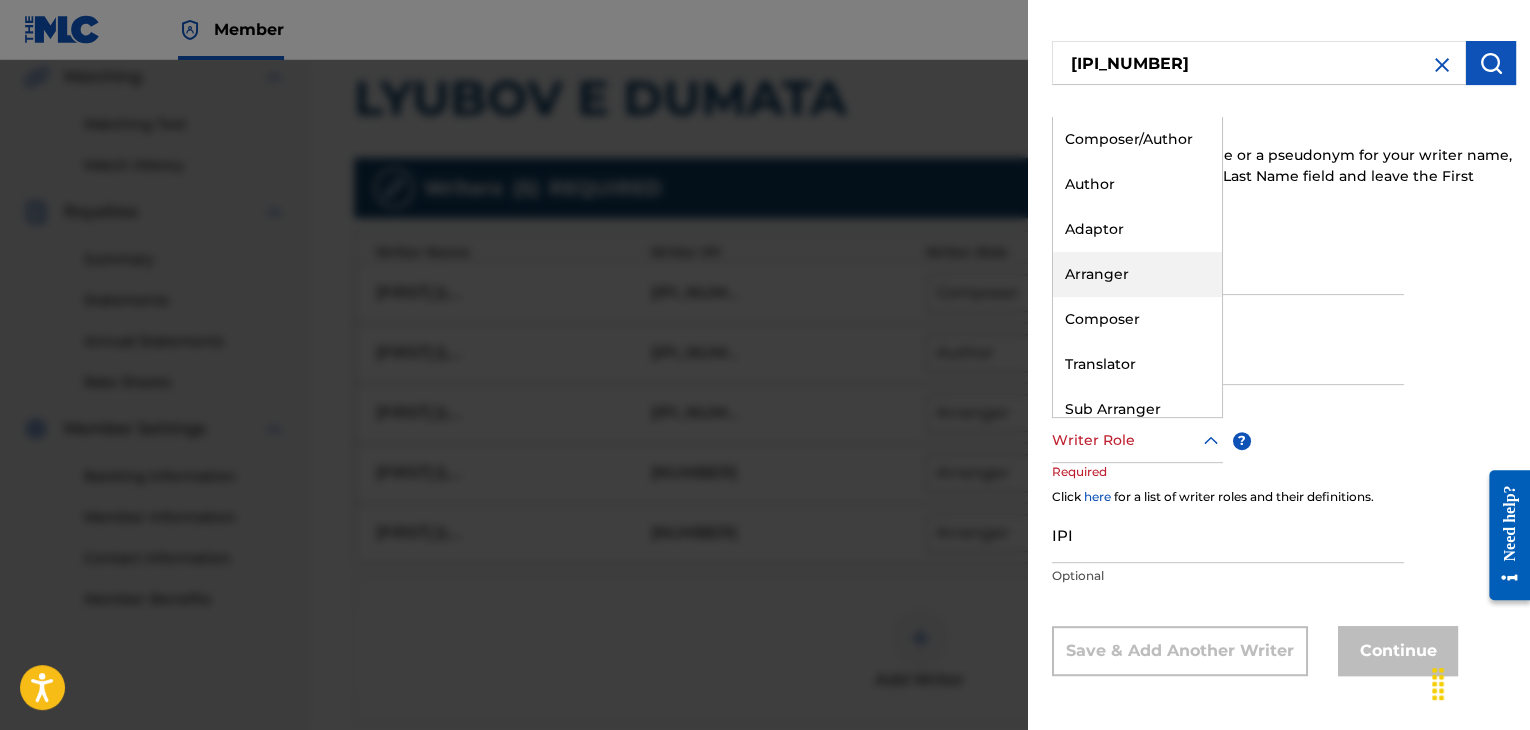 click on "Arranger" at bounding box center (1137, 274) 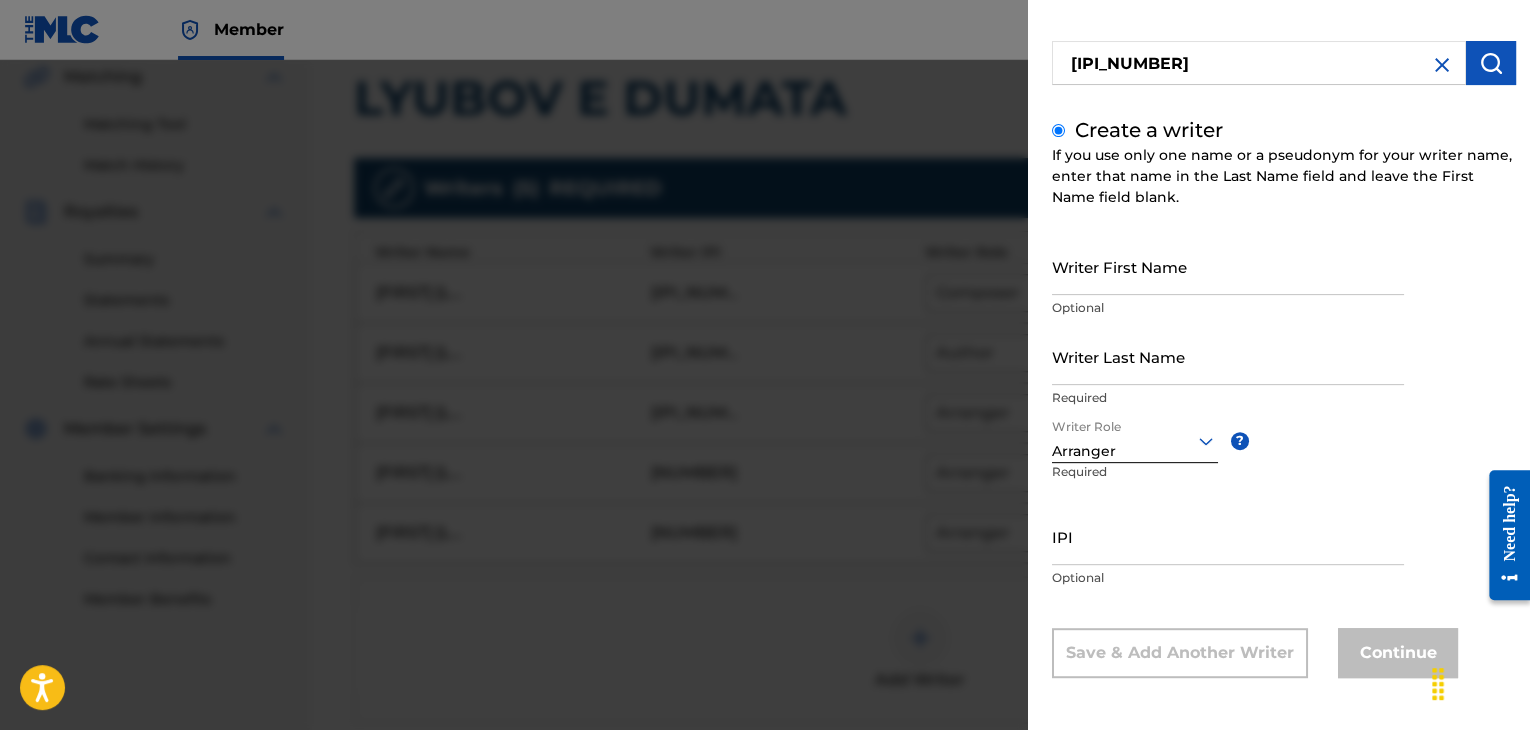 click on "IPI" at bounding box center [1228, 536] 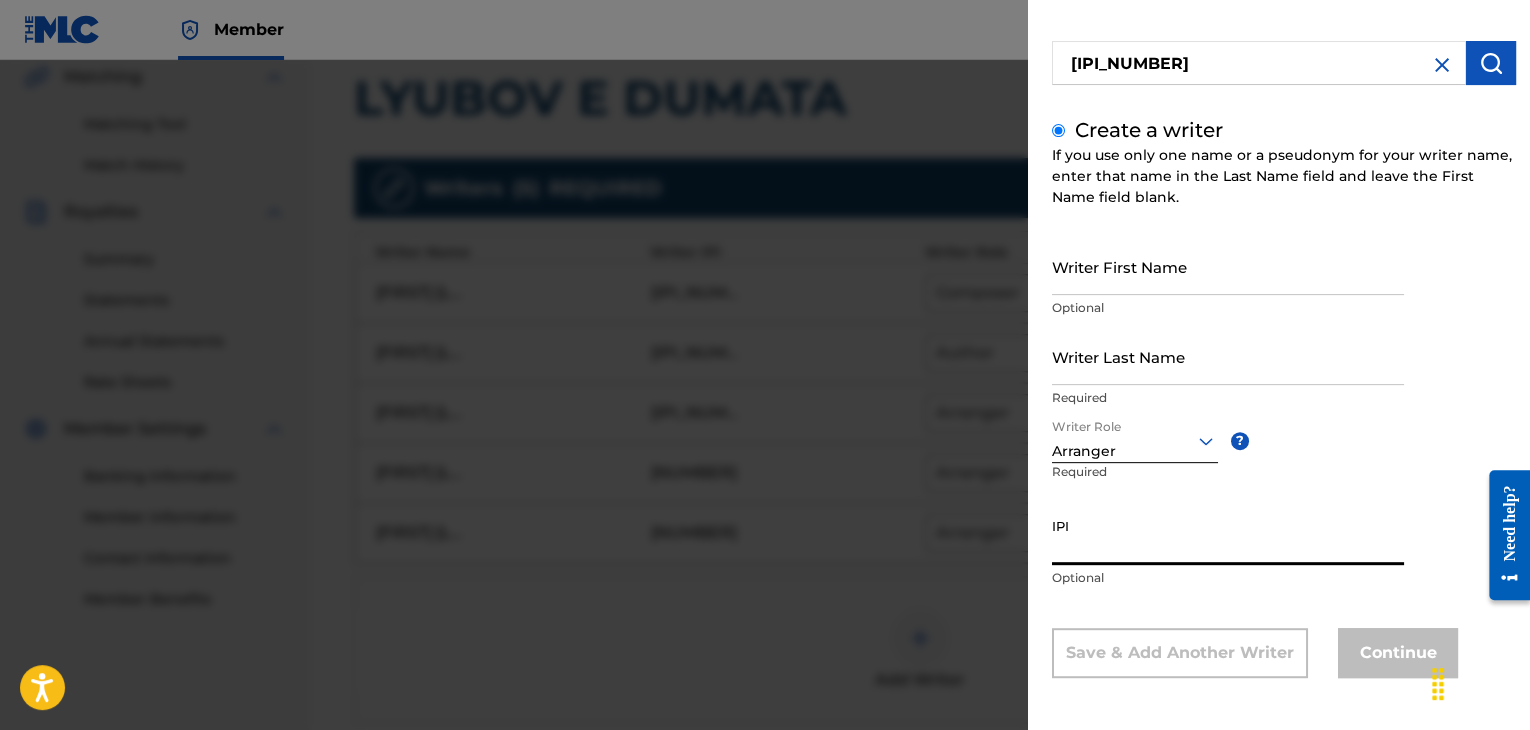 paste on "[IPI_NUMBER]" 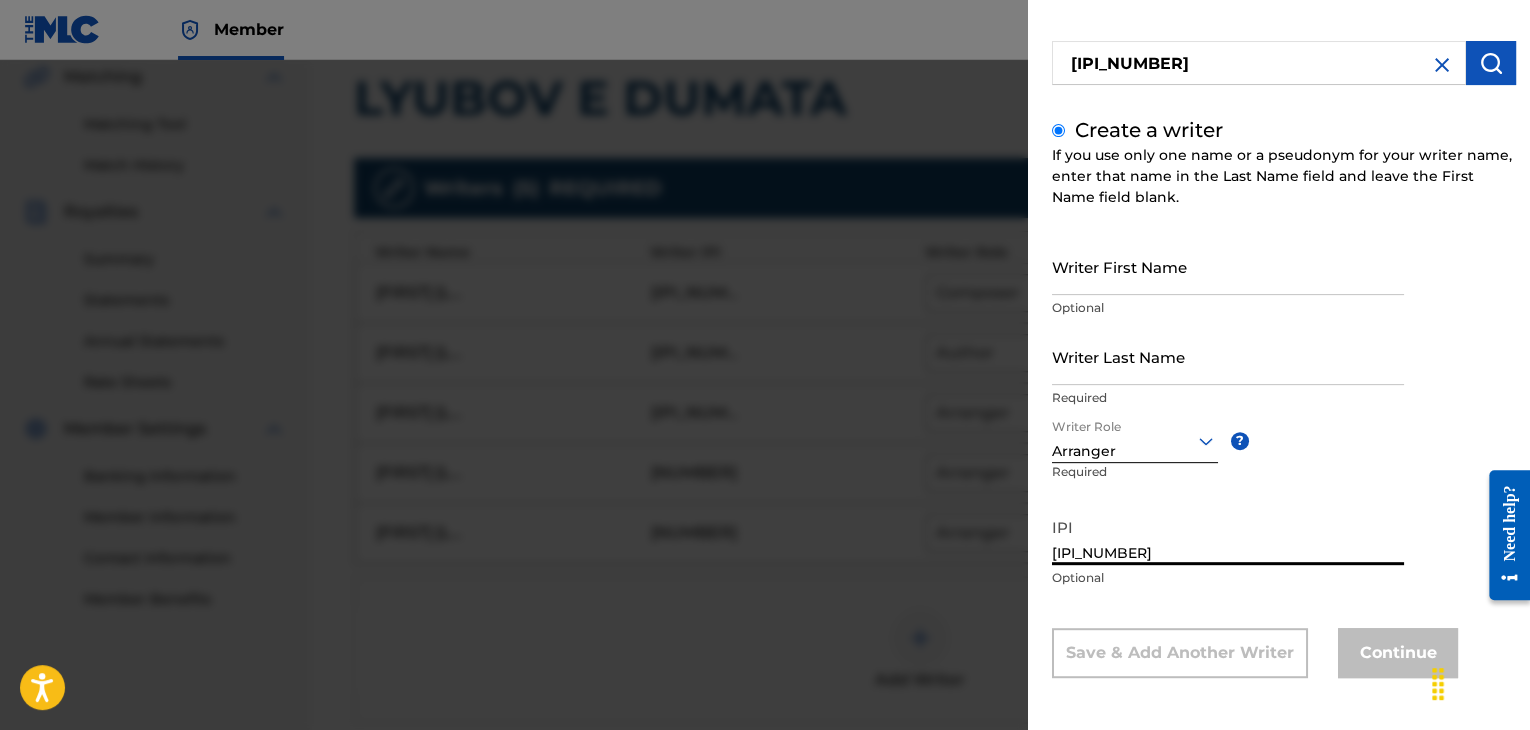 type on "[IPI_NUMBER]" 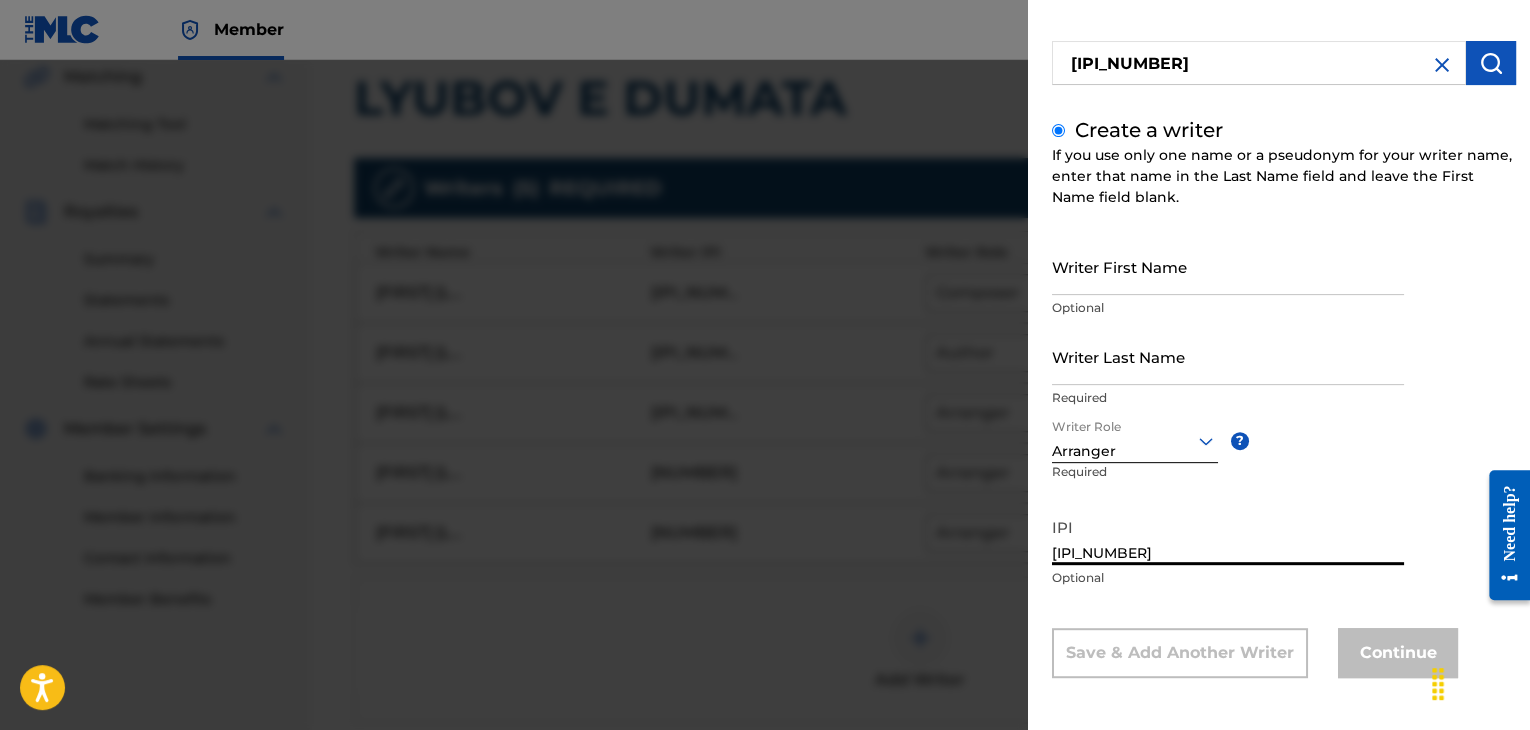 click on "Writer First Name" at bounding box center (1228, 266) 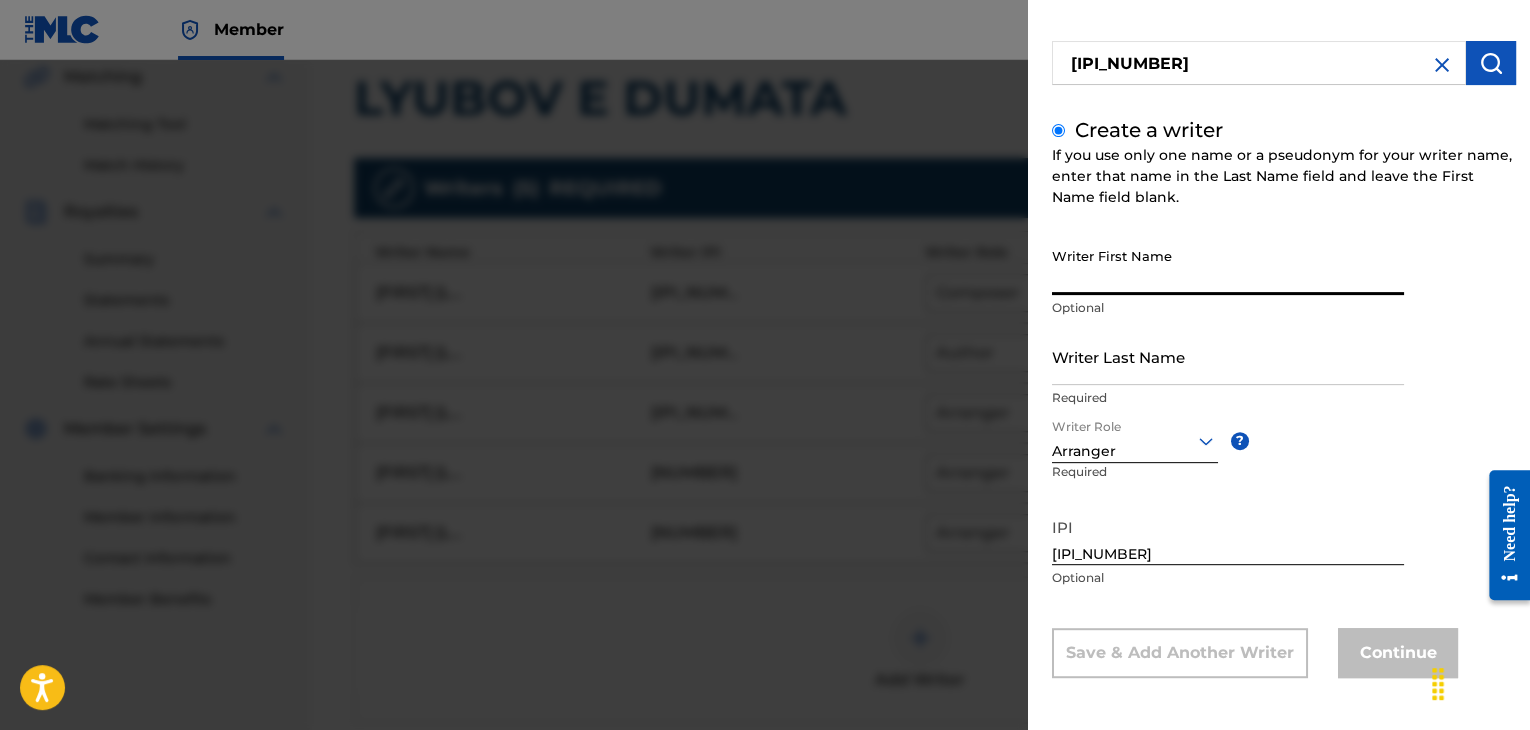 paste on "[FIRST] [LAST]" 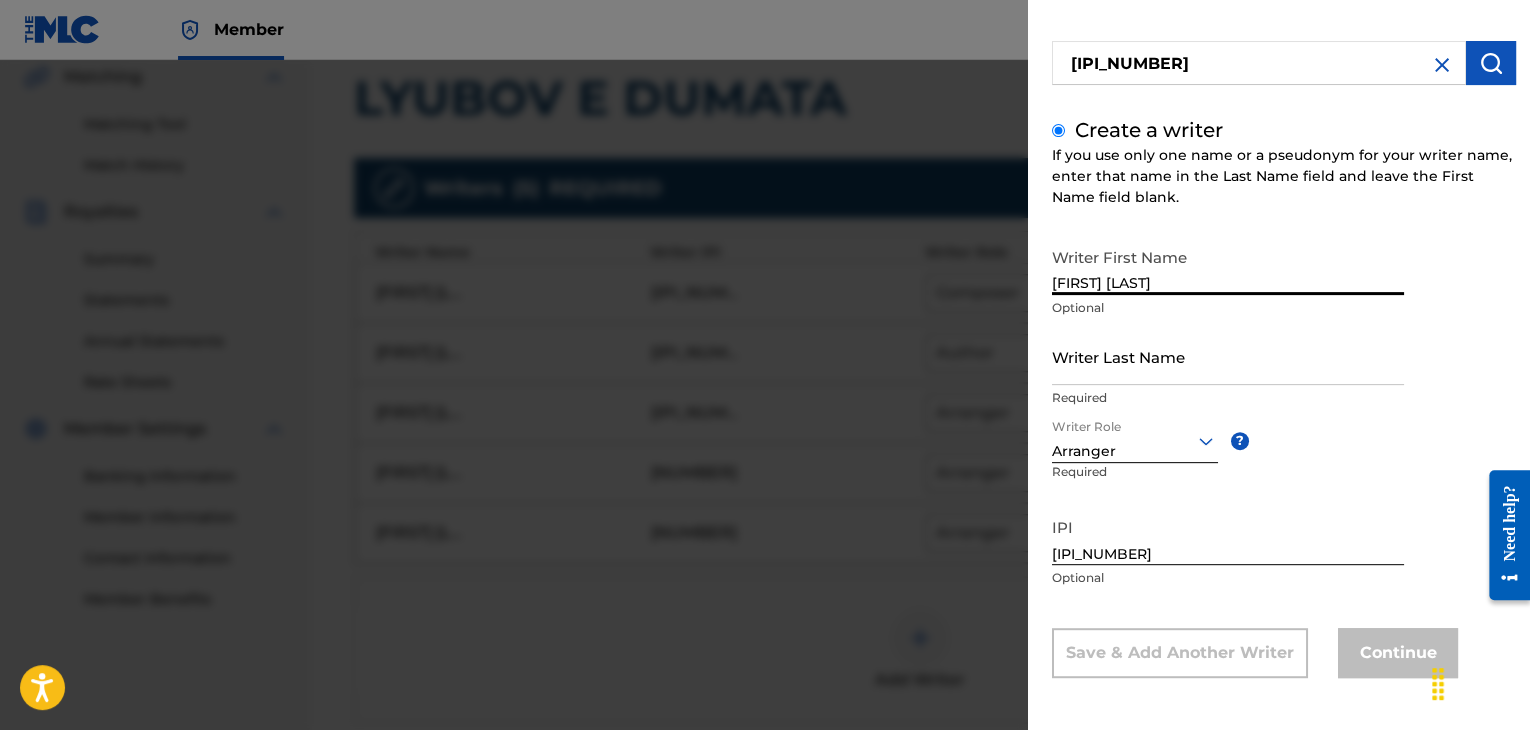 type on "[FIRST] [LAST]" 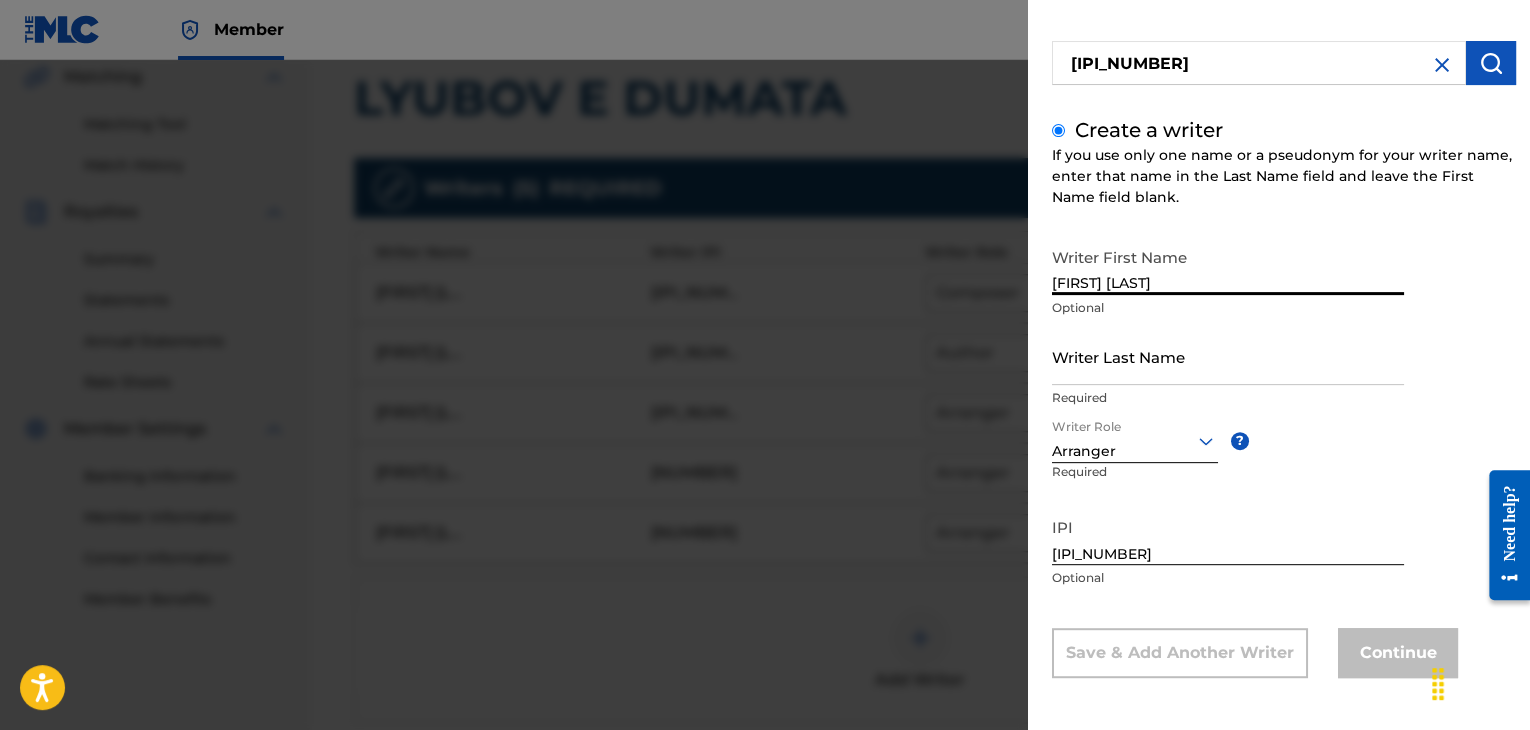 click on "Writer Last Name" at bounding box center (1228, 356) 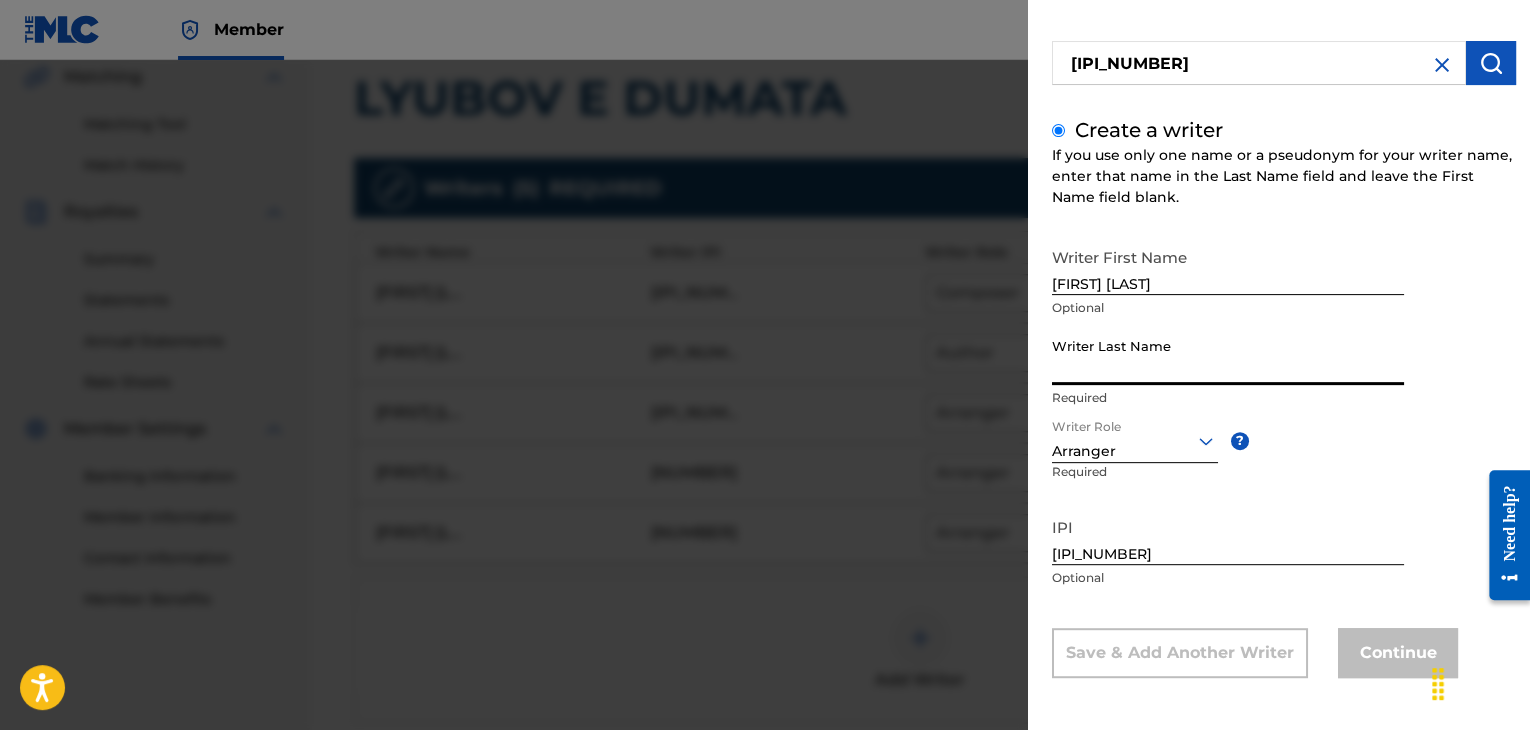paste on "[FIRST] [LAST]" 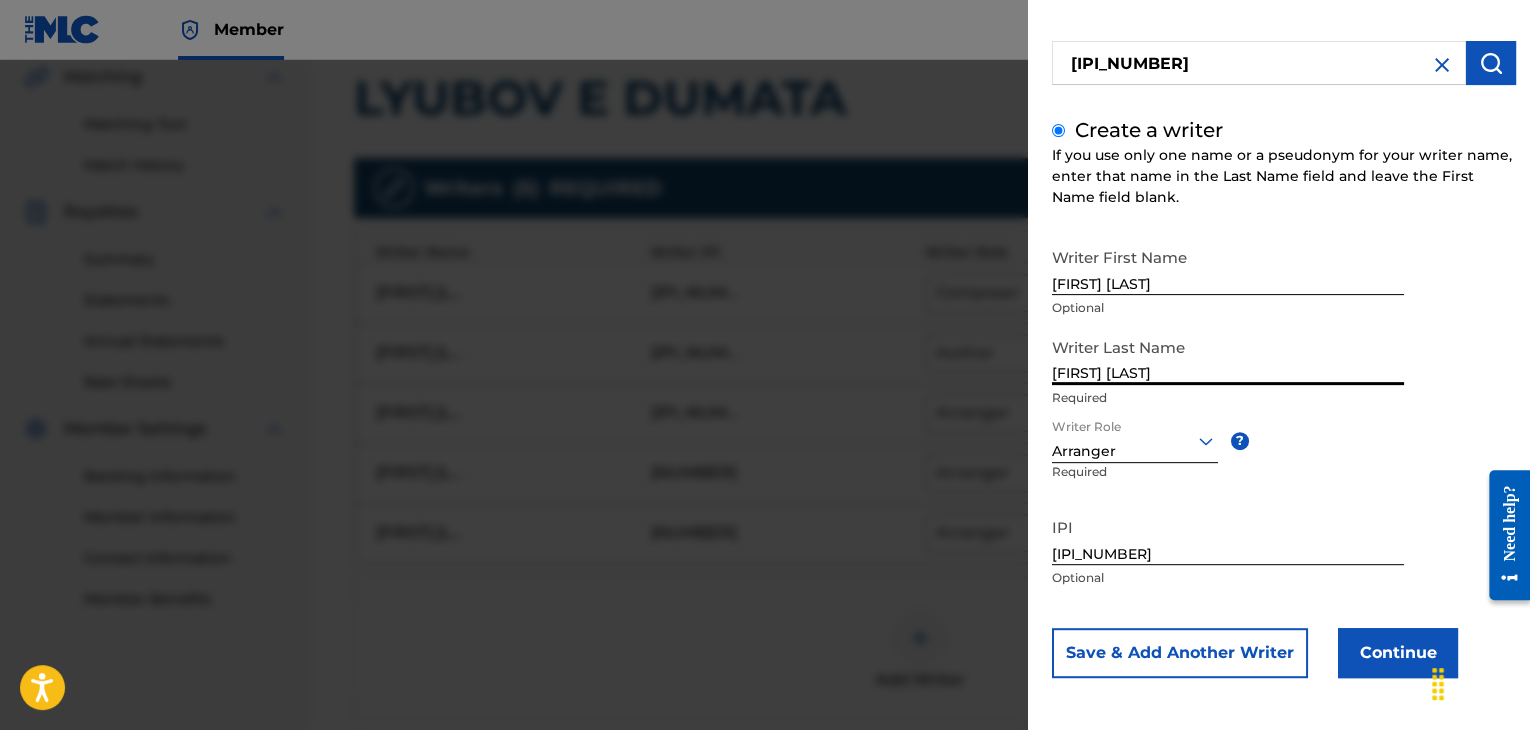 type on "[FIRST] [LAST]" 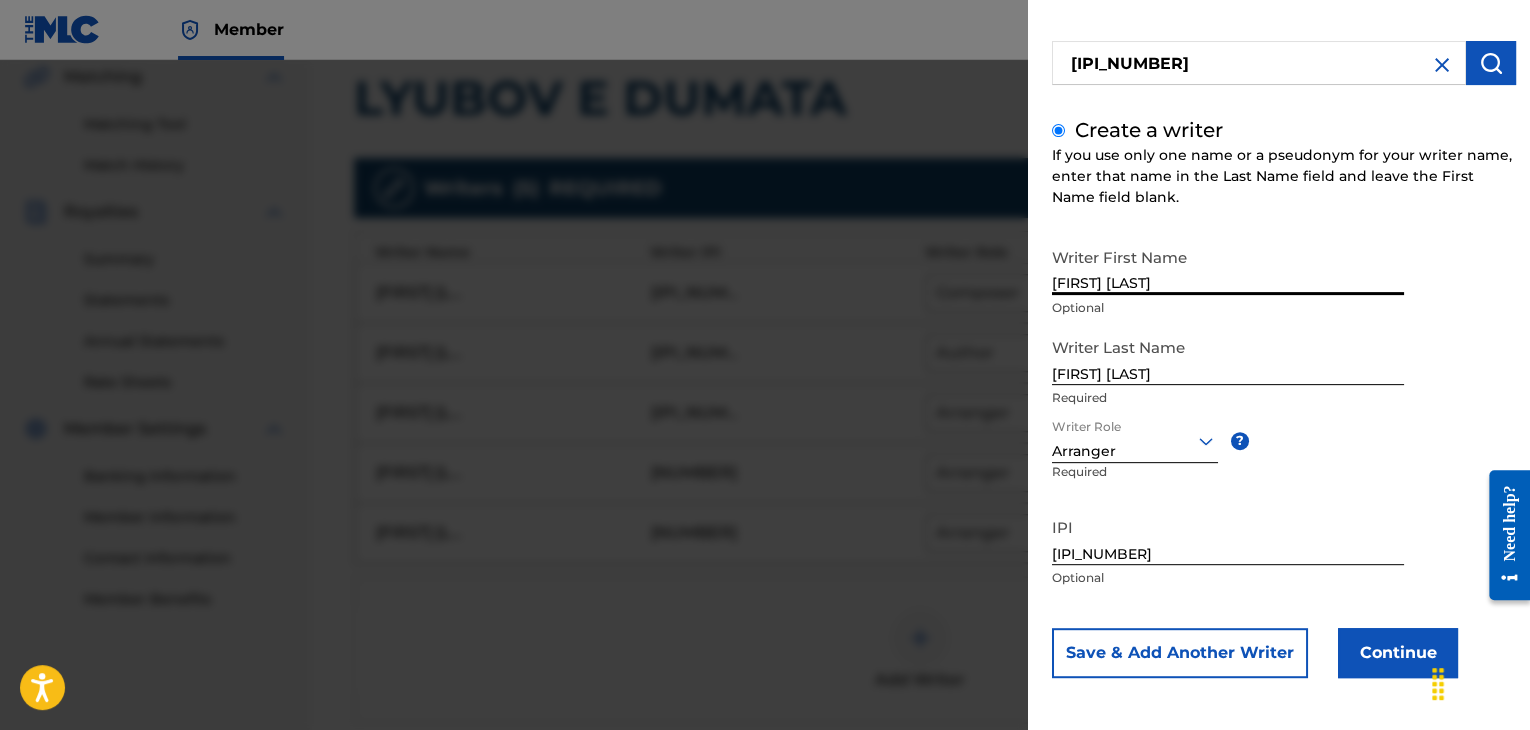 drag, startPoint x: 1104, startPoint y: 280, endPoint x: 1224, endPoint y: 277, distance: 120.03749 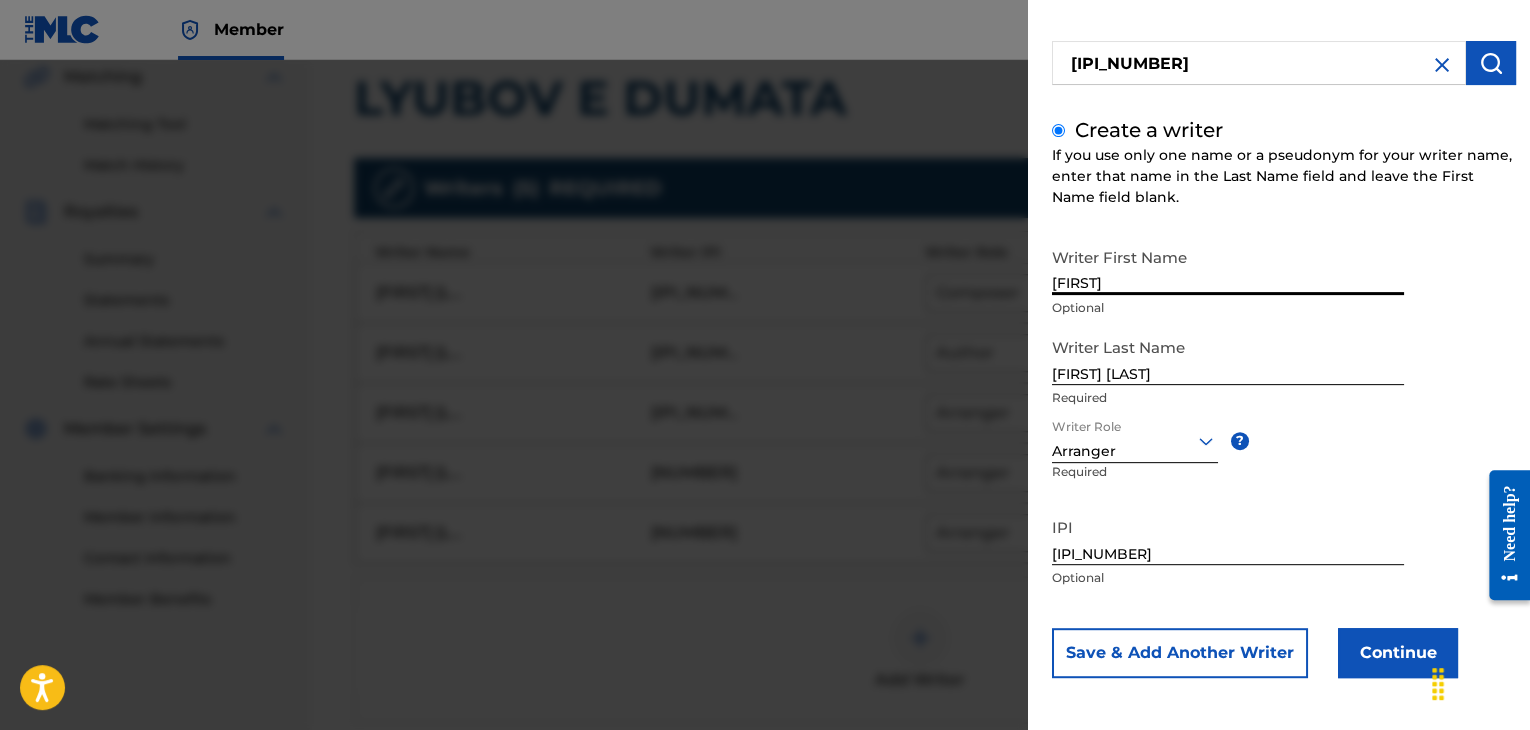 type on "[FIRST]" 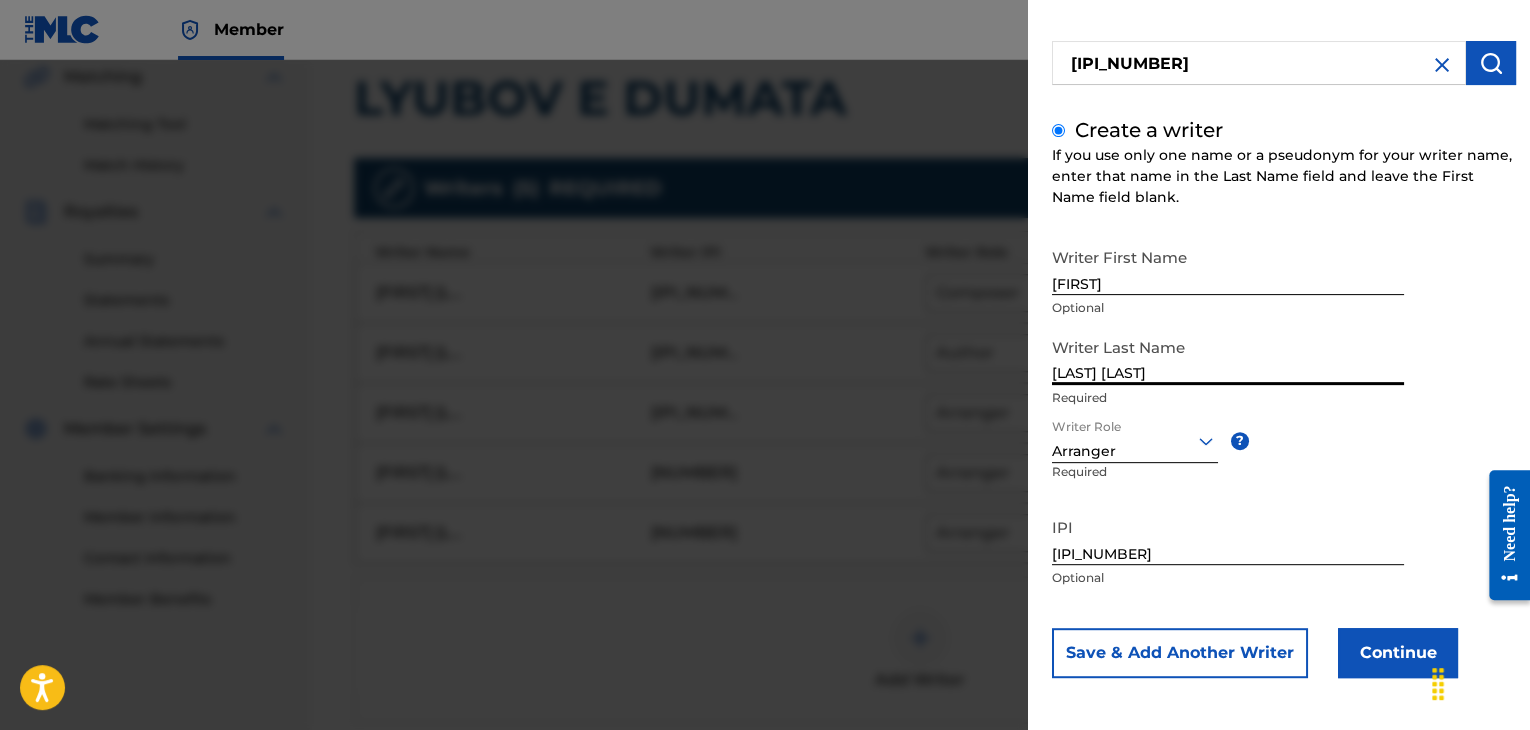 type on "[LAST] [LAST]" 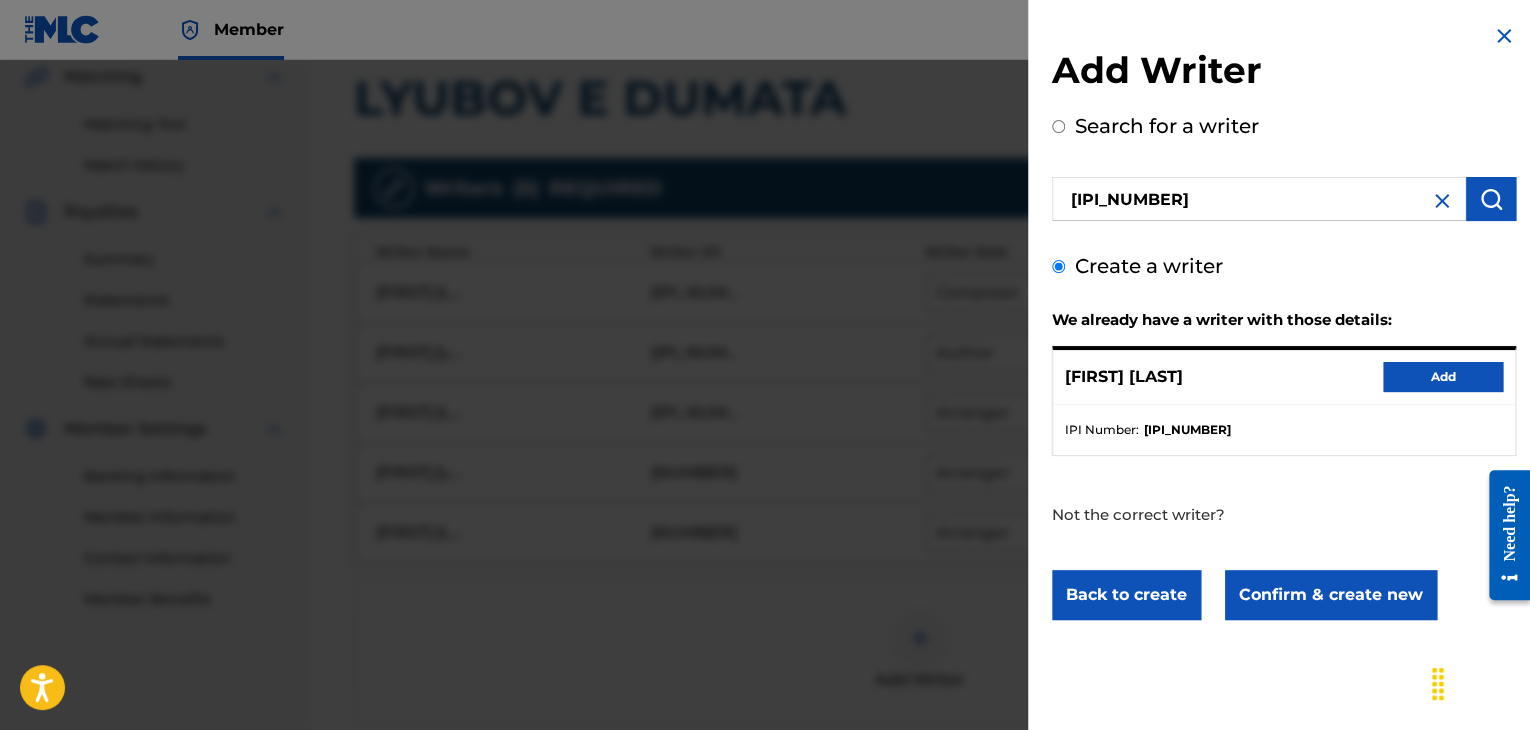 scroll, scrollTop: 0, scrollLeft: 0, axis: both 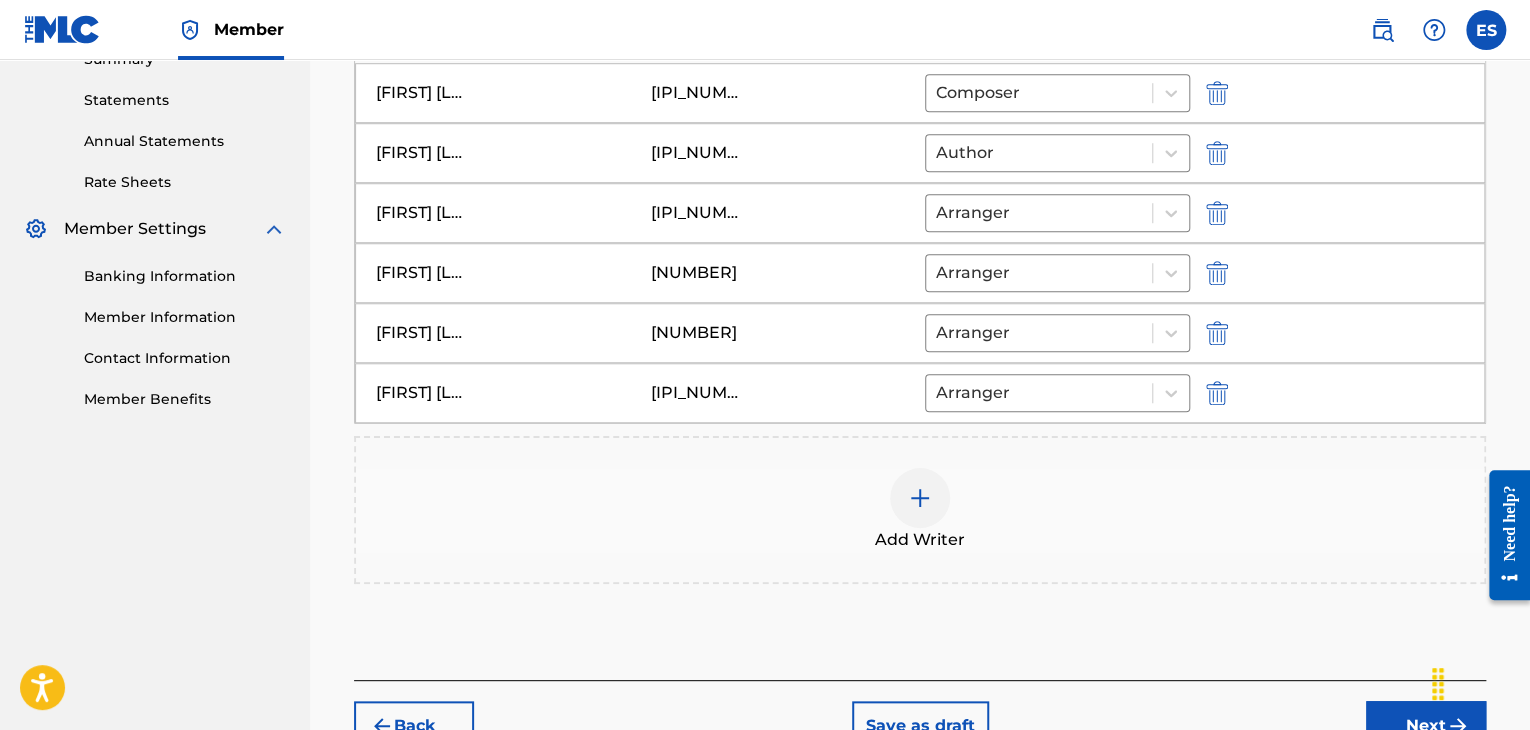 click at bounding box center [920, 498] 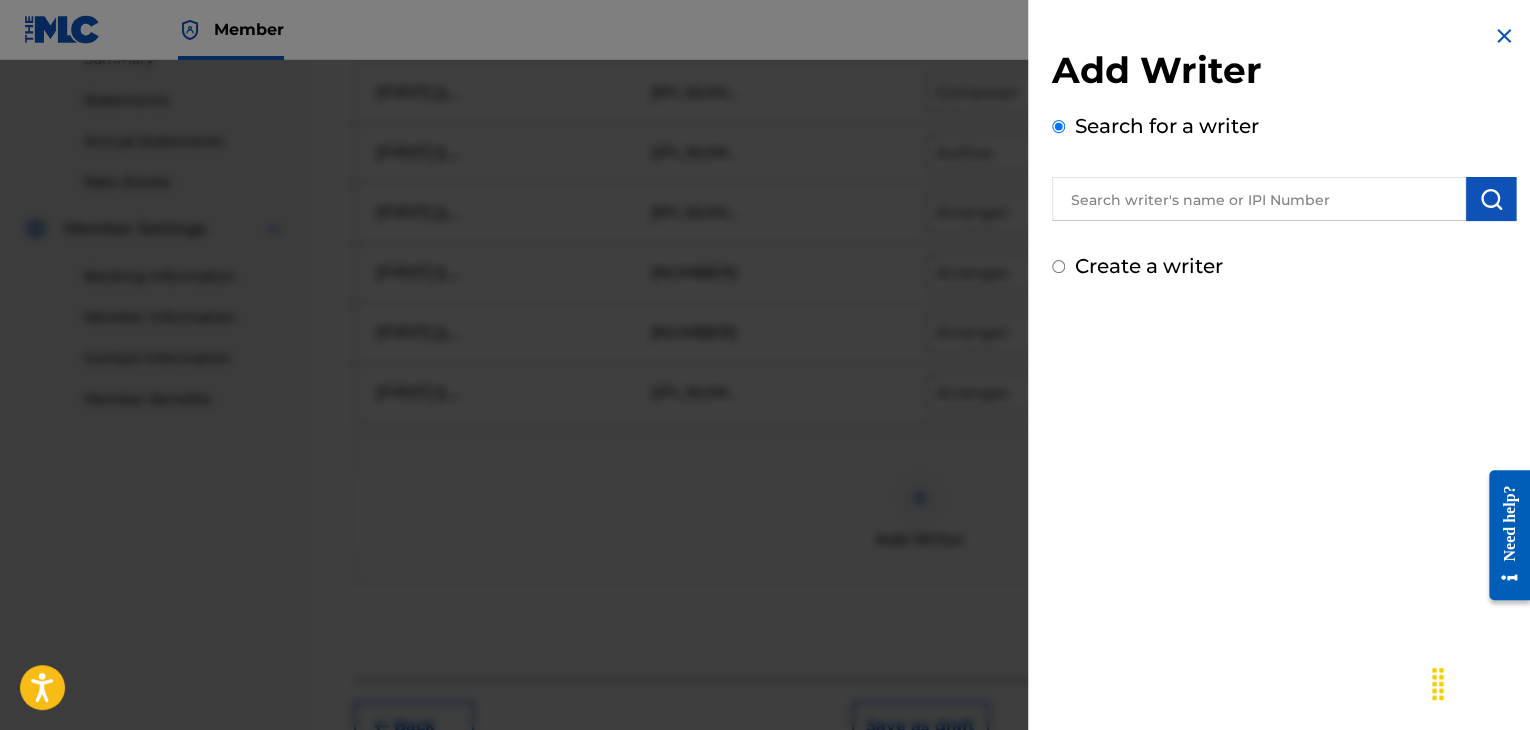 click at bounding box center (765, 425) 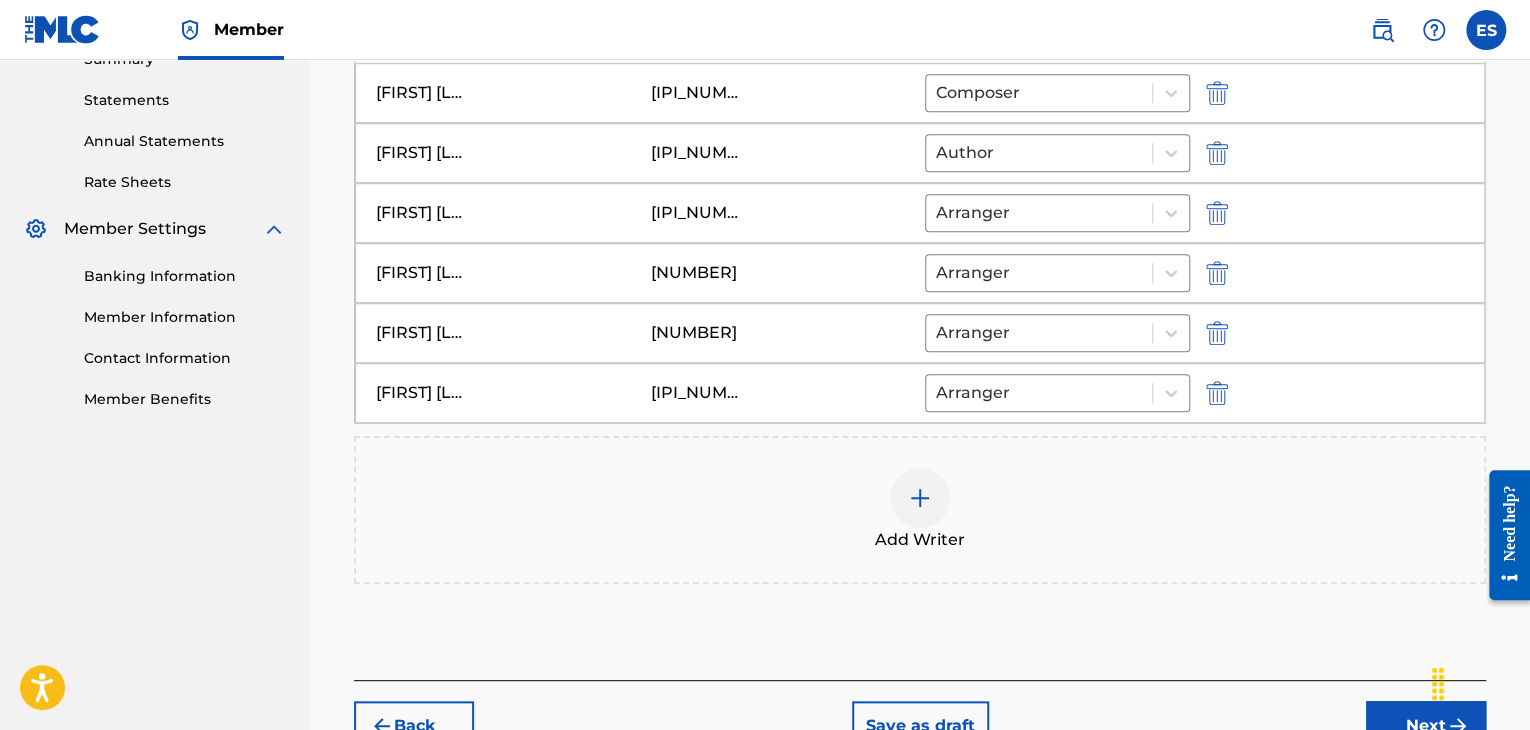 click at bounding box center (920, 498) 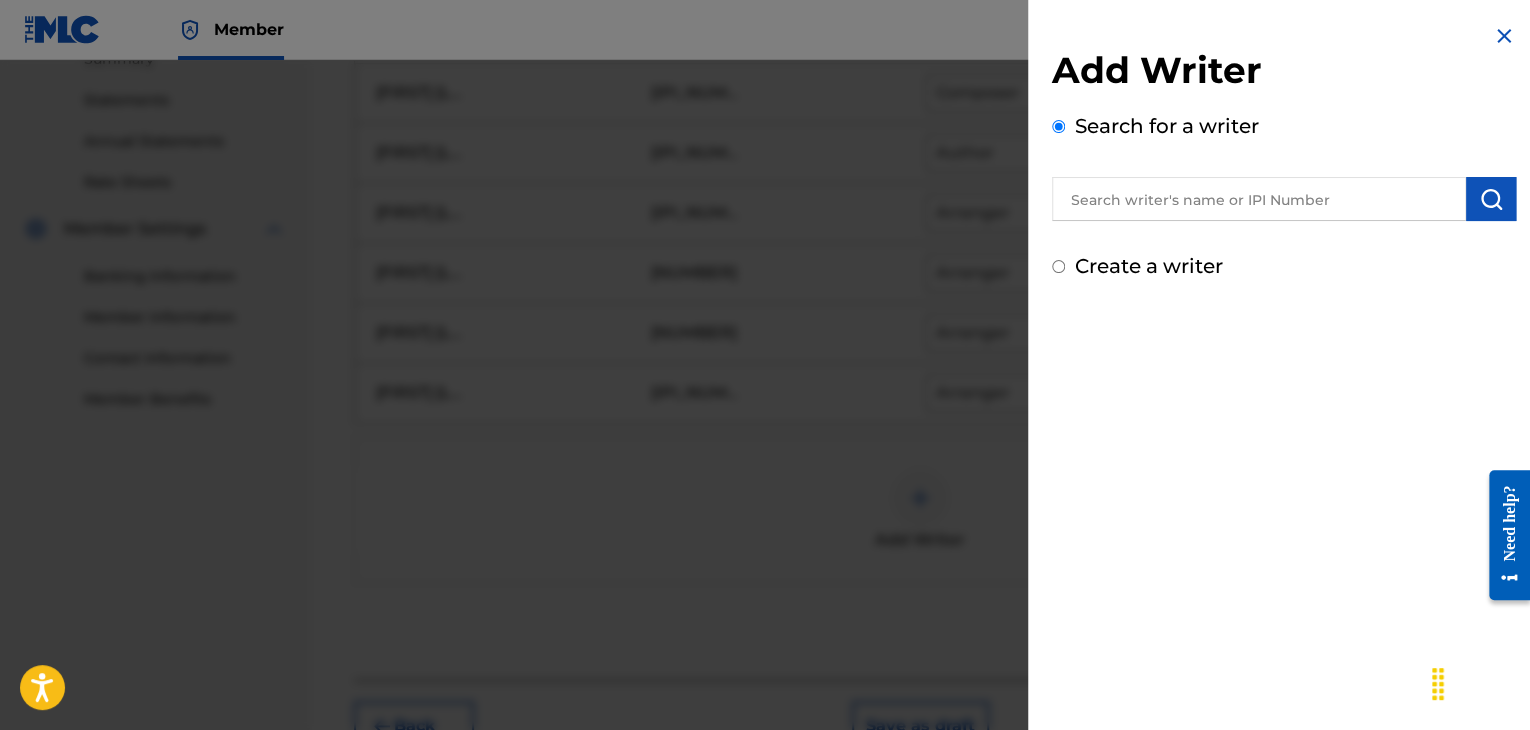 click at bounding box center (1259, 199) 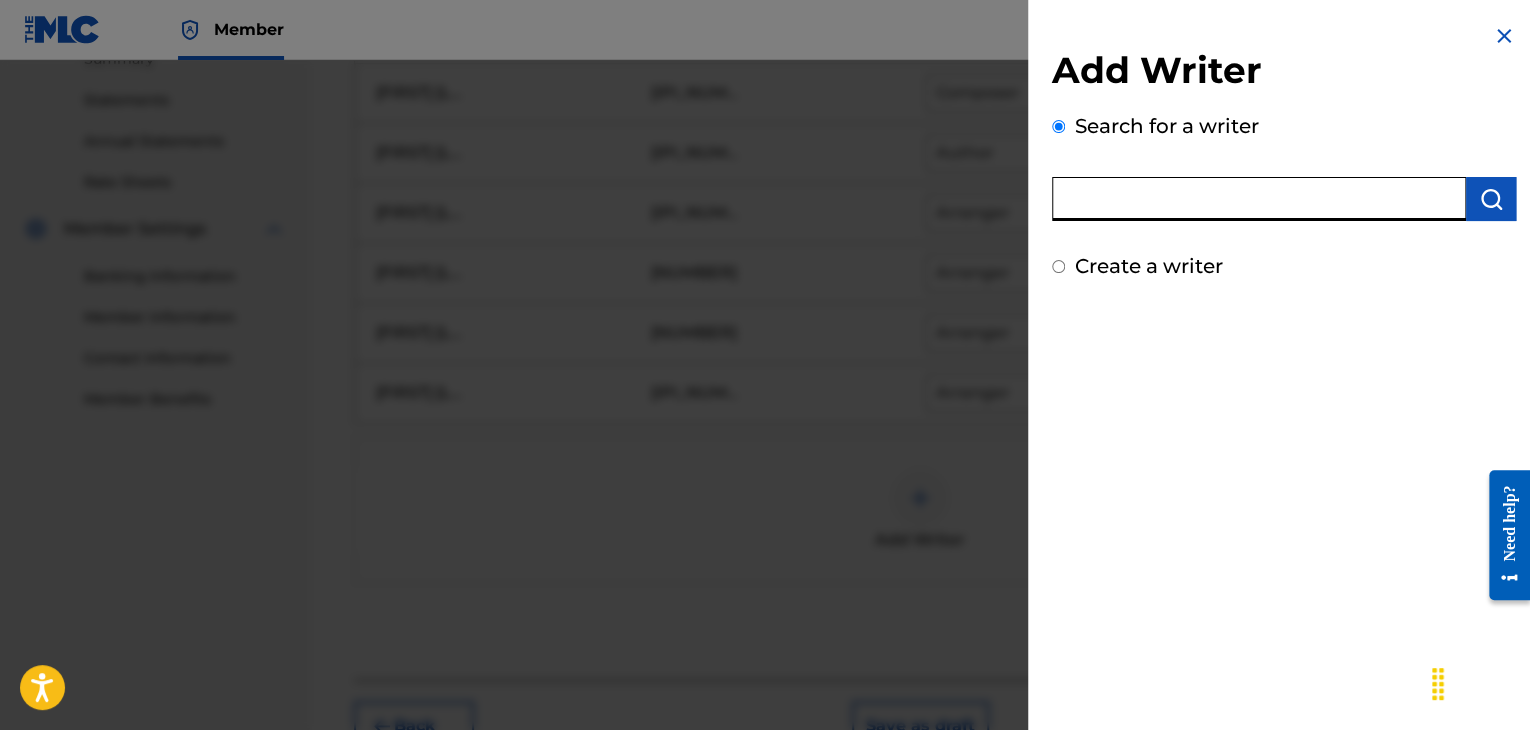 click at bounding box center (1259, 199) 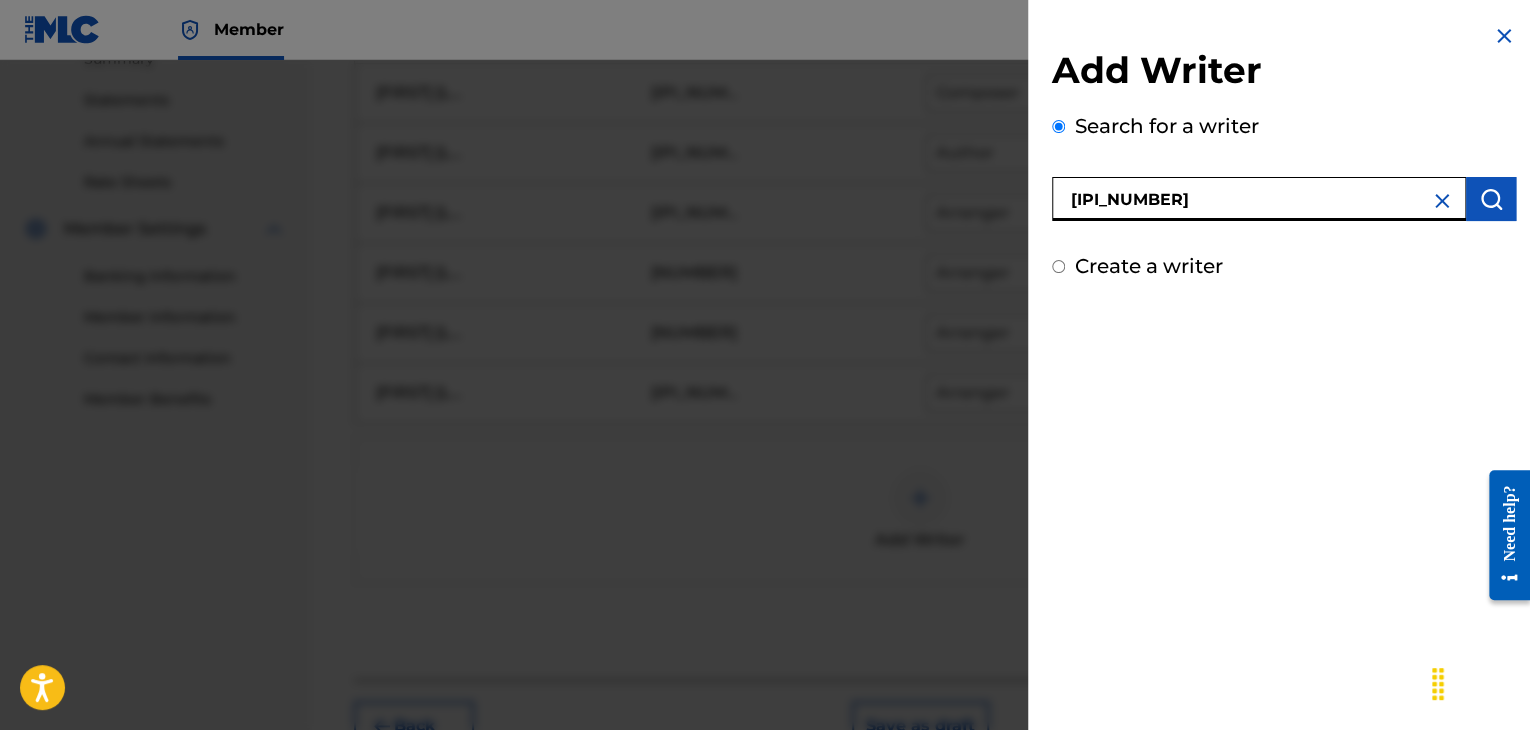 type on "[IPI_NUMBER]" 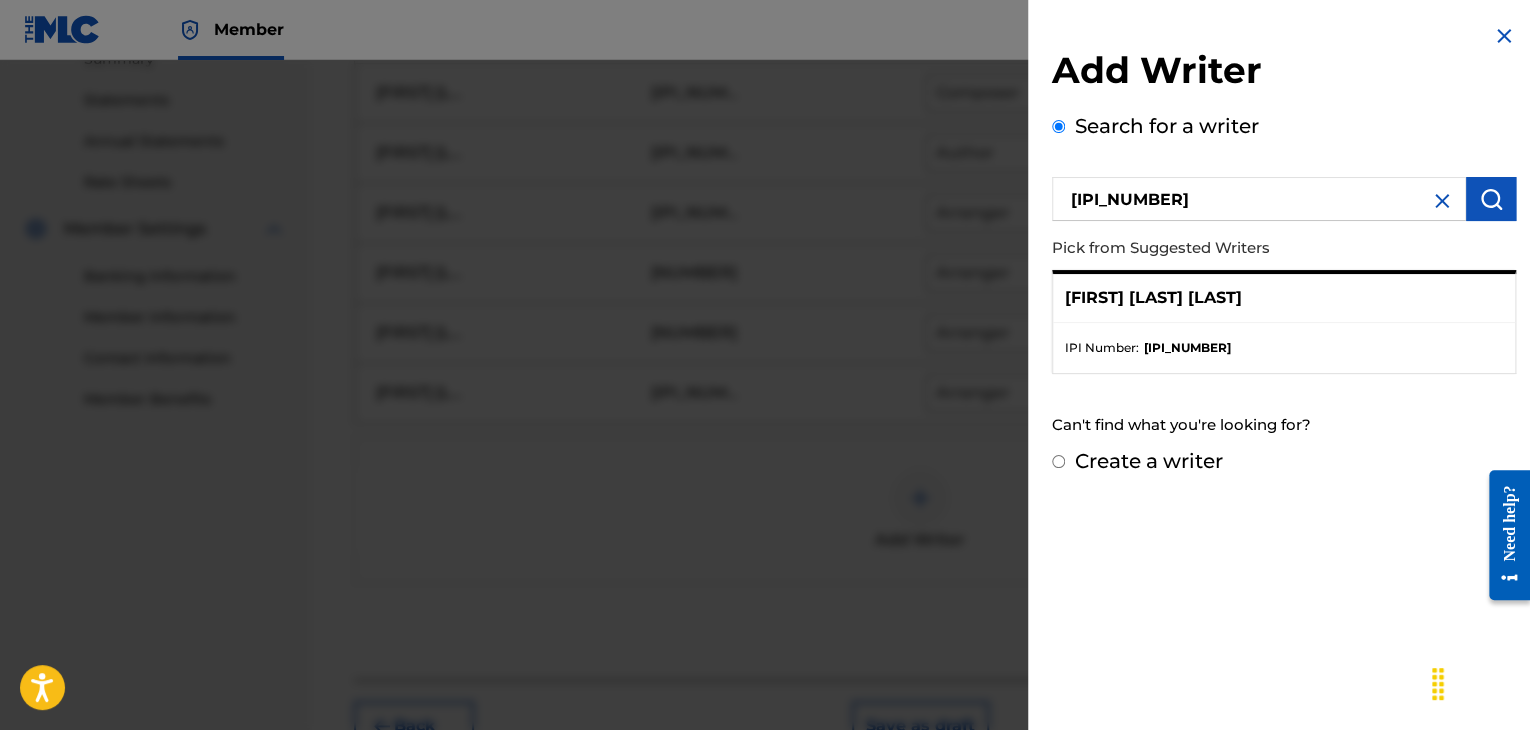 click on "Create a writer" at bounding box center [1149, 461] 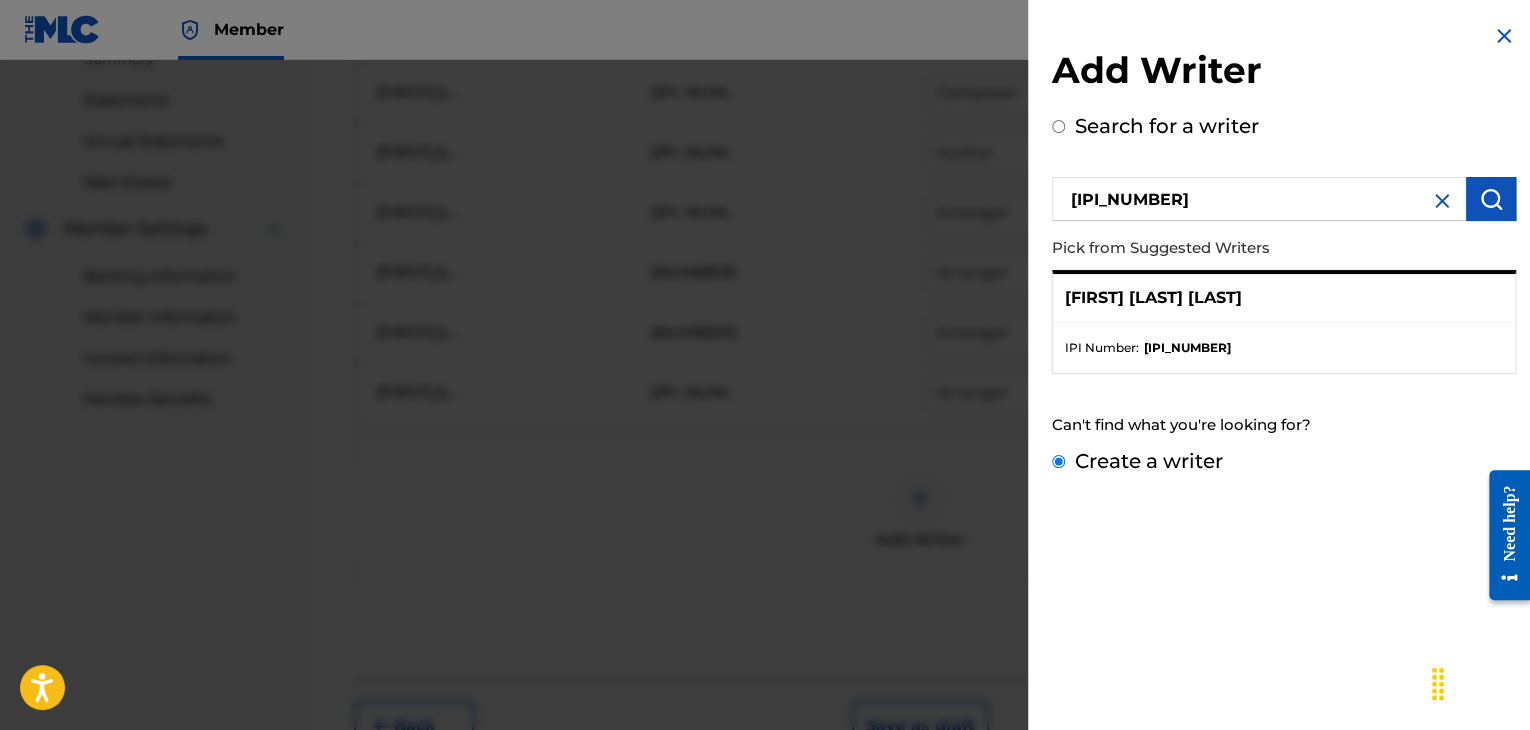 click on "Create a writer" at bounding box center (1058, 461) 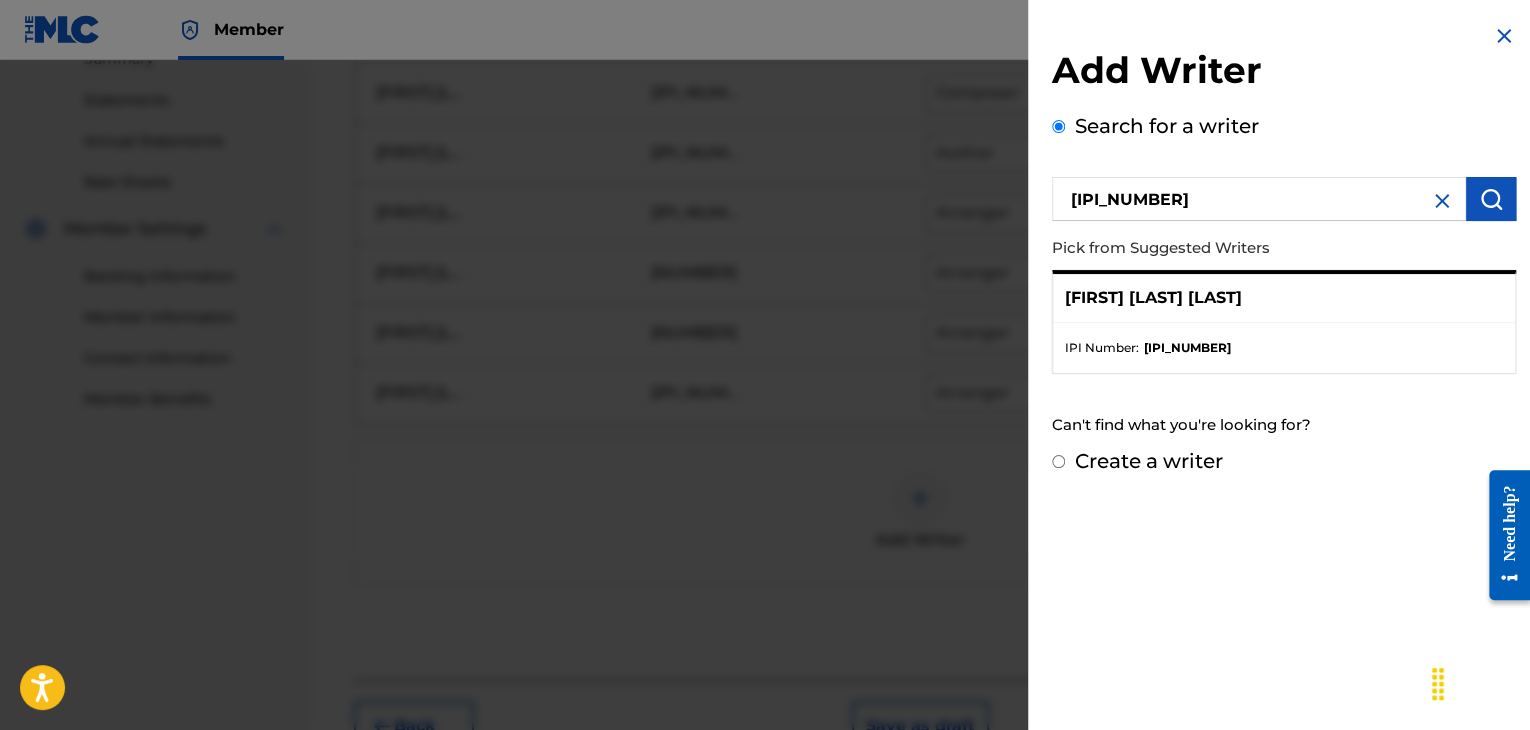radio on "false" 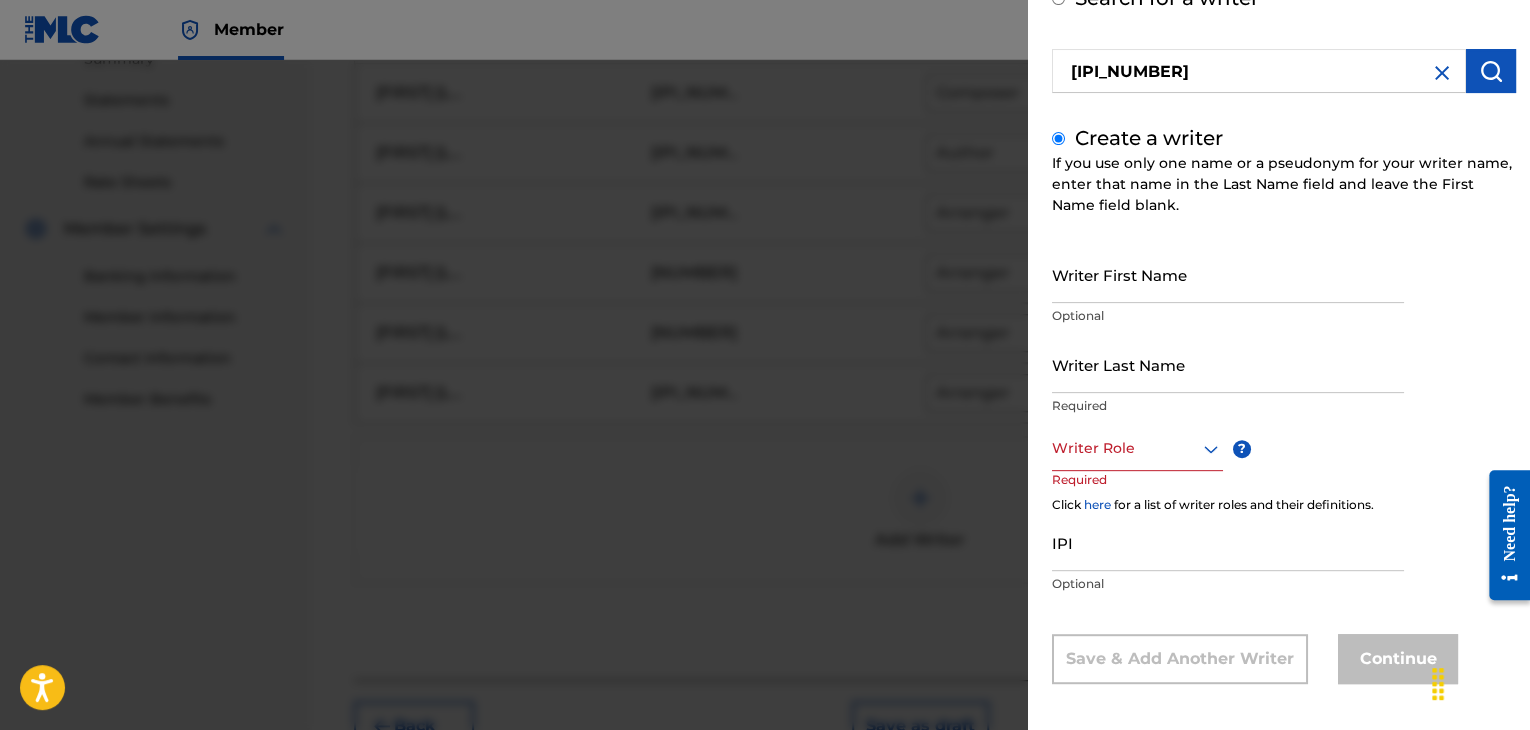 scroll, scrollTop: 136, scrollLeft: 0, axis: vertical 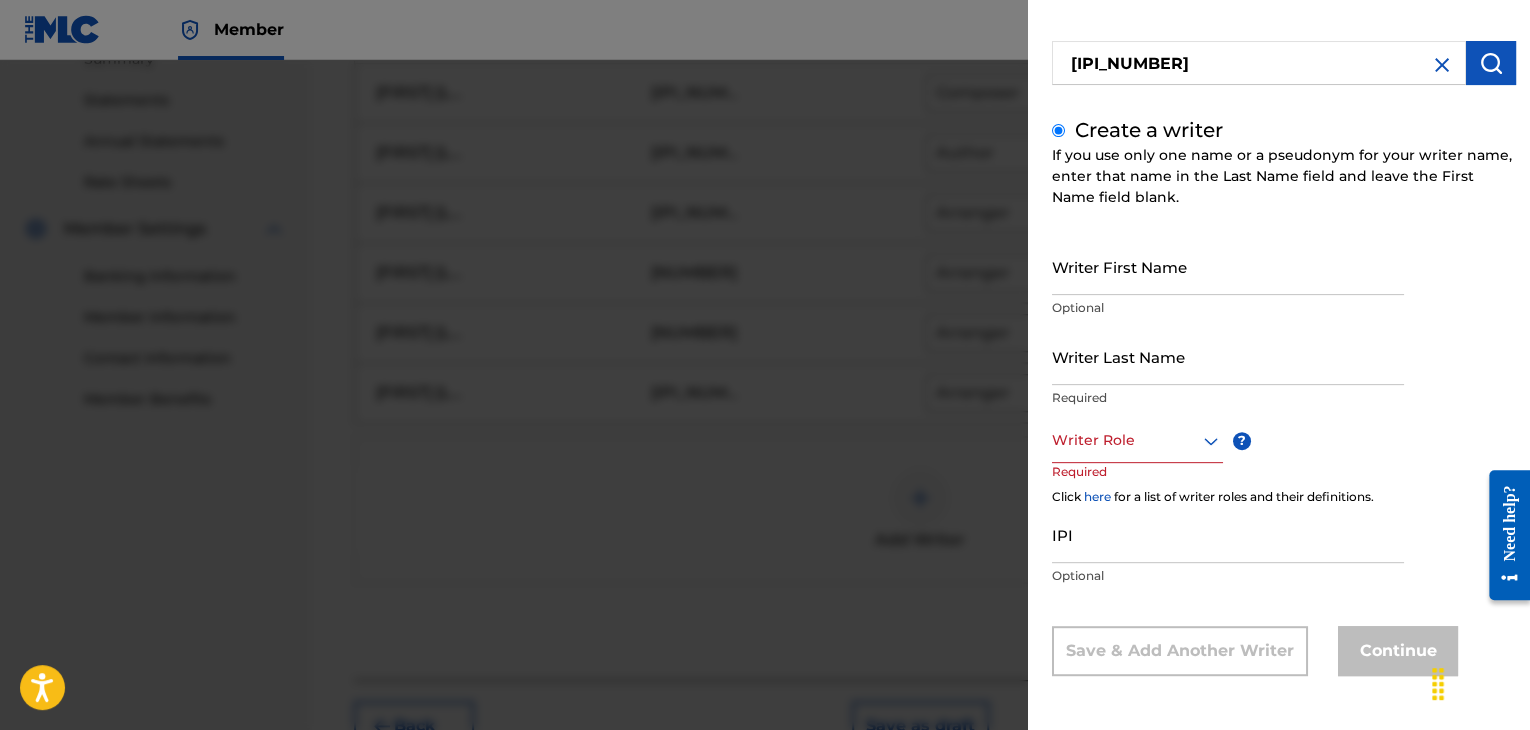 click on "IPI" at bounding box center [1228, 534] 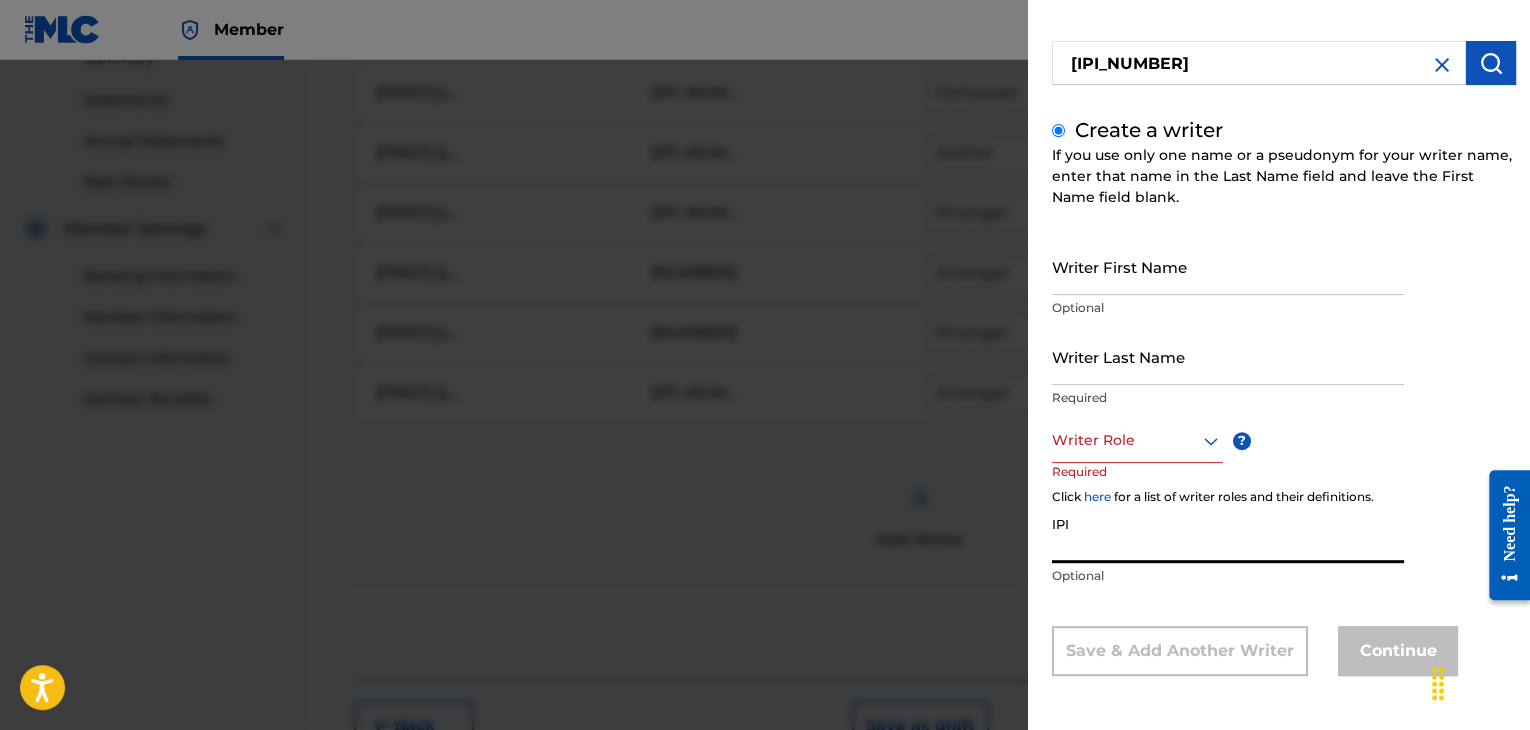 paste on "[IPI_NUMBER]" 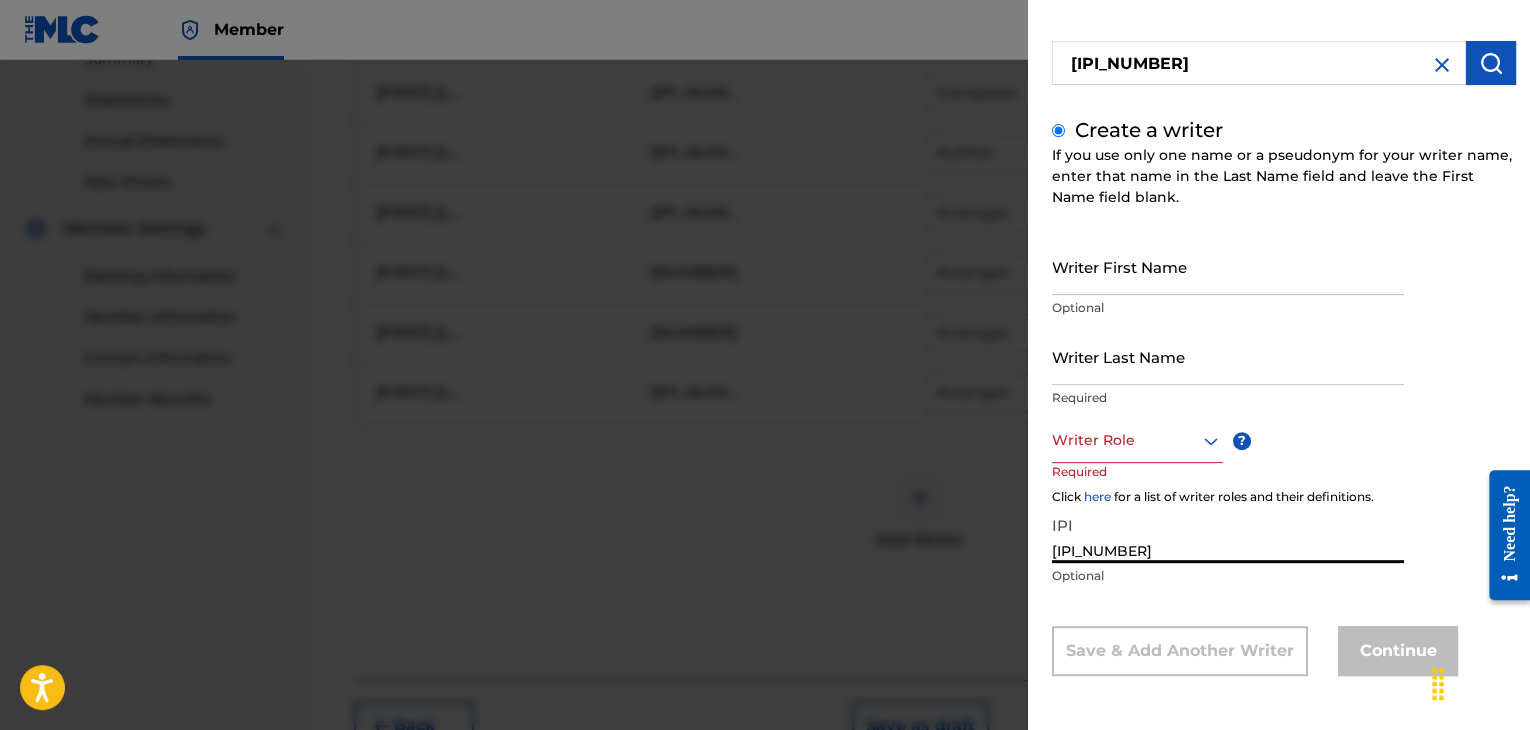type on "[IPI_NUMBER]" 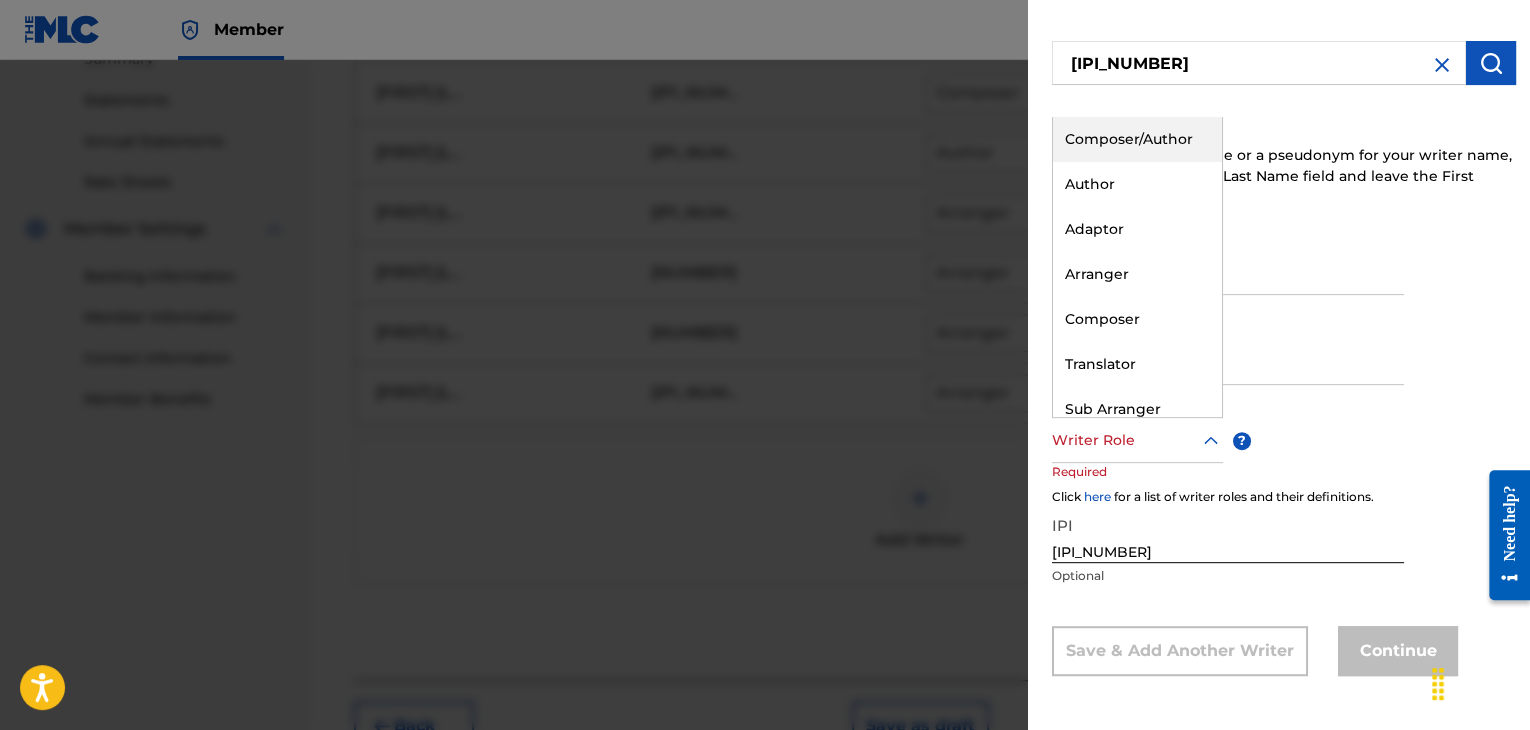 click at bounding box center [1137, 440] 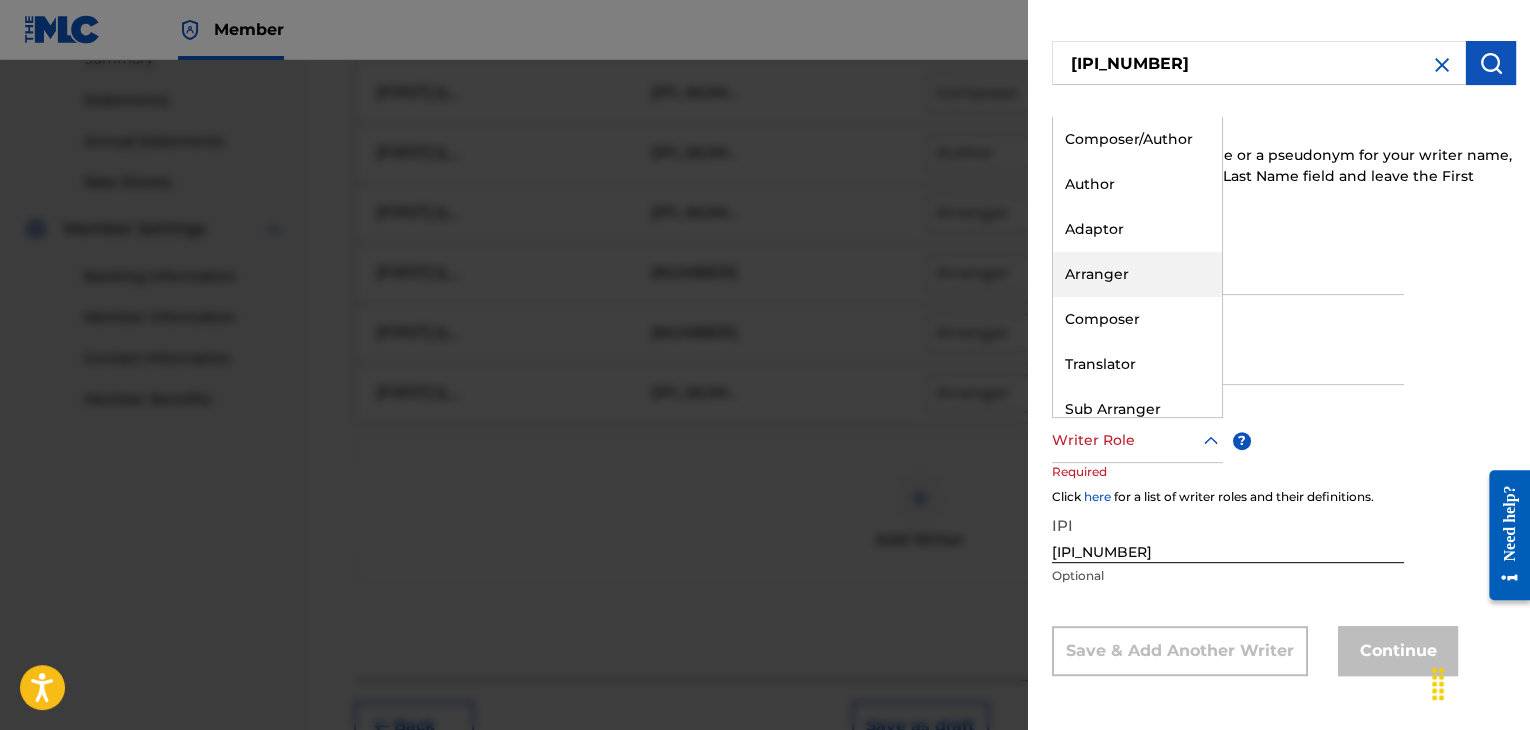 click on "Arranger" at bounding box center [1137, 274] 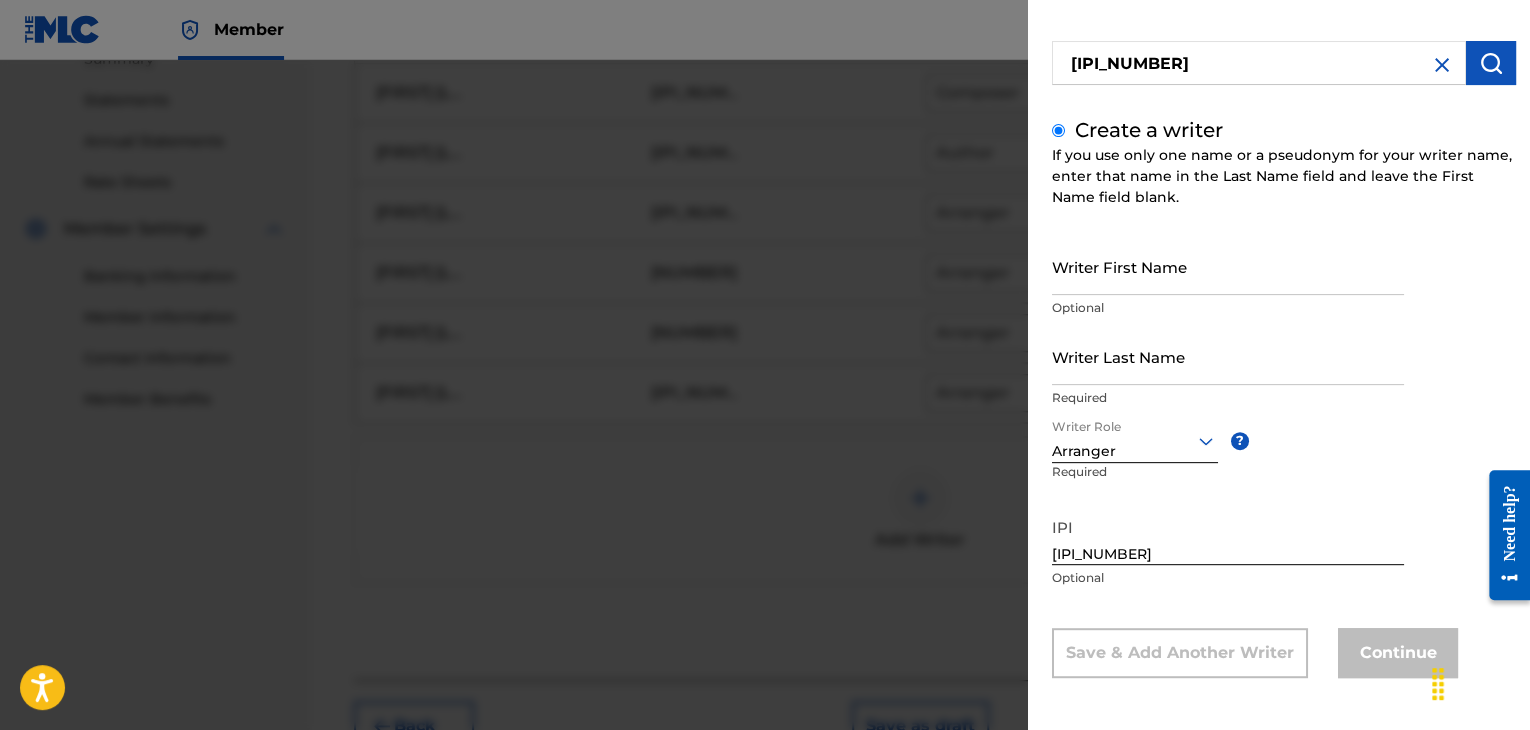 drag, startPoint x: 1155, startPoint y: 269, endPoint x: 1155, endPoint y: 258, distance: 11 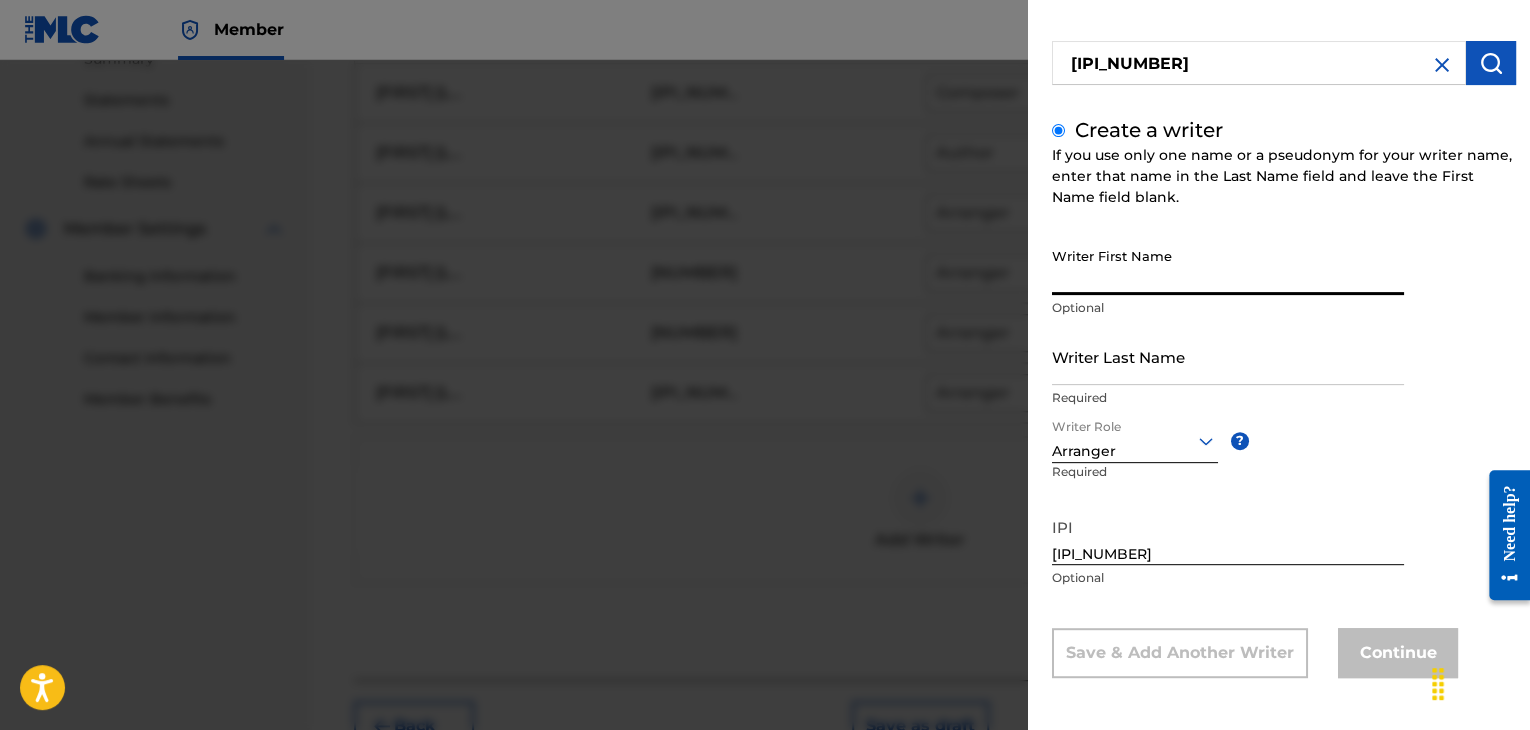 paste on "[FIRST] [LAST] [LAST]" 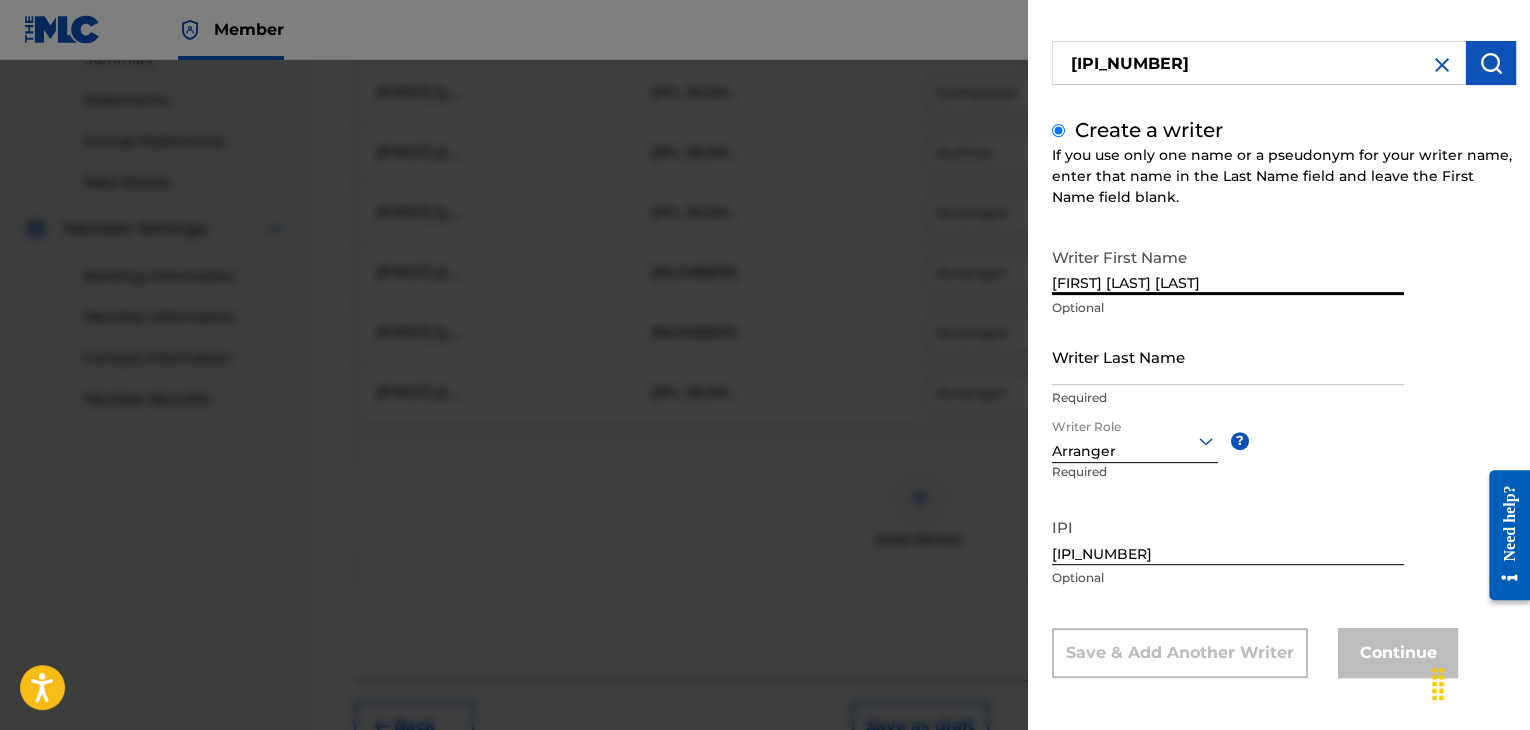 type on "[FIRST] [LAST] [LAST]" 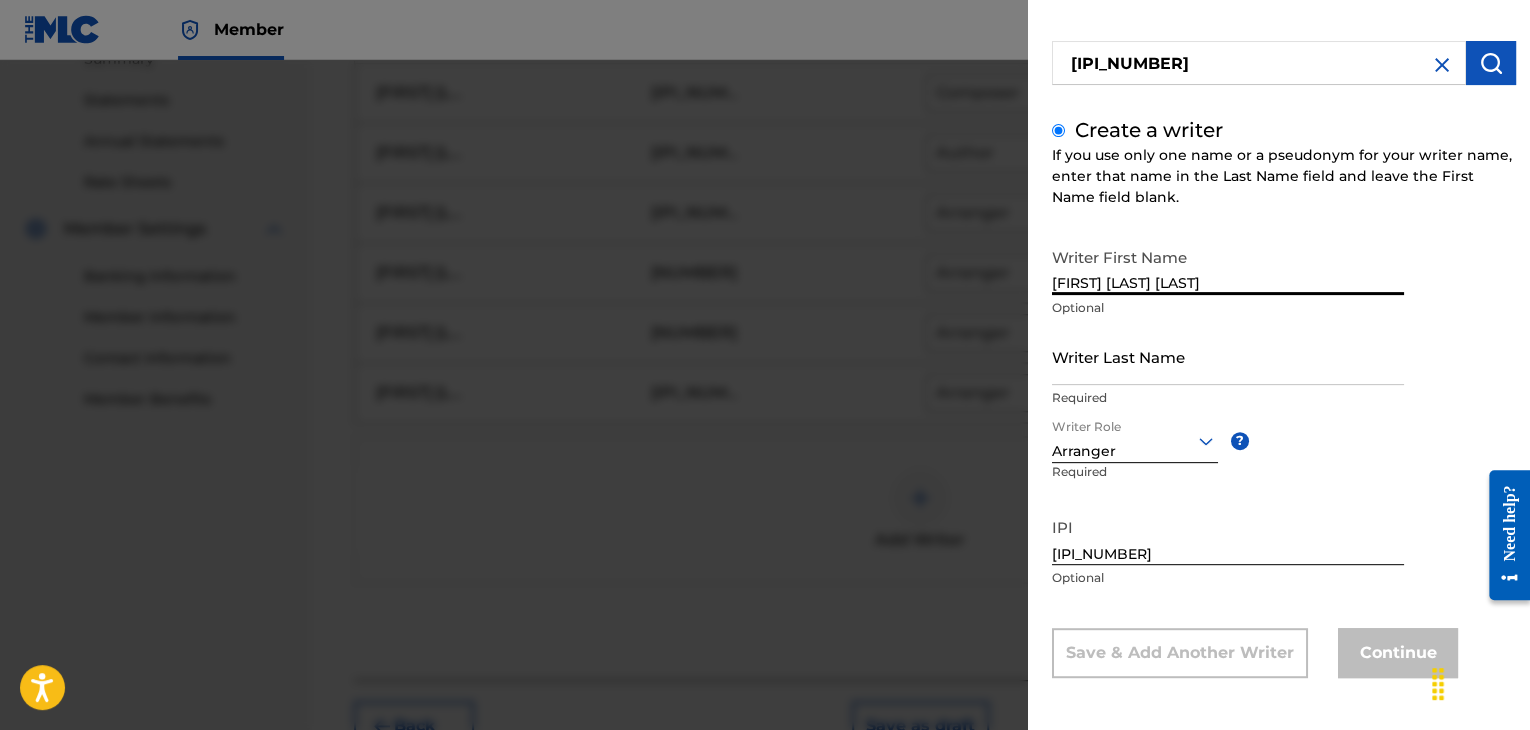 click on "Writer Last Name" at bounding box center (1228, 356) 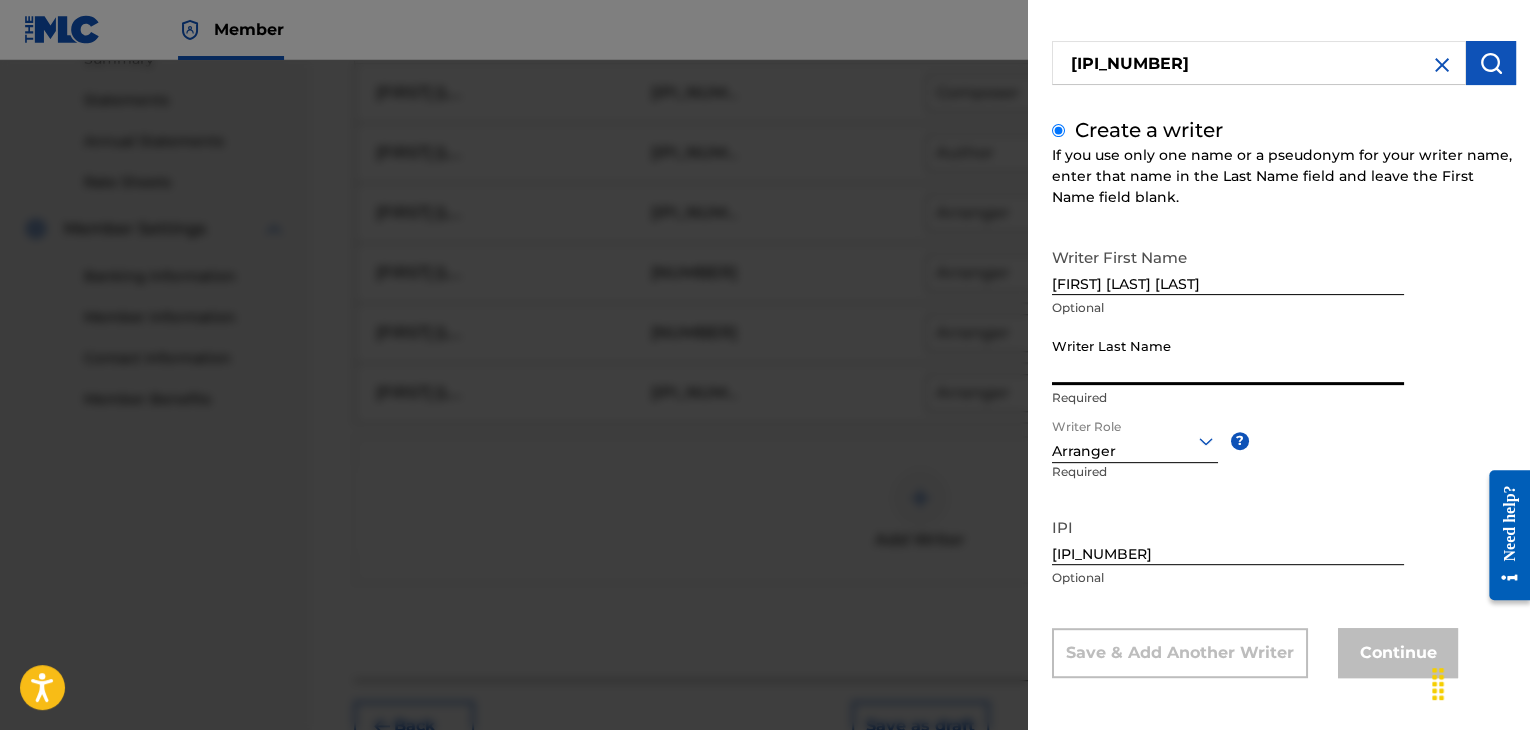 paste on "[FIRST] [LAST] [LAST]" 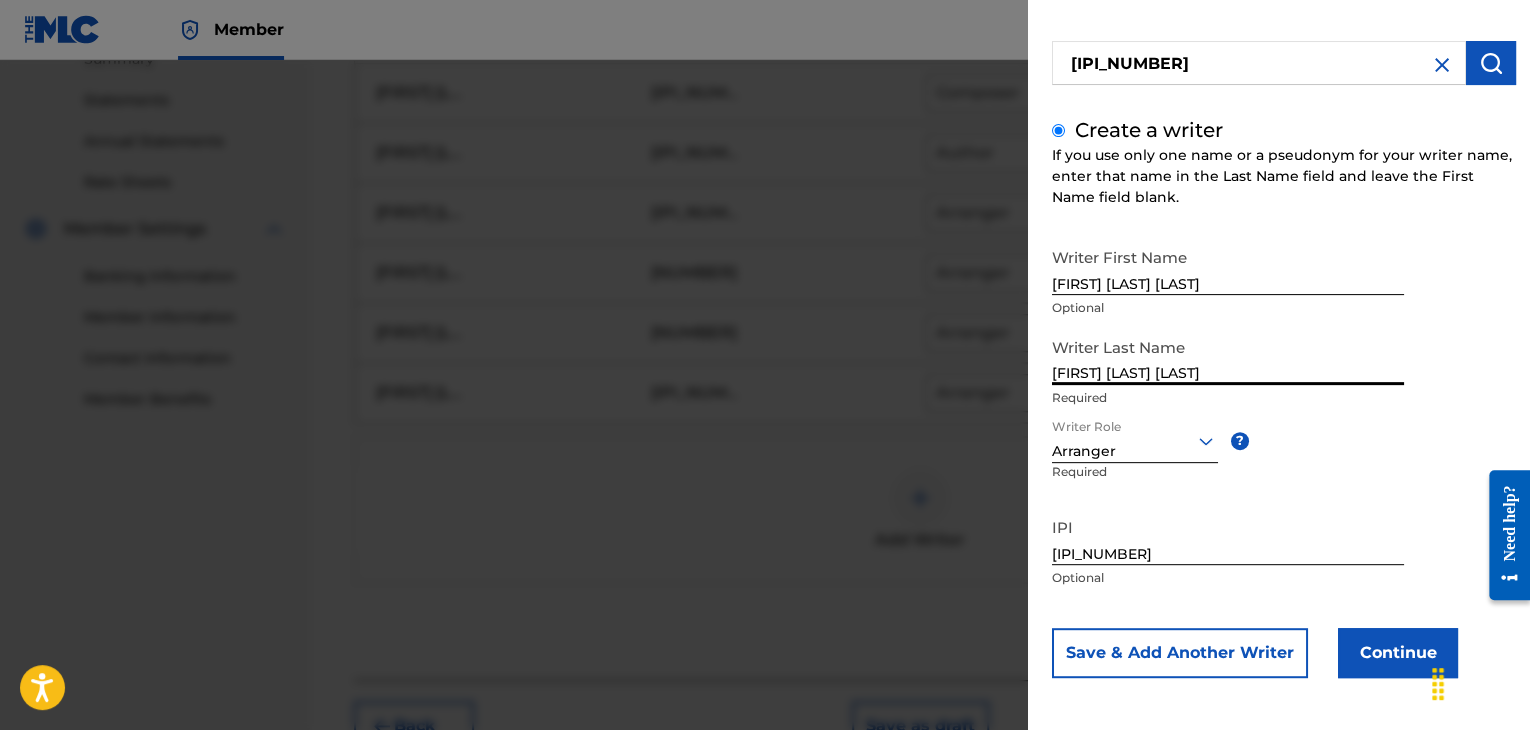 type on "[FIRST] [LAST] [LAST]" 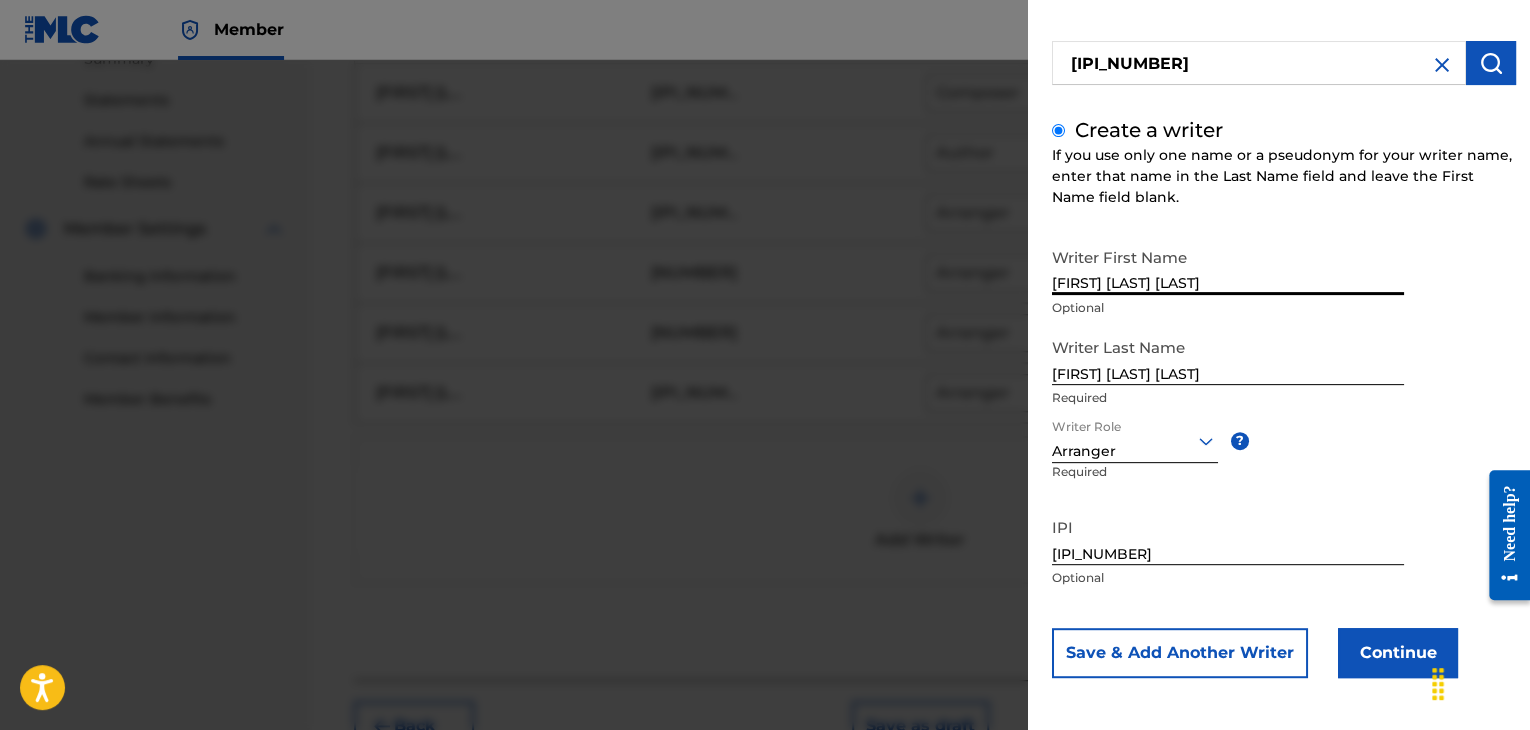 drag, startPoint x: 1128, startPoint y: 277, endPoint x: 1298, endPoint y: 281, distance: 170.04706 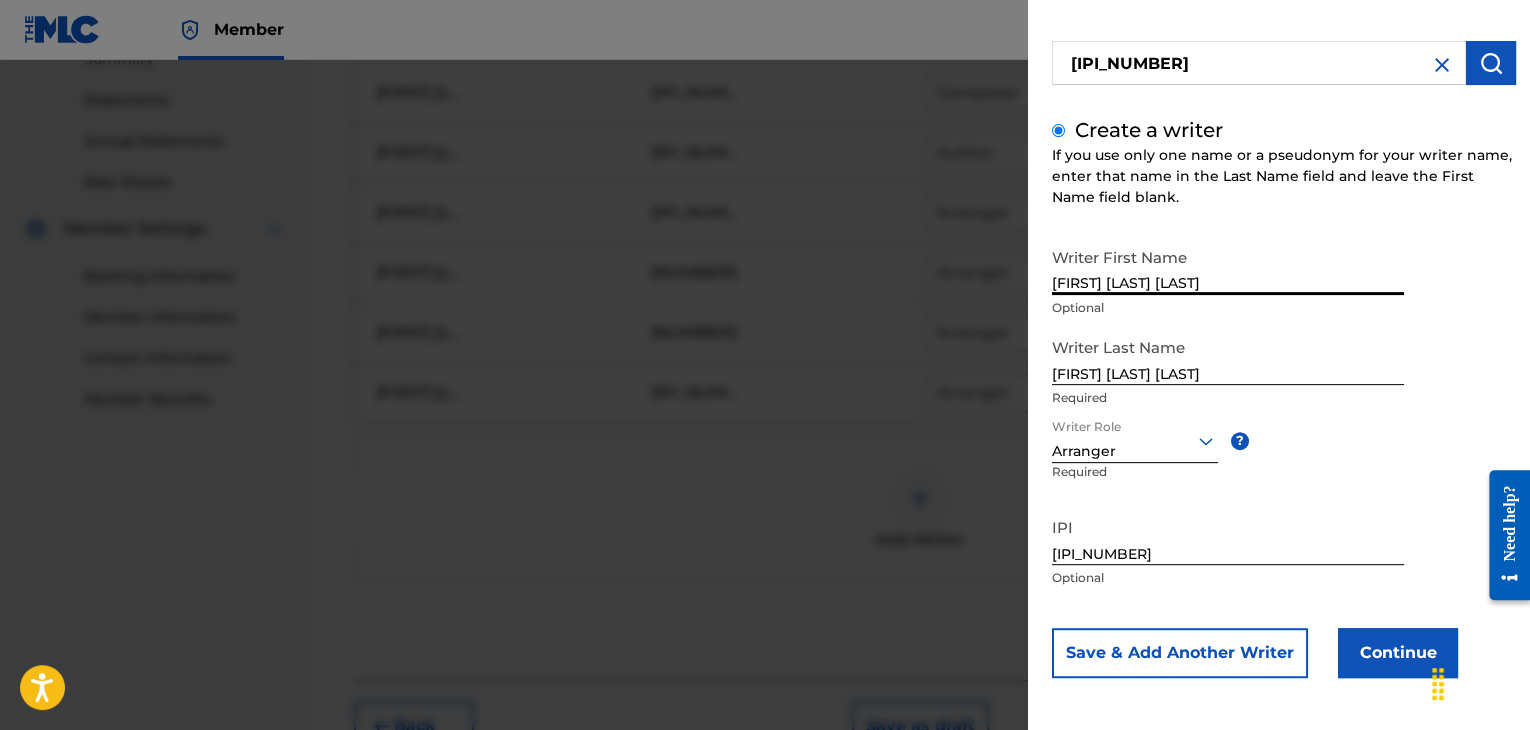 click on "[FIRST] [LAST] [LAST]" at bounding box center [1228, 266] 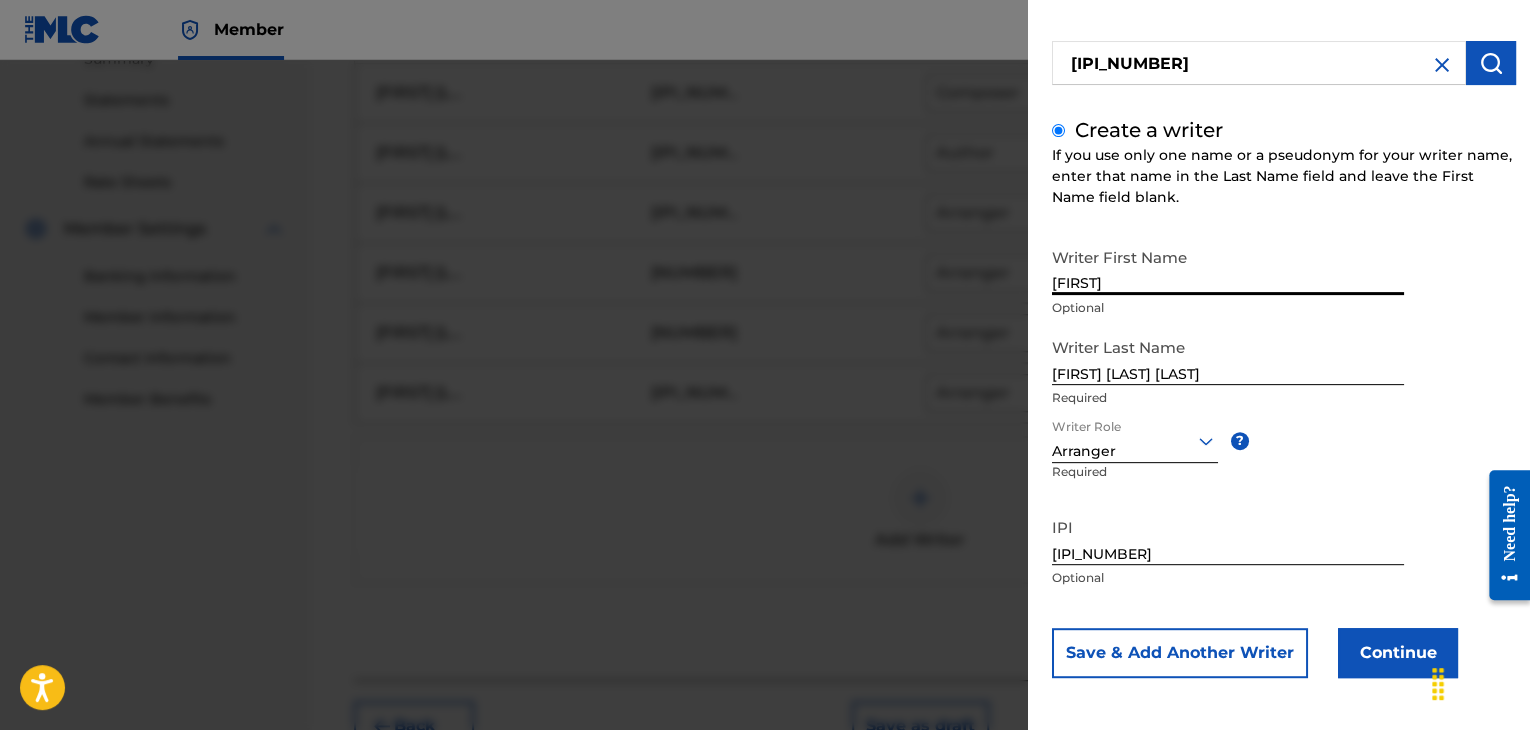 type on "[FIRST]" 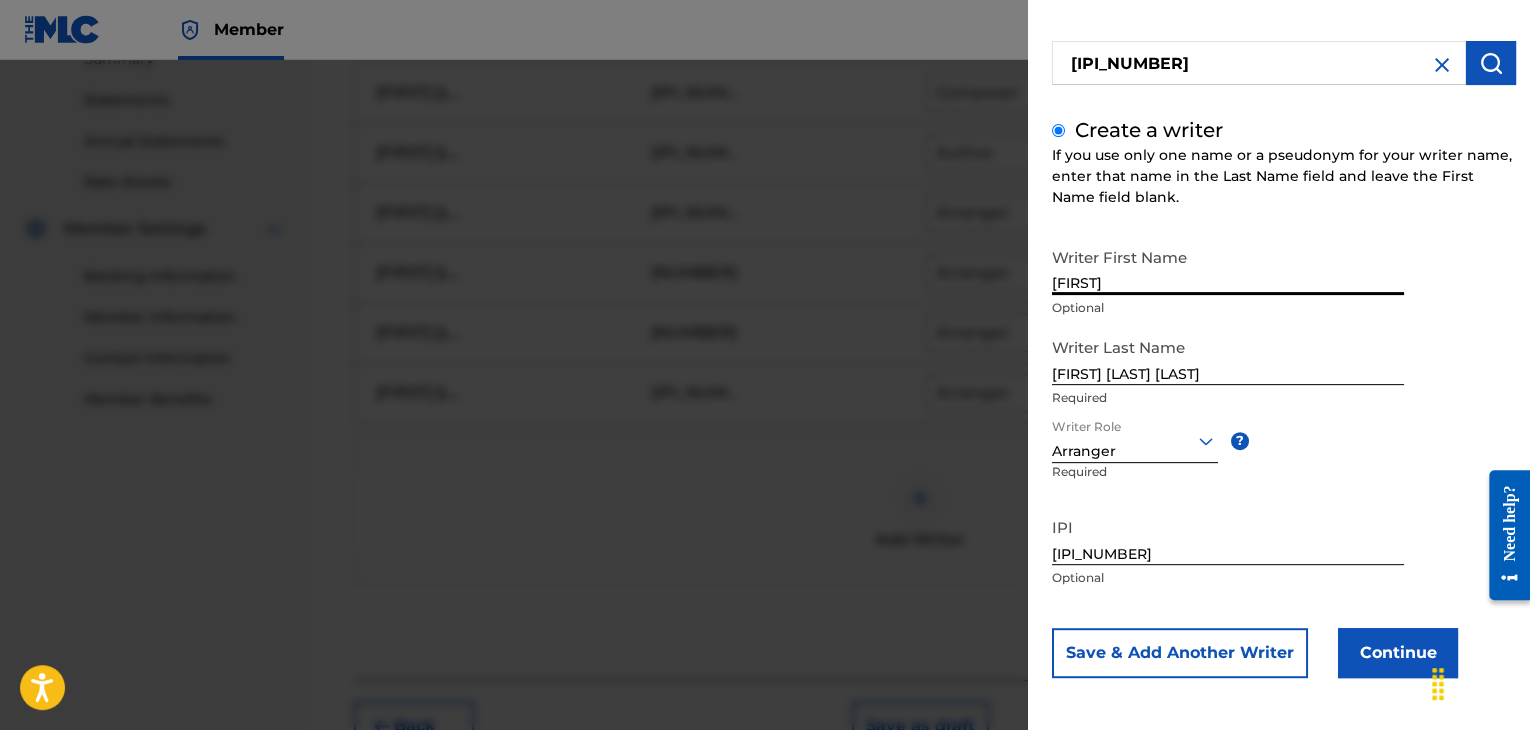 click on "[FIRST] [LAST] [LAST]" at bounding box center (1228, 356) 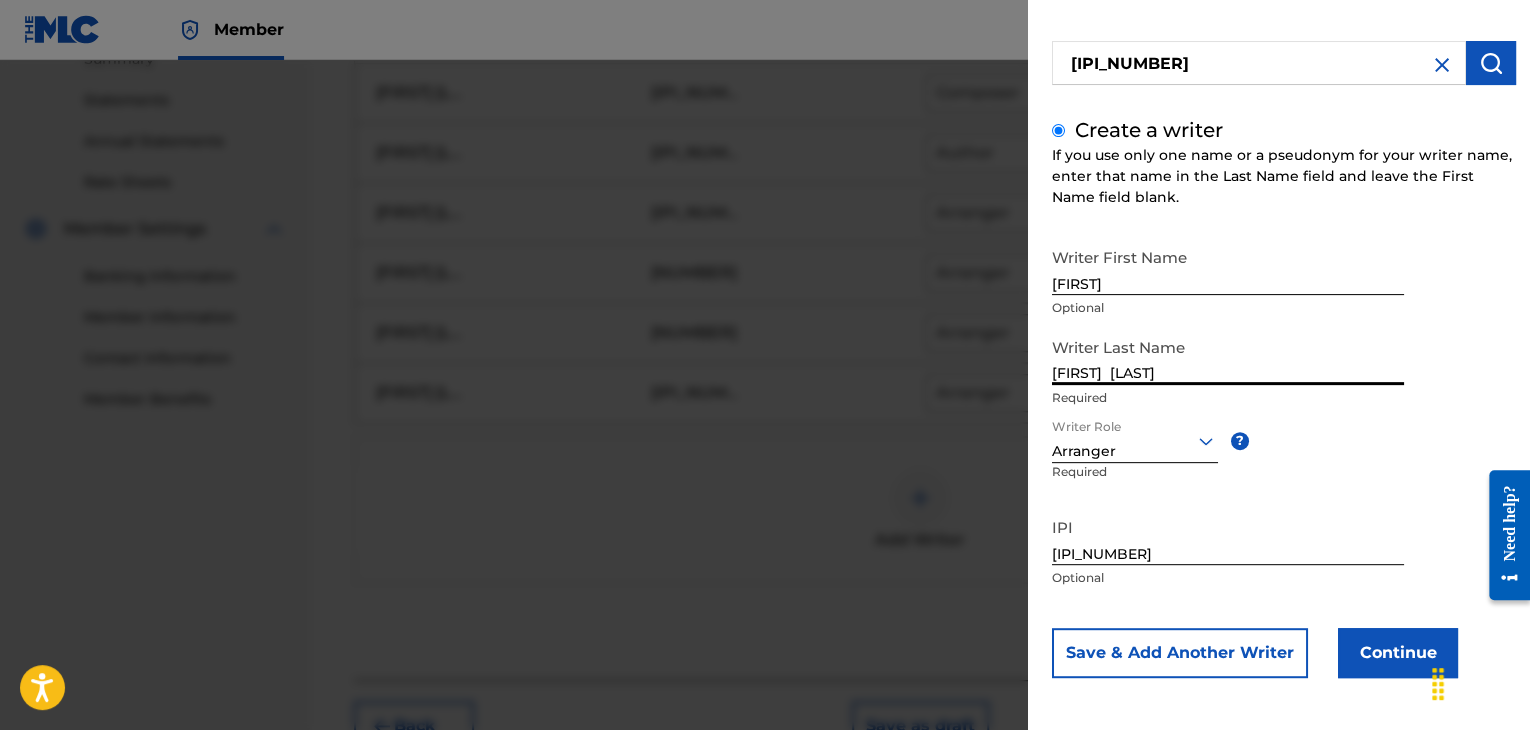 type on "[FIRST]  [LAST]" 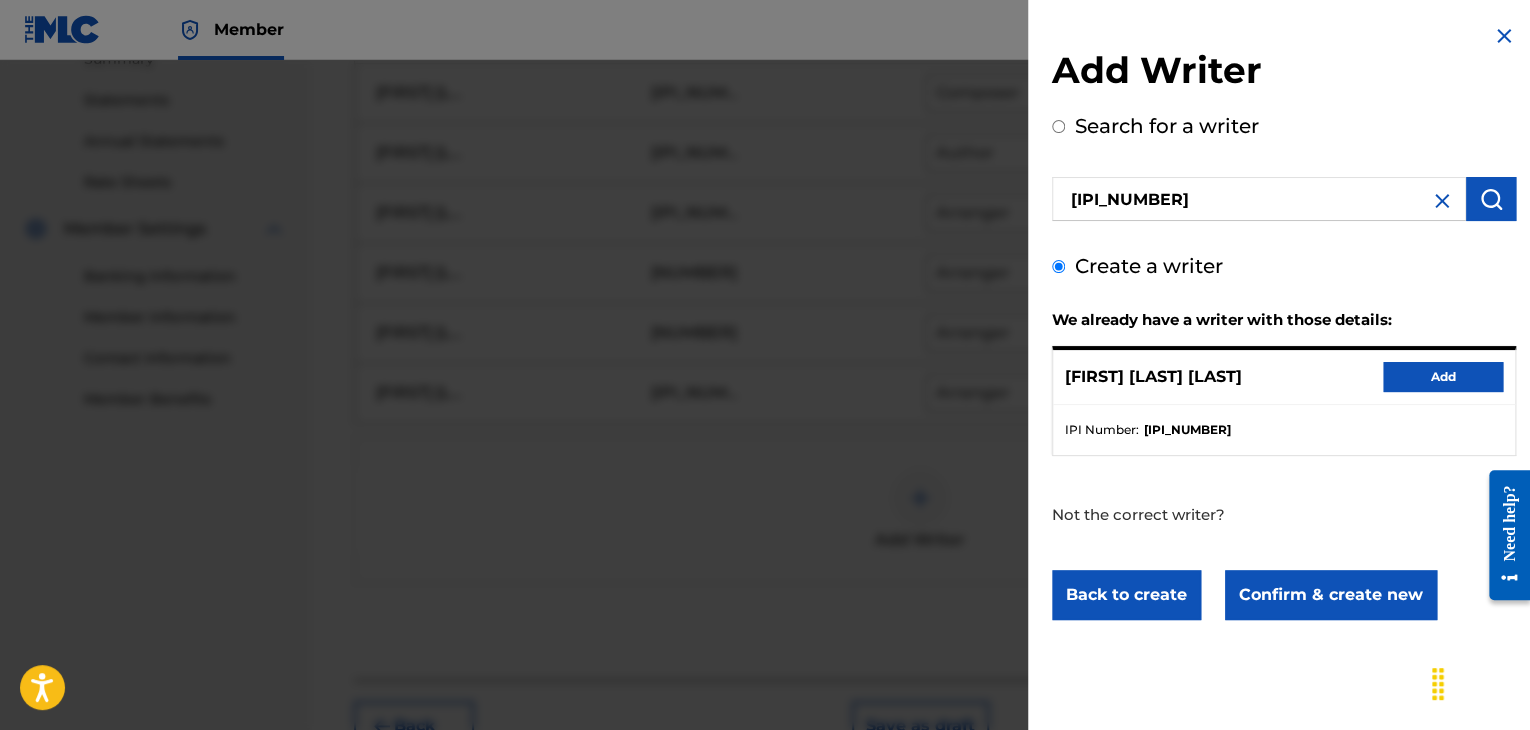scroll, scrollTop: 0, scrollLeft: 0, axis: both 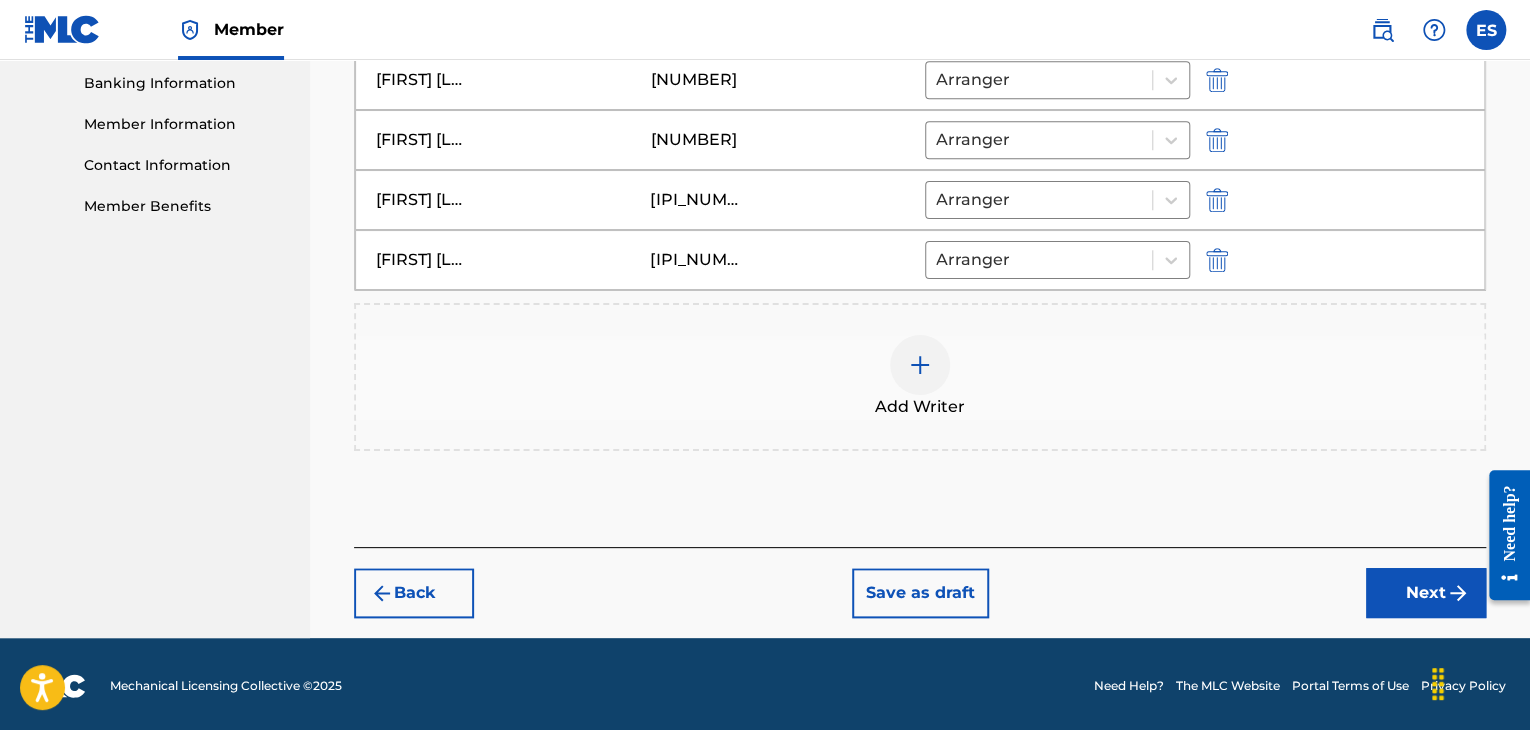 click on "Next" at bounding box center [1426, 593] 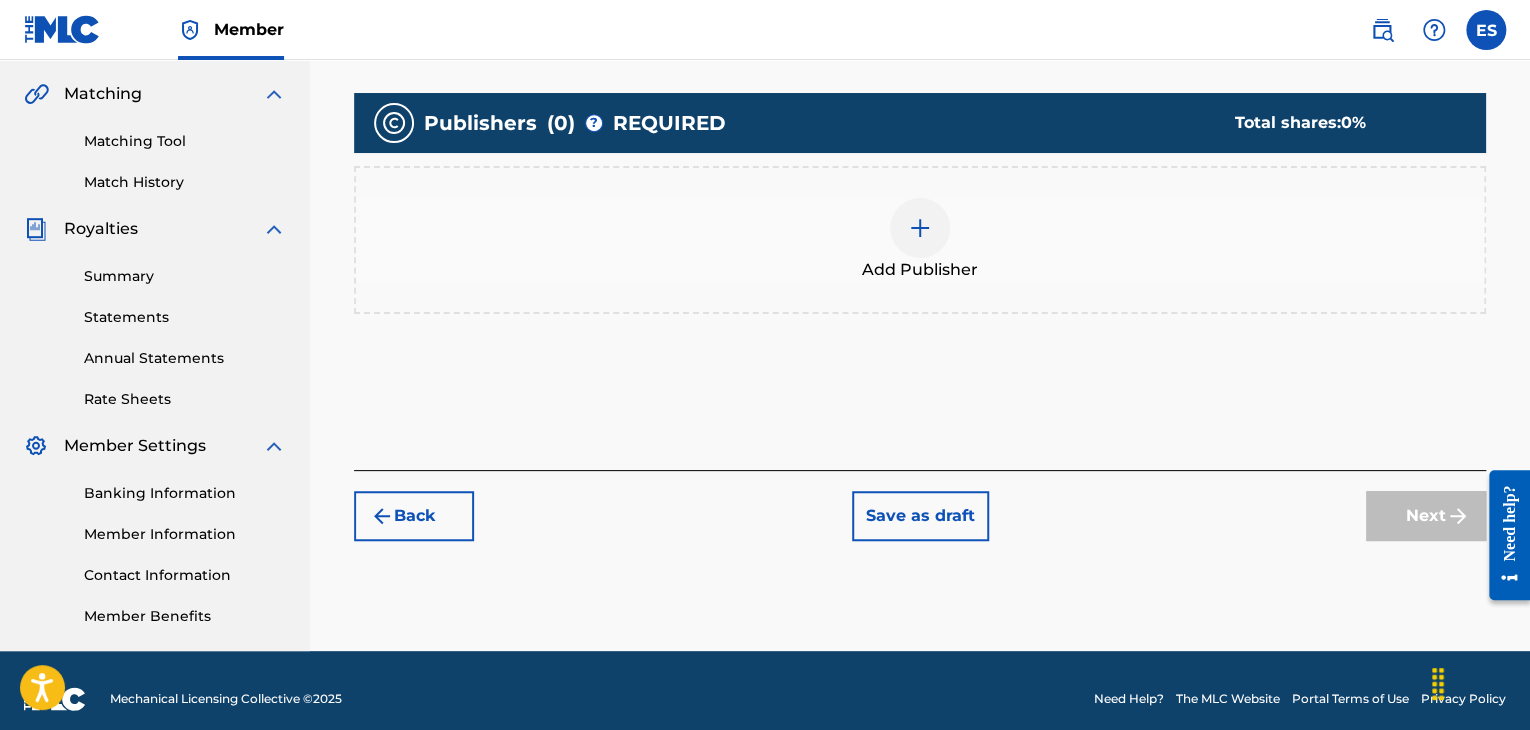 scroll, scrollTop: 469, scrollLeft: 0, axis: vertical 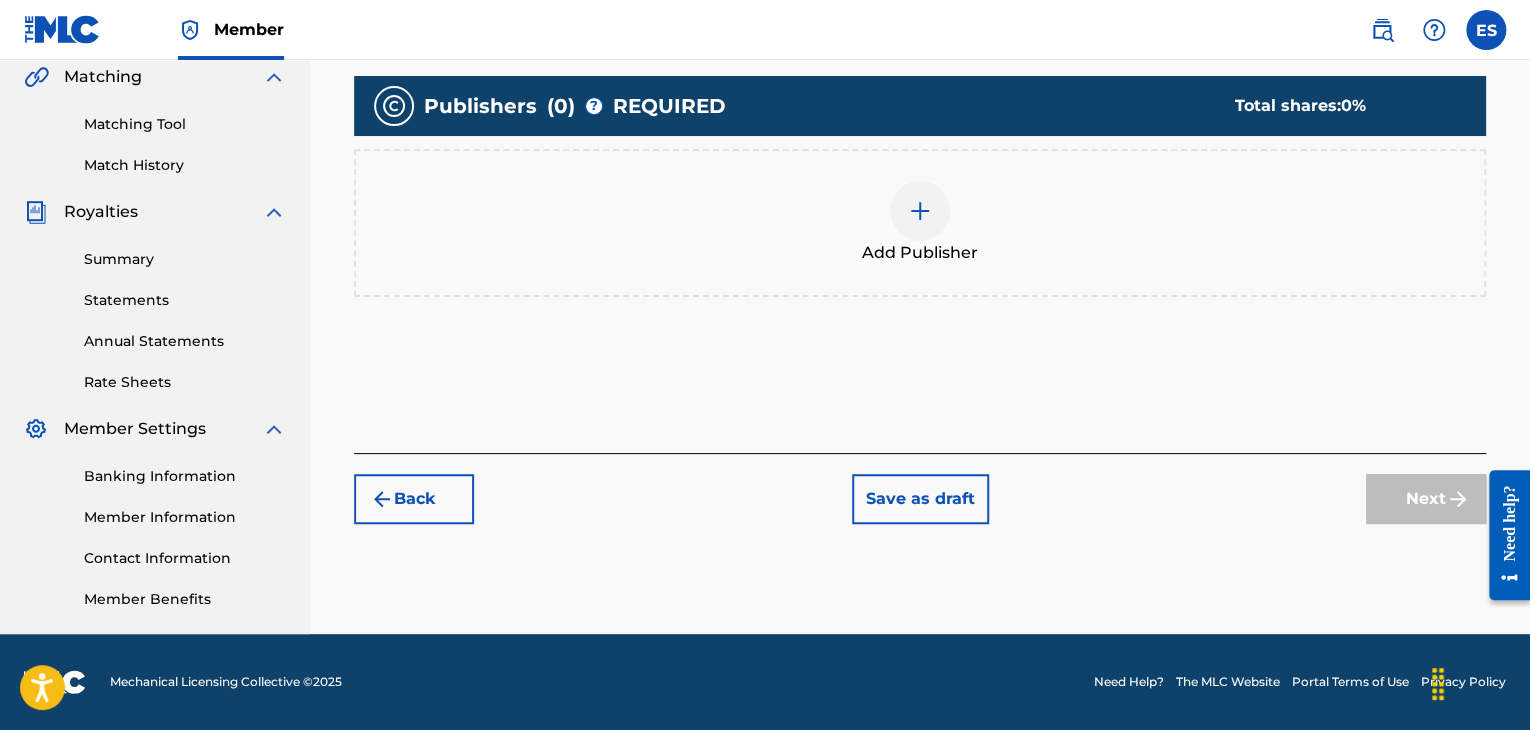click on "Add Publisher" at bounding box center (920, 223) 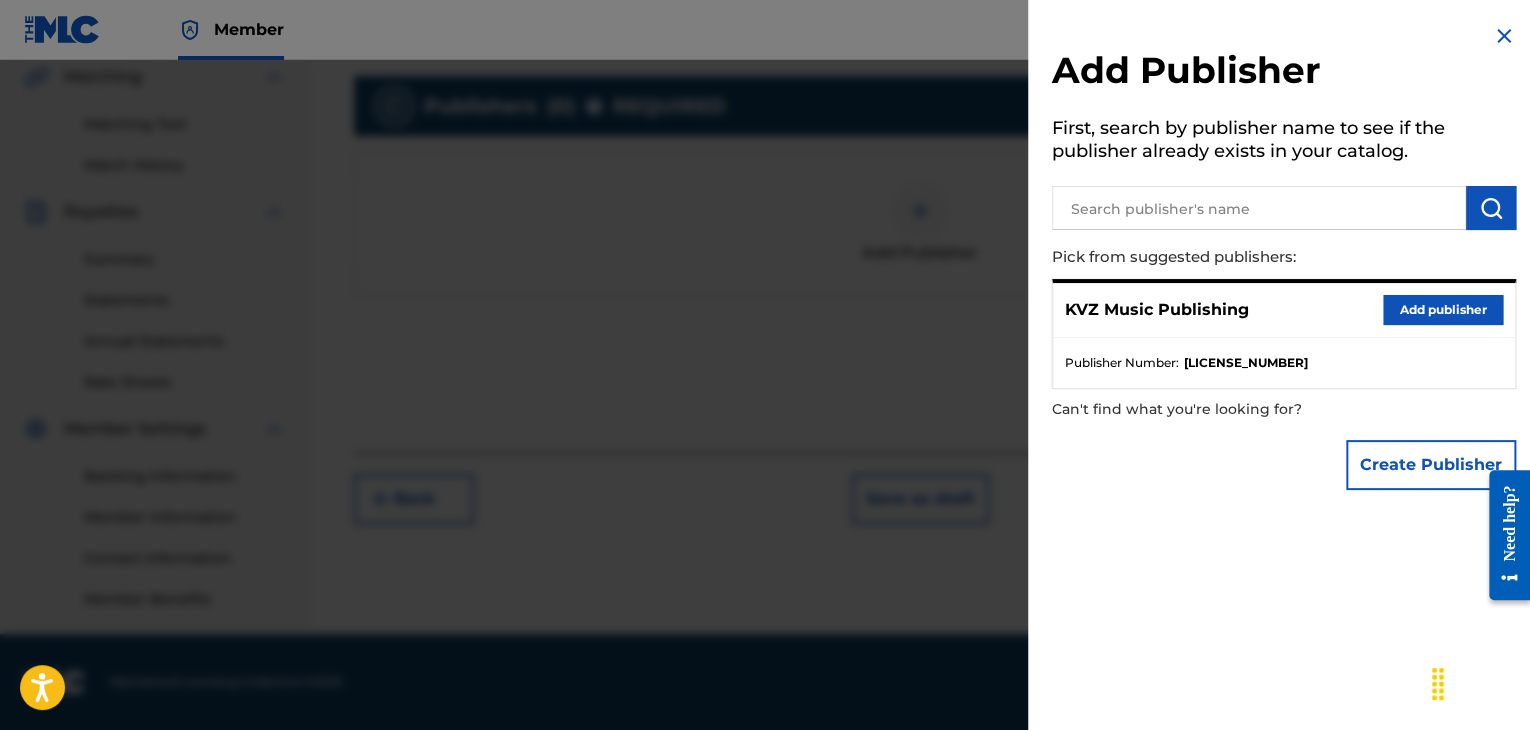 click on "Add publisher" at bounding box center [1443, 310] 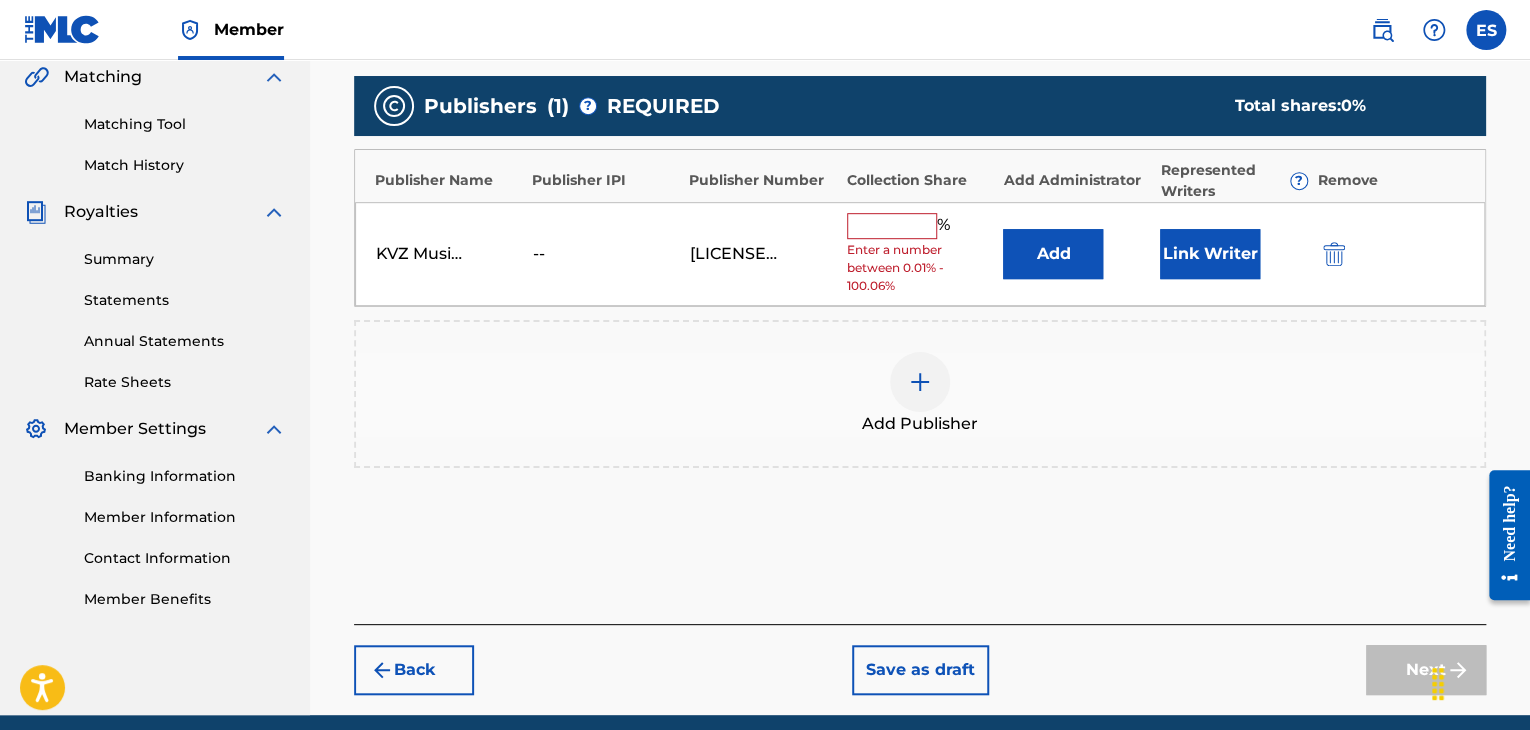 click at bounding box center (892, 226) 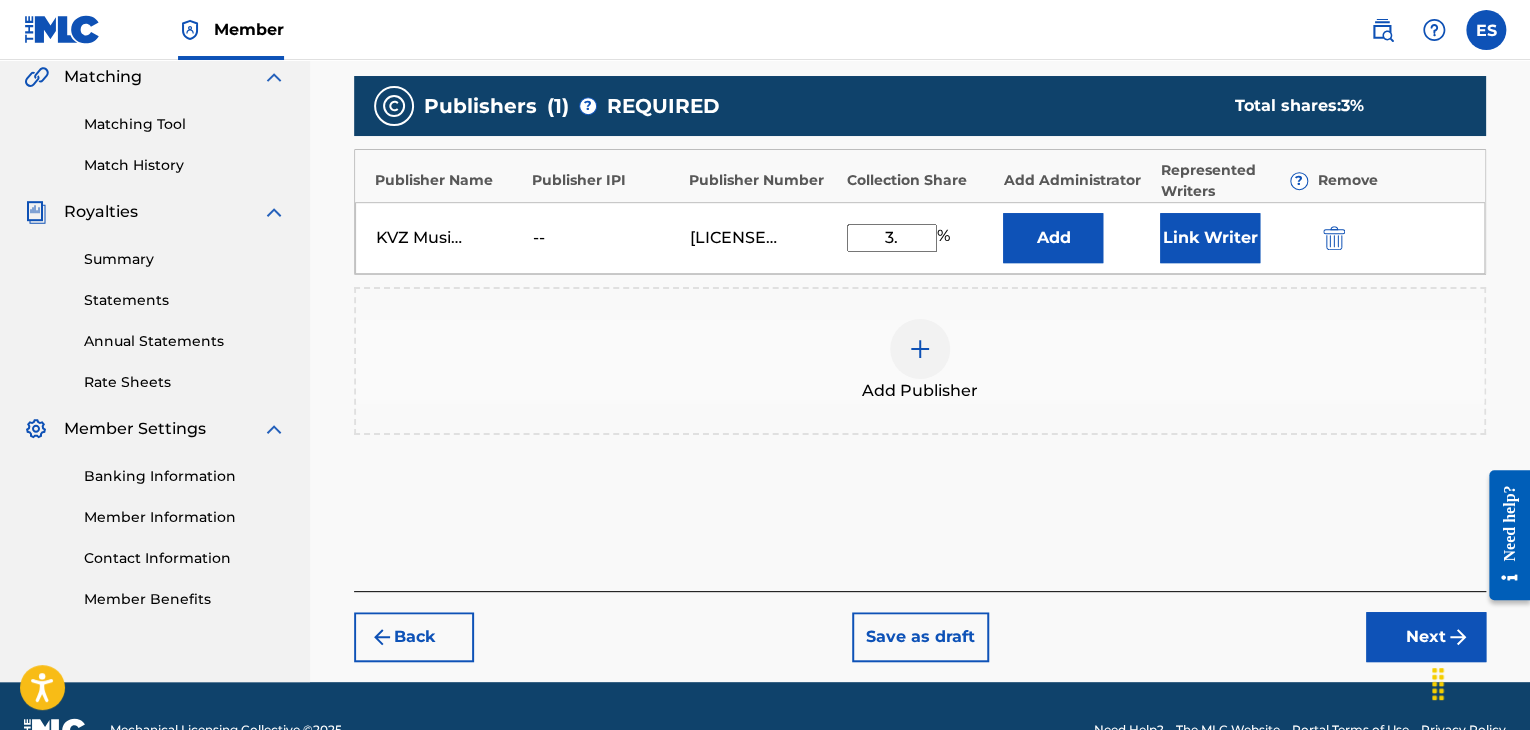 type on "3.33" 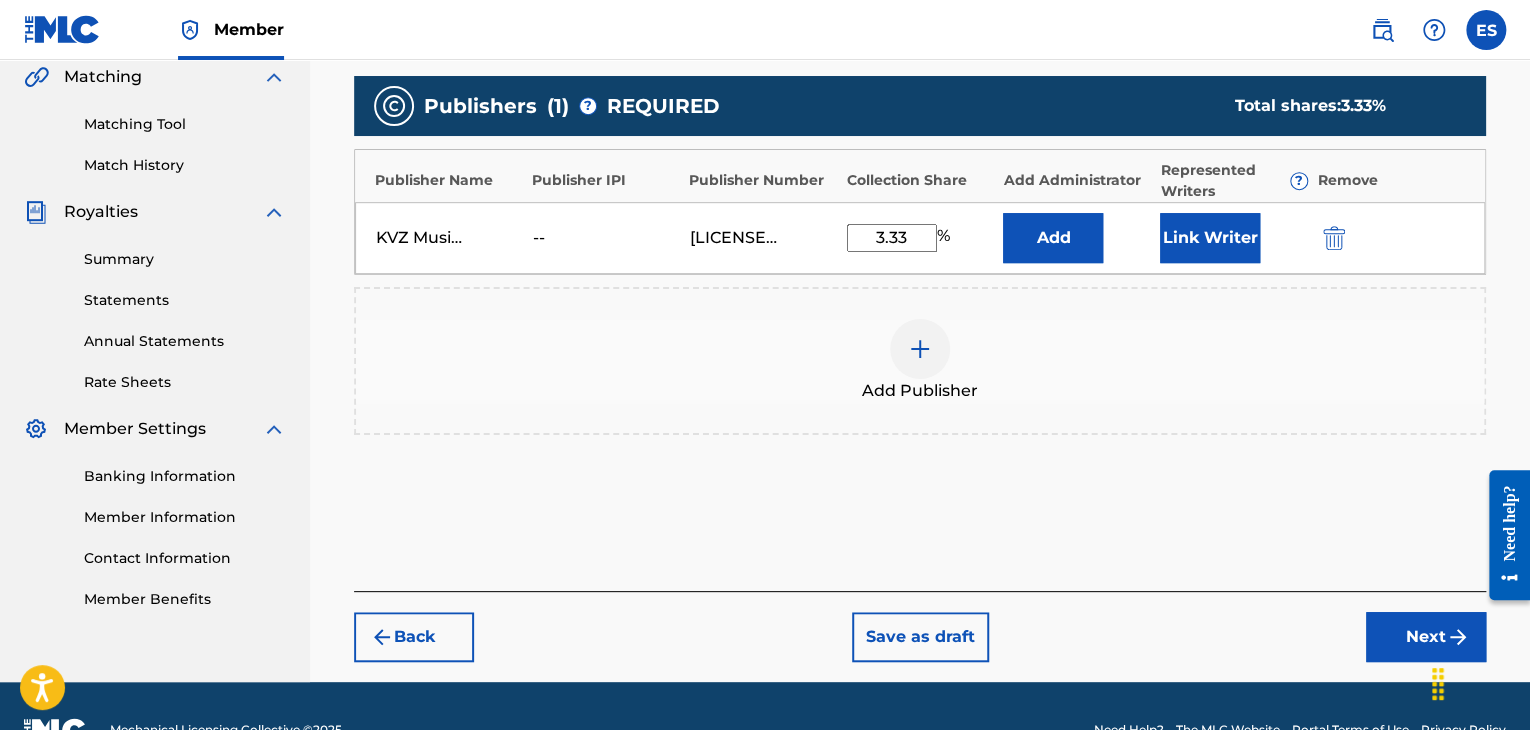 click on "Next" at bounding box center (1426, 637) 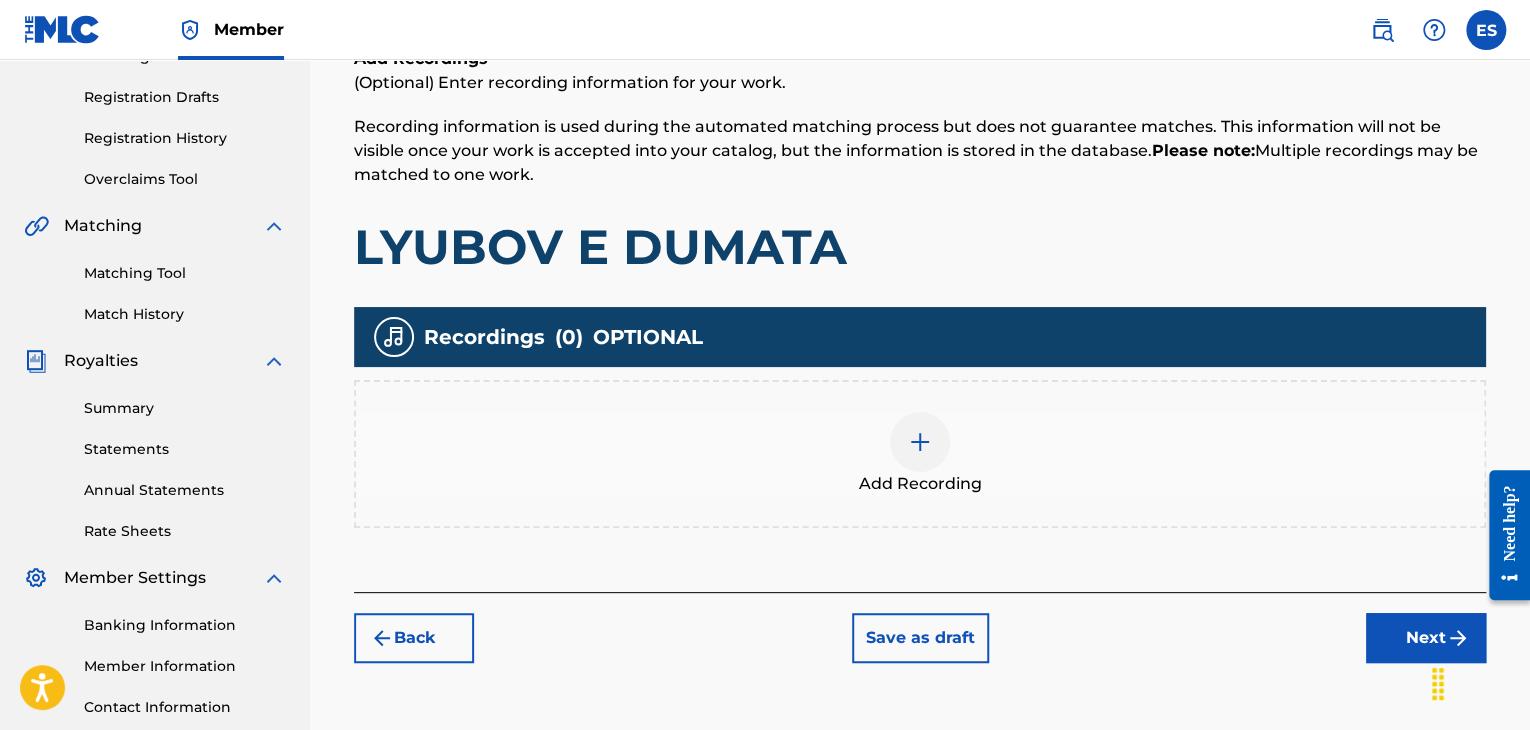 scroll, scrollTop: 391, scrollLeft: 0, axis: vertical 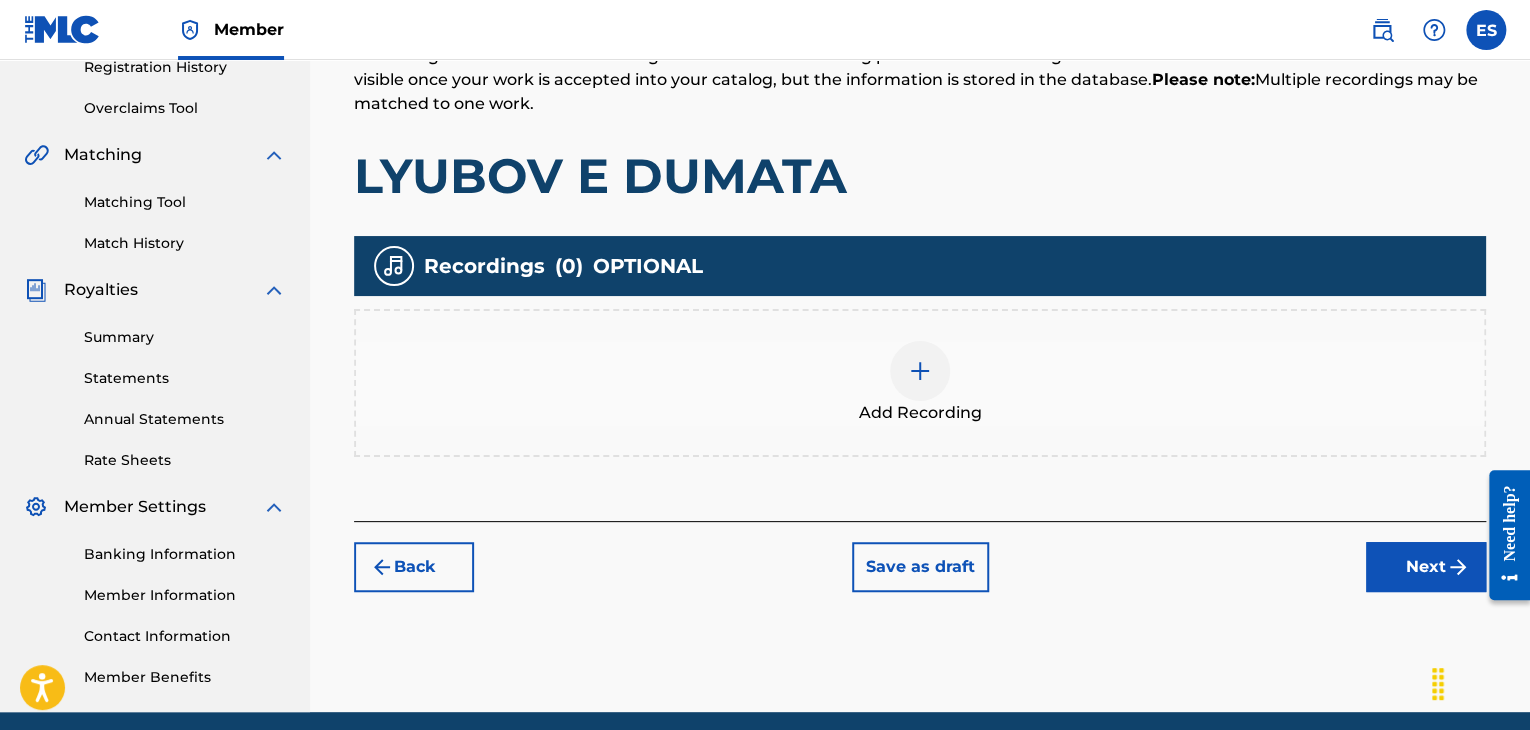click on "Add Recording" at bounding box center [920, 383] 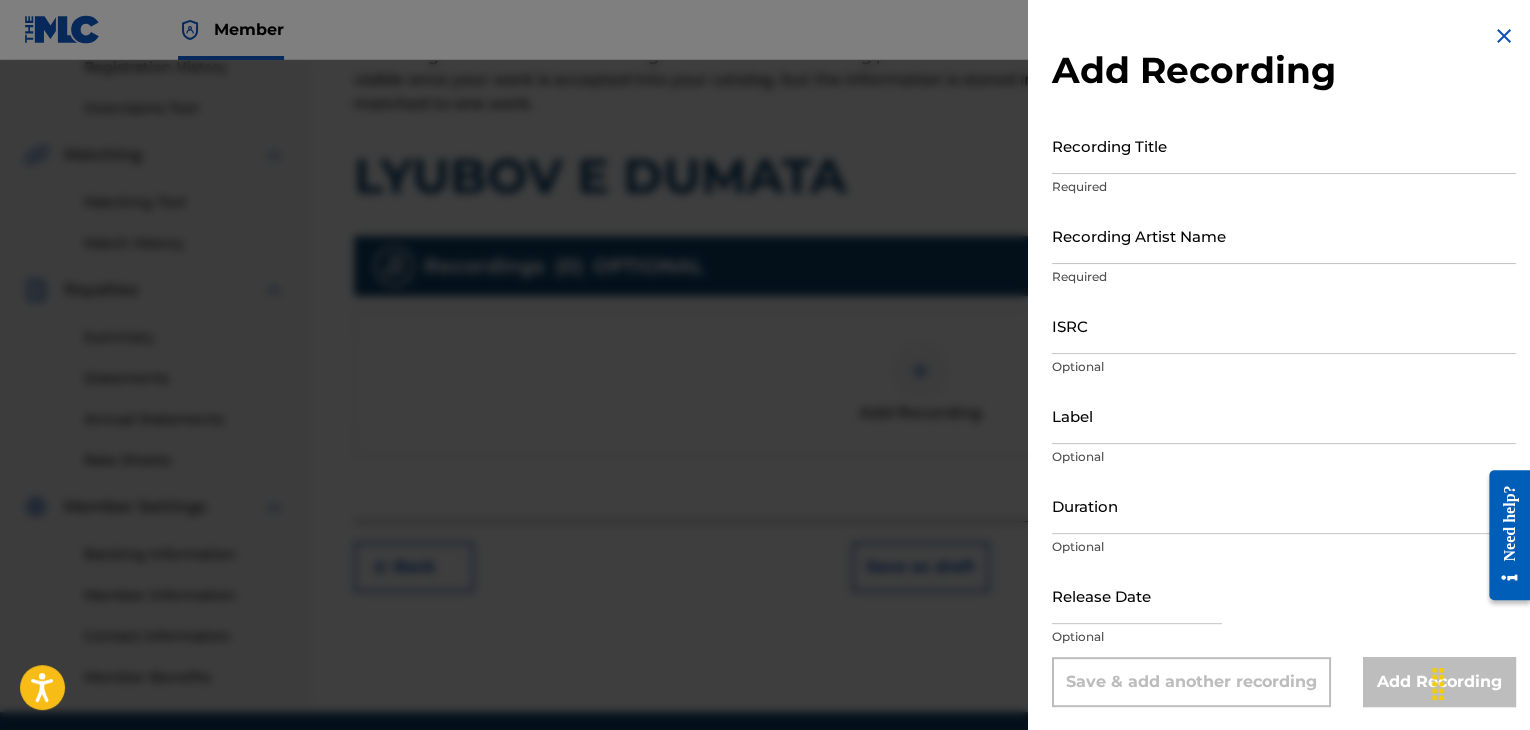 drag, startPoint x: 1203, startPoint y: 149, endPoint x: 1202, endPoint y: 129, distance: 20.024984 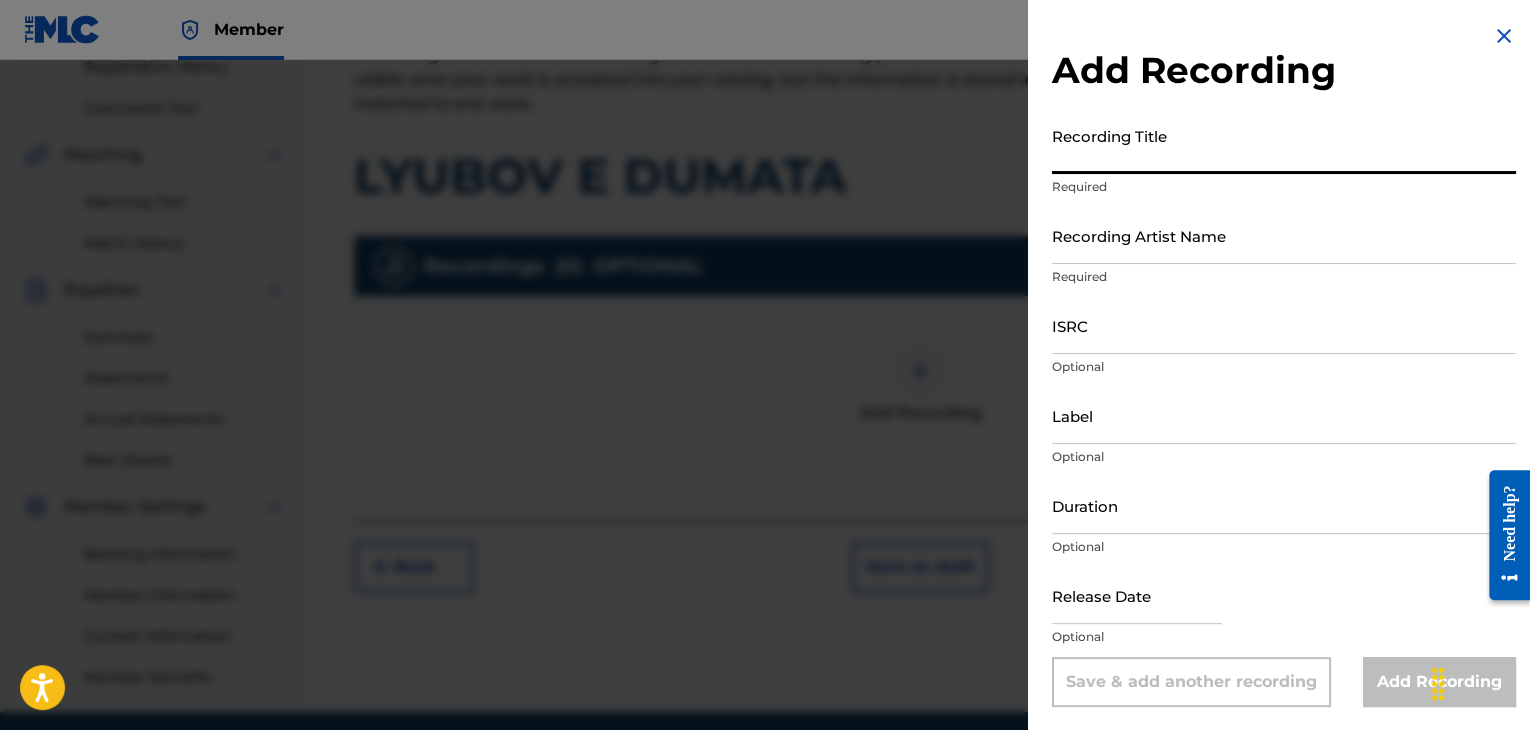 paste on "LYUBOV E DUMATA" 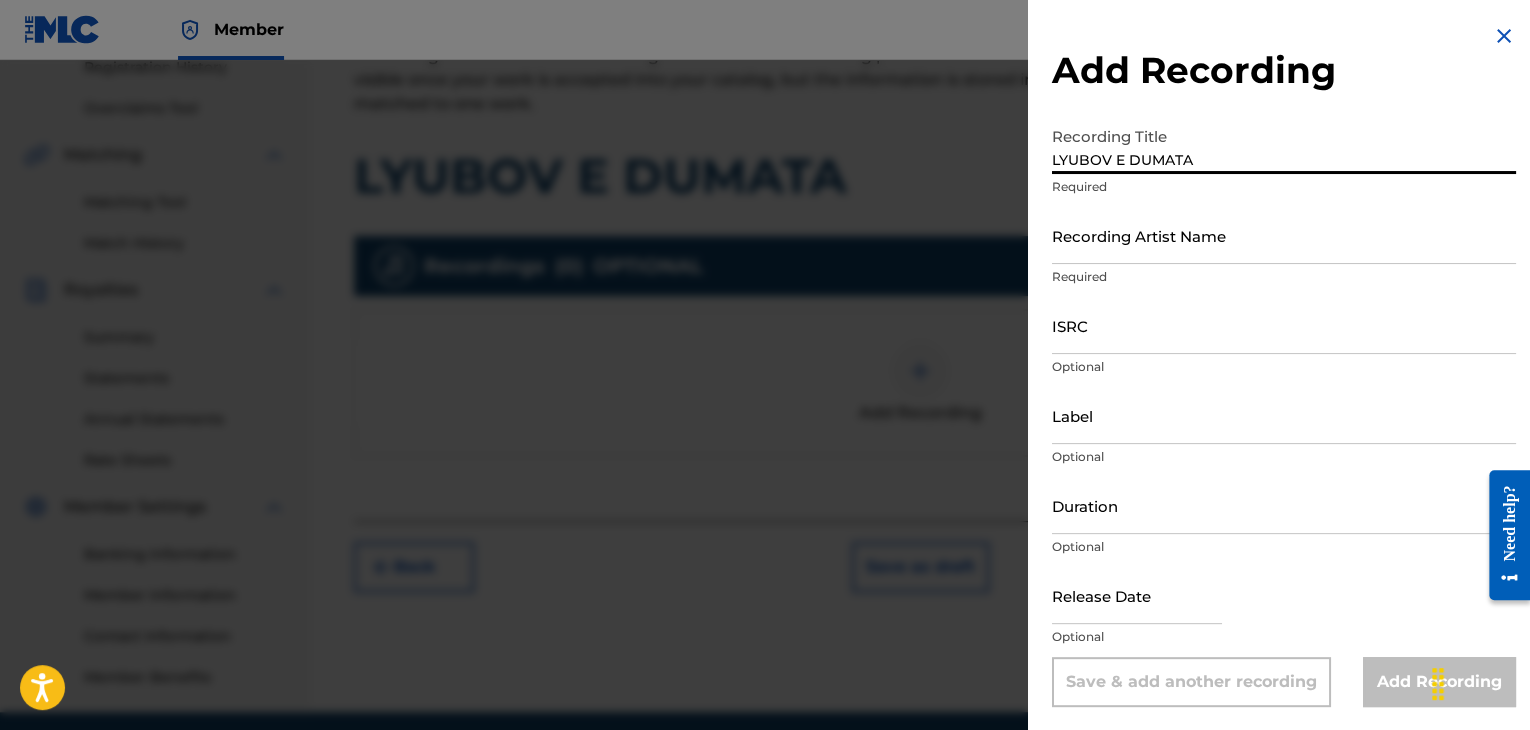 click on "LYUBOV E DUMATA" at bounding box center (1284, 145) 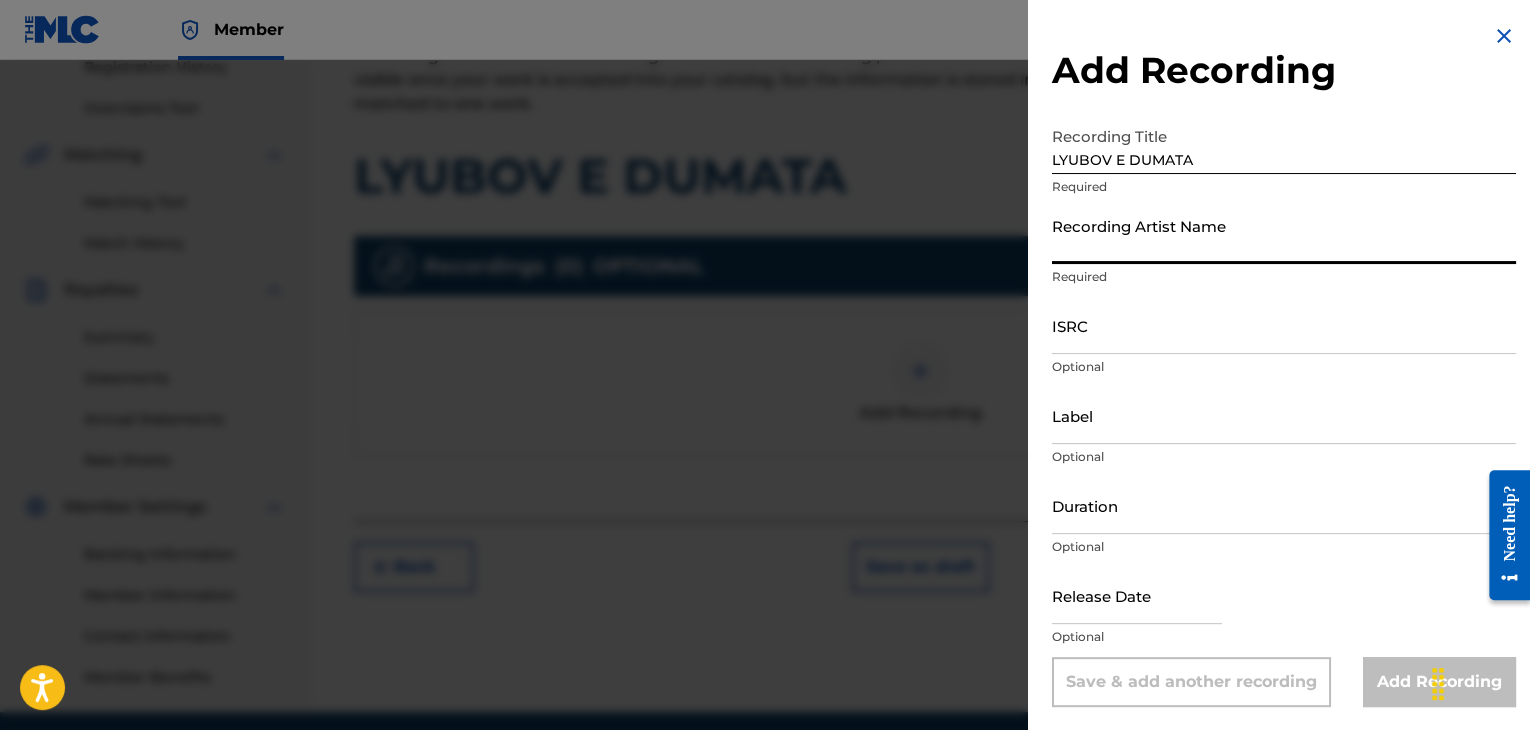 click on "Recording Artist Name" at bounding box center (1284, 235) 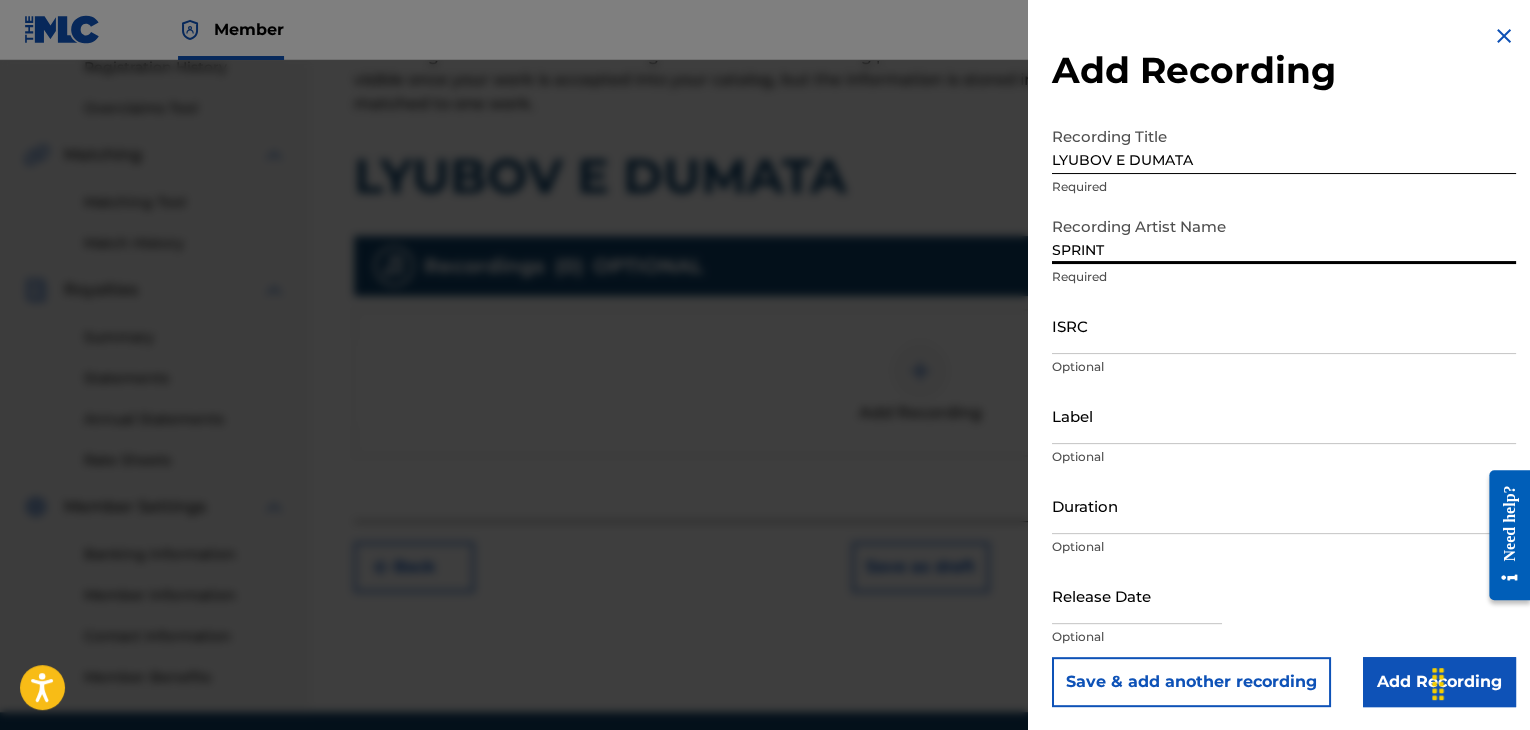 type on "SPRINT" 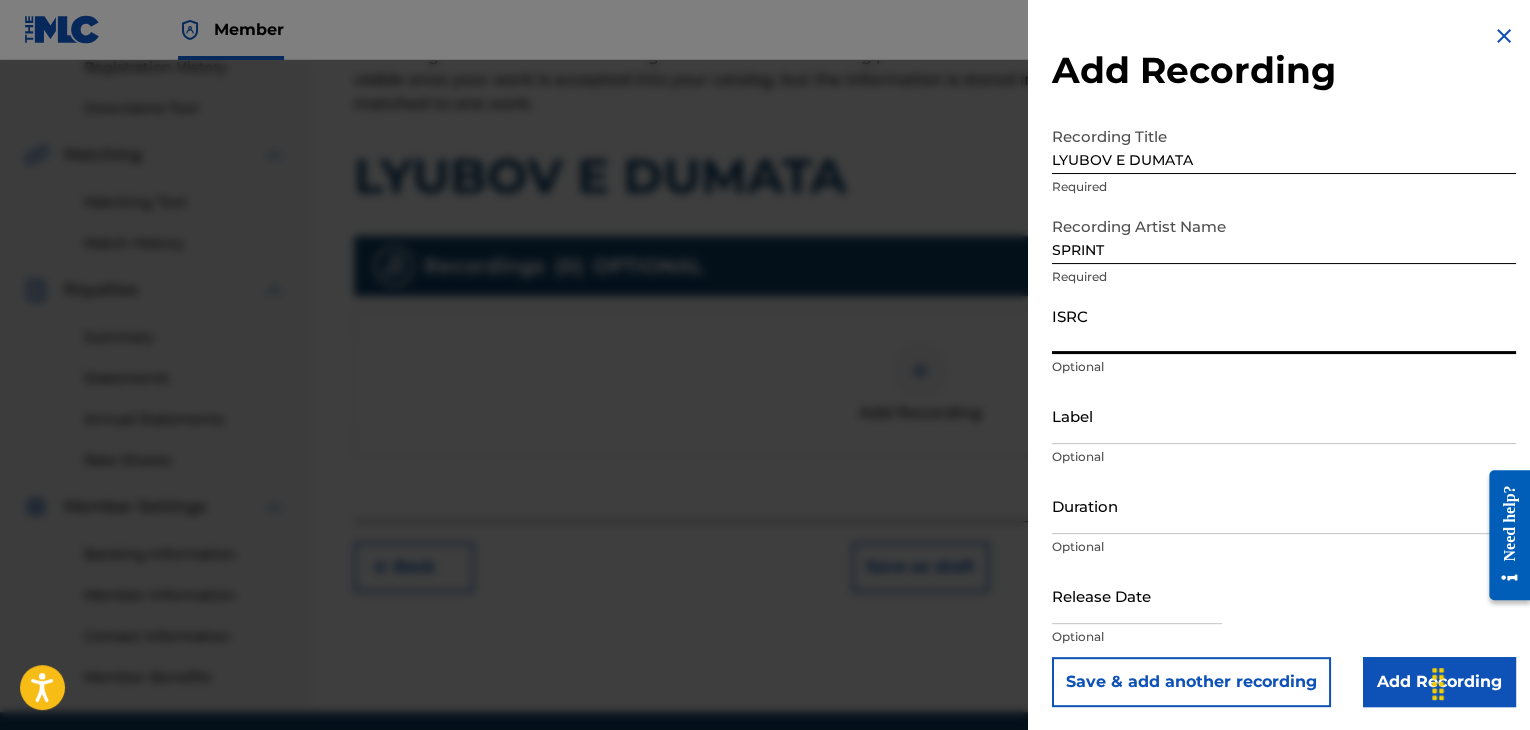 paste on "[BGA_NUMBER]" 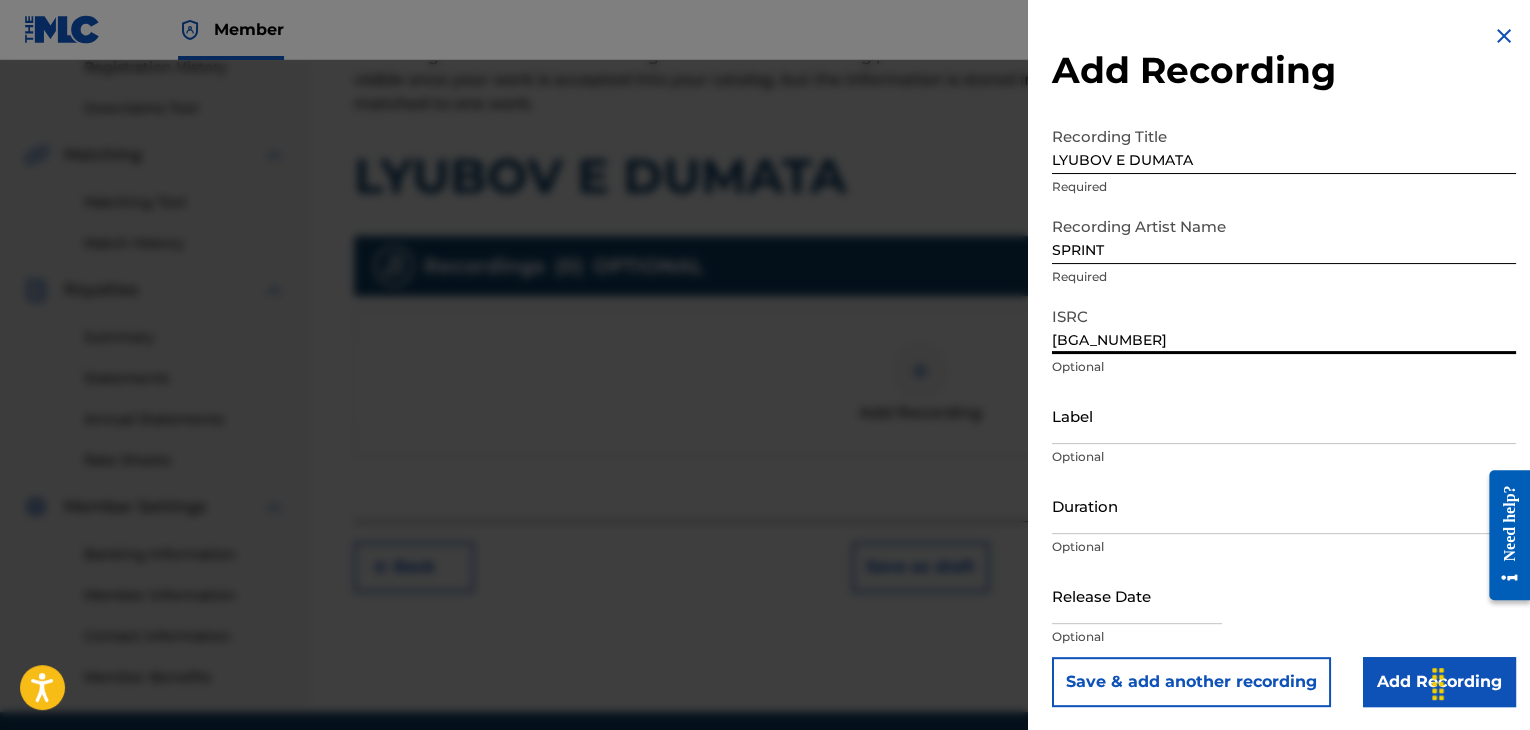 type on "[BGA_NUMBER]" 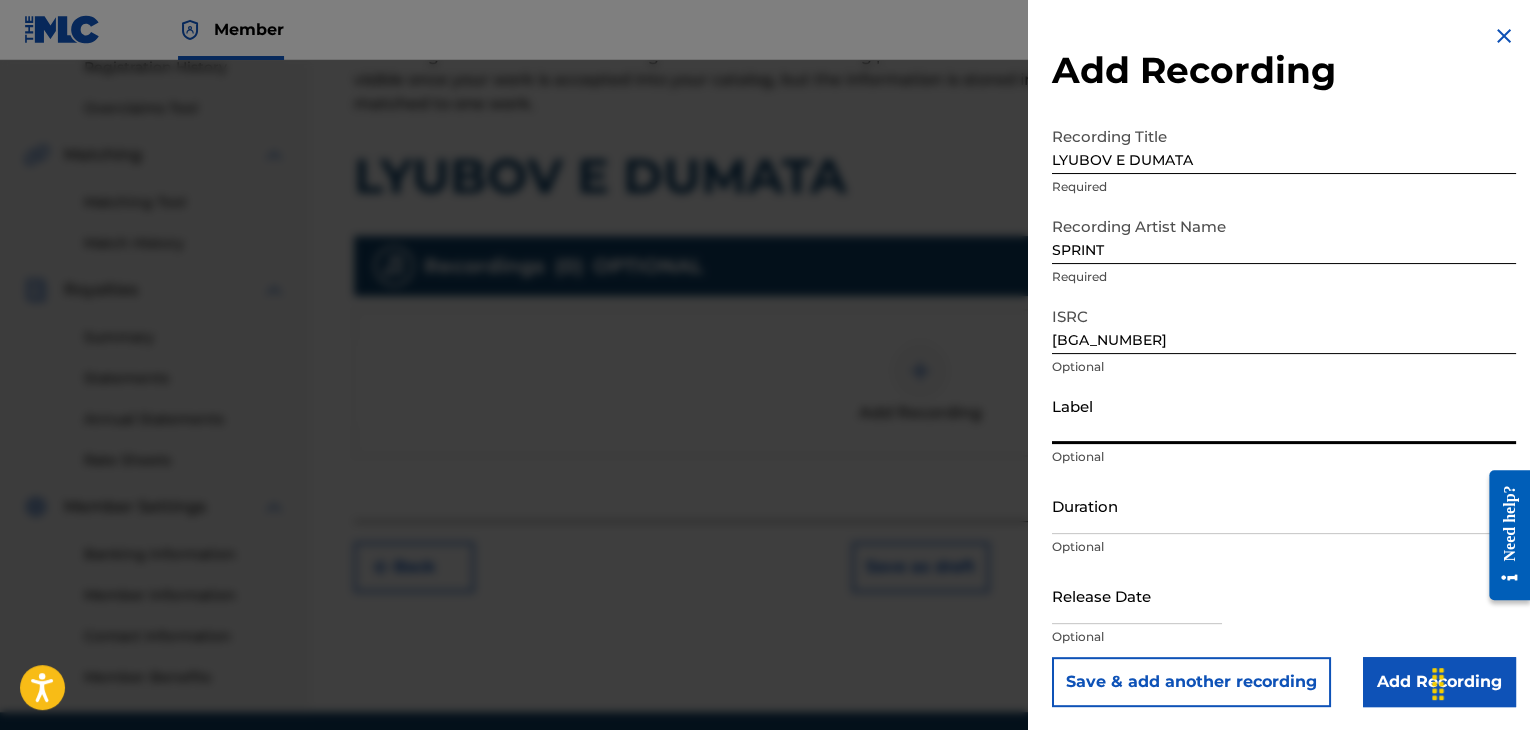 paste on "Sprint" 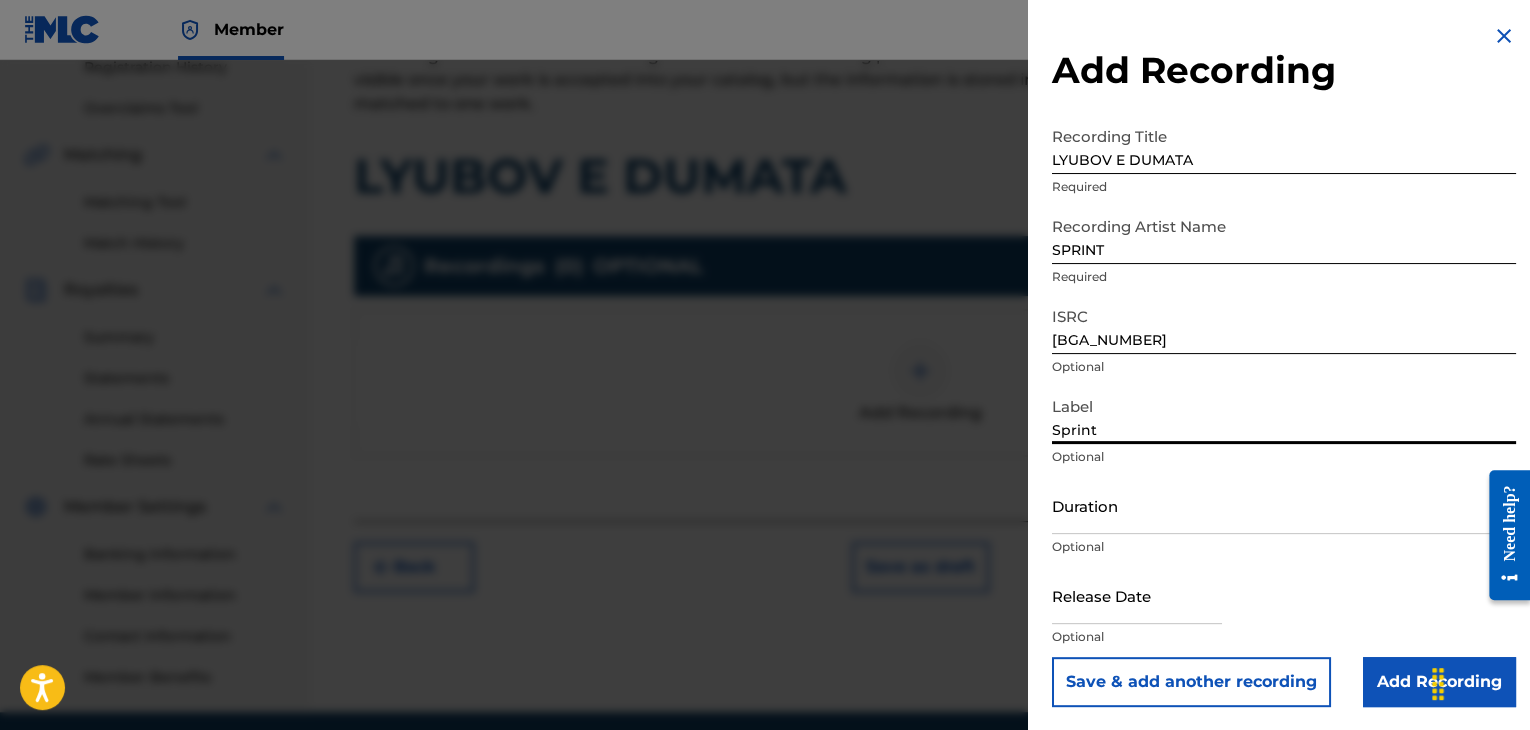 type on "Sprint" 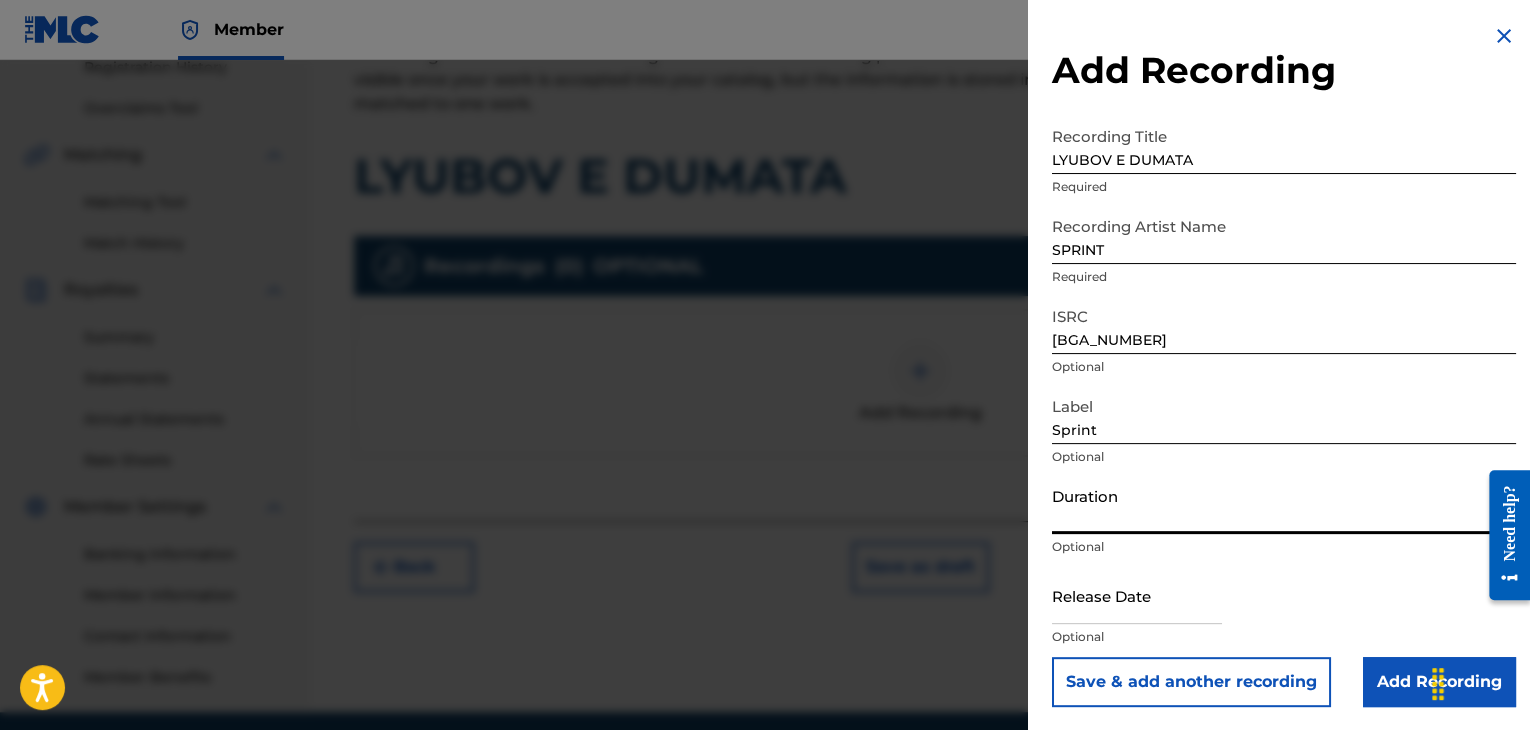click on "Duration" at bounding box center [1284, 505] 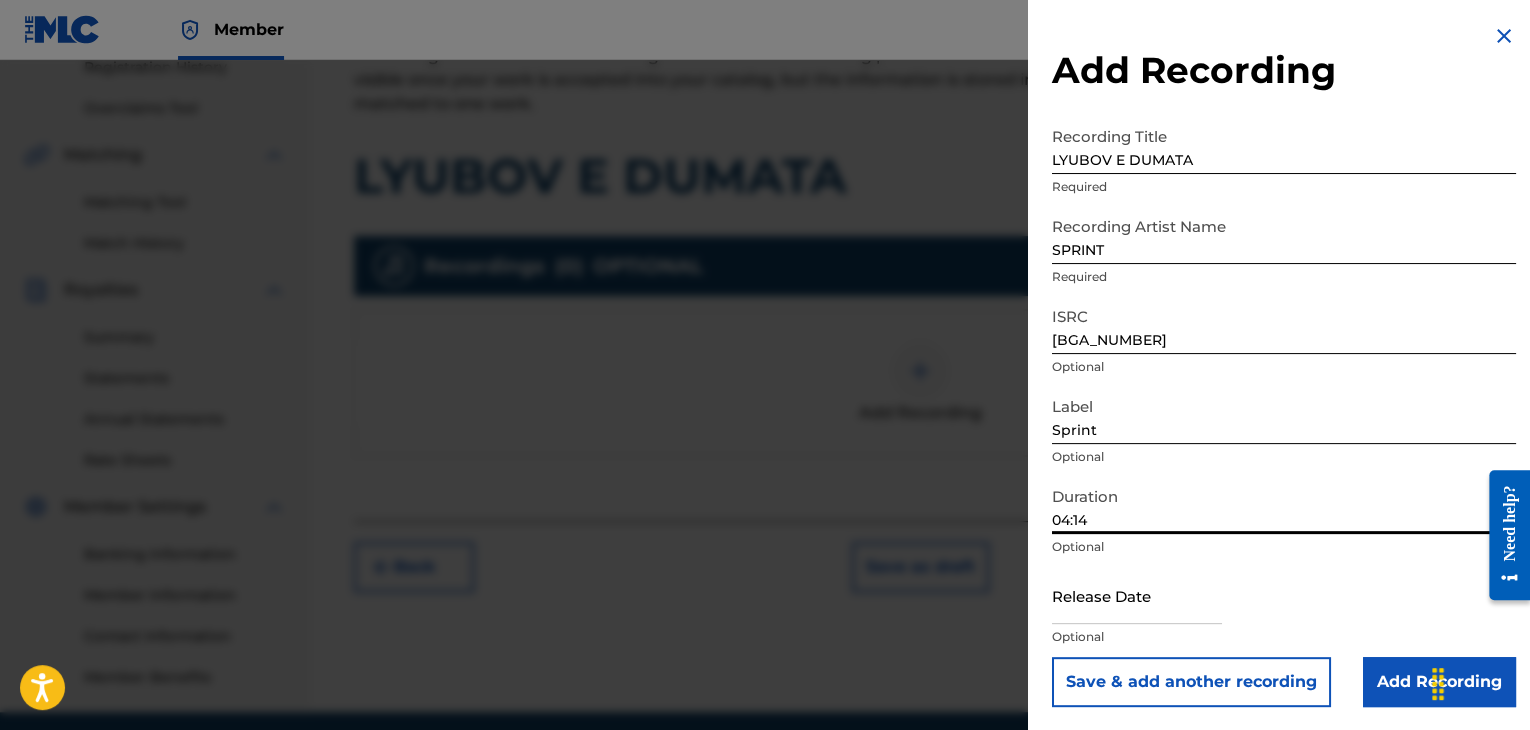 type on "04:14" 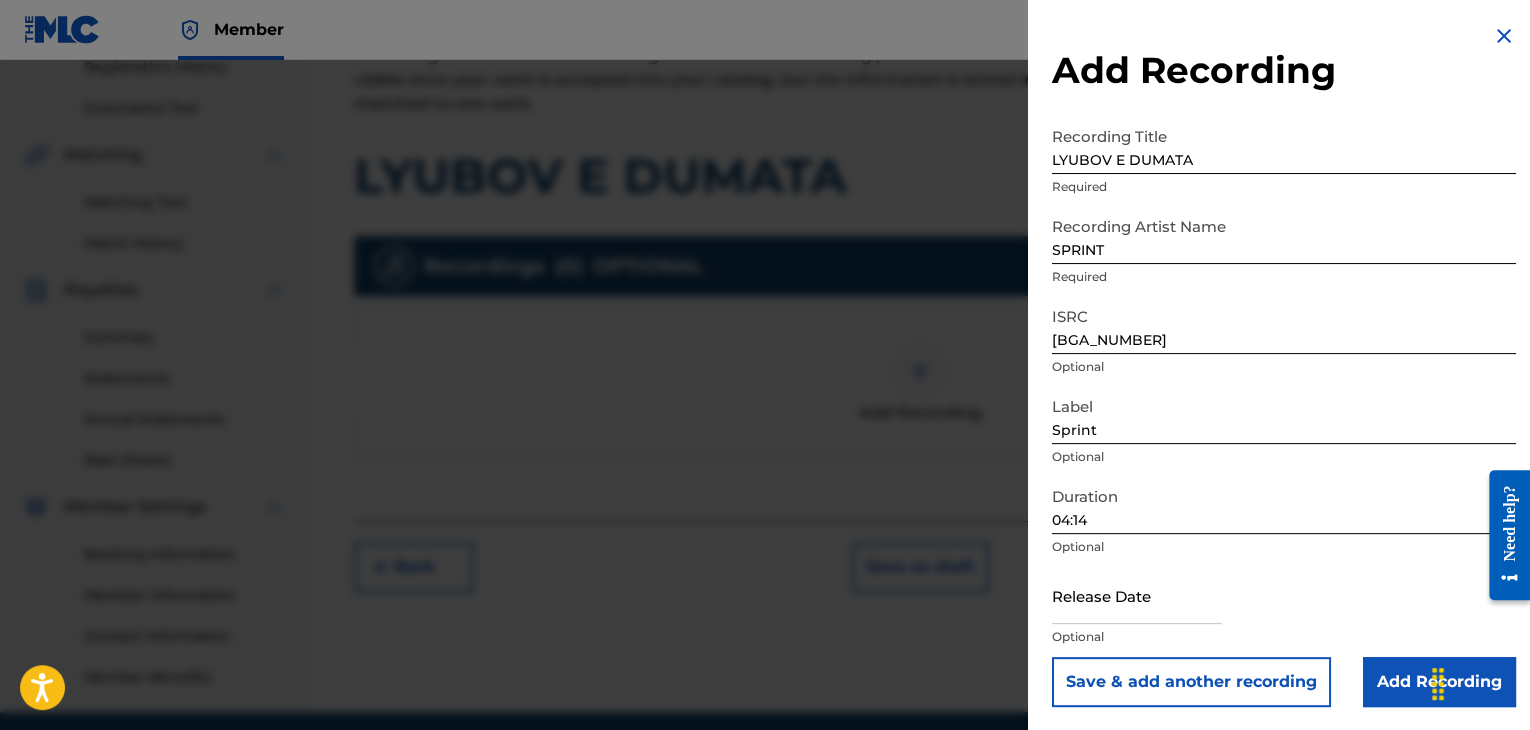 click on "Add Recording" at bounding box center [1439, 682] 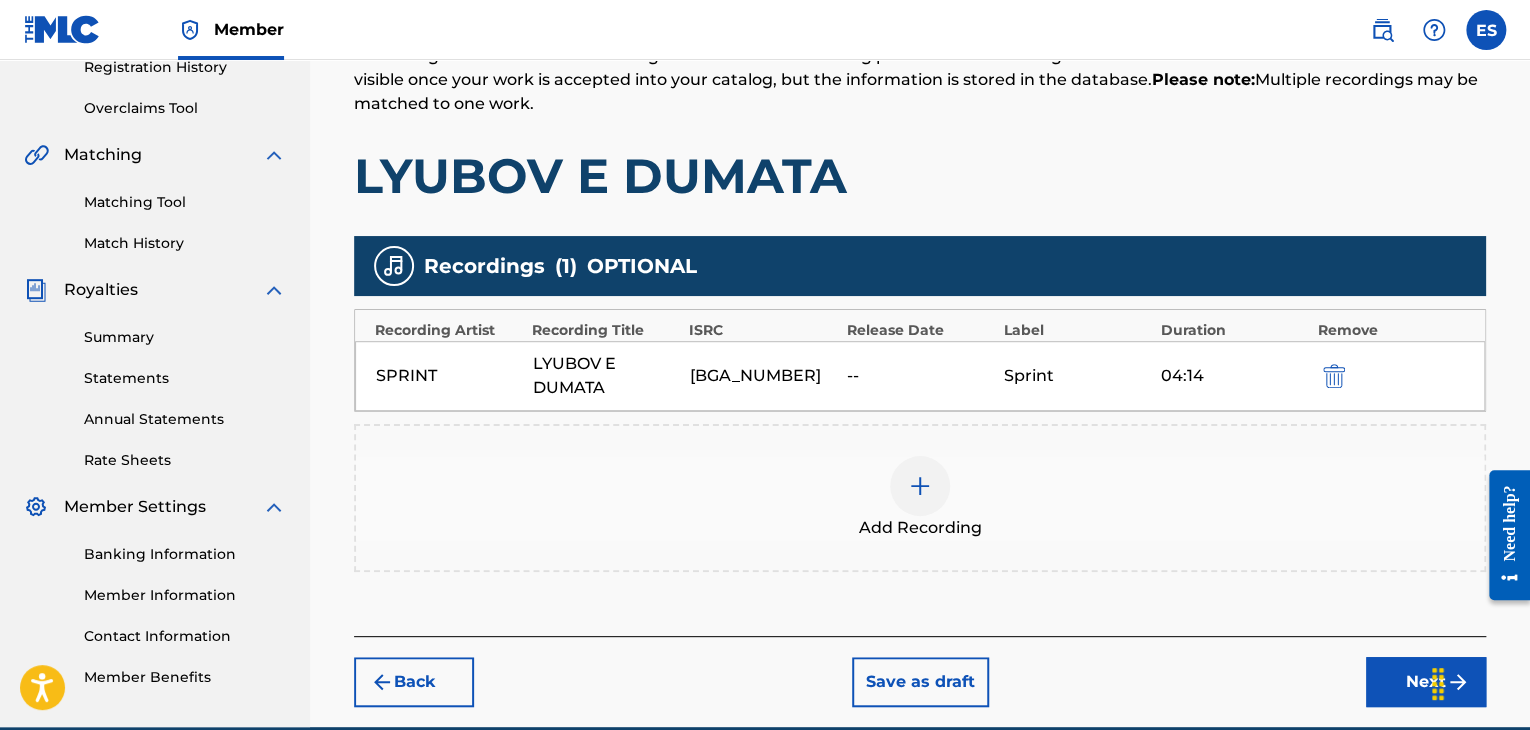 click on "Next" at bounding box center (1426, 682) 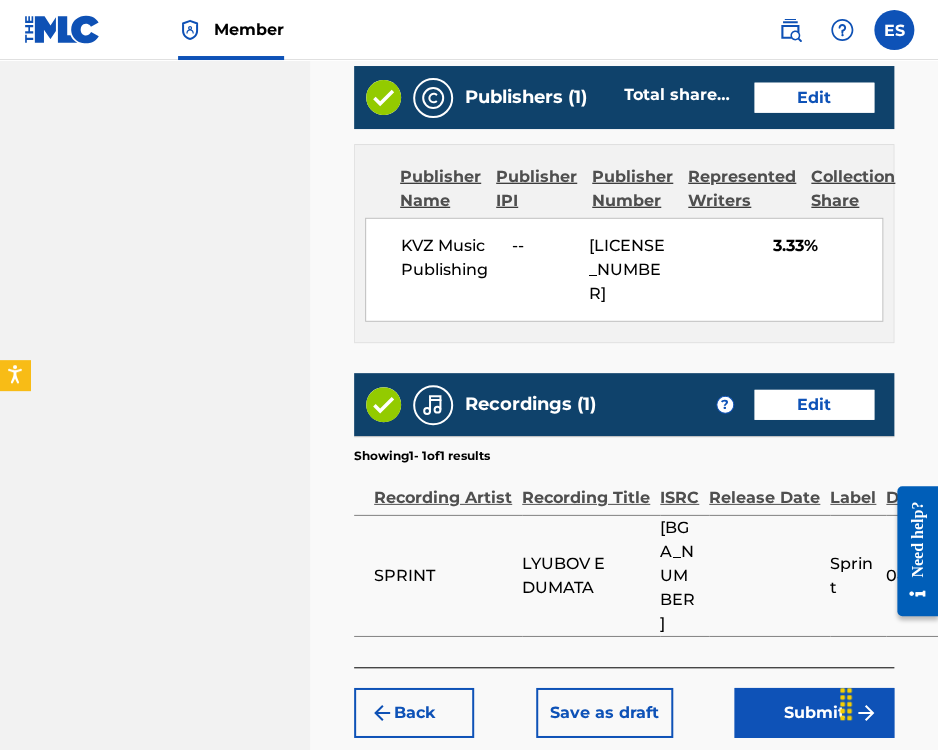 scroll, scrollTop: 1658, scrollLeft: 0, axis: vertical 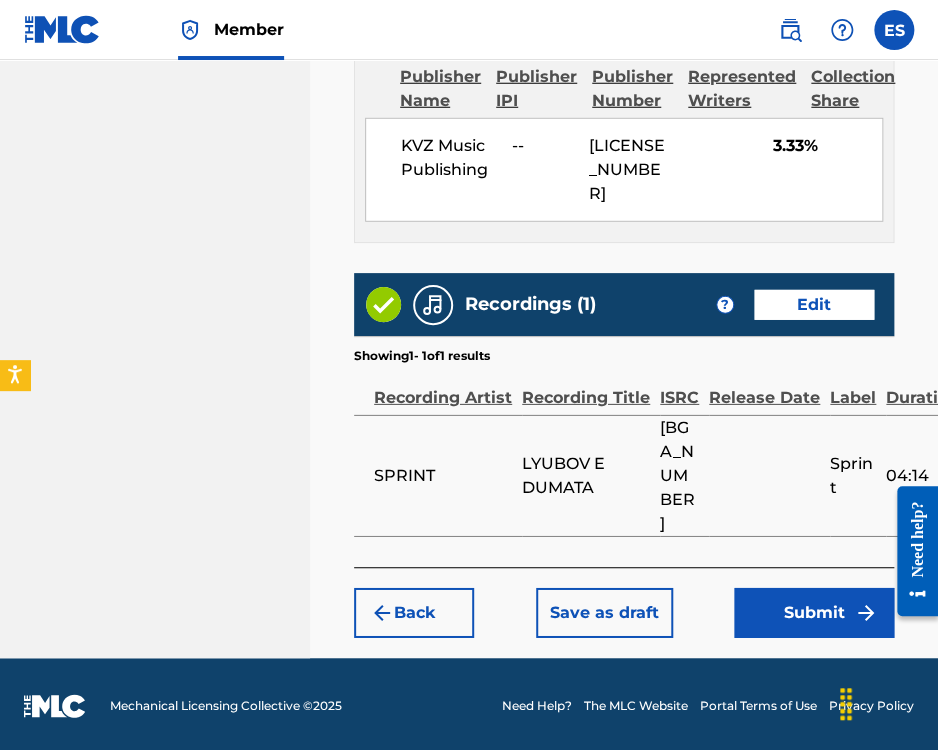 click on "Submit" at bounding box center [814, 613] 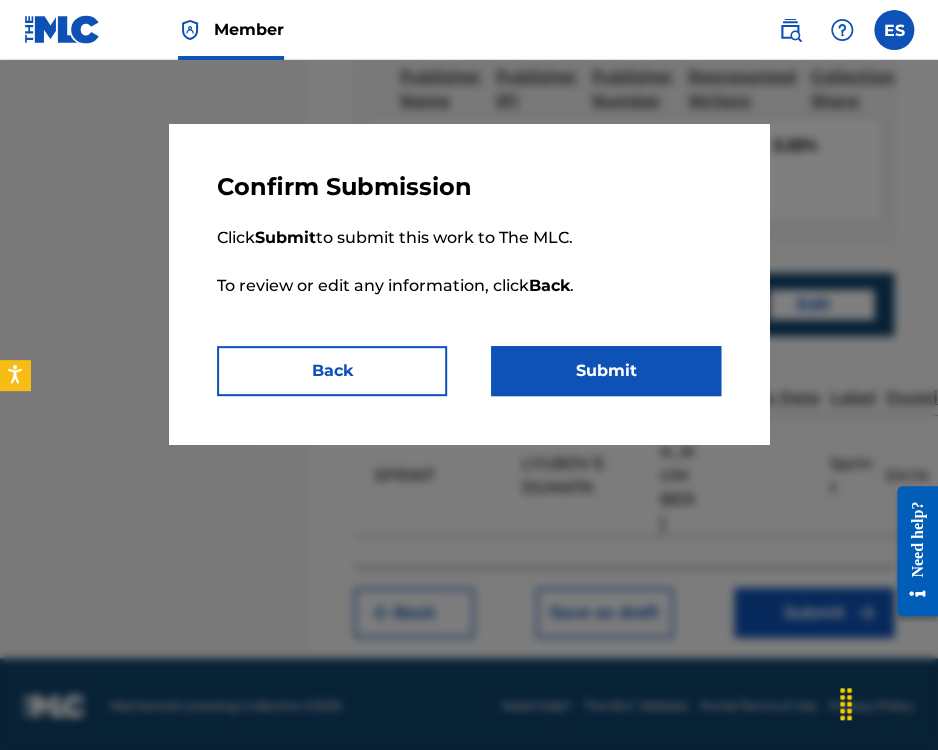click on "Submit" at bounding box center (606, 371) 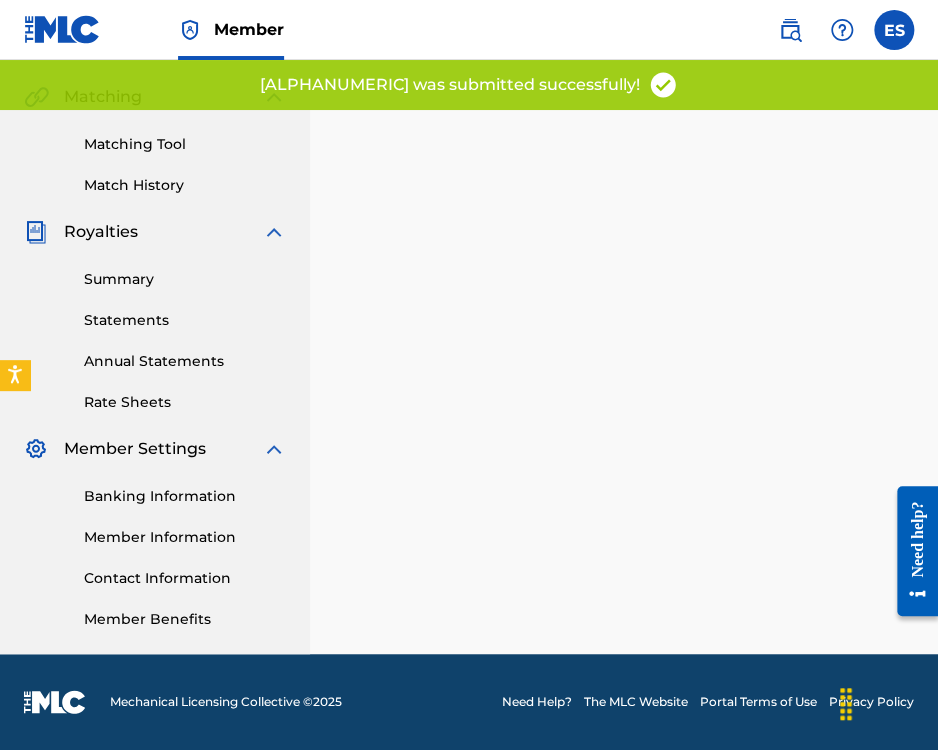 scroll, scrollTop: 0, scrollLeft: 0, axis: both 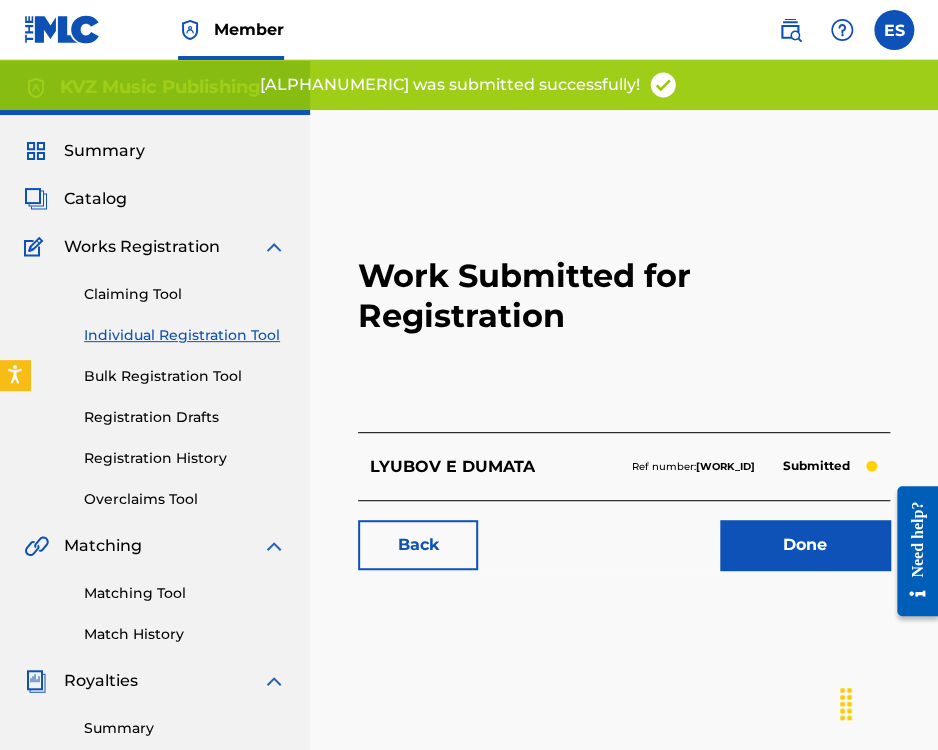 click on "Individual Registration Tool" at bounding box center [185, 335] 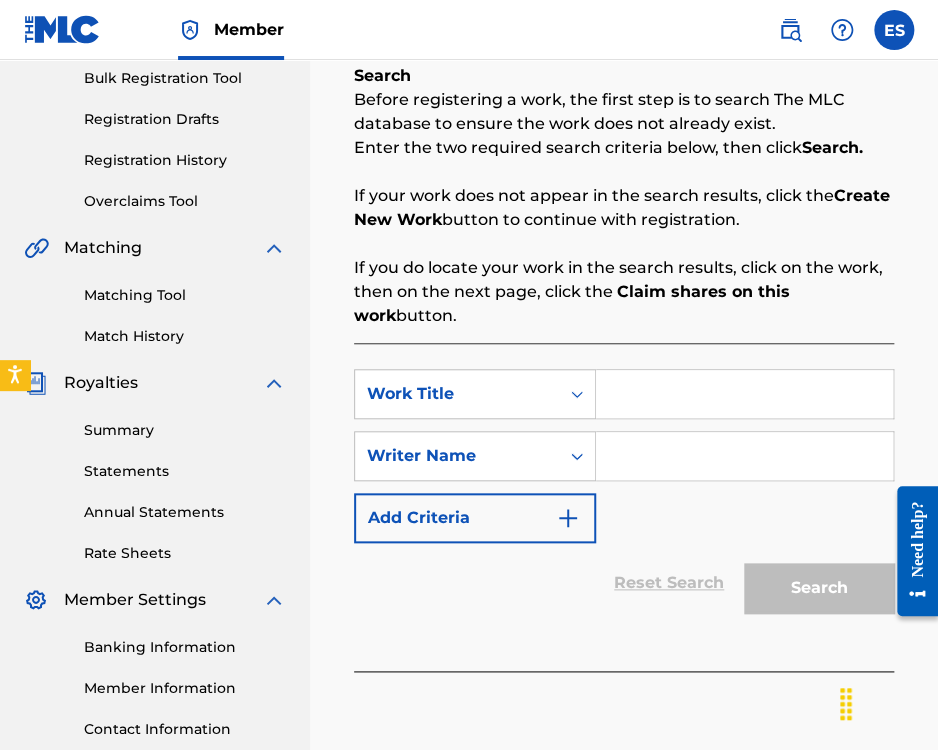 scroll, scrollTop: 300, scrollLeft: 0, axis: vertical 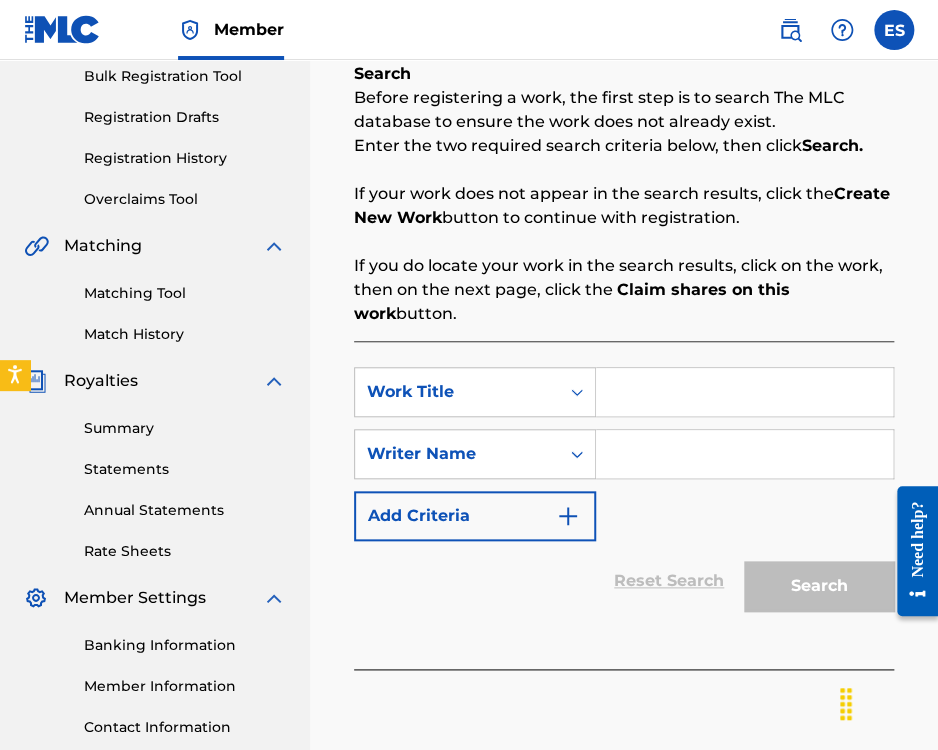 click at bounding box center [744, 392] 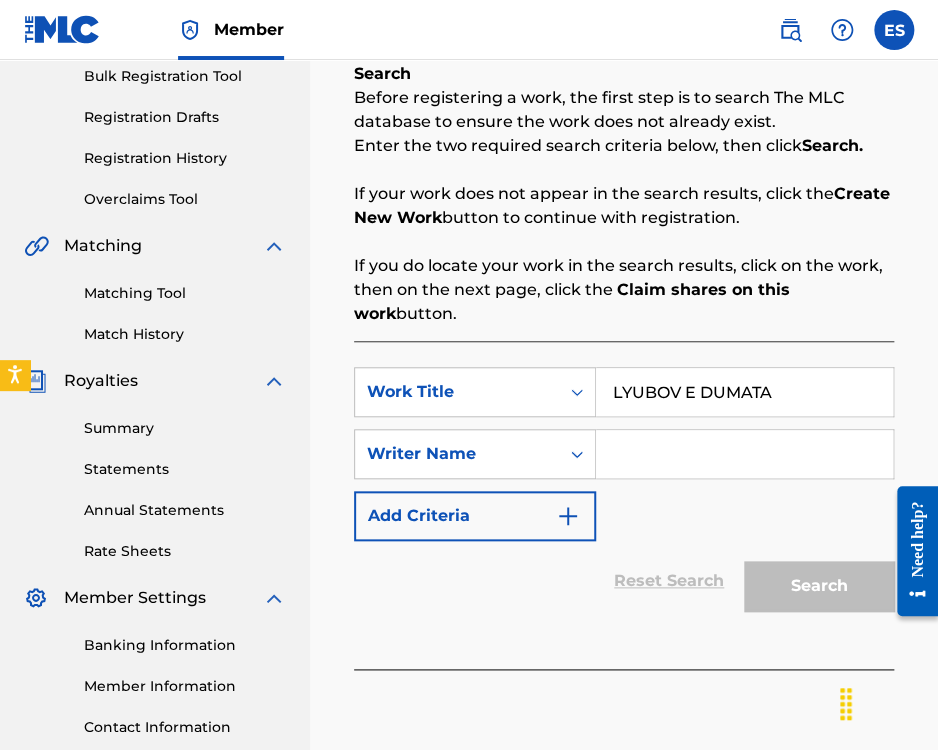 type on "LYUBOV E DUMATA" 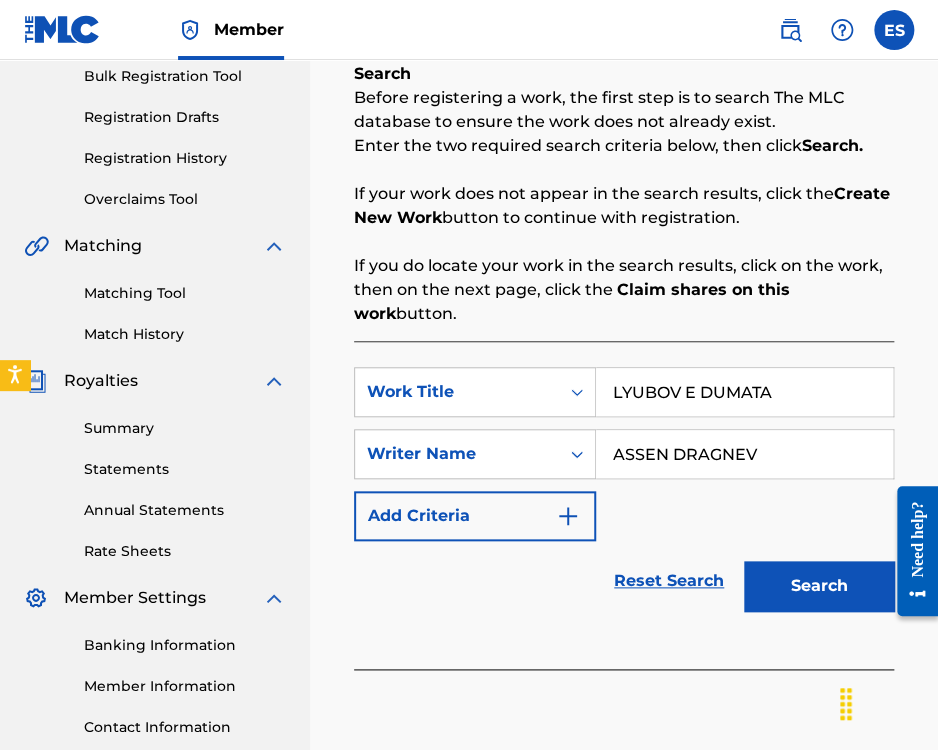 click on "LYUBOV E DUMATA" at bounding box center [744, 392] 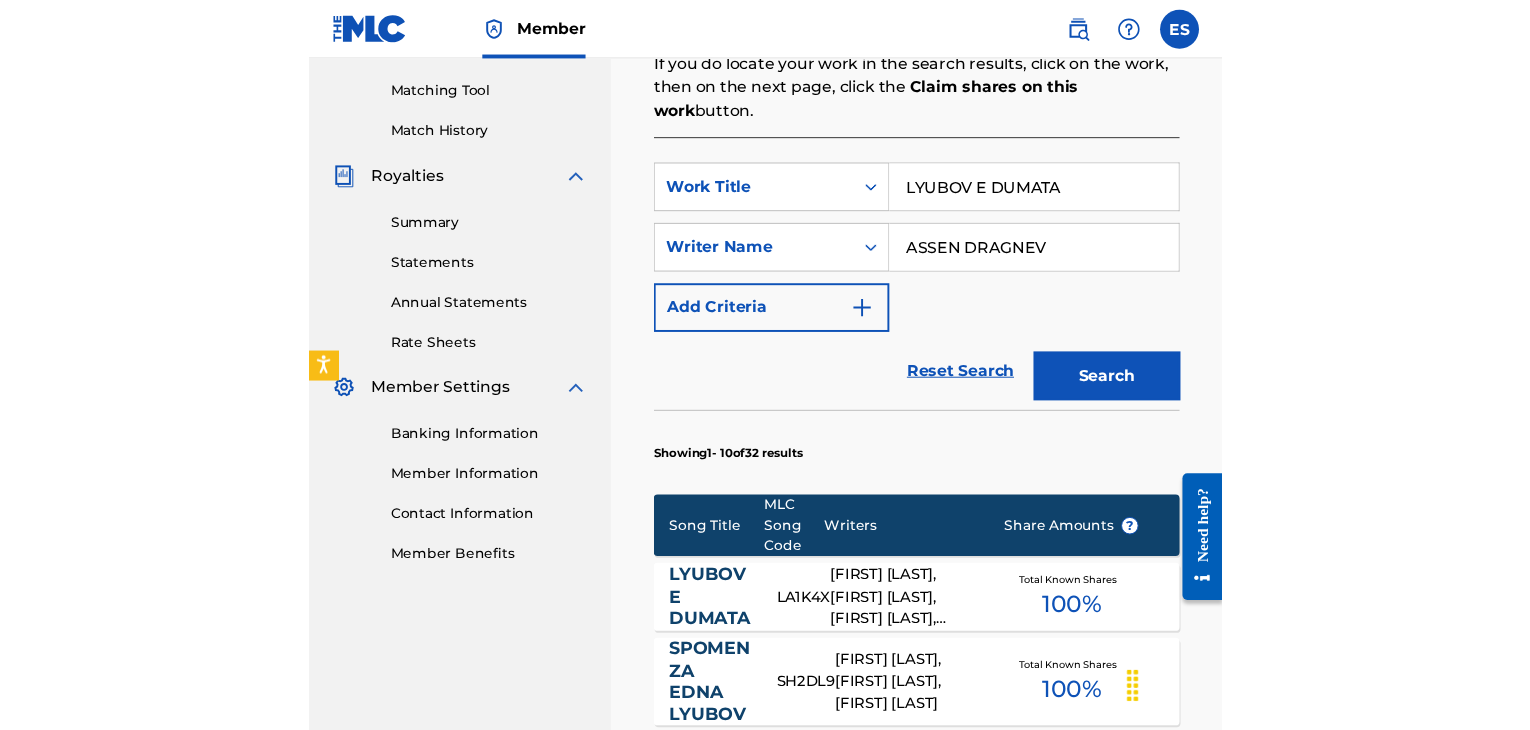 scroll, scrollTop: 600, scrollLeft: 0, axis: vertical 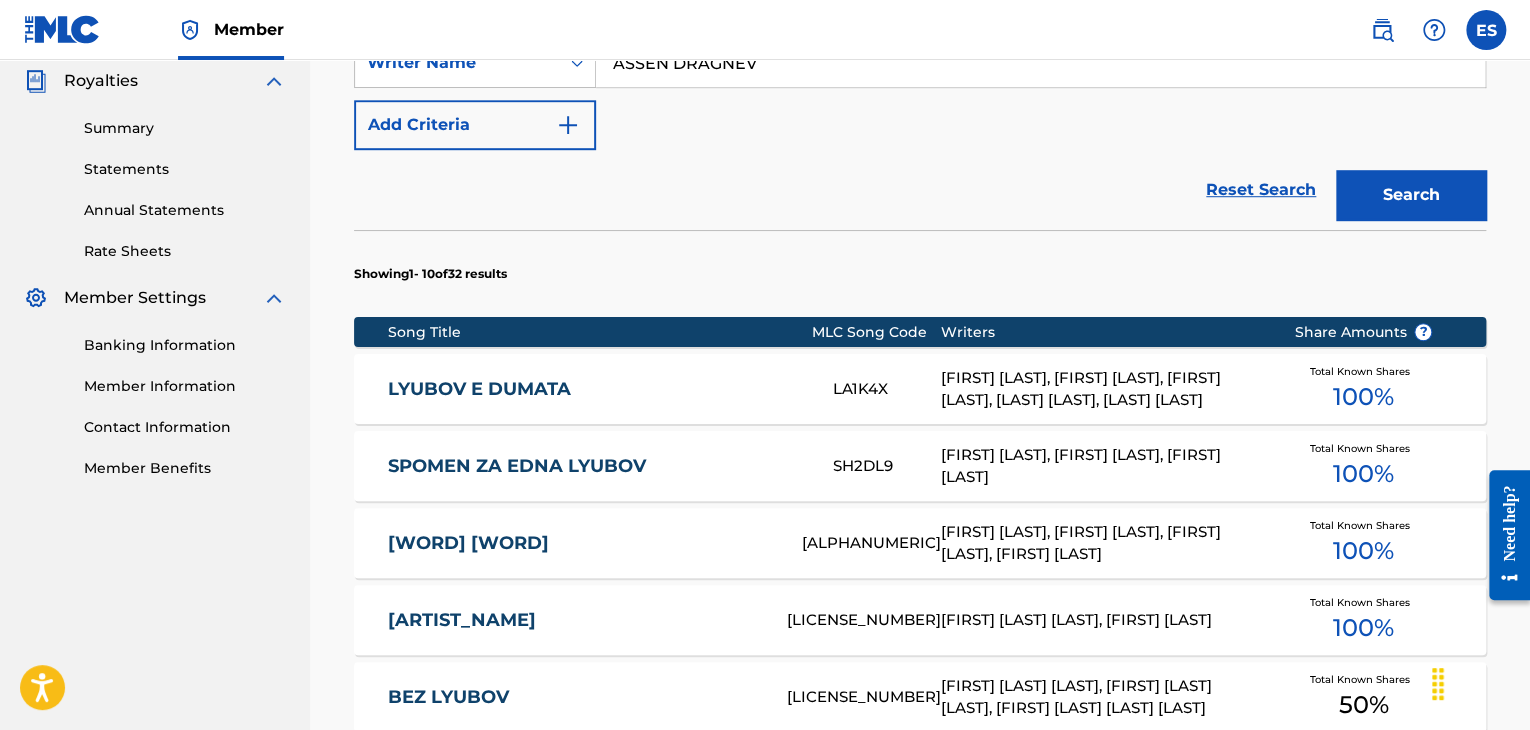 click on "[FIRST] [LAST], [FIRST] [LAST], [FIRST] [LAST], [LAST] [LAST], [LAST] [LAST]" at bounding box center (1102, 389) 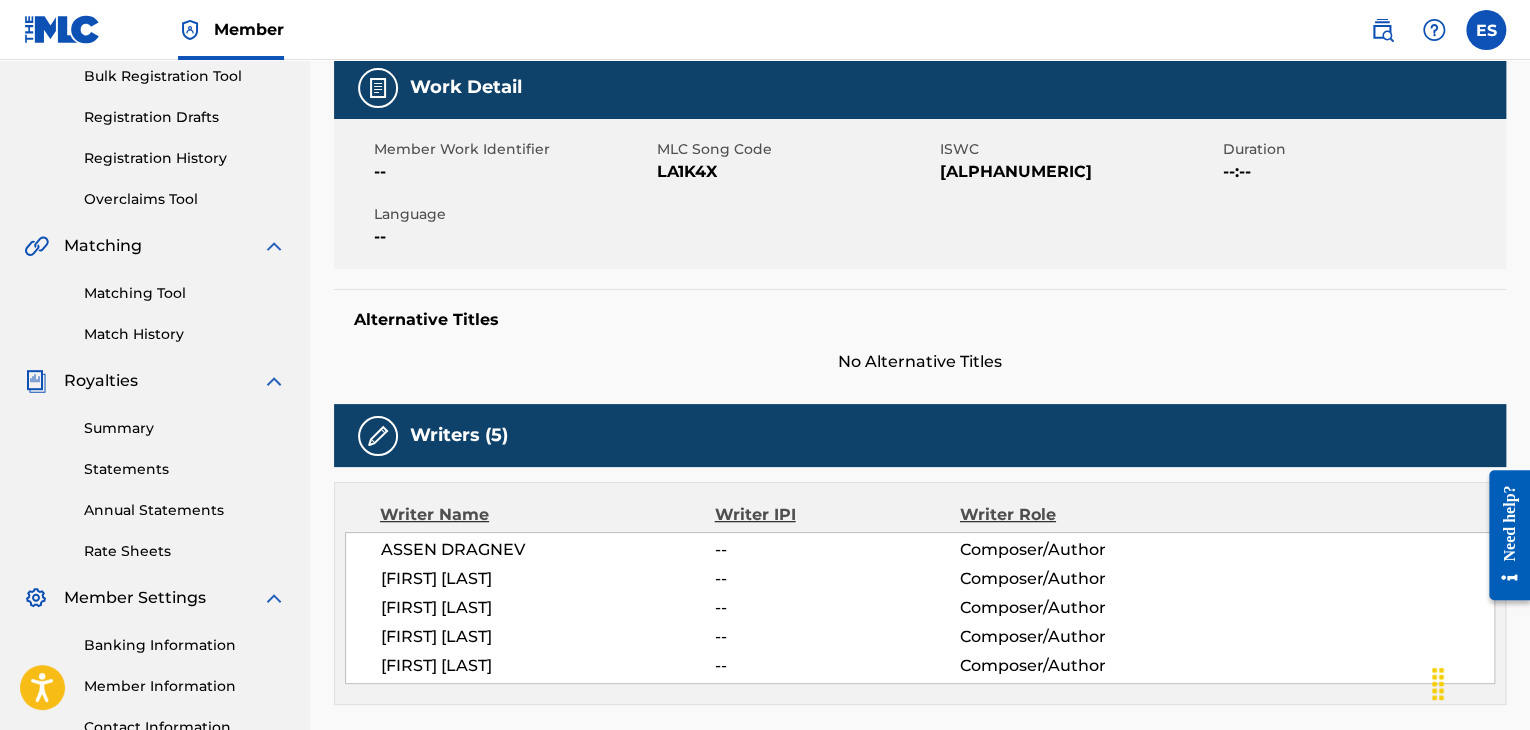 scroll, scrollTop: 600, scrollLeft: 0, axis: vertical 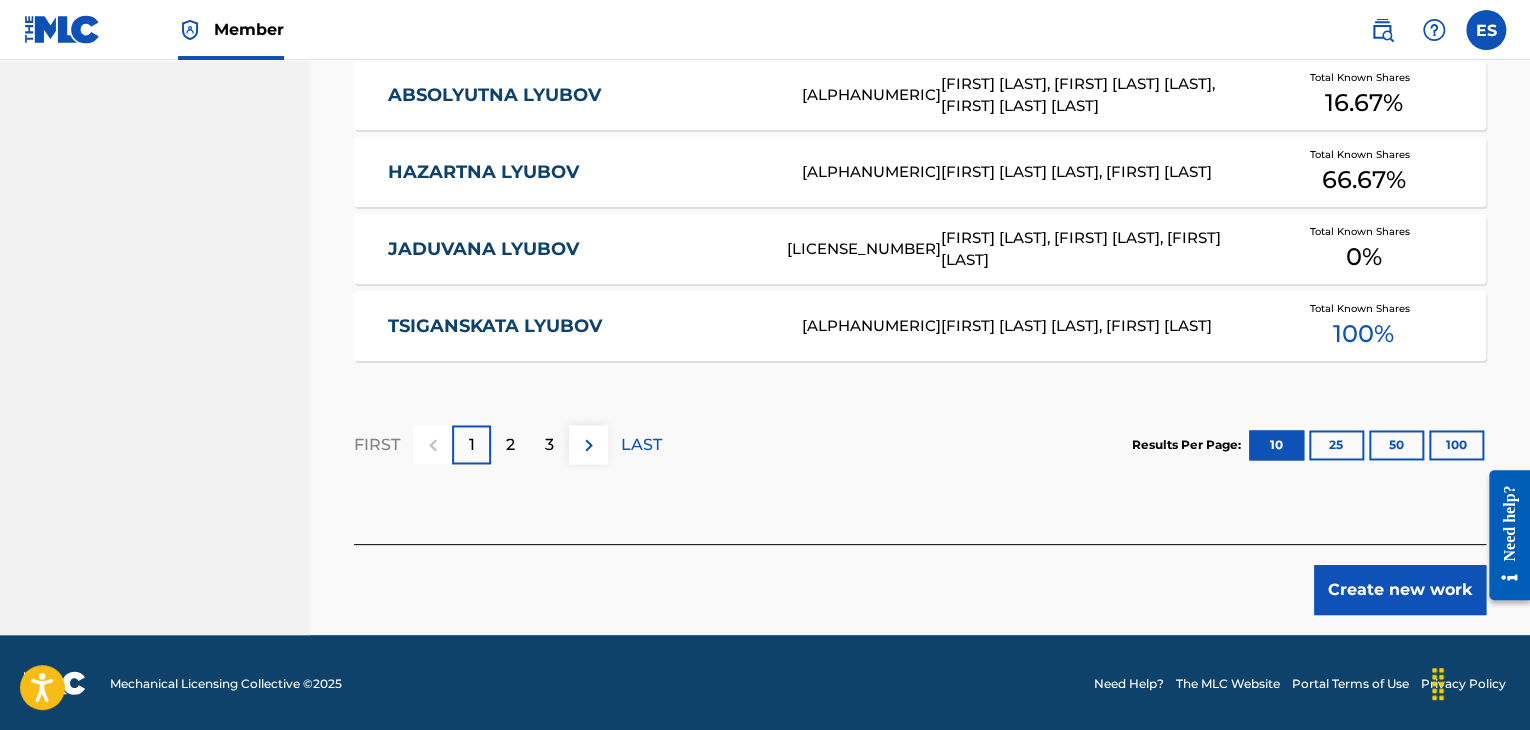 click on "Create new work" at bounding box center (1400, 590) 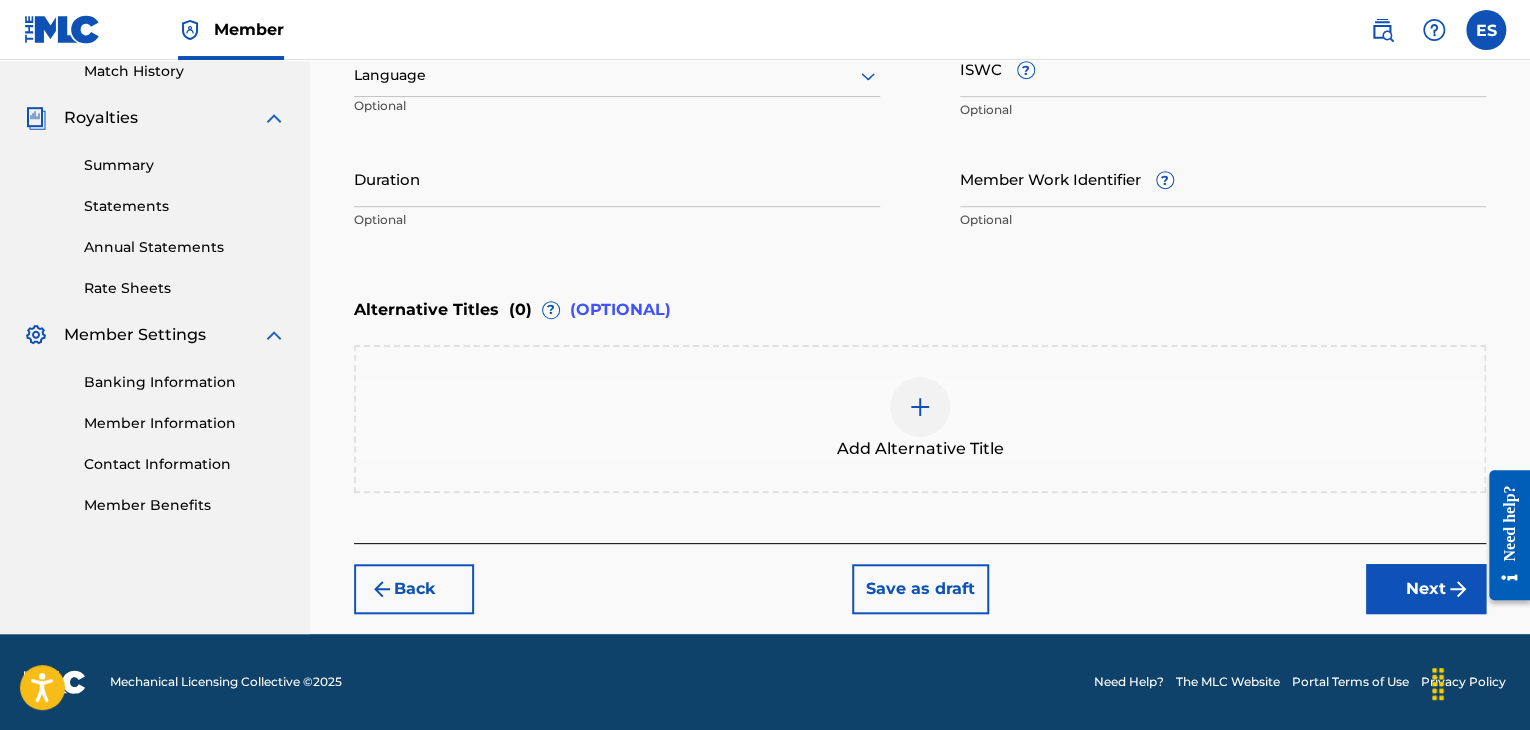 scroll, scrollTop: 561, scrollLeft: 0, axis: vertical 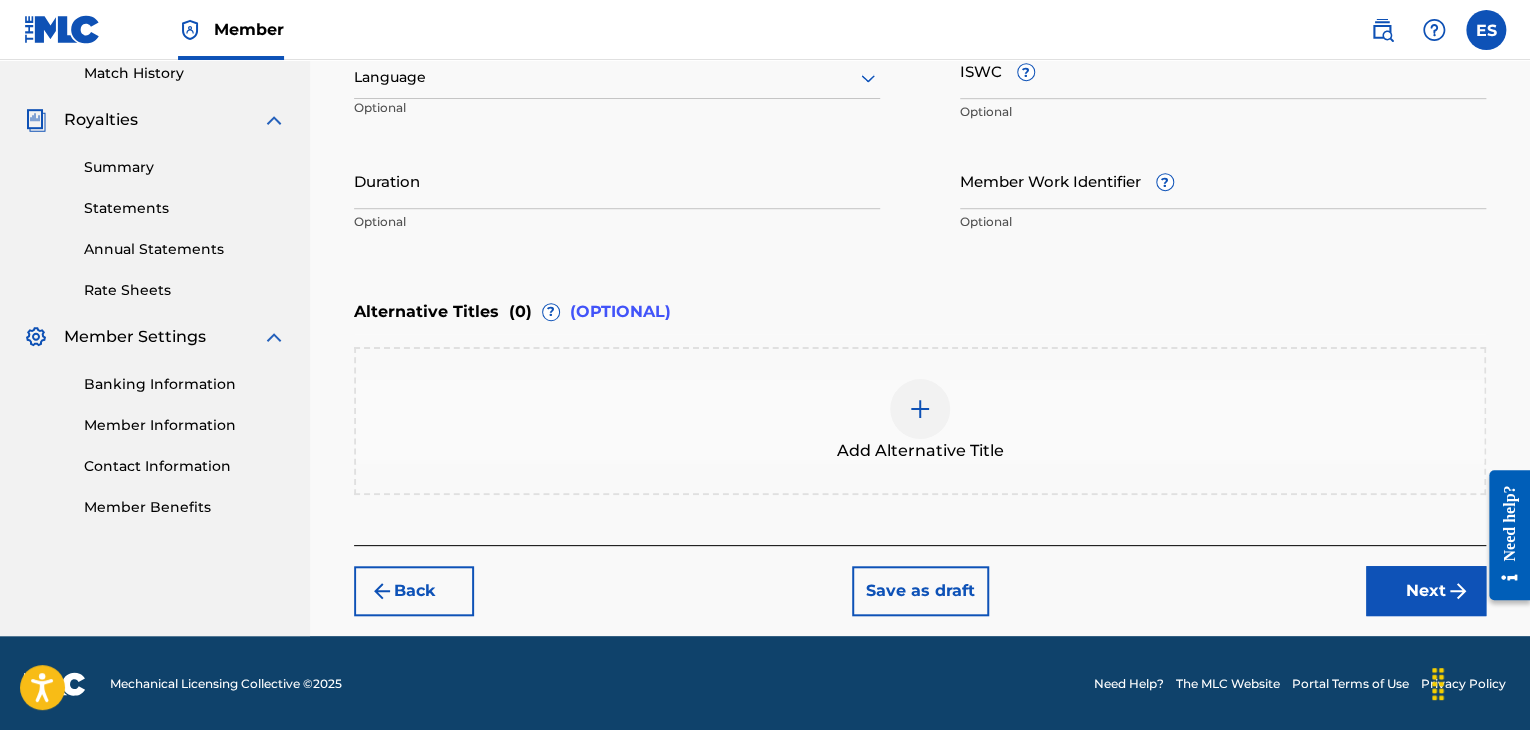 click at bounding box center [617, 77] 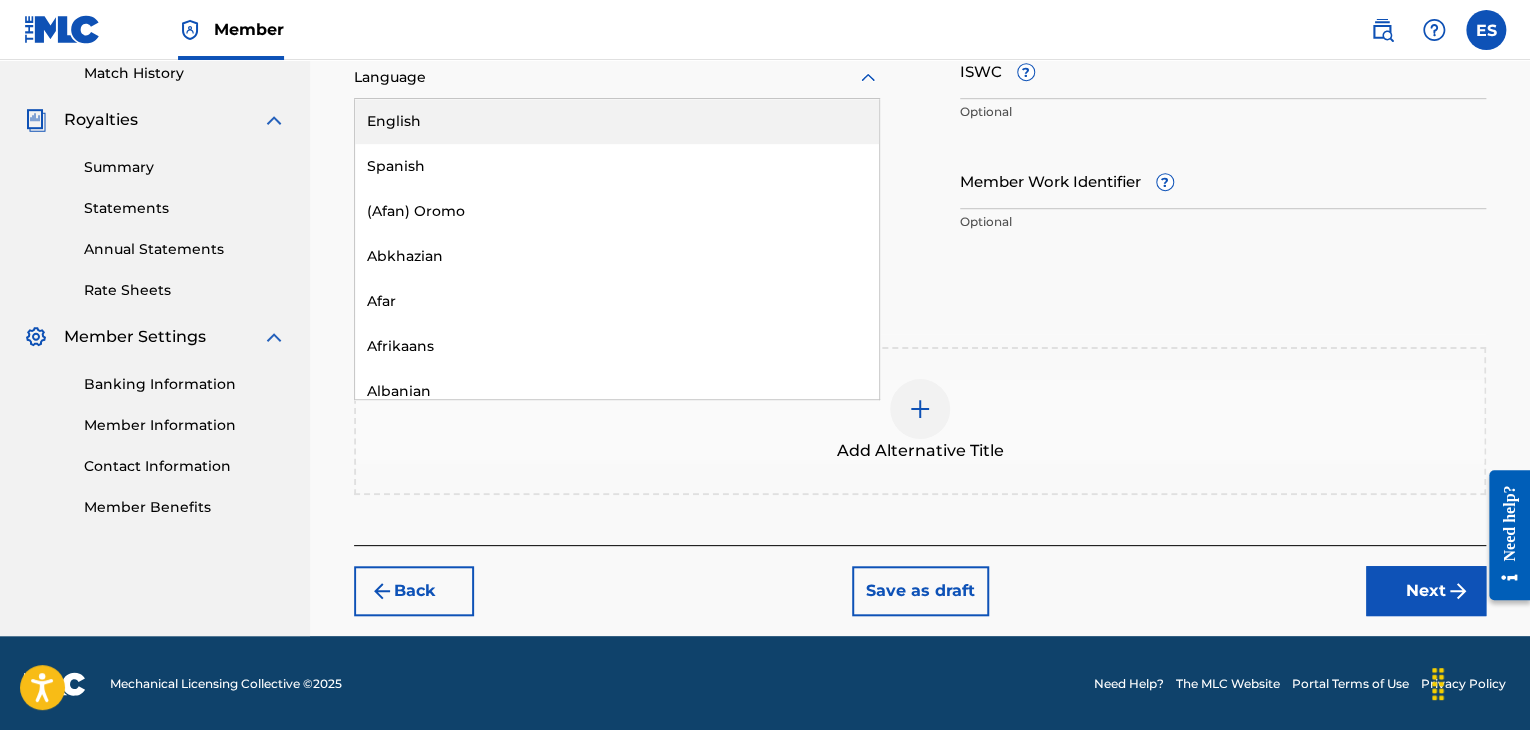 click on "Language" at bounding box center (617, 78) 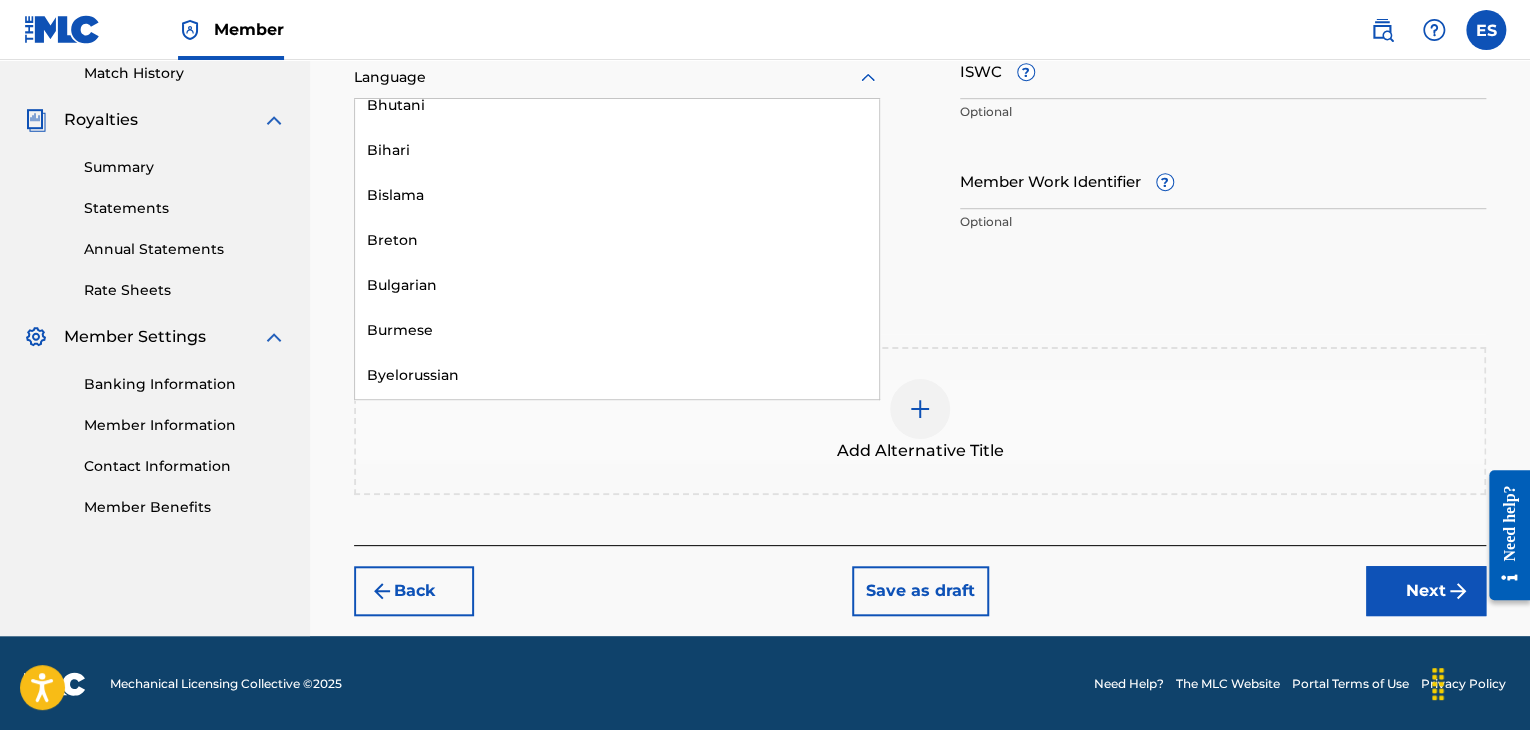 scroll, scrollTop: 800, scrollLeft: 0, axis: vertical 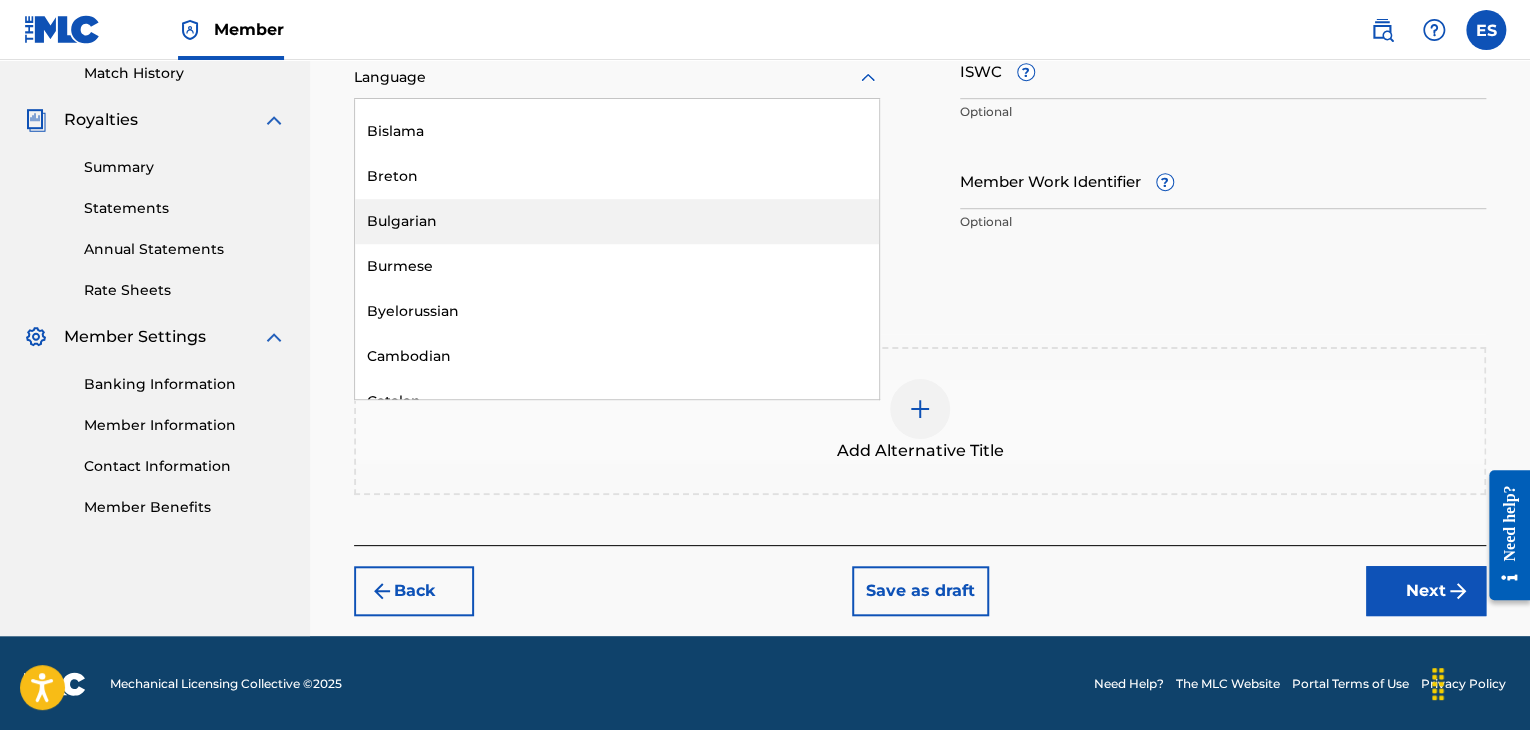 click on "Bulgarian" at bounding box center (617, 221) 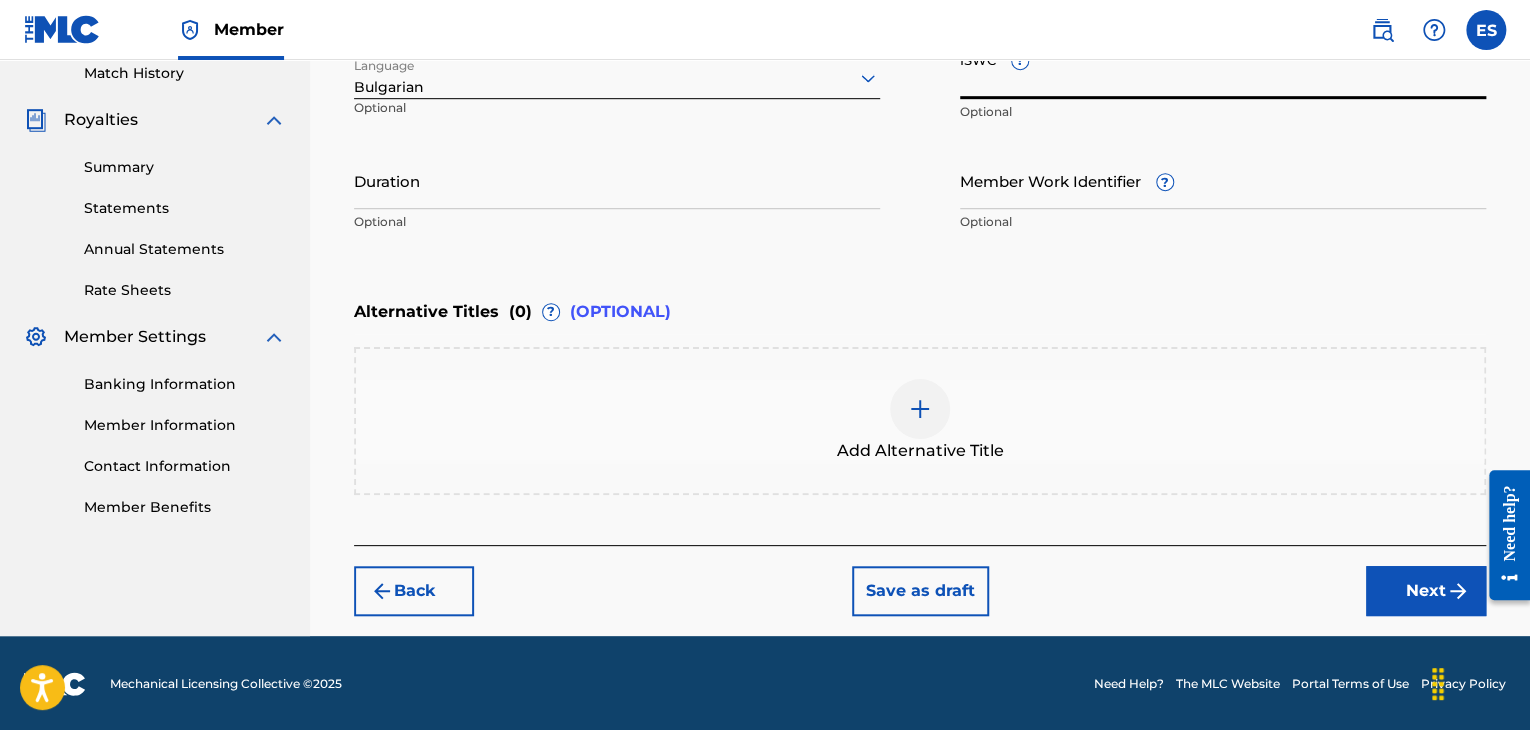 click on "ISWC   ?" at bounding box center [1223, 70] 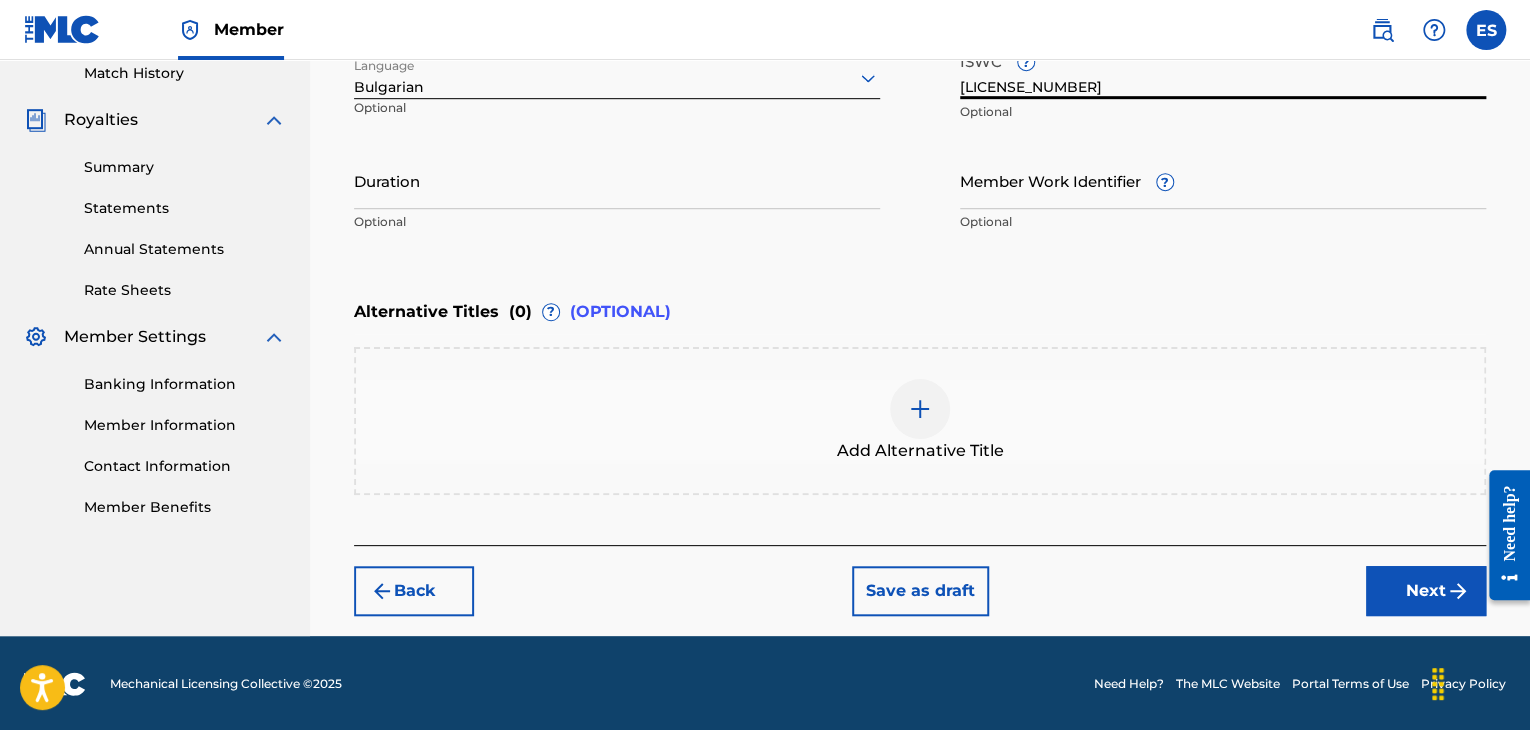 type on "[LICENSE_NUMBER]" 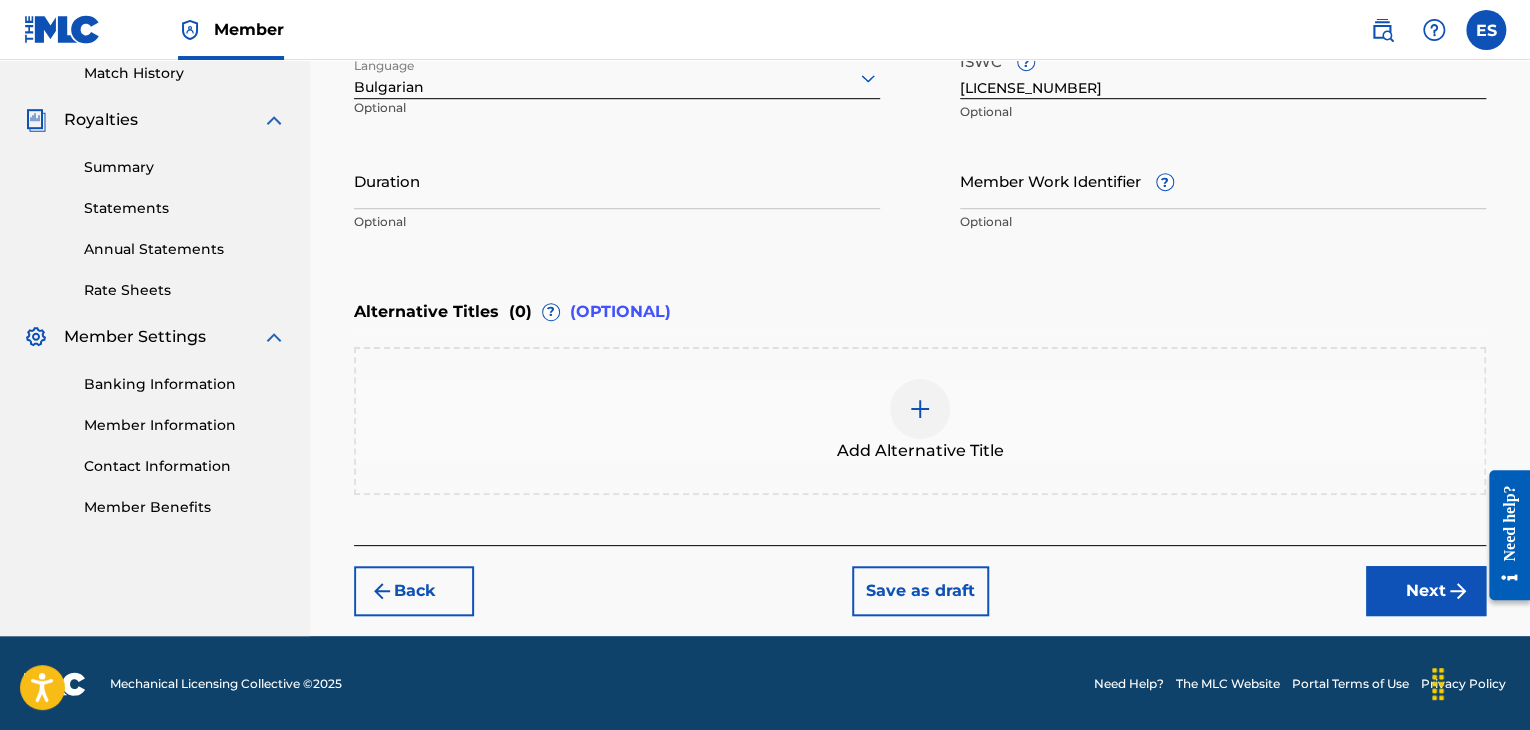 click on "Duration" at bounding box center [617, 180] 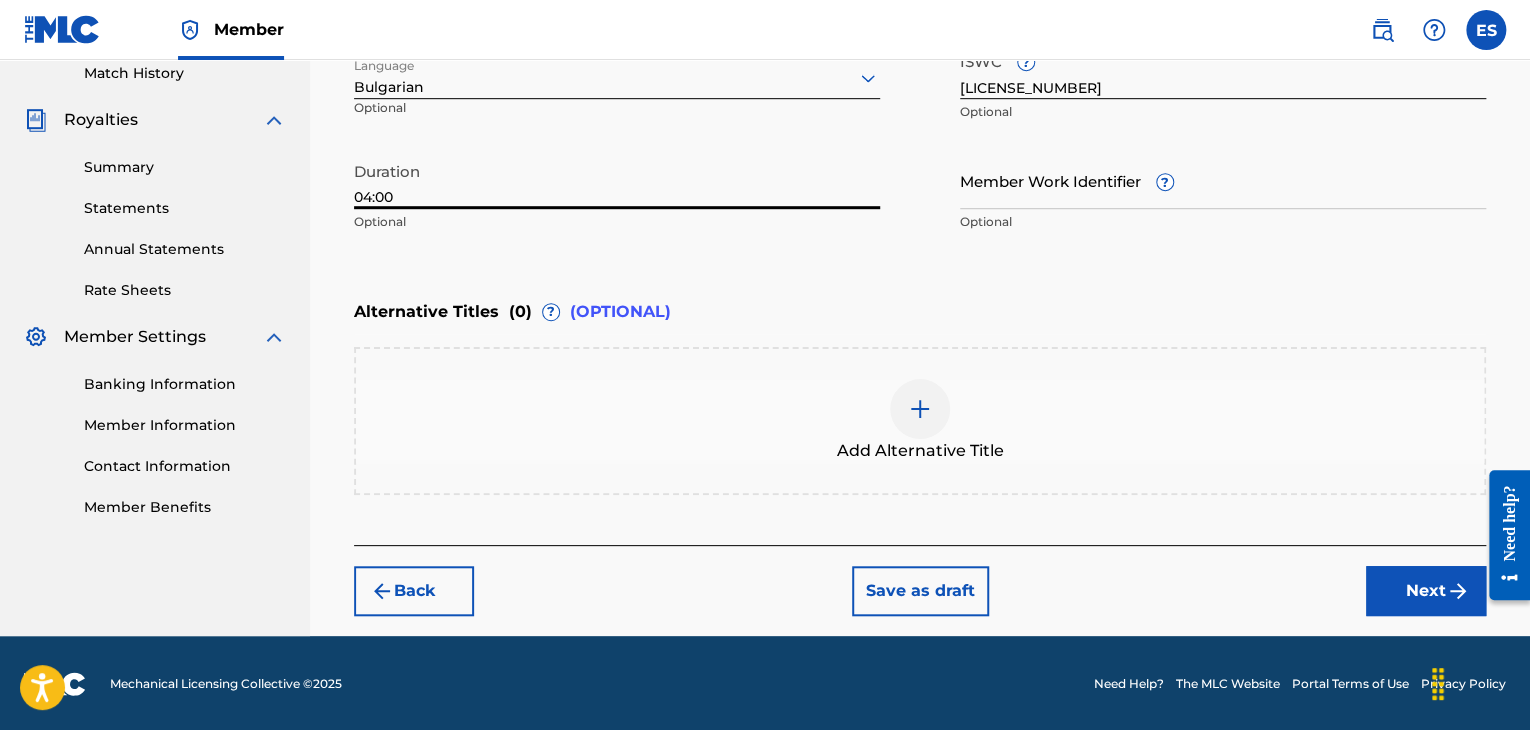 type on "04:00" 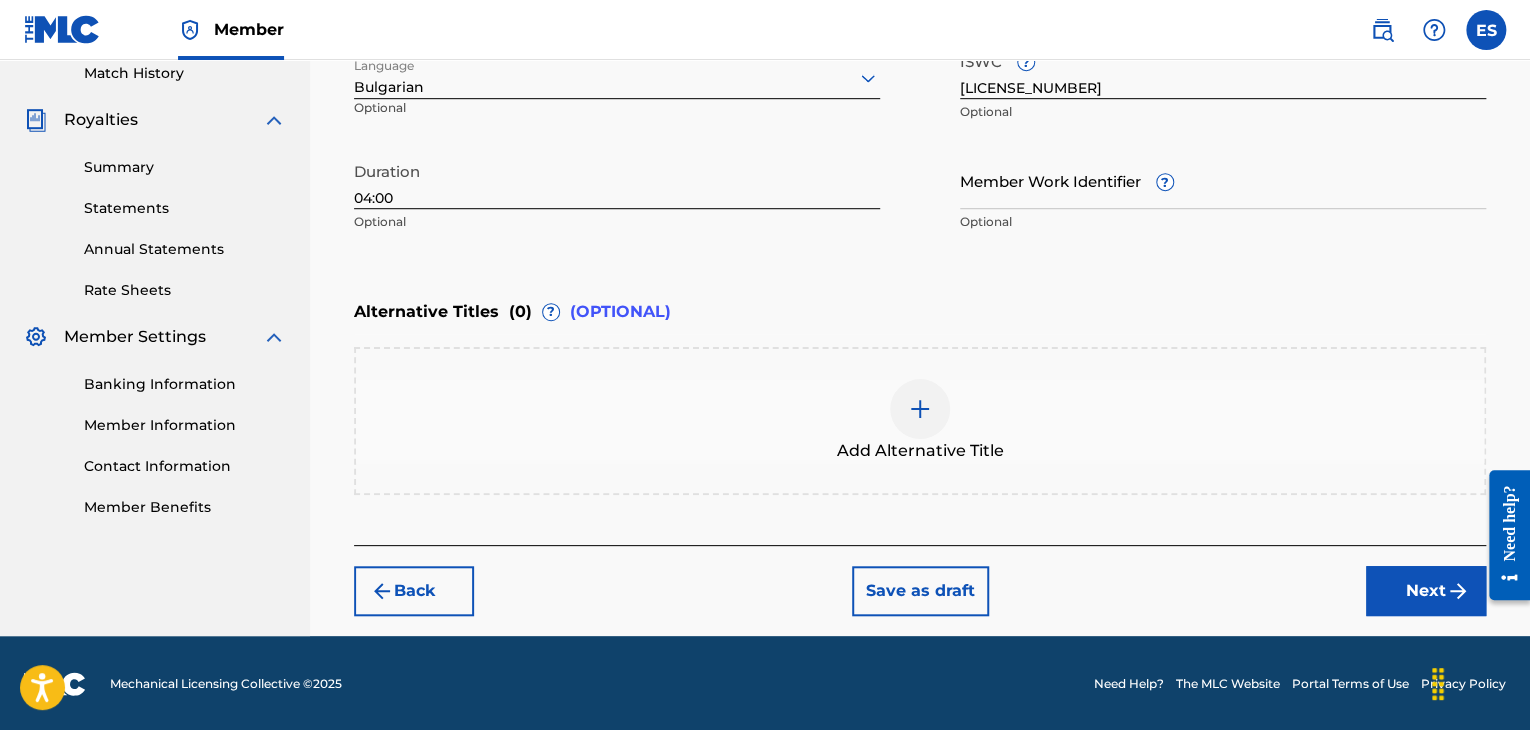 click at bounding box center [920, 409] 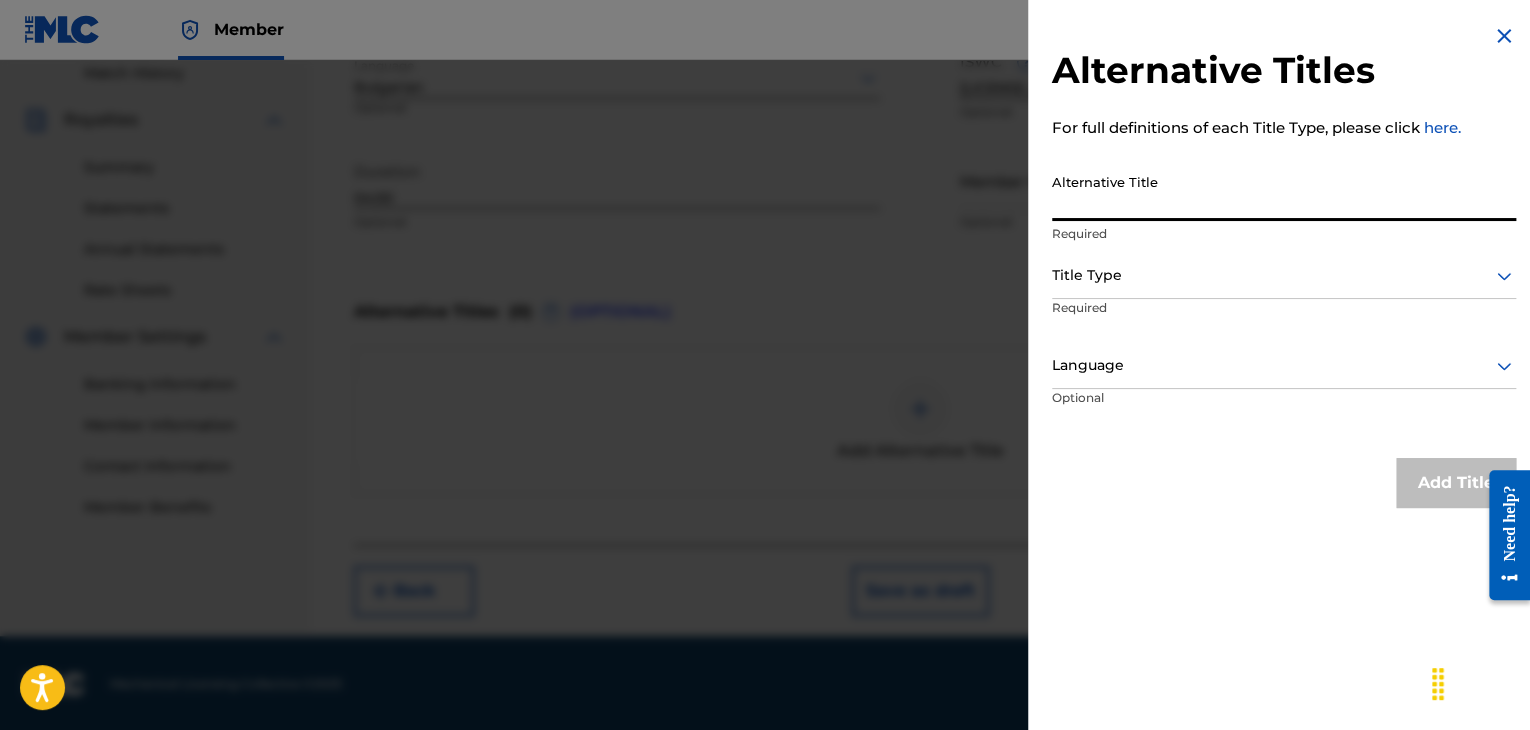 paste on "LYUBOV OT REKLAMEN KLIP" 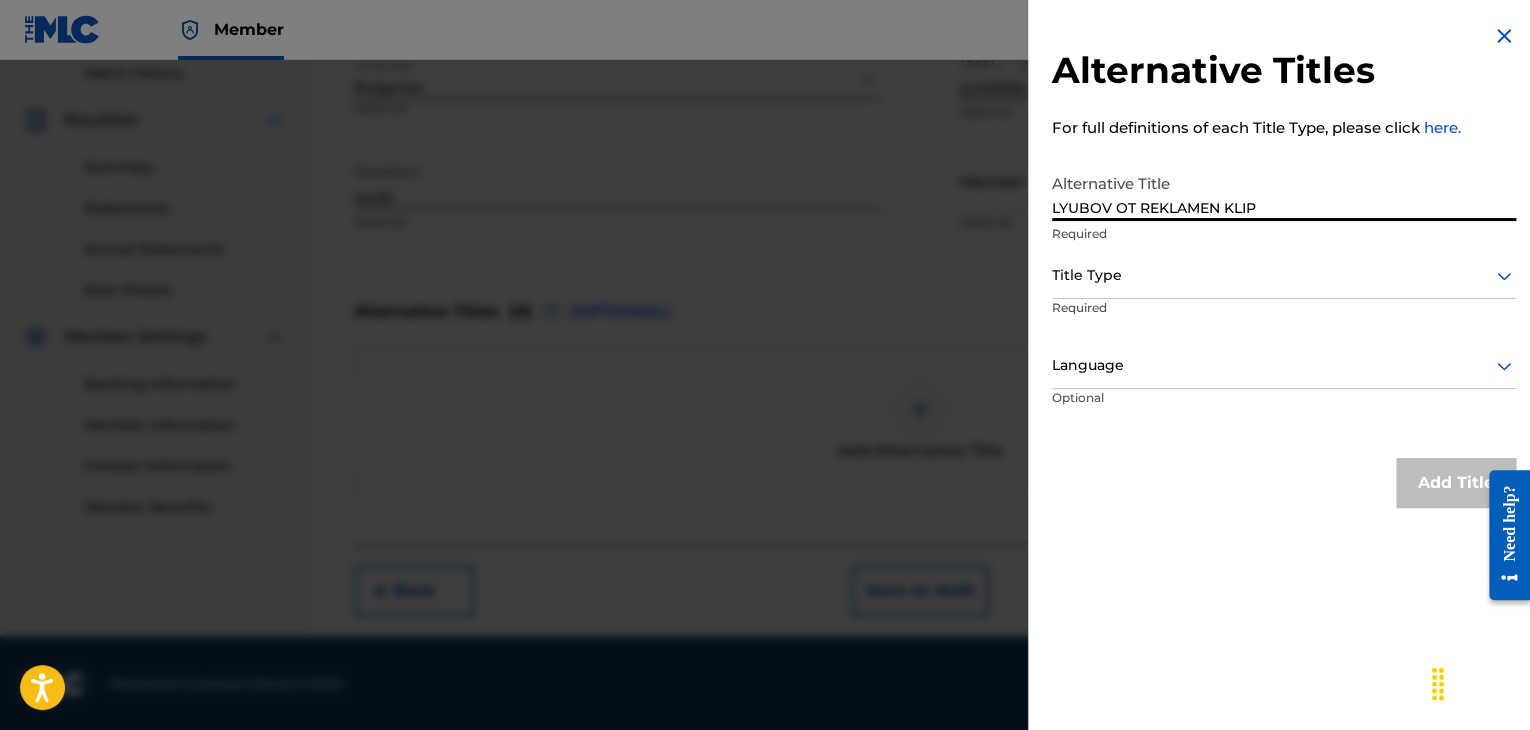 type on "LYUBOV OT REKLAMEN KLIP" 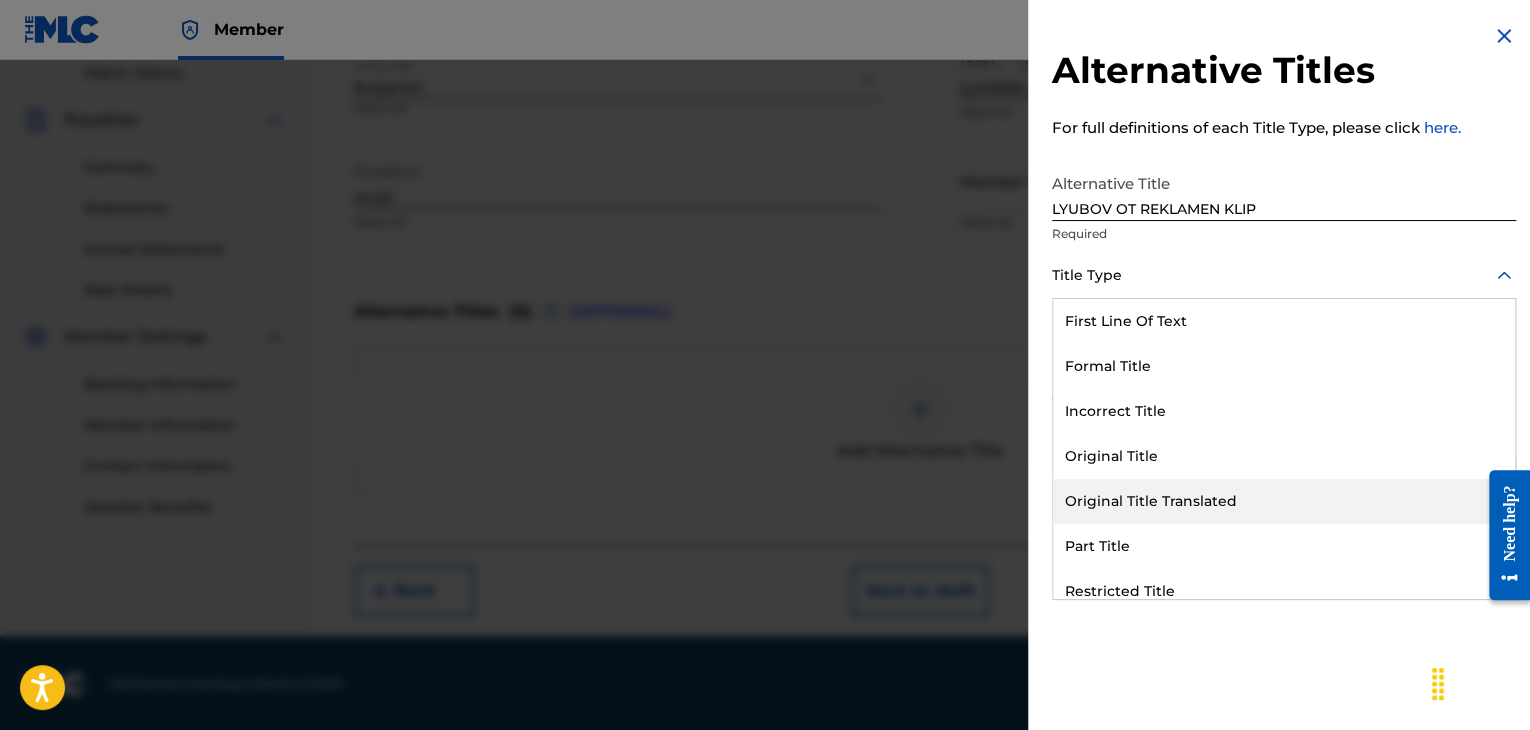 drag, startPoint x: 1165, startPoint y: 502, endPoint x: 1160, endPoint y: 381, distance: 121.103264 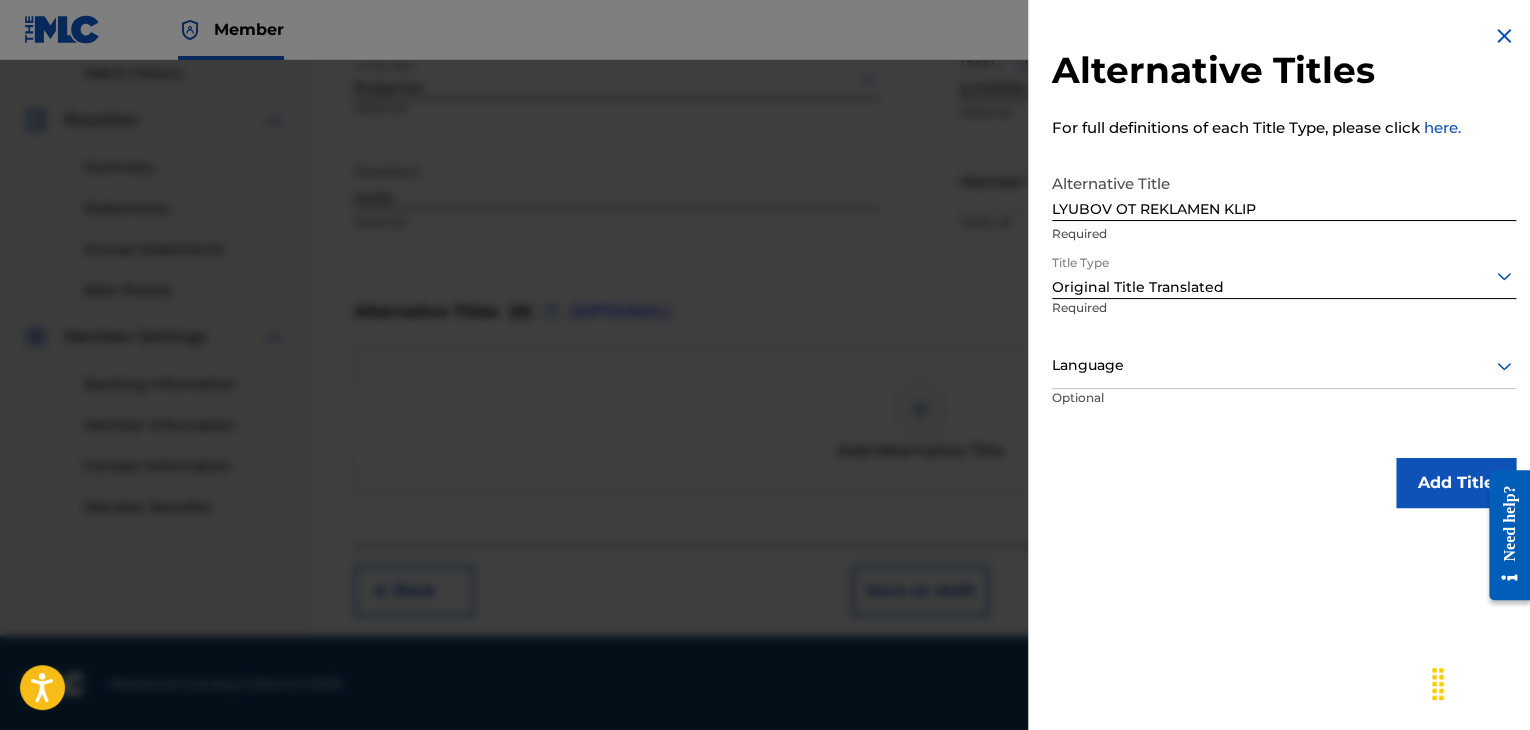 click at bounding box center (1284, 365) 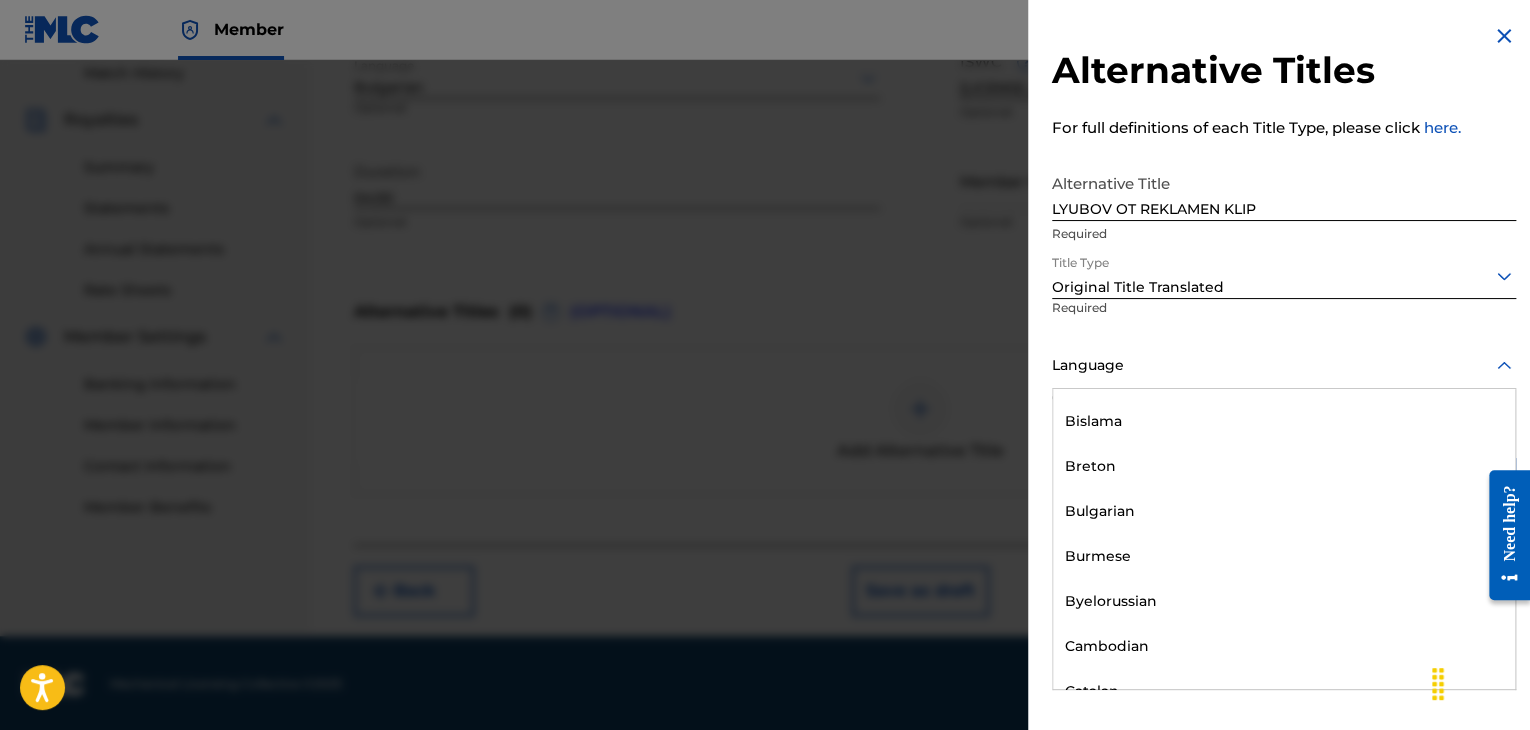 scroll, scrollTop: 800, scrollLeft: 0, axis: vertical 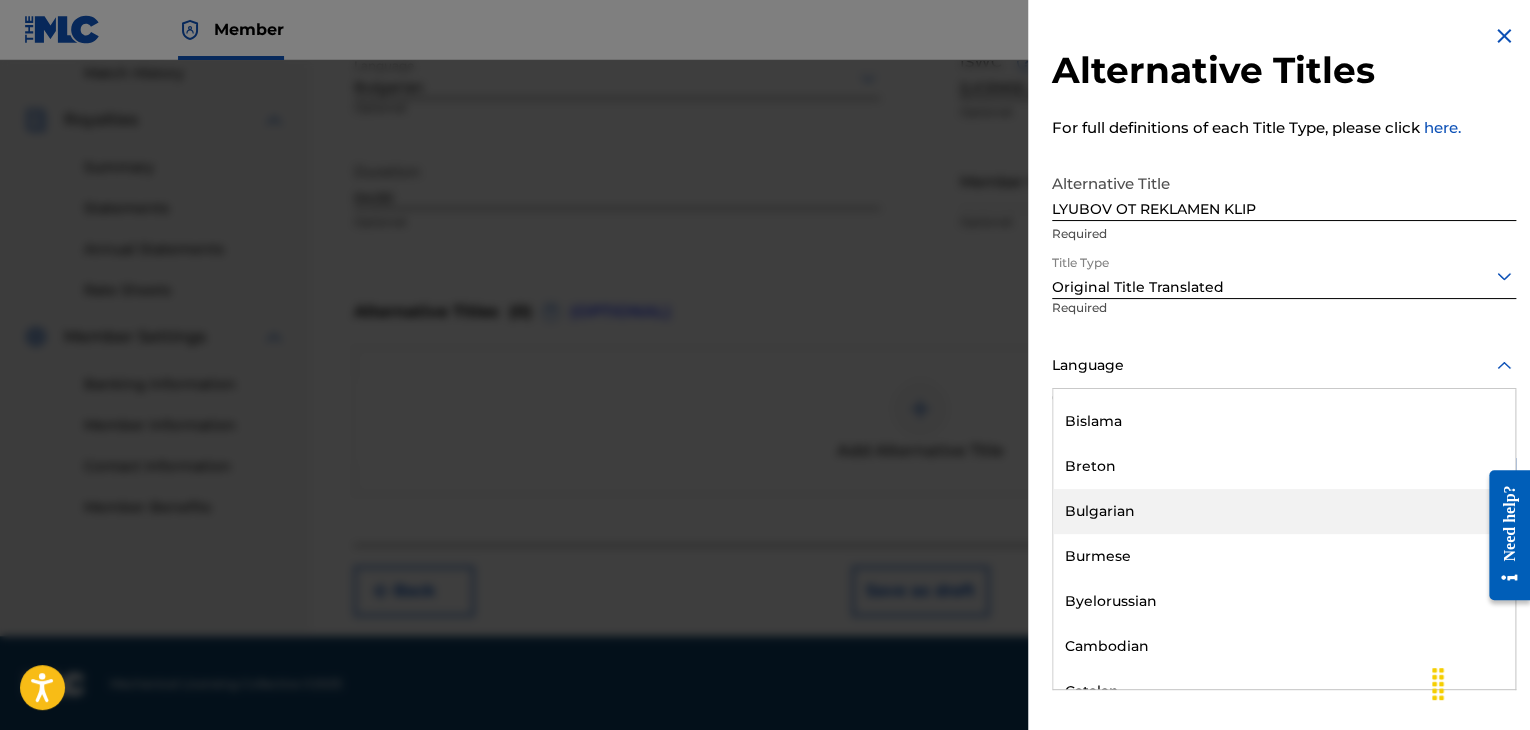 click on "Bulgarian" at bounding box center [1284, 511] 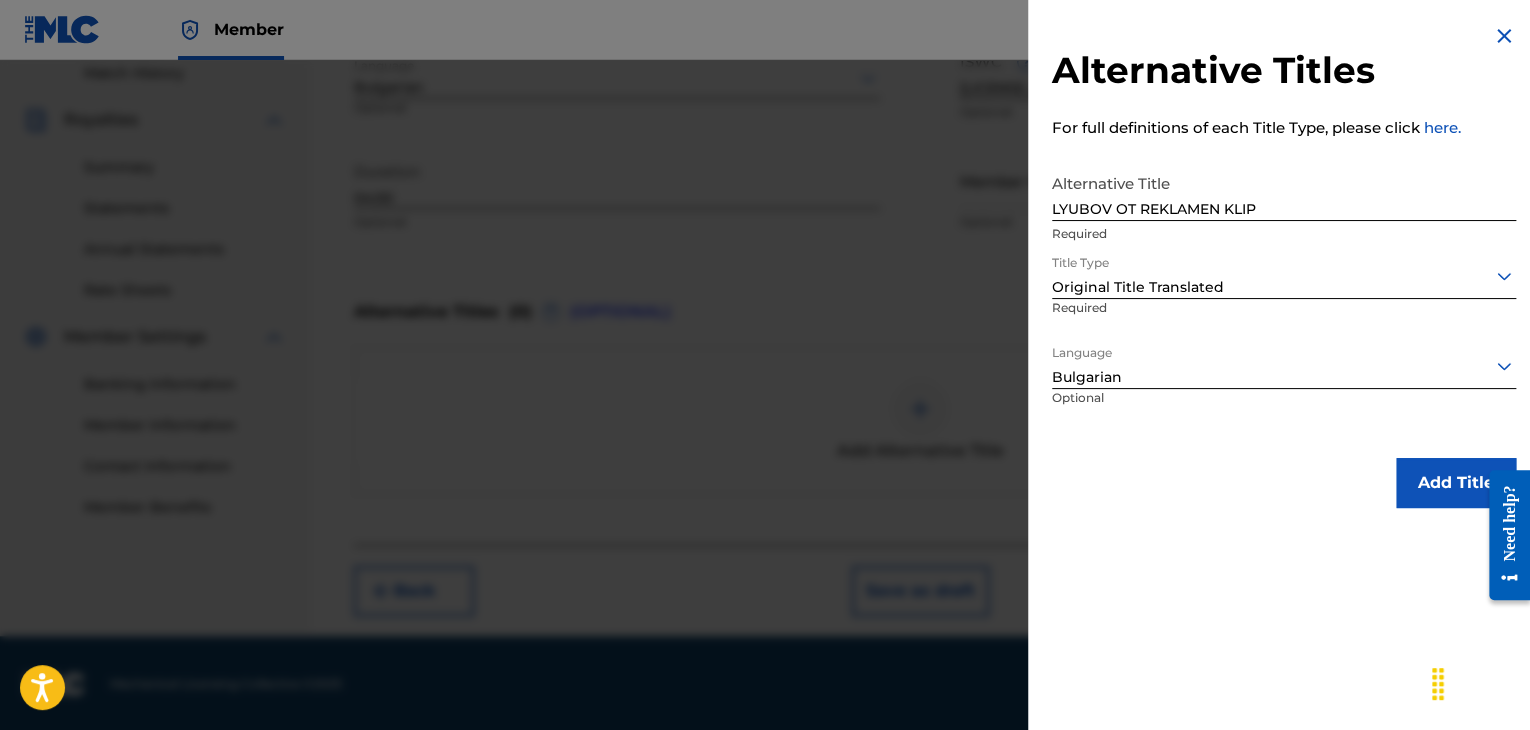 click on "Add Title" at bounding box center (1456, 483) 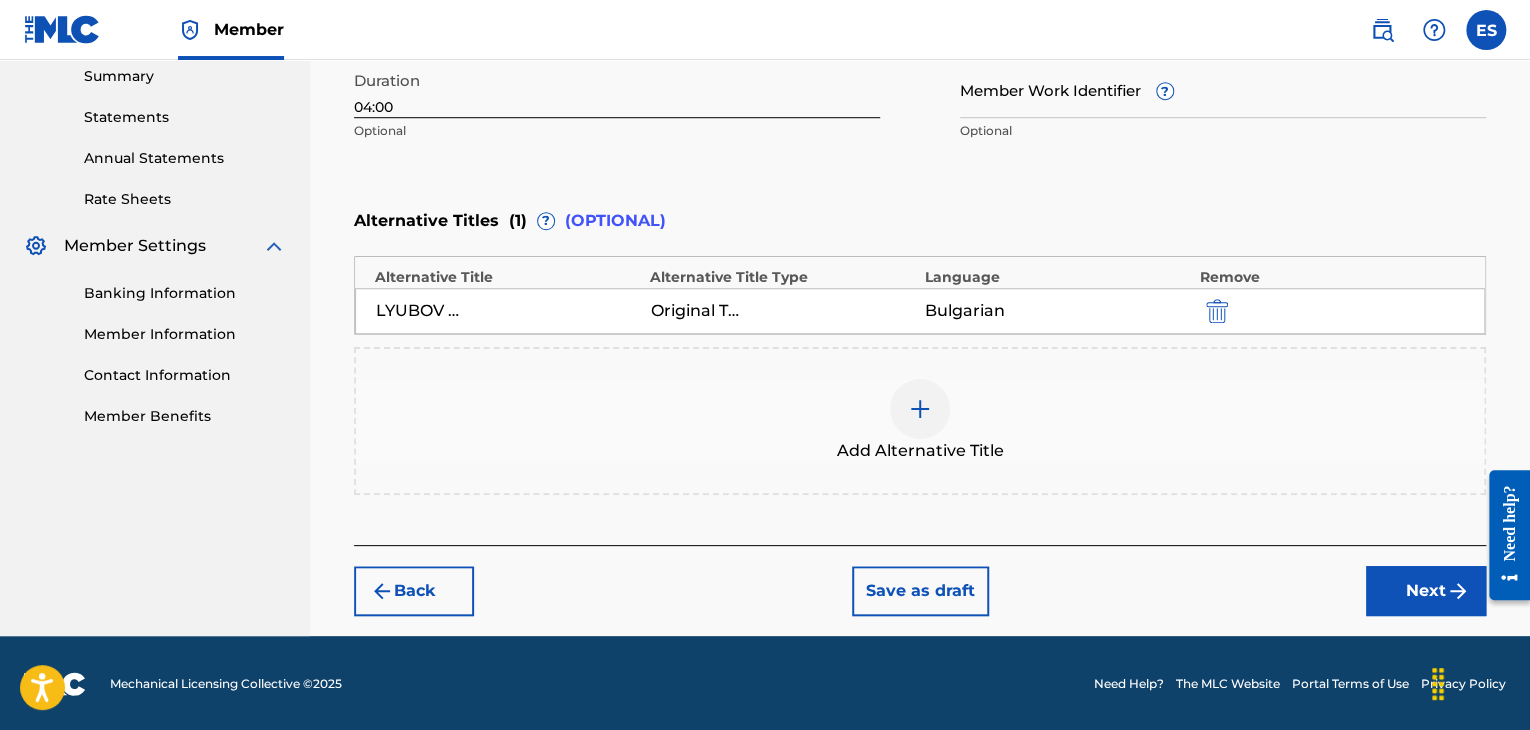 click on "Next" at bounding box center (1426, 591) 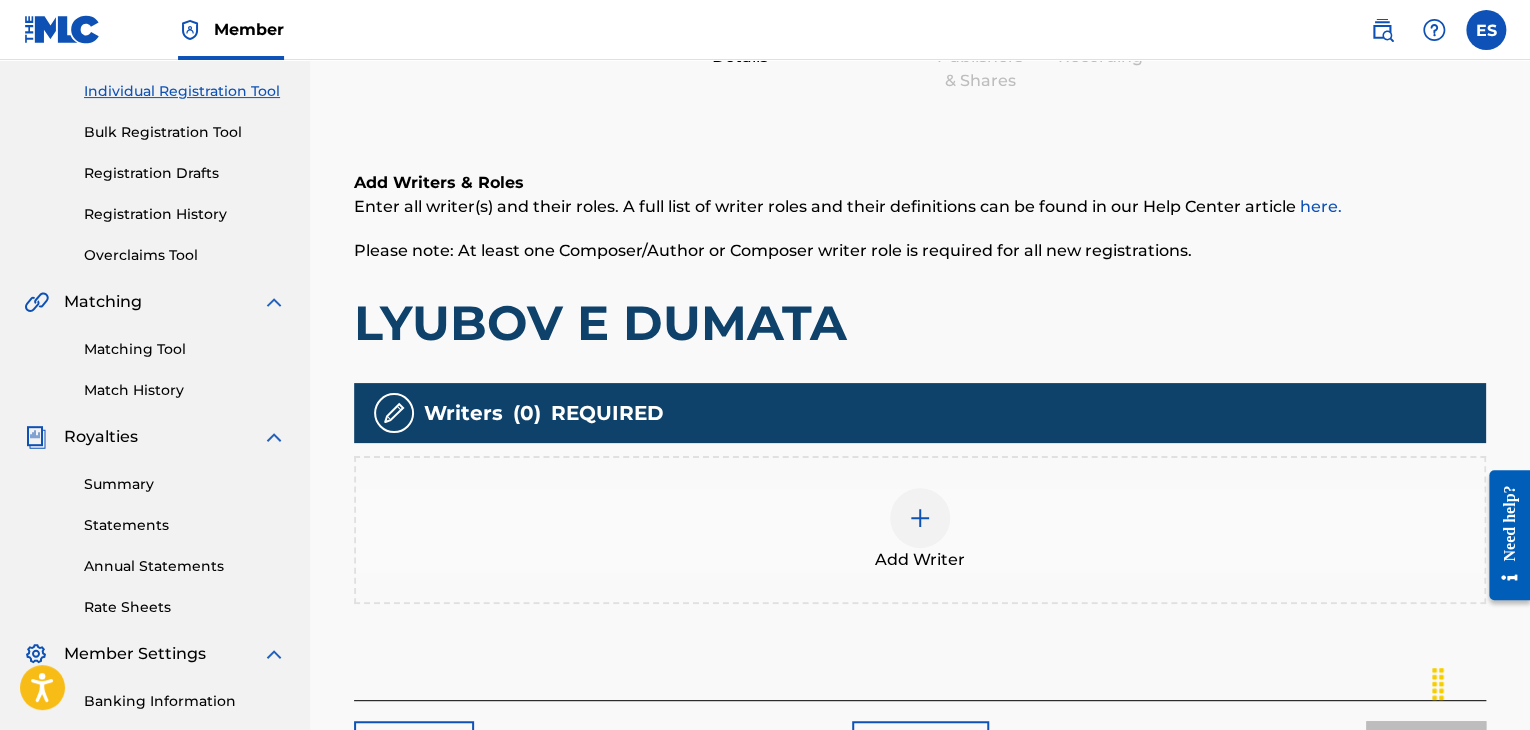 scroll, scrollTop: 390, scrollLeft: 0, axis: vertical 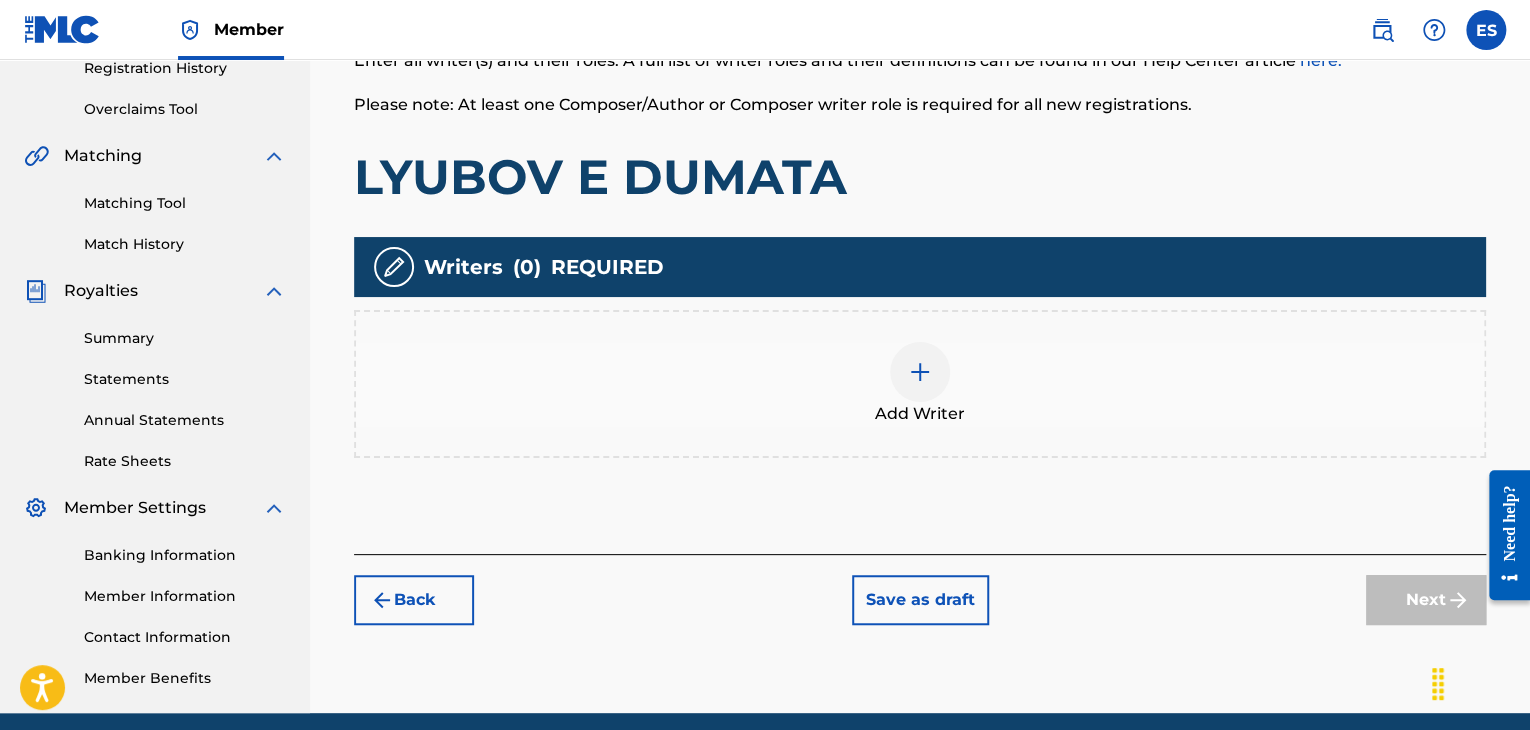 click at bounding box center (920, 372) 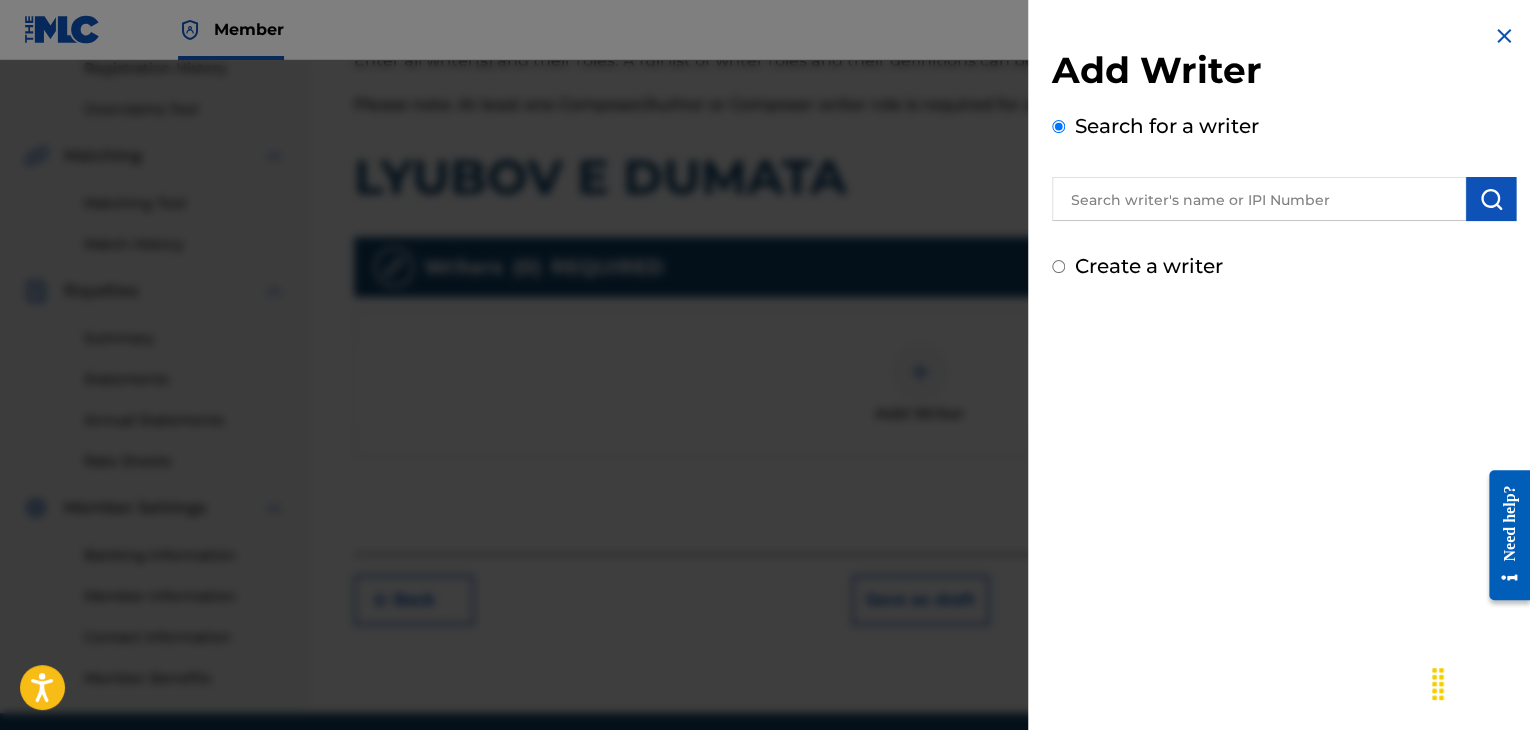 click at bounding box center (1259, 199) 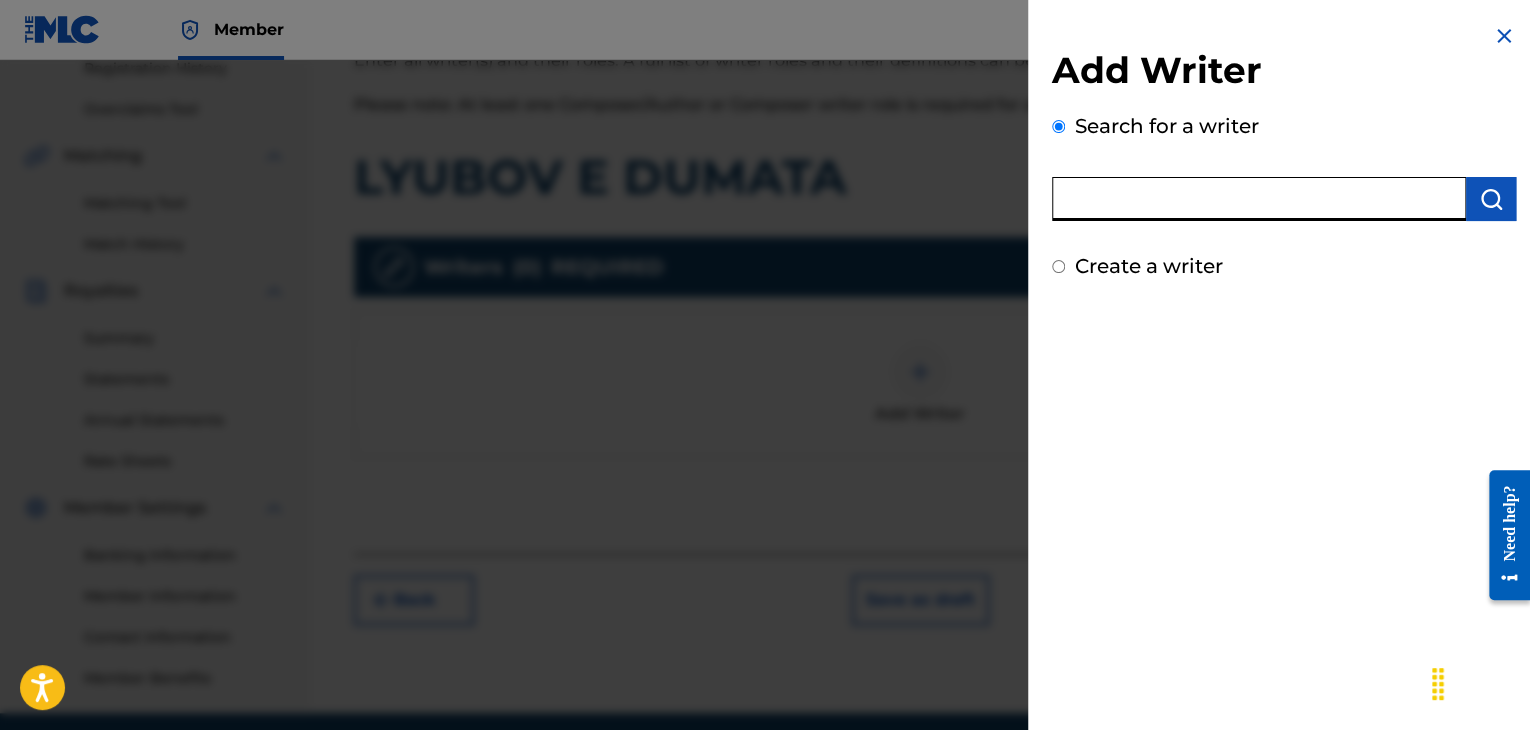 paste on "[IPI_NUMBER]" 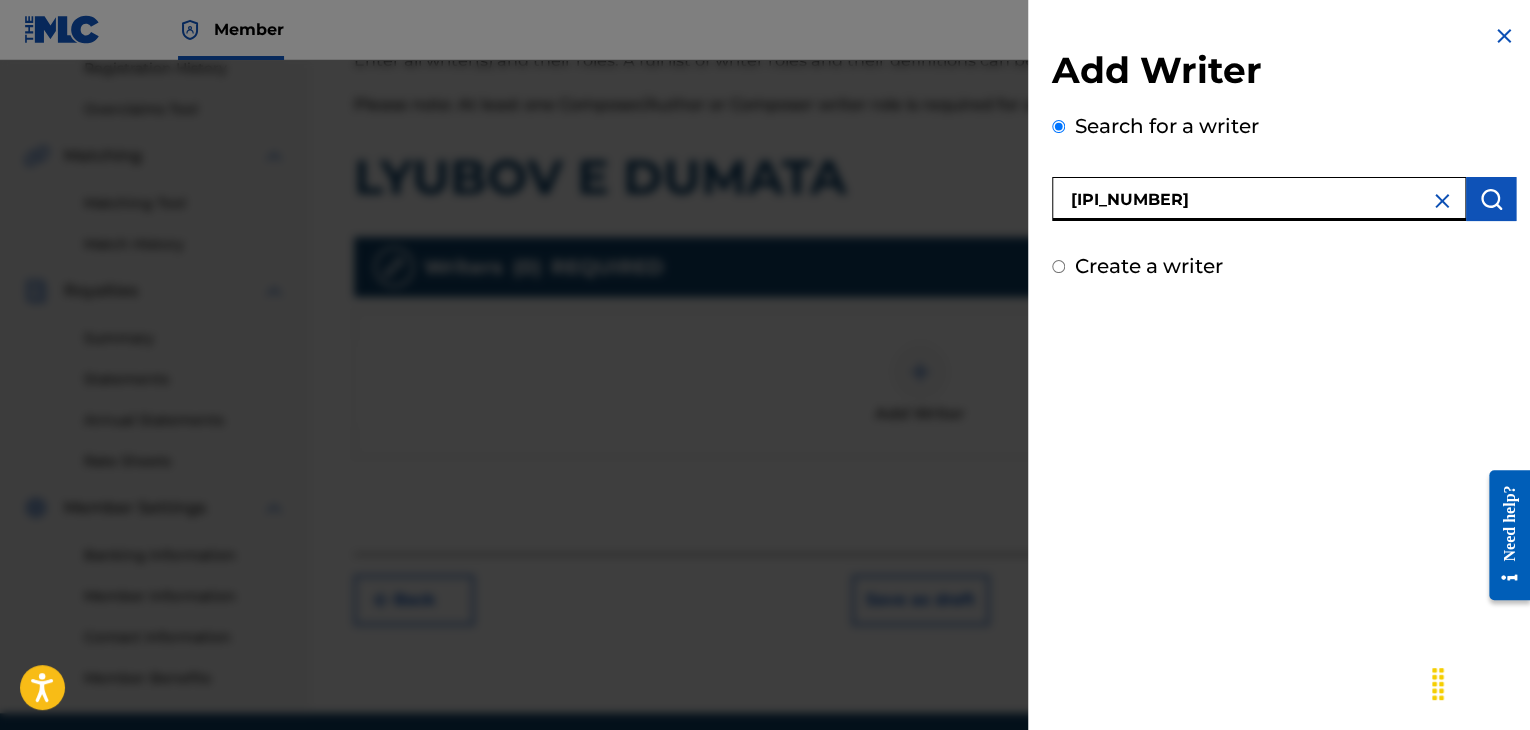 type on "[IPI_NUMBER]" 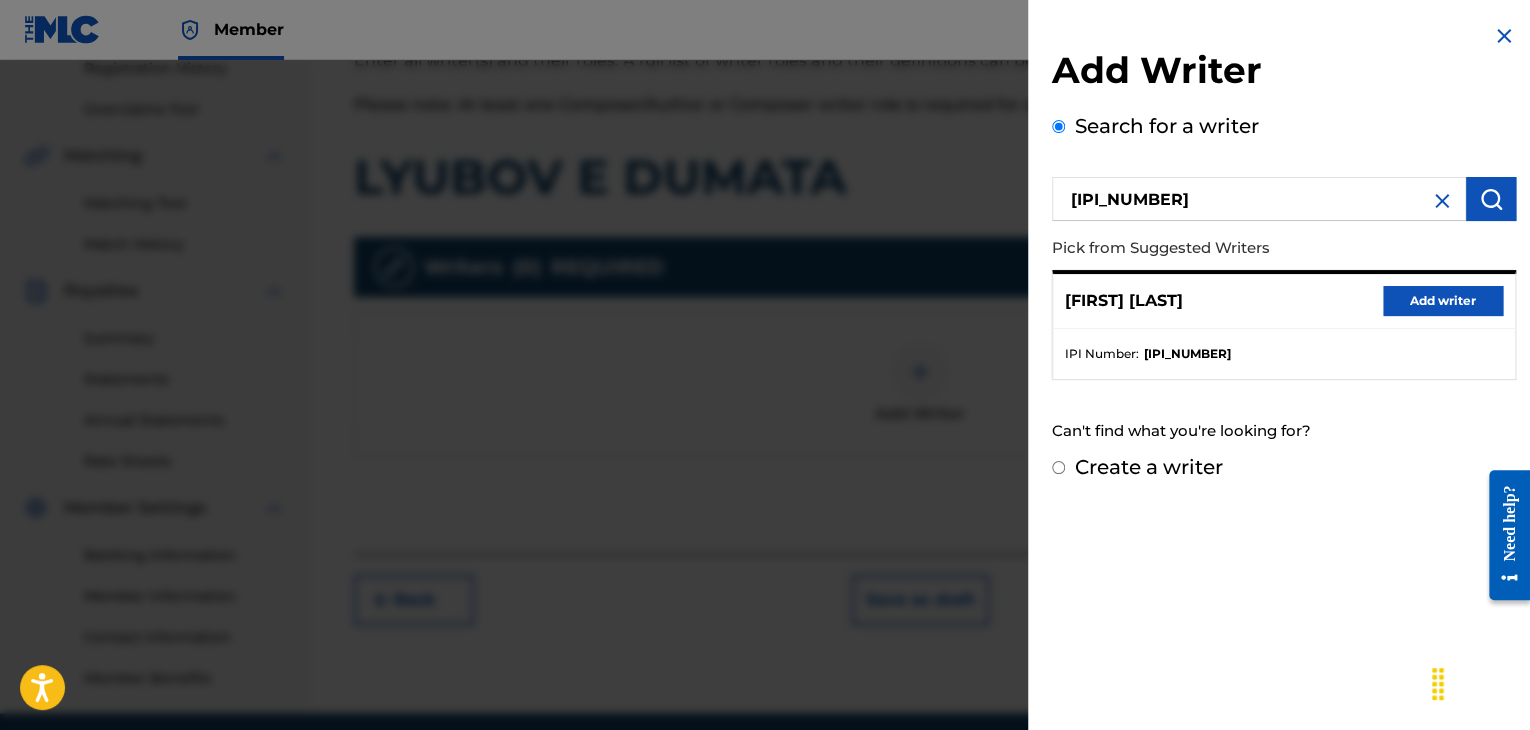 click on "Add writer" at bounding box center [1443, 301] 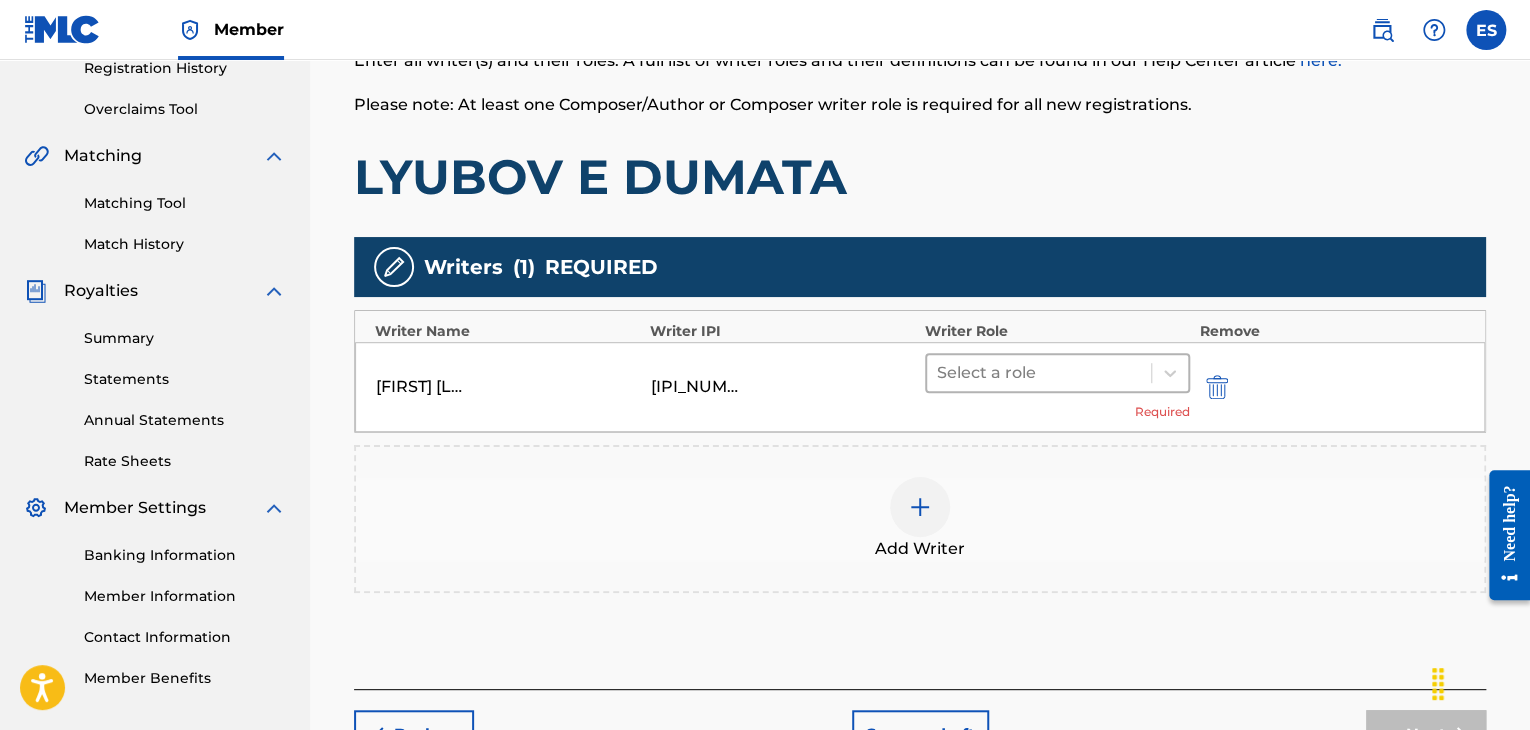click at bounding box center [1039, 373] 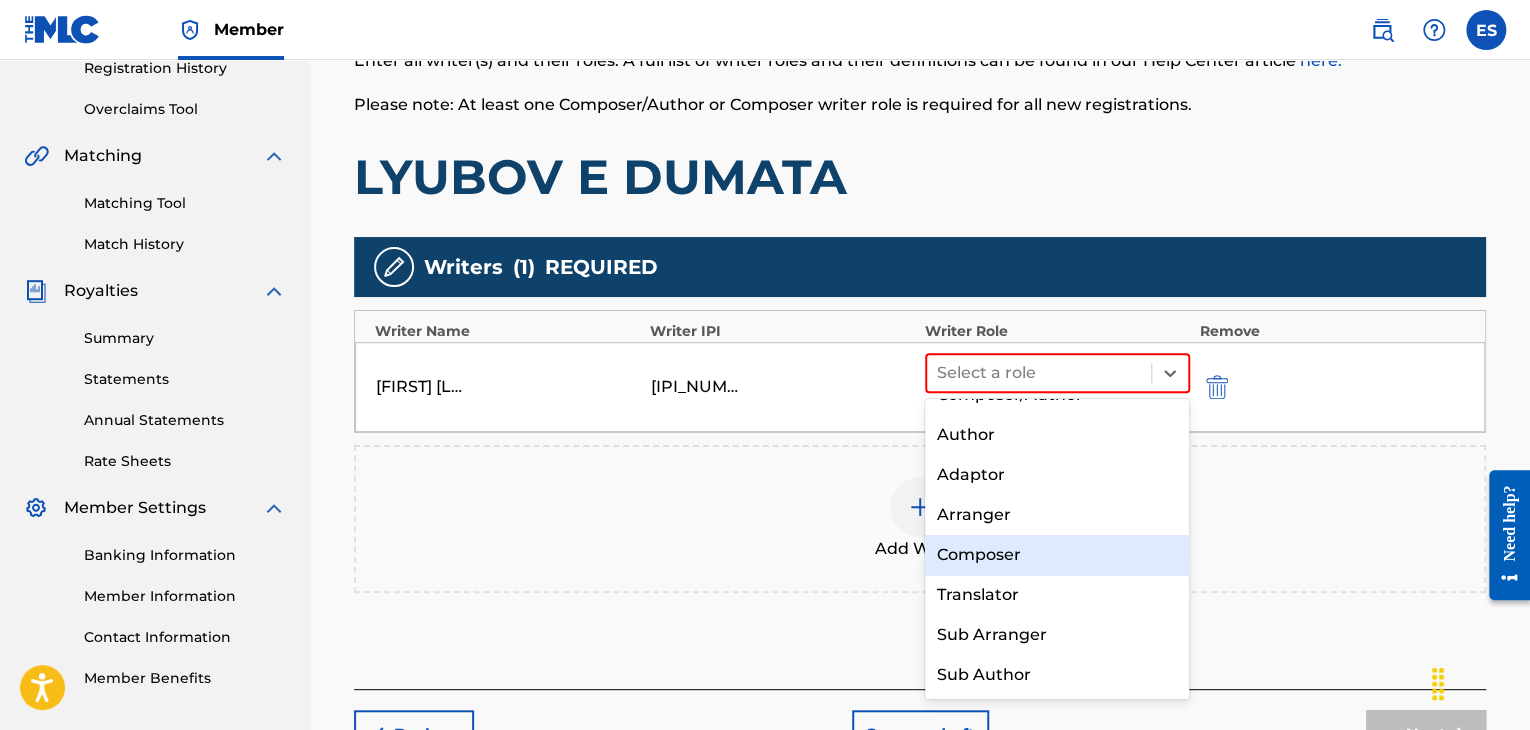 scroll, scrollTop: 0, scrollLeft: 0, axis: both 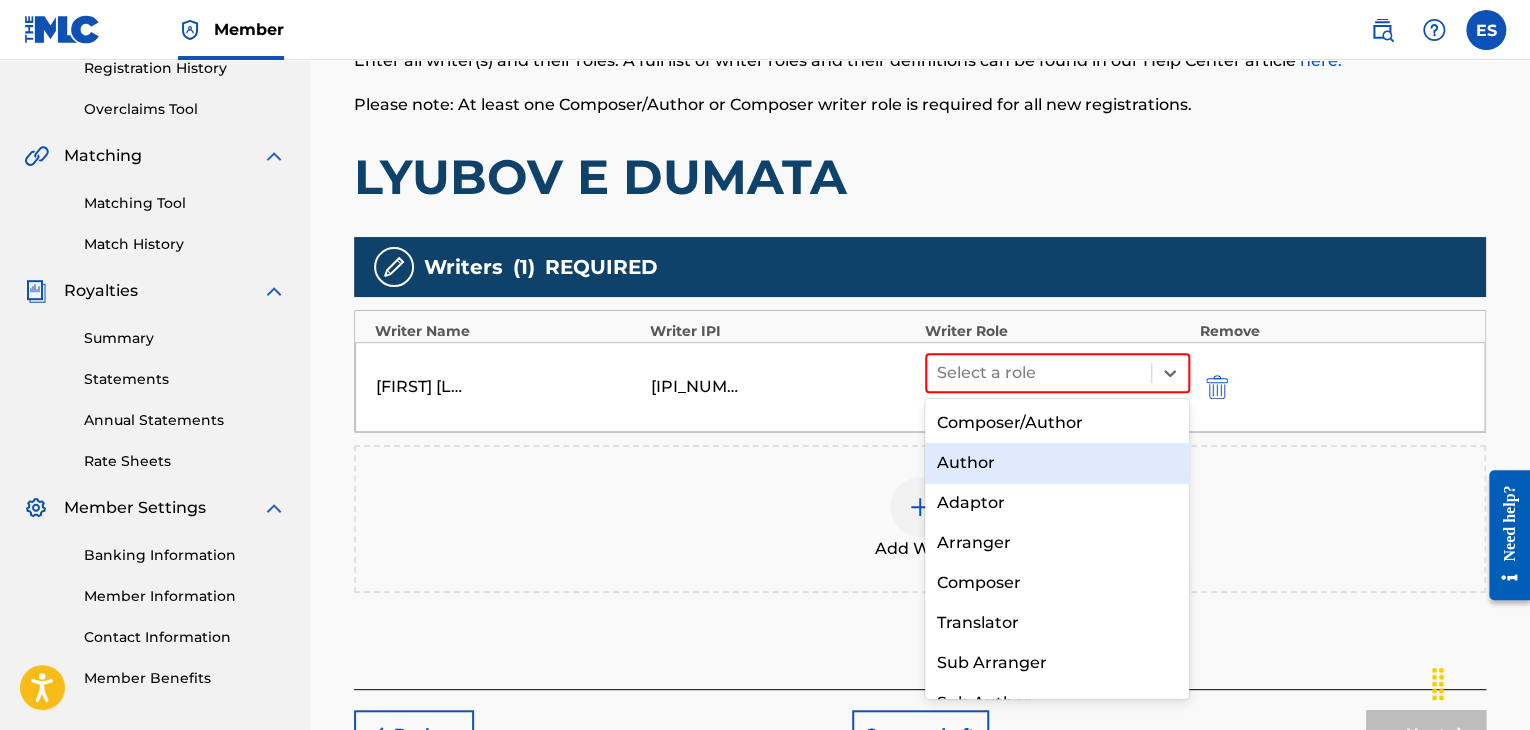 click on "Author" at bounding box center [1057, 463] 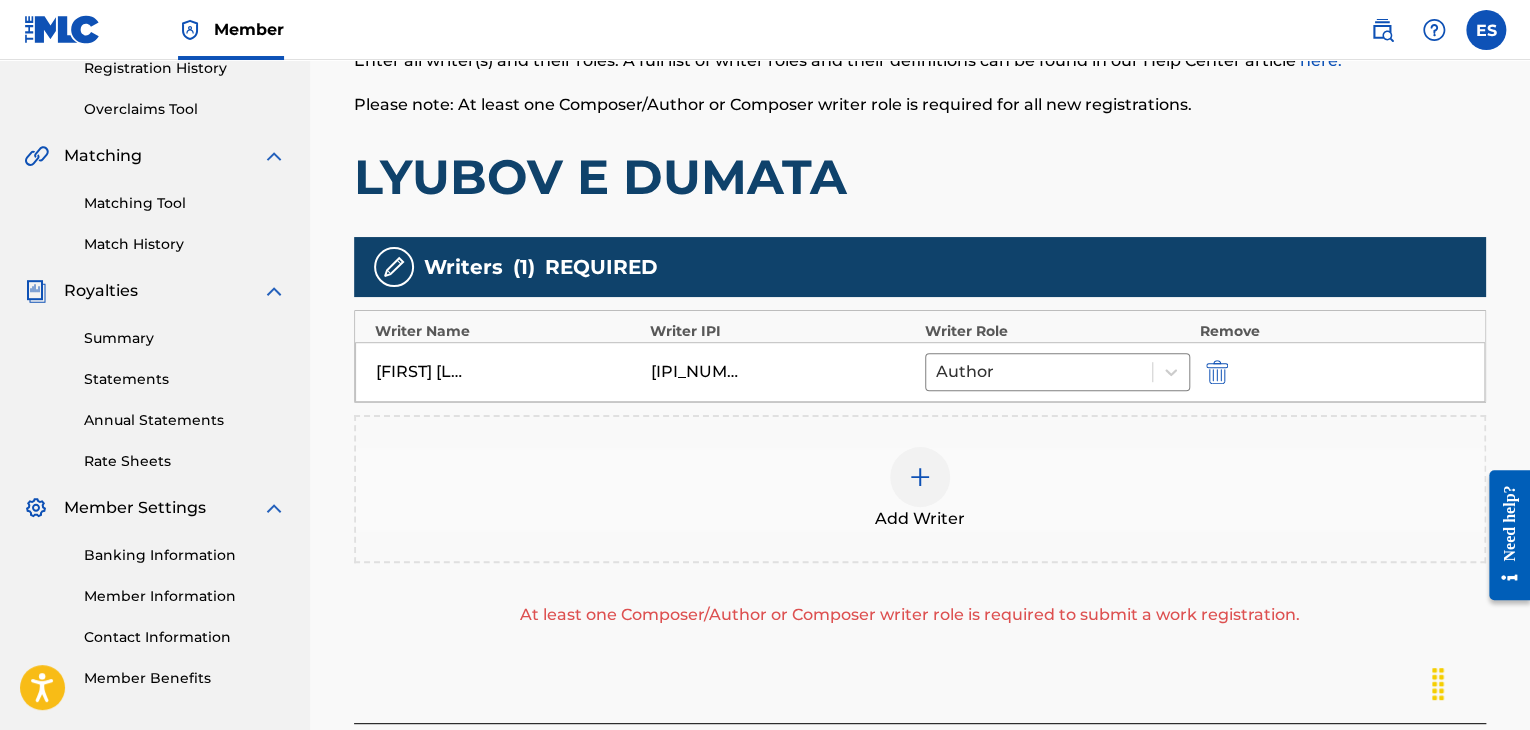 click at bounding box center [920, 477] 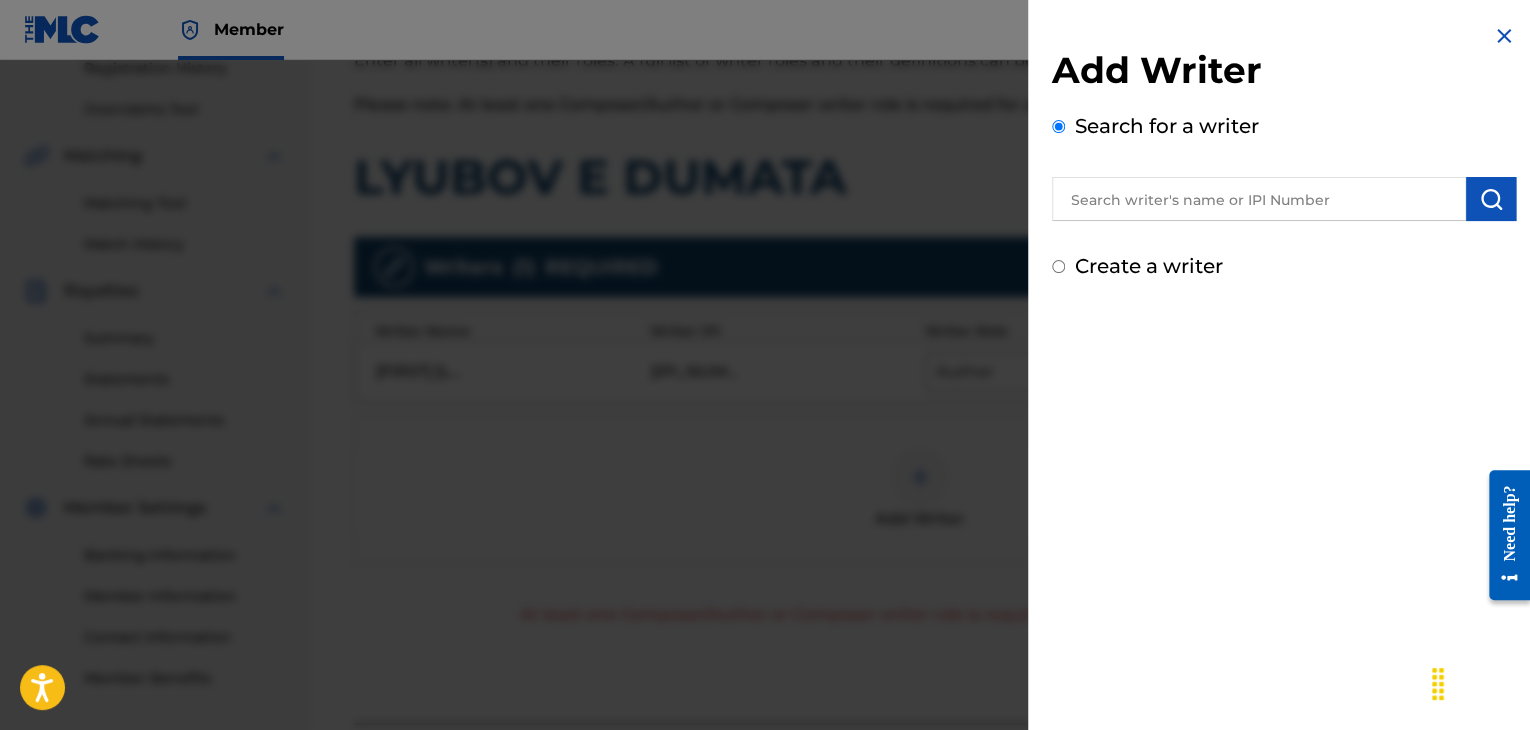 click at bounding box center (1259, 199) 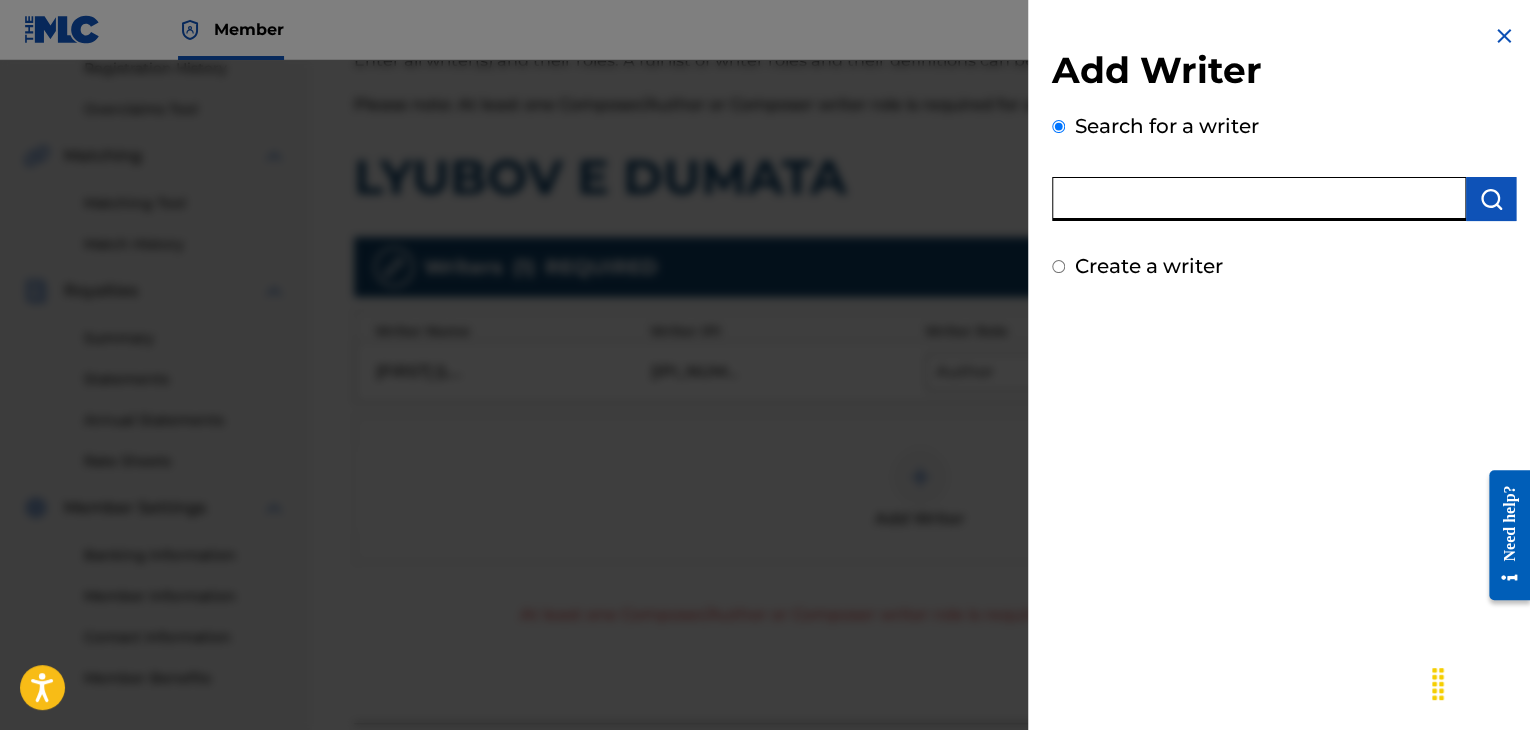 paste on "[IPI_NUMBER]" 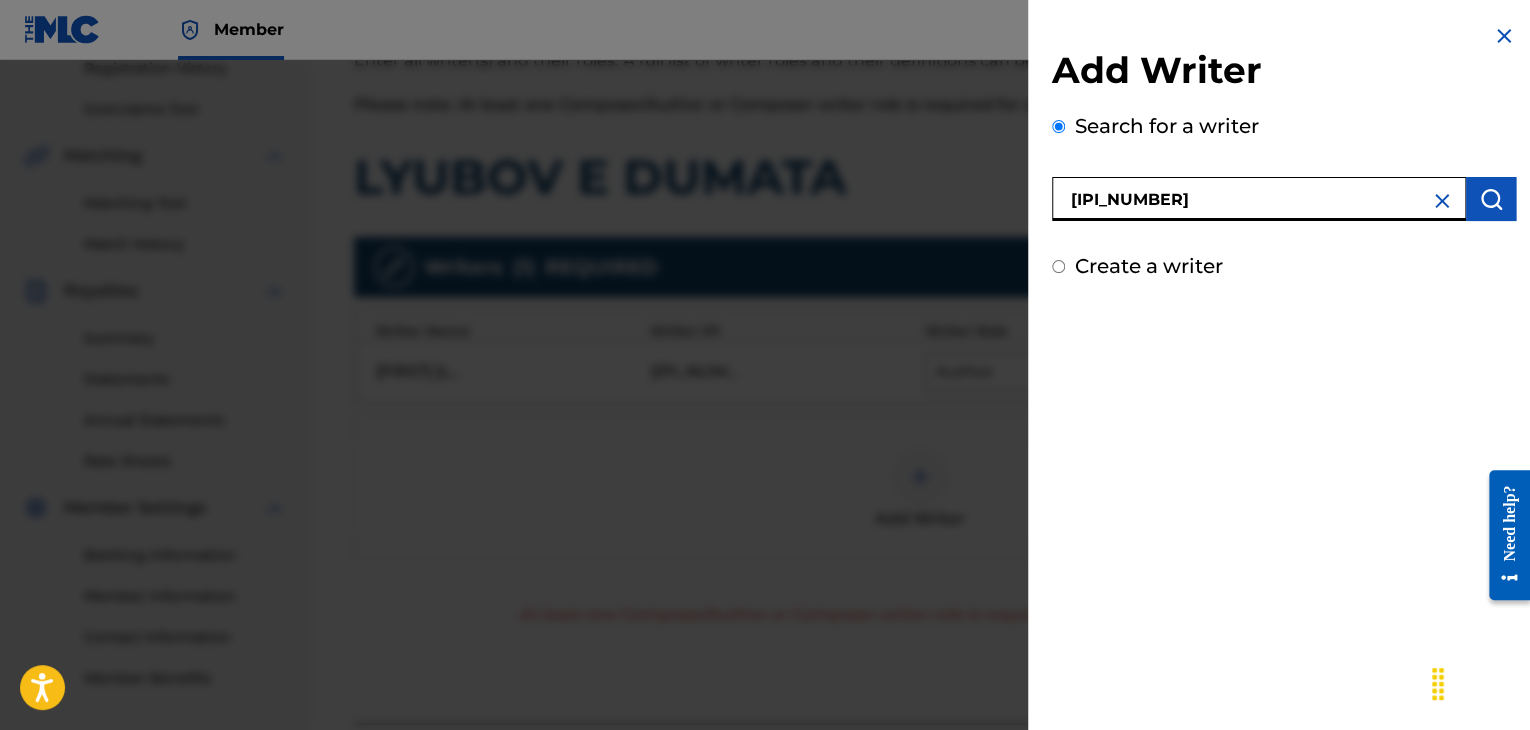 type on "[IPI_NUMBER]" 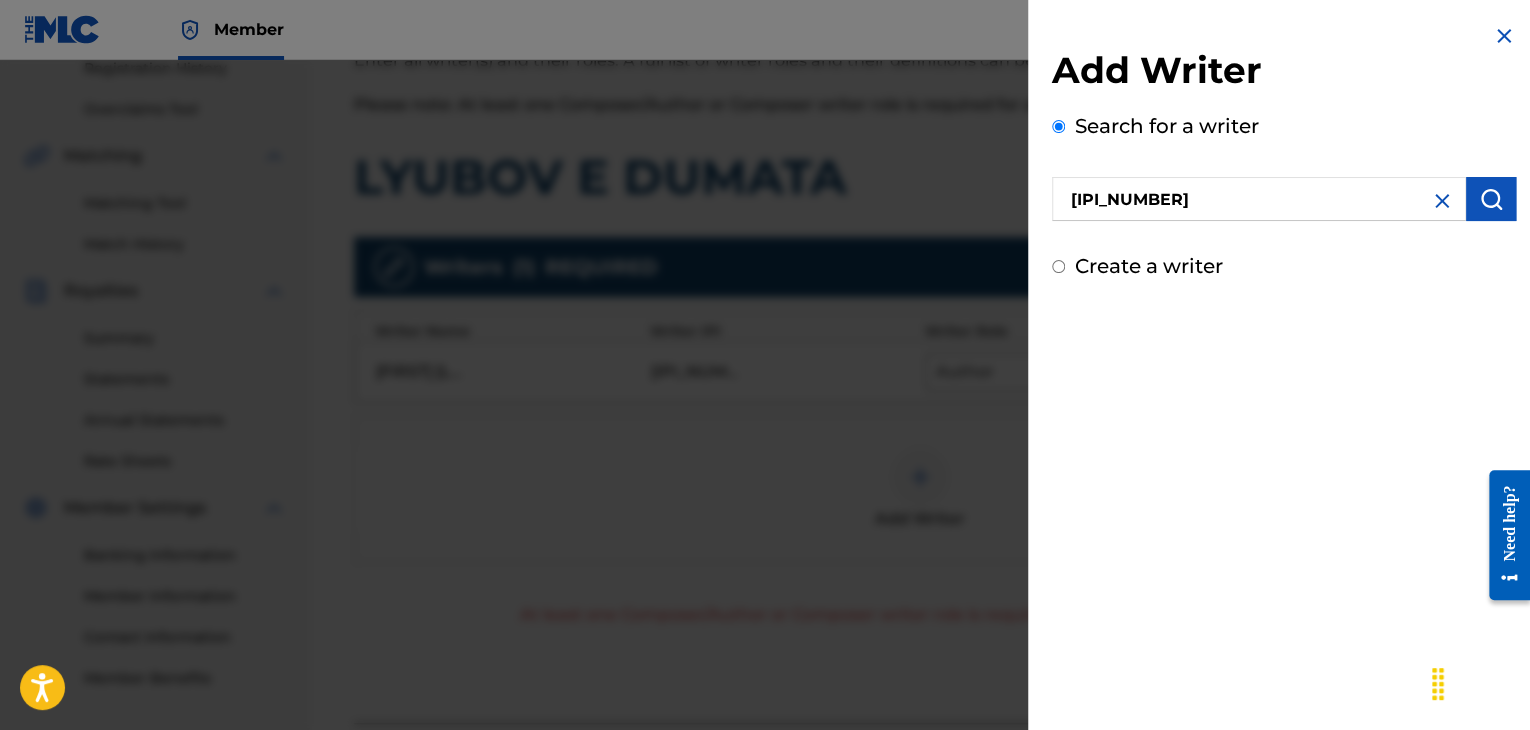 click at bounding box center (1491, 199) 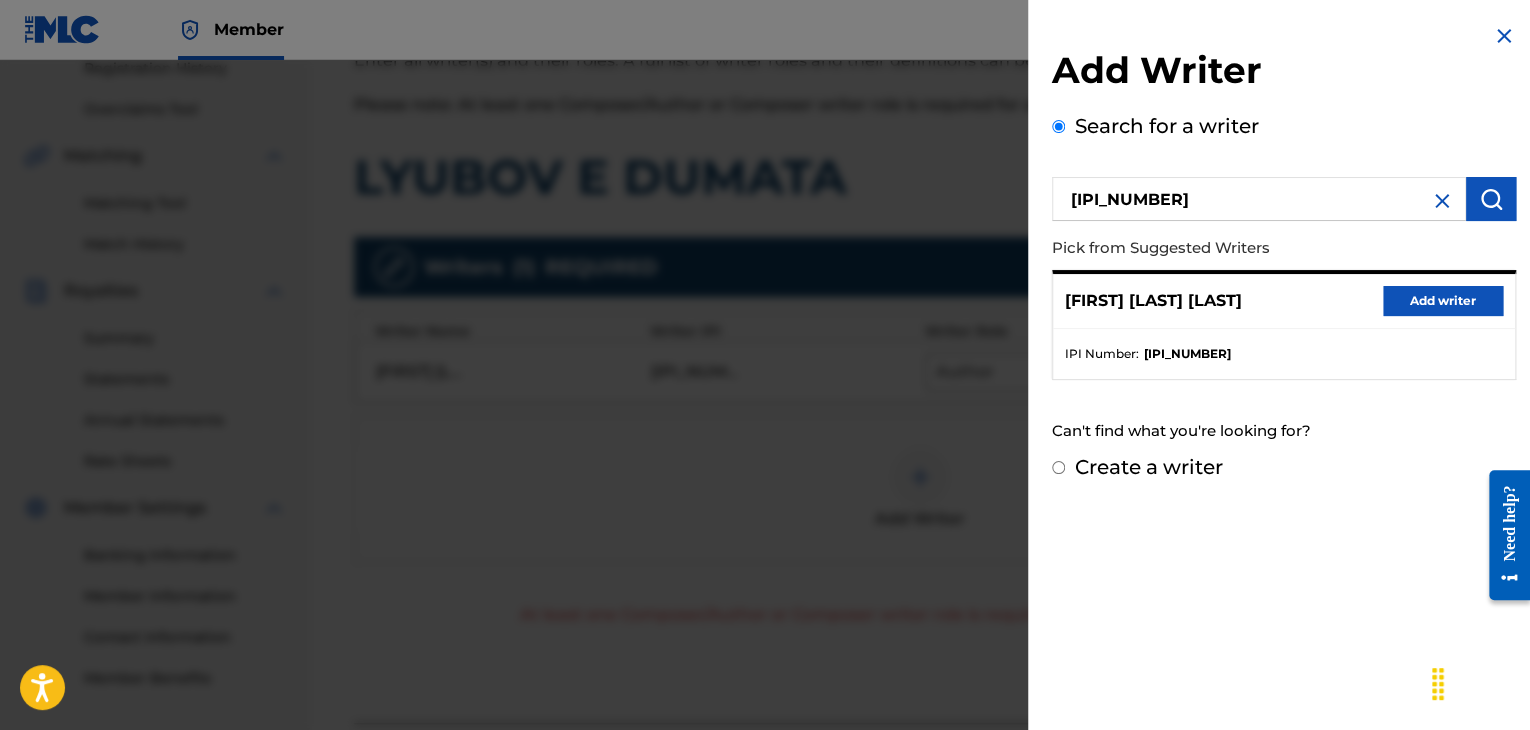 click on "Add writer" at bounding box center [1443, 301] 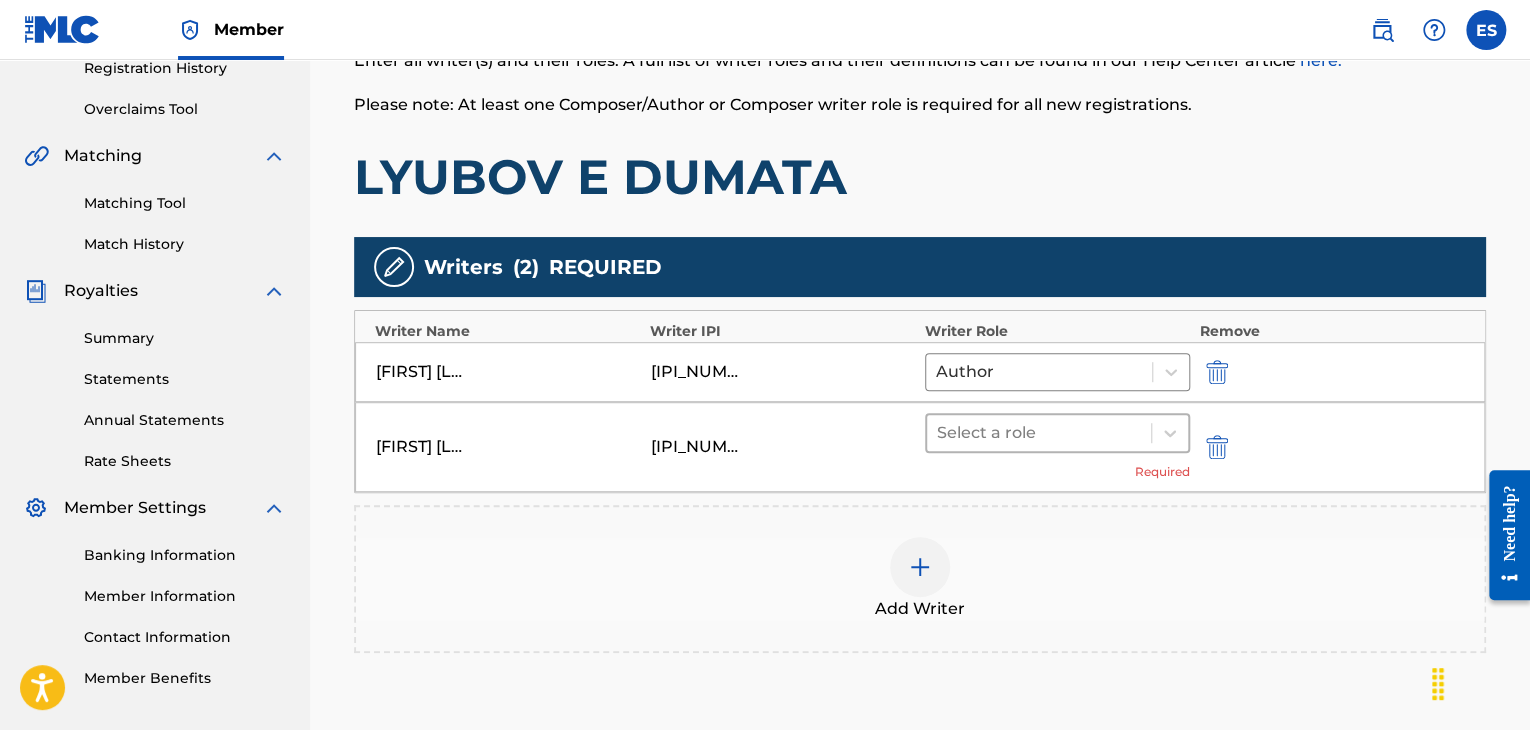 click at bounding box center [1039, 433] 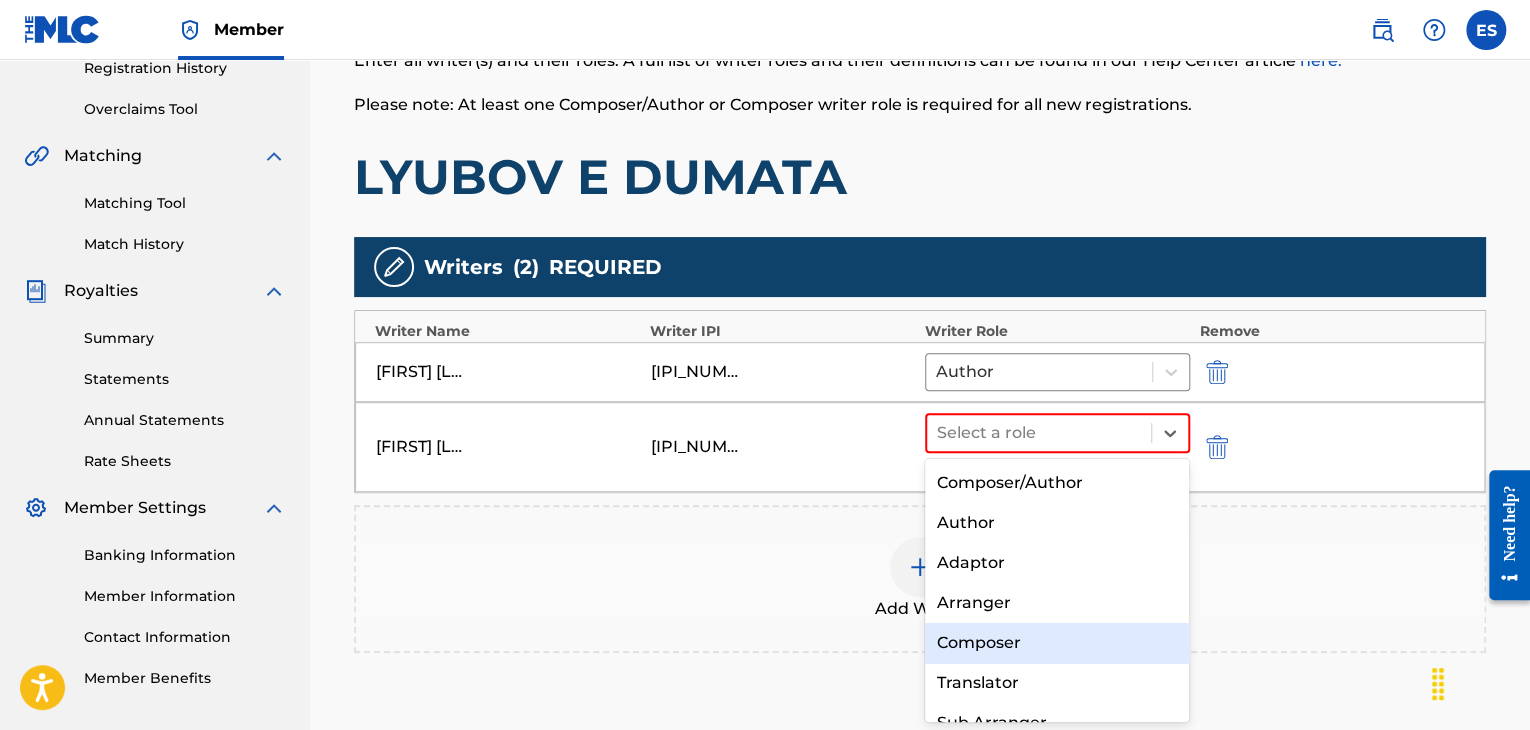 click on "Composer" at bounding box center (1057, 643) 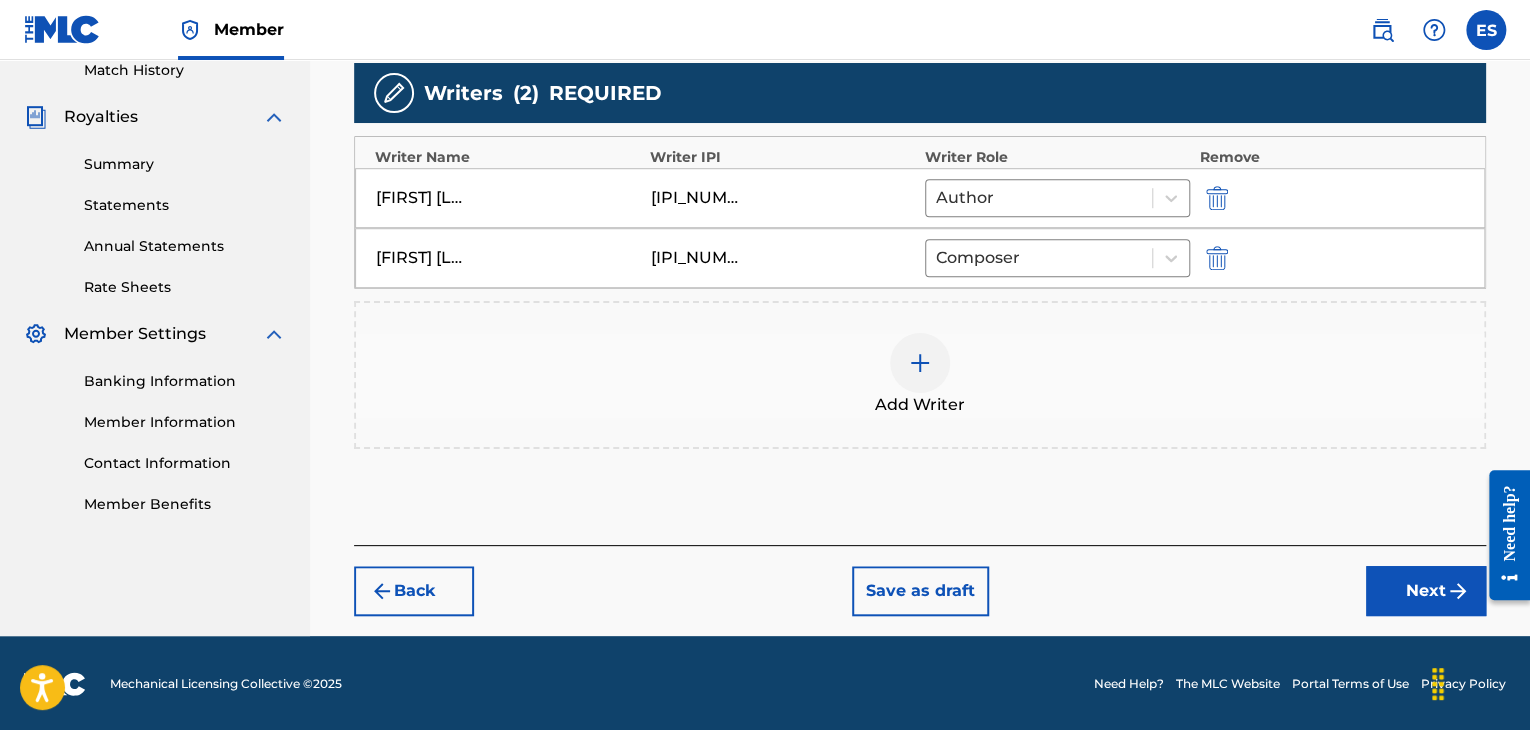 drag, startPoint x: 1439, startPoint y: 589, endPoint x: 1375, endPoint y: 557, distance: 71.55418 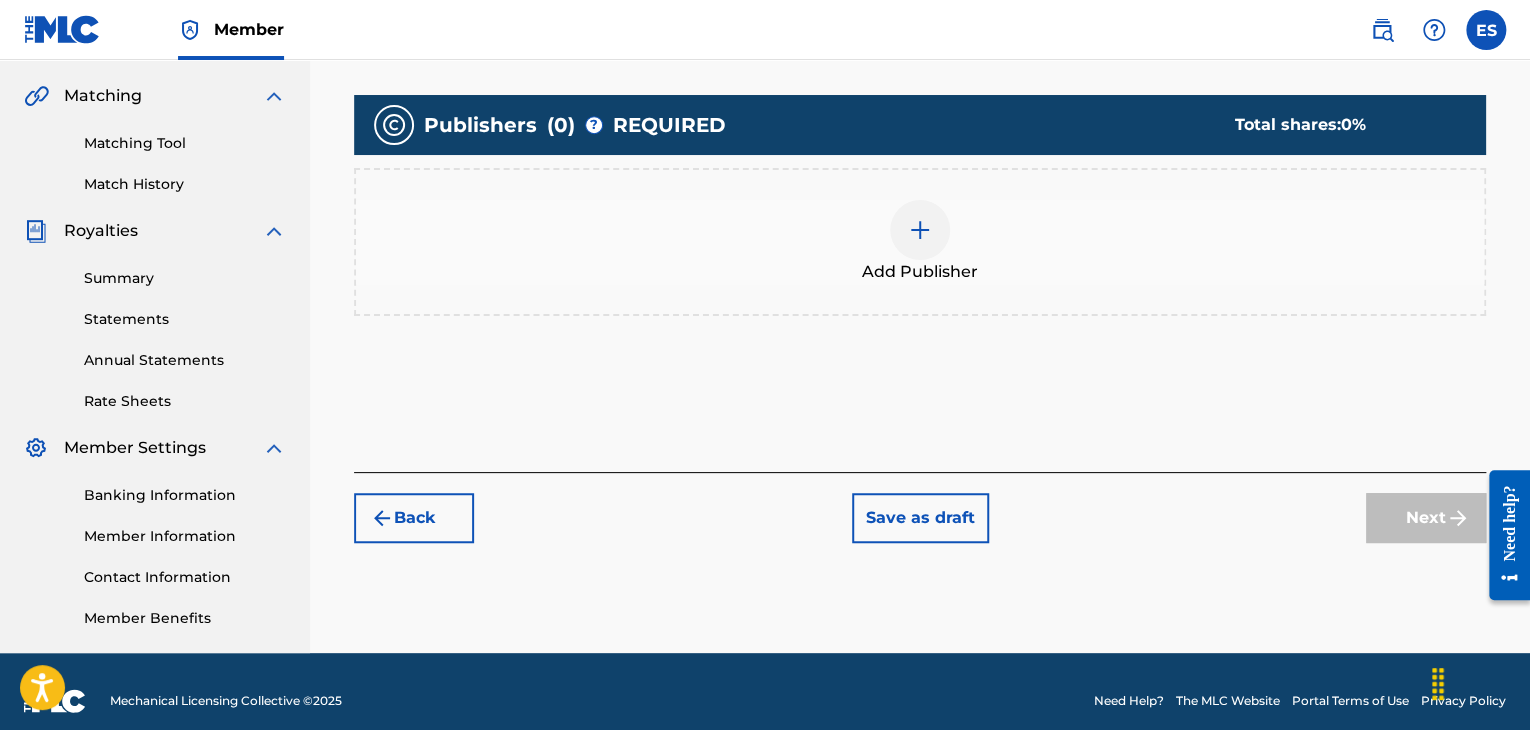 scroll, scrollTop: 469, scrollLeft: 0, axis: vertical 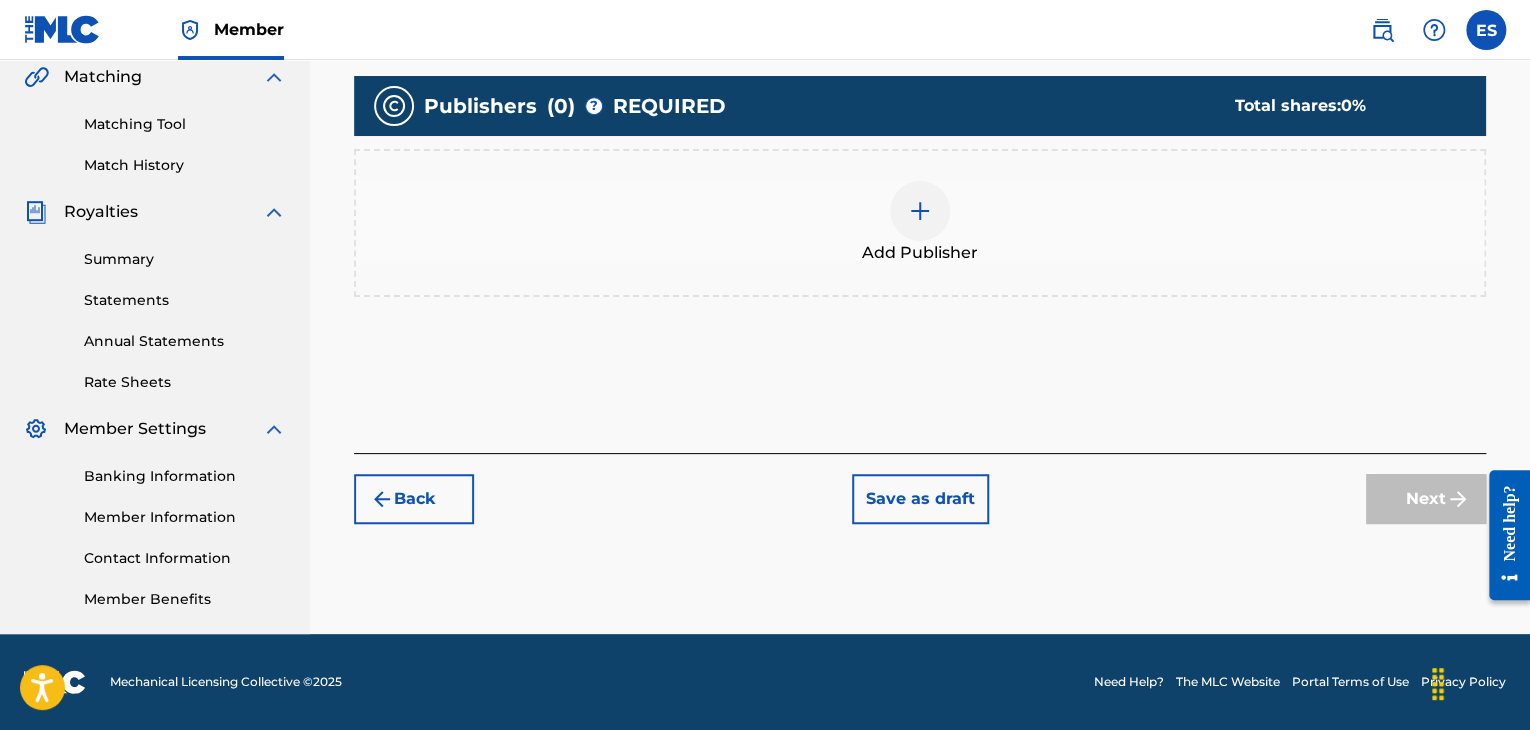 click on "Add Publisher" at bounding box center (920, 253) 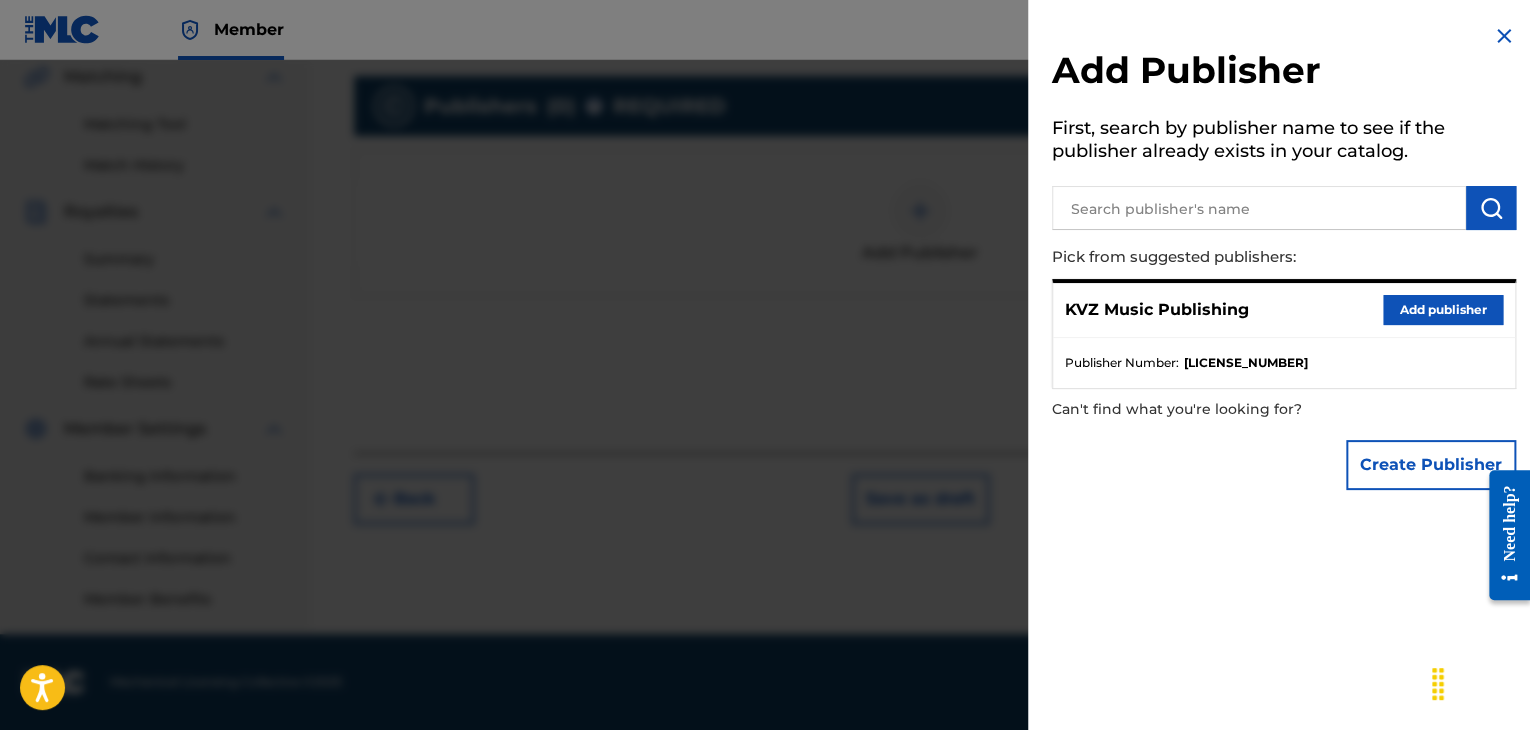 click on "Add publisher" at bounding box center [1443, 310] 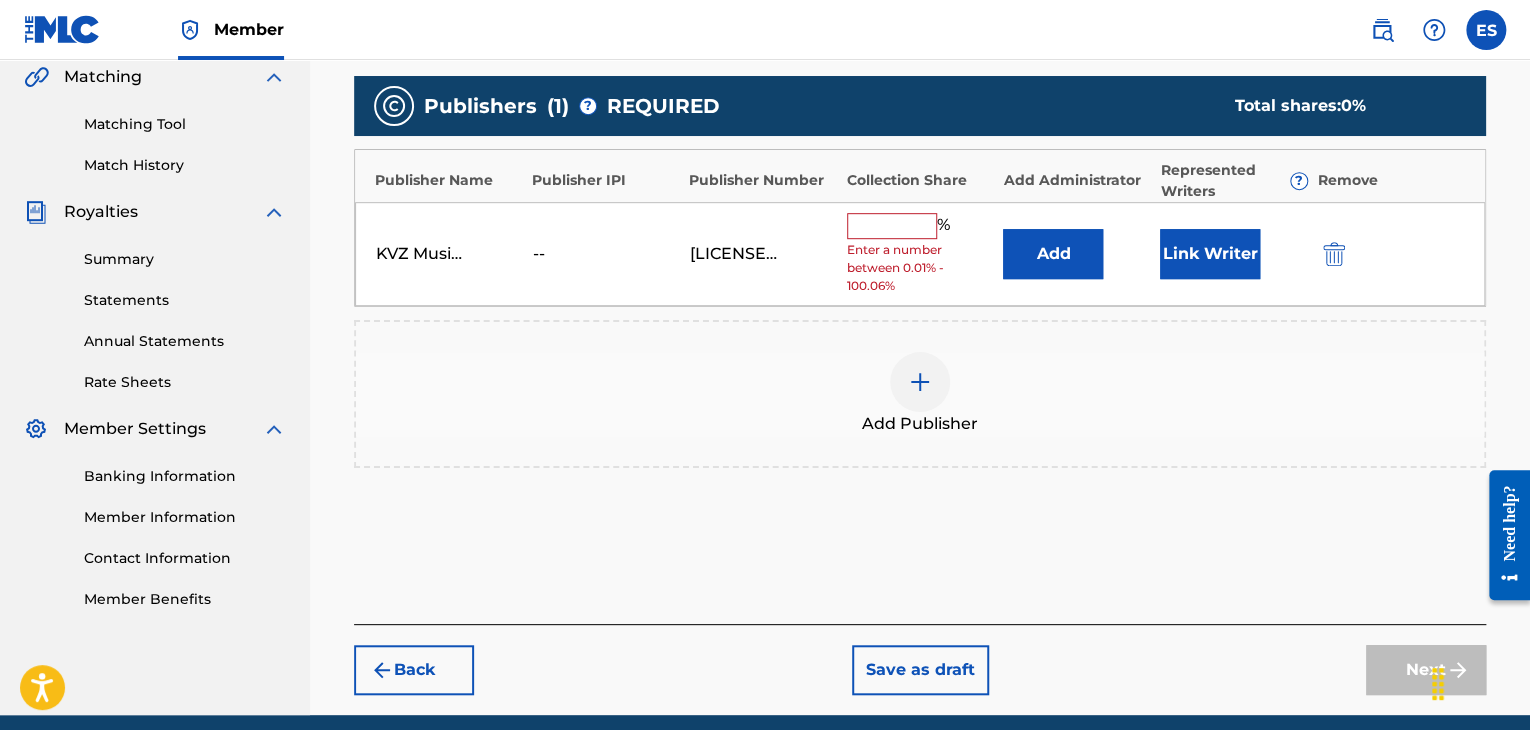 click at bounding box center [892, 226] 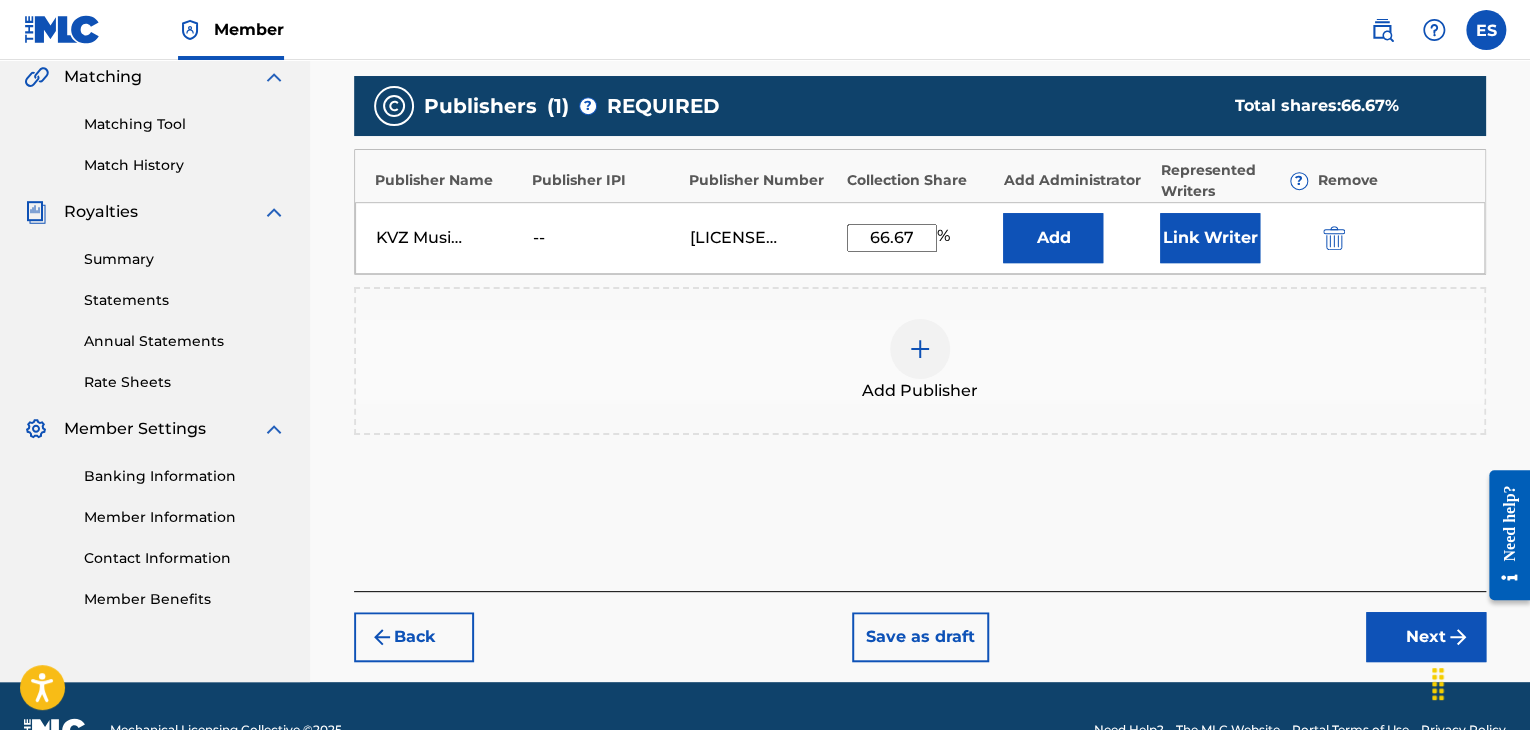 click on "Next" at bounding box center (1426, 637) 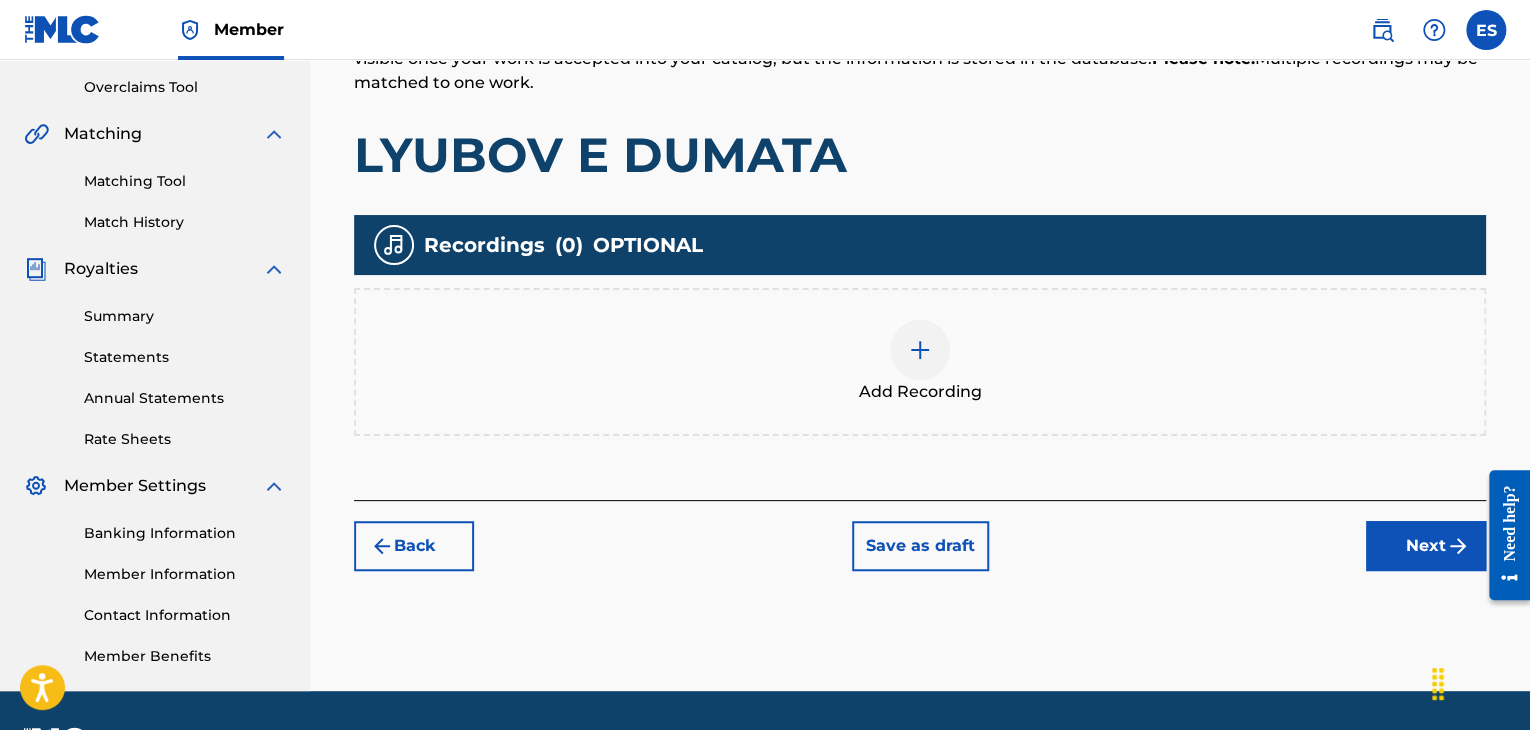scroll, scrollTop: 469, scrollLeft: 0, axis: vertical 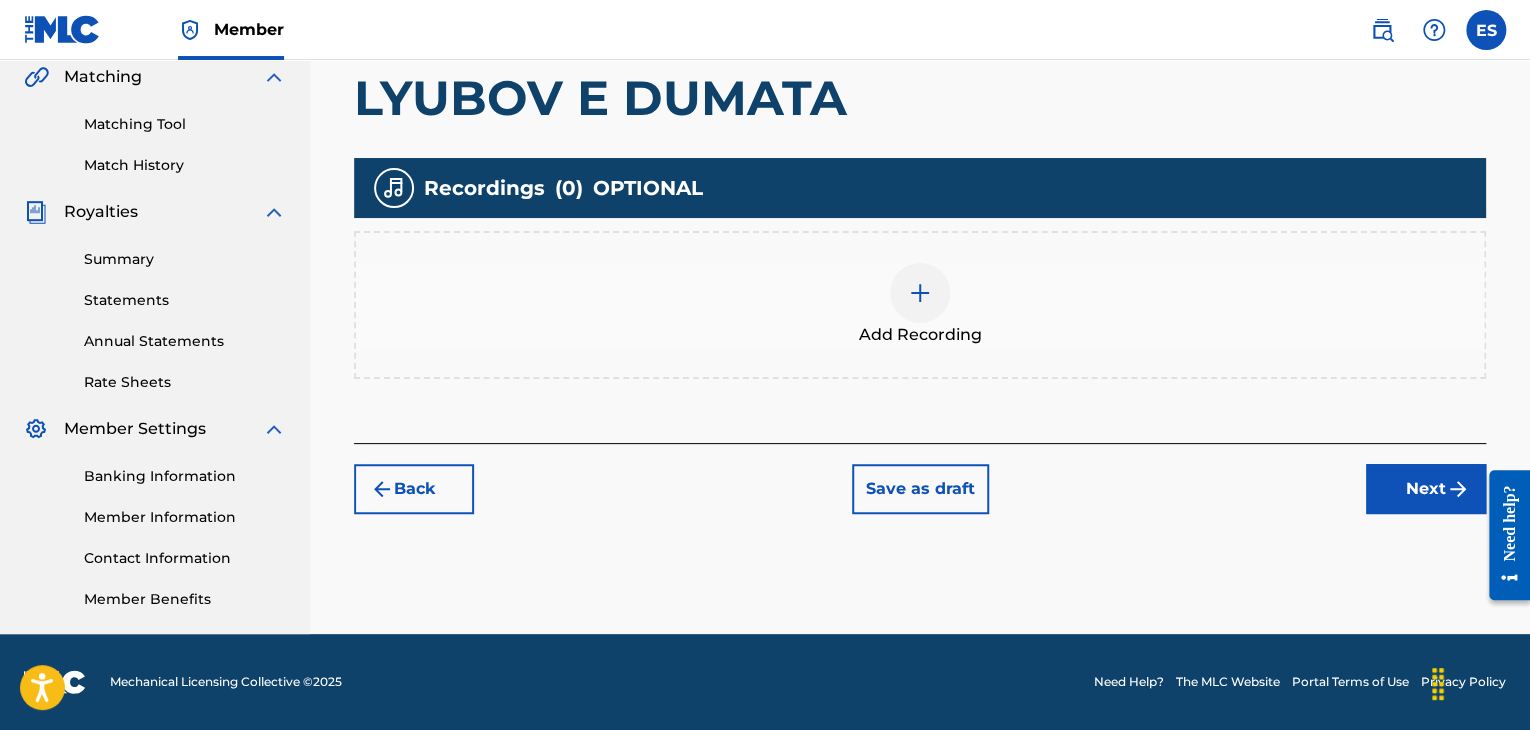 click at bounding box center (920, 293) 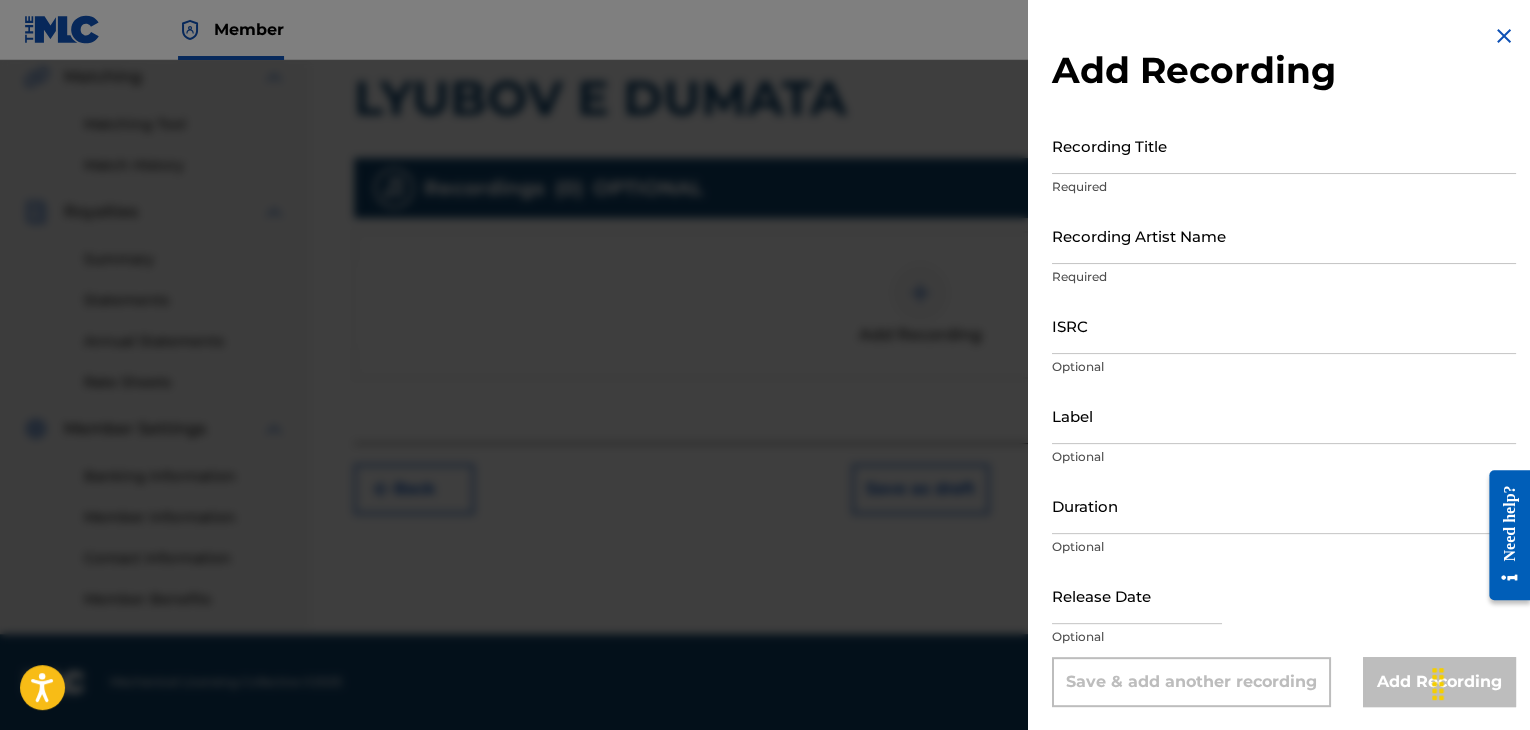 click at bounding box center [1504, 36] 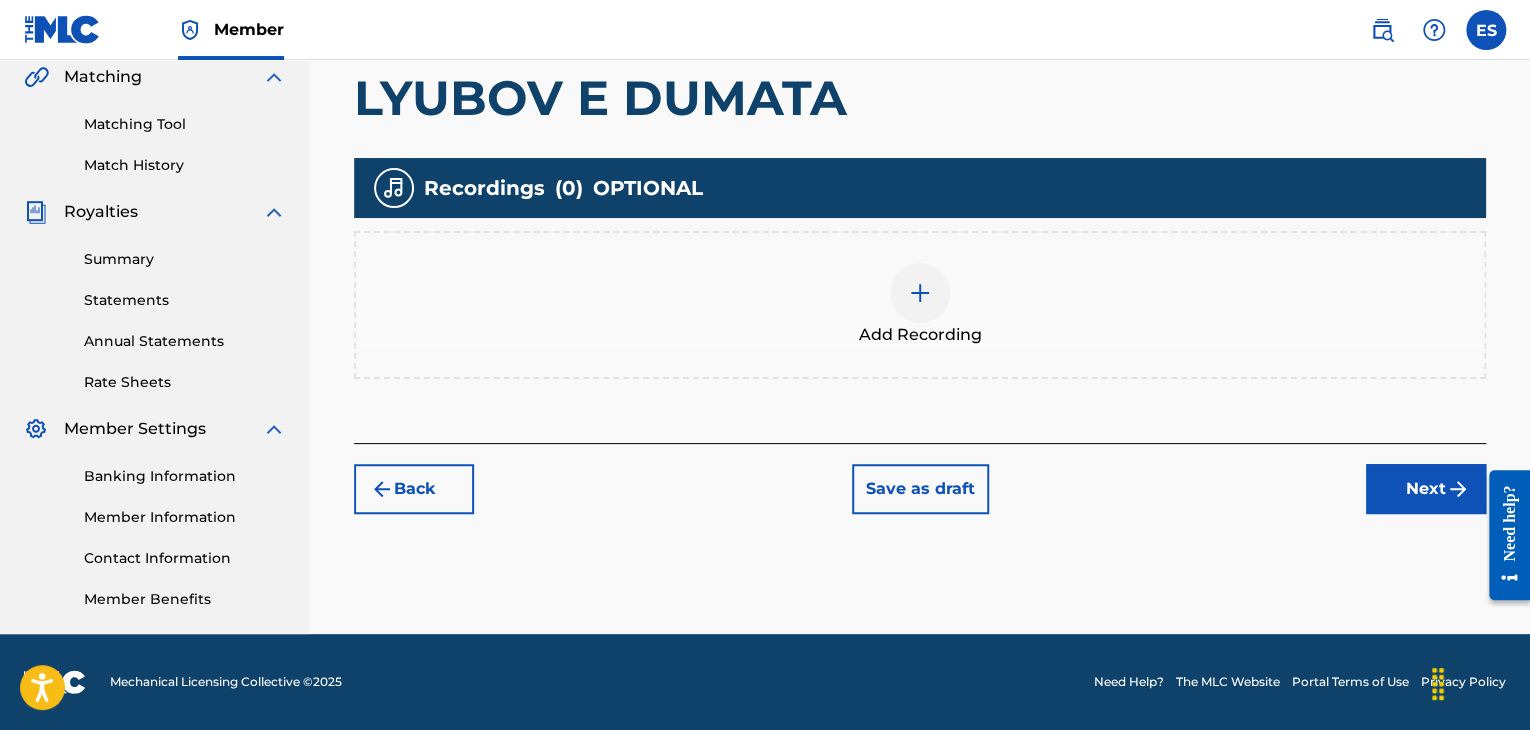 click on "Next" at bounding box center (1426, 489) 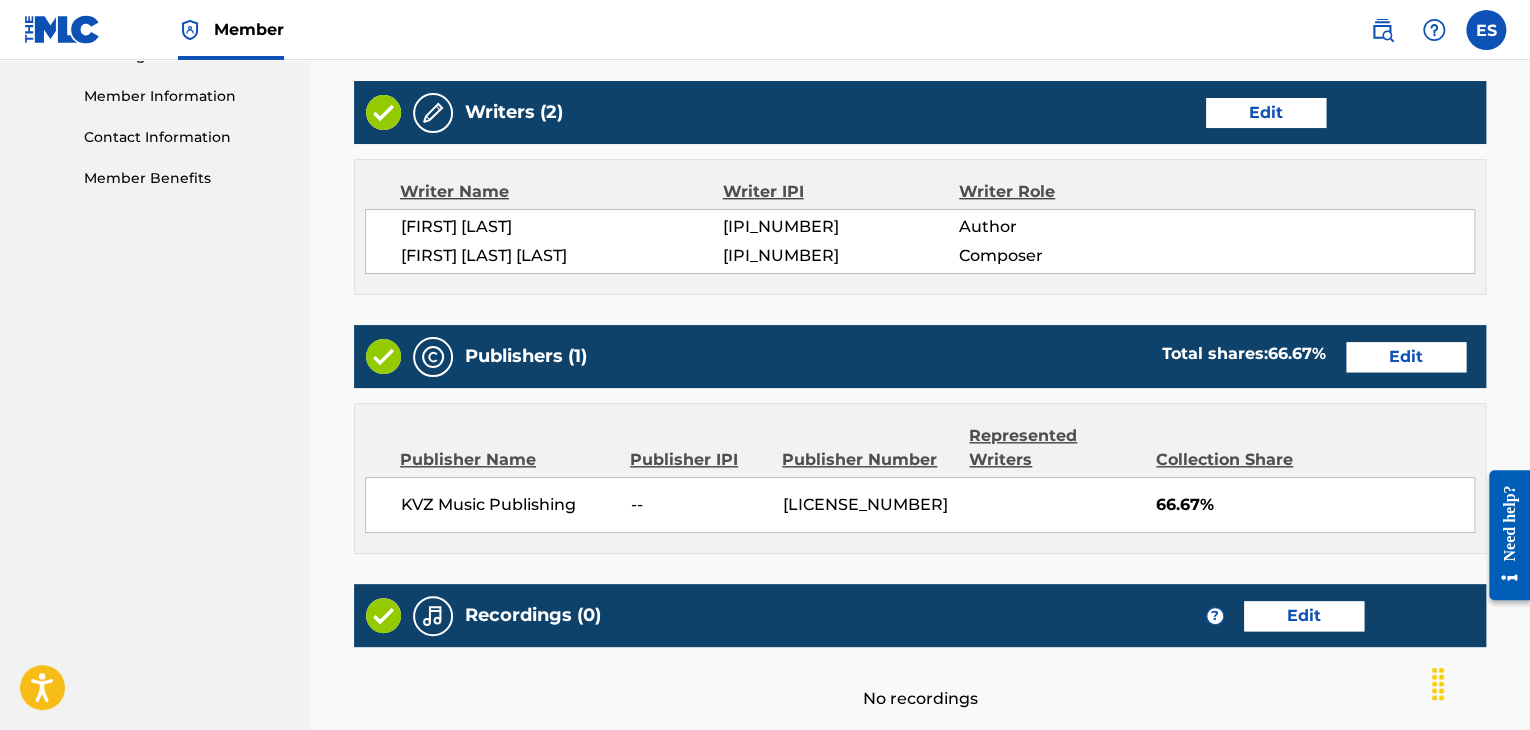 scroll, scrollTop: 1085, scrollLeft: 0, axis: vertical 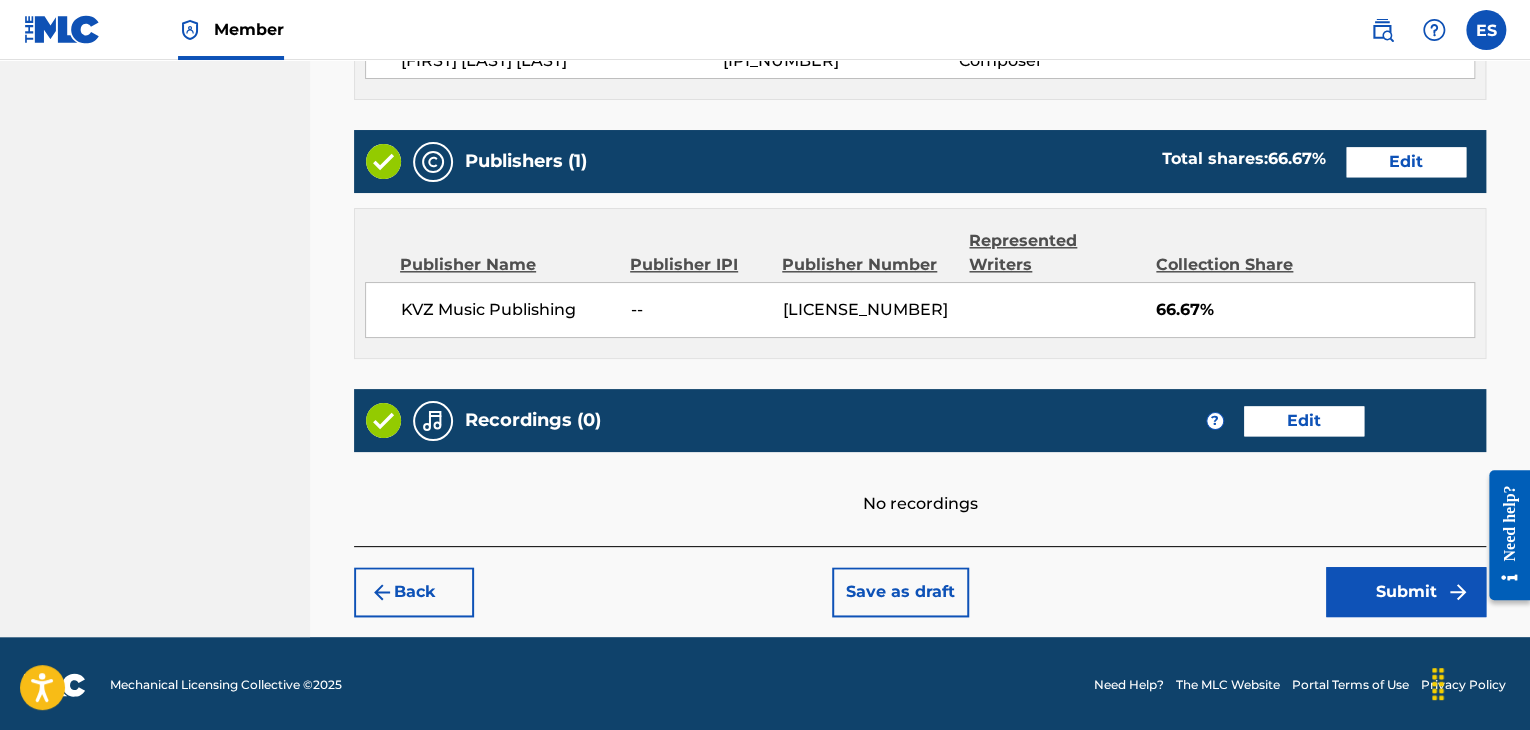 click on "Back" at bounding box center [414, 592] 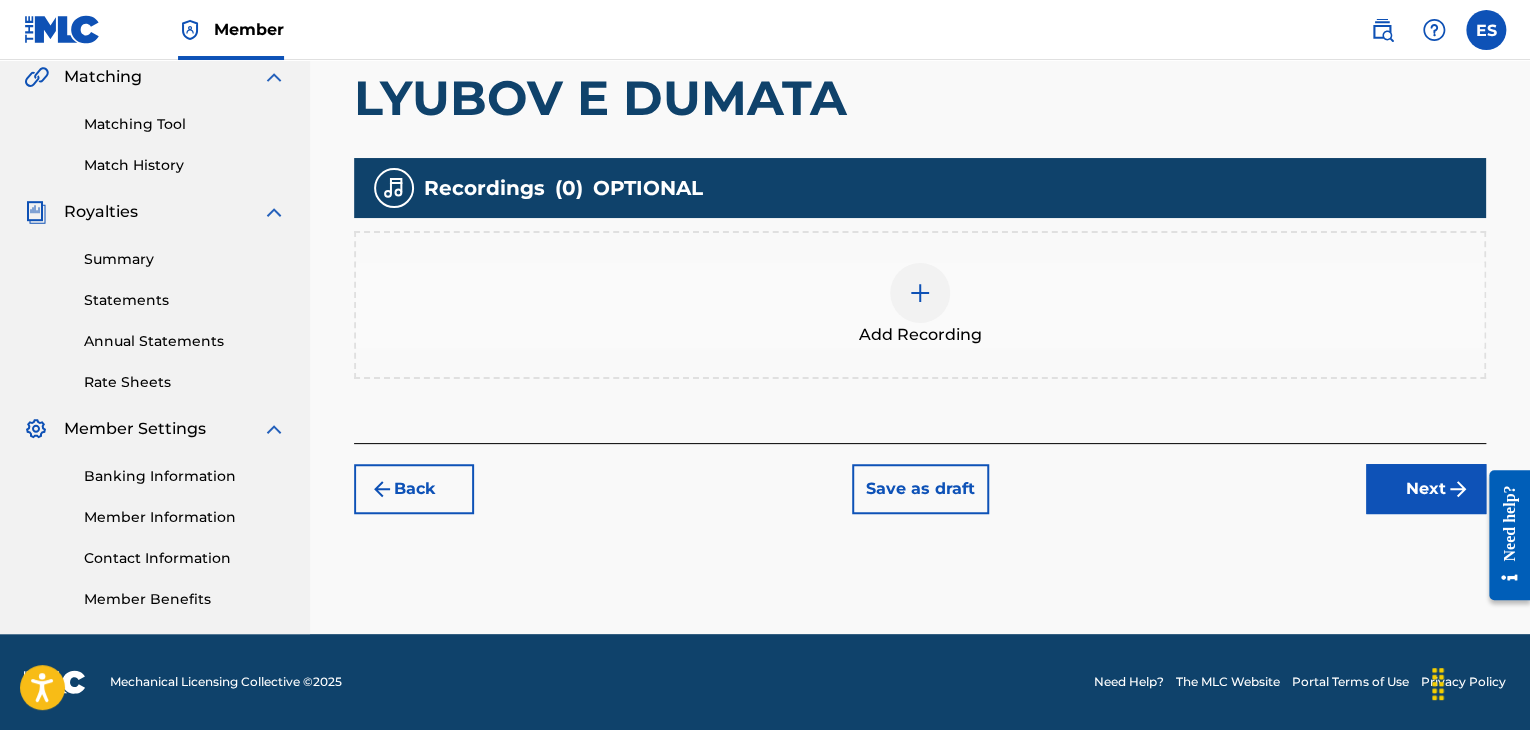 click on "Back" at bounding box center [414, 489] 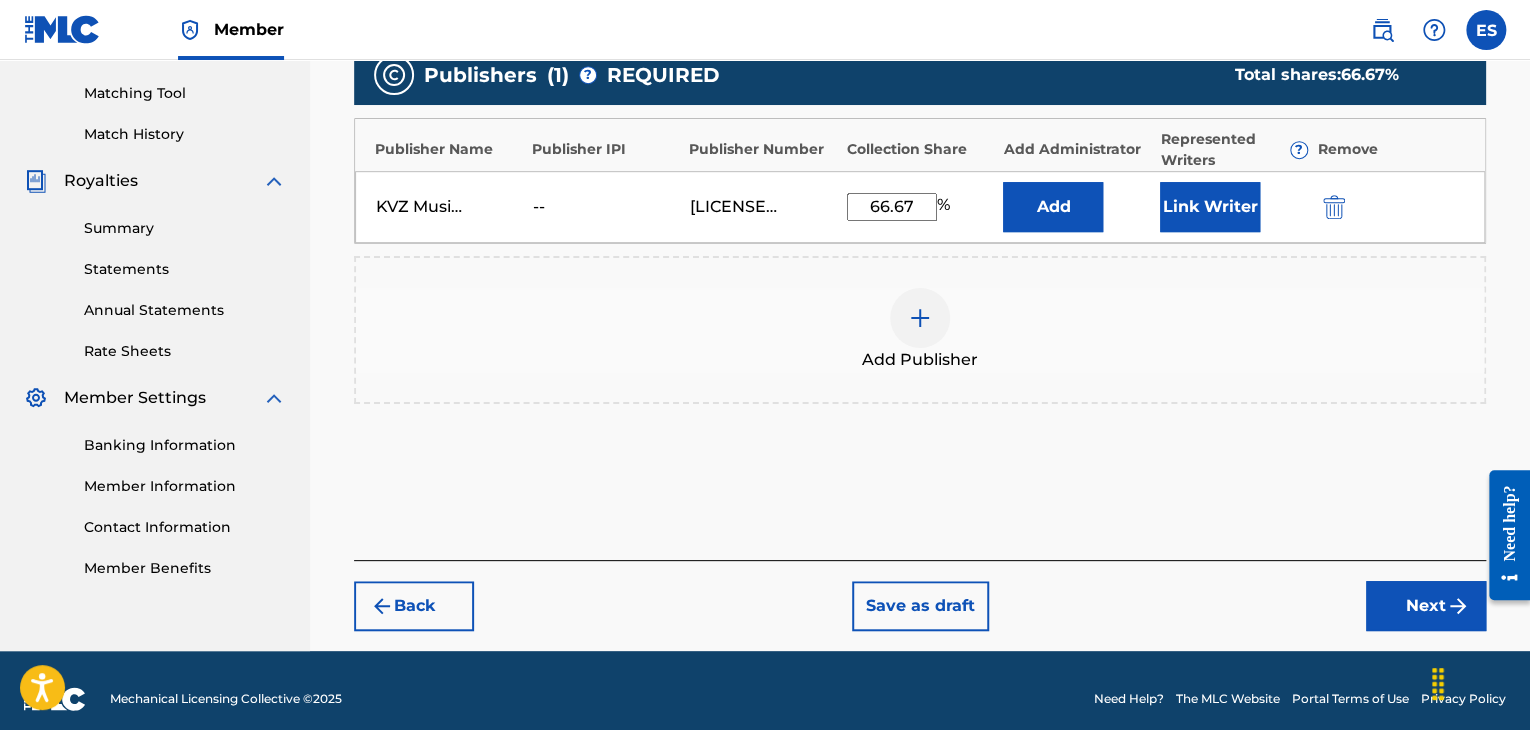 scroll, scrollTop: 516, scrollLeft: 0, axis: vertical 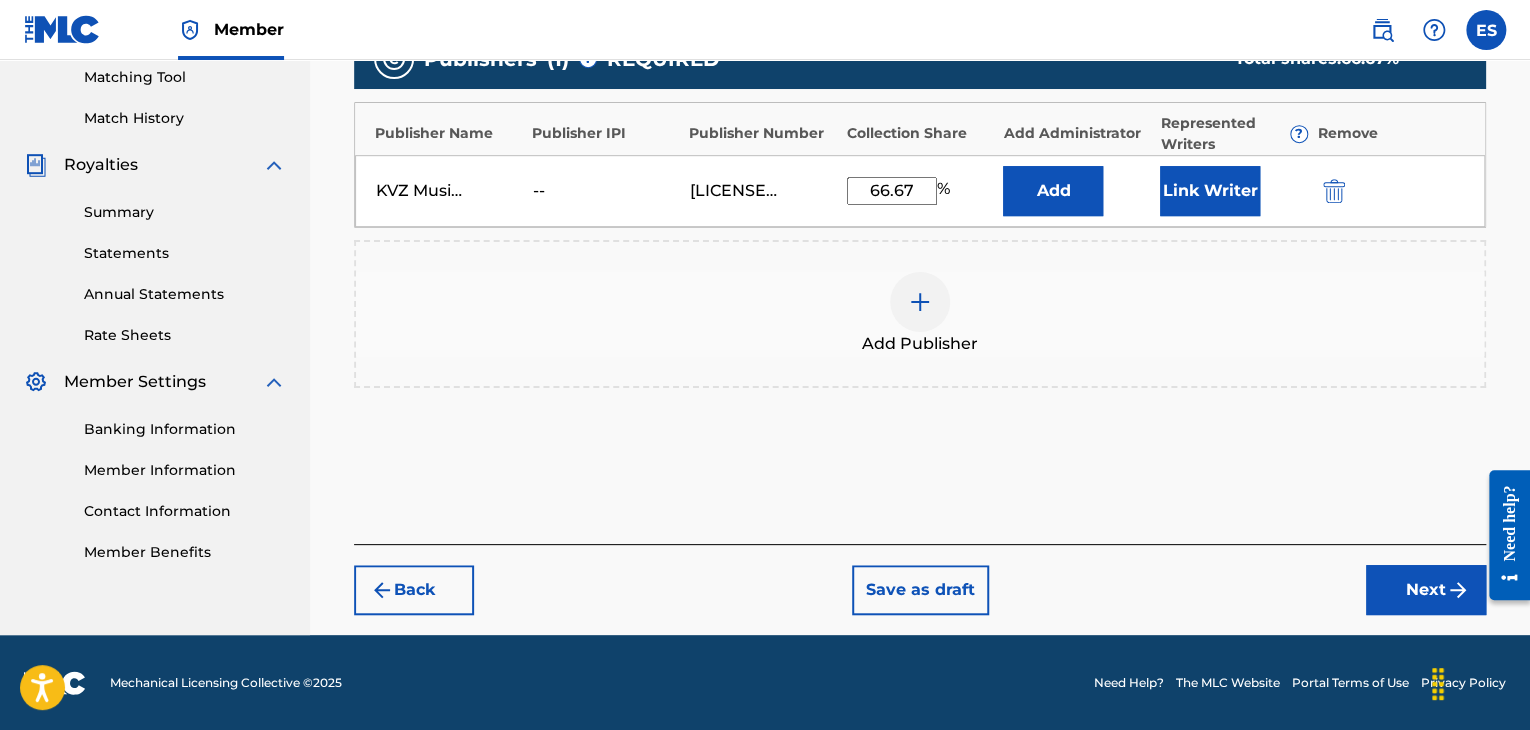 click on "Back" at bounding box center [414, 590] 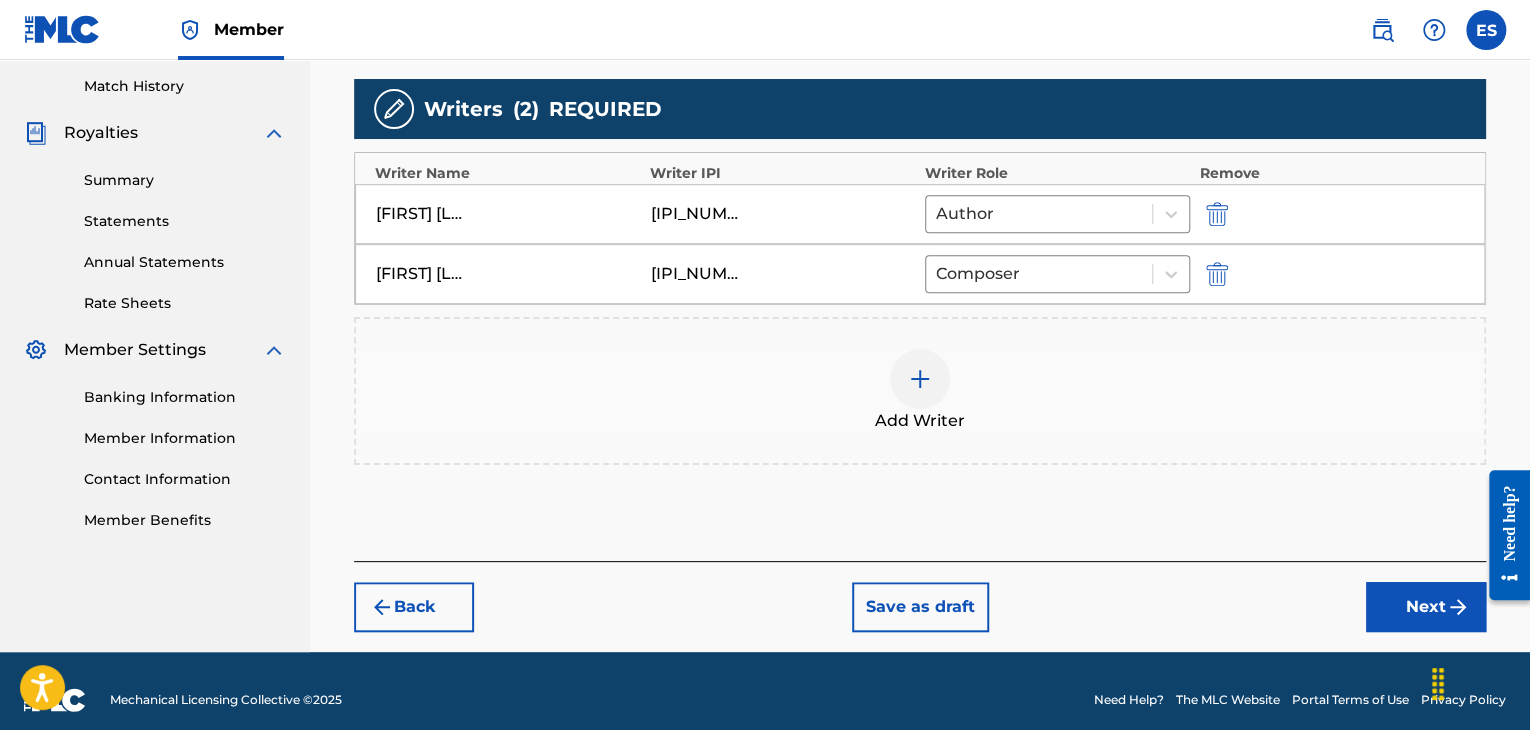 scroll, scrollTop: 564, scrollLeft: 0, axis: vertical 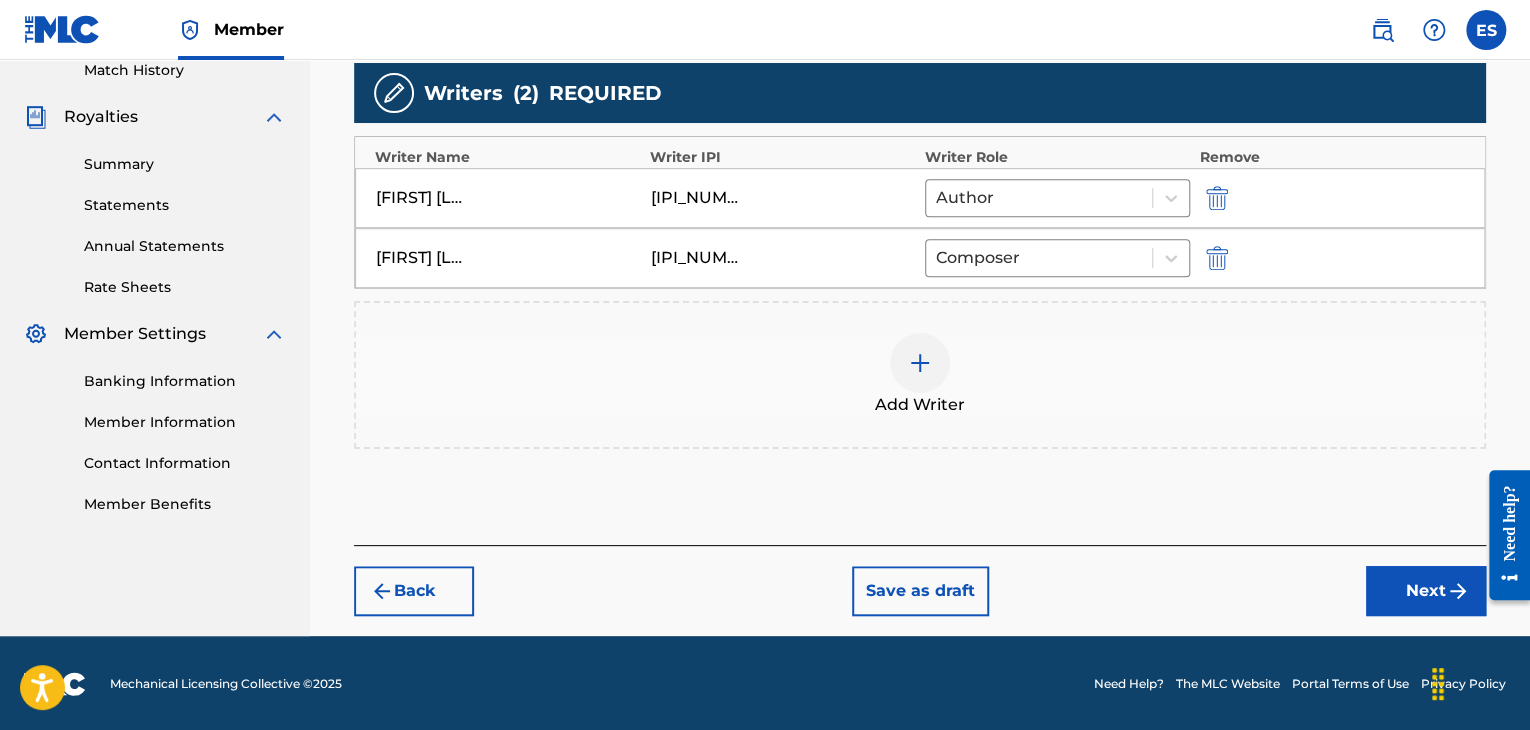 click on "Back" at bounding box center (414, 591) 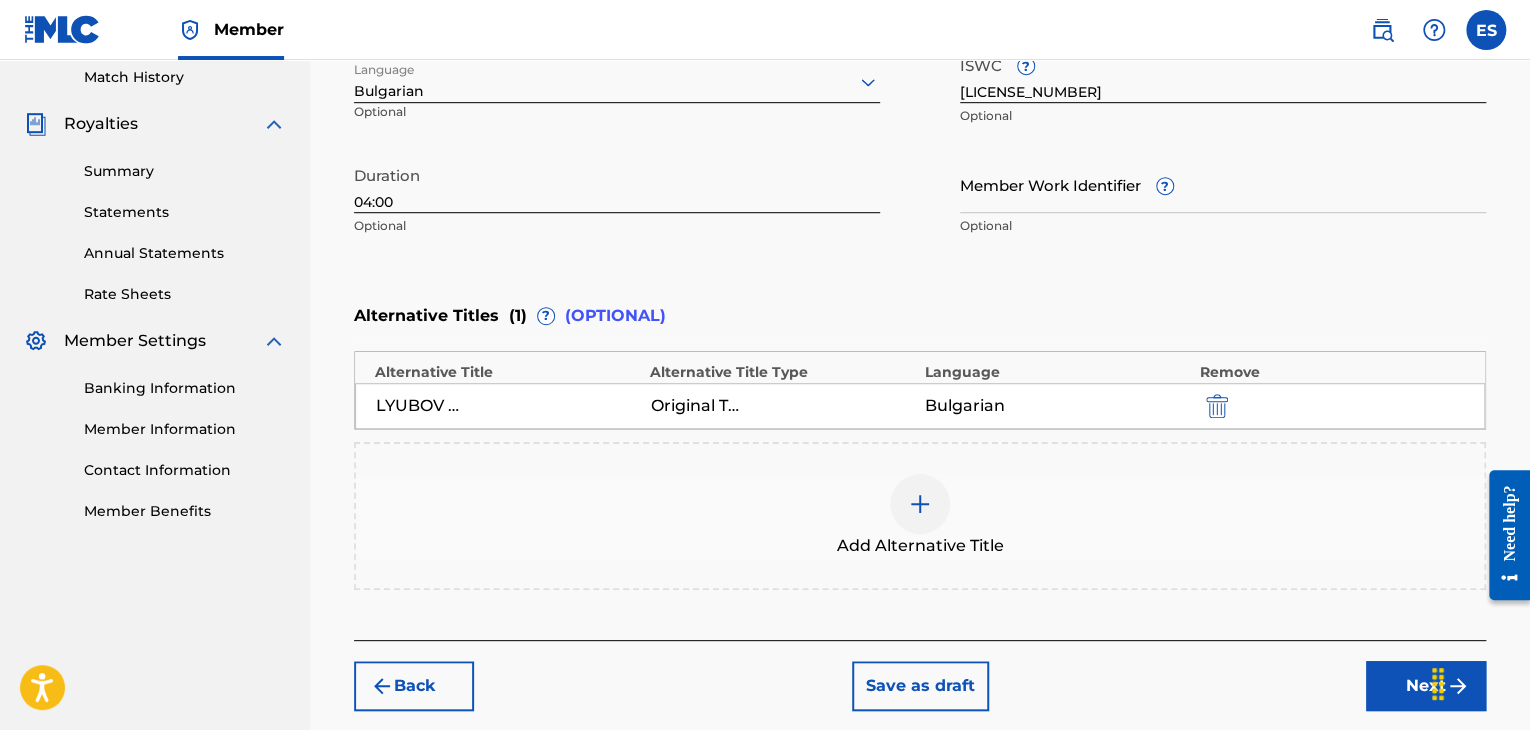 scroll, scrollTop: 264, scrollLeft: 0, axis: vertical 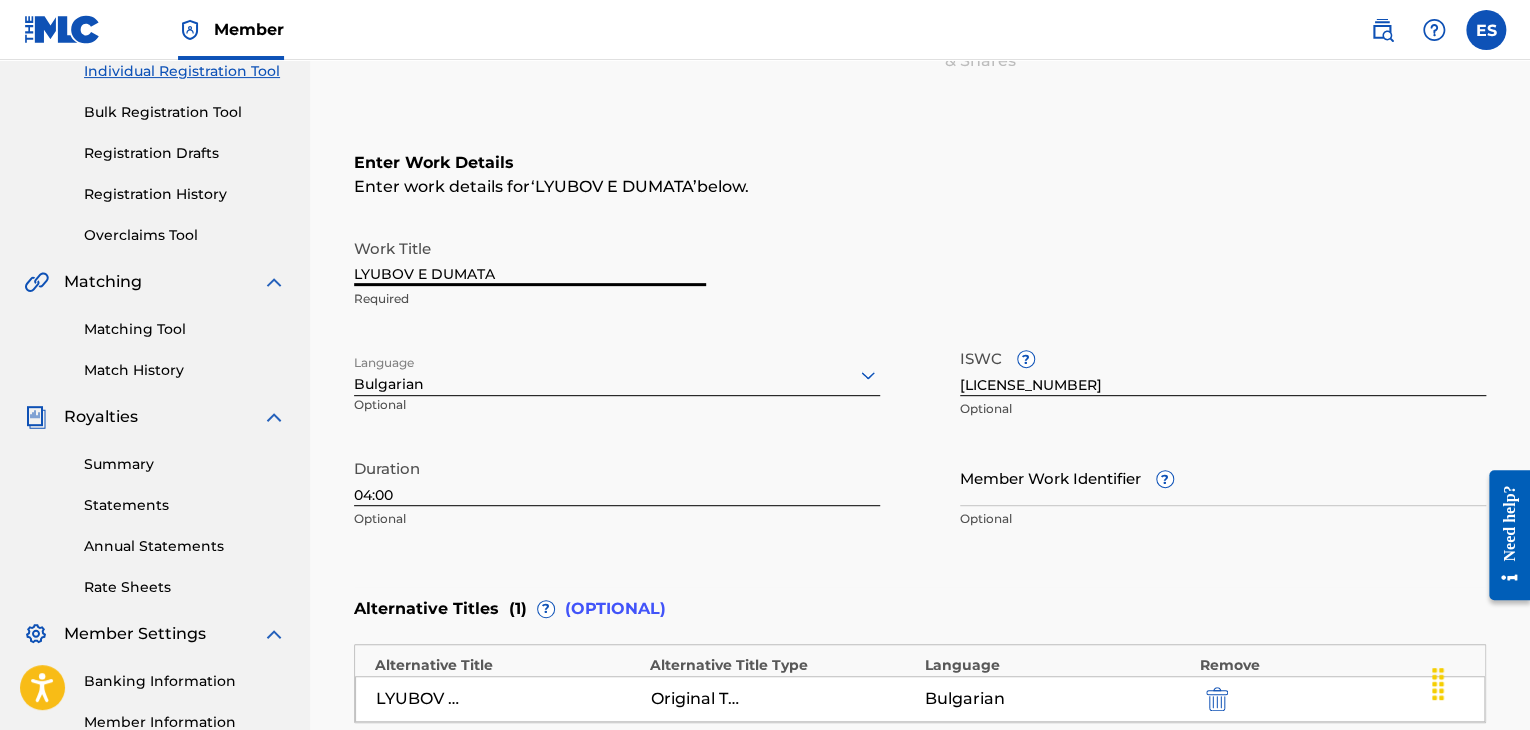 drag, startPoint x: 503, startPoint y: 275, endPoint x: 480, endPoint y: 277, distance: 23.086792 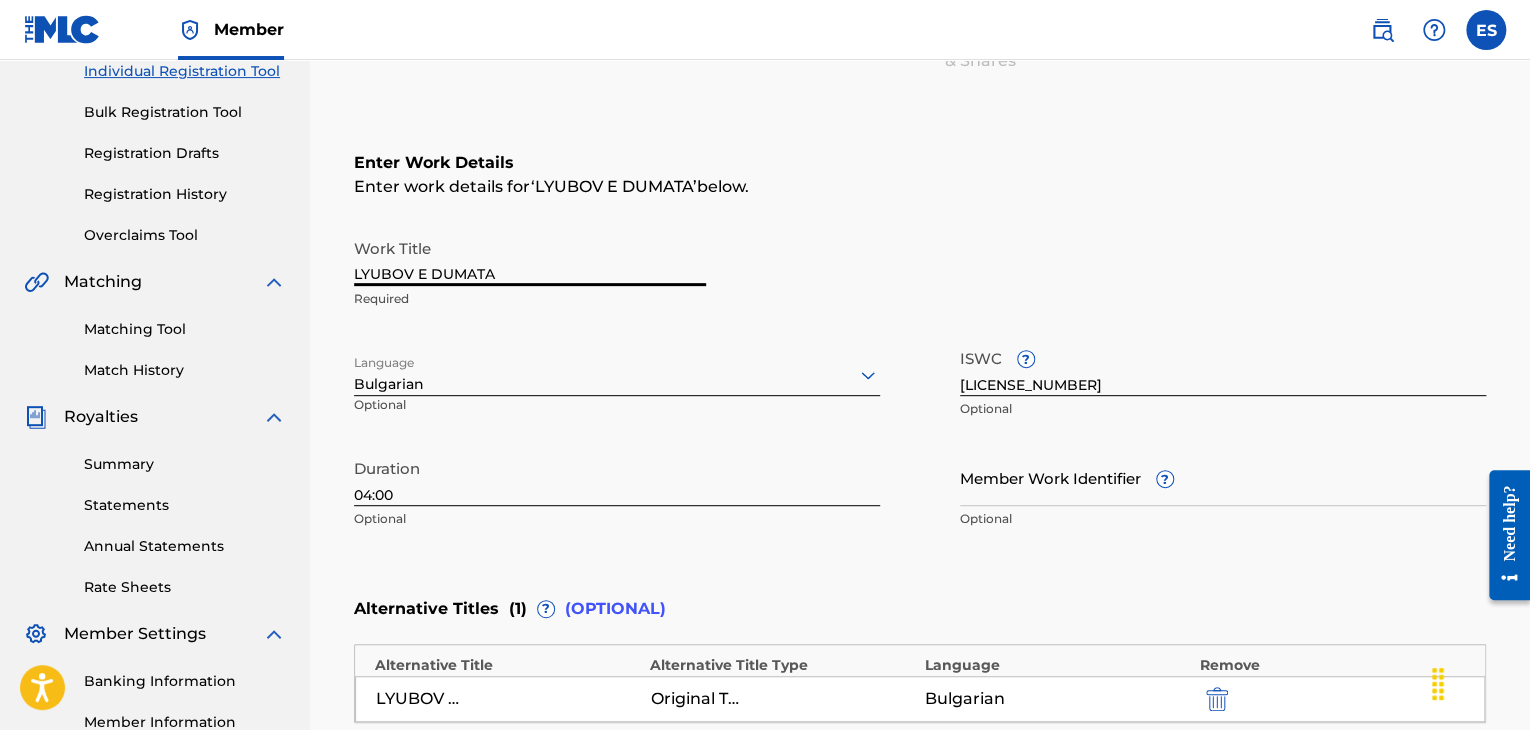 click on "LYUBOV E DUMATA" at bounding box center [530, 257] 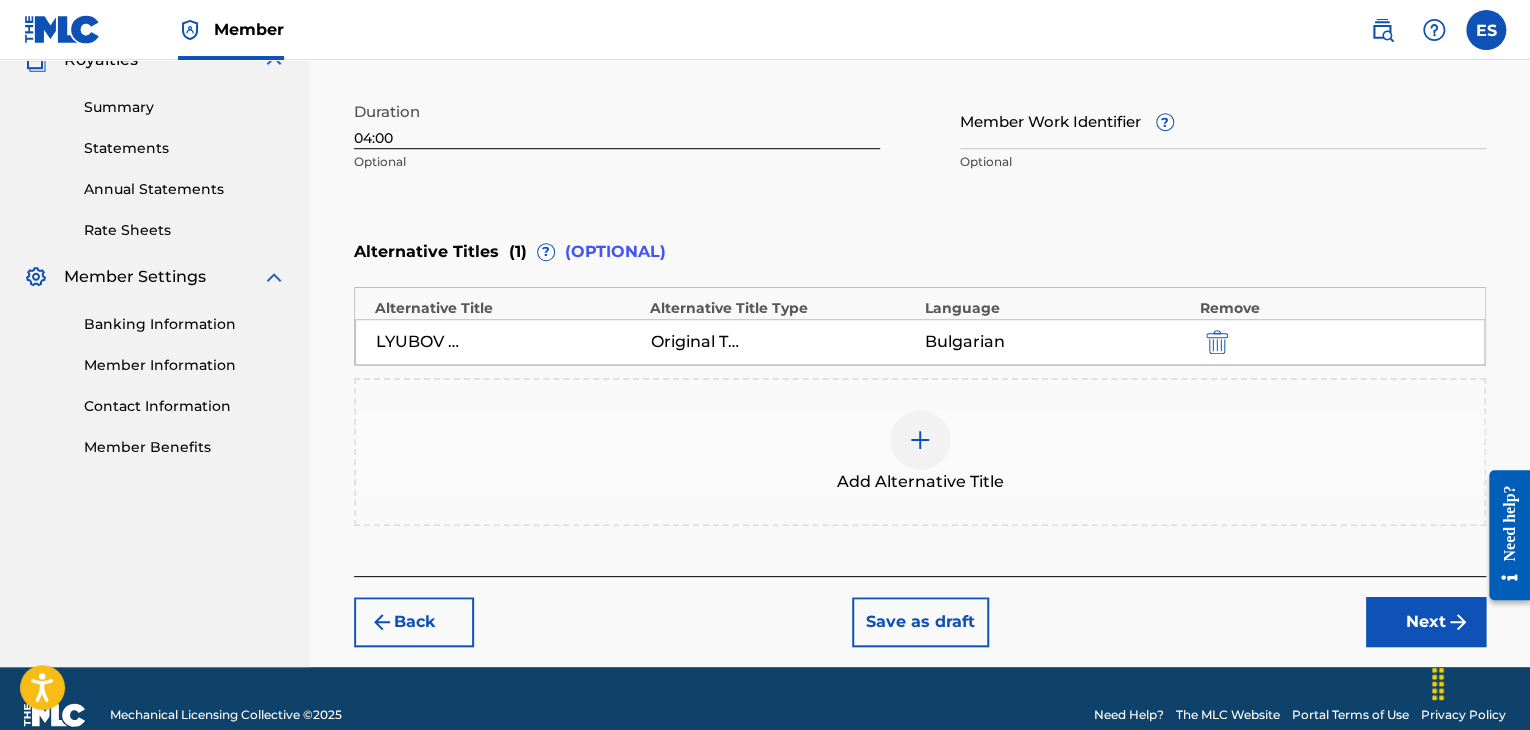scroll, scrollTop: 652, scrollLeft: 0, axis: vertical 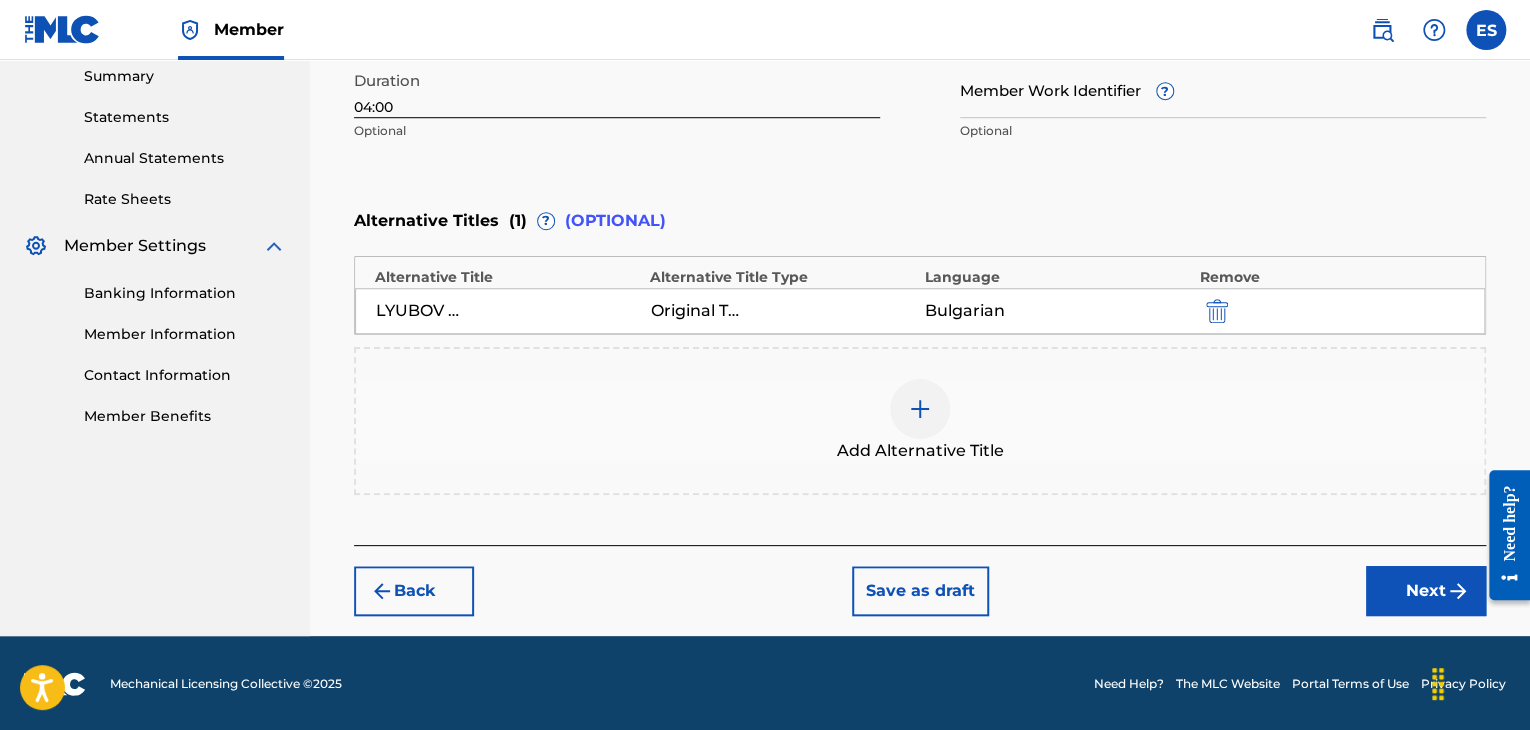 type on "LYUBOV OT REKLAMEN KLIP" 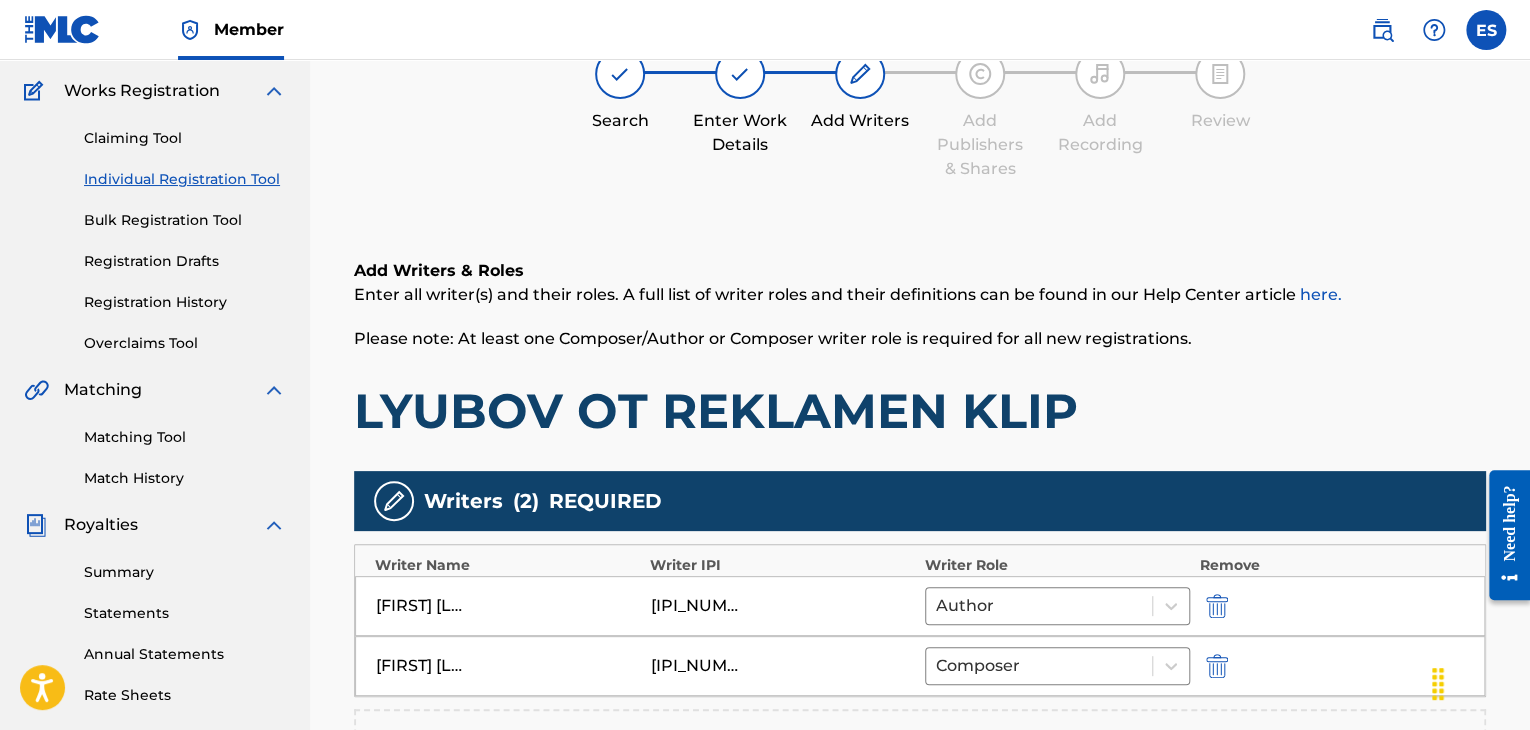 scroll, scrollTop: 564, scrollLeft: 0, axis: vertical 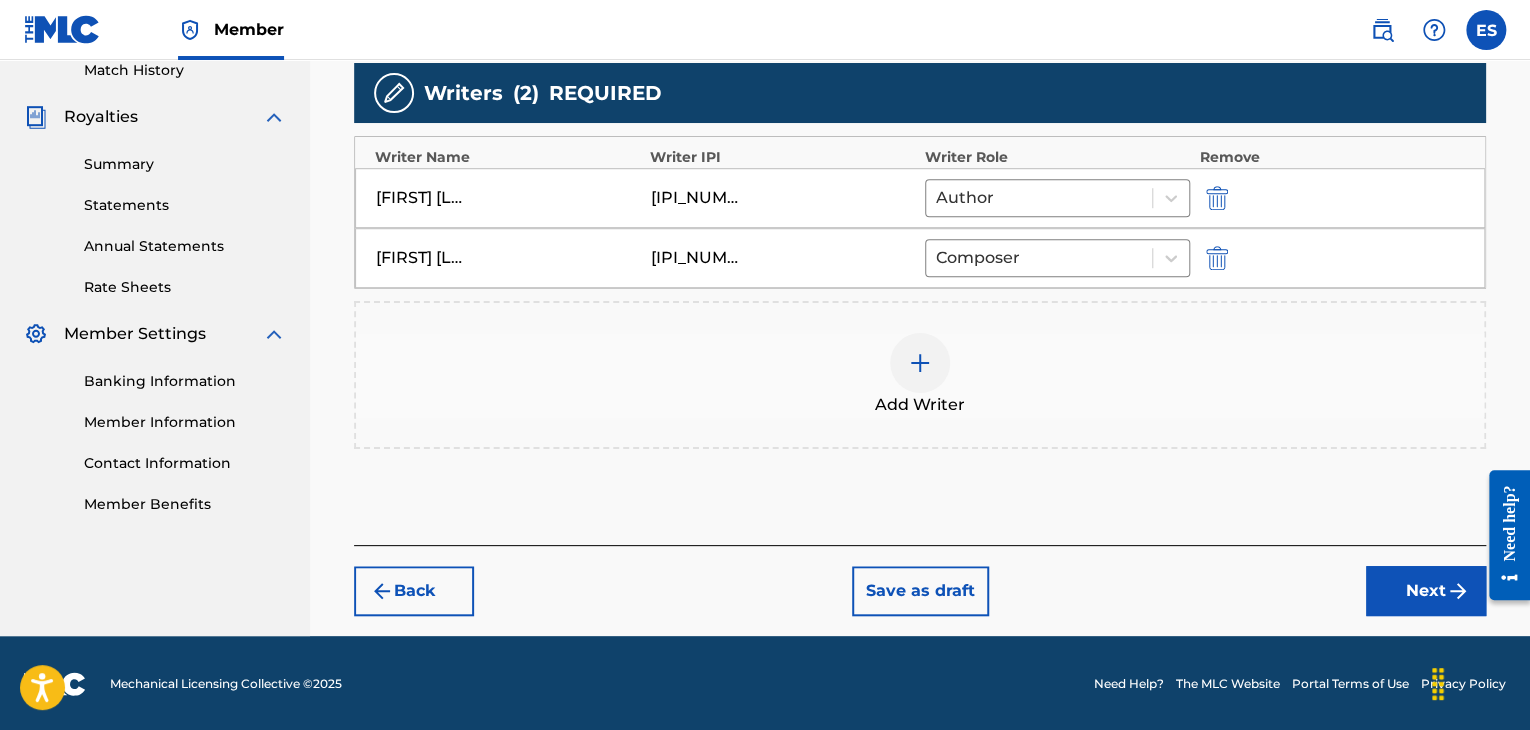 click on "Next" at bounding box center [1426, 591] 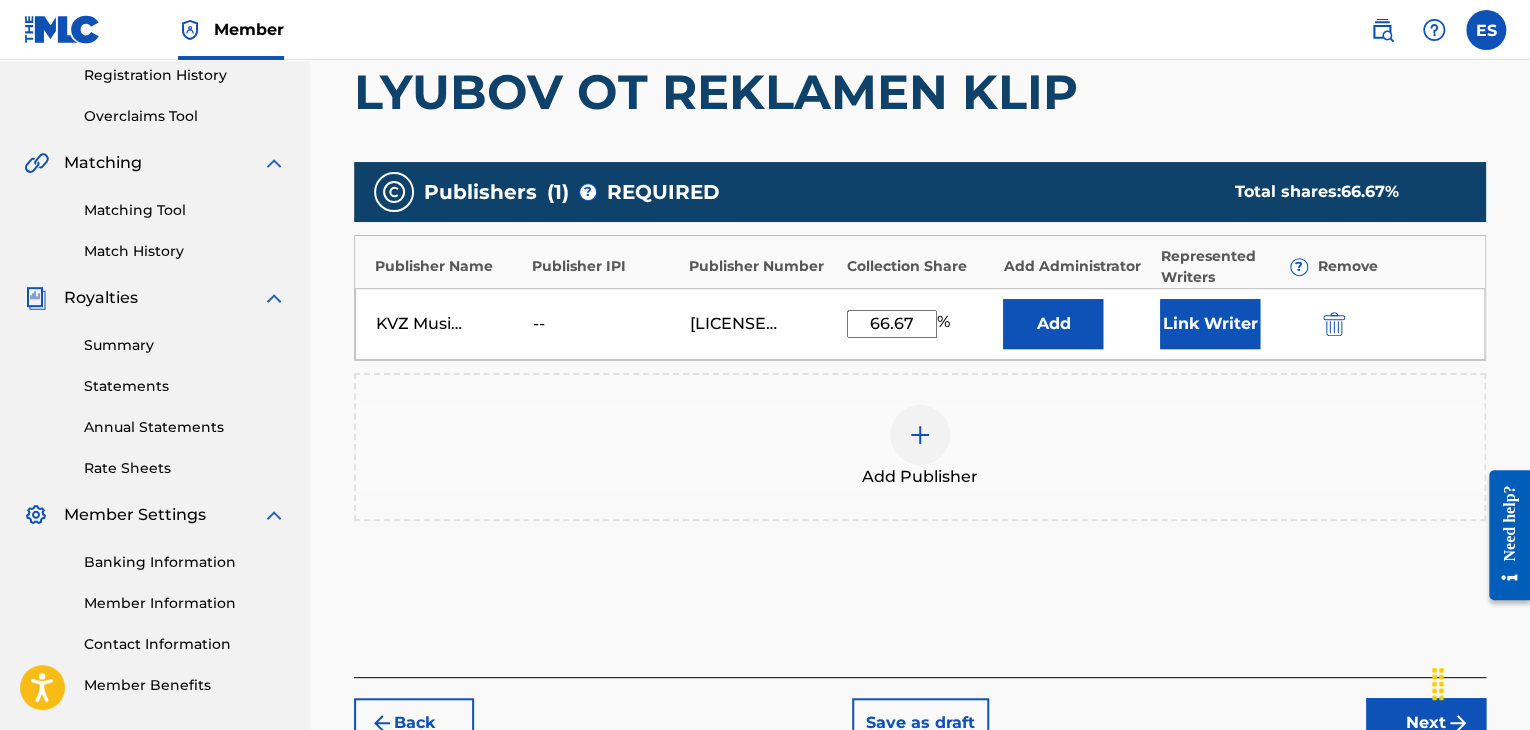scroll, scrollTop: 516, scrollLeft: 0, axis: vertical 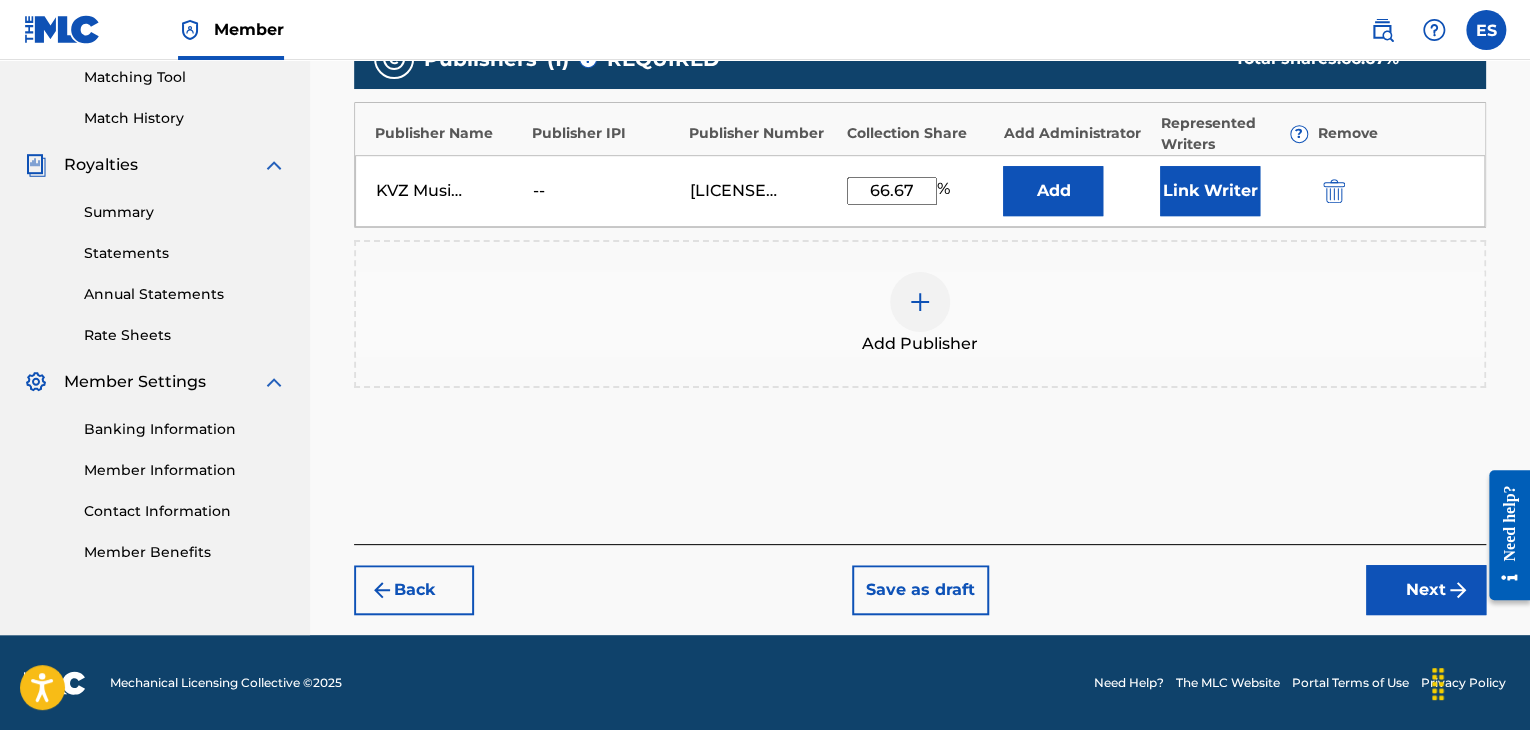 click on "Next" at bounding box center [1426, 590] 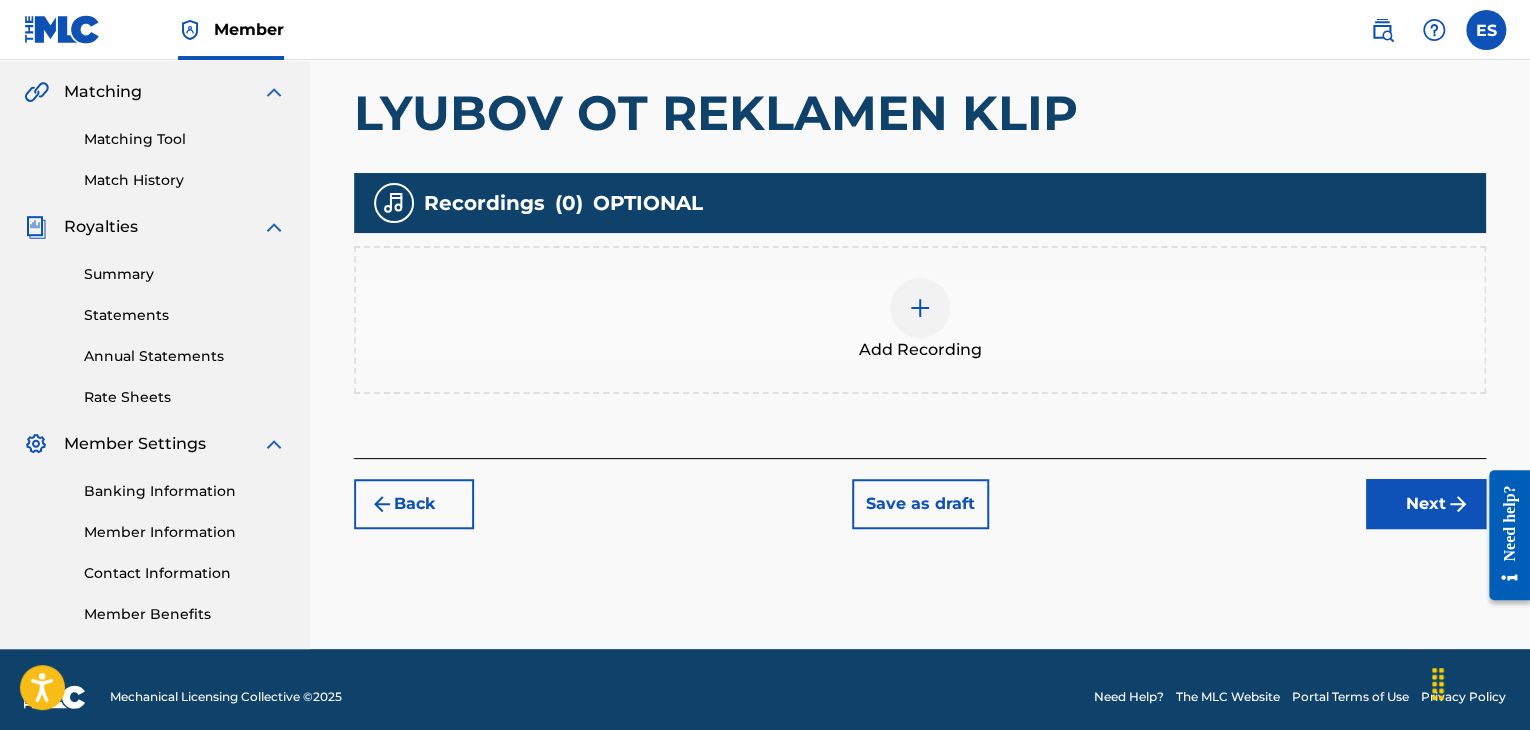 scroll, scrollTop: 469, scrollLeft: 0, axis: vertical 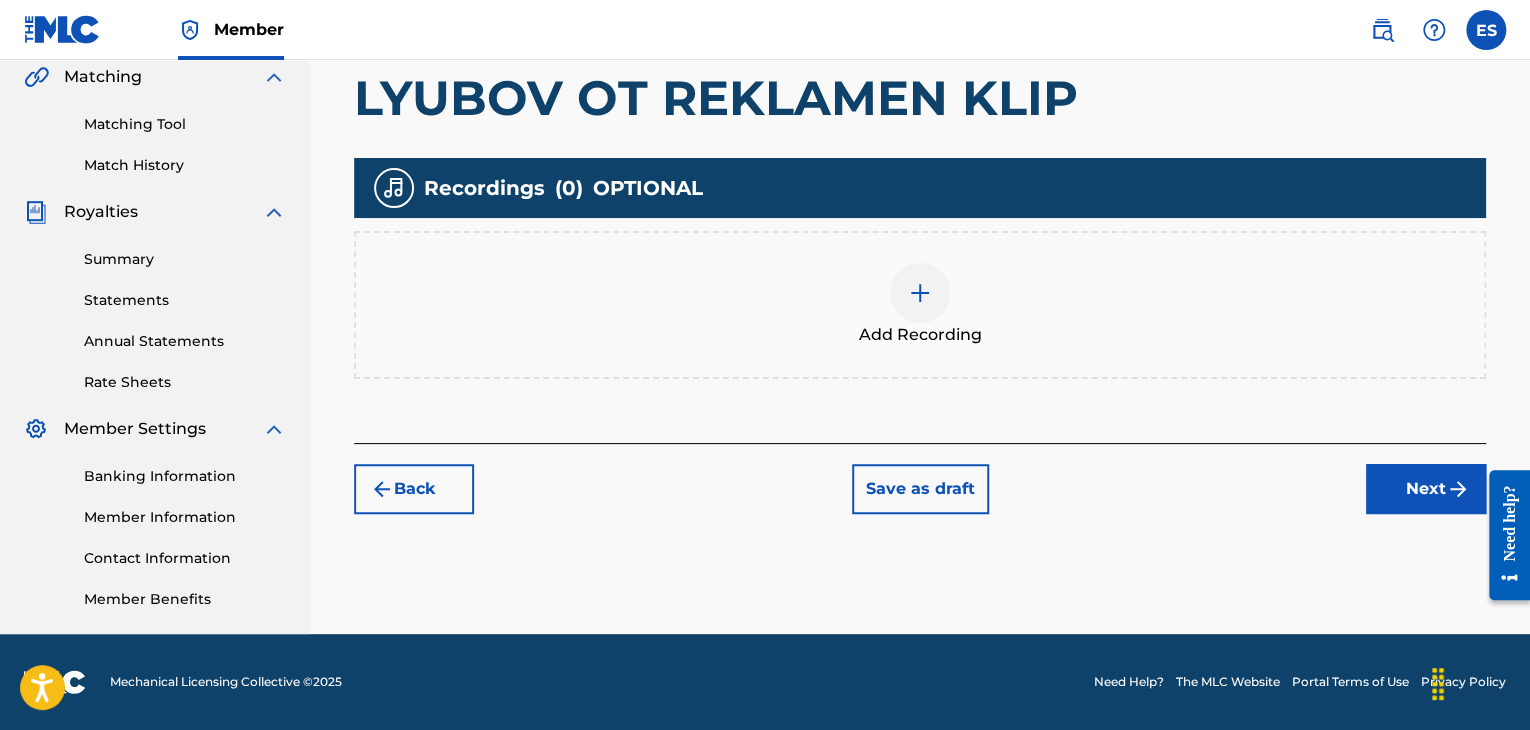 click on "Writer Name Writer IPI Writer Role Remove [FIRST] [LAST] -- Author [FIRST] [LAST] [IPI_NUMBER] Arranger [FIRST] [LAST] [IPI_NUMBER] Composer Add Writer Back Save as draft Next" at bounding box center [920, 87] 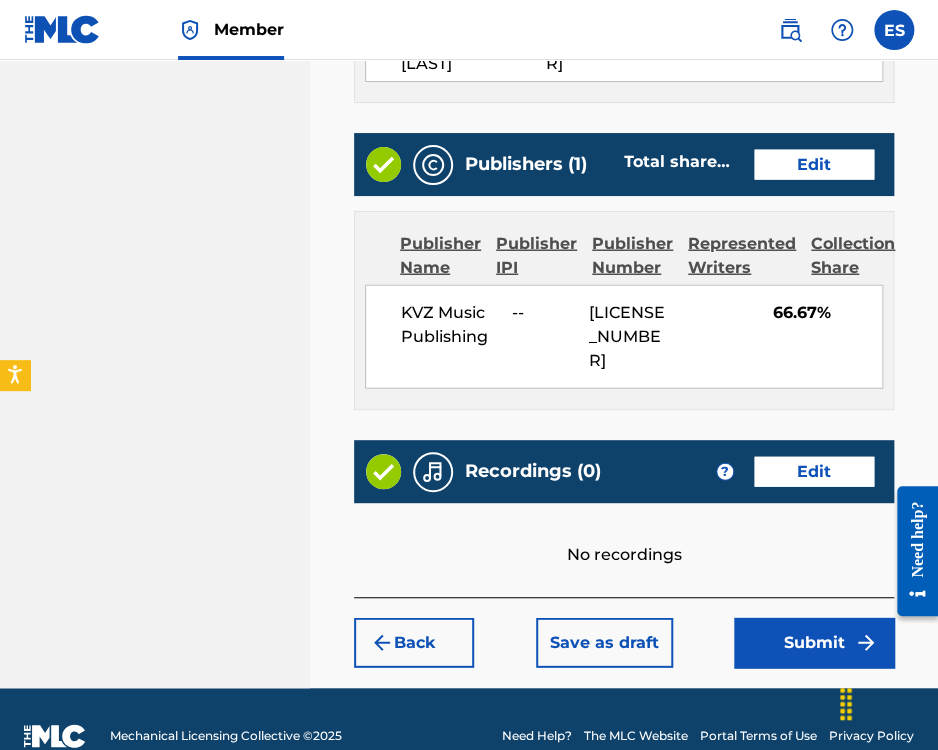 scroll, scrollTop: 1332, scrollLeft: 0, axis: vertical 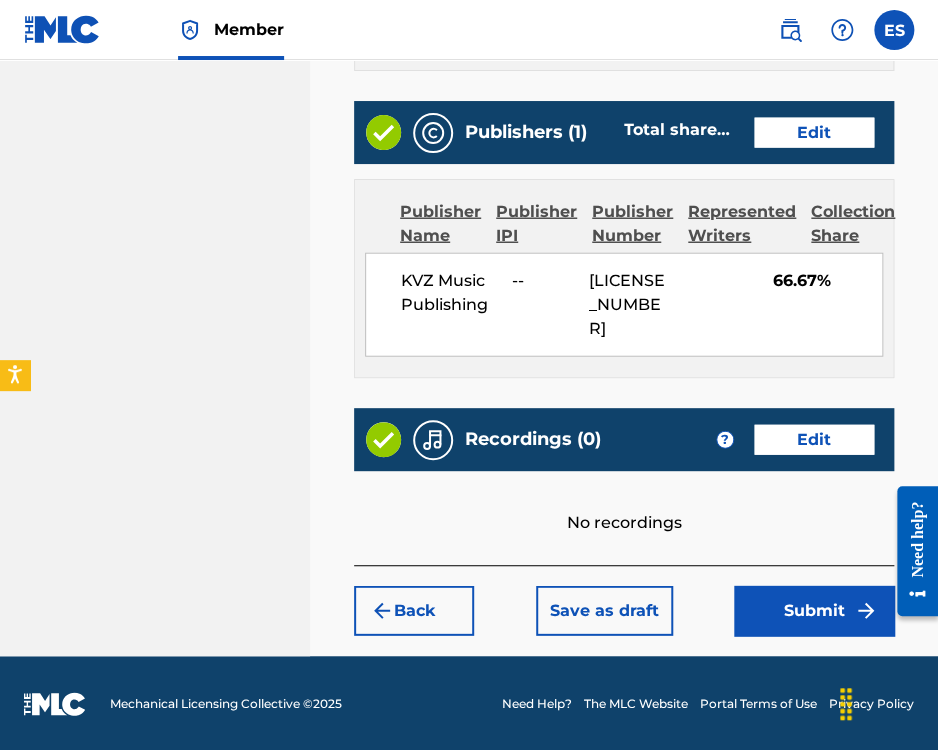 click on "Submit" at bounding box center (814, 611) 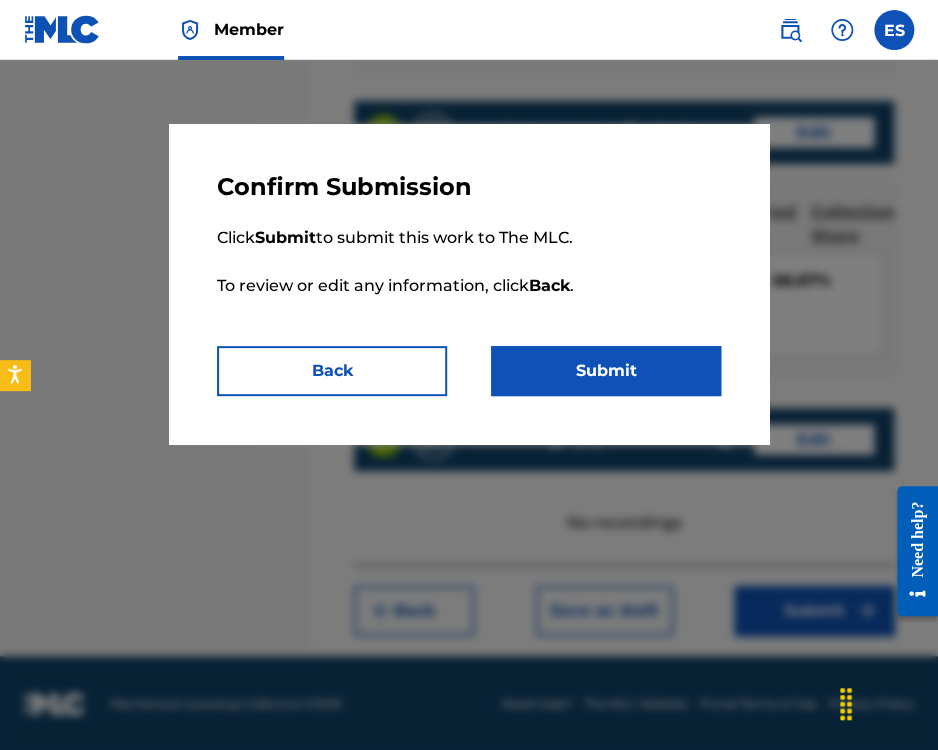 click on "Submit" at bounding box center (606, 371) 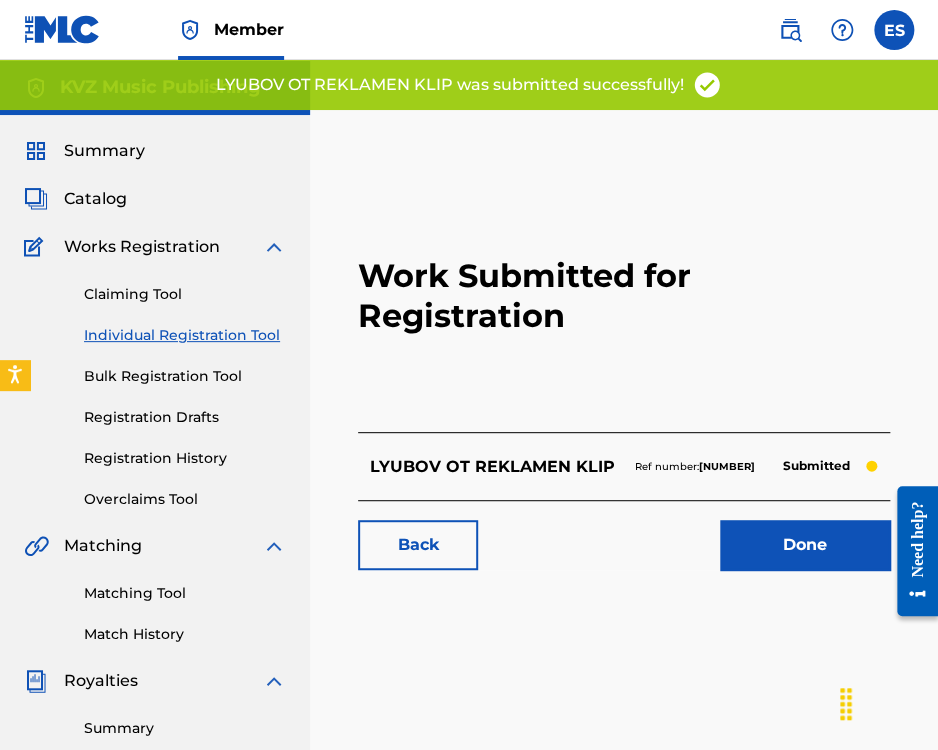 click on "Individual Registration Tool" at bounding box center [185, 335] 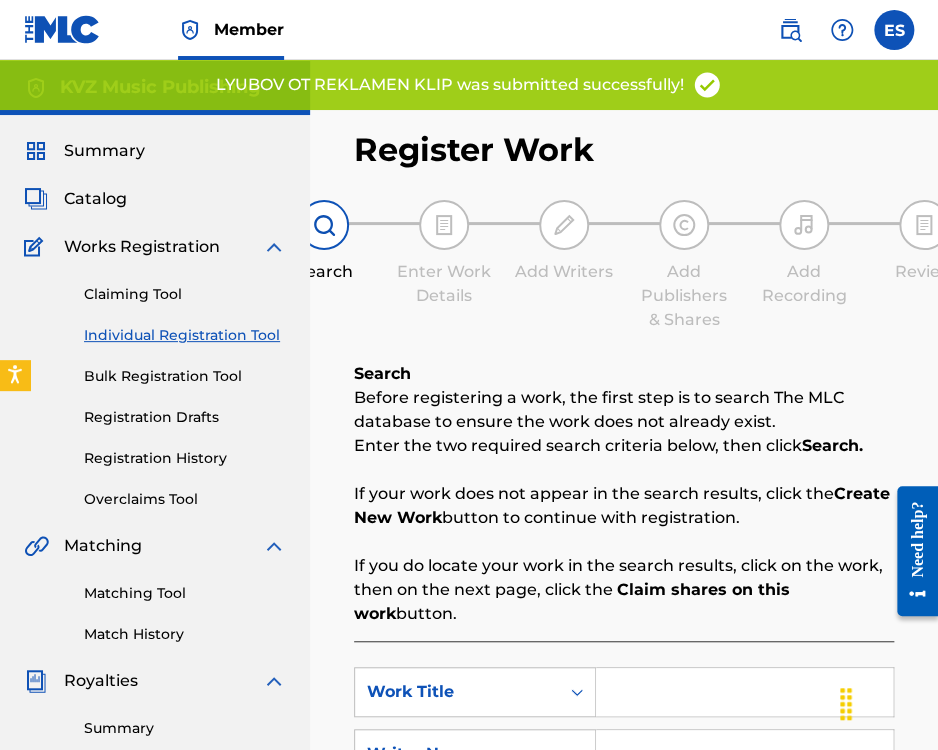 click on "Registration History" at bounding box center [185, 458] 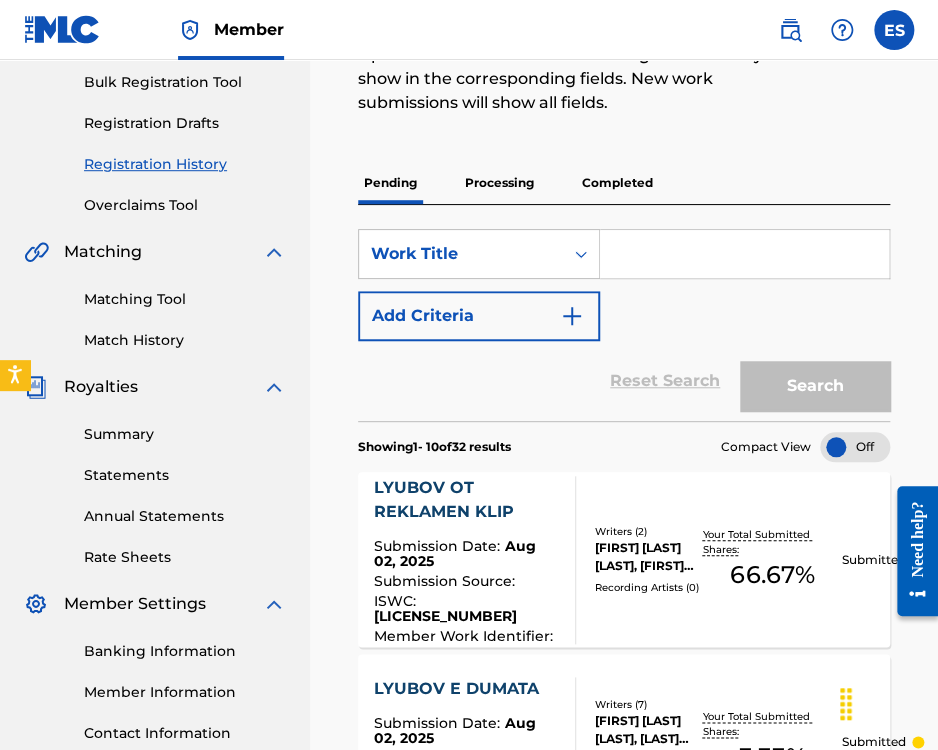 scroll, scrollTop: 100, scrollLeft: 0, axis: vertical 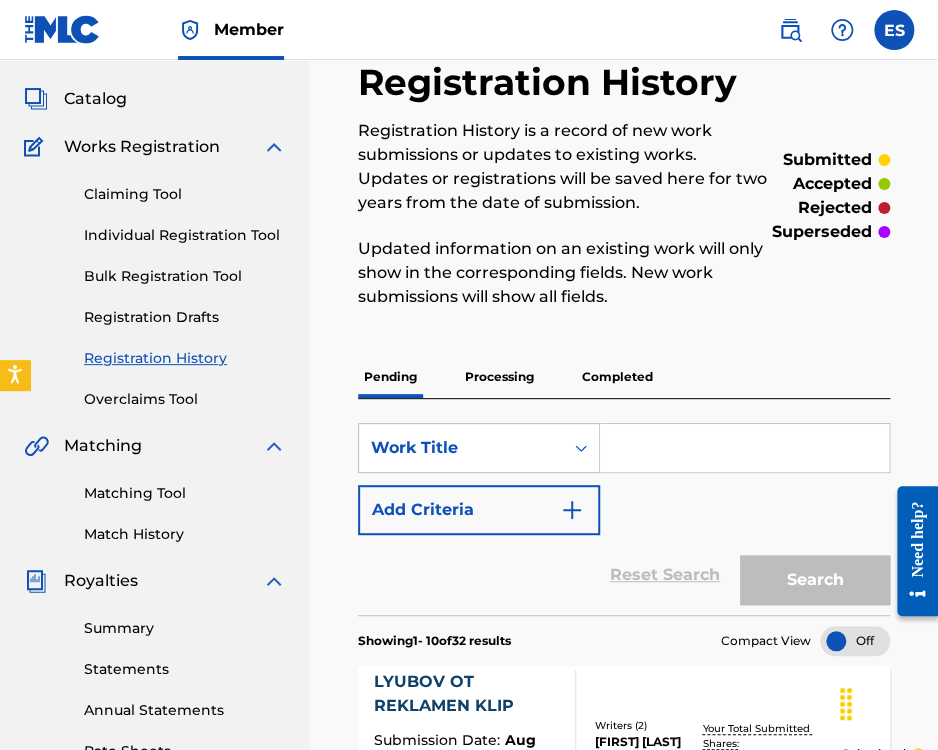 click on "Individual Registration Tool" at bounding box center [185, 235] 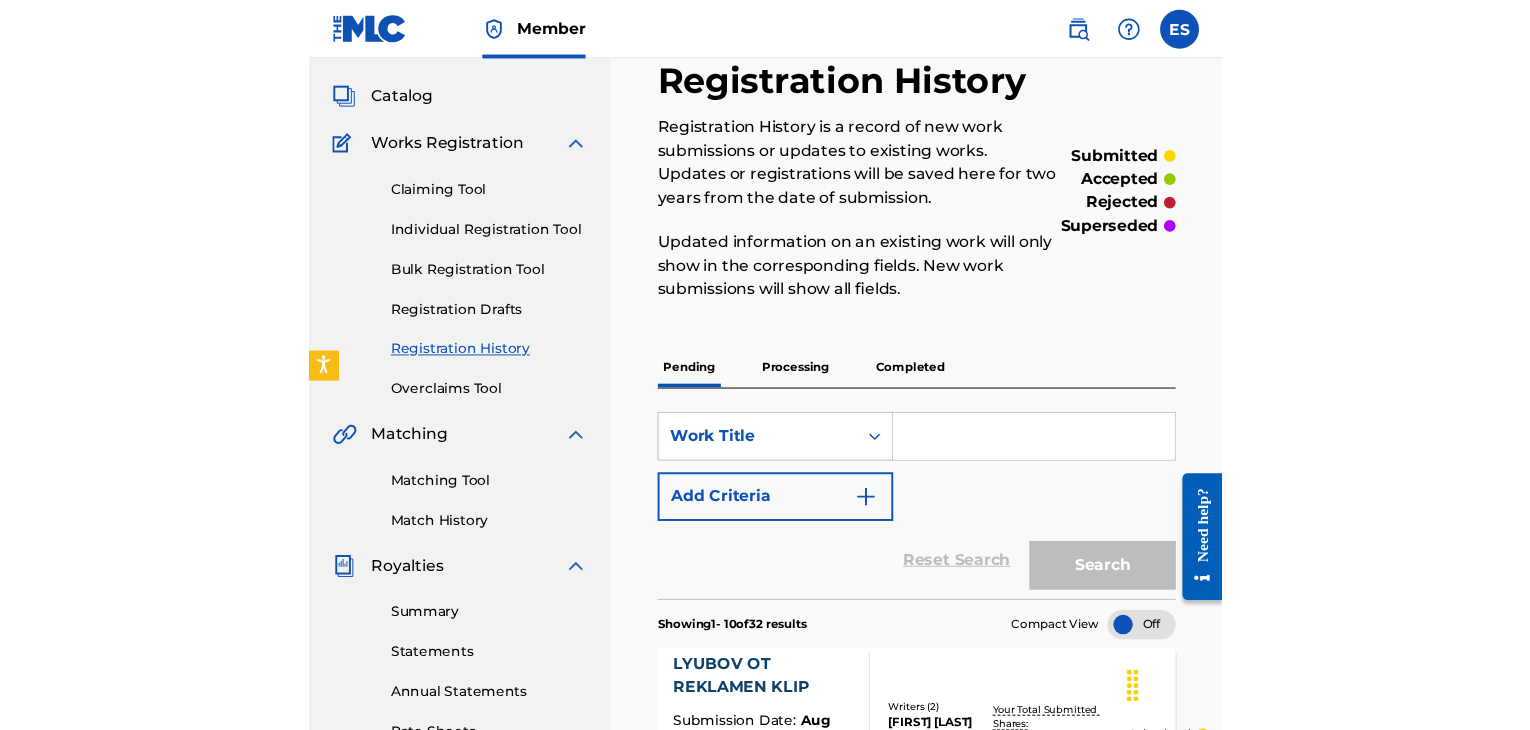 scroll, scrollTop: 0, scrollLeft: 0, axis: both 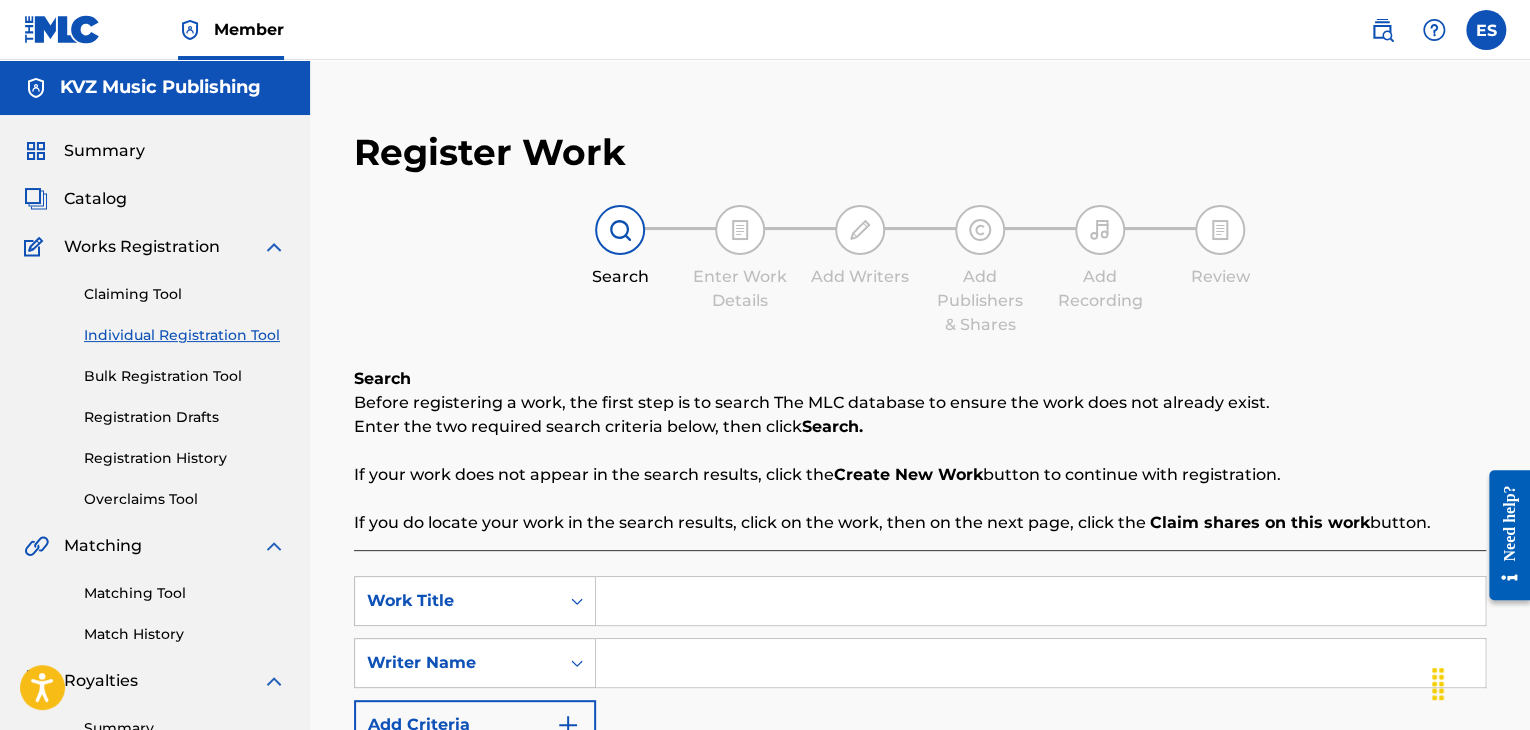 click at bounding box center (1040, 601) 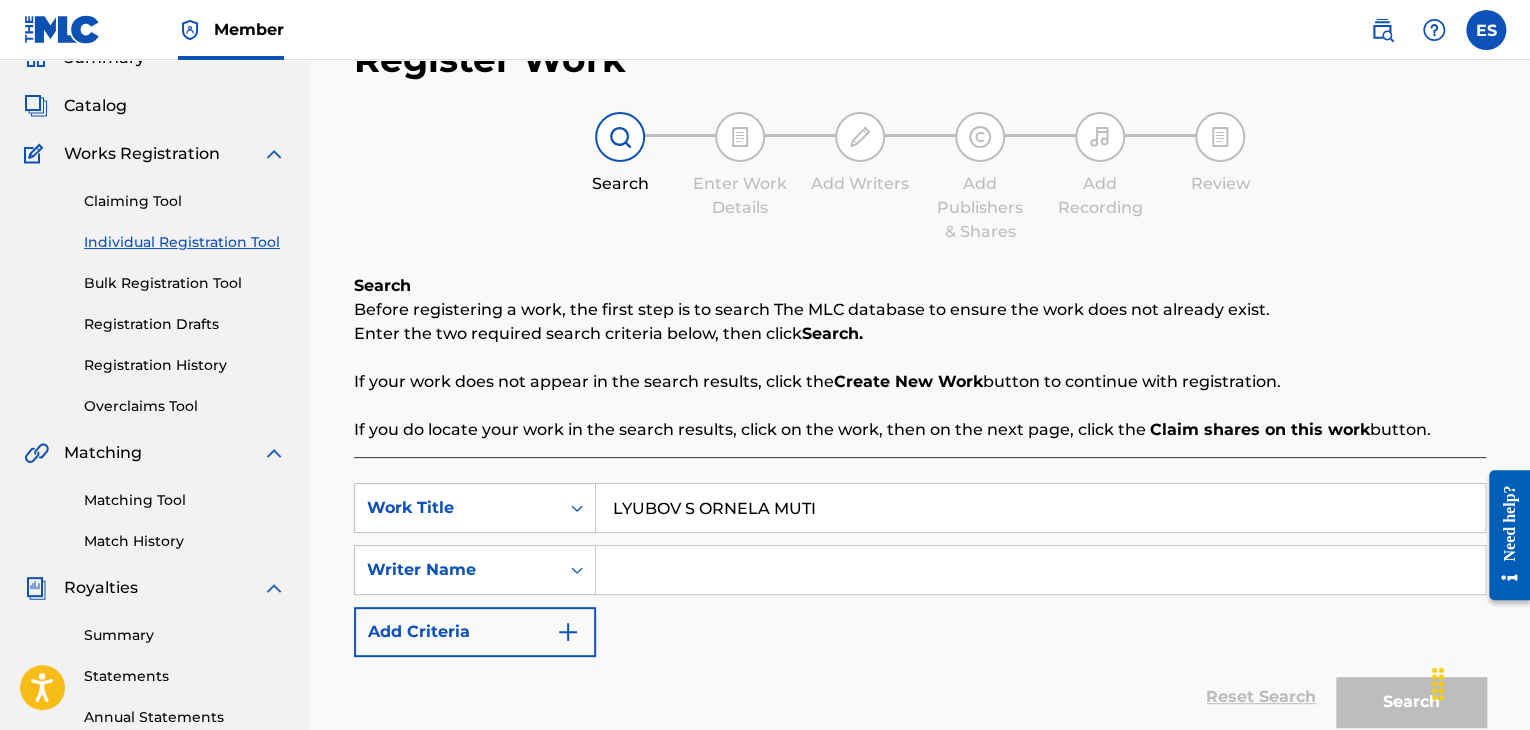 scroll, scrollTop: 200, scrollLeft: 0, axis: vertical 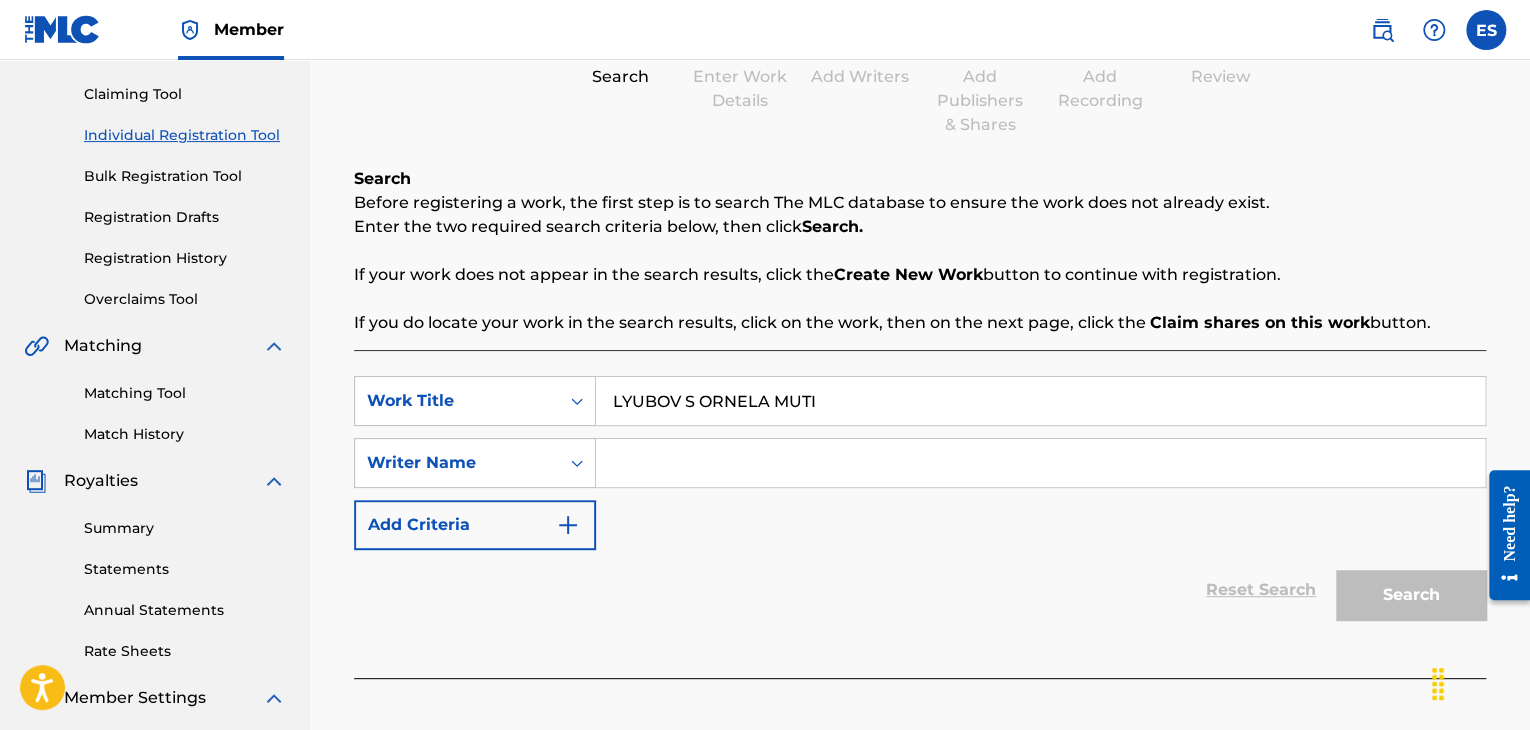 type on "LYUBOV S ORNELA MUTI" 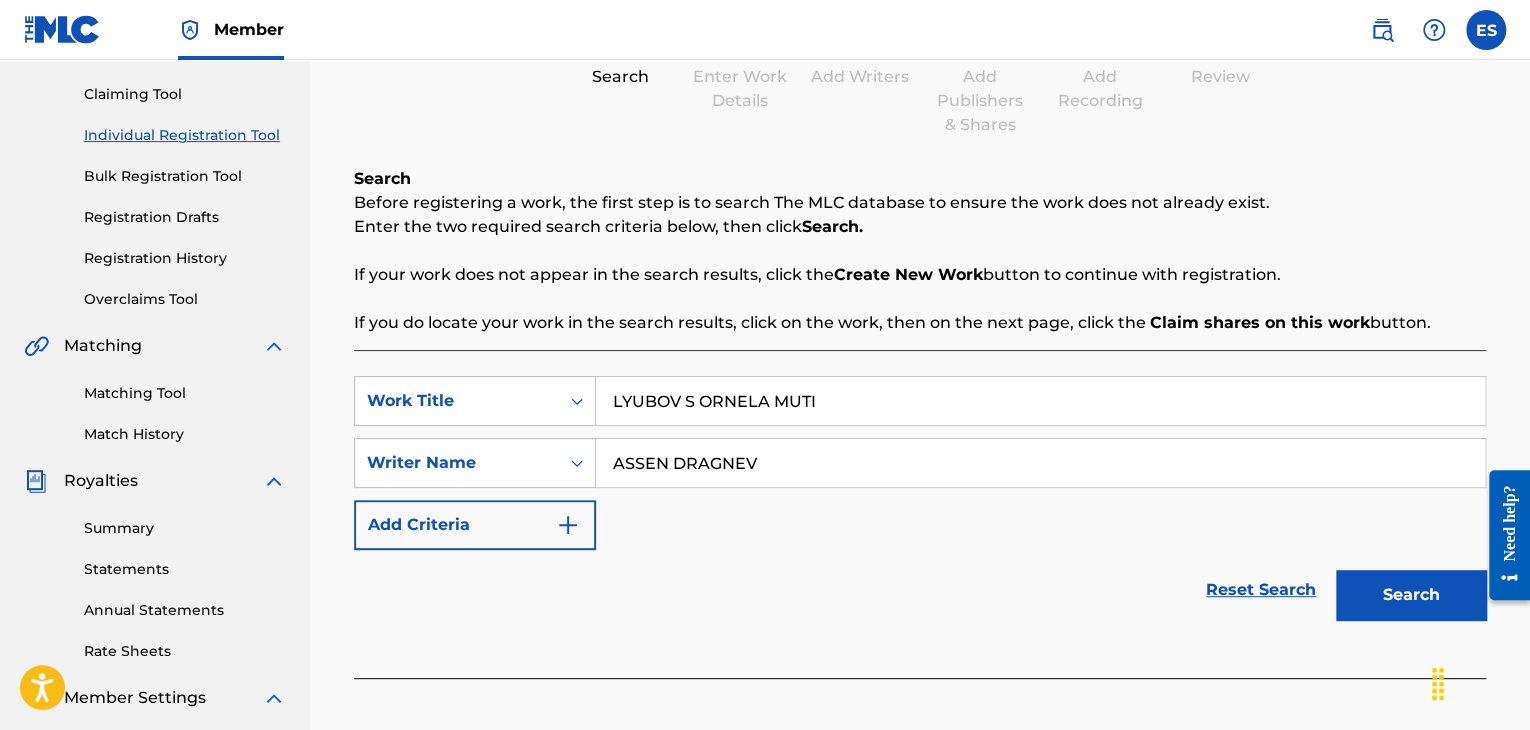 click on "Search" at bounding box center (1411, 595) 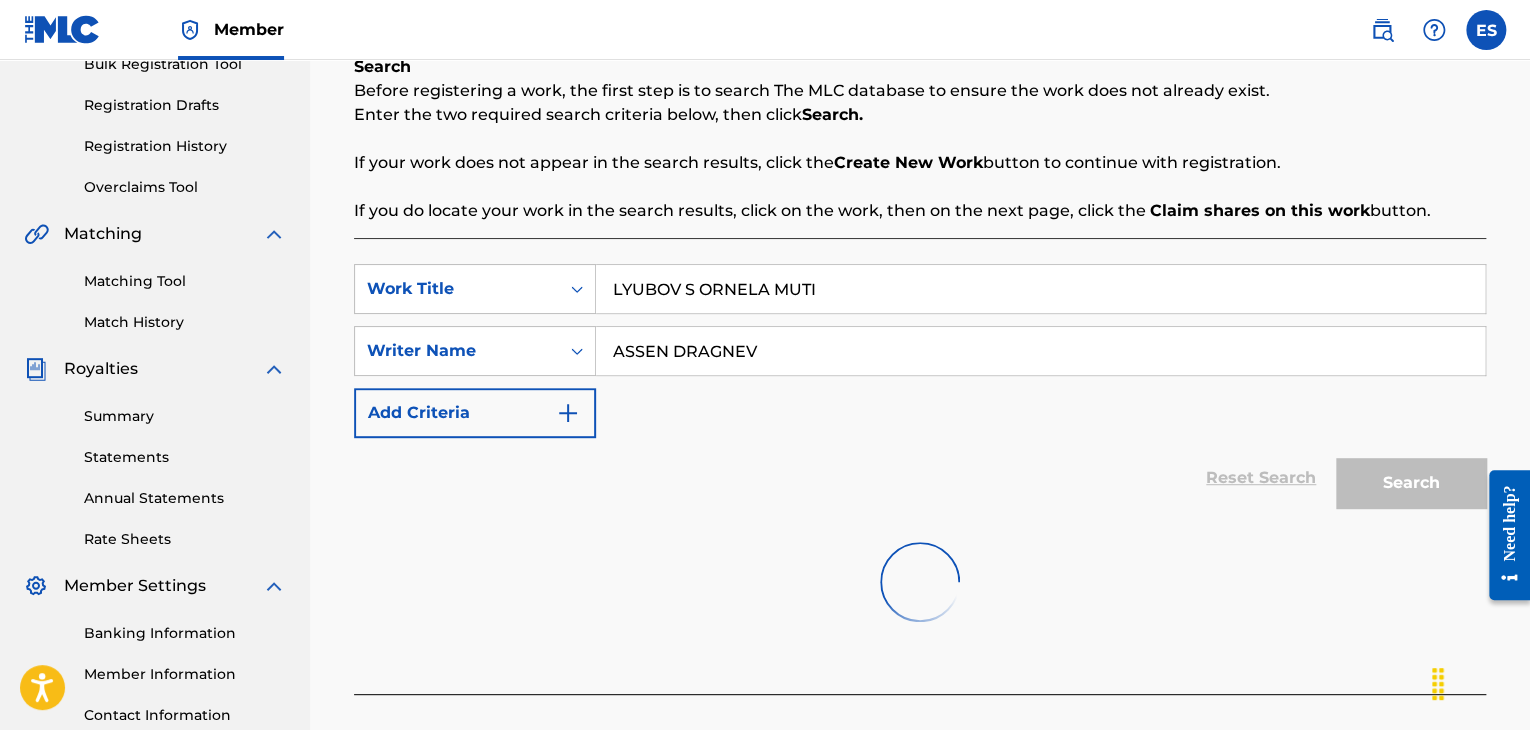 scroll, scrollTop: 469, scrollLeft: 0, axis: vertical 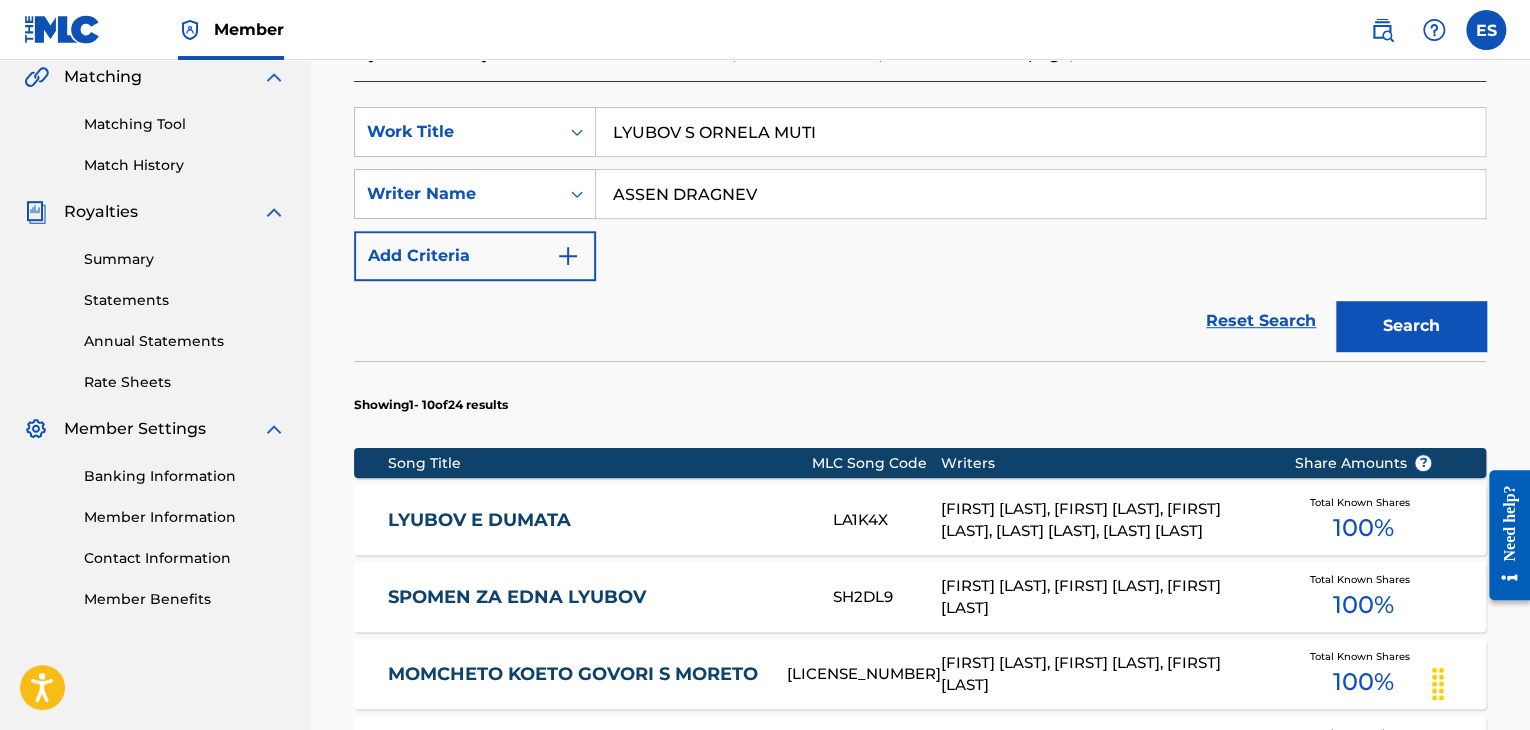 click on "LYUBOV S ORNELA MUTI" at bounding box center (1040, 132) 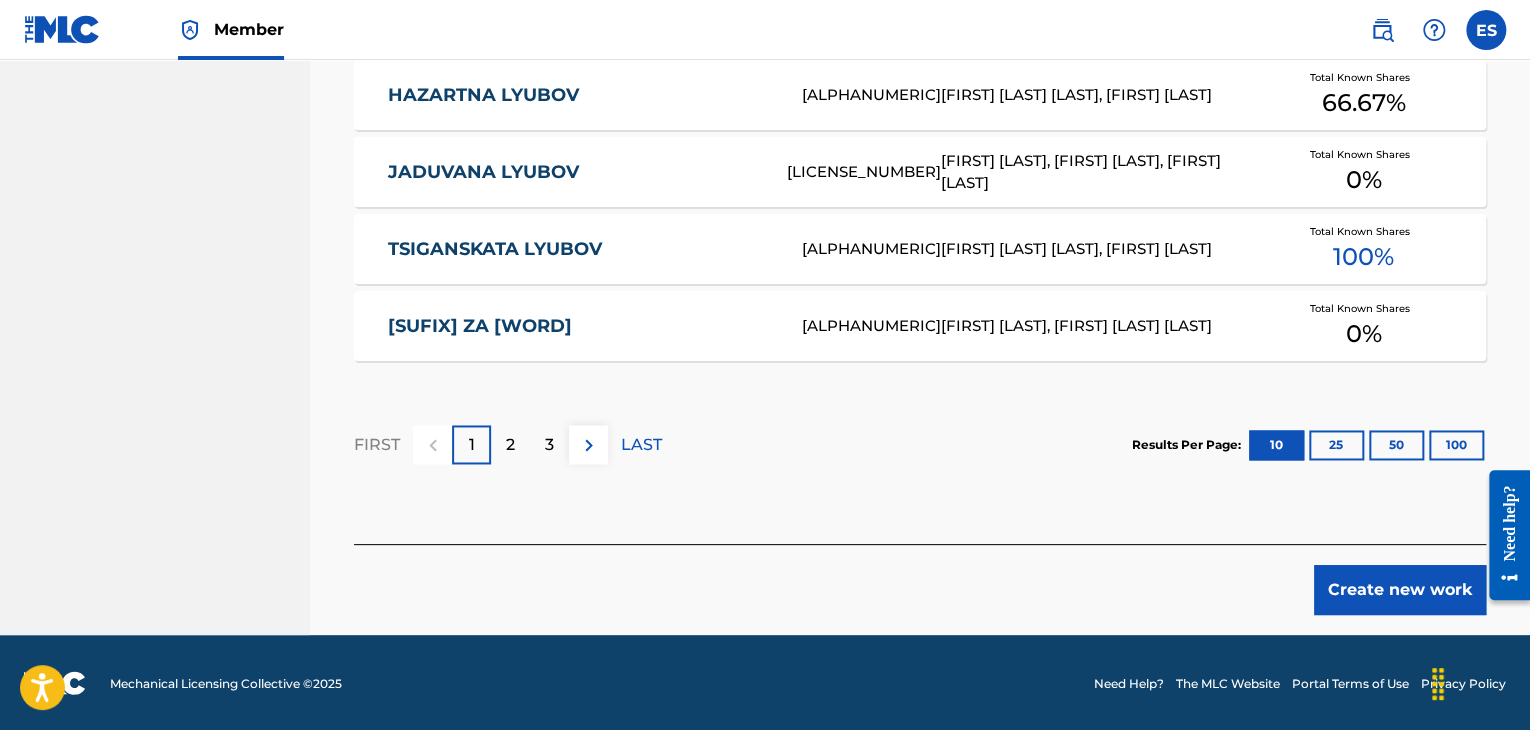click on "Create new work" at bounding box center [1400, 590] 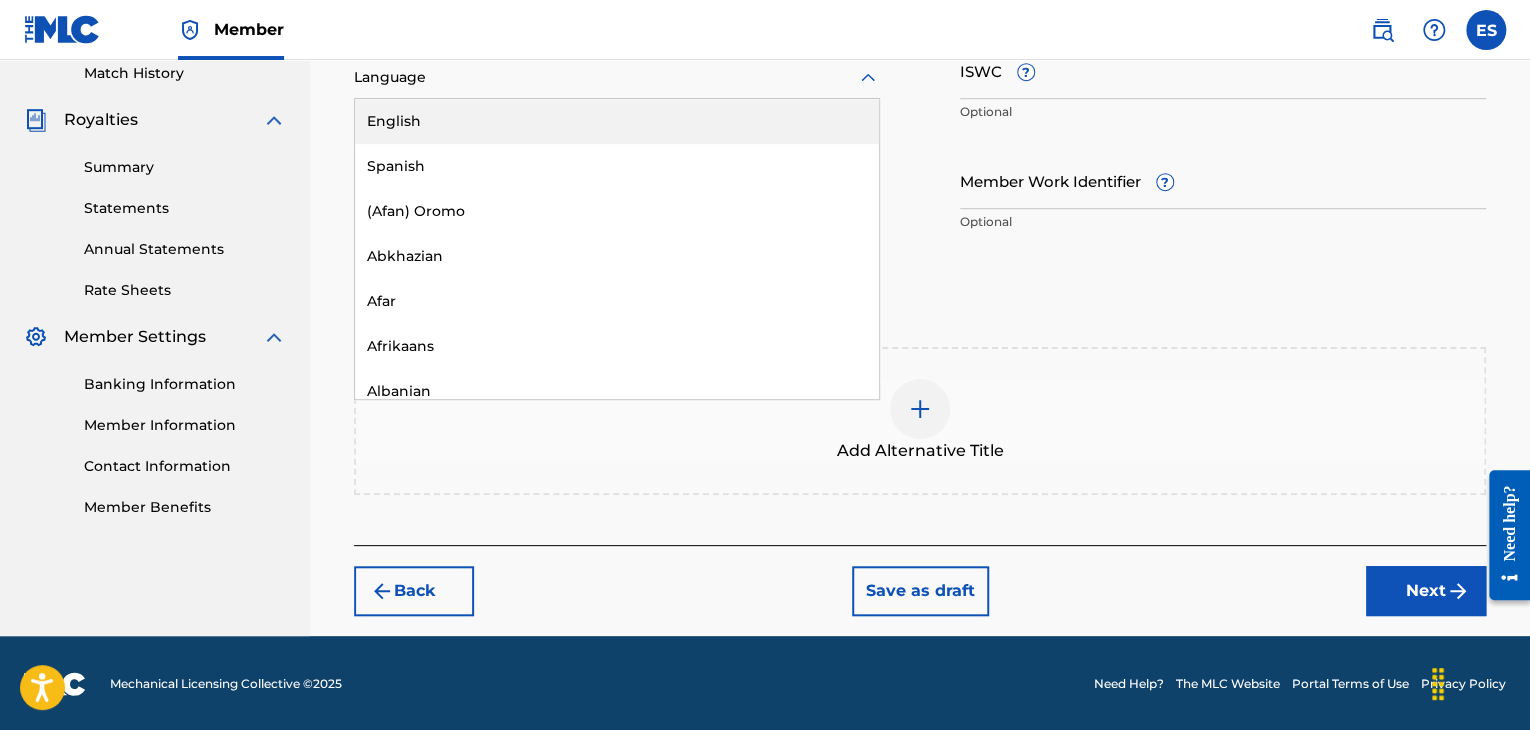 click at bounding box center [617, 77] 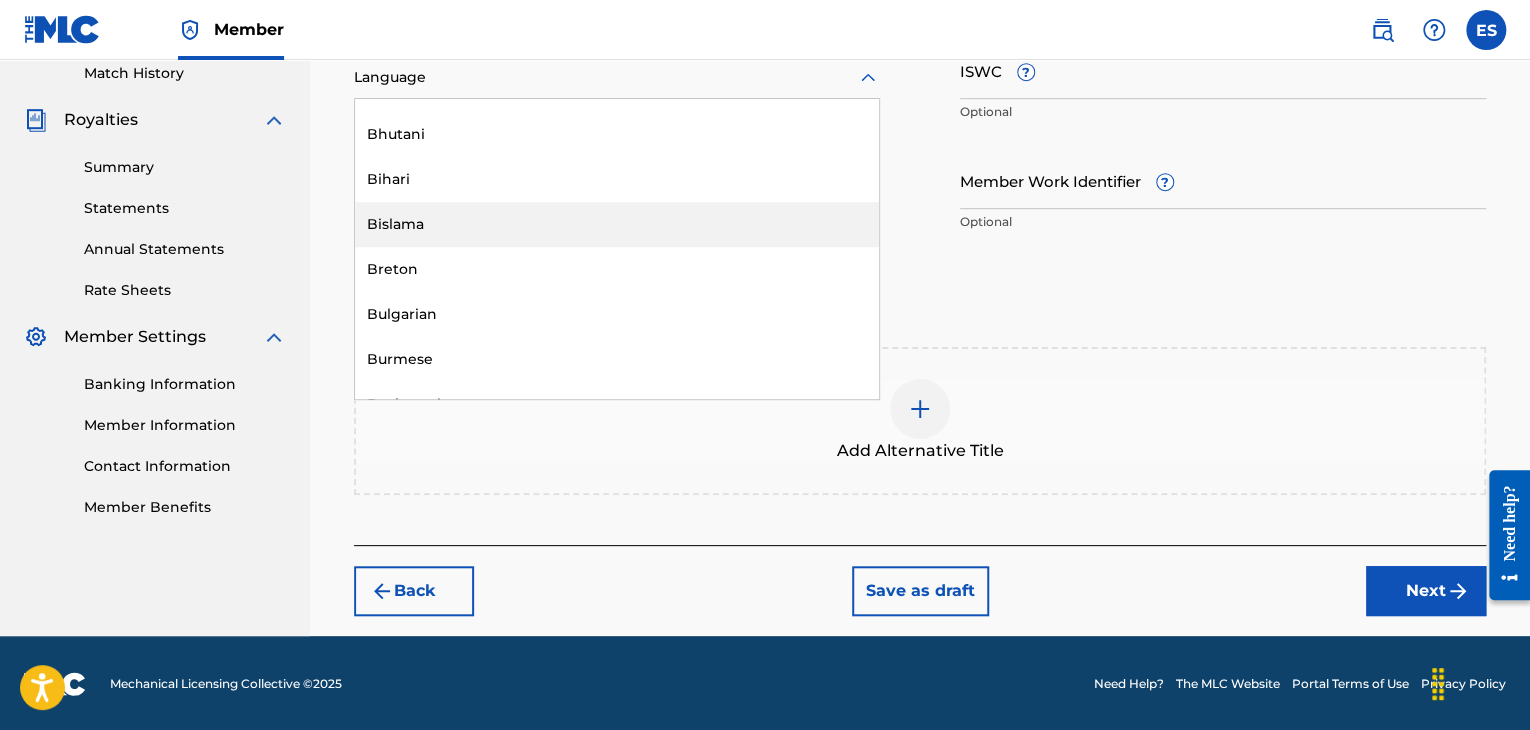 scroll, scrollTop: 800, scrollLeft: 0, axis: vertical 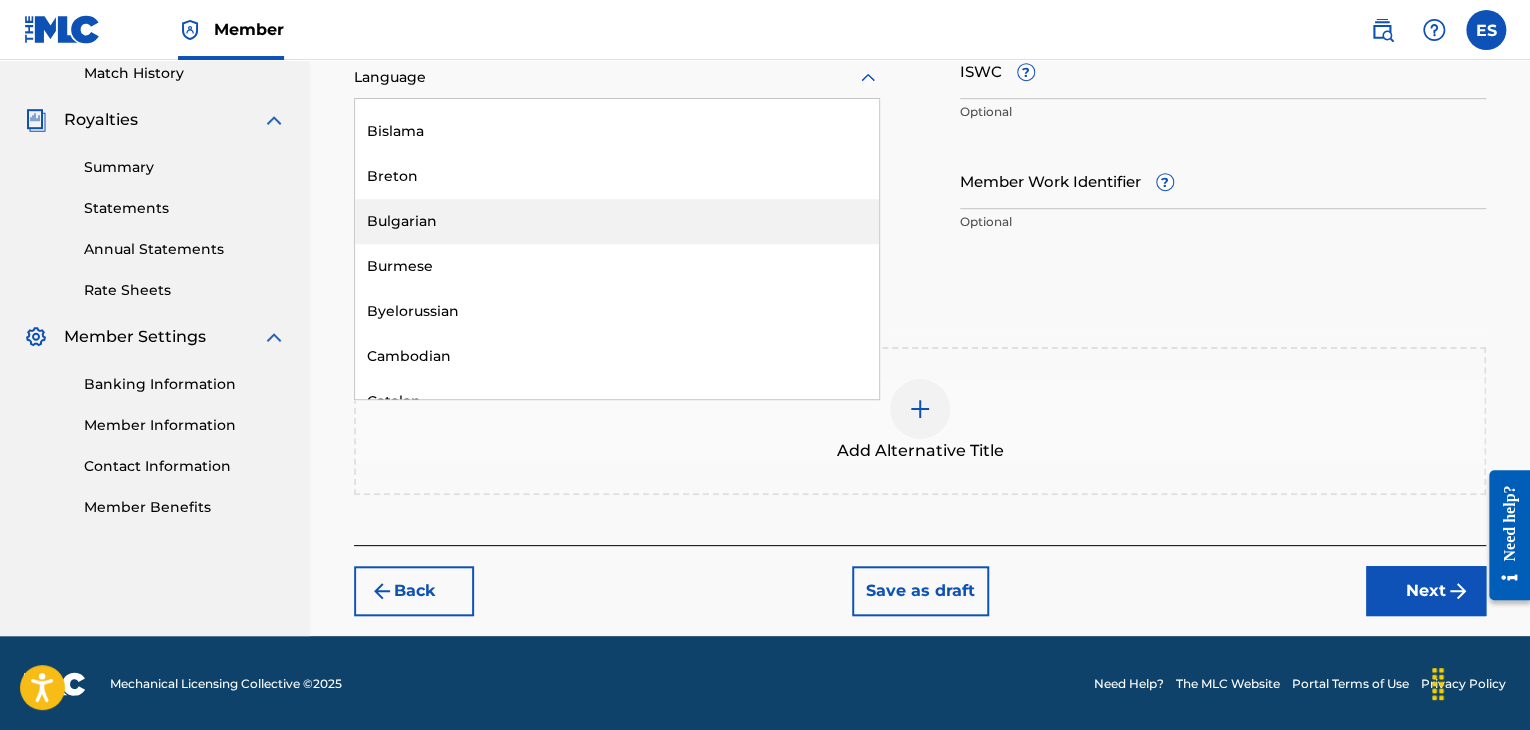 click on "Bulgarian" at bounding box center [617, 221] 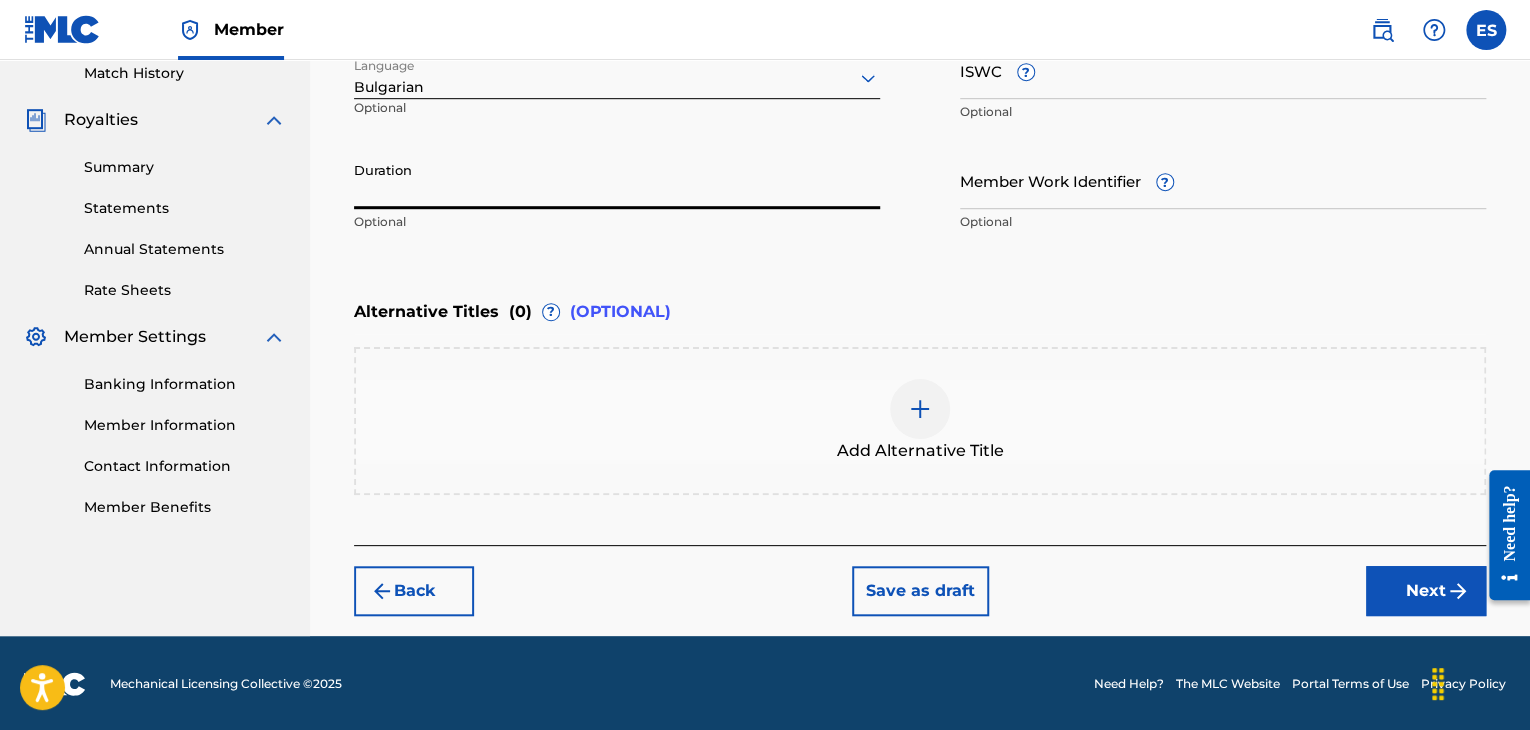 click on "Duration" at bounding box center [617, 180] 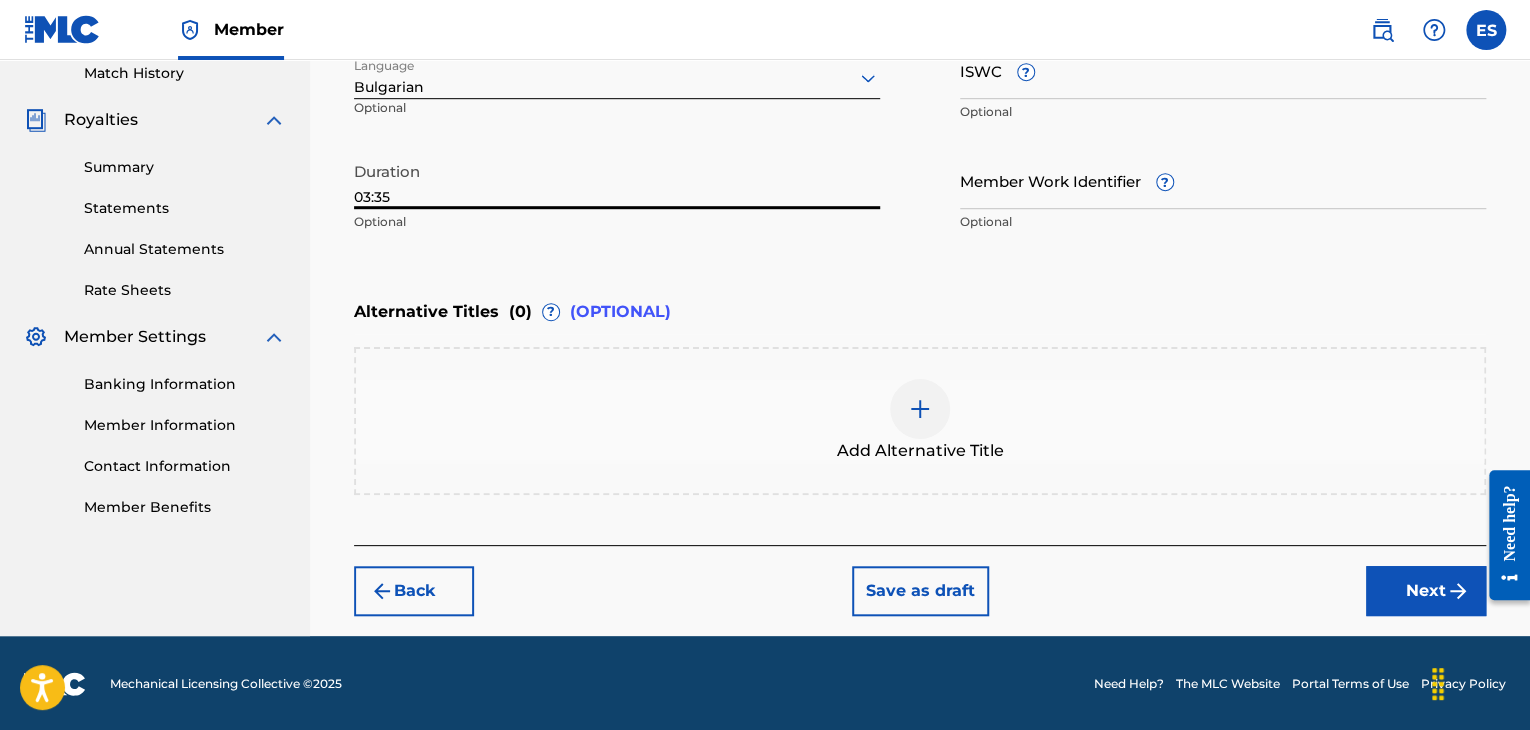 type on "03:35" 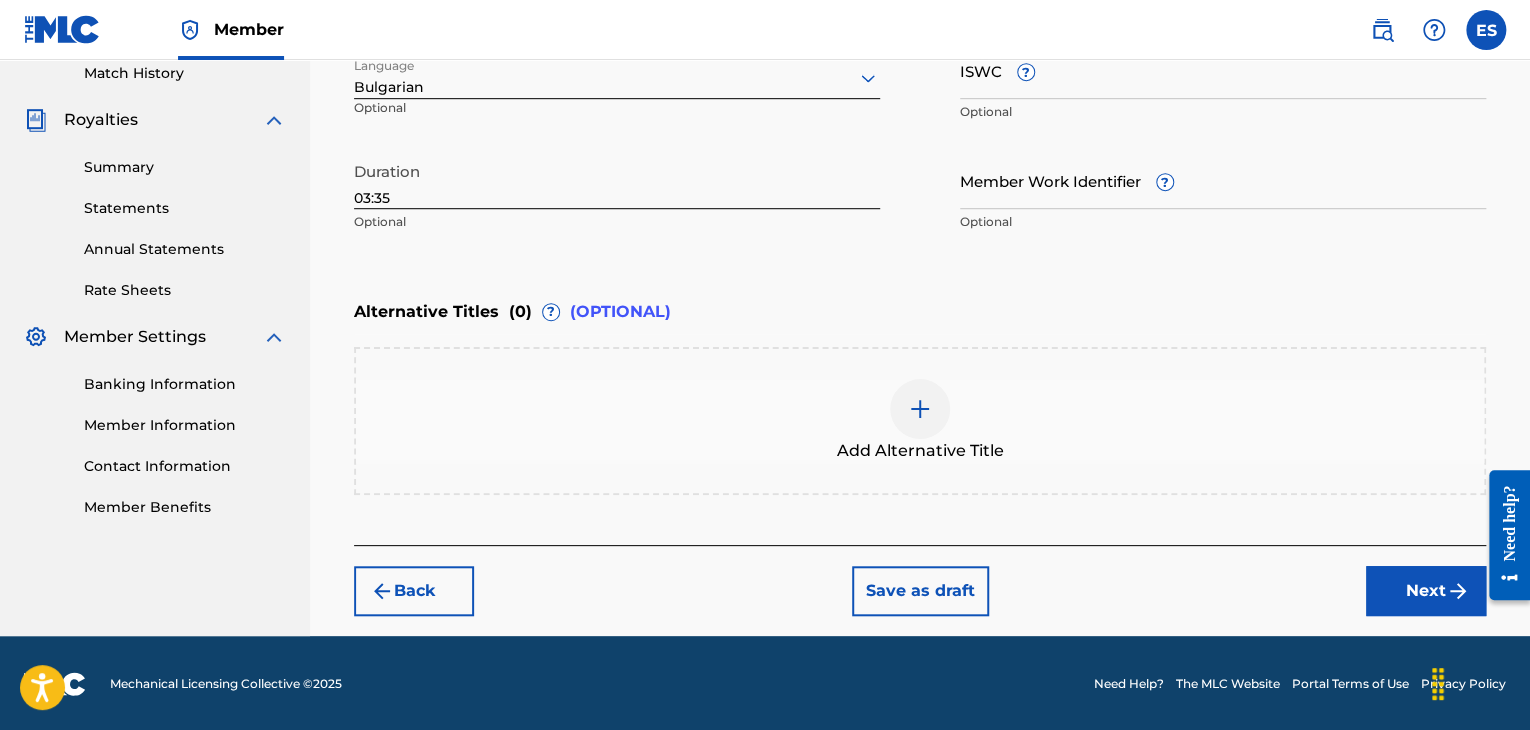 click at bounding box center [920, 409] 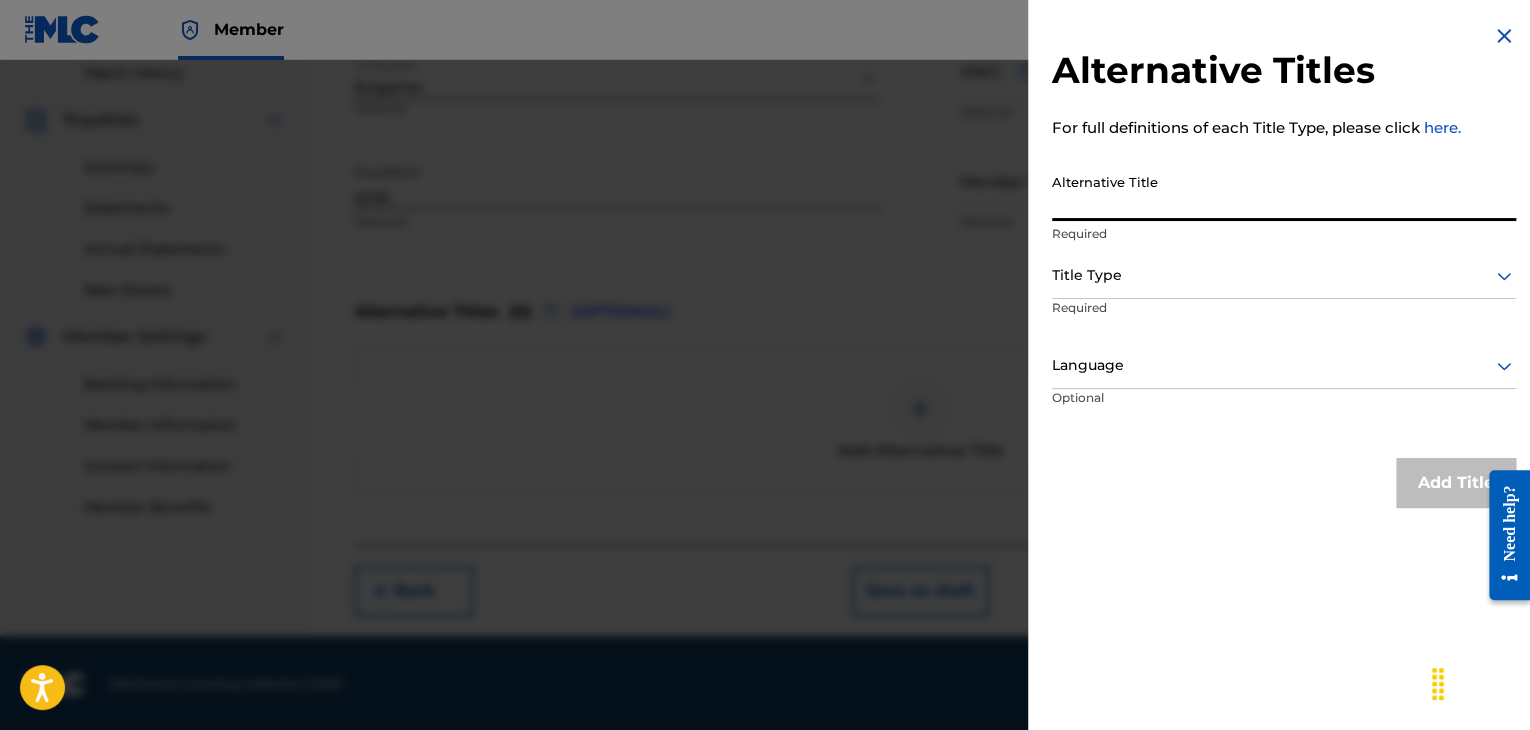 paste on "LYUBOV S ORNELLA MUTI" 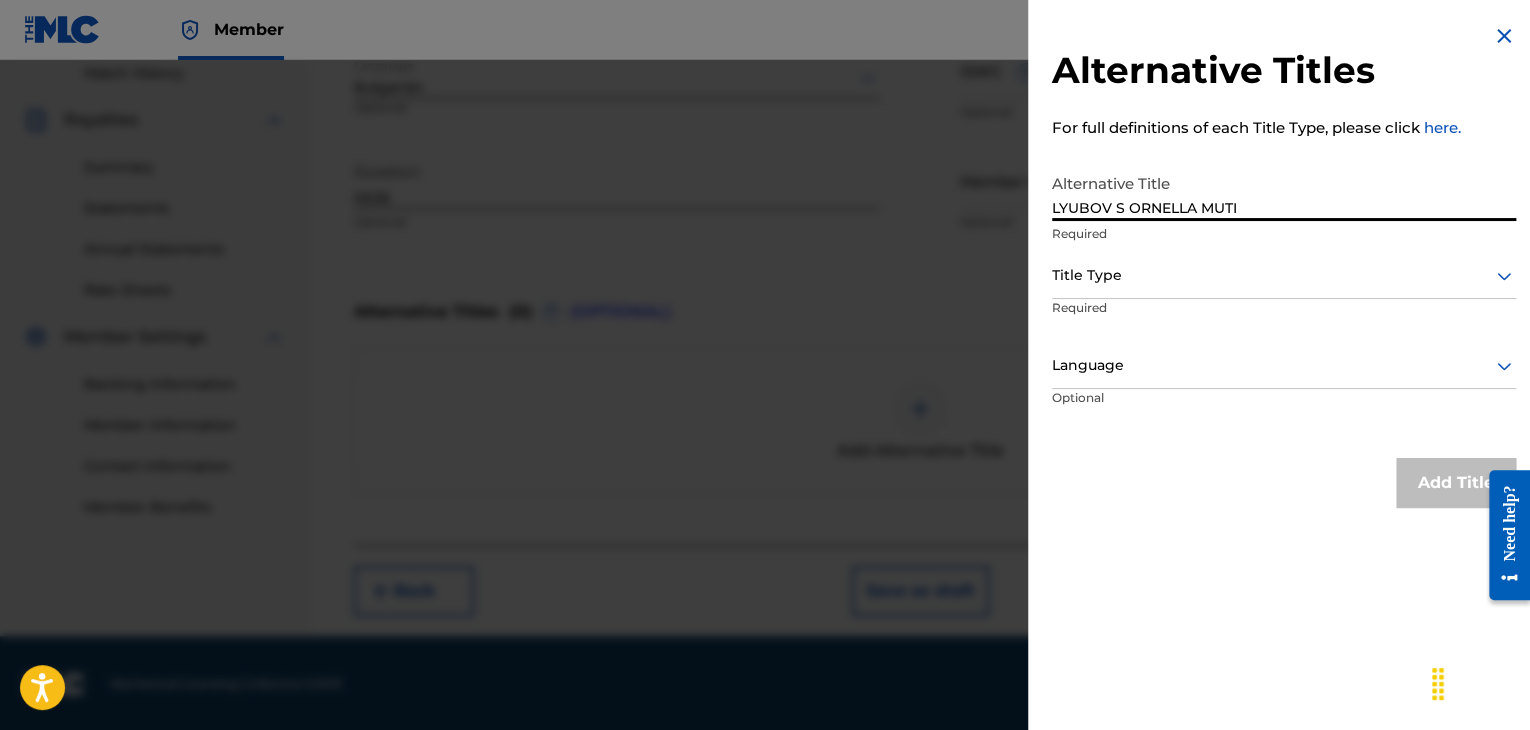 type on "LYUBOV S ORNELLA MUTI" 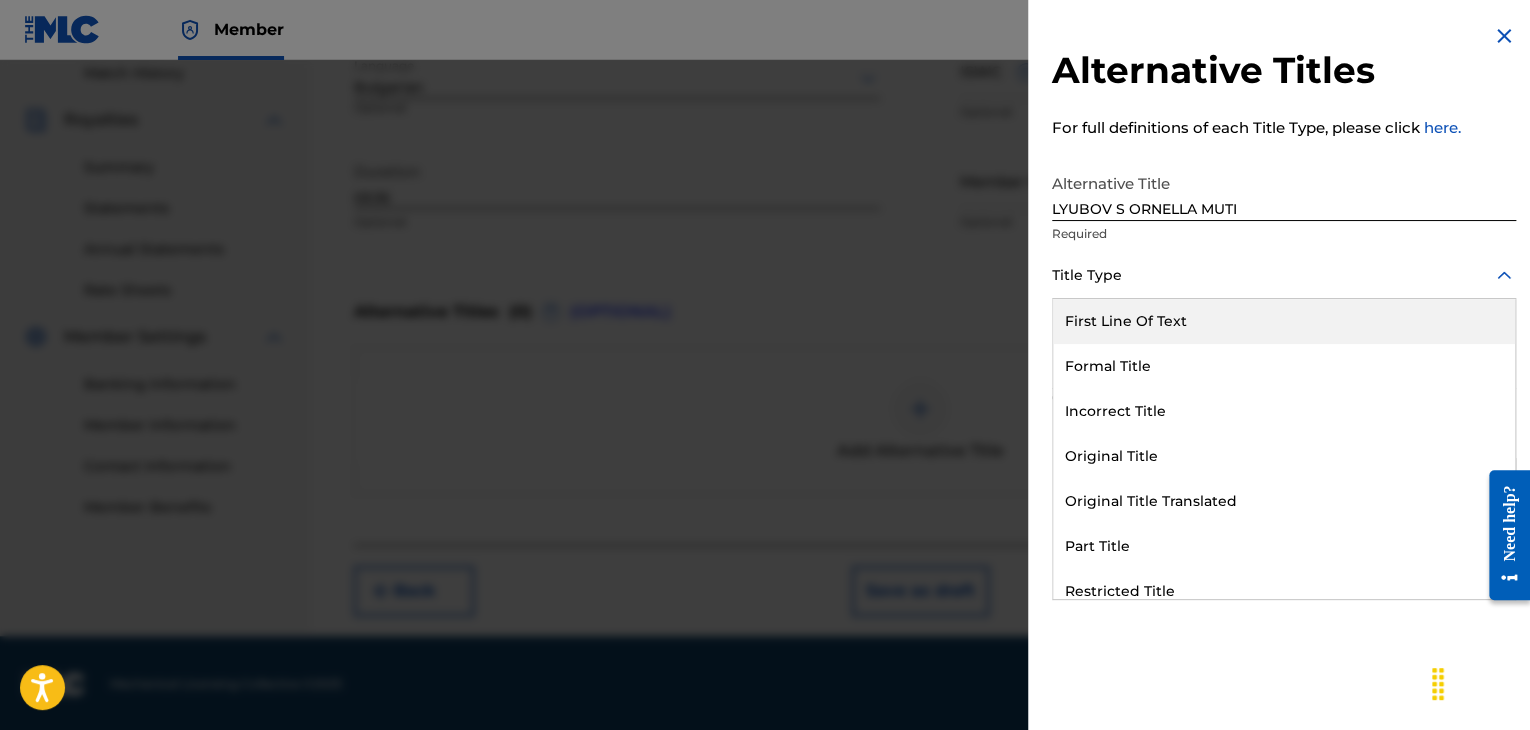 click at bounding box center [1284, 275] 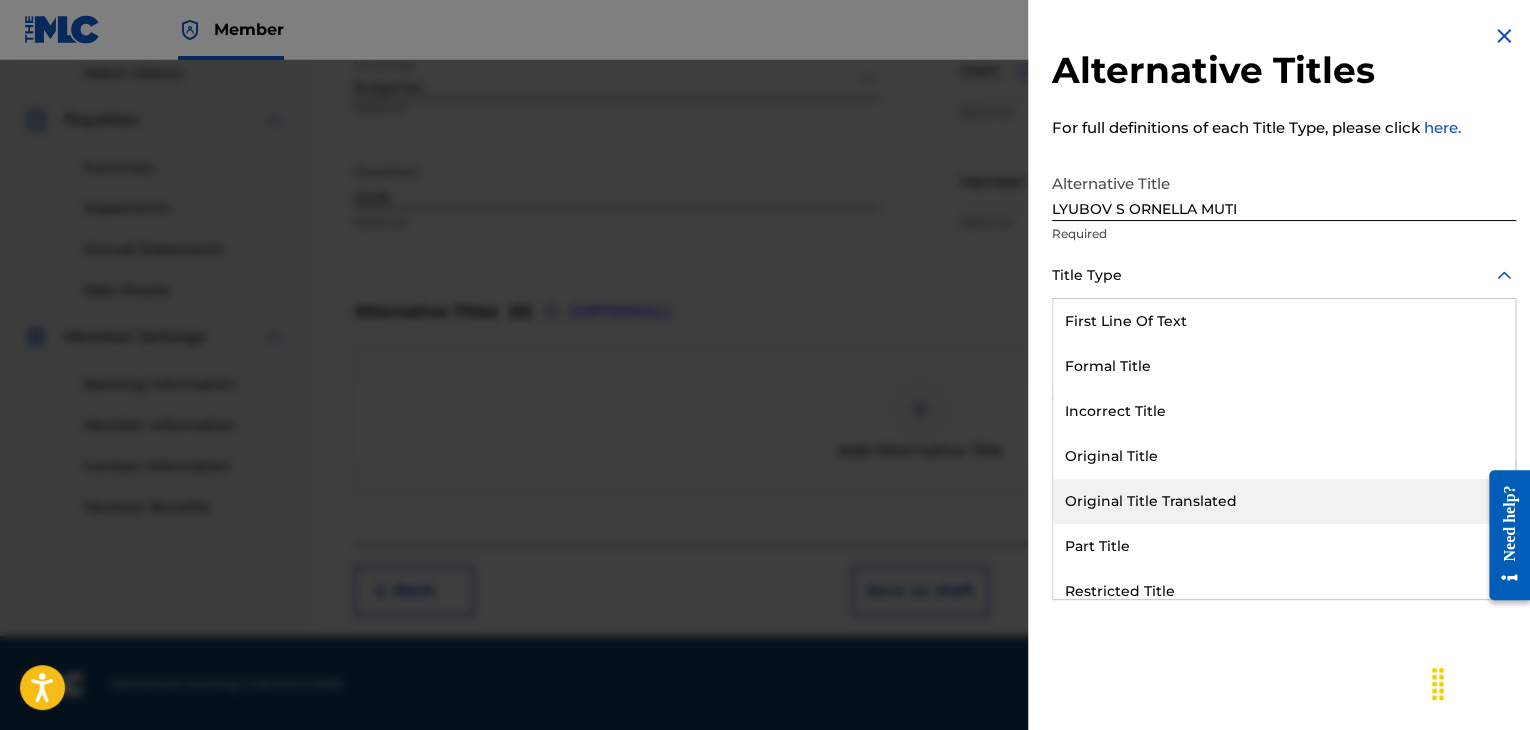 drag, startPoint x: 1172, startPoint y: 505, endPoint x: 1160, endPoint y: 456, distance: 50.447994 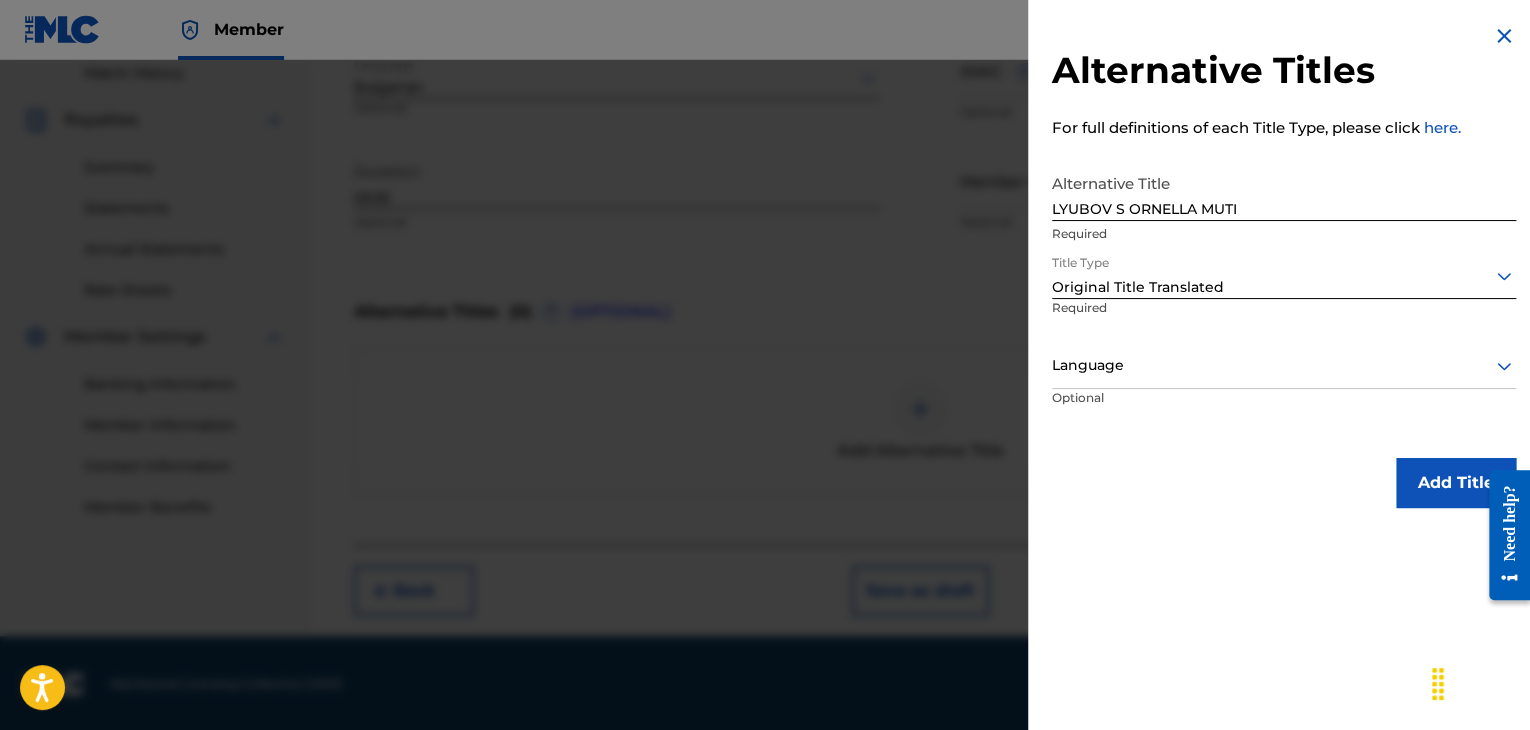 click at bounding box center [1284, 365] 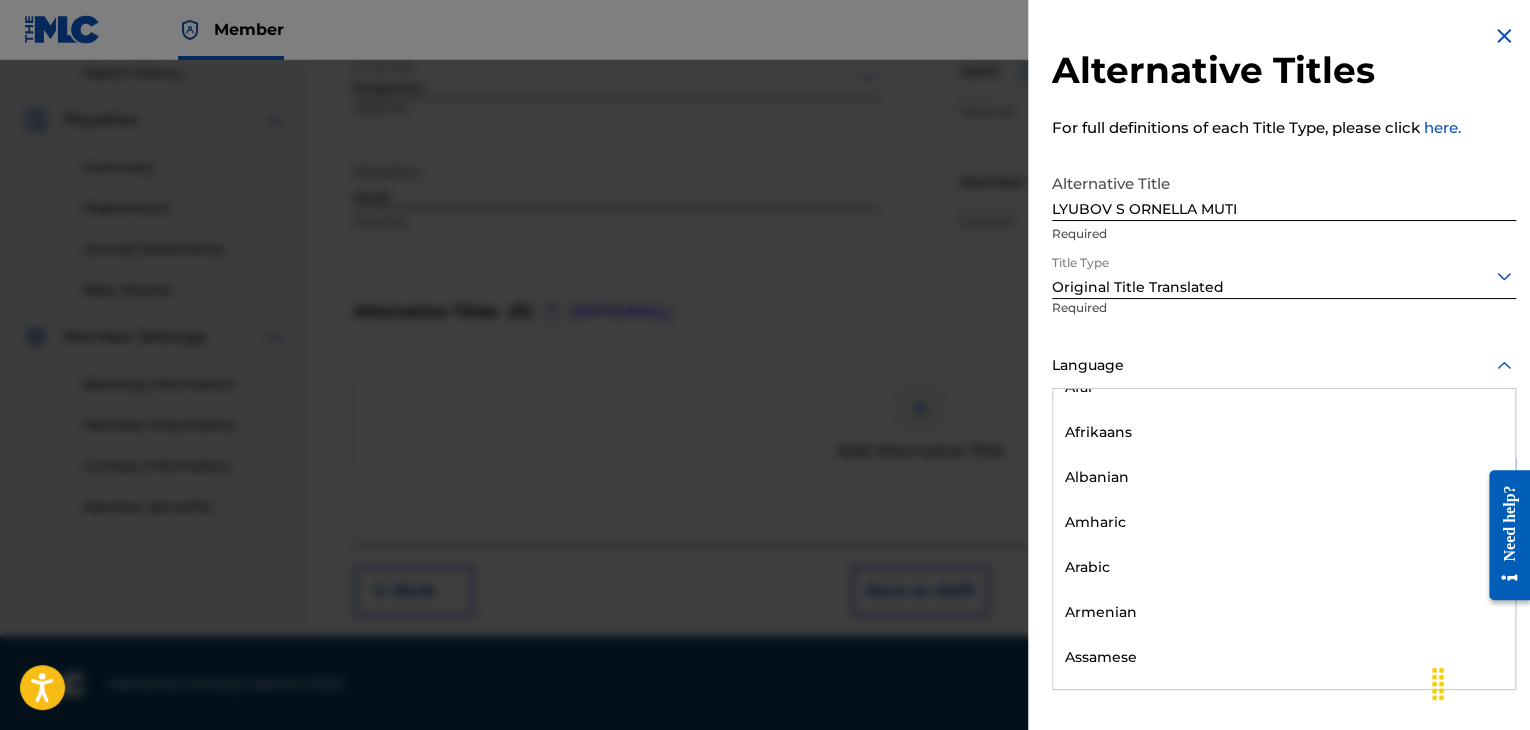 scroll, scrollTop: 800, scrollLeft: 0, axis: vertical 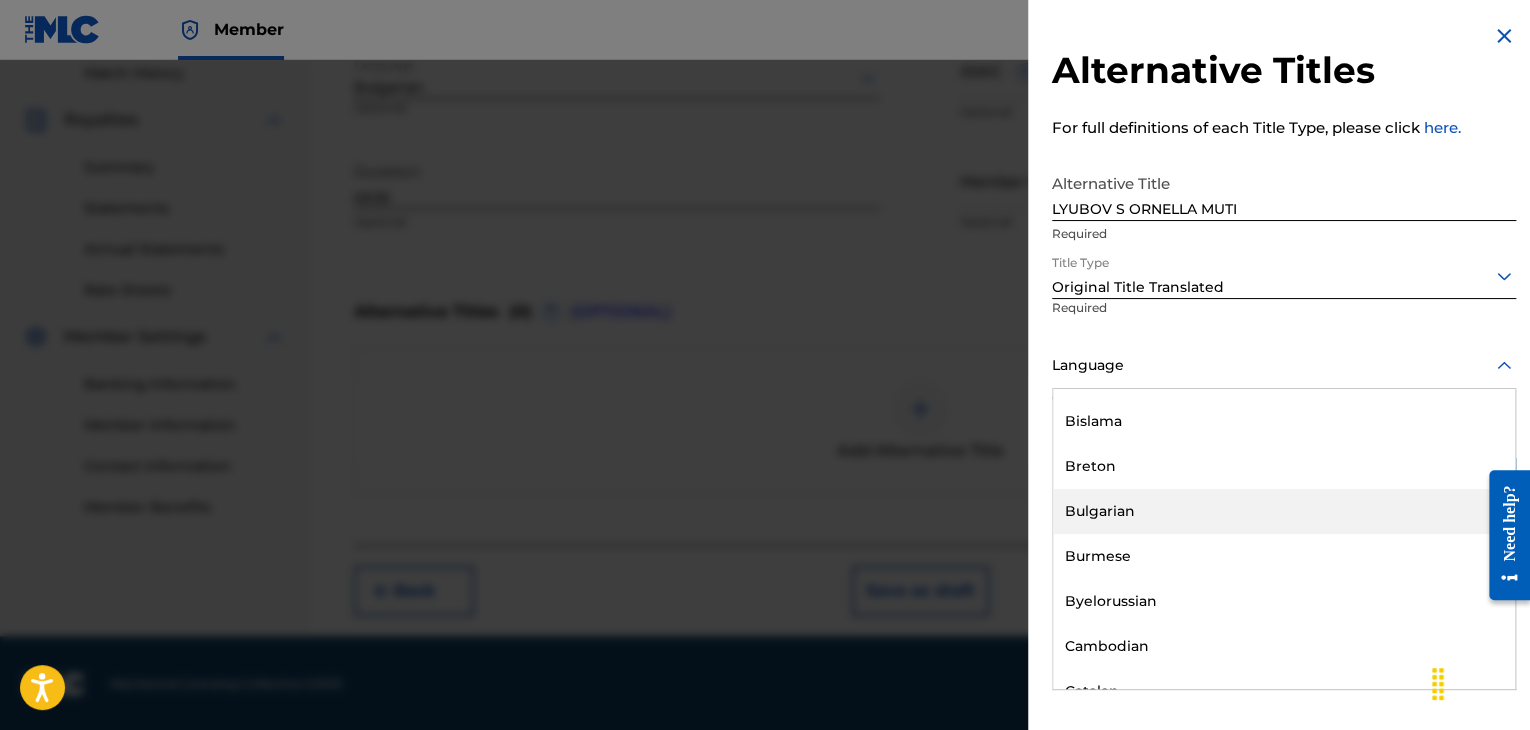 click on "Bulgarian" at bounding box center [1284, 511] 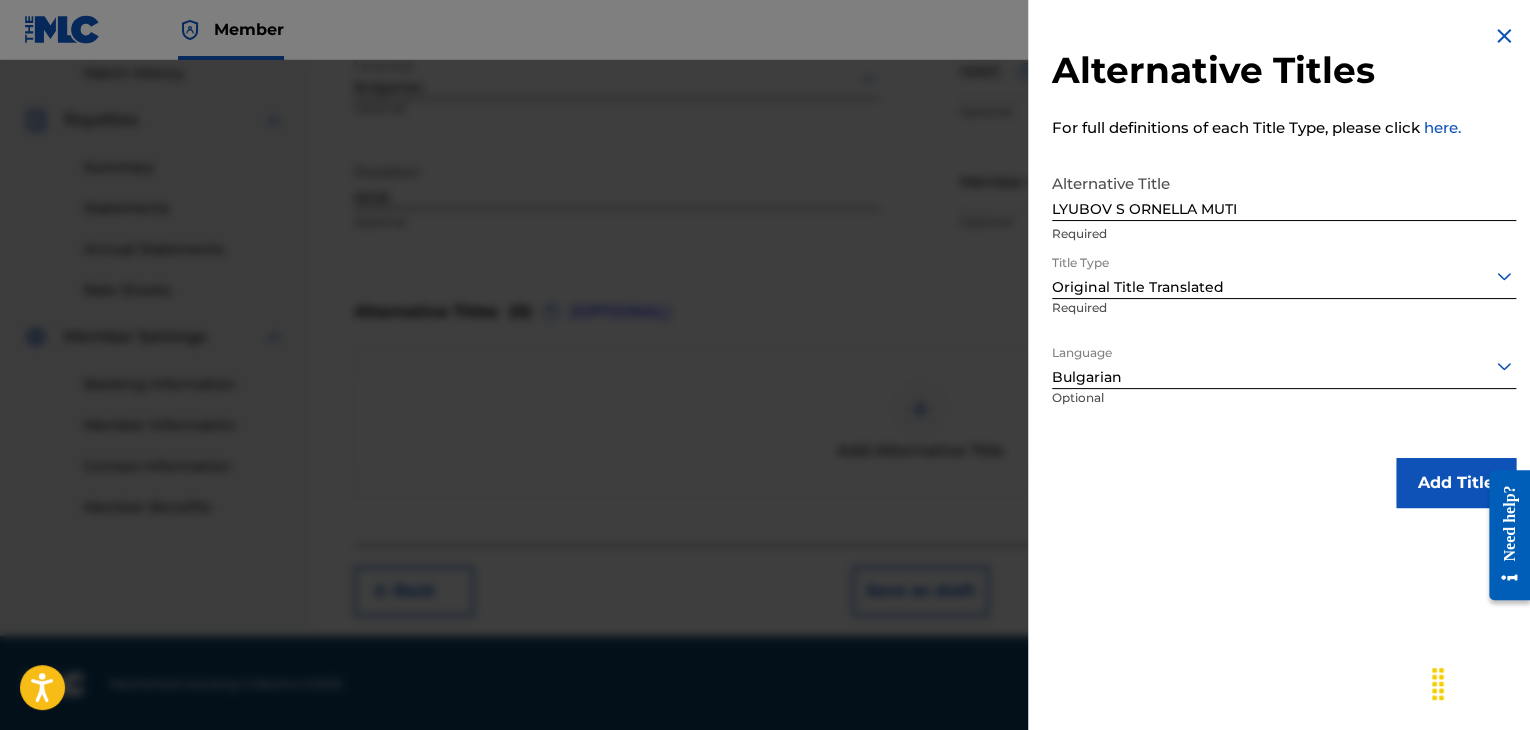 click on "Add Title" at bounding box center (1456, 483) 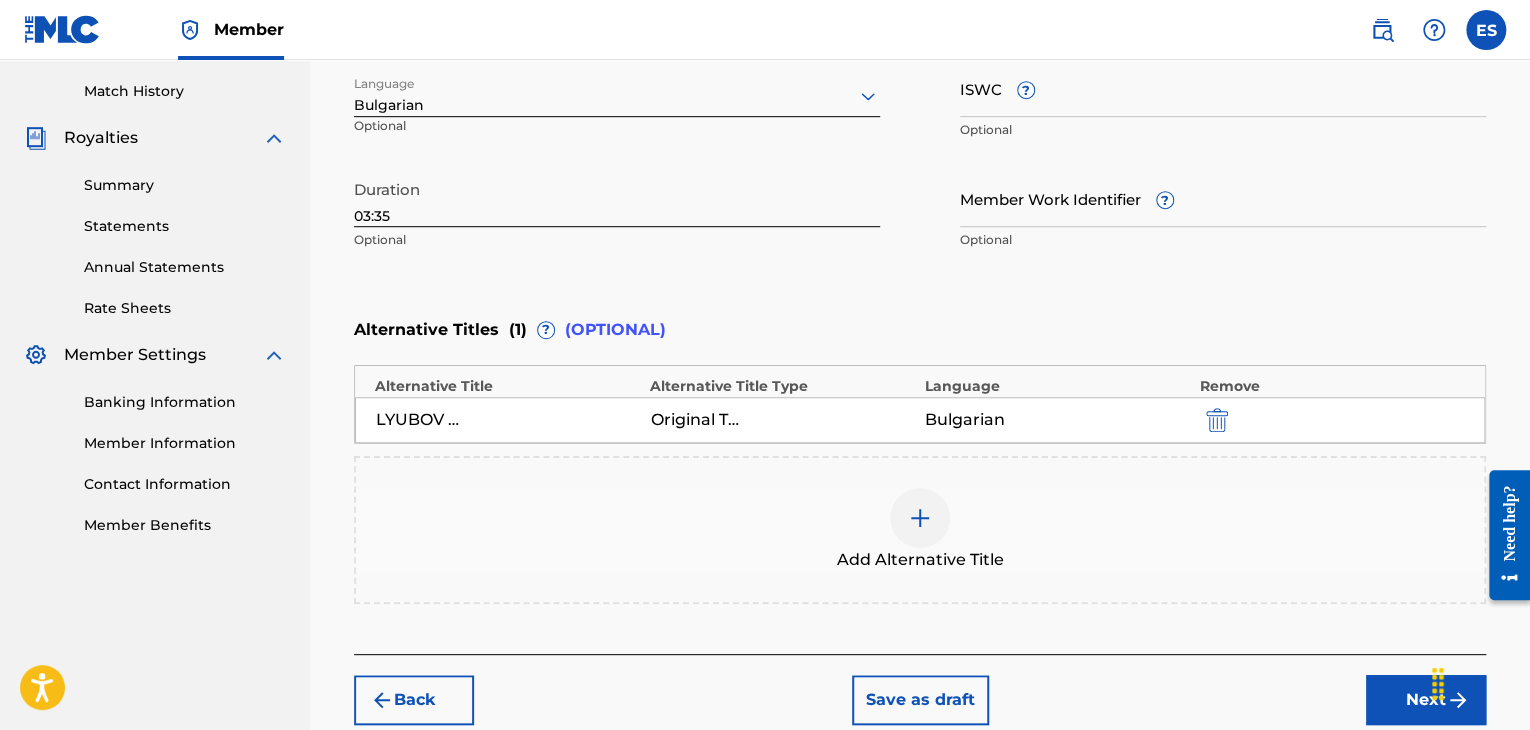 scroll, scrollTop: 352, scrollLeft: 0, axis: vertical 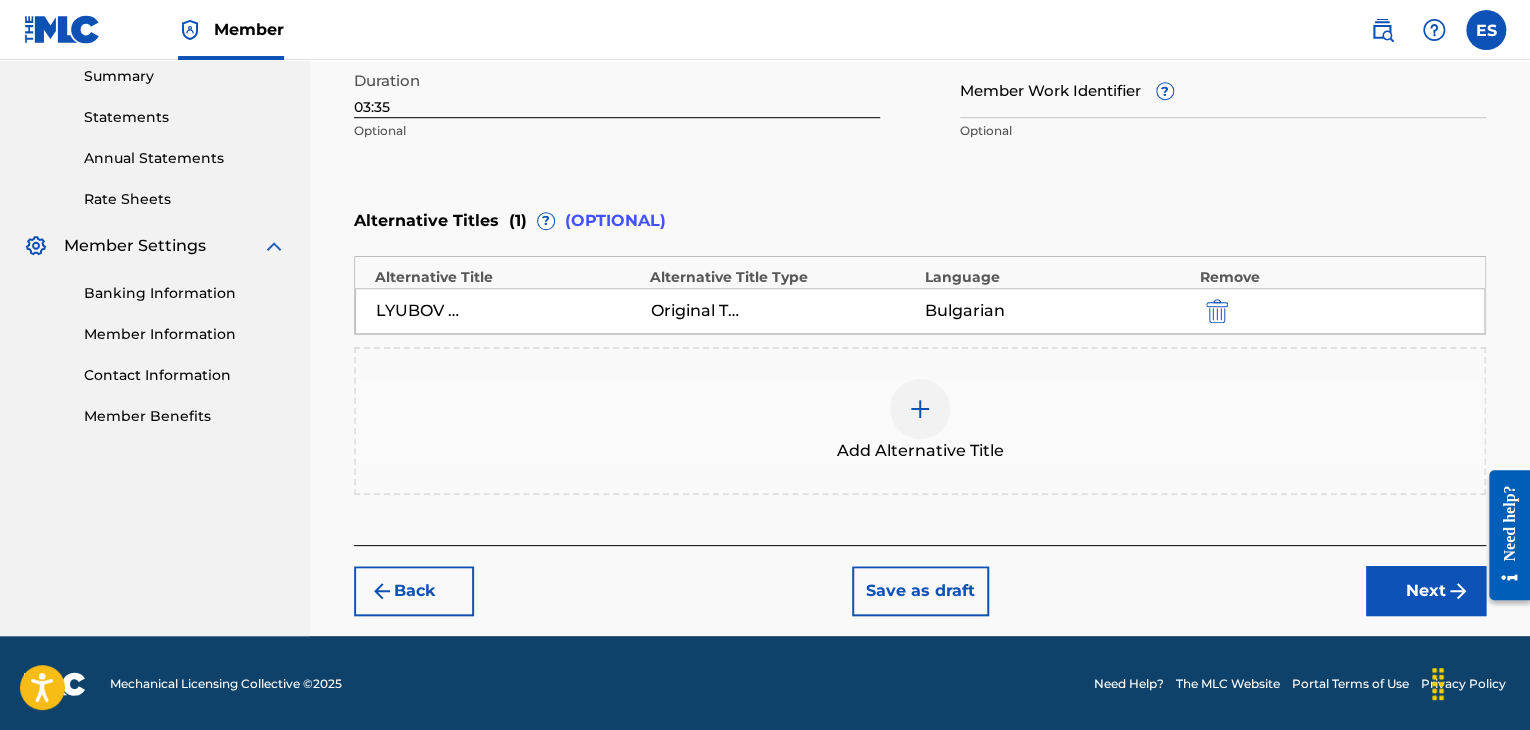 drag, startPoint x: 1395, startPoint y: 590, endPoint x: 1293, endPoint y: 558, distance: 106.901825 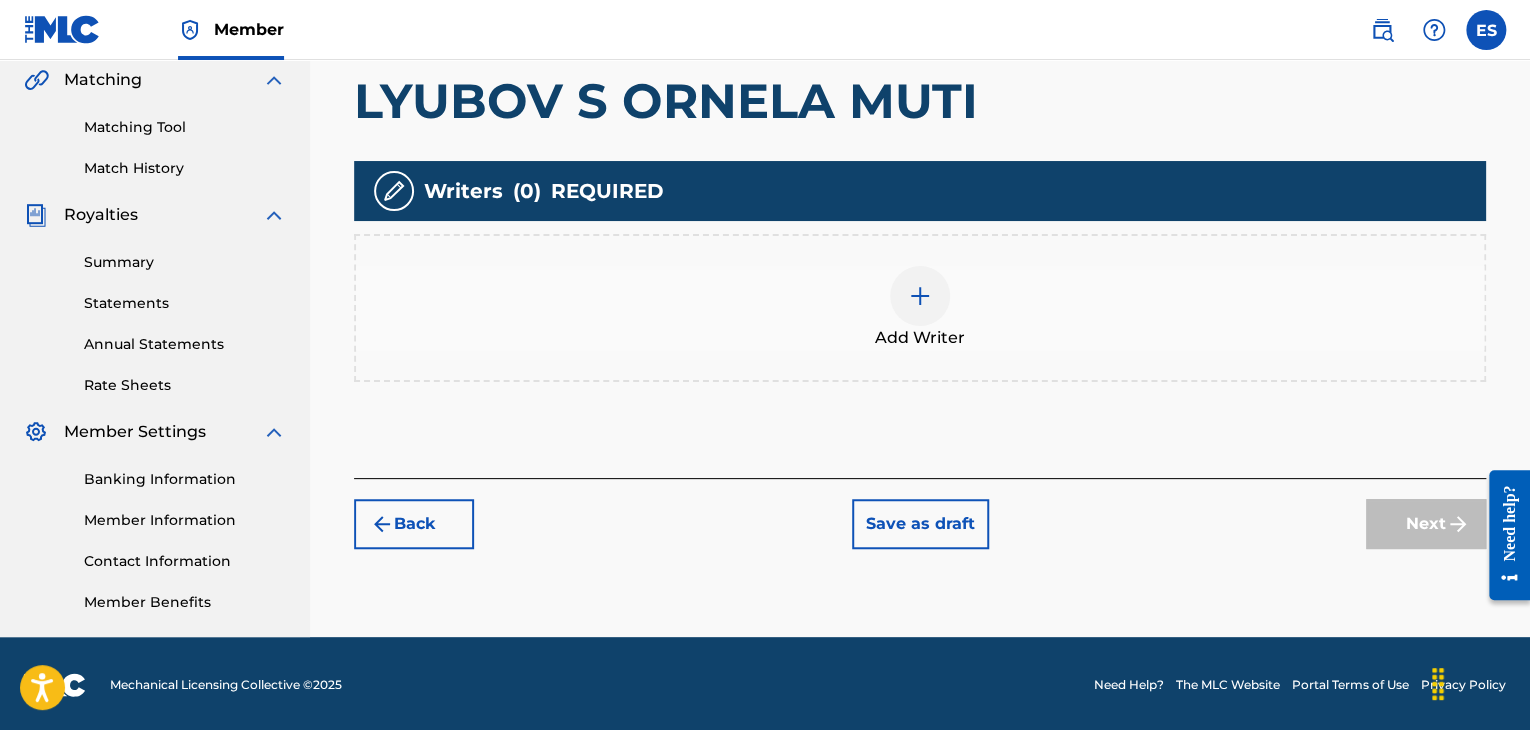 scroll, scrollTop: 467, scrollLeft: 0, axis: vertical 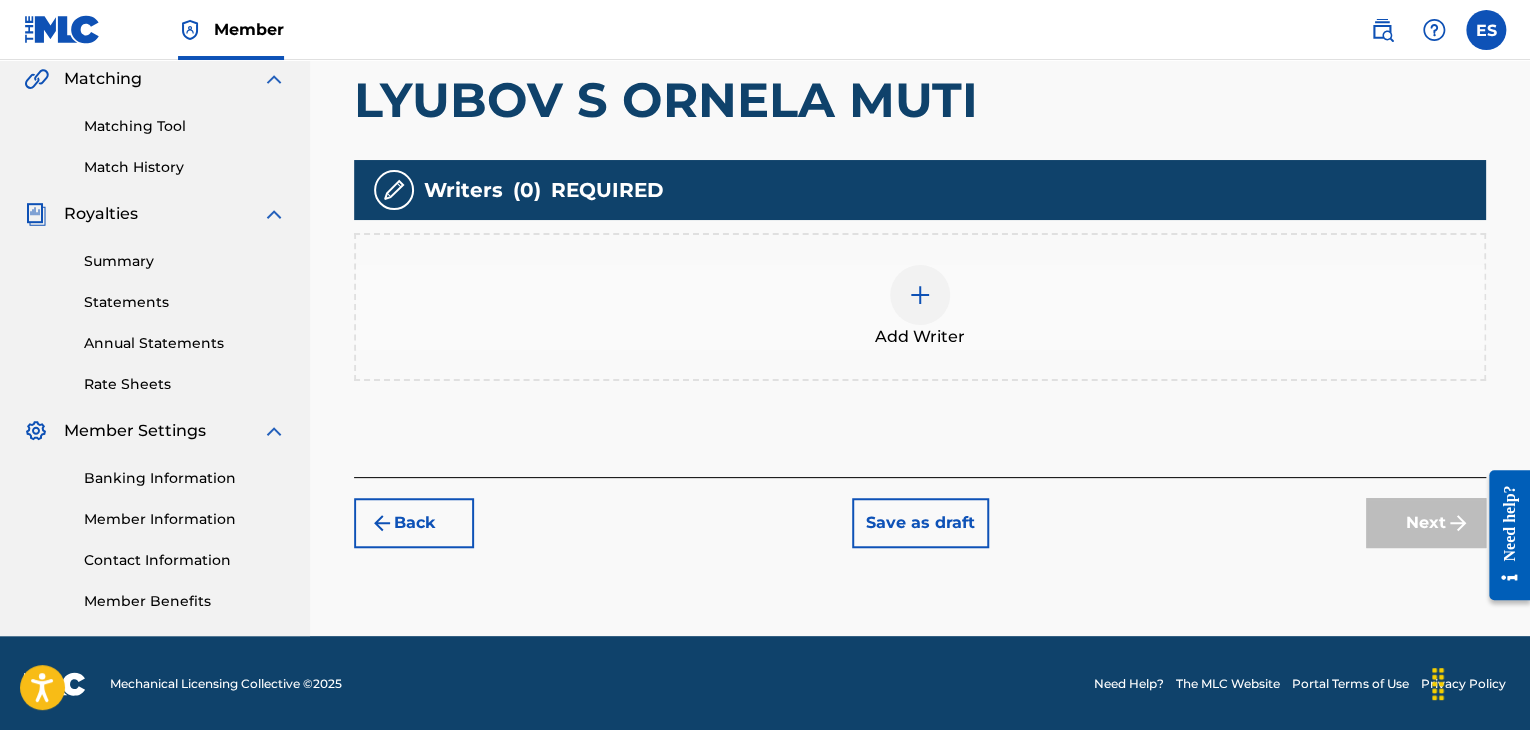 click on "Add Writer" at bounding box center [920, 337] 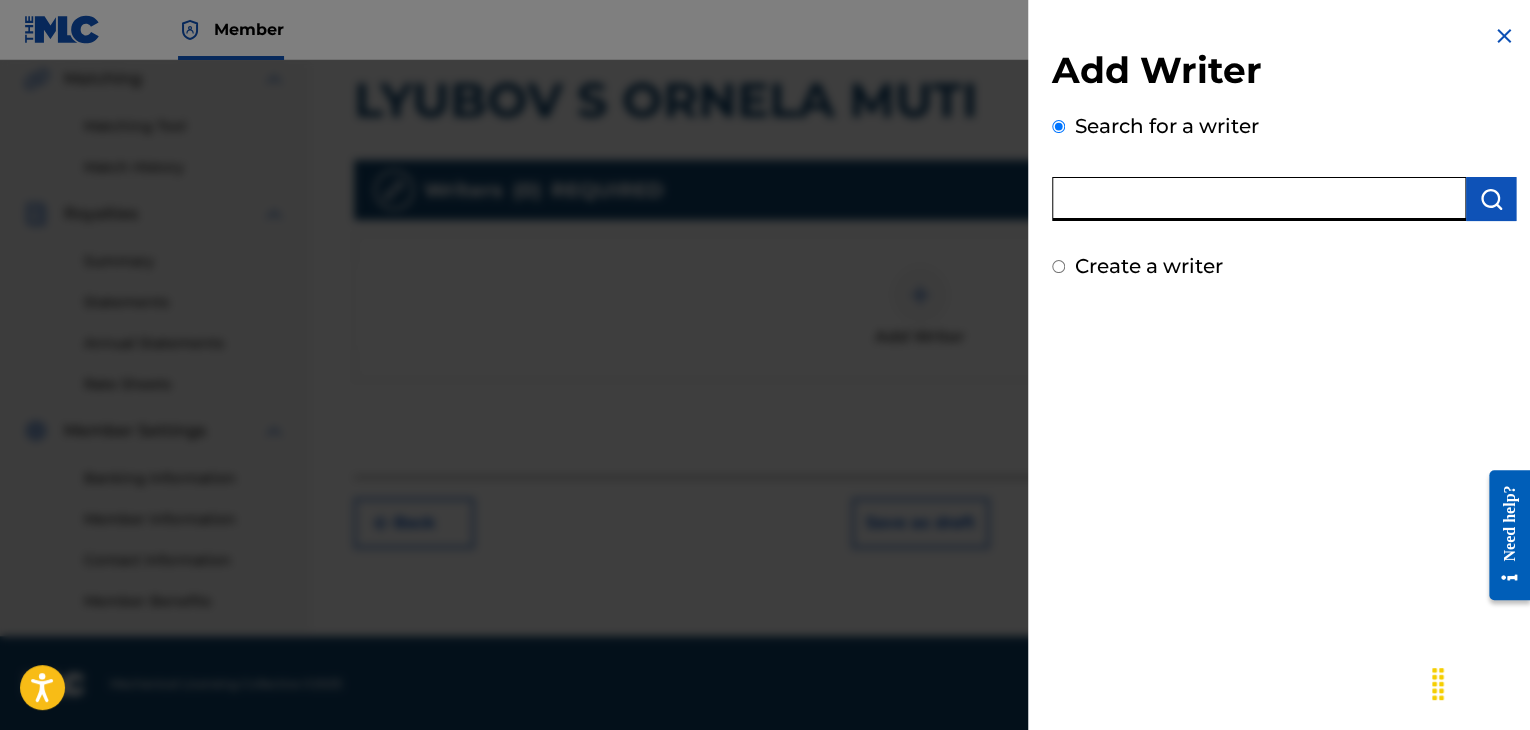 click at bounding box center (1259, 199) 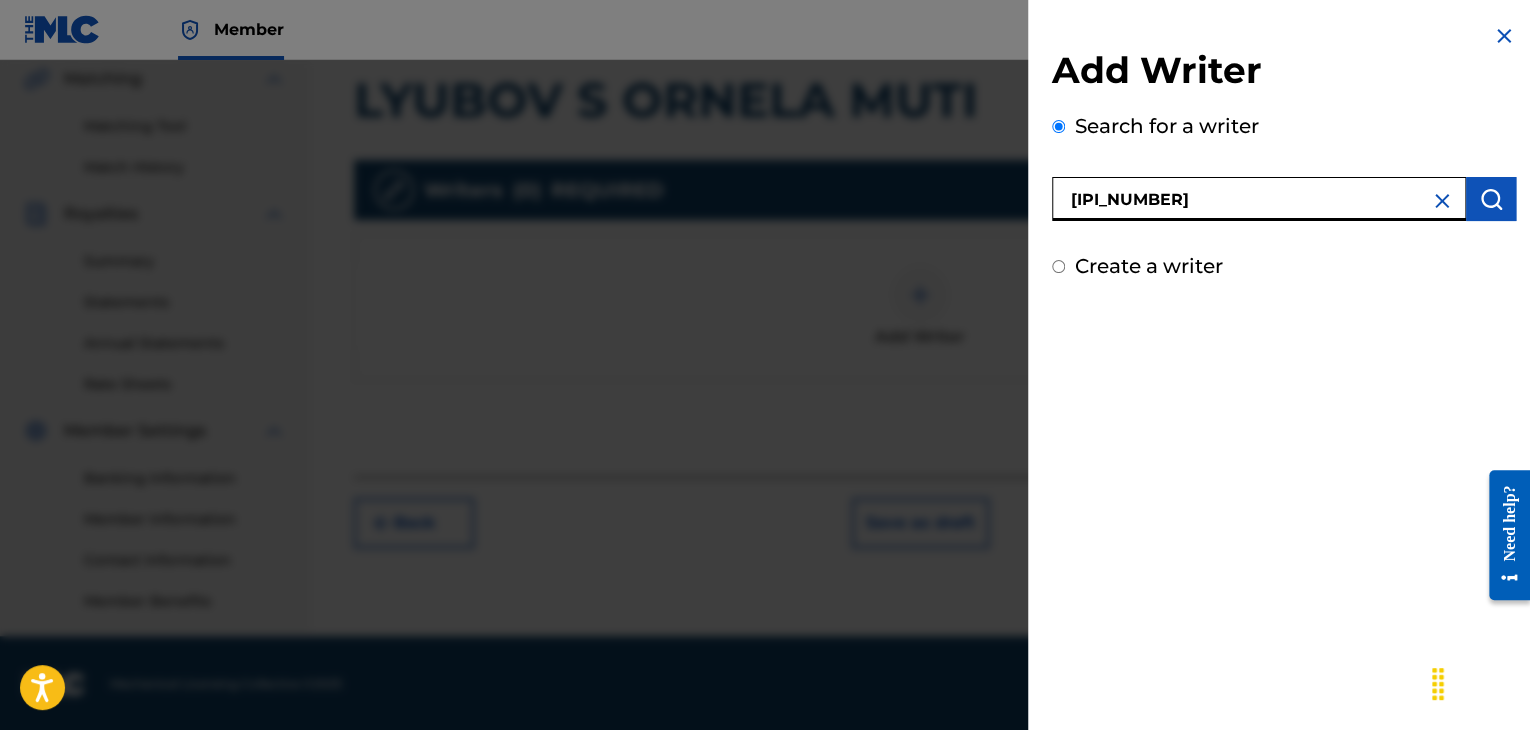 type on "[IPI_NUMBER]" 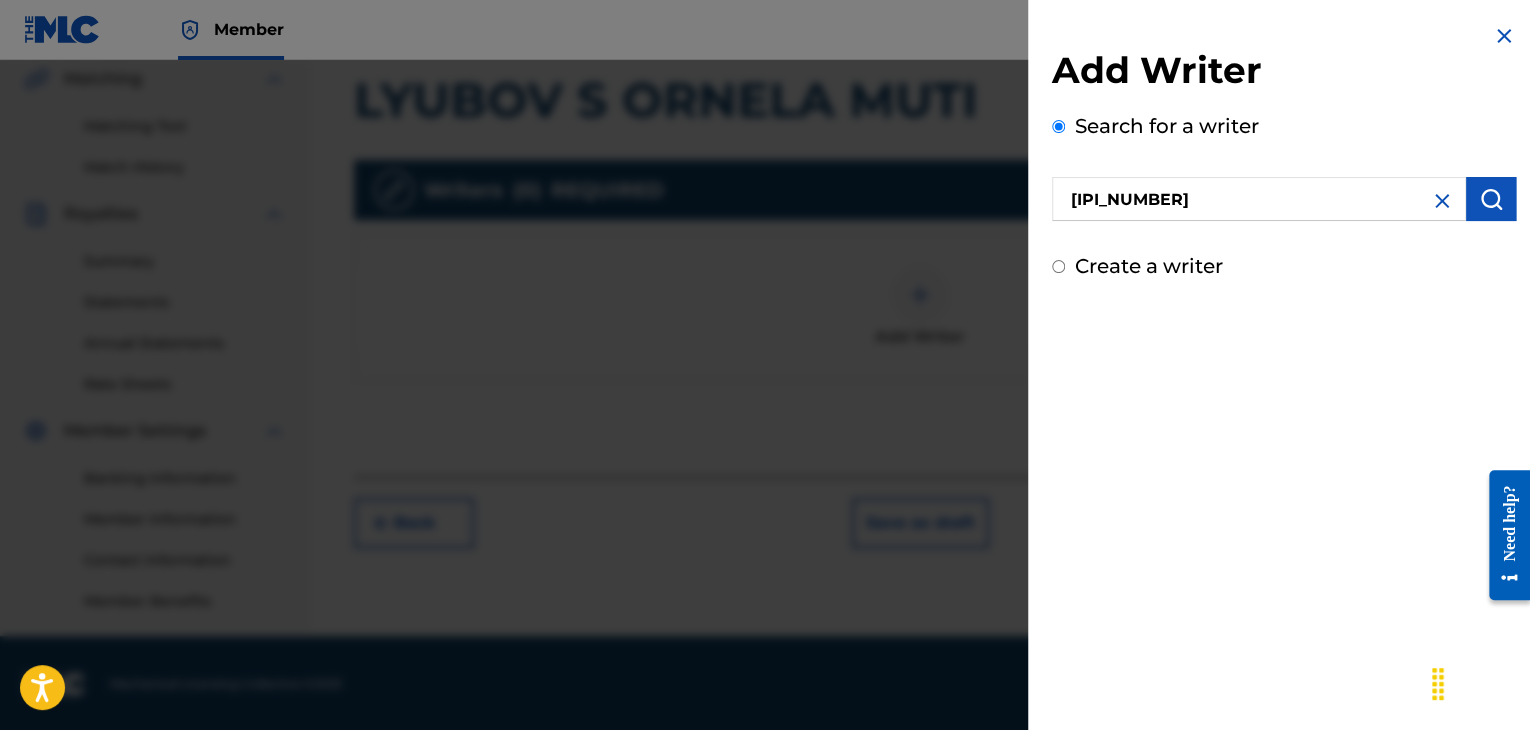 click at bounding box center [1491, 199] 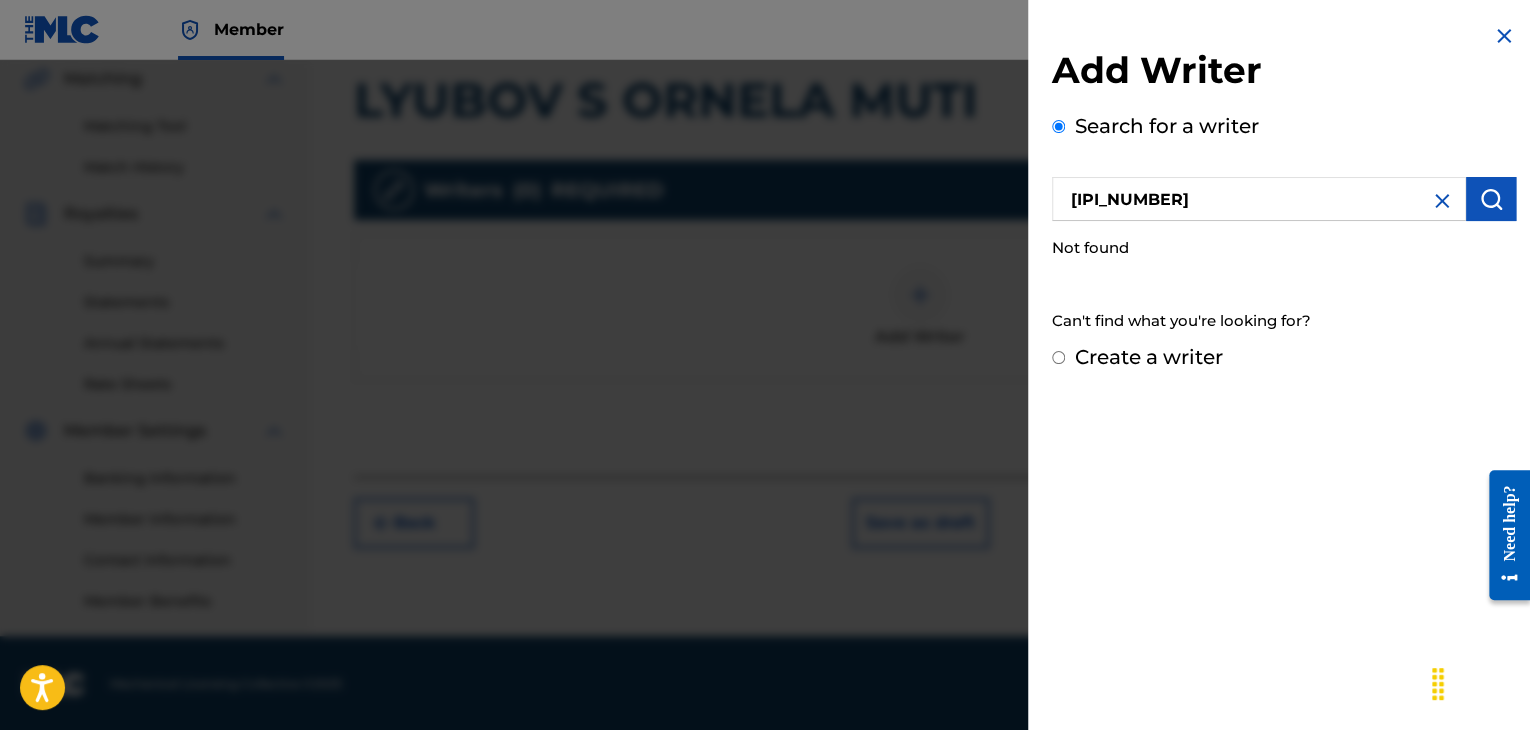 click on "Create a writer" at bounding box center [1149, 357] 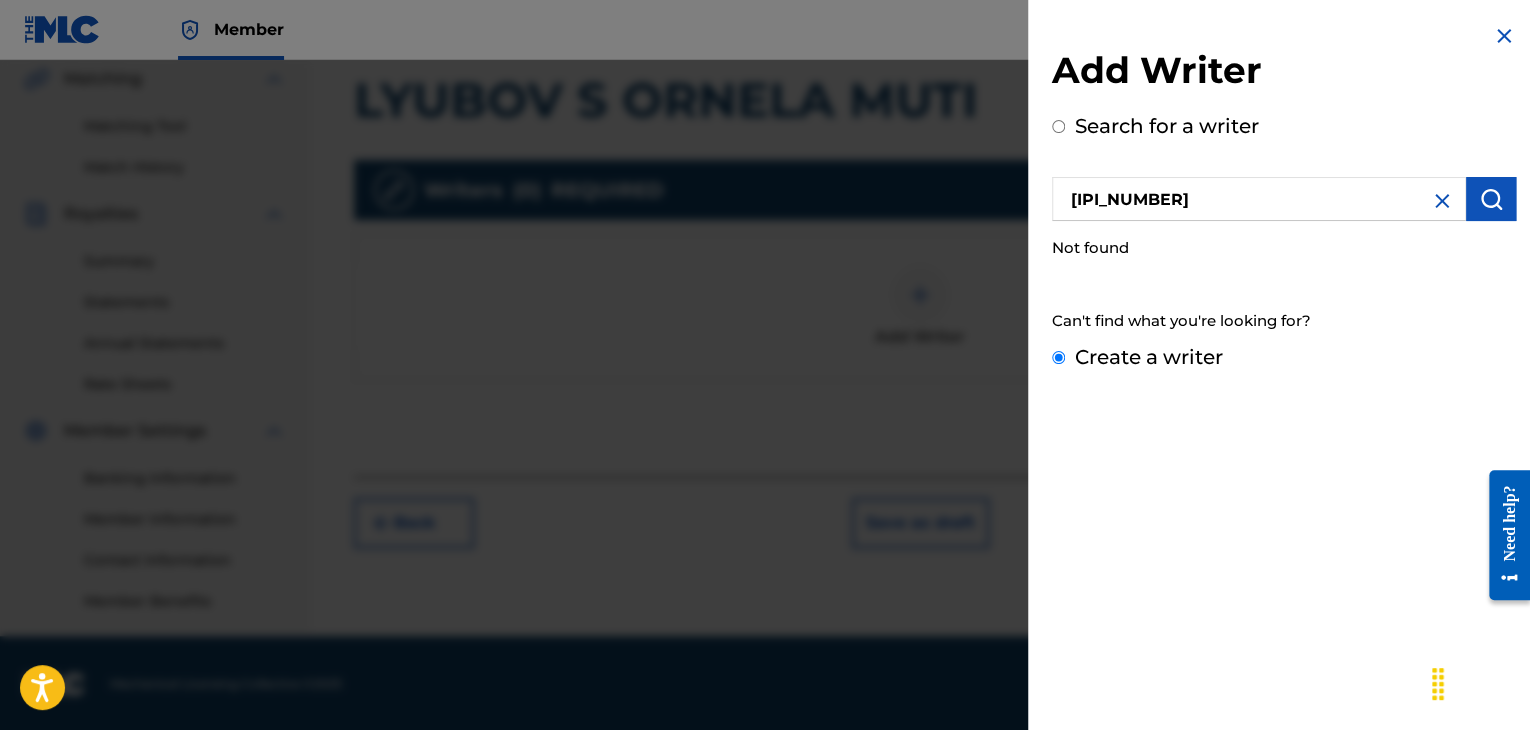 click on "Create a writer" at bounding box center [1058, 357] 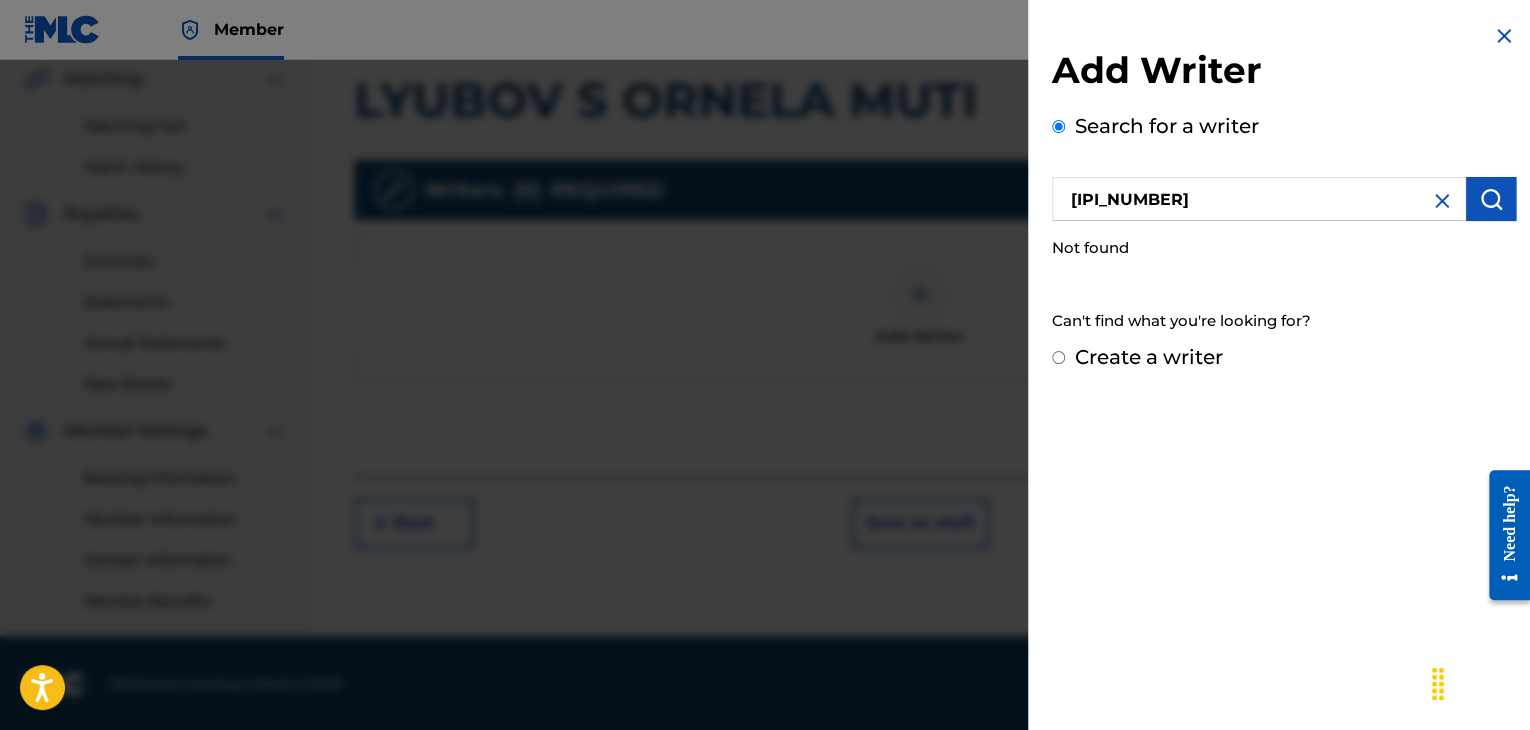 radio on "false" 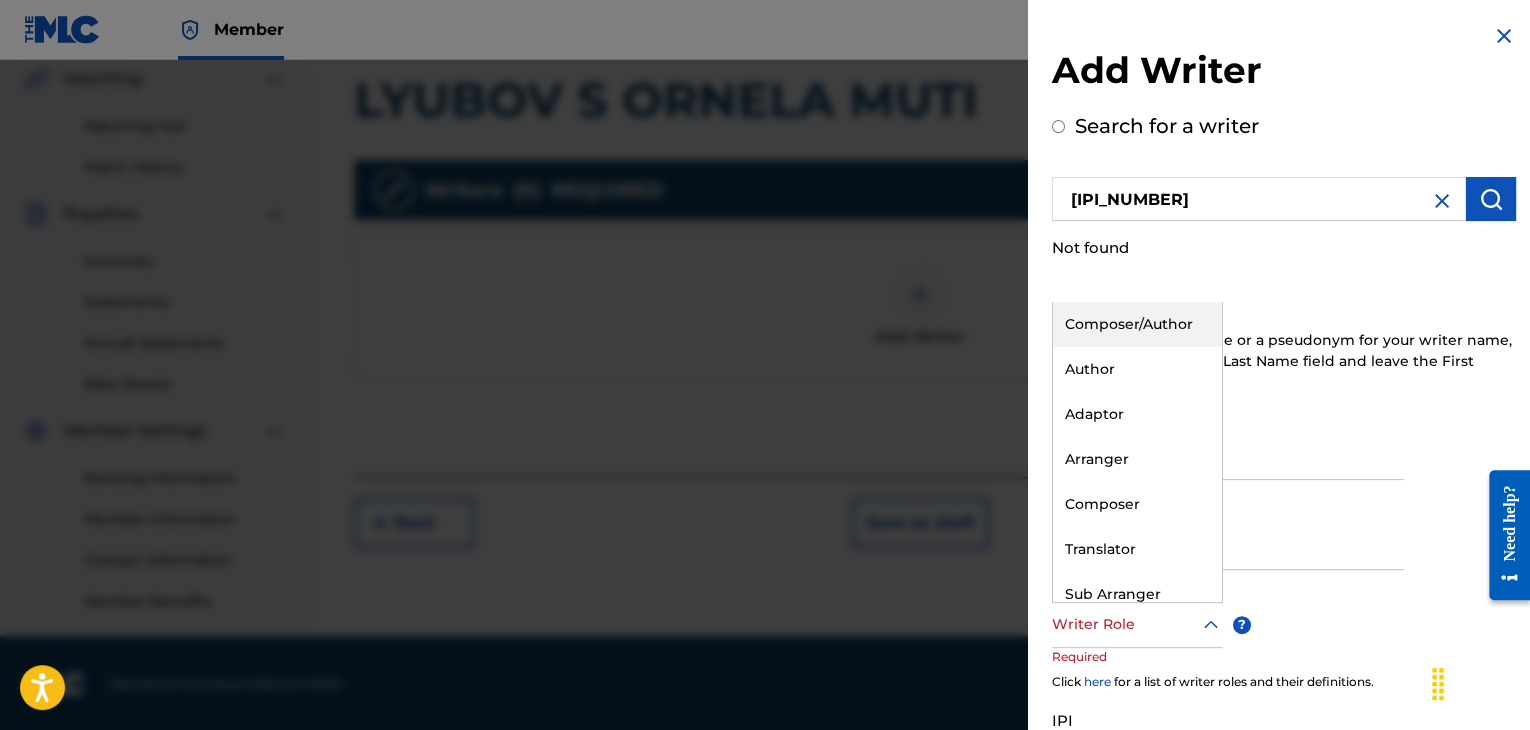 click at bounding box center (1137, 624) 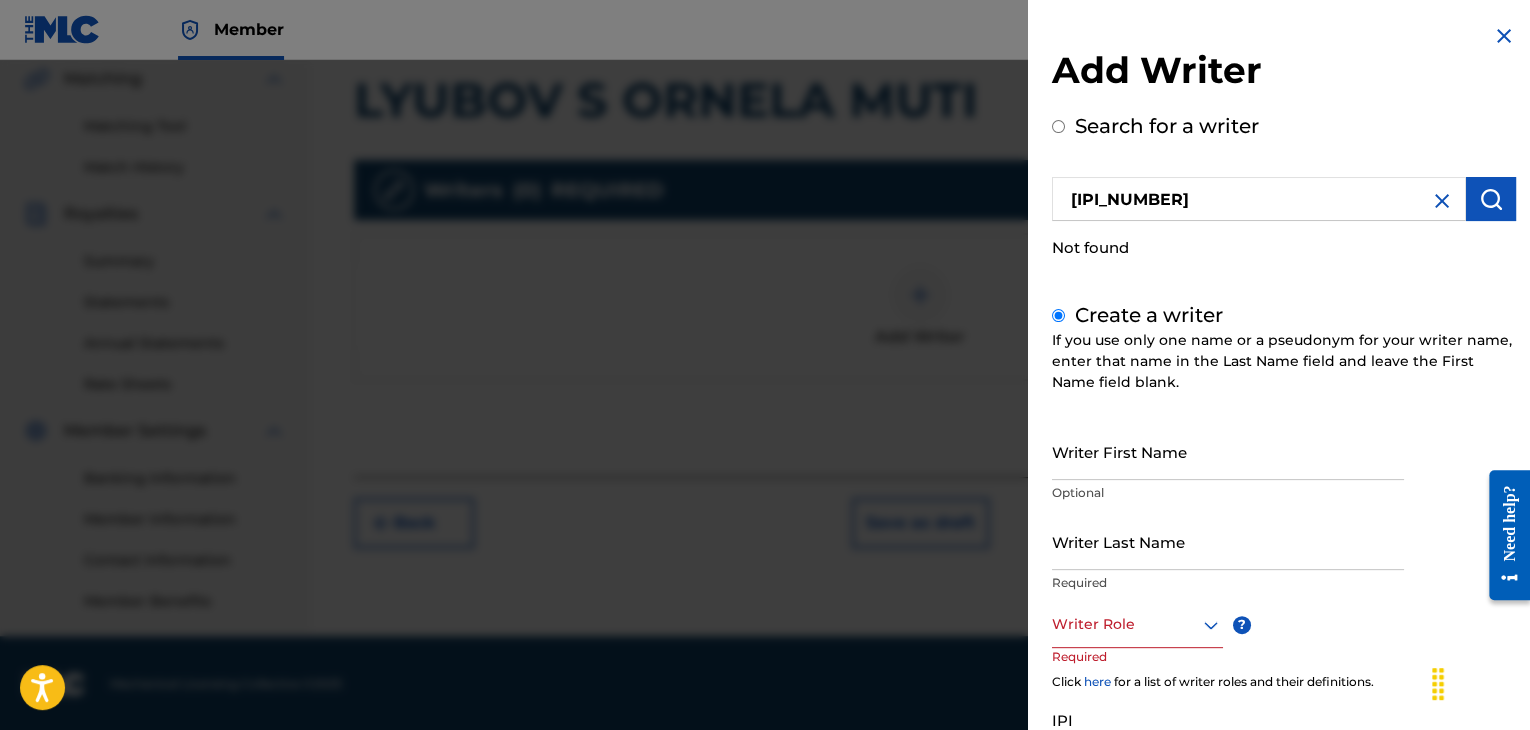 click at bounding box center (1137, 624) 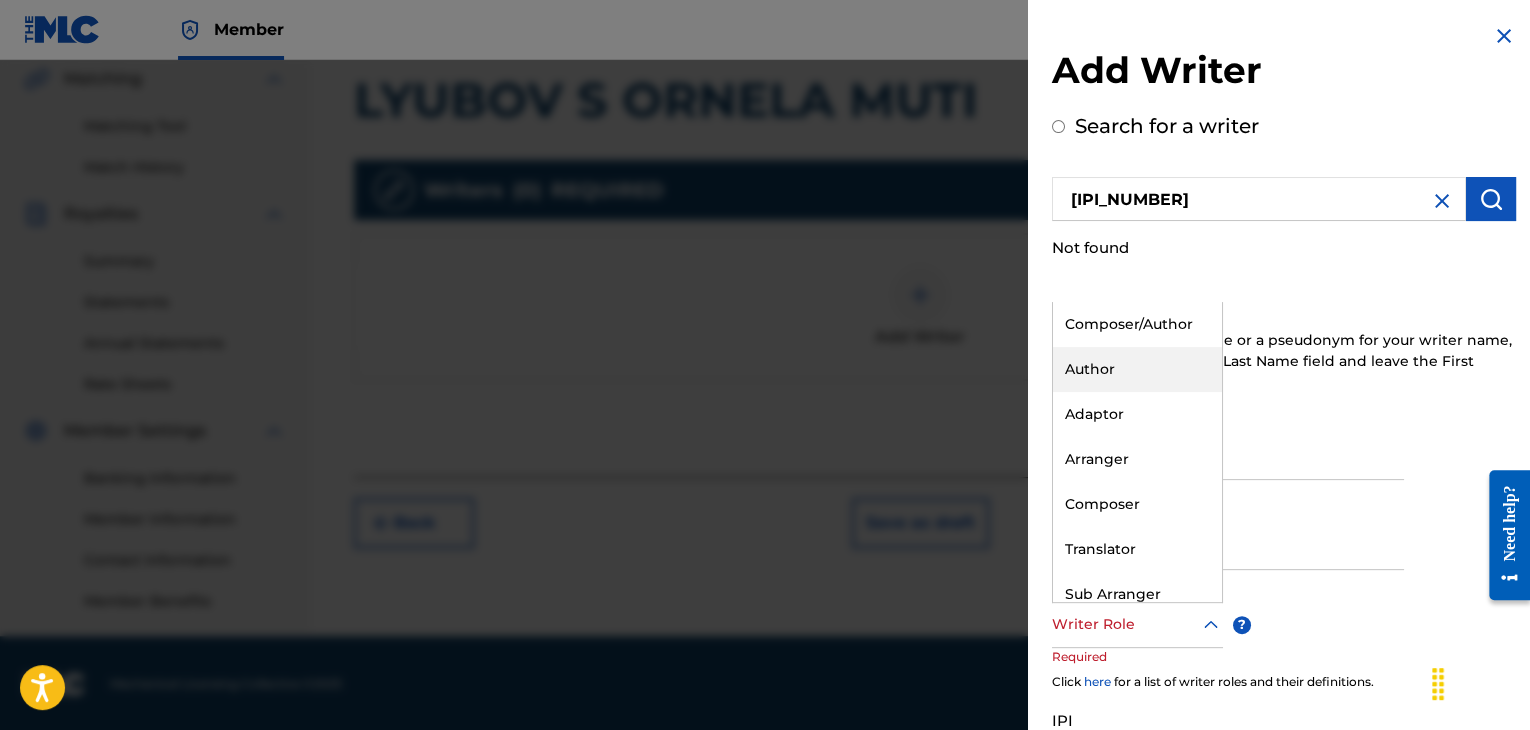 click on "Author" at bounding box center [1137, 369] 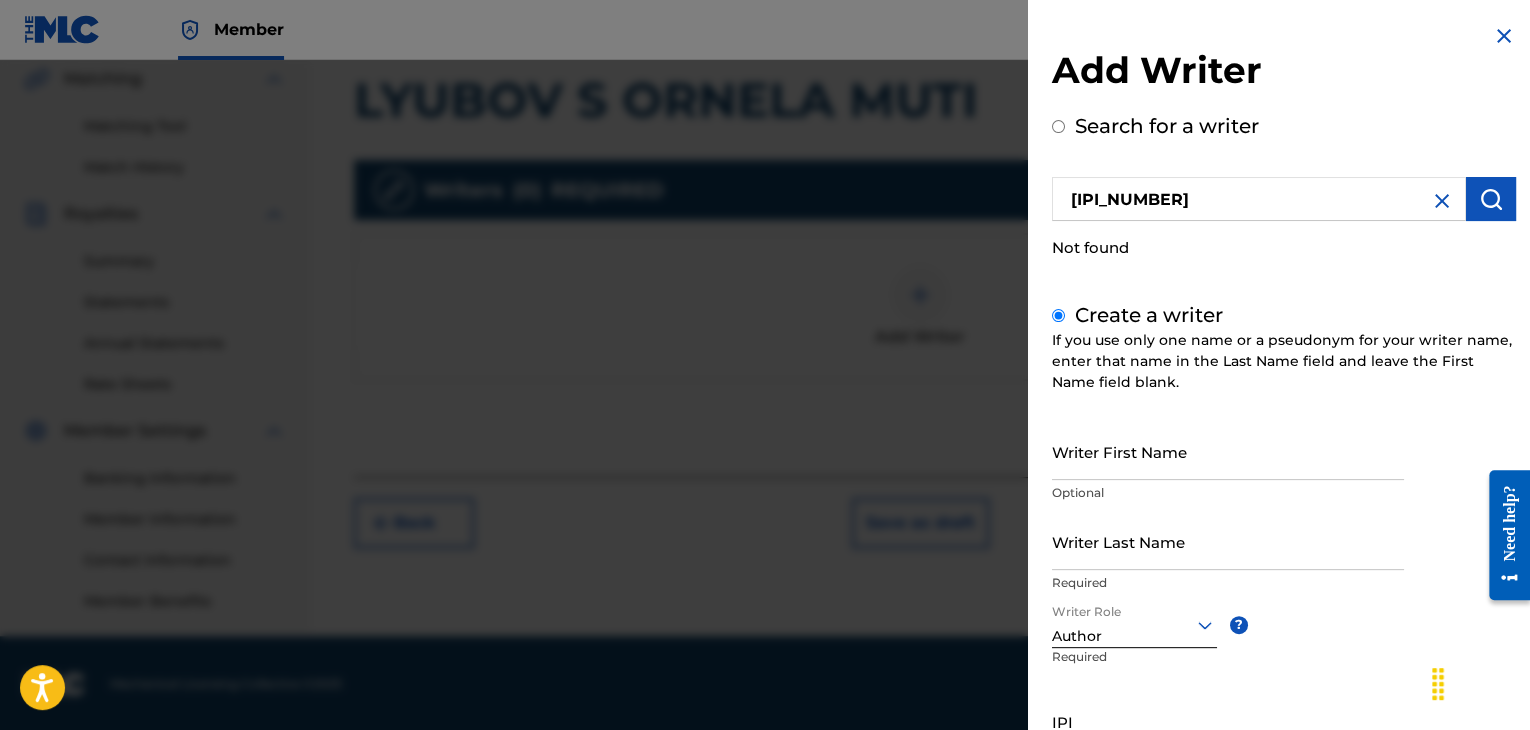 drag, startPoint x: 1092, startPoint y: 468, endPoint x: 1099, endPoint y: 457, distance: 13.038404 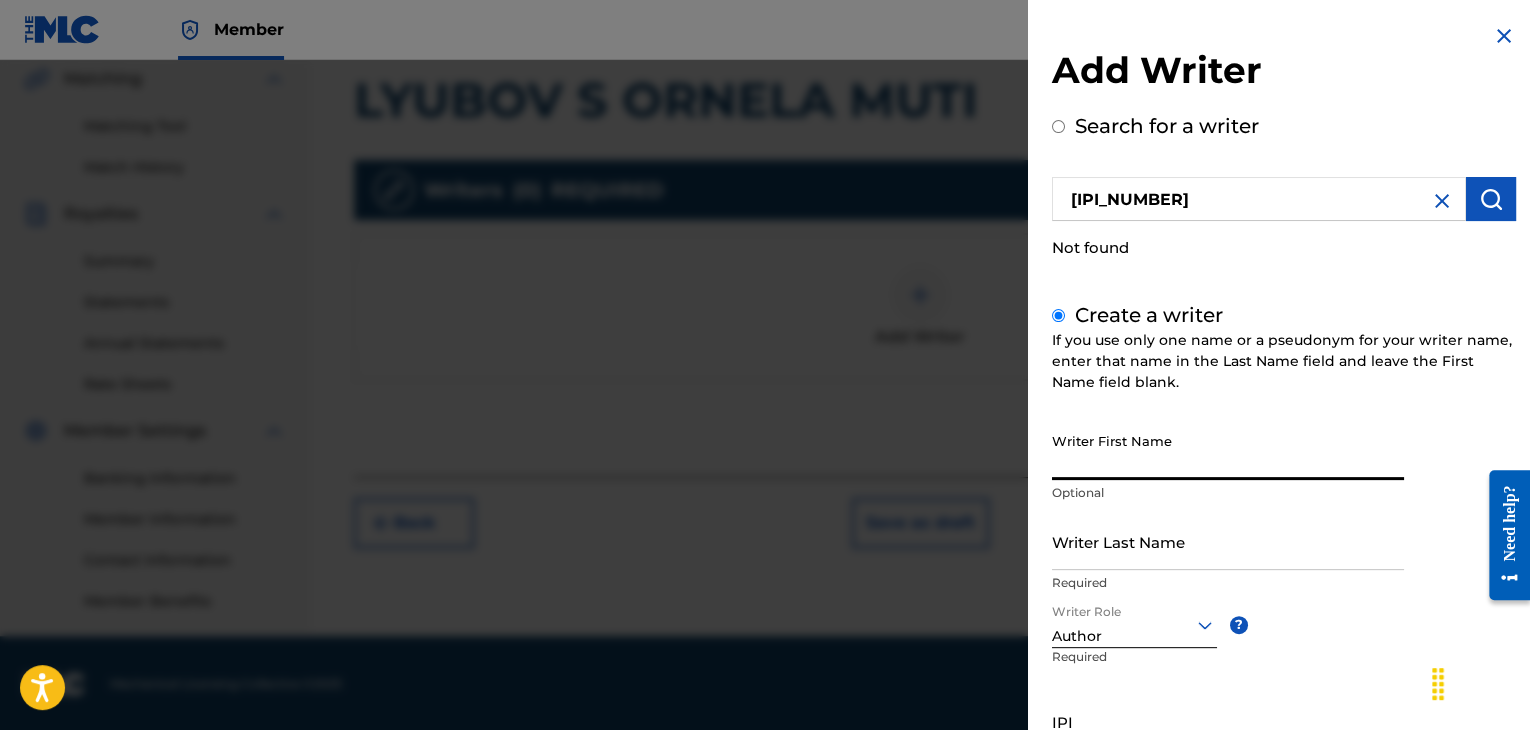 paste on "[FIRST] [LAST]" 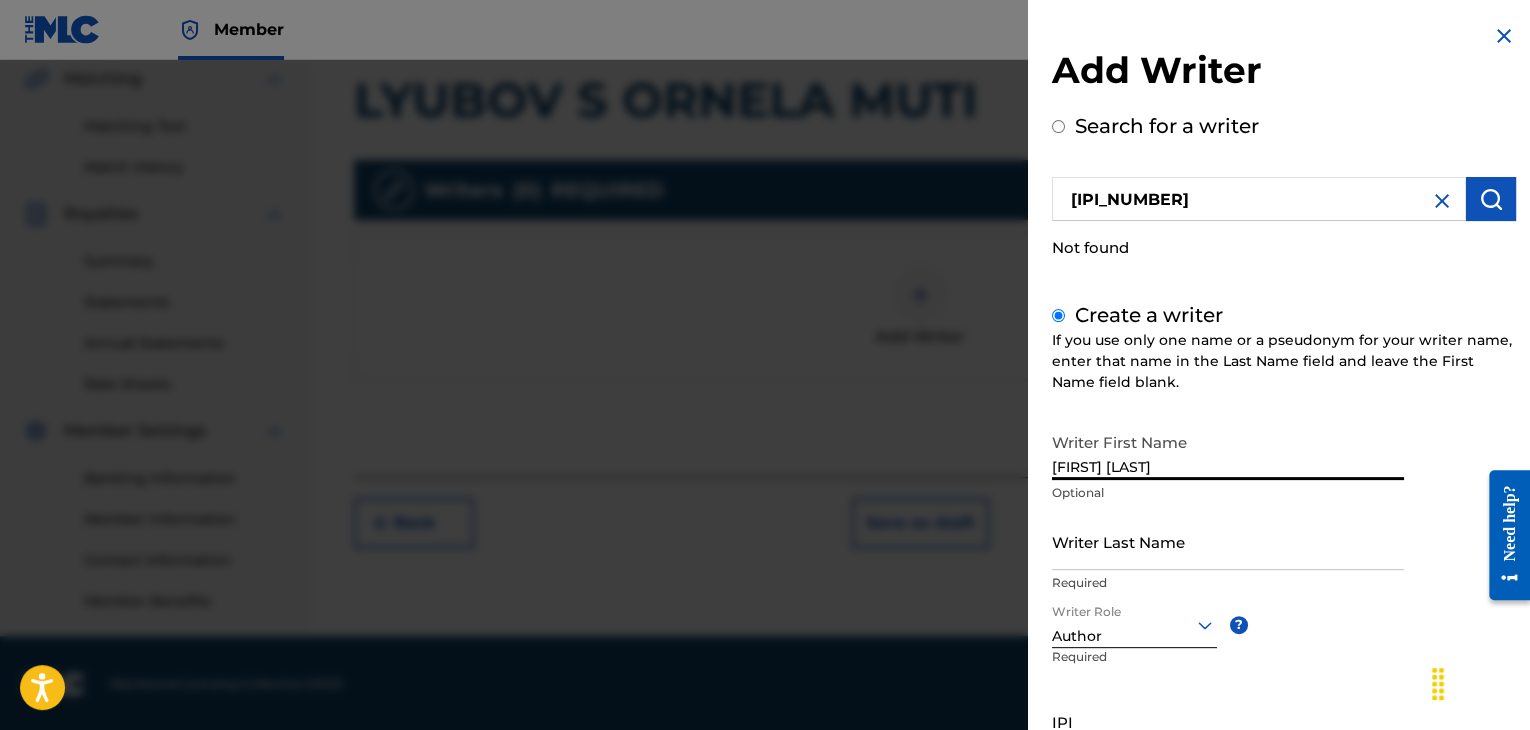 type on "[FIRST] [LAST]" 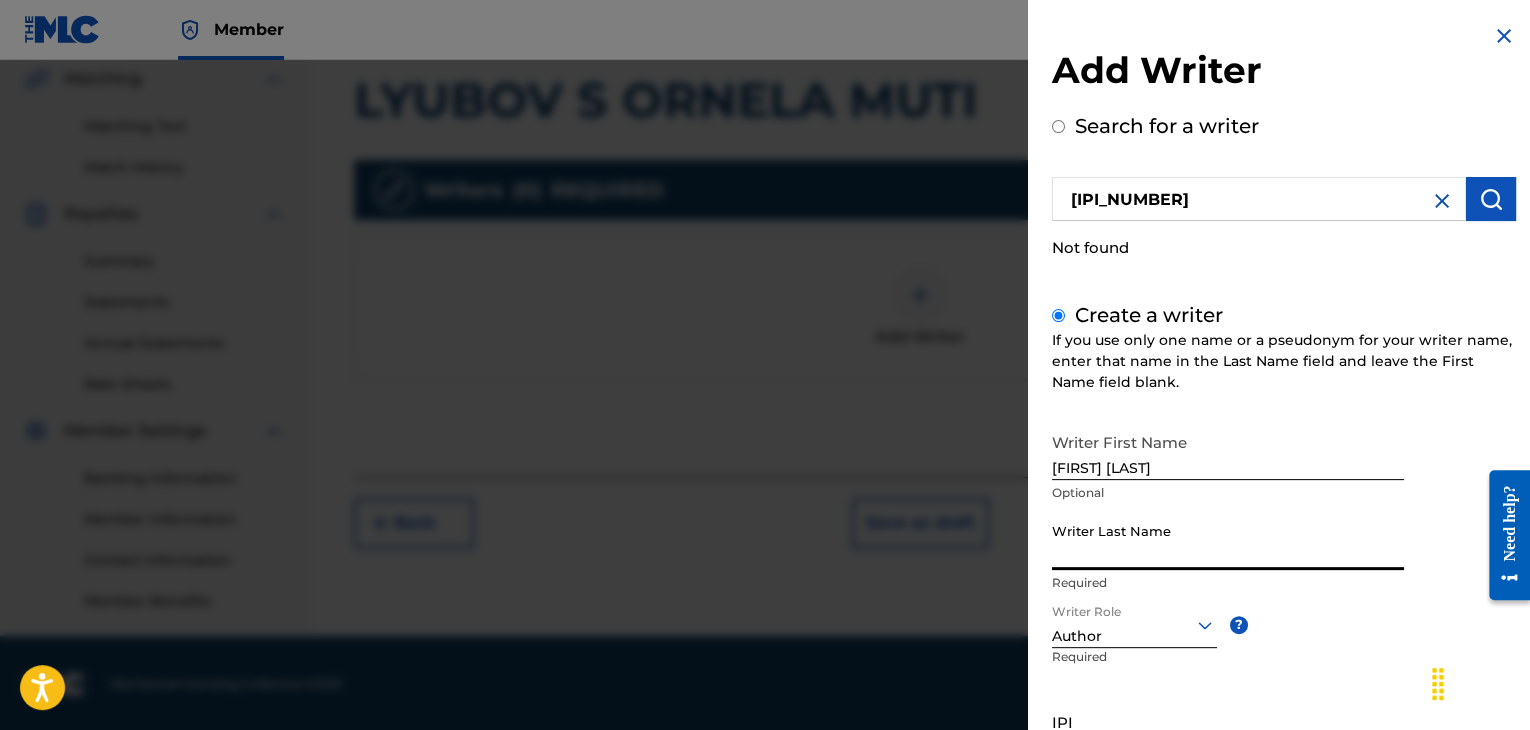 paste on "[FIRST] [LAST]" 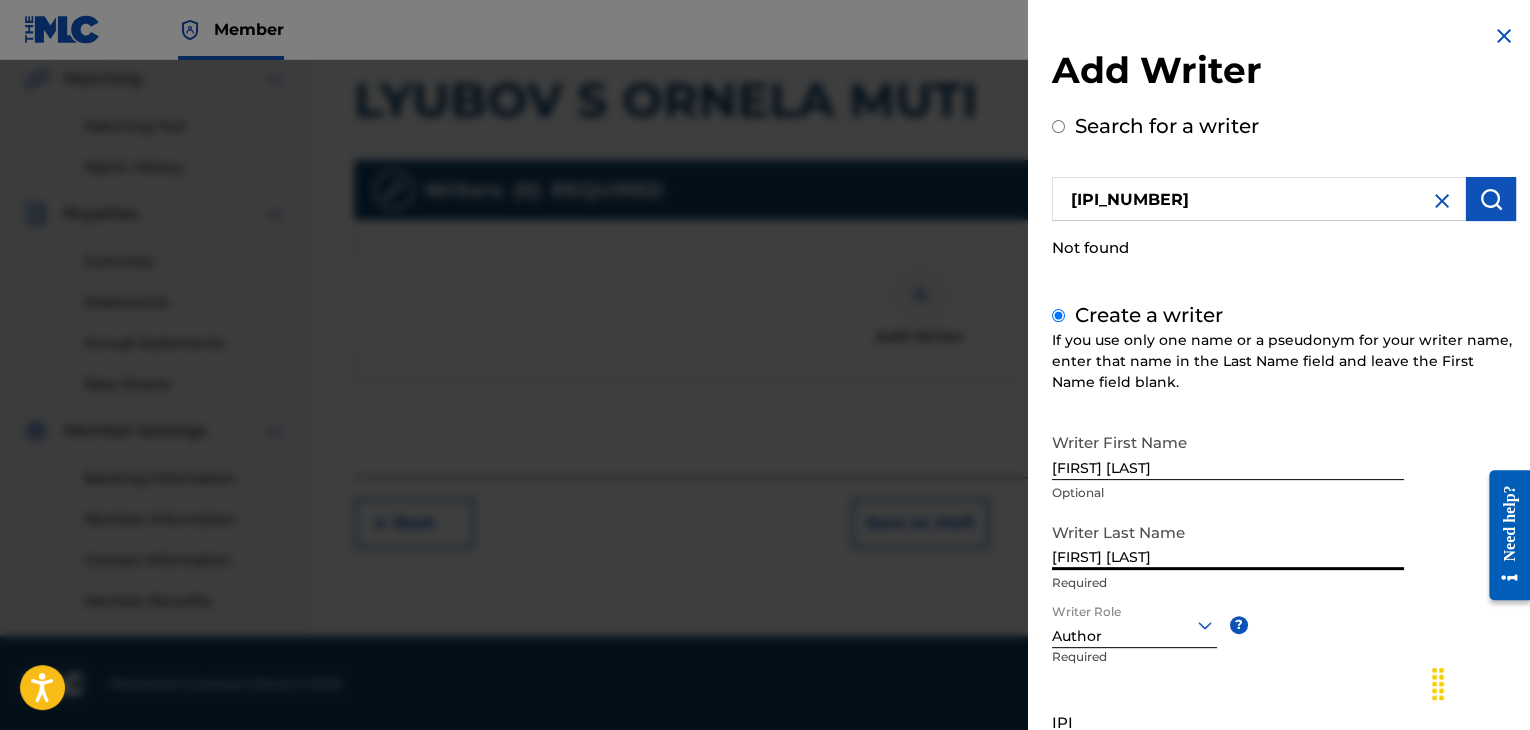 type on "[FIRST] [LAST]" 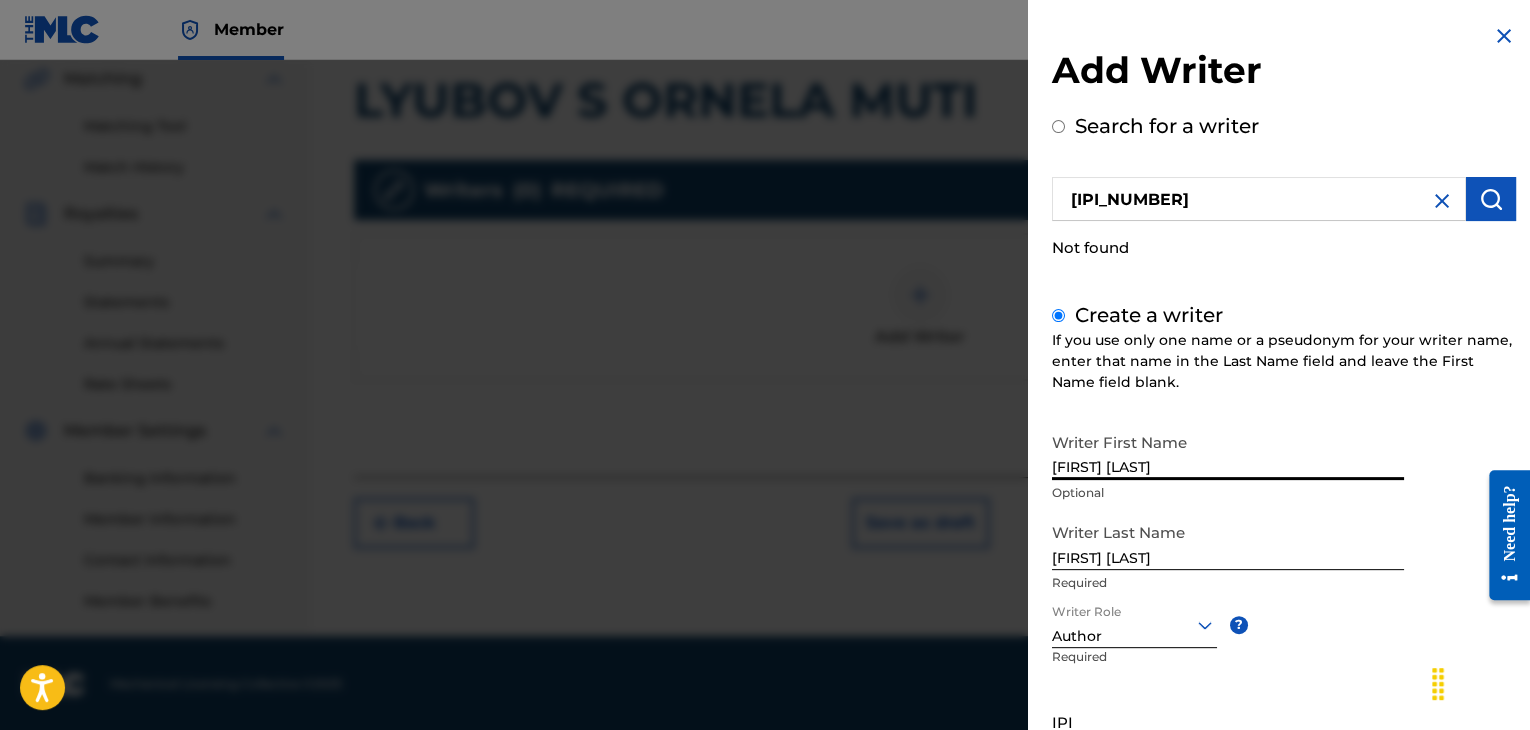 drag, startPoint x: 1106, startPoint y: 470, endPoint x: 1184, endPoint y: 454, distance: 79.624115 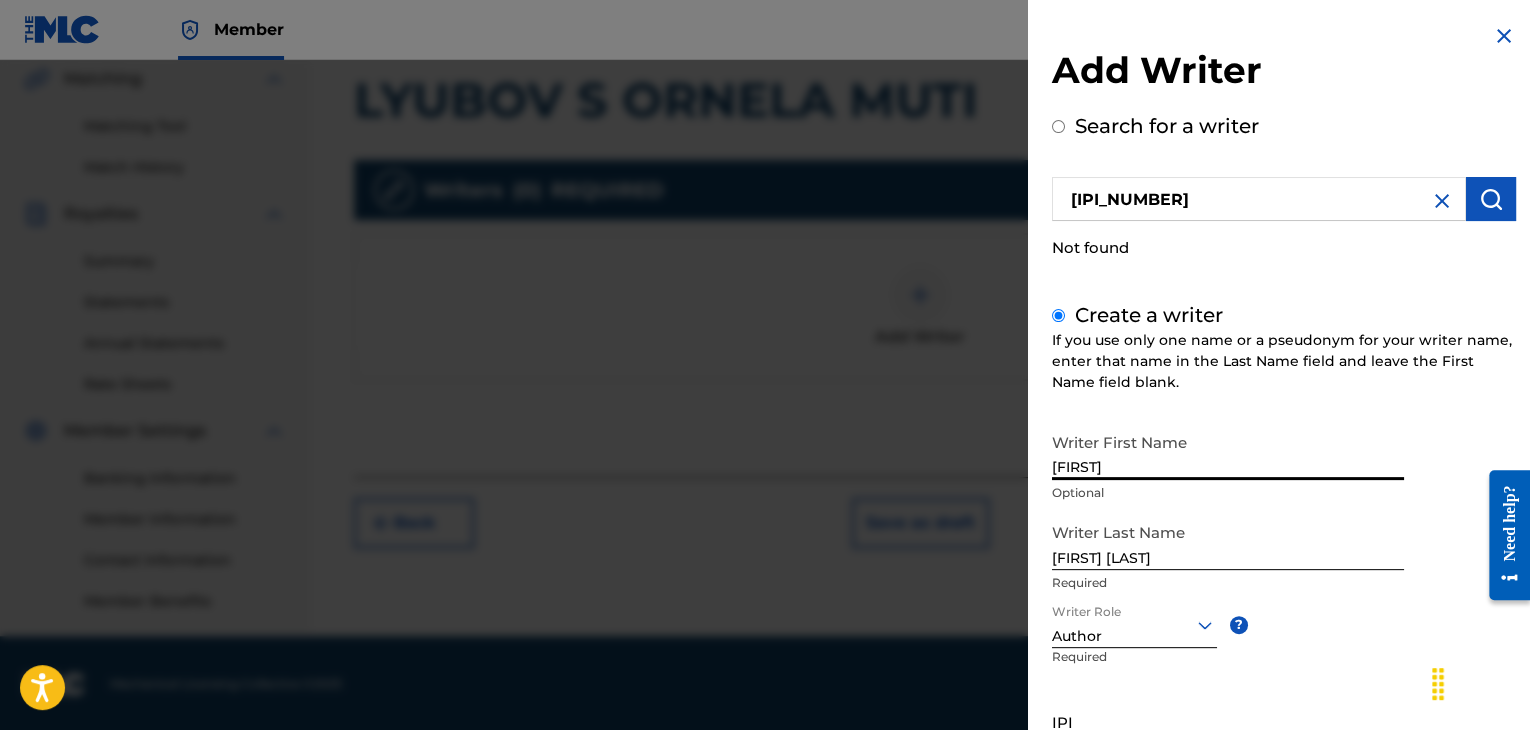 type on "[FIRST]" 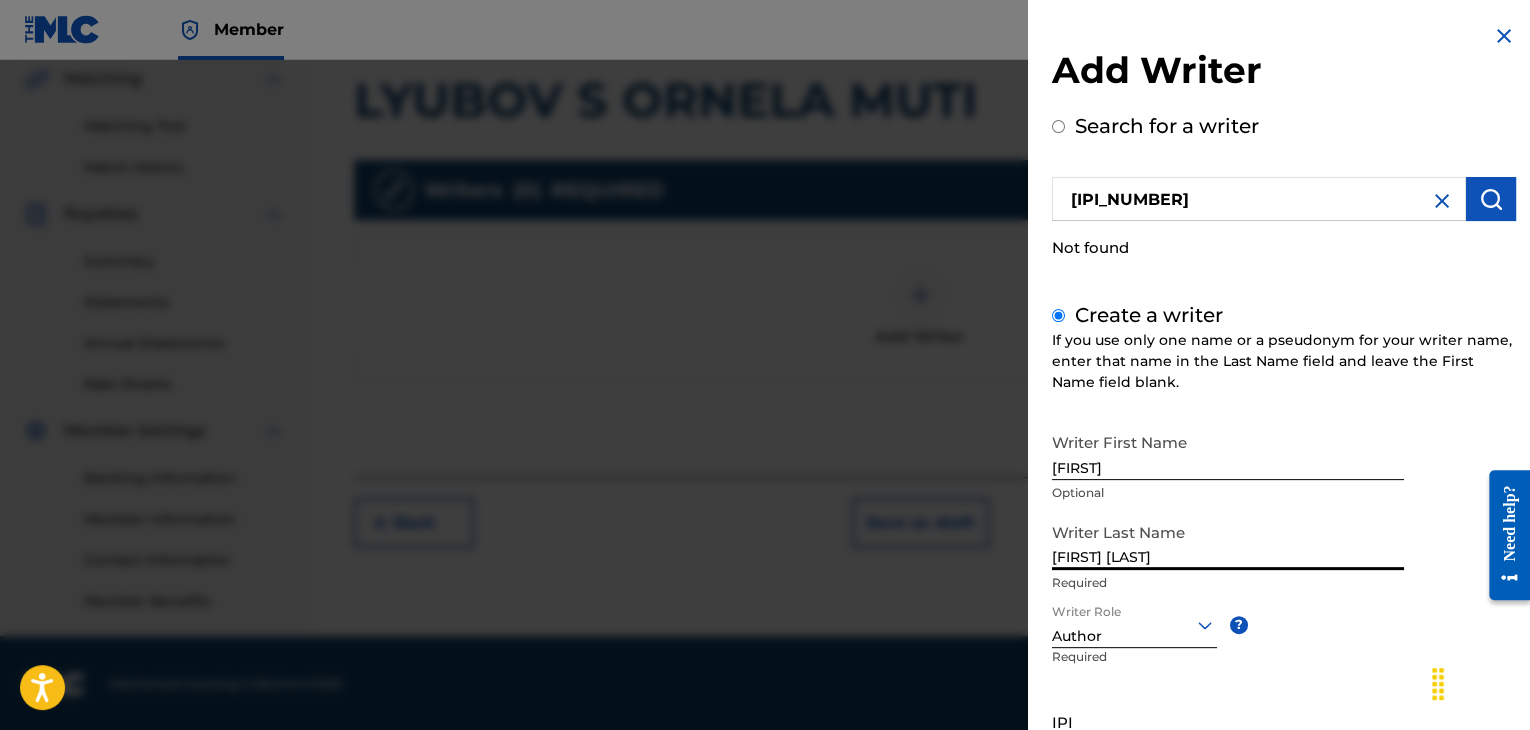 click on "[FIRST] [LAST]" at bounding box center [1228, 541] 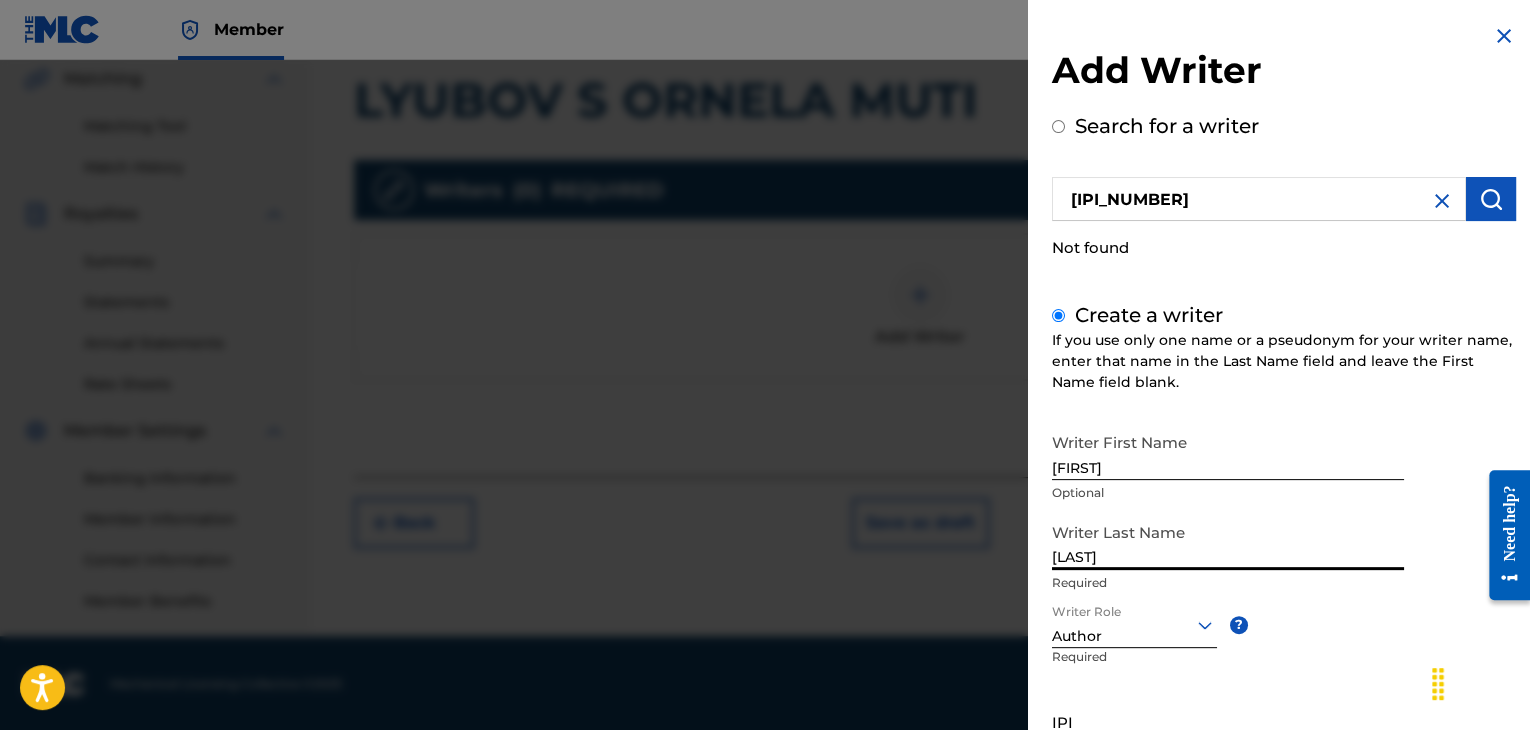 scroll, scrollTop: 469, scrollLeft: 0, axis: vertical 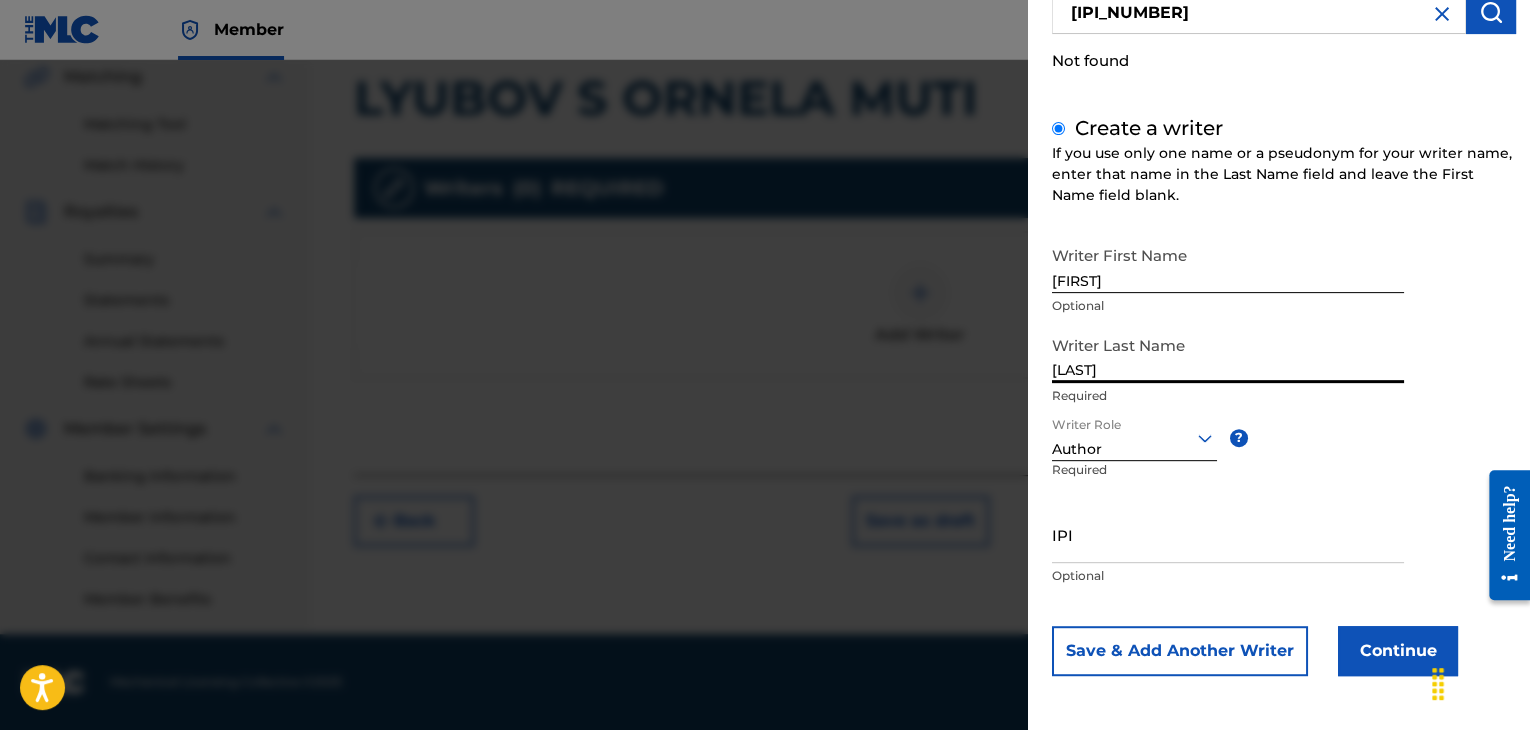 type on "[LAST]" 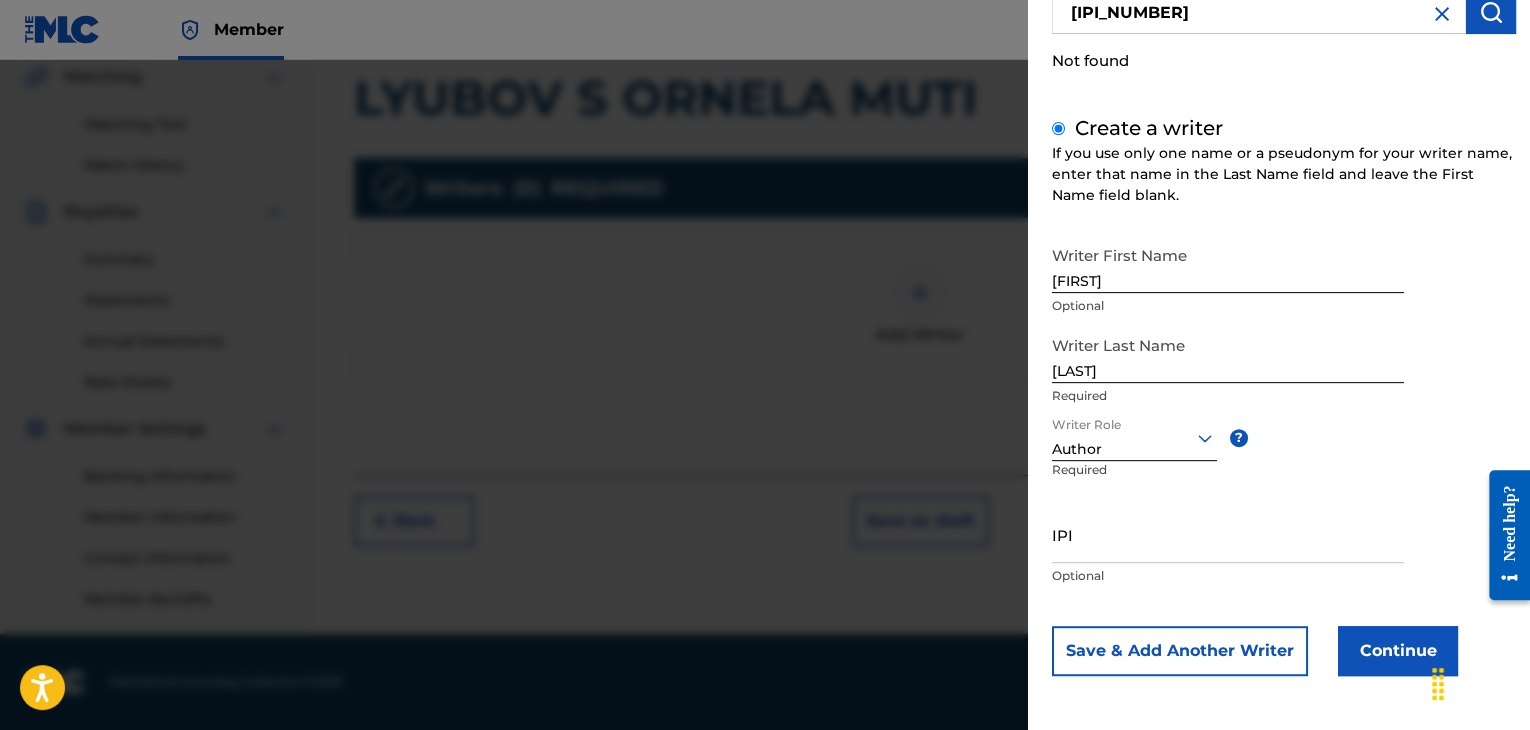 click on "Continue" at bounding box center [1398, 651] 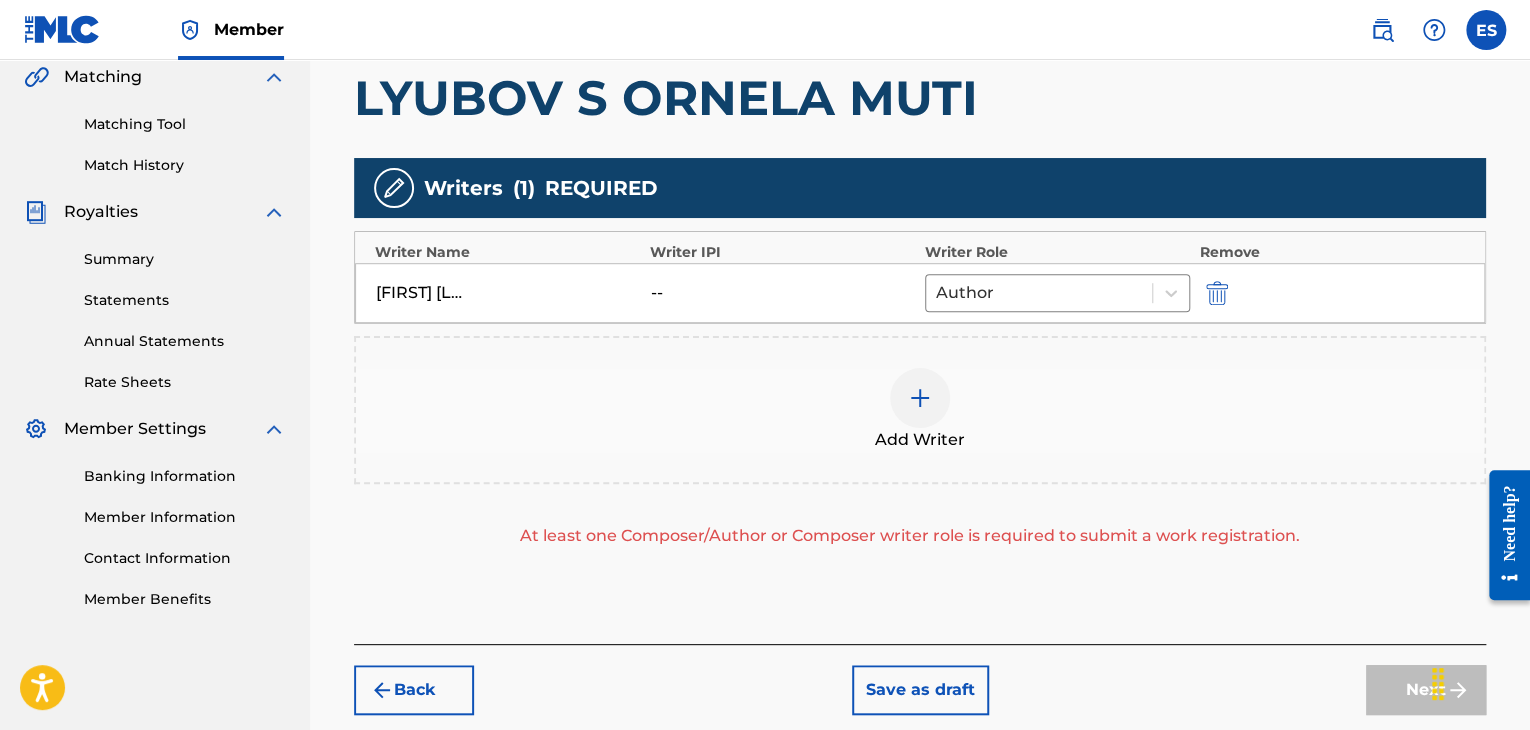 click at bounding box center (920, 398) 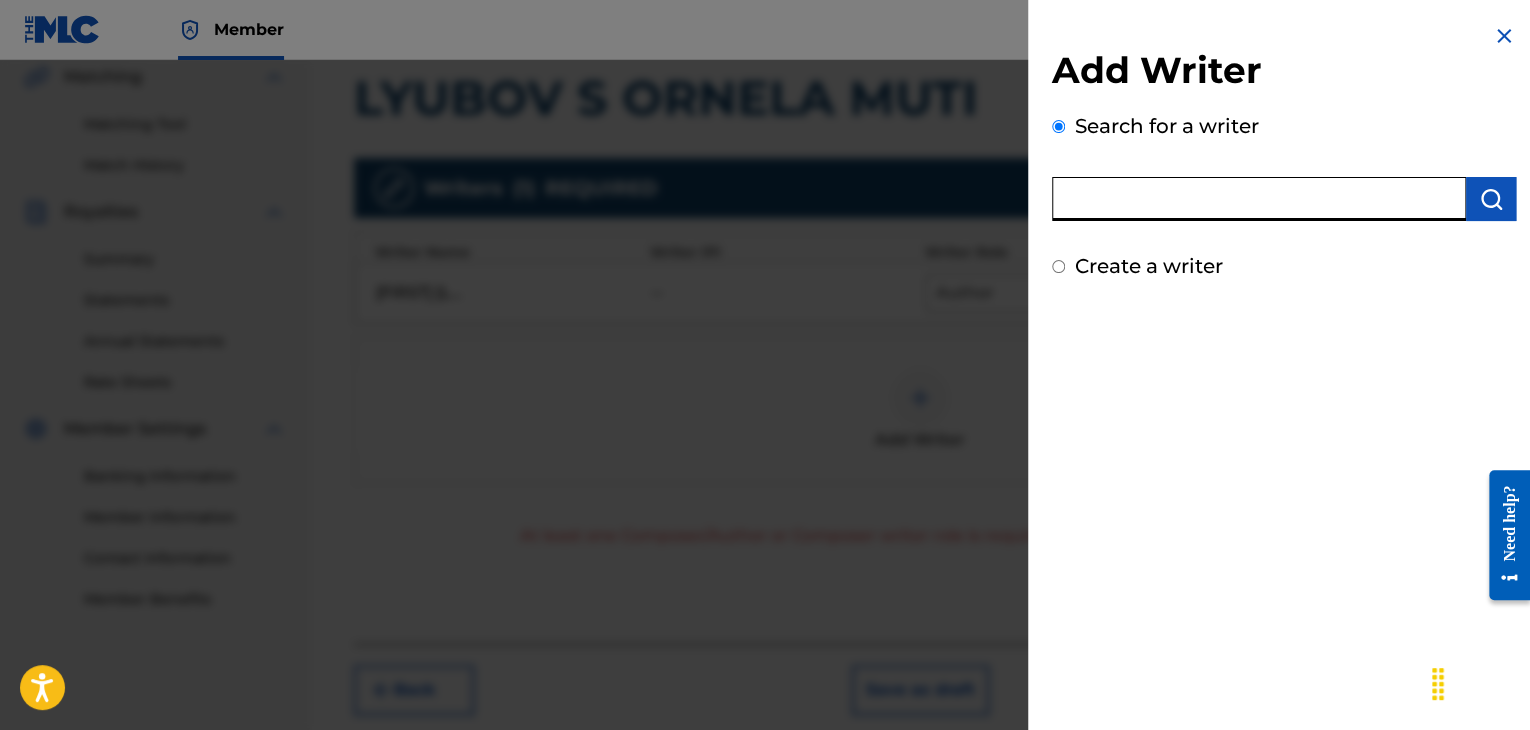 click at bounding box center (1259, 199) 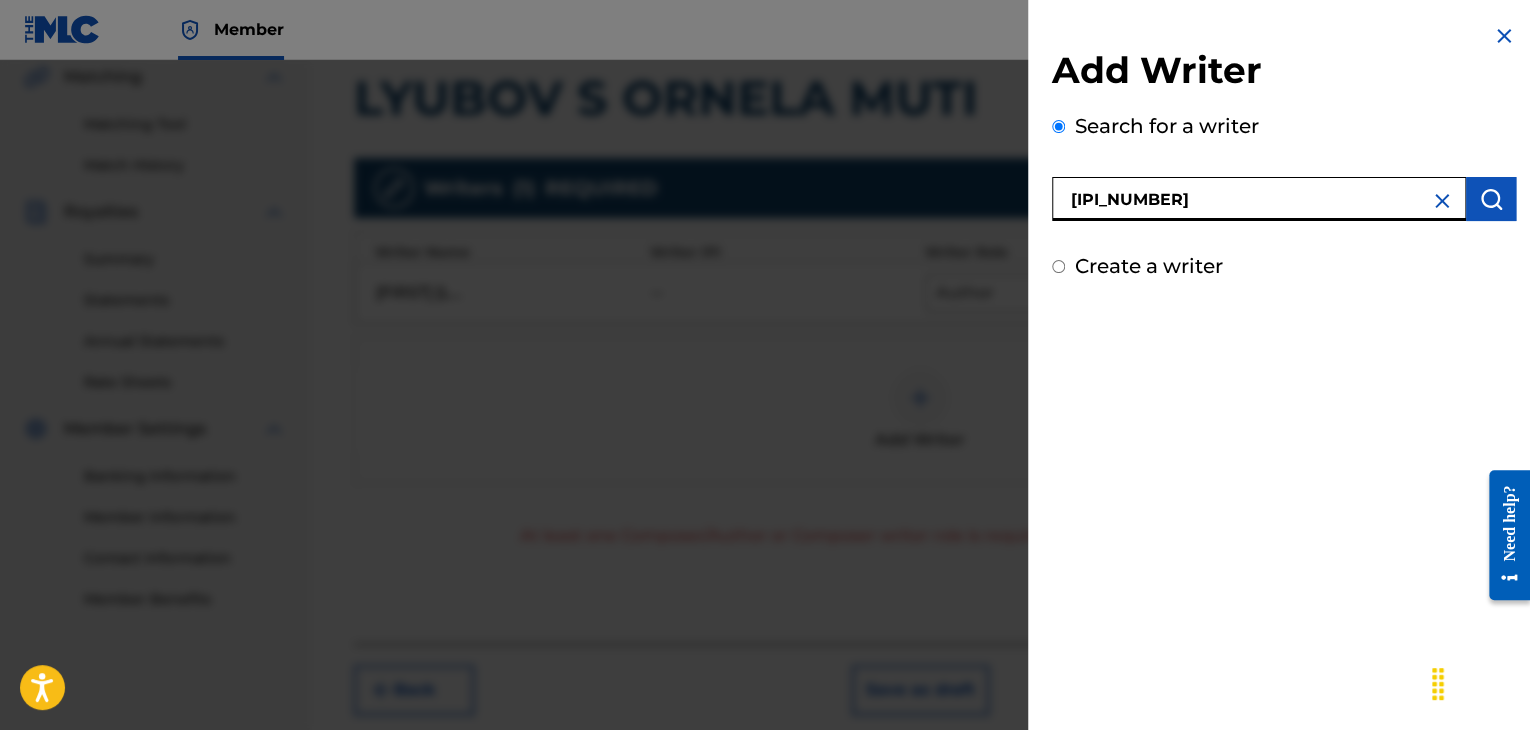 type on "[IPI_NUMBER]" 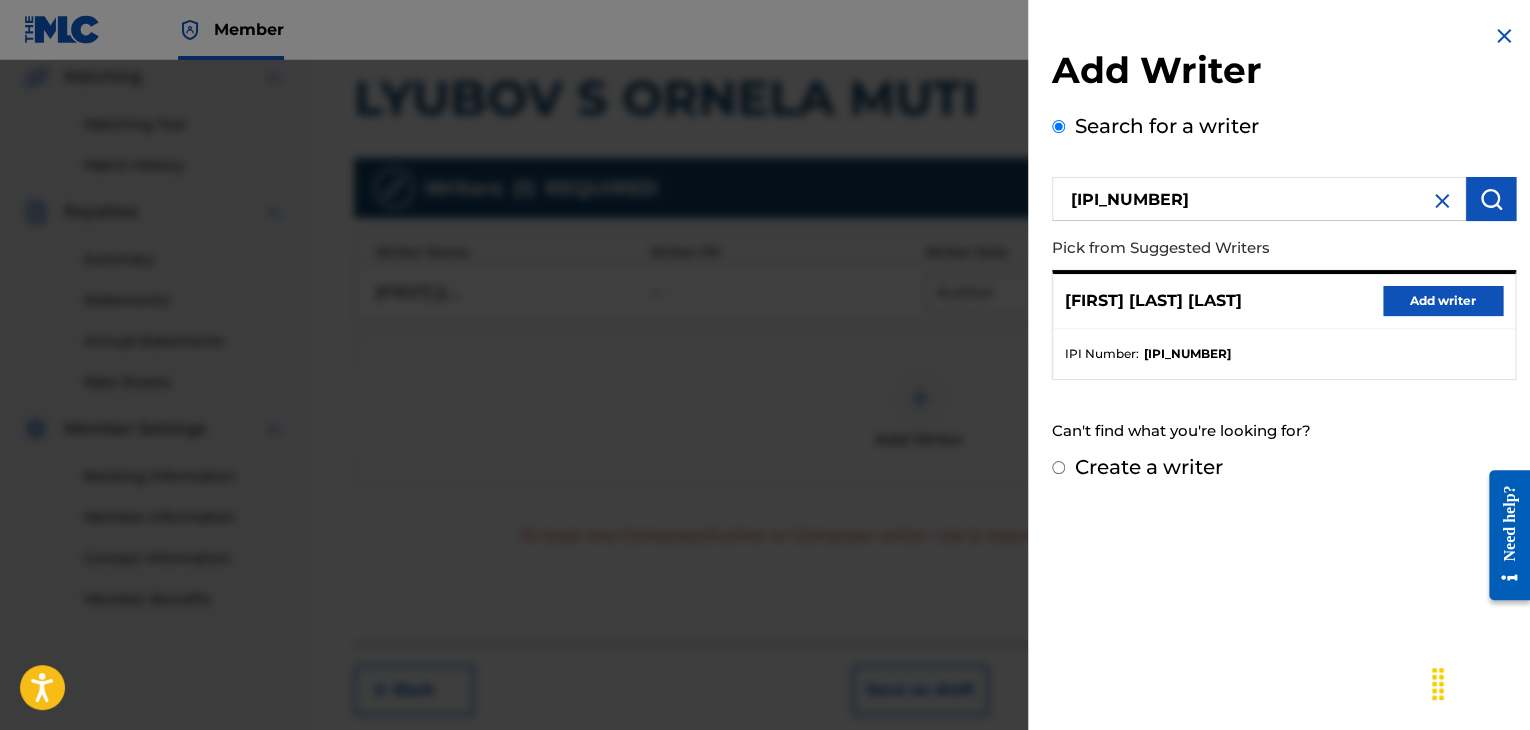click on "Add writer" at bounding box center [1443, 301] 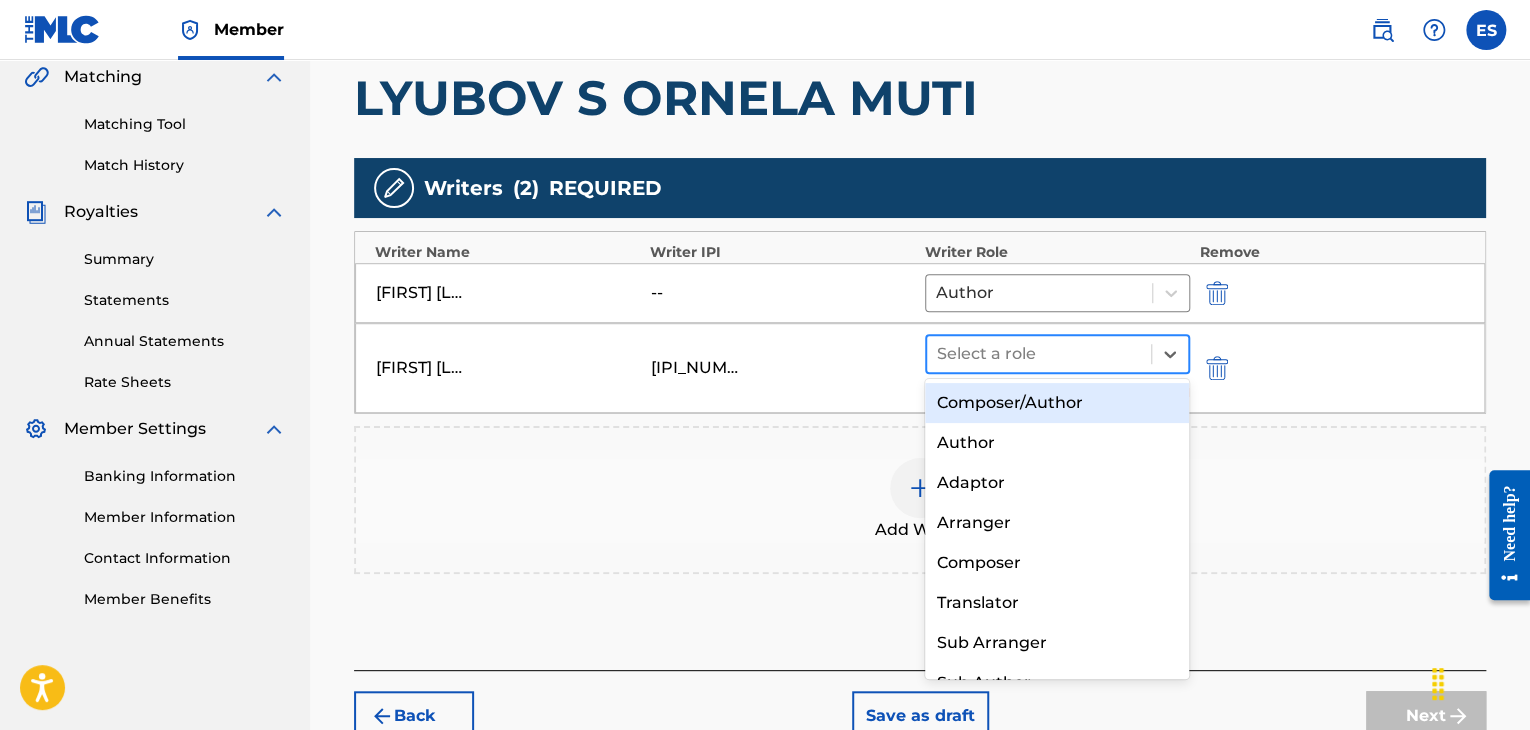 click at bounding box center (1039, 354) 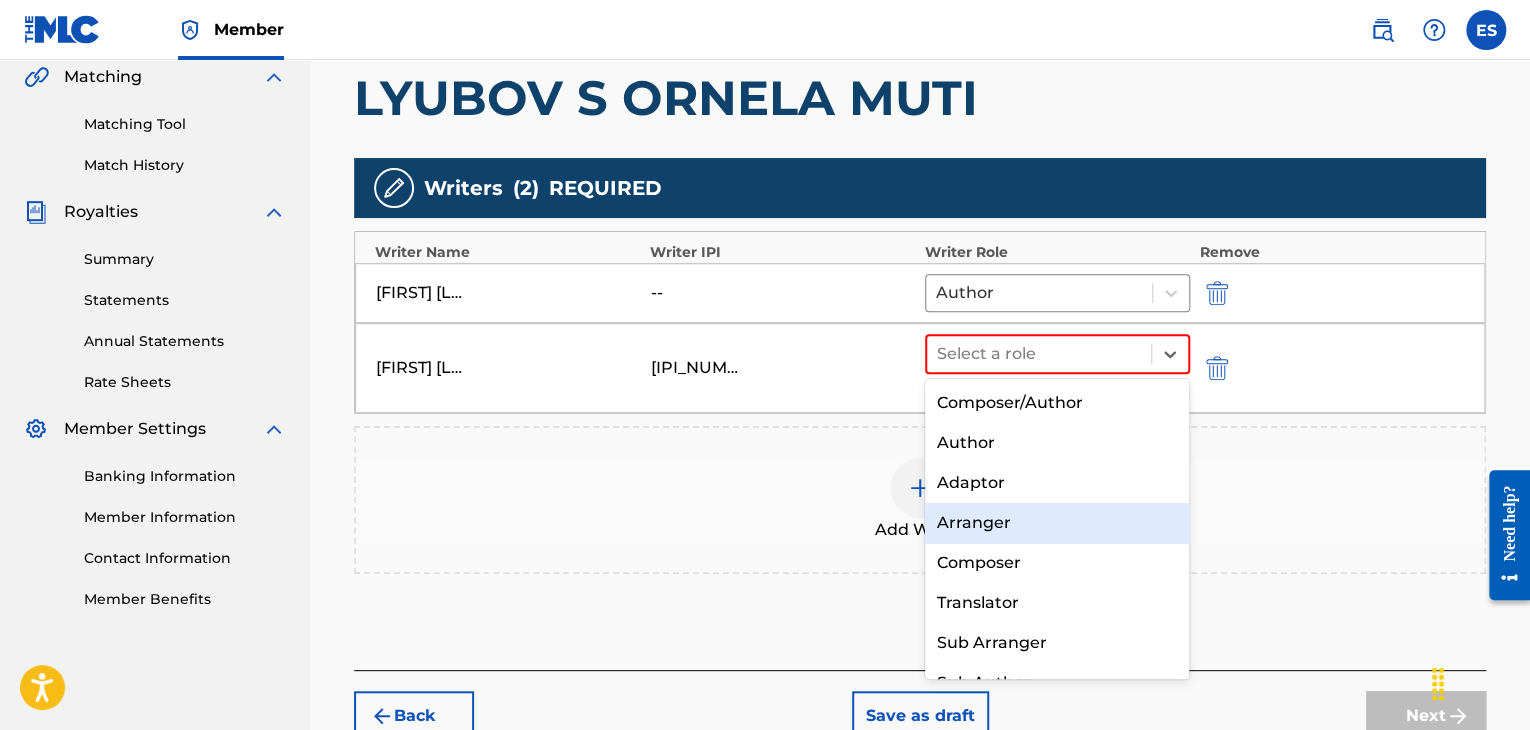 drag, startPoint x: 1018, startPoint y: 526, endPoint x: 982, endPoint y: 485, distance: 54.56189 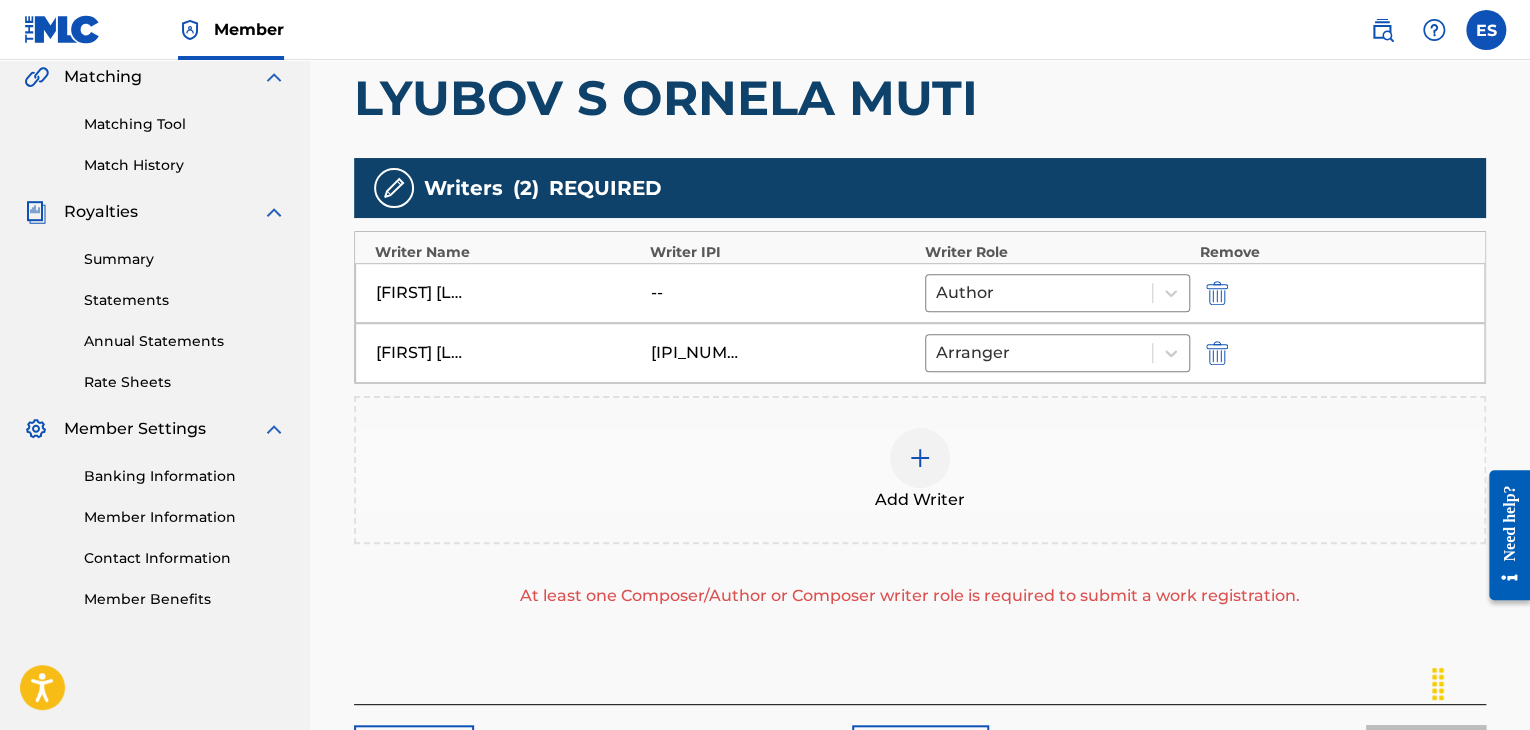 click at bounding box center (920, 458) 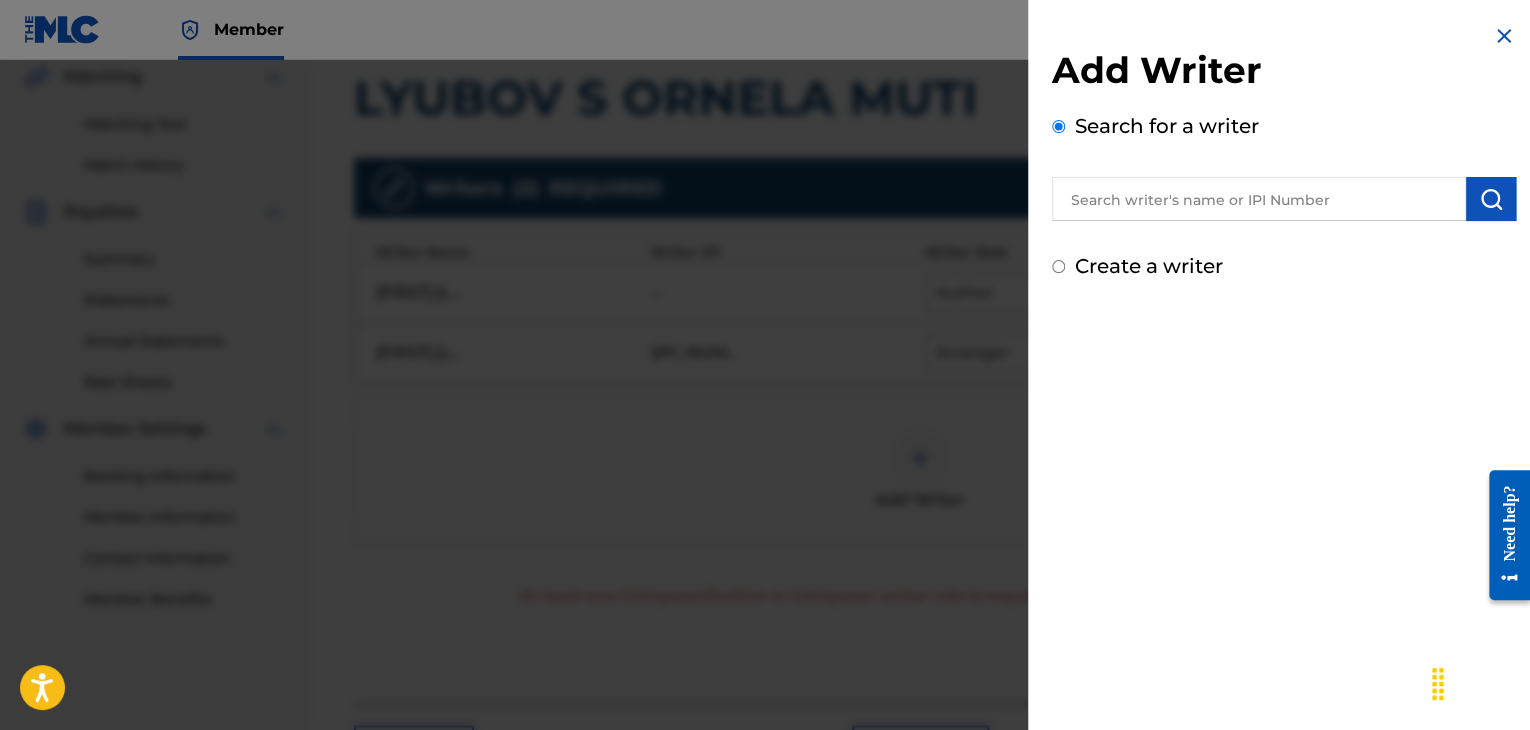 click at bounding box center [1259, 199] 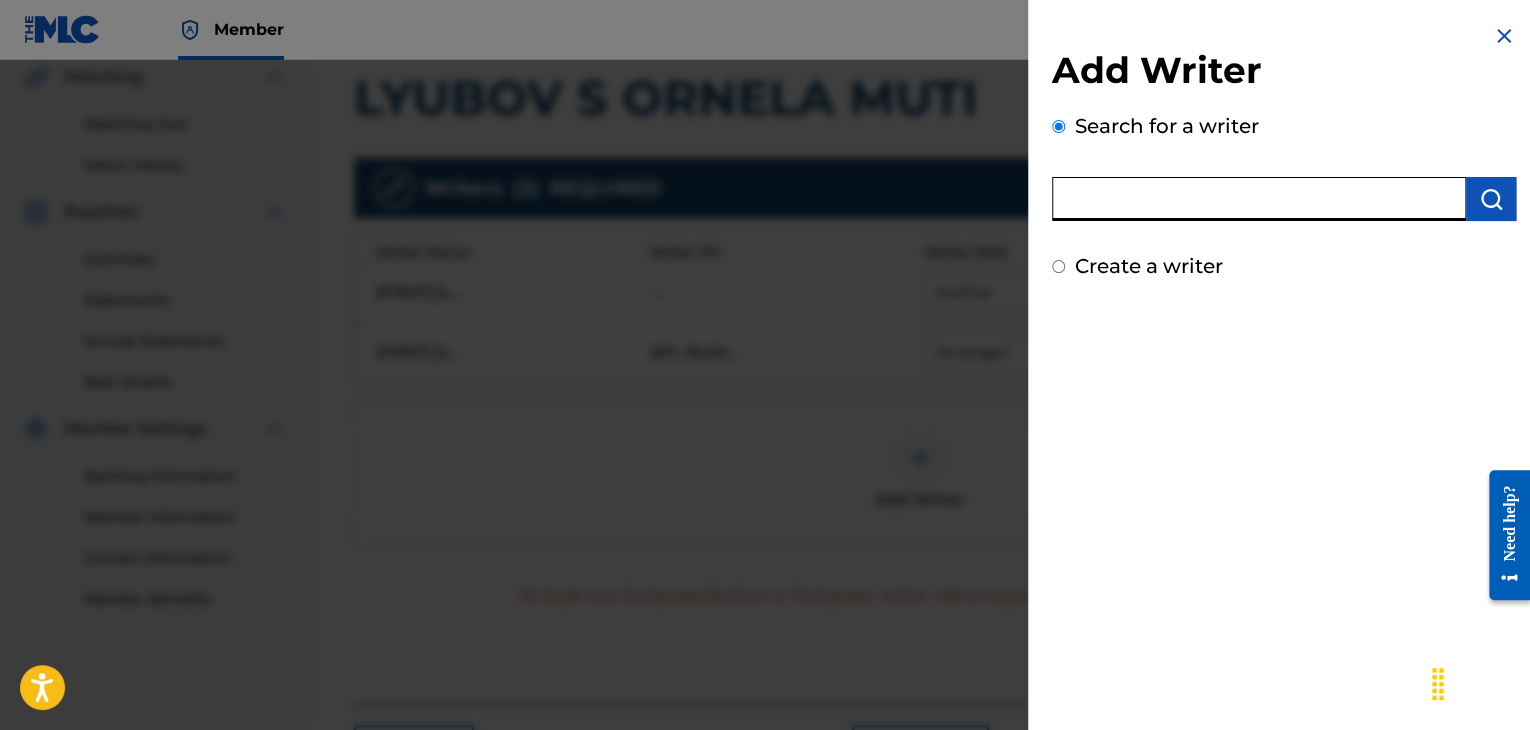 paste on "[IPI_NUMBER]" 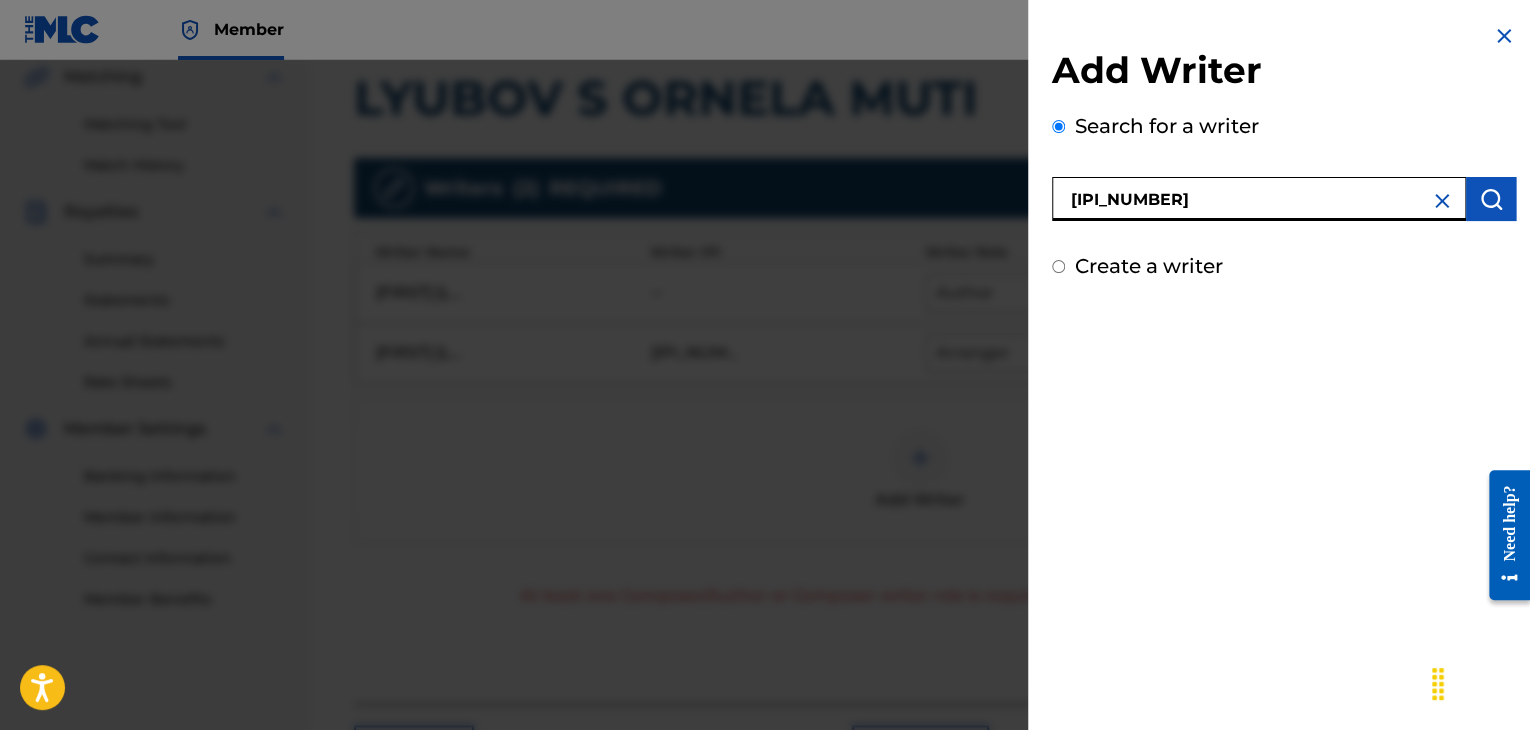 type on "[IPI_NUMBER]" 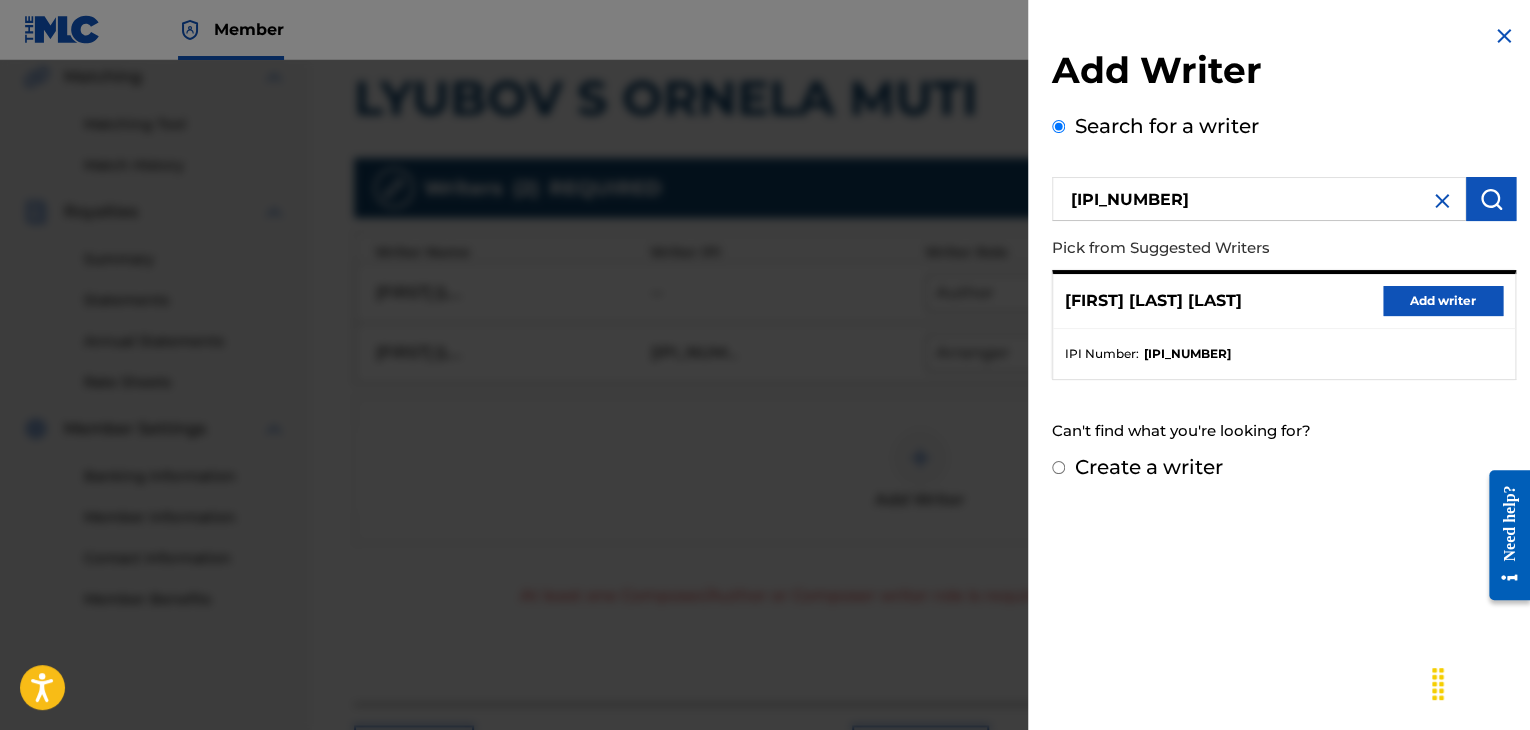 click on "Add writer" at bounding box center (1443, 301) 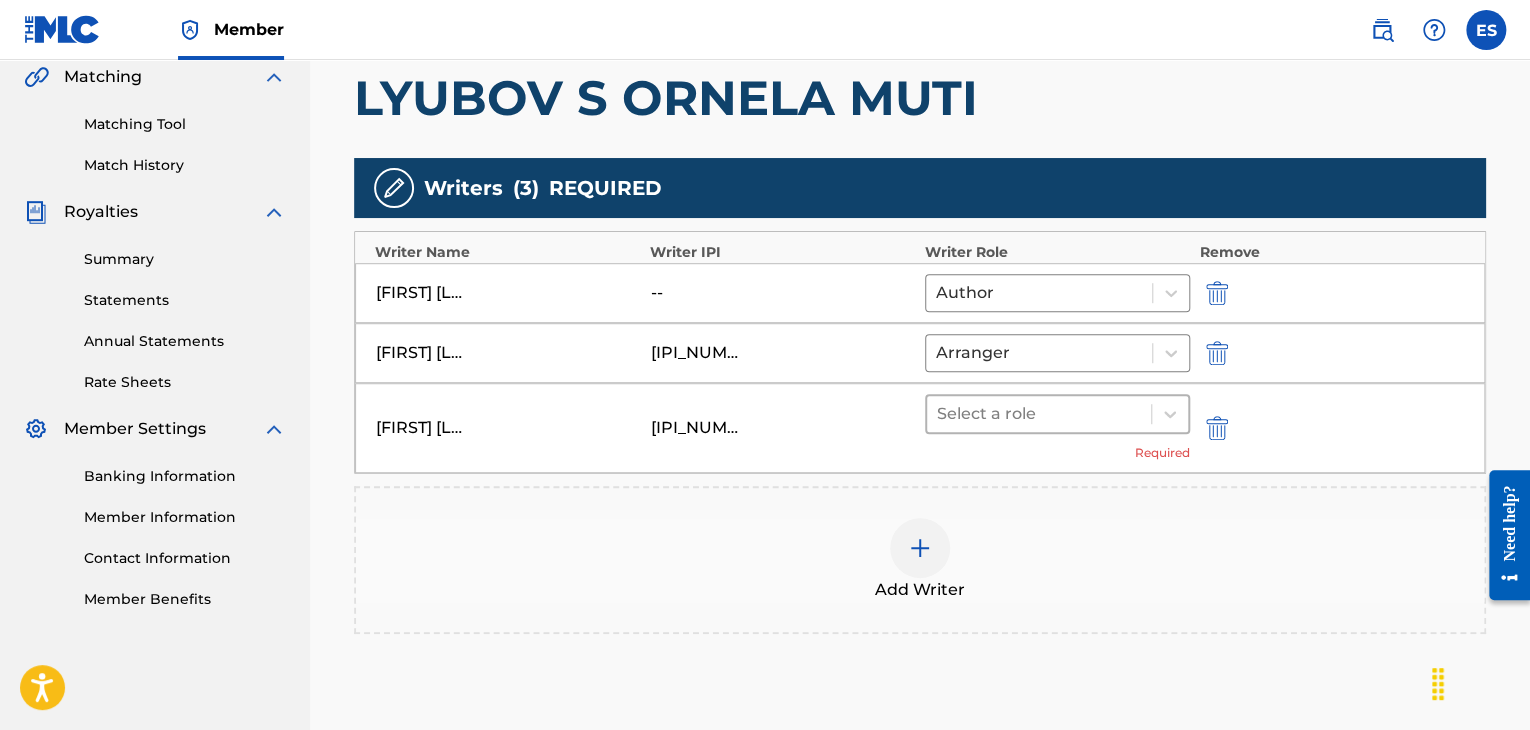 click at bounding box center (1039, 414) 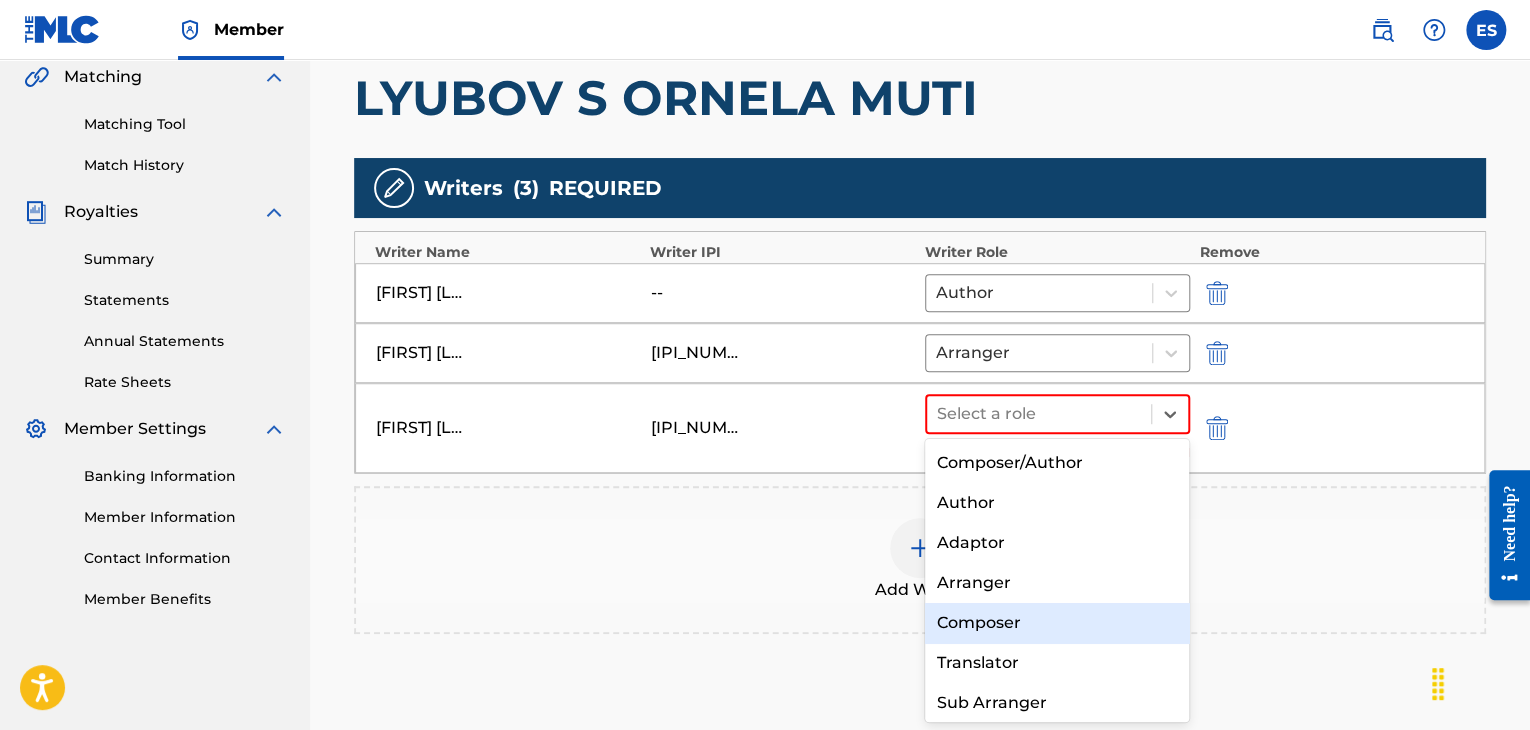 click on "Composer" at bounding box center (1057, 623) 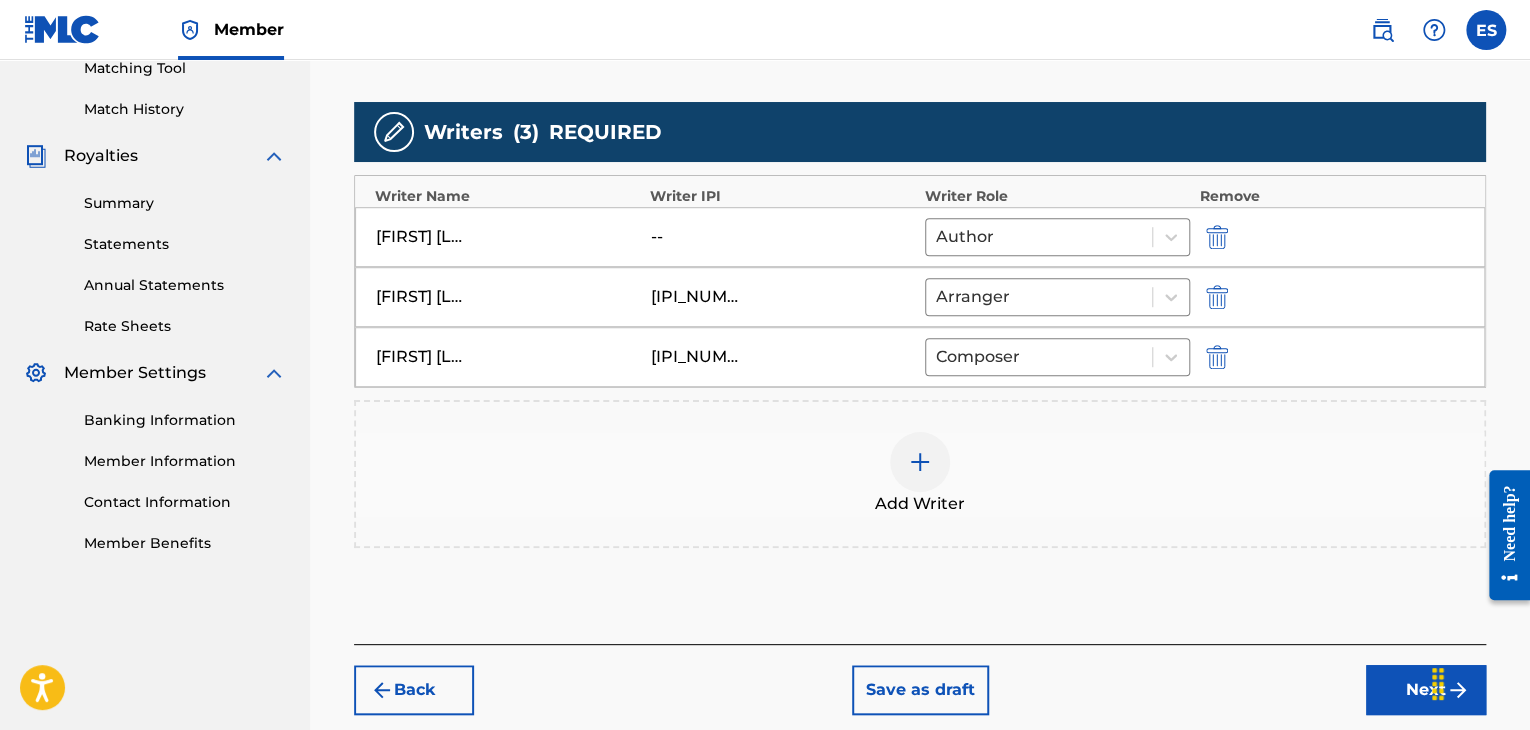 scroll, scrollTop: 569, scrollLeft: 0, axis: vertical 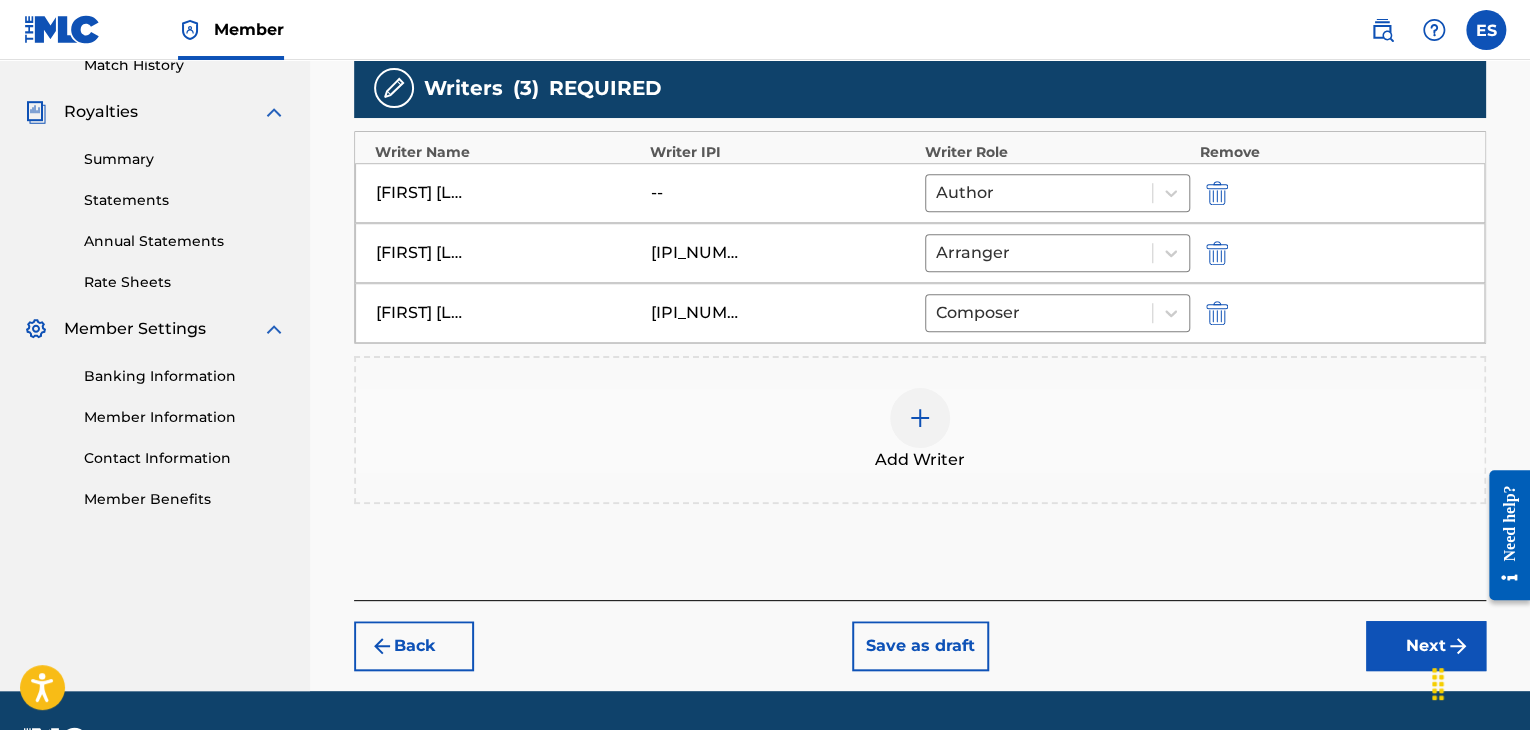 click on "Next" at bounding box center (1426, 646) 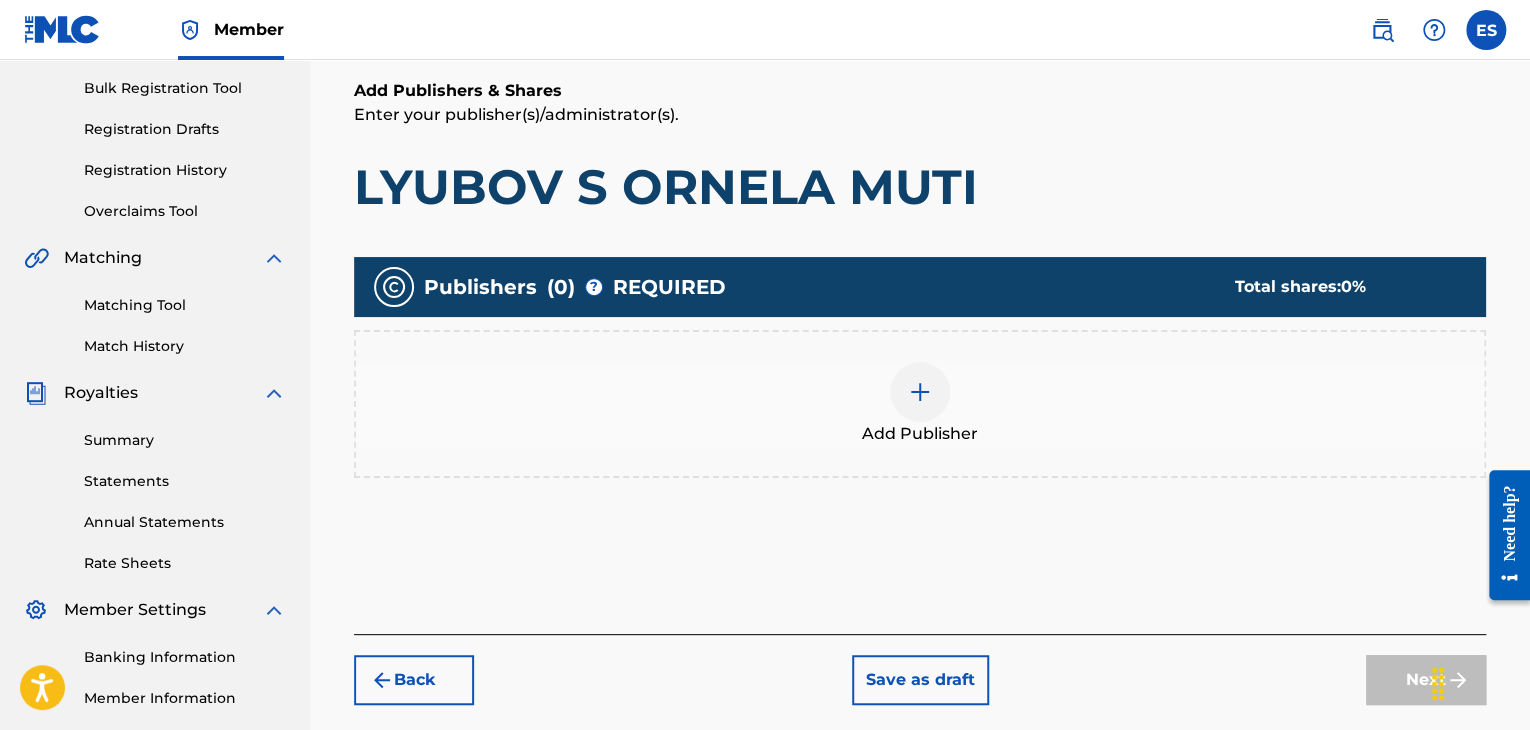 scroll, scrollTop: 290, scrollLeft: 0, axis: vertical 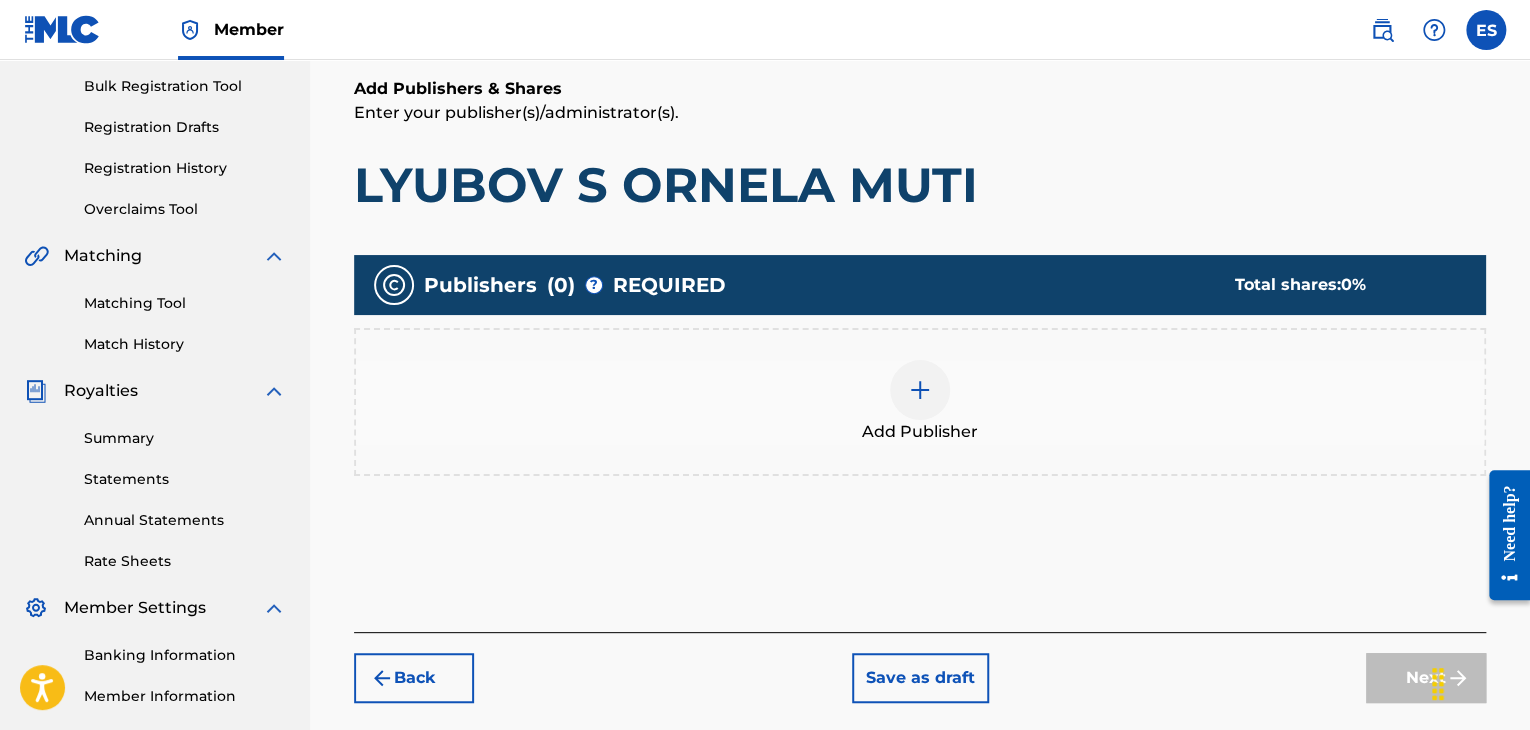 click at bounding box center [920, 390] 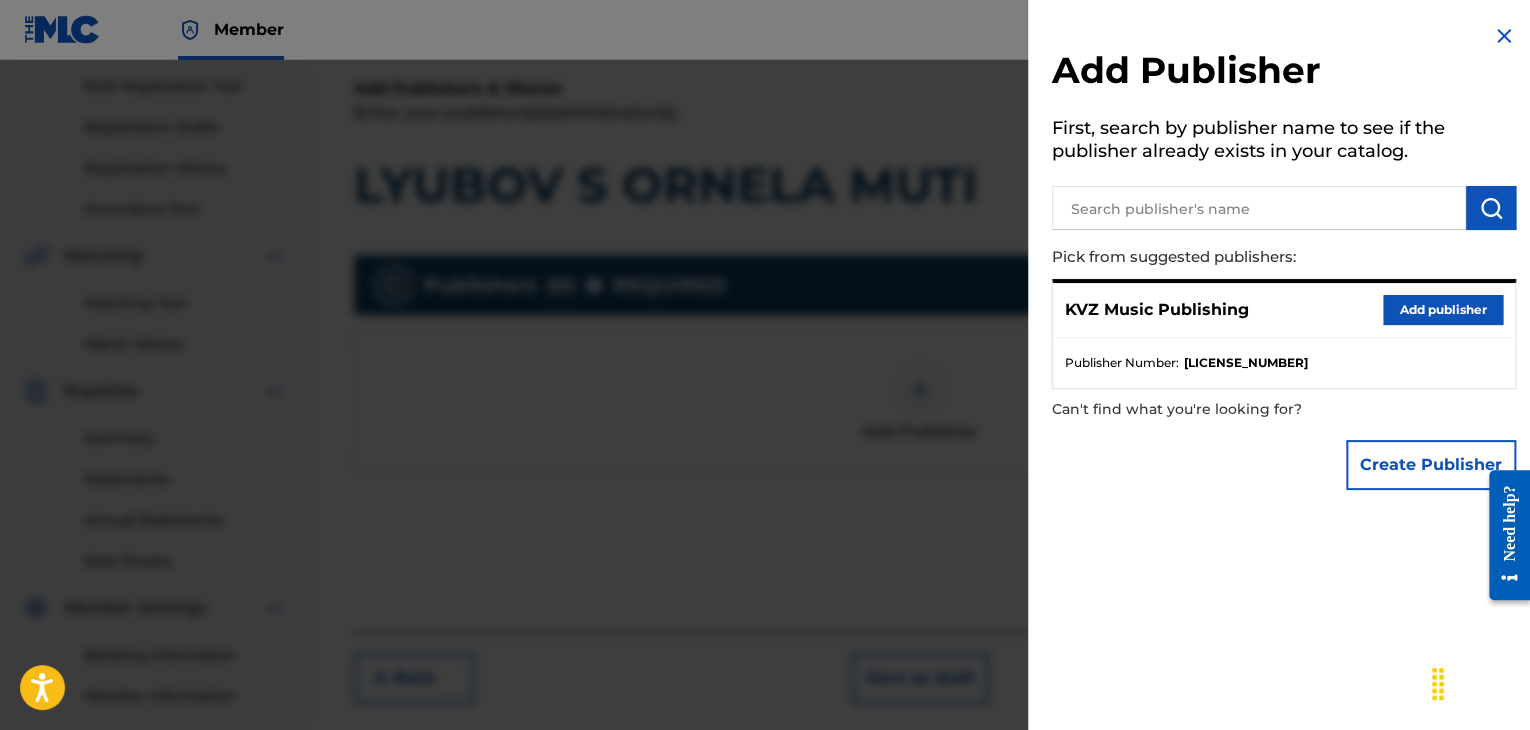 click on "Add publisher" at bounding box center [1443, 310] 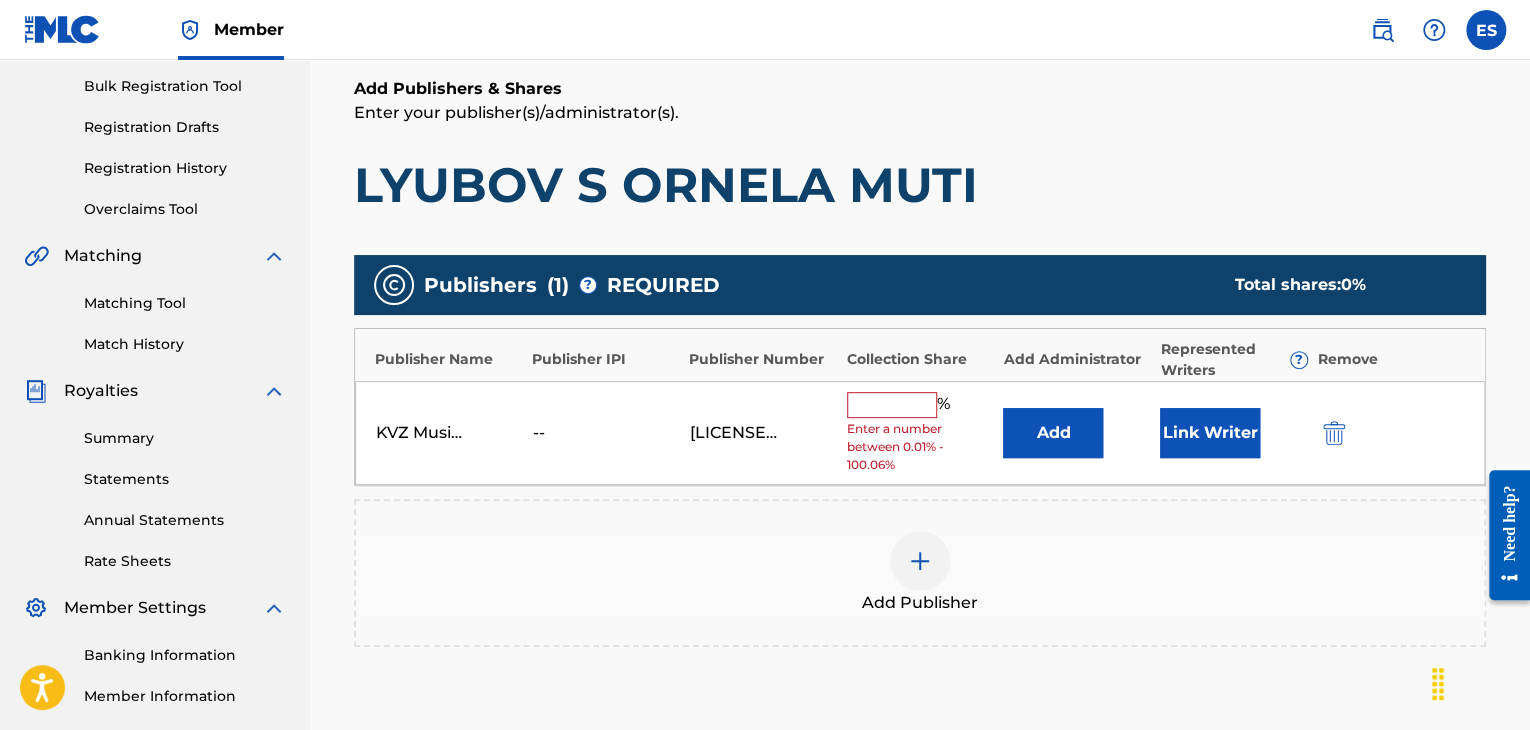 click at bounding box center [892, 405] 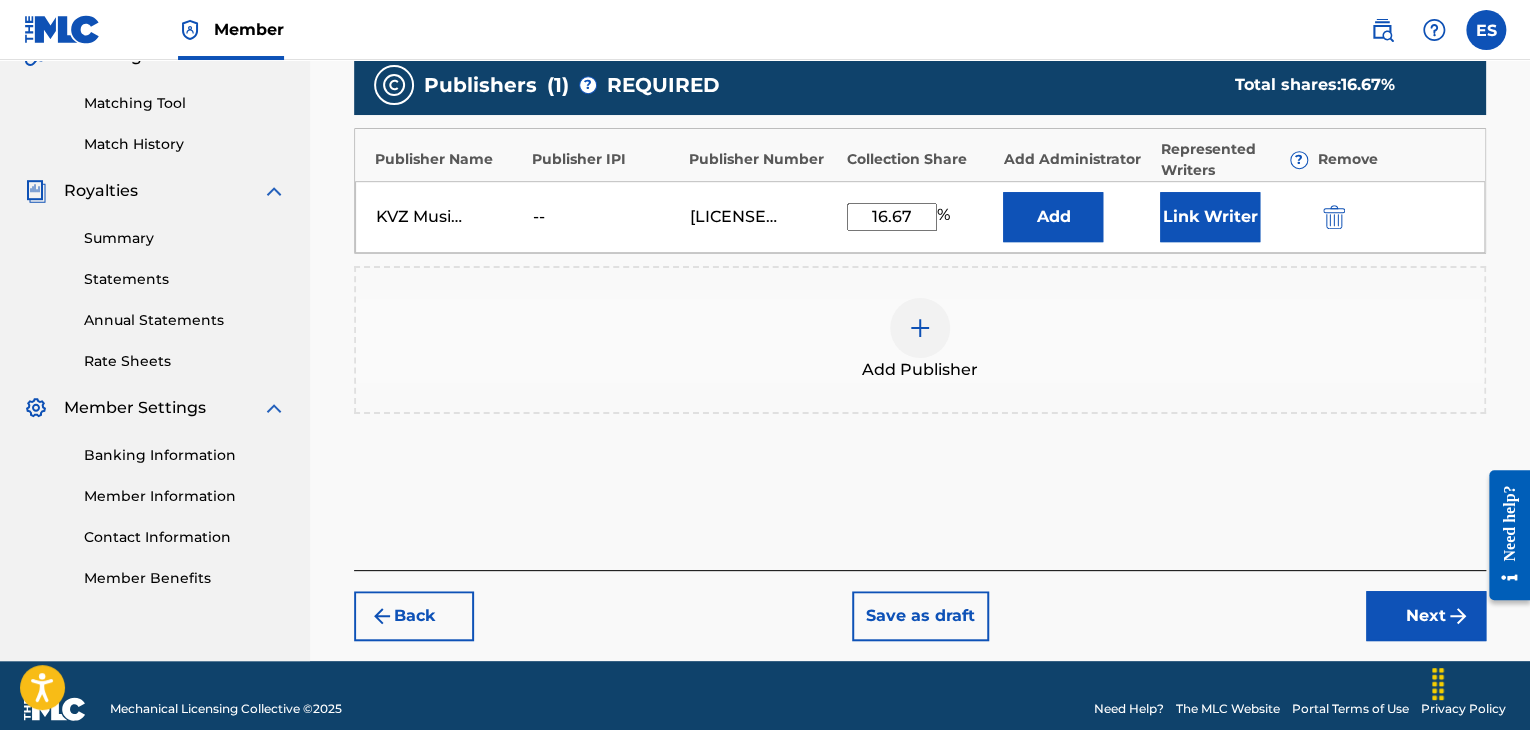 click on "Next" at bounding box center (1426, 616) 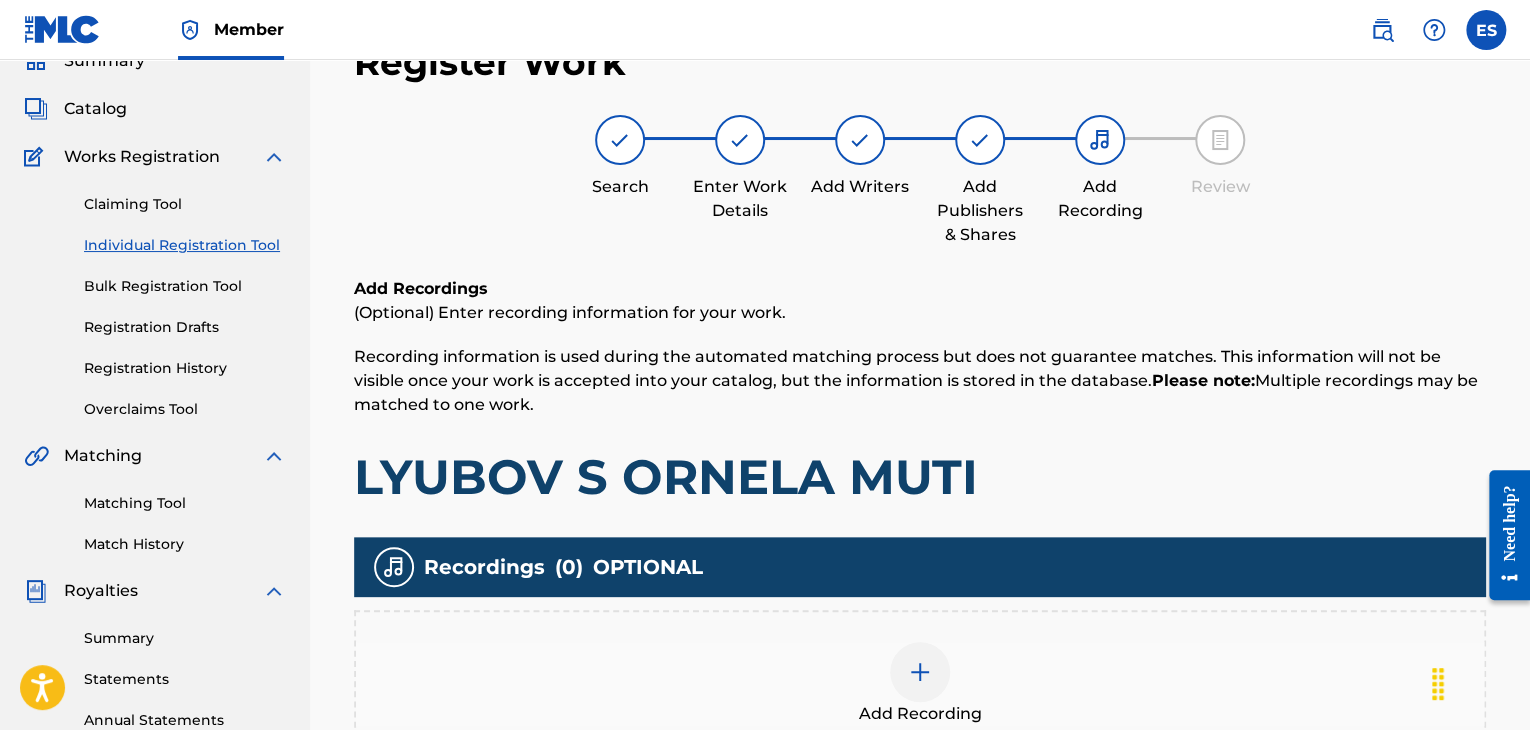 scroll, scrollTop: 469, scrollLeft: 0, axis: vertical 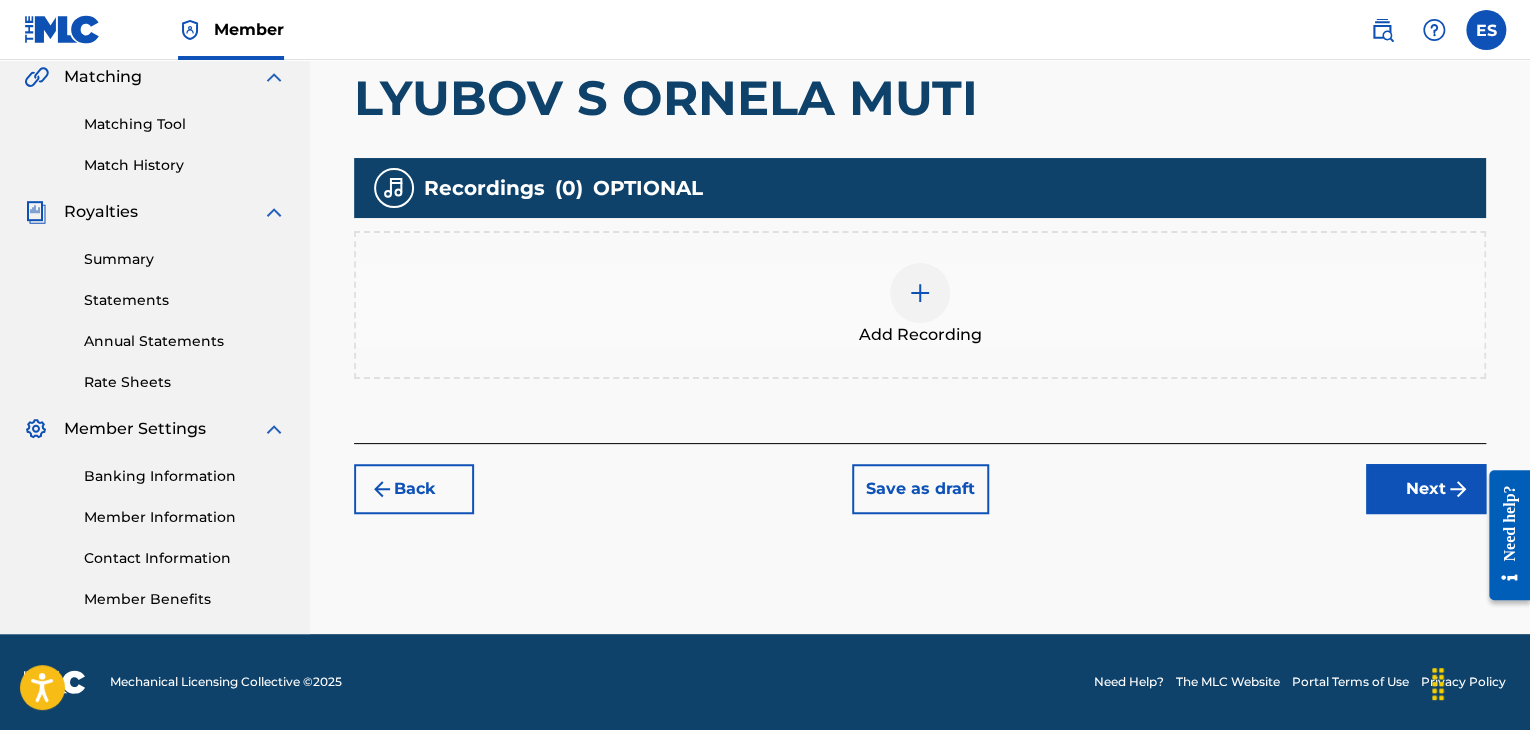 click at bounding box center [920, 293] 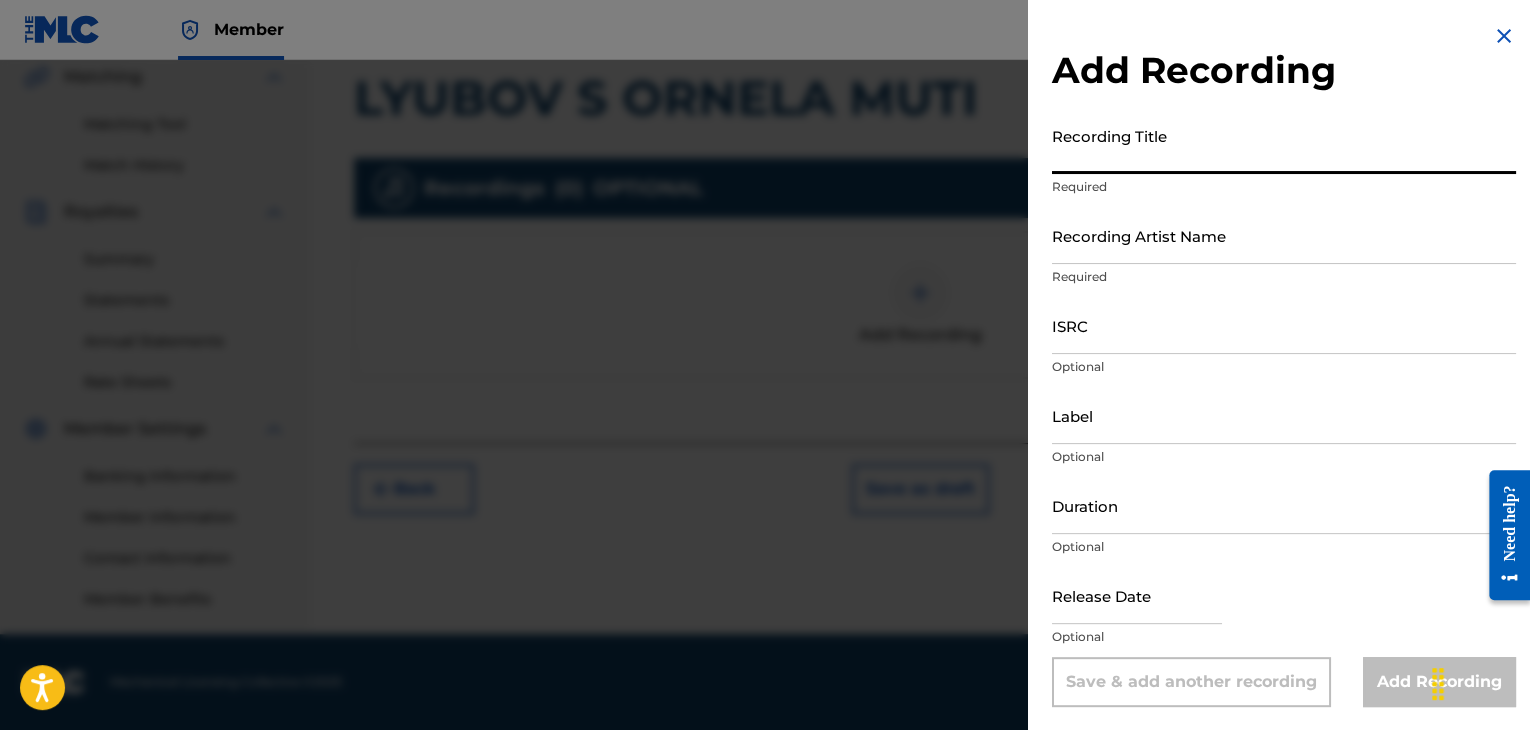 click on "Recording Title" at bounding box center [1284, 145] 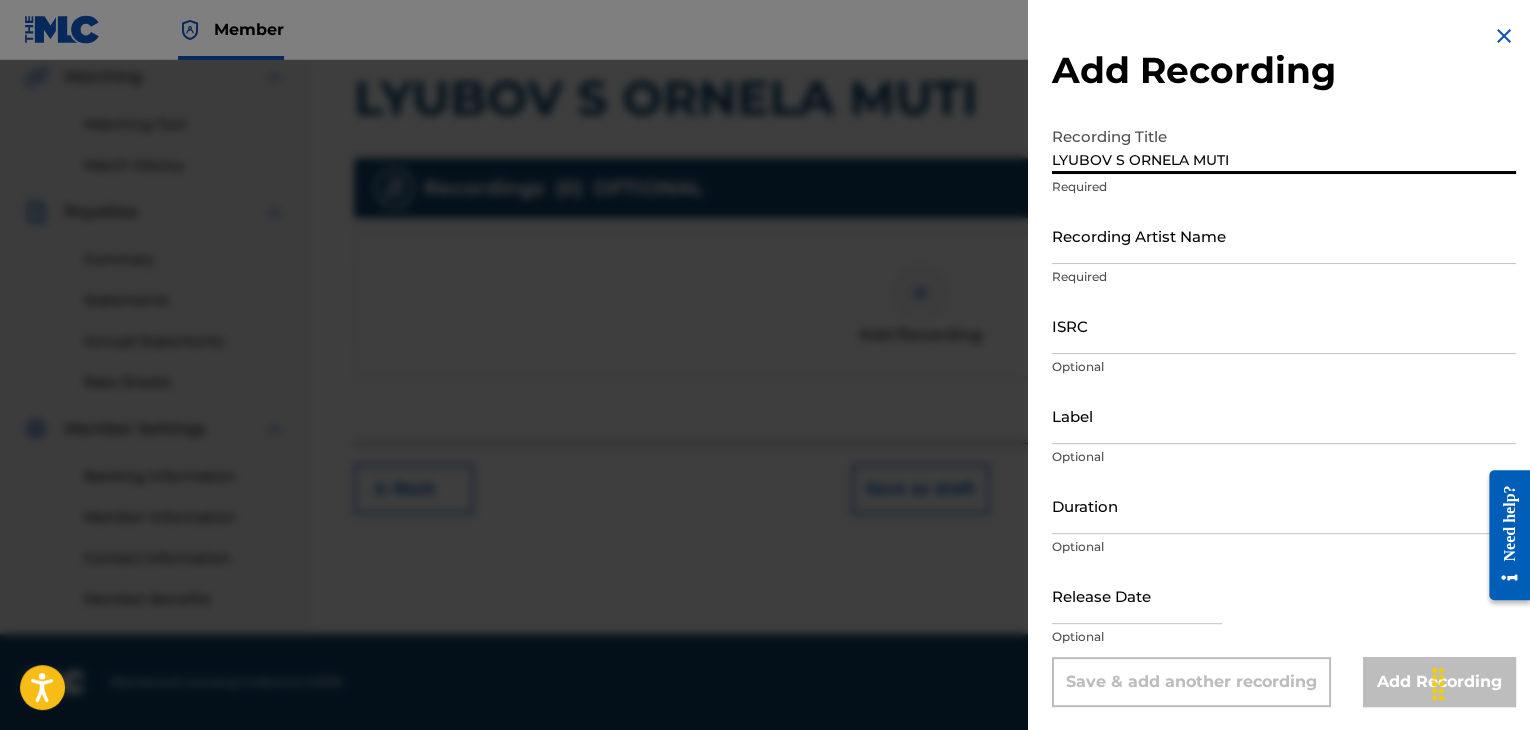 click on "LYUBOV S ORNELA MUTI" at bounding box center (1284, 145) 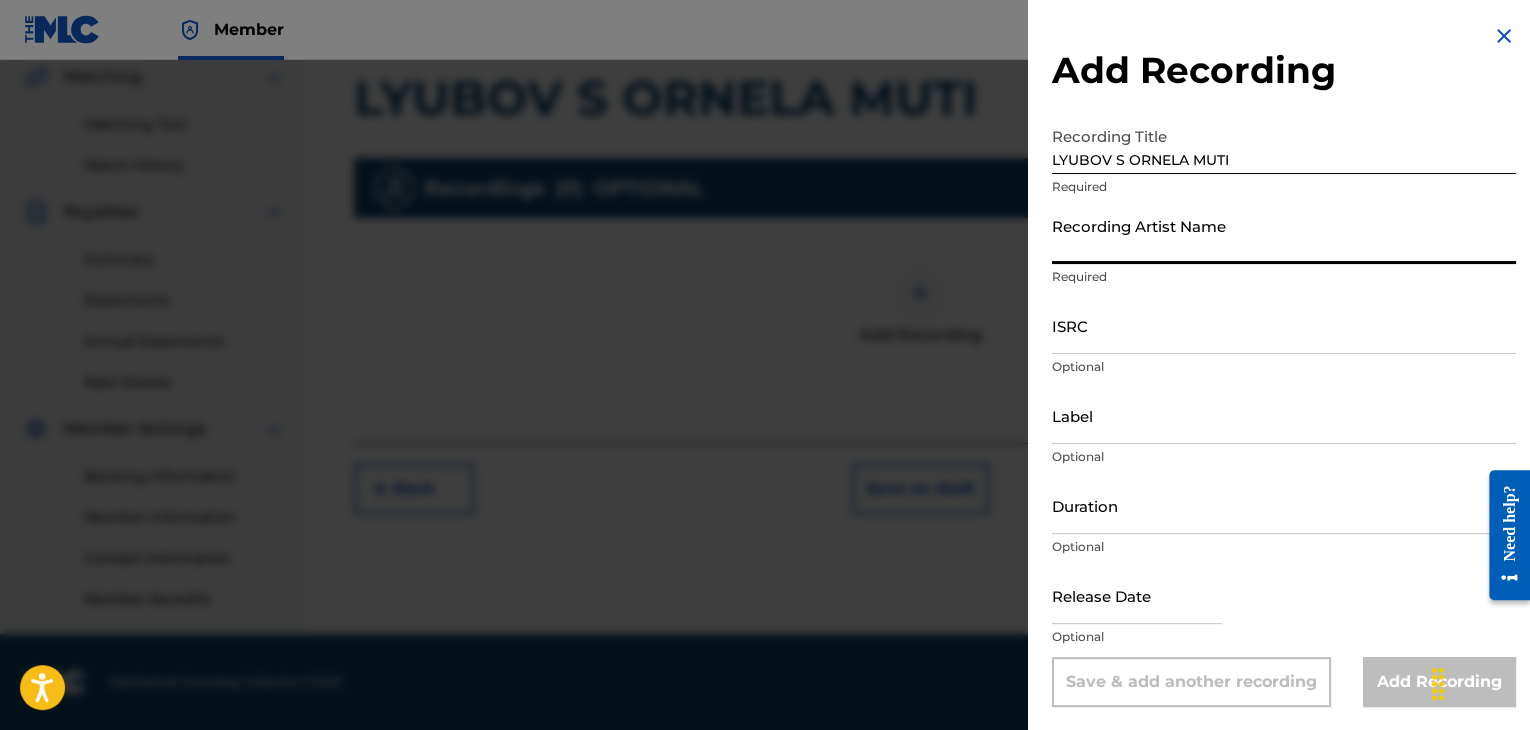 paste on "[FIRST] [LAST]" 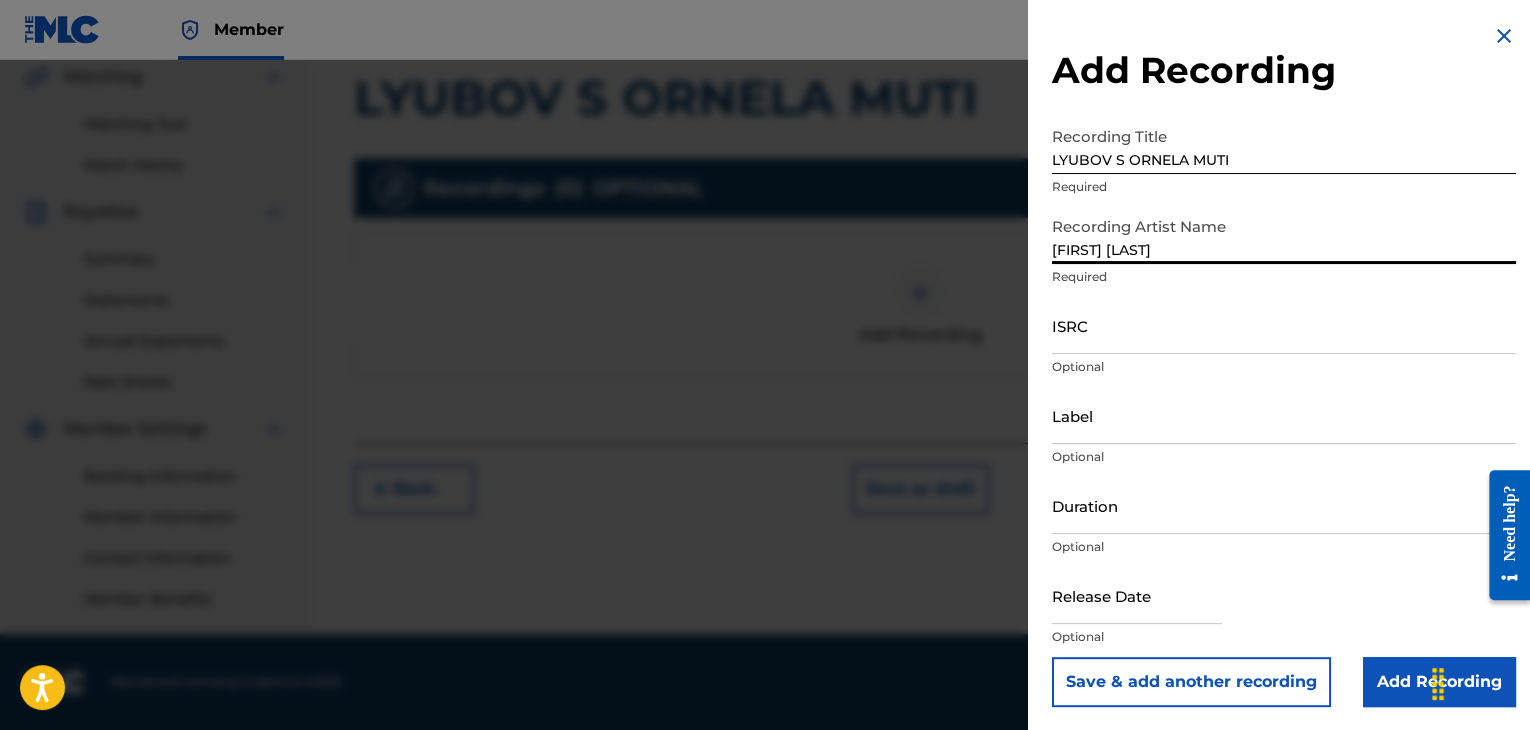 type on "[FIRST] [LAST]" 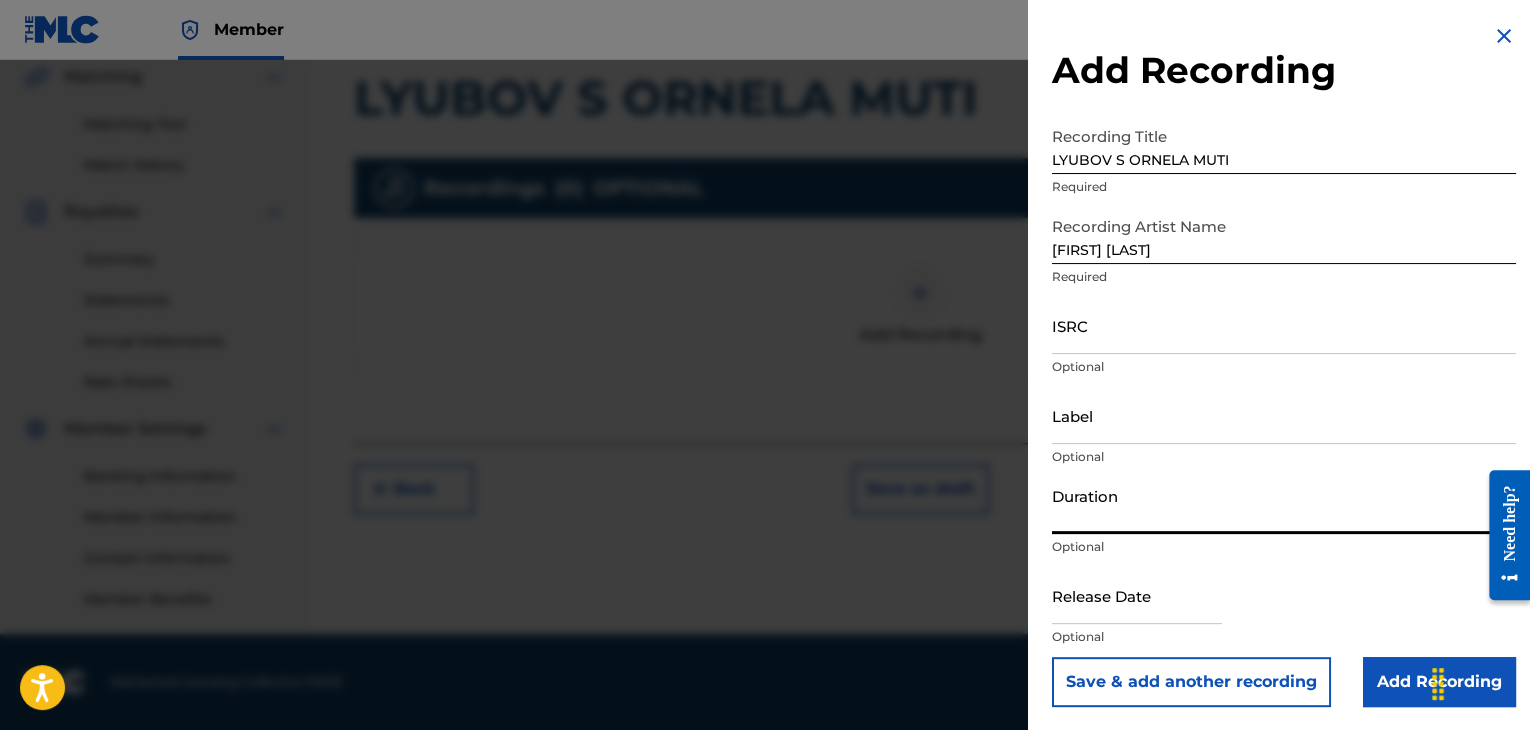 click on "Duration" at bounding box center (1284, 505) 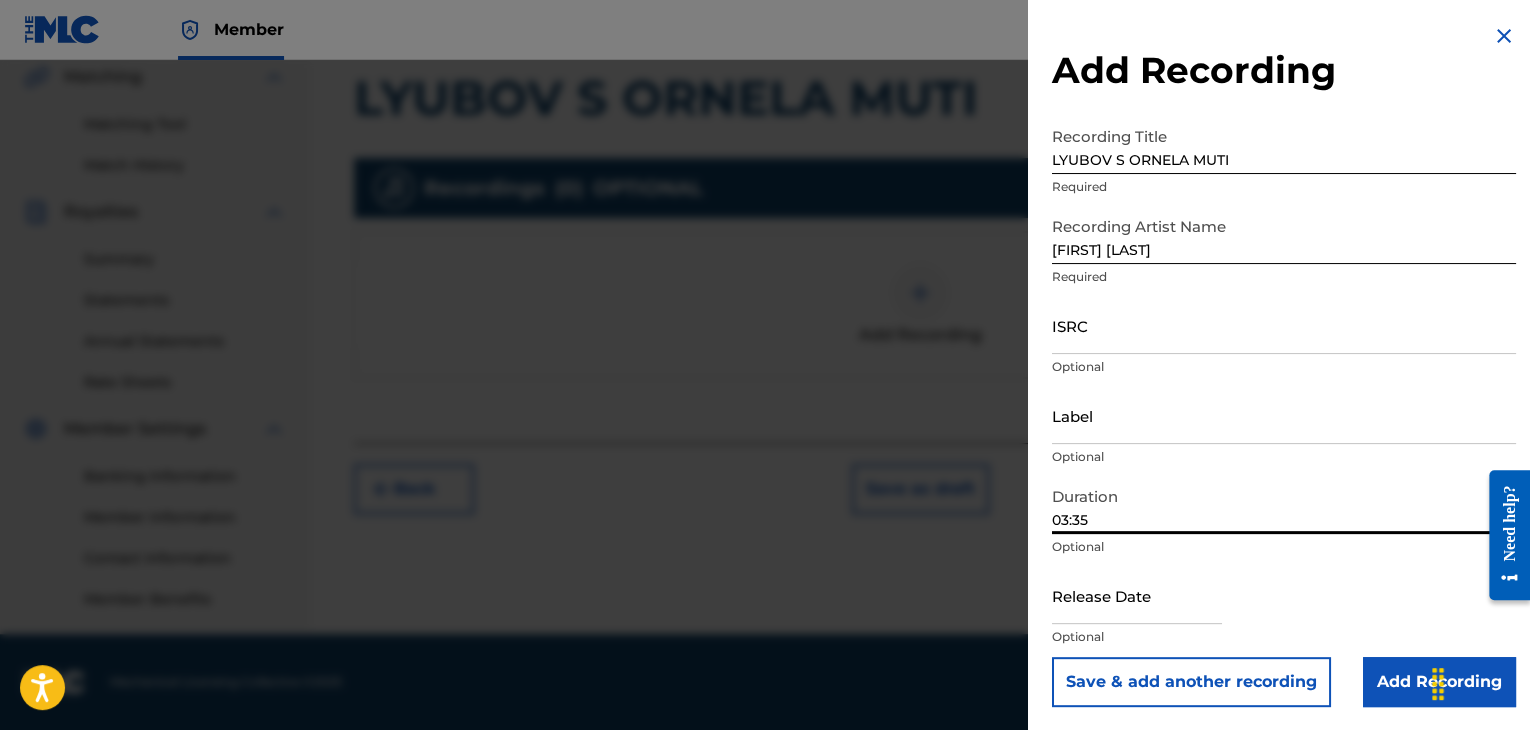 type on "03:35" 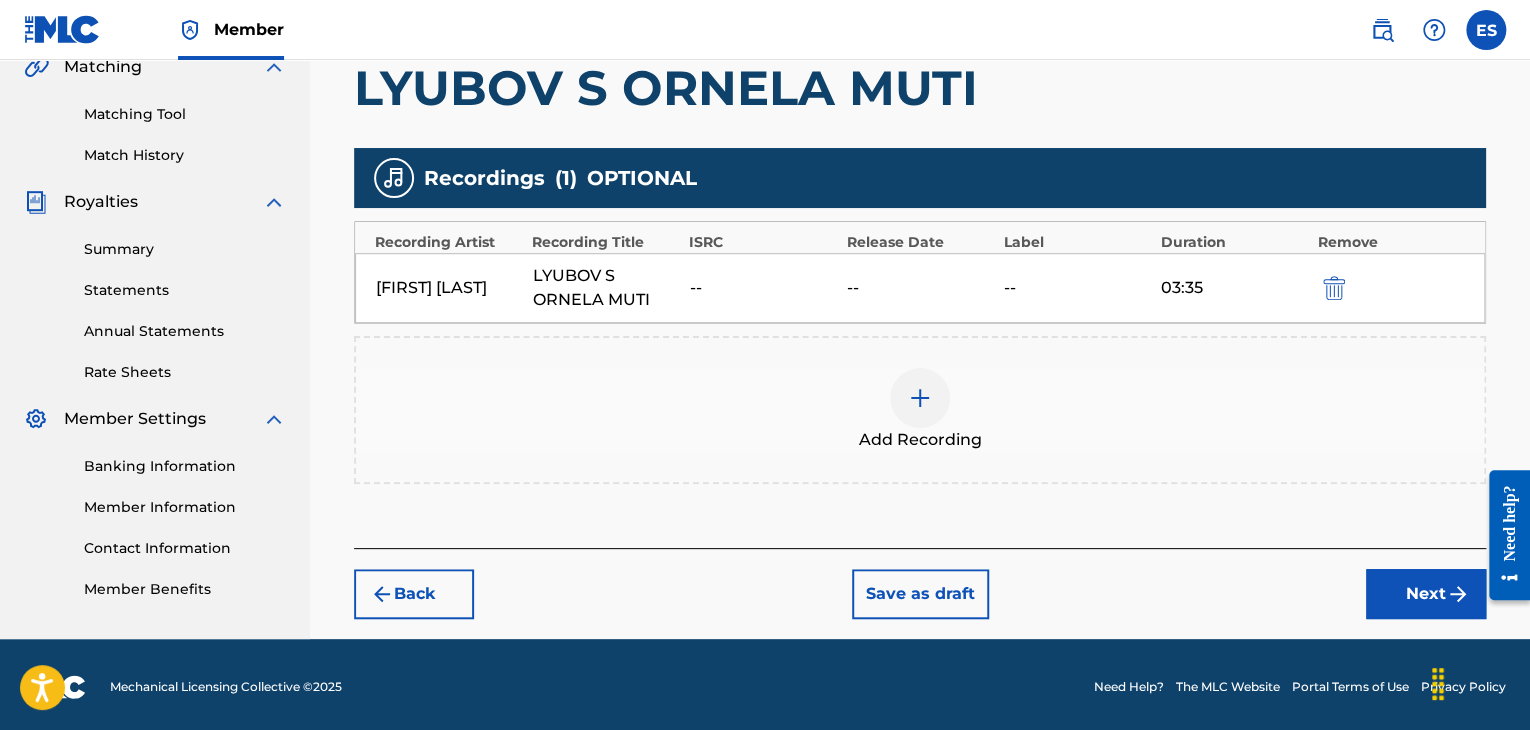 scroll, scrollTop: 482, scrollLeft: 0, axis: vertical 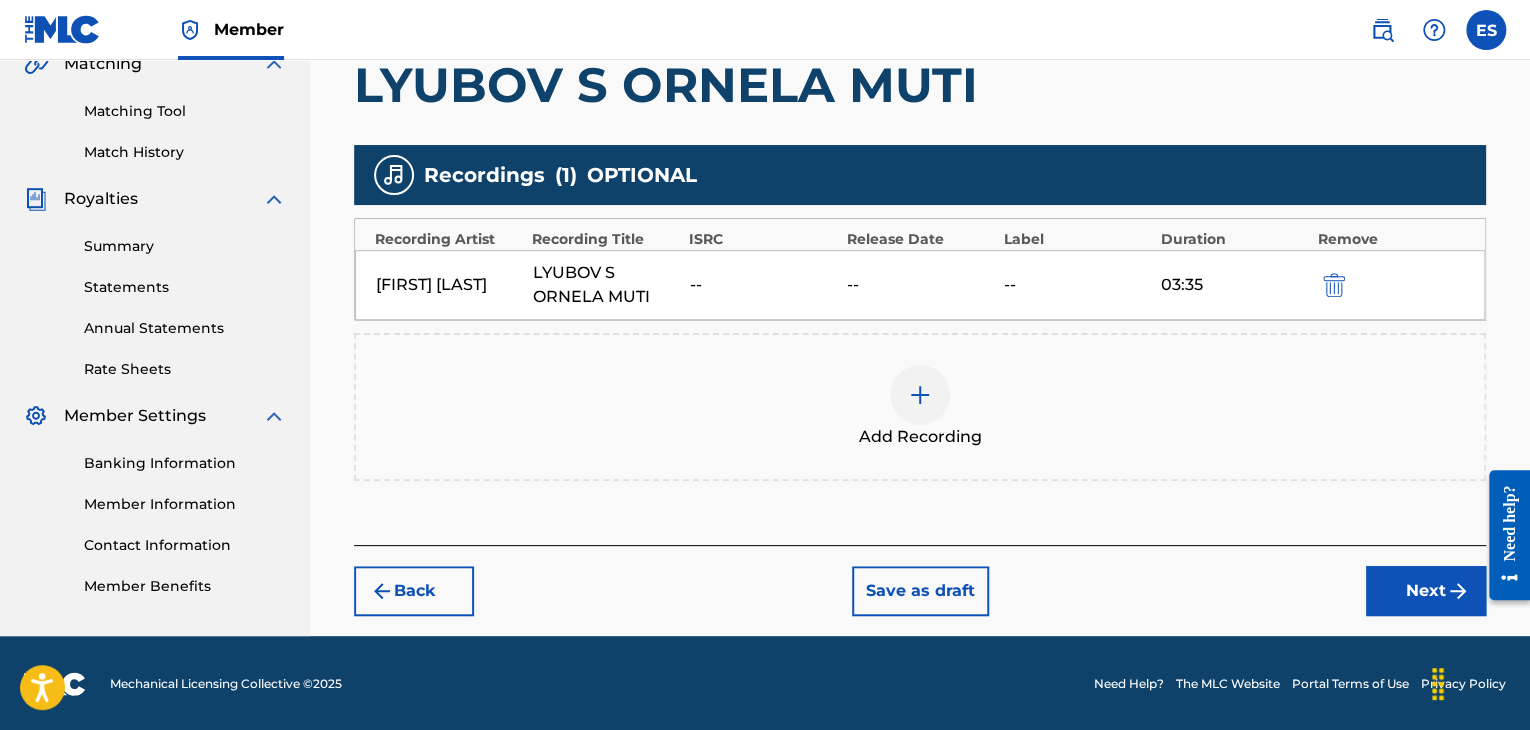 click on "Next" at bounding box center [1426, 591] 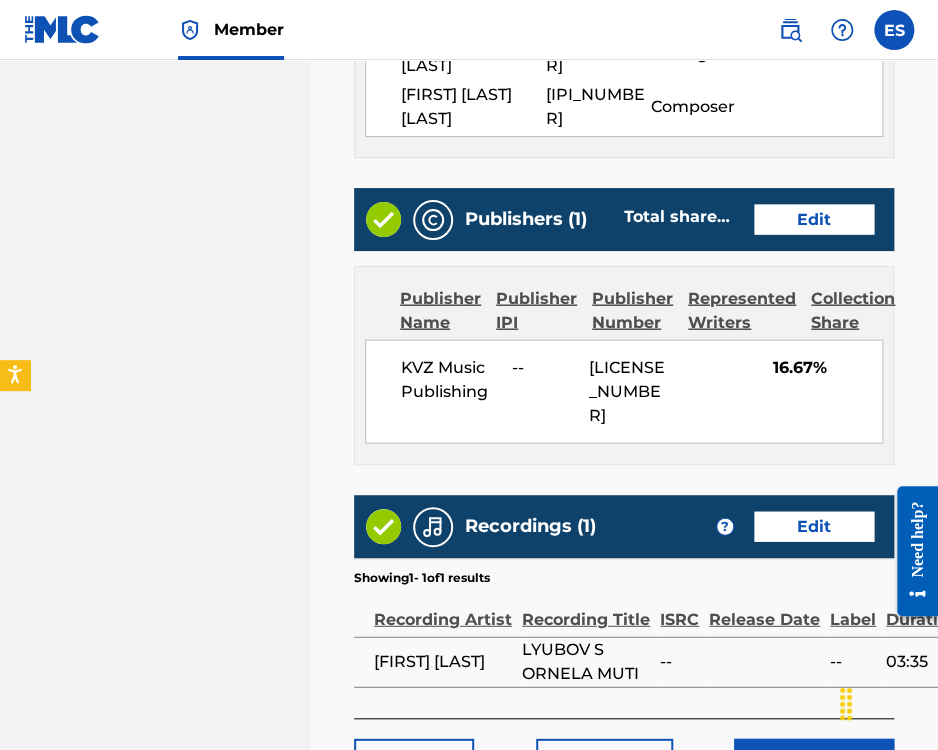 scroll, scrollTop: 1352, scrollLeft: 0, axis: vertical 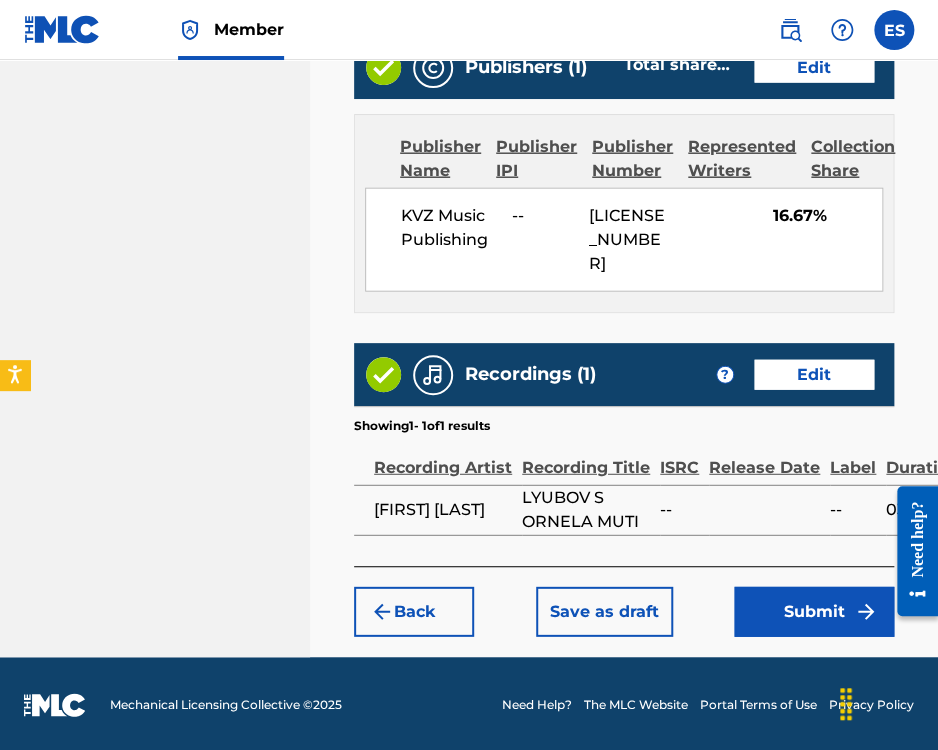 click on "Submit" at bounding box center (814, 612) 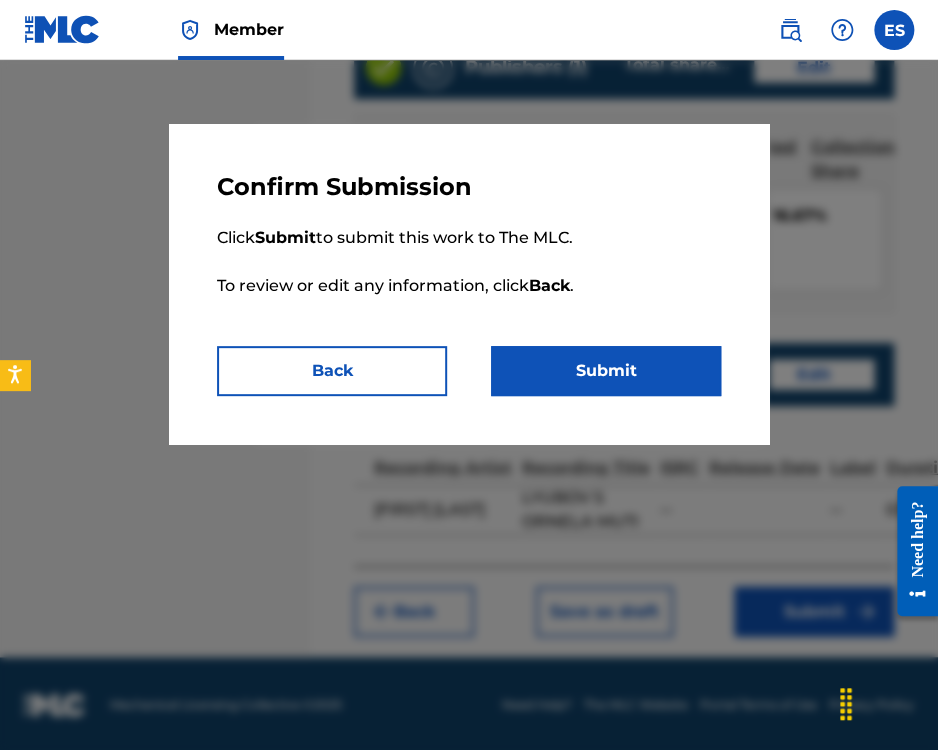 click on "Submit" at bounding box center (606, 371) 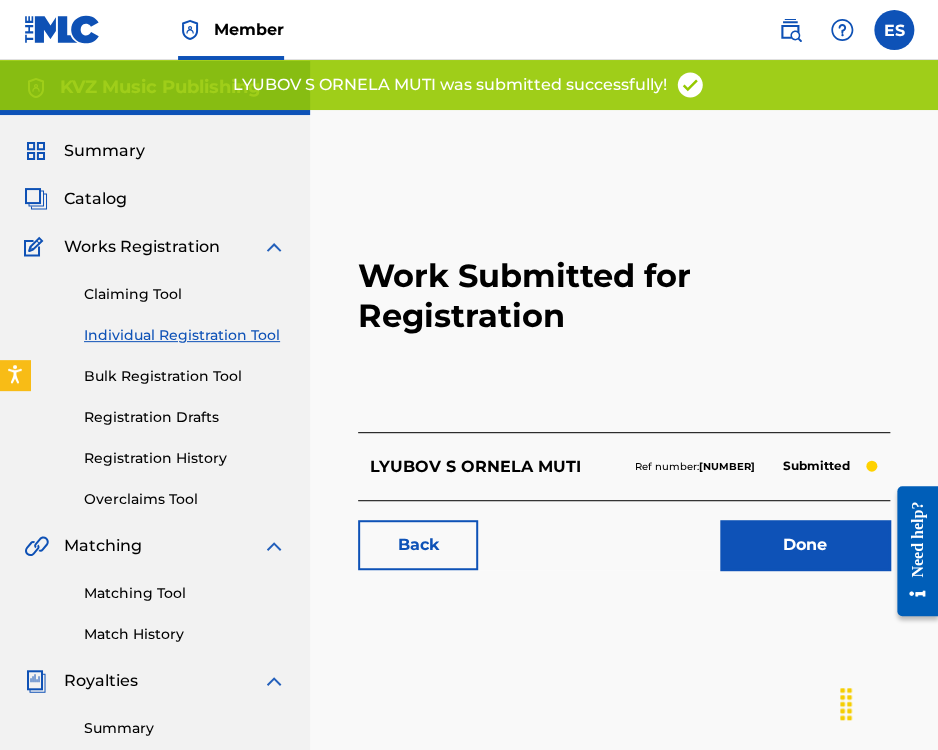 click on "Individual Registration Tool" at bounding box center (185, 335) 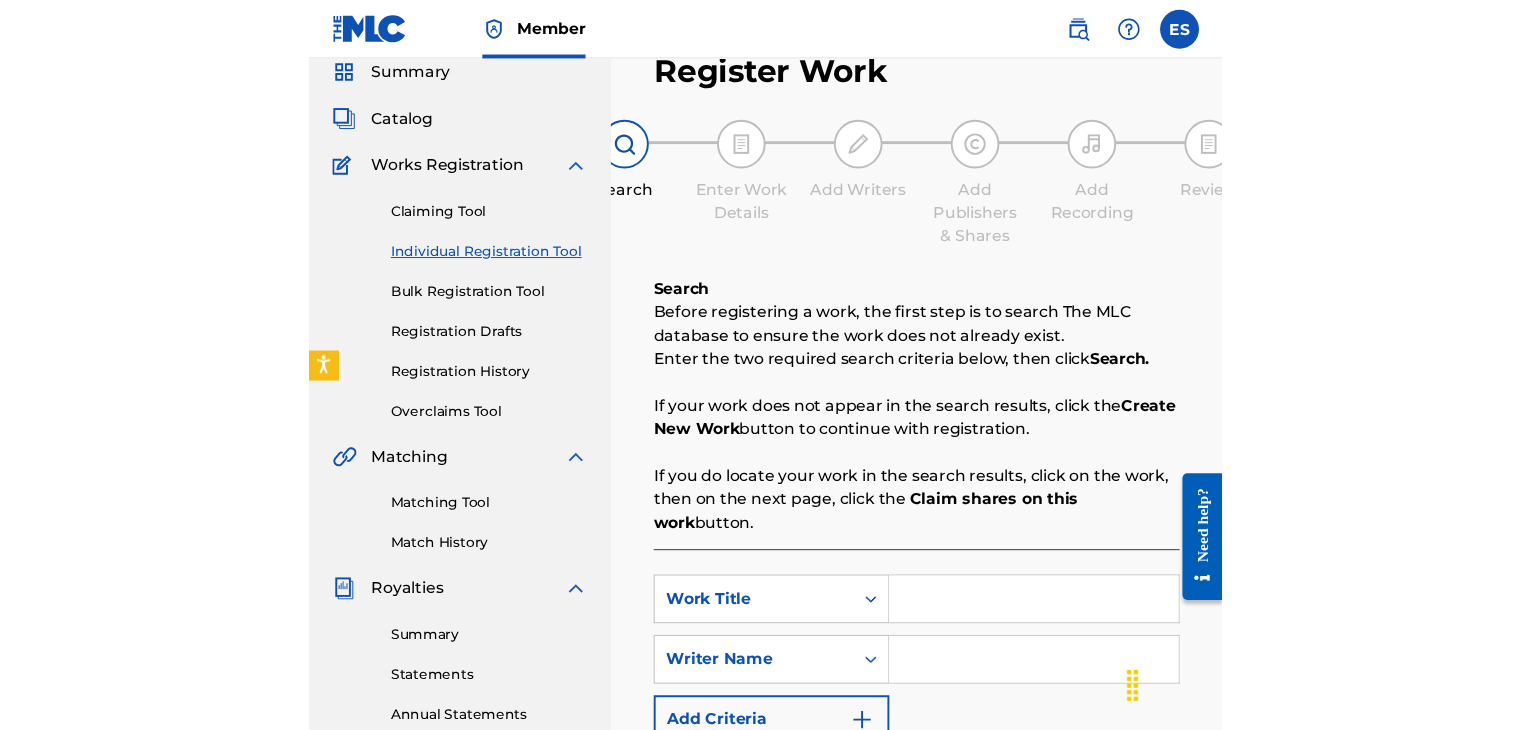 scroll, scrollTop: 200, scrollLeft: 0, axis: vertical 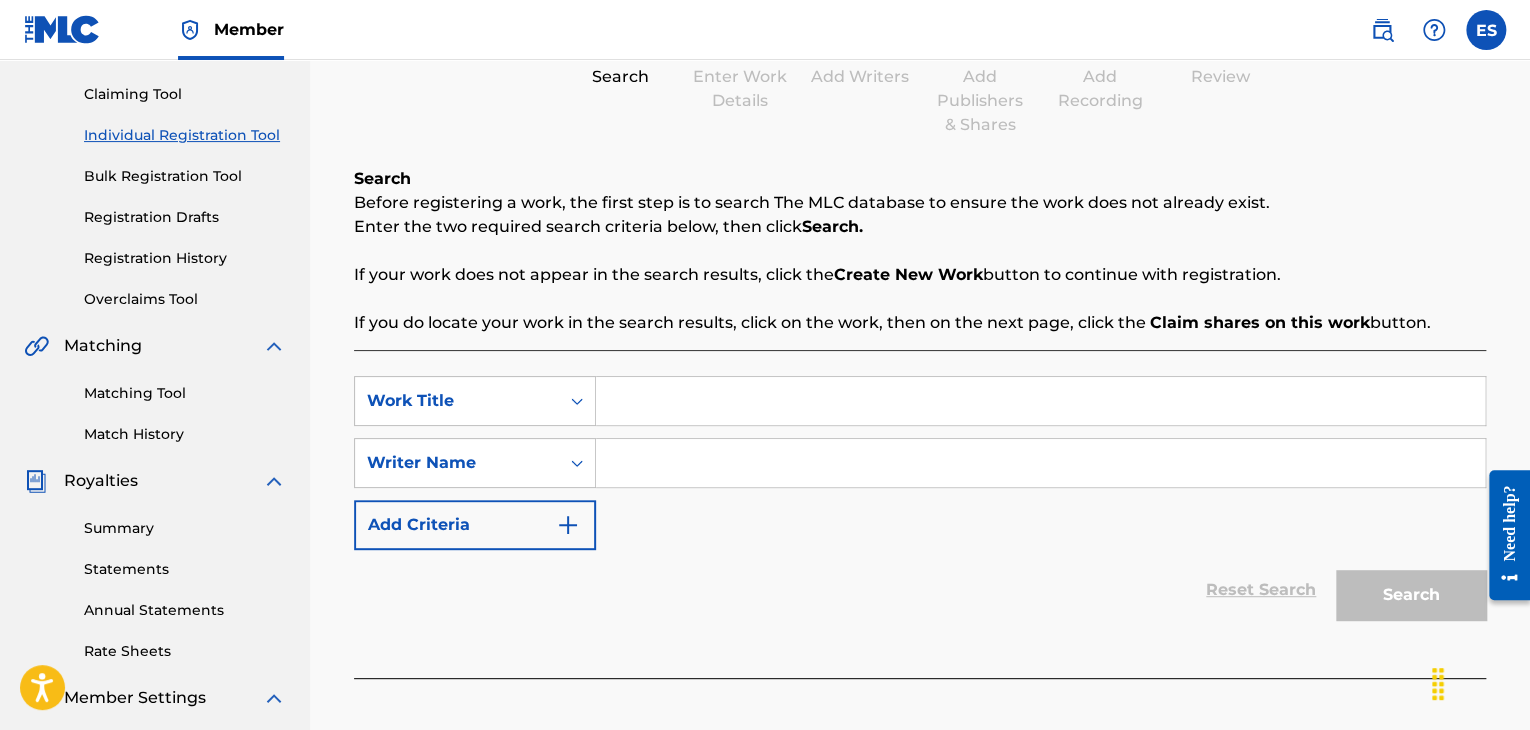 click at bounding box center (1040, 401) 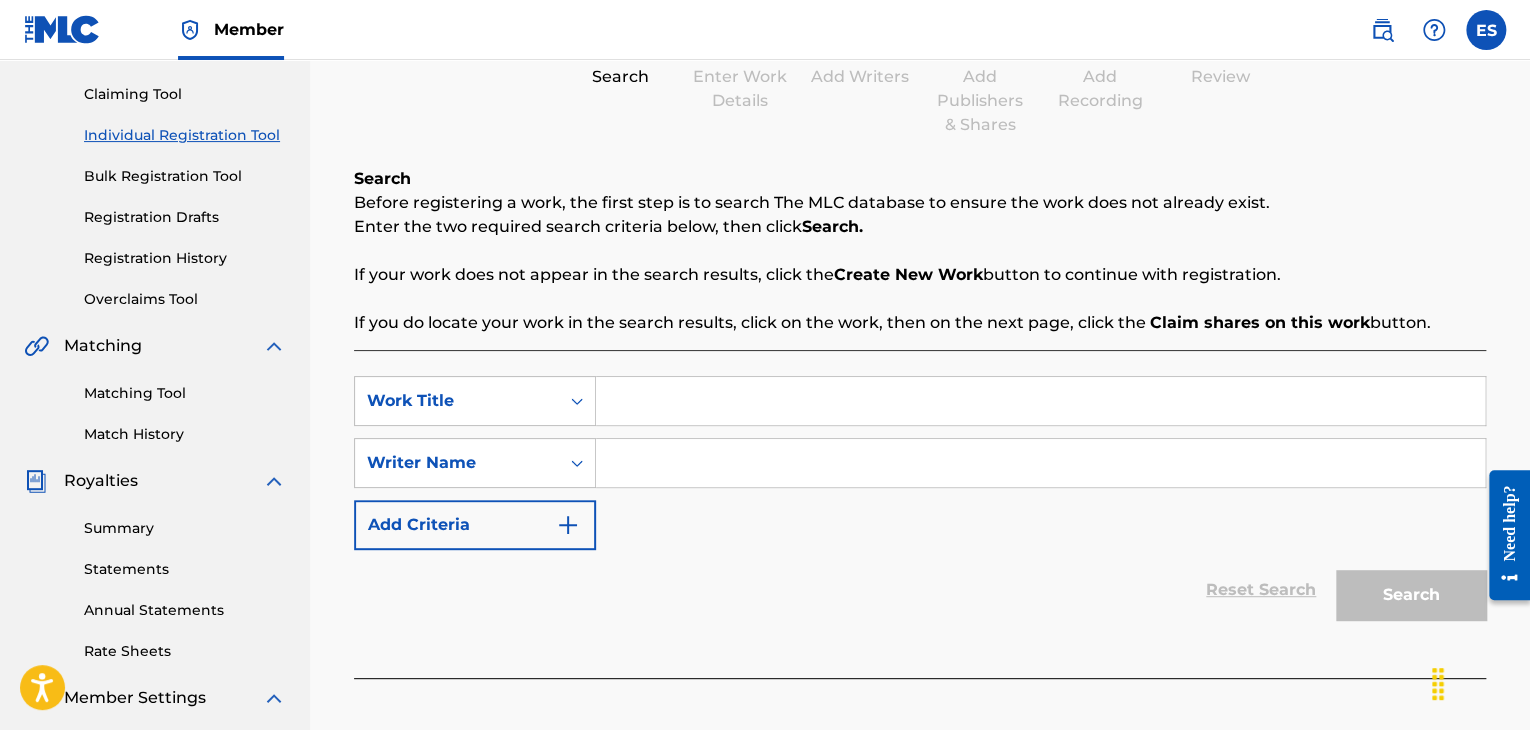 paste on "[ARTIST_NAME]" 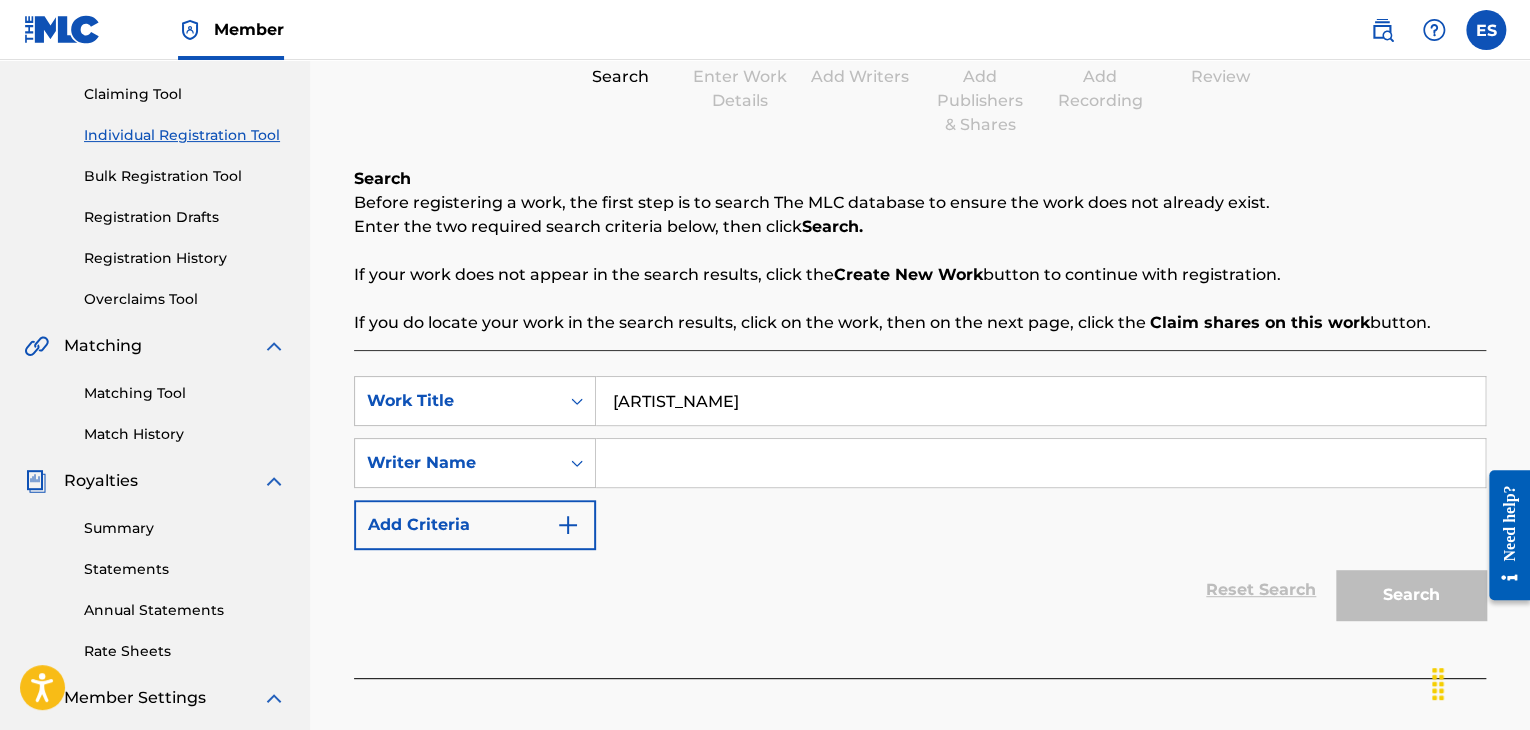 type on "[ARTIST_NAME]" 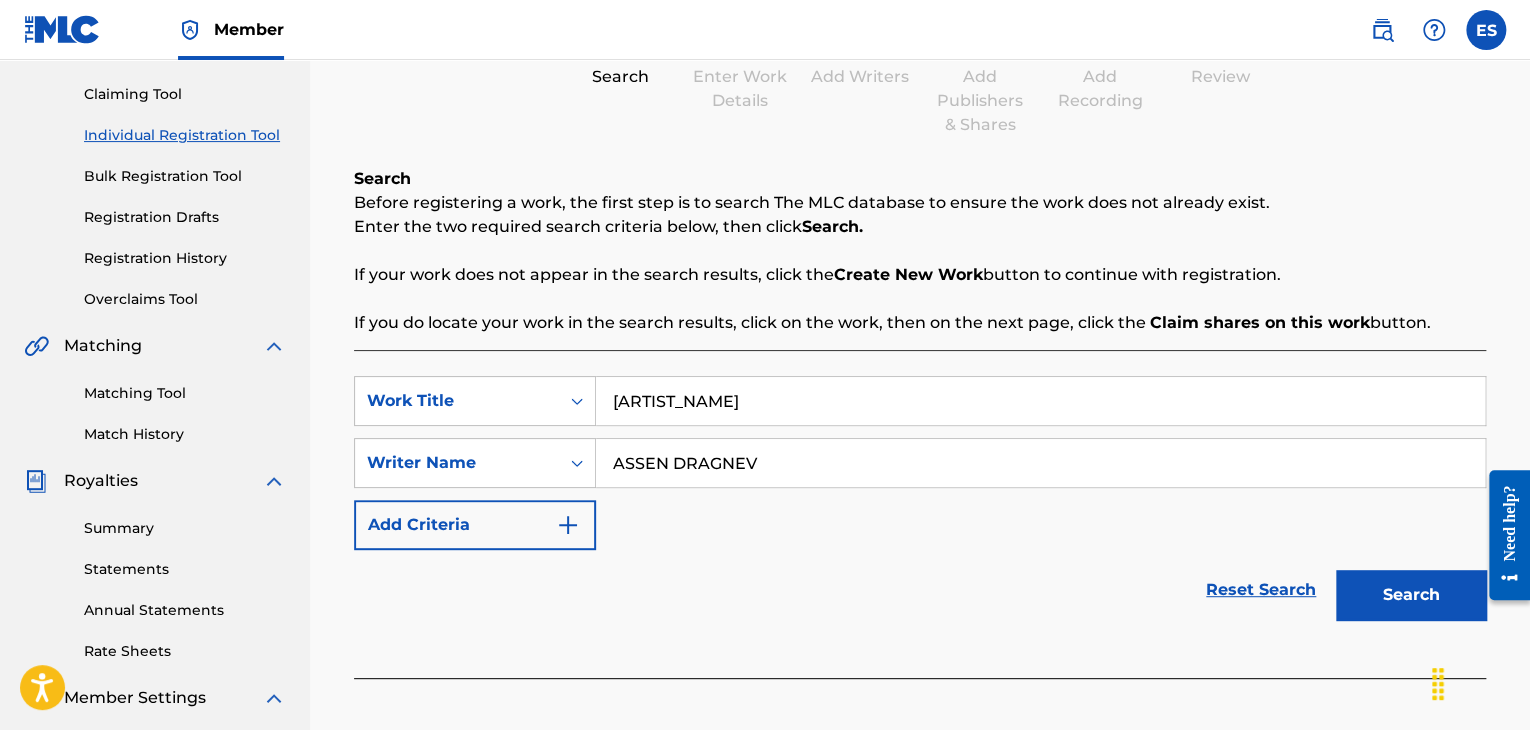 click on "Search" at bounding box center (1411, 595) 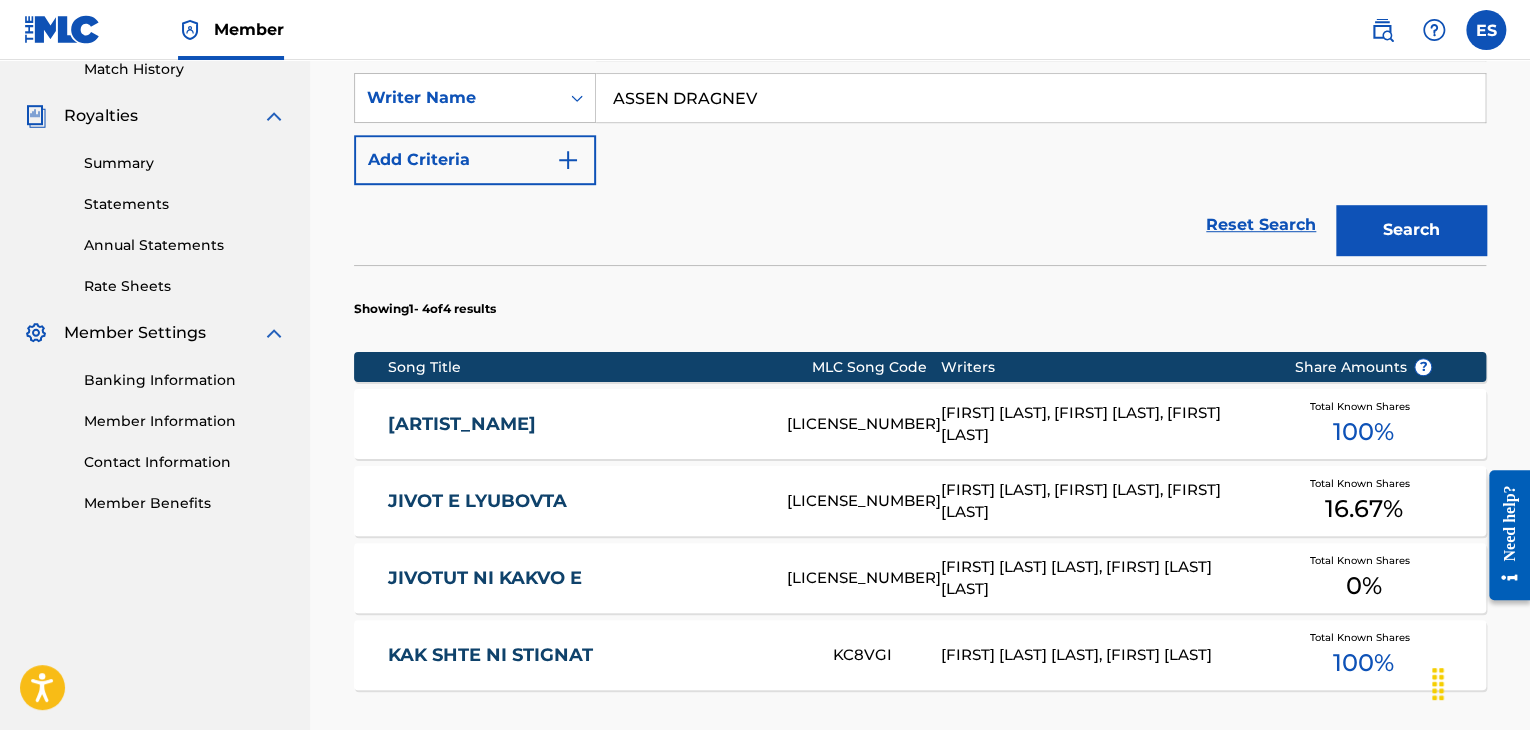 scroll, scrollTop: 569, scrollLeft: 0, axis: vertical 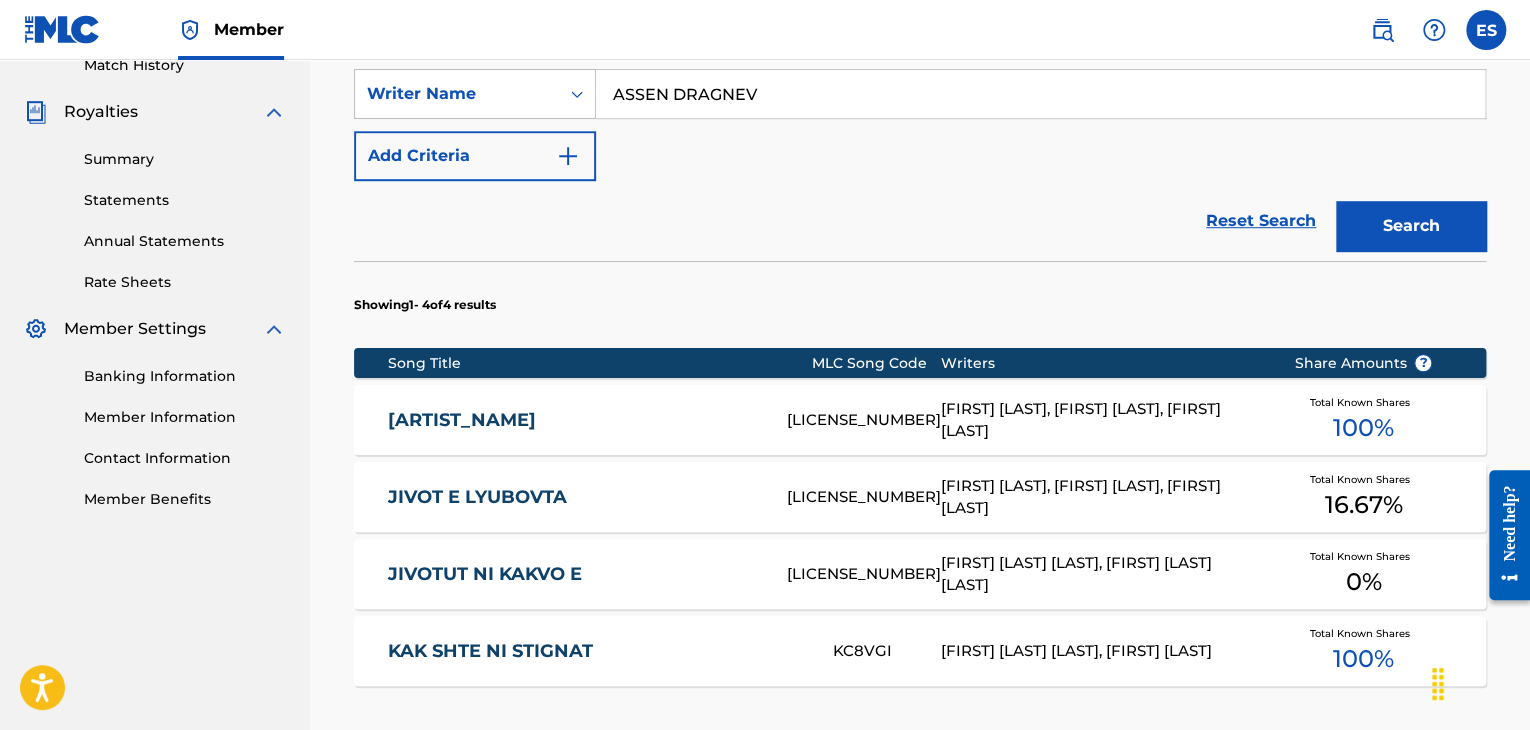 click on "[FIRST] [LAST], [FIRST] [LAST], [FIRST] [LAST]" at bounding box center [1102, 420] 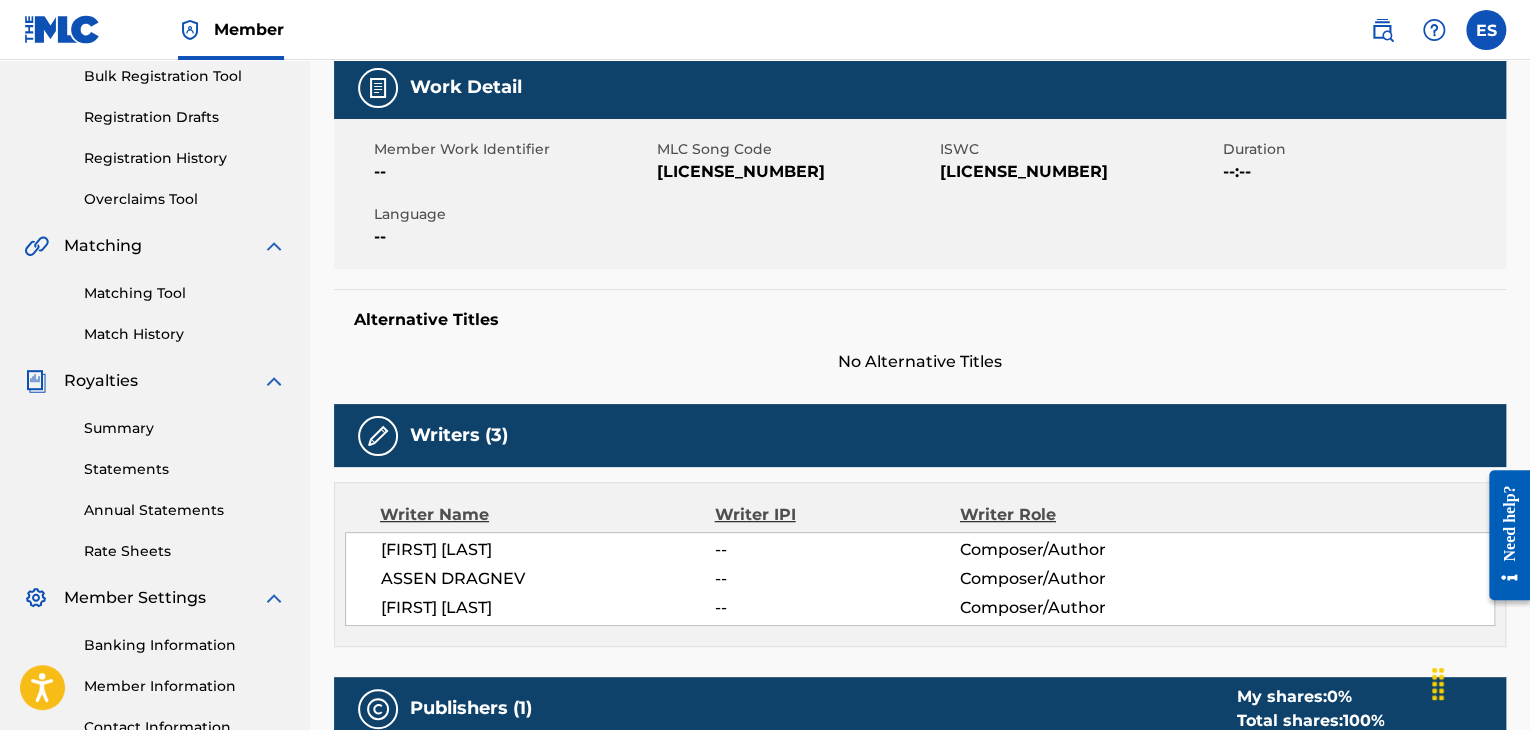 scroll, scrollTop: 600, scrollLeft: 0, axis: vertical 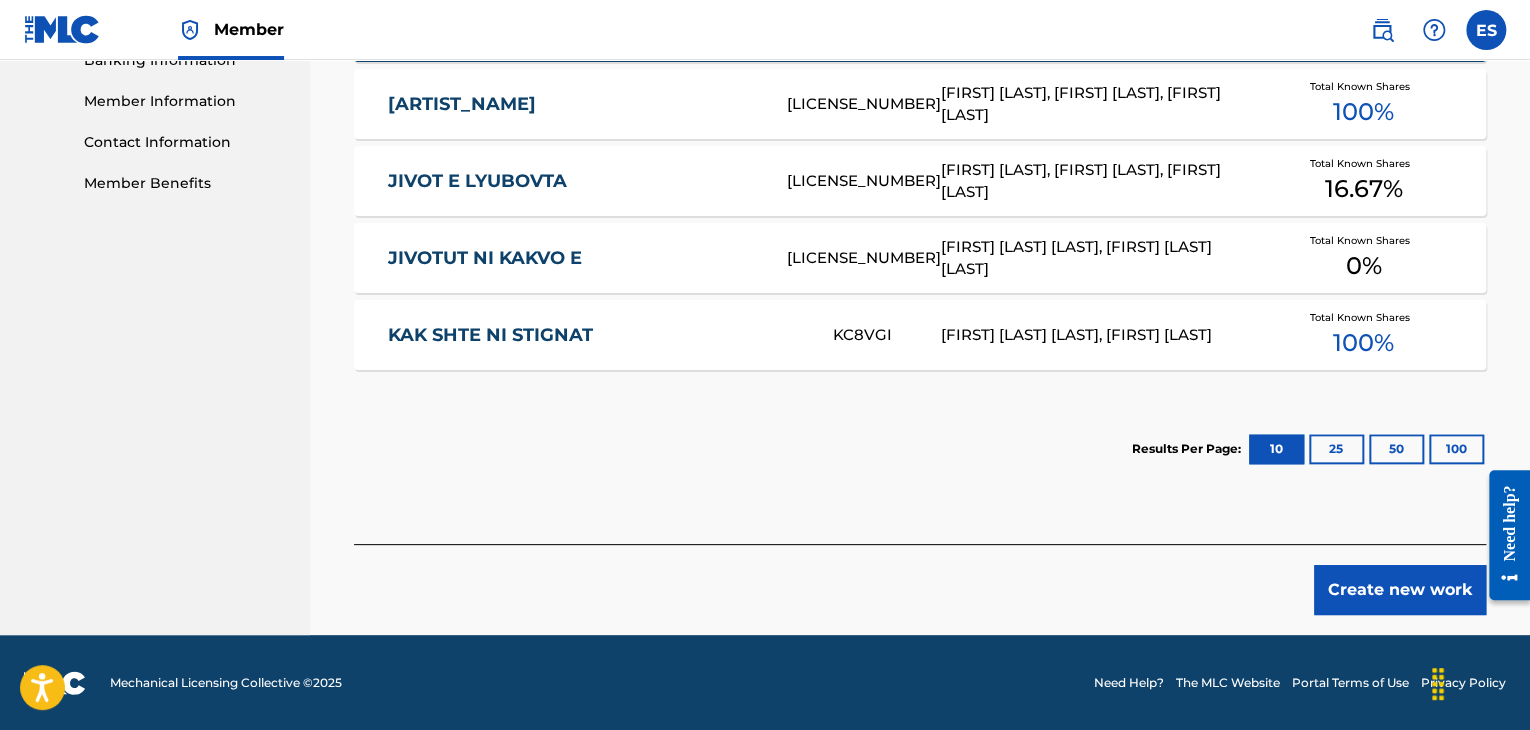click on "Create new work" at bounding box center [1400, 590] 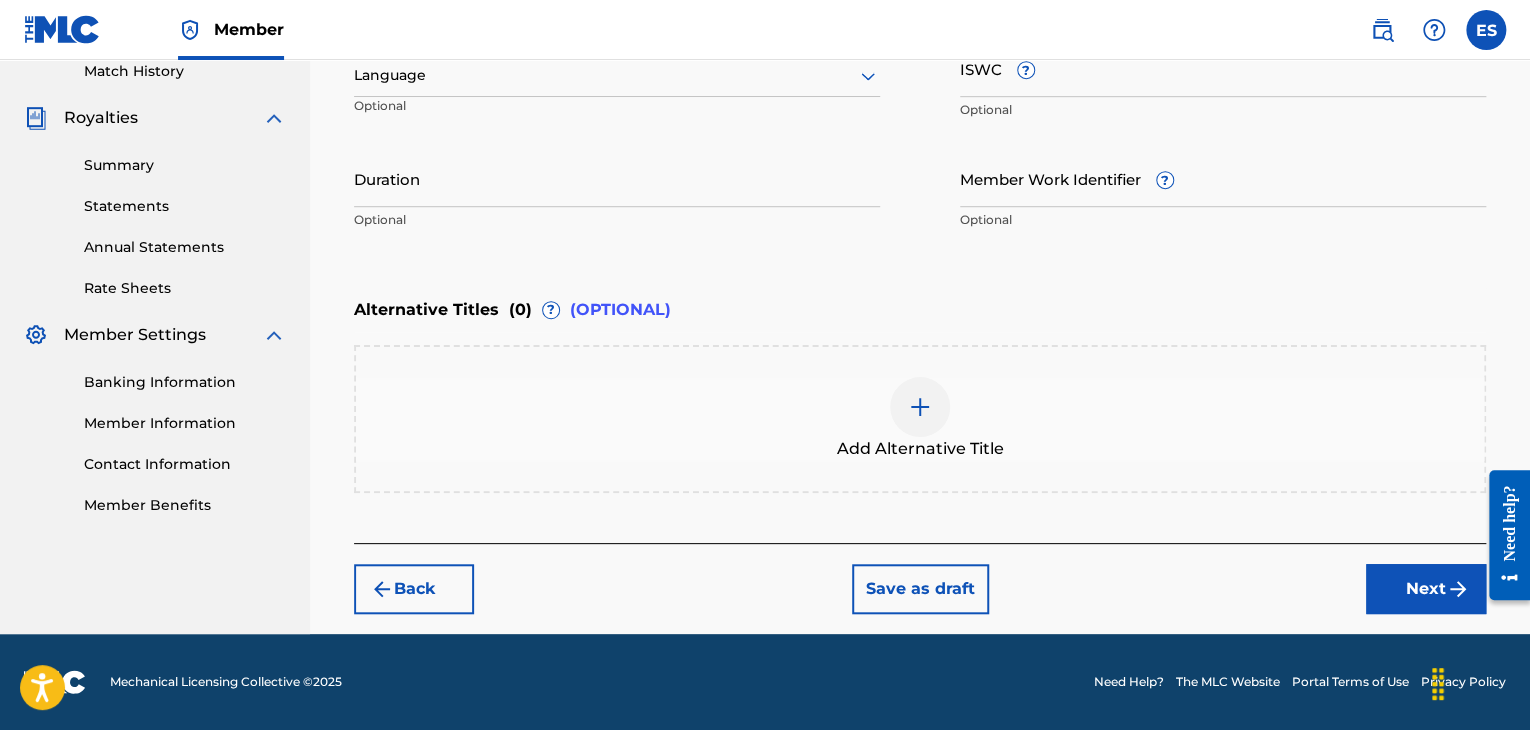 scroll, scrollTop: 561, scrollLeft: 0, axis: vertical 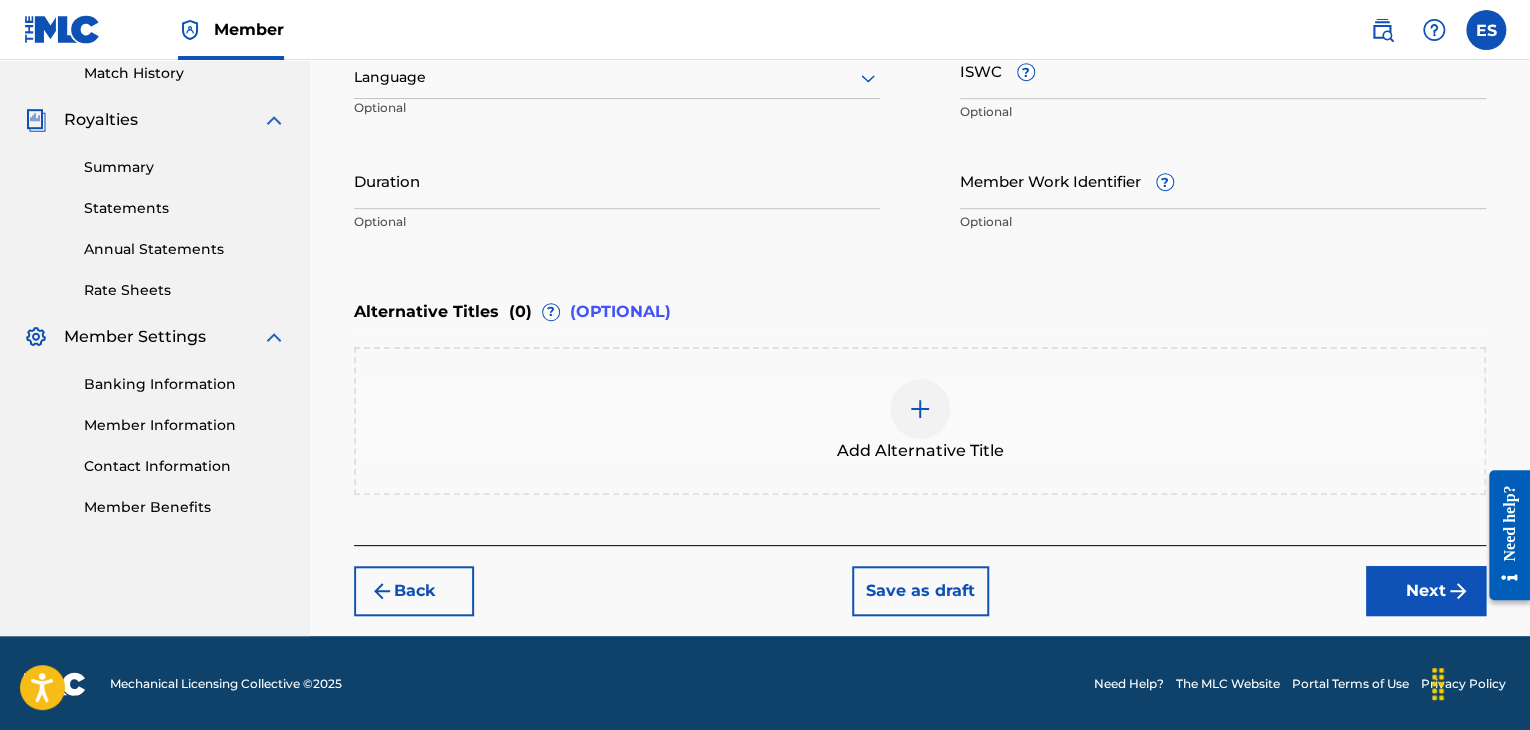 click at bounding box center (617, 77) 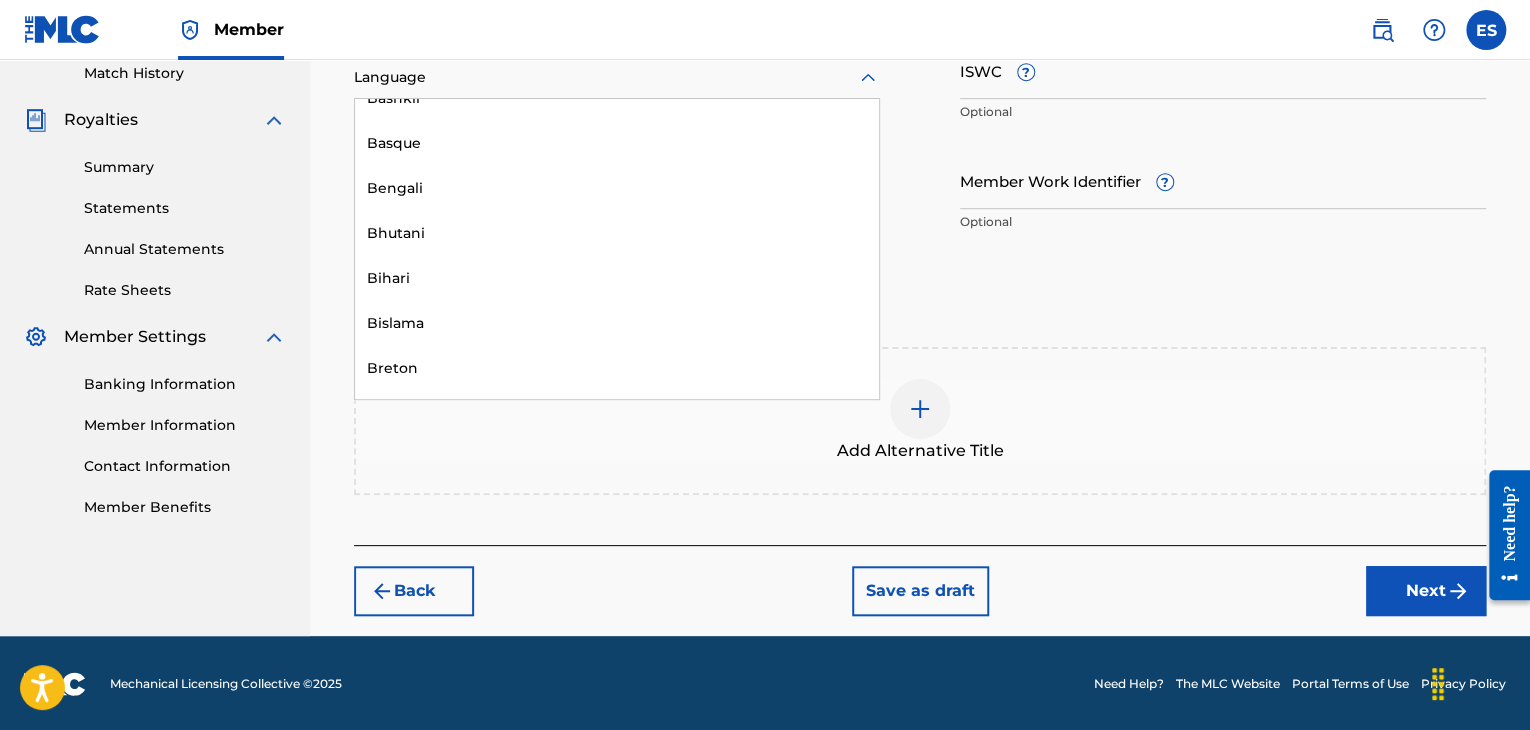 scroll, scrollTop: 700, scrollLeft: 0, axis: vertical 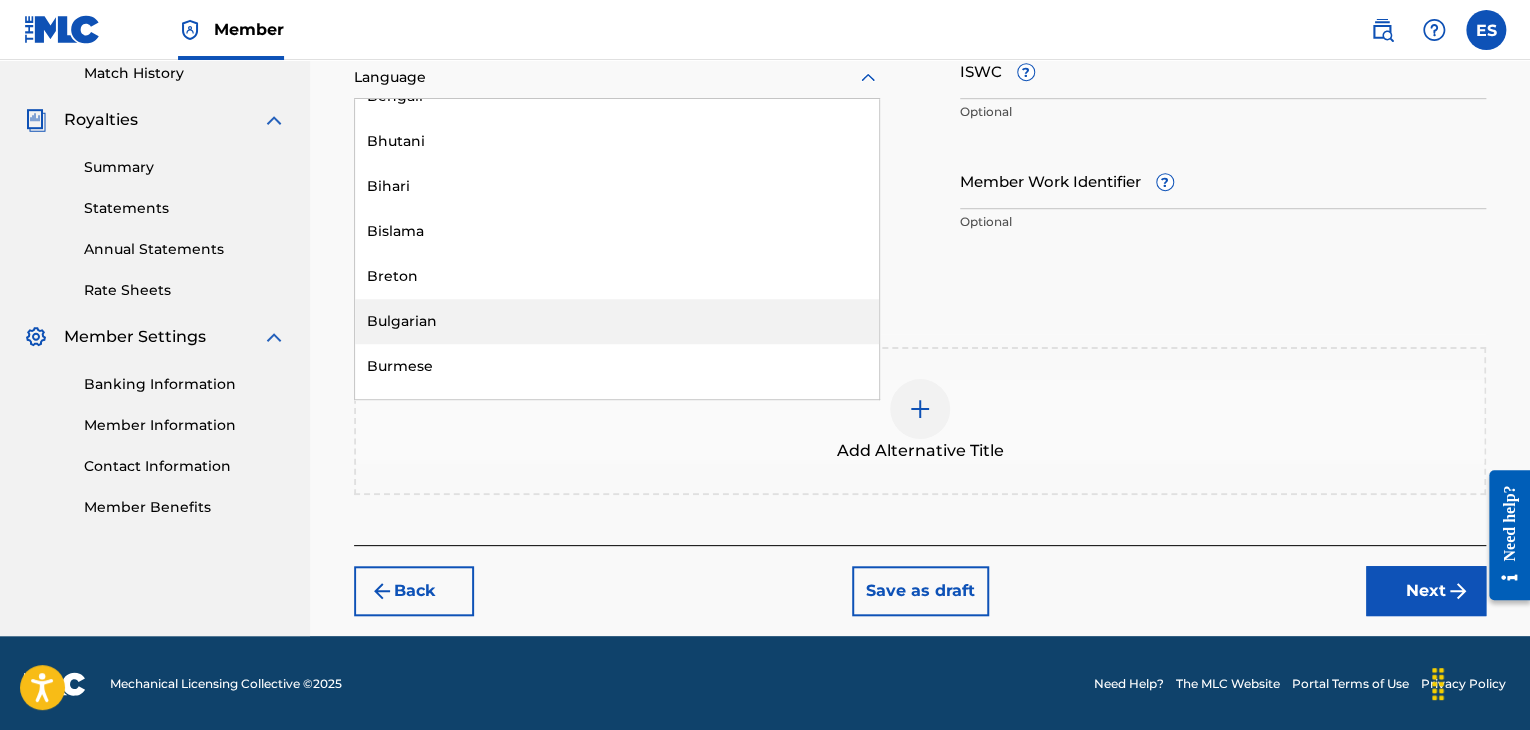 click on "Bulgarian" at bounding box center [617, 321] 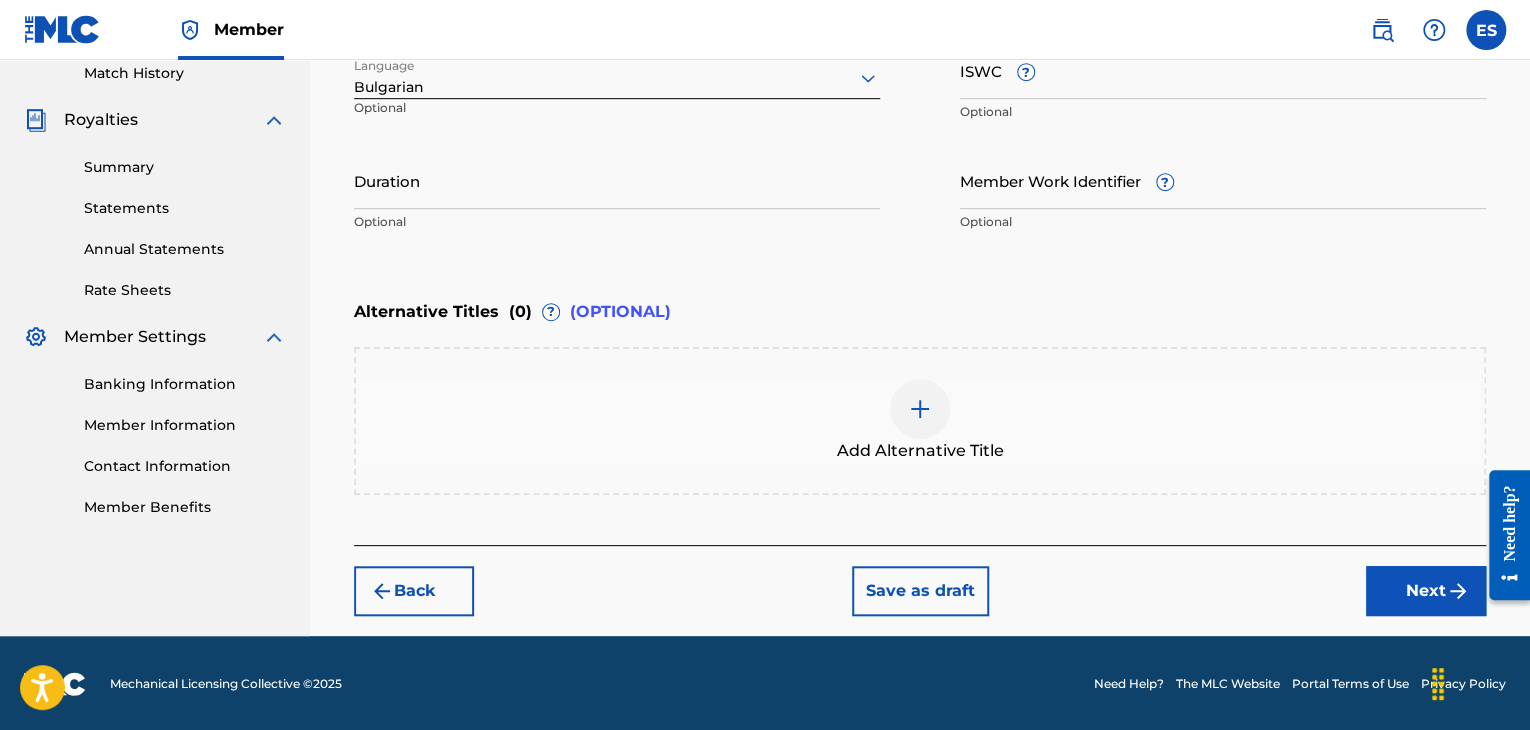 click on "ISWC   ?" at bounding box center [1223, 70] 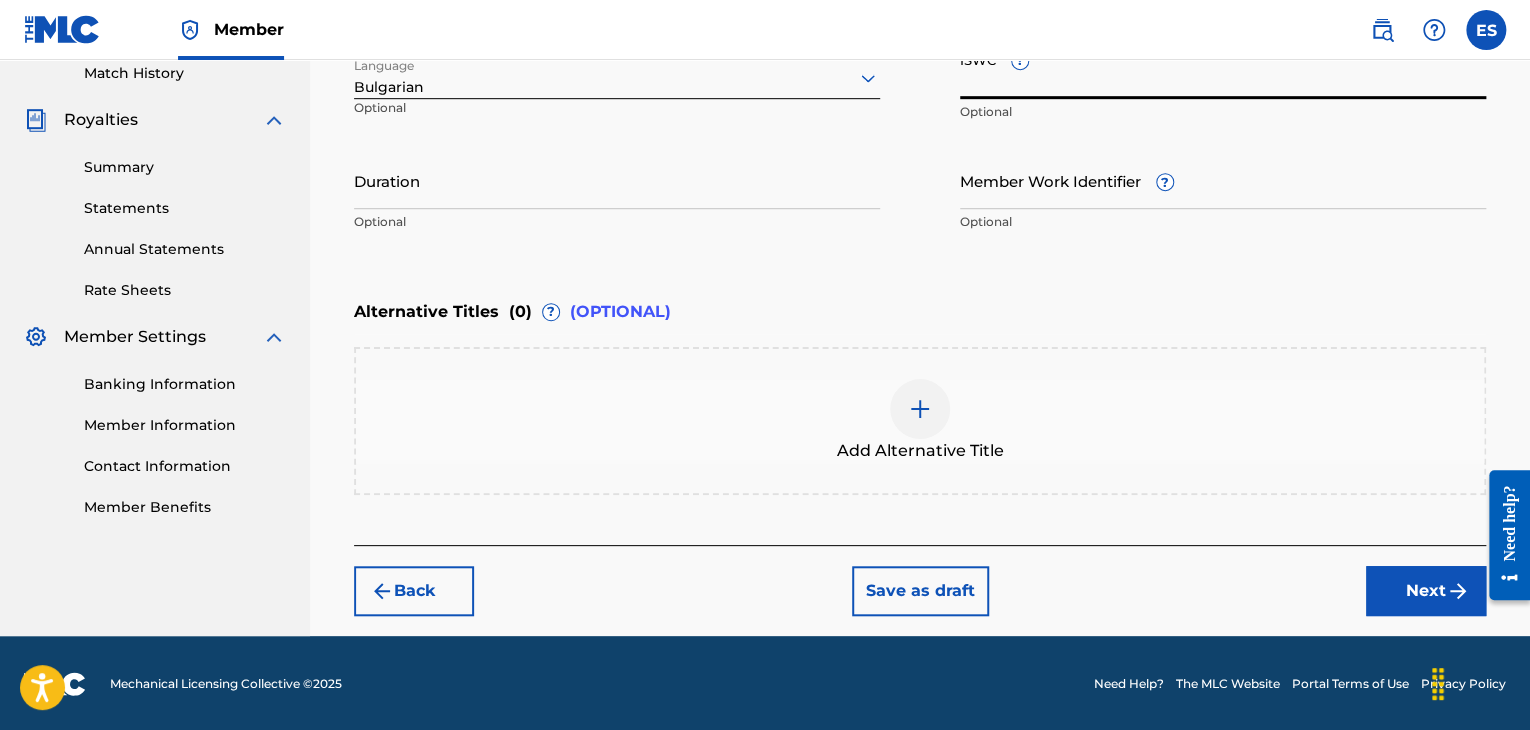 paste on "[LICENSE_NUMBER]" 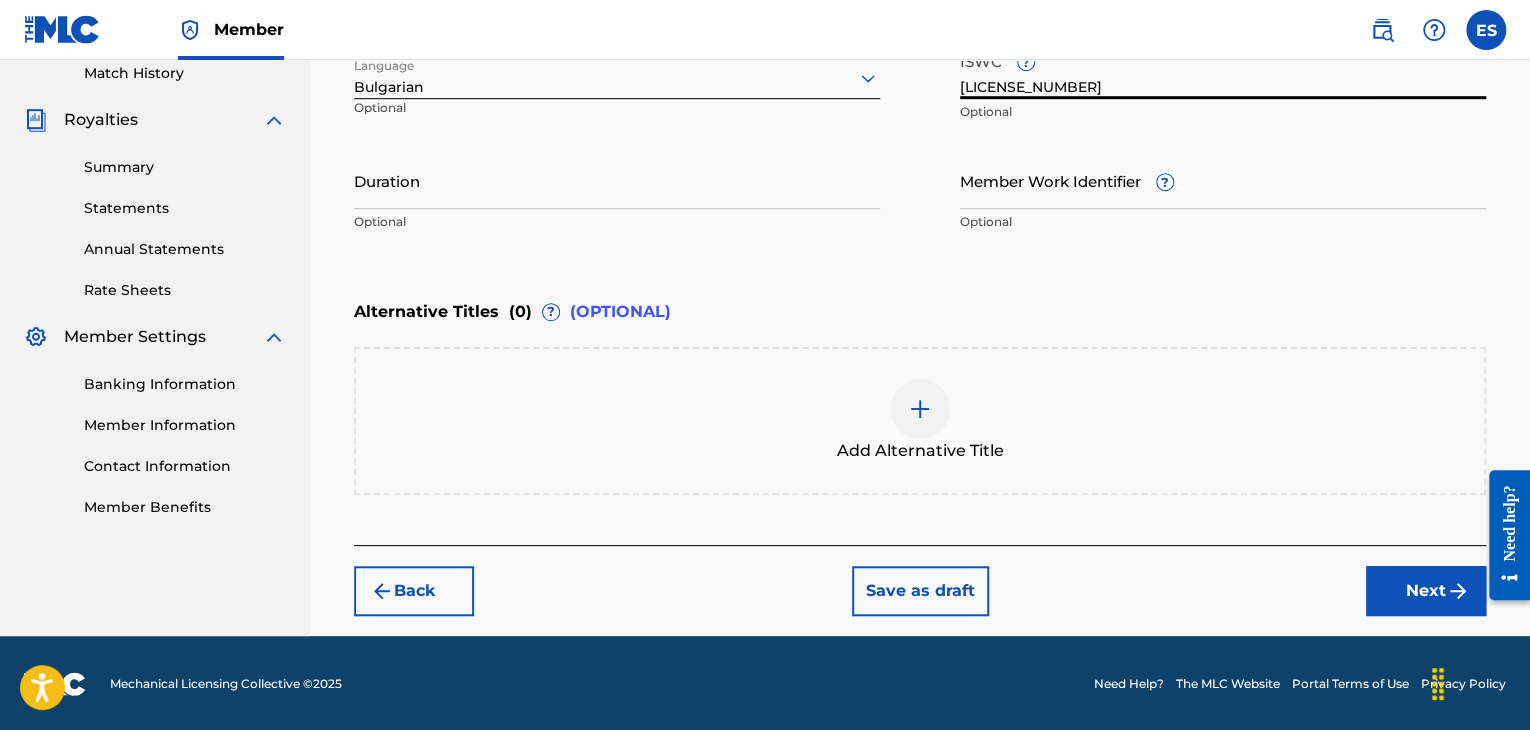 type on "[LICENSE_NUMBER]" 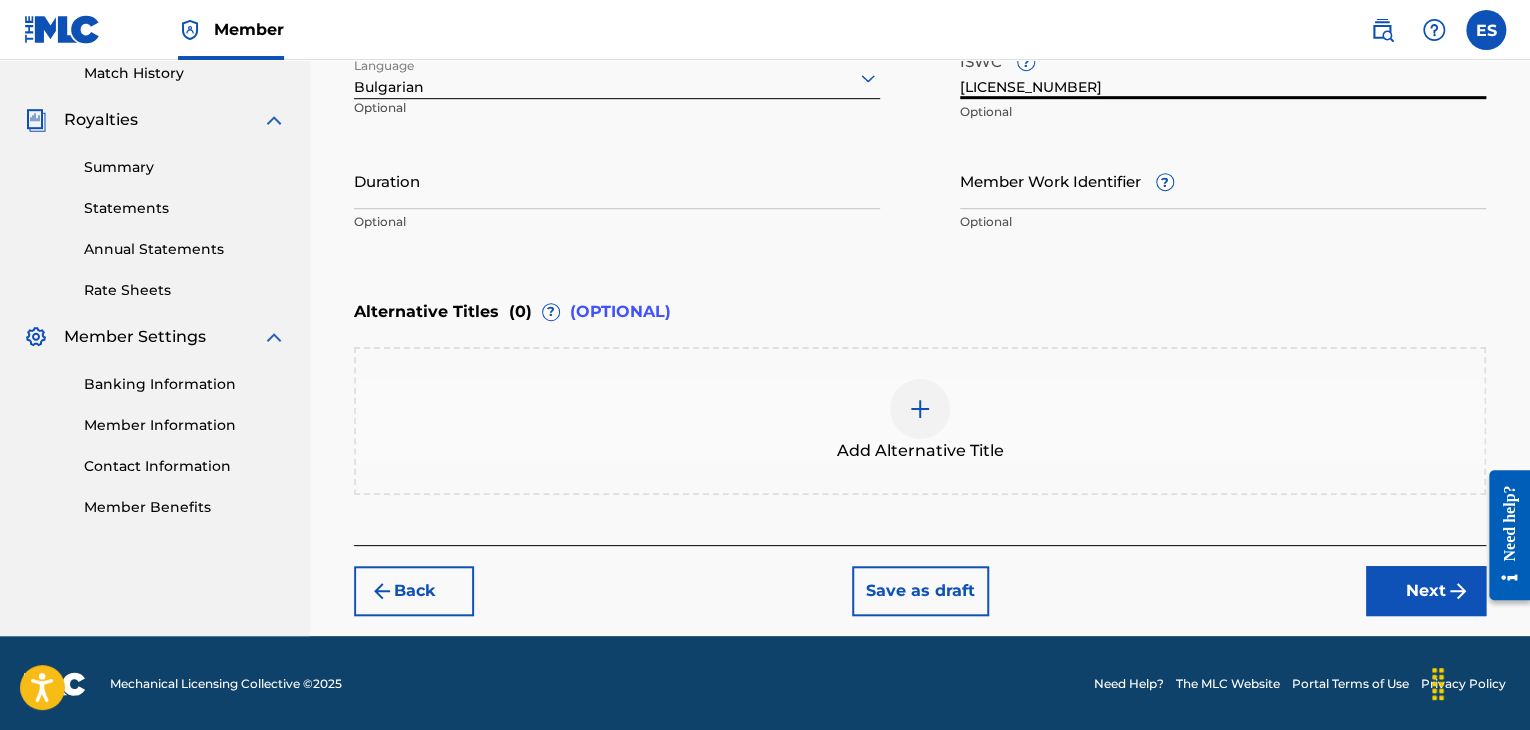 click on "Duration" at bounding box center [617, 180] 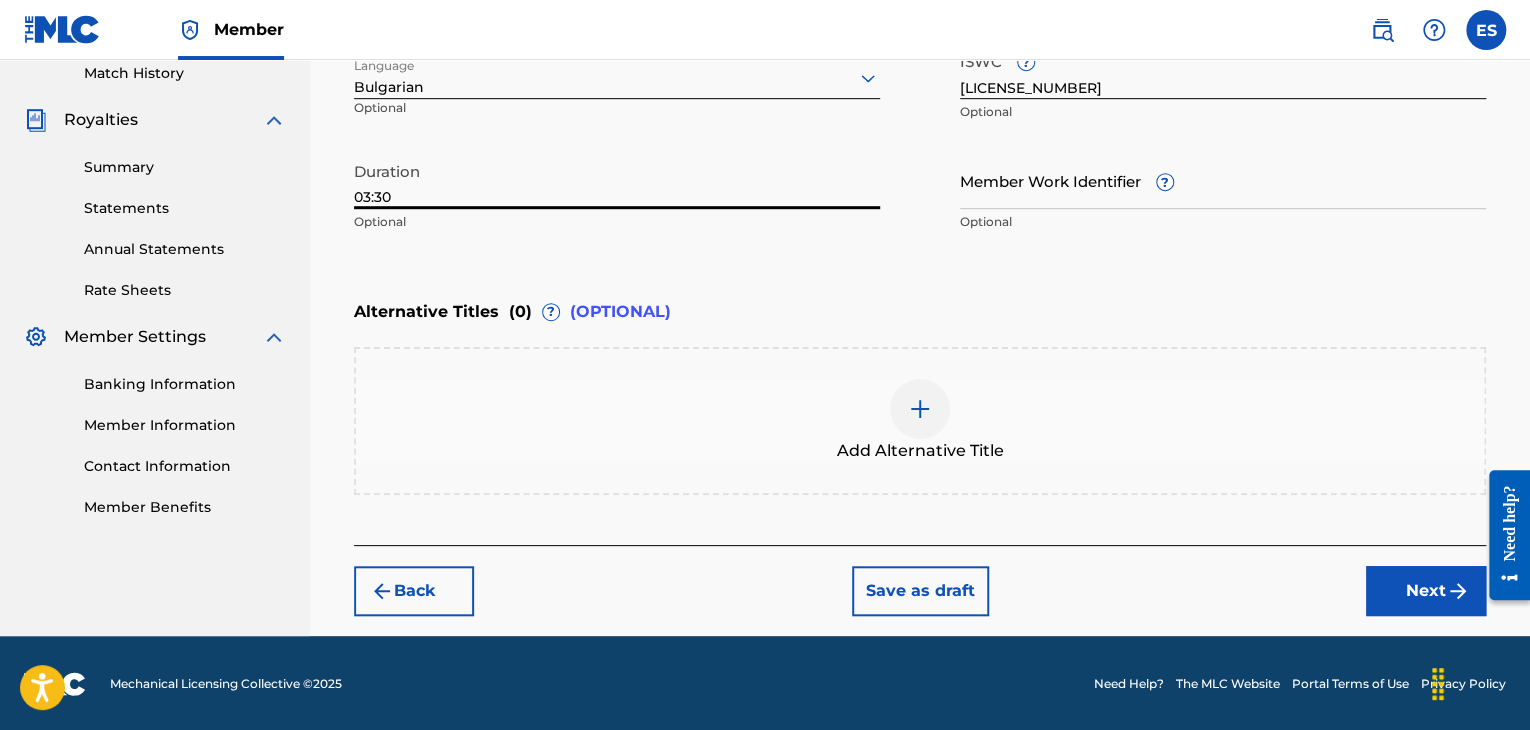 type on "03:30" 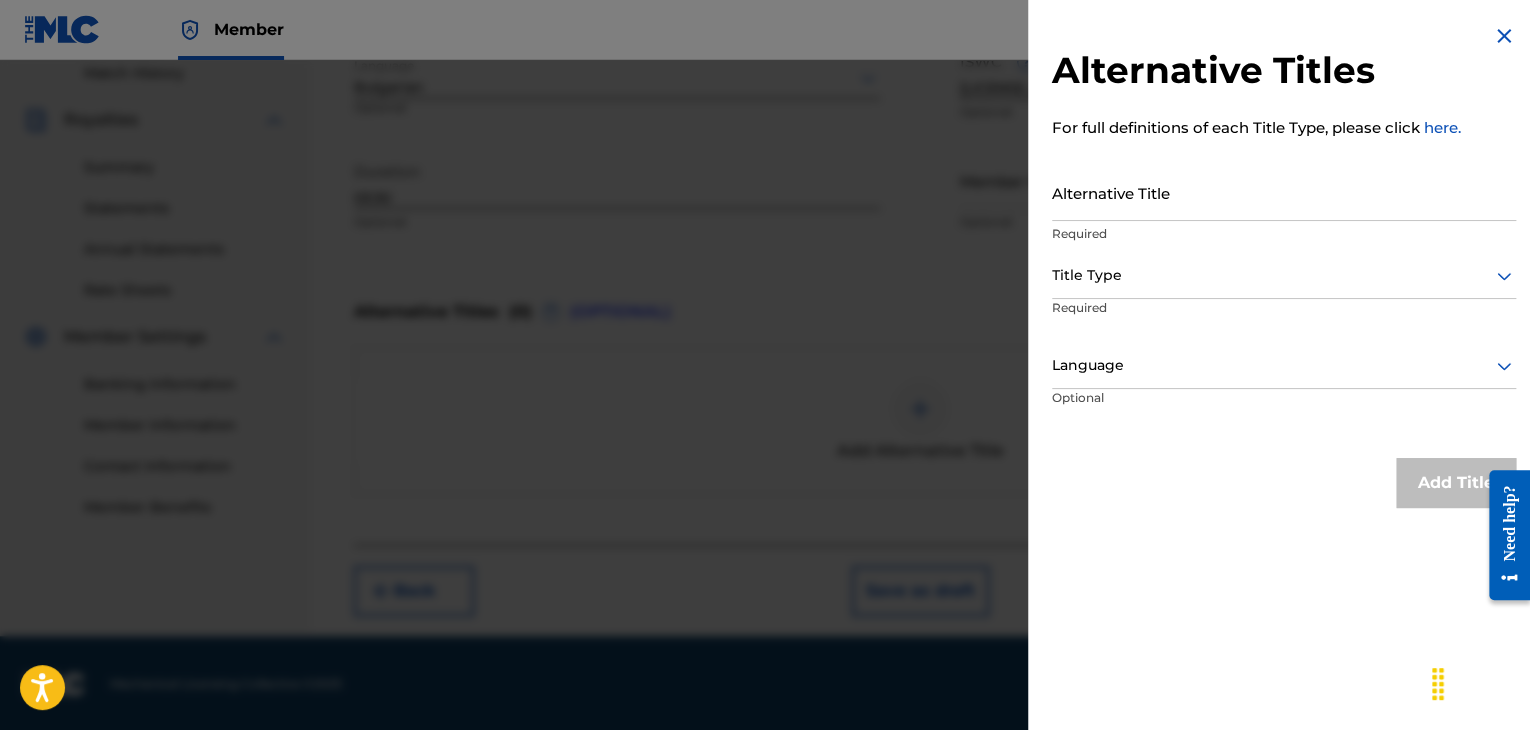 click on "Alternative Title" at bounding box center (1284, 192) 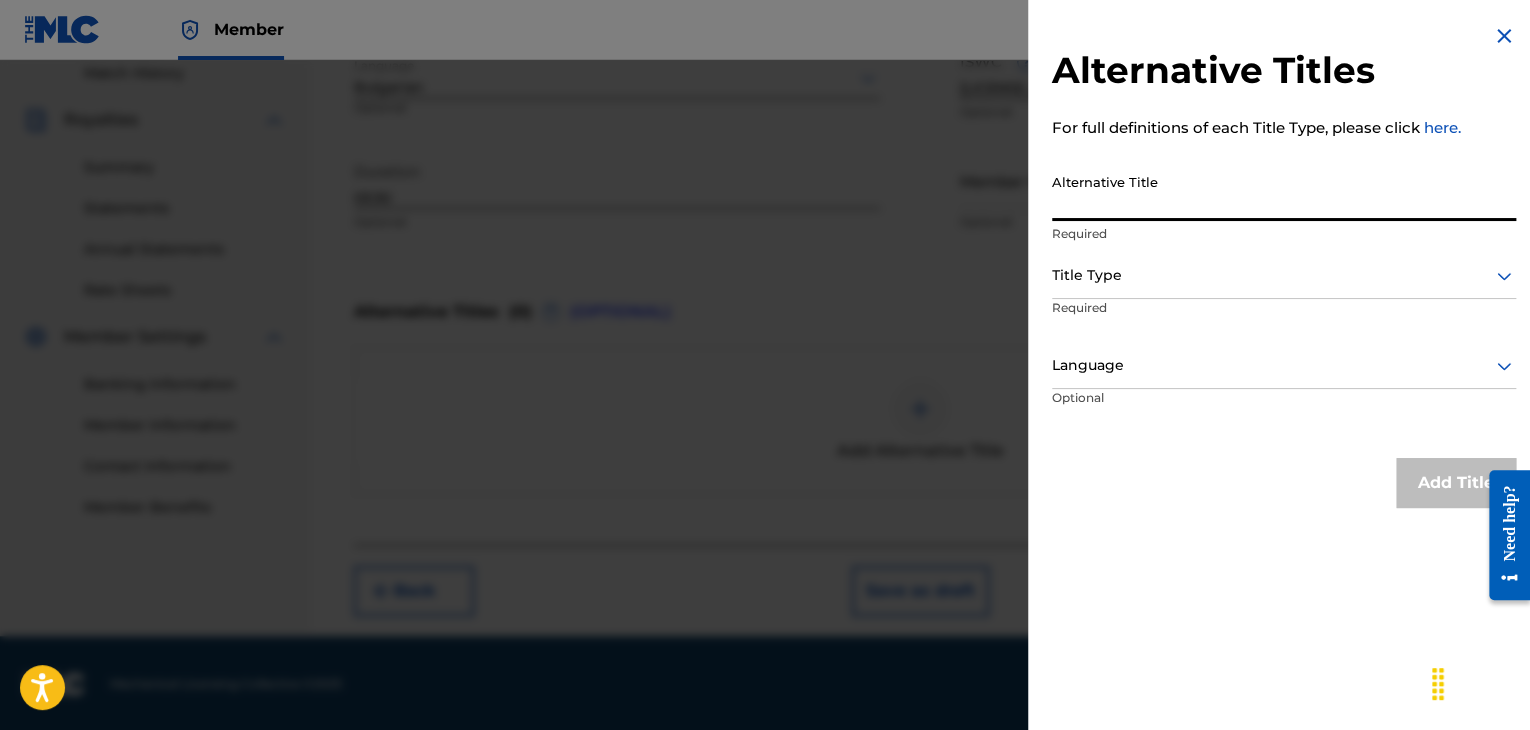 paste on "[ARTIST_NAME]" 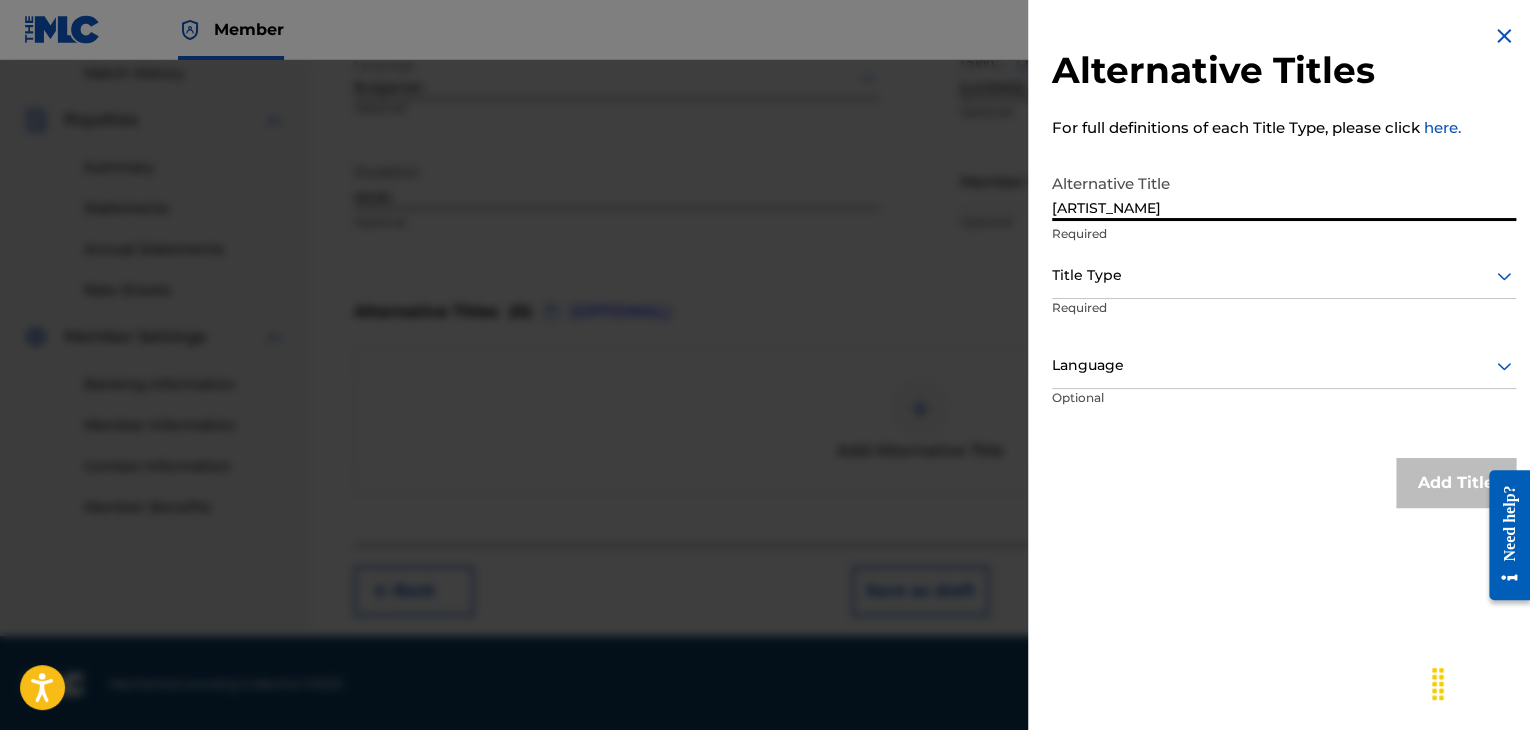type on "[ARTIST_NAME]" 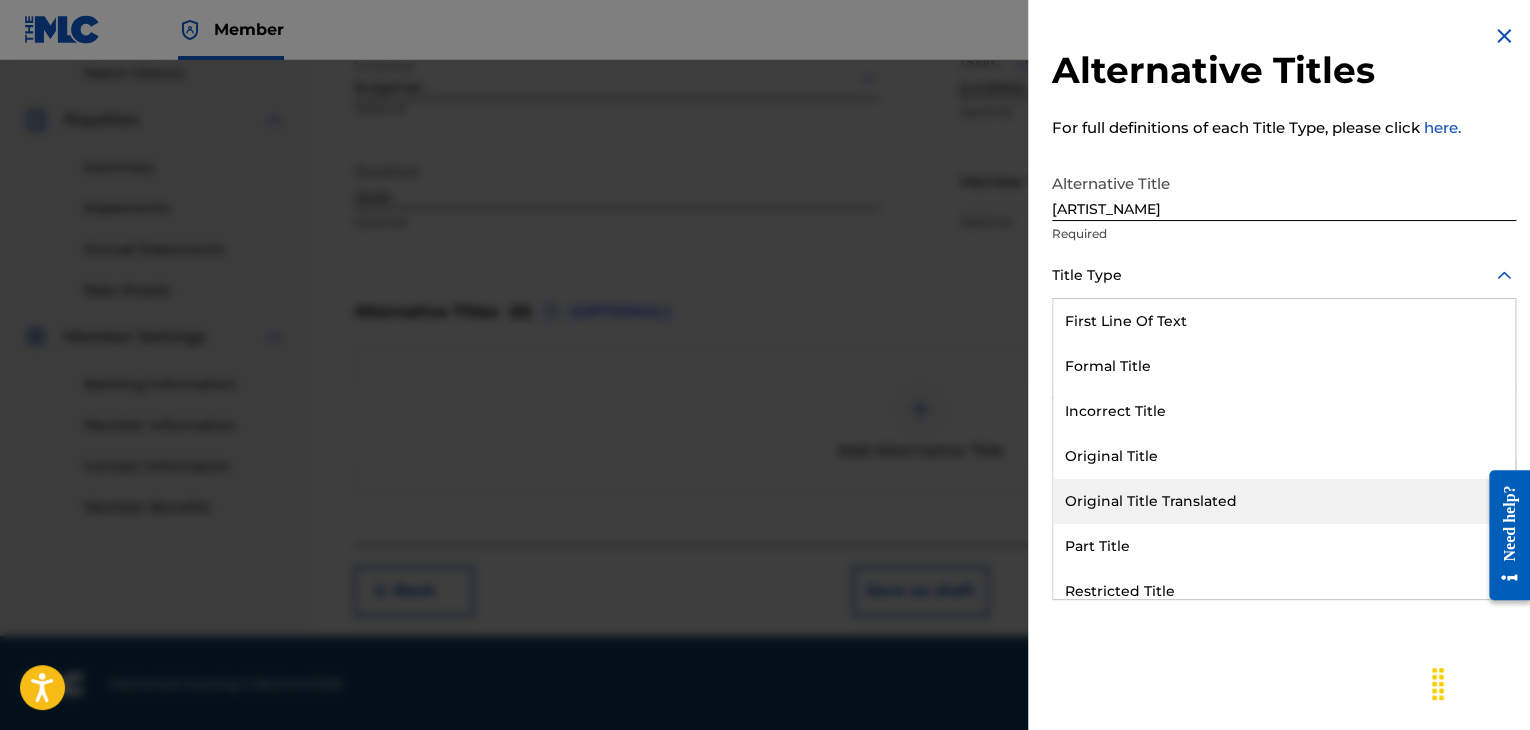 click on "Original Title Translated" at bounding box center [1284, 501] 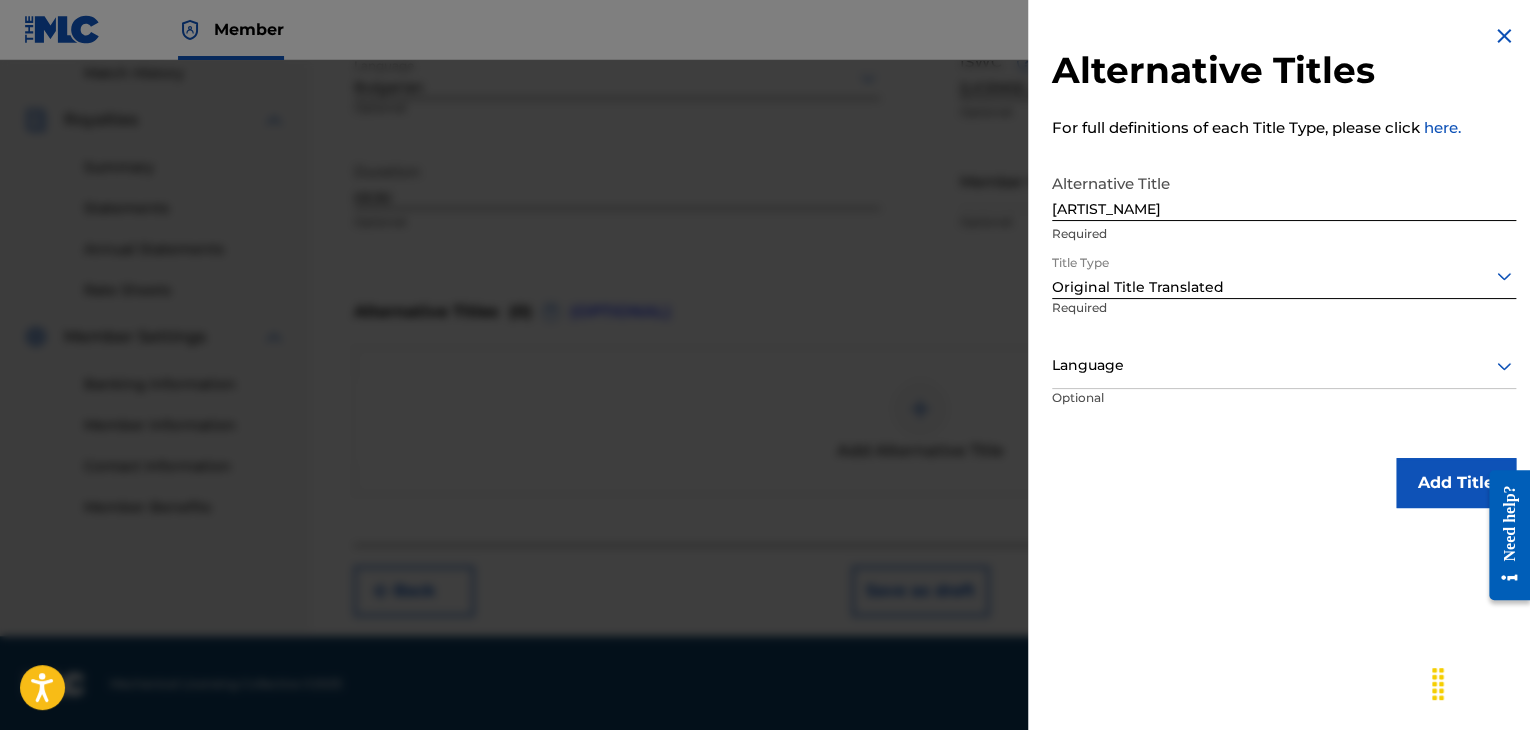 click on "Required" at bounding box center [1116, 321] 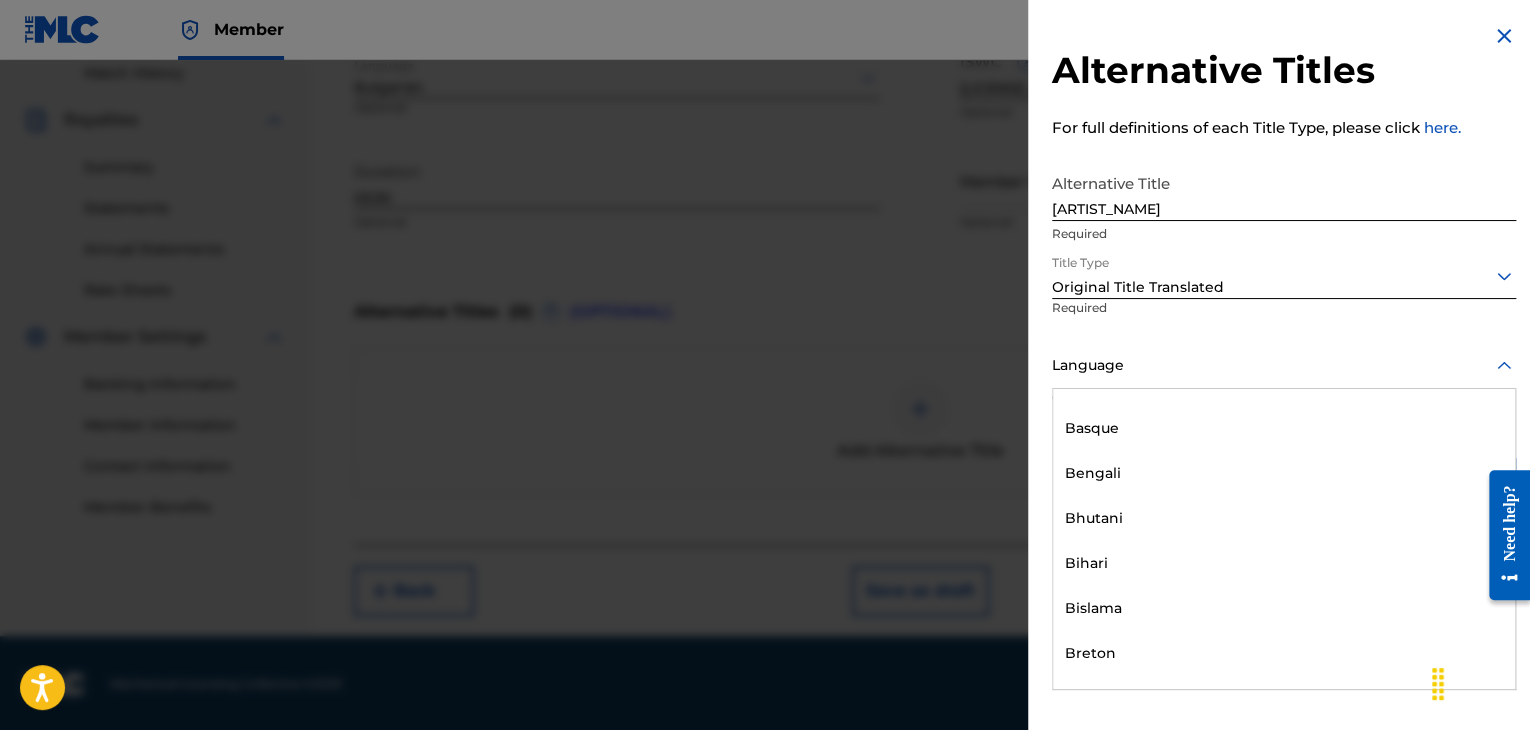 scroll, scrollTop: 700, scrollLeft: 0, axis: vertical 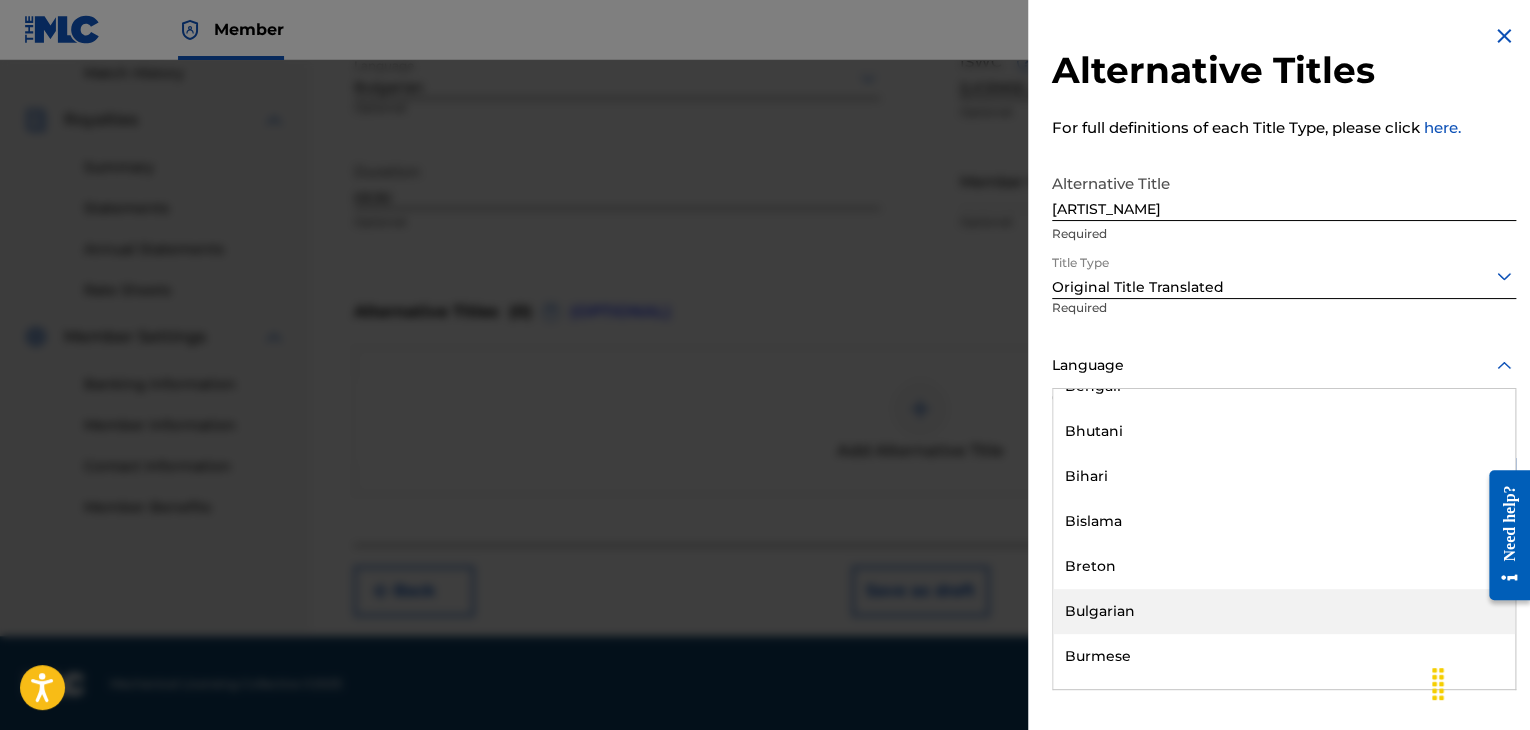 click on "Bulgarian" at bounding box center (1284, 611) 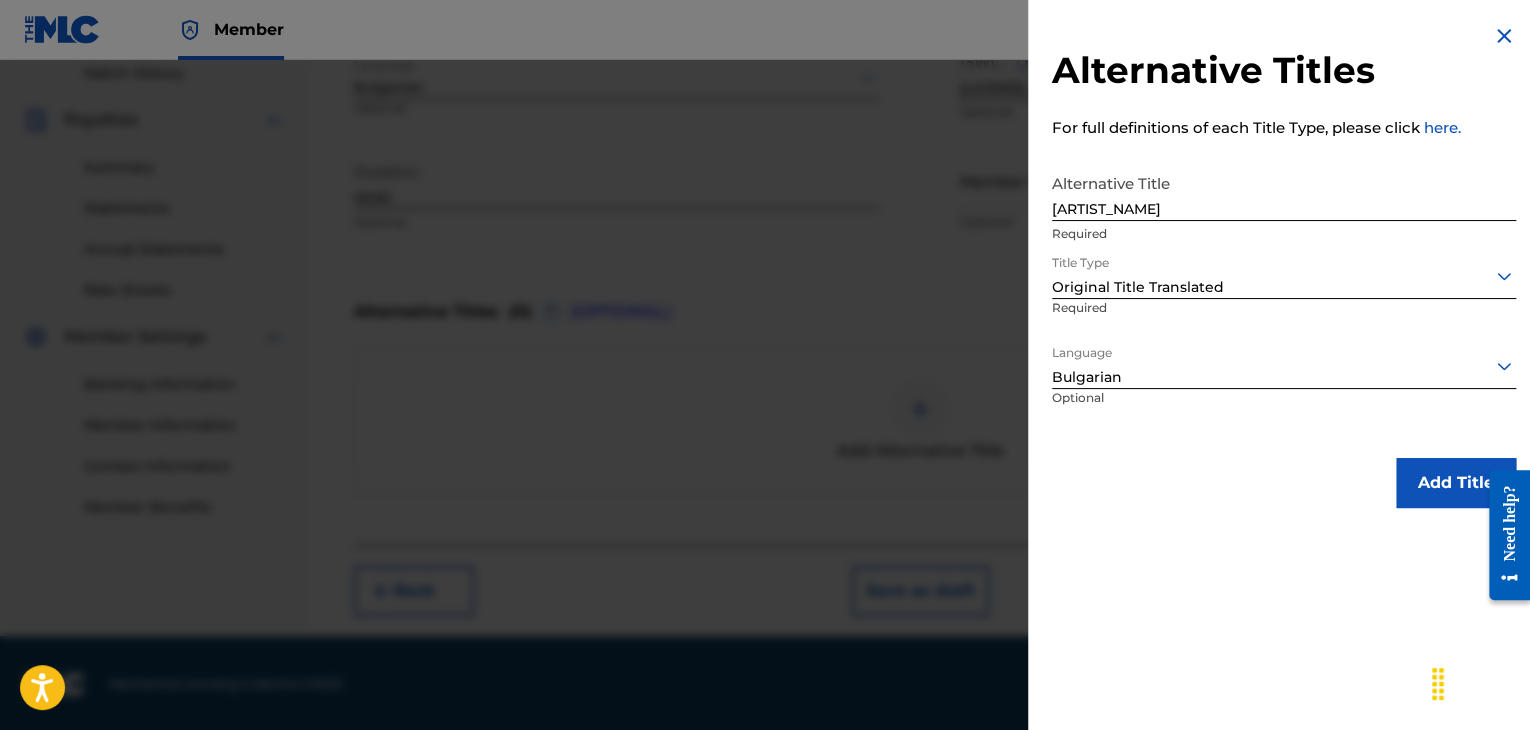 drag, startPoint x: 1440, startPoint y: 490, endPoint x: 1308, endPoint y: 491, distance: 132.00378 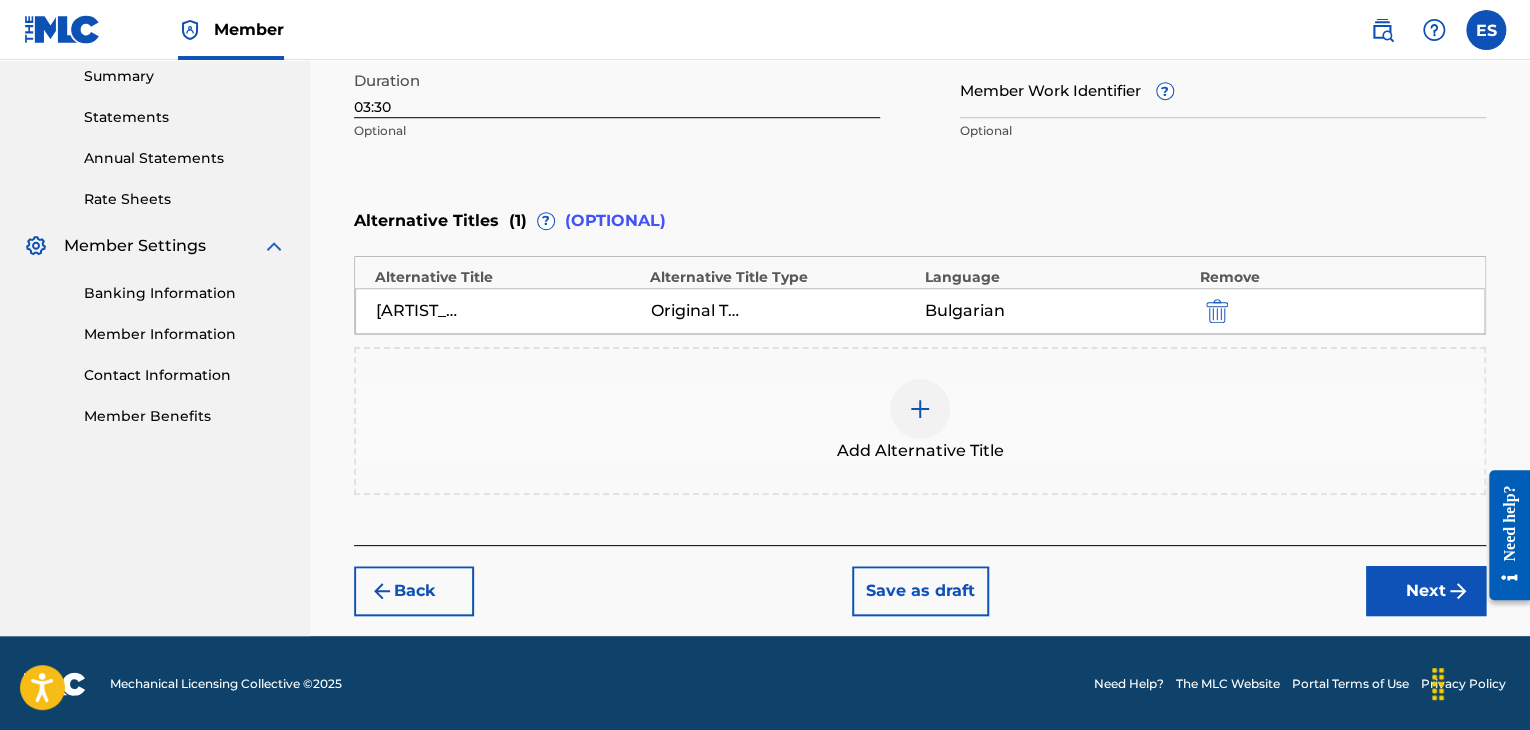 click on "Next" at bounding box center (1426, 591) 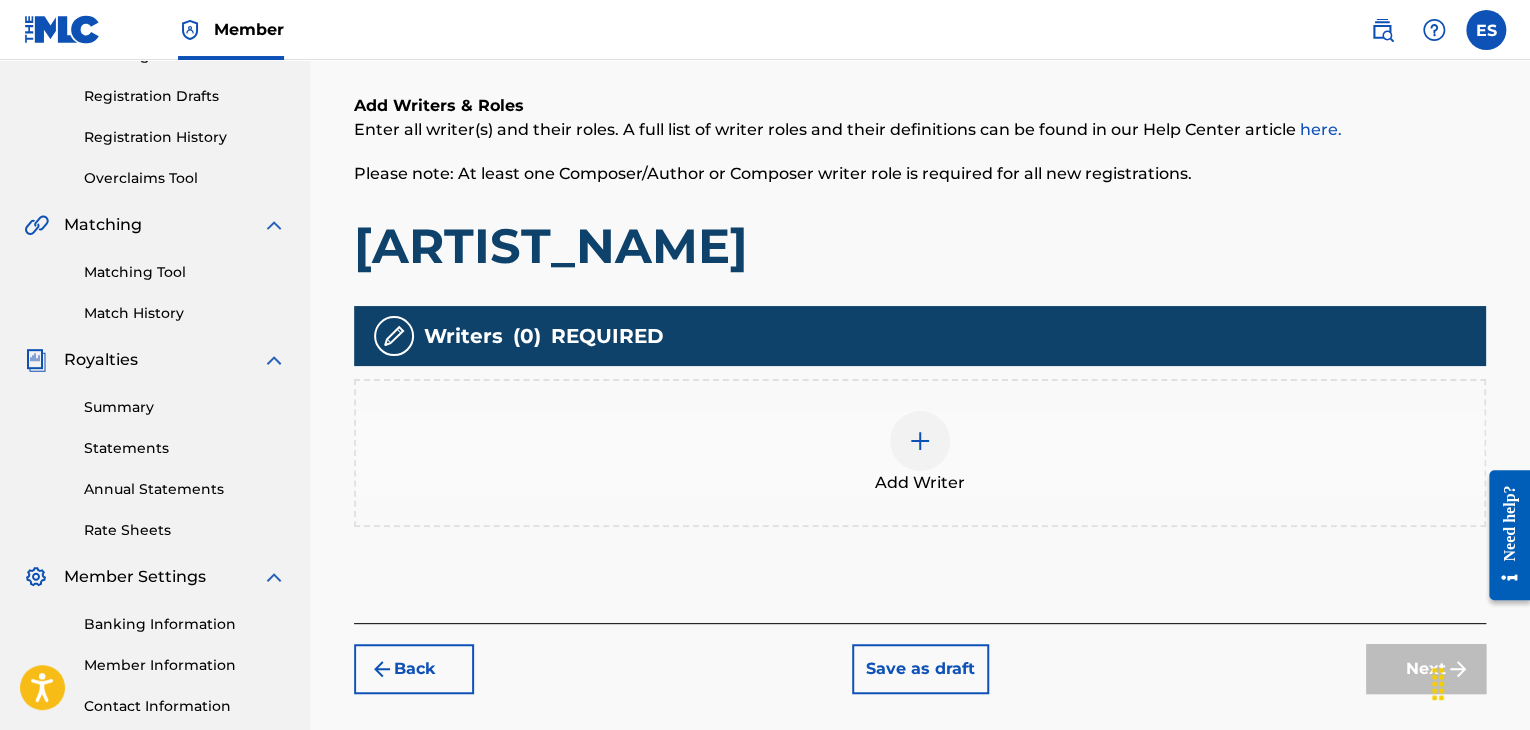 scroll, scrollTop: 395, scrollLeft: 0, axis: vertical 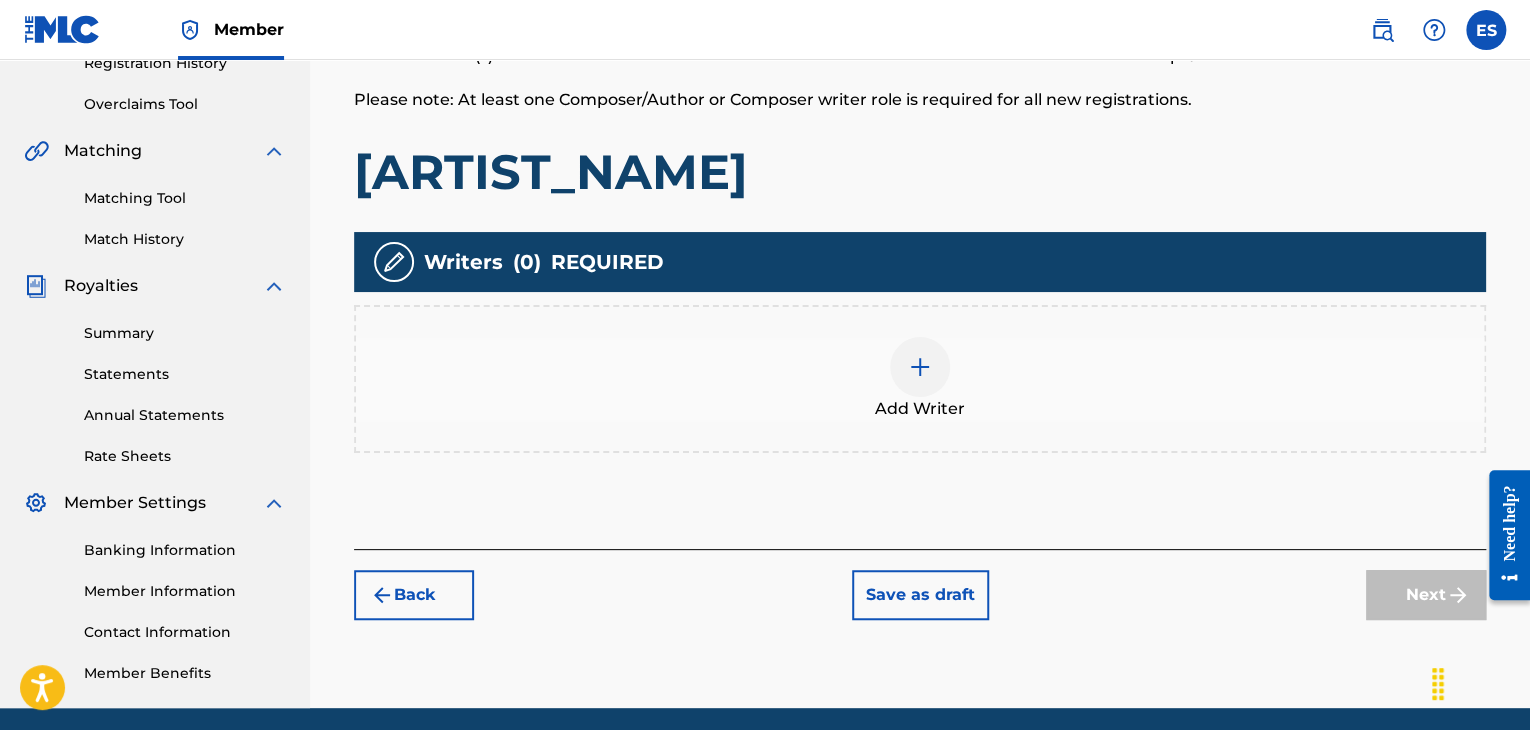 click at bounding box center (920, 367) 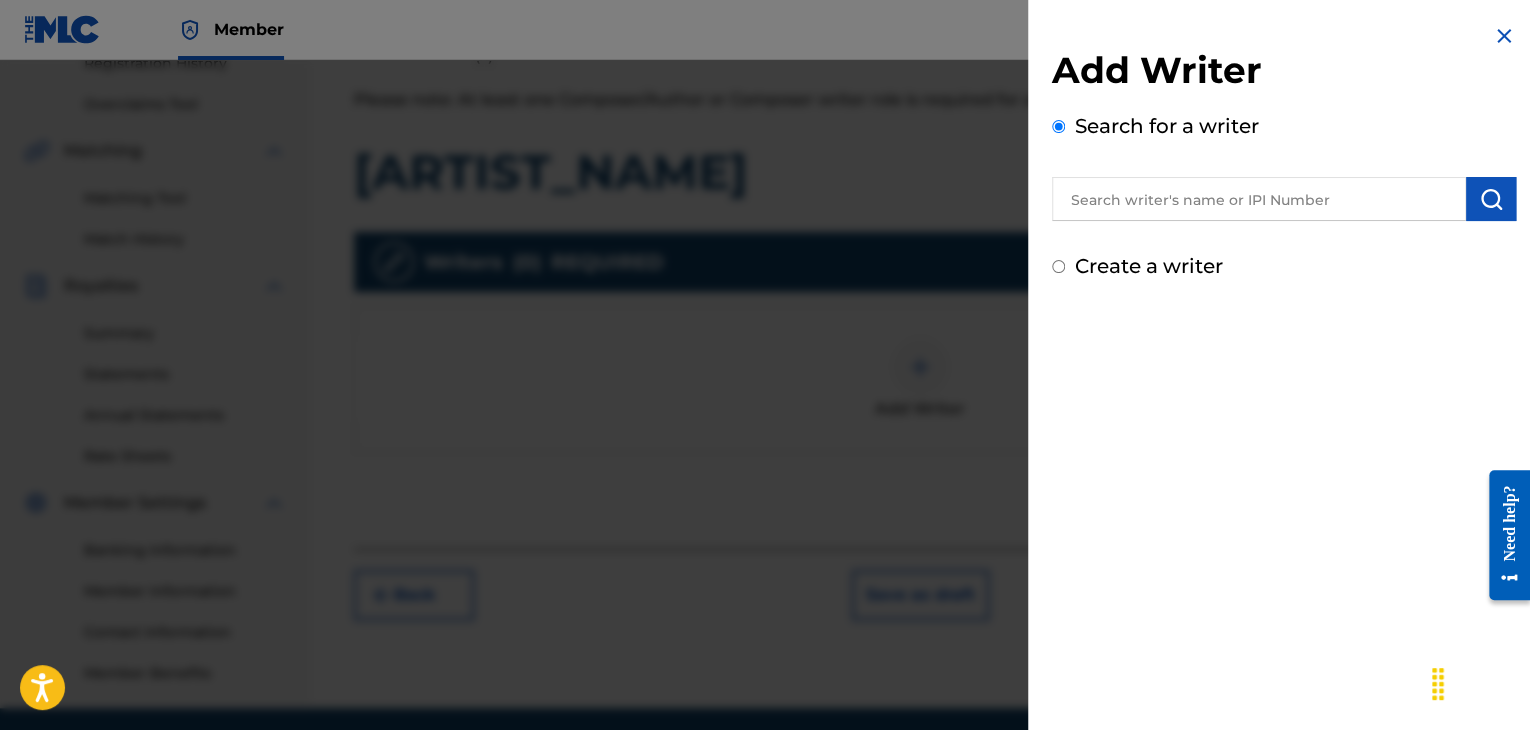 click at bounding box center (1259, 199) 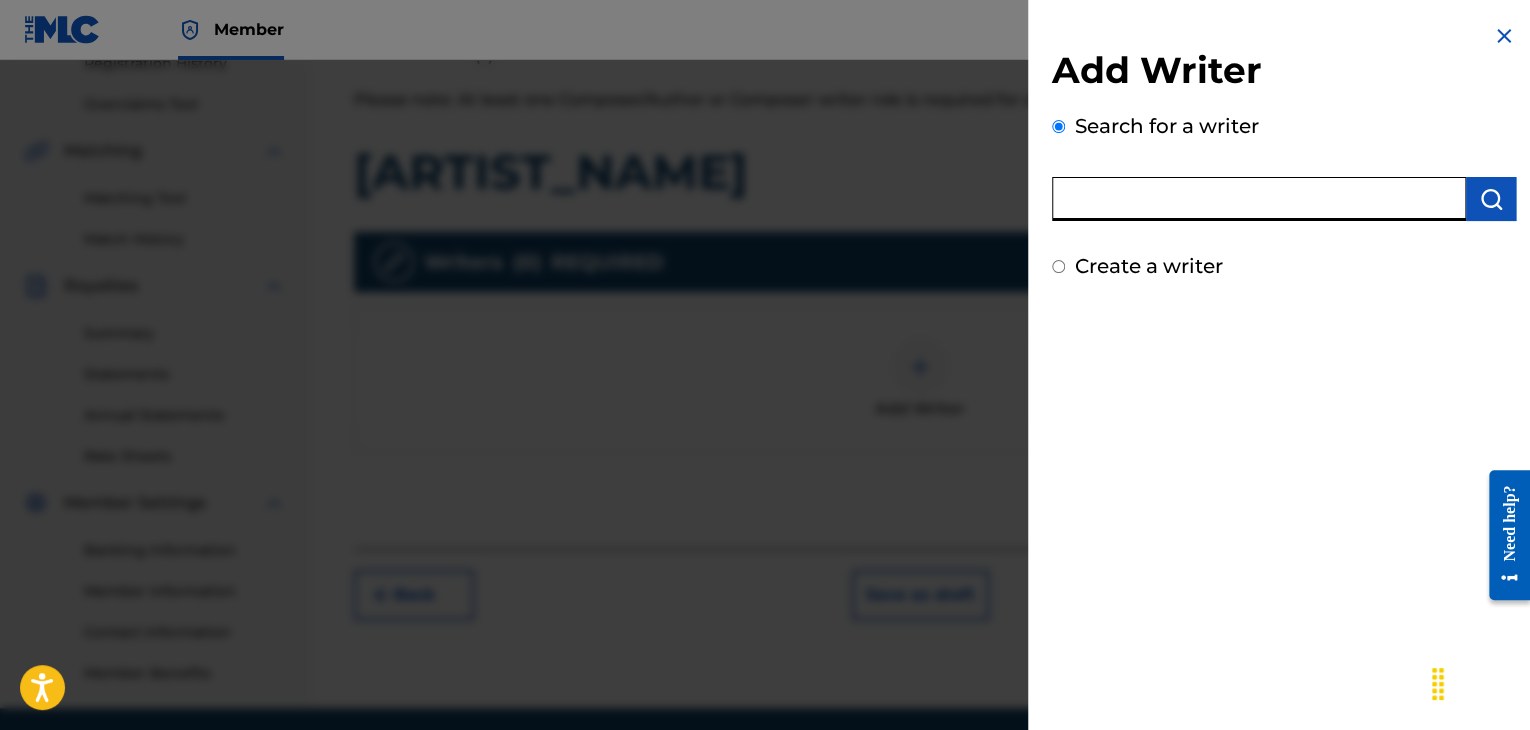 paste on "[IPI_NUMBER]" 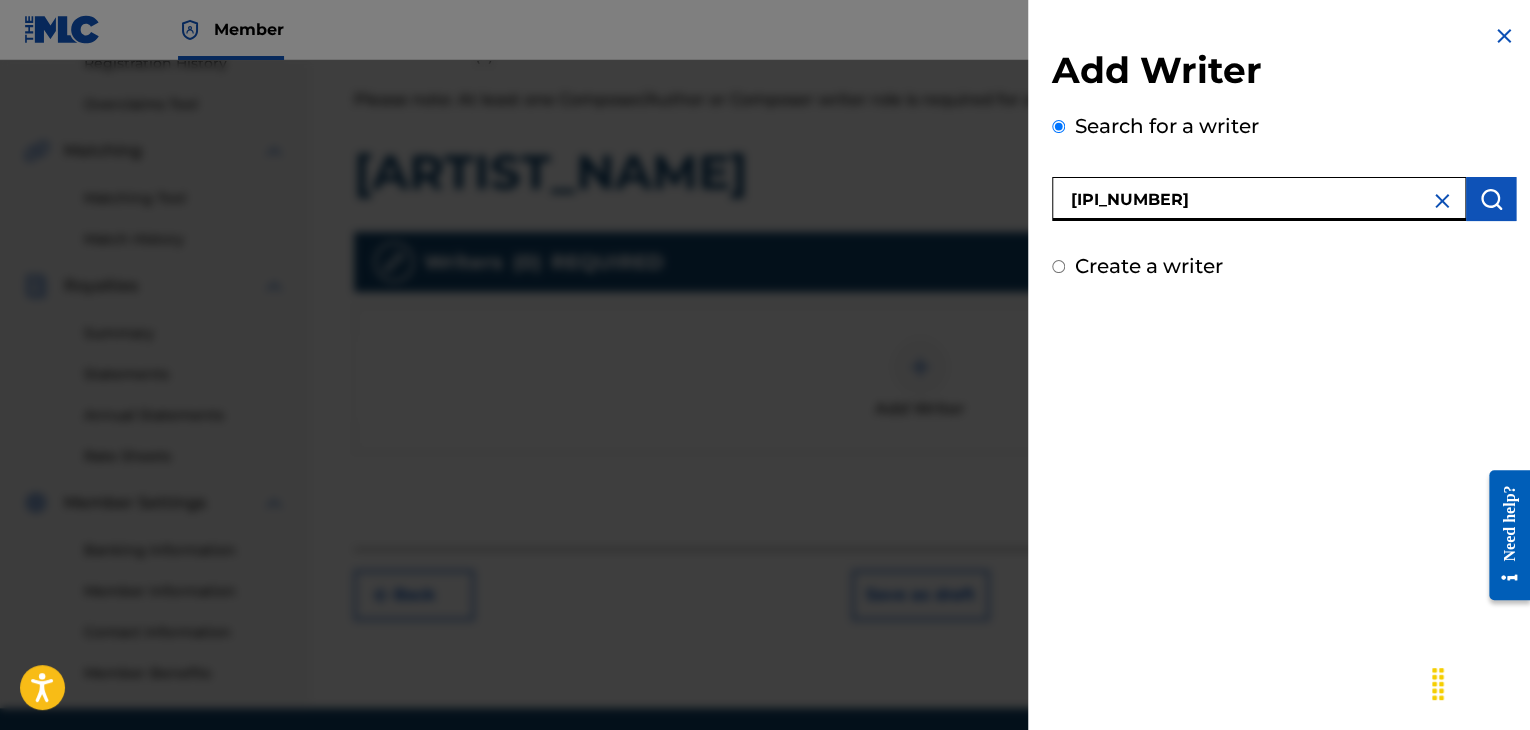 type on "[IPI_NUMBER]" 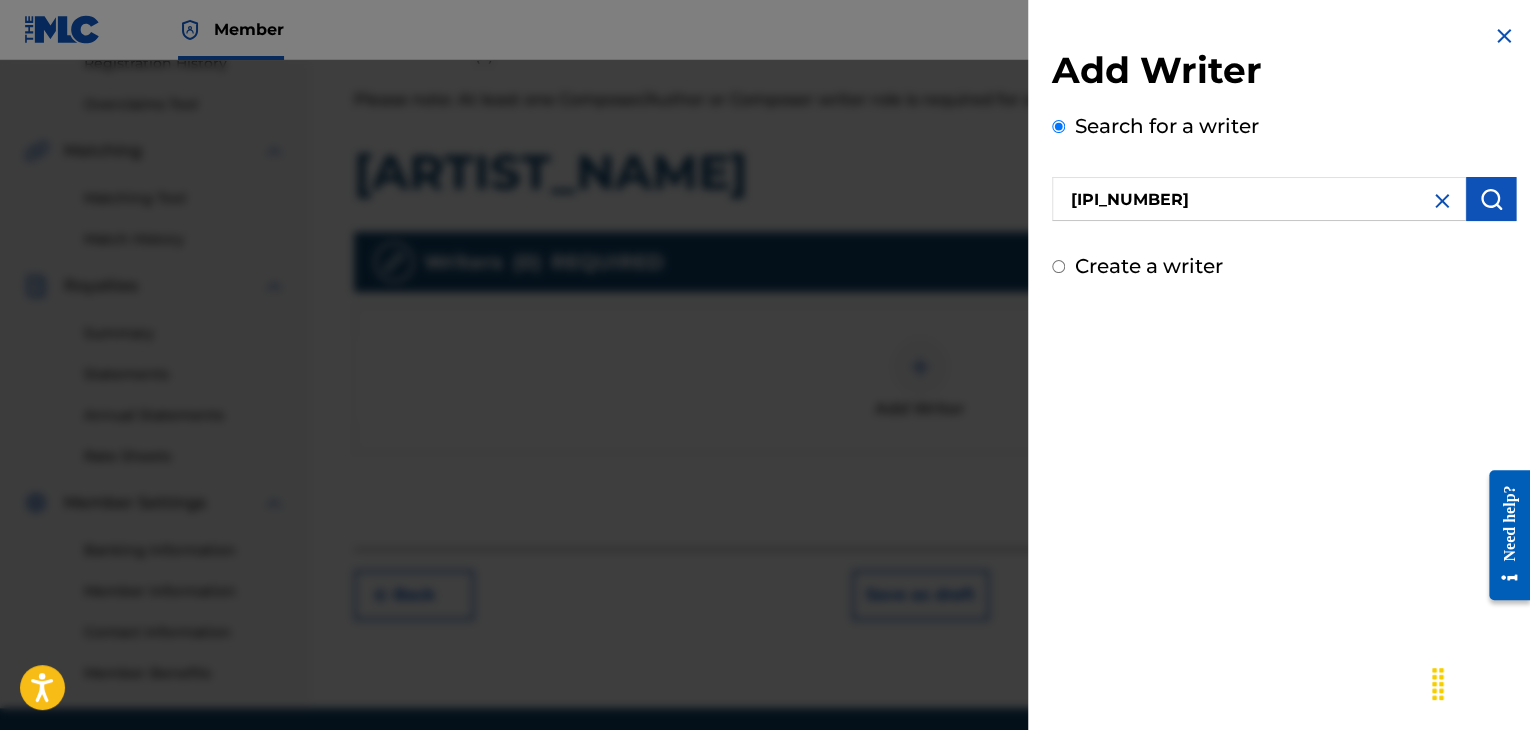 click at bounding box center [1491, 199] 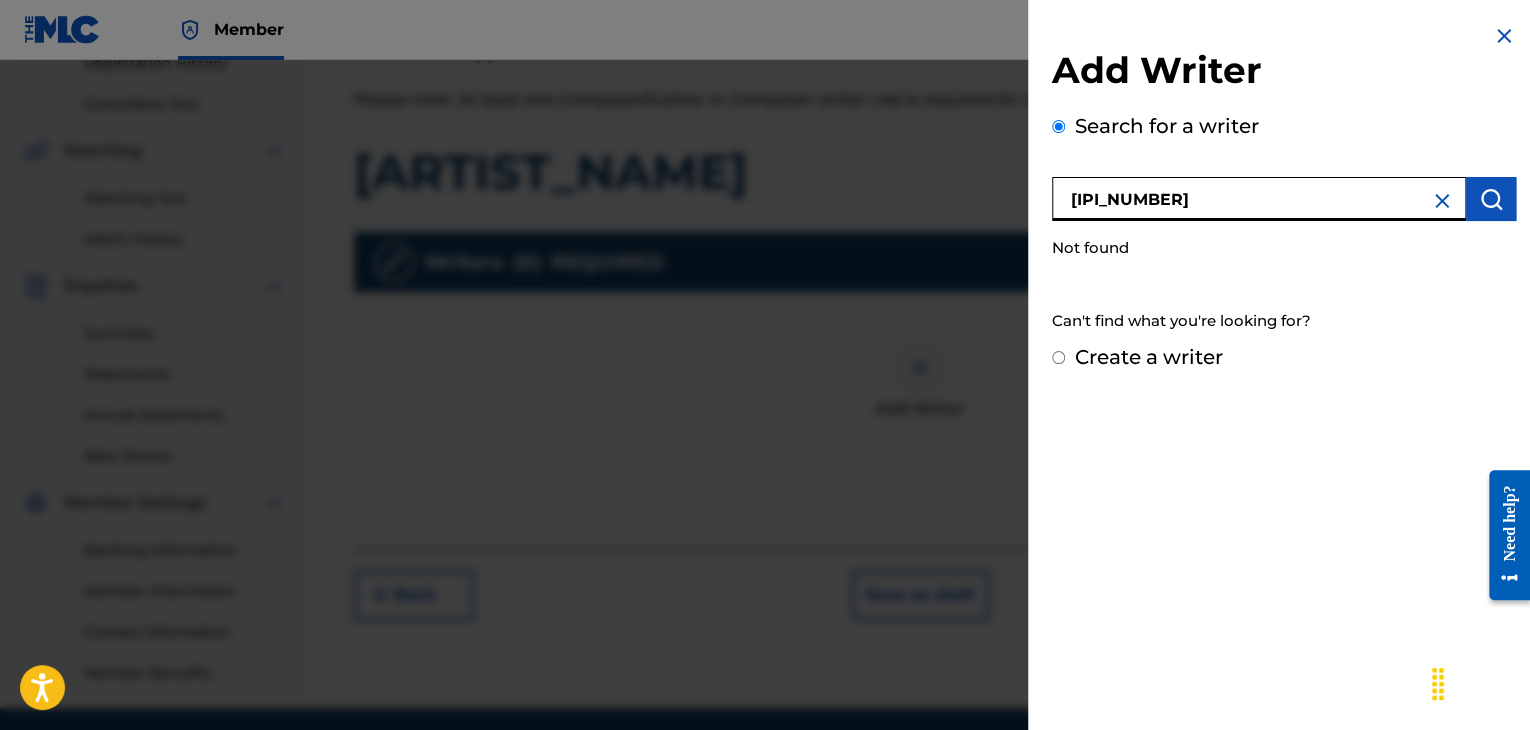 click on "[IPI_NUMBER]" at bounding box center [1259, 199] 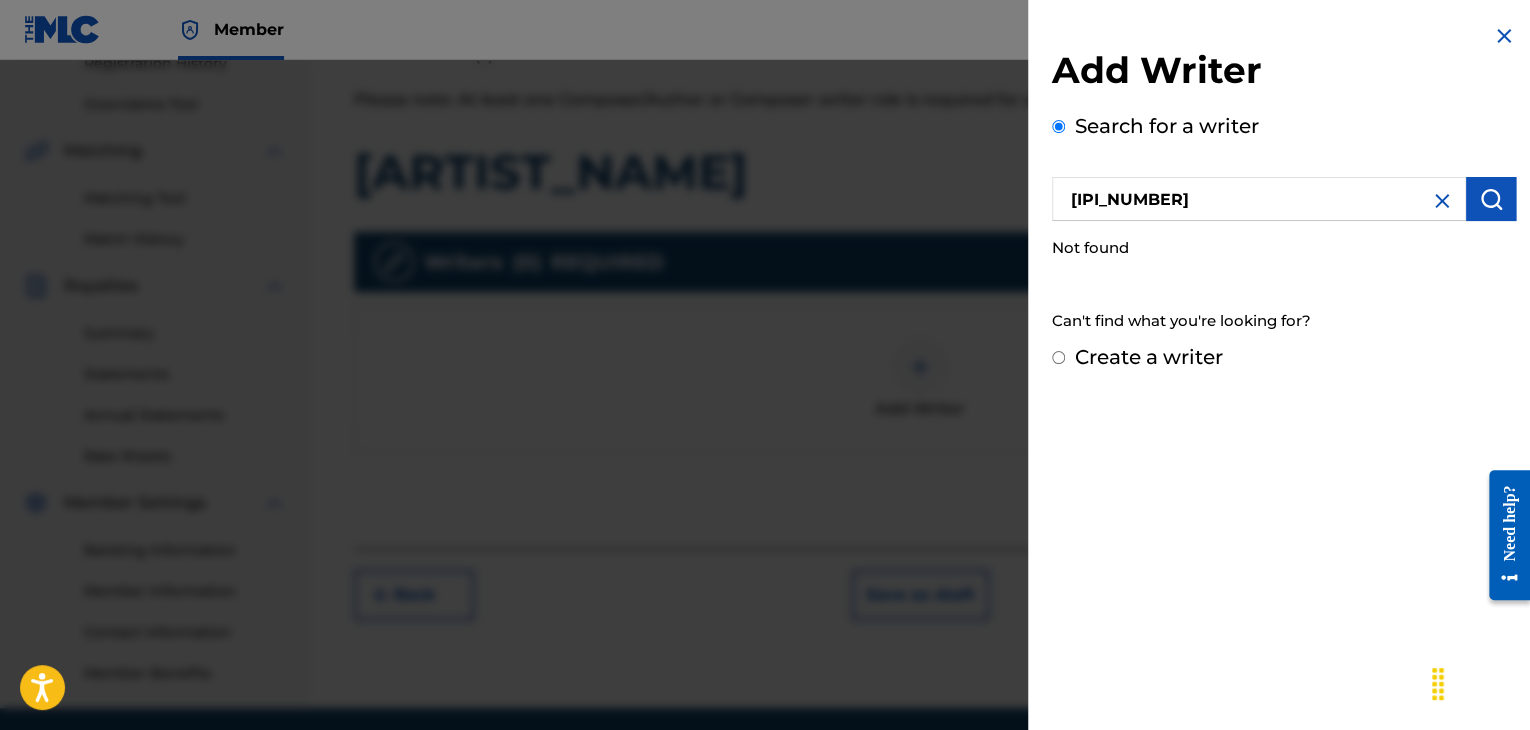 click on "Create a writer" at bounding box center (1149, 357) 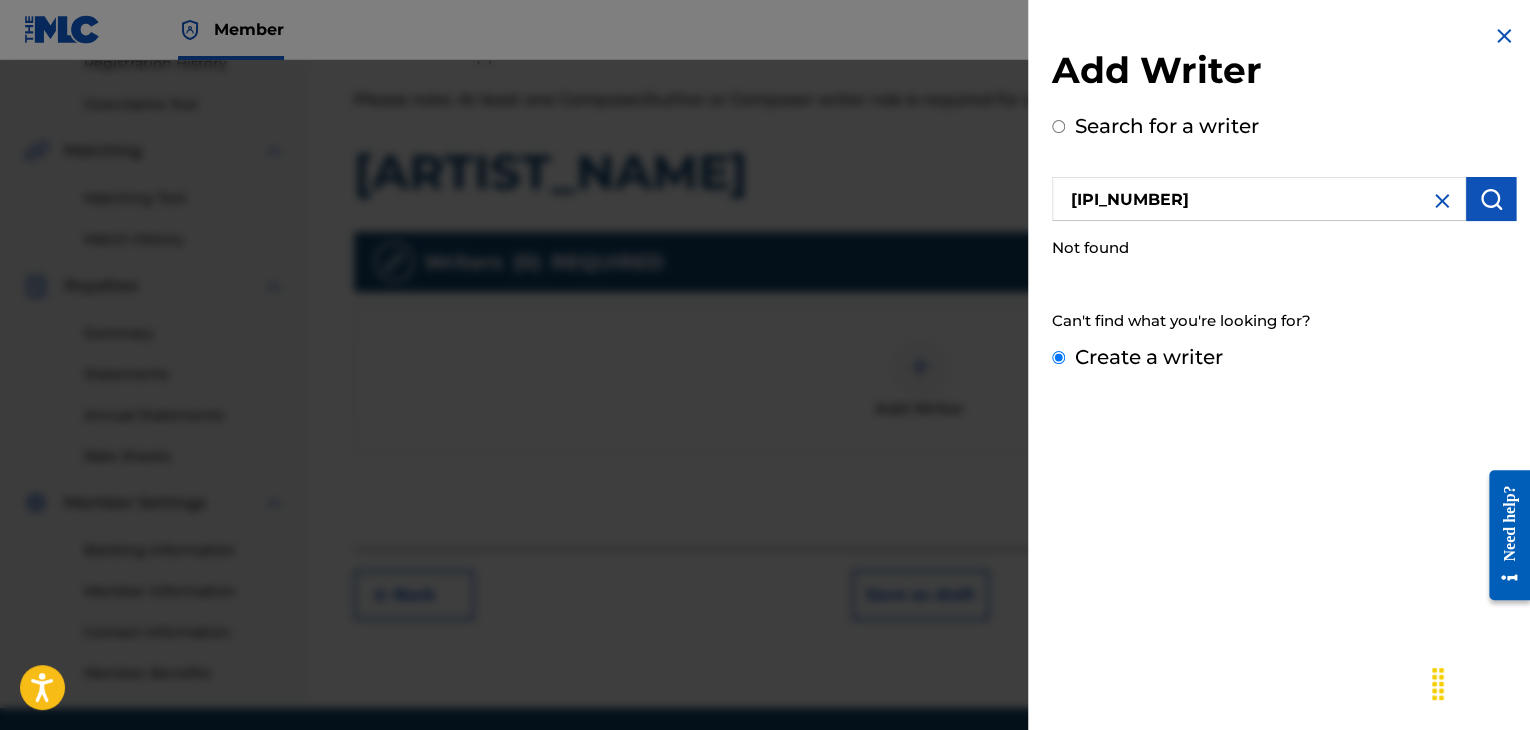 click on "Create a writer" at bounding box center [1058, 357] 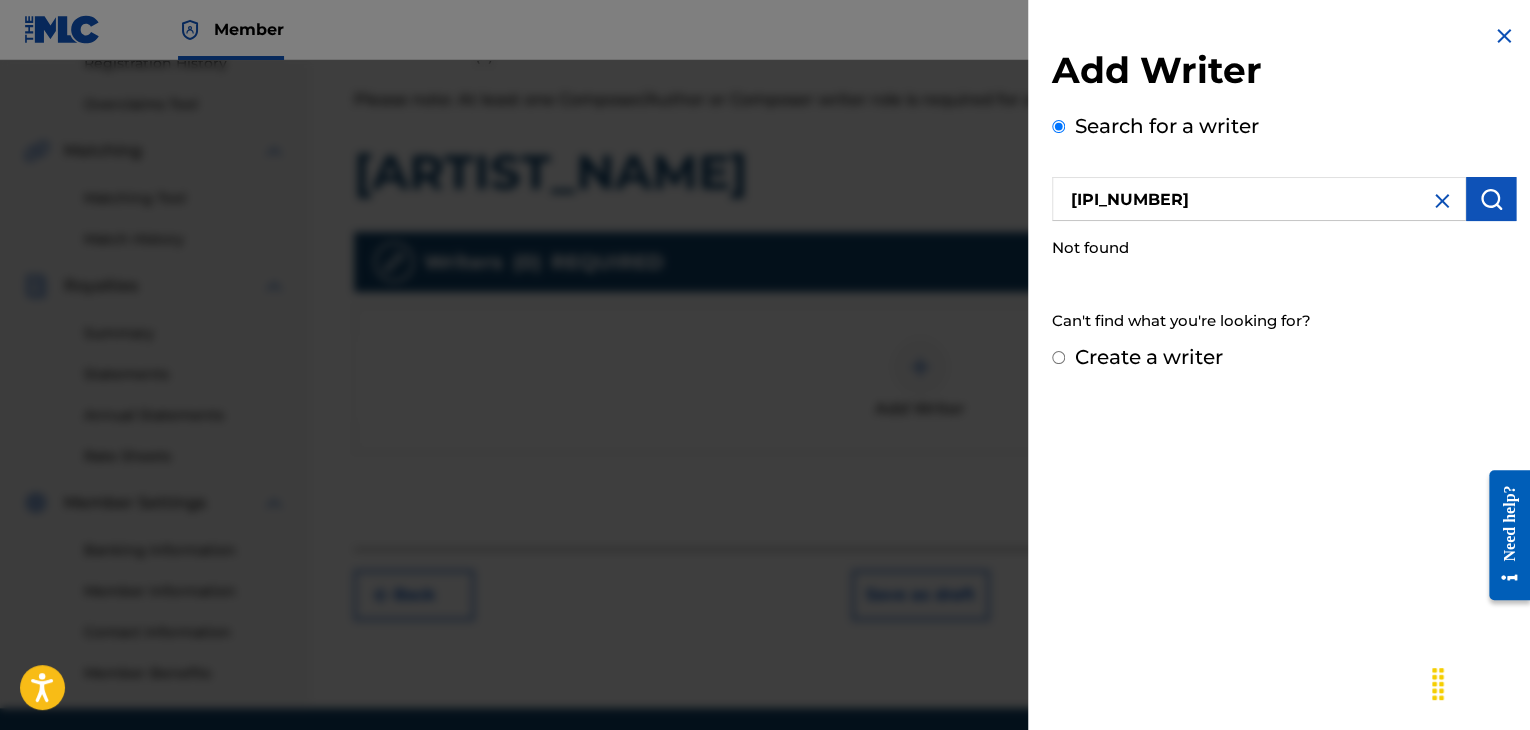 radio on "false" 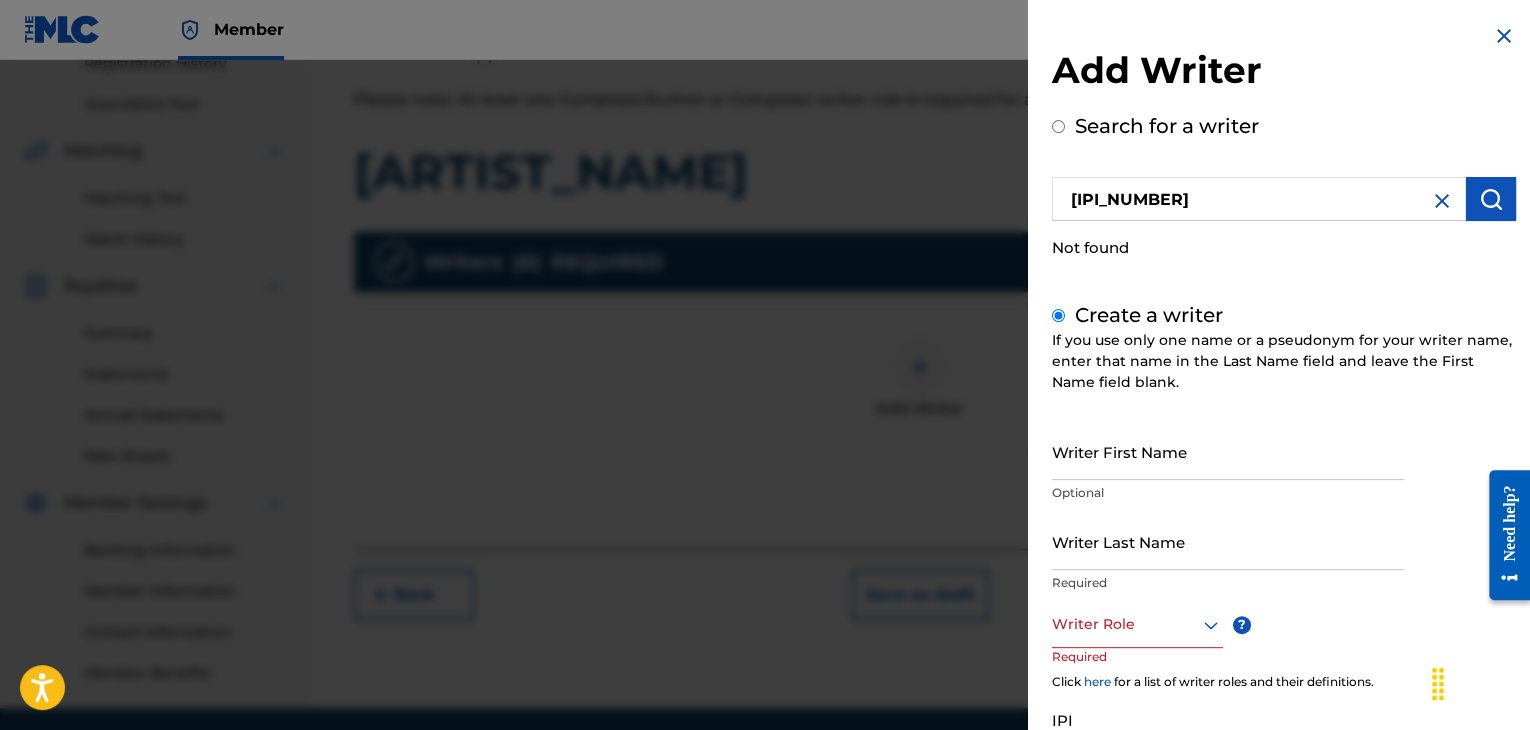 scroll, scrollTop: 184, scrollLeft: 0, axis: vertical 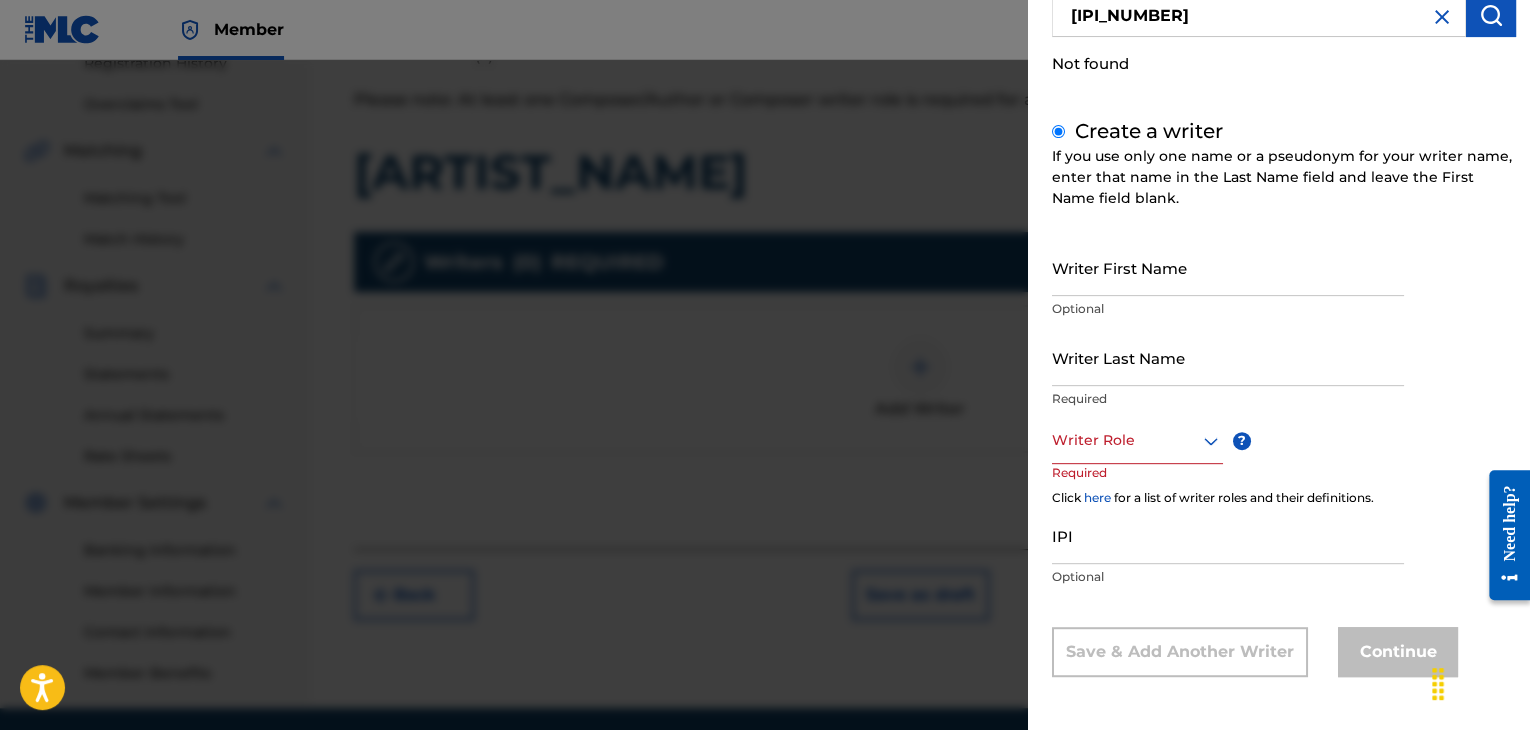 click on "IPI" at bounding box center [1228, 535] 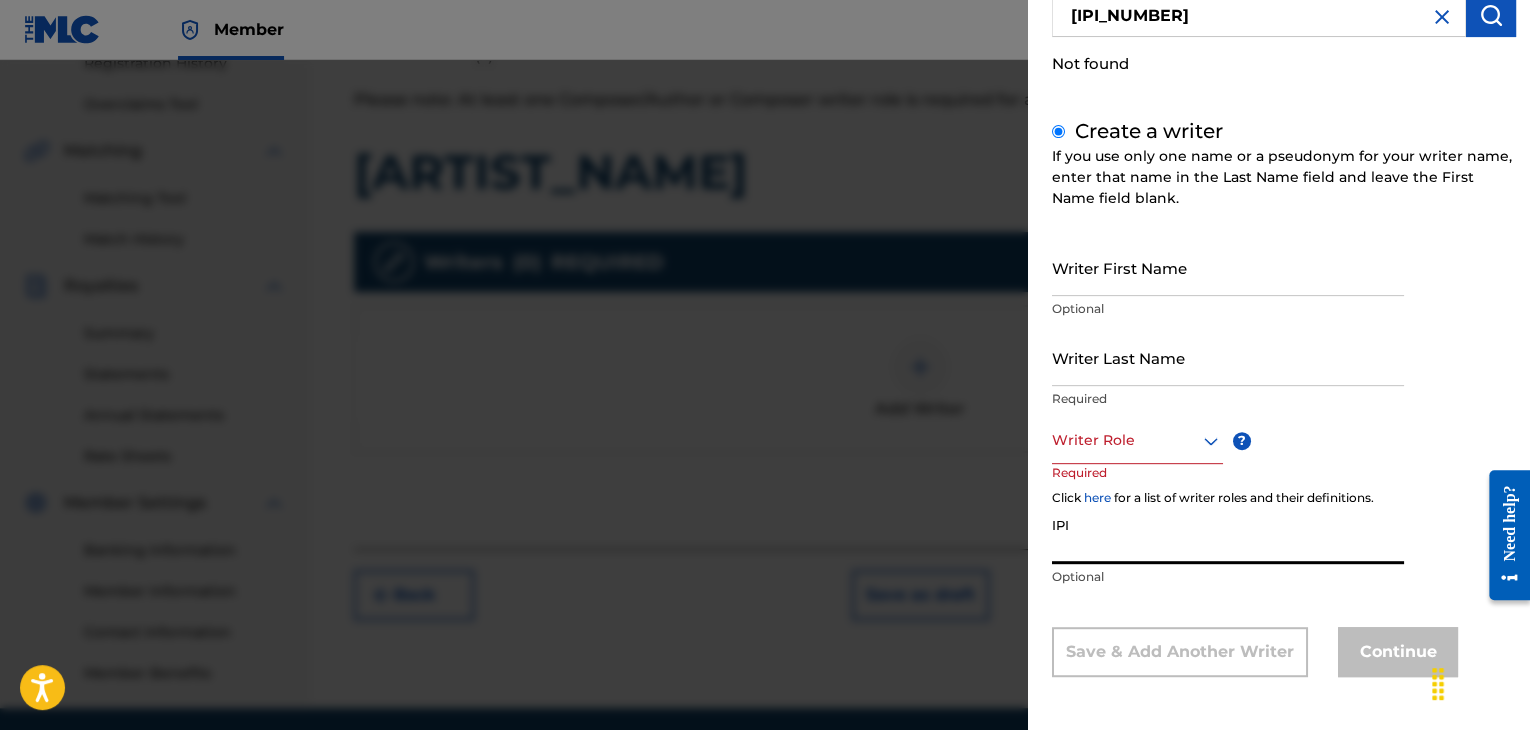 paste on "[IPI_NUMBER]" 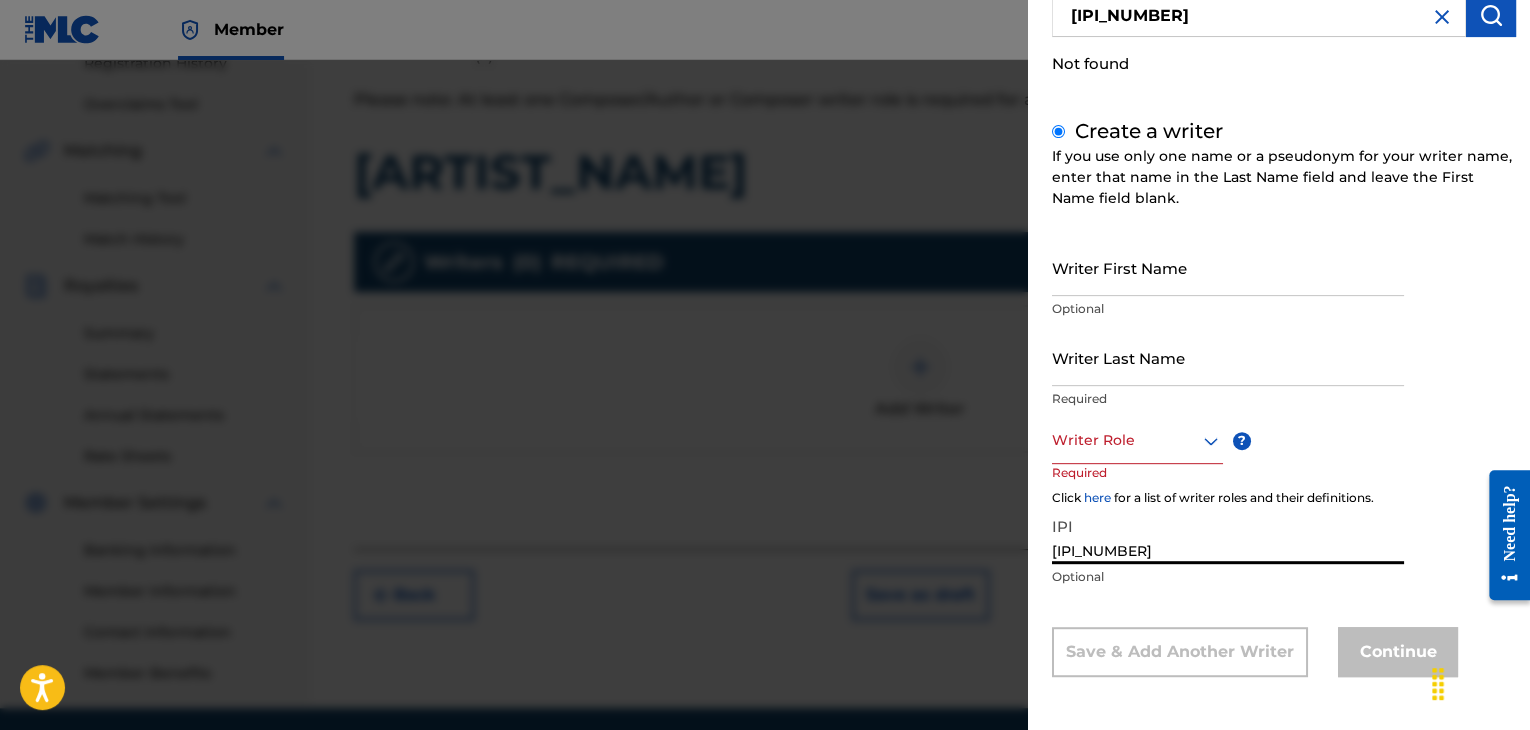 type on "[IPI_NUMBER]" 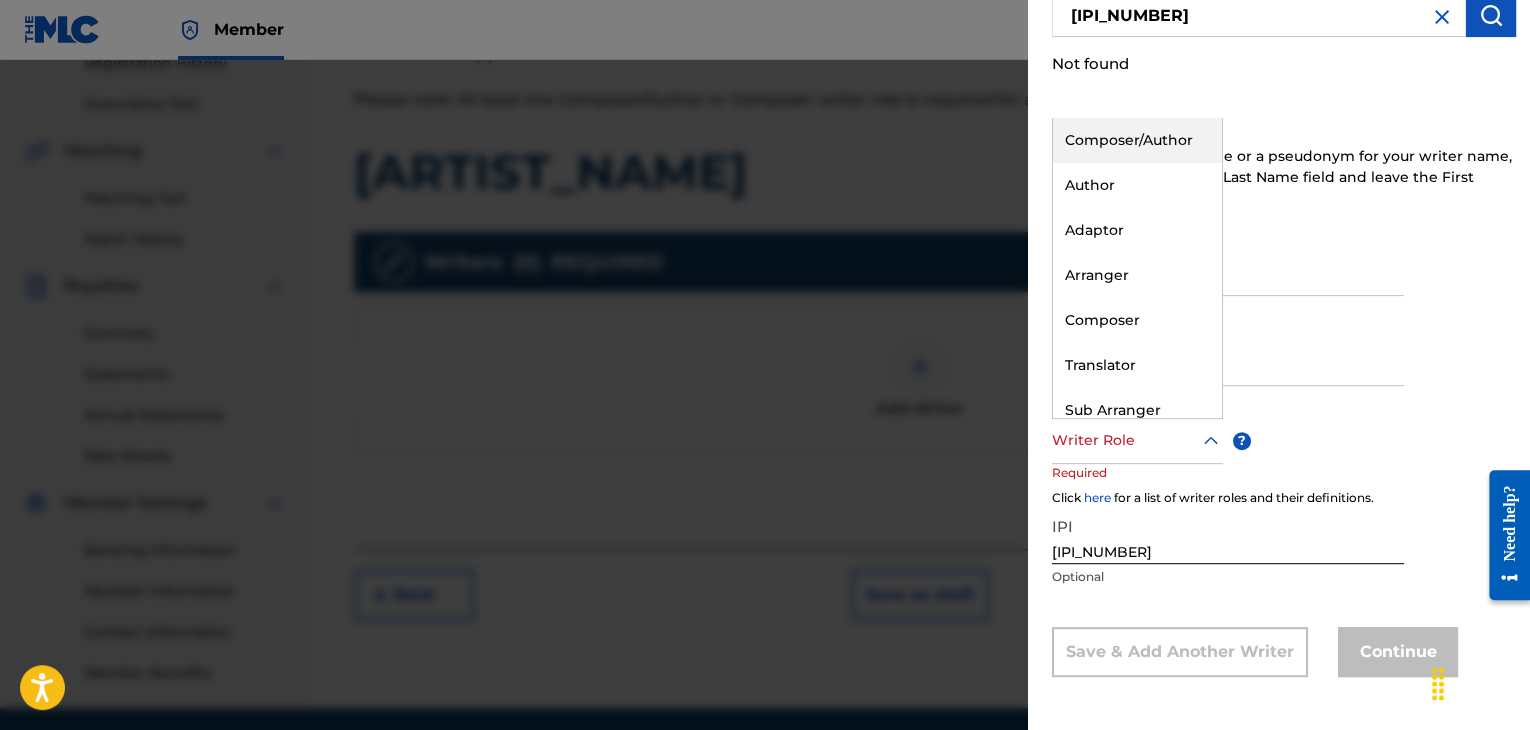 click at bounding box center [1137, 440] 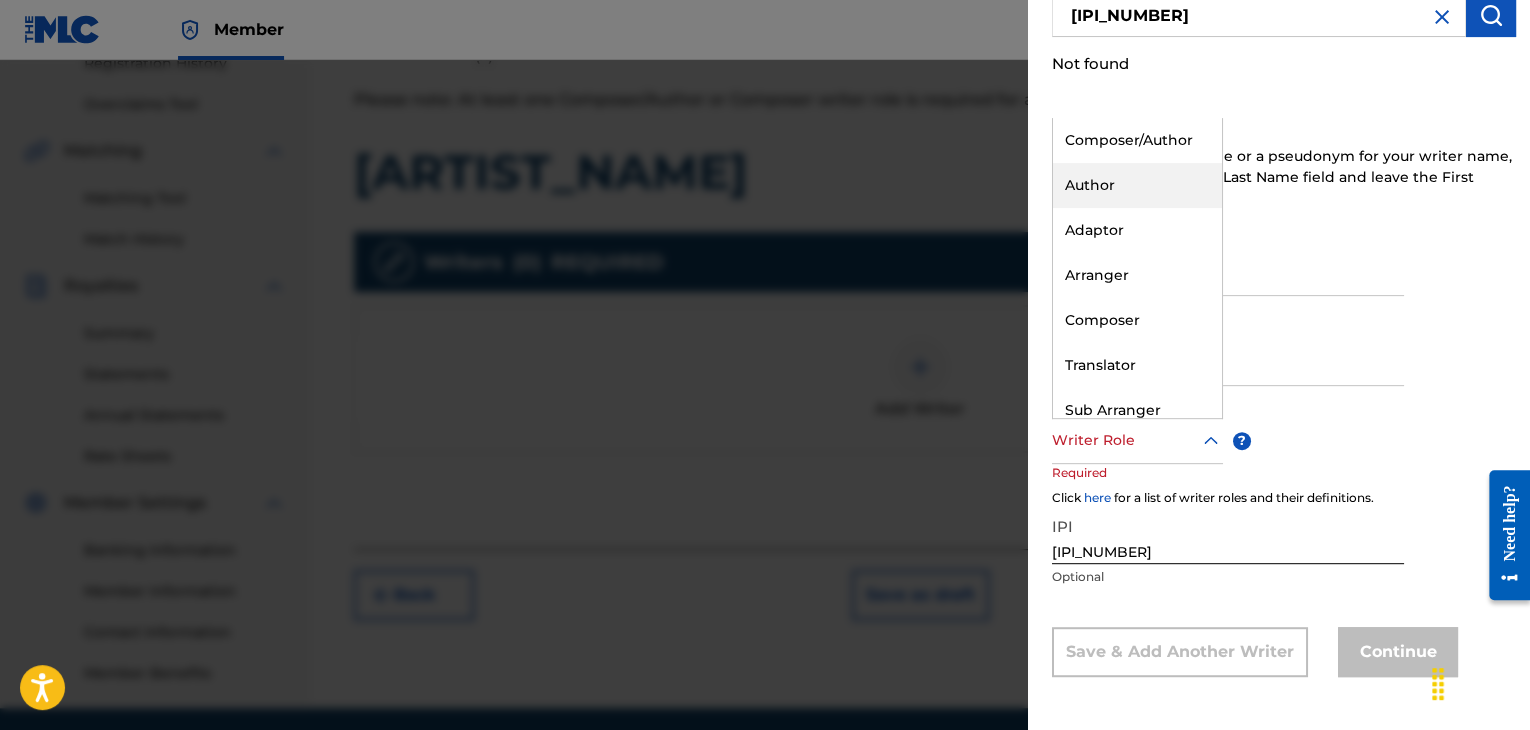 click on "Author" at bounding box center [1137, 185] 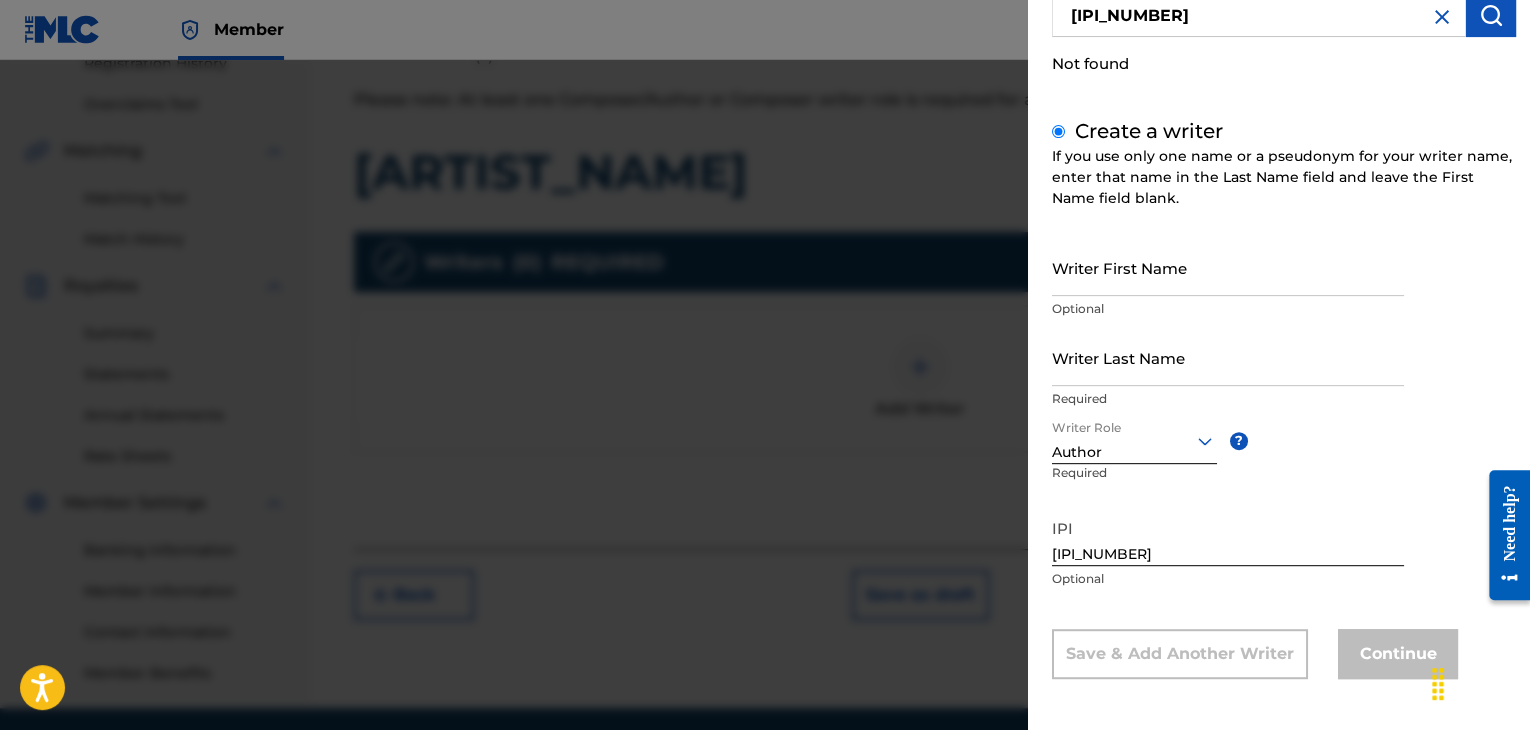 click on "Writer First Name" at bounding box center (1228, 267) 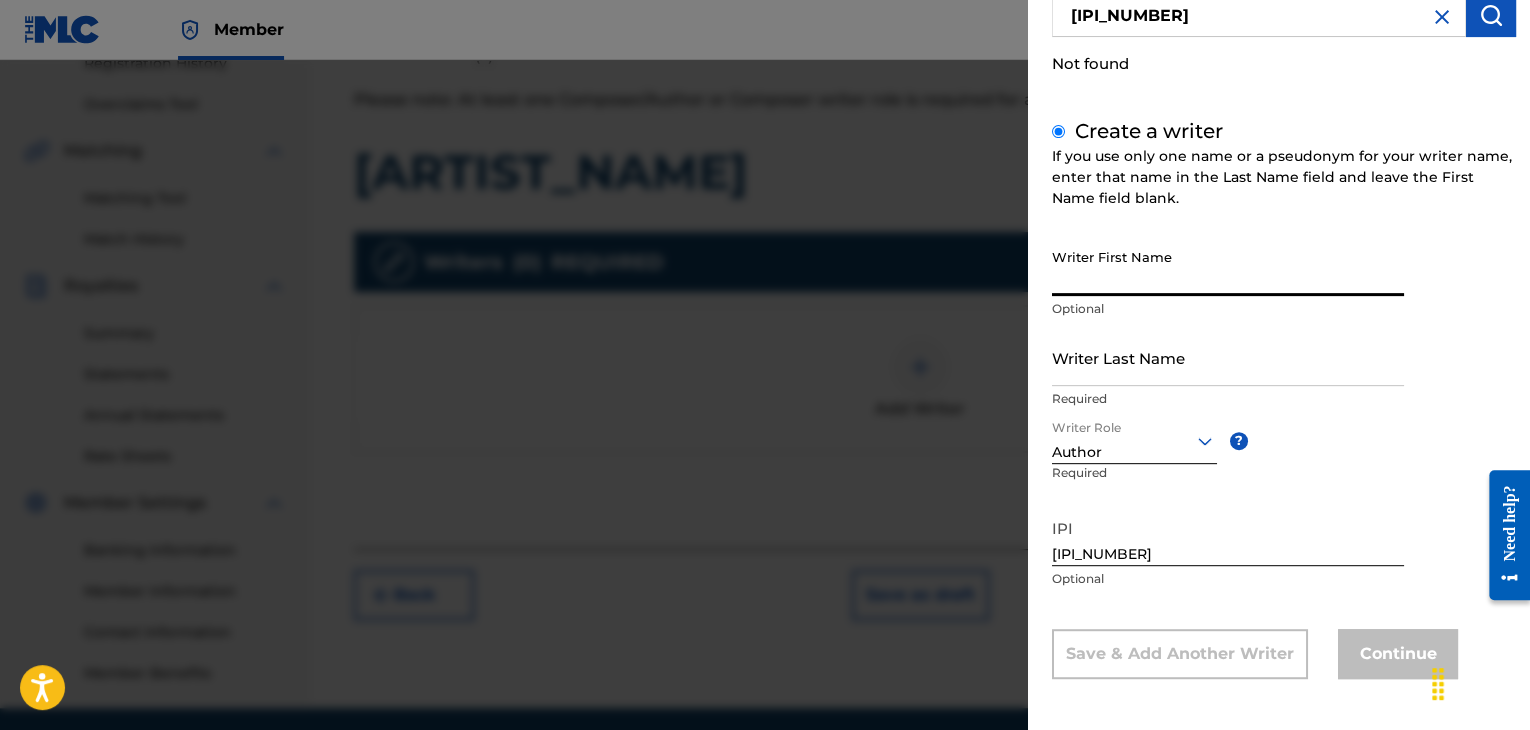 paste on "[FIRST] [LAST] [LAST]" 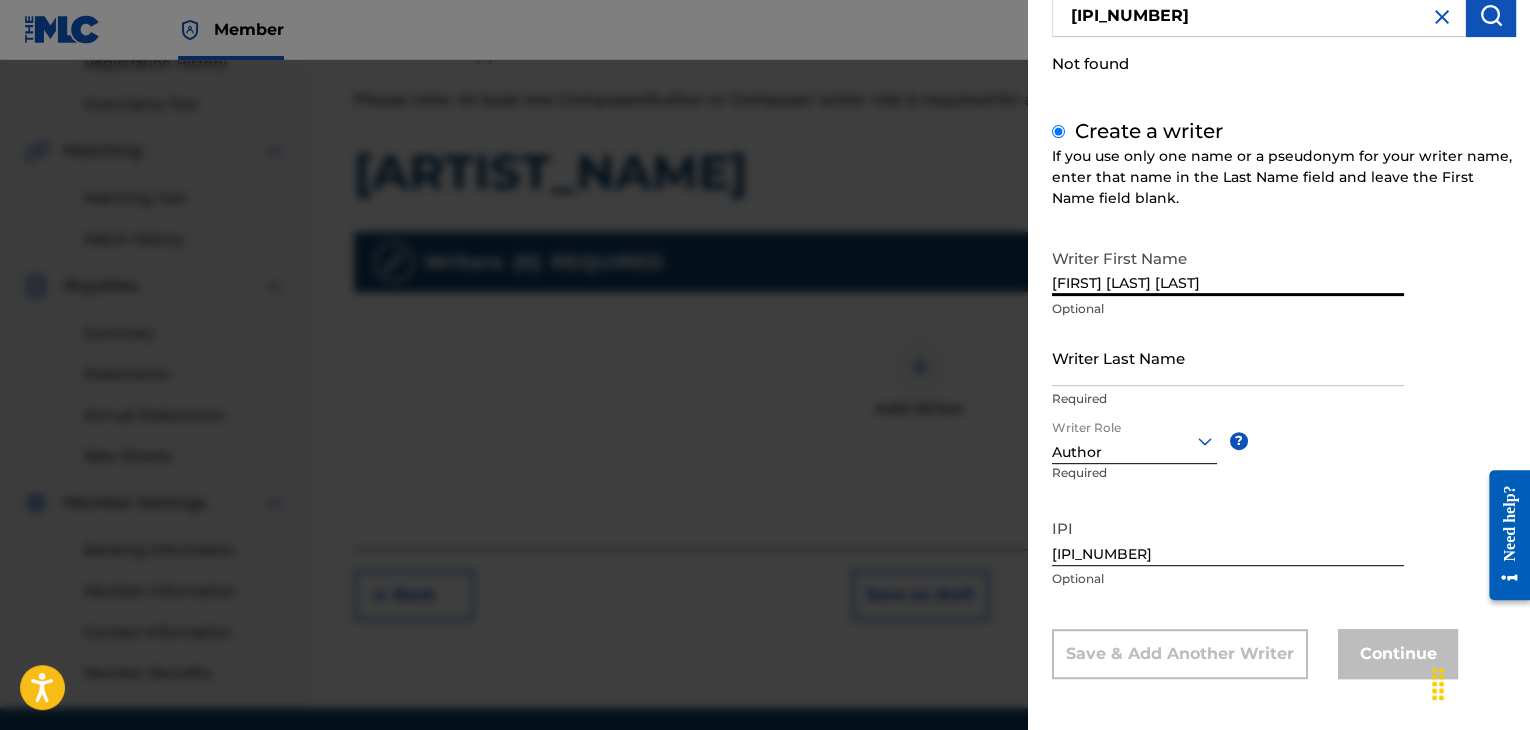 click on "[FIRST] [LAST] [LAST]" at bounding box center (1228, 267) 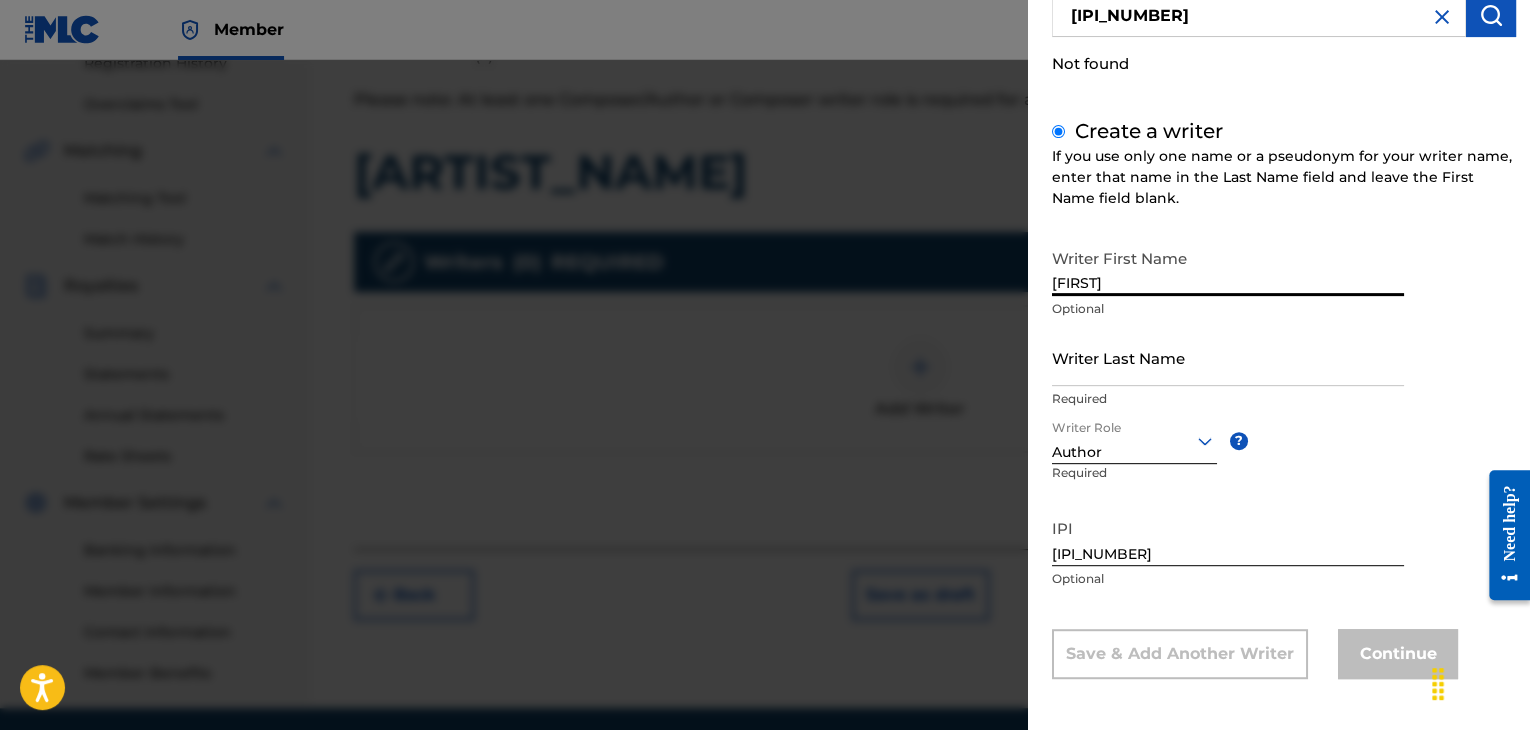 type on "[FIRST]" 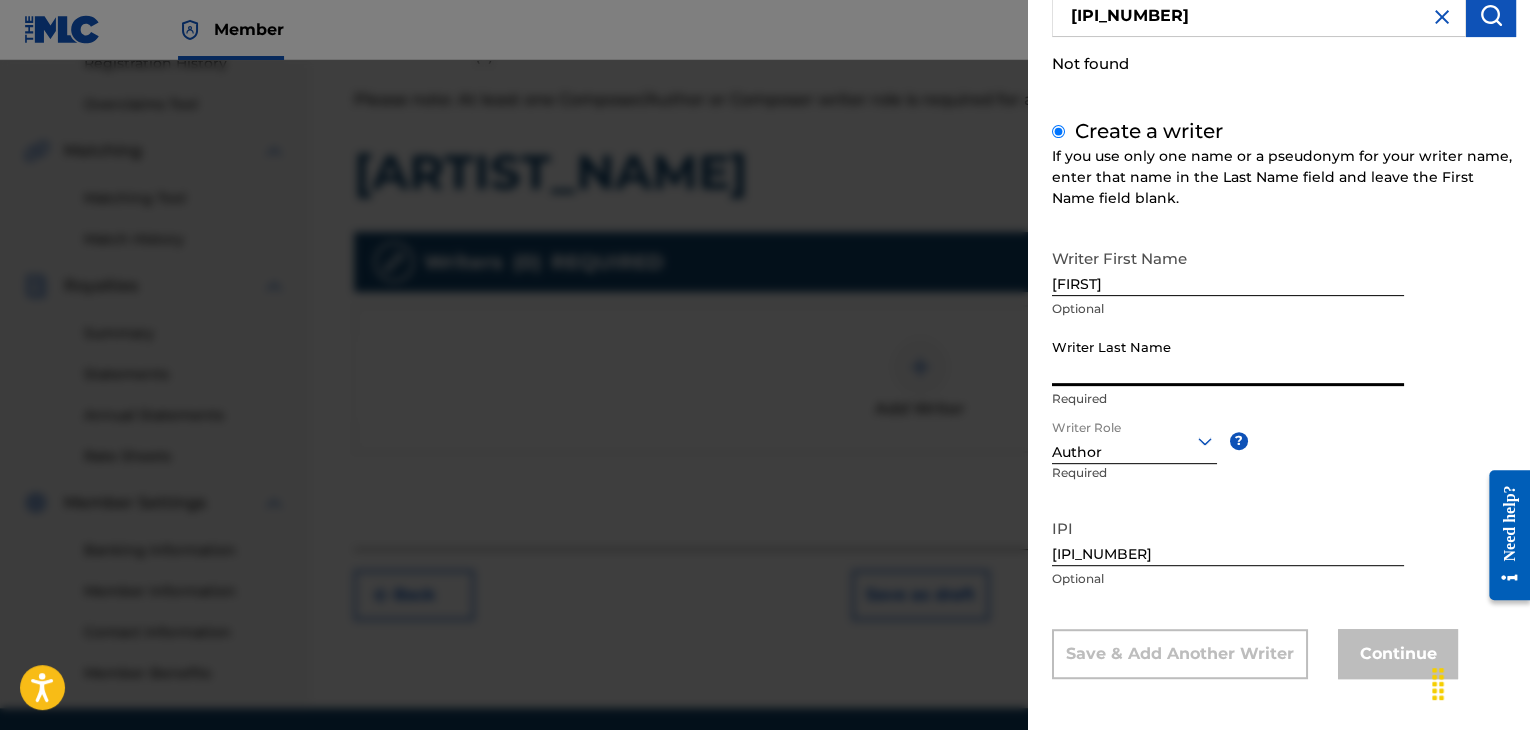 click on "Writer Last Name" at bounding box center (1228, 357) 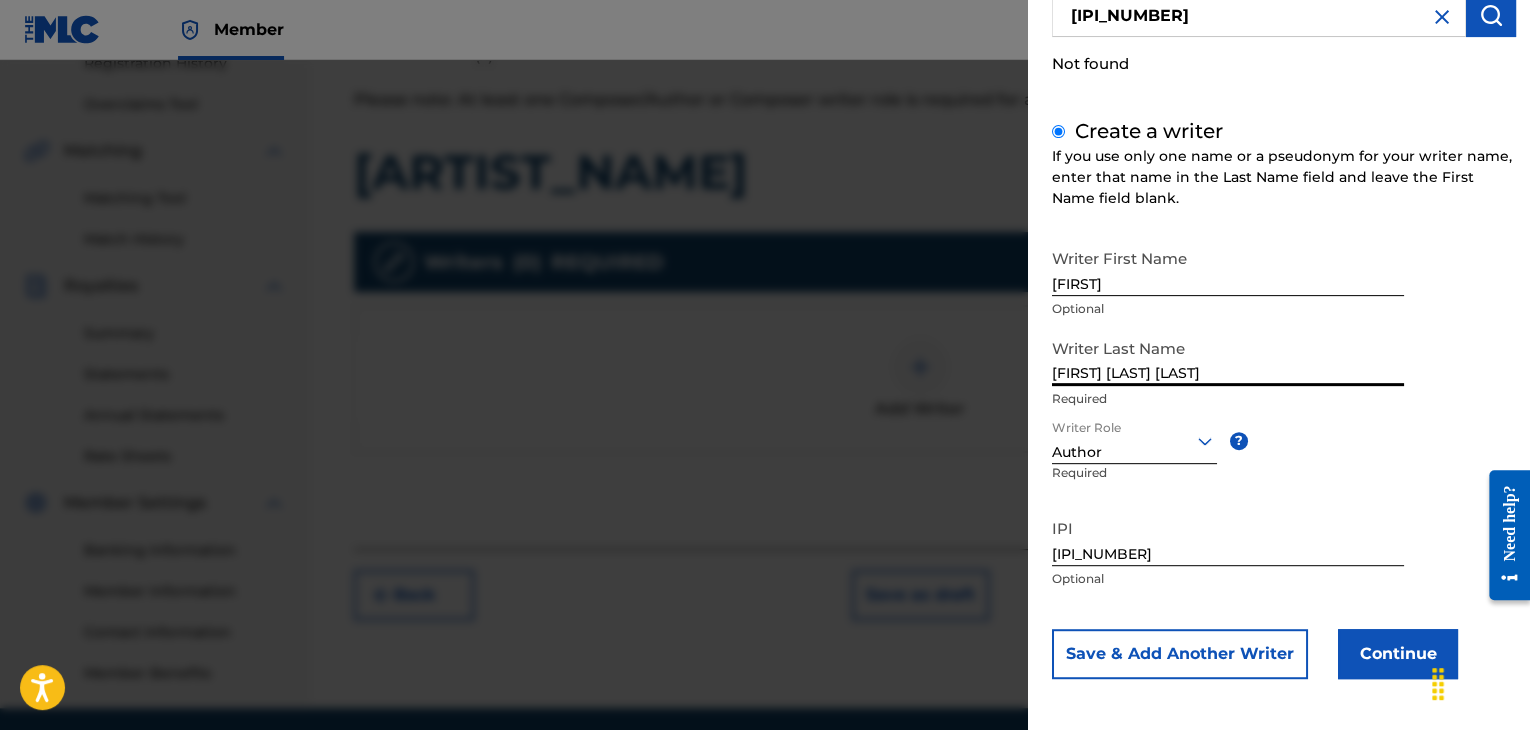 click on "[FIRST] [LAST] [LAST]" at bounding box center [1228, 357] 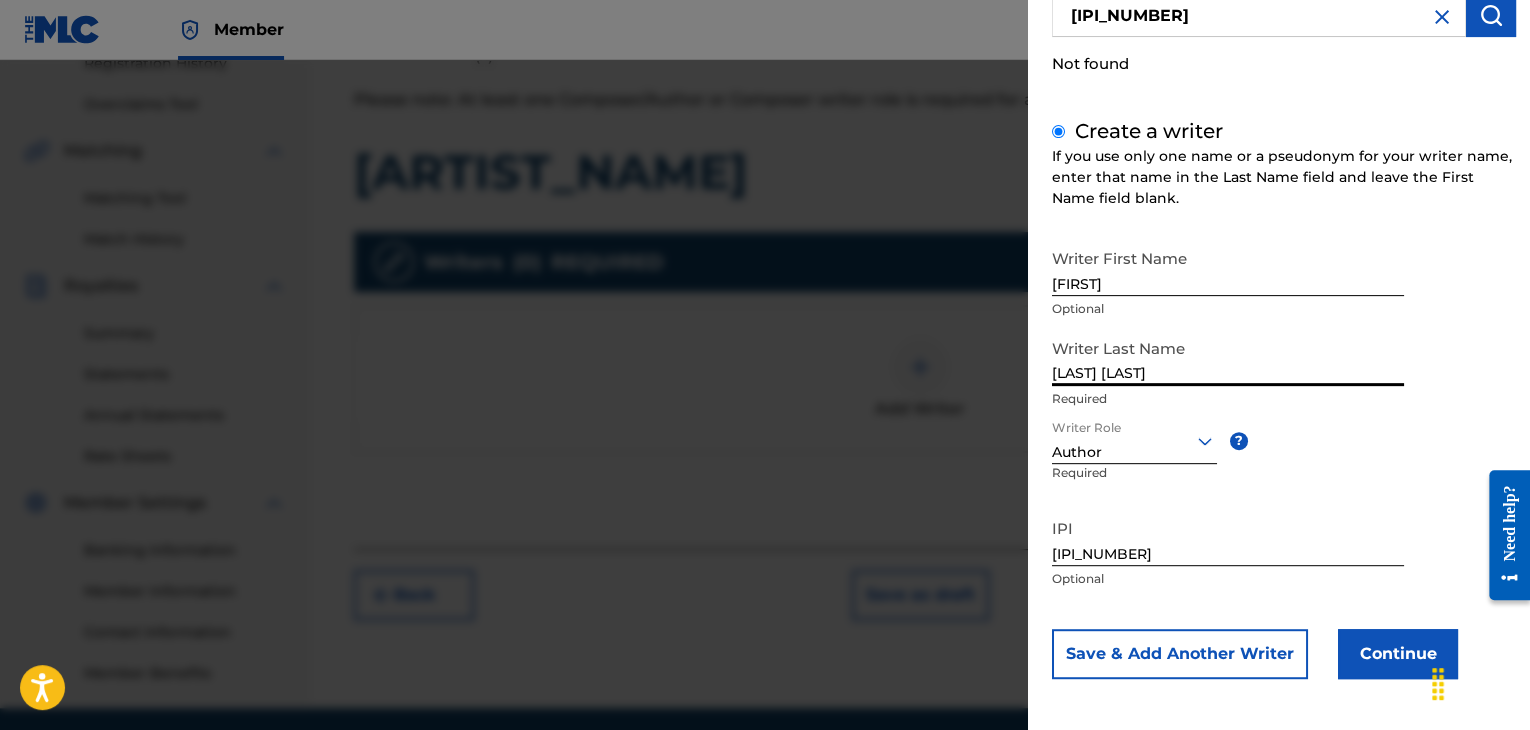 type on "[LAST] [LAST]" 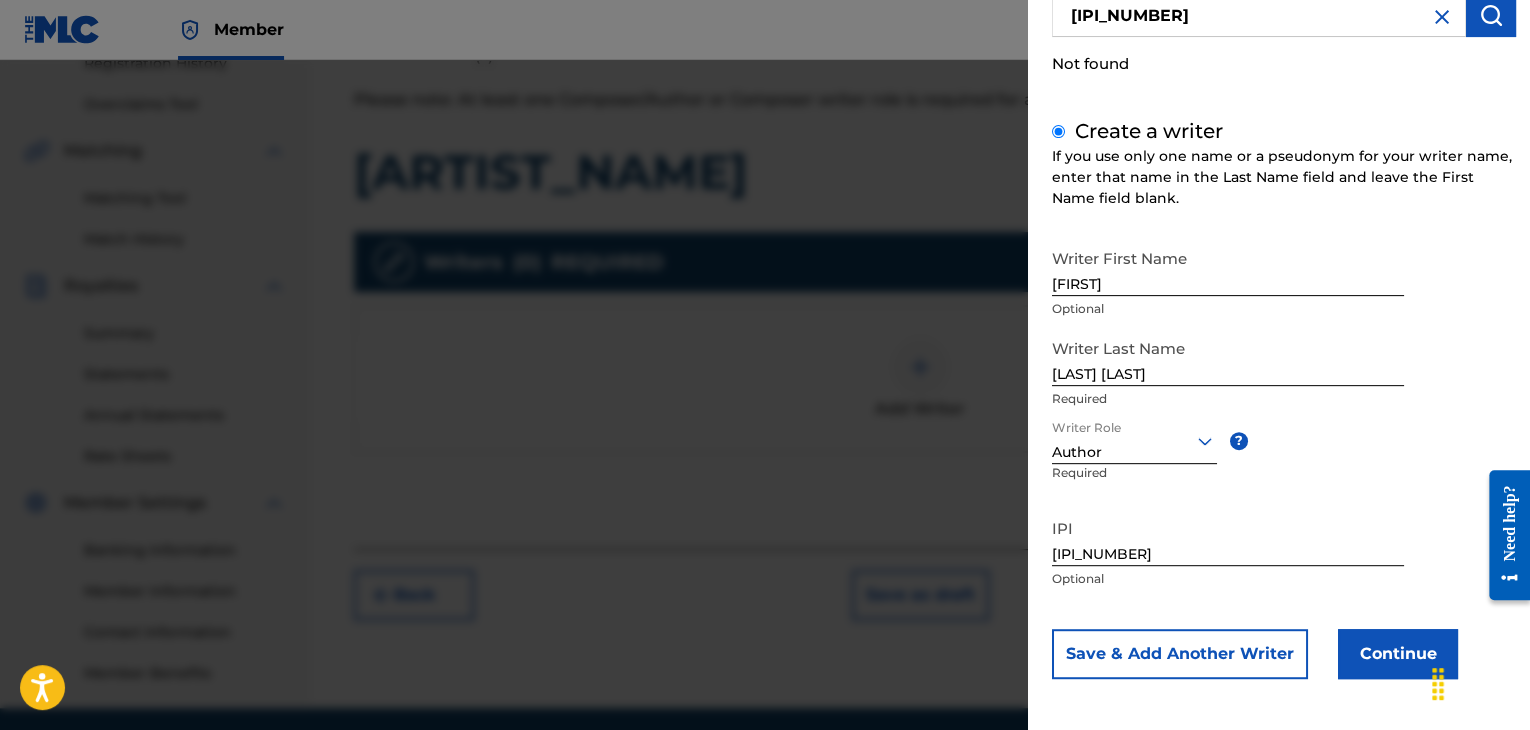click on "Continue" at bounding box center [1398, 654] 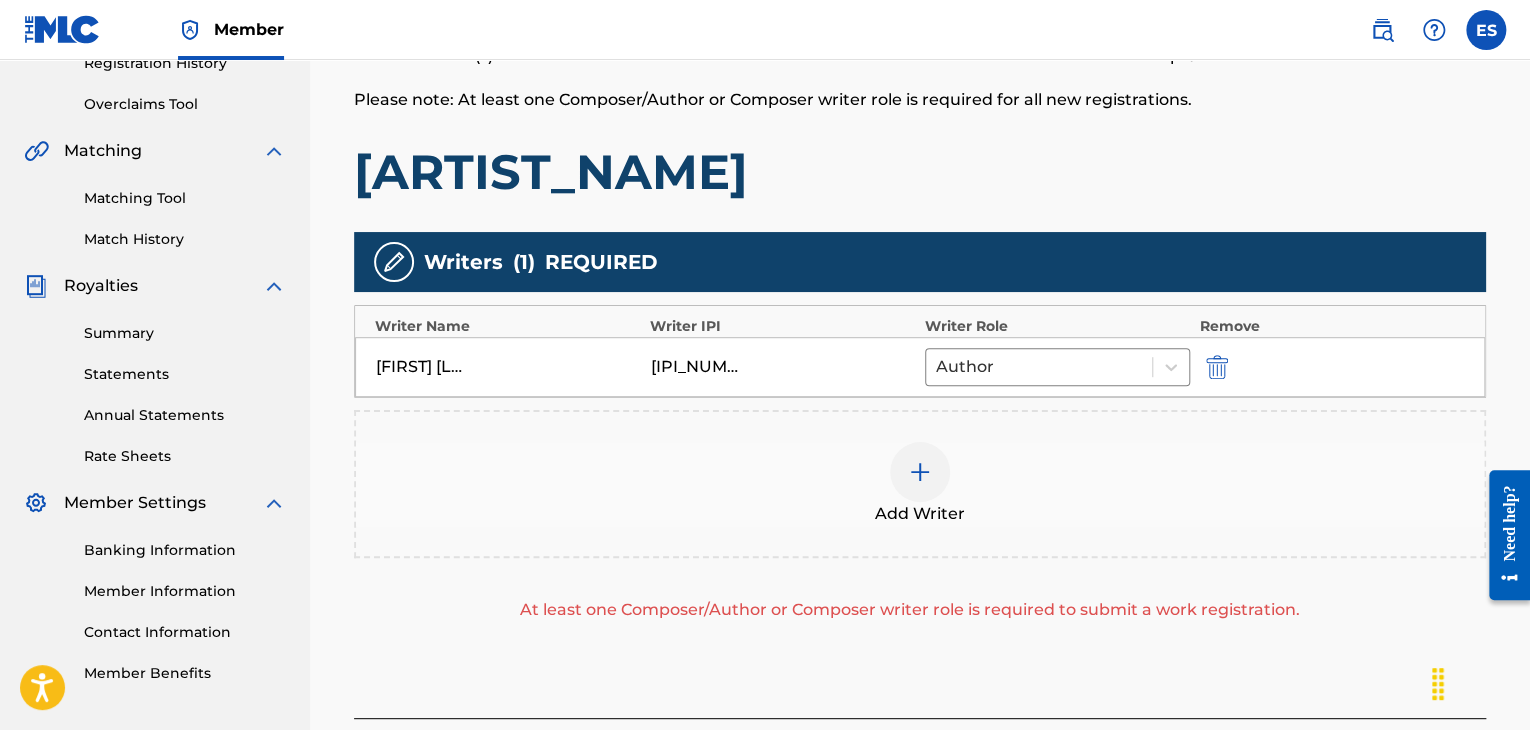 click at bounding box center (920, 472) 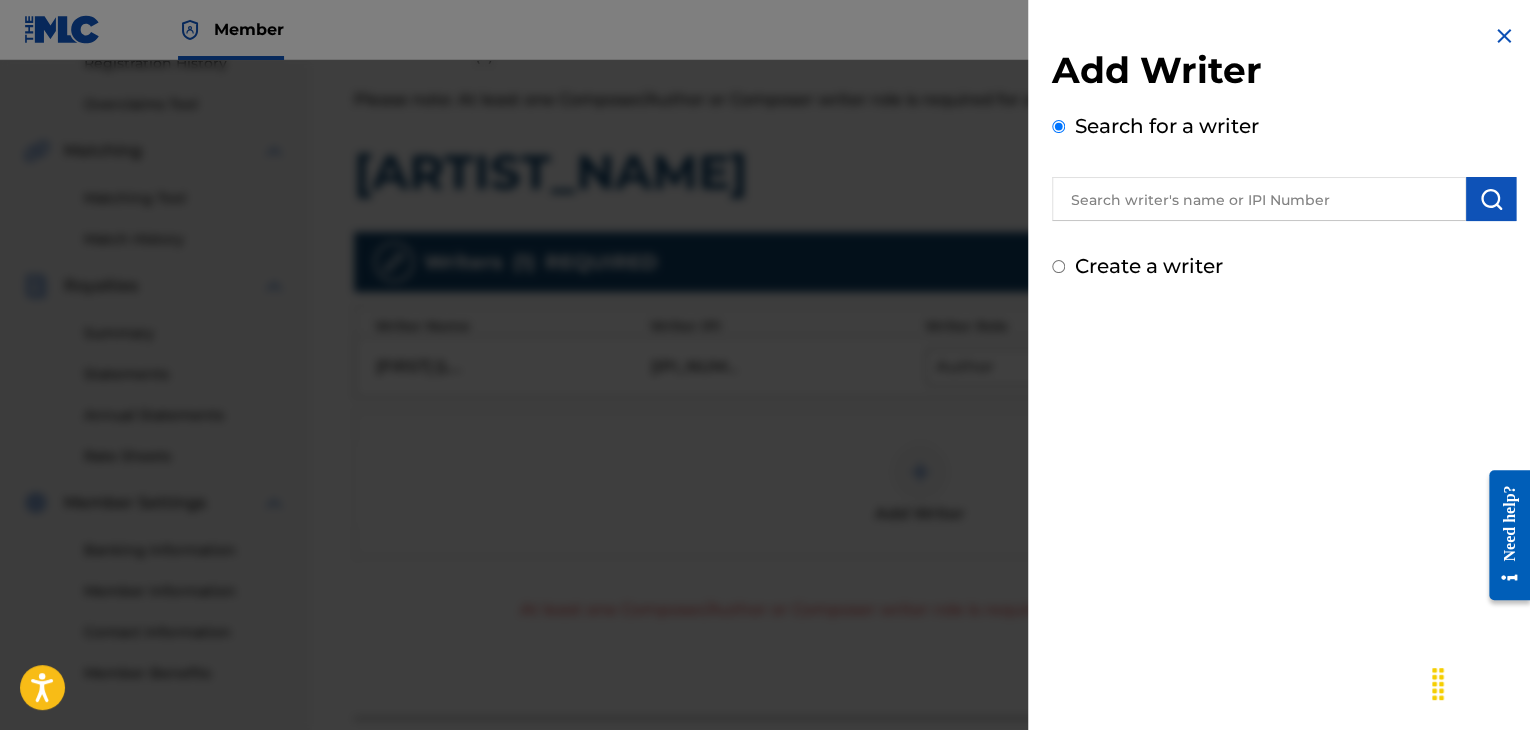 click at bounding box center [1259, 199] 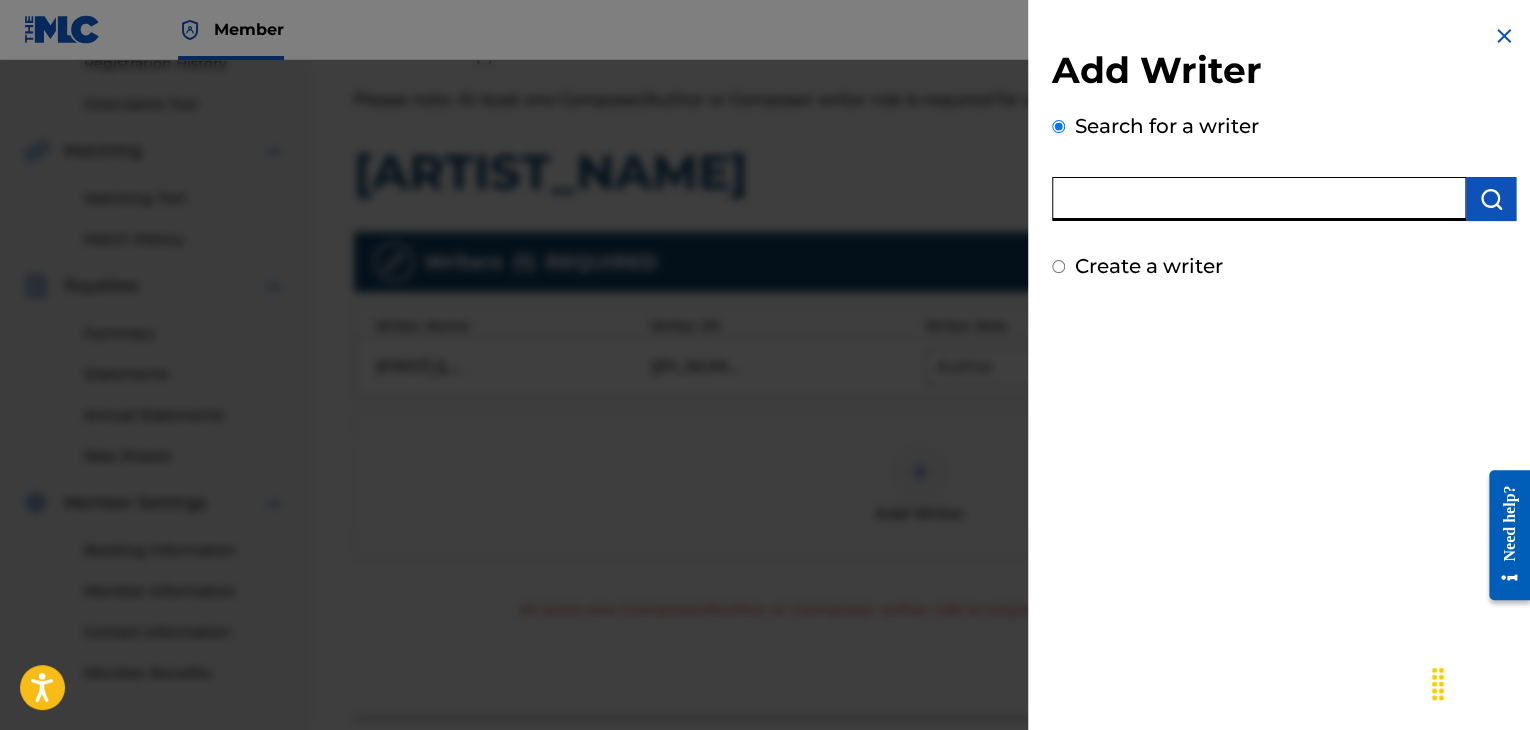 paste on "[IPI_NUMBER]" 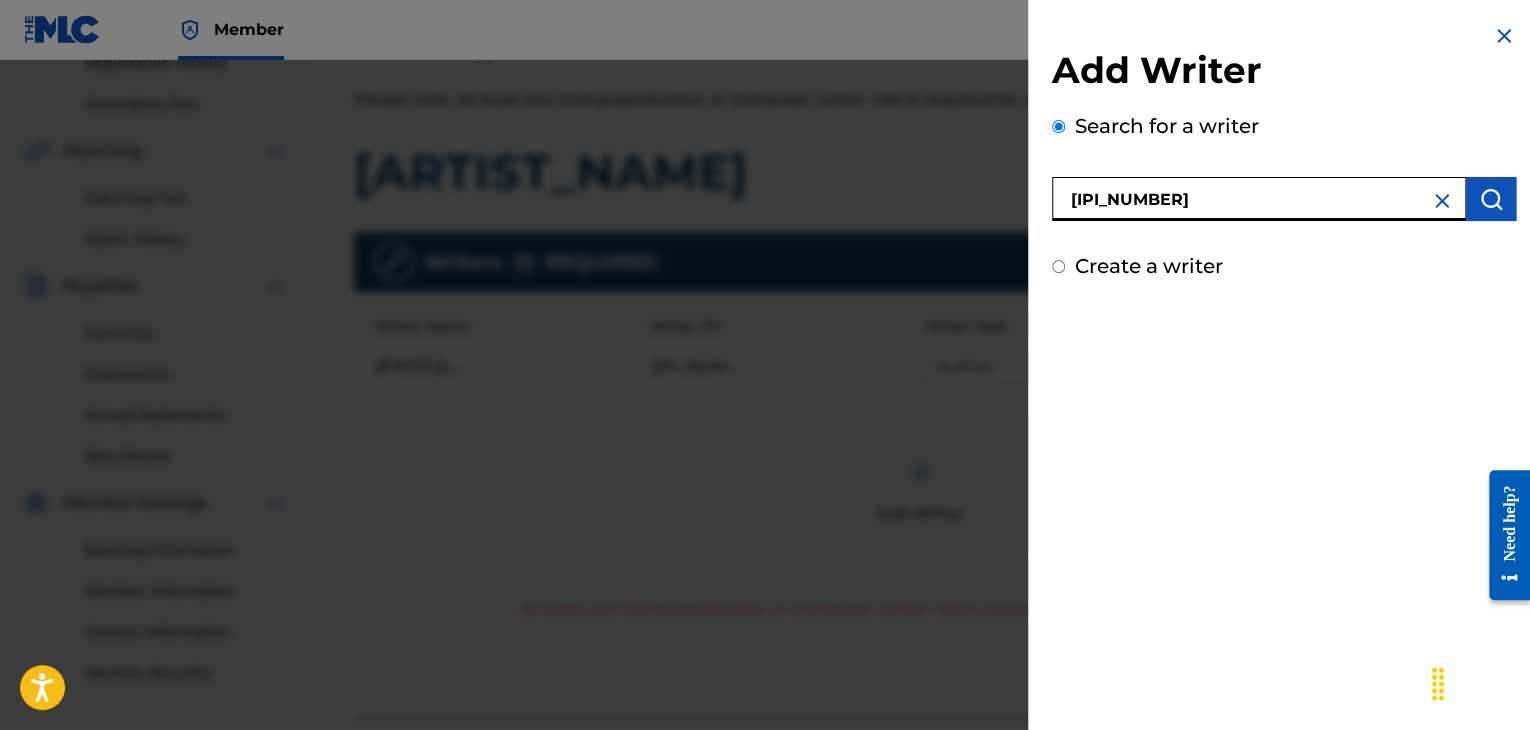 type on "[IPI_NUMBER]" 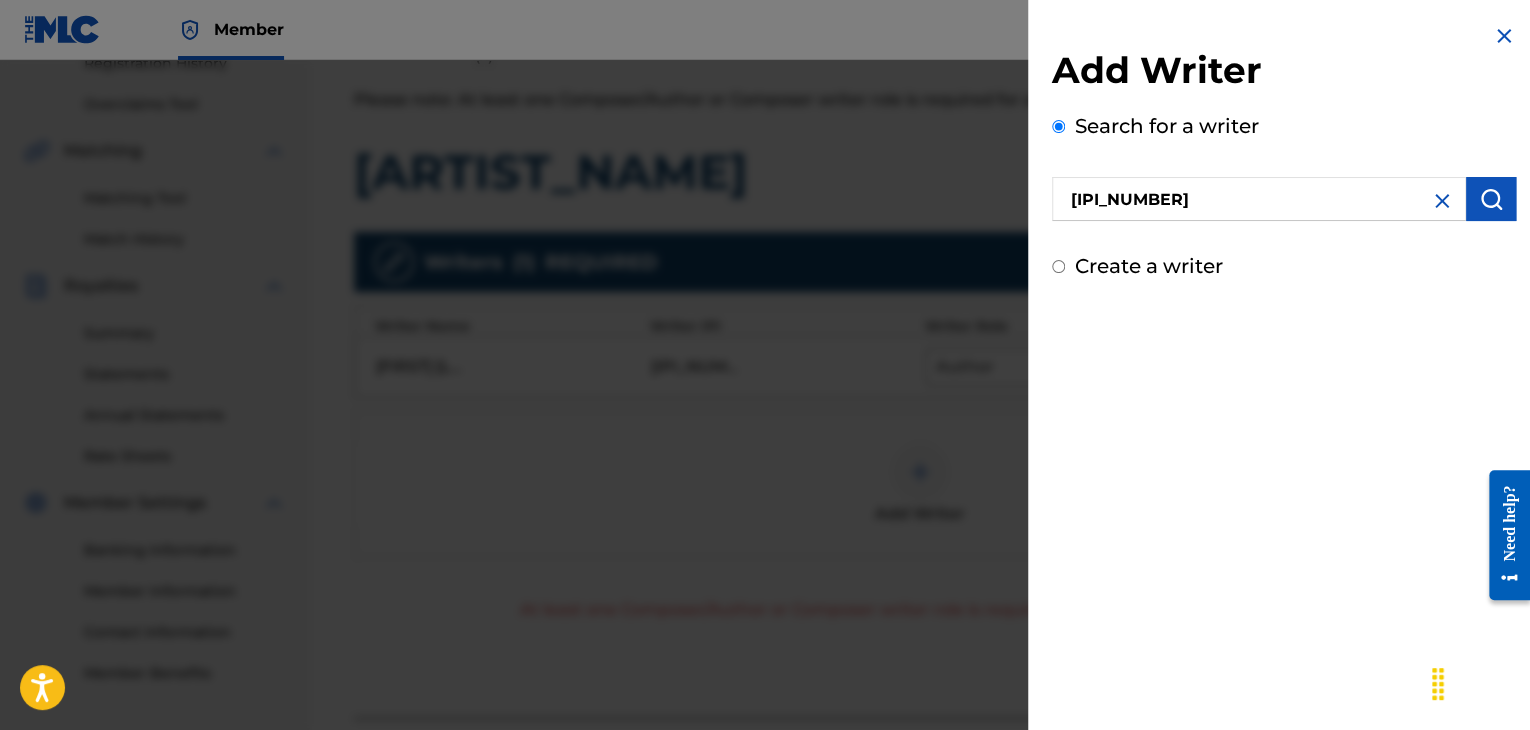 click at bounding box center (1491, 199) 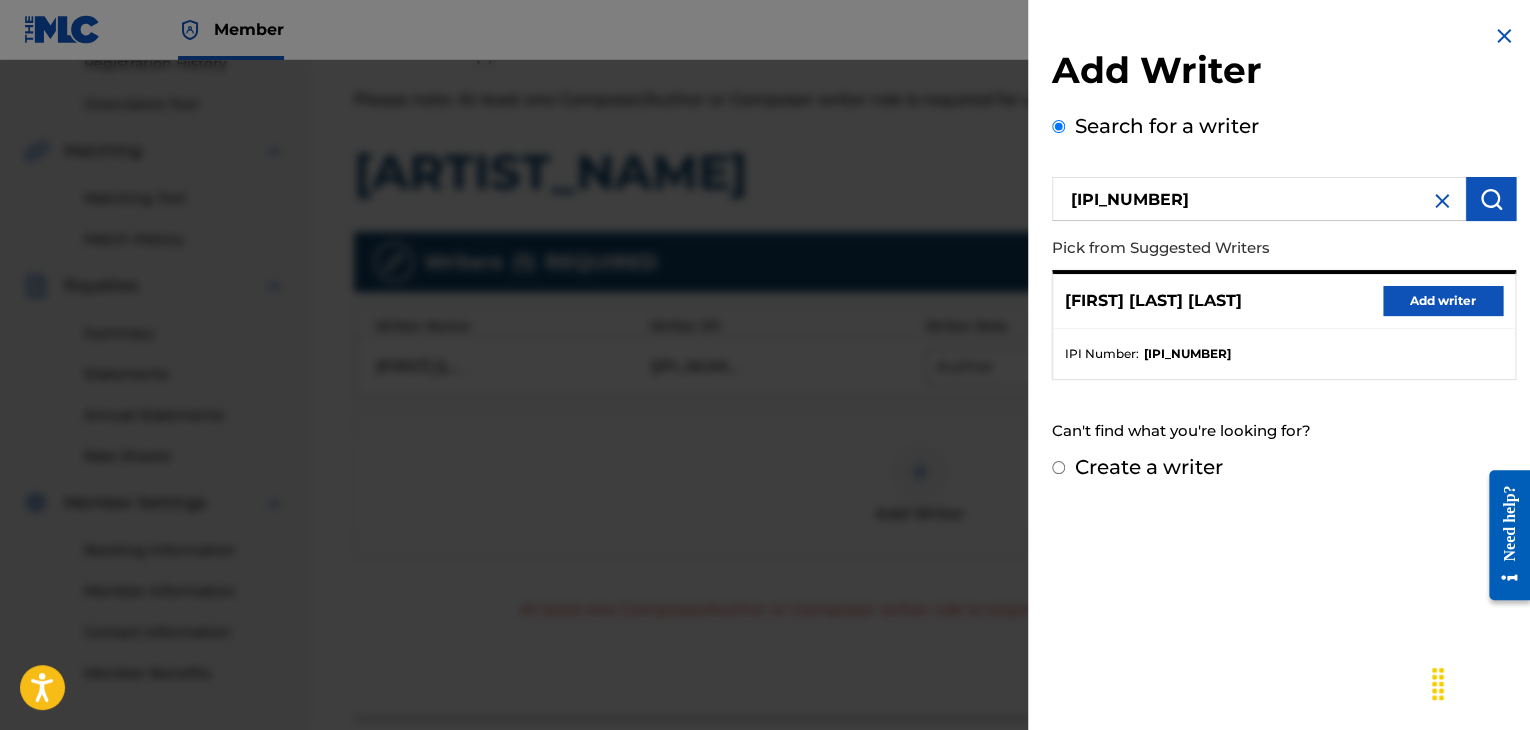 click on "Add writer" at bounding box center (1443, 301) 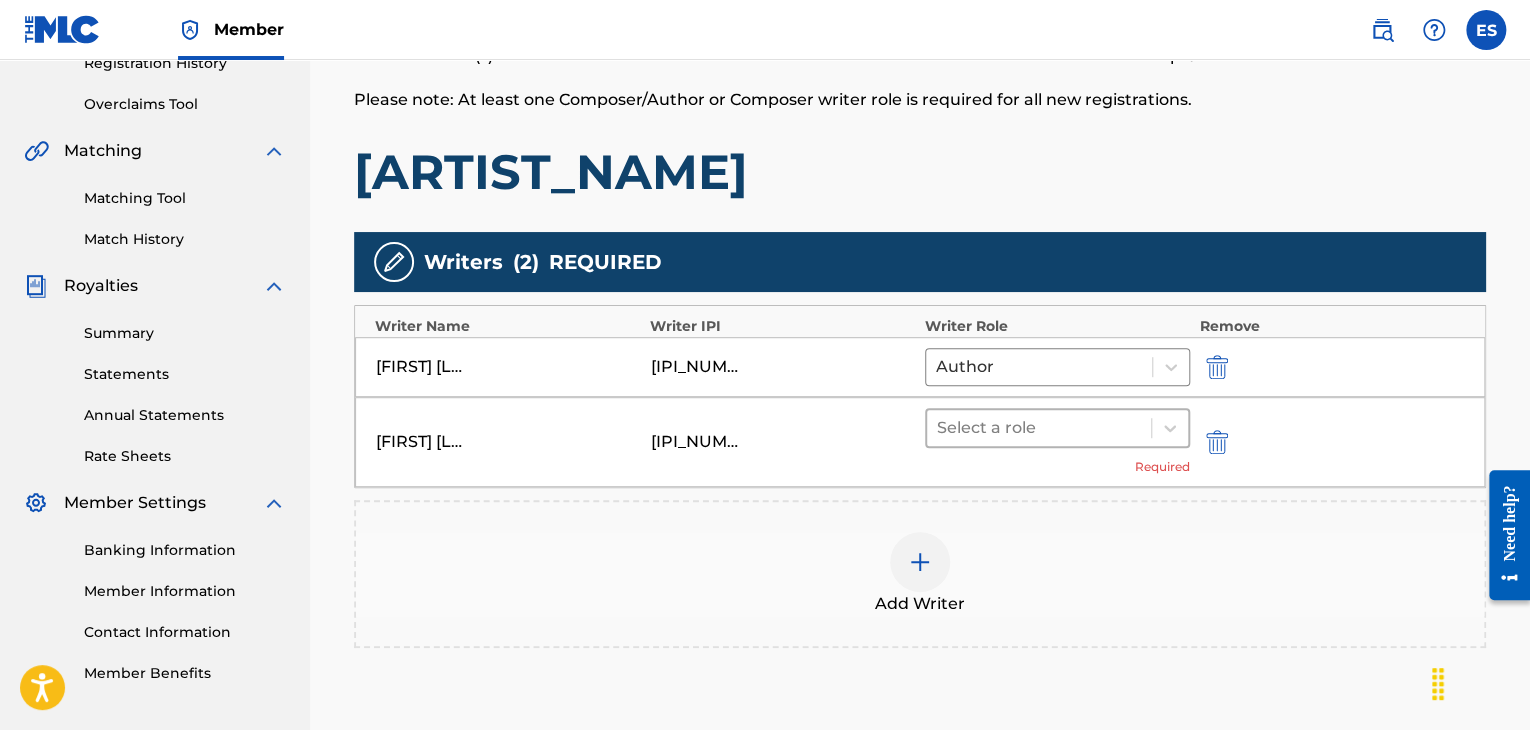 click on "Select a role" at bounding box center (1039, 428) 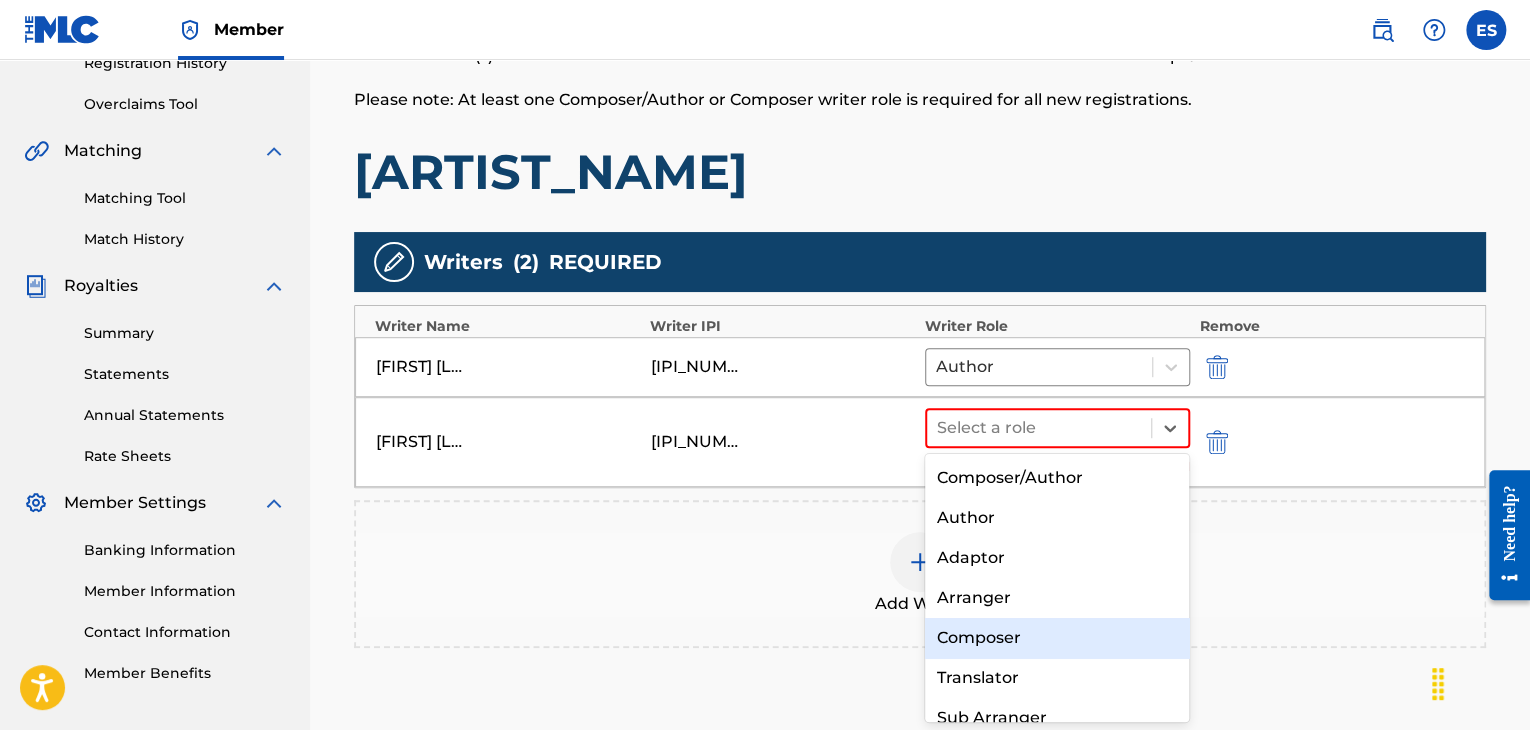 drag, startPoint x: 1000, startPoint y: 630, endPoint x: 945, endPoint y: 543, distance: 102.92716 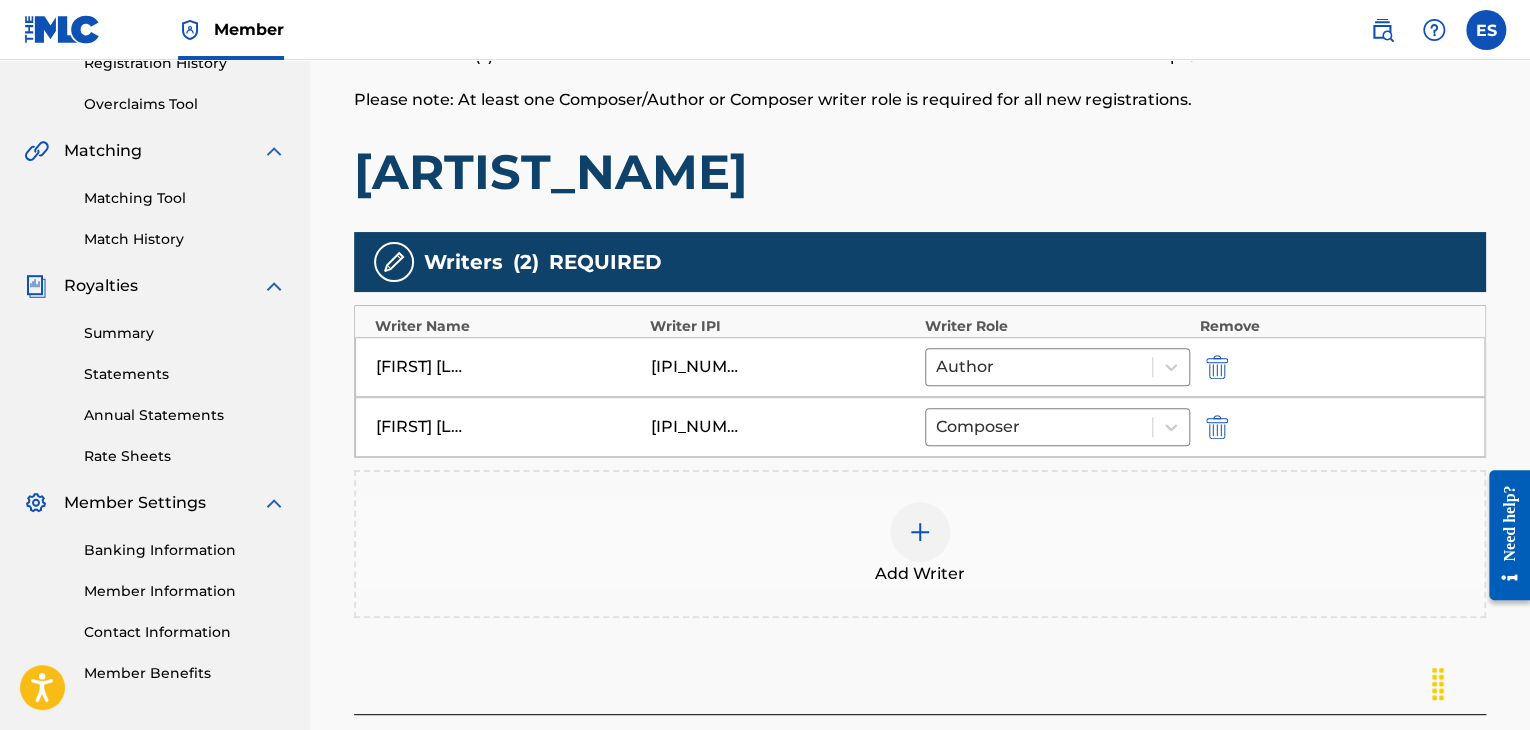 click at bounding box center (920, 532) 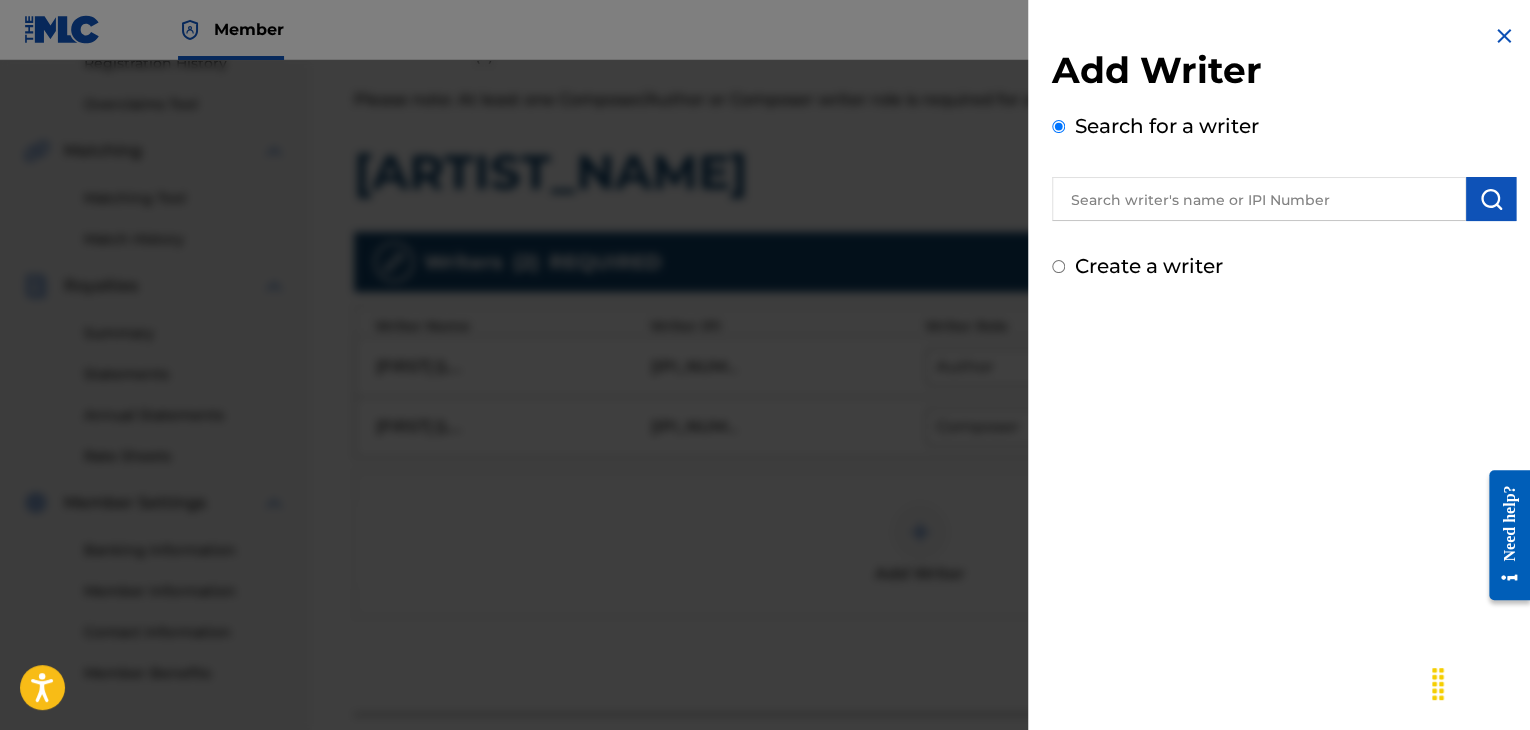 drag, startPoint x: 1164, startPoint y: 165, endPoint x: 1164, endPoint y: 191, distance: 26 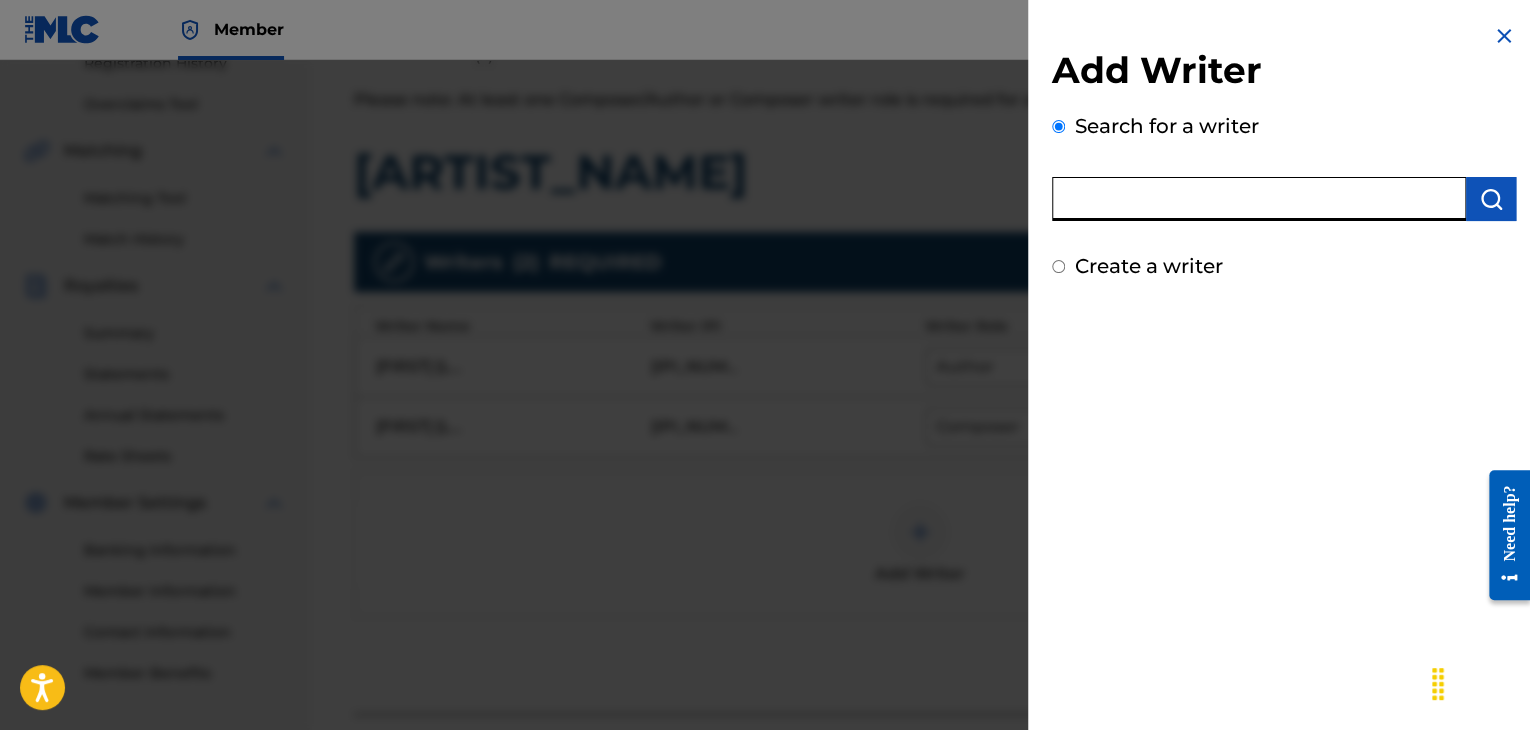 paste on "[NUMBER]" 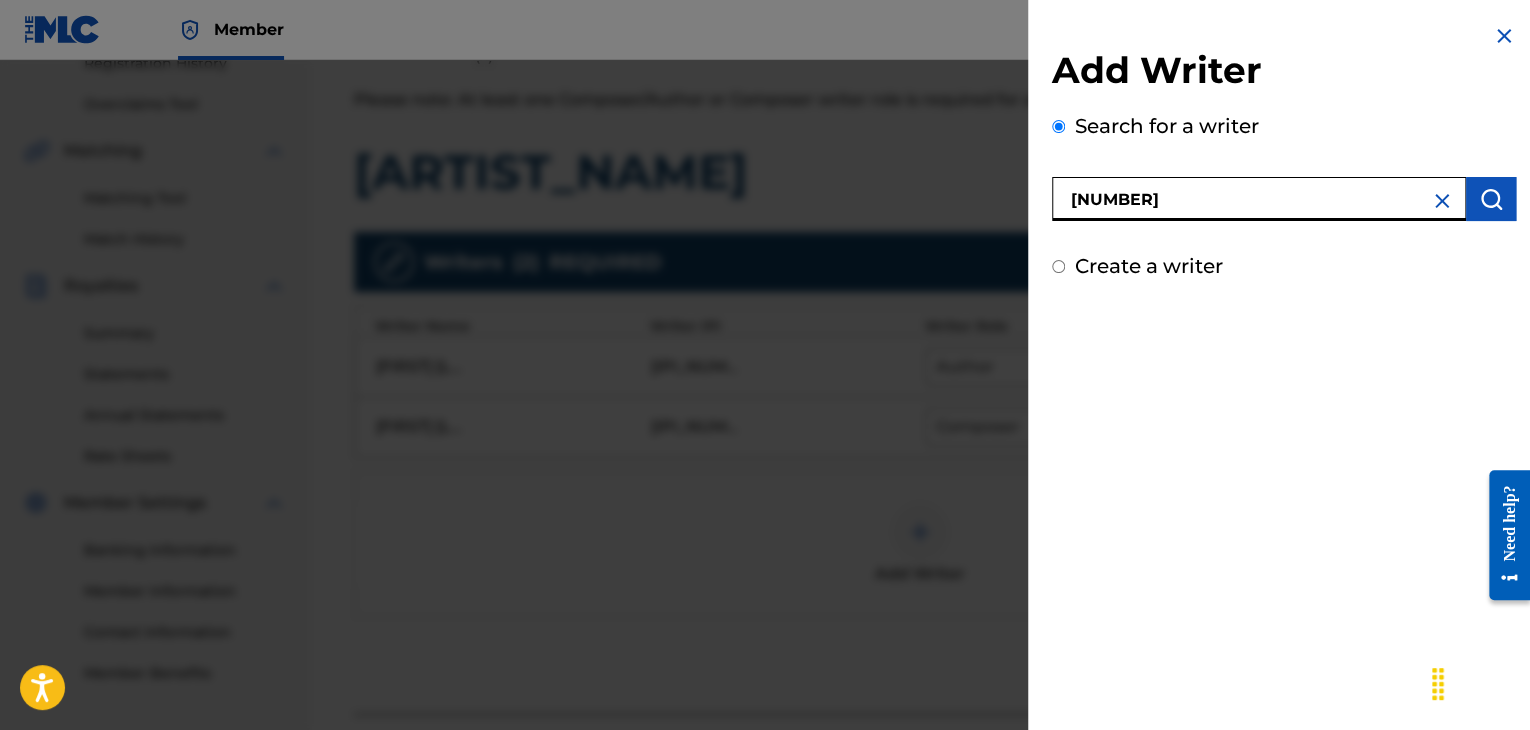 type on "[NUMBER]" 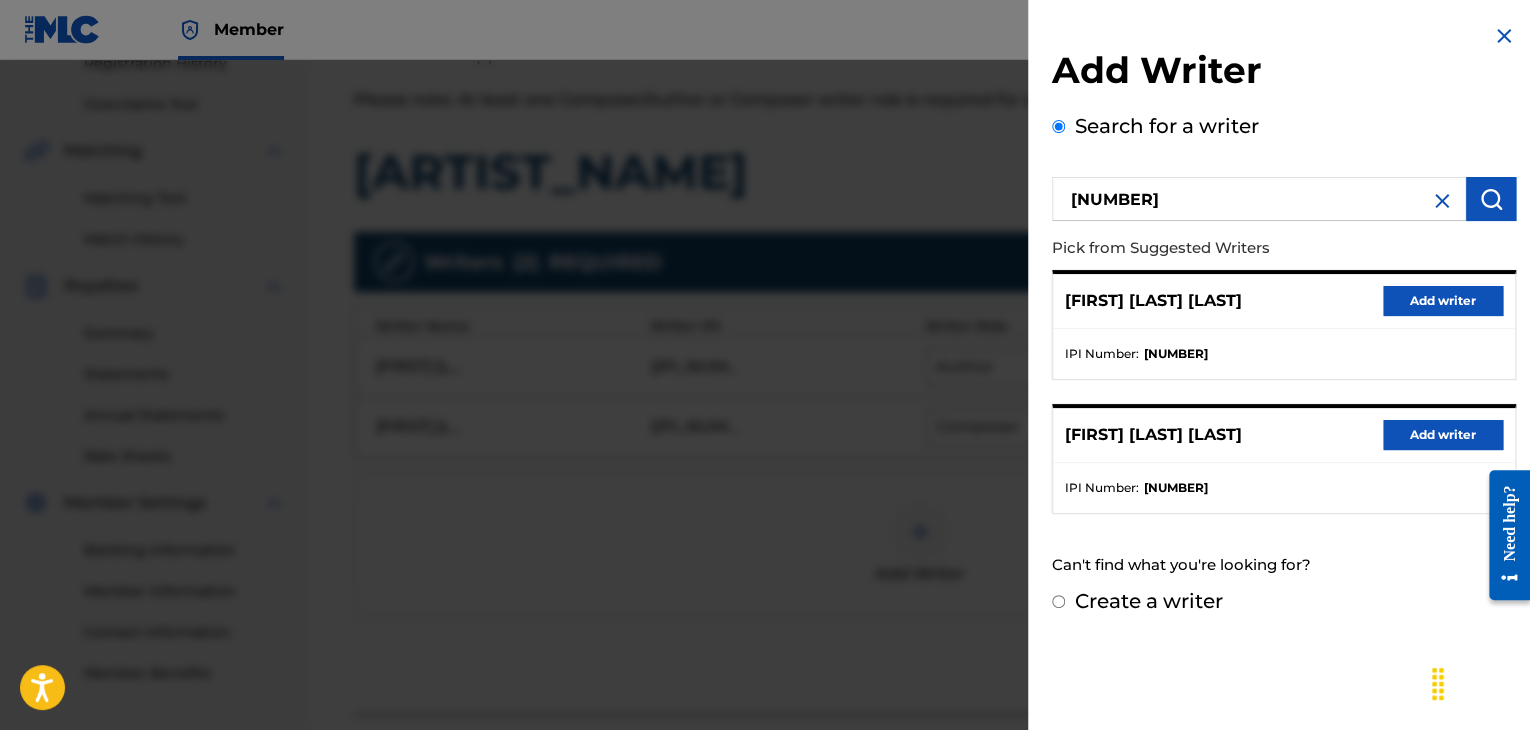 click on "Add writer" at bounding box center [1443, 301] 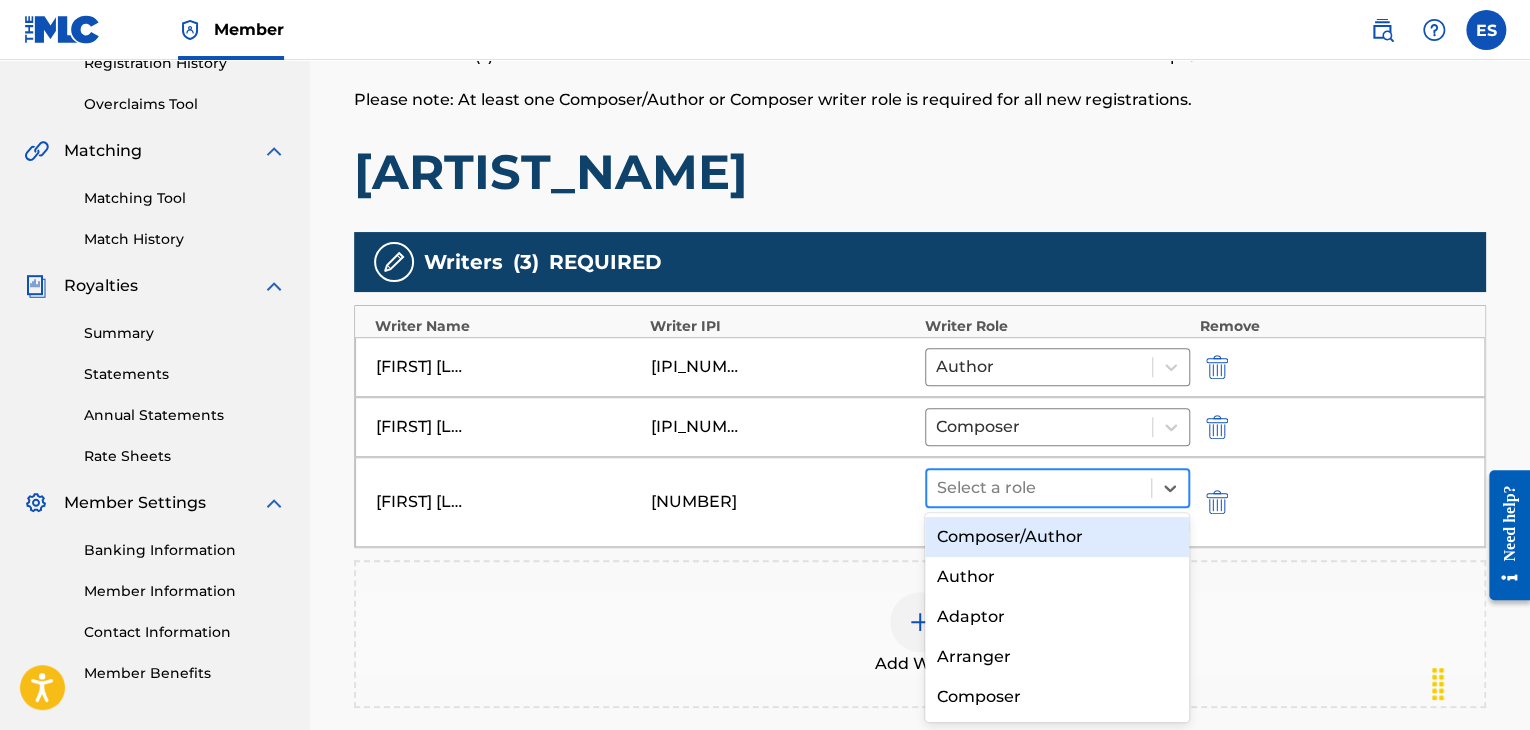 click at bounding box center [1039, 488] 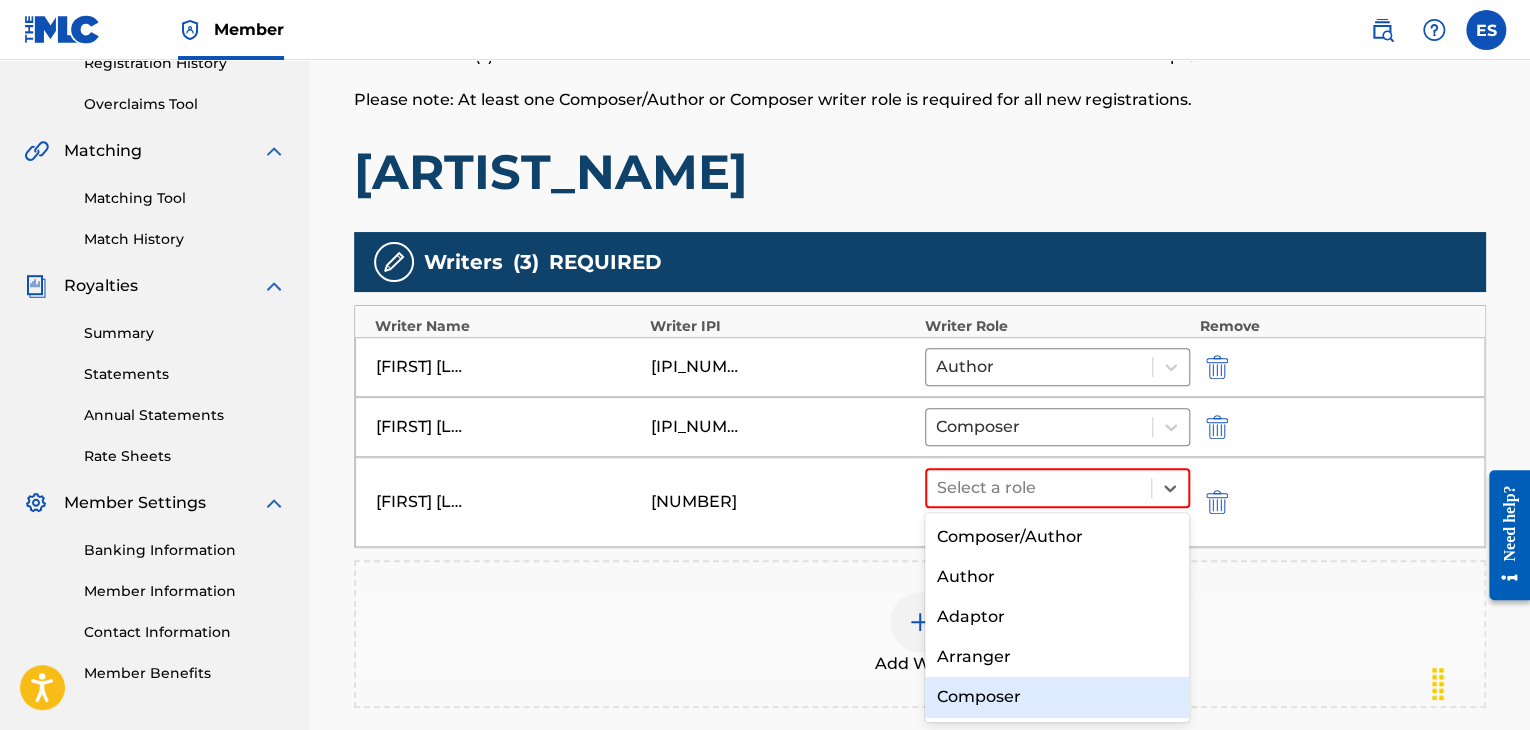 click on "Composer" at bounding box center [1057, 697] 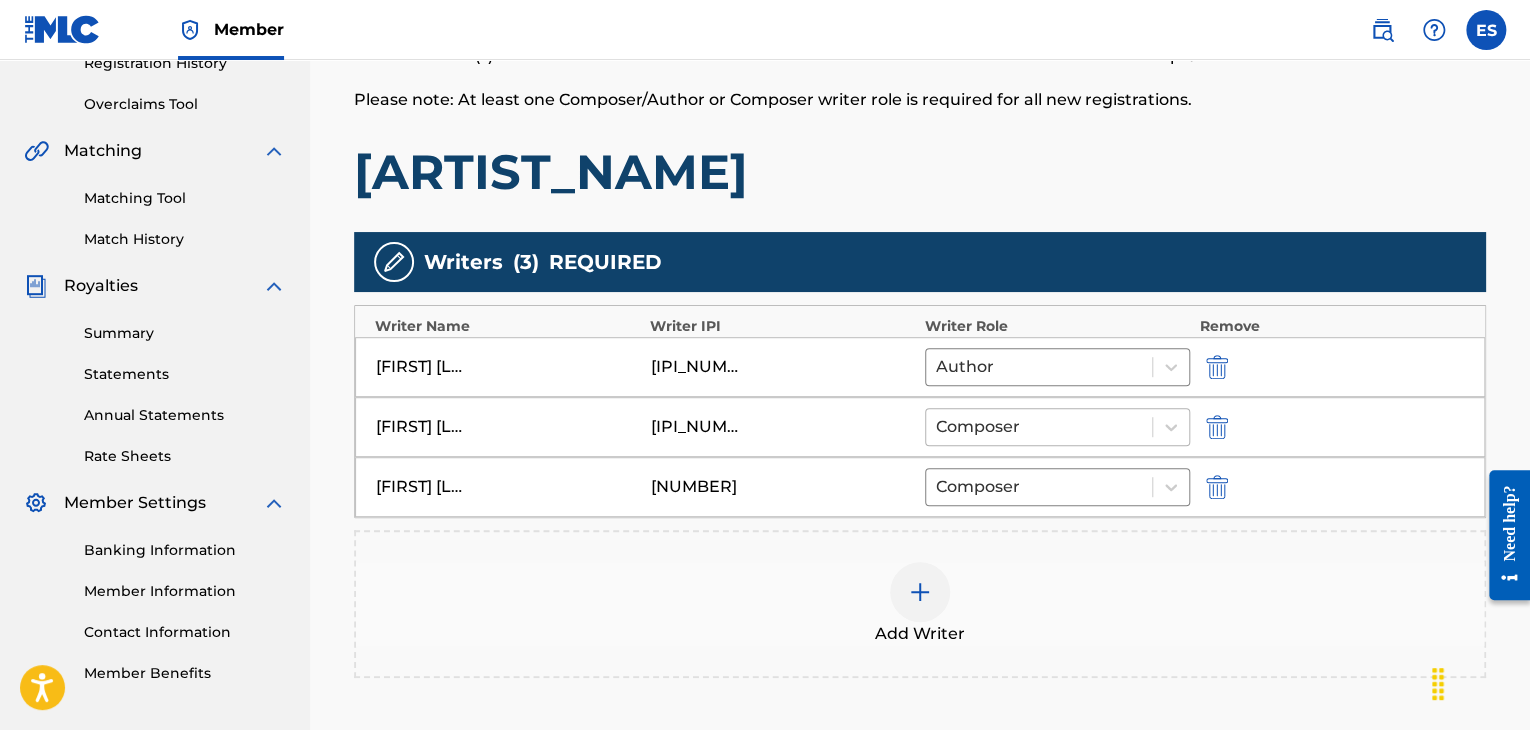 click at bounding box center (1039, 427) 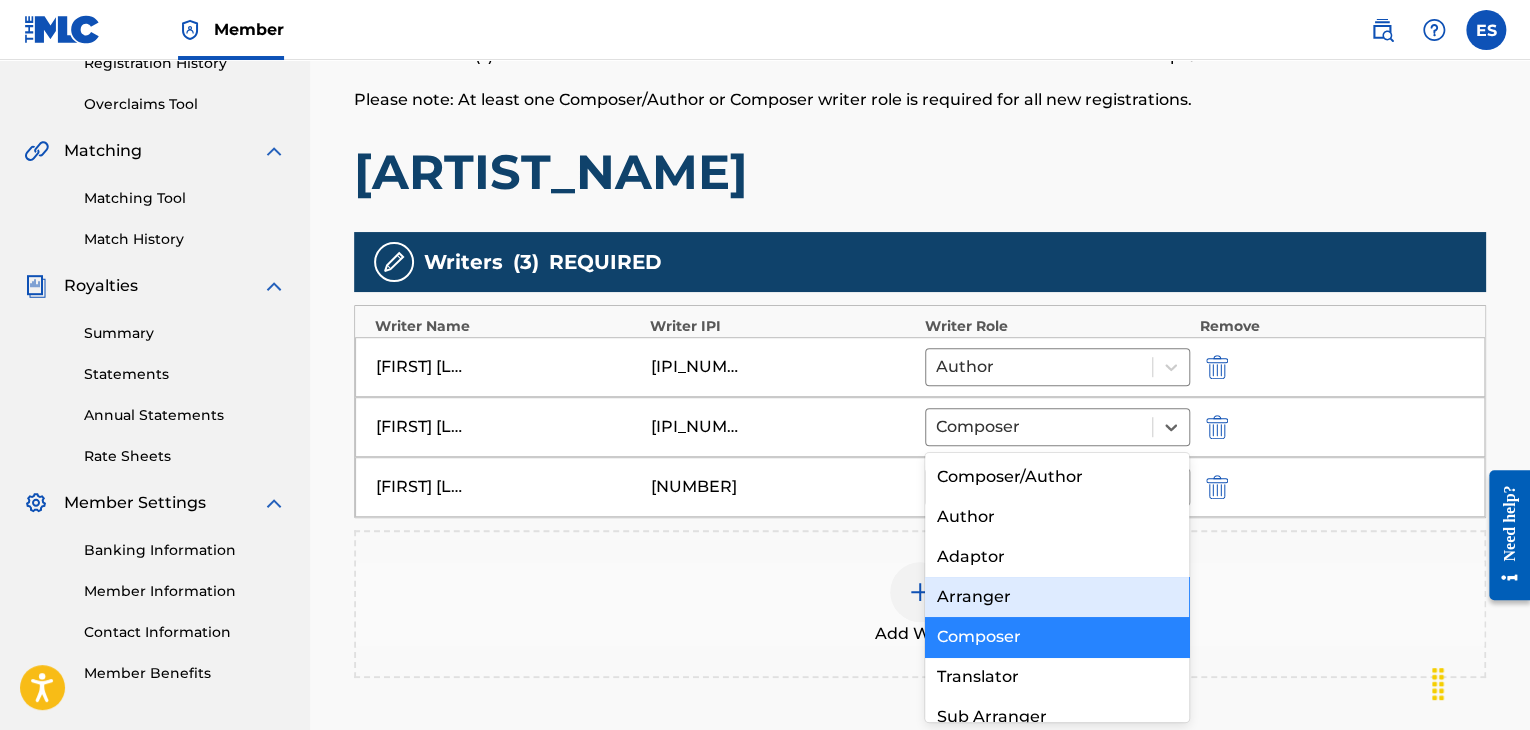 click on "Arranger" at bounding box center (1057, 597) 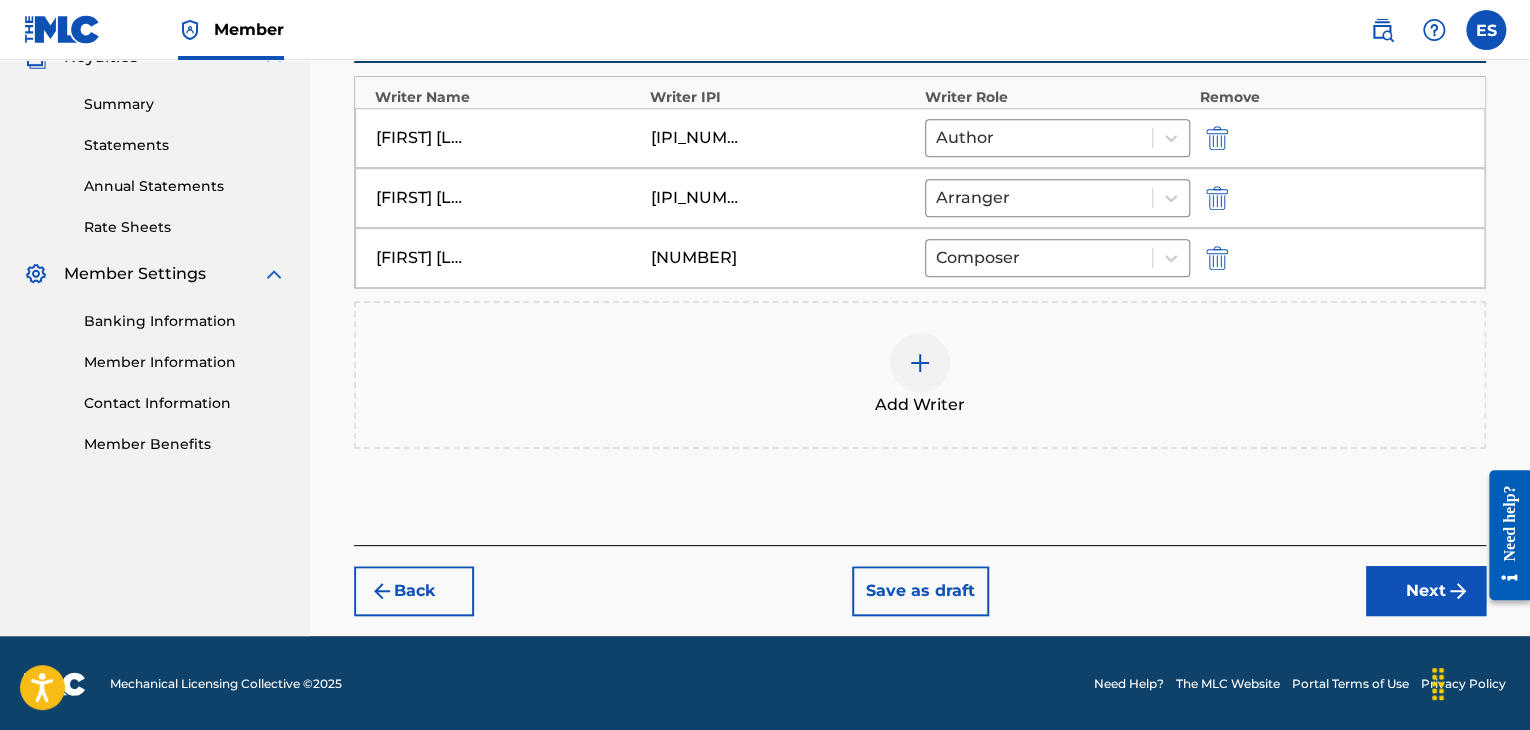 click on "Next" at bounding box center [1426, 591] 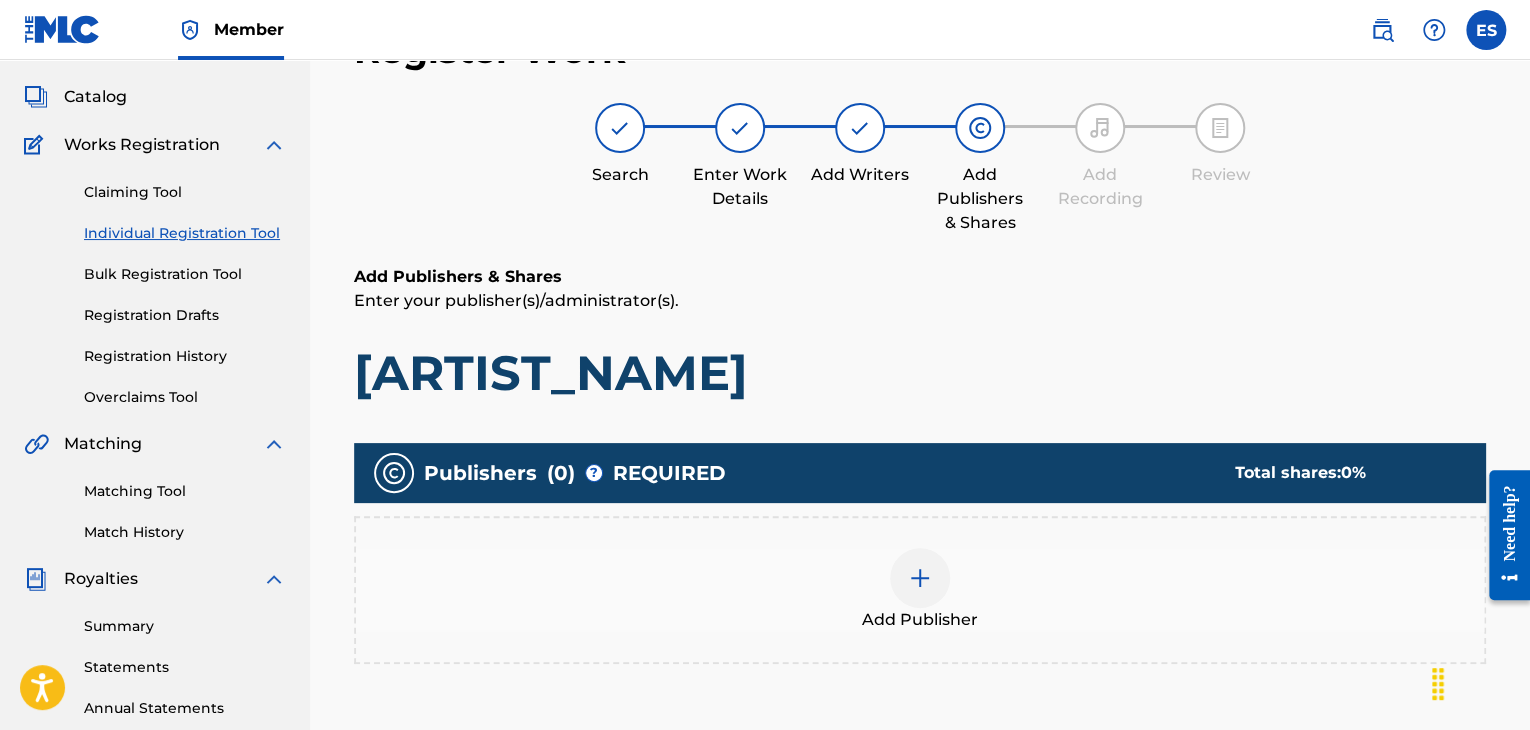 scroll, scrollTop: 391, scrollLeft: 0, axis: vertical 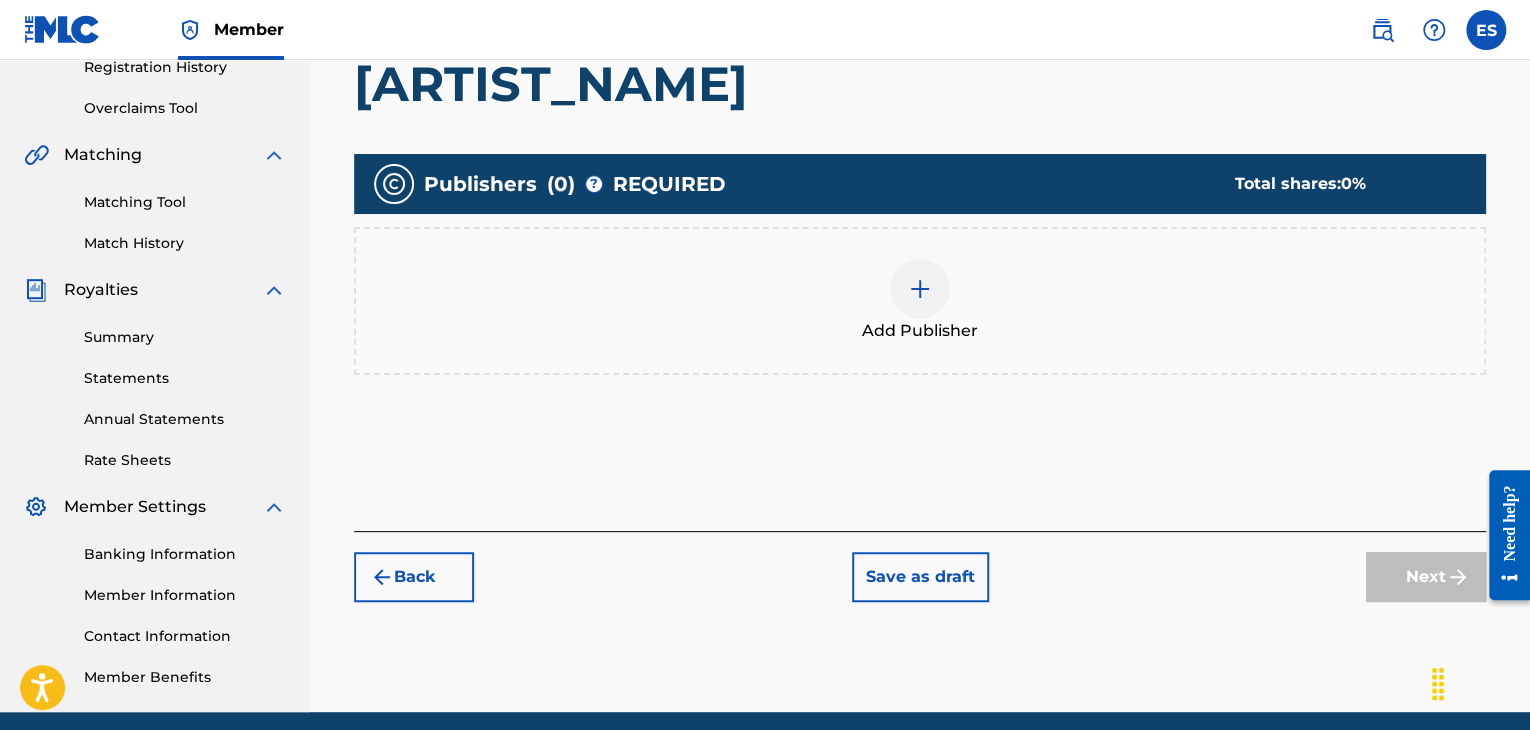 click at bounding box center [920, 289] 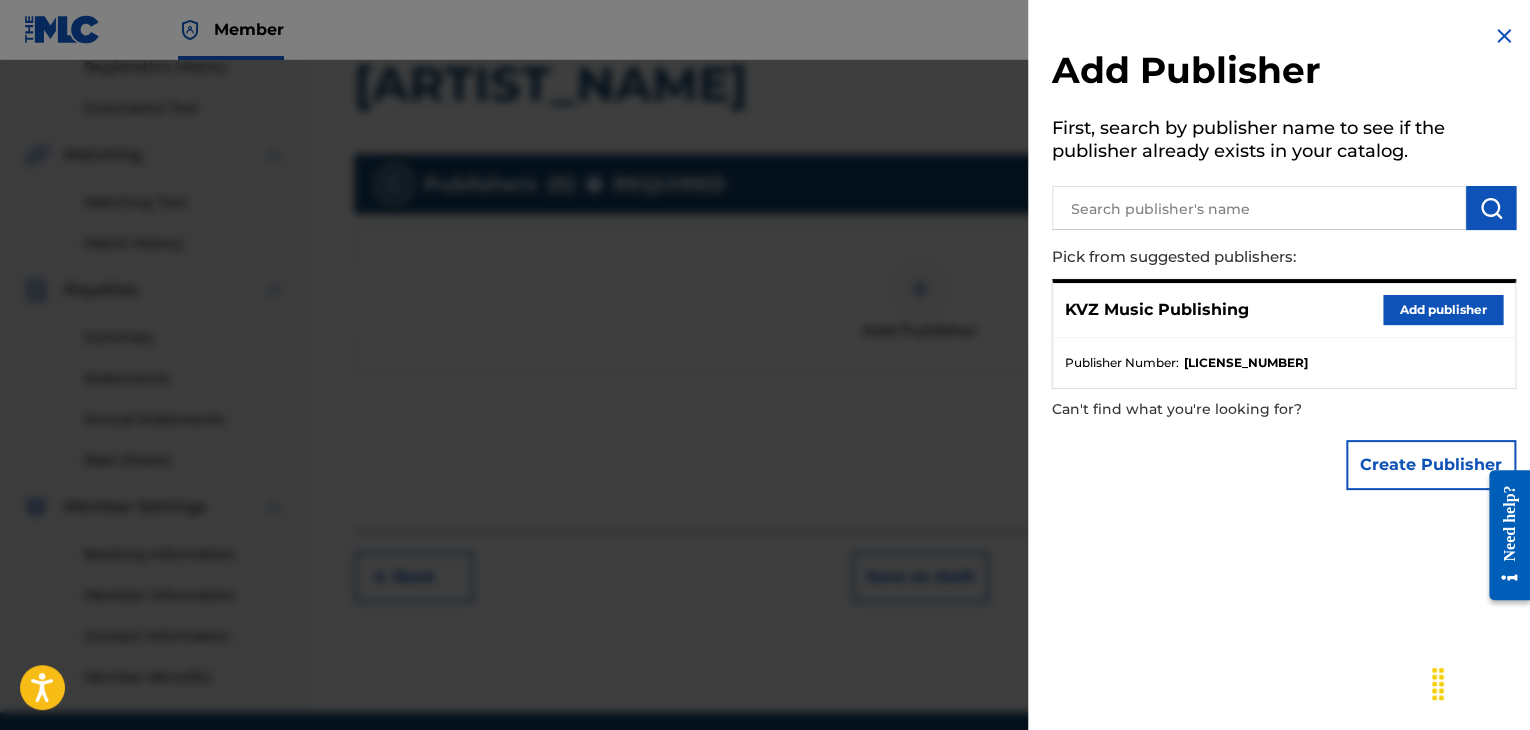 click on "Add publisher" at bounding box center [1443, 310] 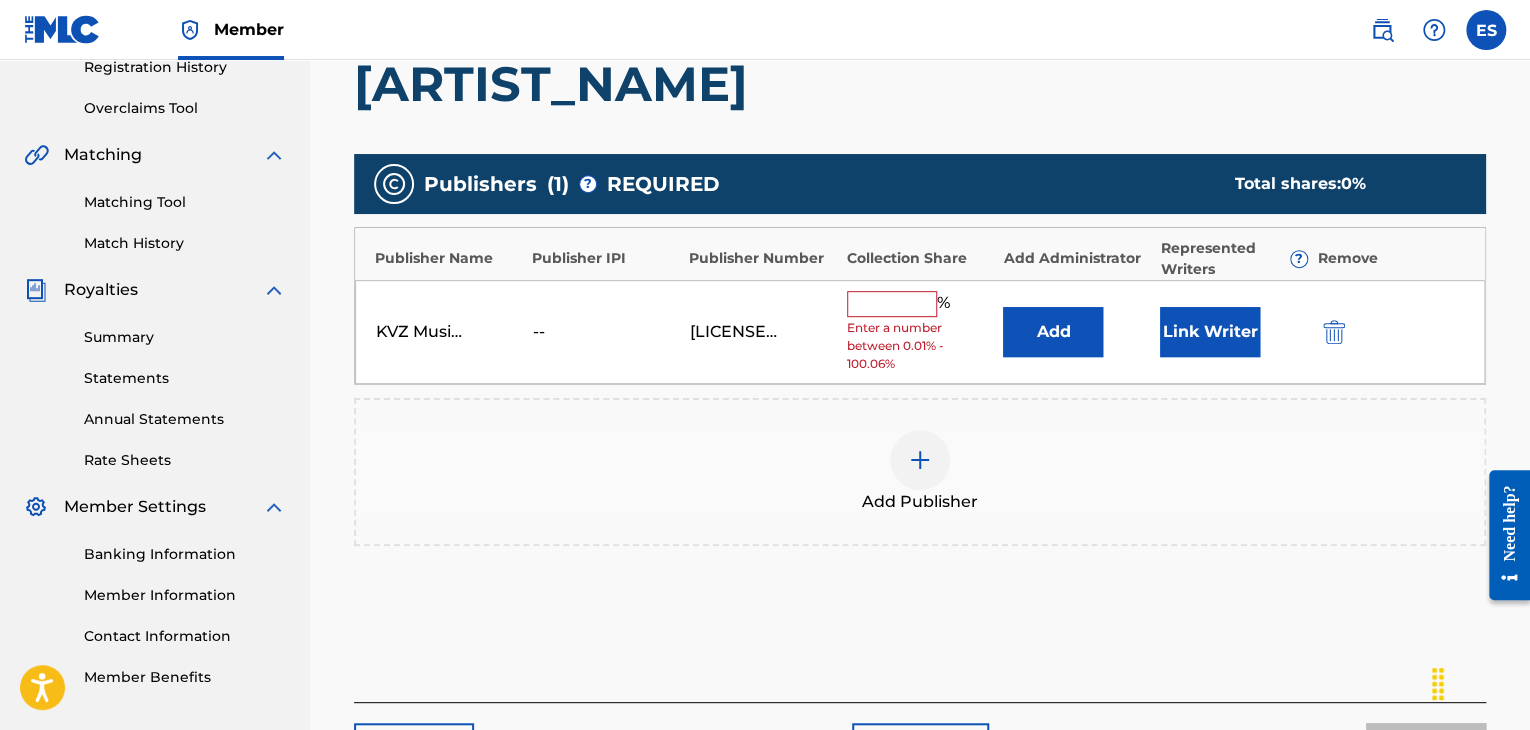 click at bounding box center [892, 304] 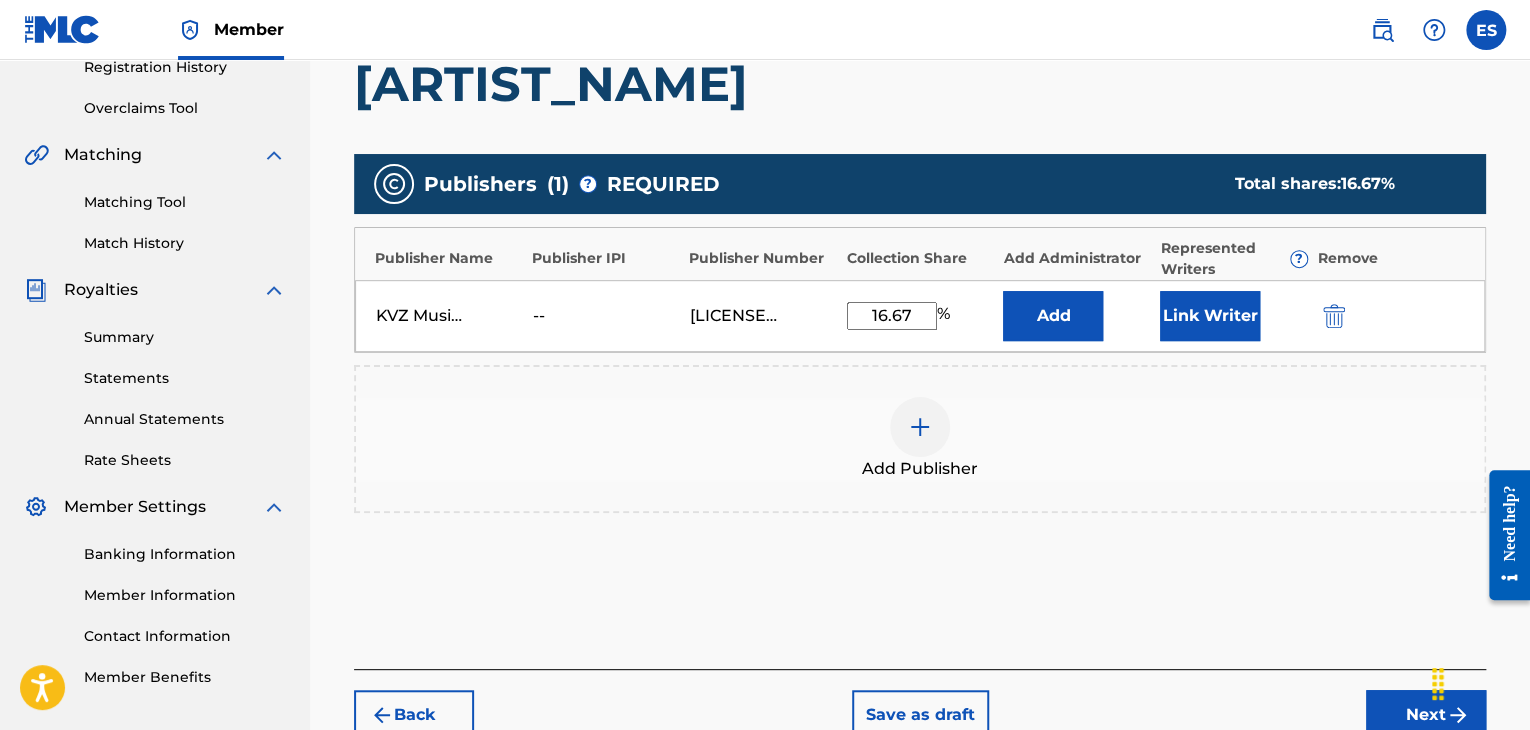 click on "Next" at bounding box center (1426, 715) 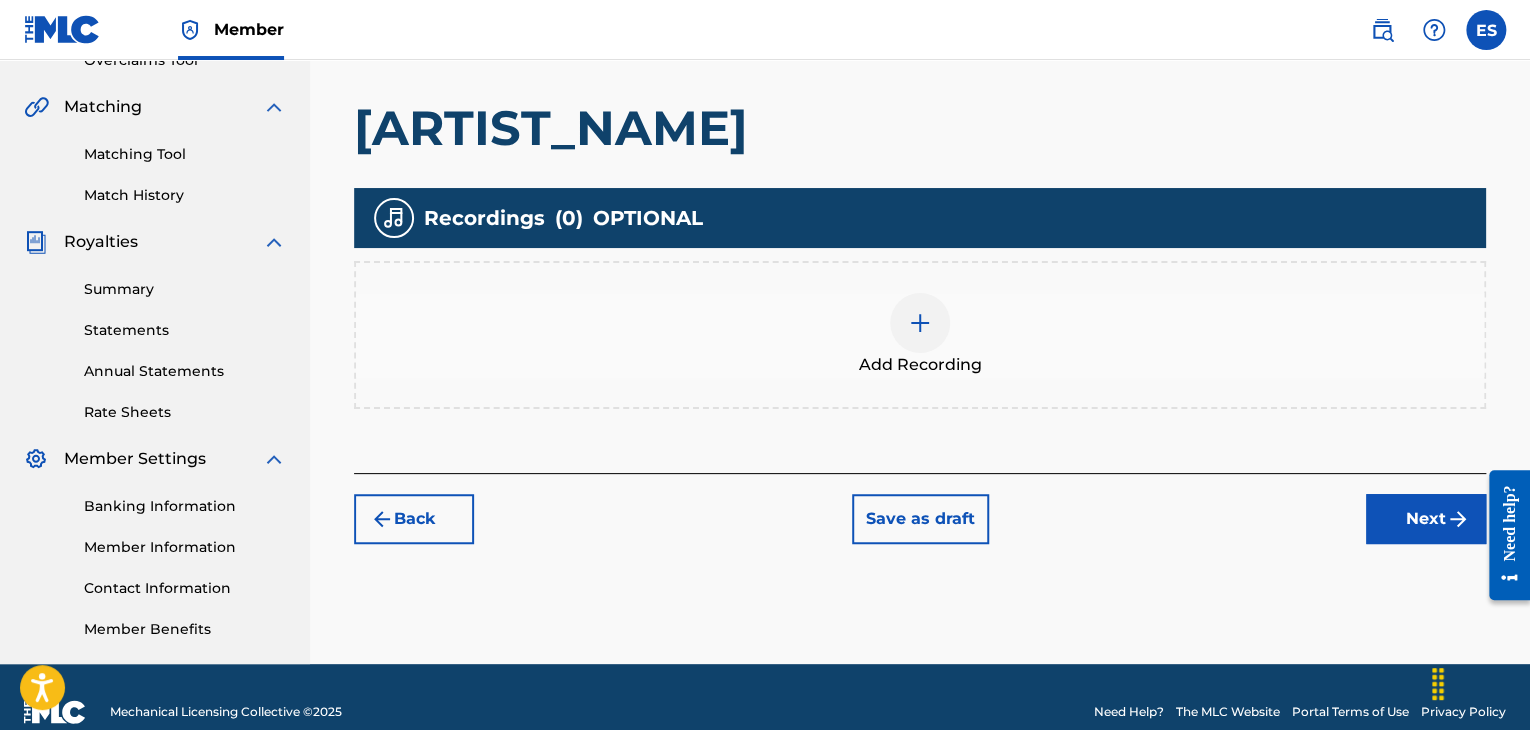 scroll, scrollTop: 469, scrollLeft: 0, axis: vertical 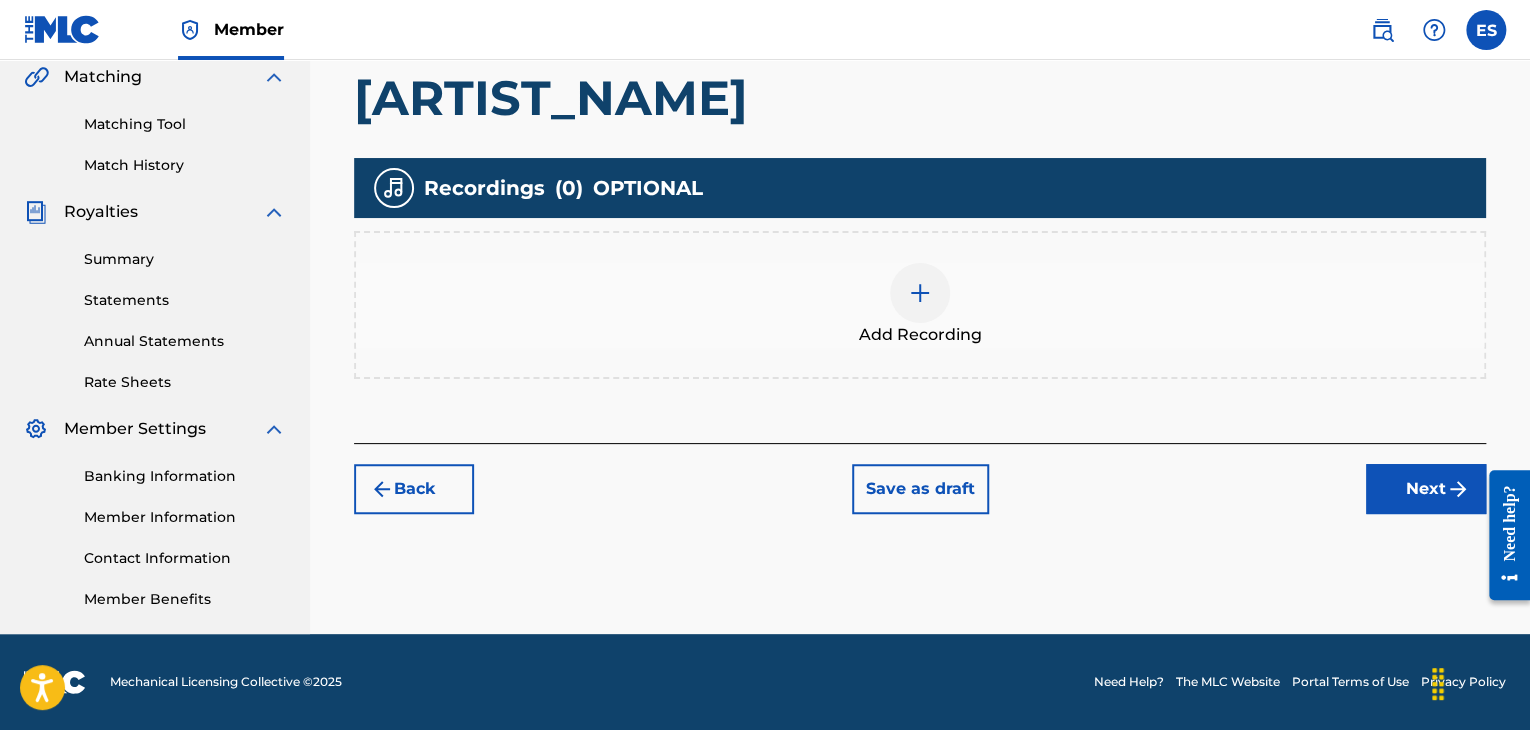 click on "Add Recording" at bounding box center (920, 335) 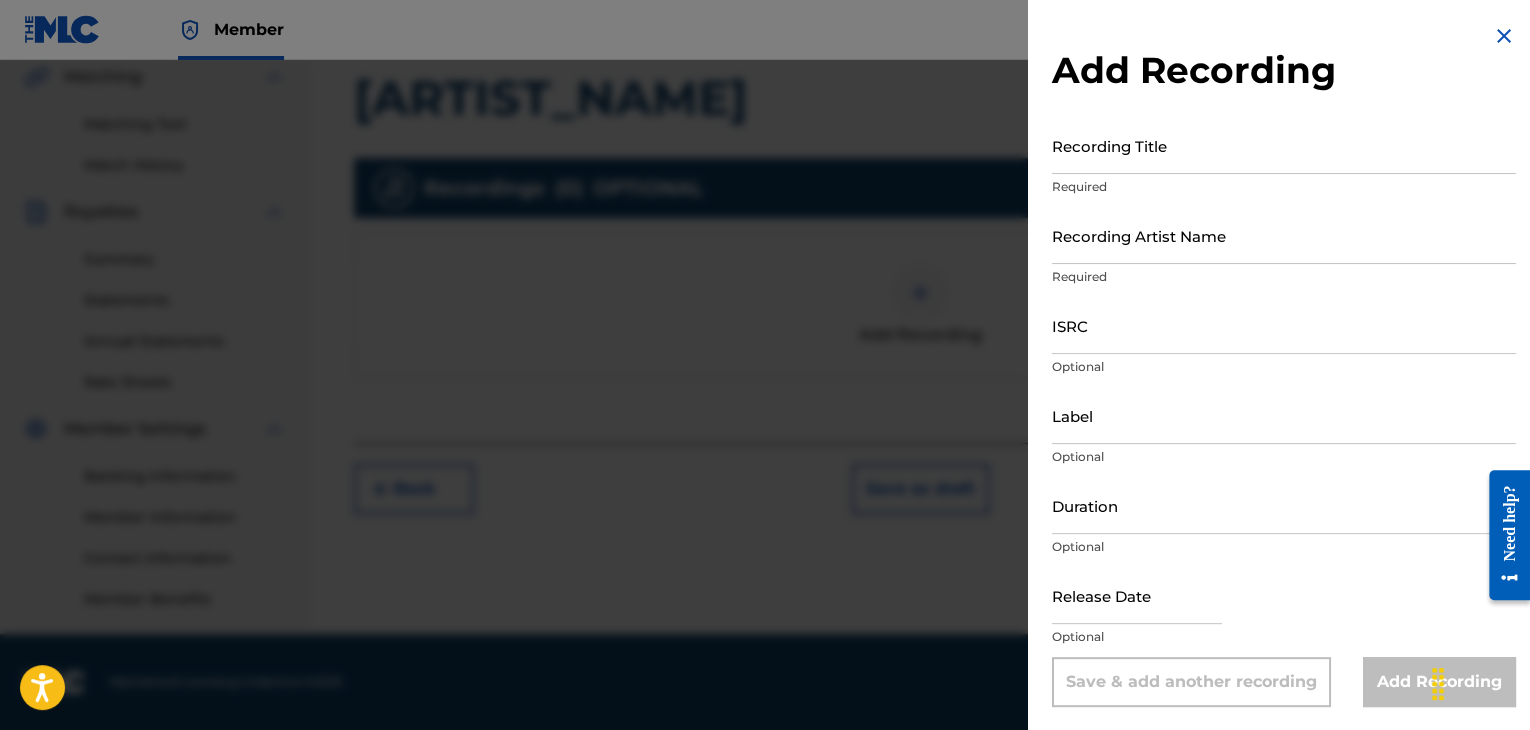click on "Recording Title" at bounding box center (1284, 145) 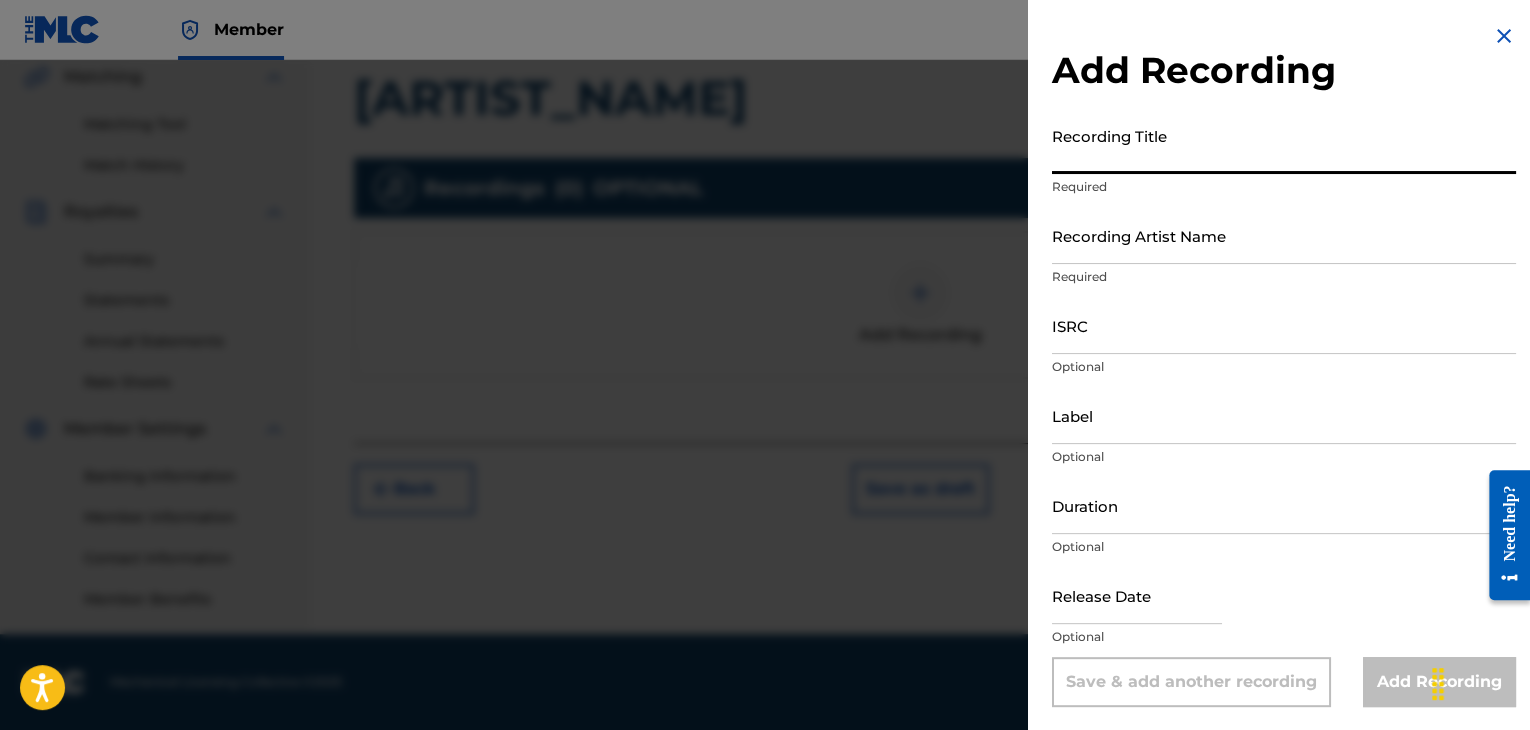 paste on "Lyubovta ni" 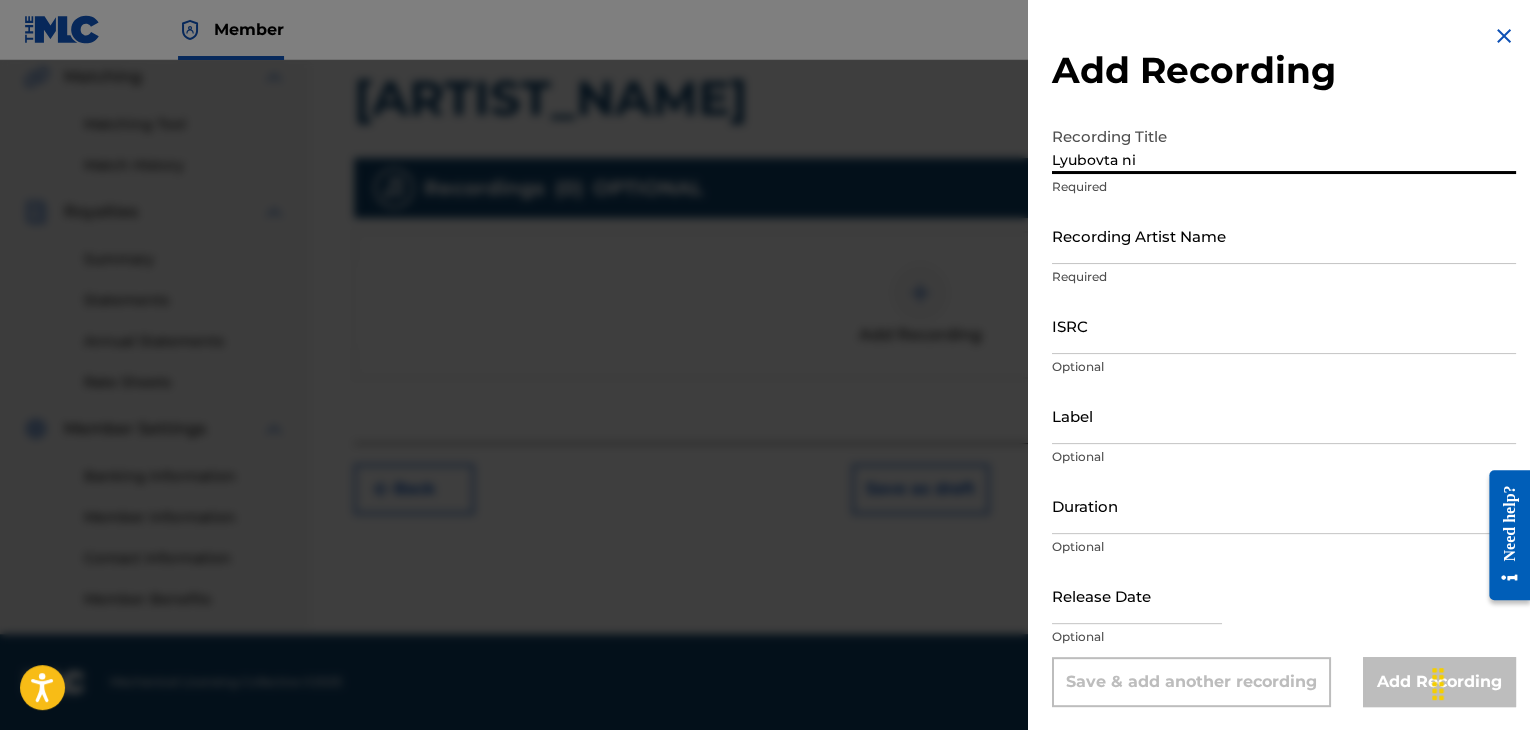 type on "Lyubovta ni" 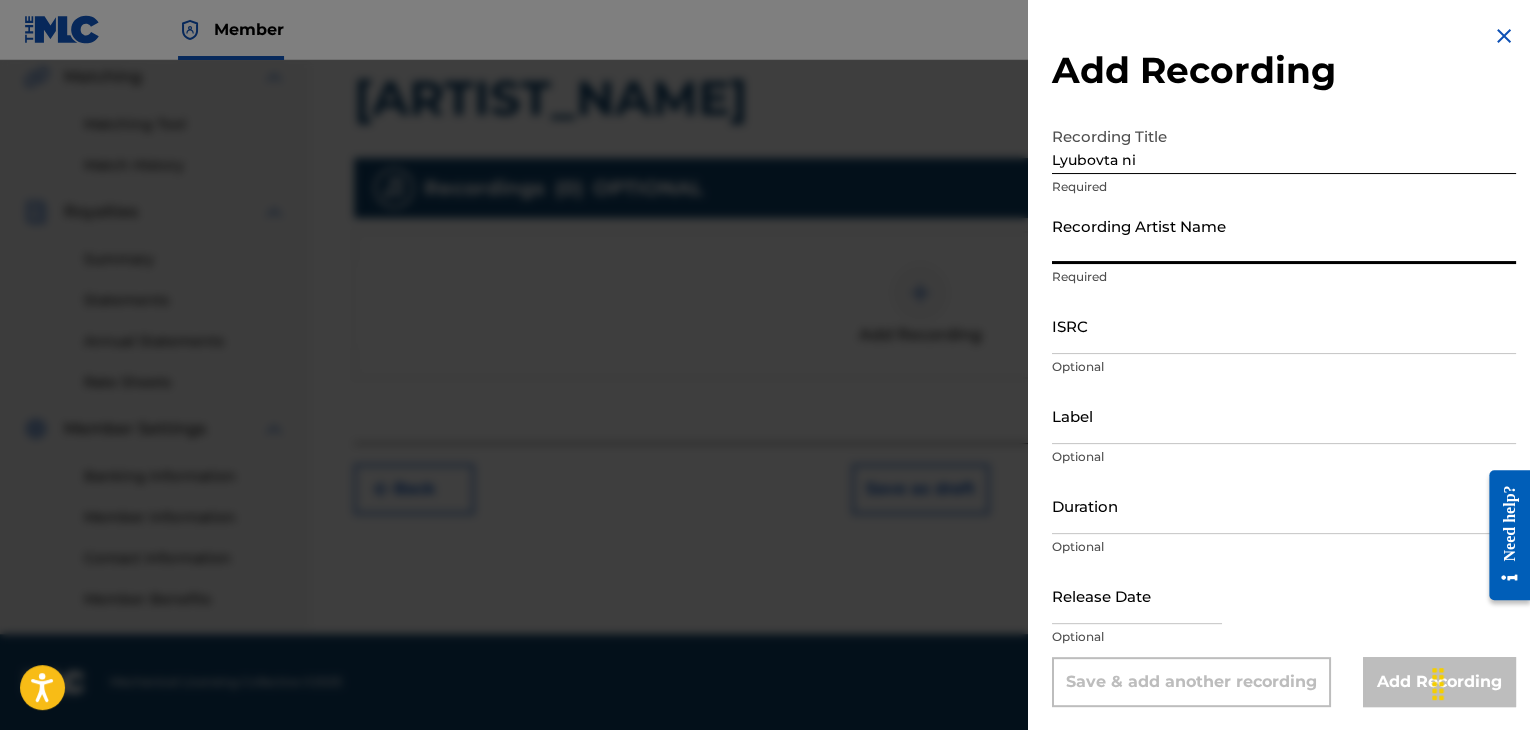 paste on "[FIRST] [LAST];[FIRST] [LAST]" 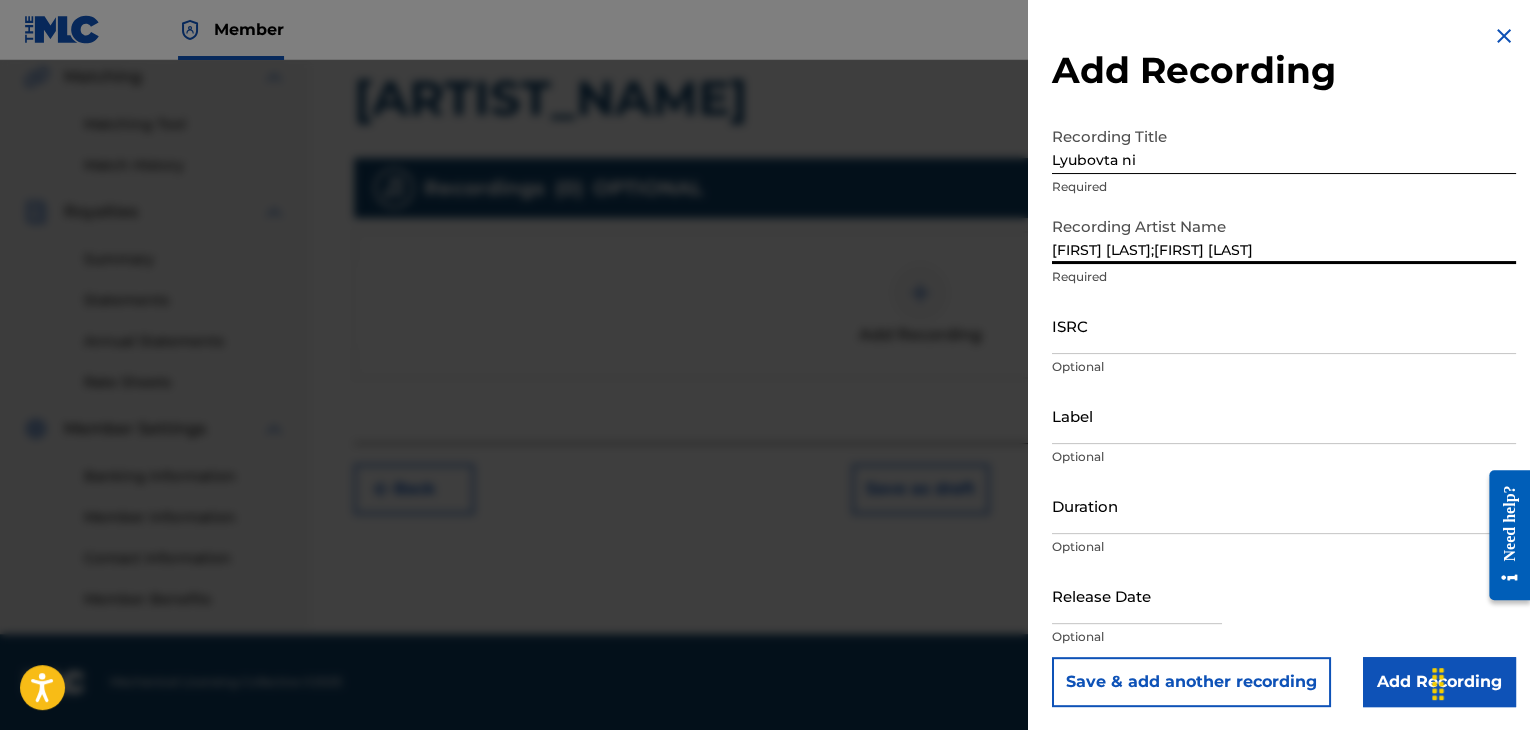 type on "[FIRST] [LAST];[FIRST] [LAST]" 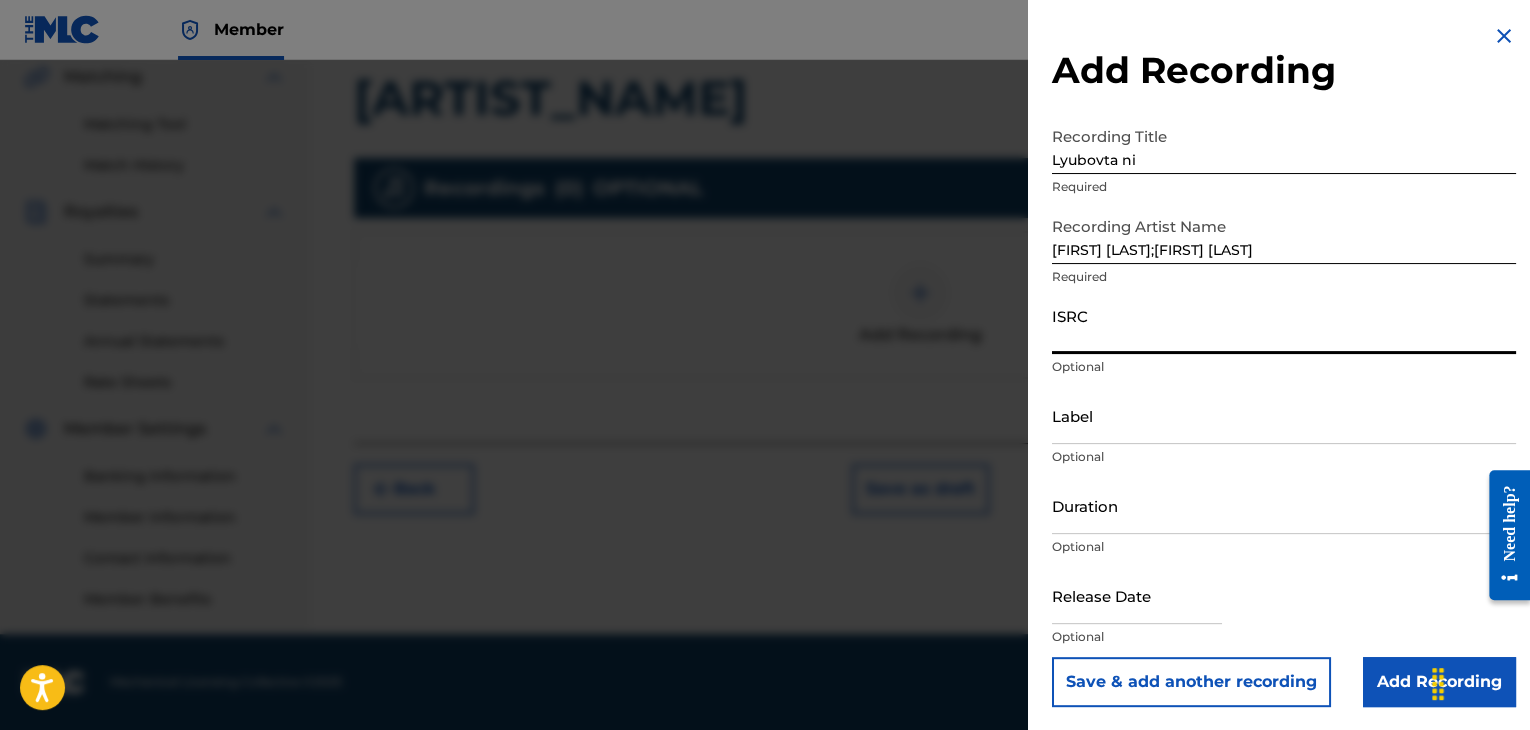paste on "[ALPHANUMERIC]" 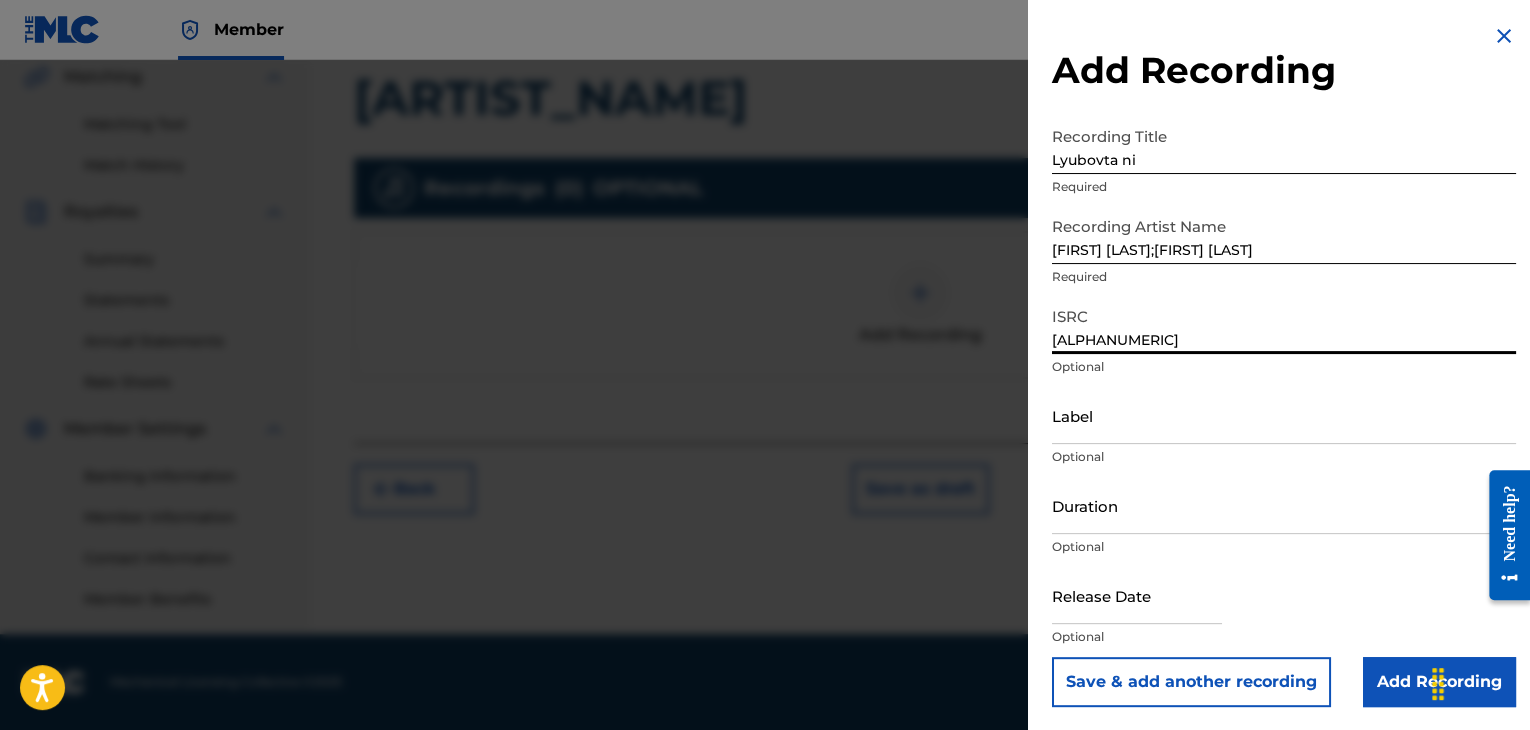 type on "[ALPHANUMERIC]" 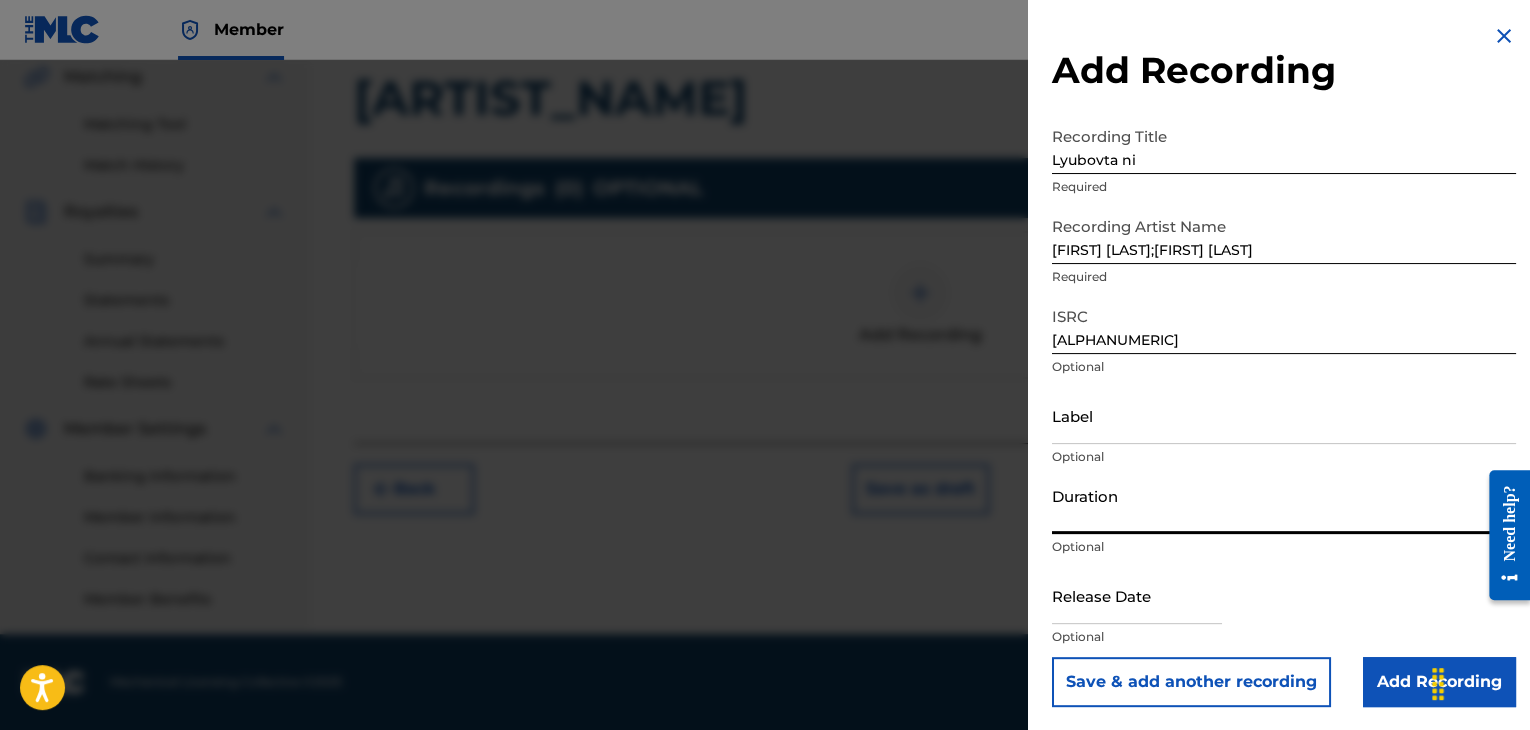 type on "03:30" 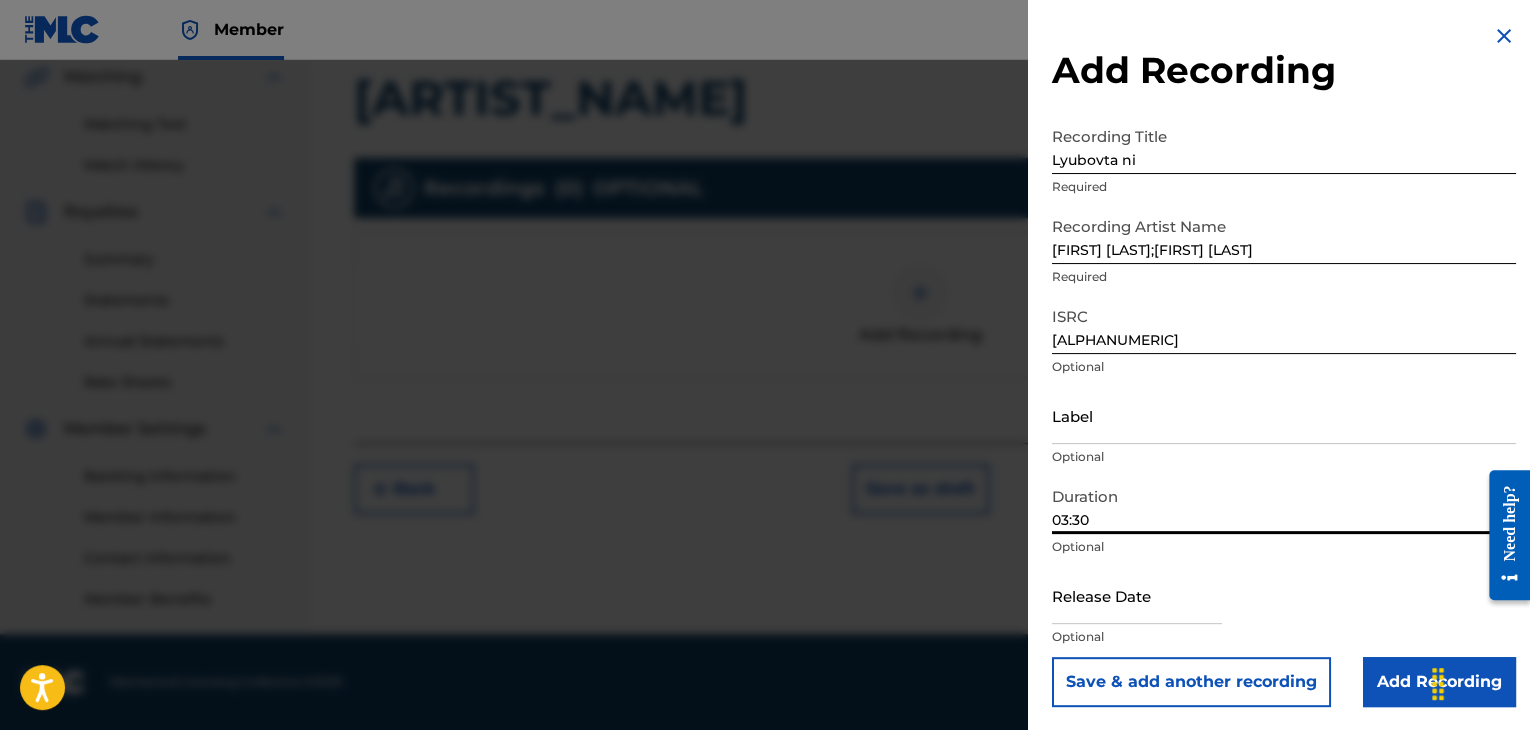 click on "Label" at bounding box center [1284, 415] 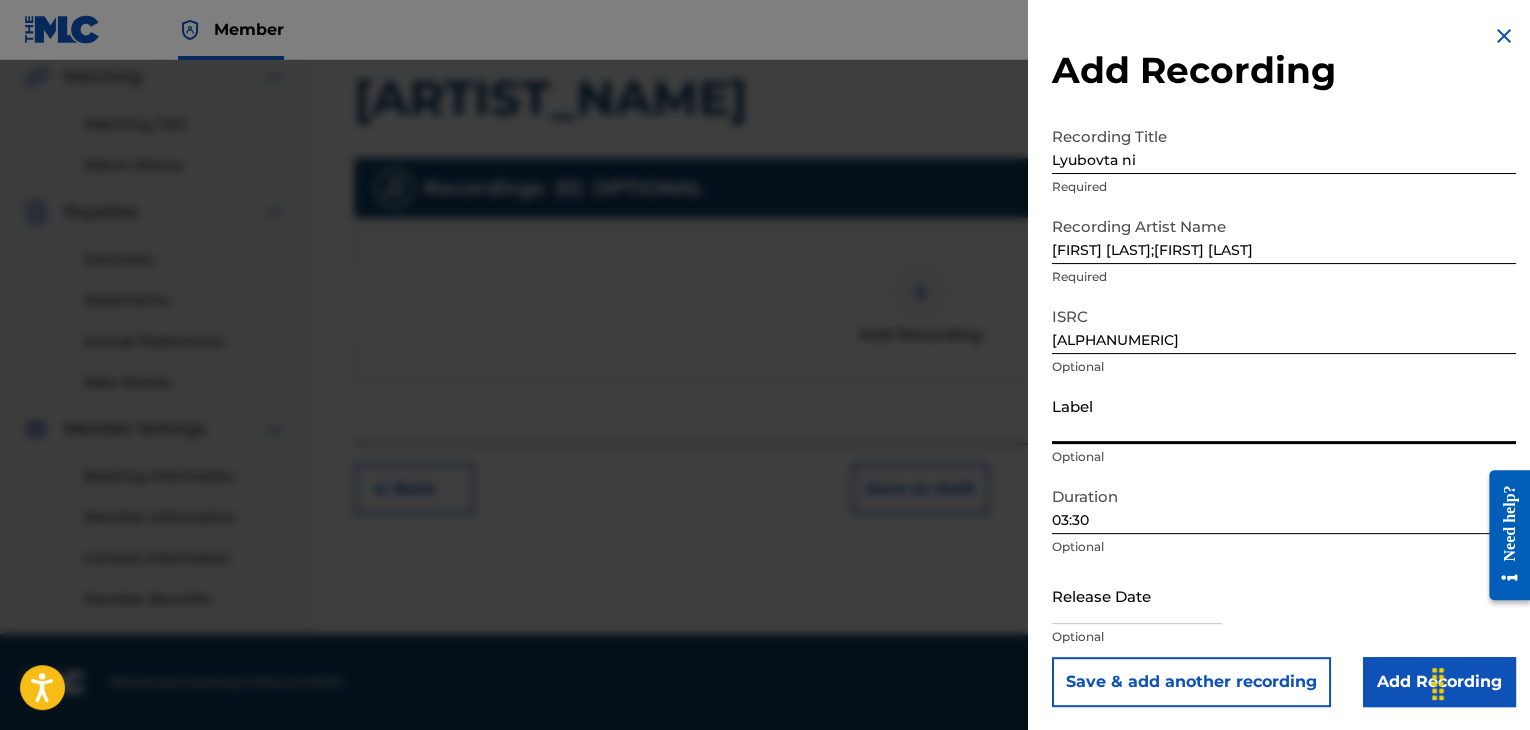 paste on "Riva Sound" 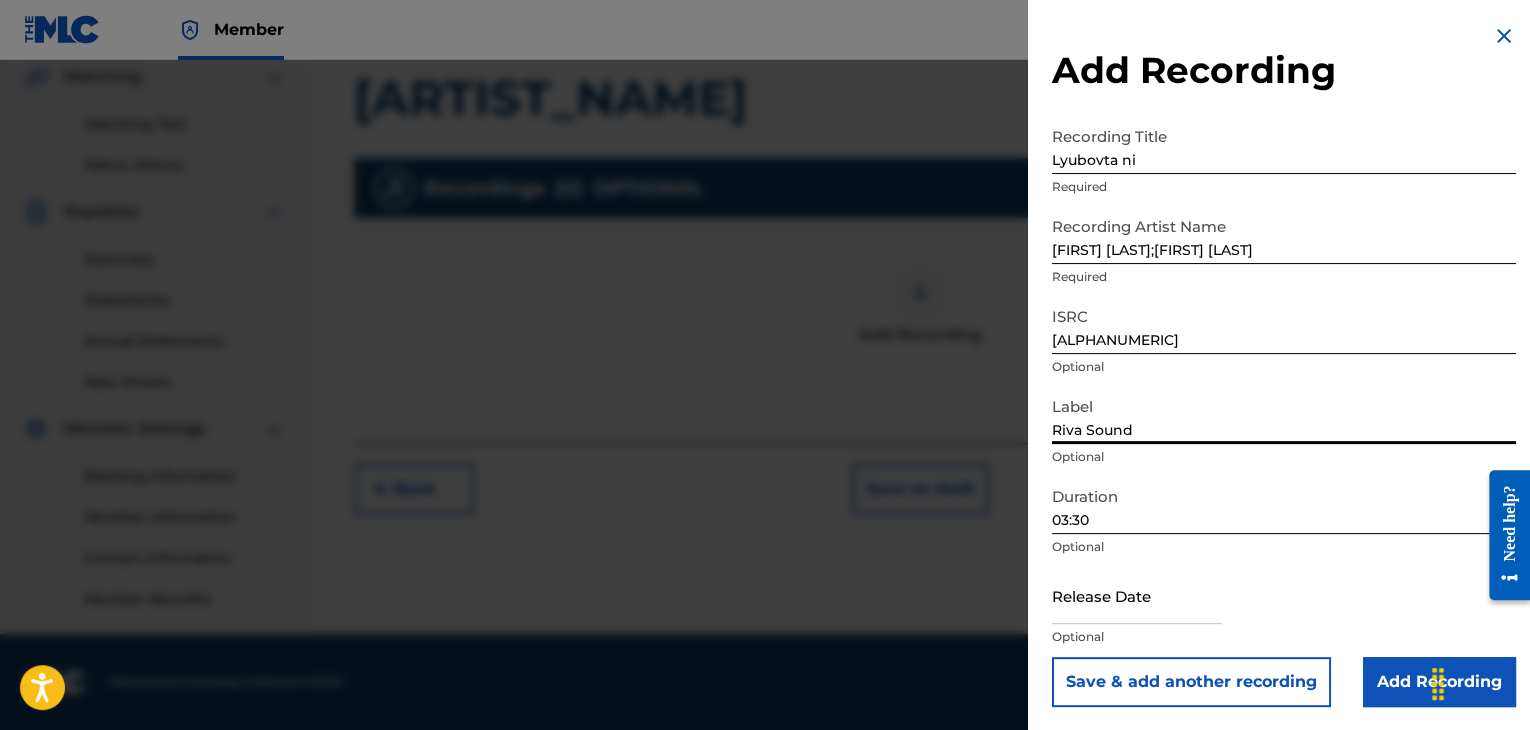 type on "Riva Sound" 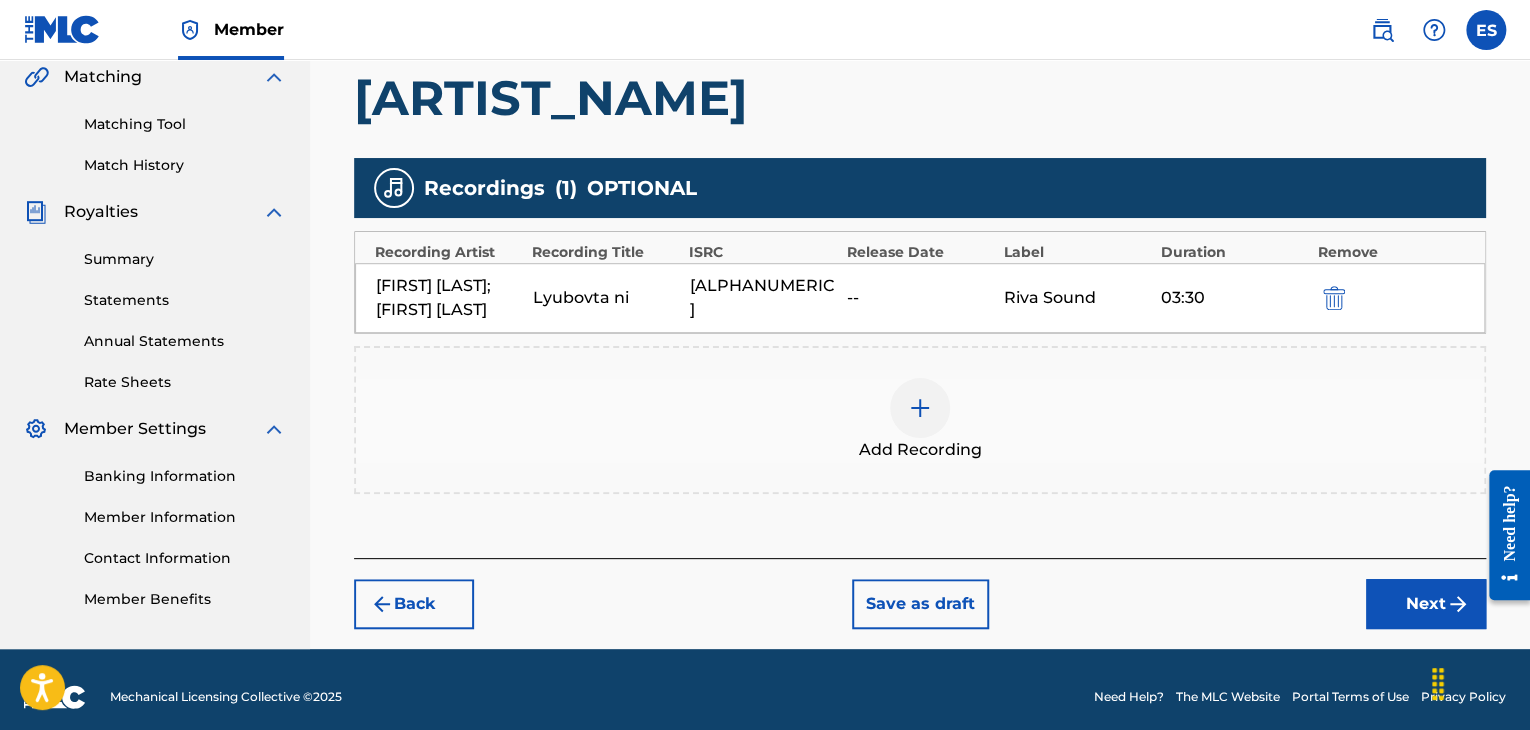 click at bounding box center (920, 408) 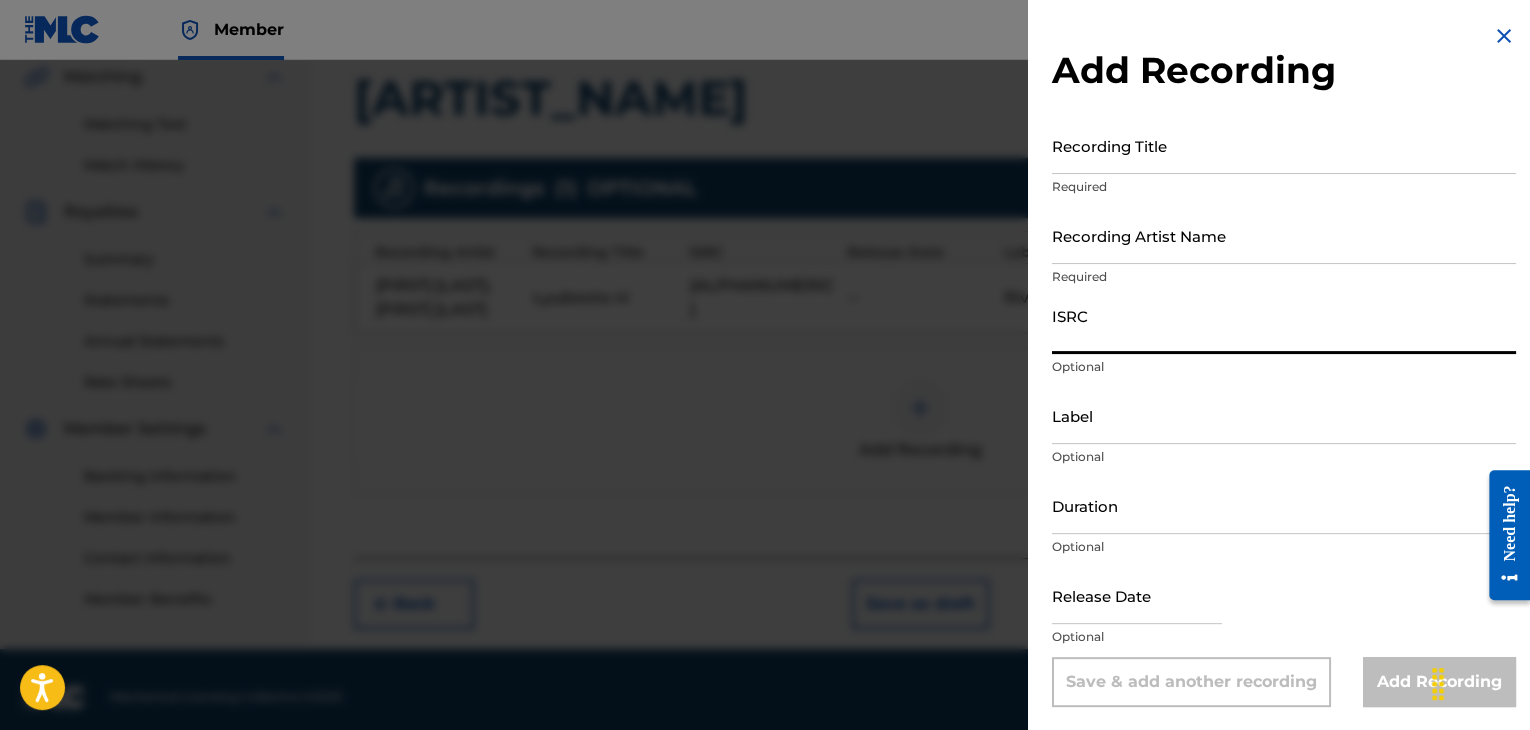 paste on "[BGA_NUMBER]" 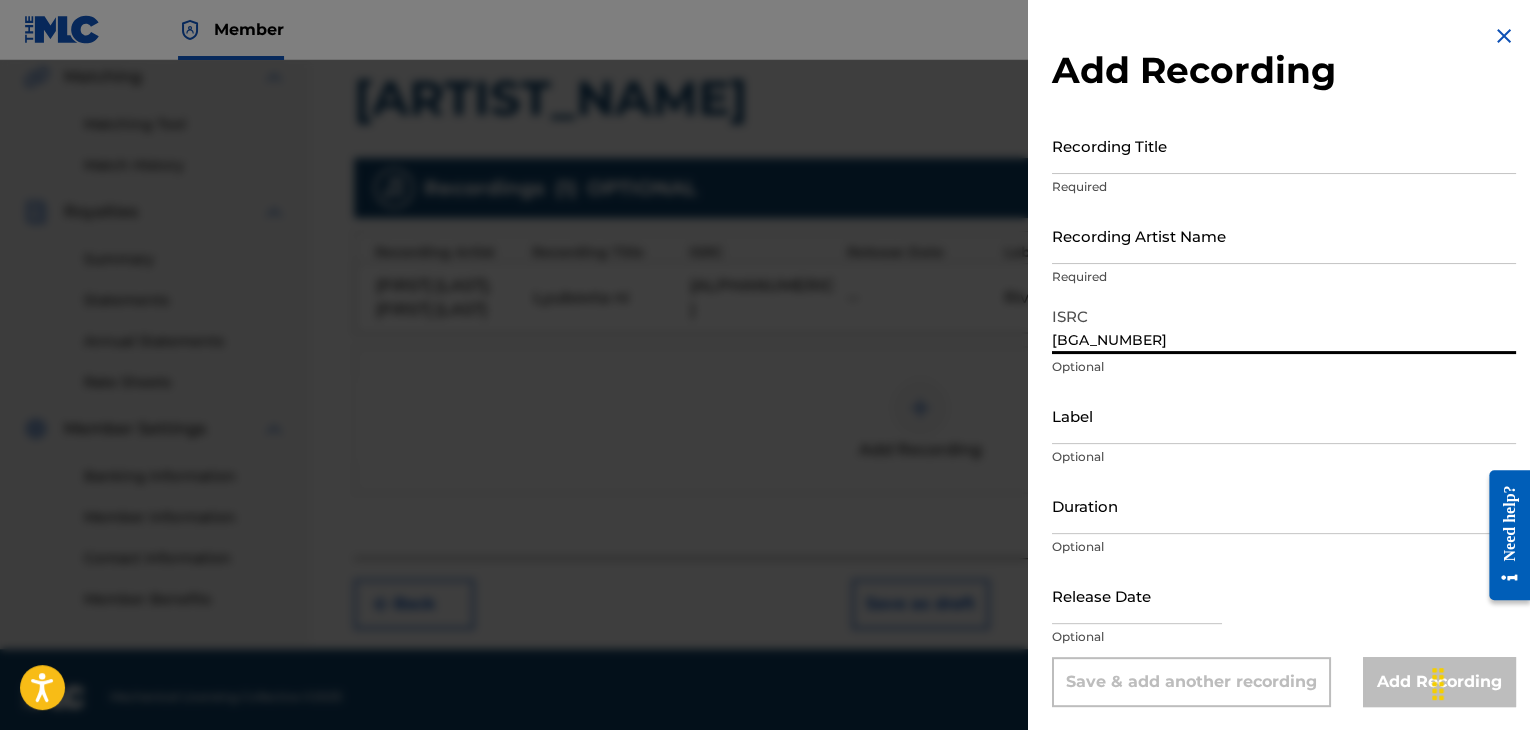 type on "[BGA_NUMBER]" 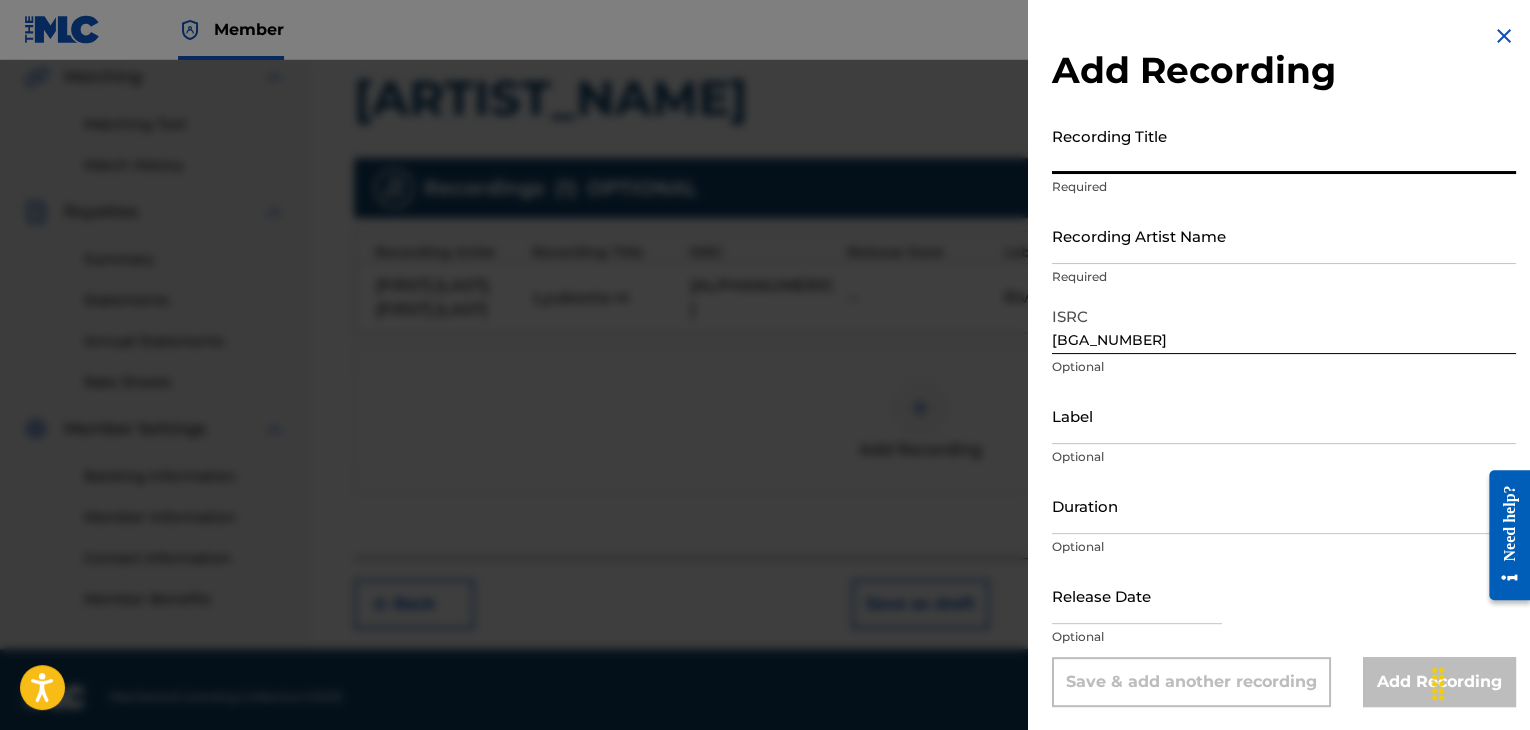 click on "Recording Title" at bounding box center [1284, 145] 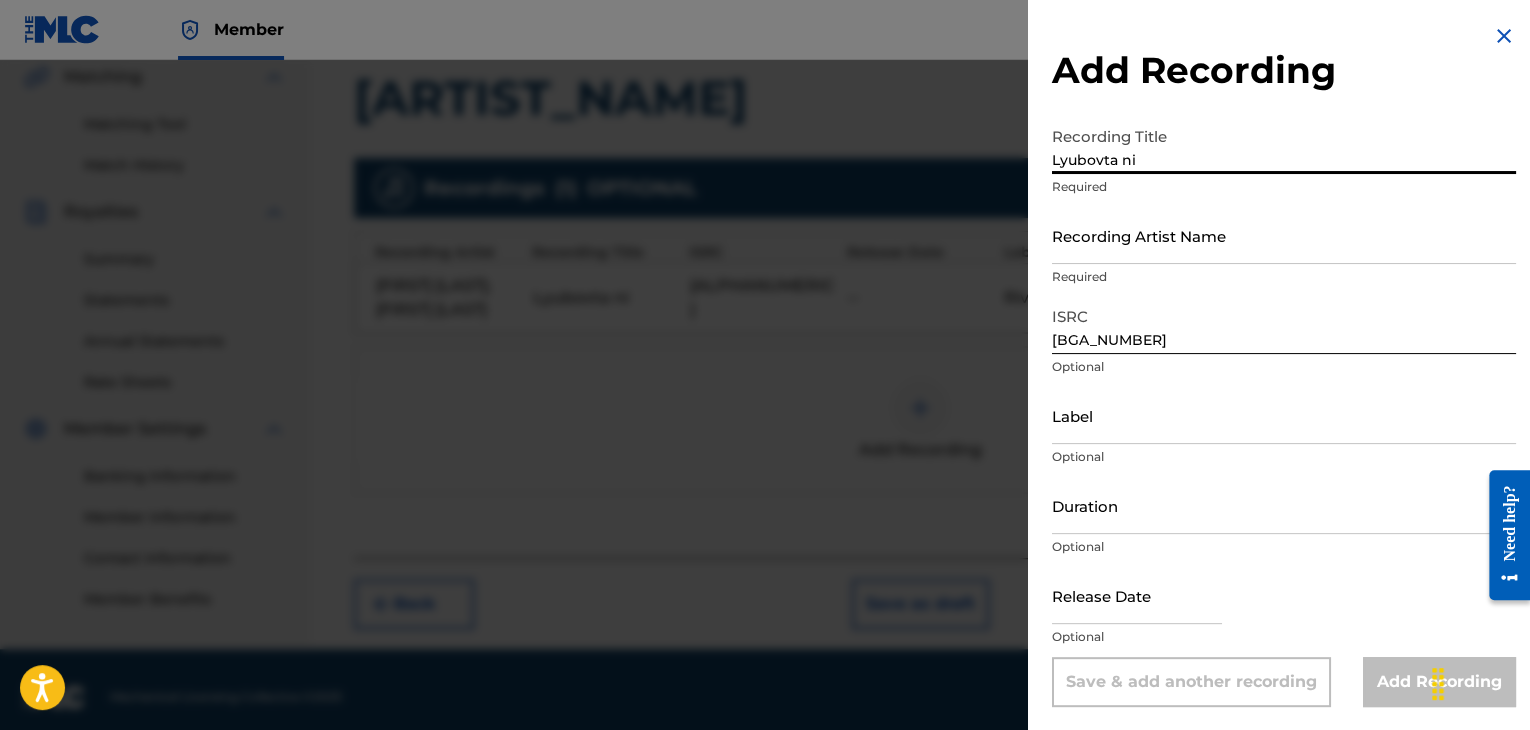 type on "Lyubovta ni" 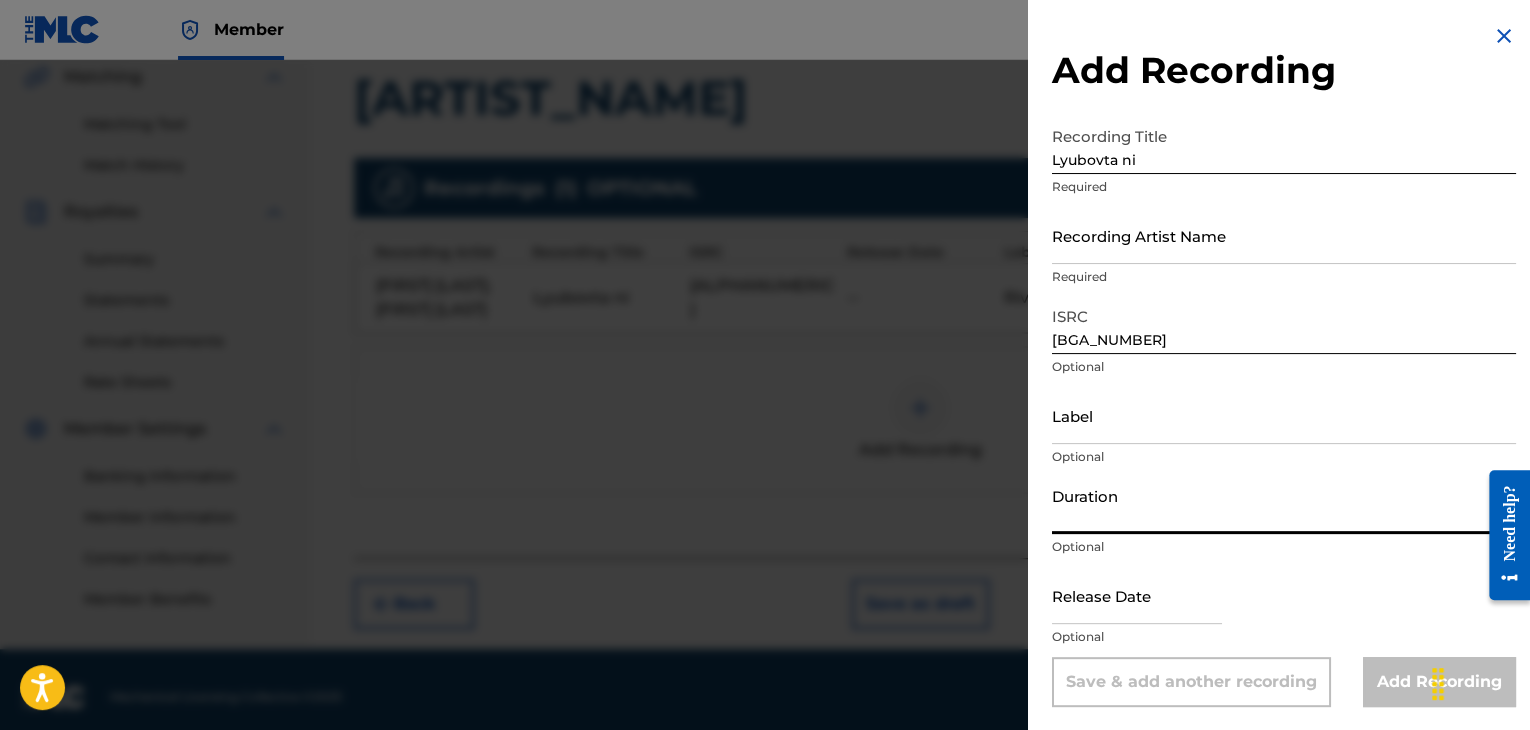 click on "Duration" at bounding box center (1284, 505) 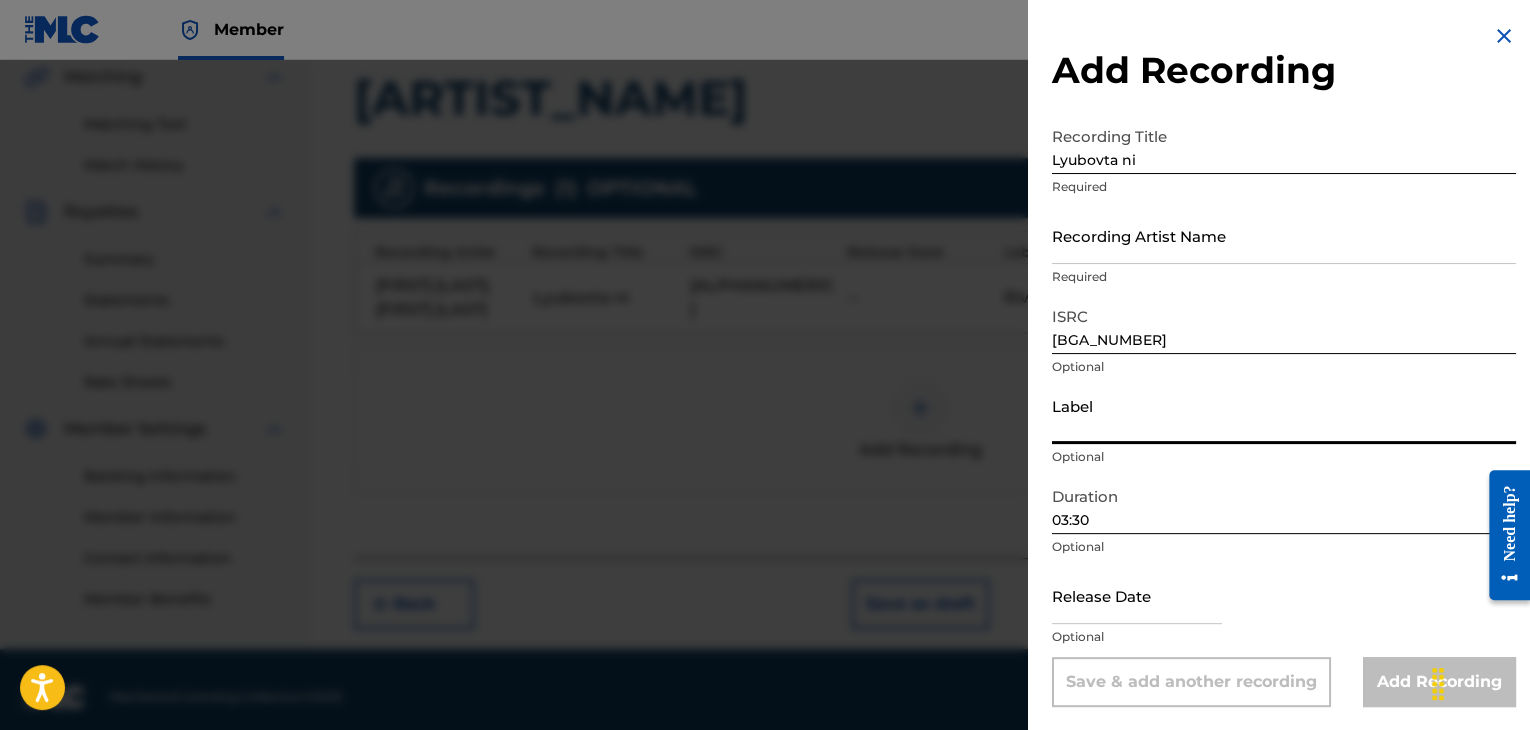 paste on "Riva Sound" 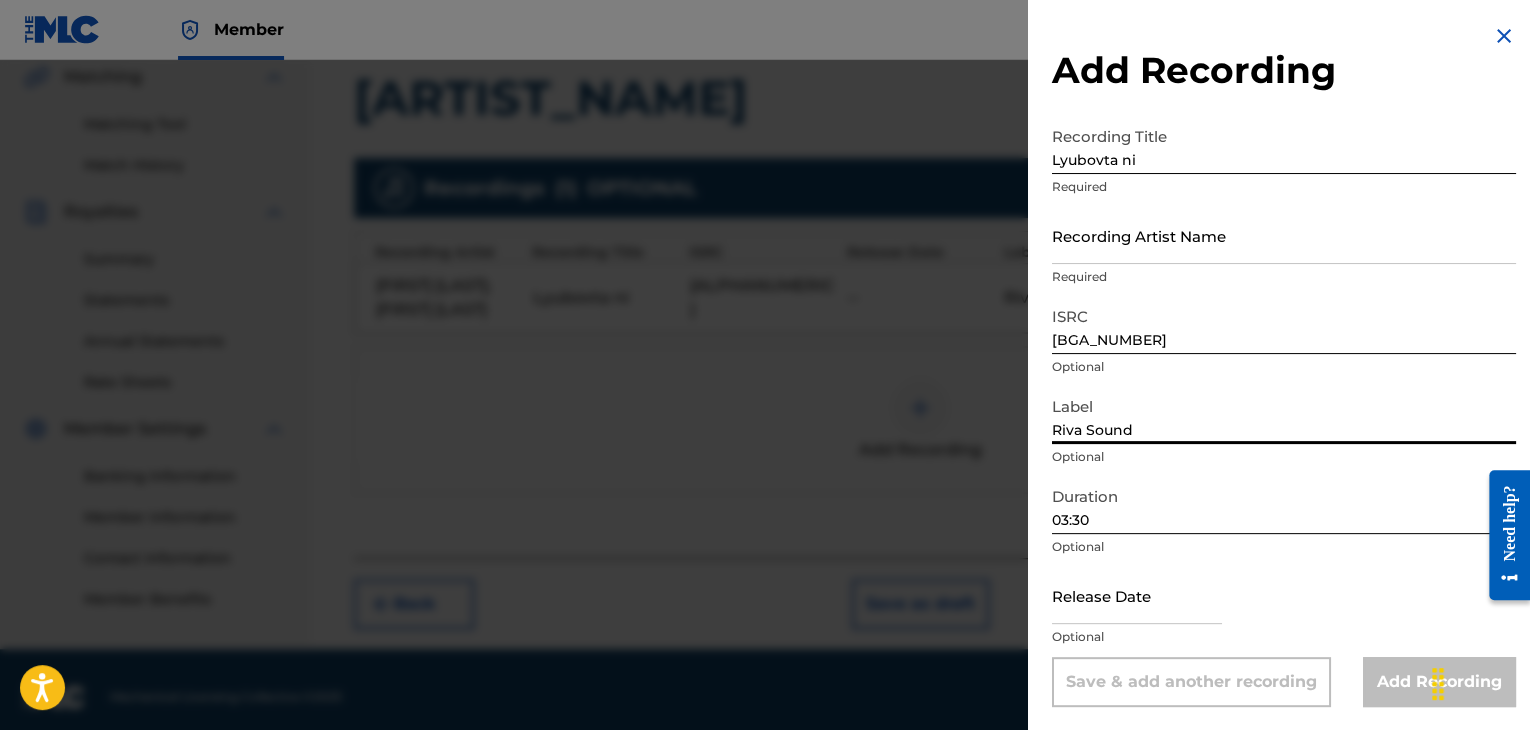 type on "Riva Sound" 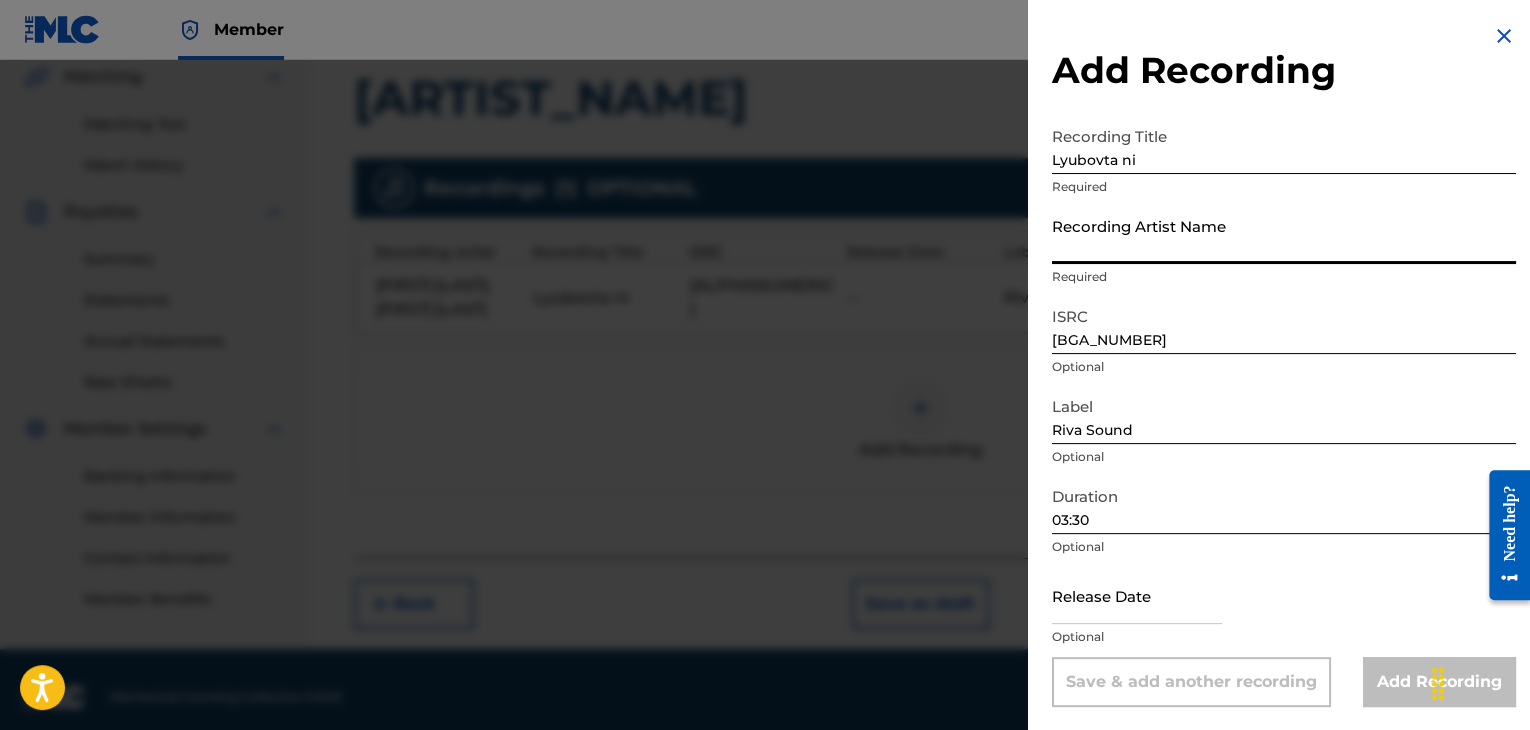click on "Recording Artist Name" at bounding box center (1284, 235) 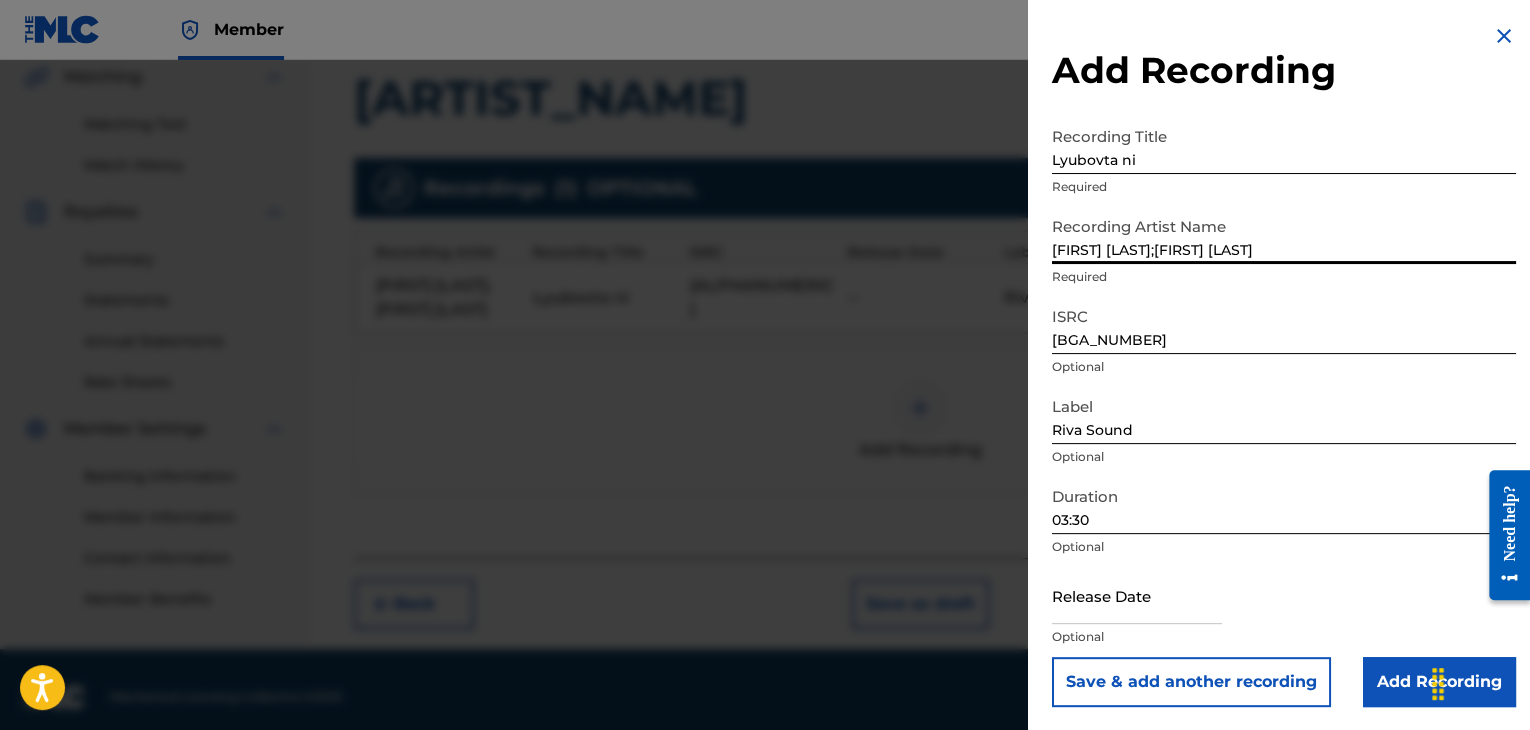 type on "[FIRST] [LAST];[FIRST] [LAST]" 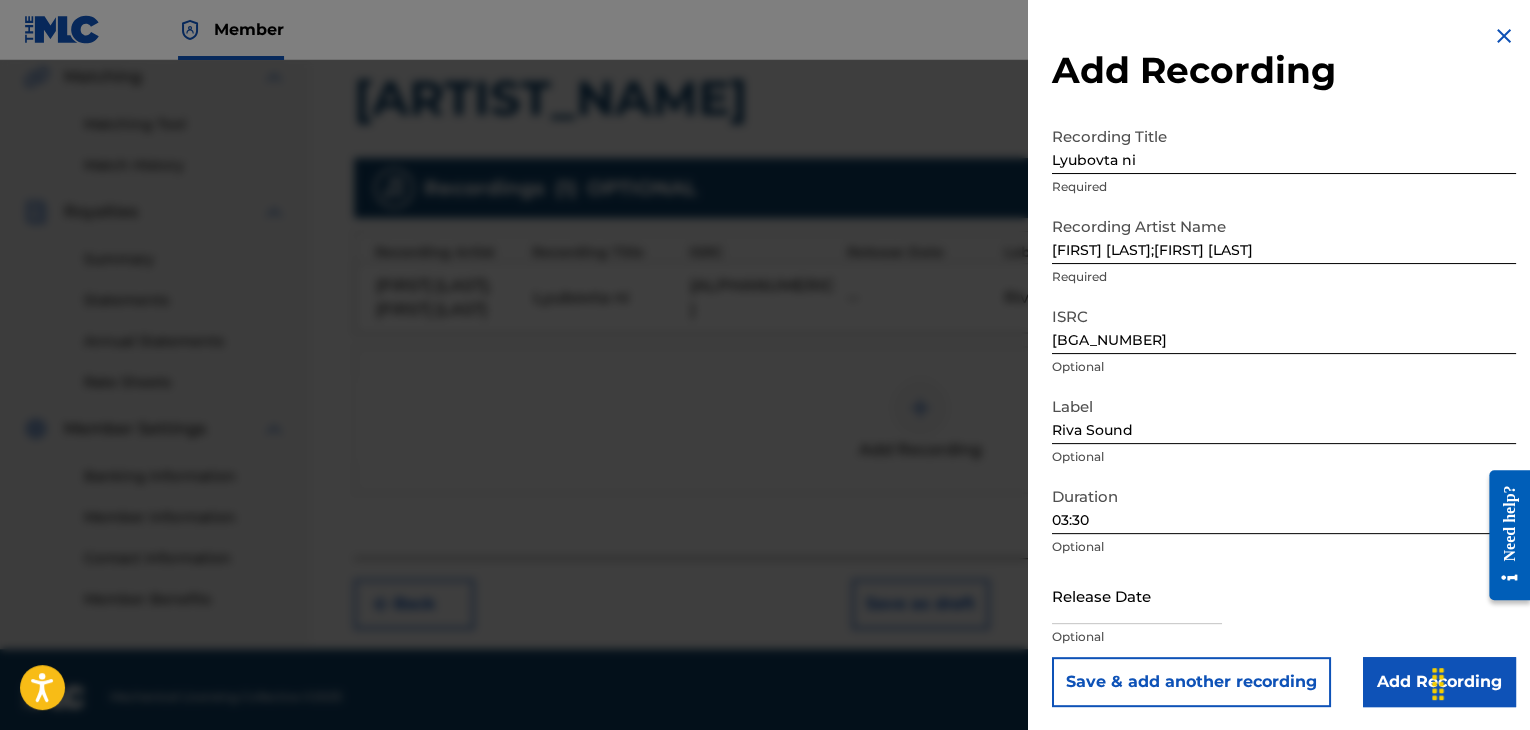 click on "Add Recording" at bounding box center [1439, 682] 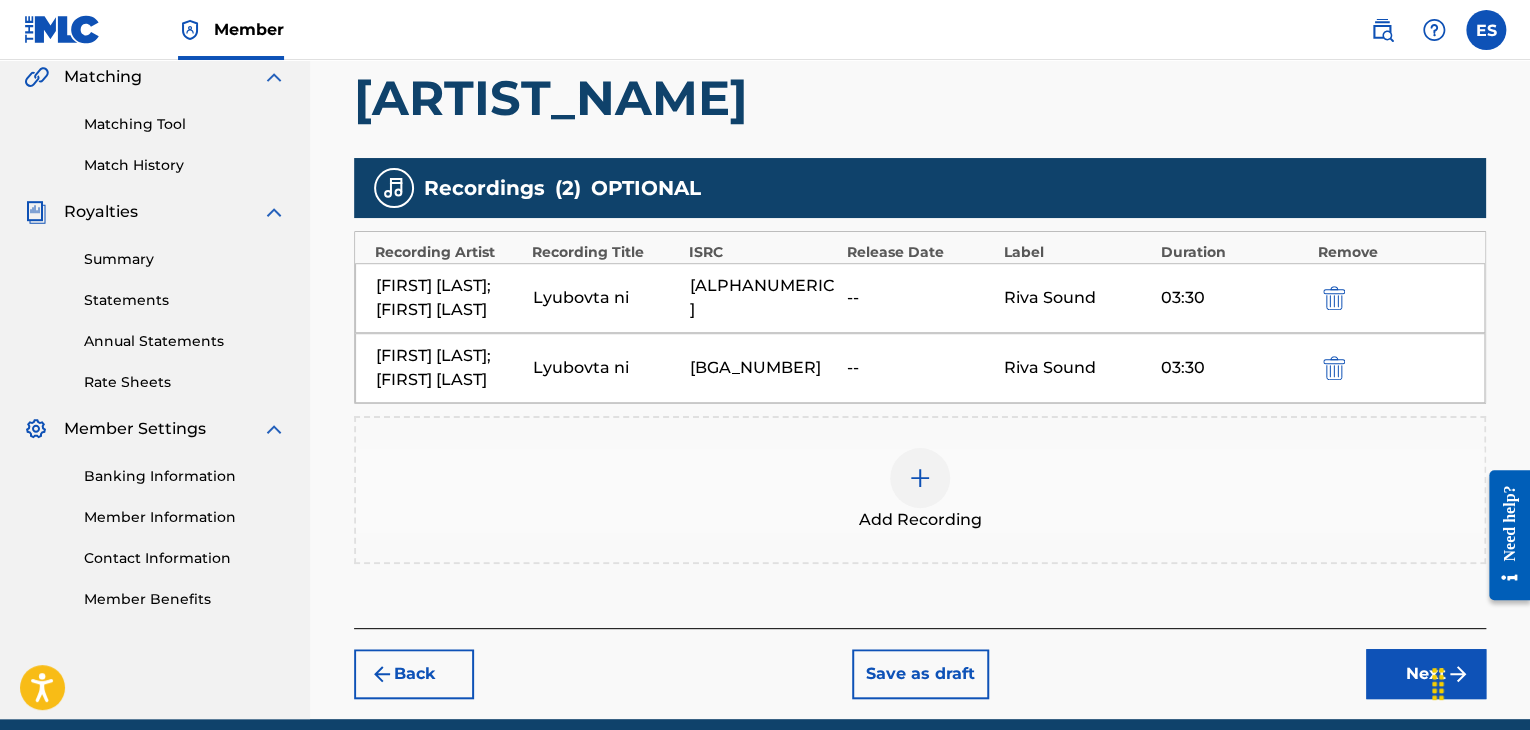 click at bounding box center [920, 478] 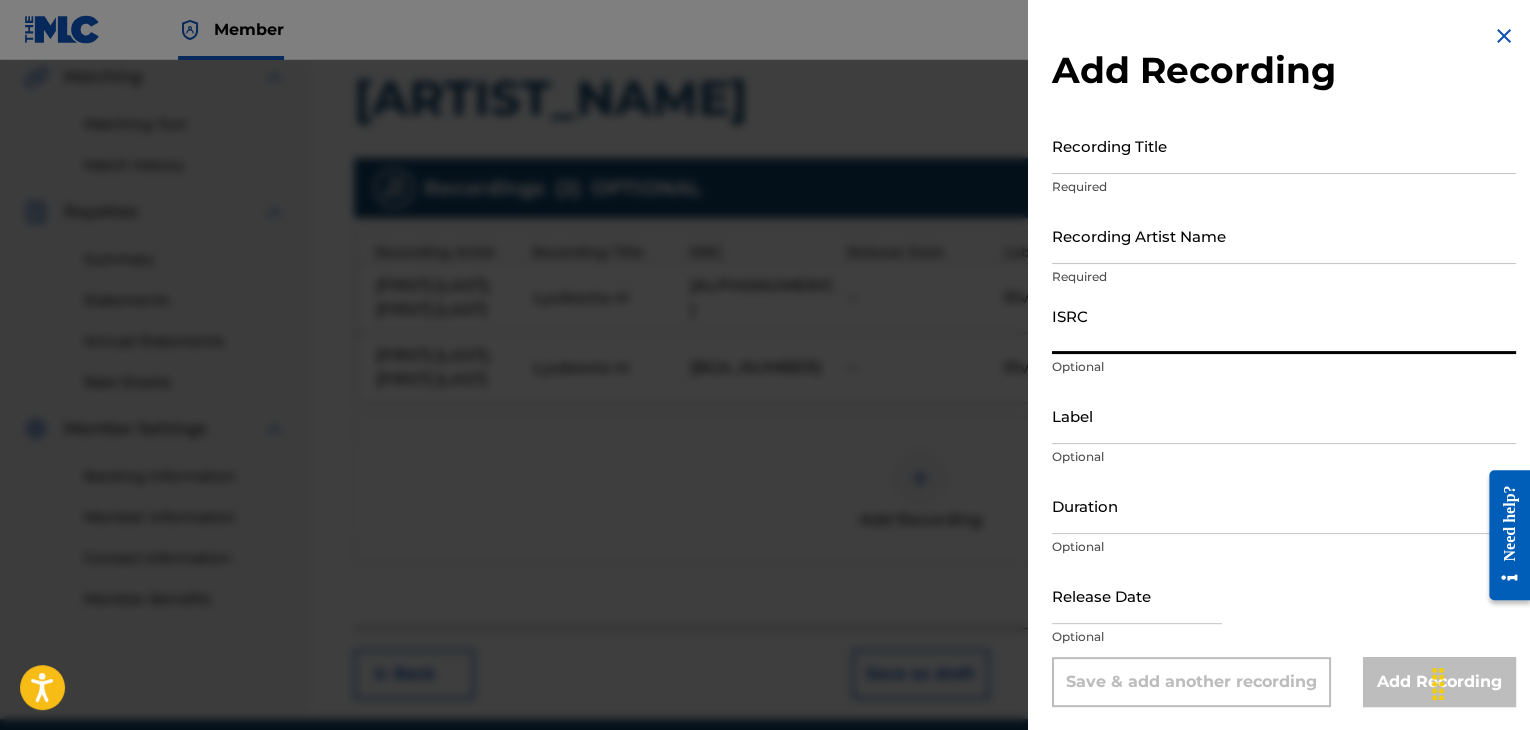 click on "ISRC" at bounding box center (1284, 325) 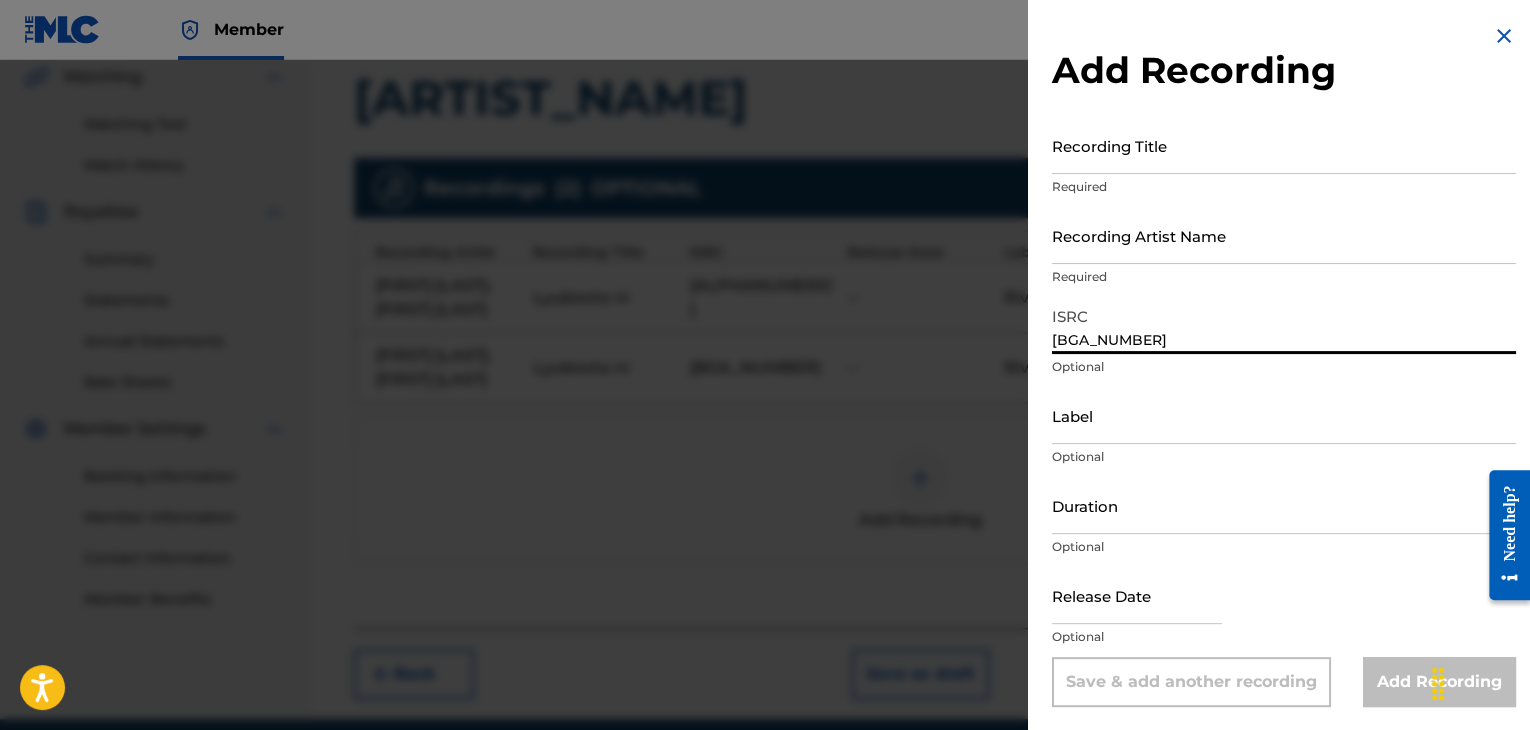 type on "[BGA_NUMBER]" 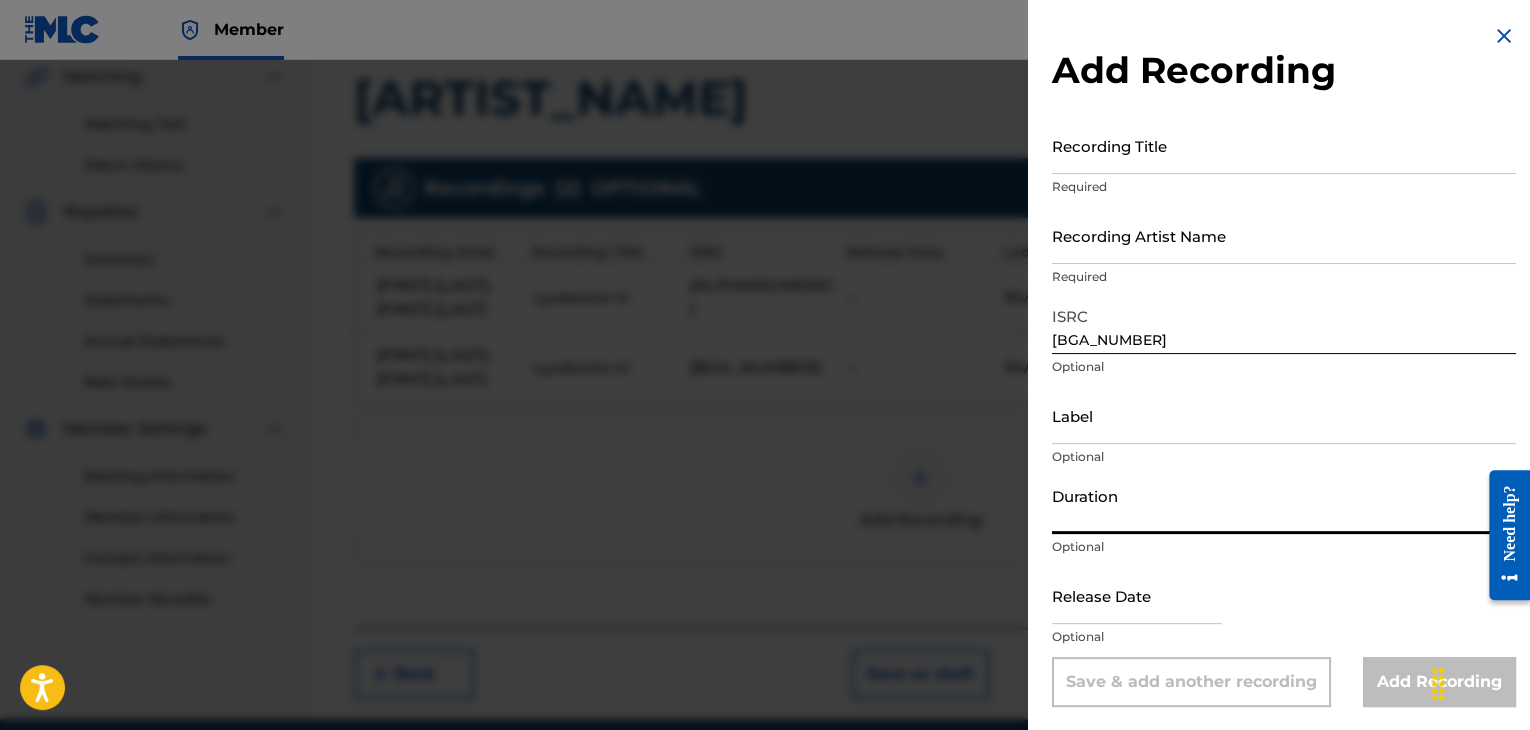 click on "Duration" at bounding box center (1284, 505) 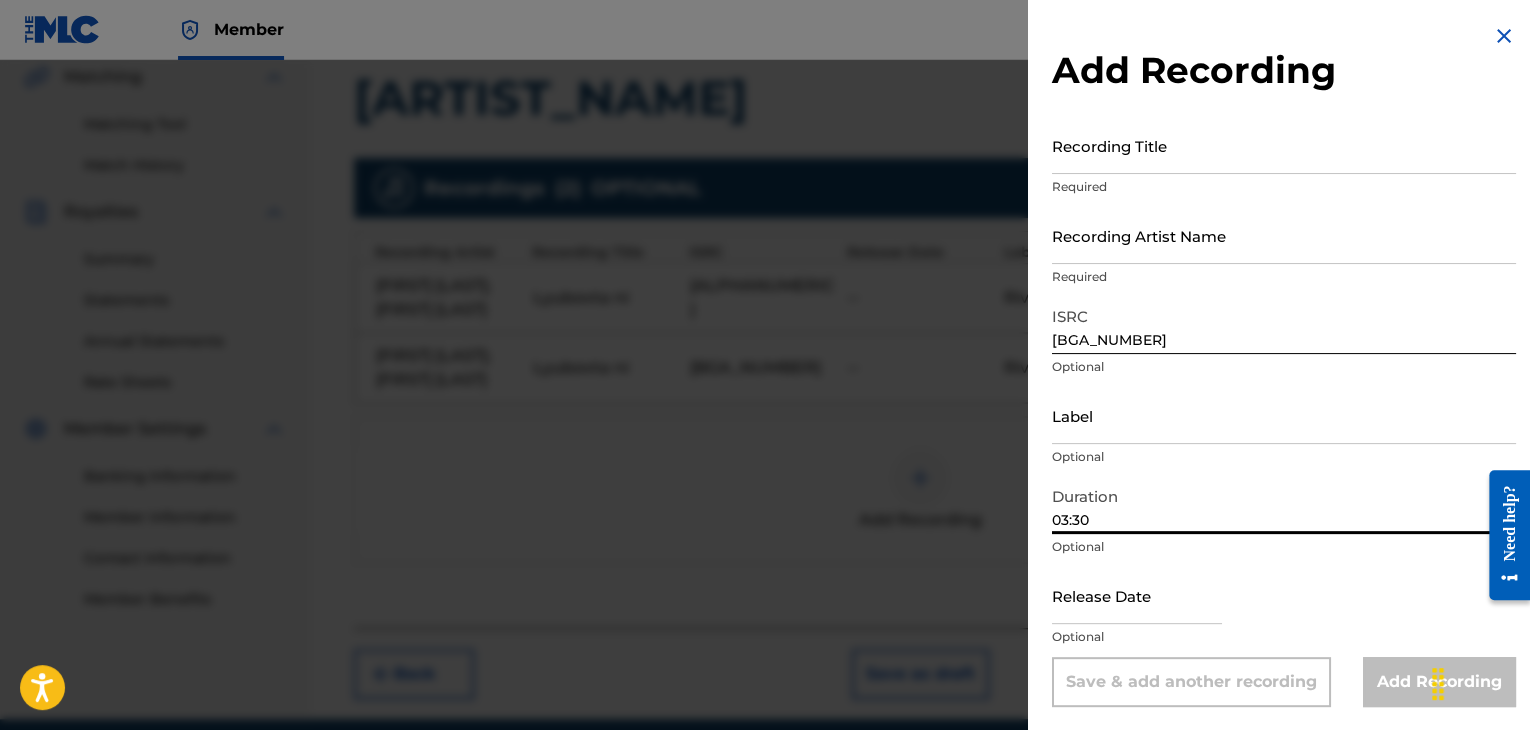 click on "Label" at bounding box center [1284, 415] 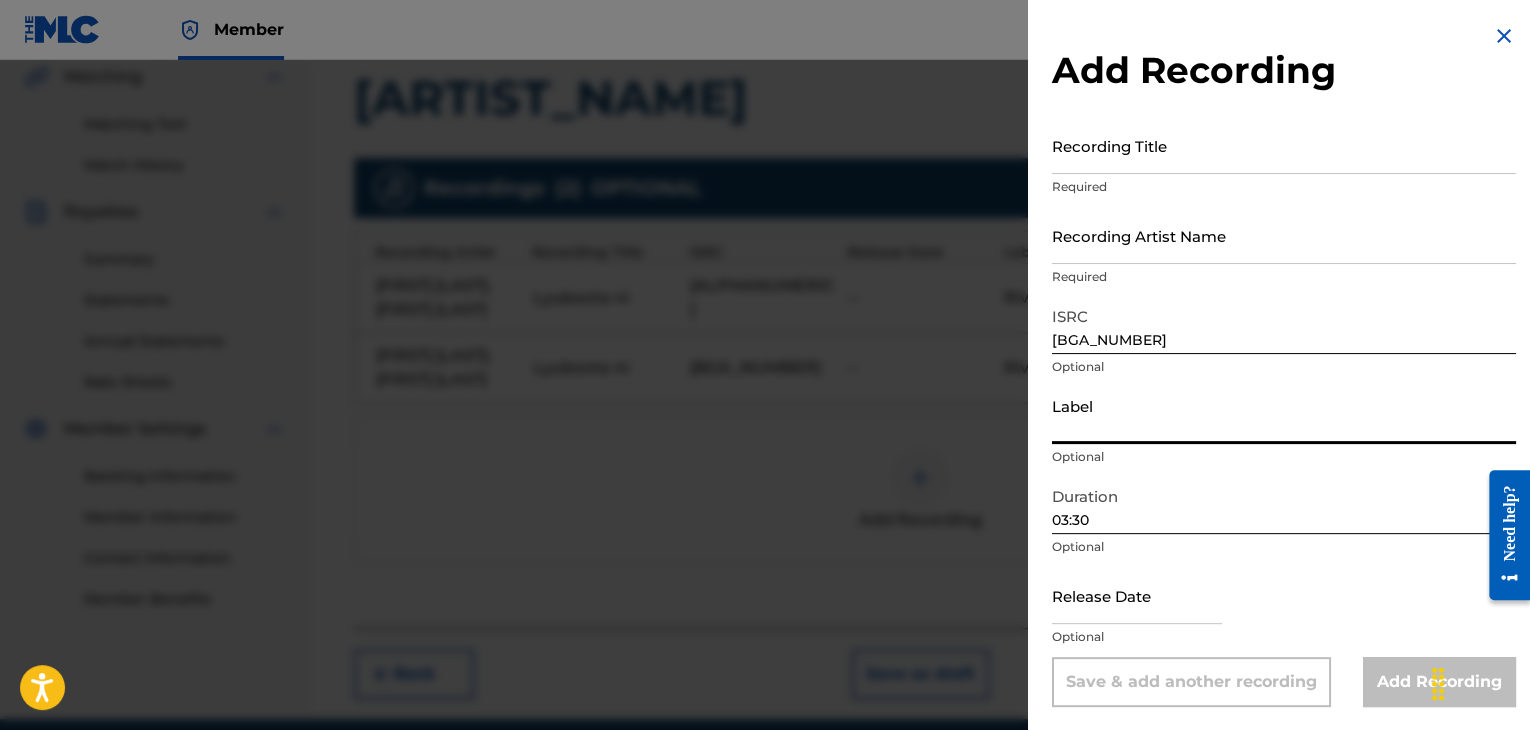 paste on "Riva Sound" 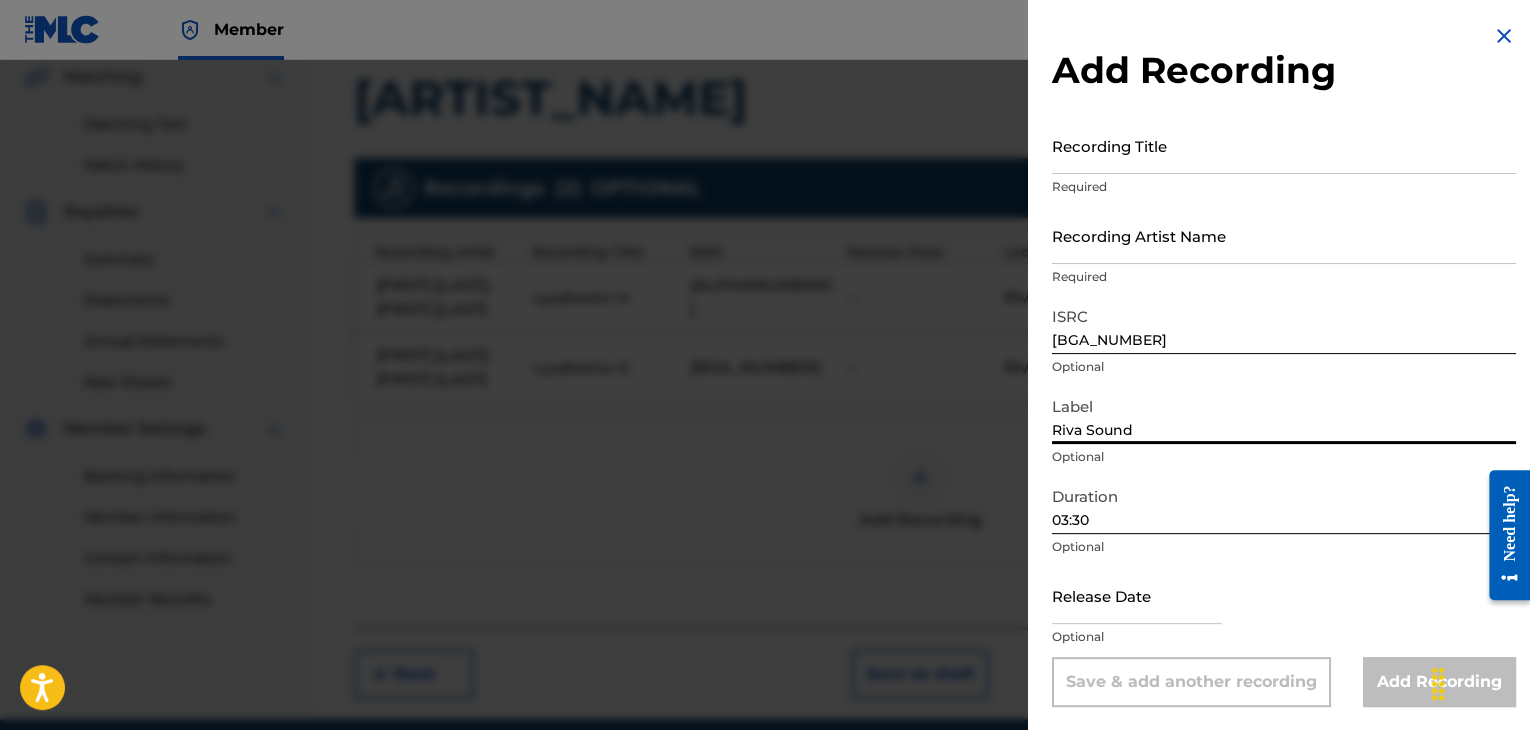 type on "Riva Sound" 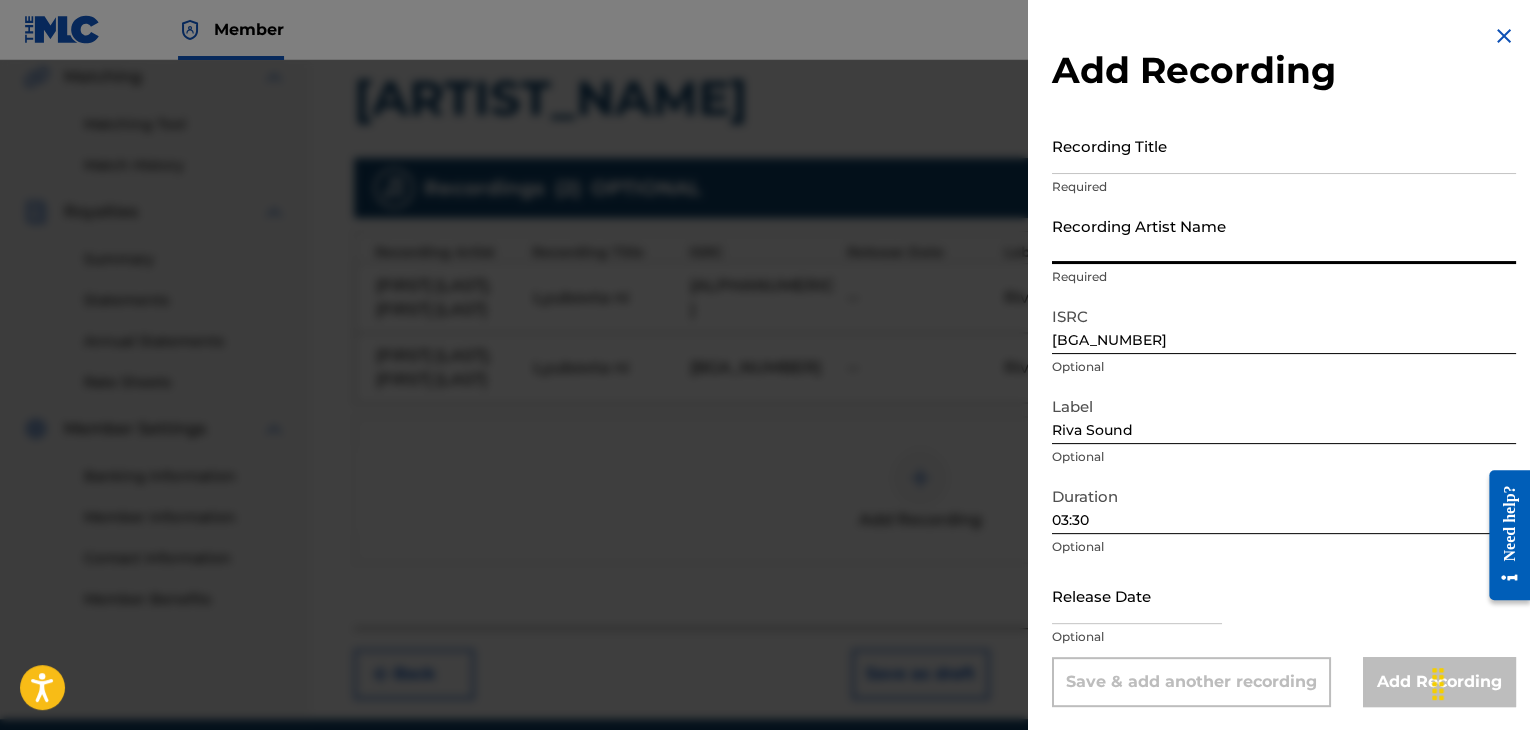 click on "Recording Artist Name" at bounding box center [1284, 235] 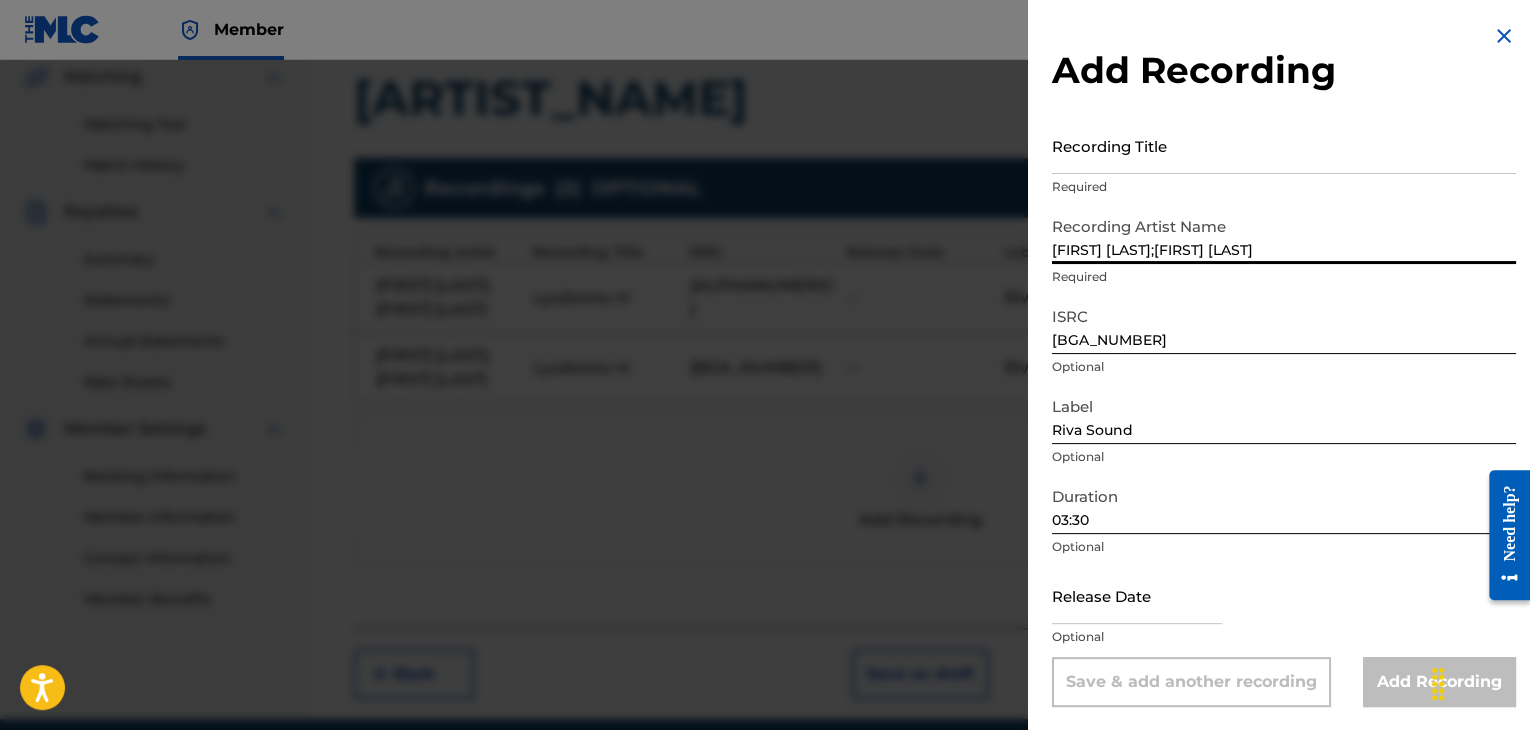 type on "[FIRST] [LAST];[FIRST] [LAST]" 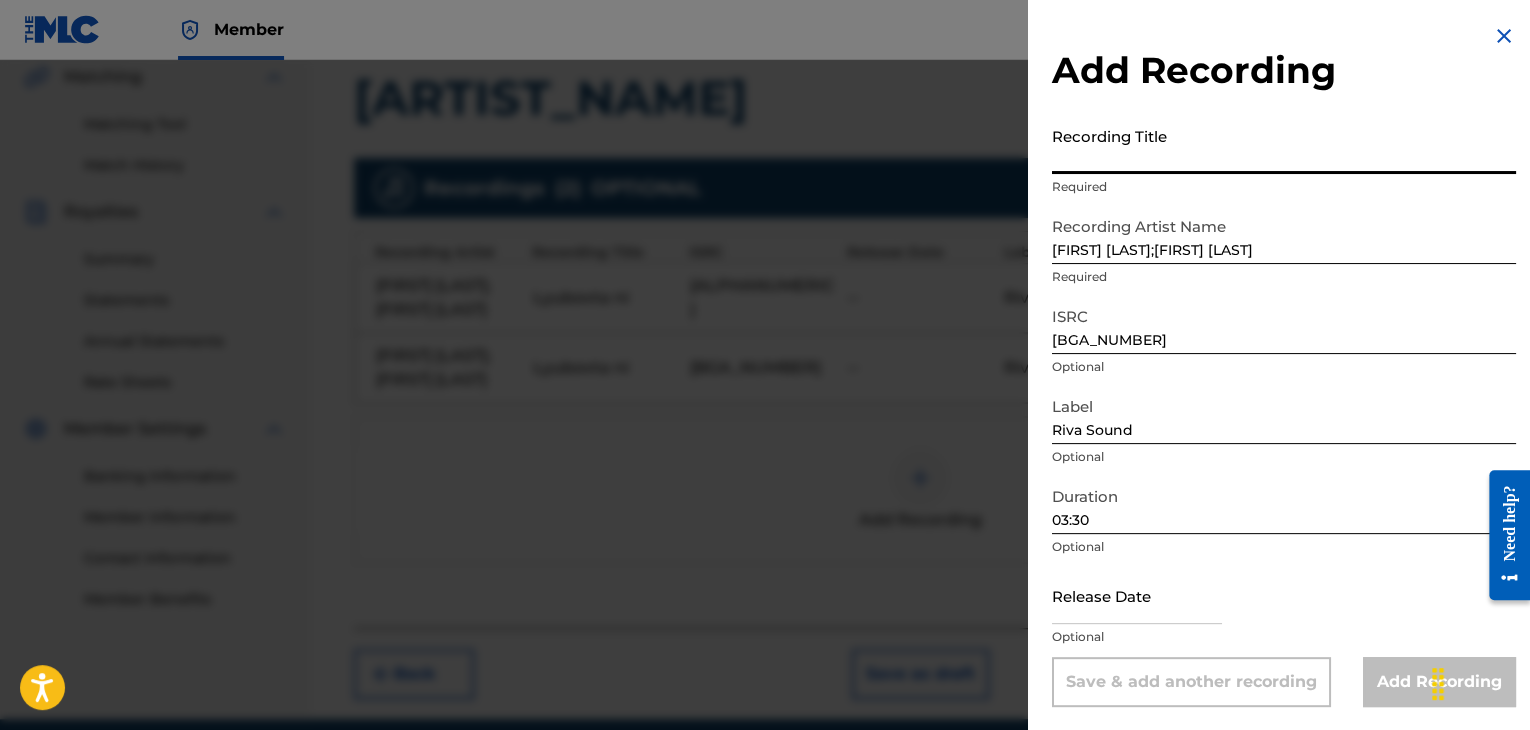 paste on "Lyubovta ni" 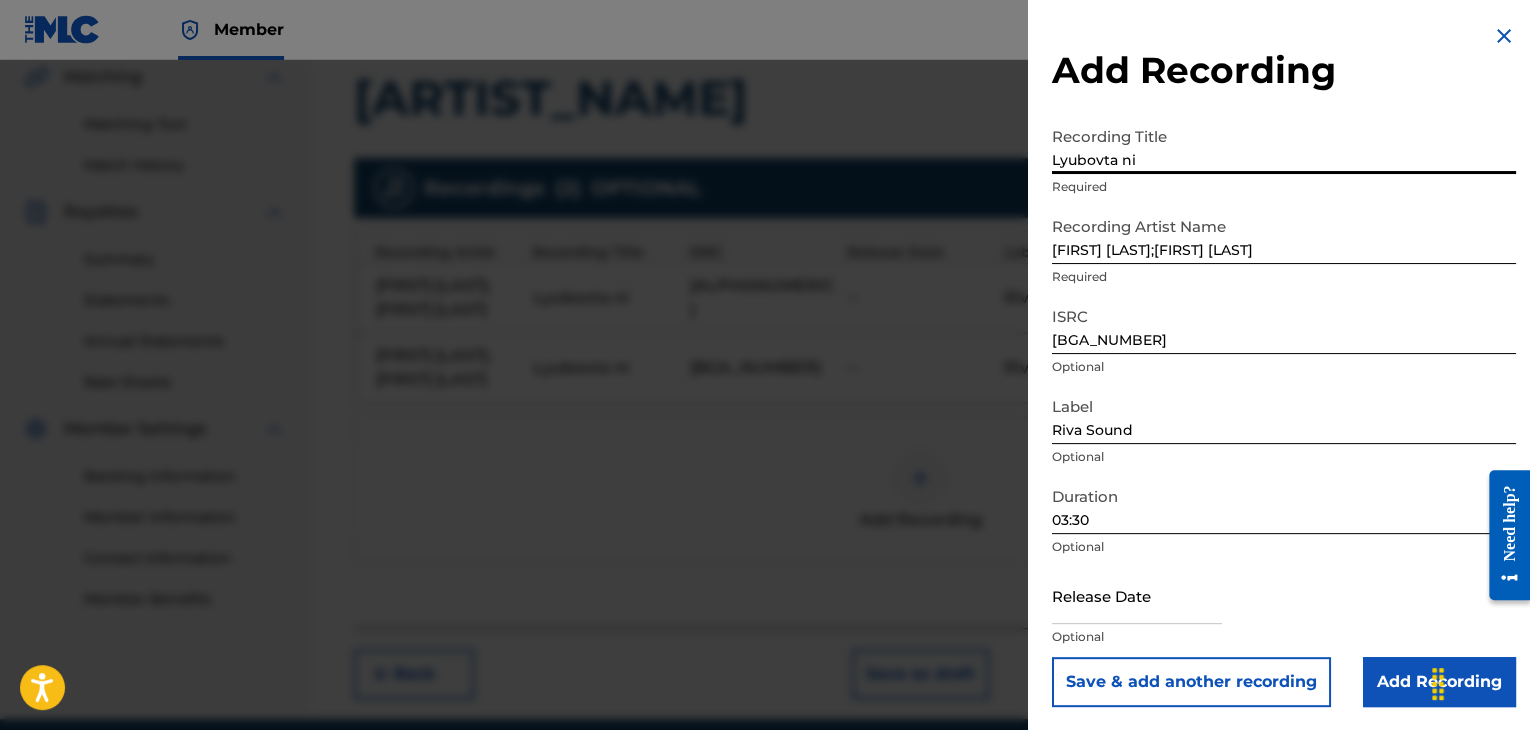 scroll, scrollTop: 1, scrollLeft: 0, axis: vertical 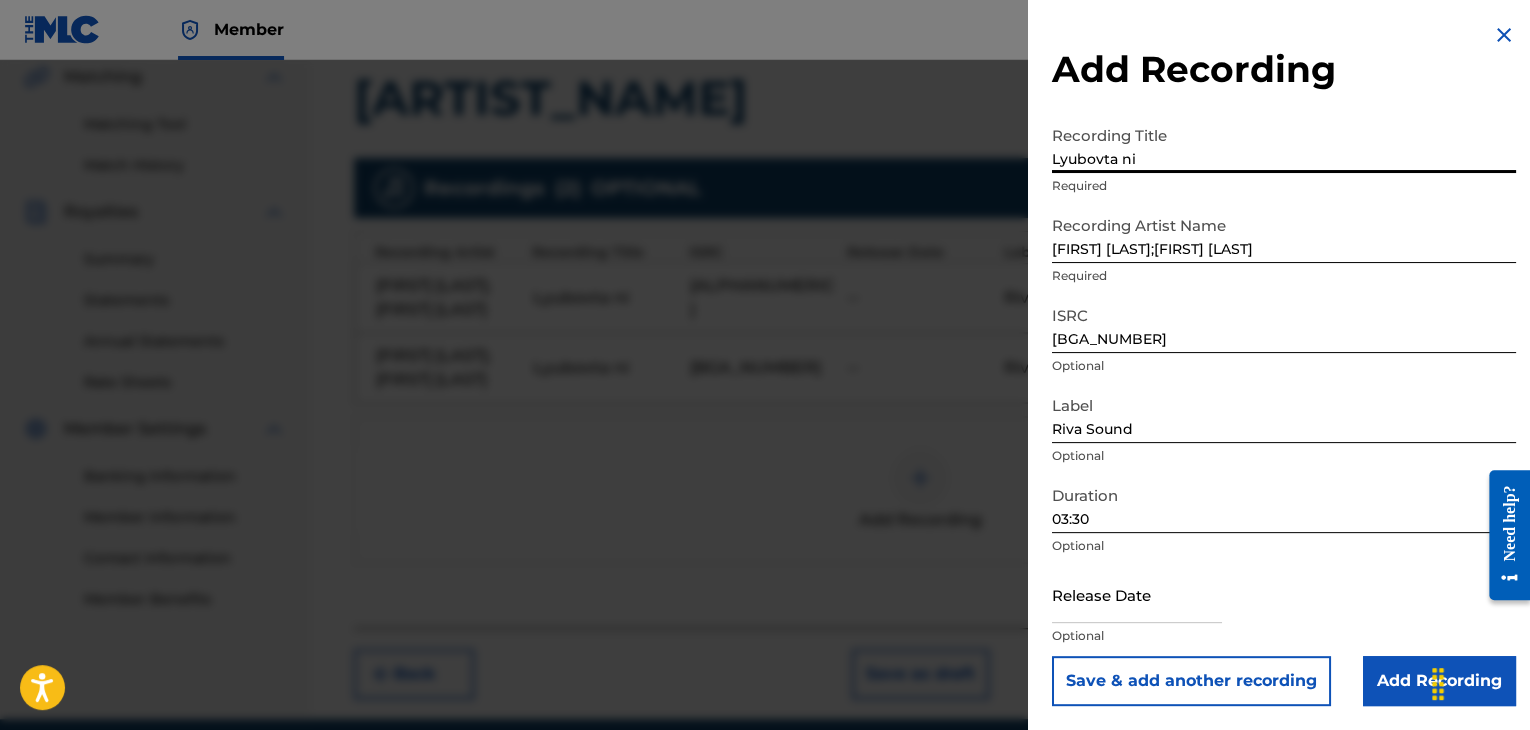 type on "Lyubovta ni" 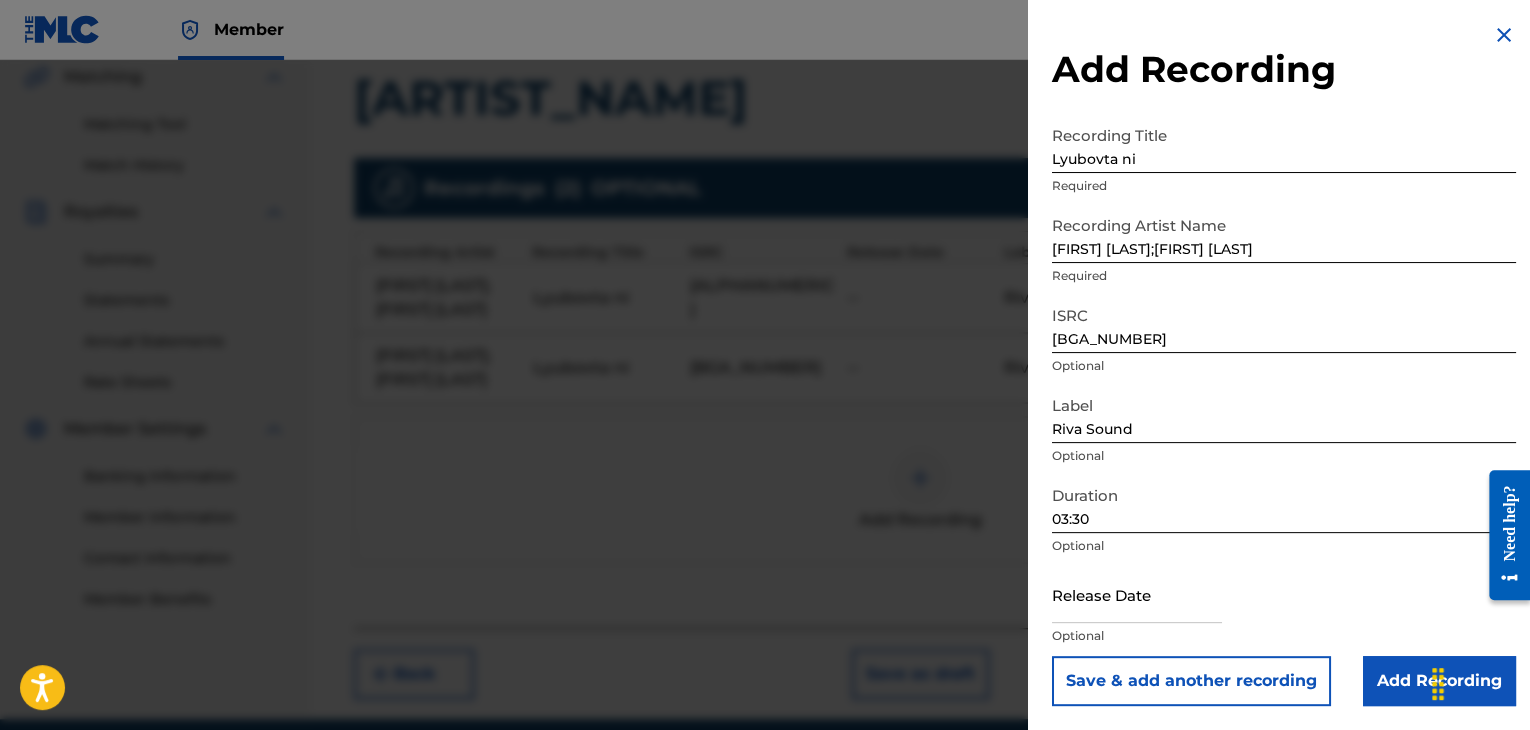 click on "Add Recording" at bounding box center (1439, 681) 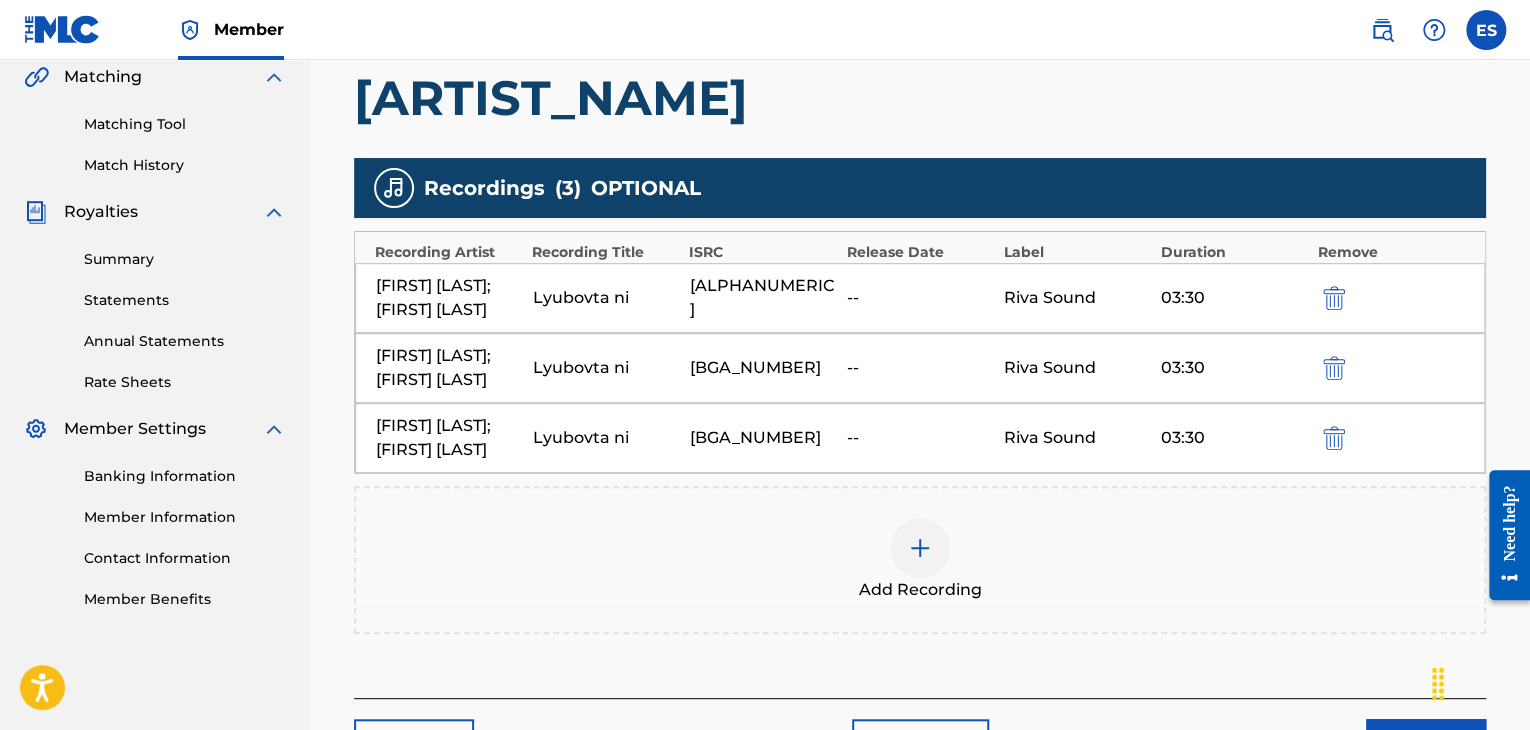 click at bounding box center (920, 548) 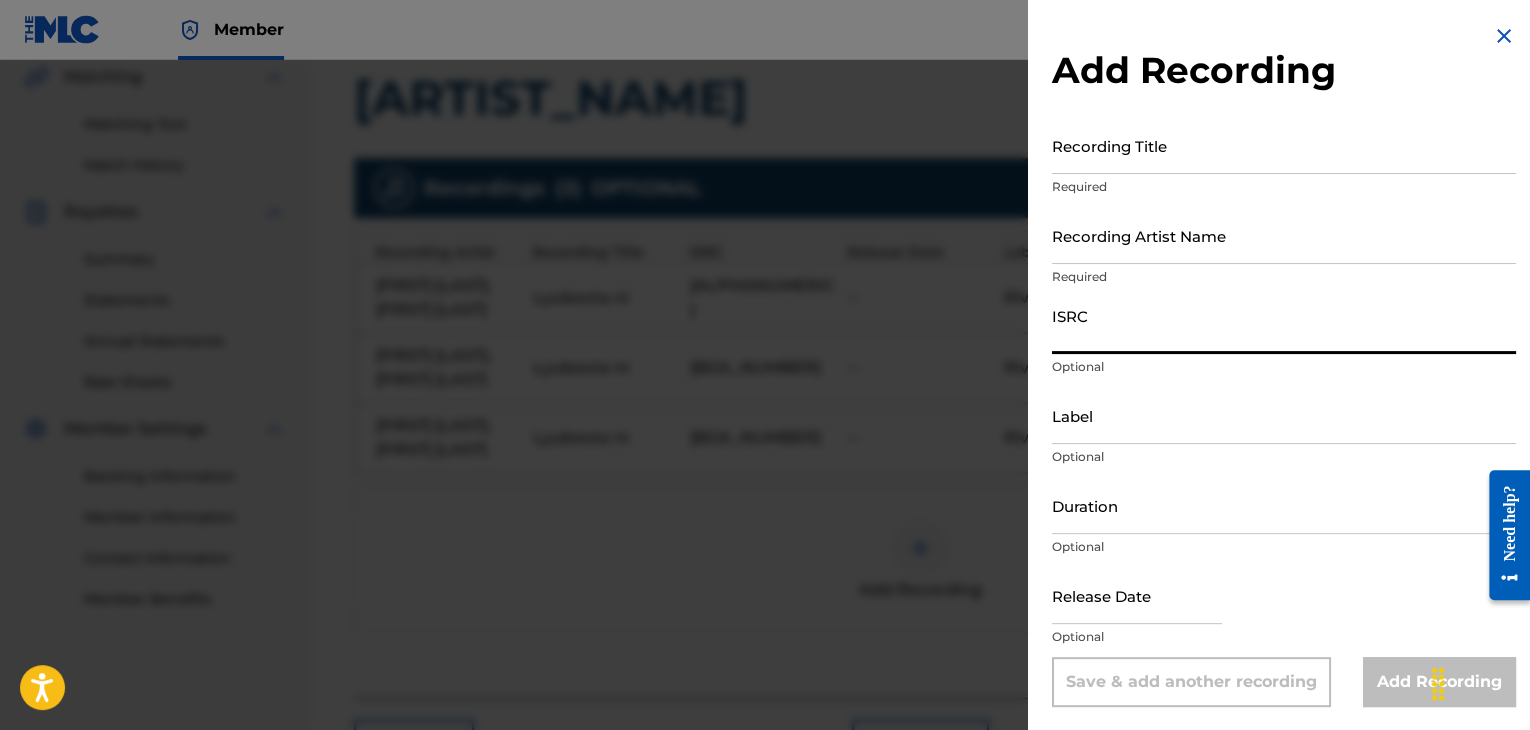 paste on "[ALPHANUMERIC]" 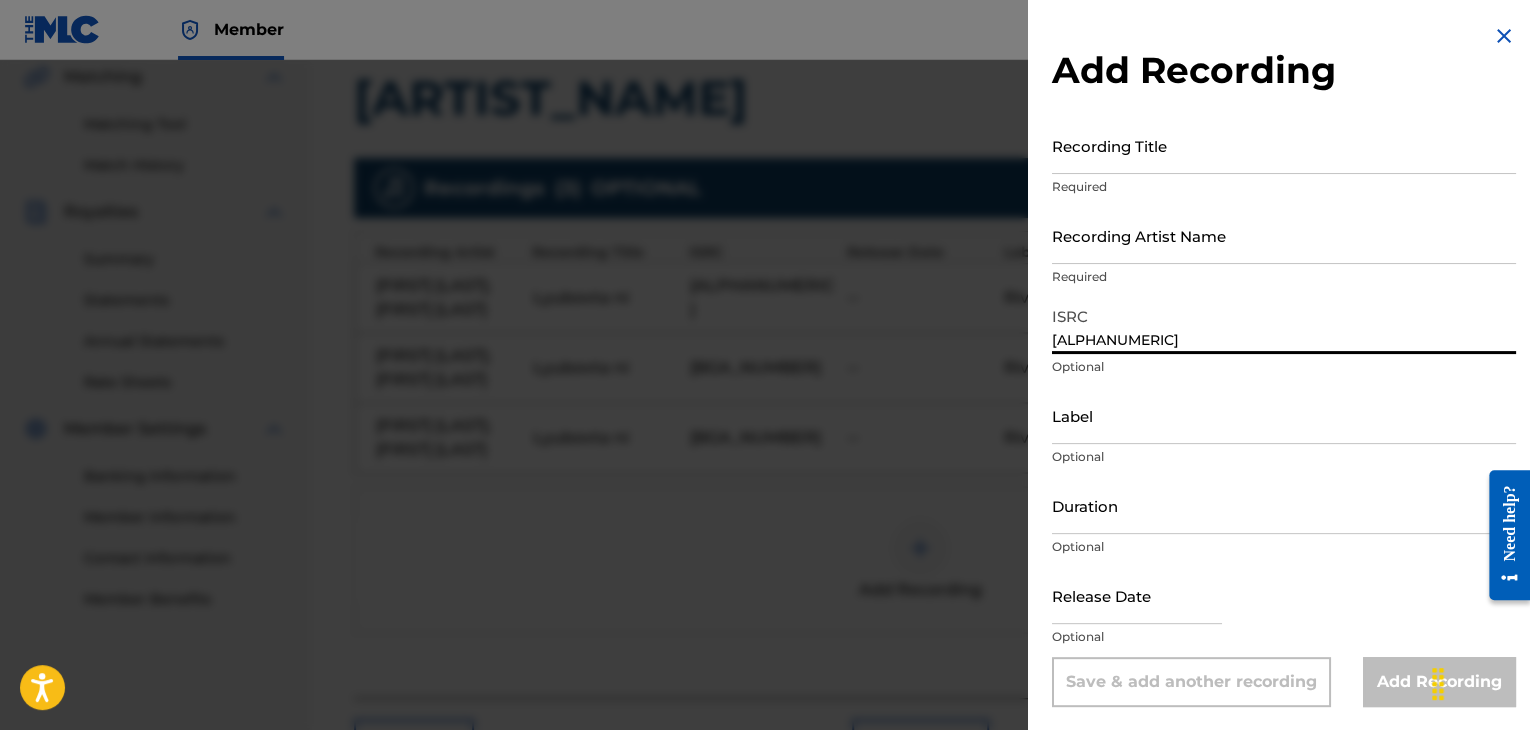 type on "[ALPHANUMERIC]" 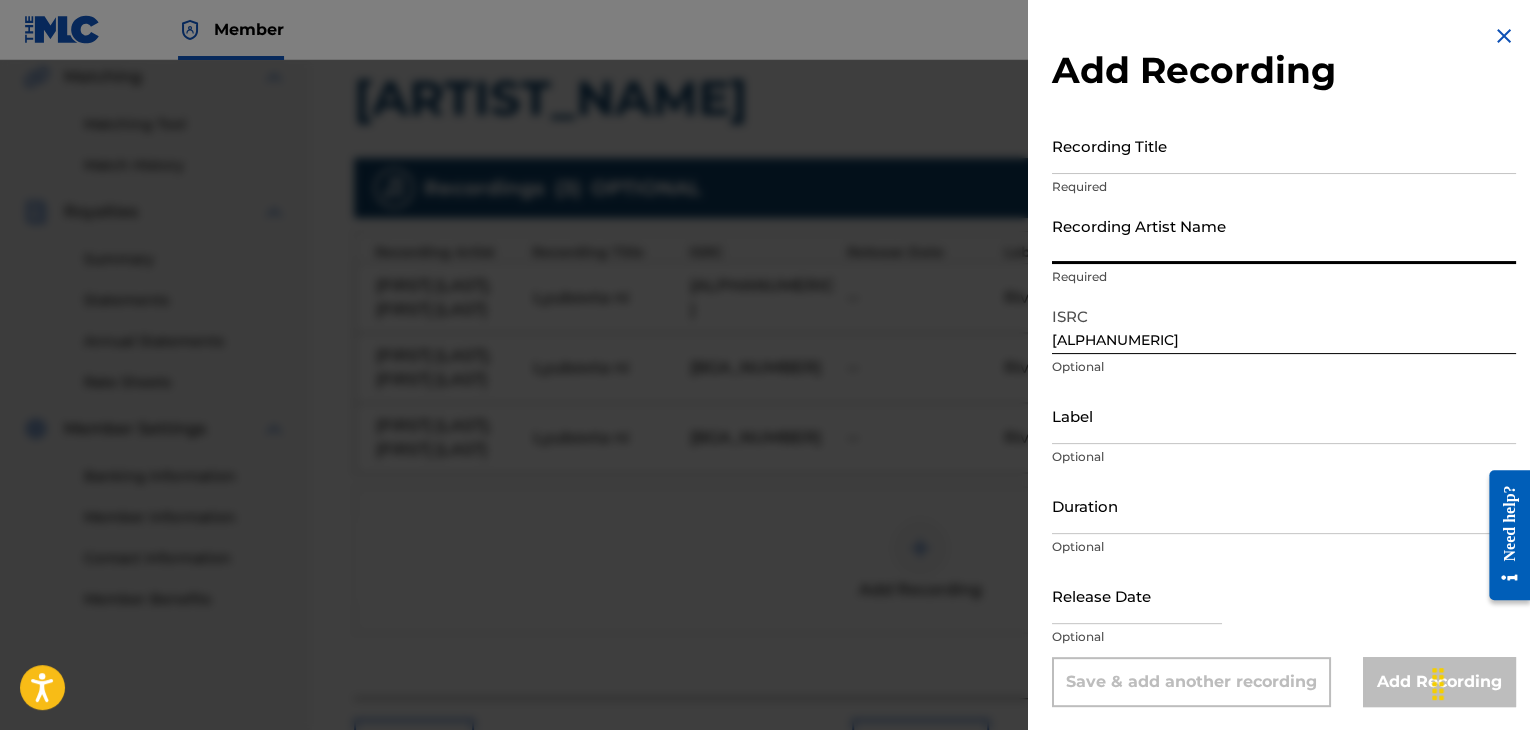 click on "Recording Artist Name" at bounding box center (1284, 235) 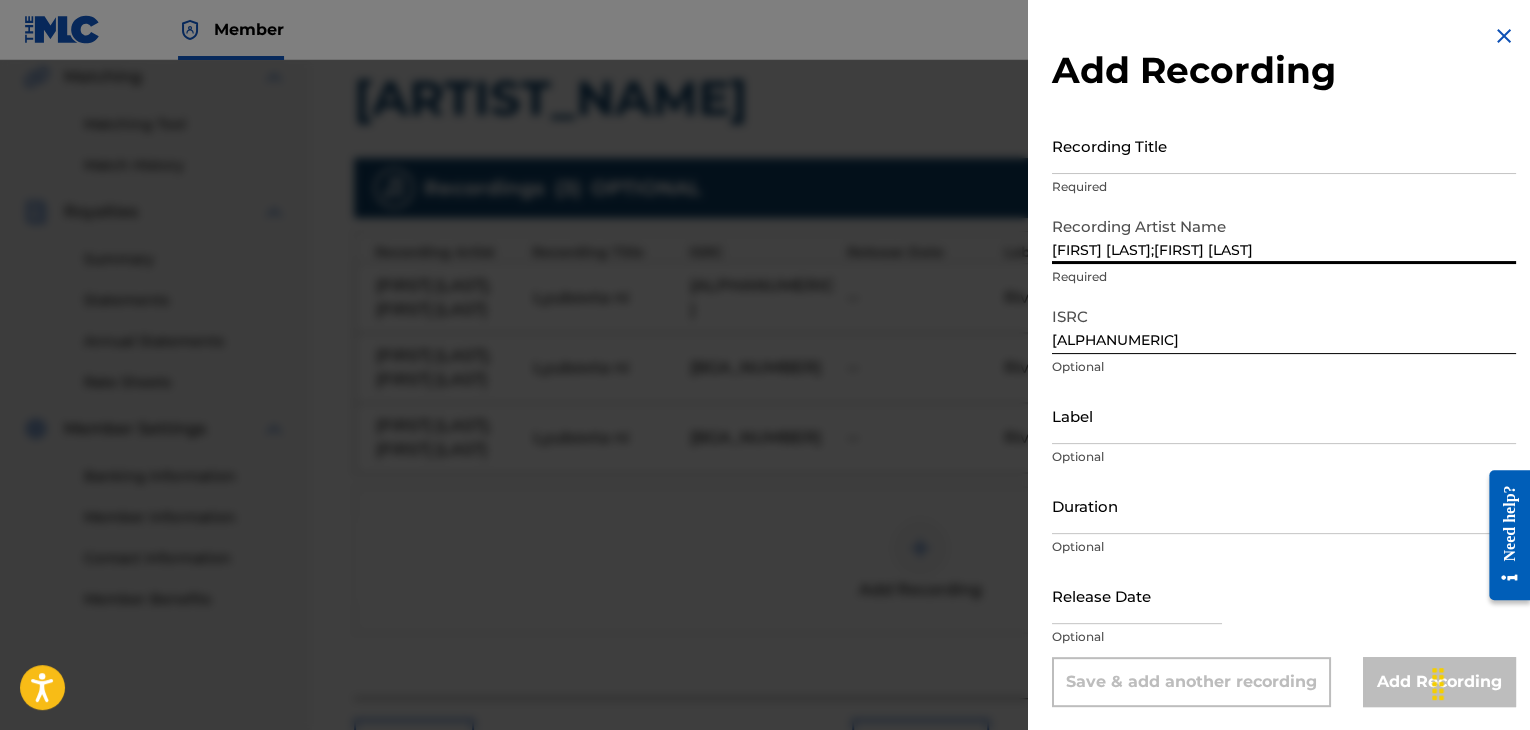 drag, startPoint x: 1185, startPoint y: 249, endPoint x: 1302, endPoint y: 249, distance: 117 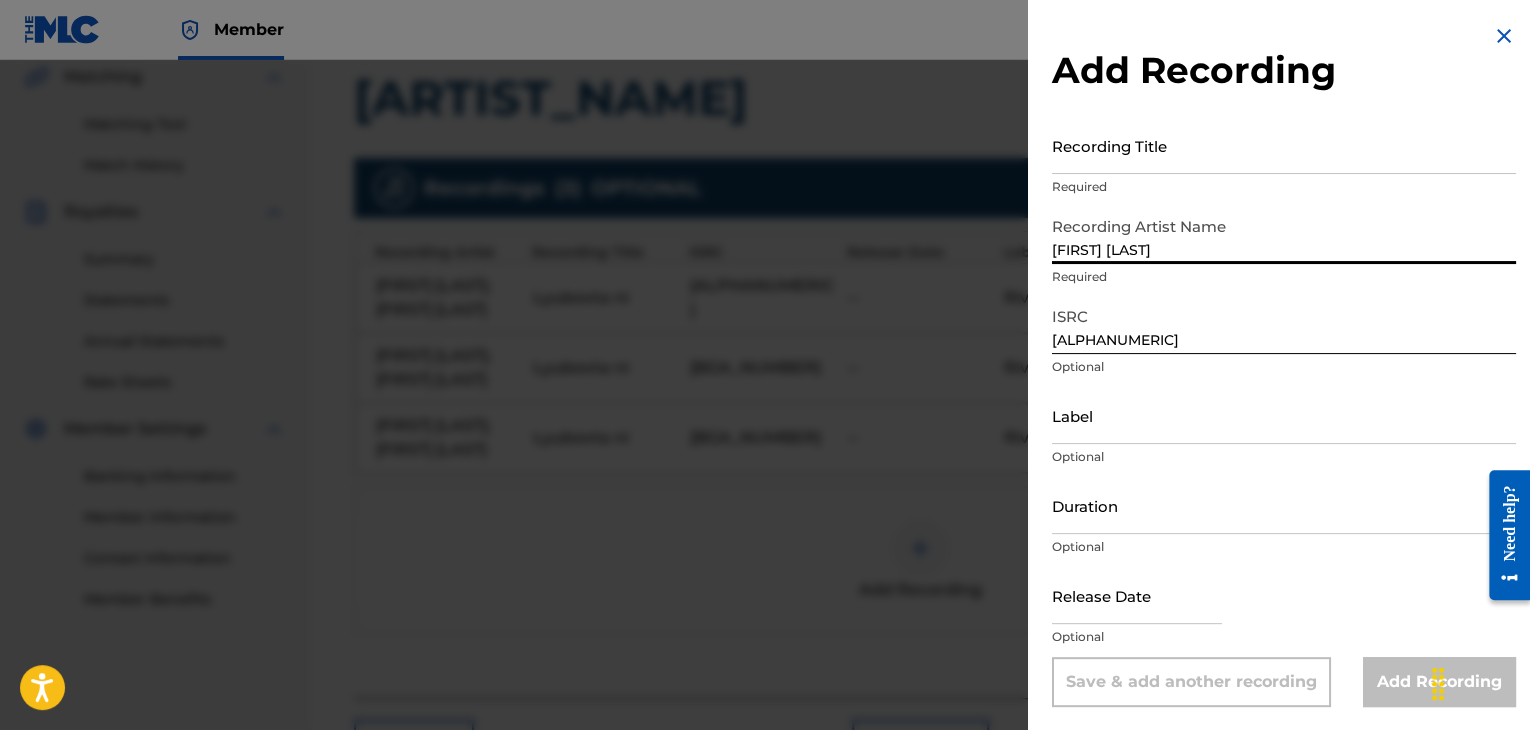 type on "[FIRST] [LAST]" 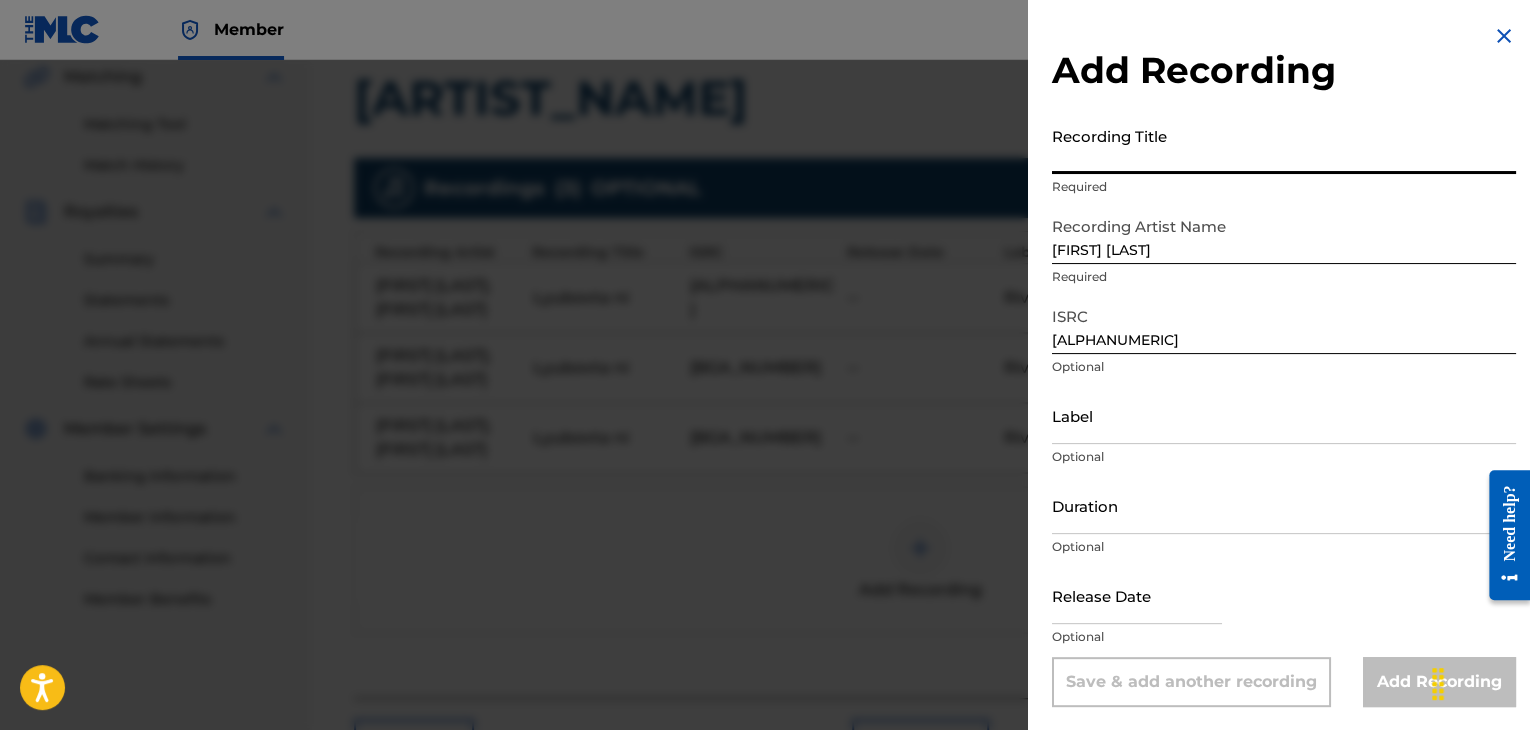 click on "Recording Title" at bounding box center (1284, 145) 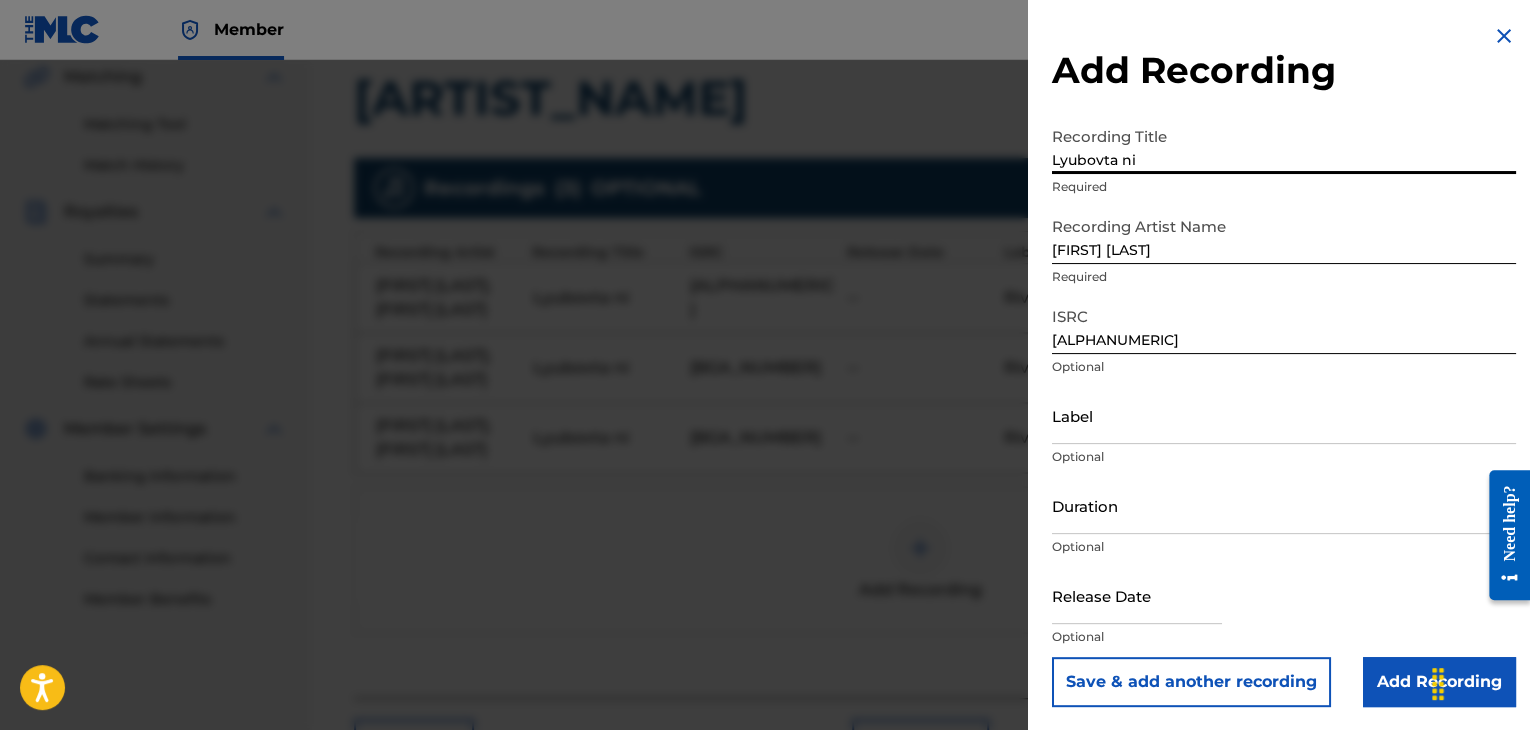 type on "Lyubovta ni" 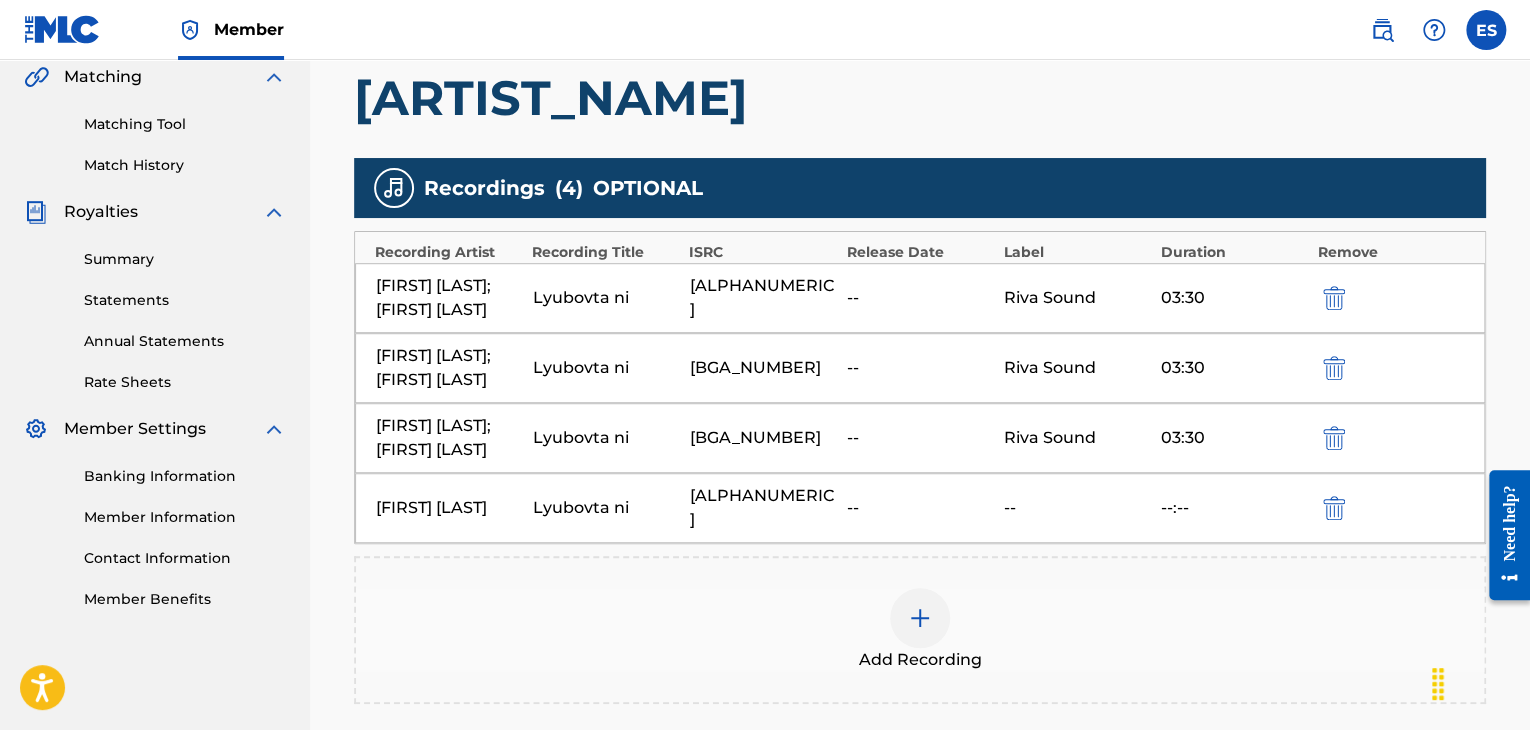 click at bounding box center (920, 618) 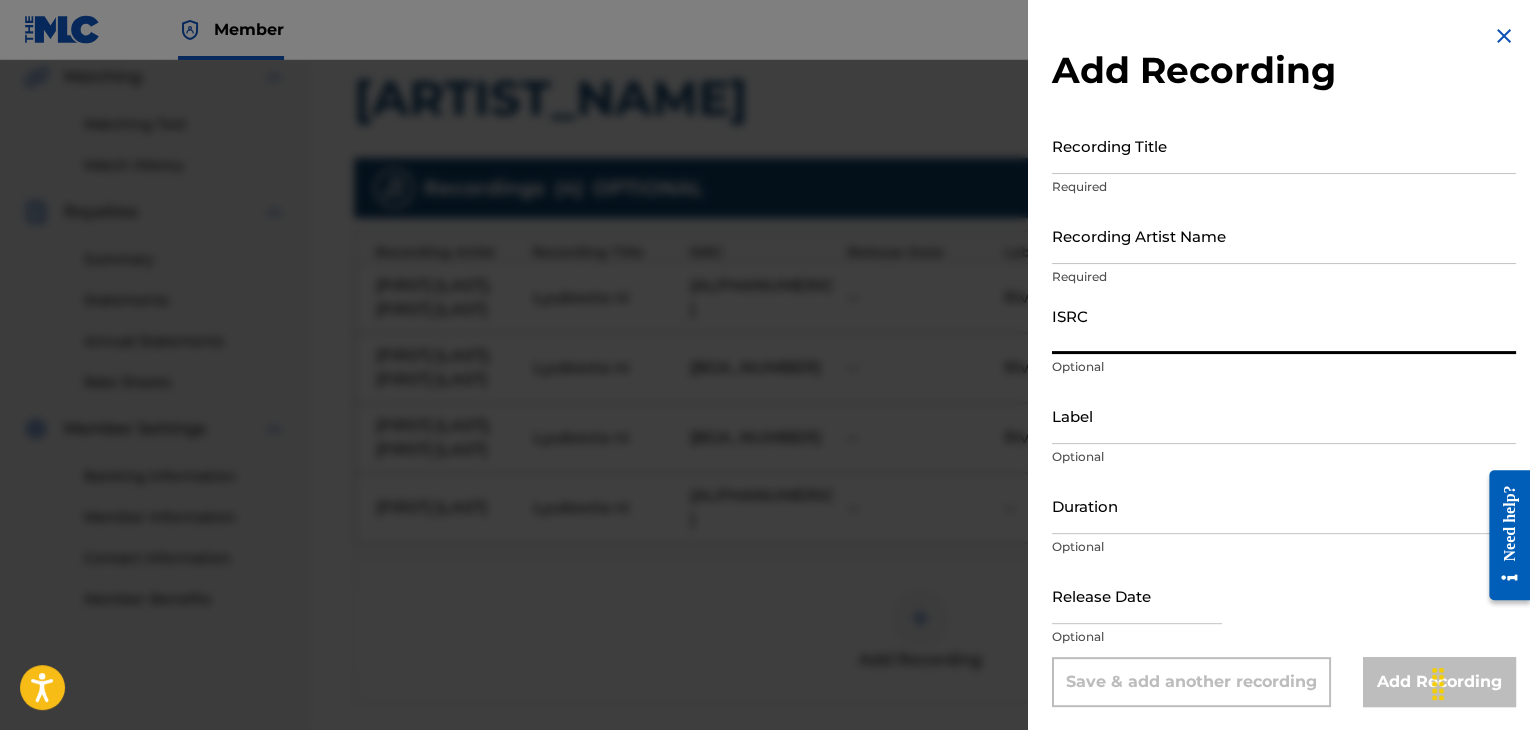 click on "ISRC" at bounding box center (1284, 325) 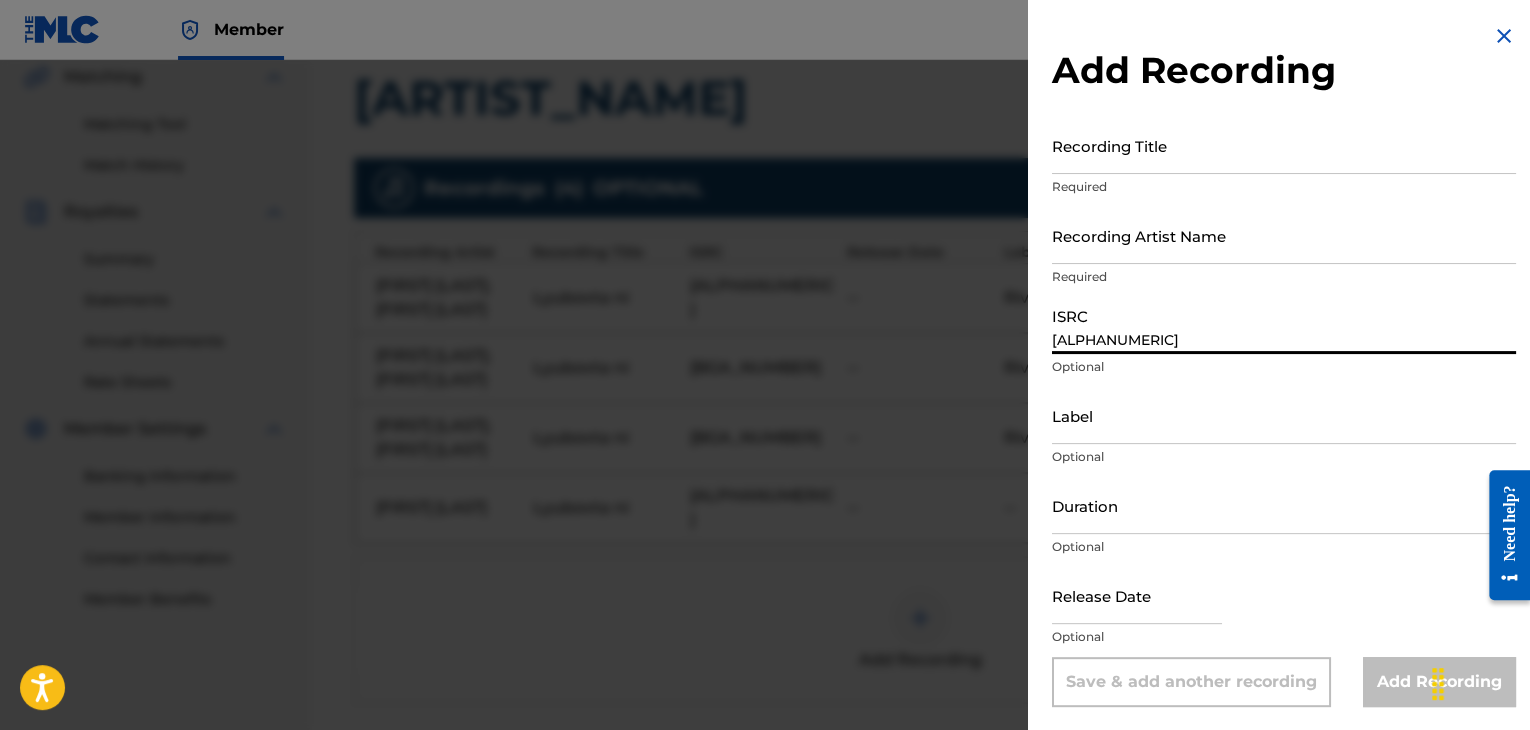 click on "Duration" at bounding box center (1284, 505) 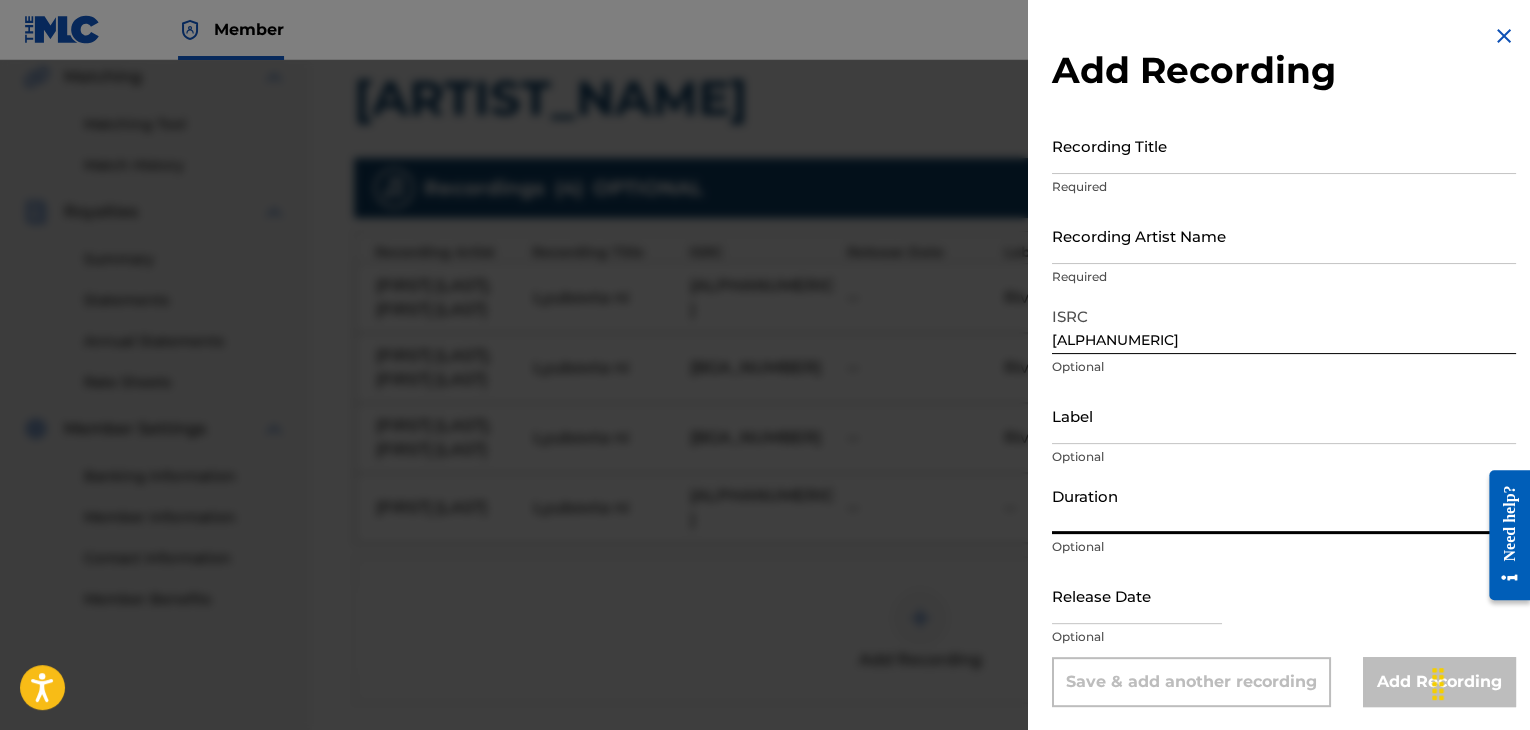 click on "Recording Artist Name" at bounding box center [1284, 235] 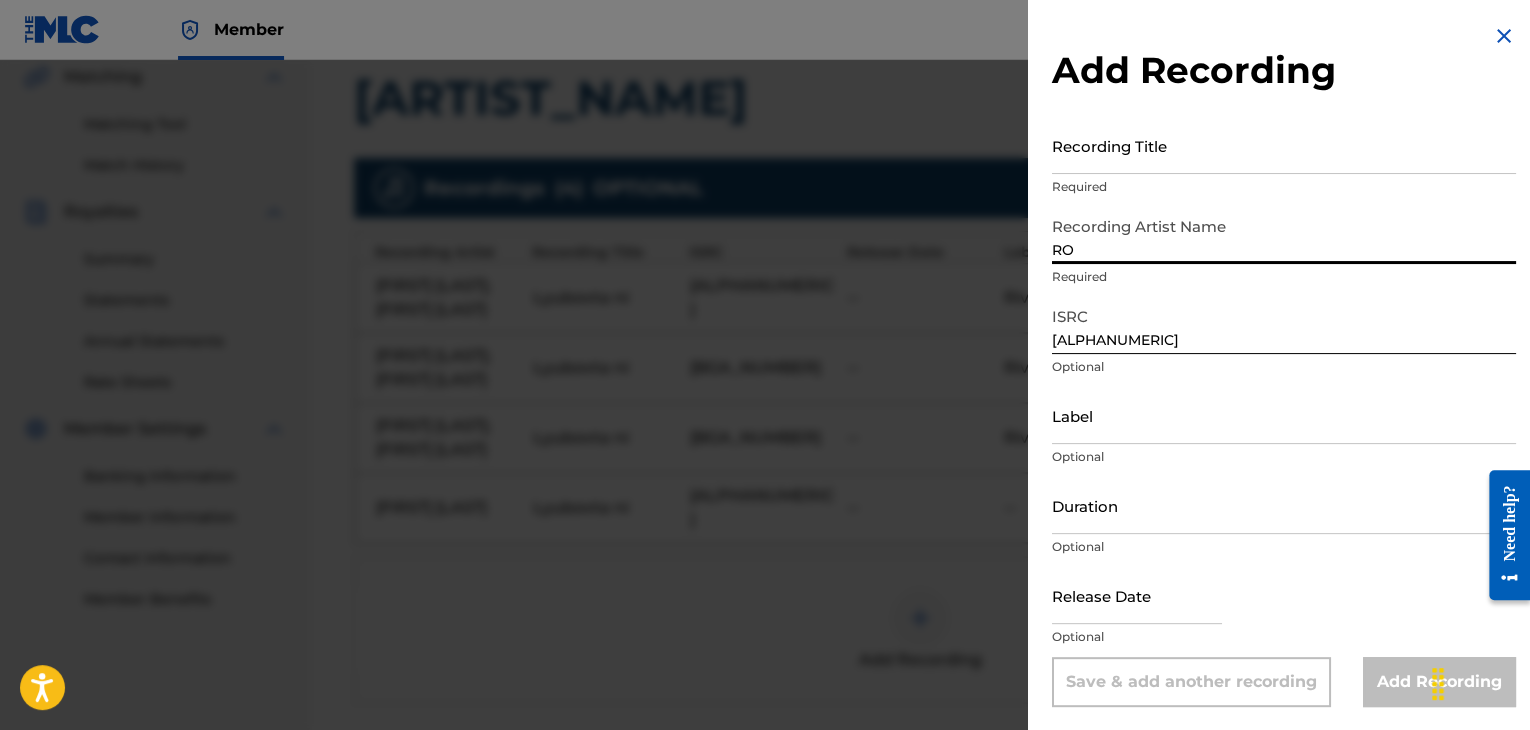 type on "[FIRST] [LAST]" 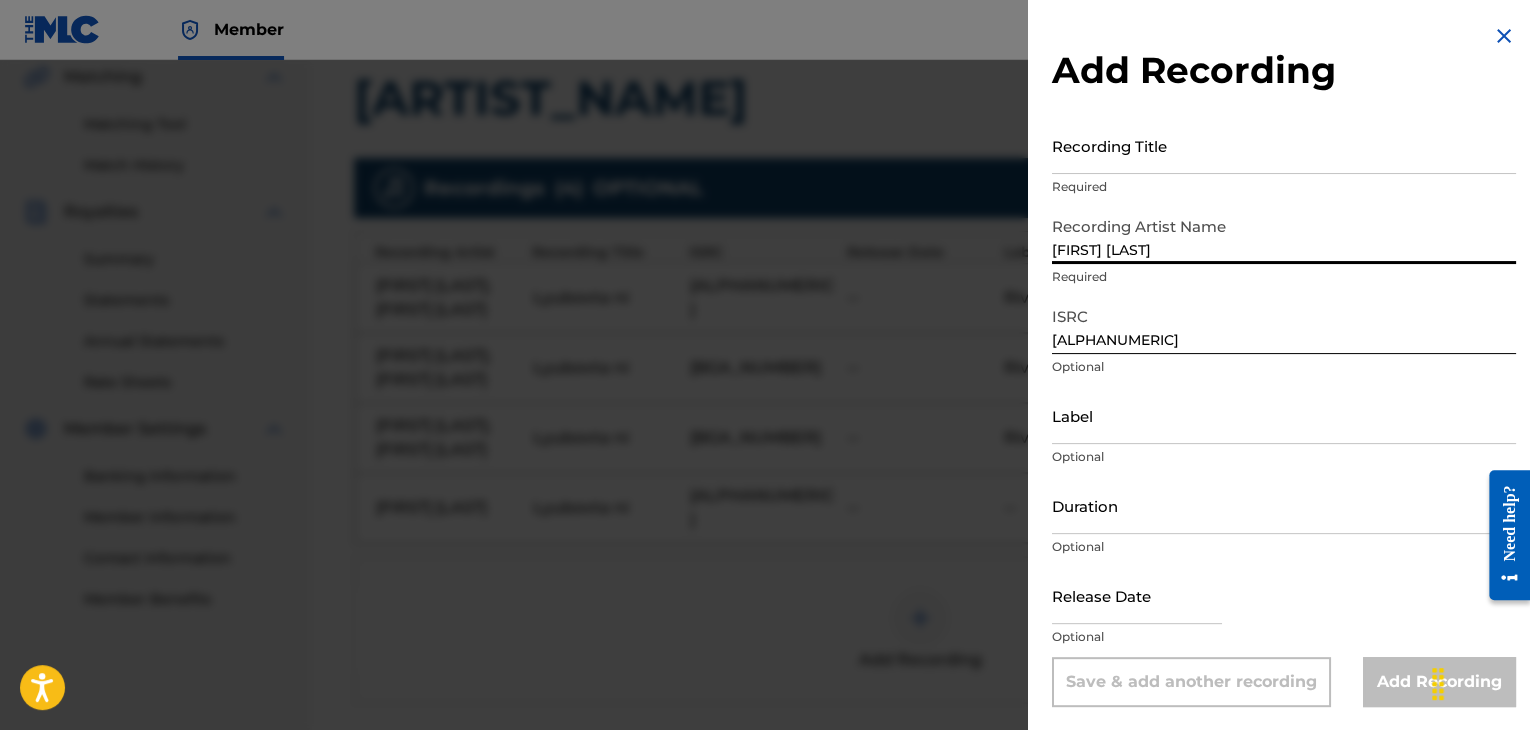 click on "Recording Title" at bounding box center [1284, 145] 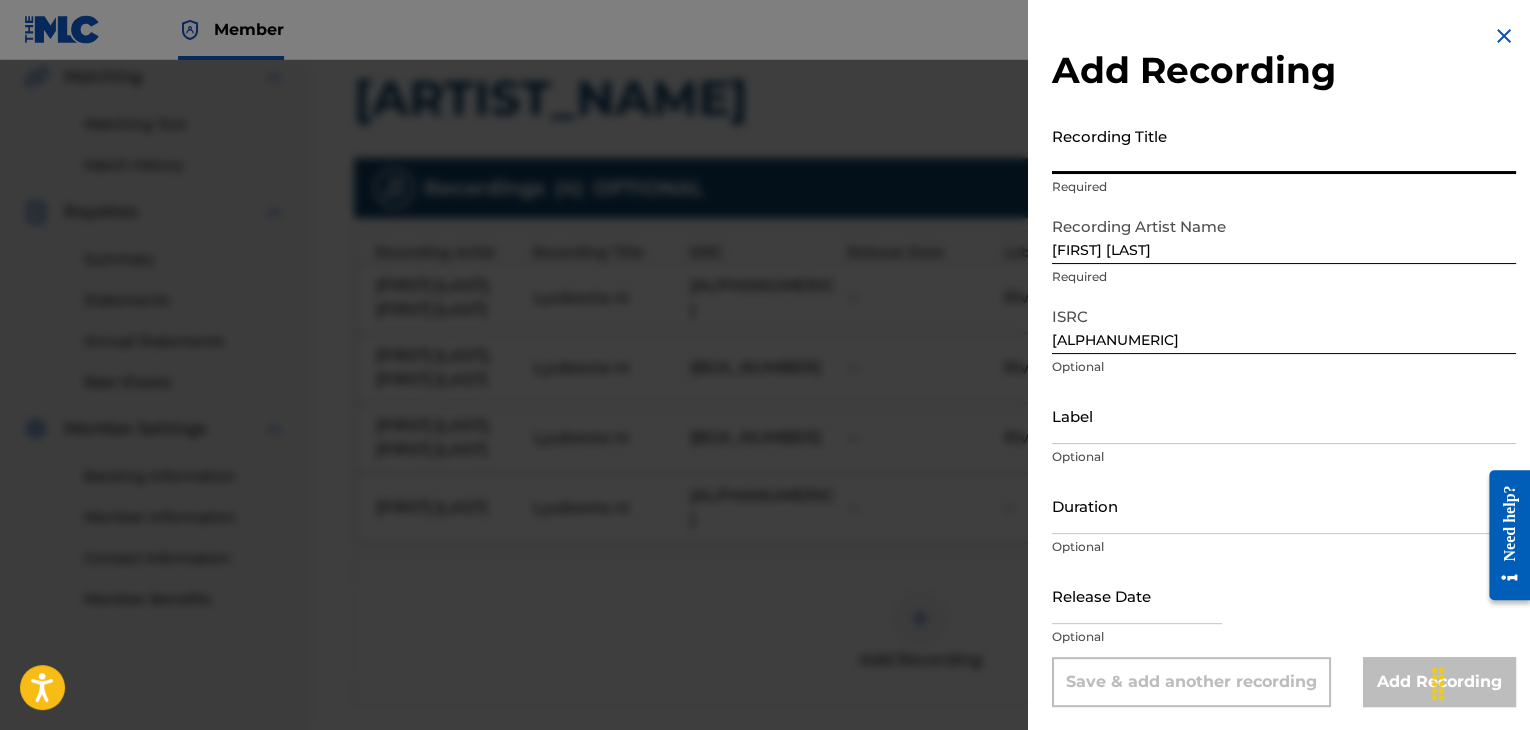 paste 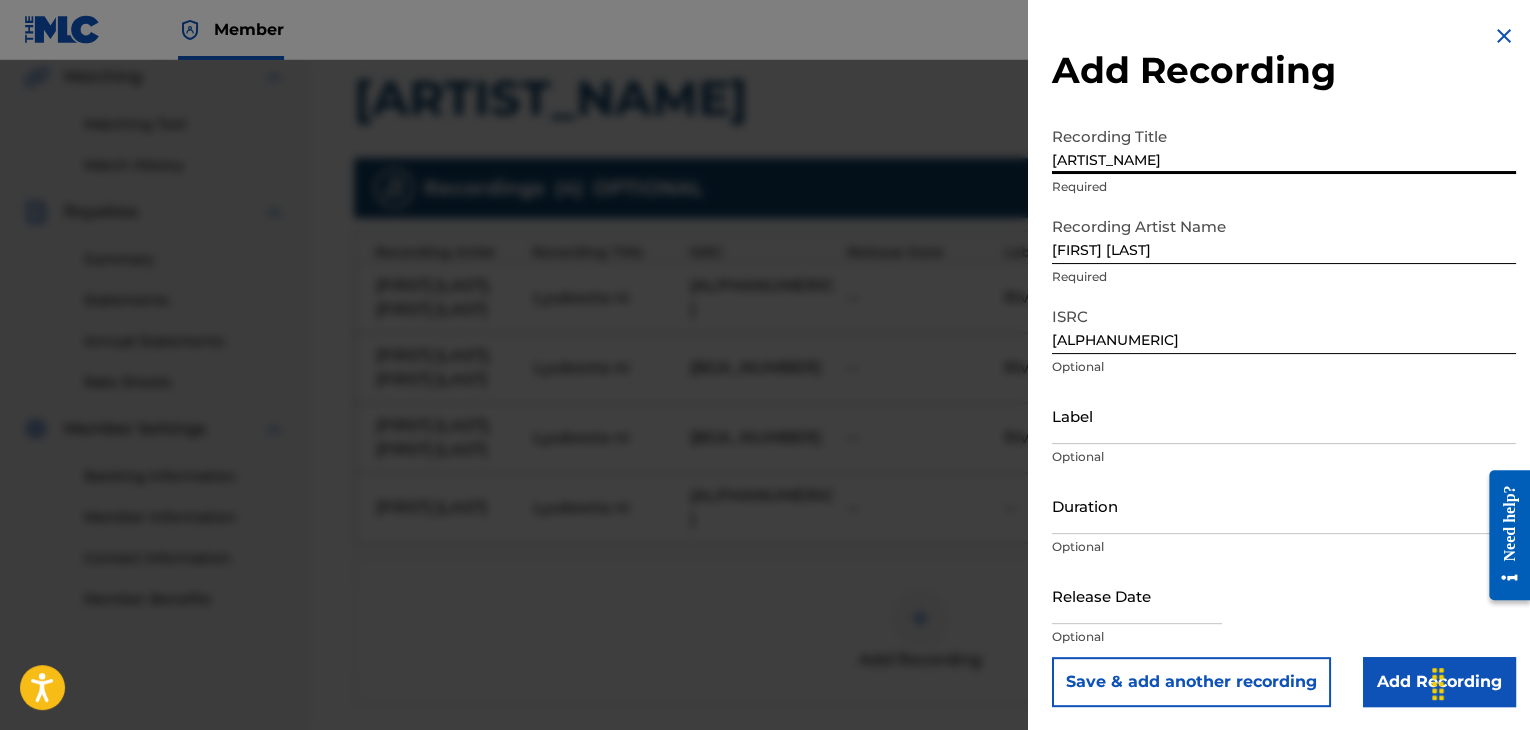 click on "[ARTIST_NAME]" at bounding box center (1284, 145) 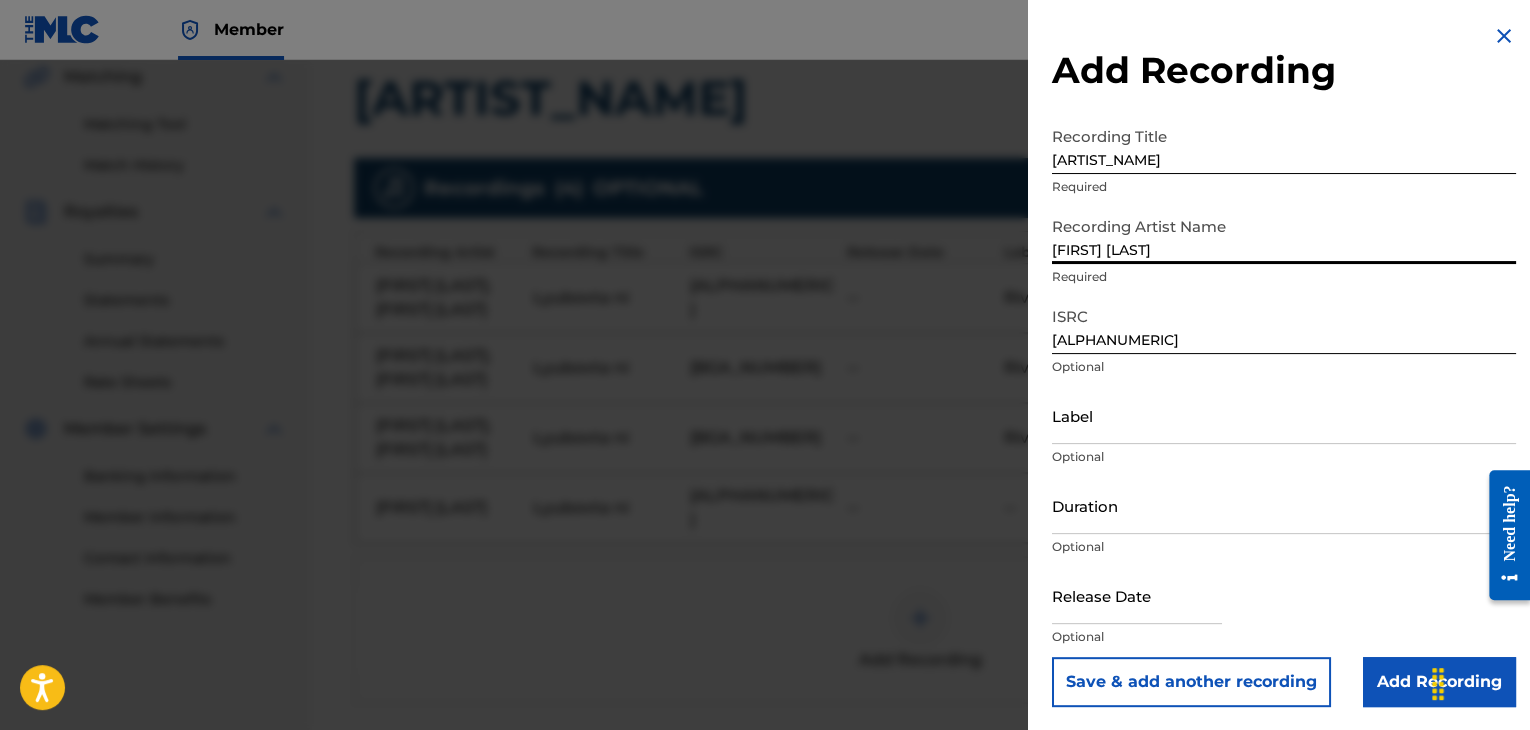 drag, startPoint x: 1200, startPoint y: 250, endPoint x: 1057, endPoint y: 247, distance: 143.03146 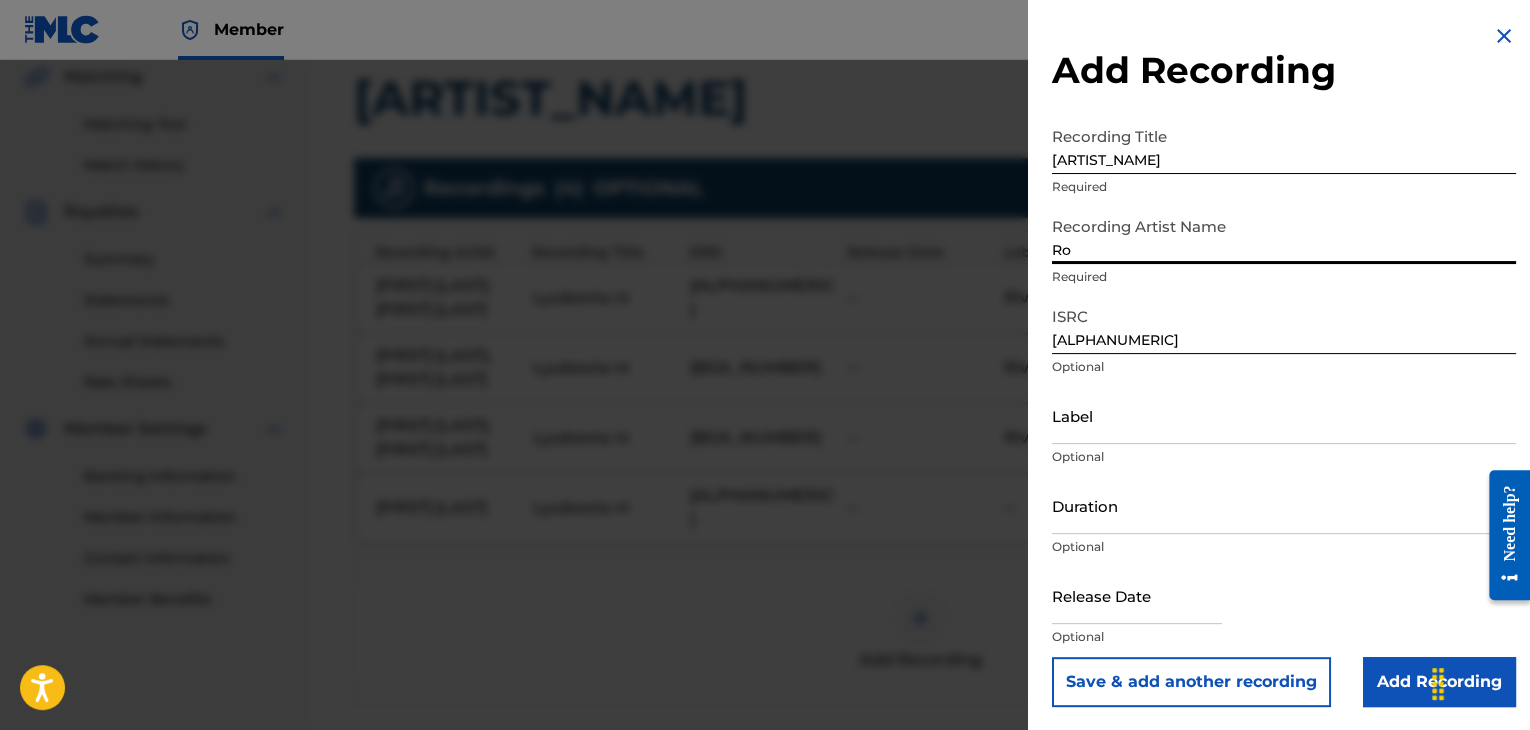 type on "[FIRST] [LAST]" 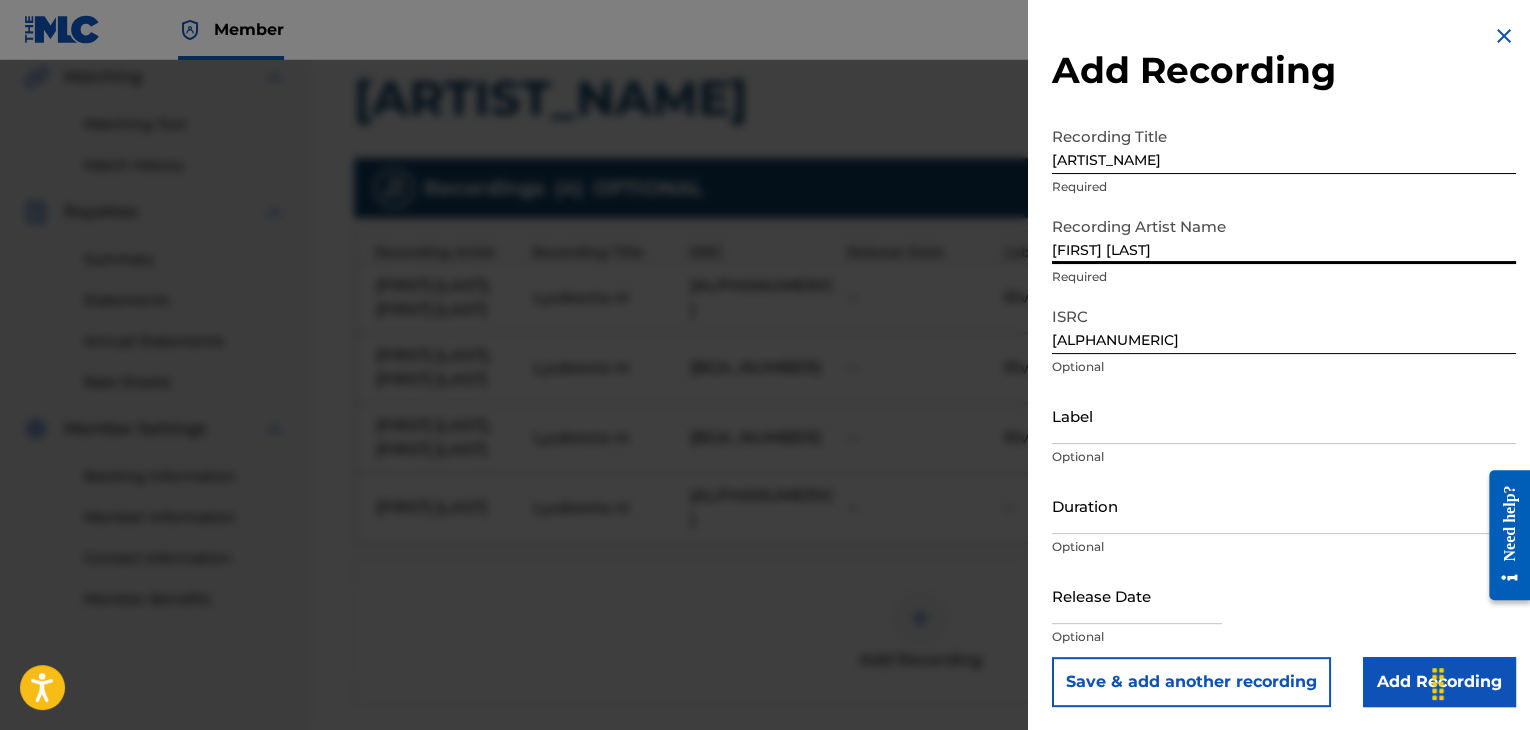 click on "Add Recording" at bounding box center [1439, 682] 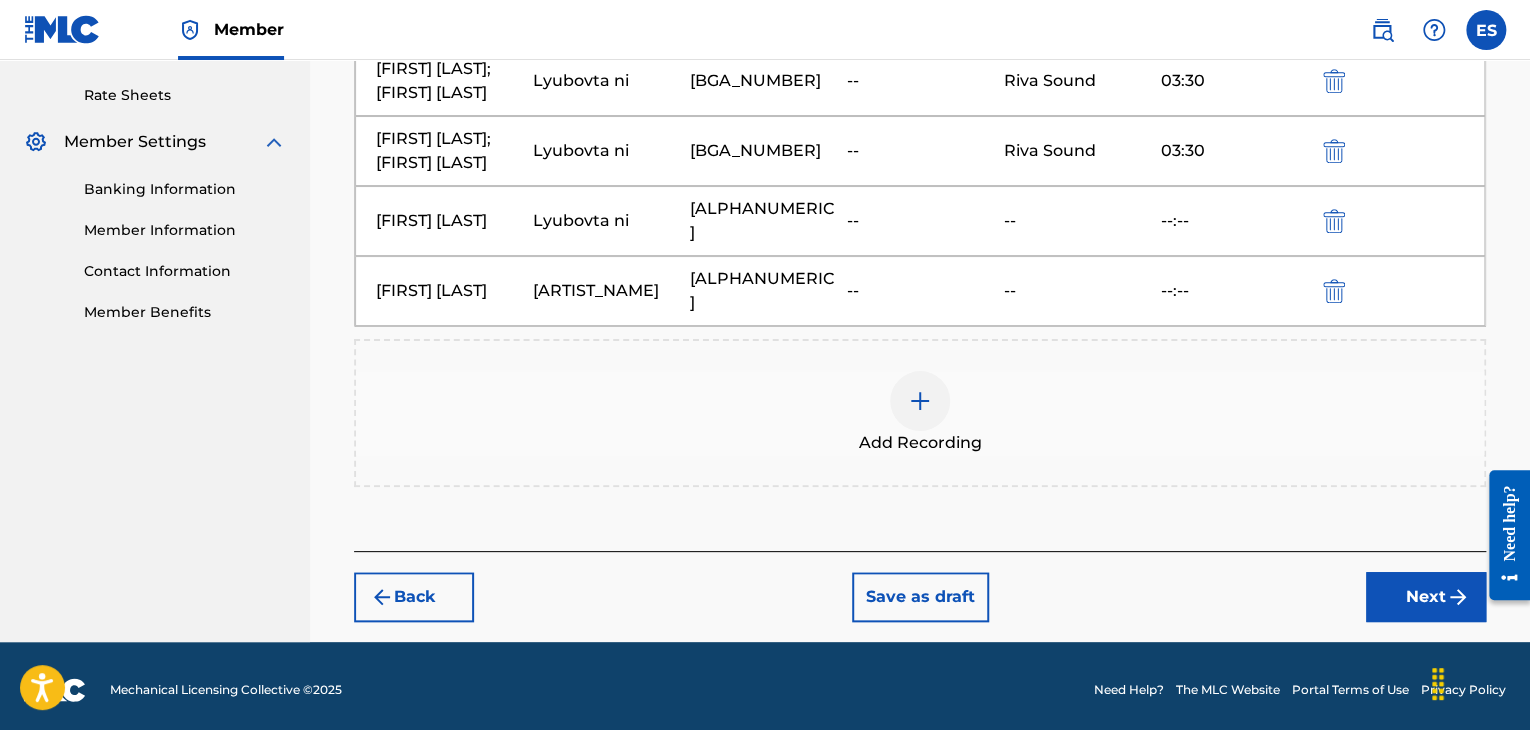 scroll, scrollTop: 832, scrollLeft: 0, axis: vertical 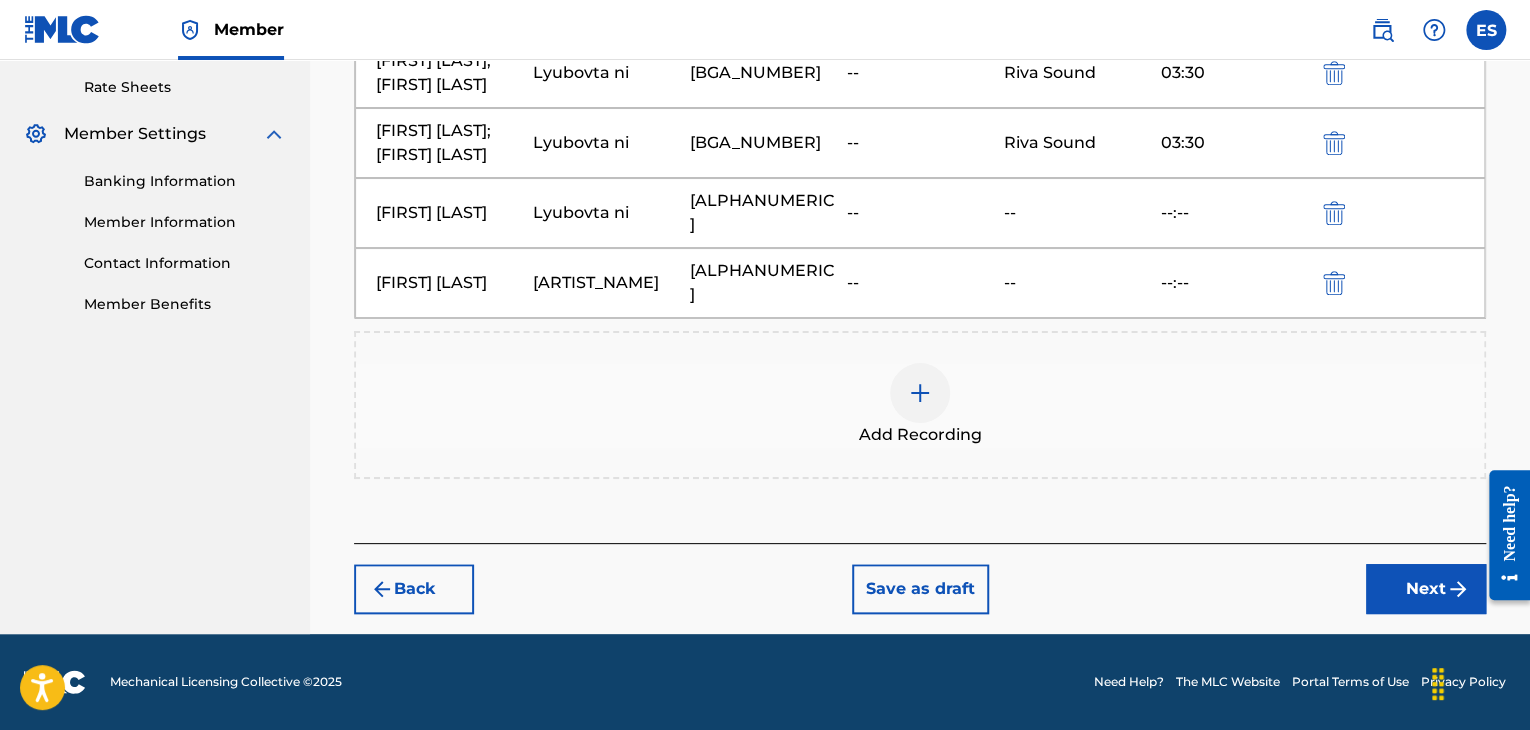 click on "Next" at bounding box center (1426, 589) 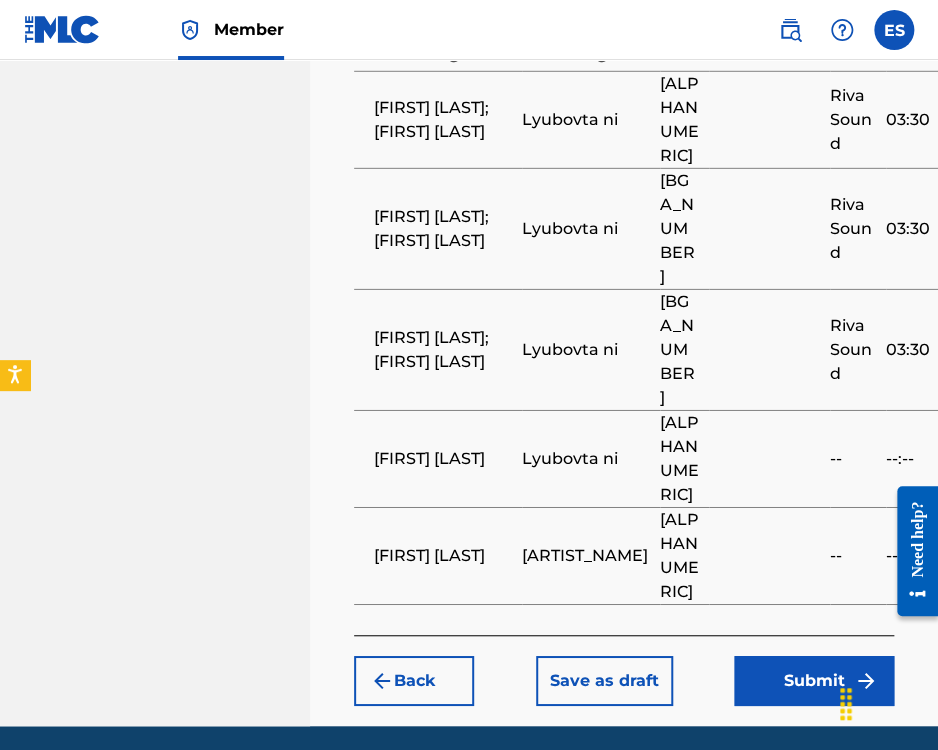 scroll, scrollTop: 1857, scrollLeft: 0, axis: vertical 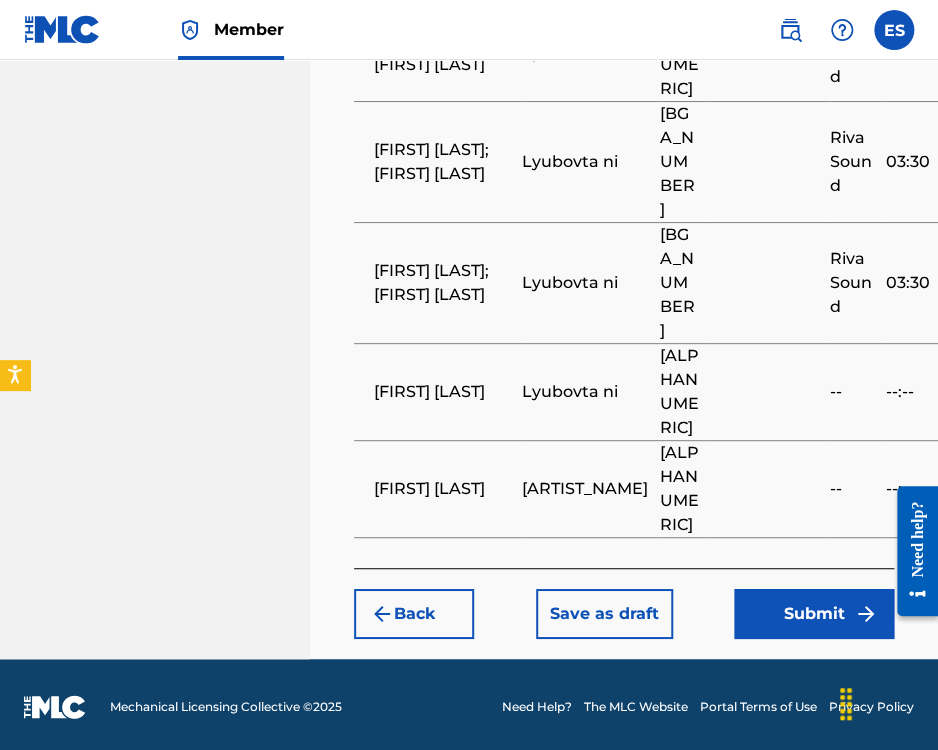 click on "Submit" at bounding box center (814, 614) 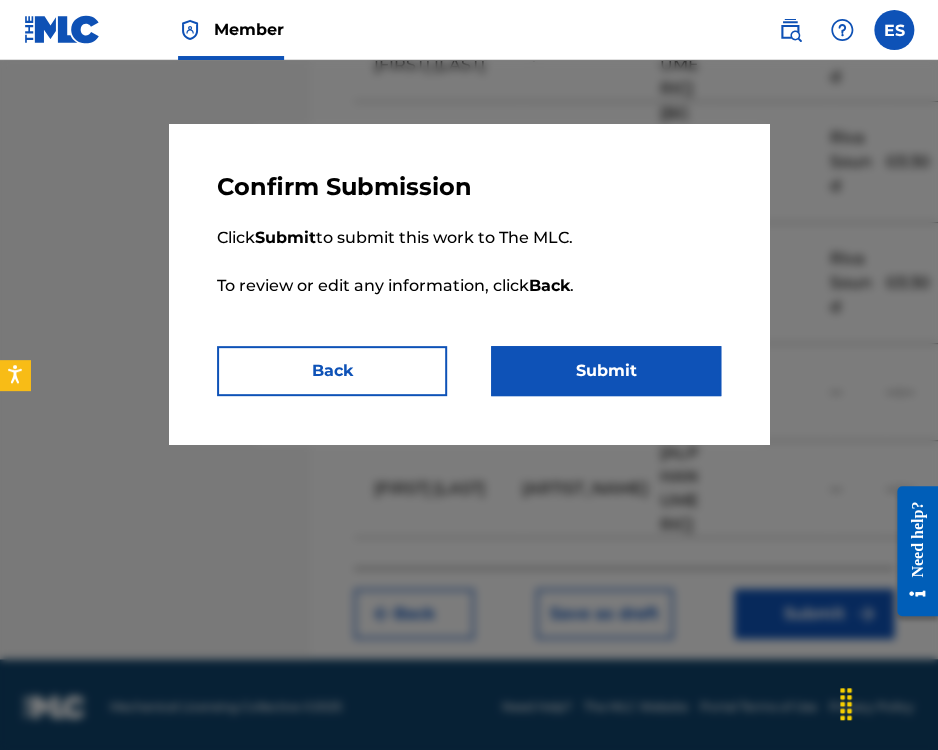 click on "Submit" at bounding box center (606, 371) 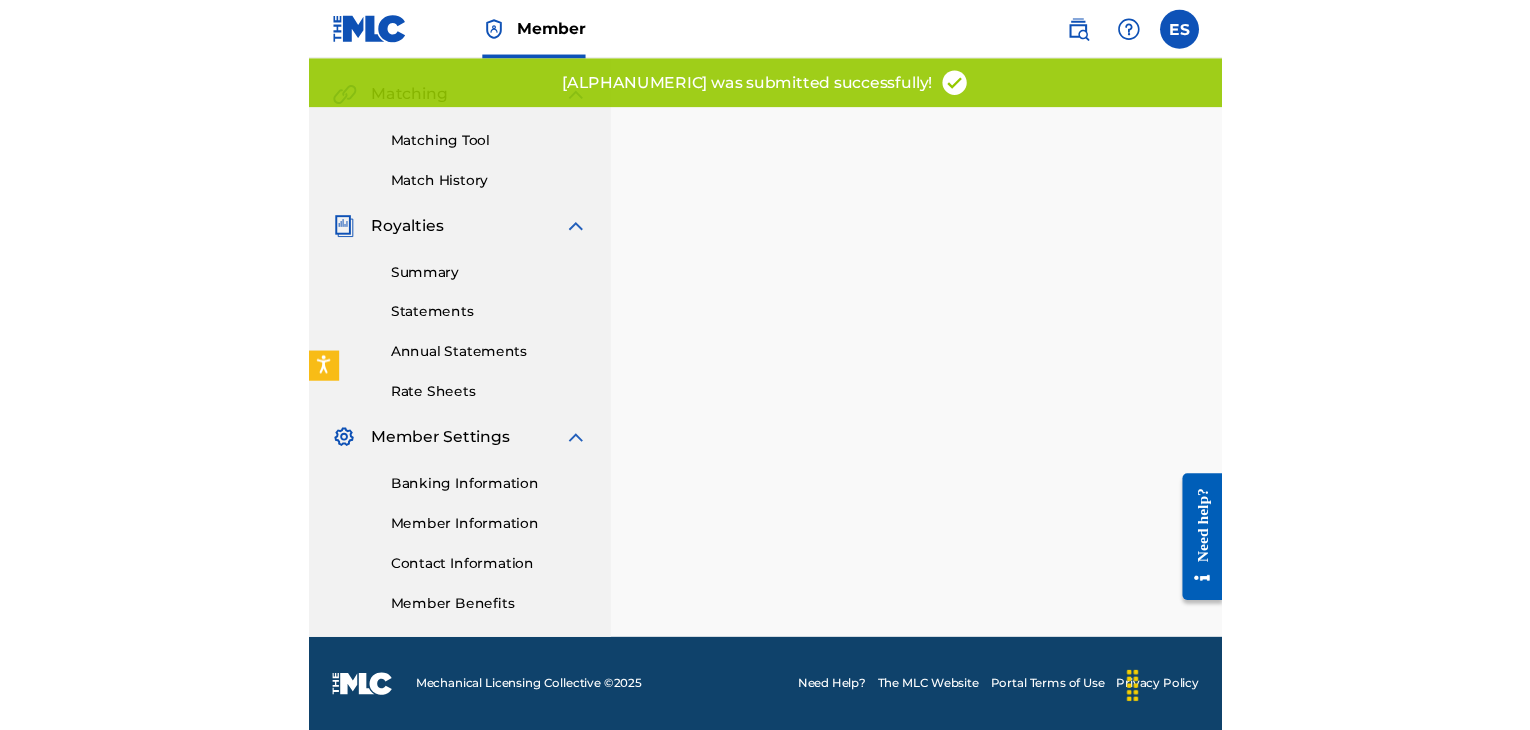 scroll, scrollTop: 0, scrollLeft: 0, axis: both 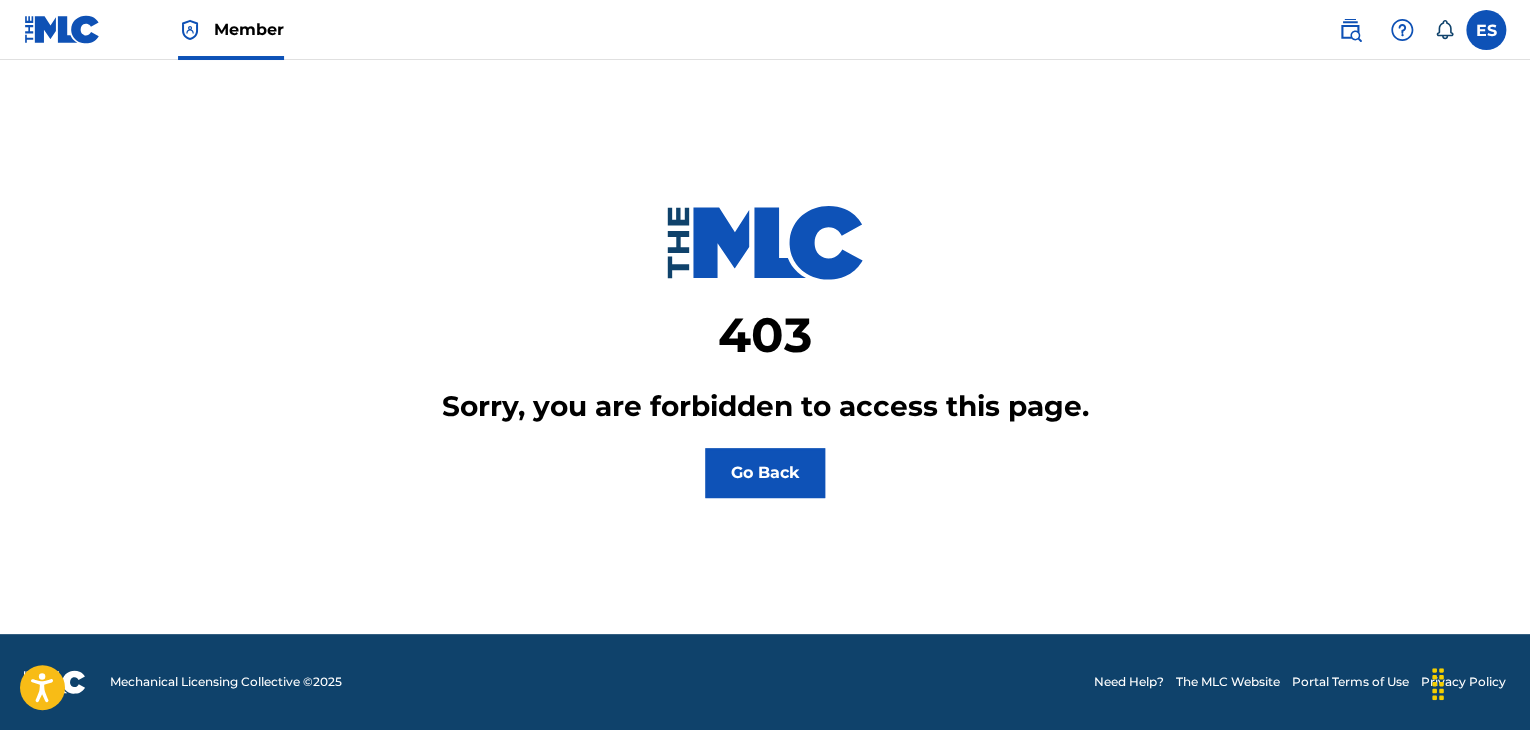 click at bounding box center (62, 29) 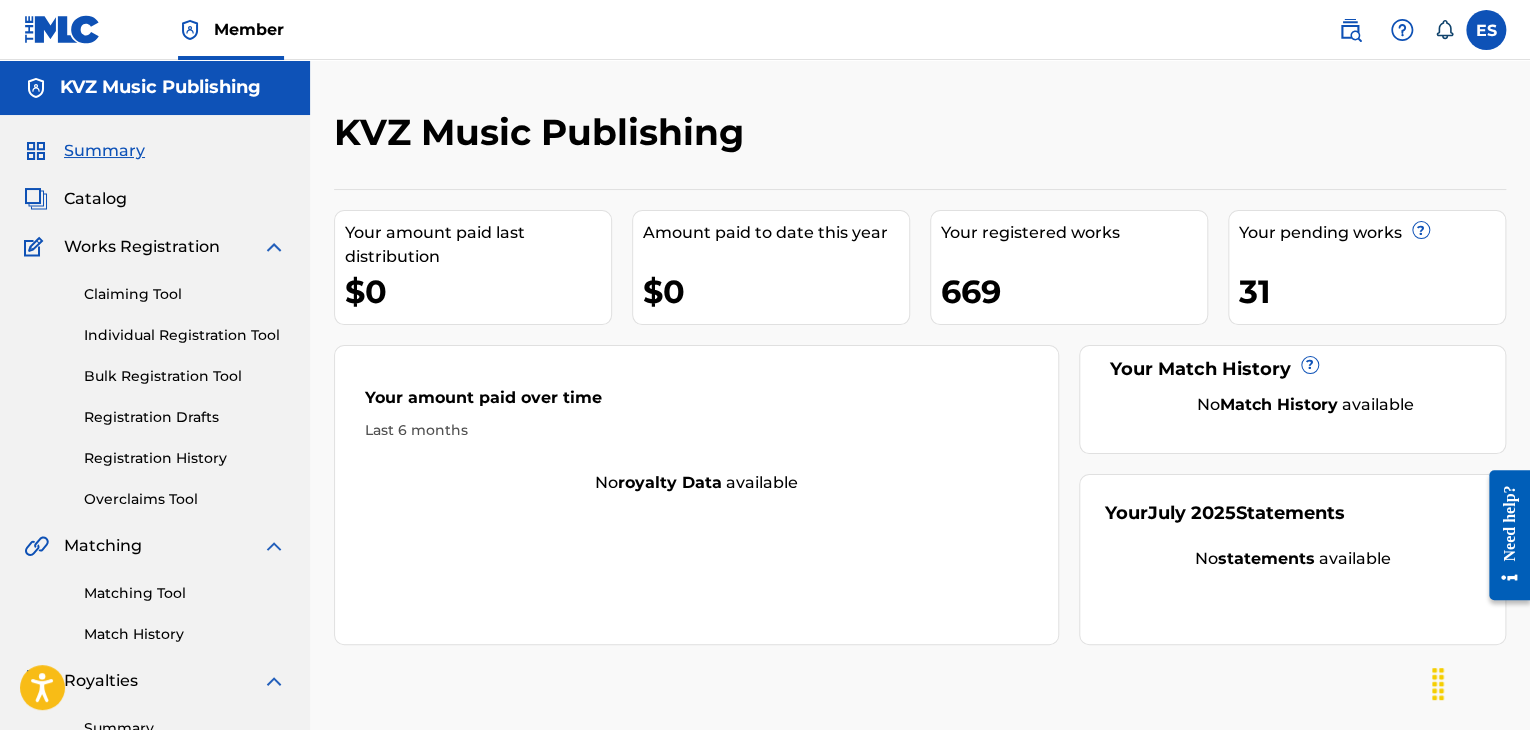 click on "Registration History" at bounding box center (185, 458) 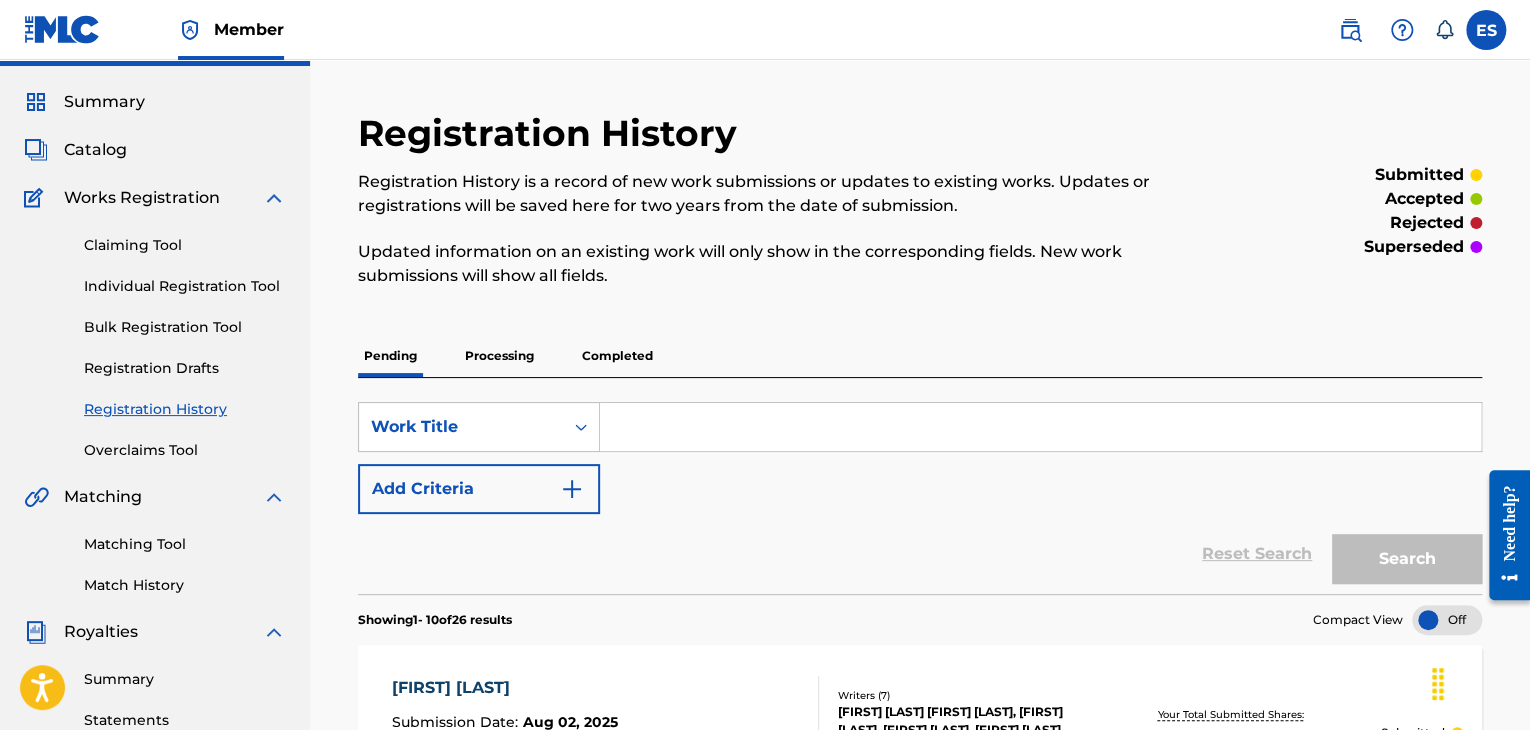 scroll, scrollTop: 0, scrollLeft: 0, axis: both 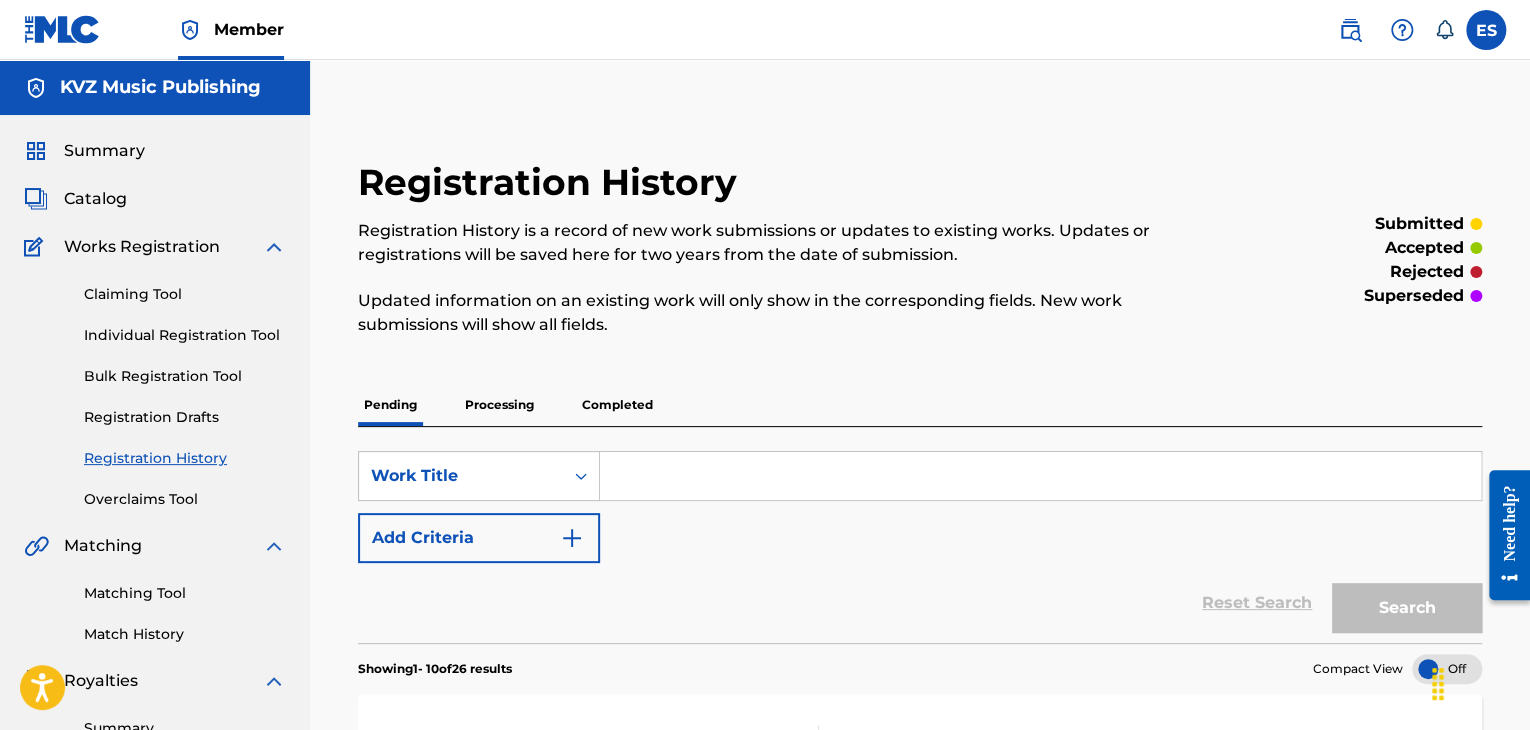 click on "Registration History Registration History is a record of new work submissions or updates to existing works. Updates or registrations will be saved here for two years from the date of submission. Updated information on an existing work will only show in the corresponding fields. New work submissions will show all fields.   submitted   accepted   rejected   superseded Pending Processing Completed SearchWithCriteria92b80989-b1a7-43d7-941f-0c194ce3f56d Work Title Add Criteria Reset Search Search Showing  1  -   10  of  26   results   Compact View LYUBOV E DUMATA Submission Date : Aug 02, 2025 Submission Source : ISWC : T9158447779 Member Work Identifier : Writers ( 7 ) CHAVDAR YORGOV  PANEV, PEYO TODOROV PEEV, EVGENIY HRISTOV SIMEONOV, ASSEN IVANOV LAZAROV, ASSEN KONSTANTINOV DRAGNEV, CHAVDAR YORGOV PANEV, PEYO TODOROV PEEV Recording Artists ( 1 ) SPRINT Your Total Submitted Shares: 3.33 %   Submitted LYATO ILI ZIMA Submission Date : Aug 02, 2025 Submission Source : ISWC : T9133252683 Member Work Identifier : 3" at bounding box center [920, 1351] 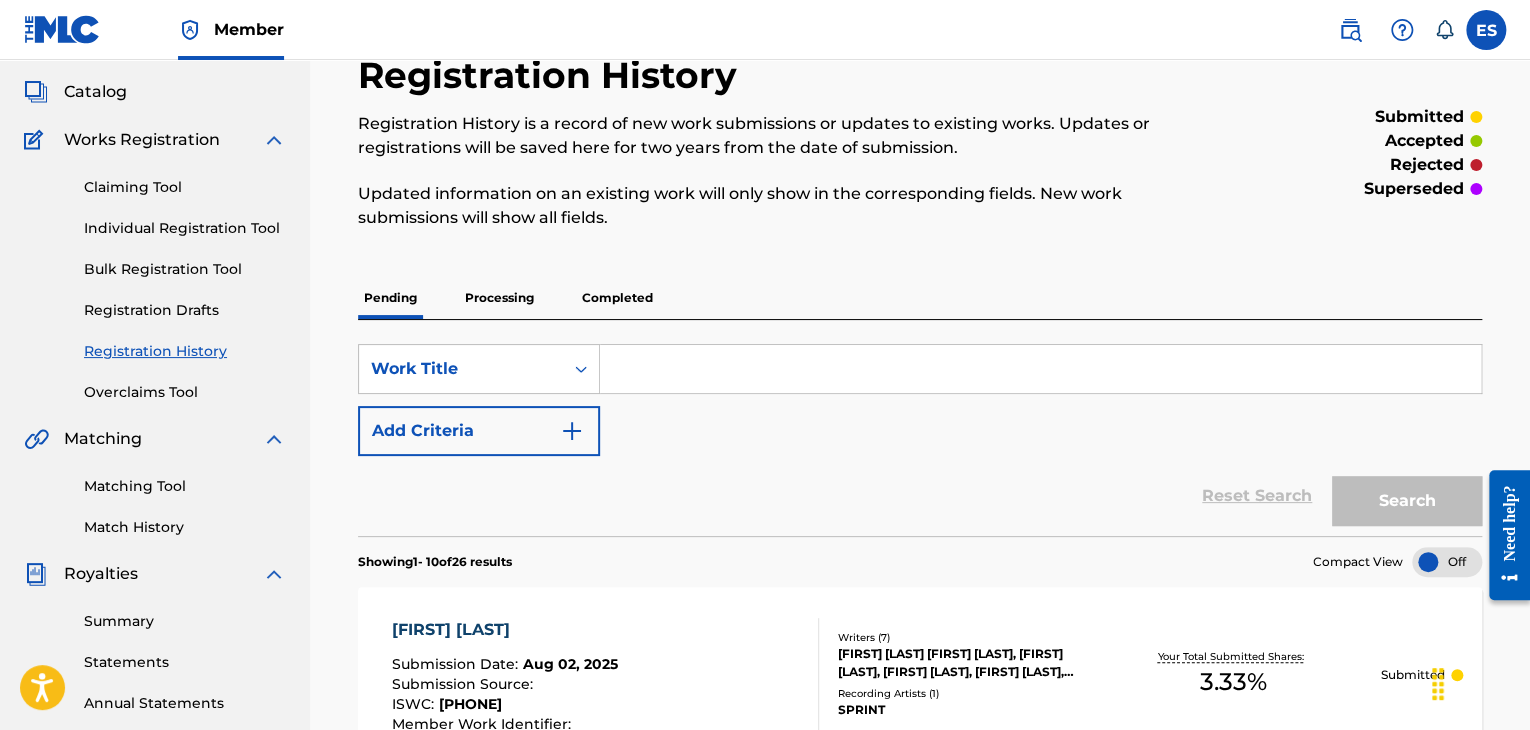 scroll, scrollTop: 300, scrollLeft: 0, axis: vertical 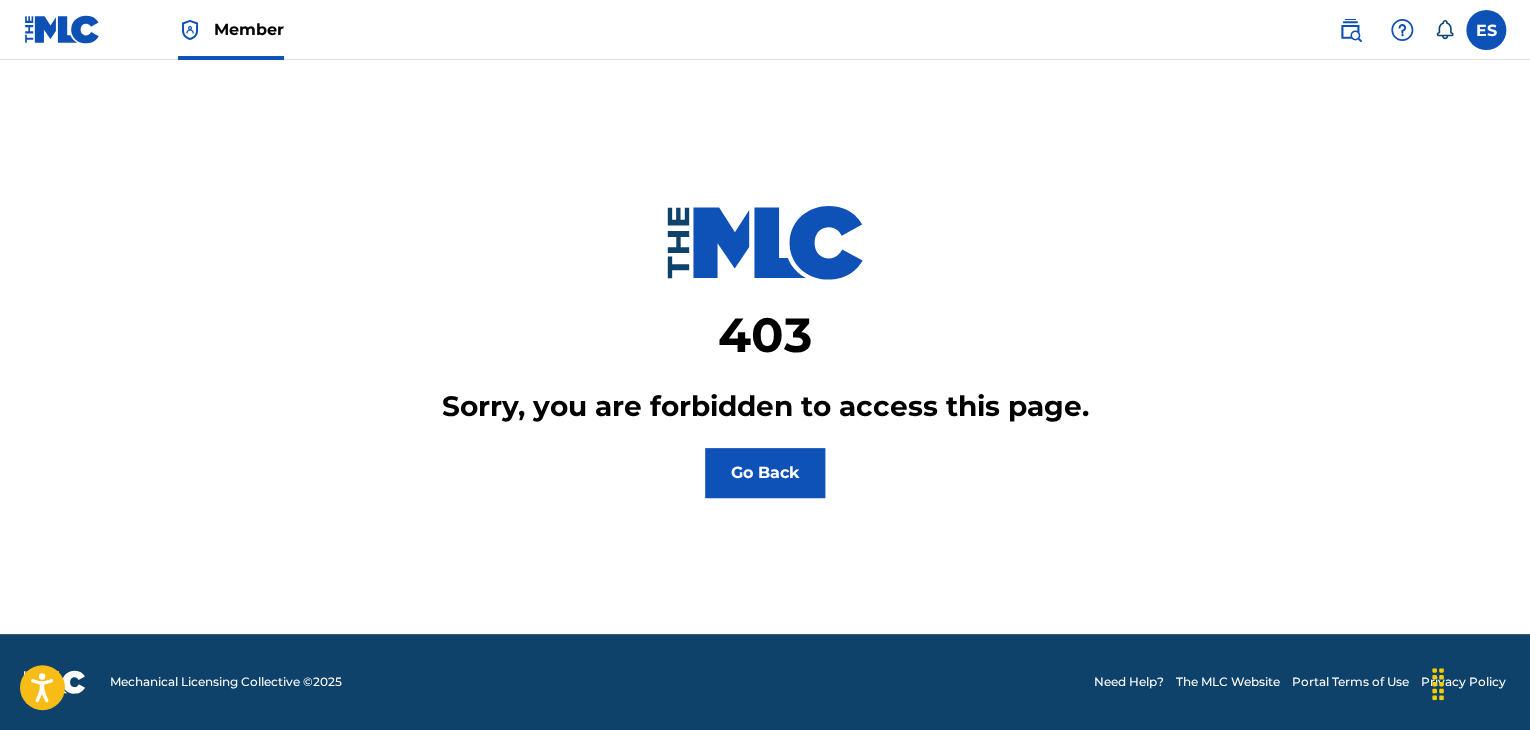 click at bounding box center [62, 29] 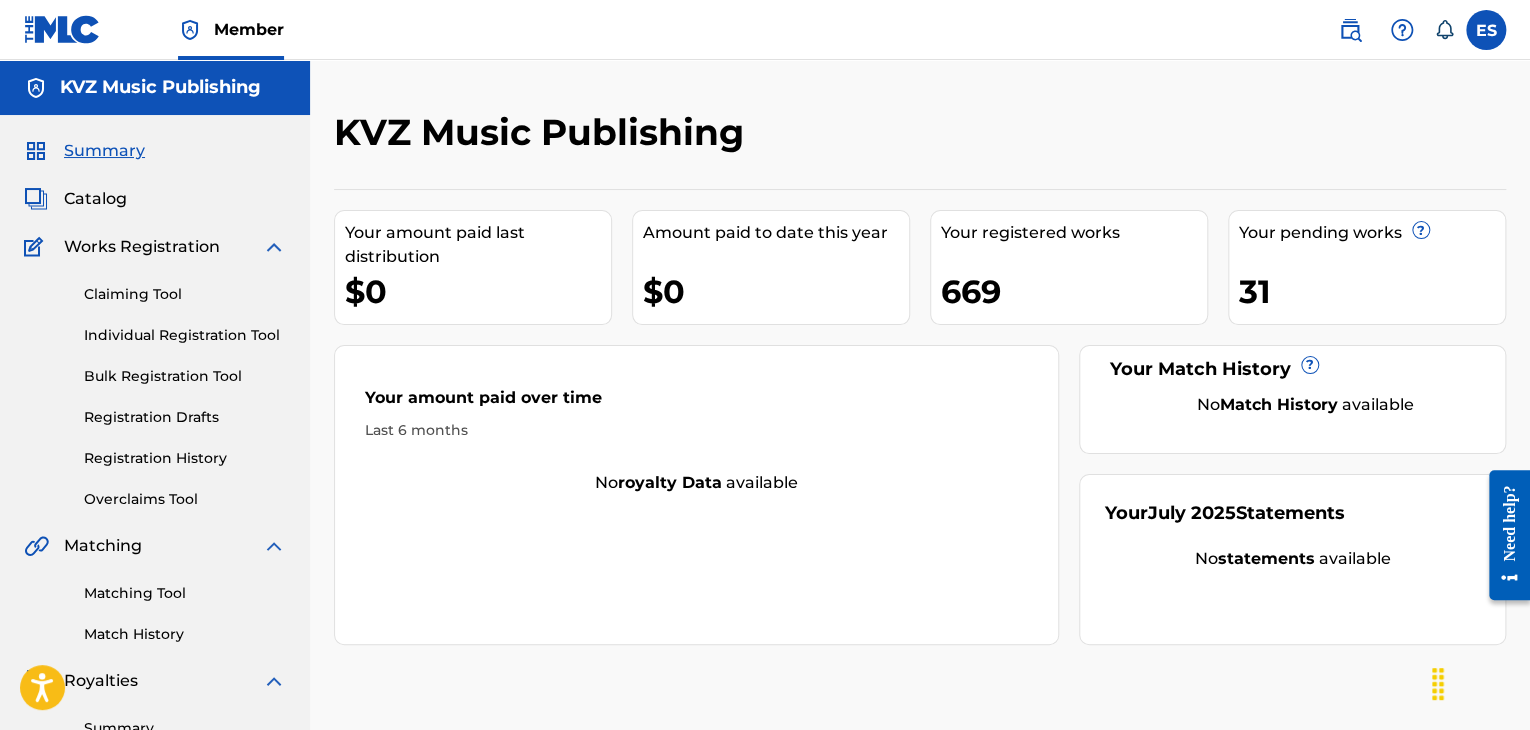 click on "Individual Registration Tool" at bounding box center [185, 335] 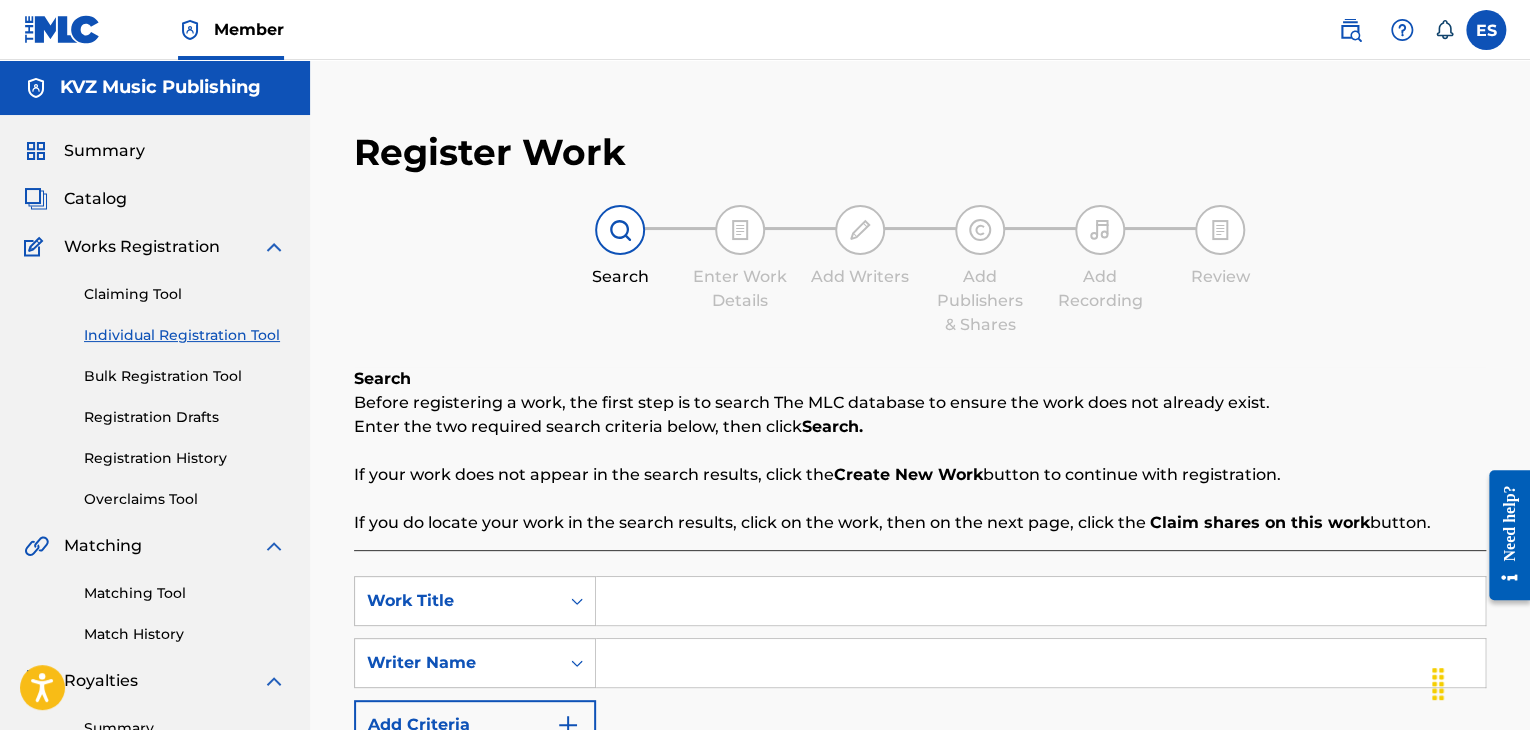click at bounding box center (1040, 601) 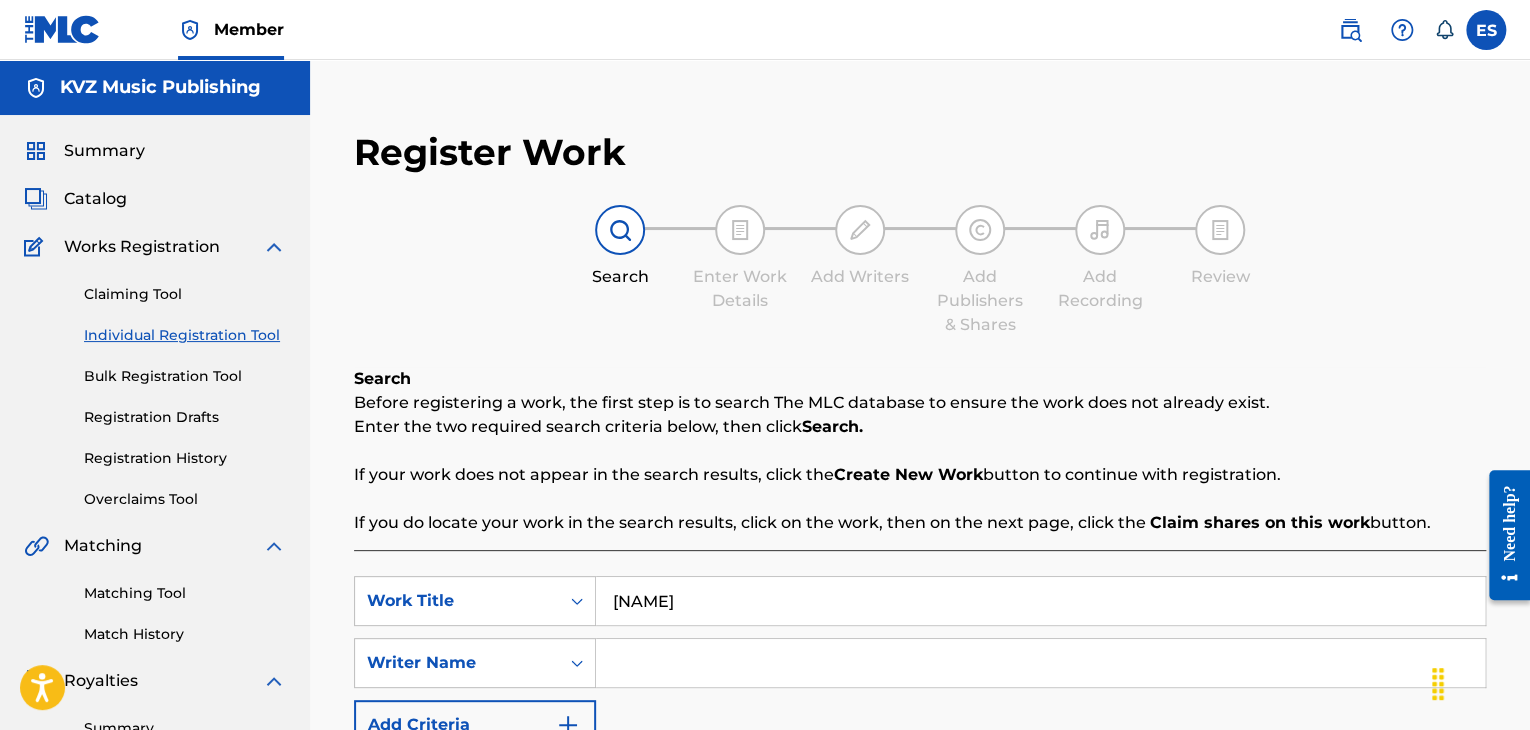 type on "[NAME]" 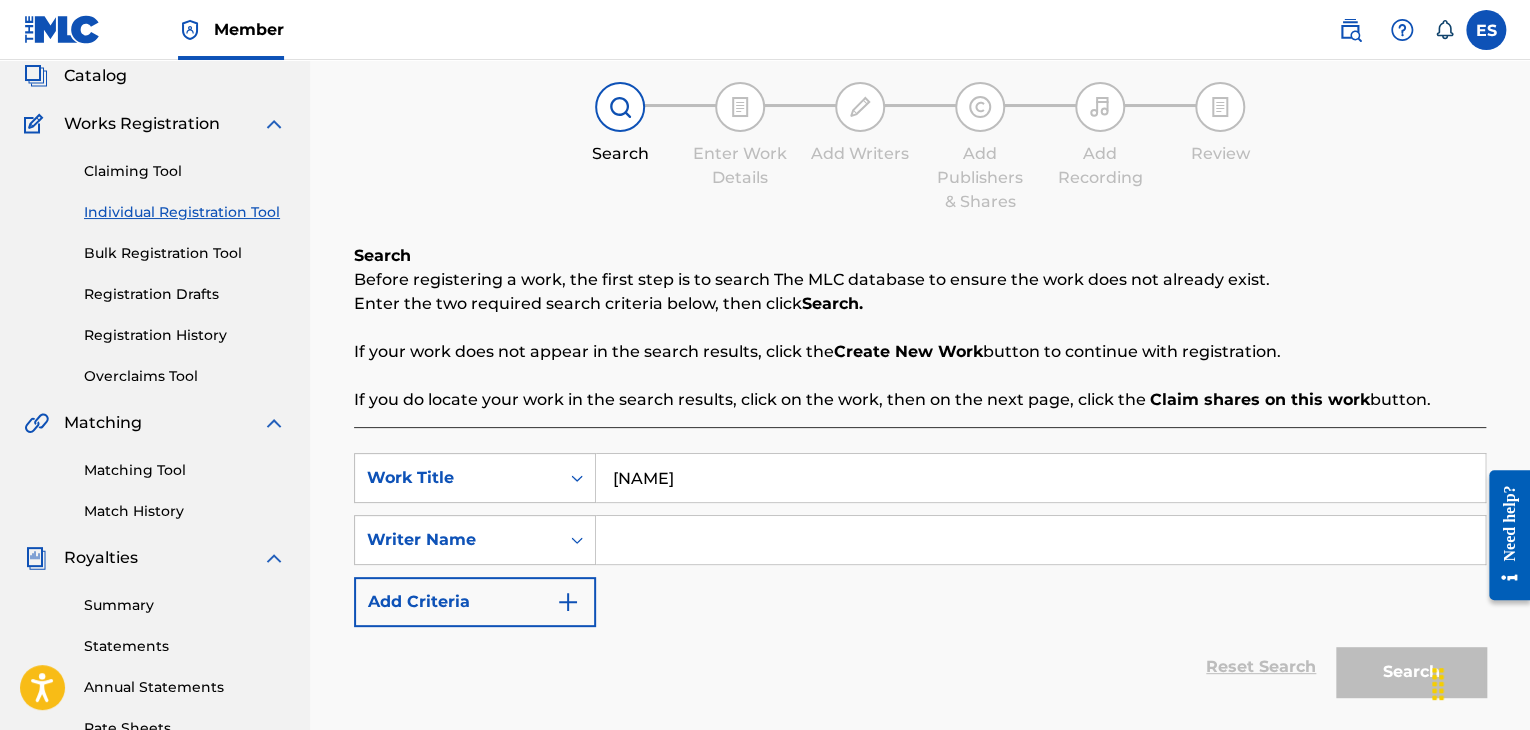 scroll, scrollTop: 300, scrollLeft: 0, axis: vertical 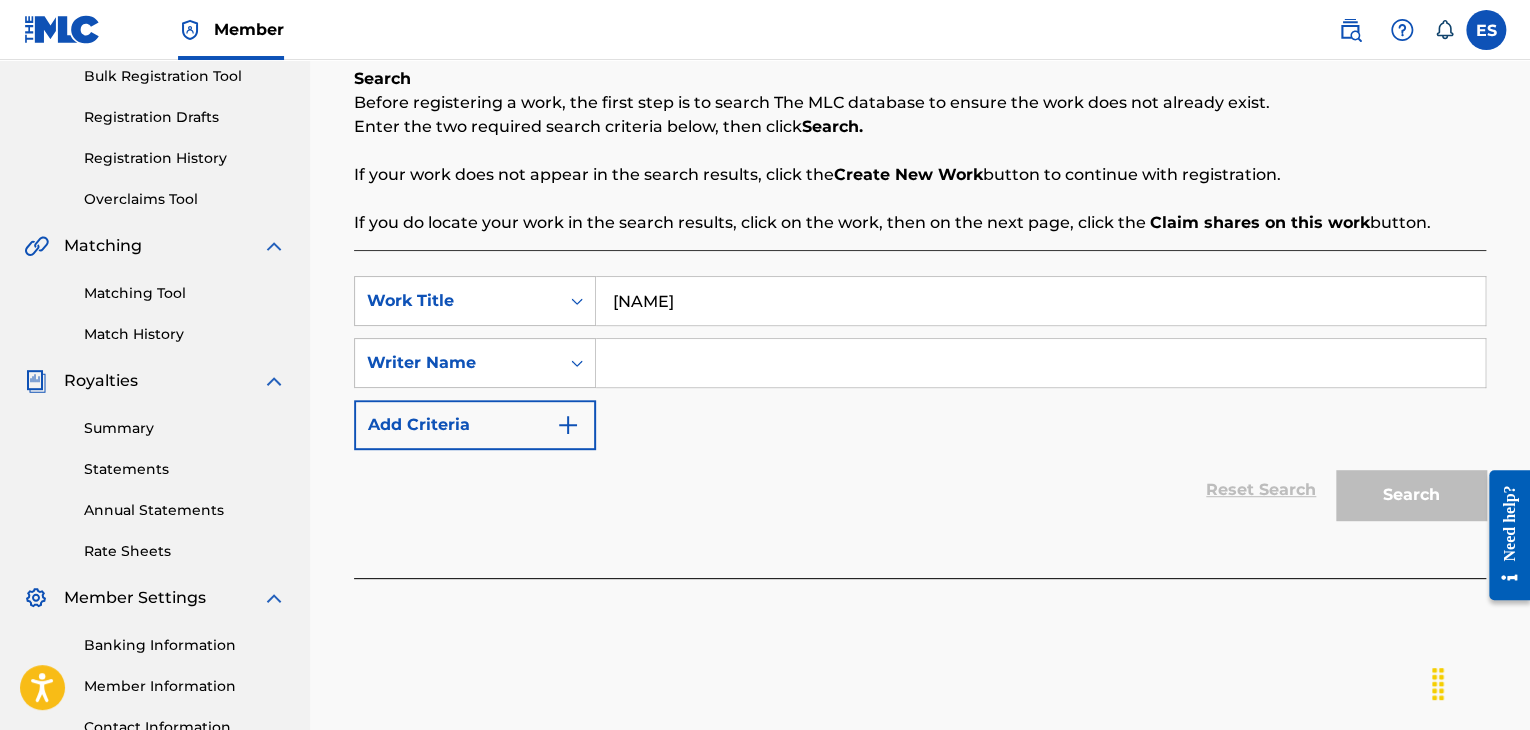 click at bounding box center [1040, 363] 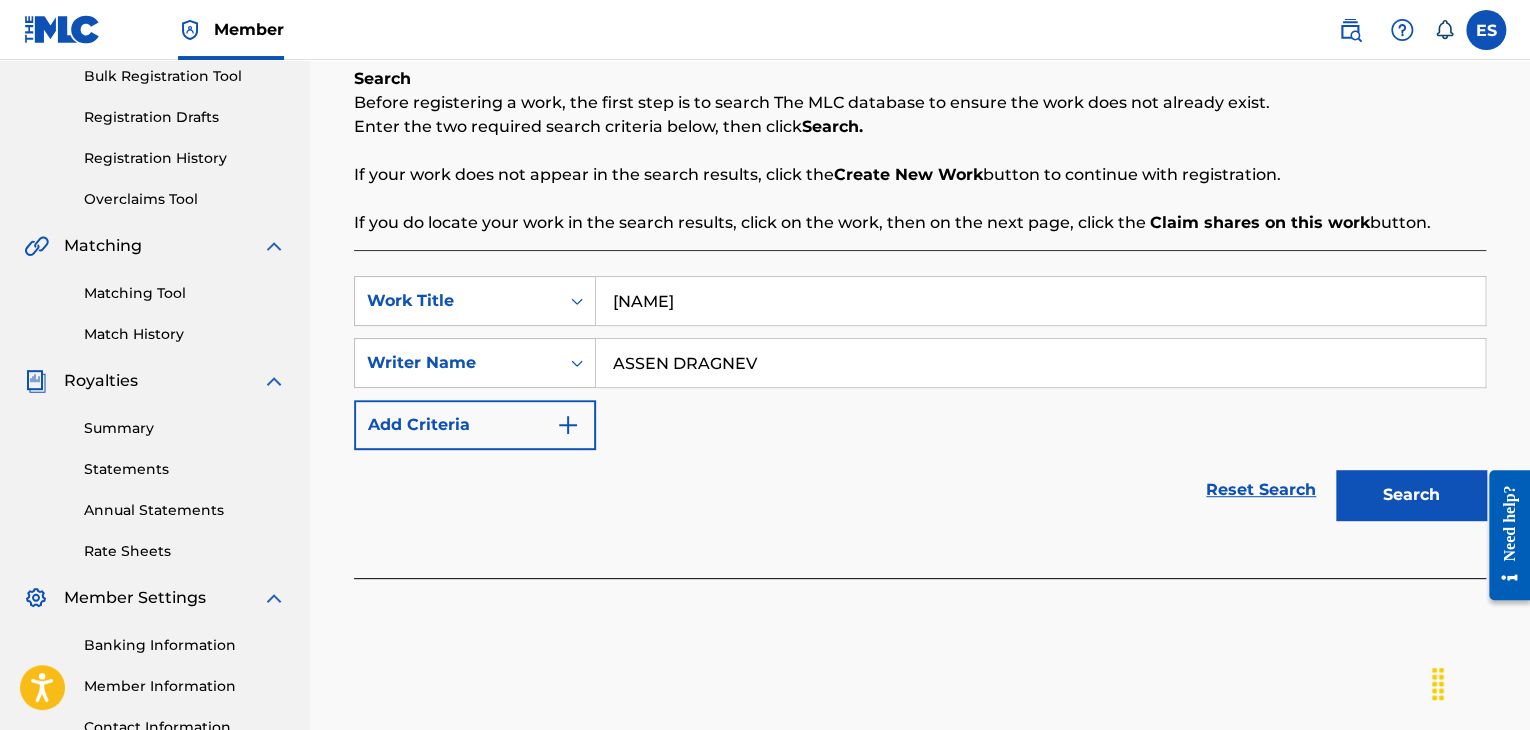click on "Search" at bounding box center (1411, 495) 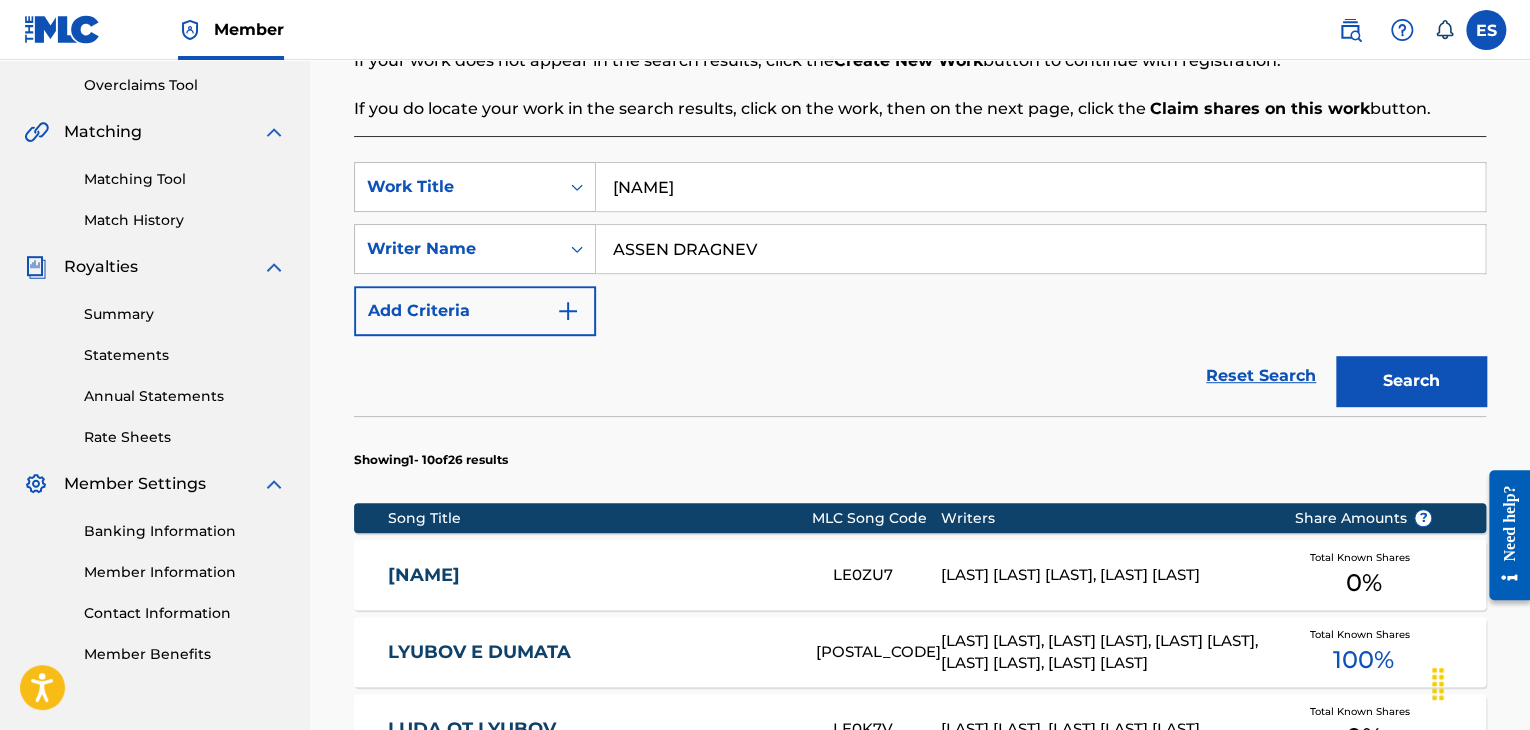 scroll, scrollTop: 500, scrollLeft: 0, axis: vertical 